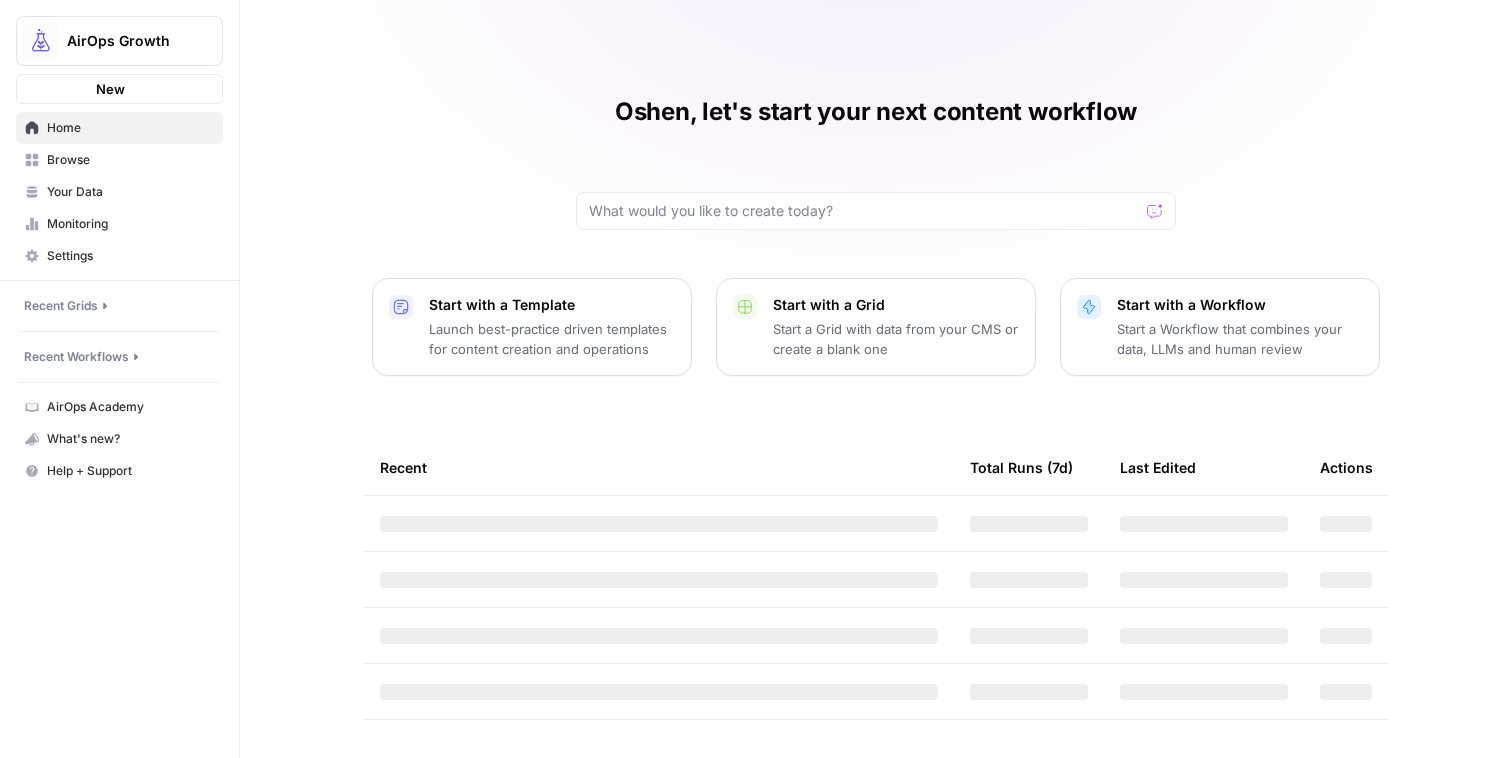 scroll, scrollTop: 0, scrollLeft: 0, axis: both 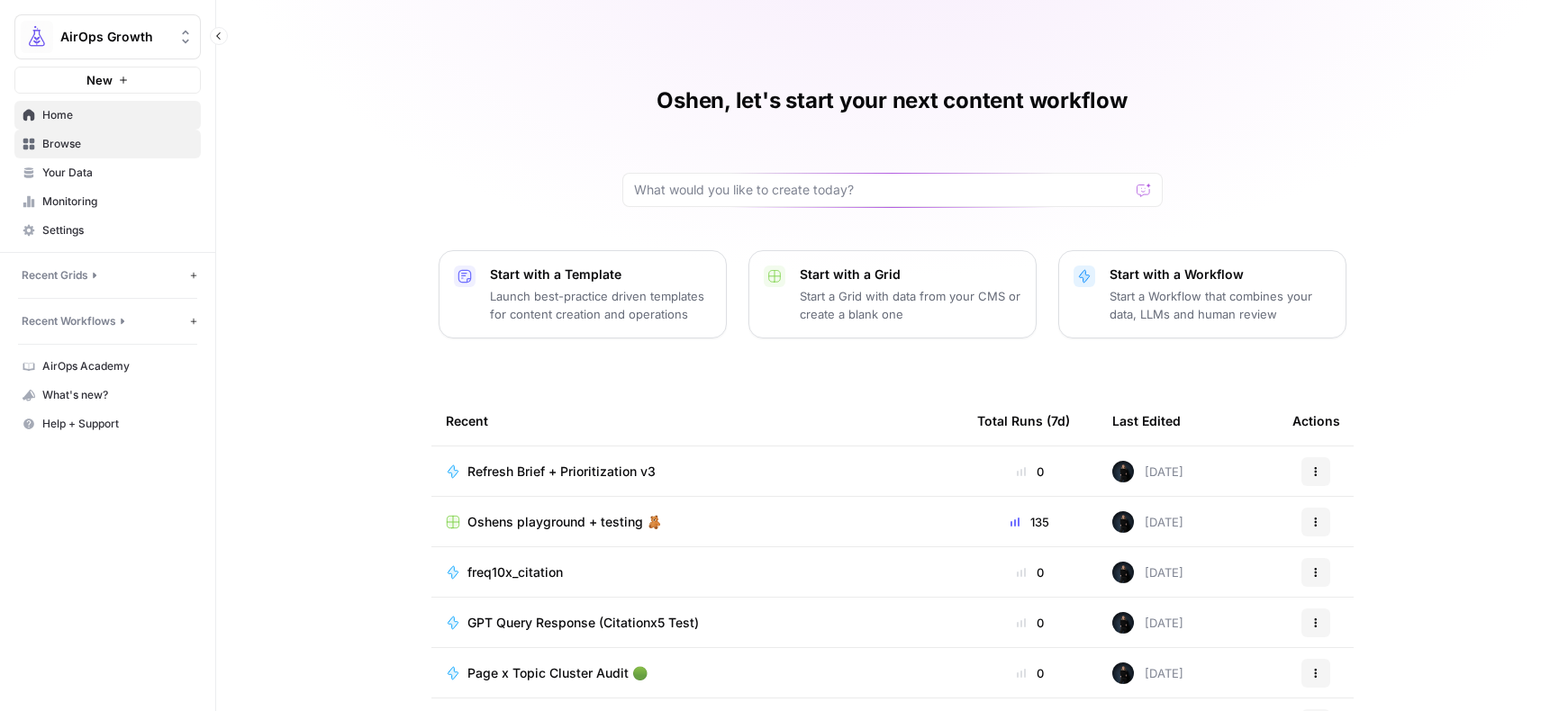 click on "Browse" at bounding box center [117, 144] 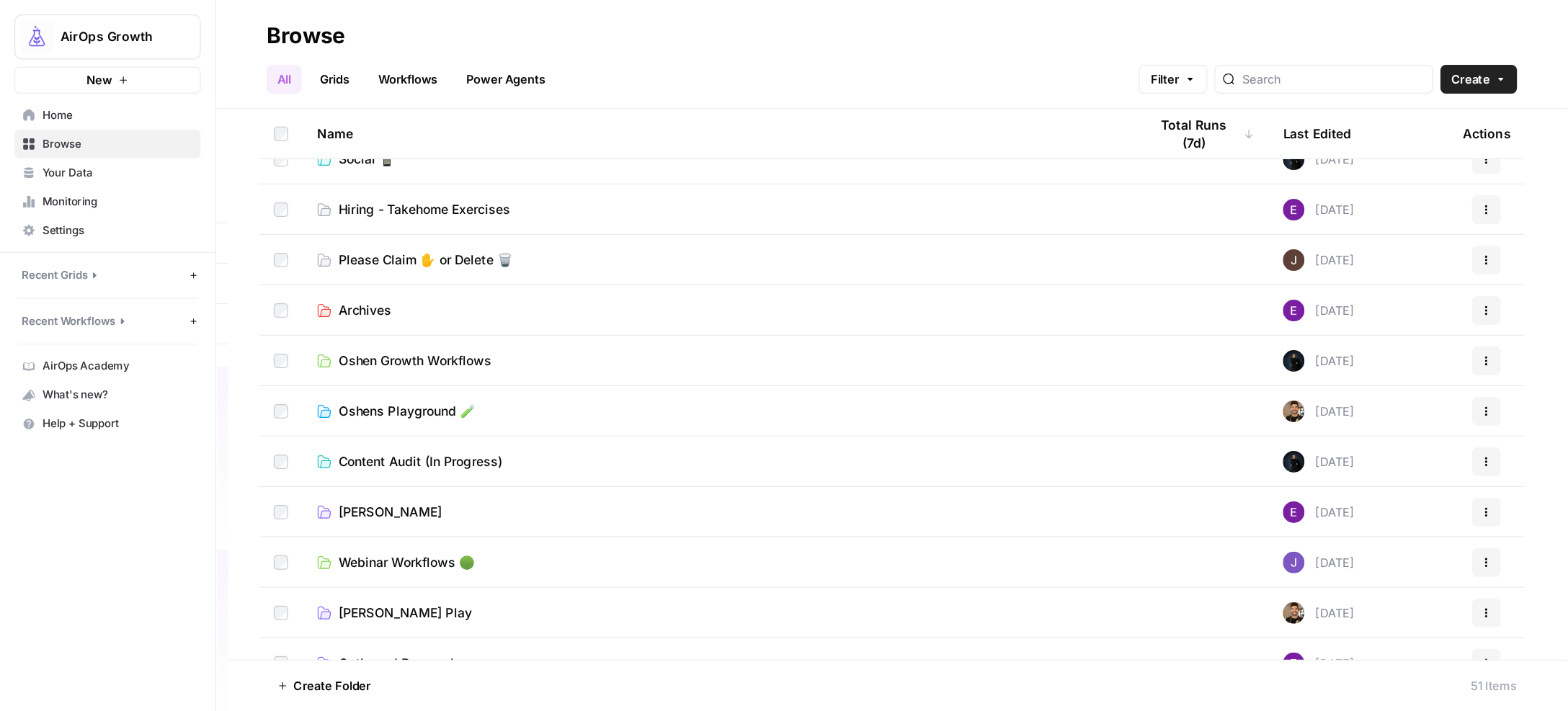 scroll, scrollTop: 165, scrollLeft: 0, axis: vertical 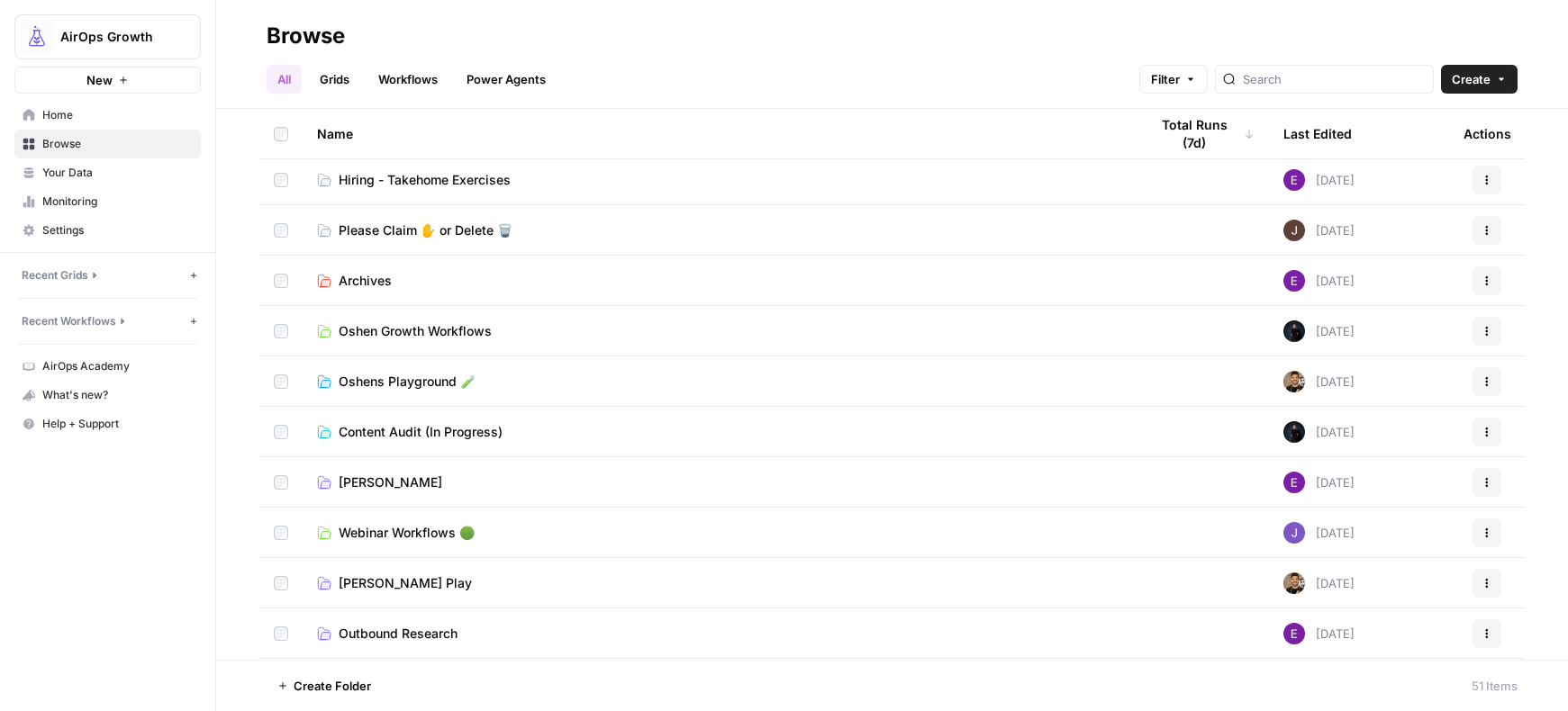 click on "Content Audit  (In Progress)" at bounding box center [421, 432] 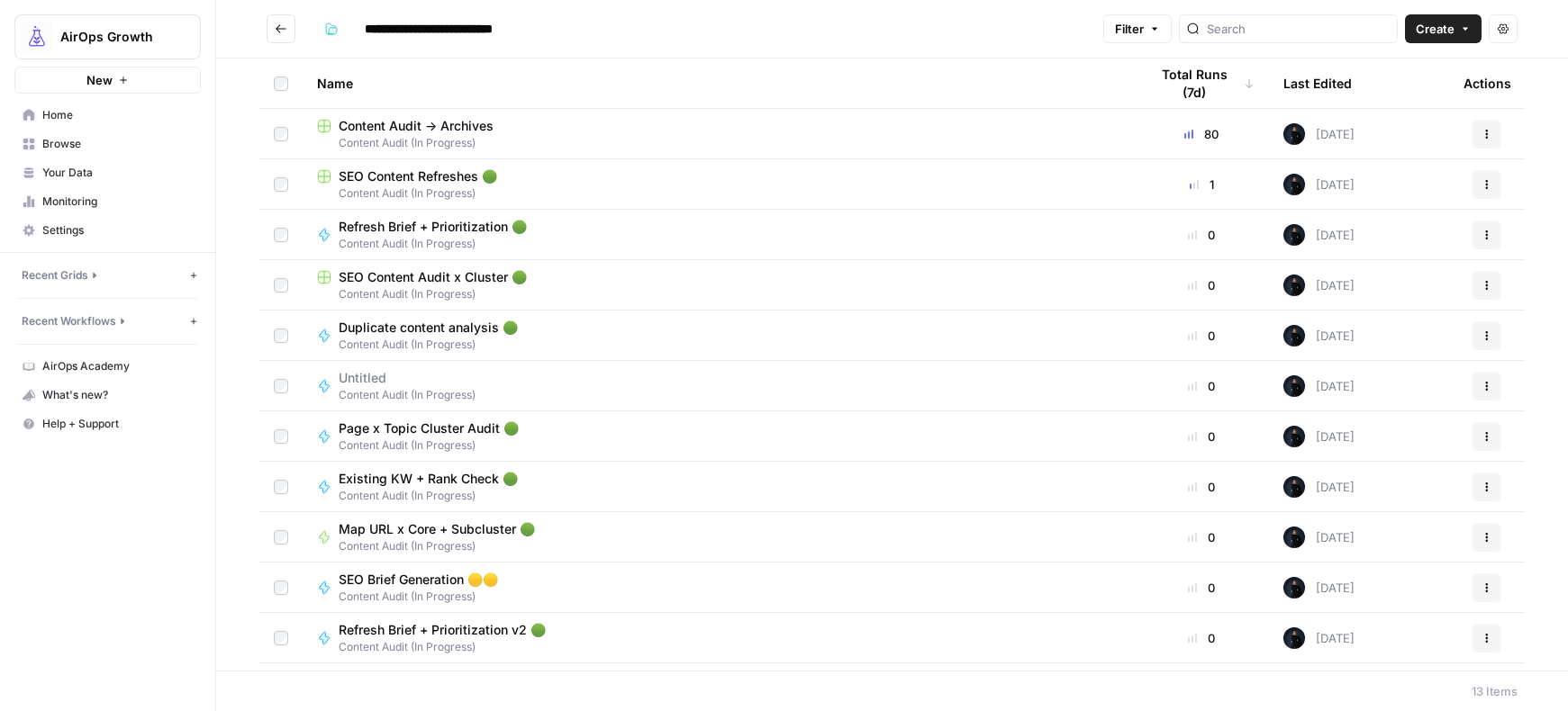 click on "SEO Content Refreshes 🟢" at bounding box center [418, 176] 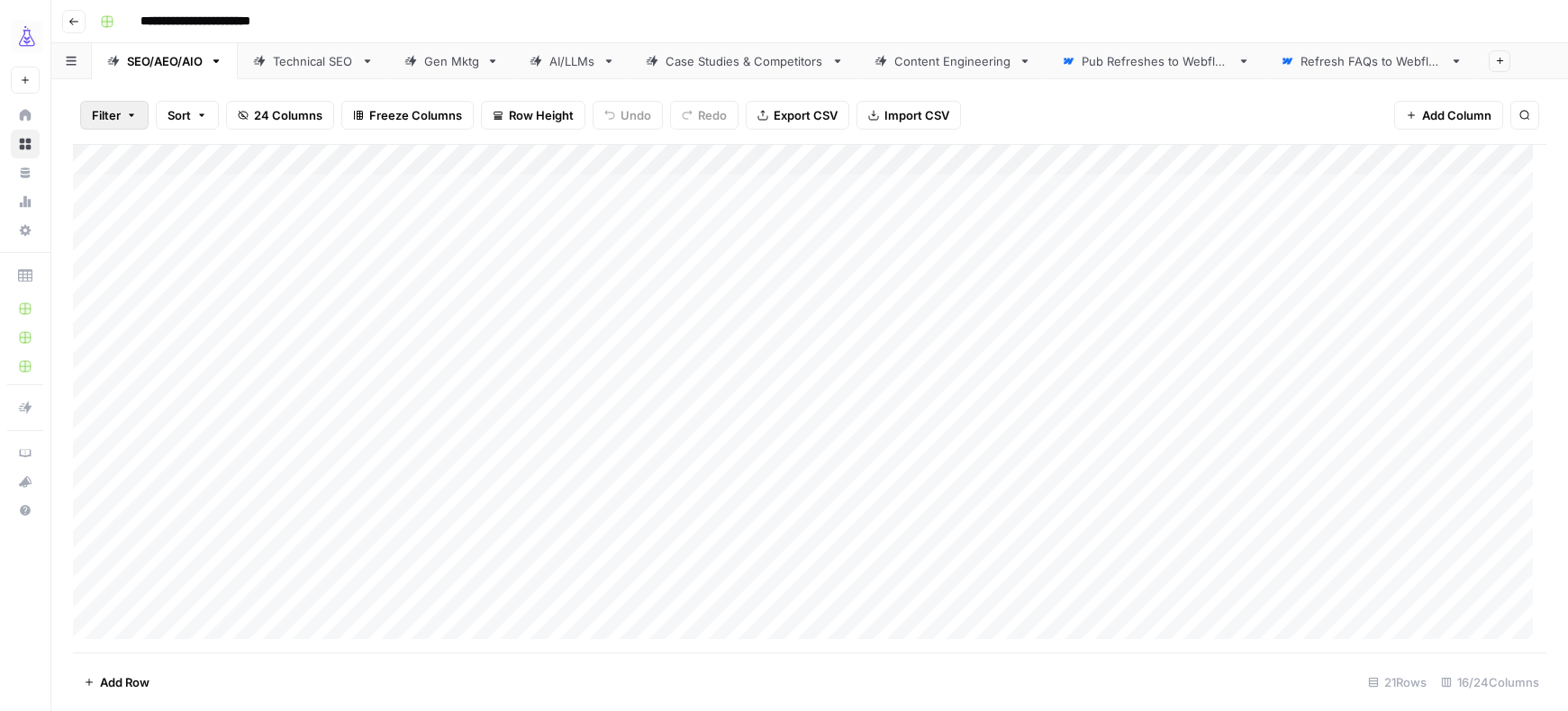 click on "Filter" at bounding box center (106, 115) 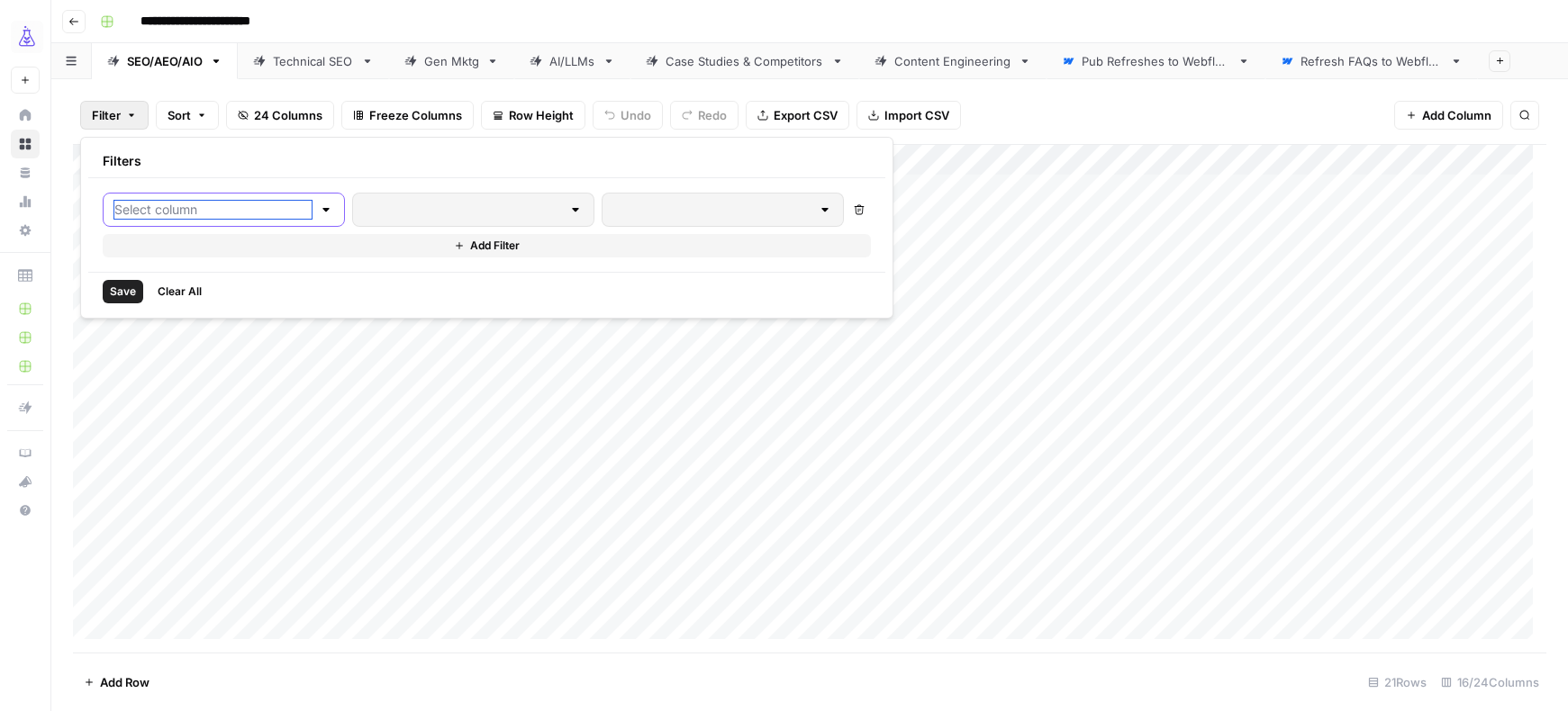 click at bounding box center (213, 210) 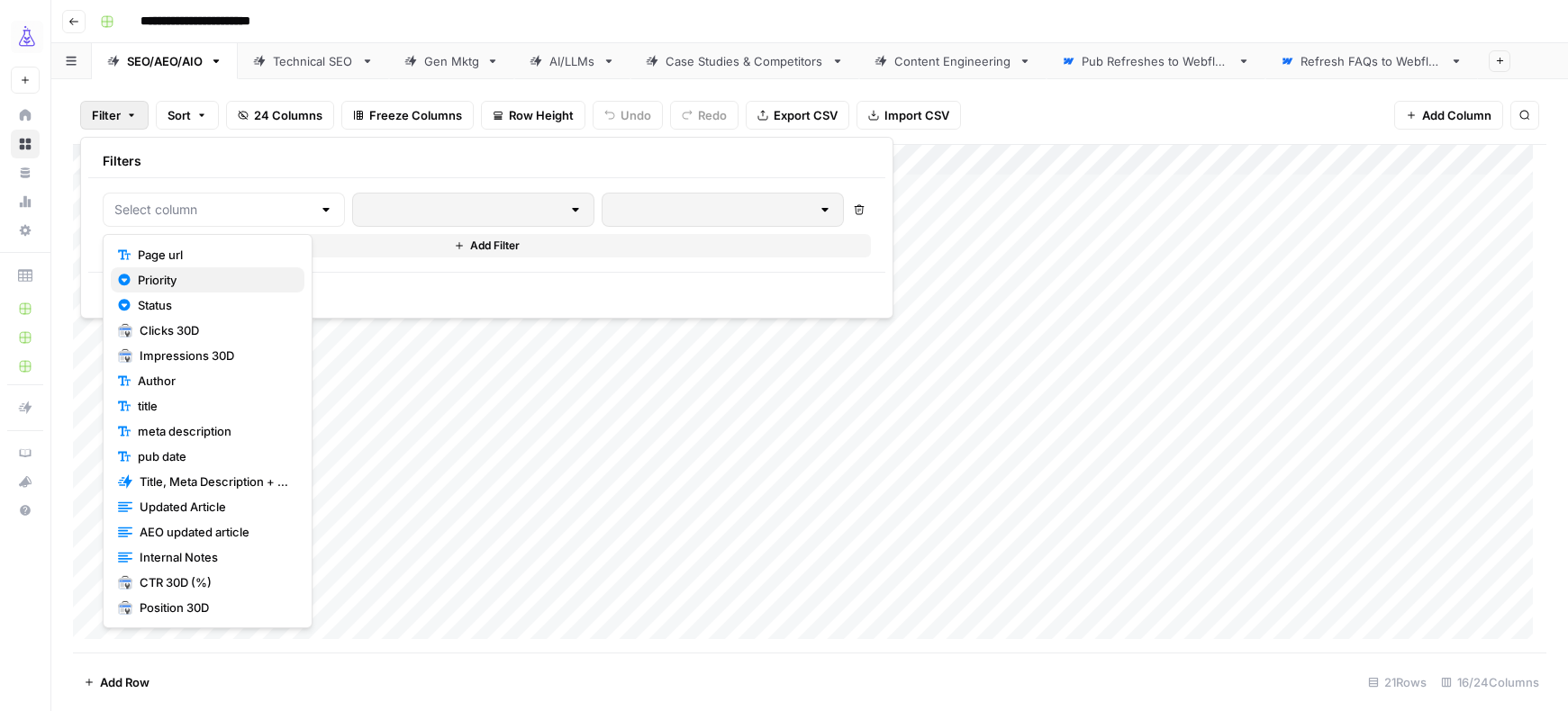 click on "Priority" at bounding box center [207, 280] 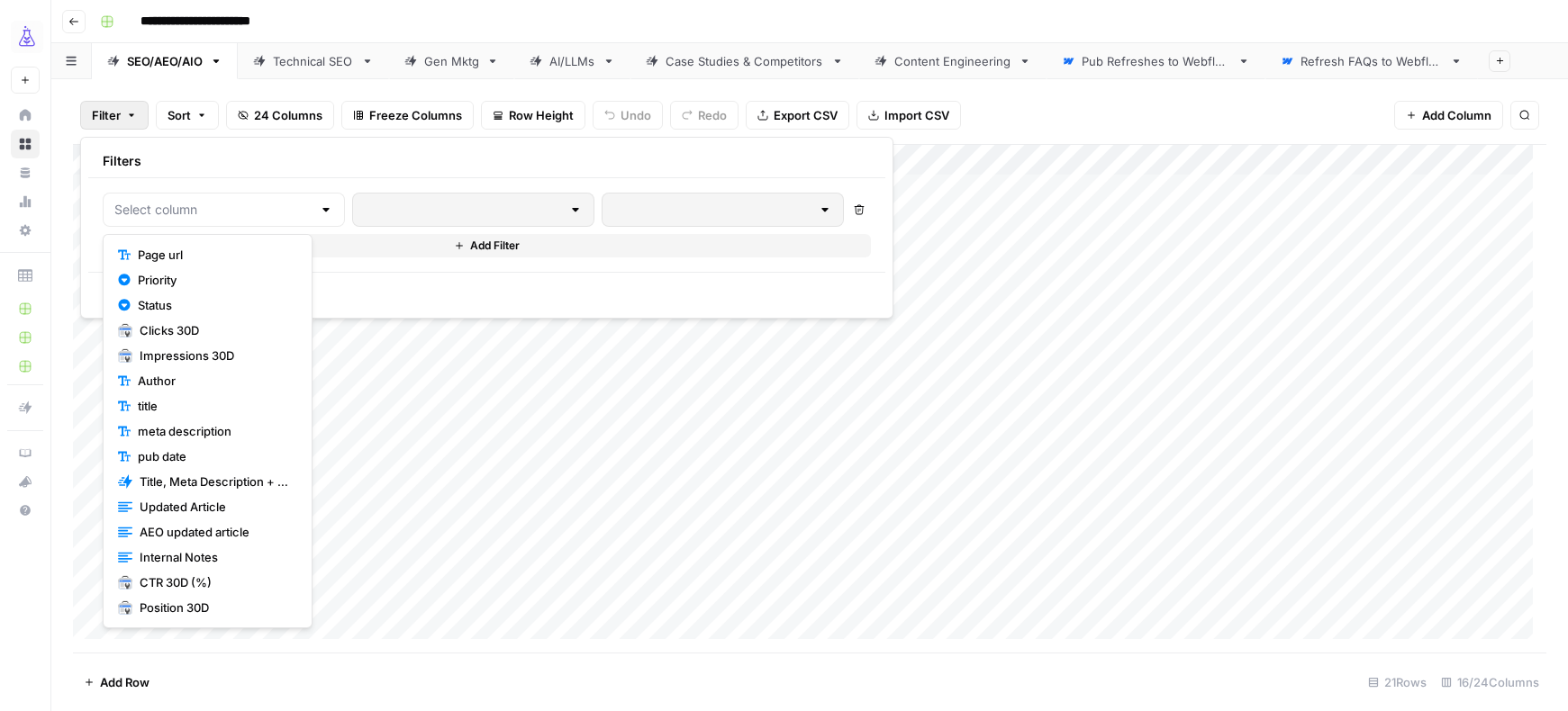 type on "Priority" 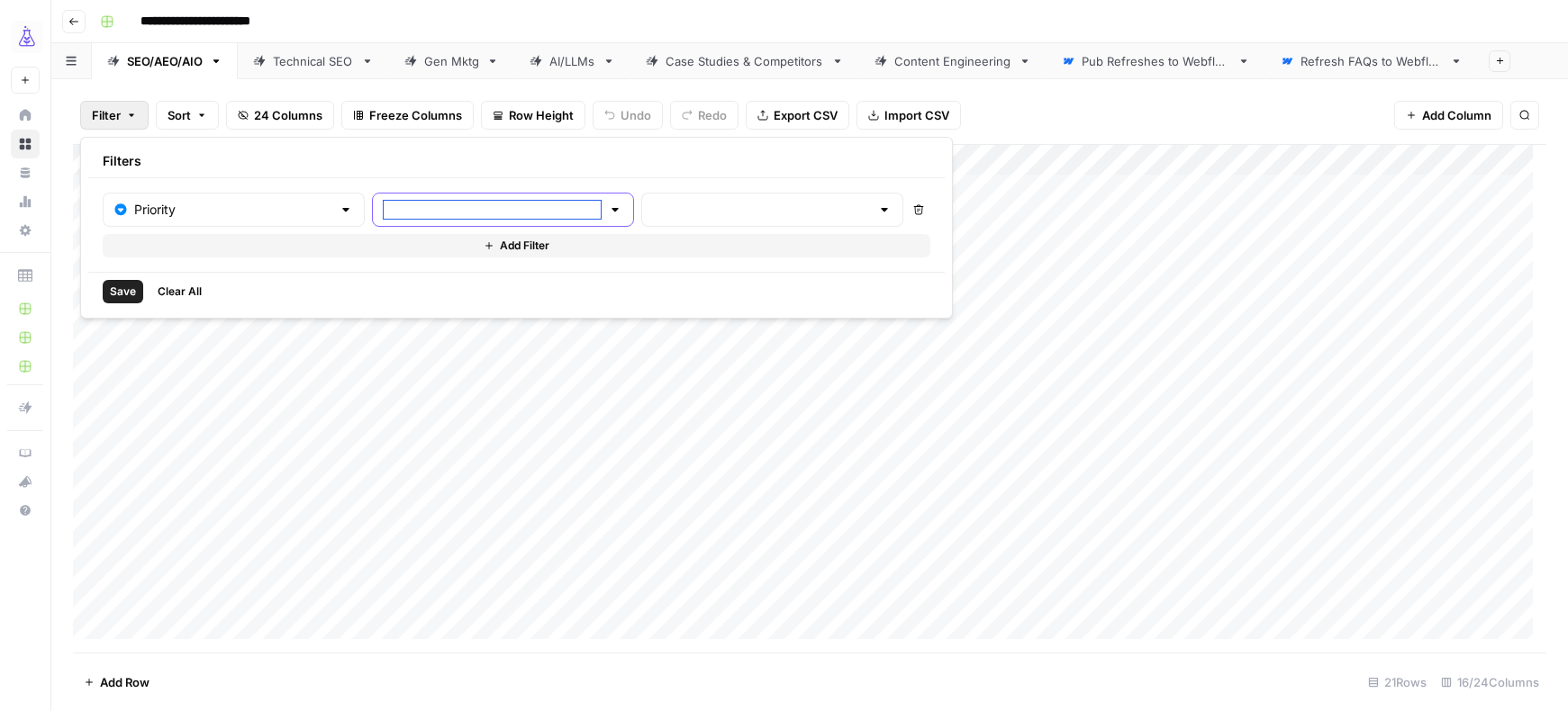 click at bounding box center [492, 210] 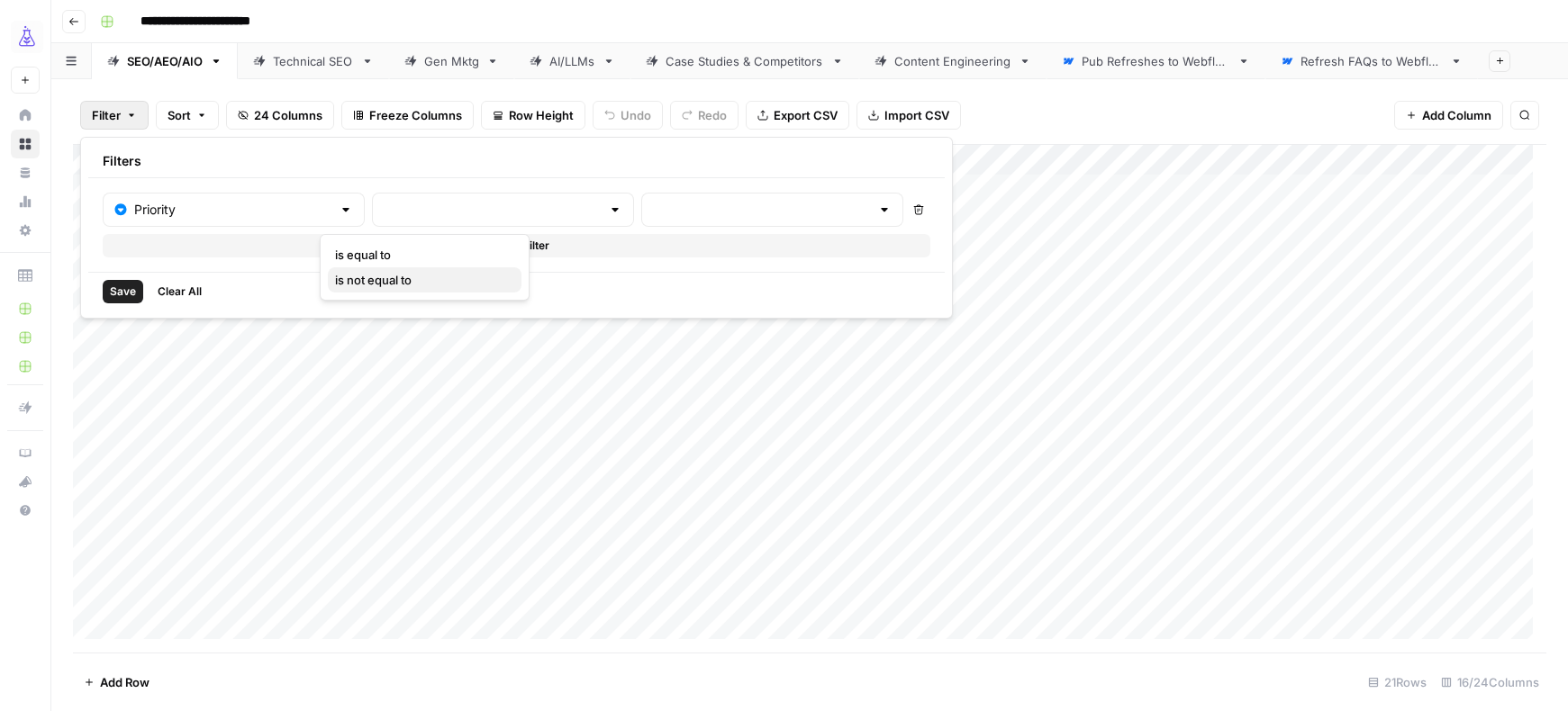 click on "is not equal to" at bounding box center [373, 280] 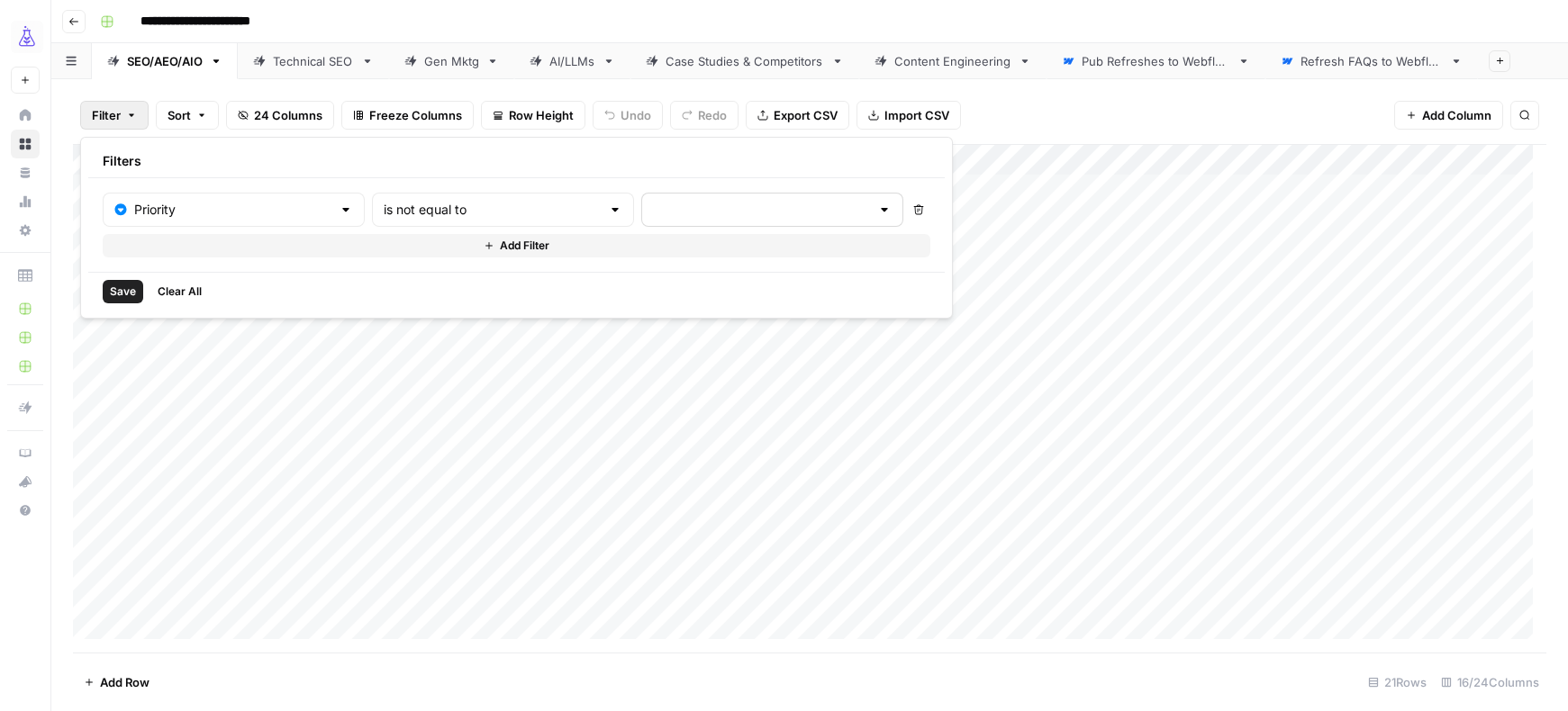 click at bounding box center [772, 210] 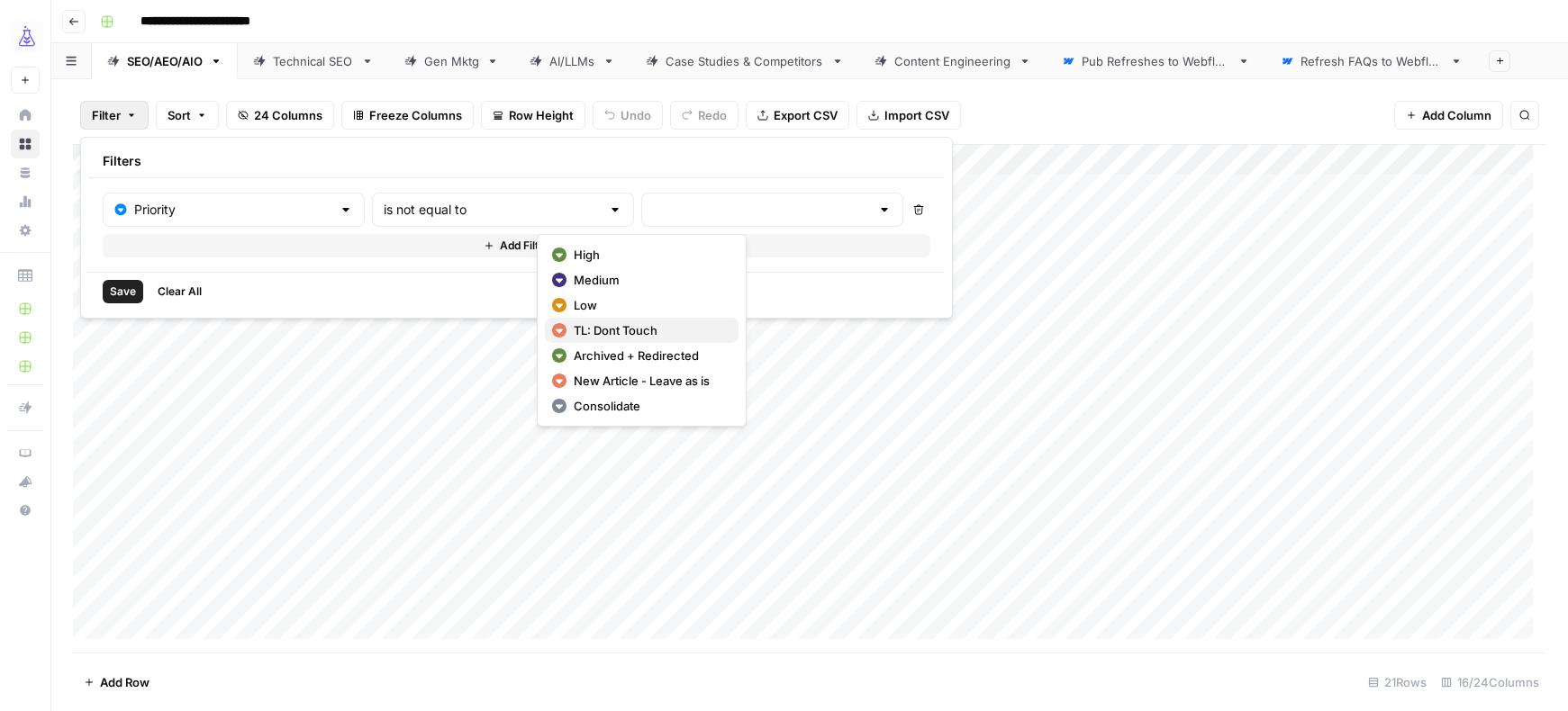 click on "TL: Dont Touch" at bounding box center (615, 330) 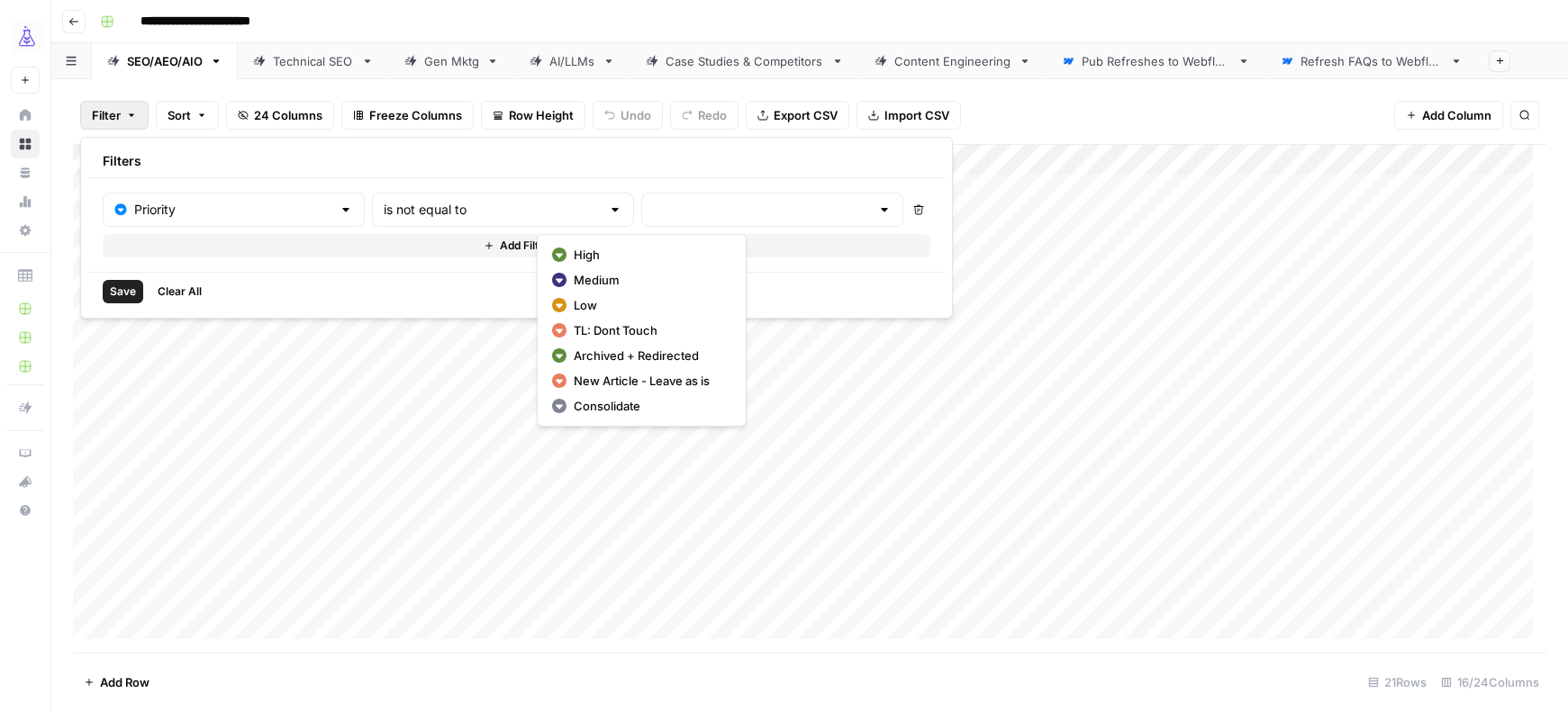 type on "TL: Dont Touch" 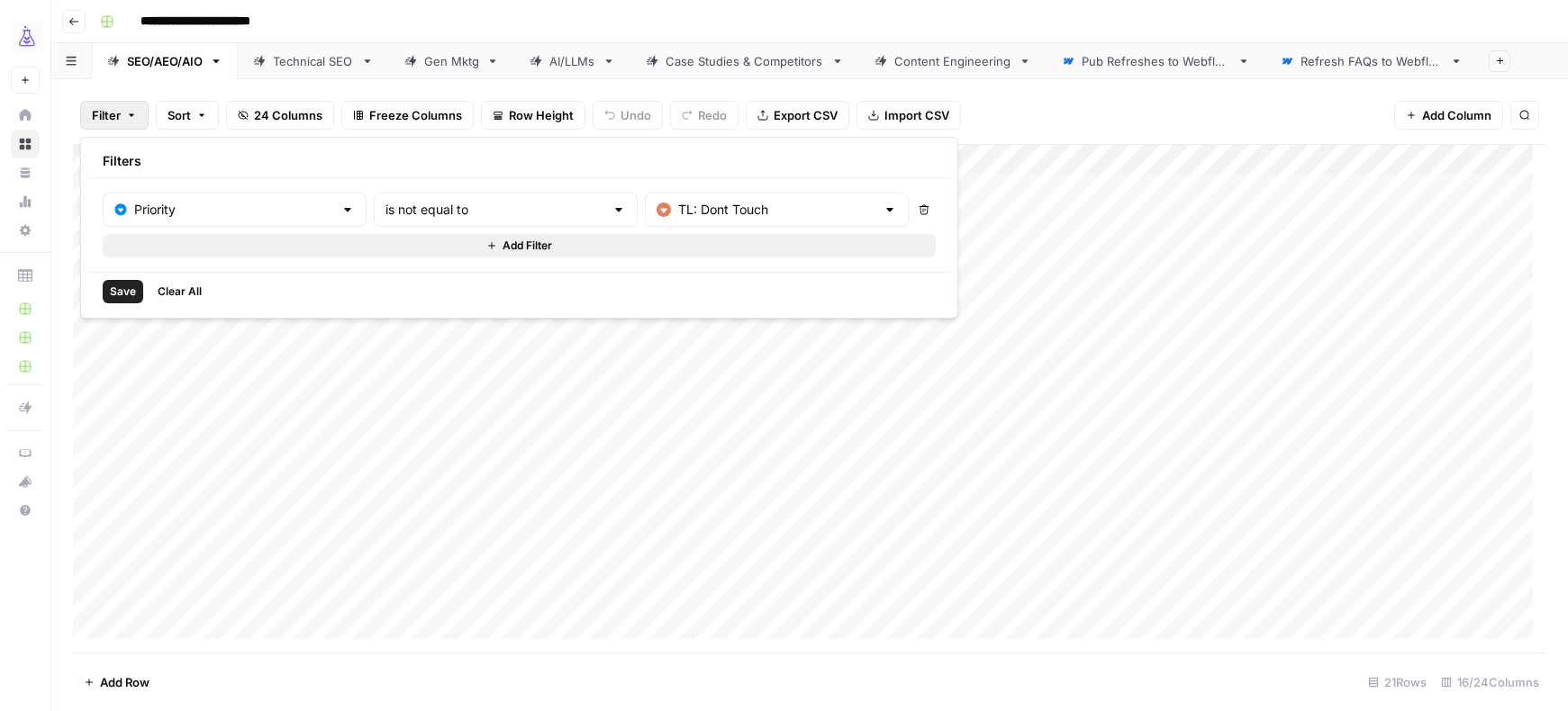 click on "Add Filter" at bounding box center [527, 246] 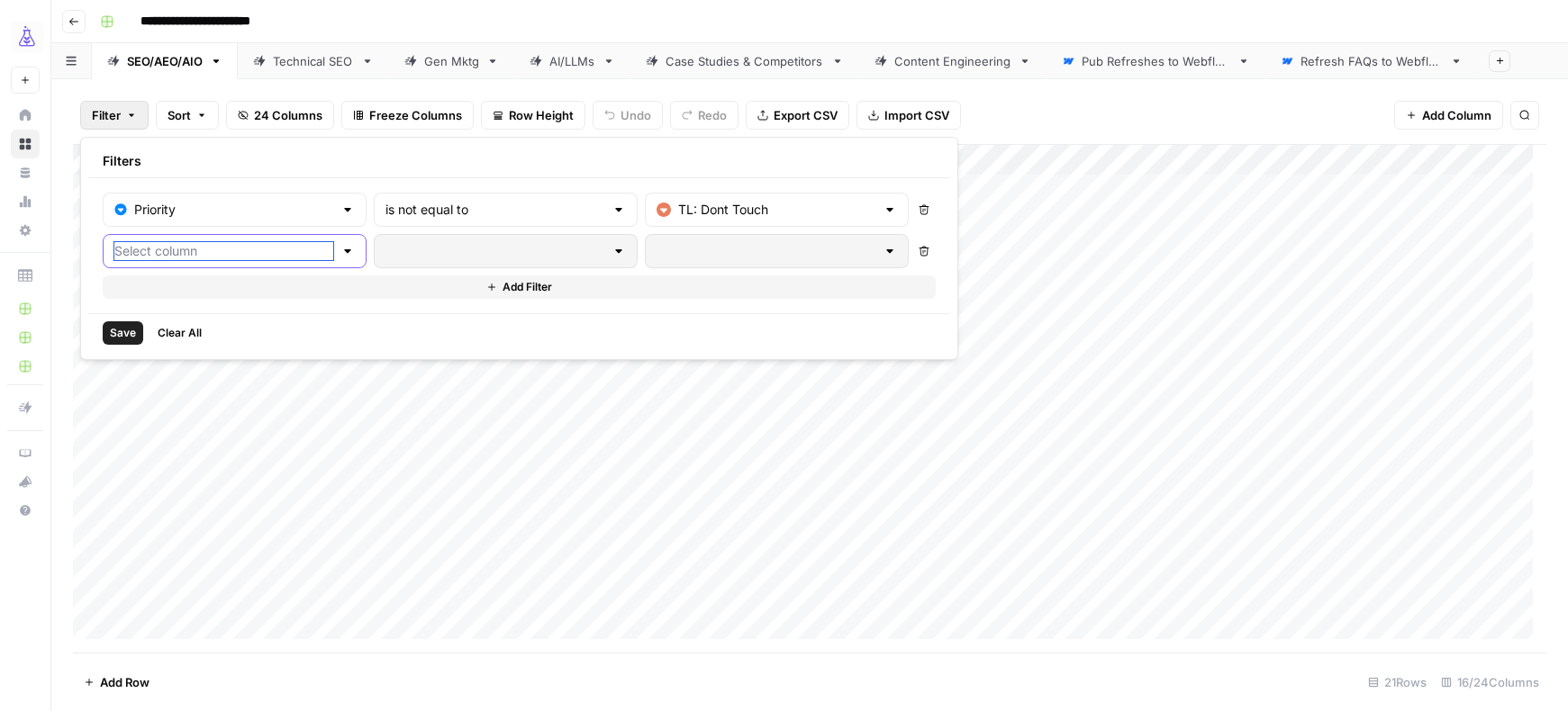 click at bounding box center (223, 251) 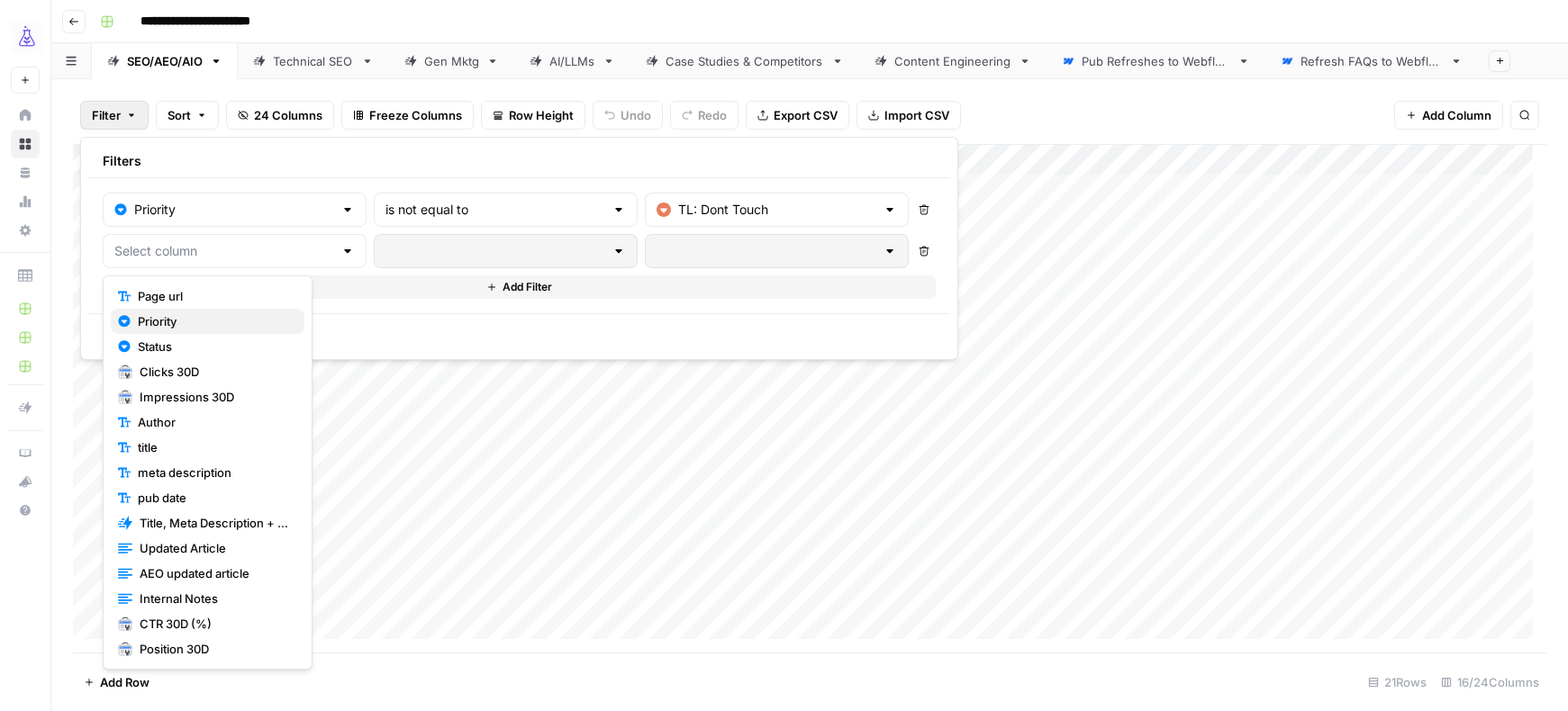 drag, startPoint x: 247, startPoint y: 331, endPoint x: 255, endPoint y: 325, distance: 10 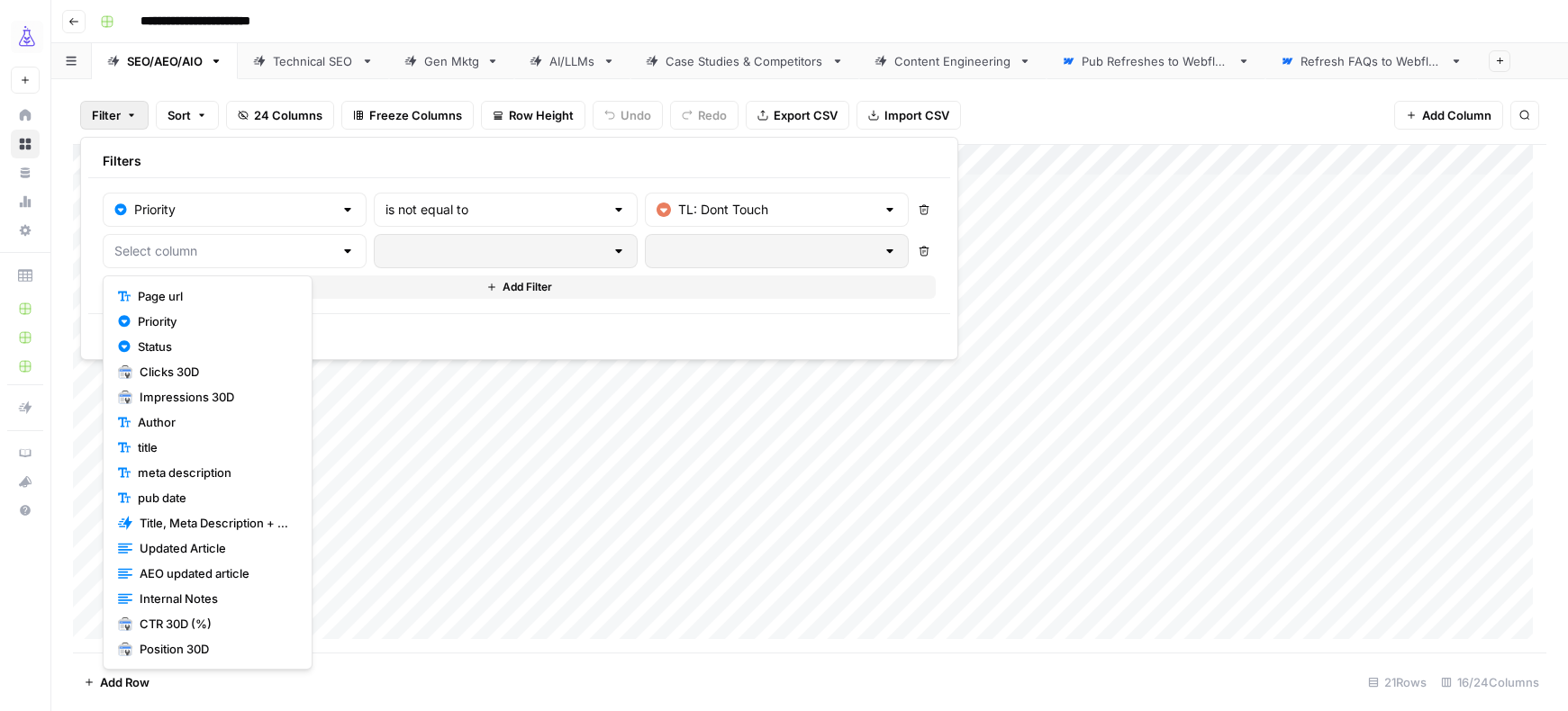 type on "Priority" 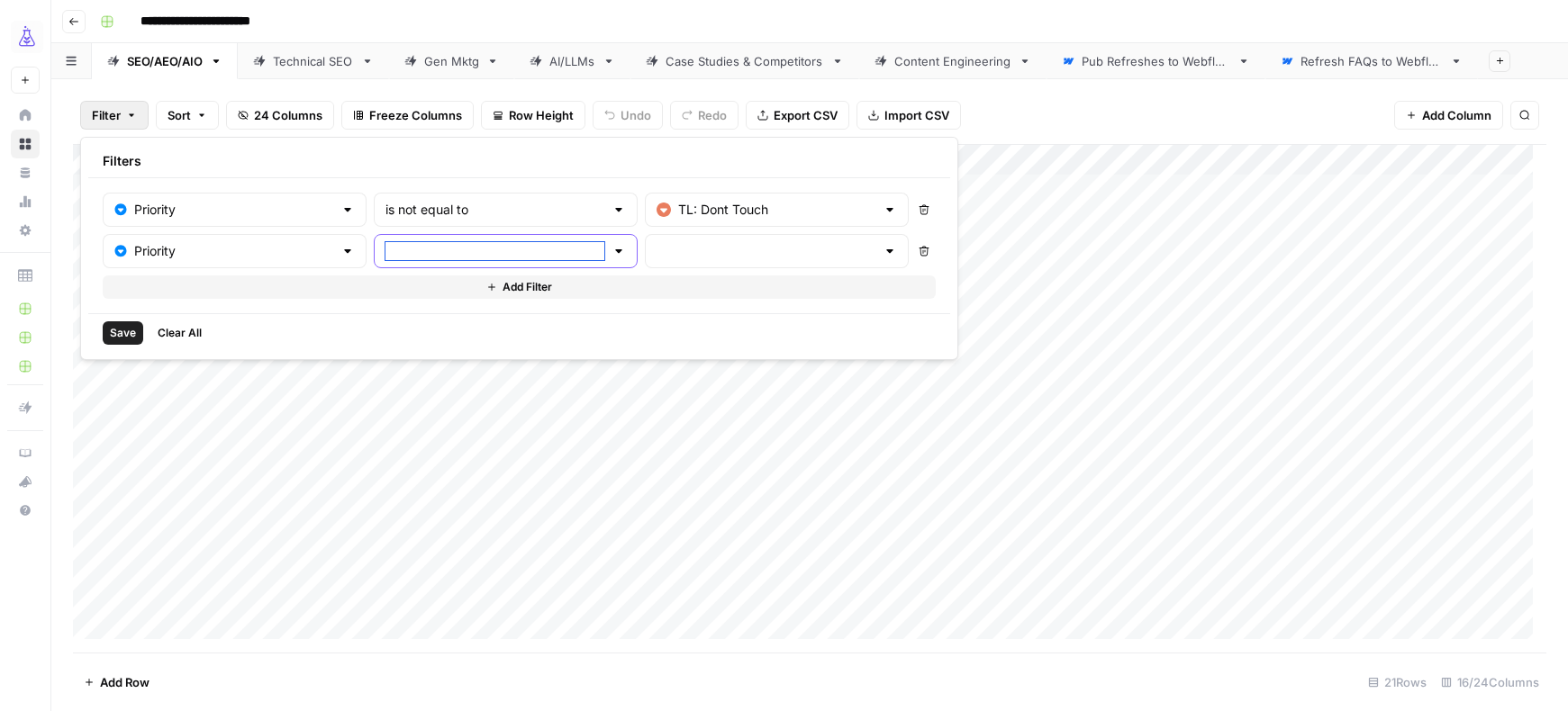 click at bounding box center [494, 251] 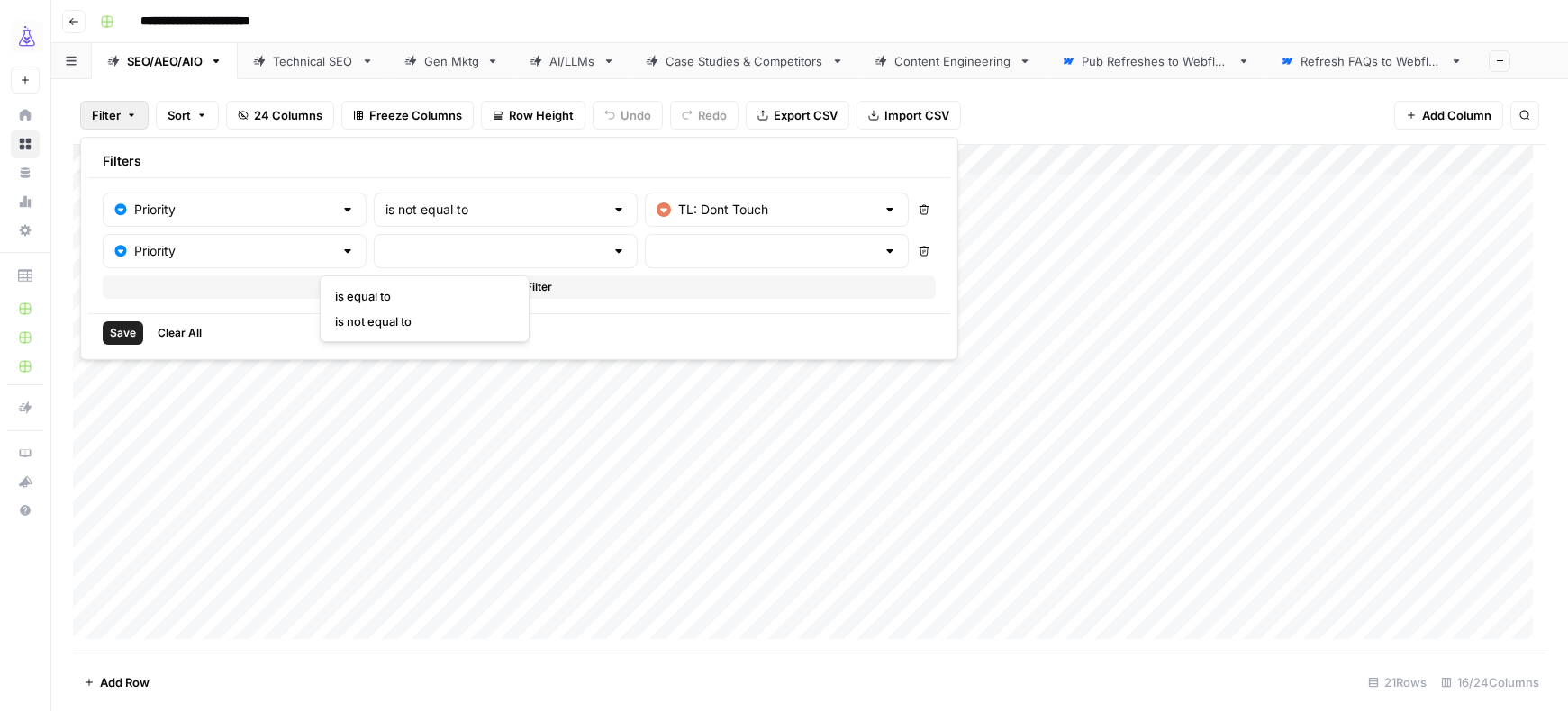 drag, startPoint x: 387, startPoint y: 326, endPoint x: 581, endPoint y: 270, distance: 201.92078 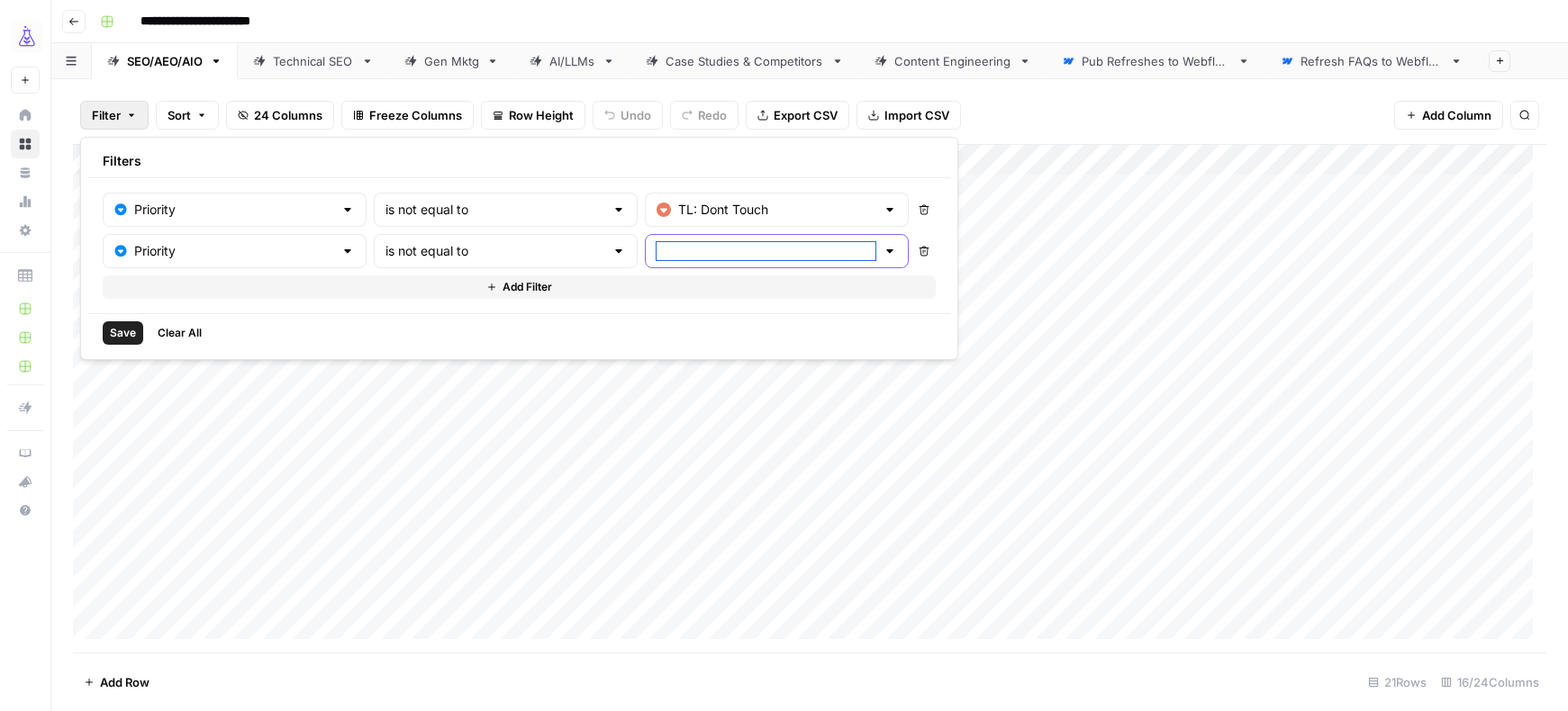click at bounding box center [766, 251] 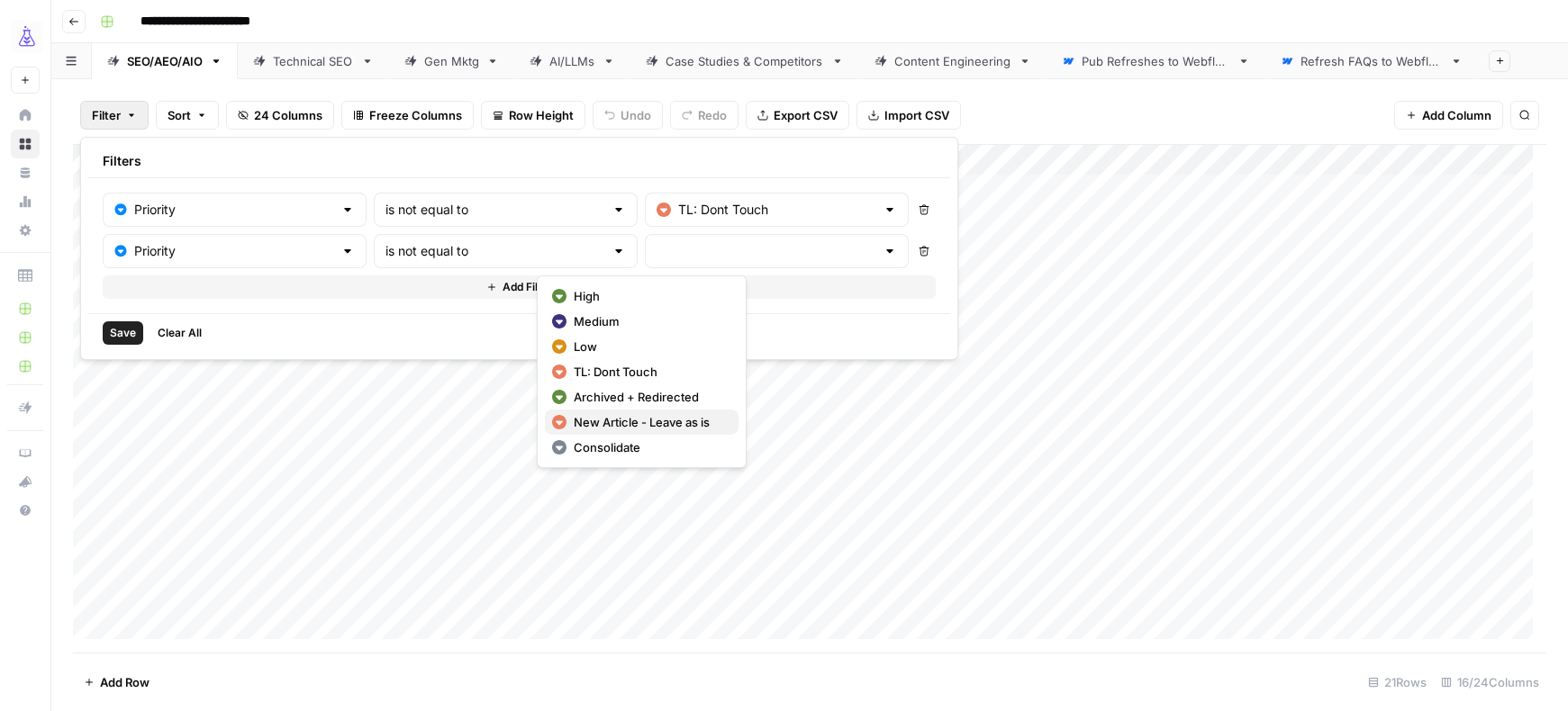 drag, startPoint x: 678, startPoint y: 426, endPoint x: 531, endPoint y: 399, distance: 149.45902 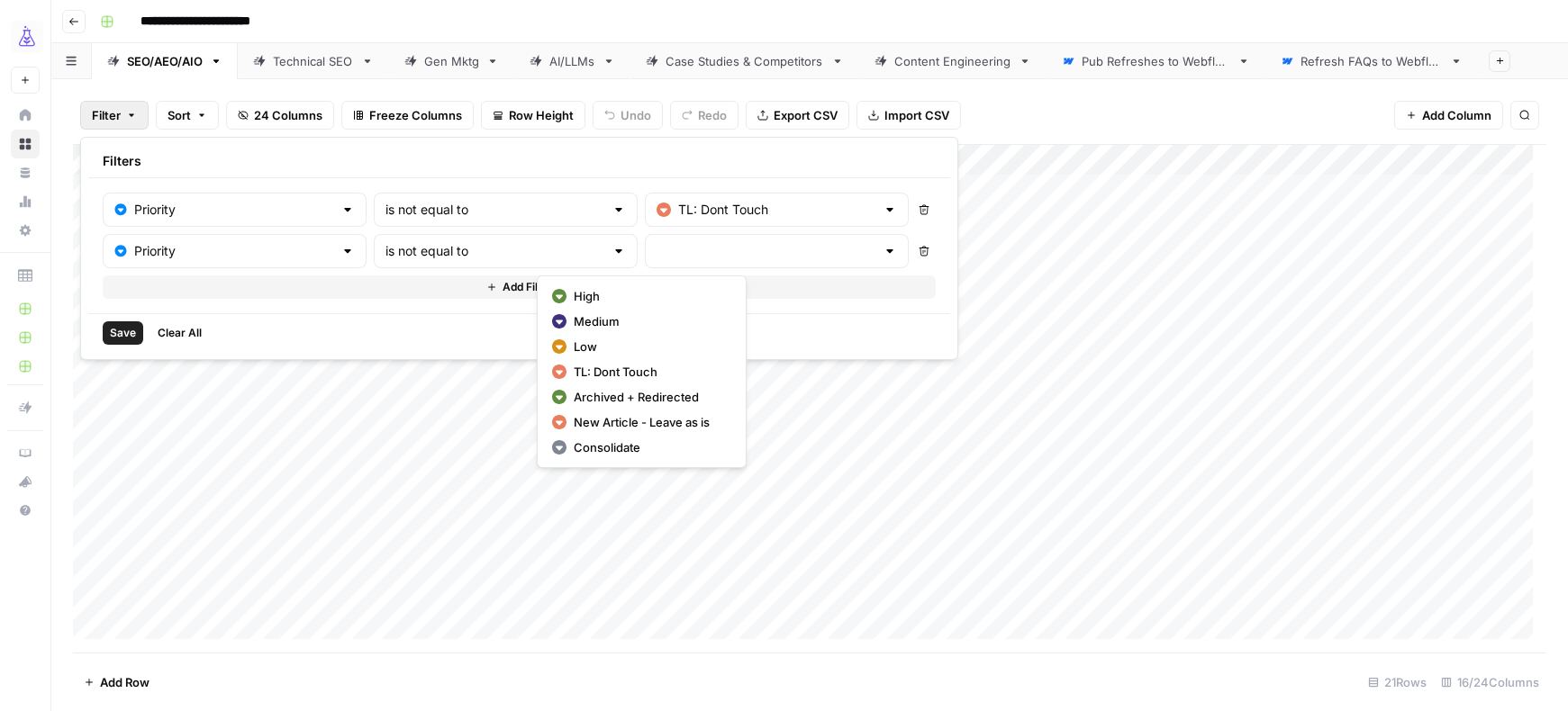 type on "New Article - Leave as is" 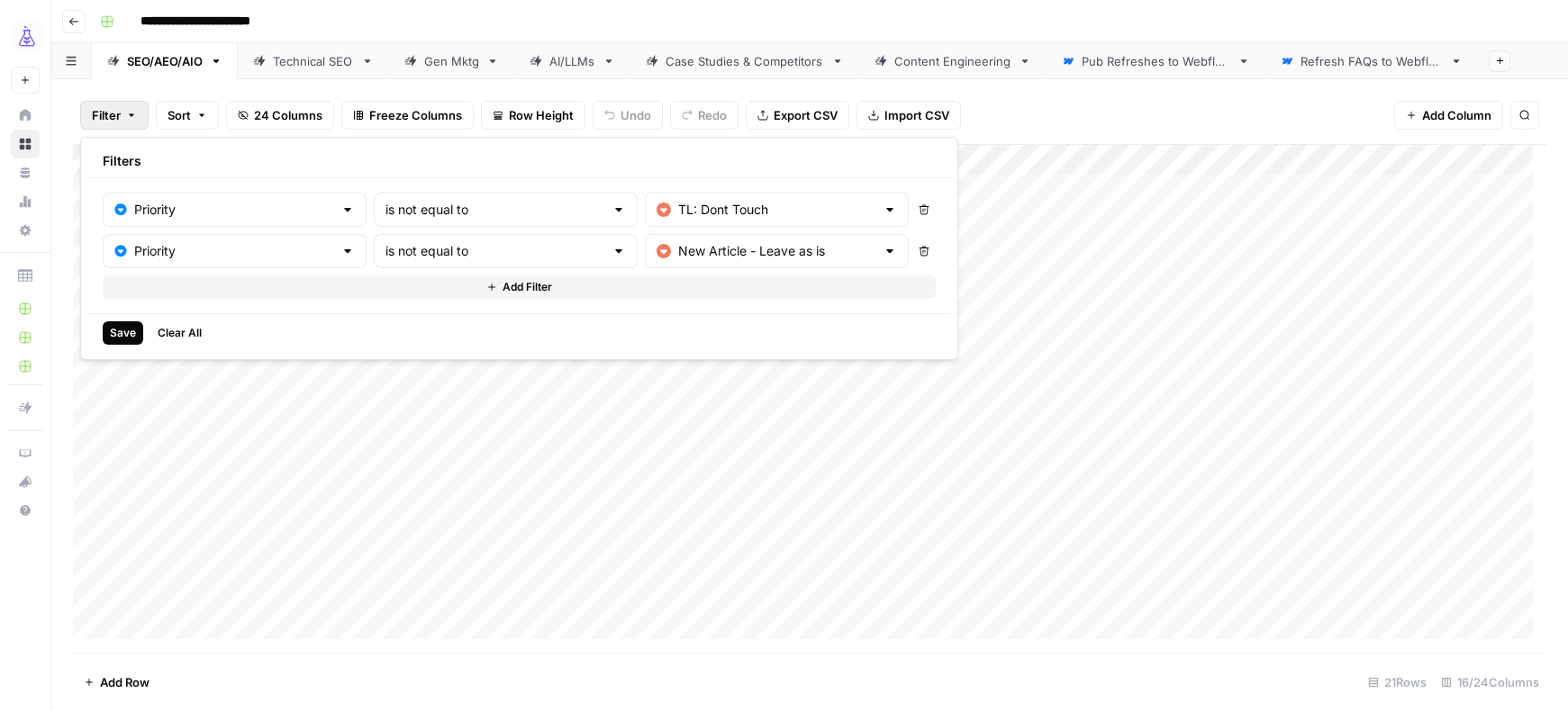 click on "Save" at bounding box center (122, 333) 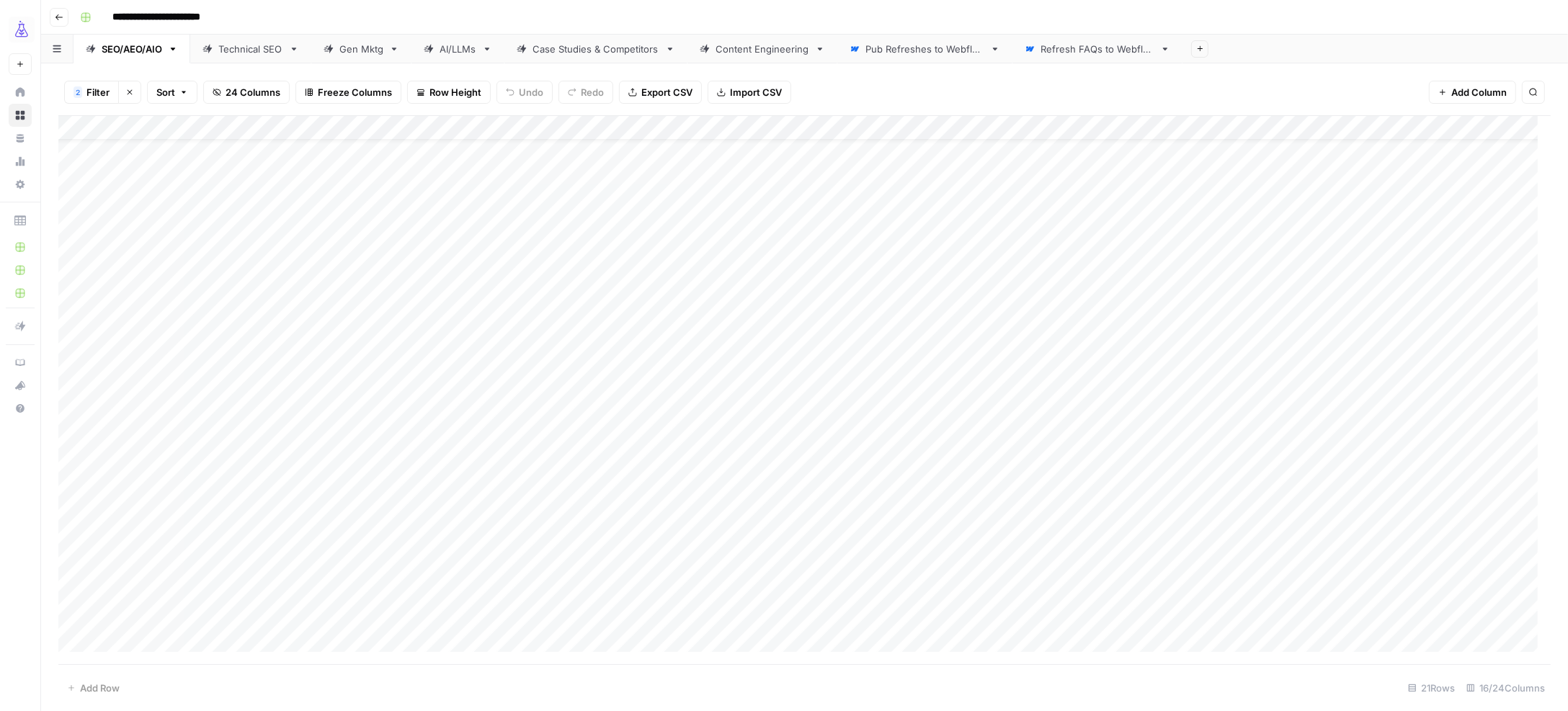 scroll, scrollTop: 238, scrollLeft: 0, axis: vertical 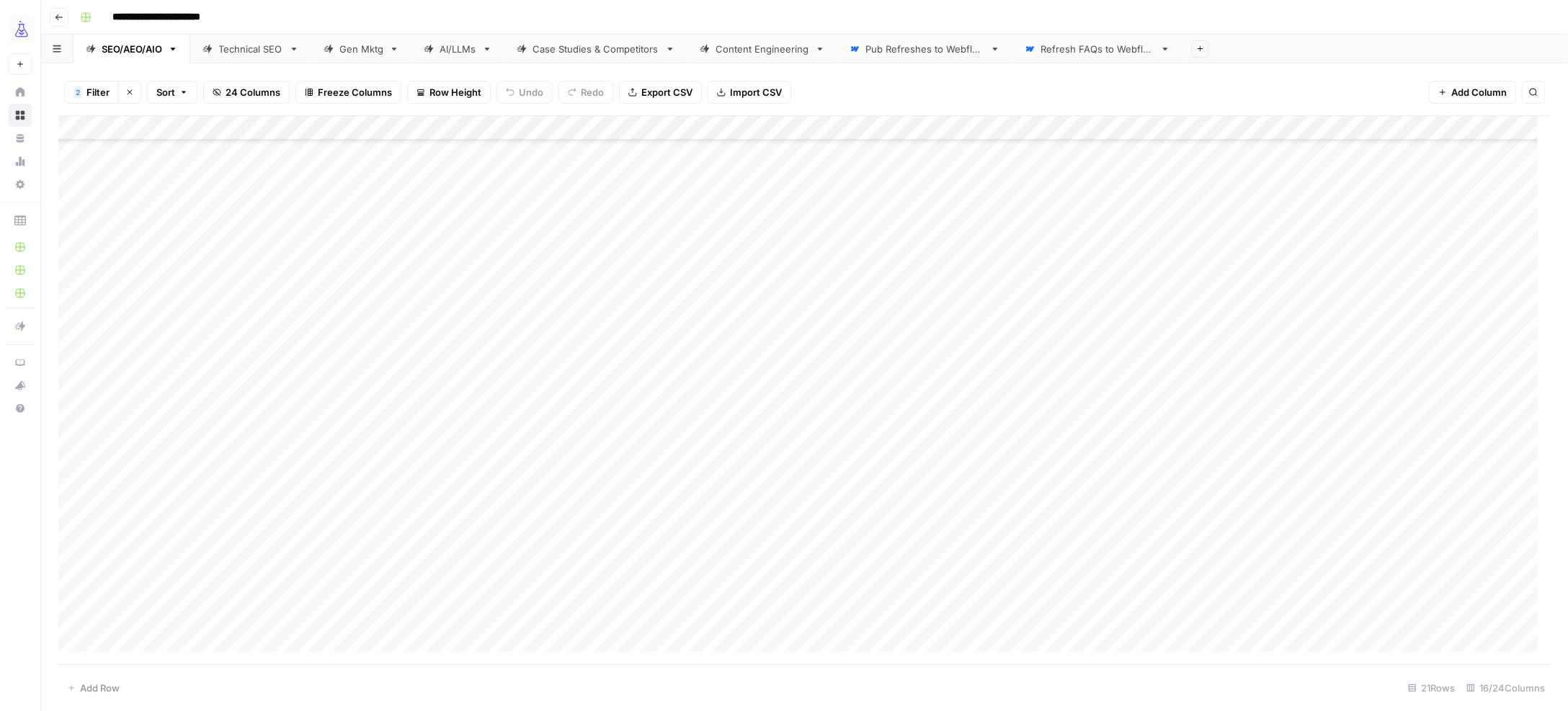 click on "Add Column" at bounding box center [804, 390] 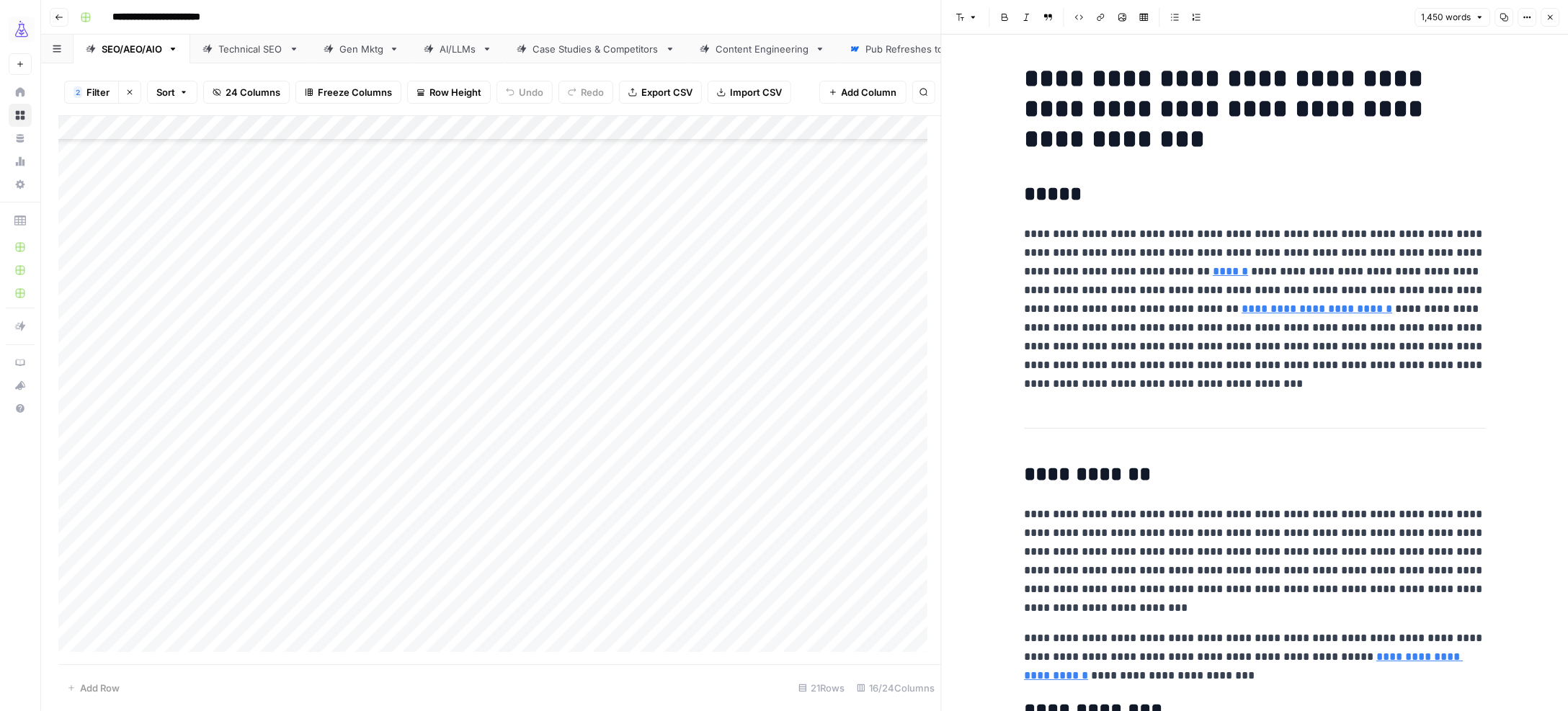 click on "**********" at bounding box center [1255, 109] 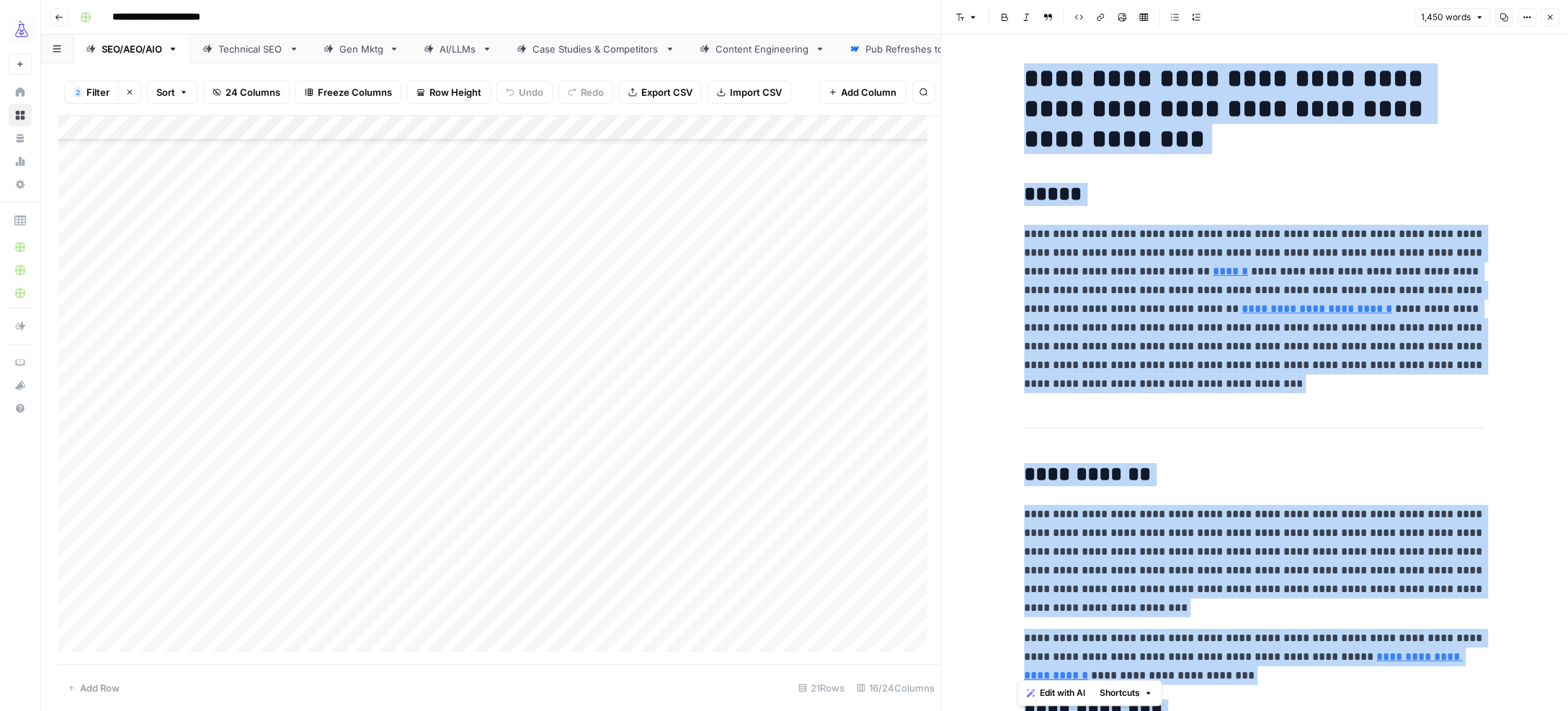 copy on "**********" 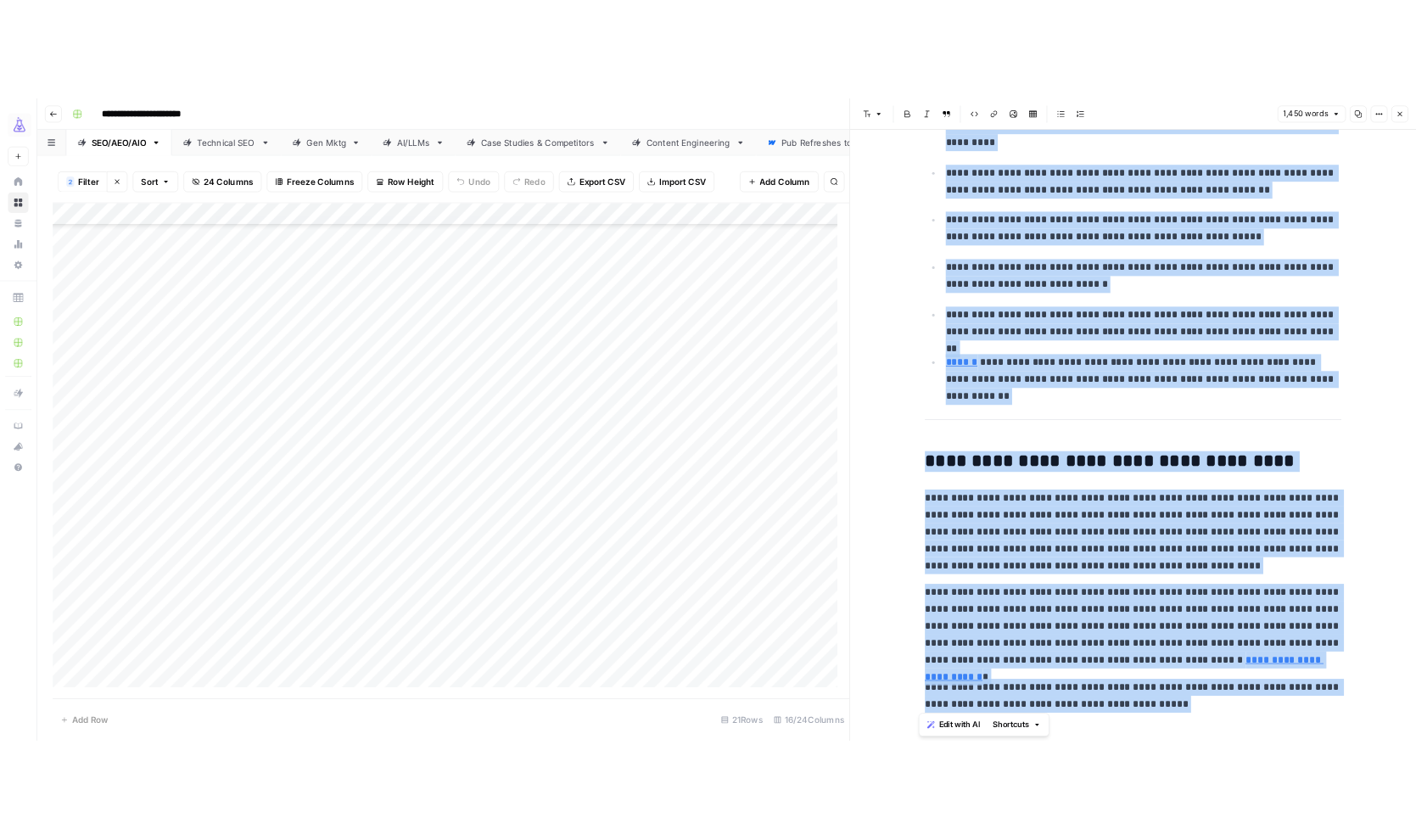 scroll, scrollTop: 919, scrollLeft: 0, axis: vertical 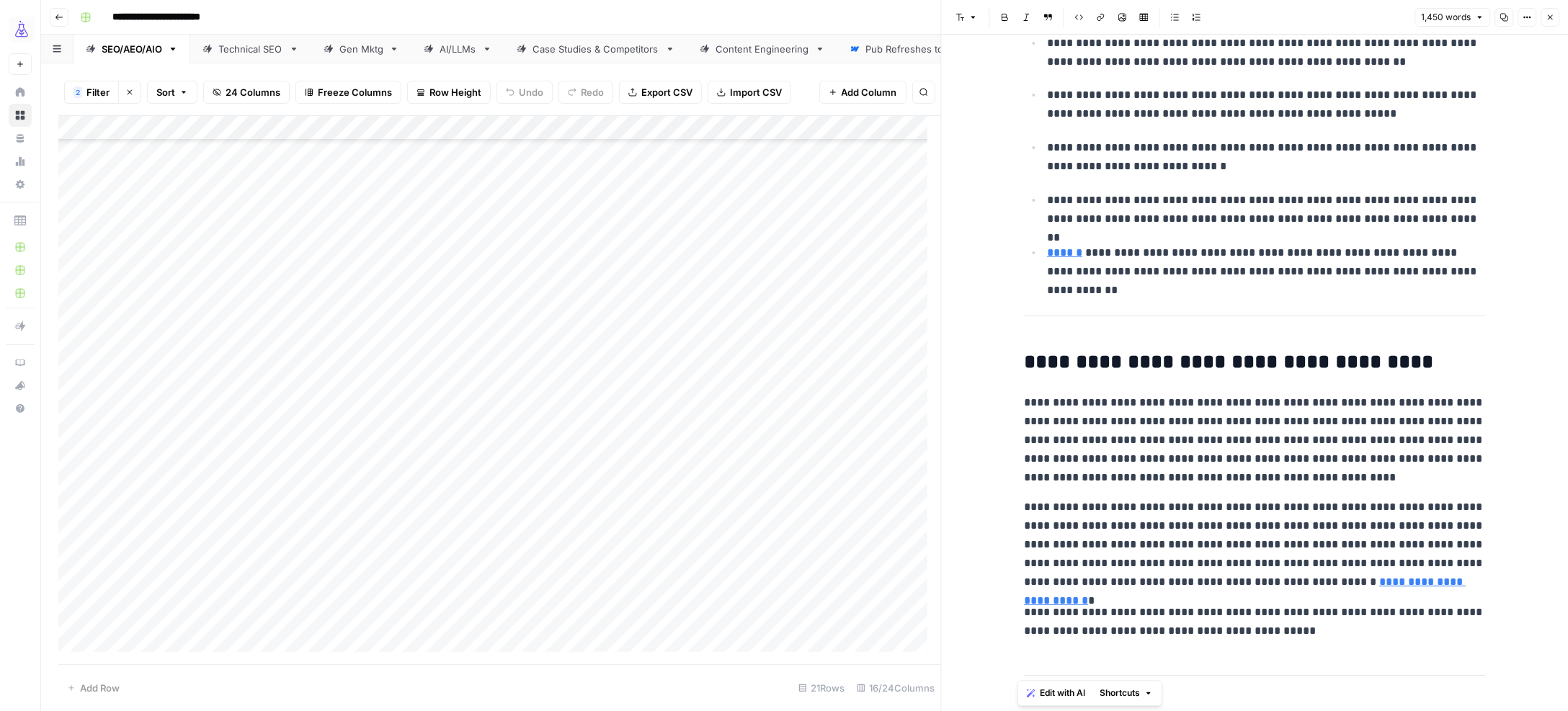 click on "**********" at bounding box center [1255, 362] 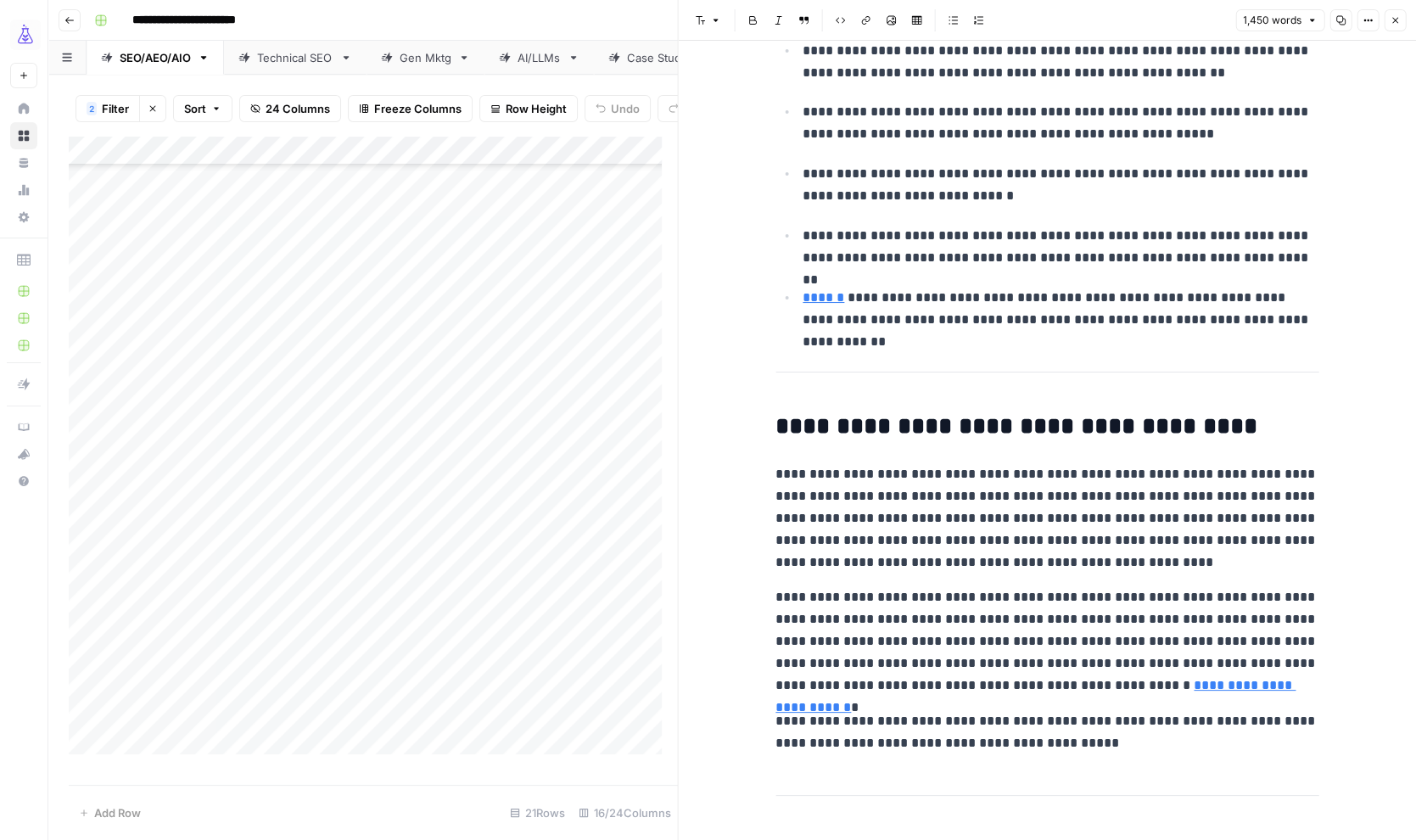click on "**********" at bounding box center (1047, 427) 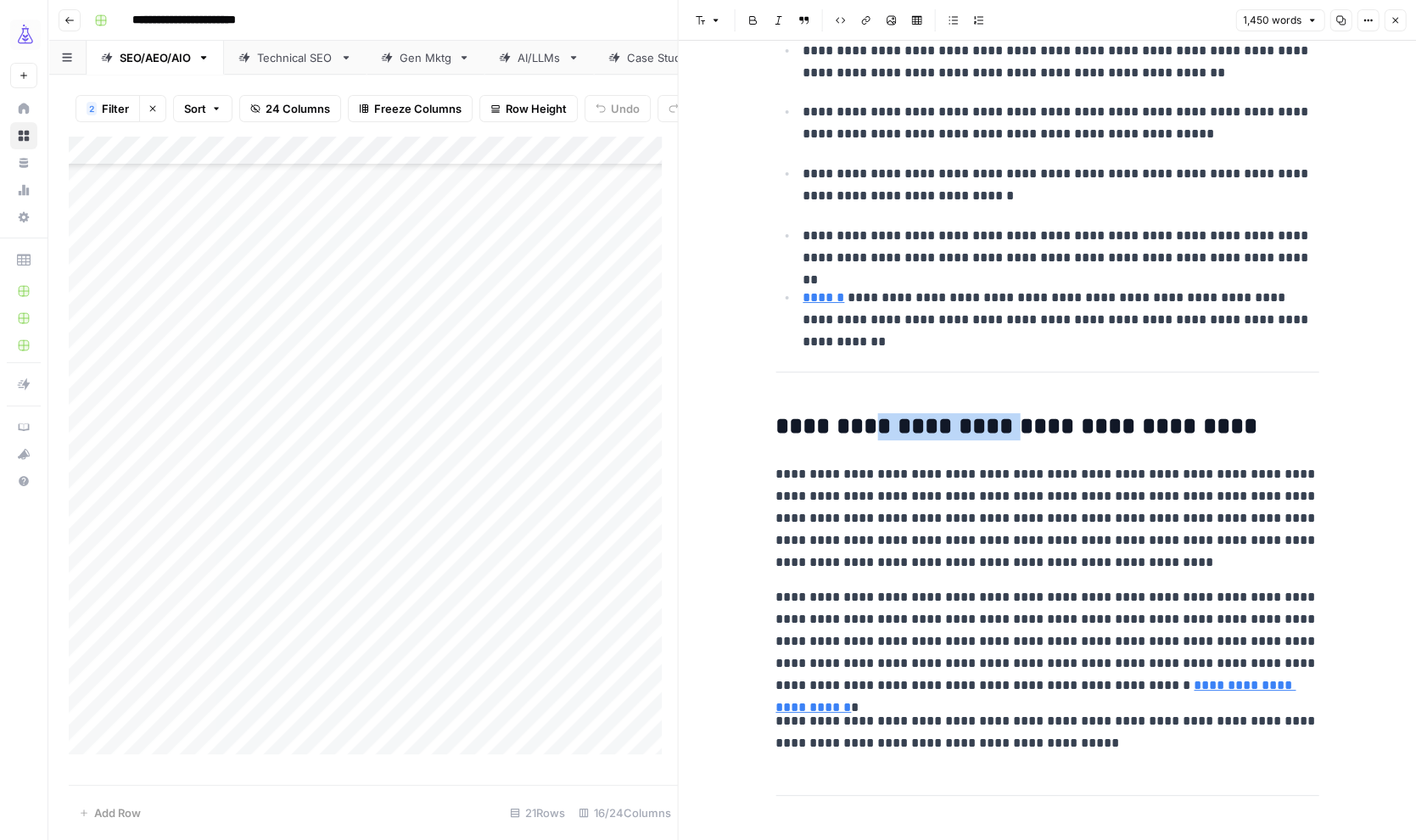 click on "**********" at bounding box center [1047, 427] 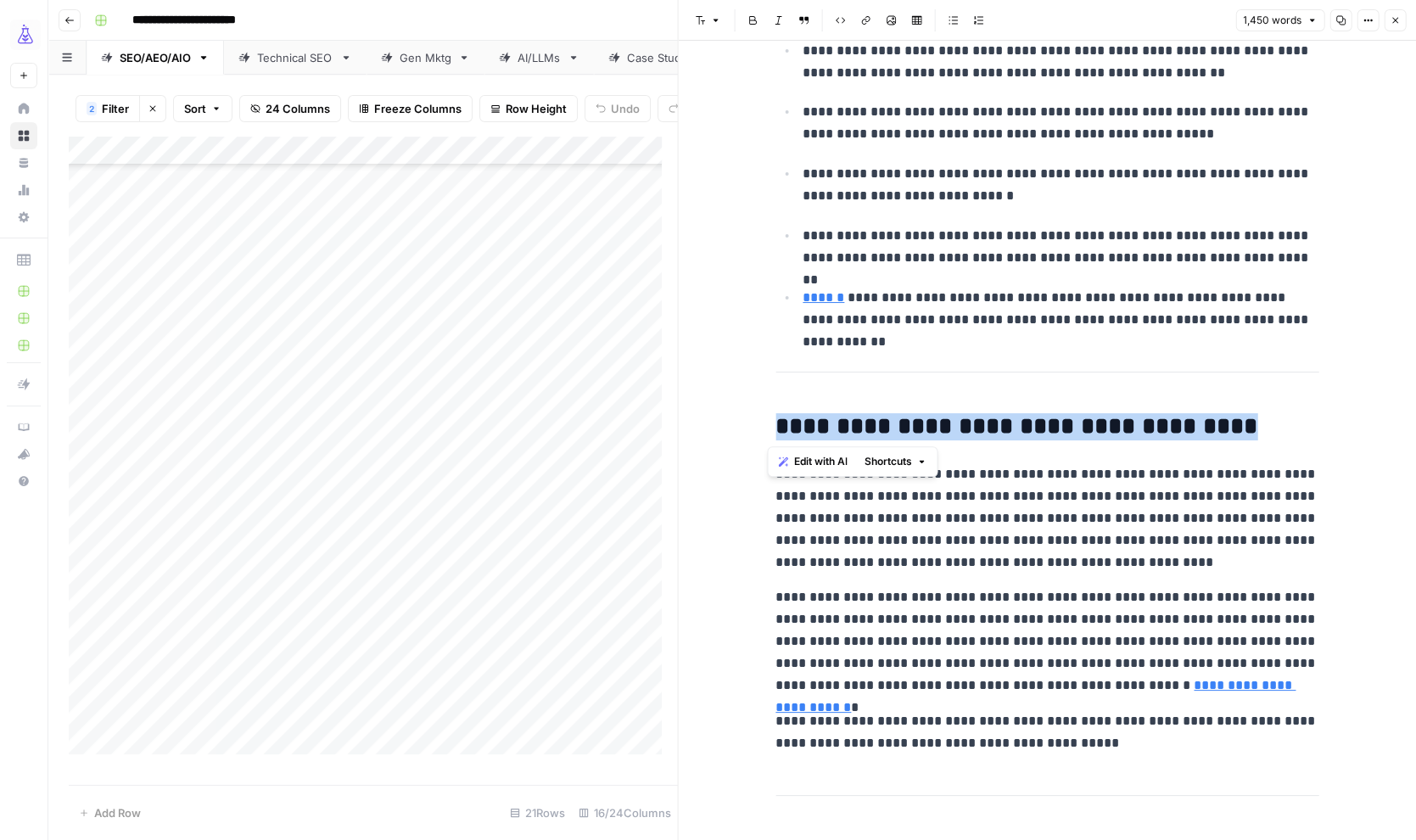 click on "**********" at bounding box center [1047, 427] 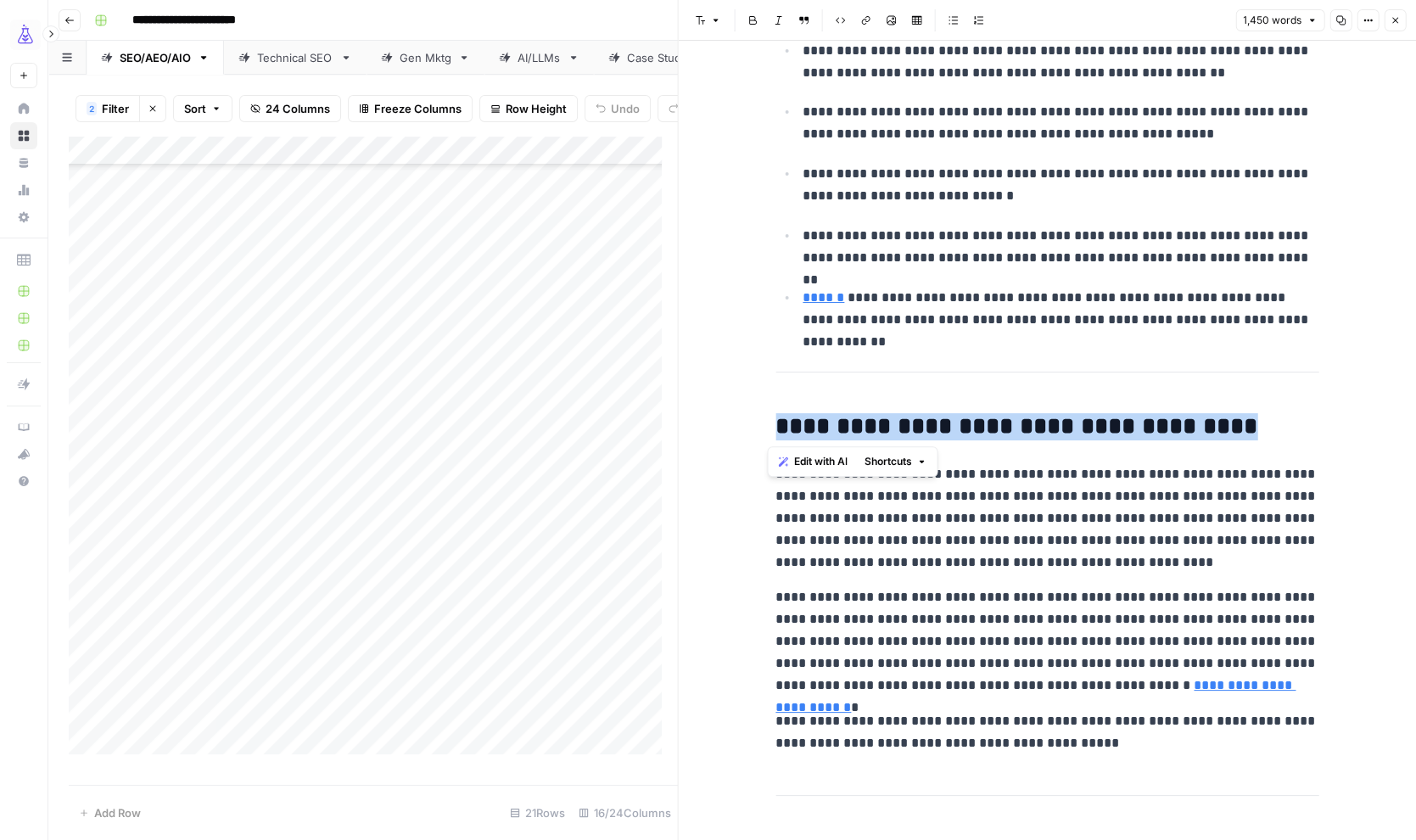copy on "**********" 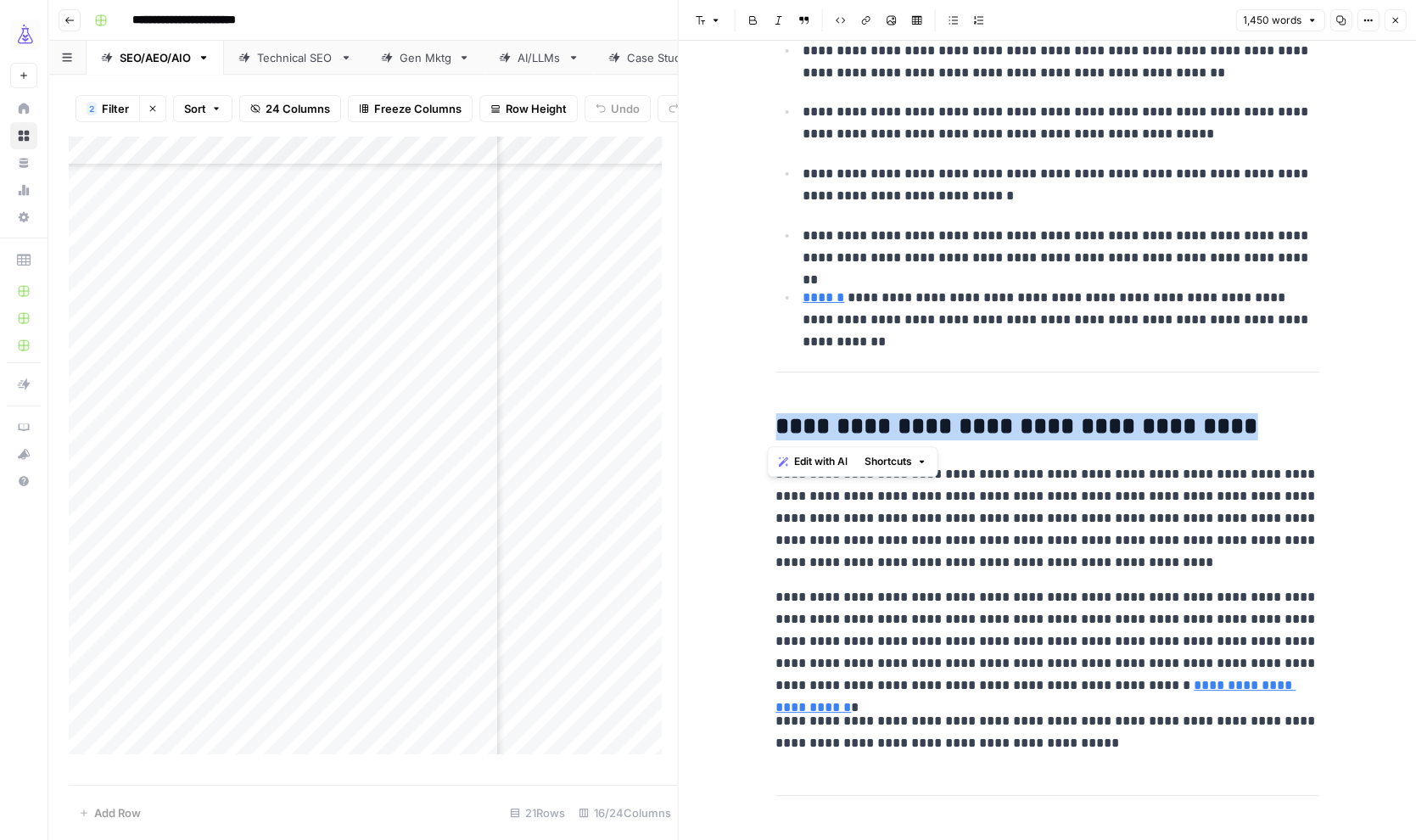 scroll, scrollTop: 280, scrollLeft: 198, axis: both 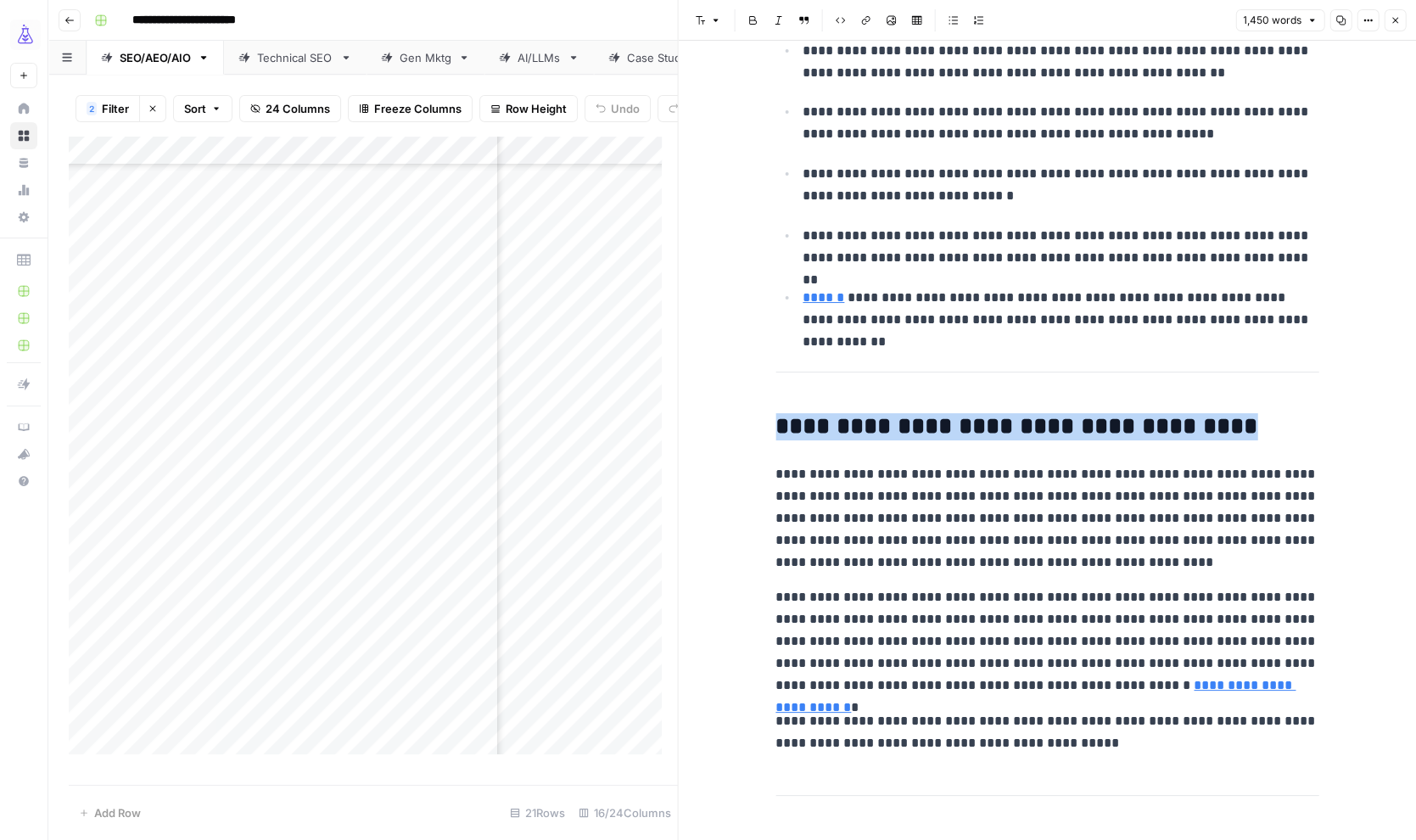 click on "Add Column" at bounding box center (372, 453) 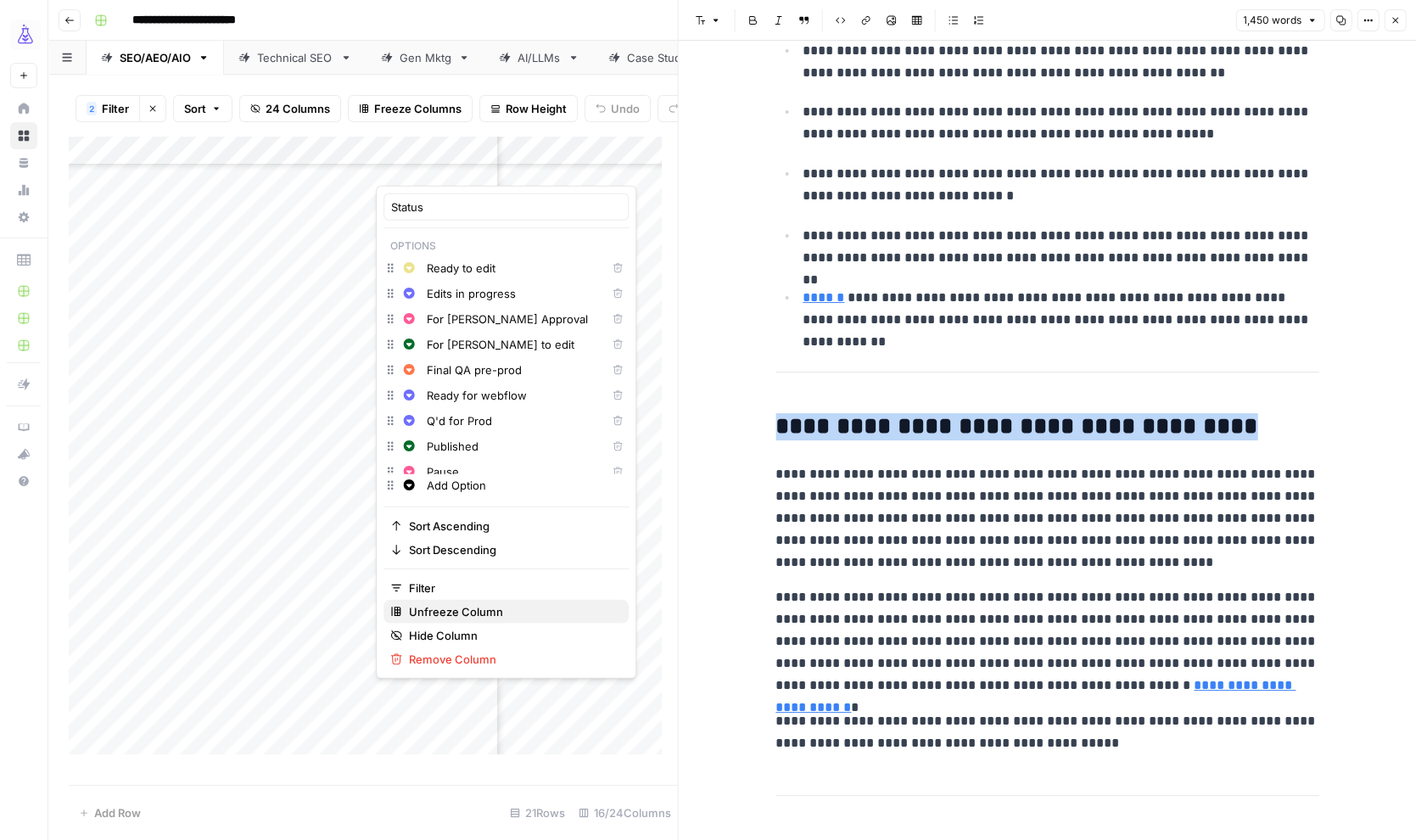click on "Unfreeze Column" at bounding box center (456, 612) 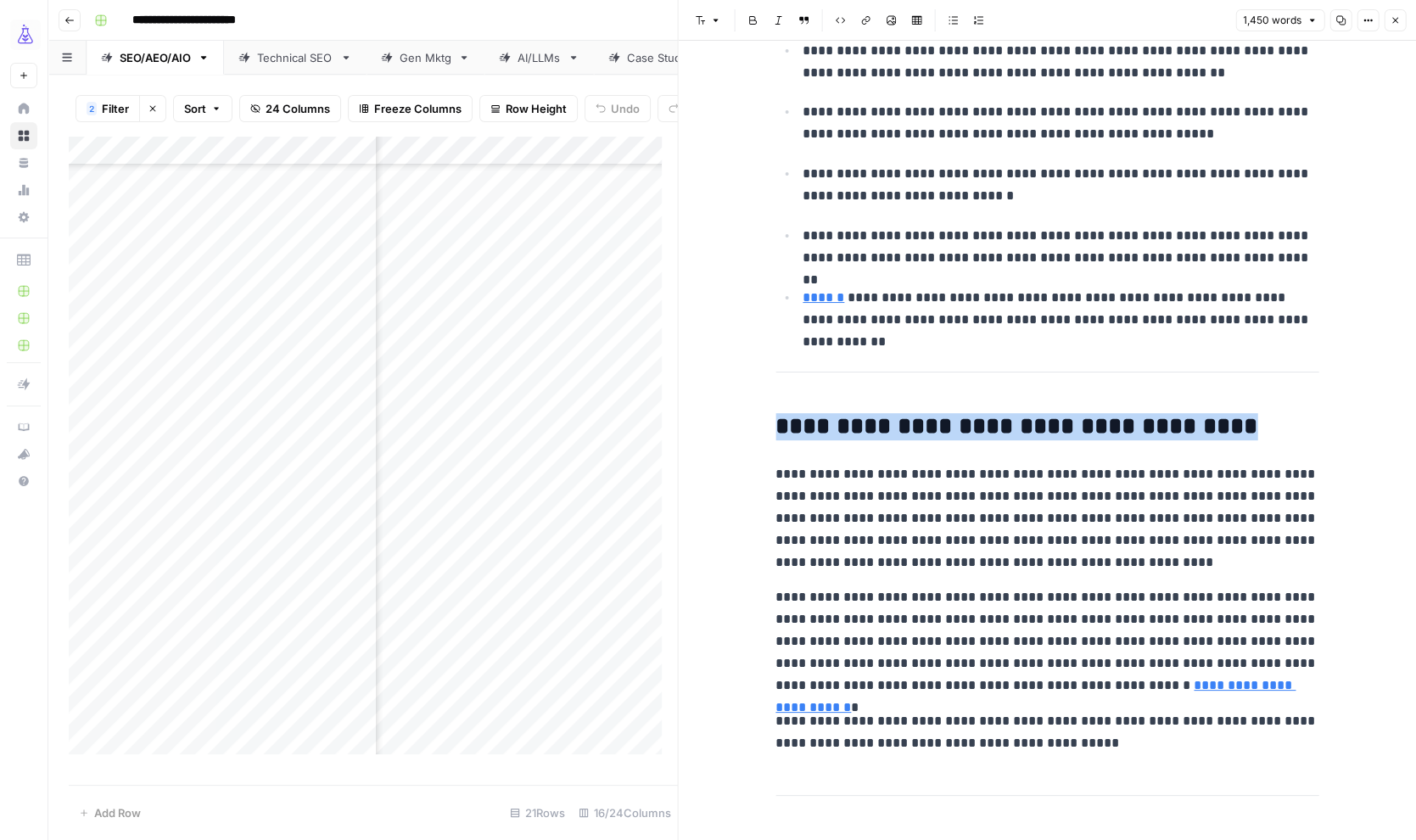 scroll, scrollTop: 280, scrollLeft: 374, axis: both 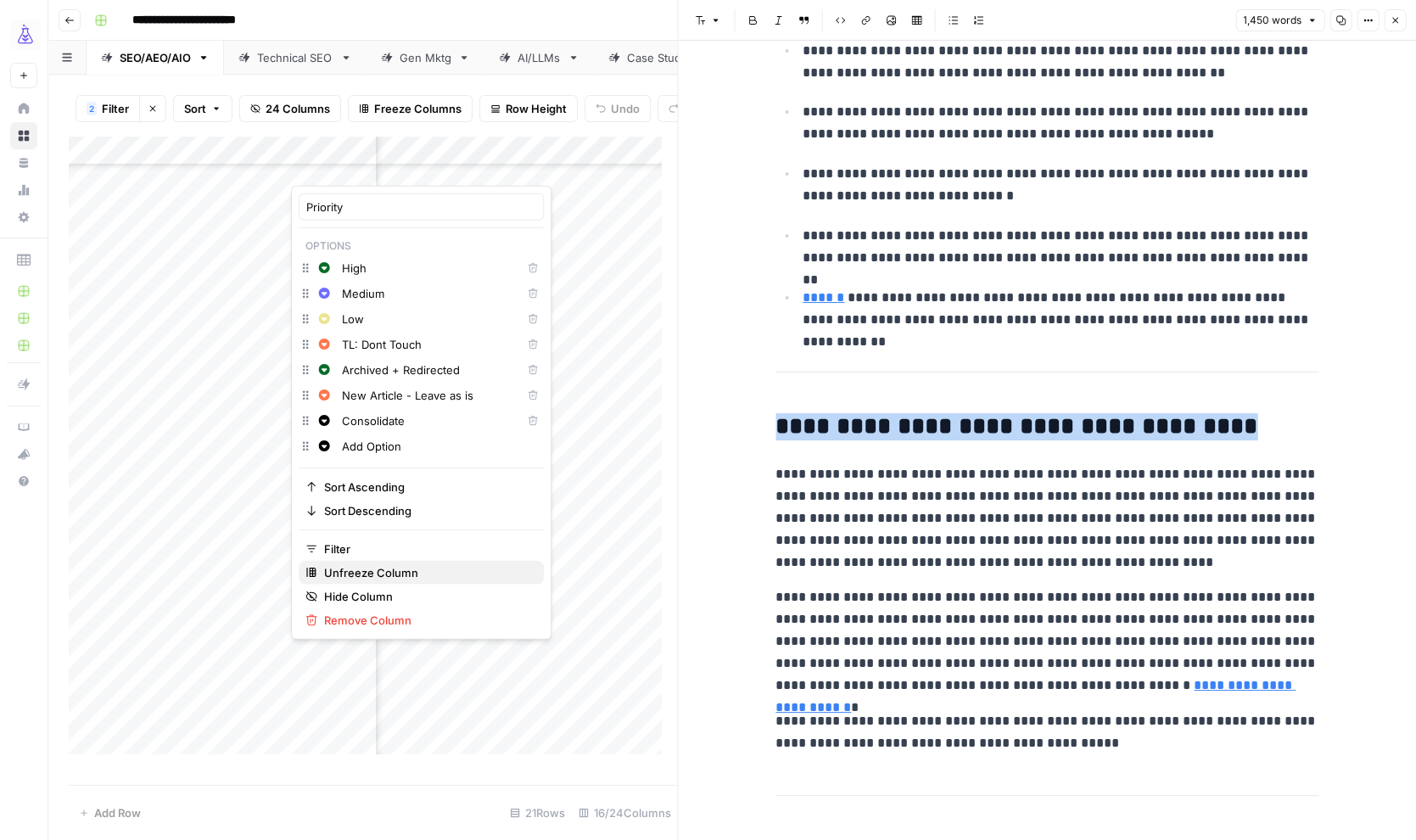 click on "Unfreeze Column" at bounding box center [371, 573] 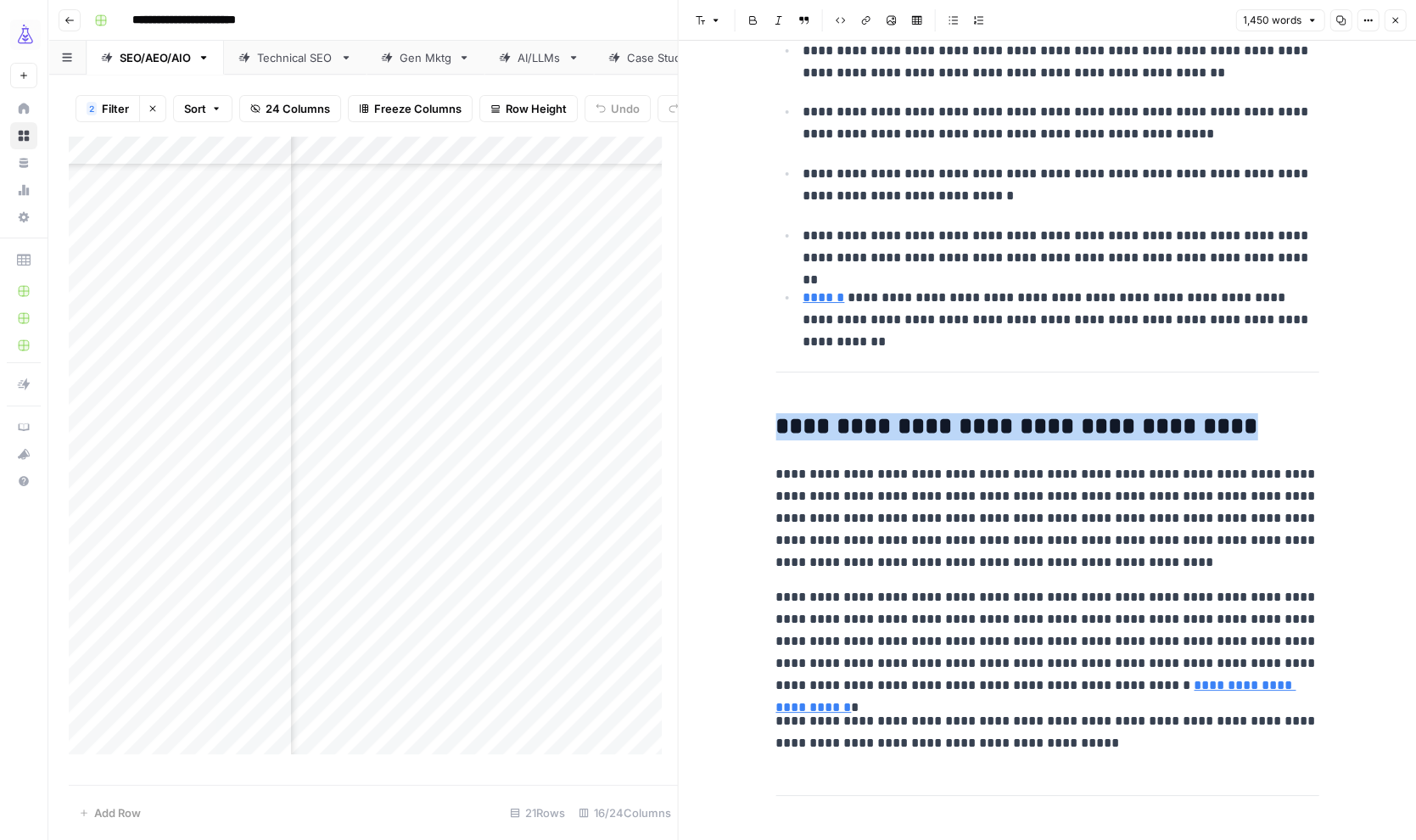 scroll, scrollTop: 280, scrollLeft: 824, axis: both 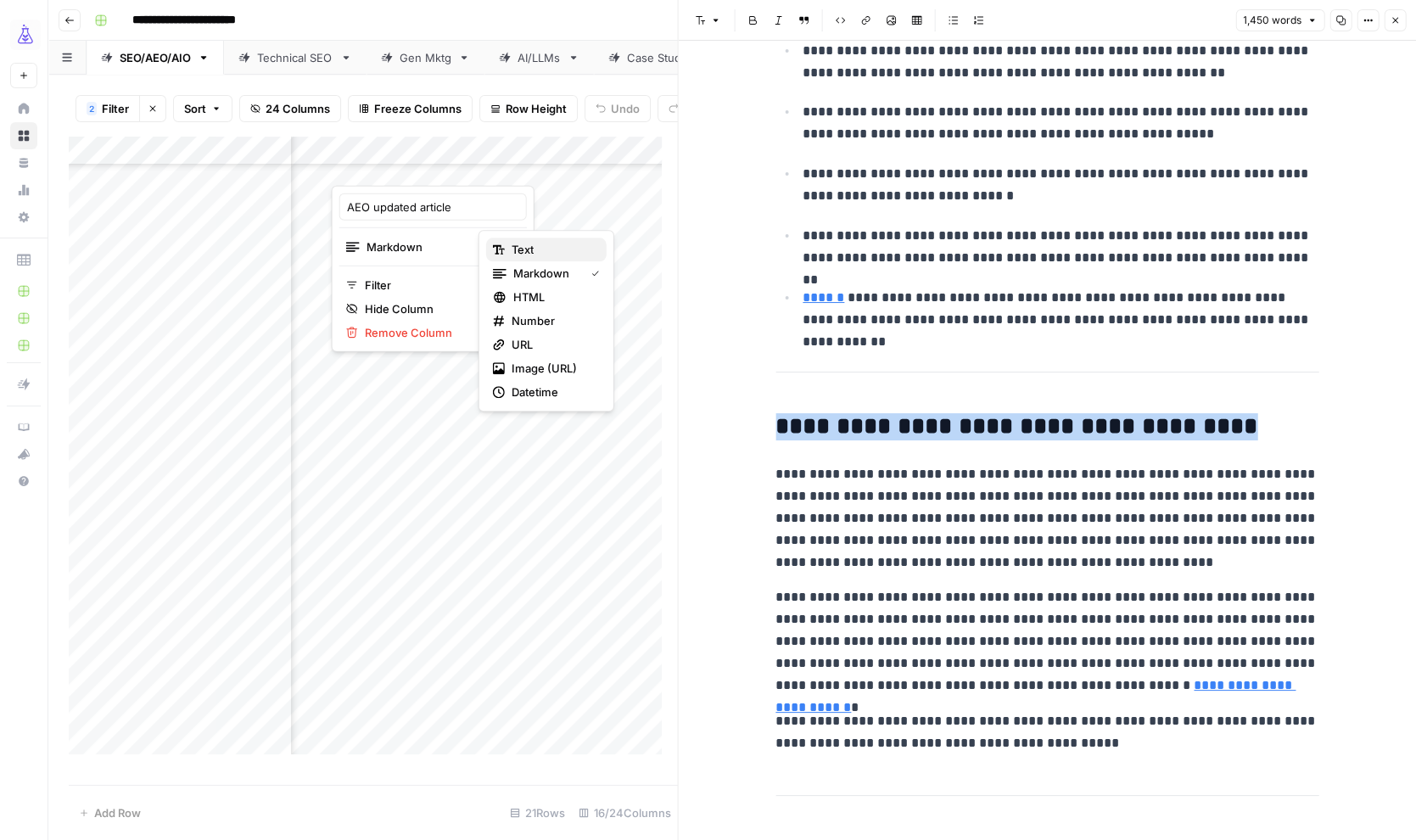 drag, startPoint x: 535, startPoint y: 258, endPoint x: 440, endPoint y: 349, distance: 131.55227 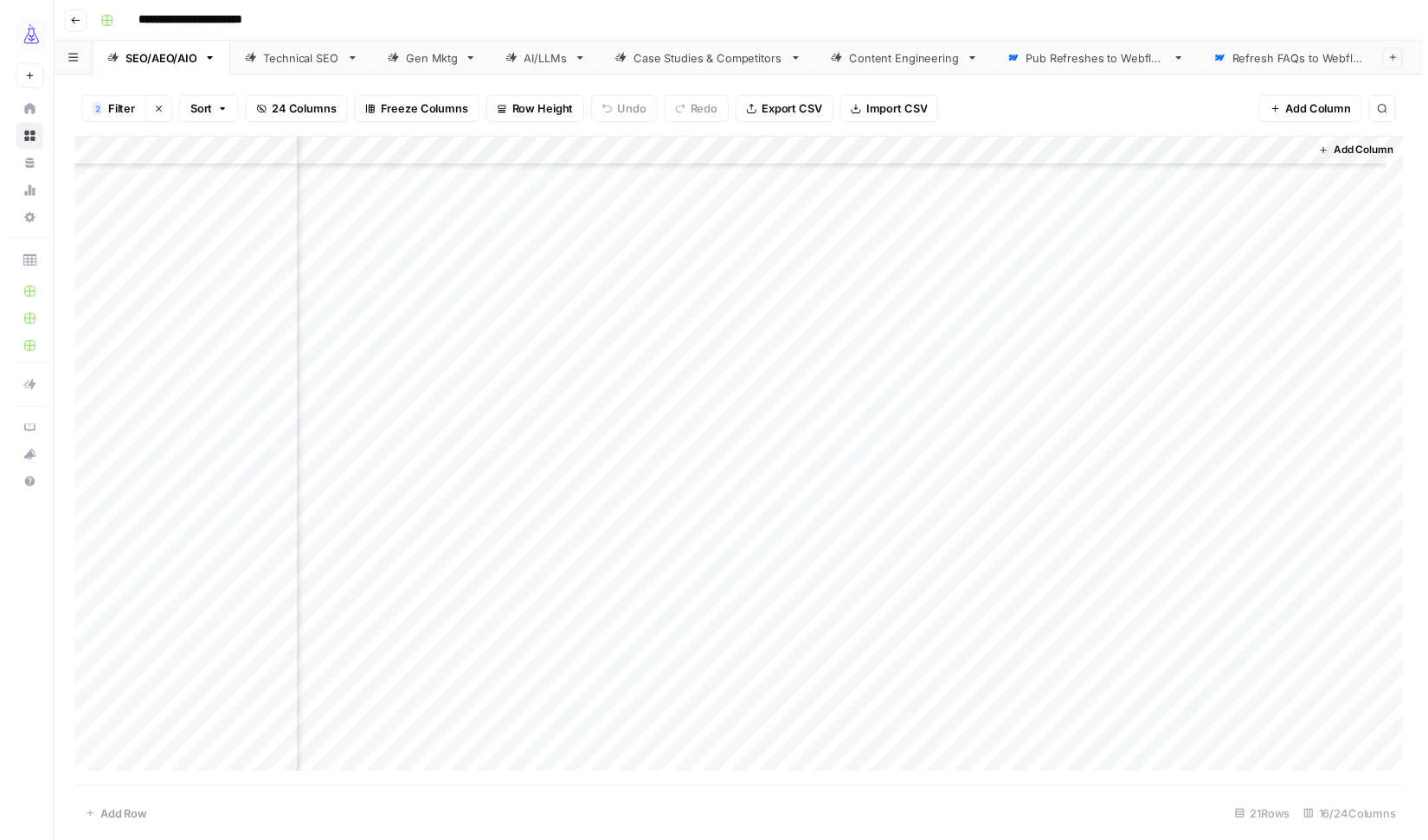 scroll, scrollTop: 285, scrollLeft: 810, axis: both 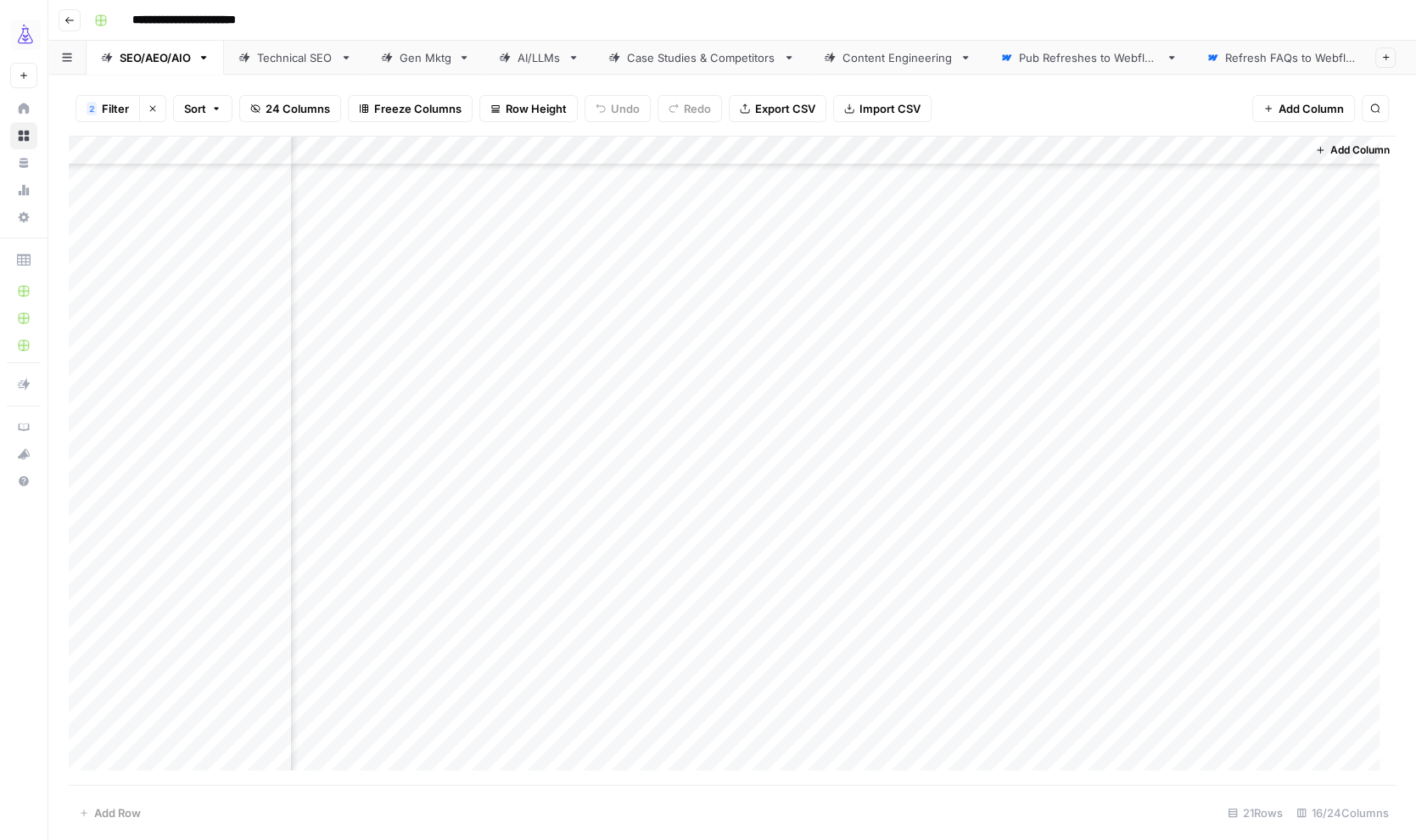 click on "Add Column" at bounding box center [732, 462] 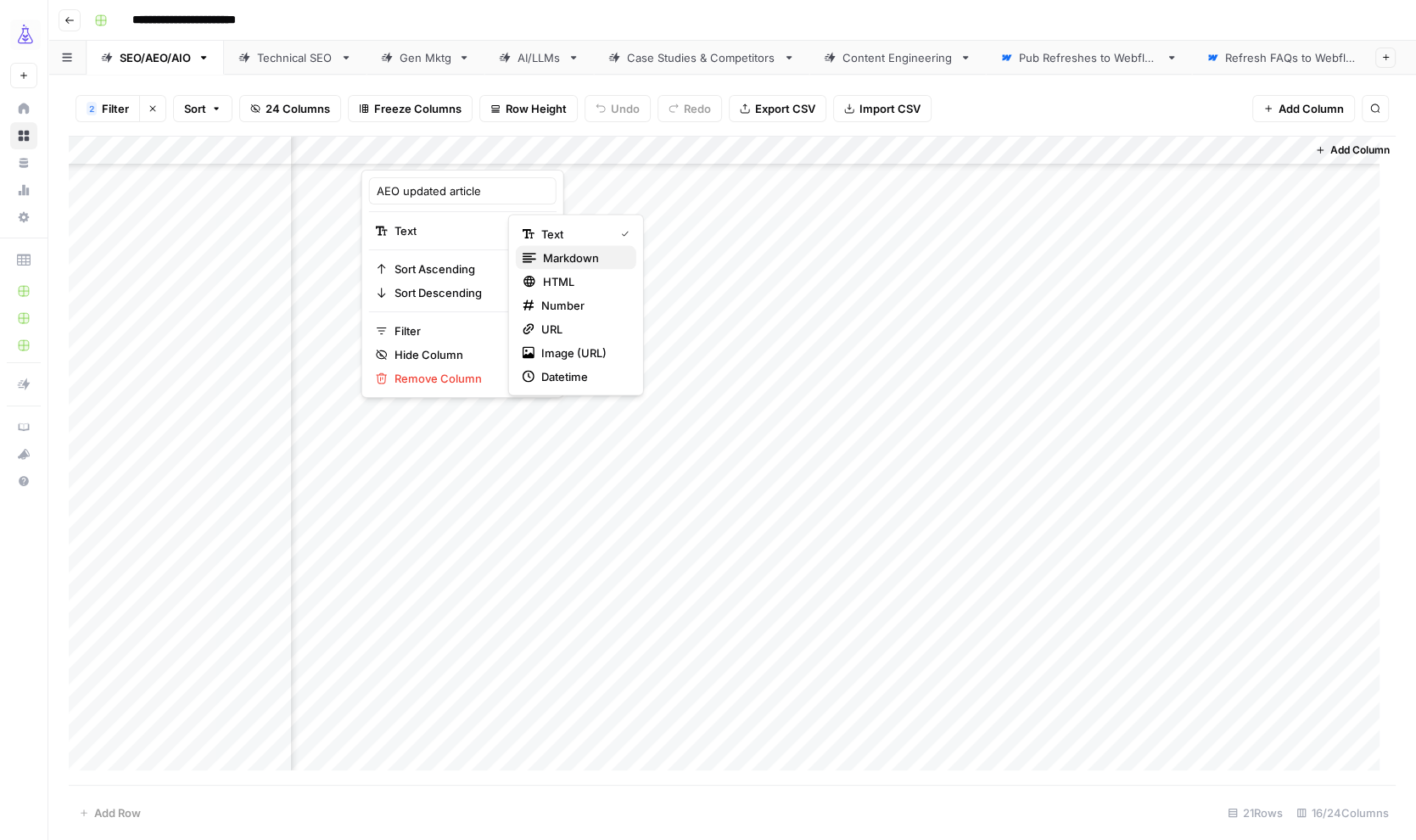 drag, startPoint x: 554, startPoint y: 257, endPoint x: 96, endPoint y: 428, distance: 488.88138 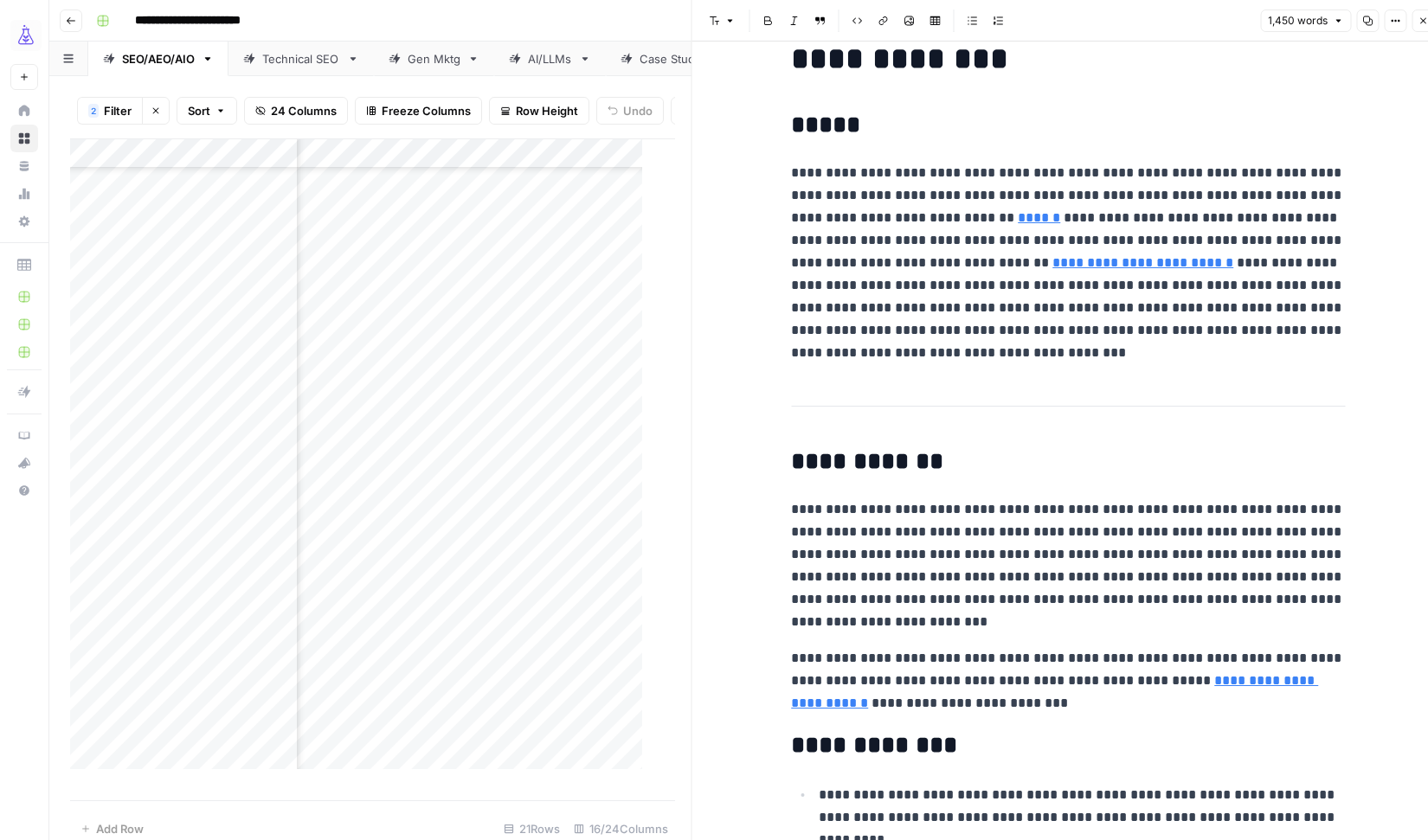 scroll, scrollTop: 206, scrollLeft: 0, axis: vertical 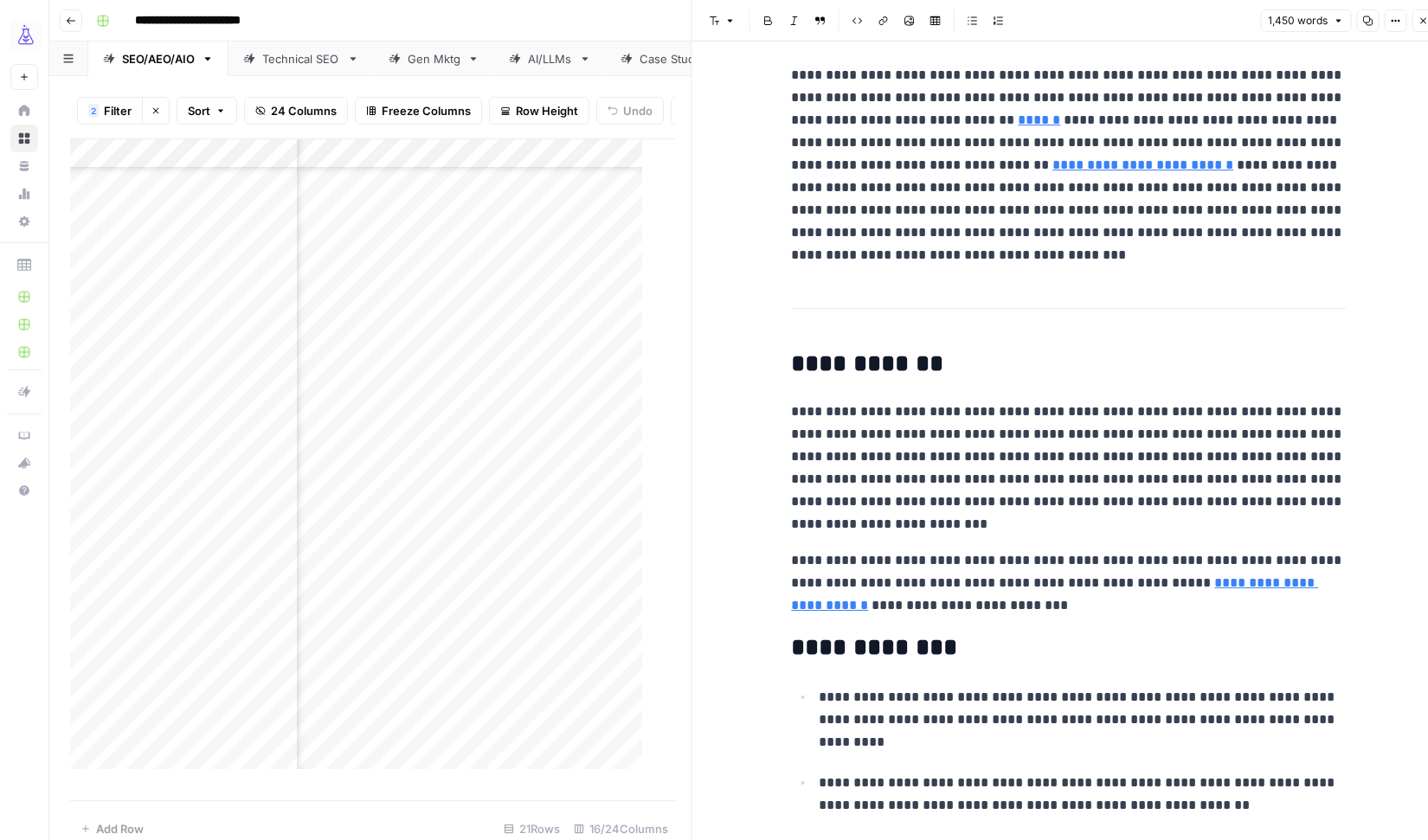 click on "**********" at bounding box center [1068, 468] 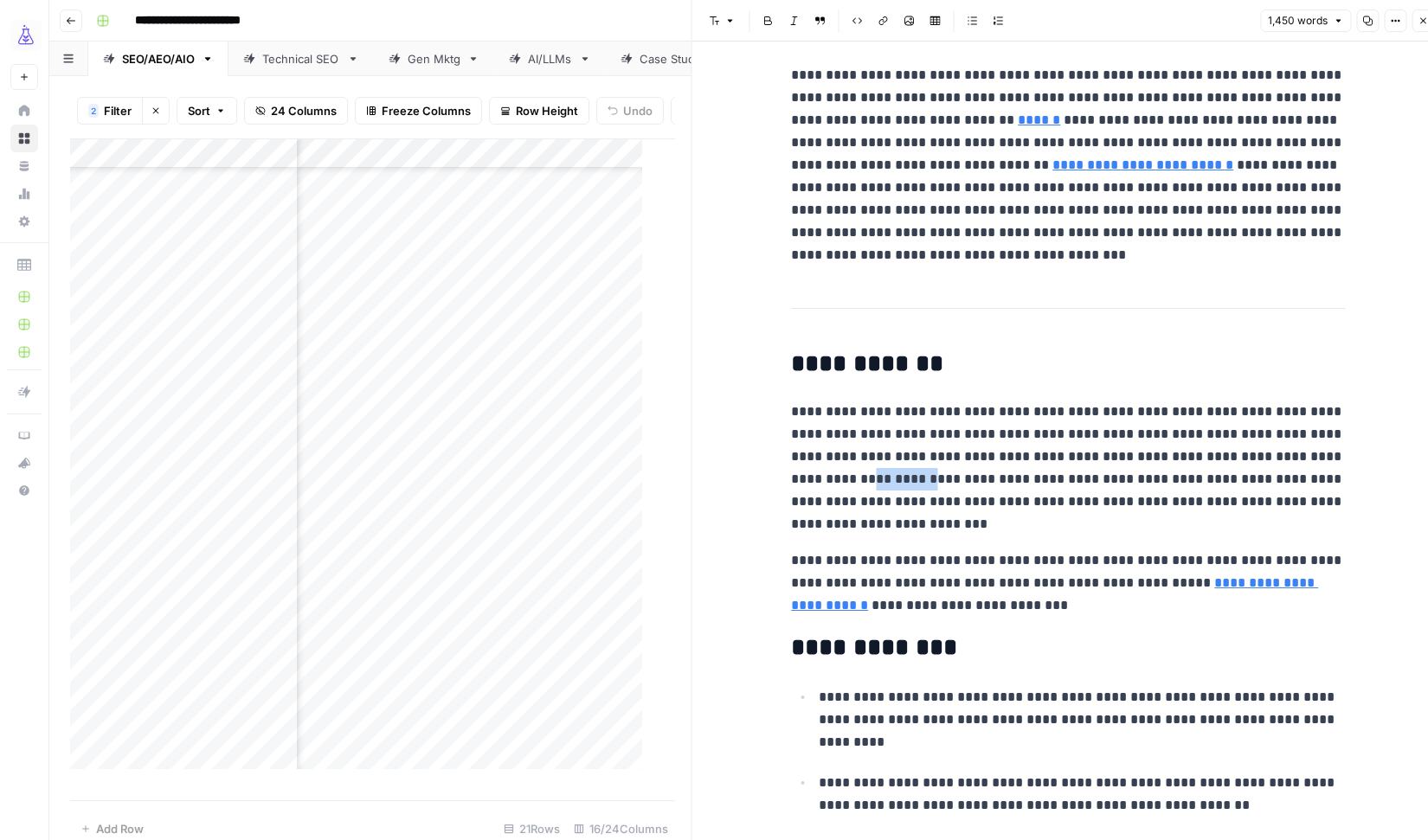 click on "**********" at bounding box center [1068, 468] 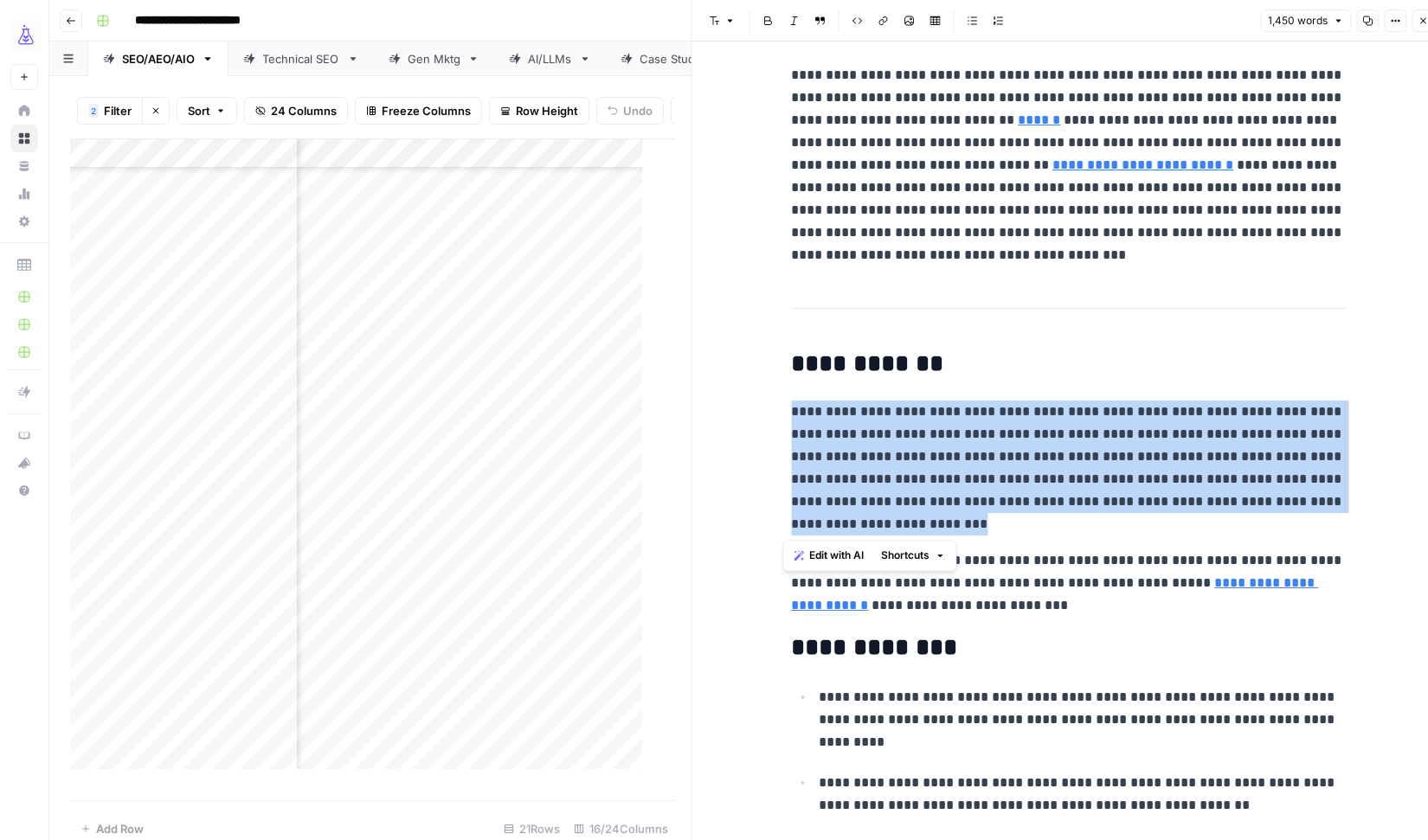 click on "**********" at bounding box center (1068, 468) 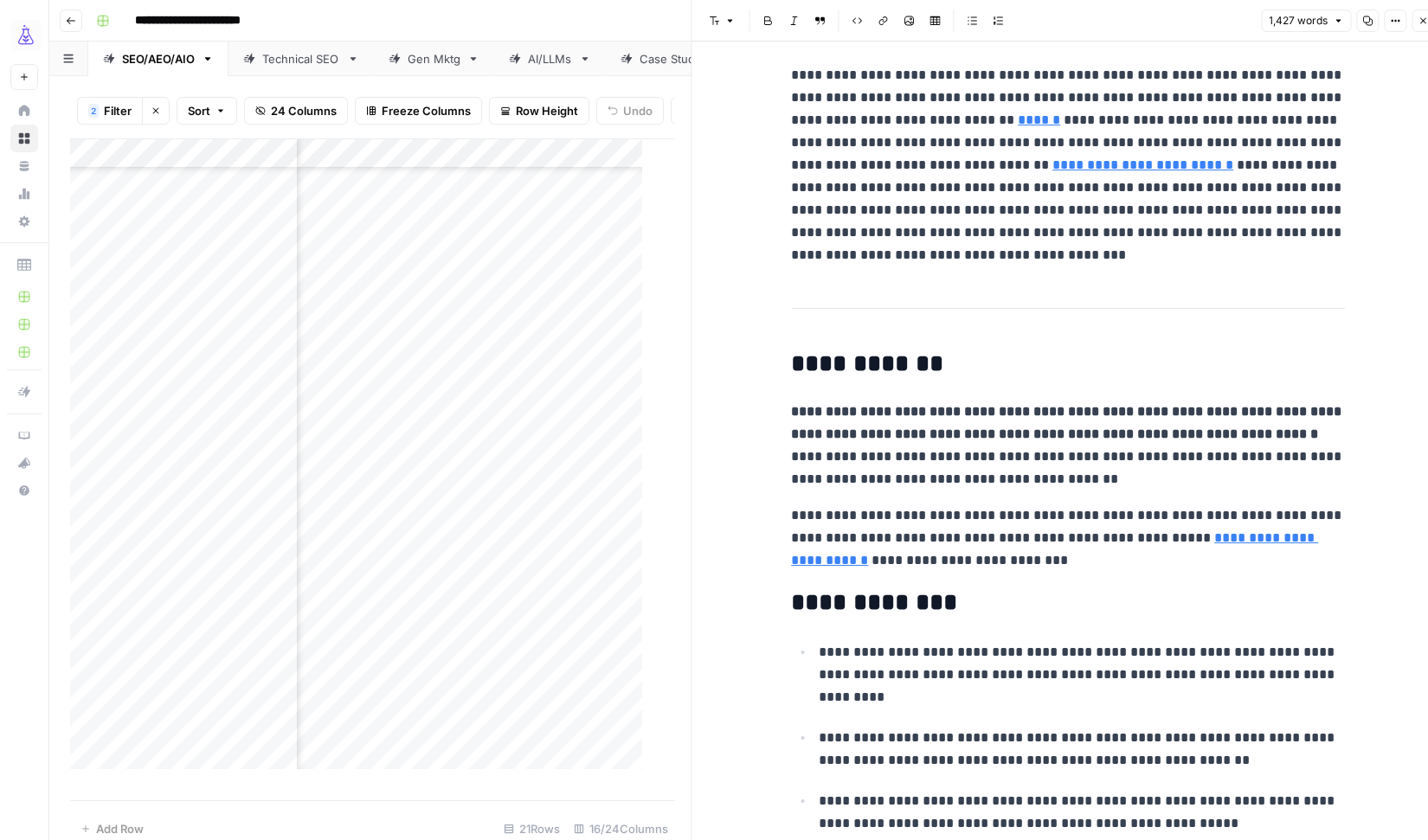 click on "**********" at bounding box center [1068, 446] 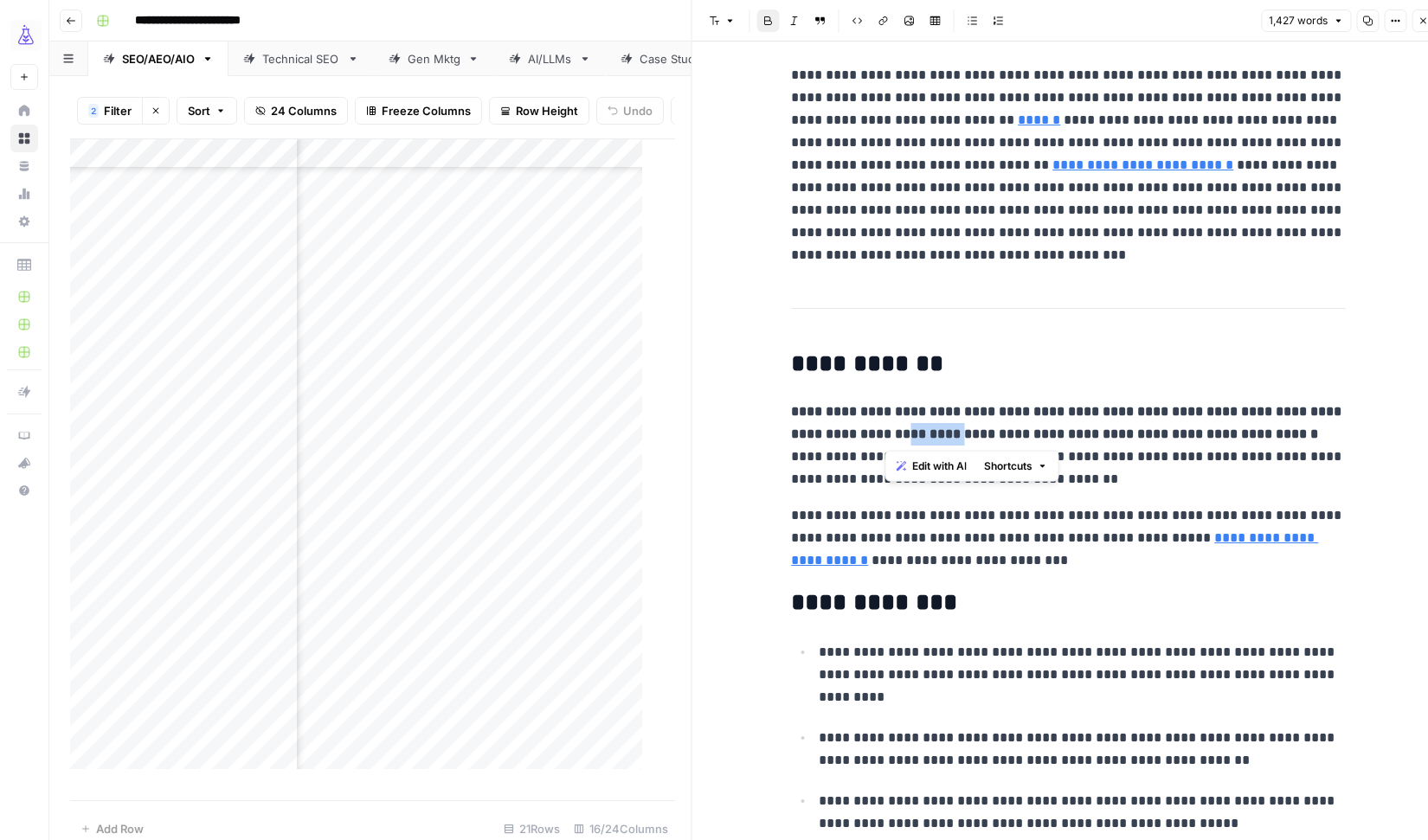 click on "**********" at bounding box center [1068, 446] 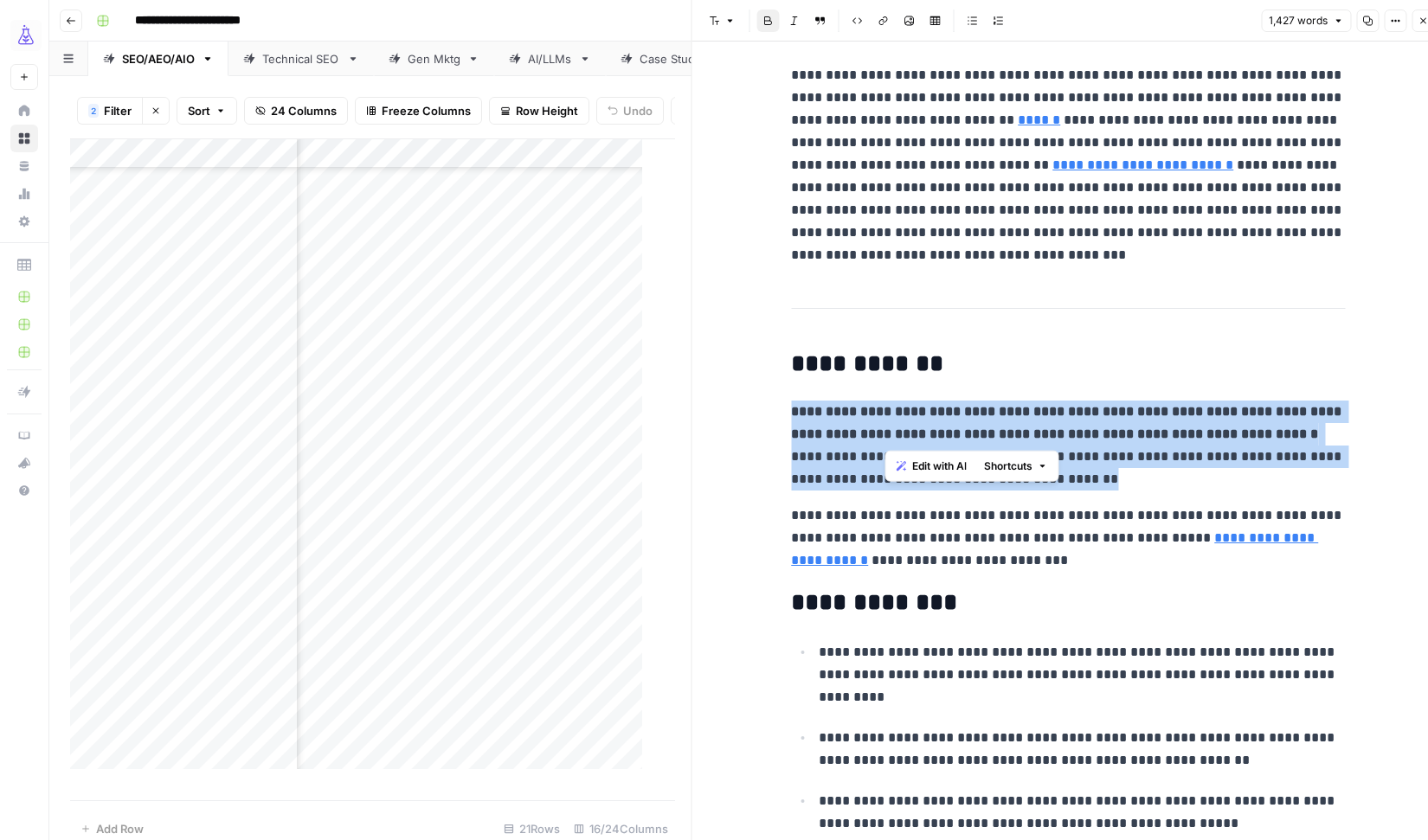 click on "**********" at bounding box center [1068, 446] 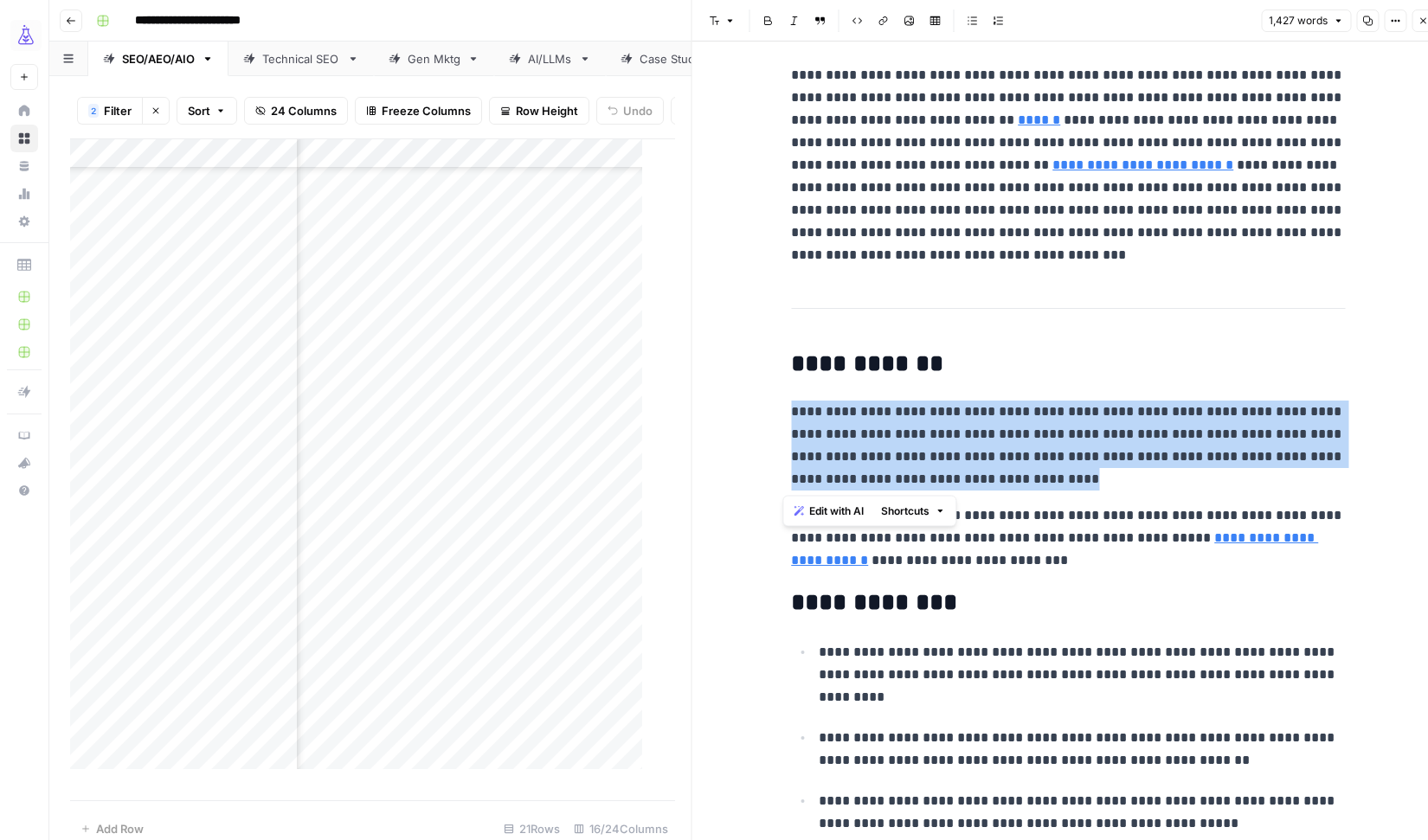 click on "**********" at bounding box center [1068, 446] 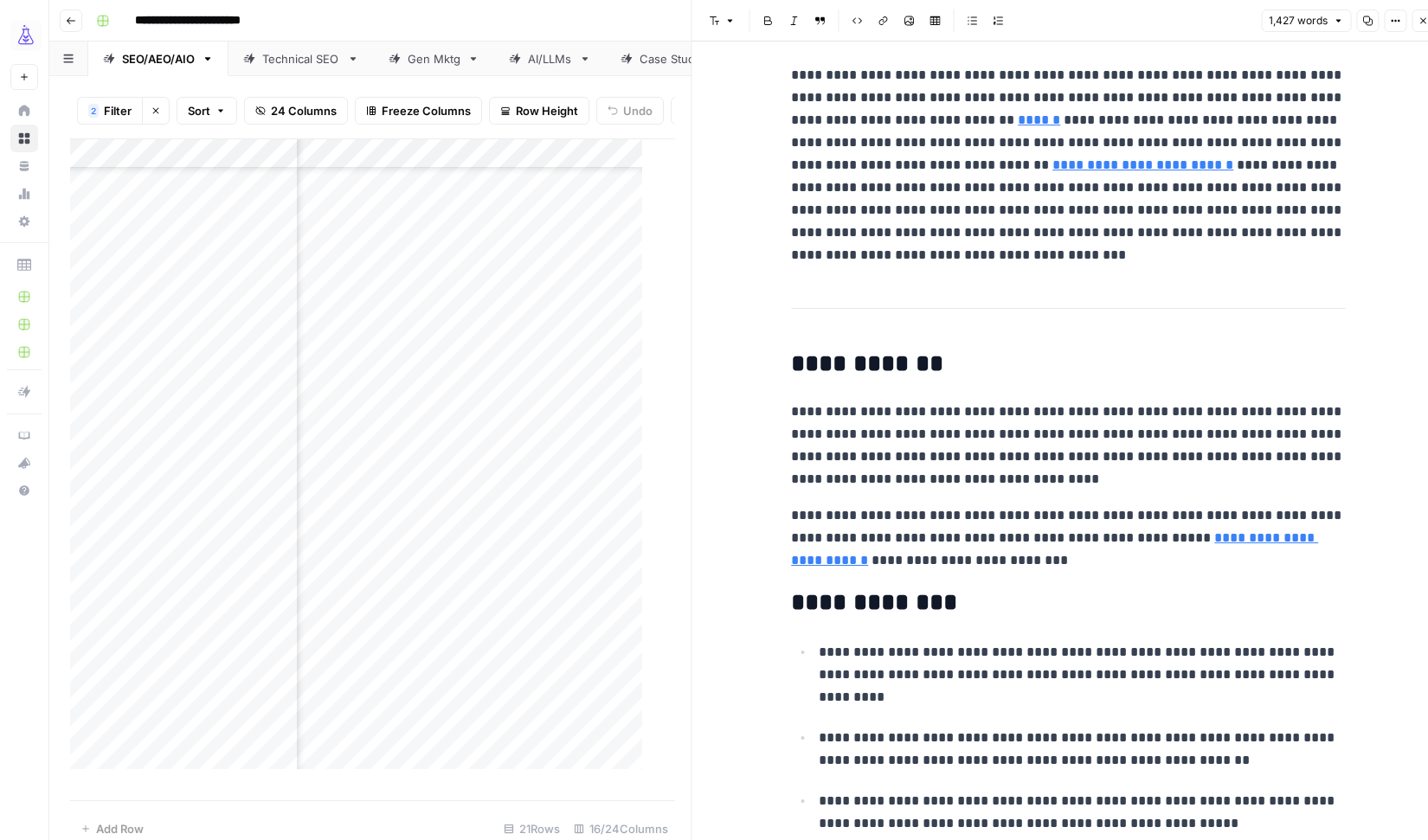 click on "**********" at bounding box center [1068, 446] 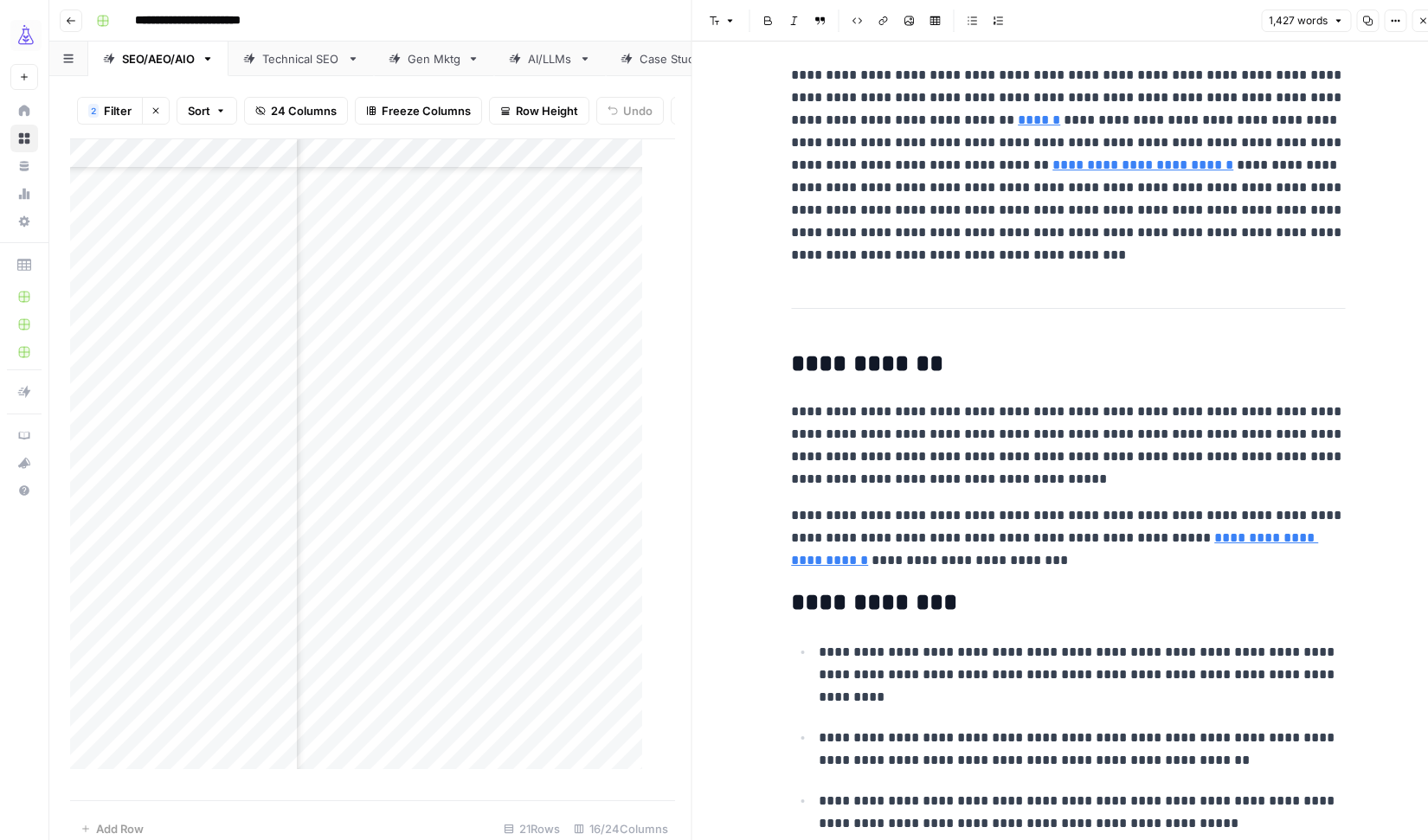 click on "**********" at bounding box center [1068, 446] 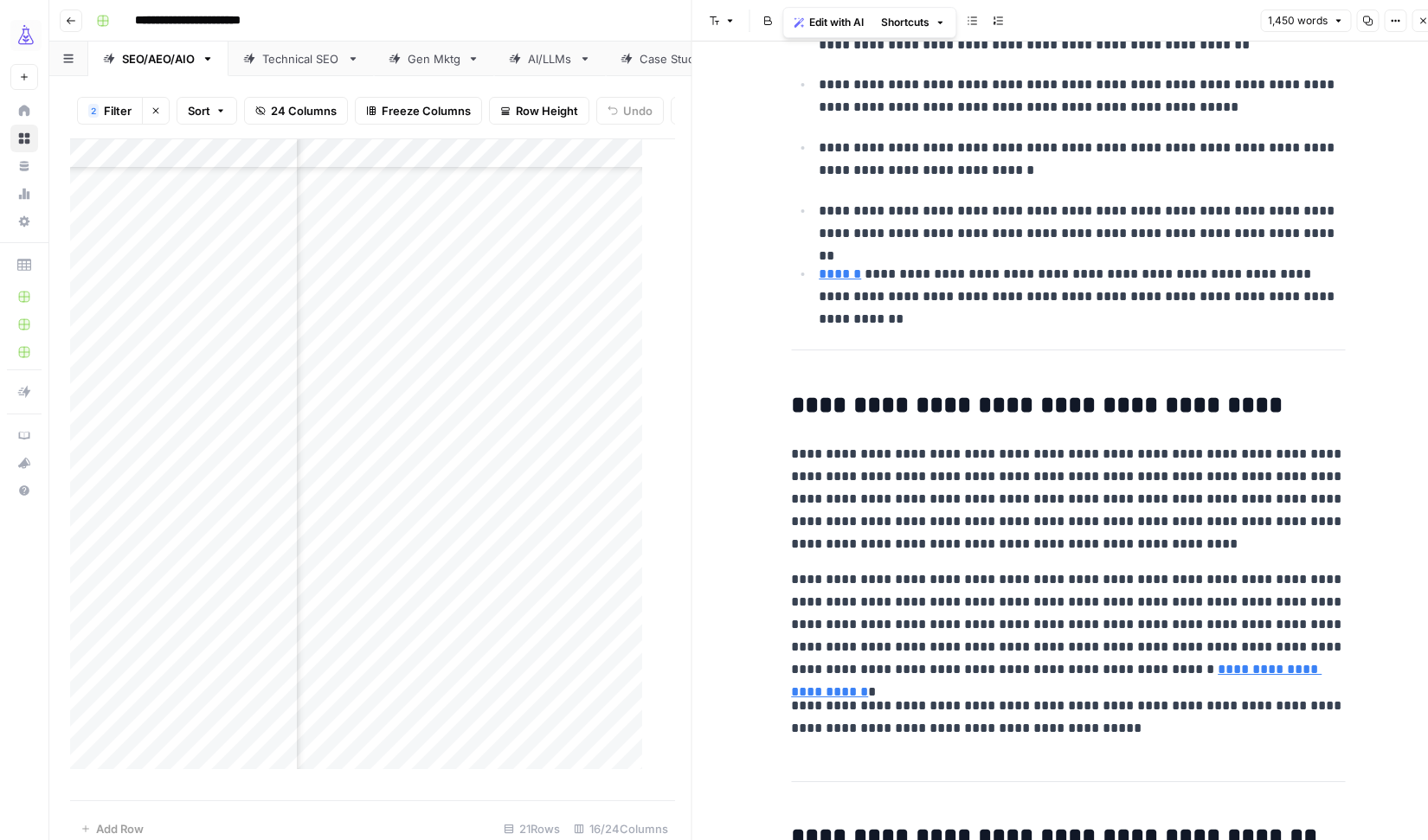scroll, scrollTop: 984, scrollLeft: 0, axis: vertical 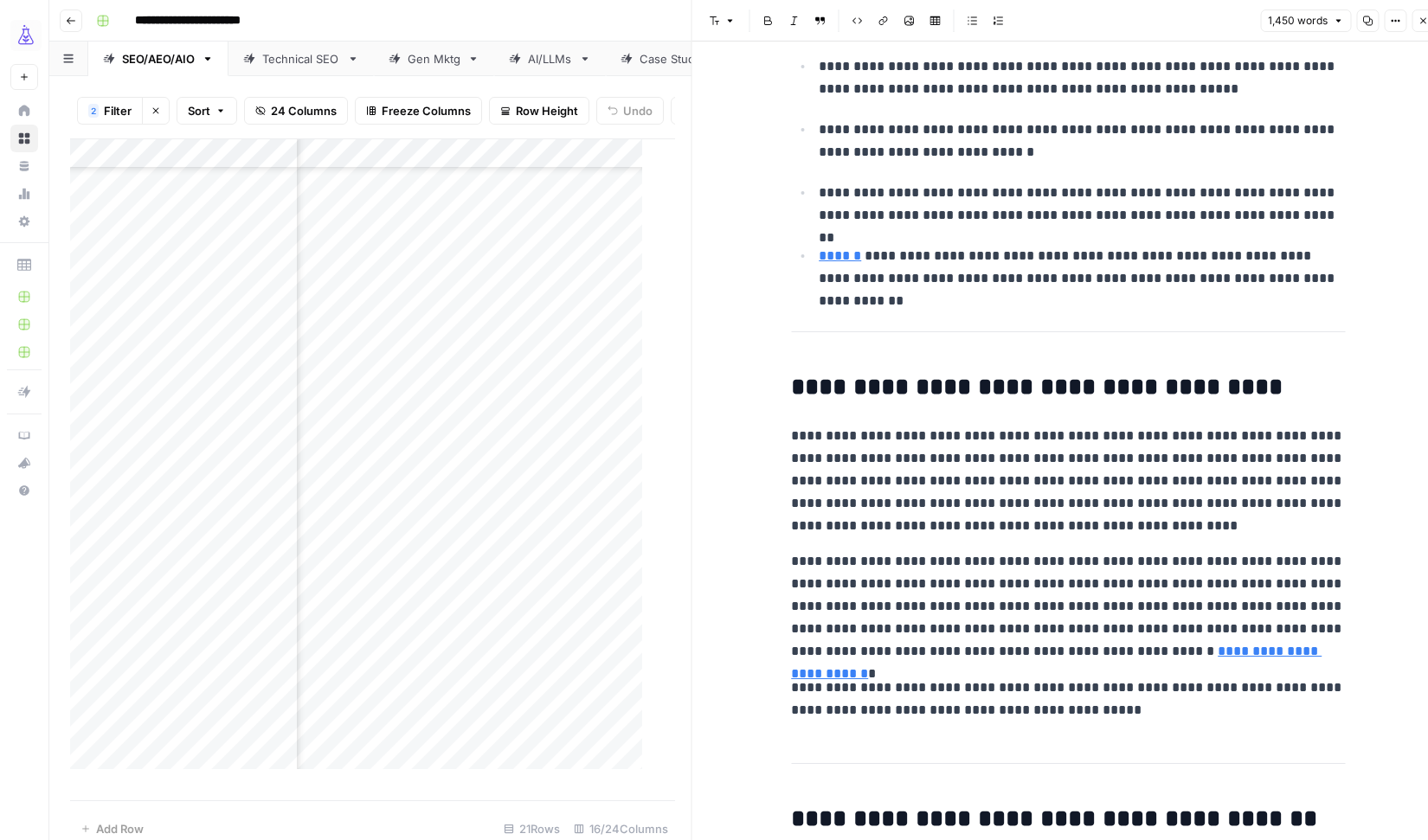 click on "**********" at bounding box center (1068, 481) 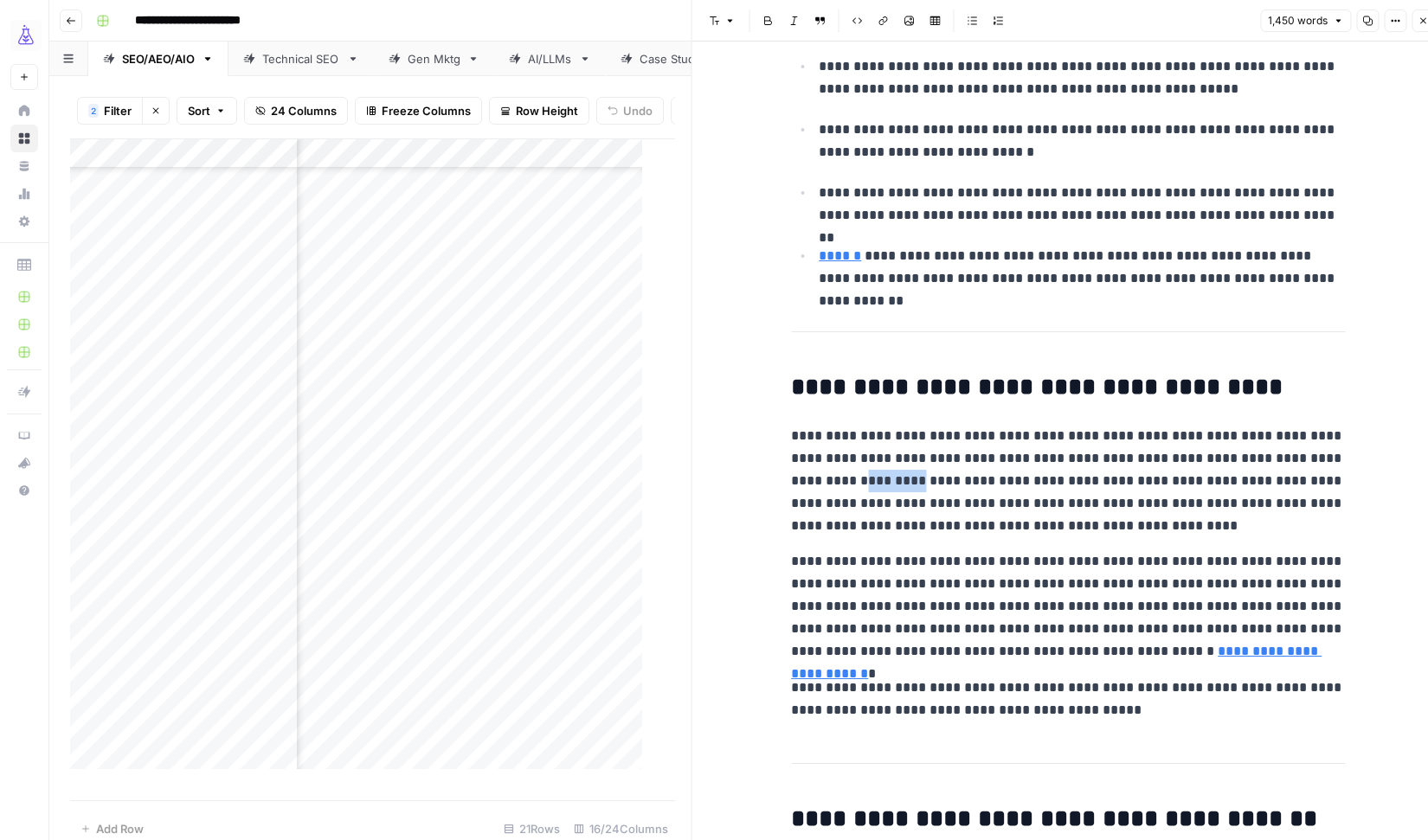 click on "**********" at bounding box center [1068, 481] 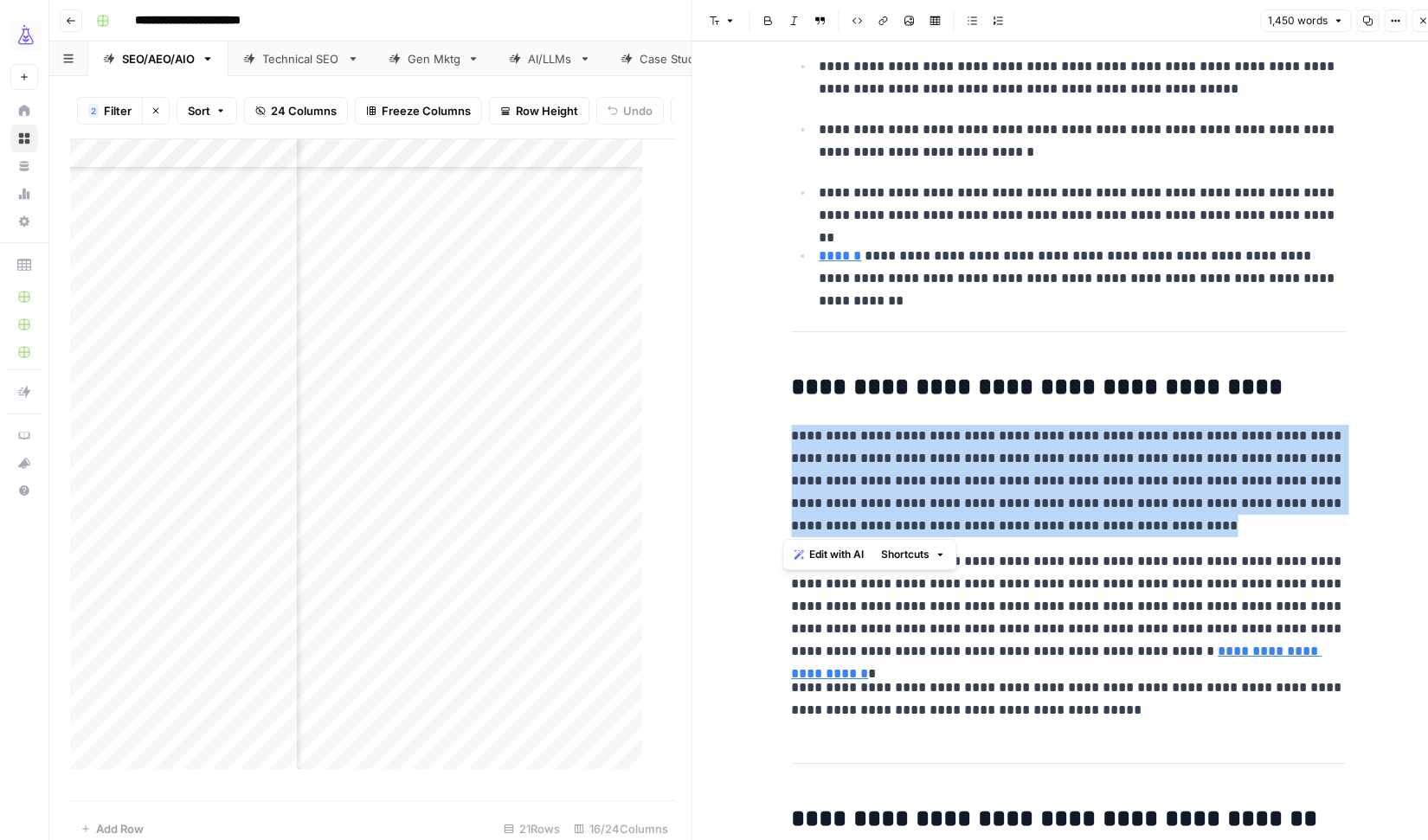 click on "**********" at bounding box center [1068, 481] 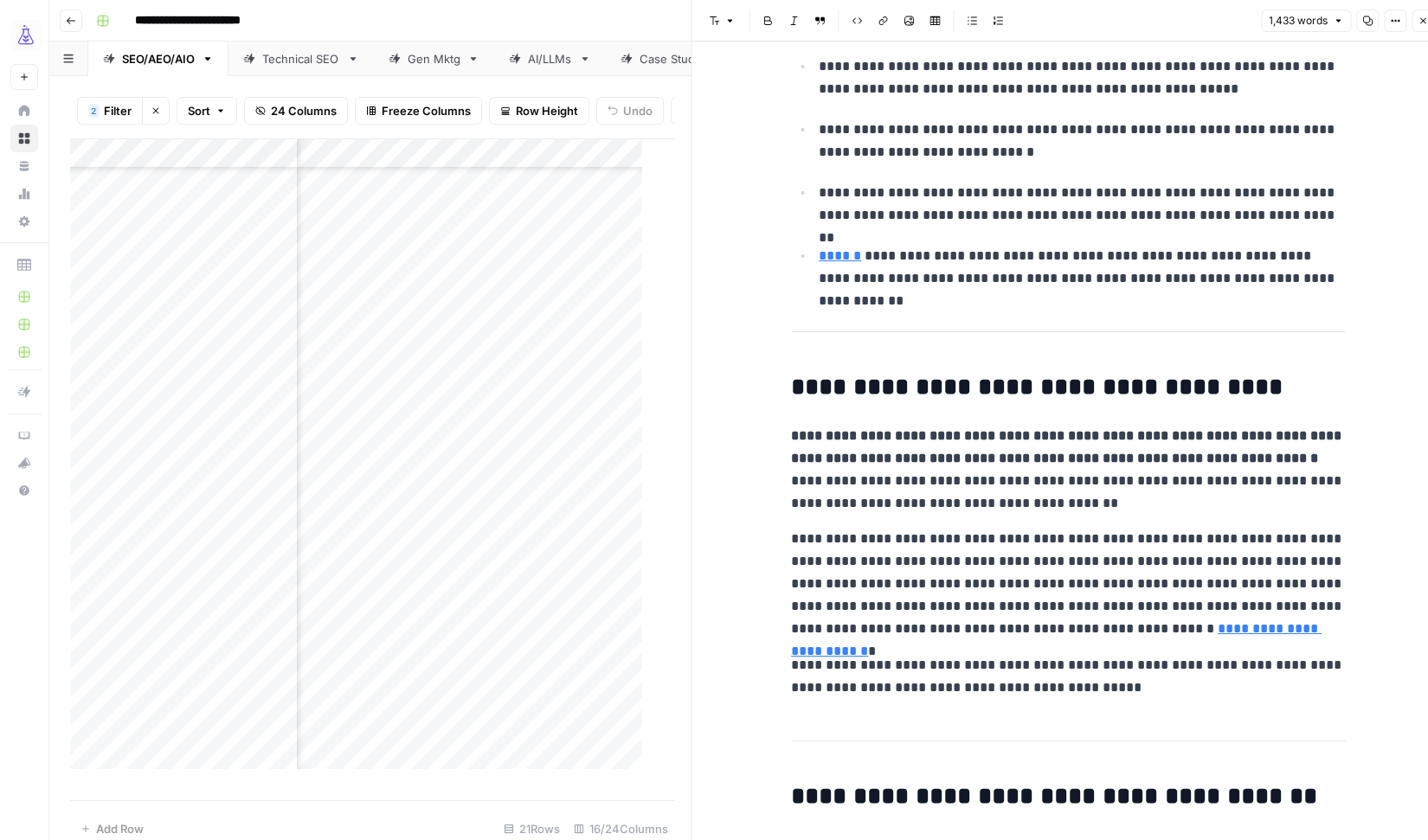 click on "**********" at bounding box center (1068, 446) 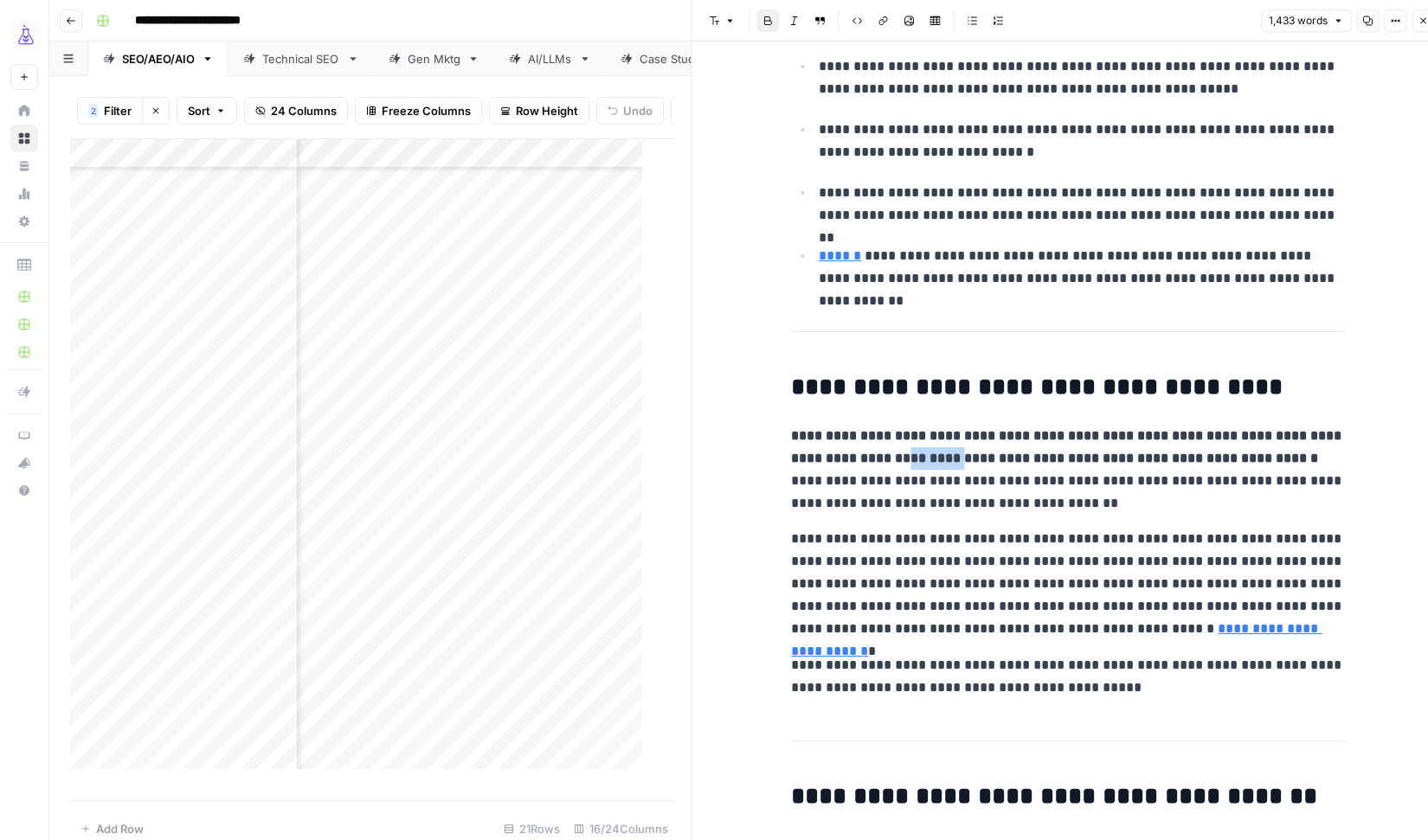 click on "**********" at bounding box center (1068, 446) 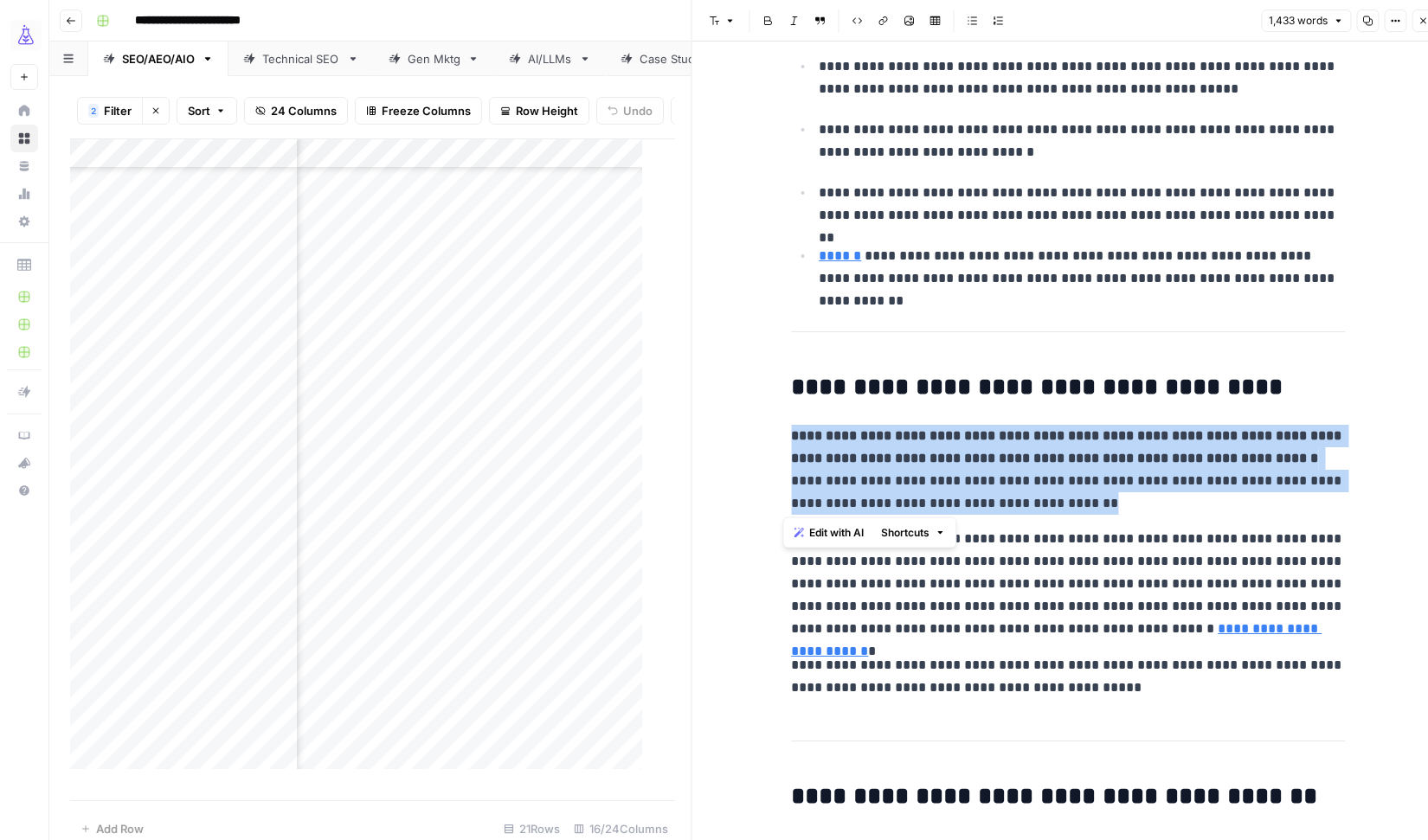 click on "**********" at bounding box center (1068, 446) 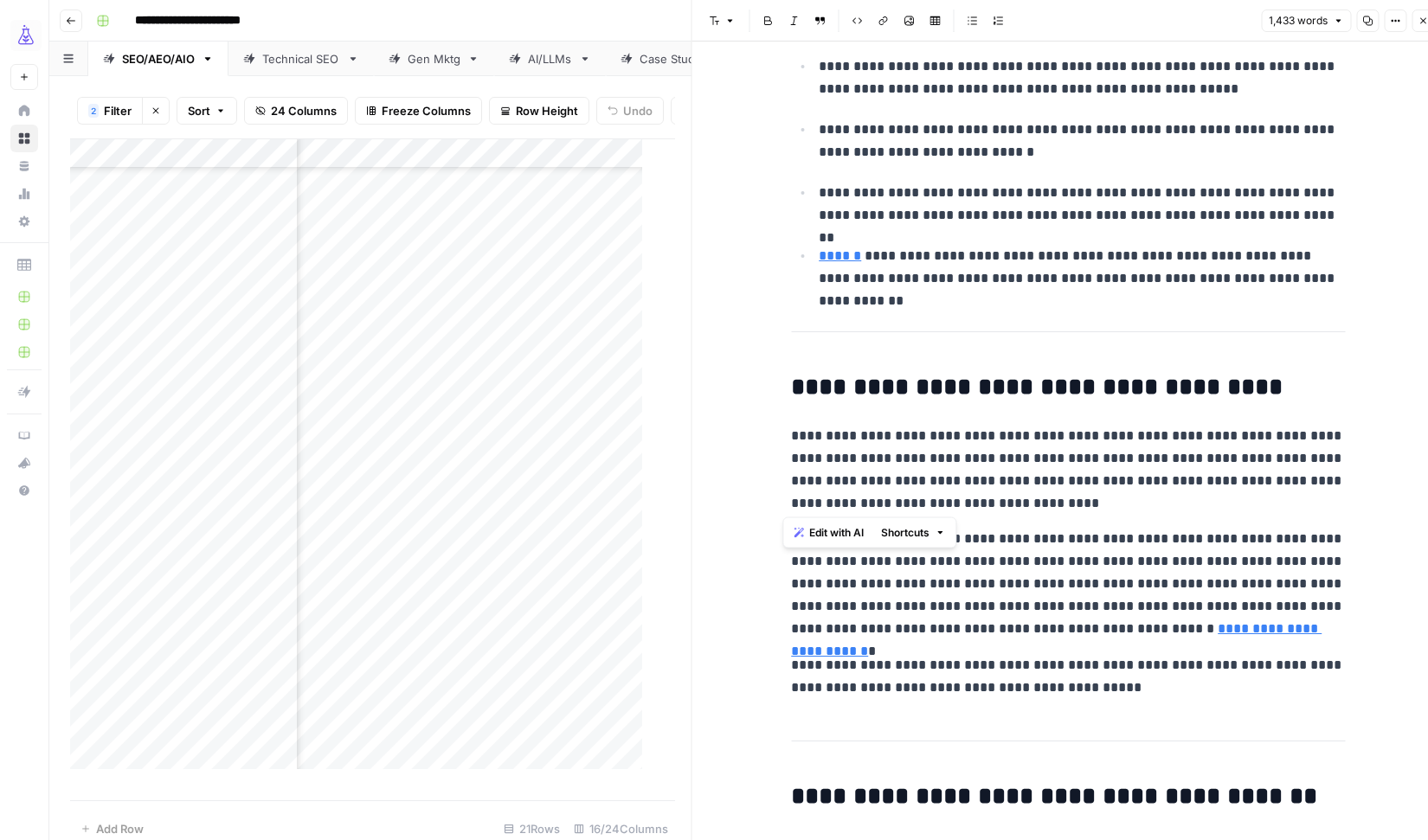 click on "**********" at bounding box center (1068, 470) 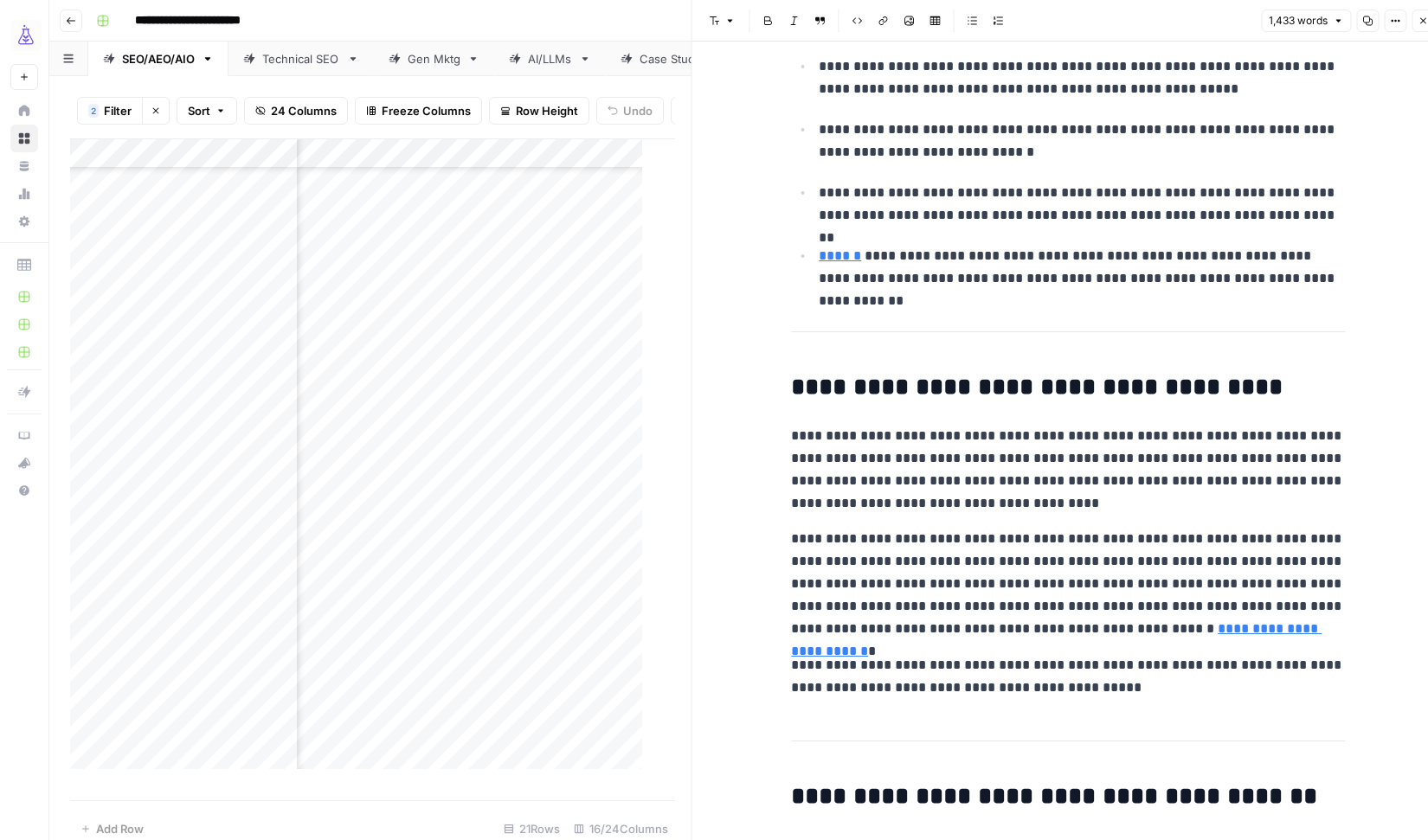 click on "**********" at bounding box center [1068, 388] 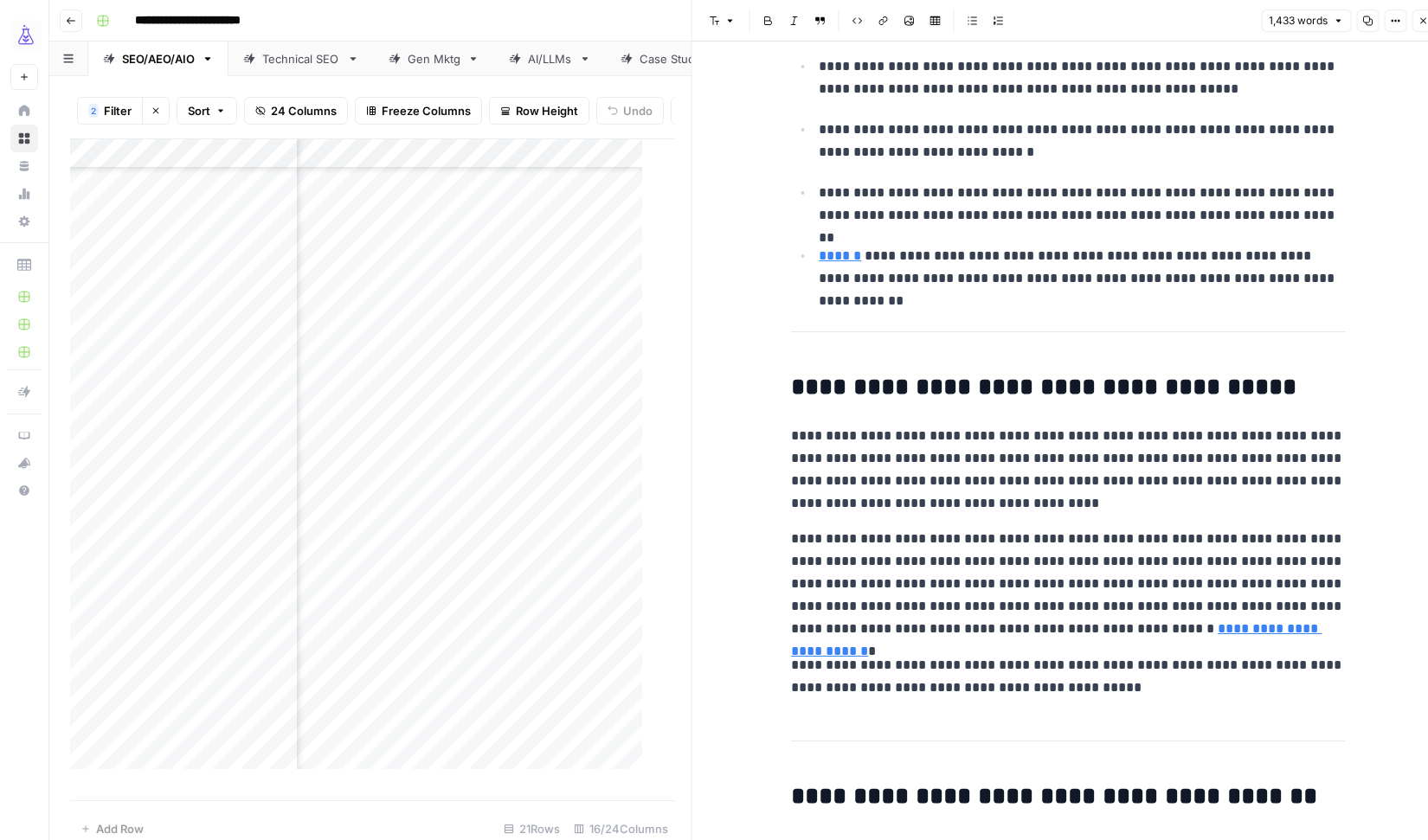 click on "**********" at bounding box center [1068, 470] 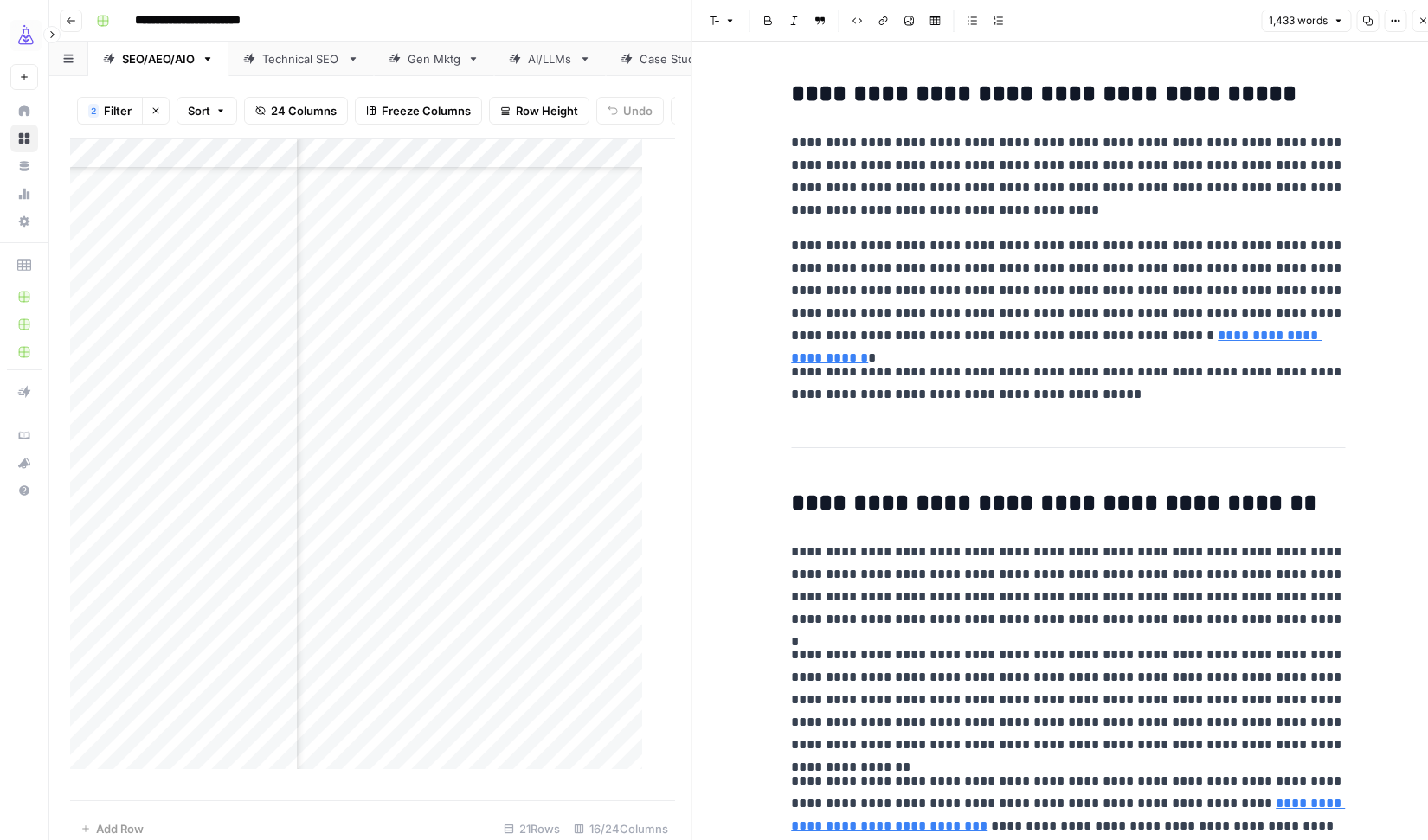 scroll, scrollTop: 1281, scrollLeft: 0, axis: vertical 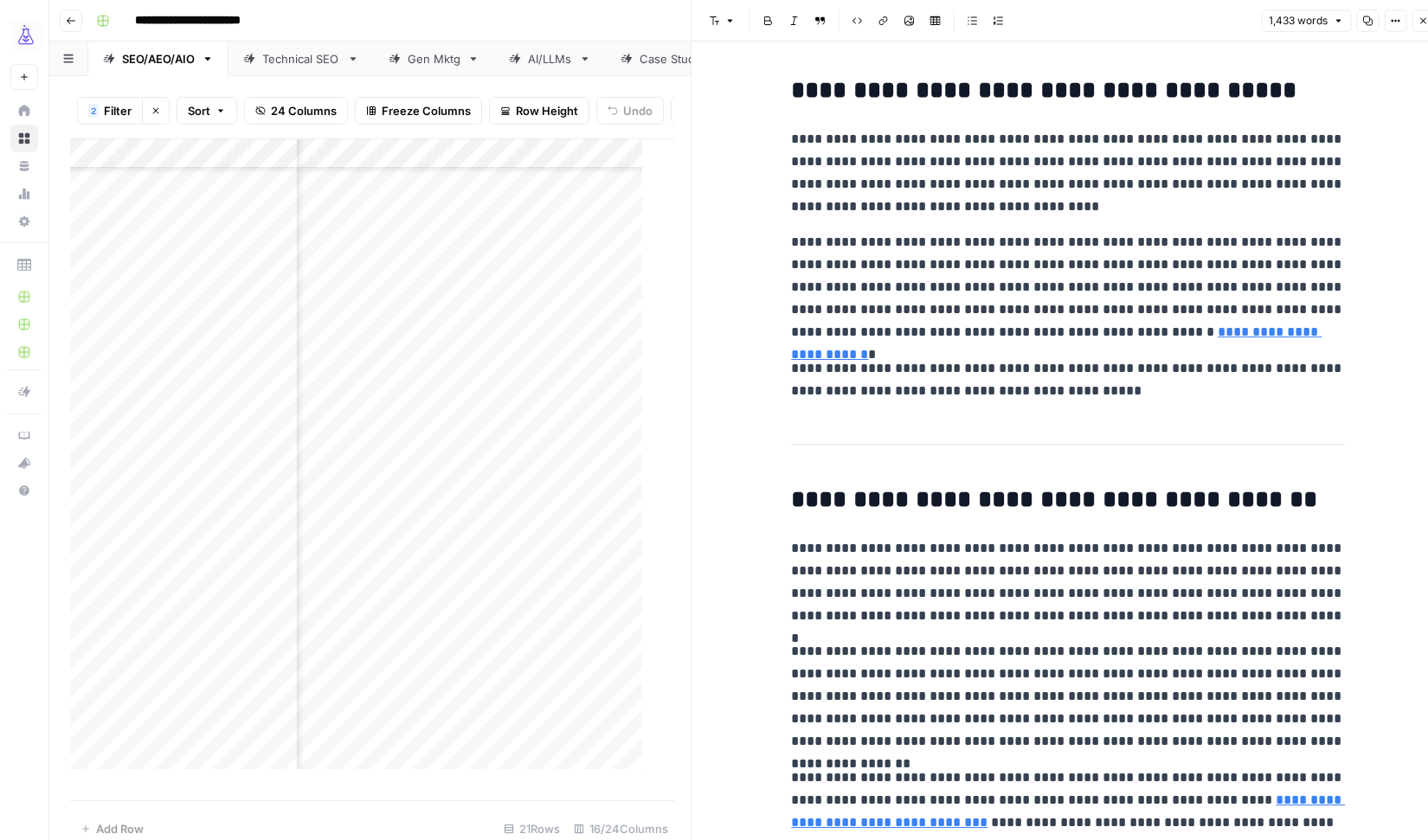 click on "**********" at bounding box center (1068, 173) 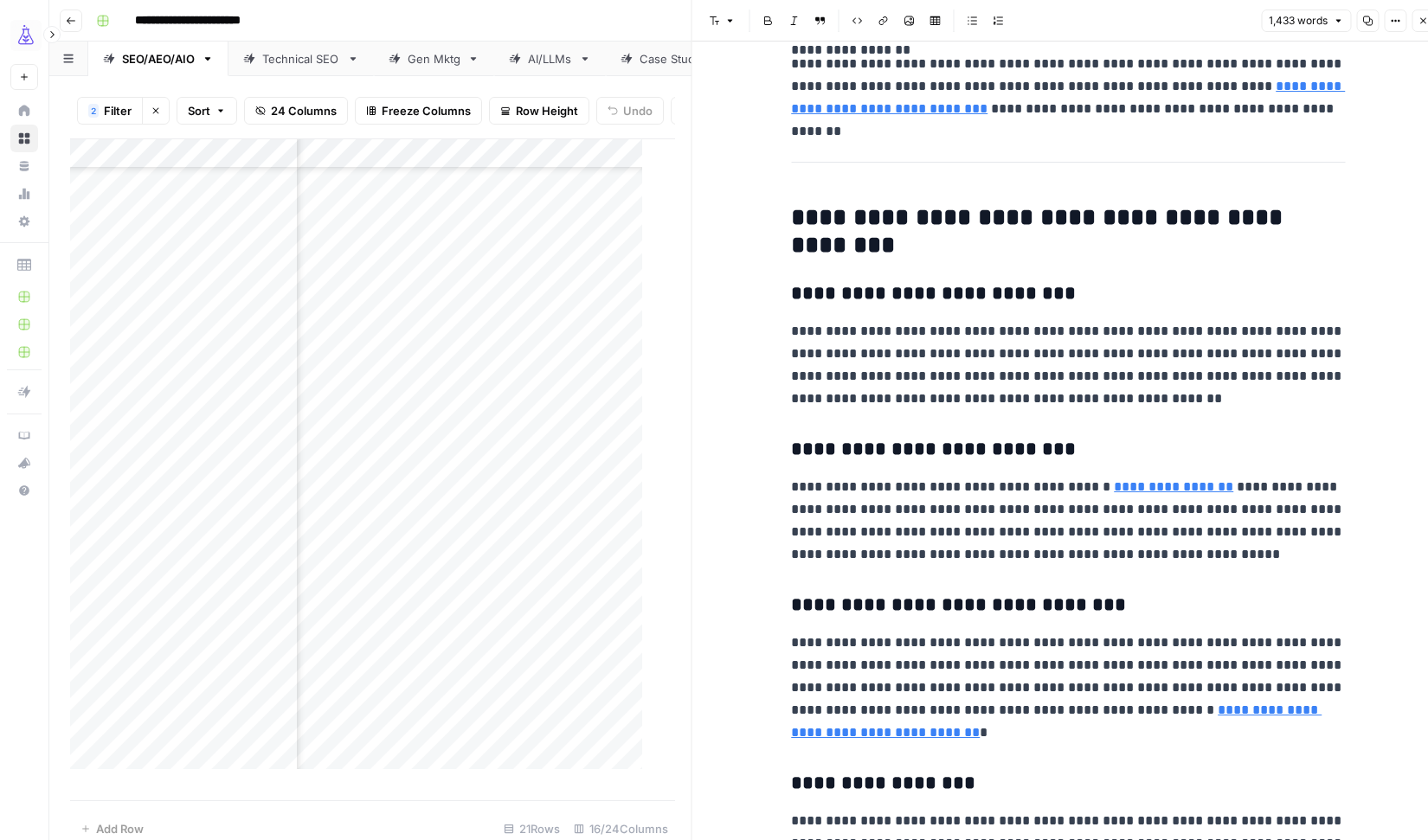 scroll, scrollTop: 1994, scrollLeft: 0, axis: vertical 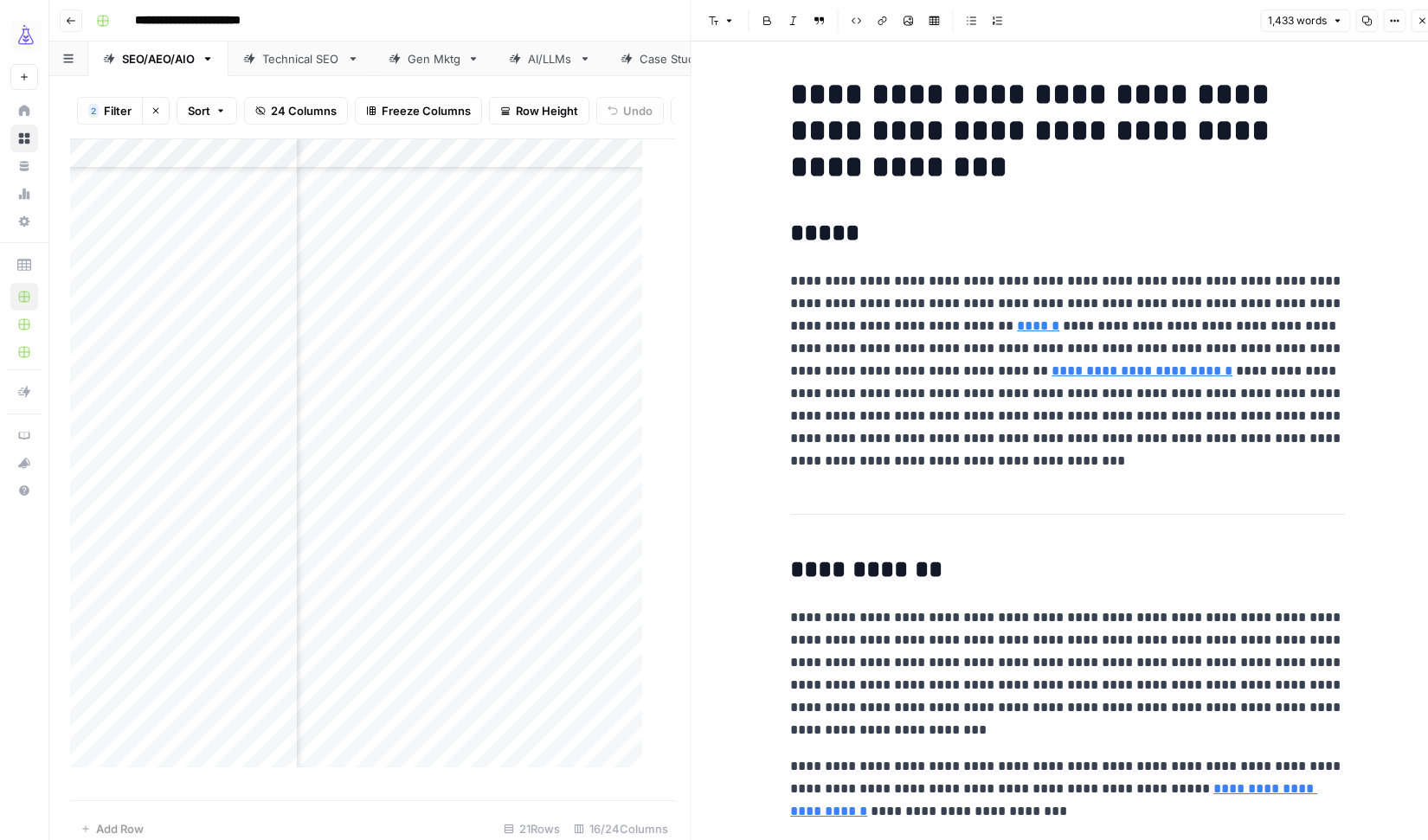 click on "*****" at bounding box center (1067, 234) 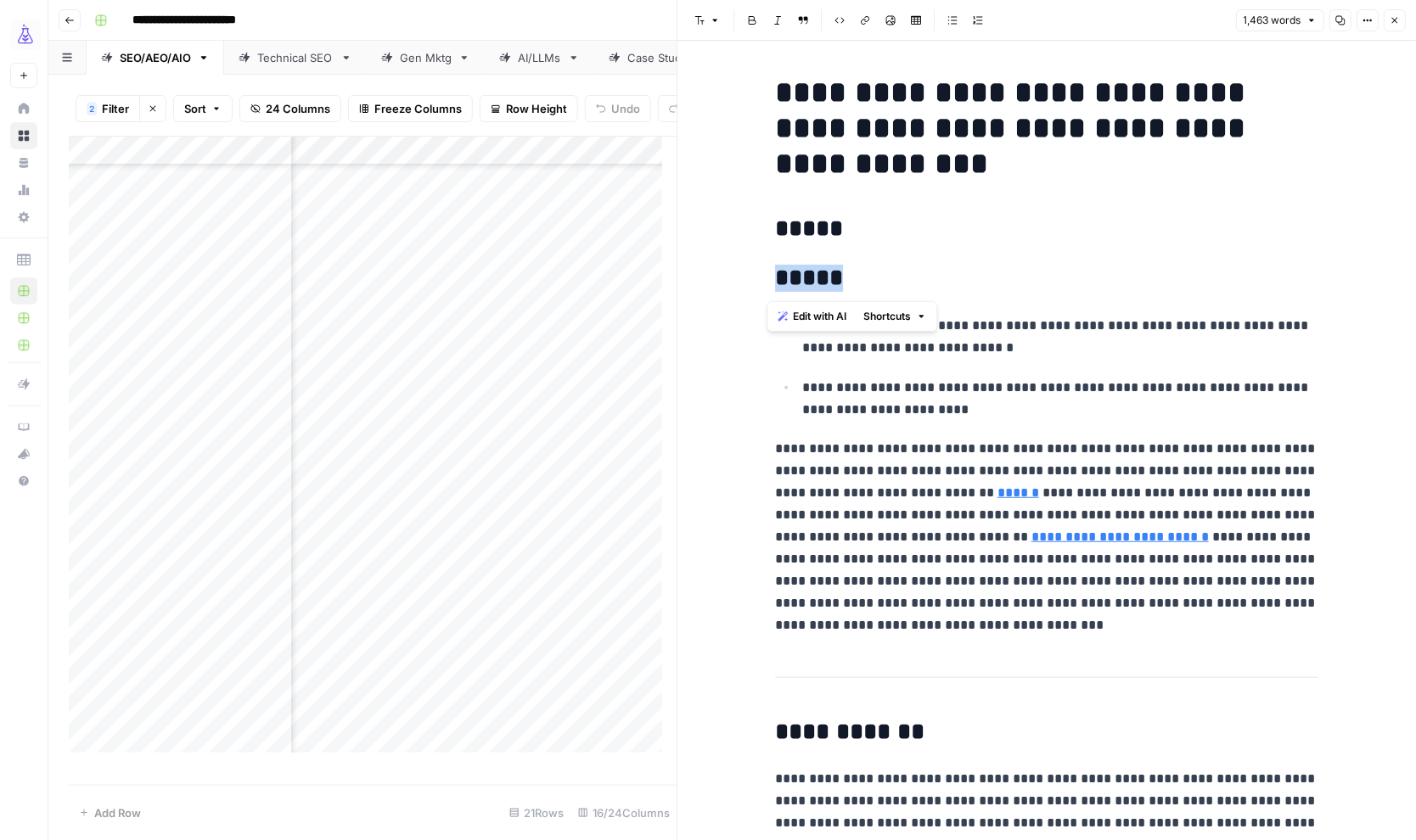 drag, startPoint x: 849, startPoint y: 273, endPoint x: 696, endPoint y: 273, distance: 153 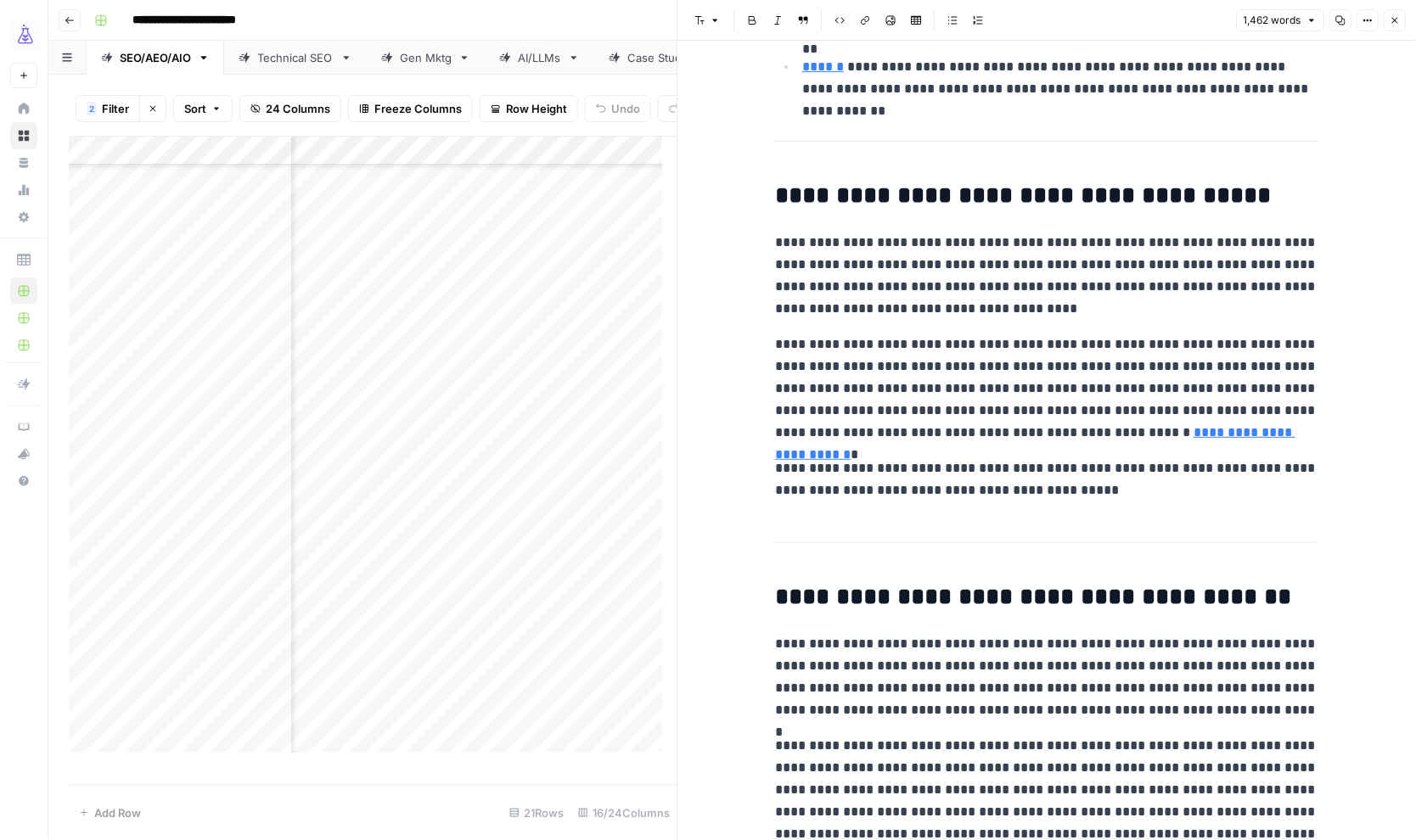 scroll, scrollTop: 1307, scrollLeft: 0, axis: vertical 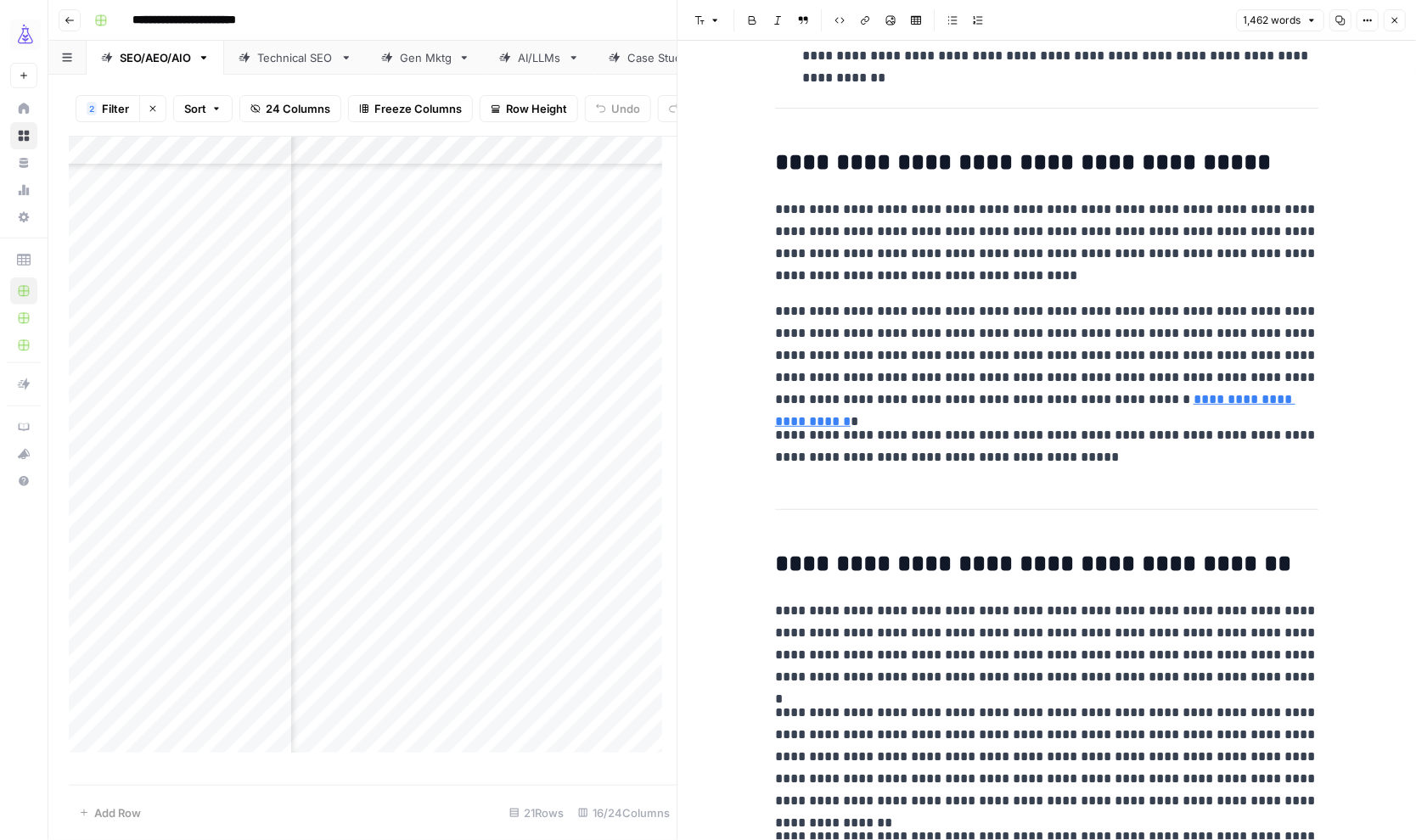 click on "**********" at bounding box center (1047, 1594) 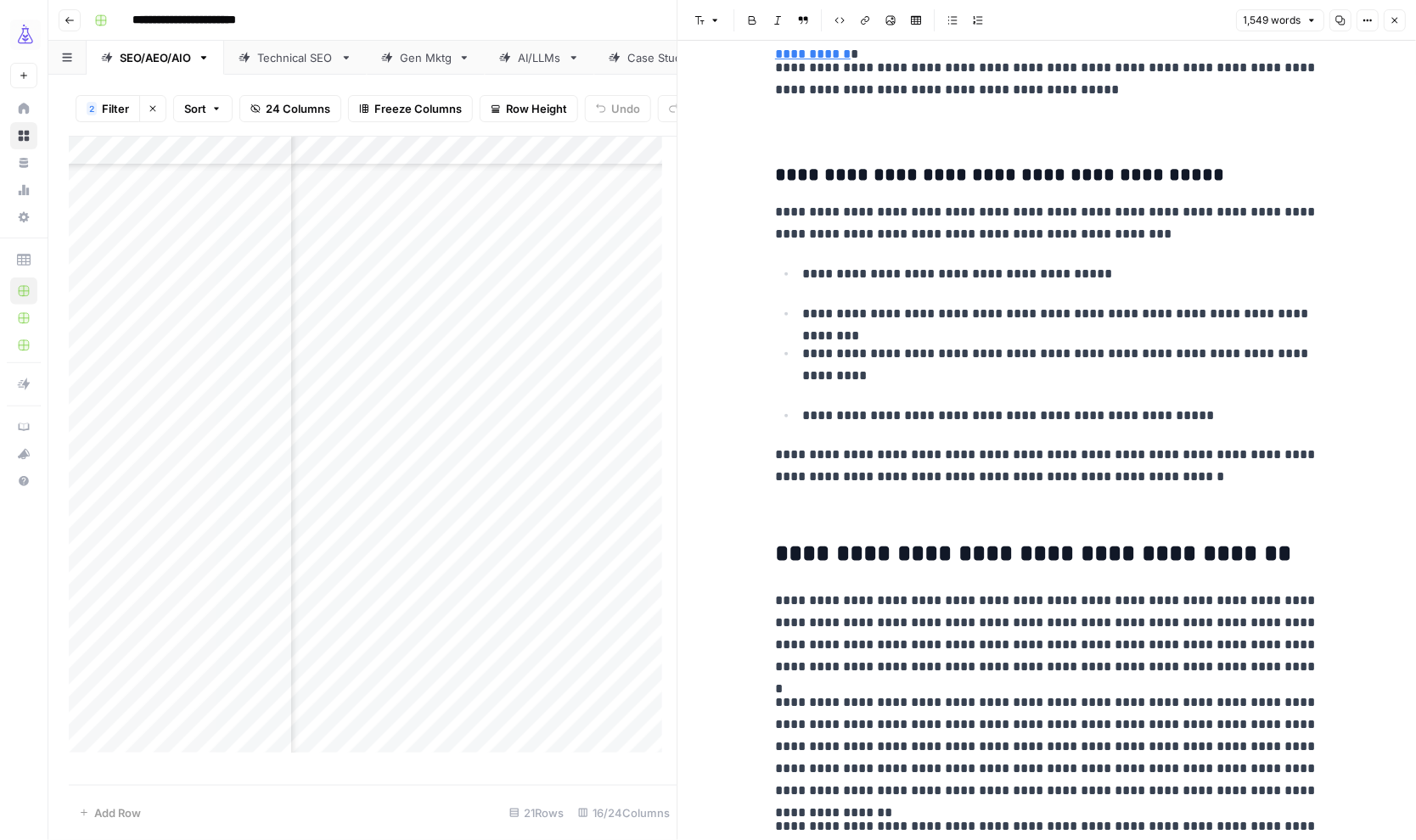 scroll, scrollTop: 1715, scrollLeft: 0, axis: vertical 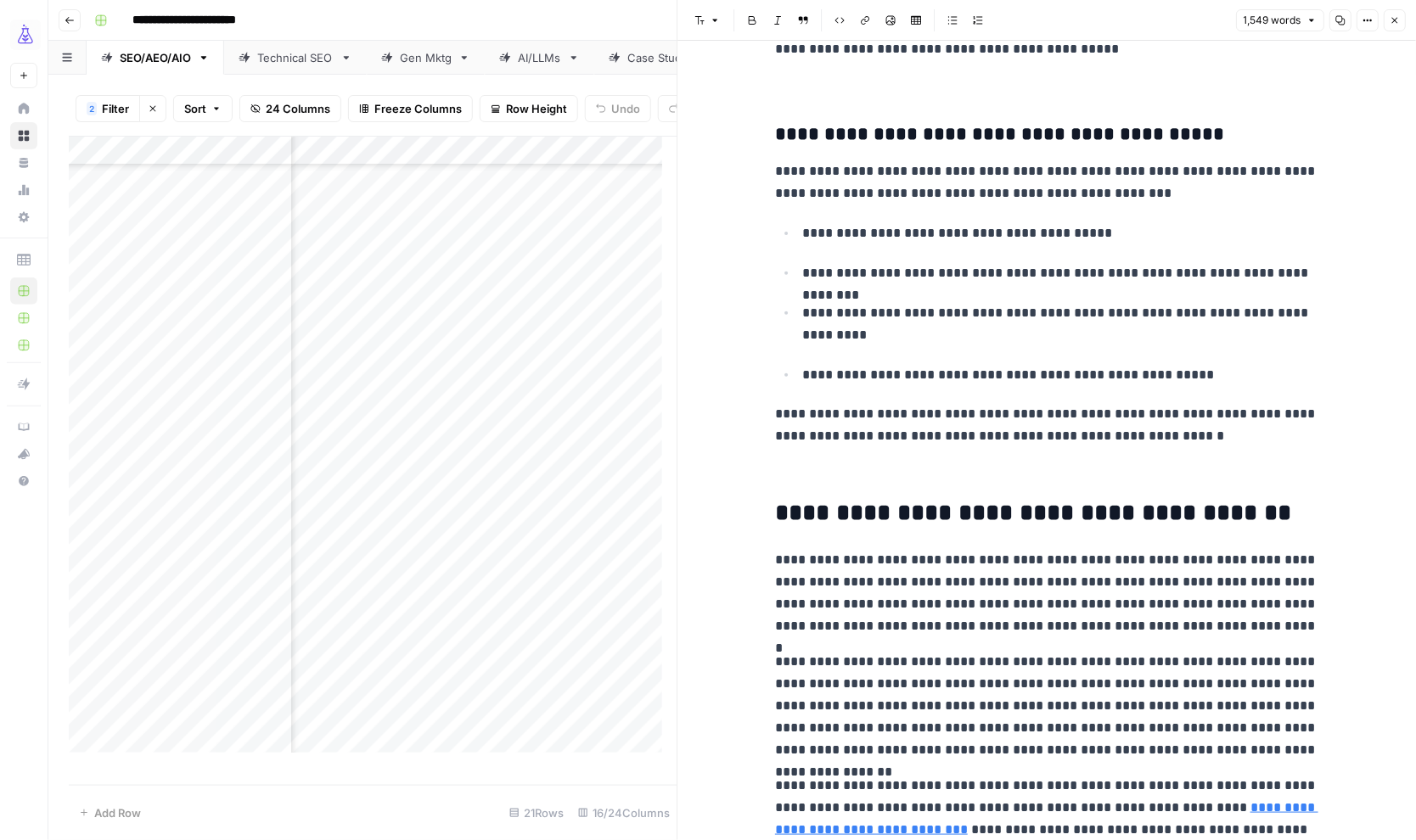 click at bounding box center (1047, 472) 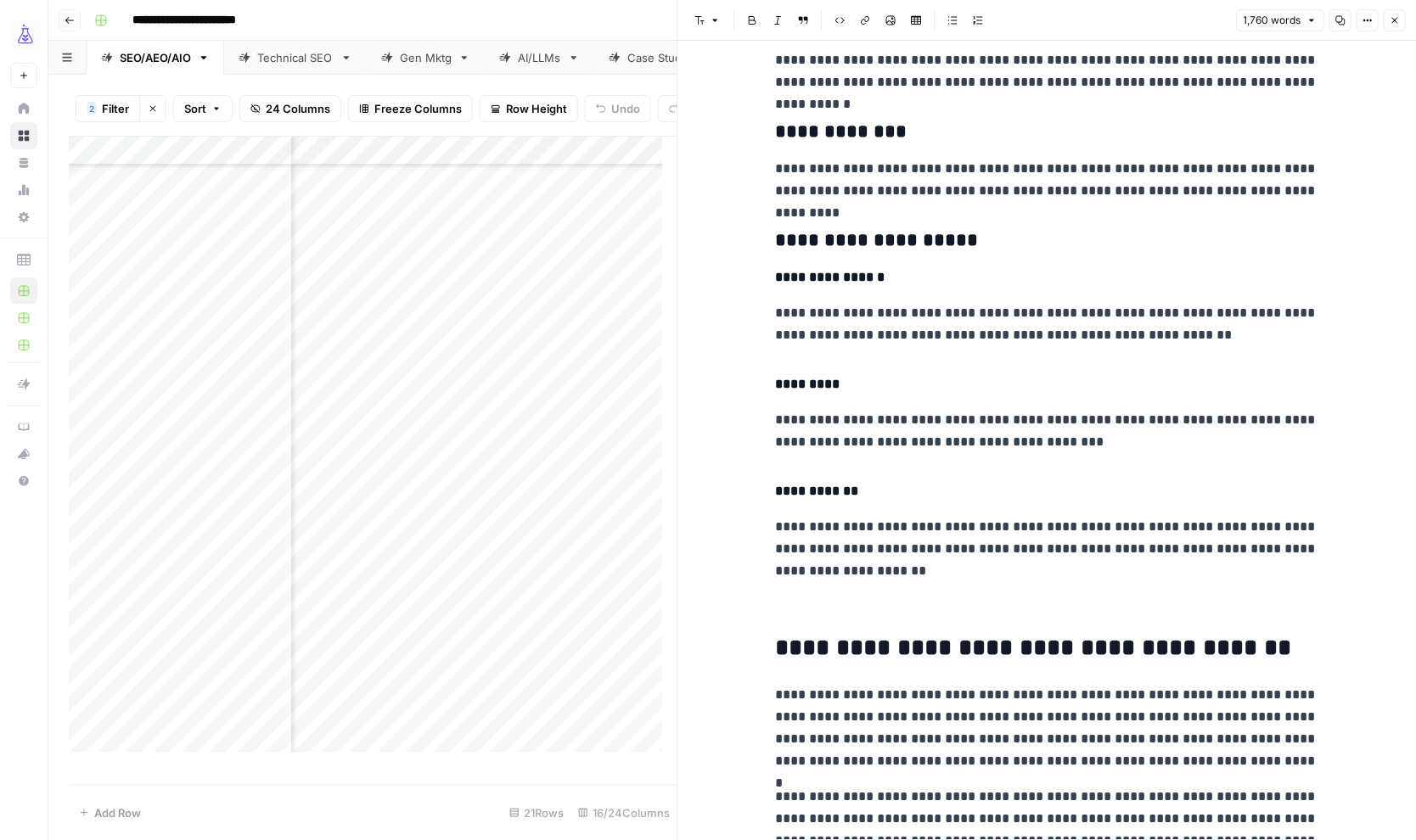 scroll, scrollTop: 2645, scrollLeft: 0, axis: vertical 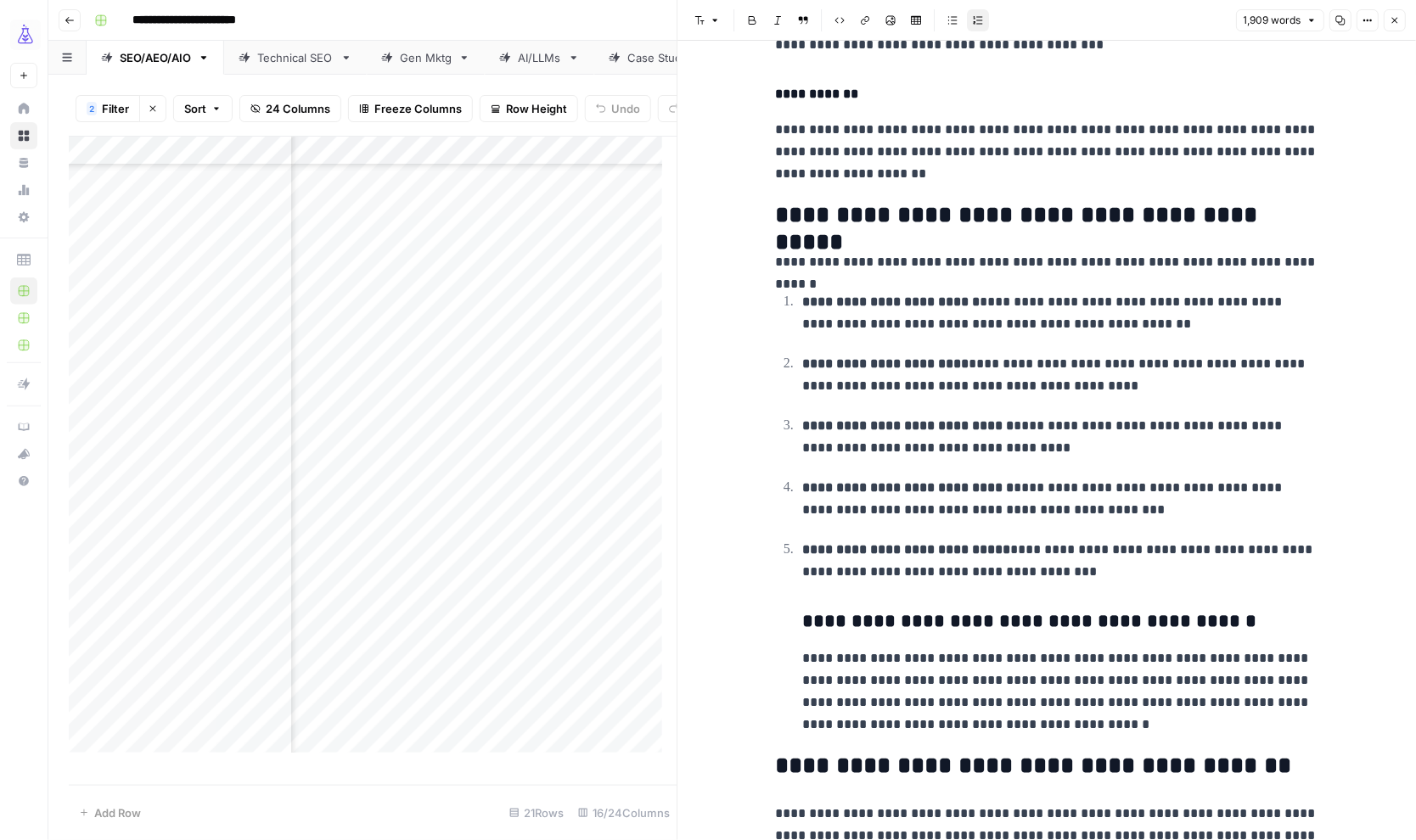 click on "**********" at bounding box center (1058, 636) 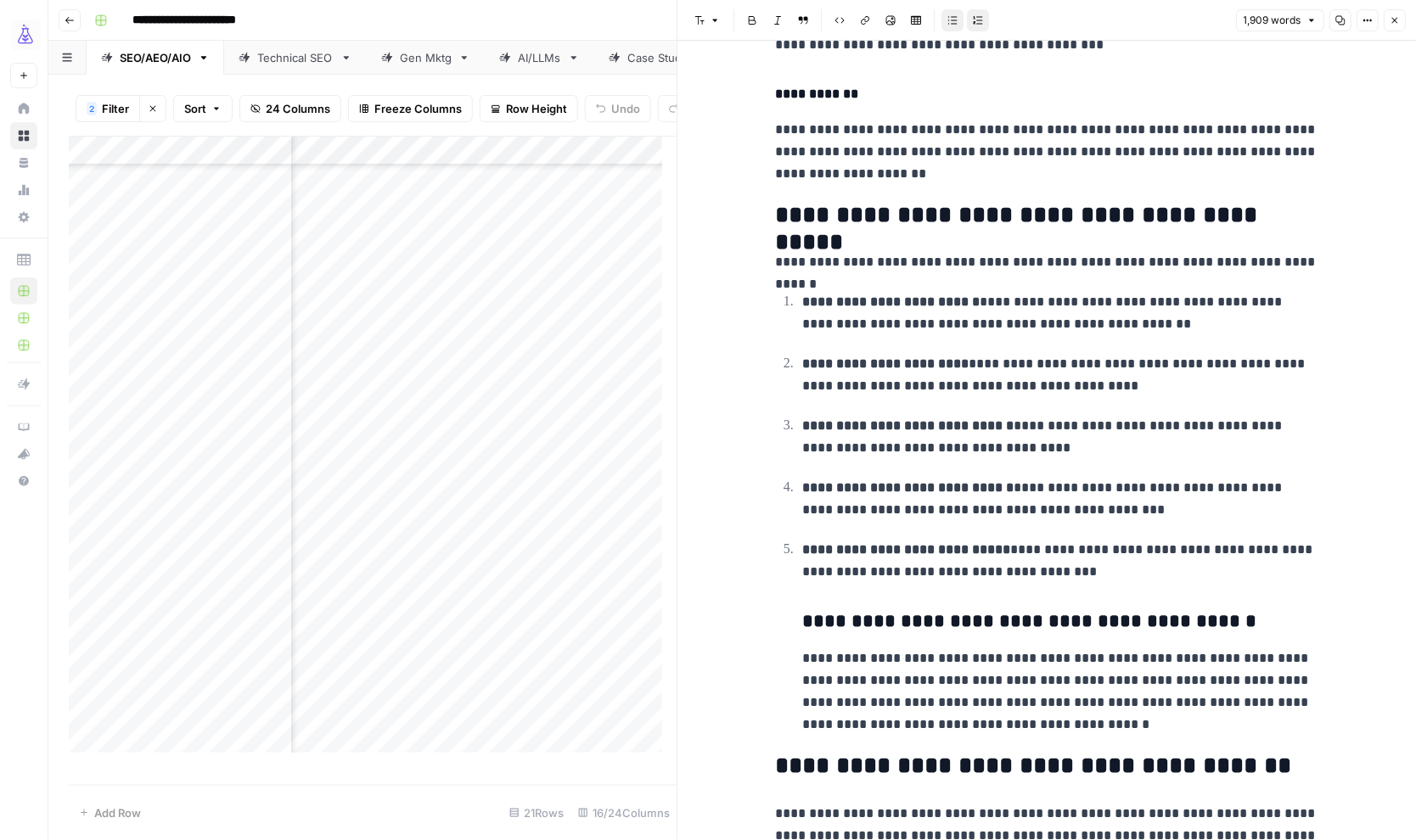 click 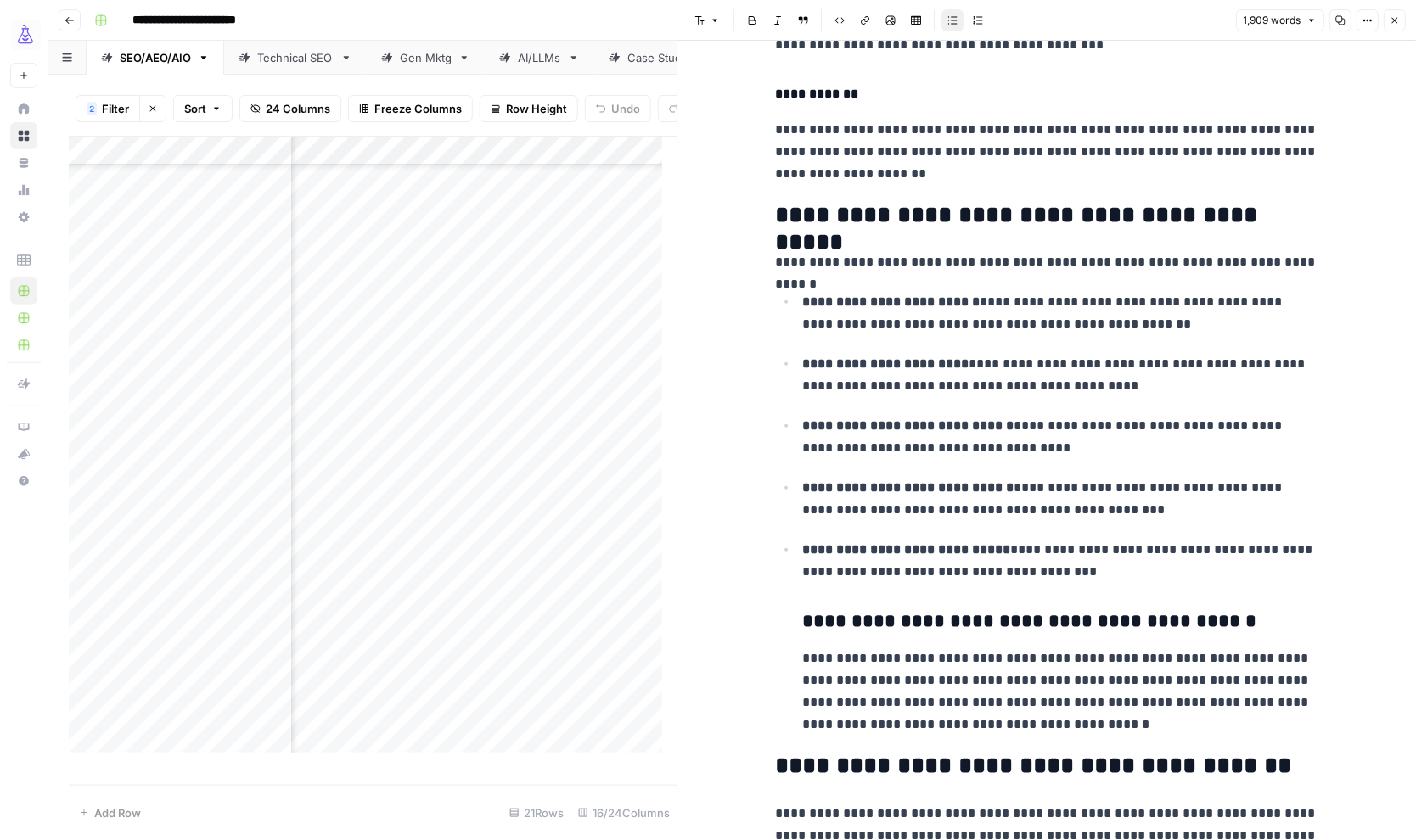 click 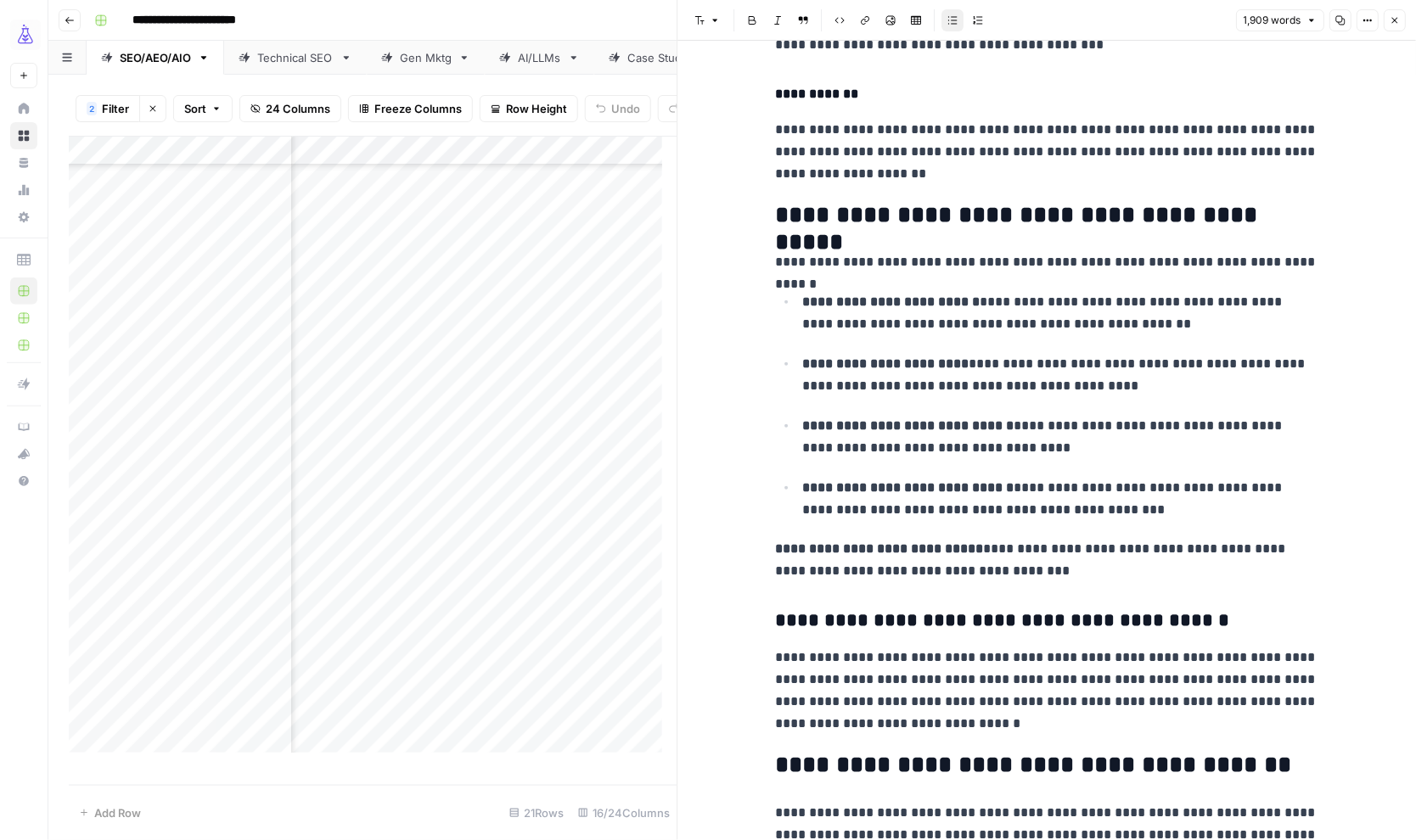 click 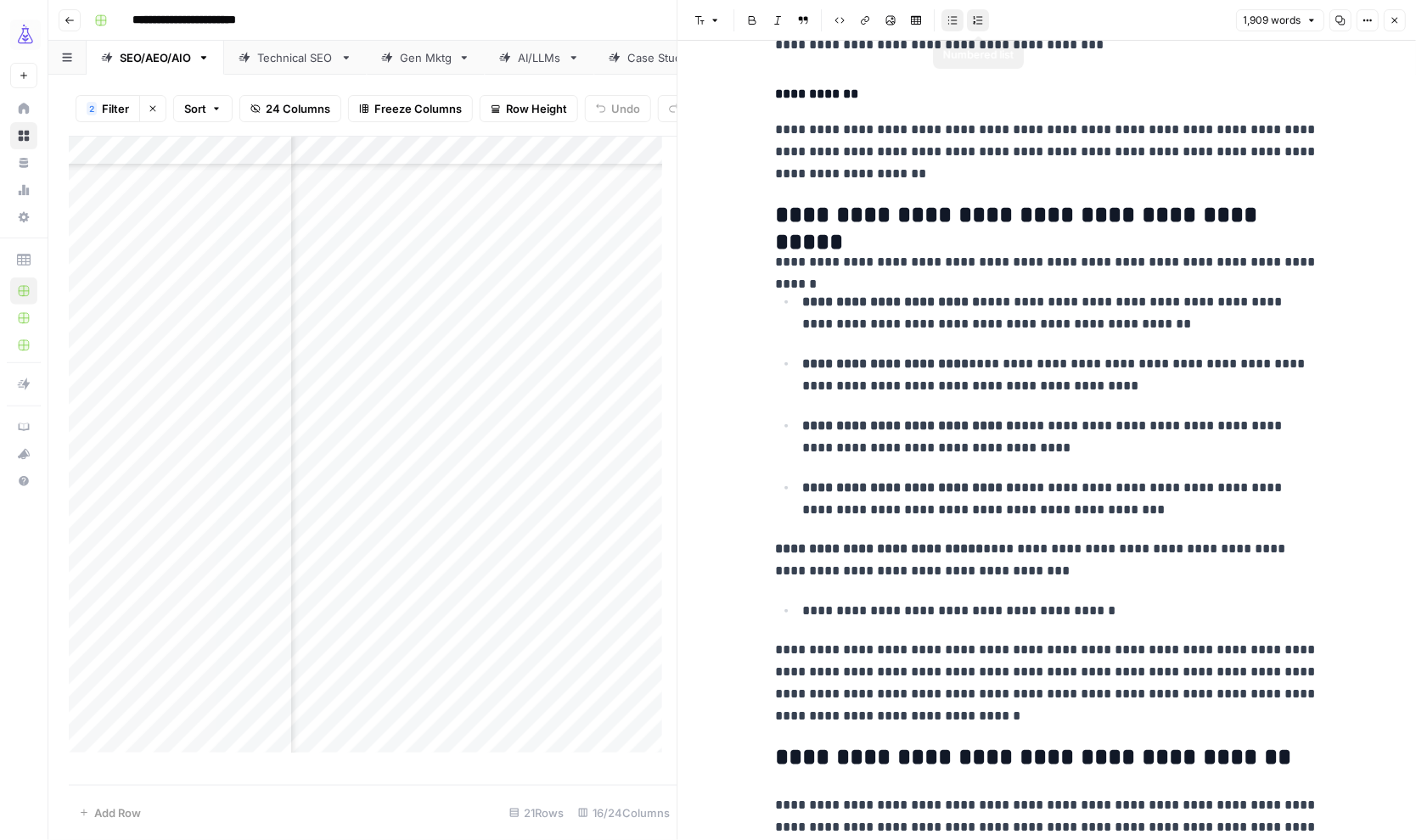 click 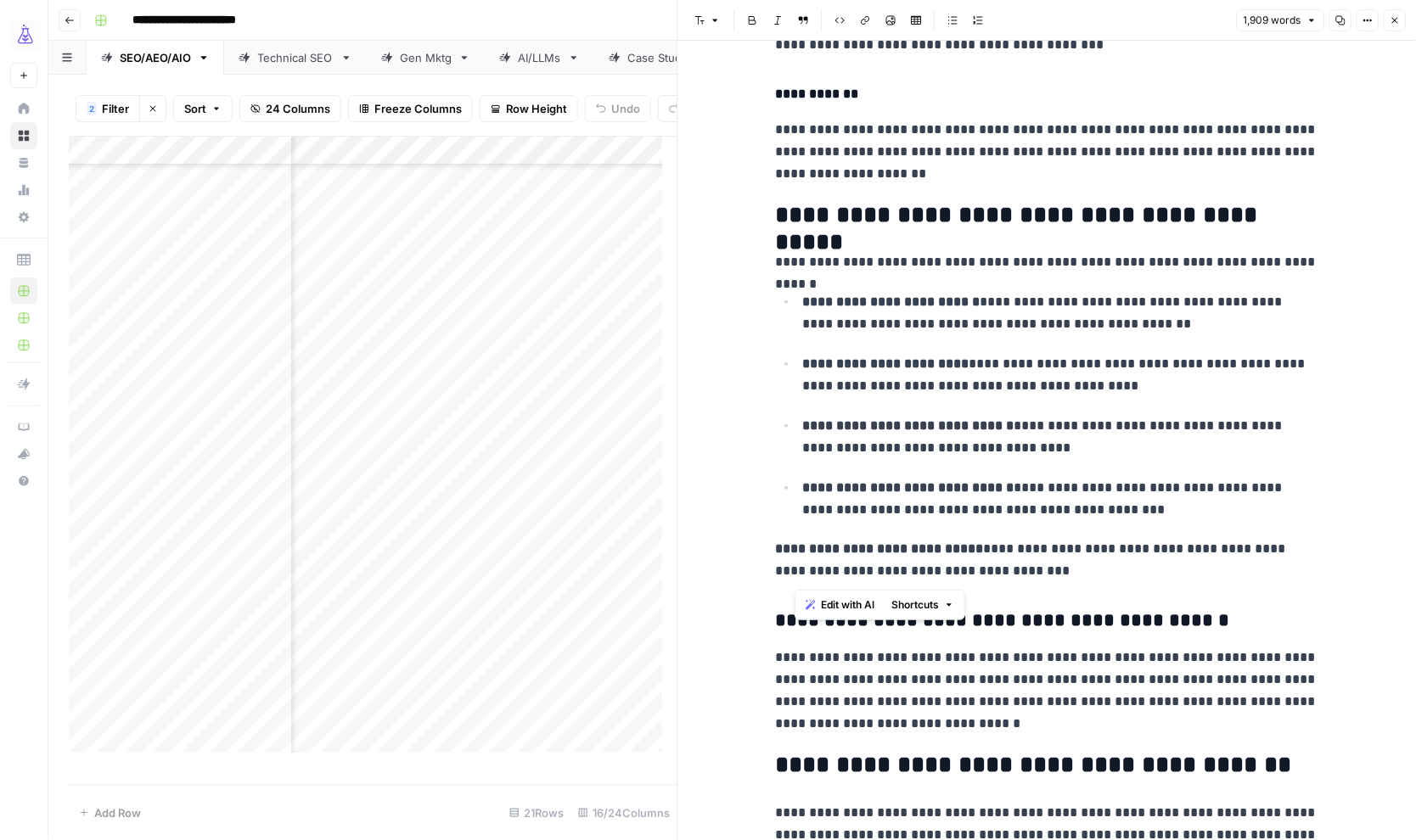 drag, startPoint x: 1003, startPoint y: 574, endPoint x: 743, endPoint y: 273, distance: 397.74489 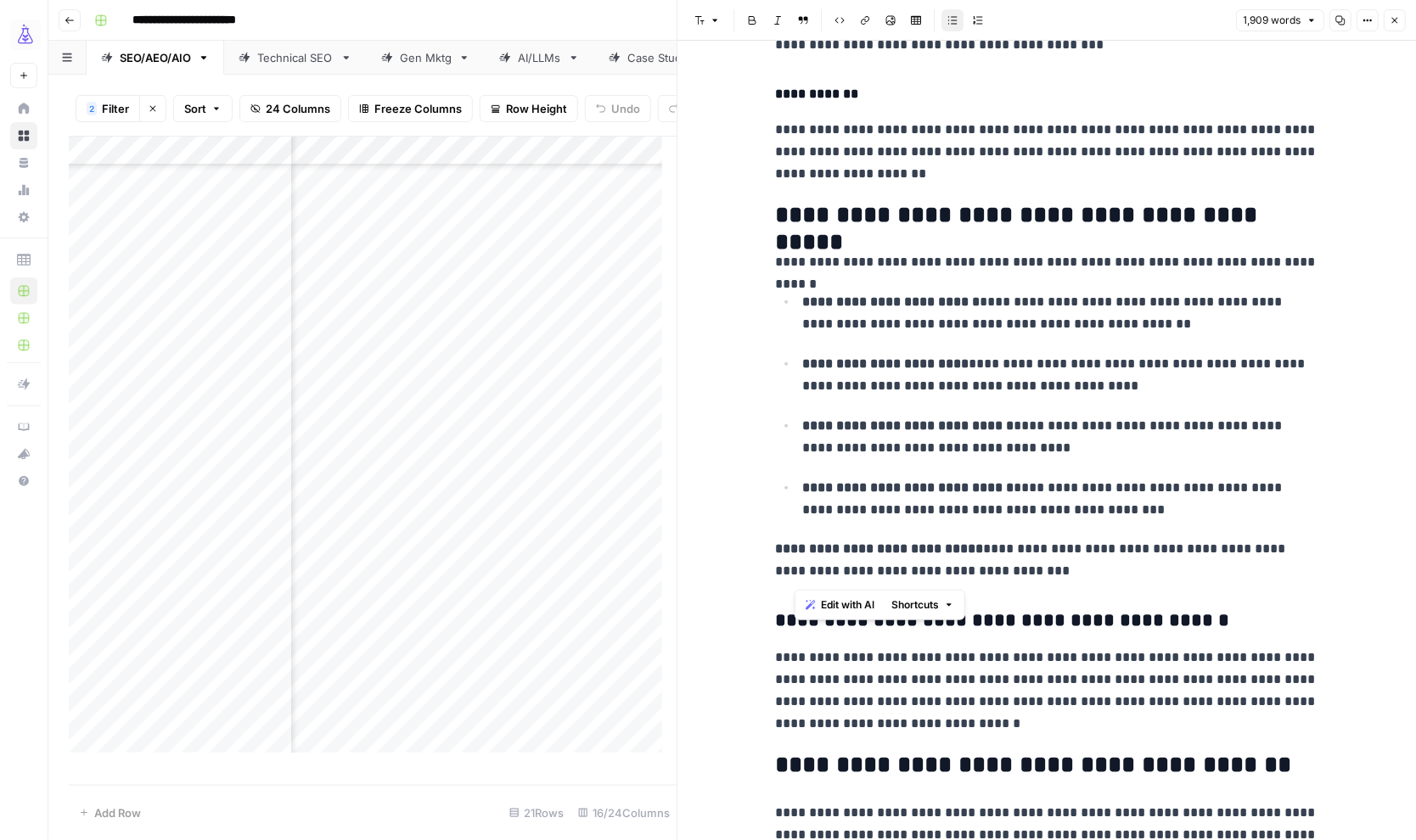 click 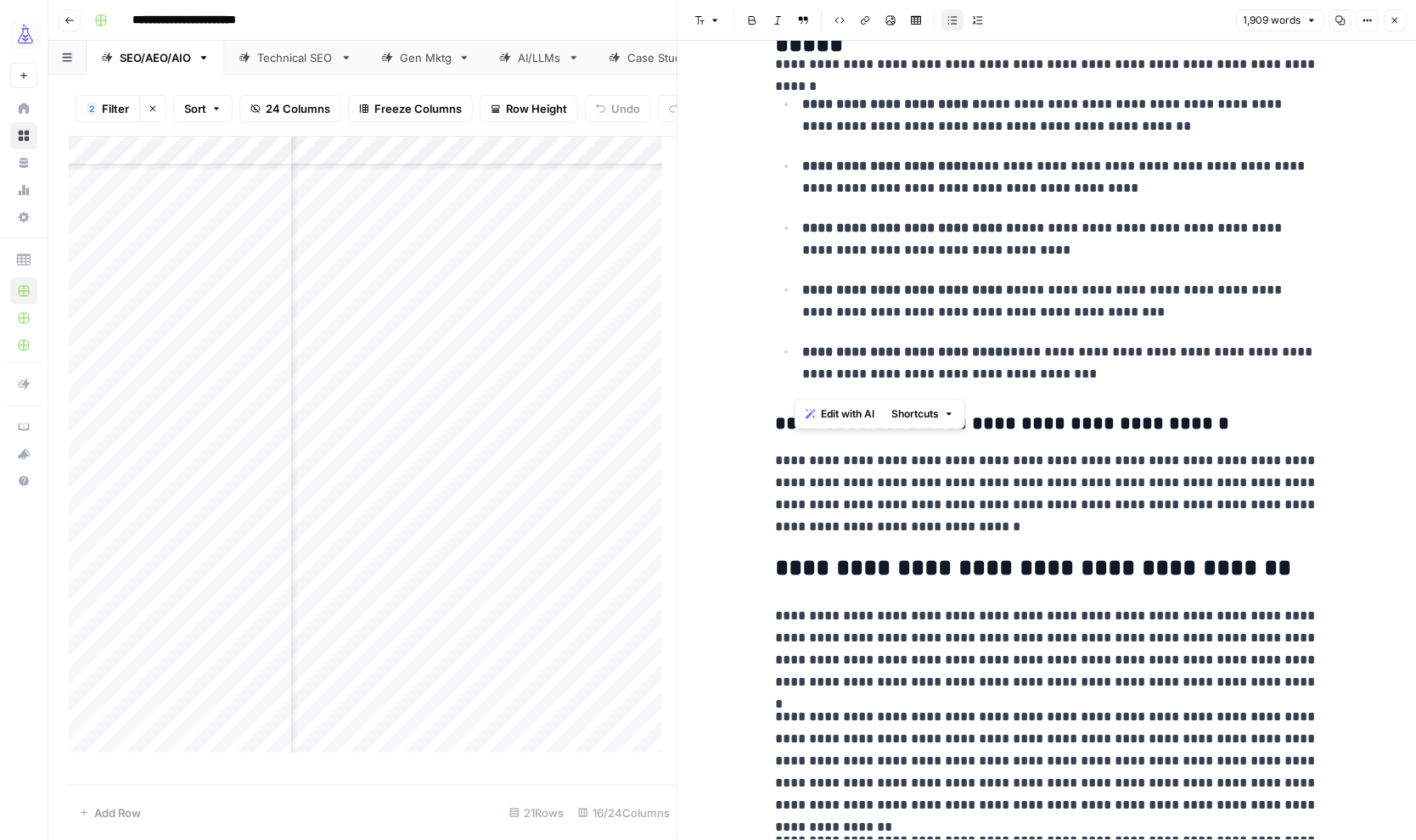 scroll, scrollTop: 3187, scrollLeft: 0, axis: vertical 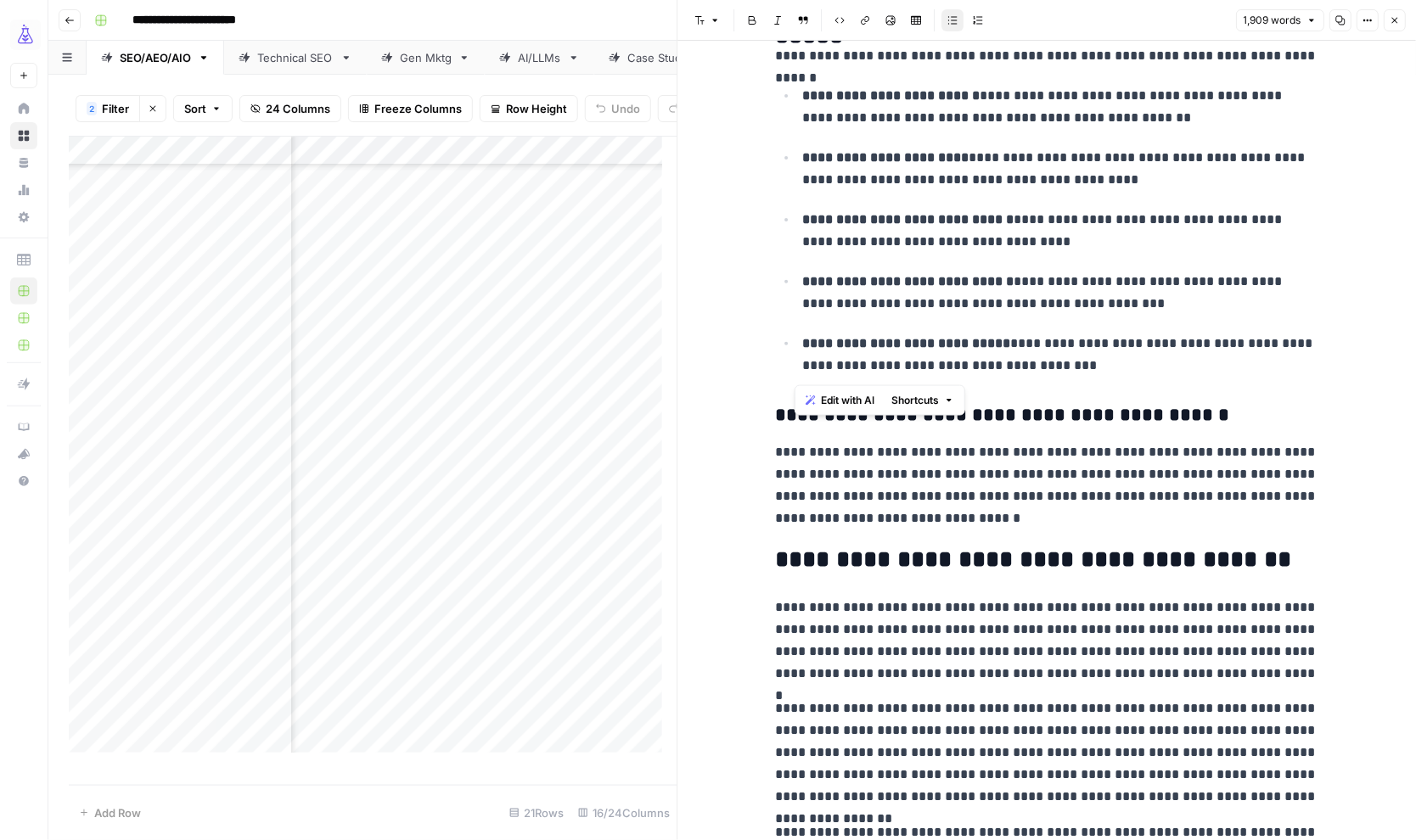 click on "**********" at bounding box center (1047, 485) 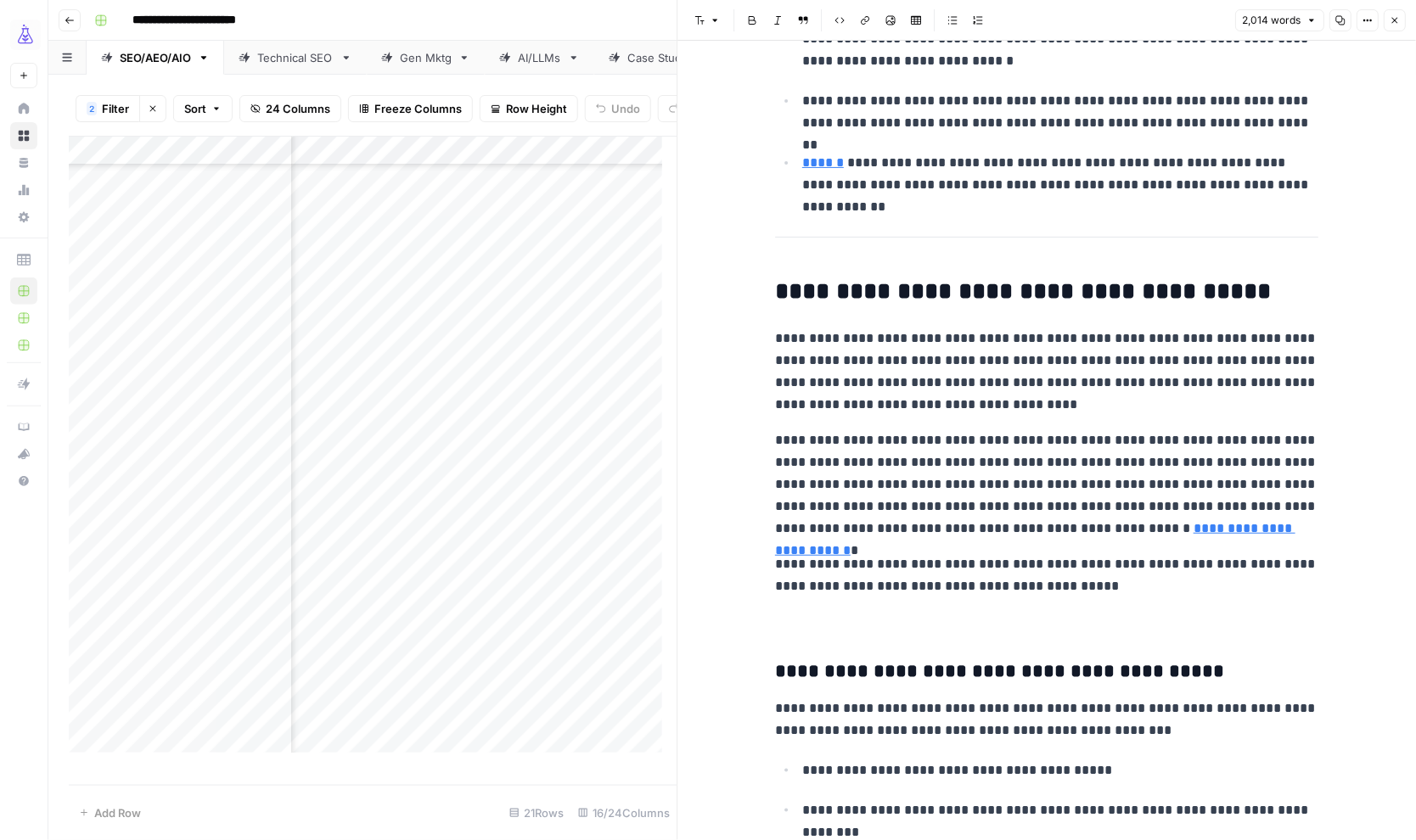 scroll, scrollTop: 1222, scrollLeft: 0, axis: vertical 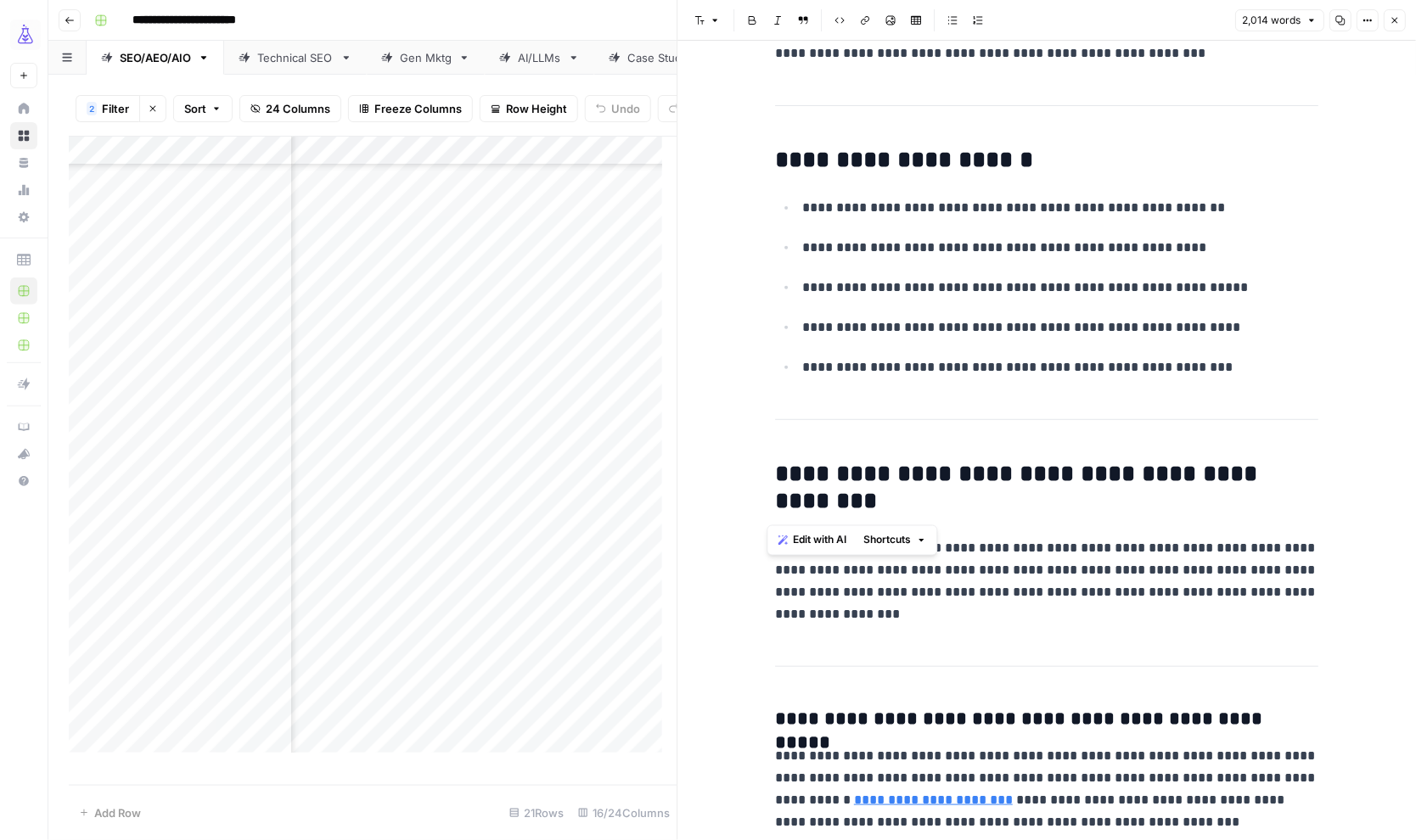 drag, startPoint x: 779, startPoint y: 481, endPoint x: 750, endPoint y: 468, distance: 31.780497 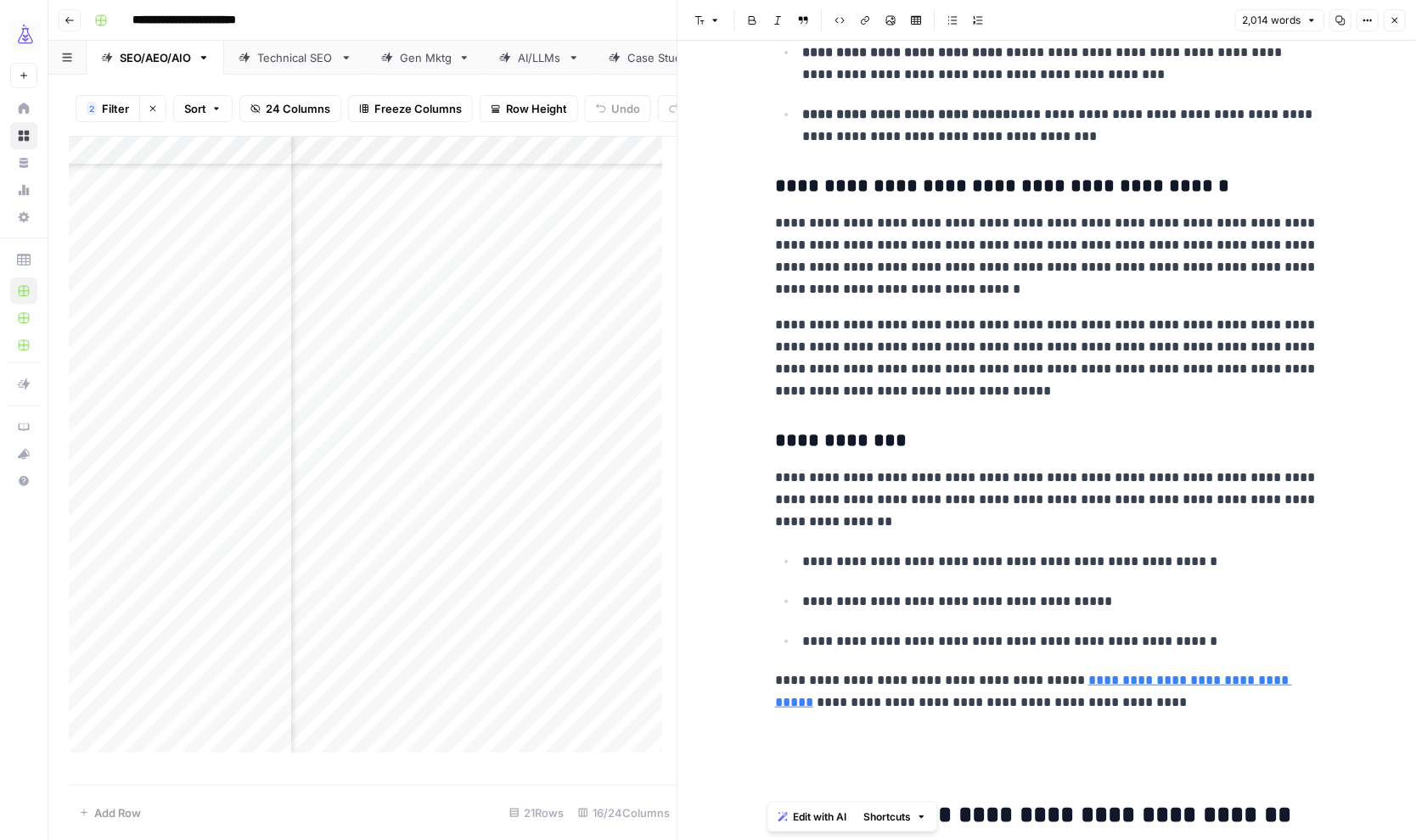 scroll, scrollTop: 3441, scrollLeft: 0, axis: vertical 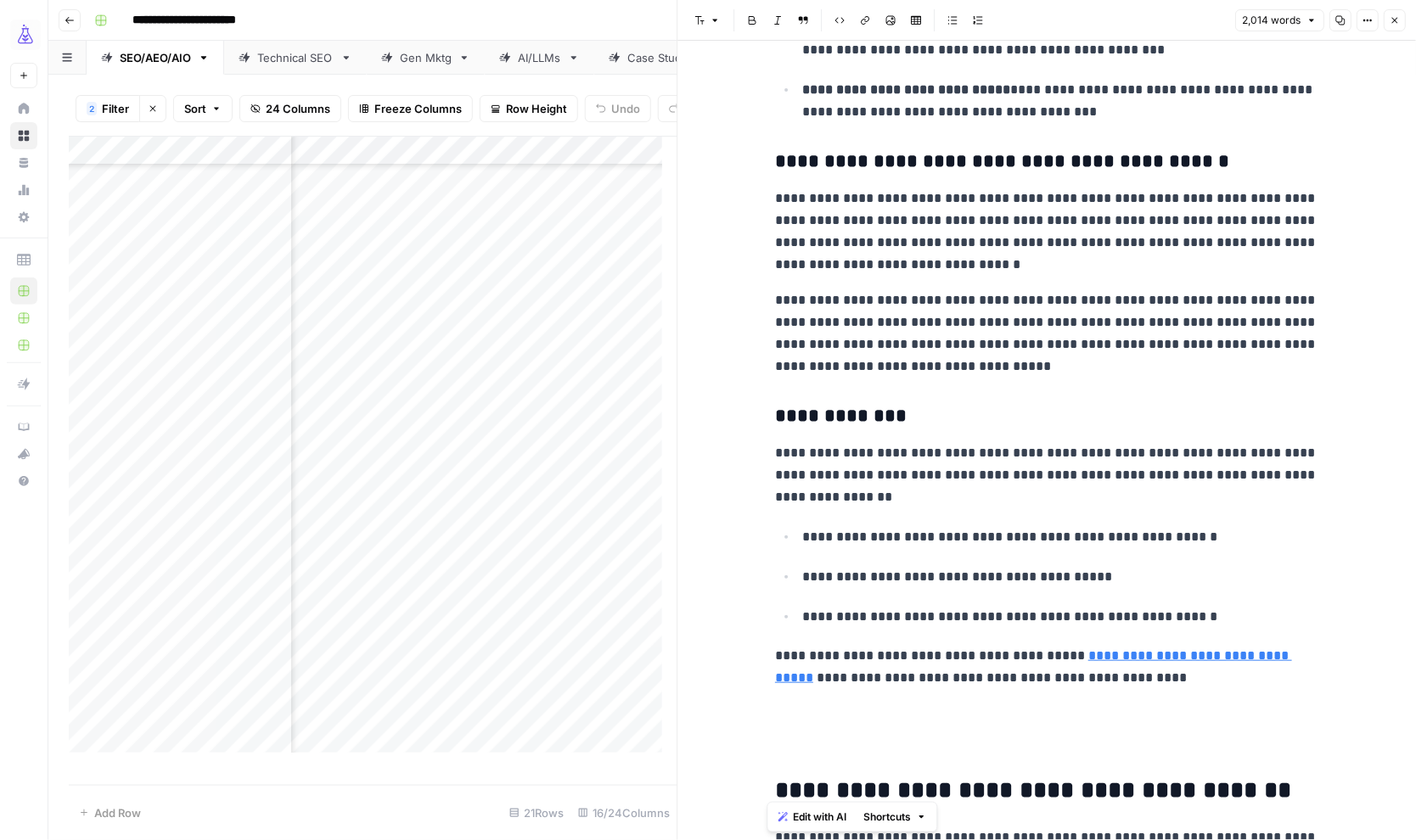 click on "**********" at bounding box center [1047, 232] 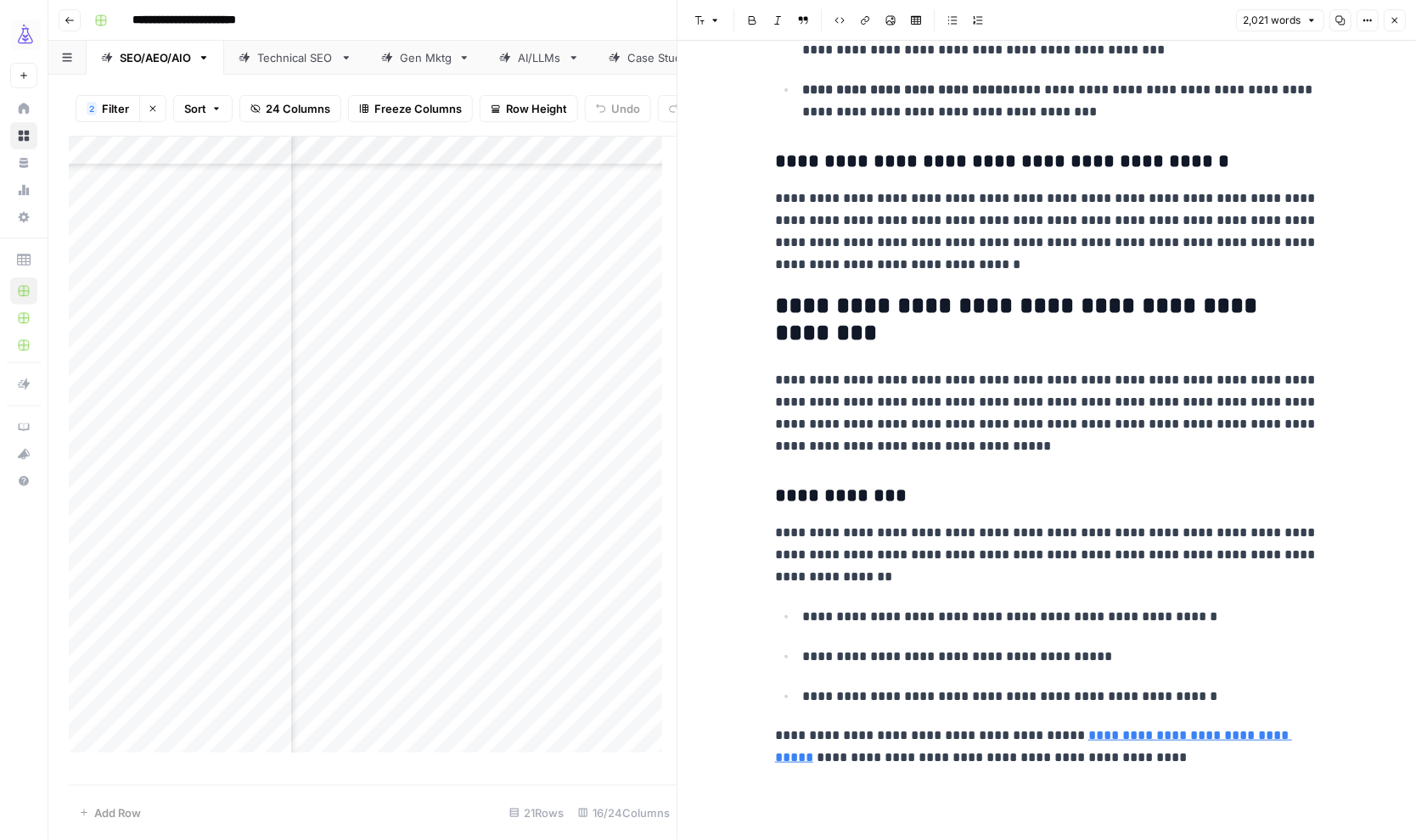 click on "**********" at bounding box center [1047, 680] 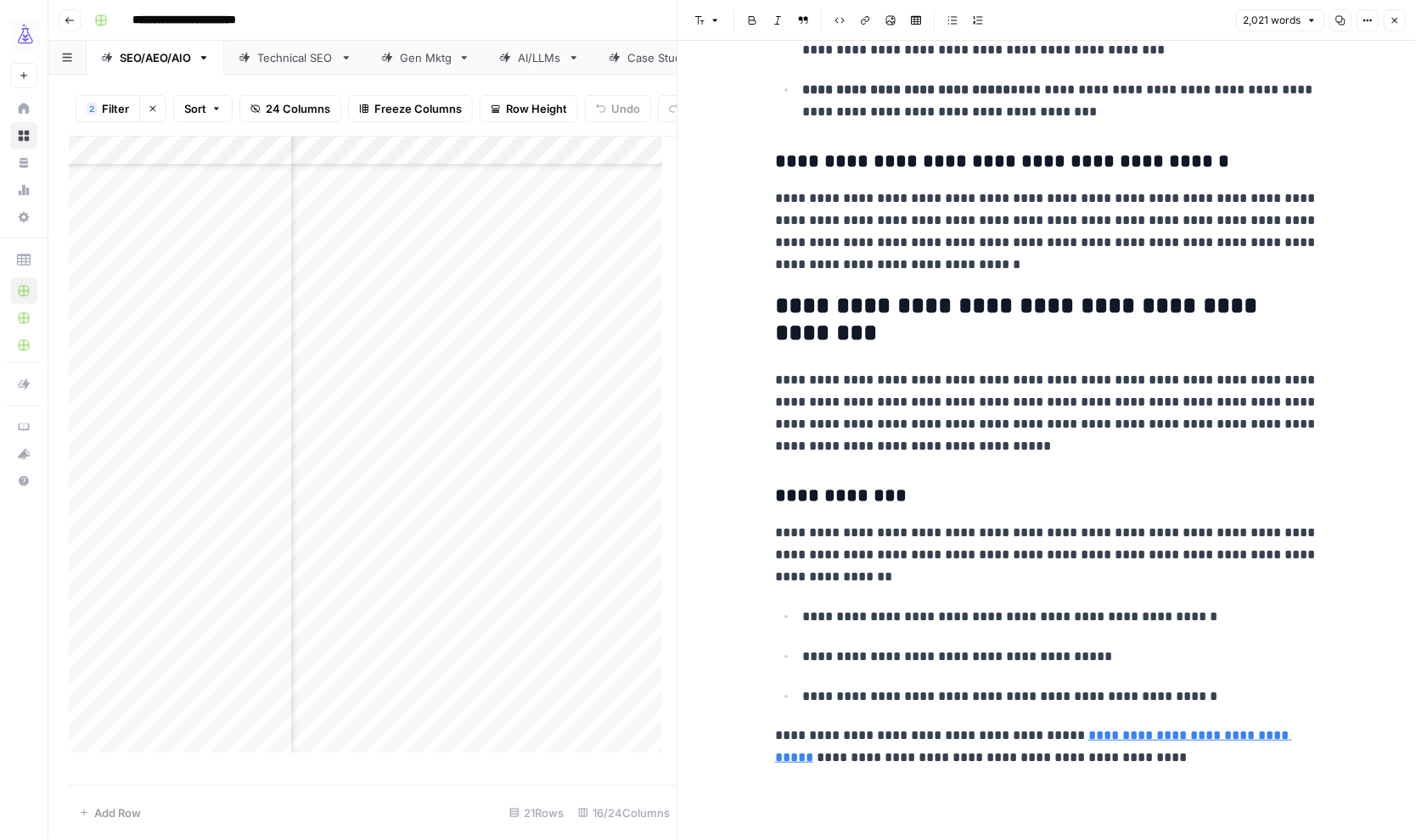 click on "**********" at bounding box center [1047, 232] 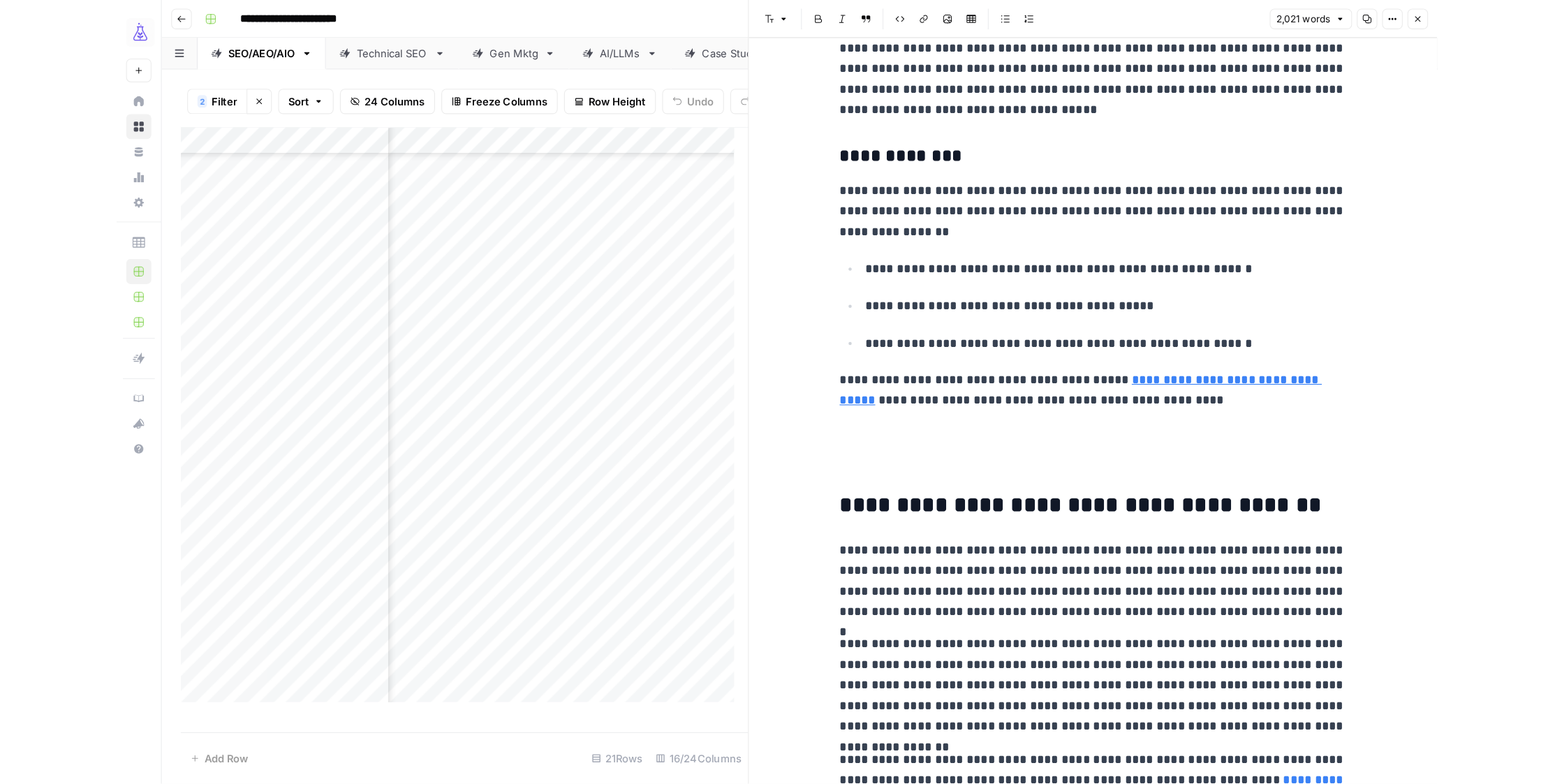 scroll, scrollTop: 3072, scrollLeft: 0, axis: vertical 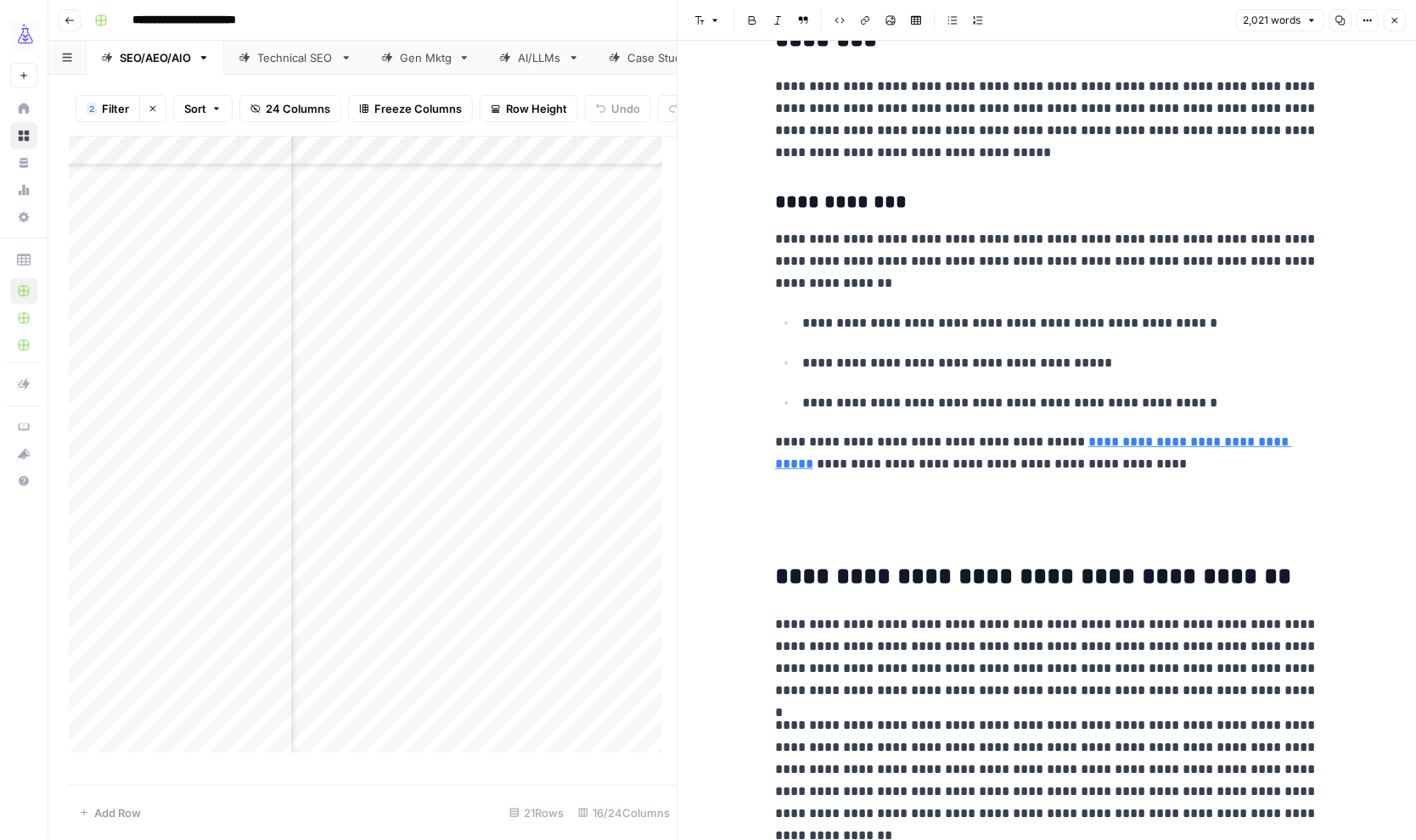 click on "**********" at bounding box center [1047, 387] 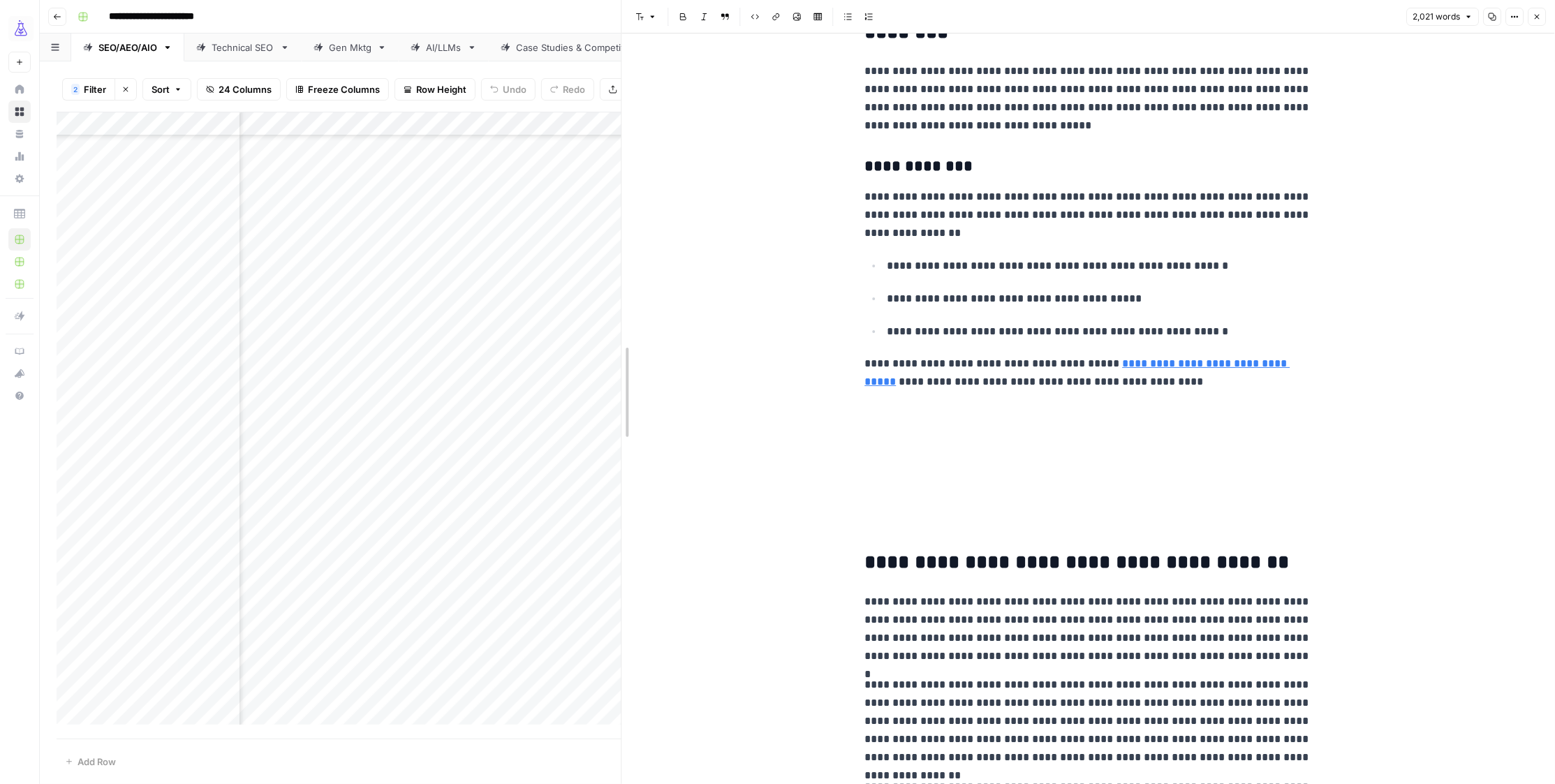 drag, startPoint x: 951, startPoint y: 532, endPoint x: 679, endPoint y: 497, distance: 274.24259 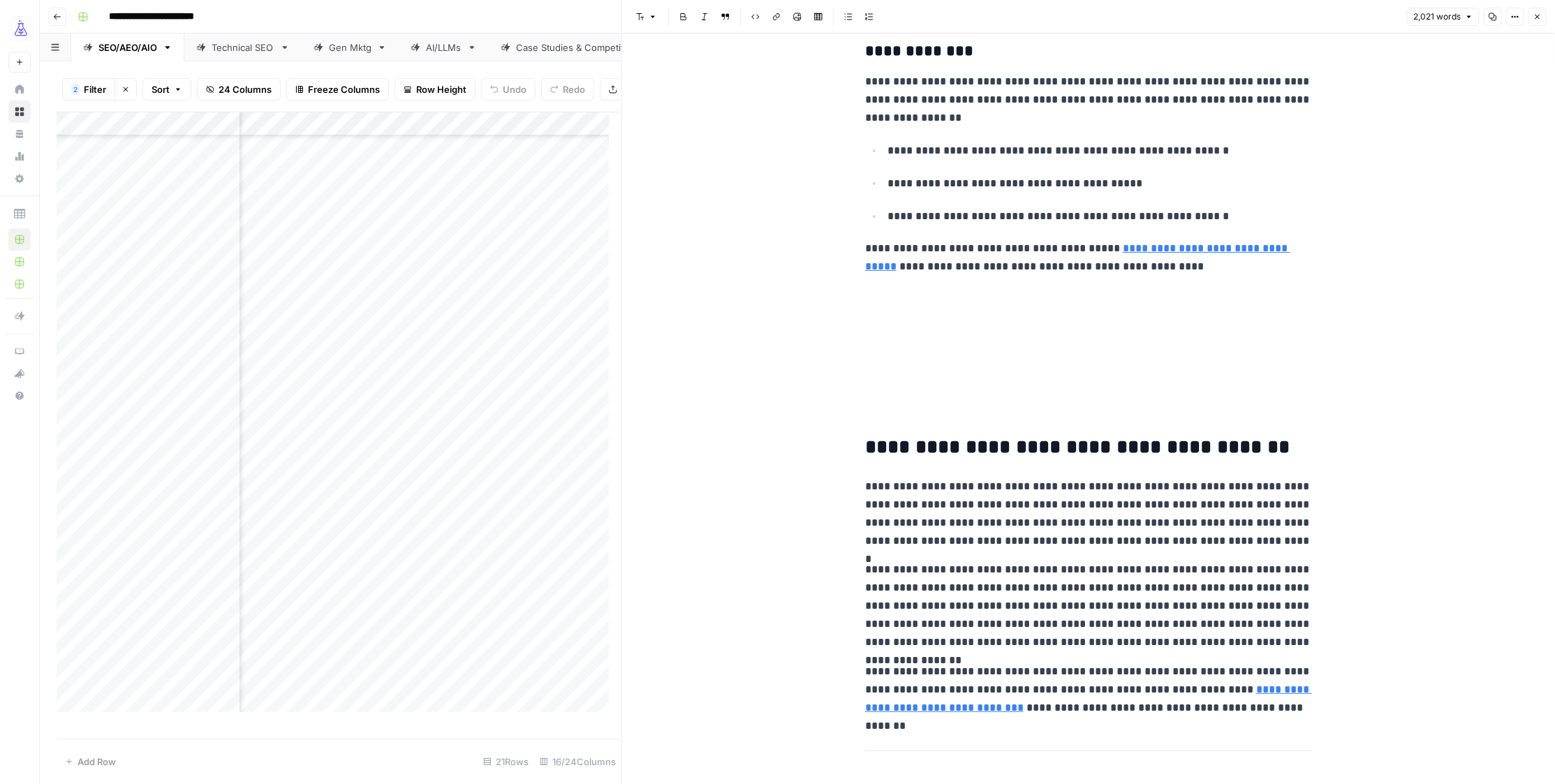 scroll, scrollTop: 3207, scrollLeft: 0, axis: vertical 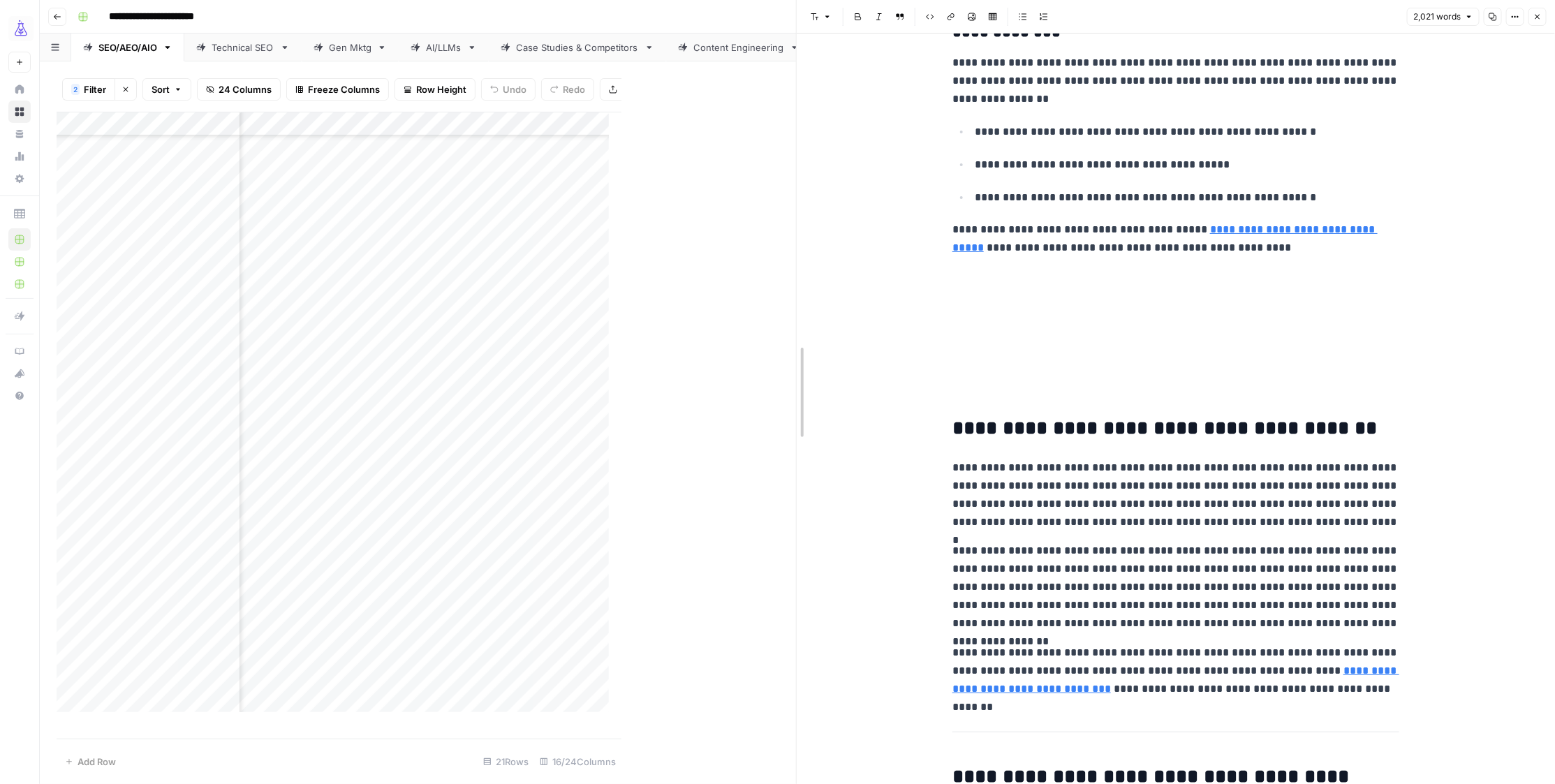drag, startPoint x: 619, startPoint y: 273, endPoint x: 815, endPoint y: 281, distance: 196.1632 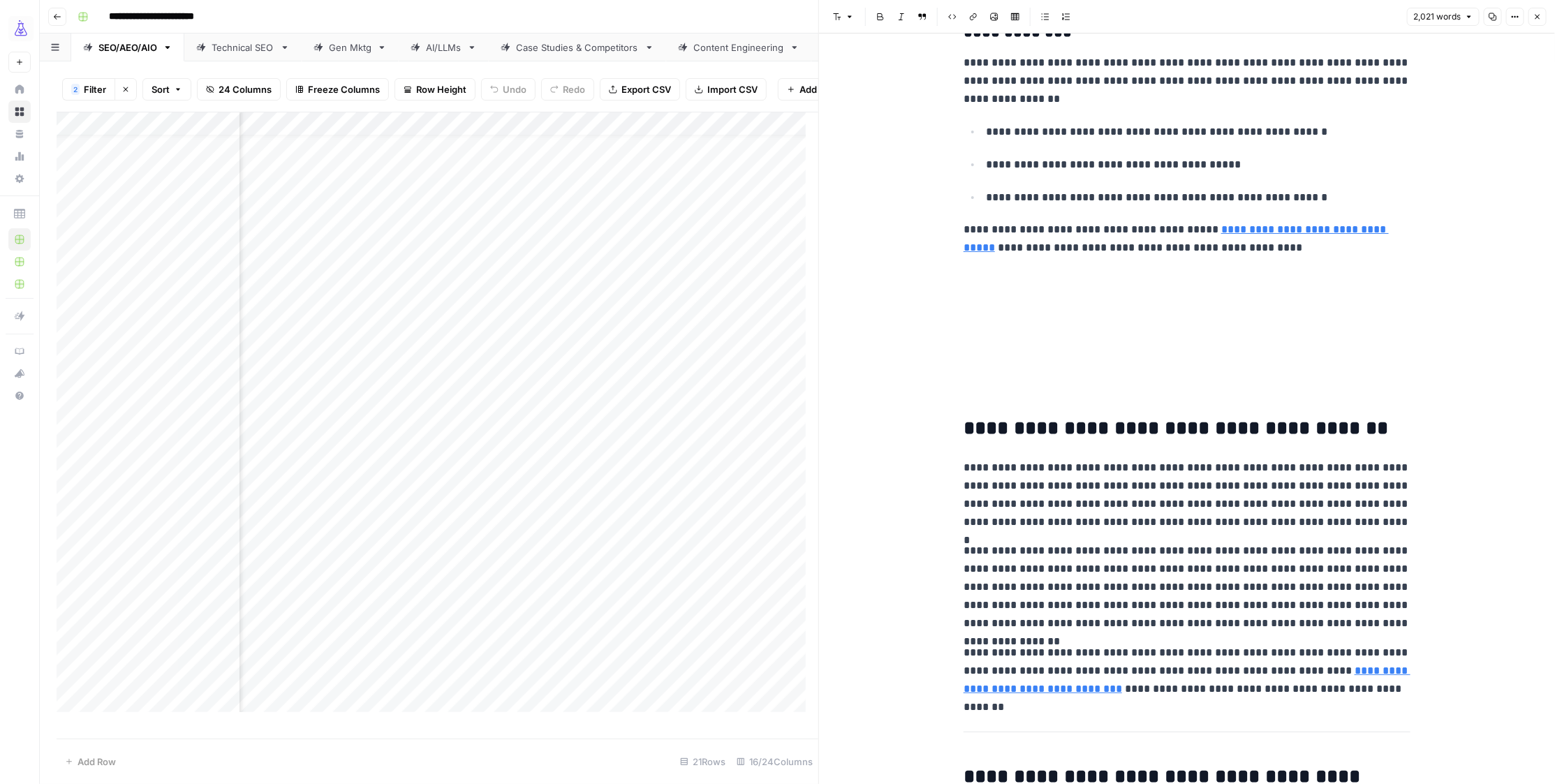 scroll, scrollTop: 22, scrollLeft: 859, axis: both 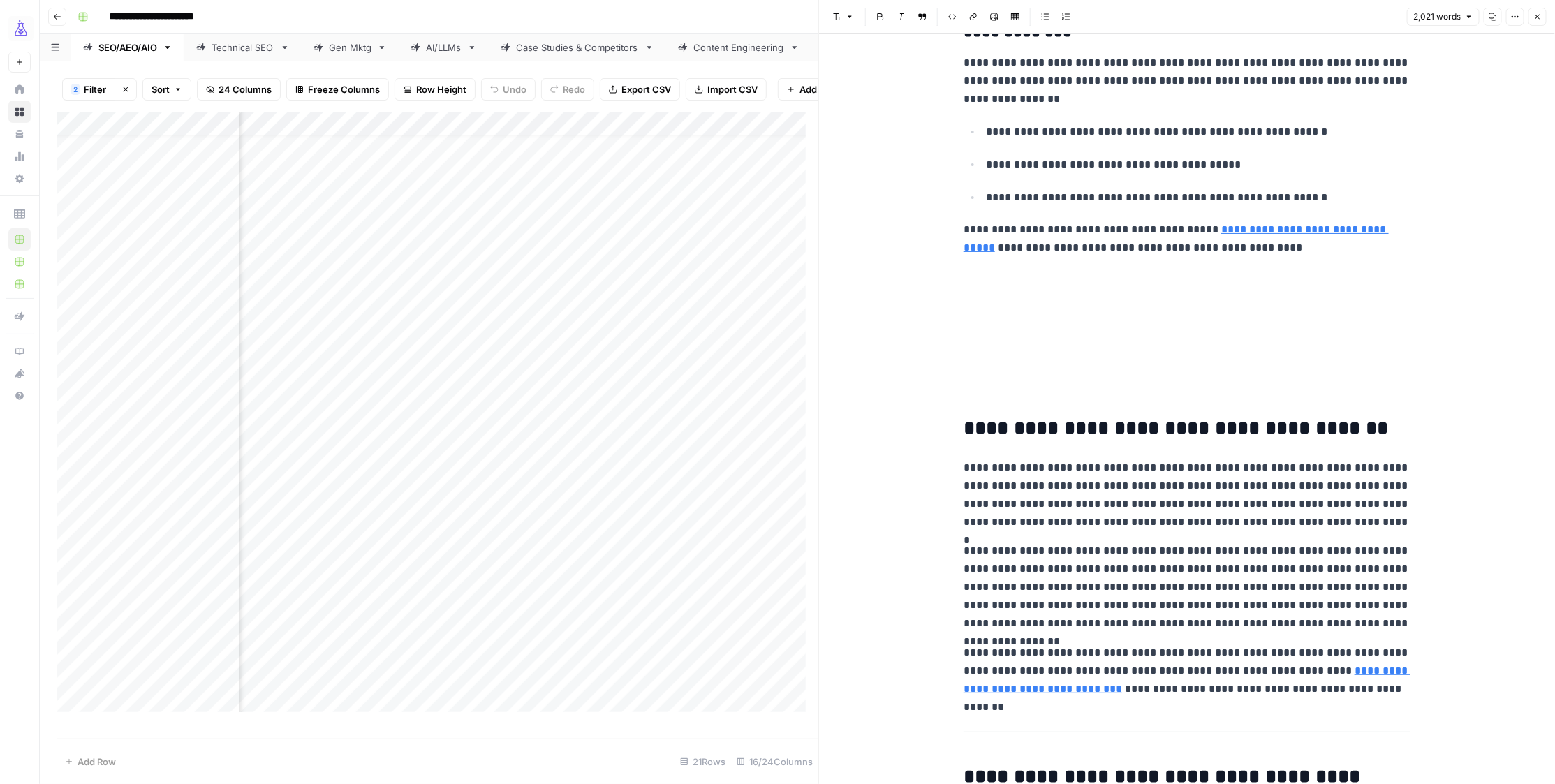 click on "Add Column" at bounding box center (438, 418) 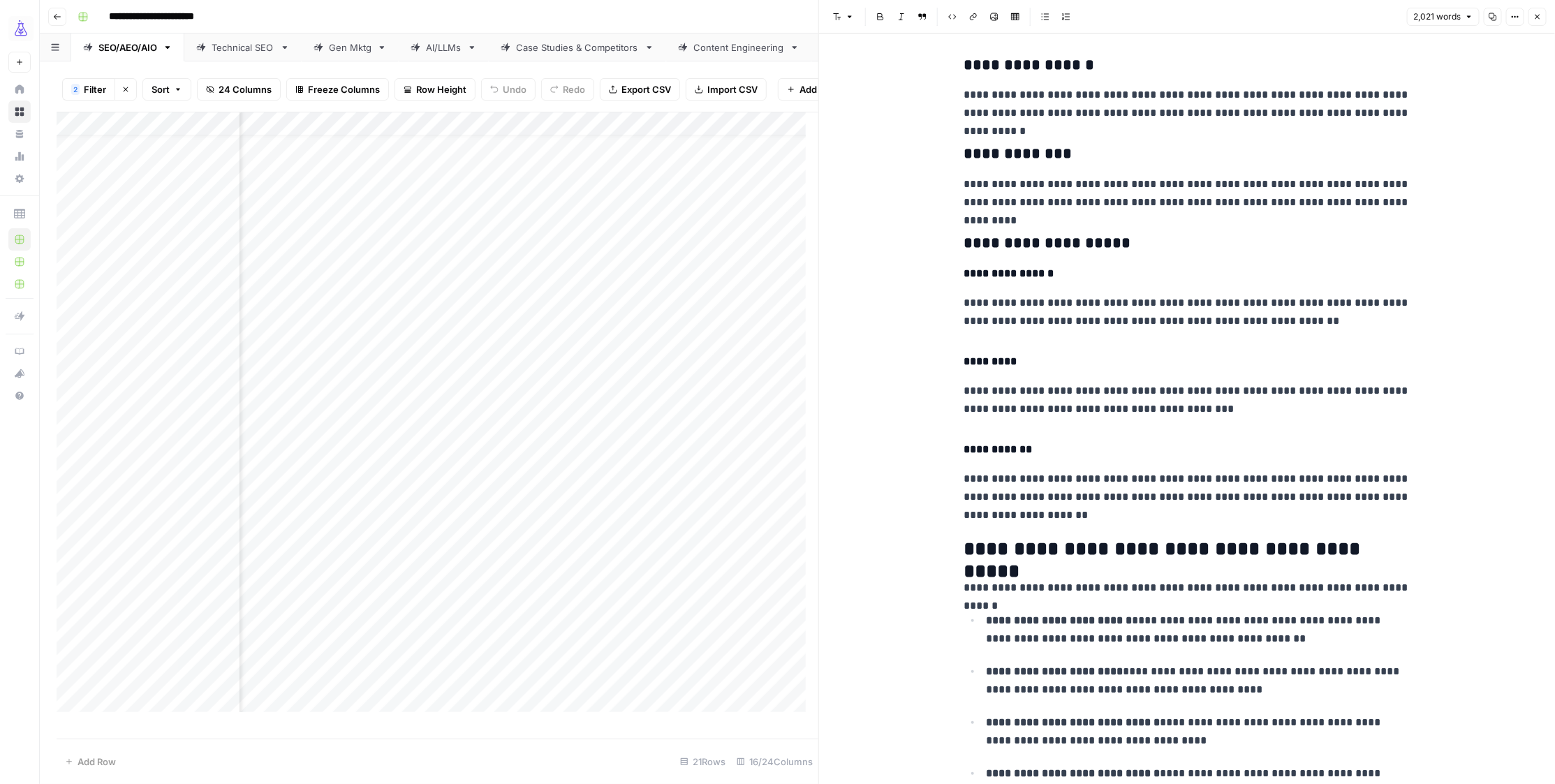 scroll, scrollTop: 2078, scrollLeft: 0, axis: vertical 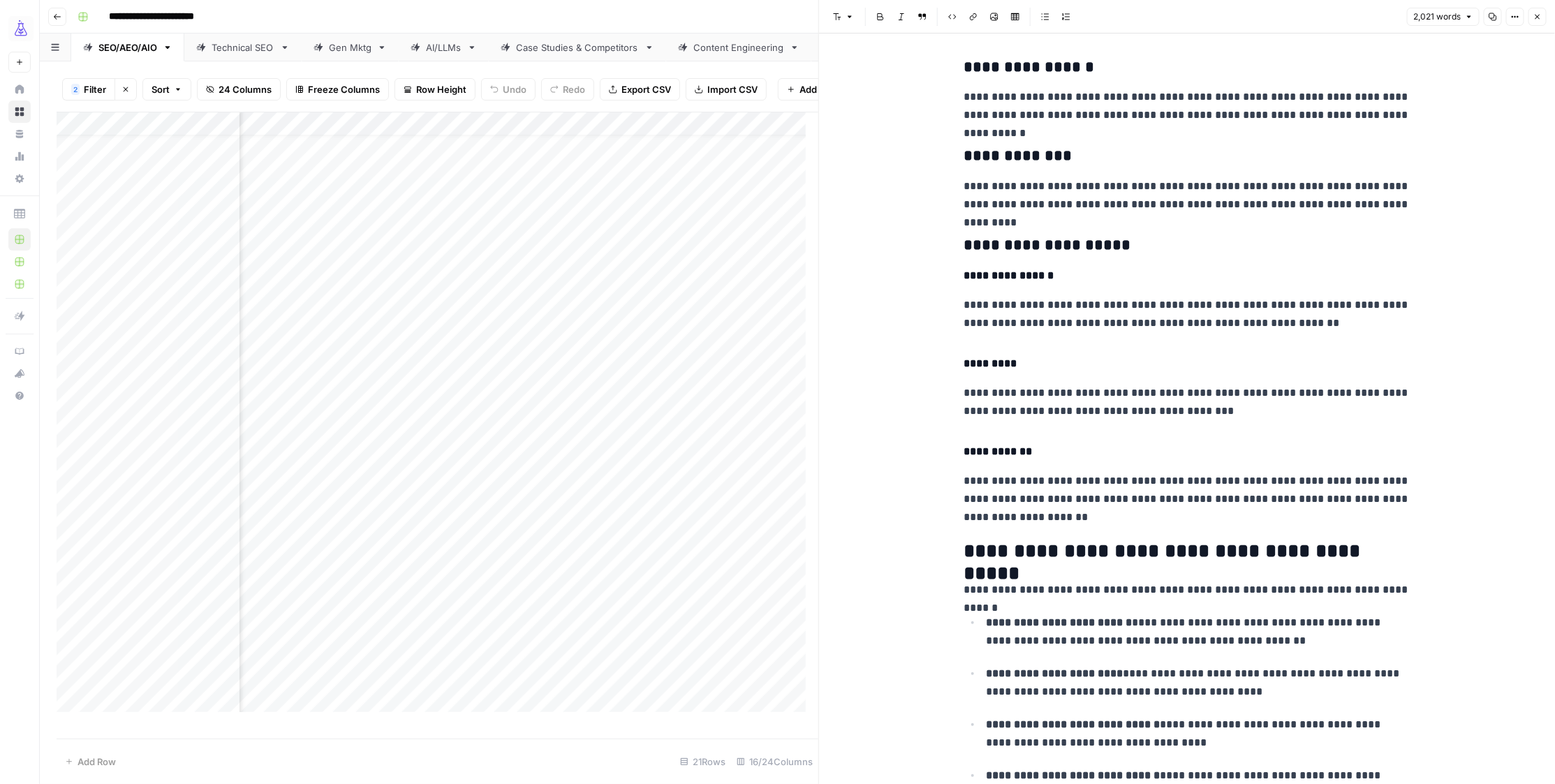 click on "**********" at bounding box center [1187, 499] 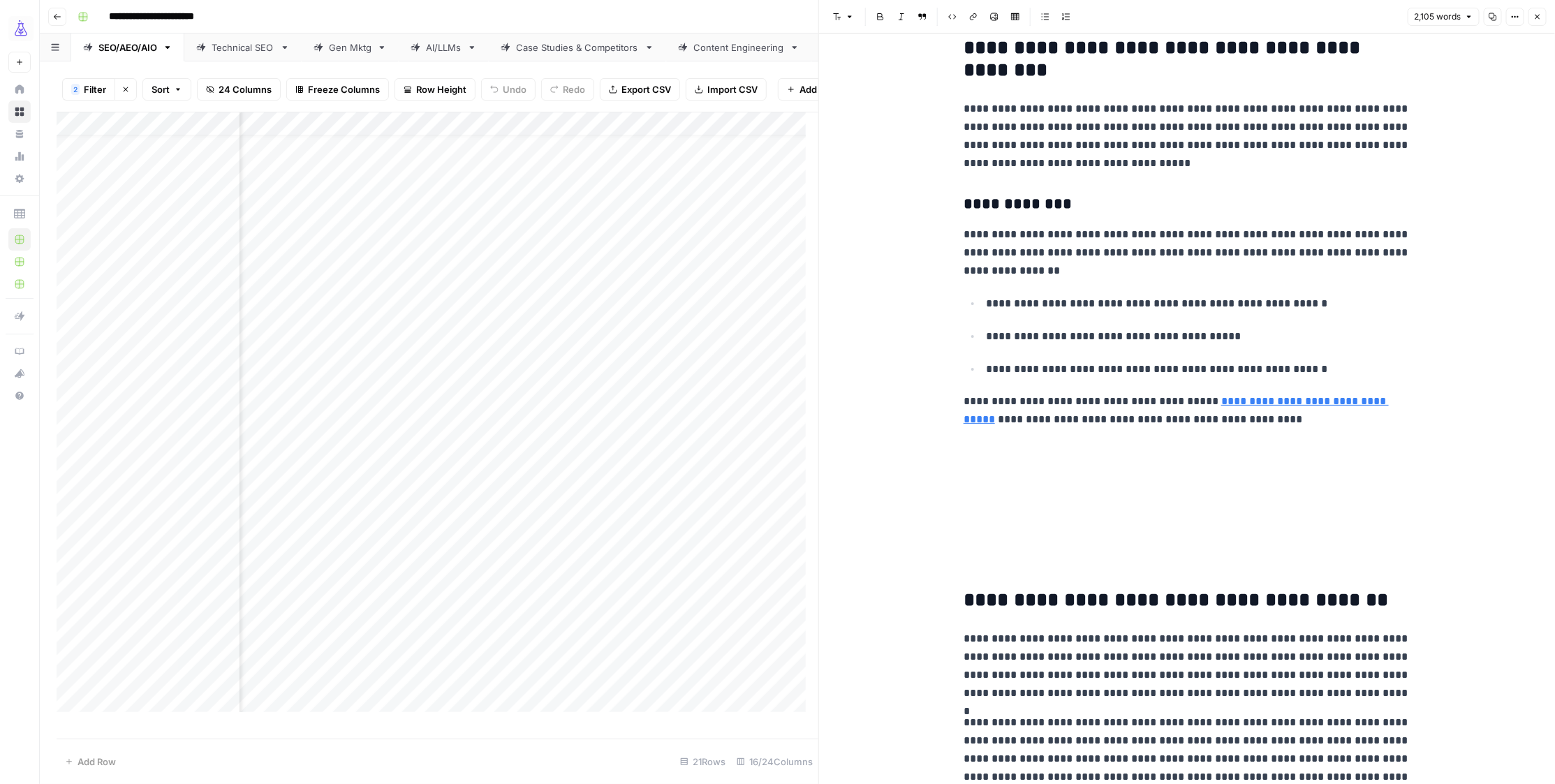 scroll, scrollTop: 3394, scrollLeft: 0, axis: vertical 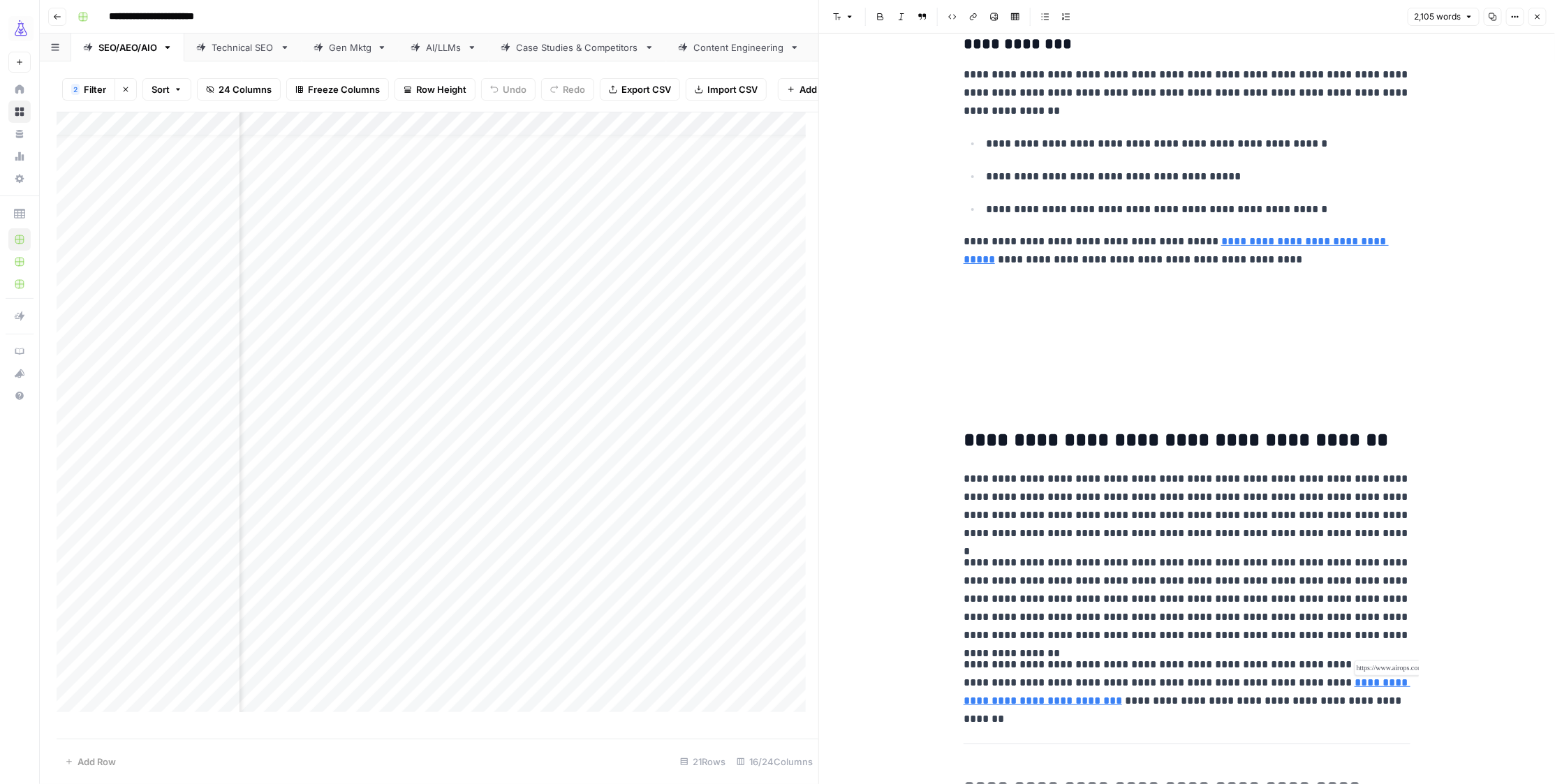click on "**********" at bounding box center [1187, 691] 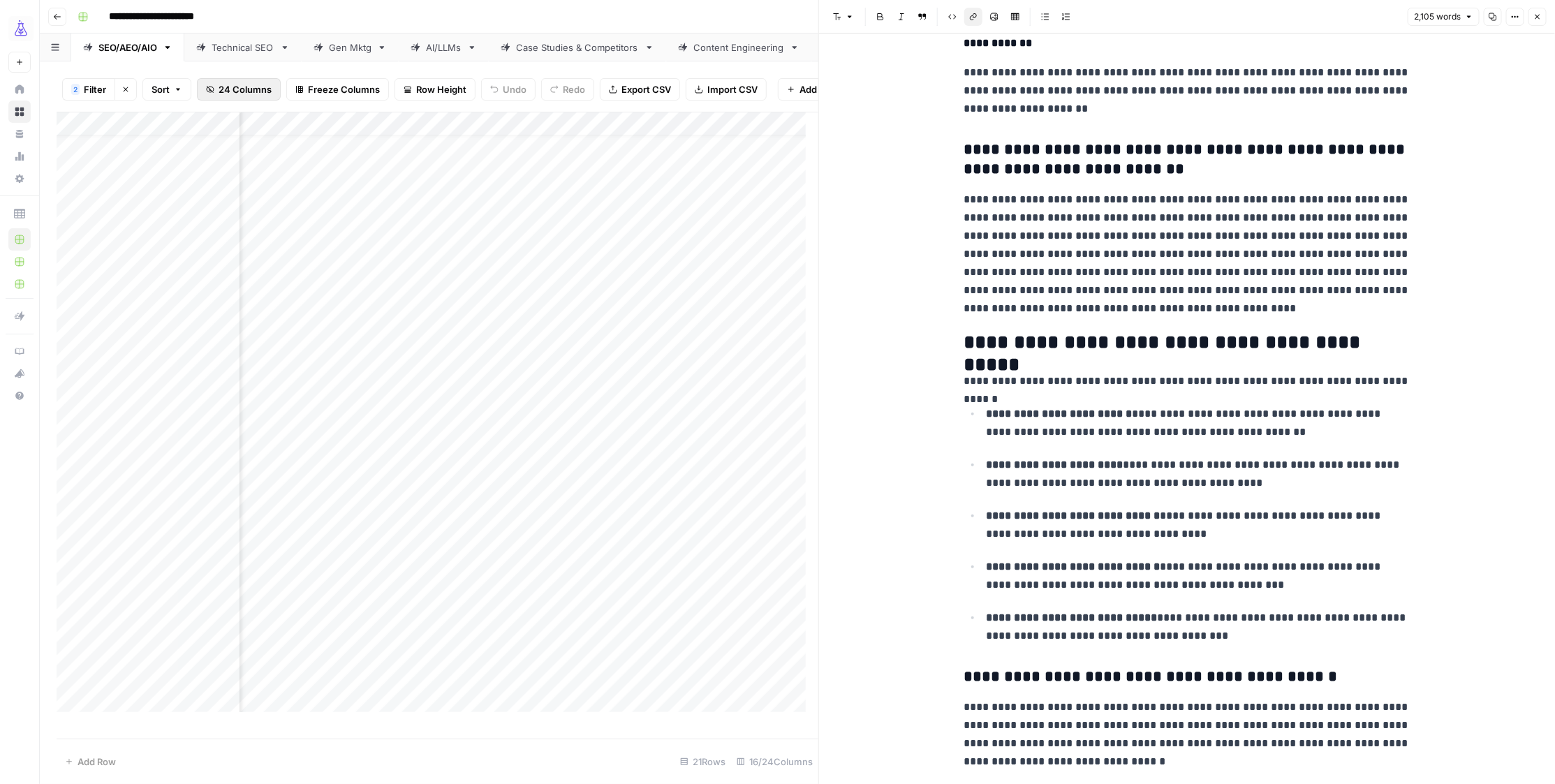 scroll, scrollTop: 2471, scrollLeft: 0, axis: vertical 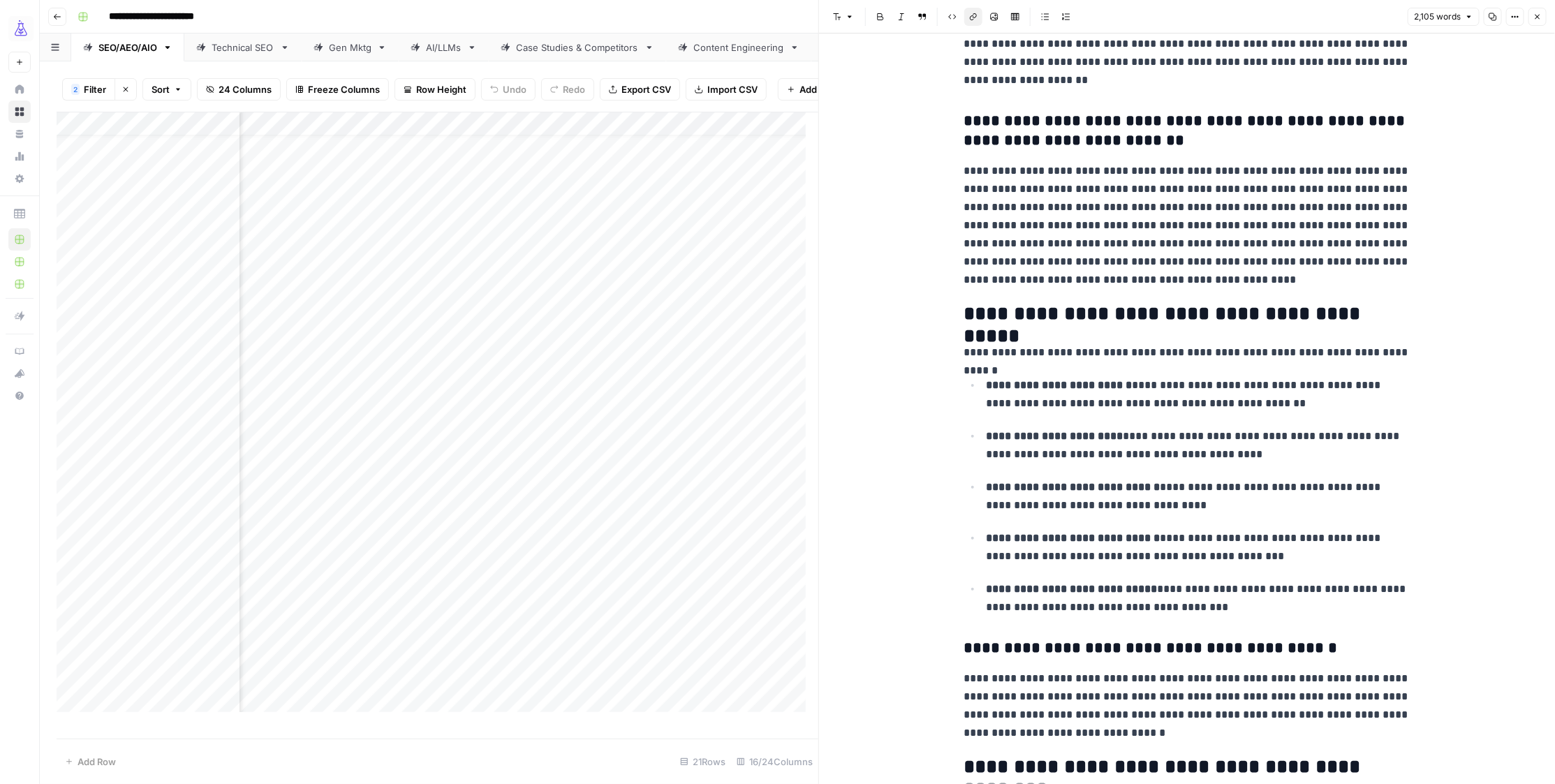click on "**********" at bounding box center [1198, 598] 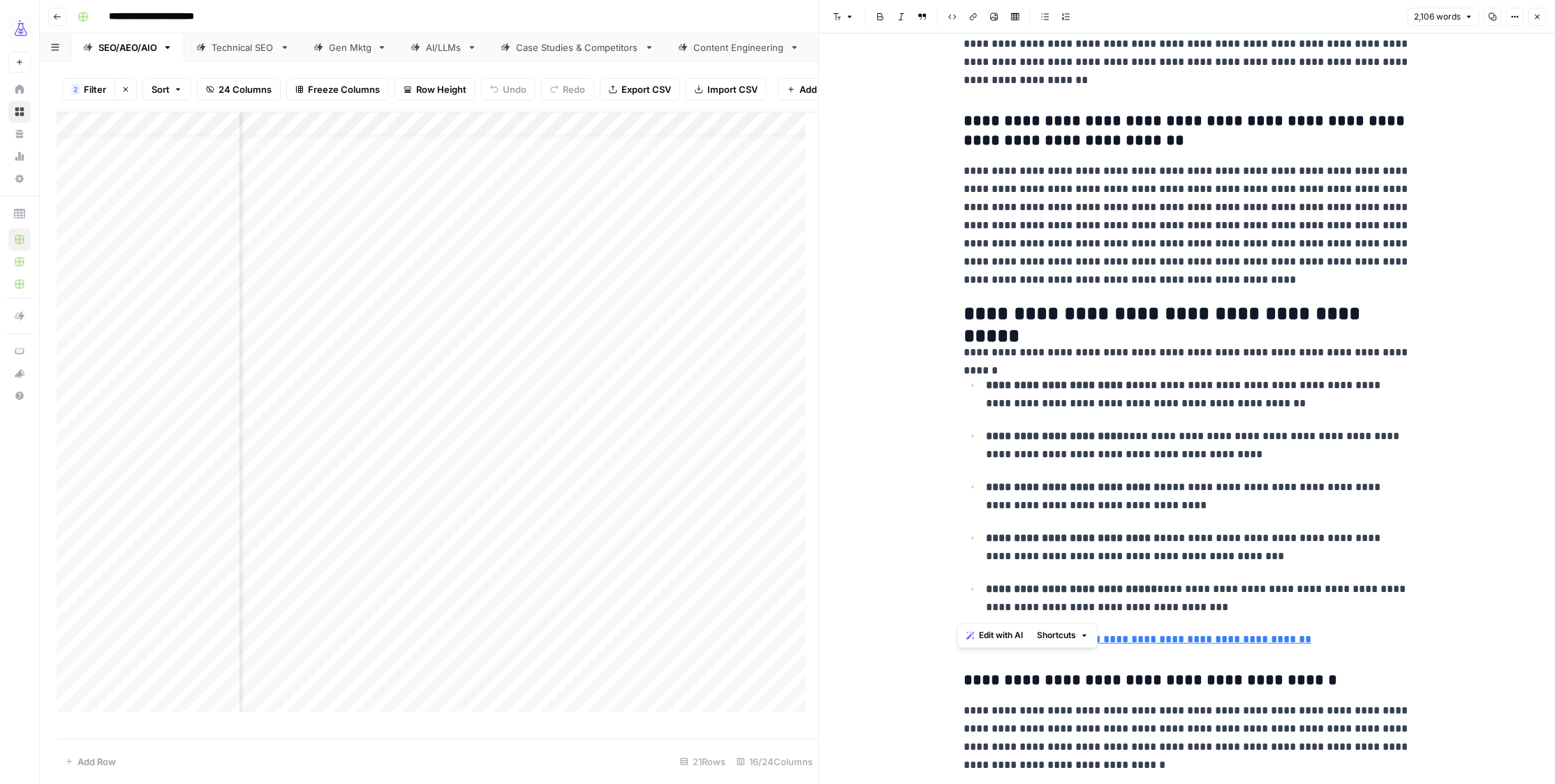 drag, startPoint x: 1195, startPoint y: 602, endPoint x: 805, endPoint y: 301, distance: 492.64693 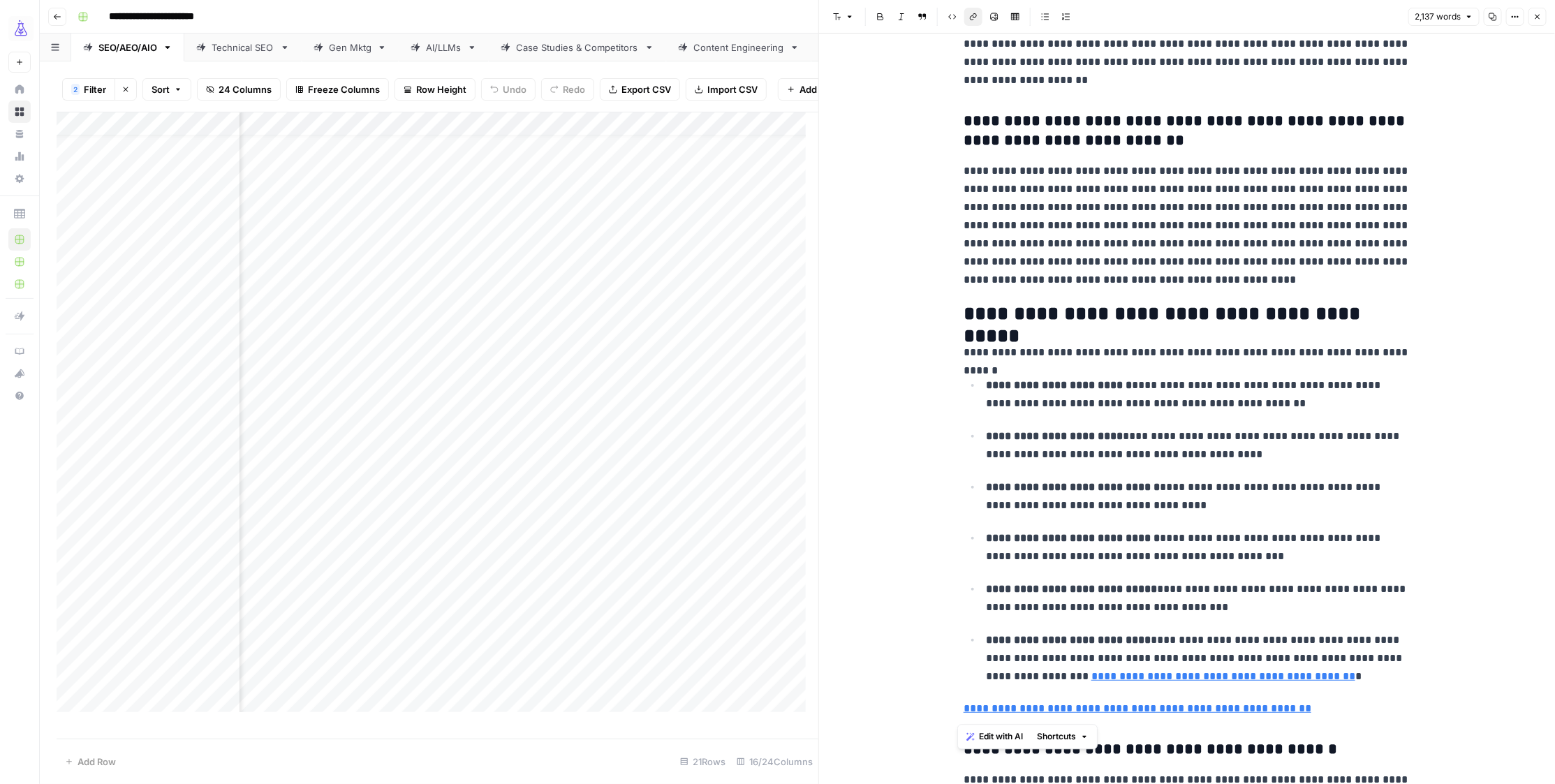 drag, startPoint x: 931, startPoint y: 718, endPoint x: 931, endPoint y: 708, distance: 10 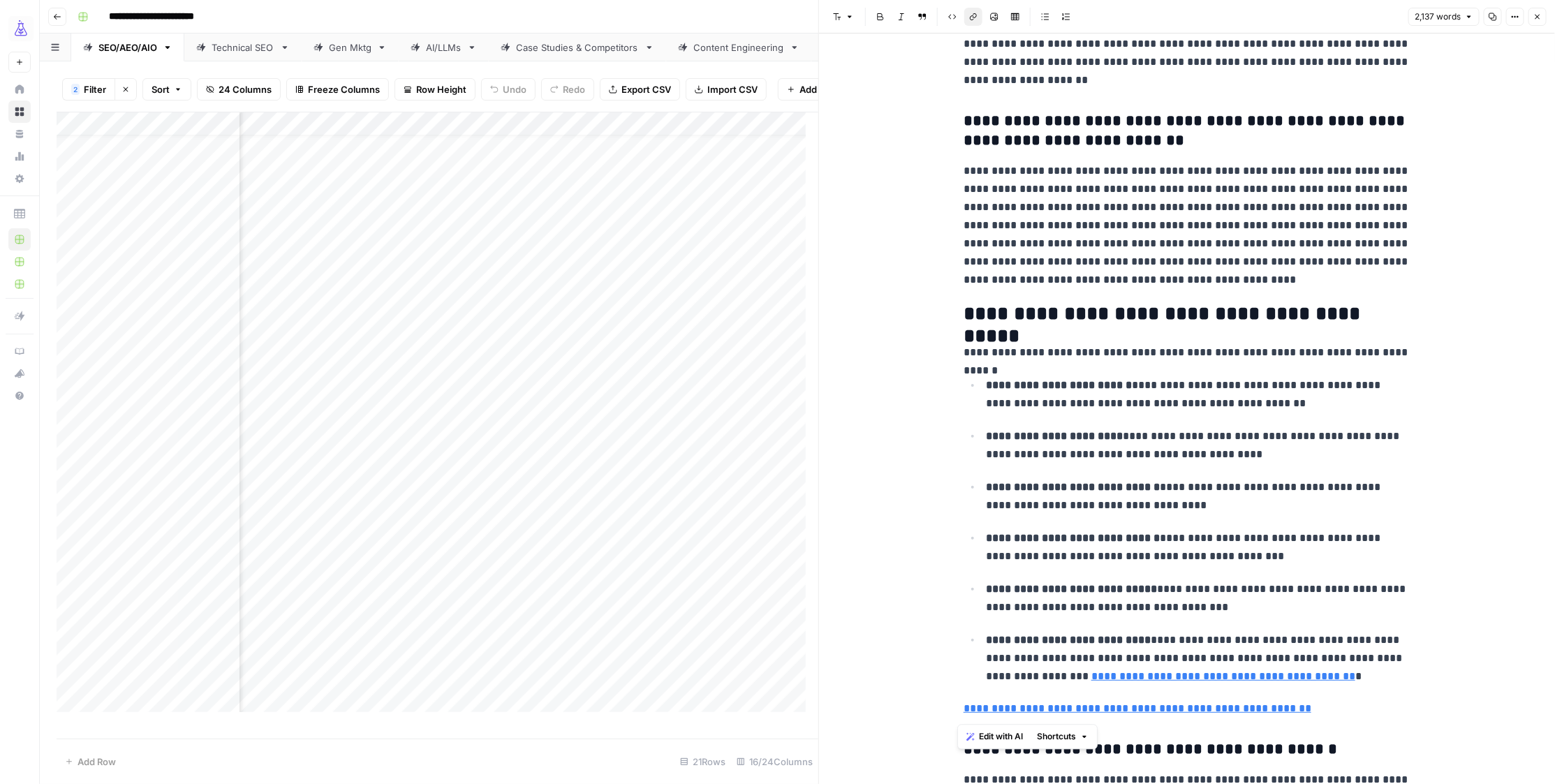 click on "**********" at bounding box center (1187, 1058) 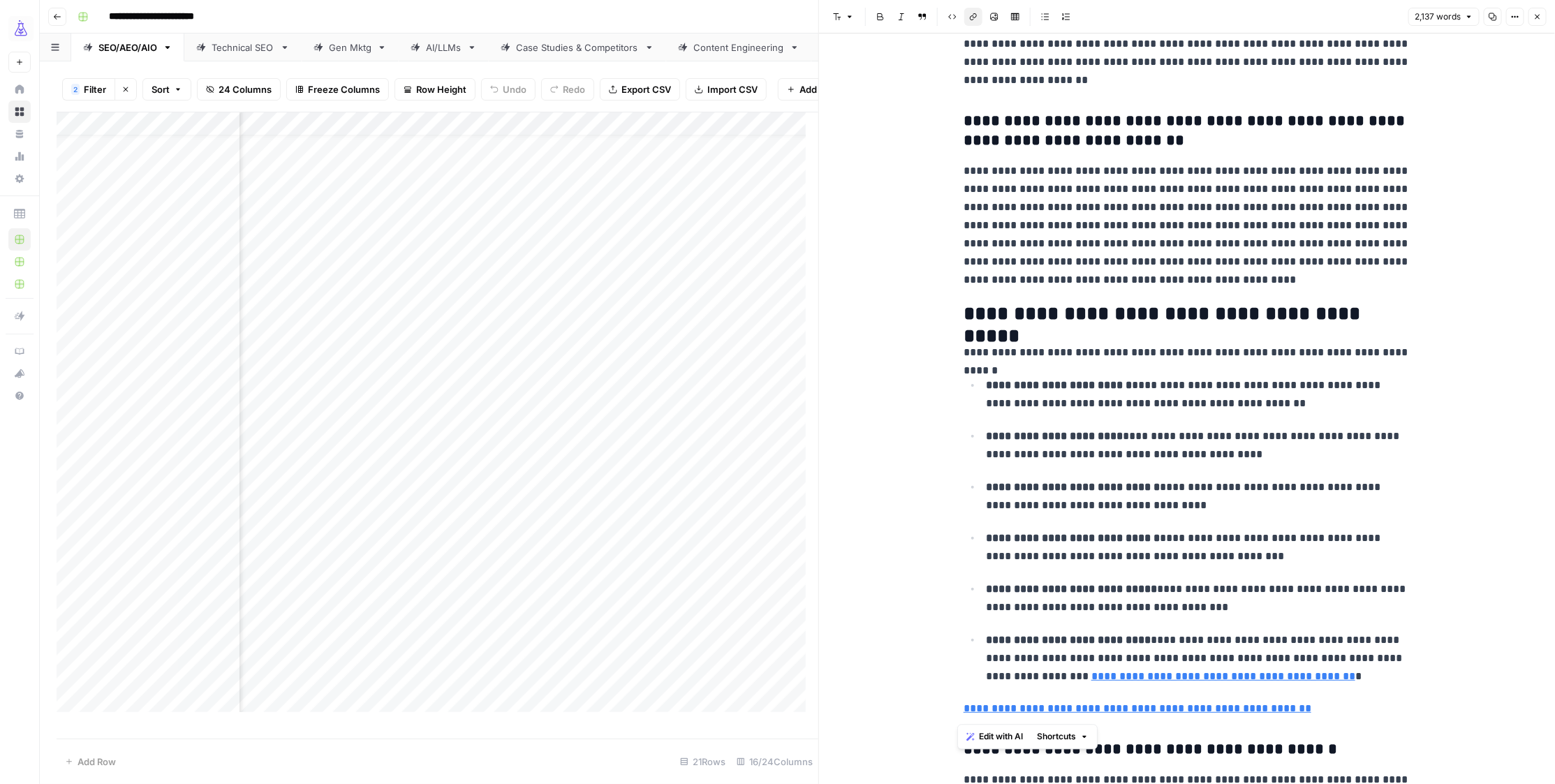 click on "**********" at bounding box center (1198, 658) 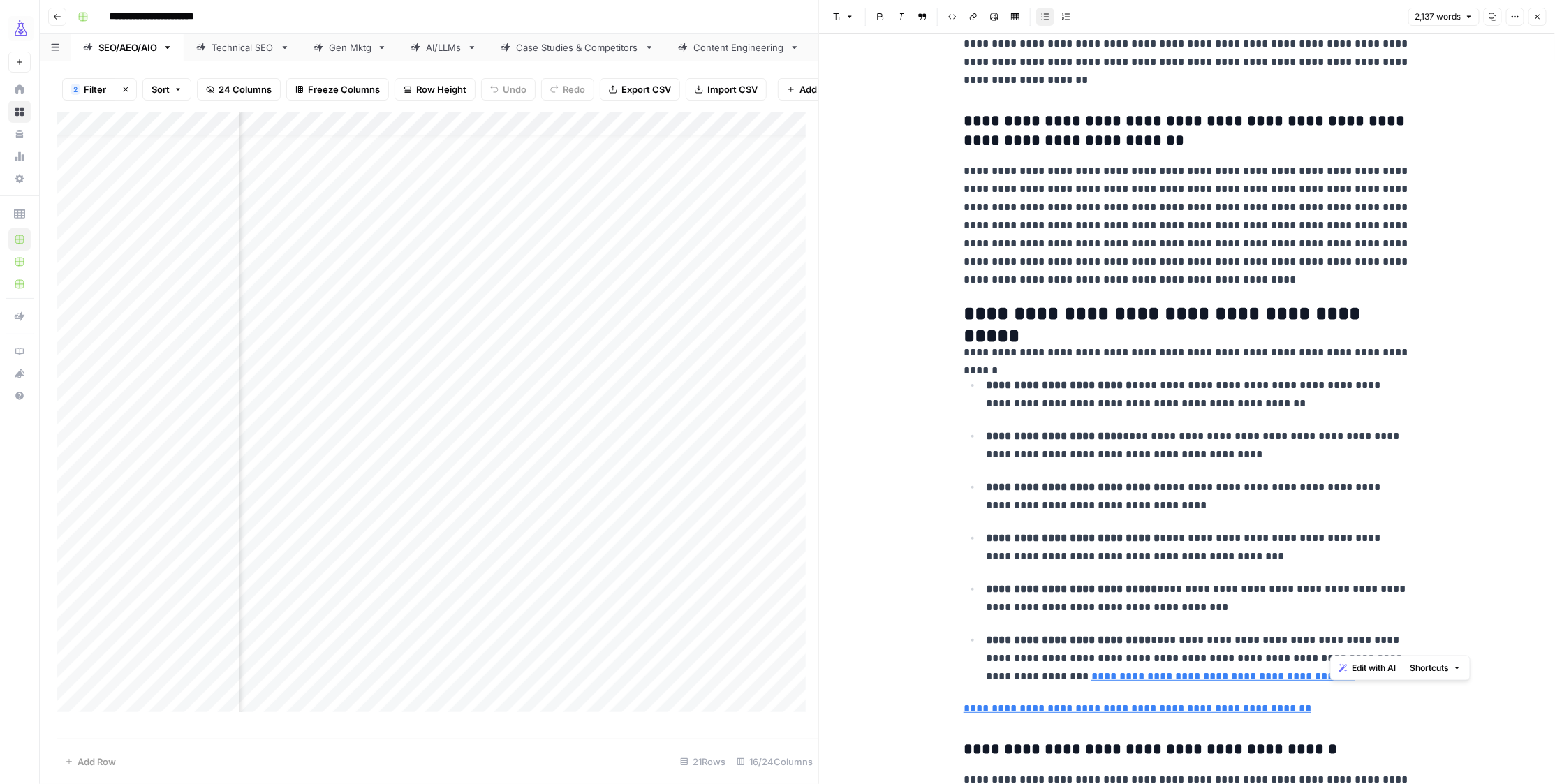 click on "**********" at bounding box center (1198, 658) 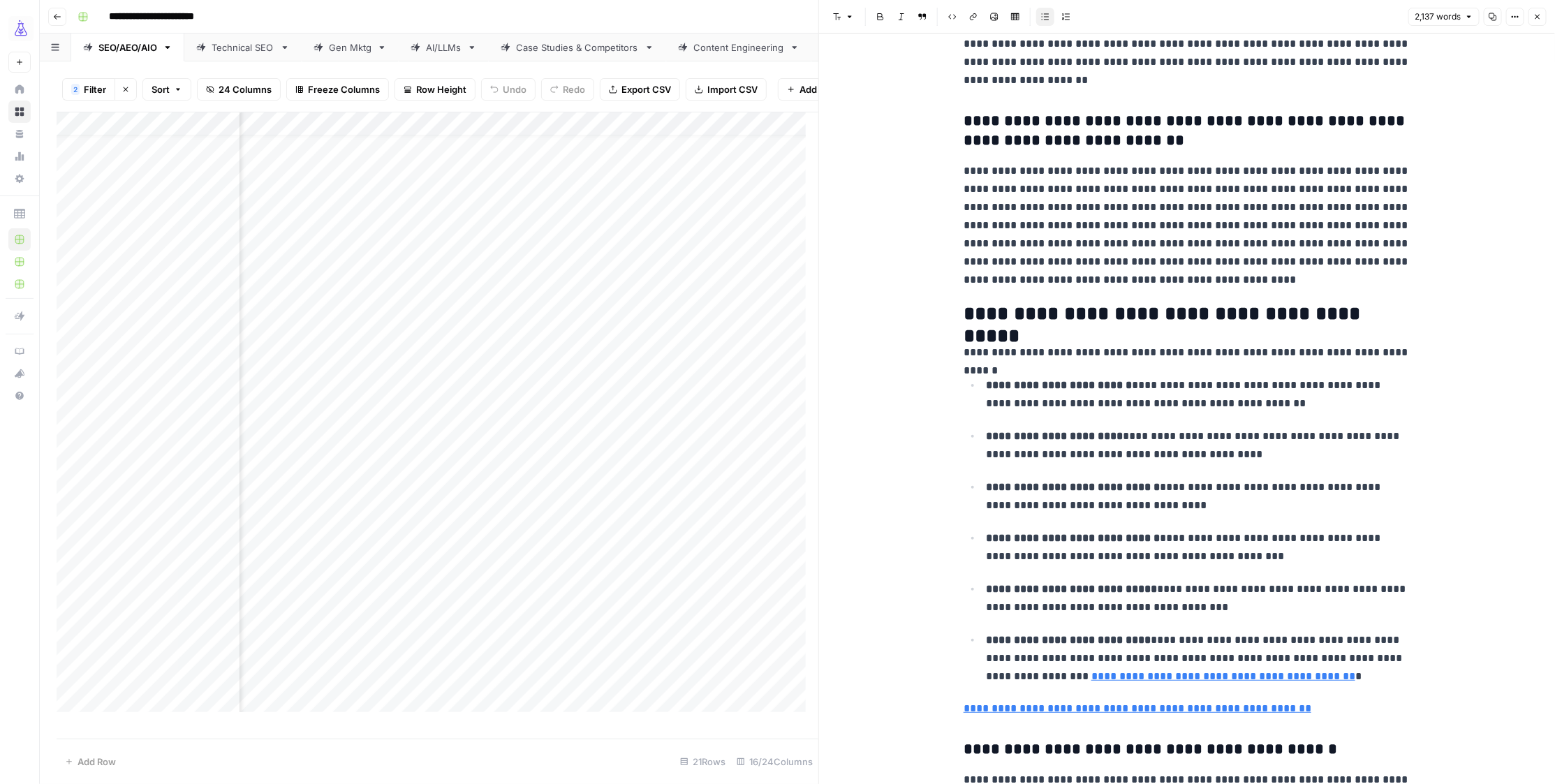 click on "**********" at bounding box center [1198, 658] 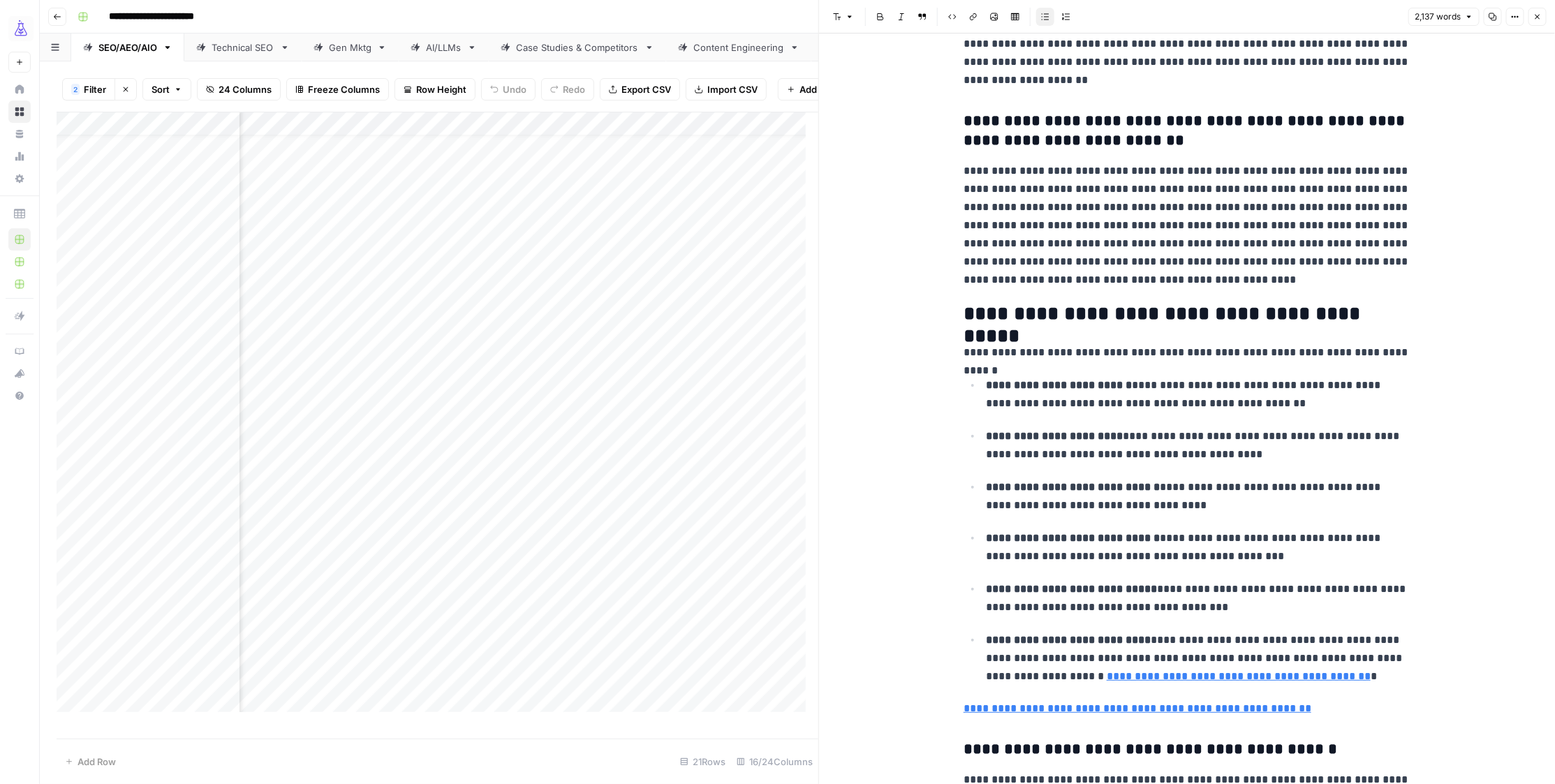 click on "**********" at bounding box center (1198, 658) 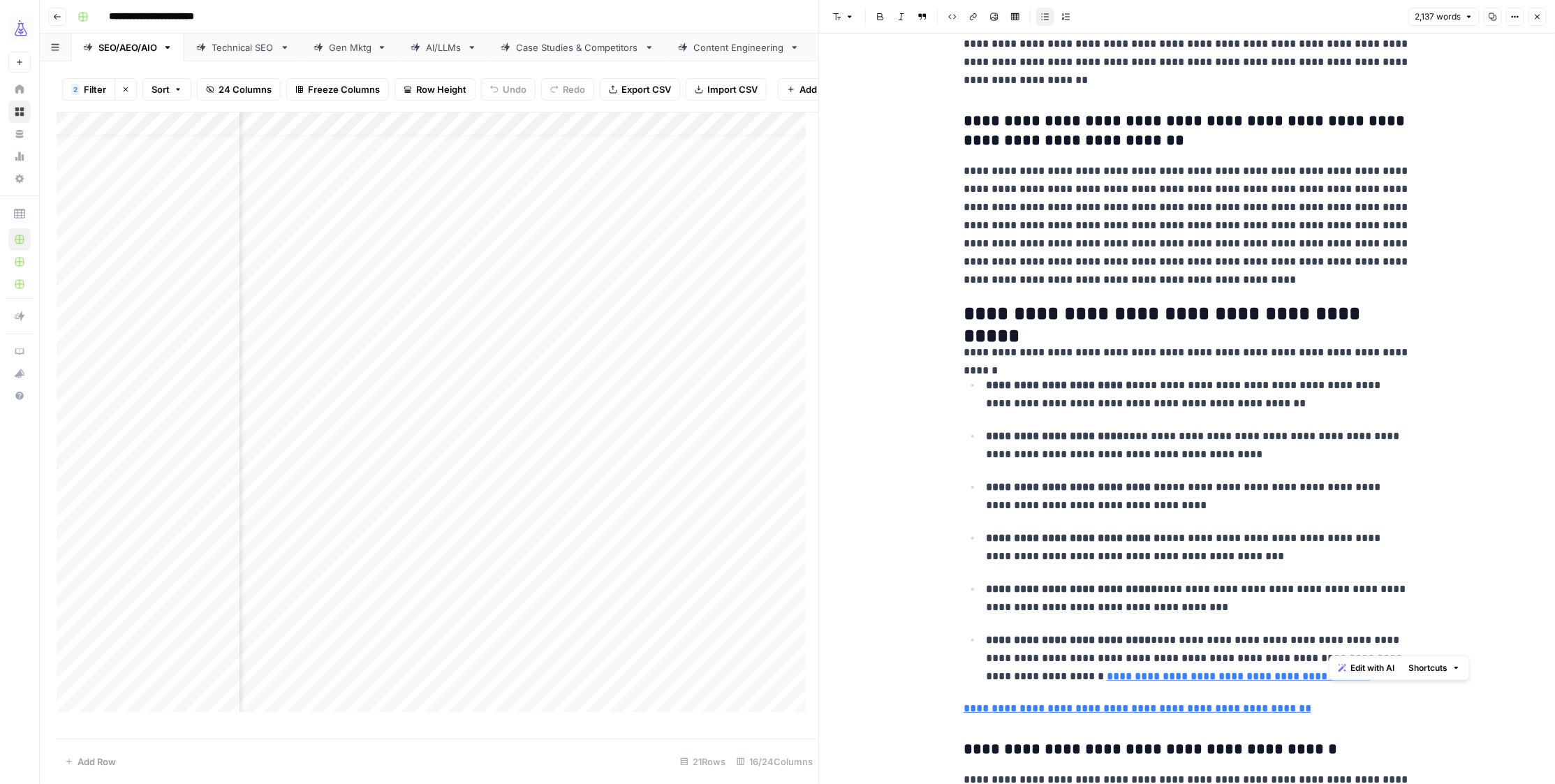 click on "**********" at bounding box center (1198, 658) 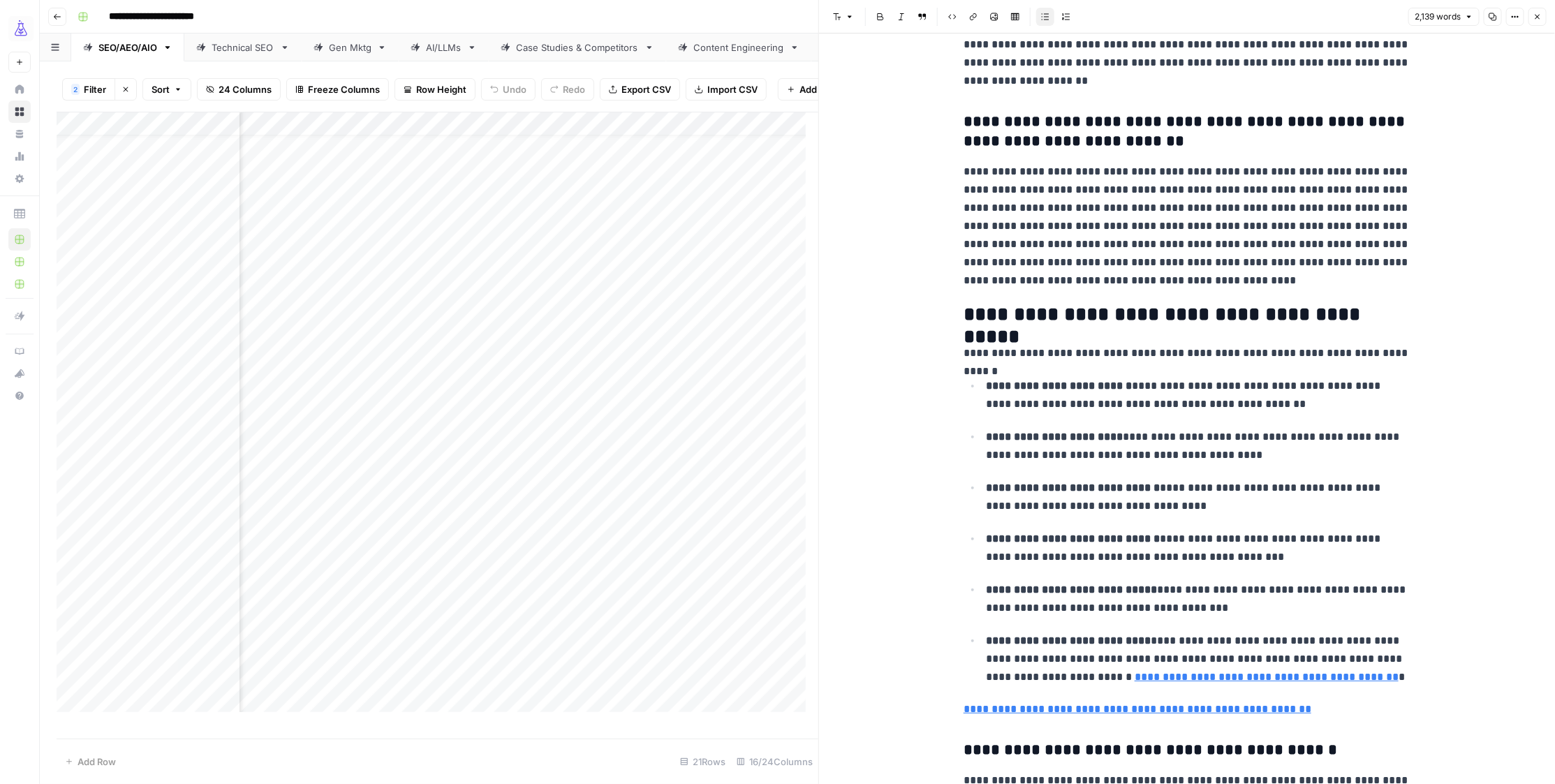 scroll, scrollTop: 2515, scrollLeft: 0, axis: vertical 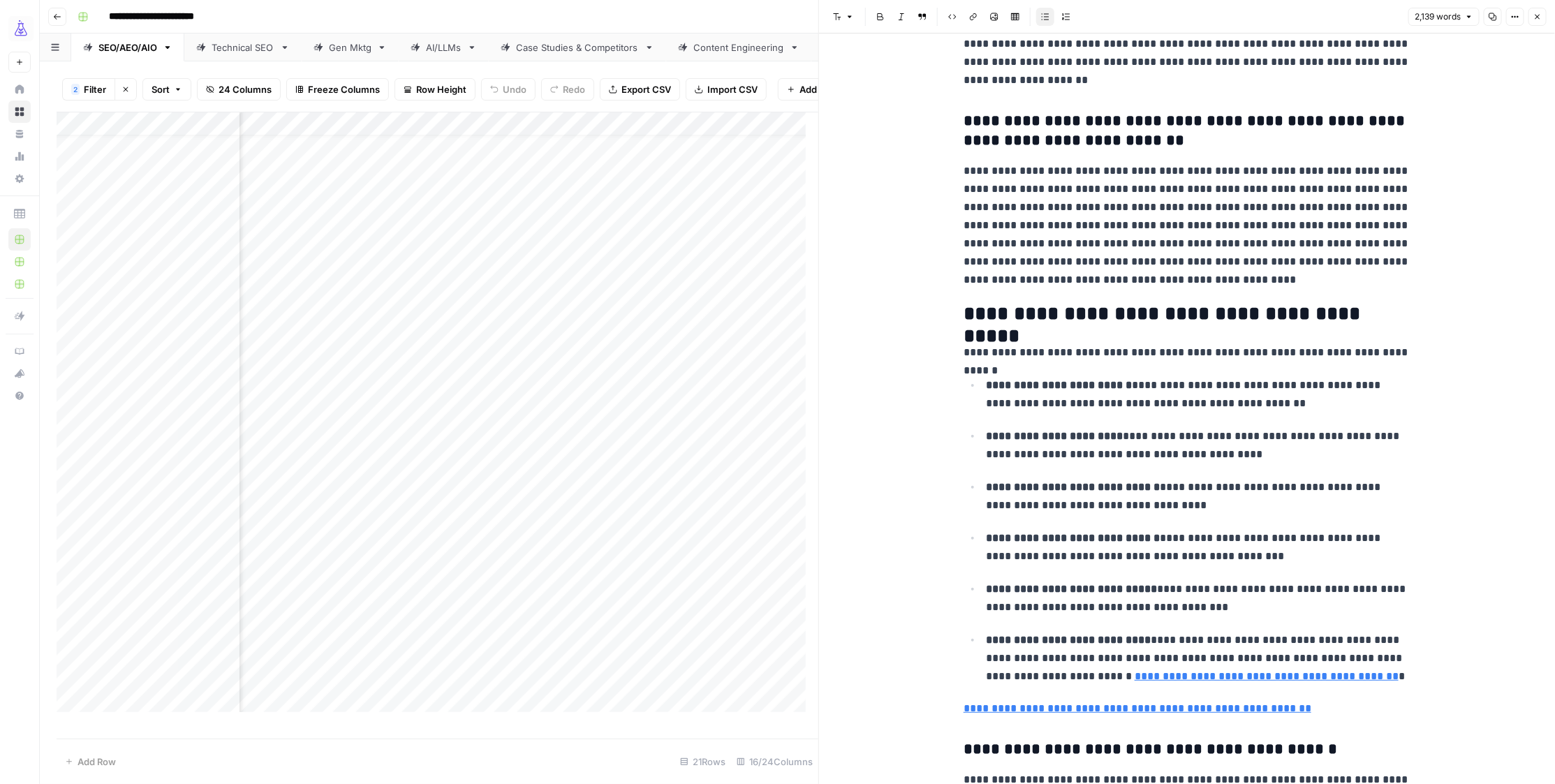 drag, startPoint x: 1281, startPoint y: 644, endPoint x: 1387, endPoint y: 644, distance: 106 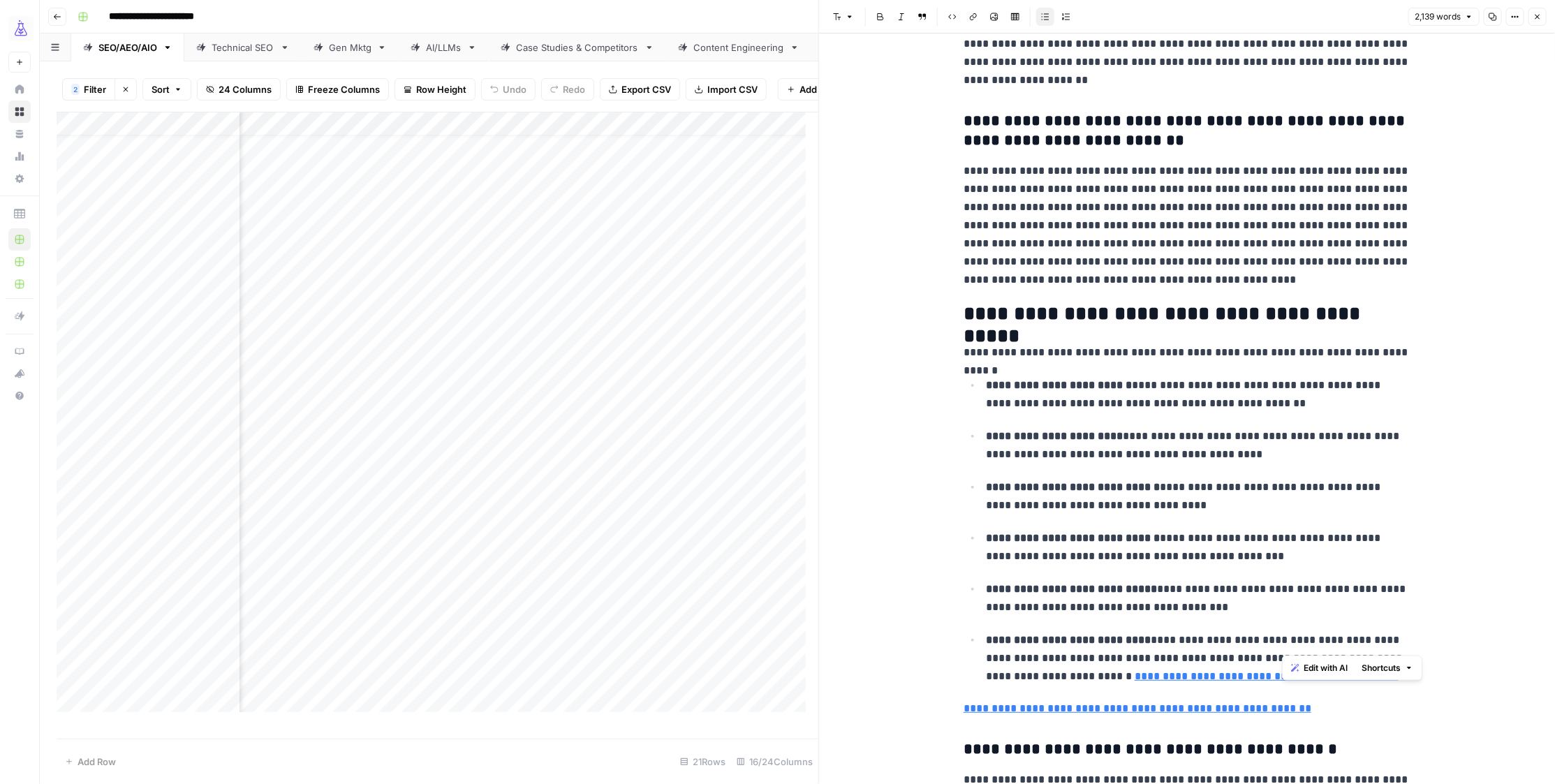 drag, startPoint x: 1383, startPoint y: 642, endPoint x: 1284, endPoint y: 643, distance: 99.00505 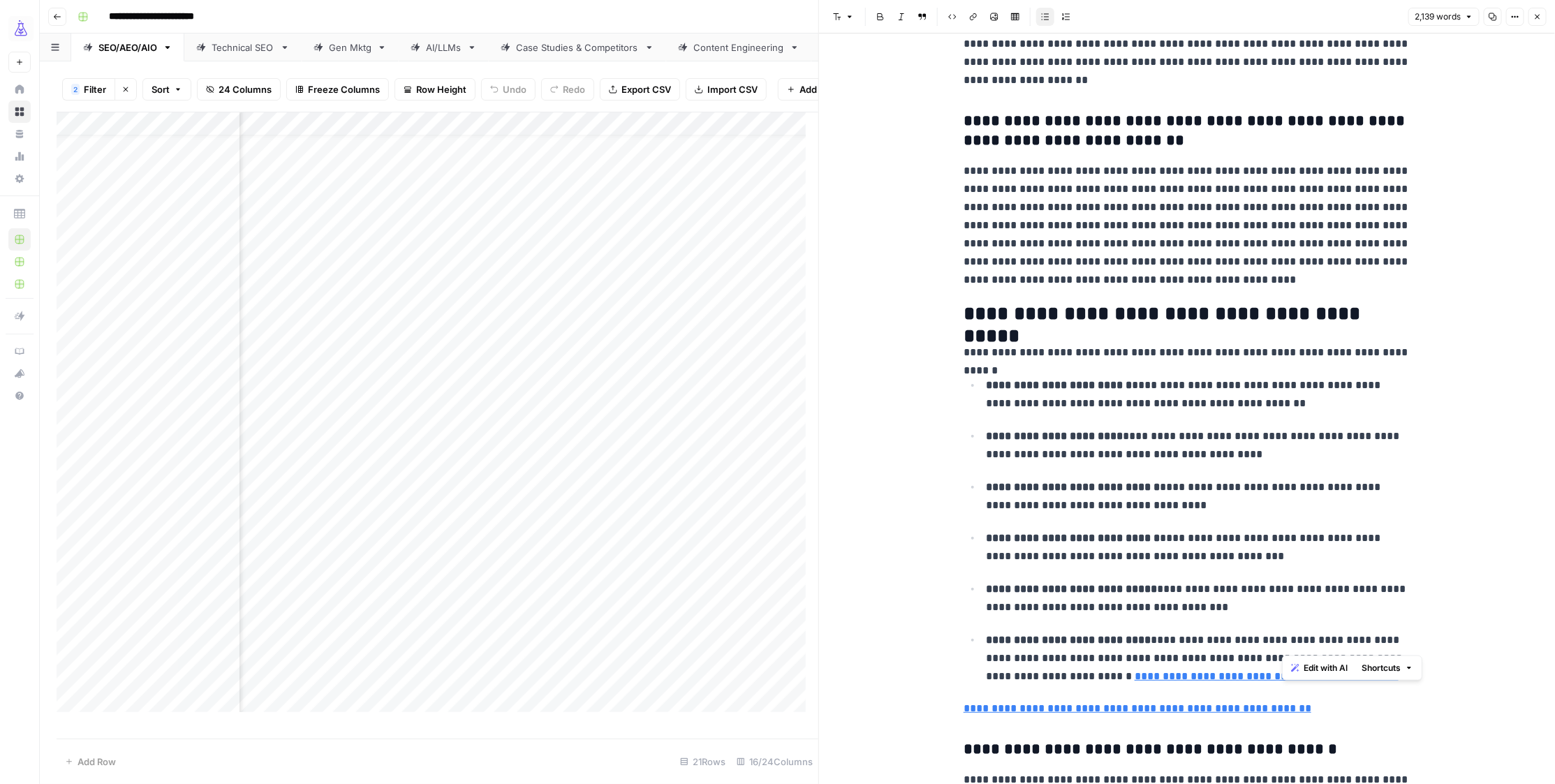 click on "**********" at bounding box center [1198, 658] 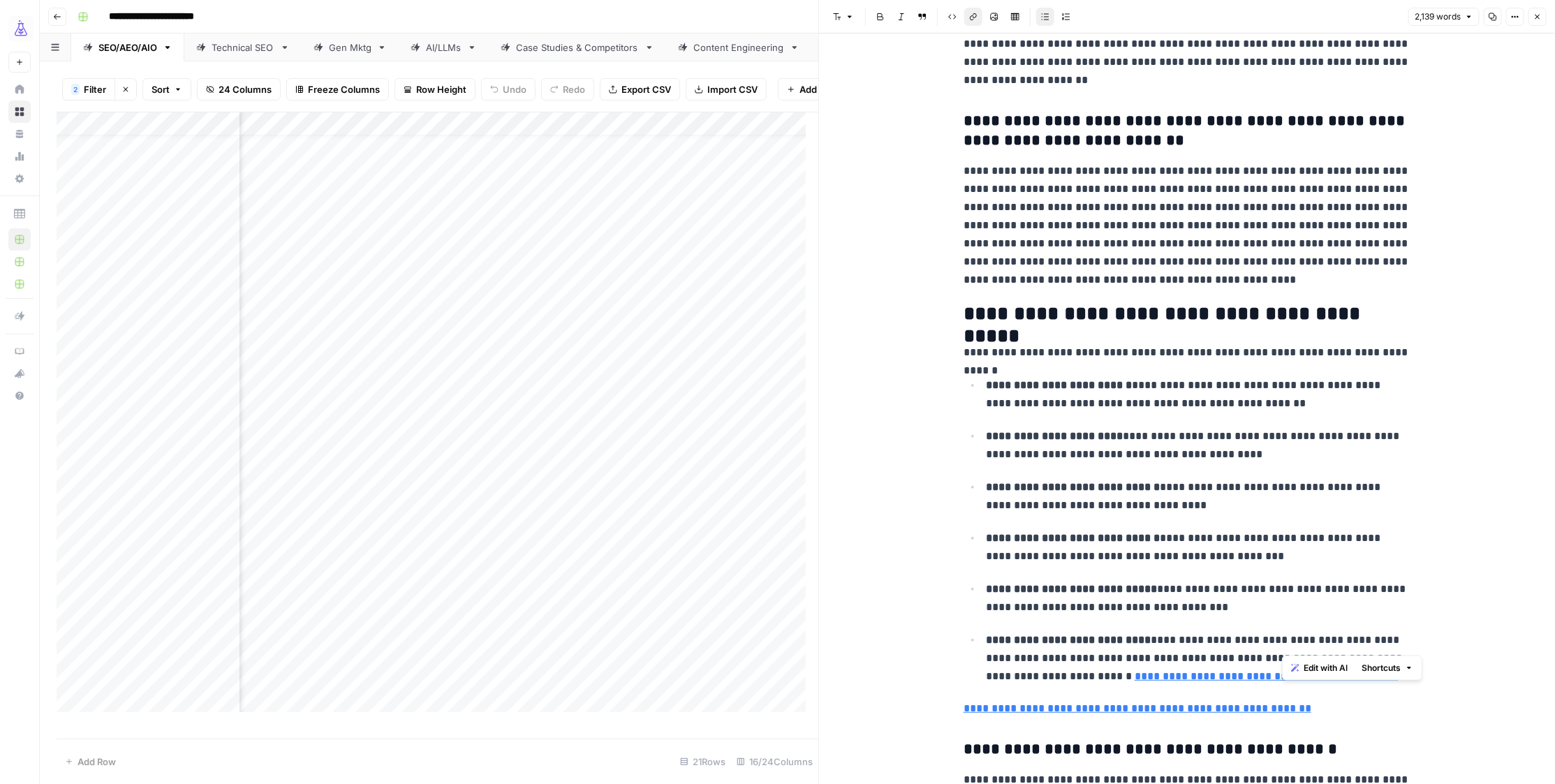 click on "Link" at bounding box center [973, 17] 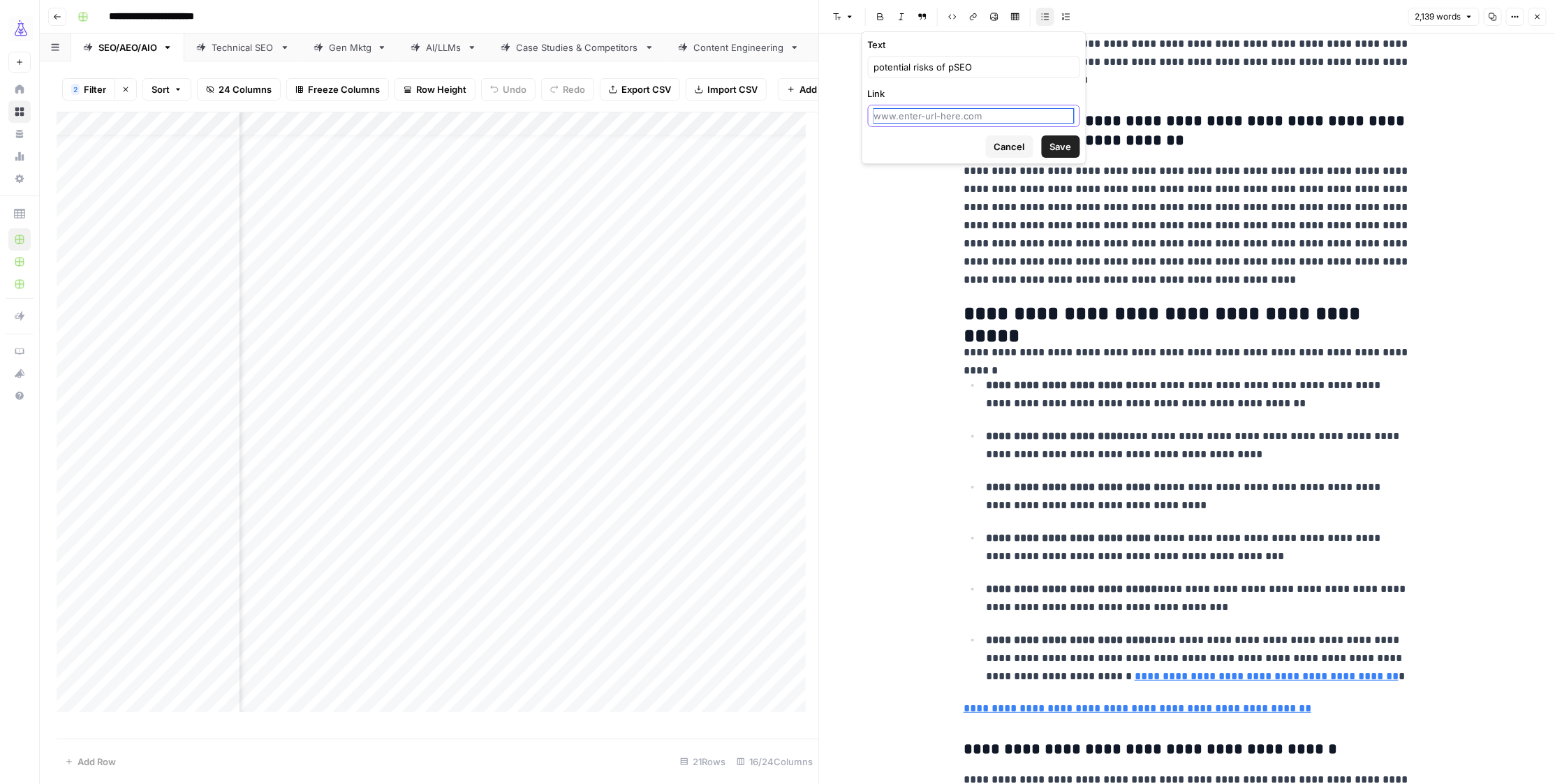 click on "Link" at bounding box center [974, 116] 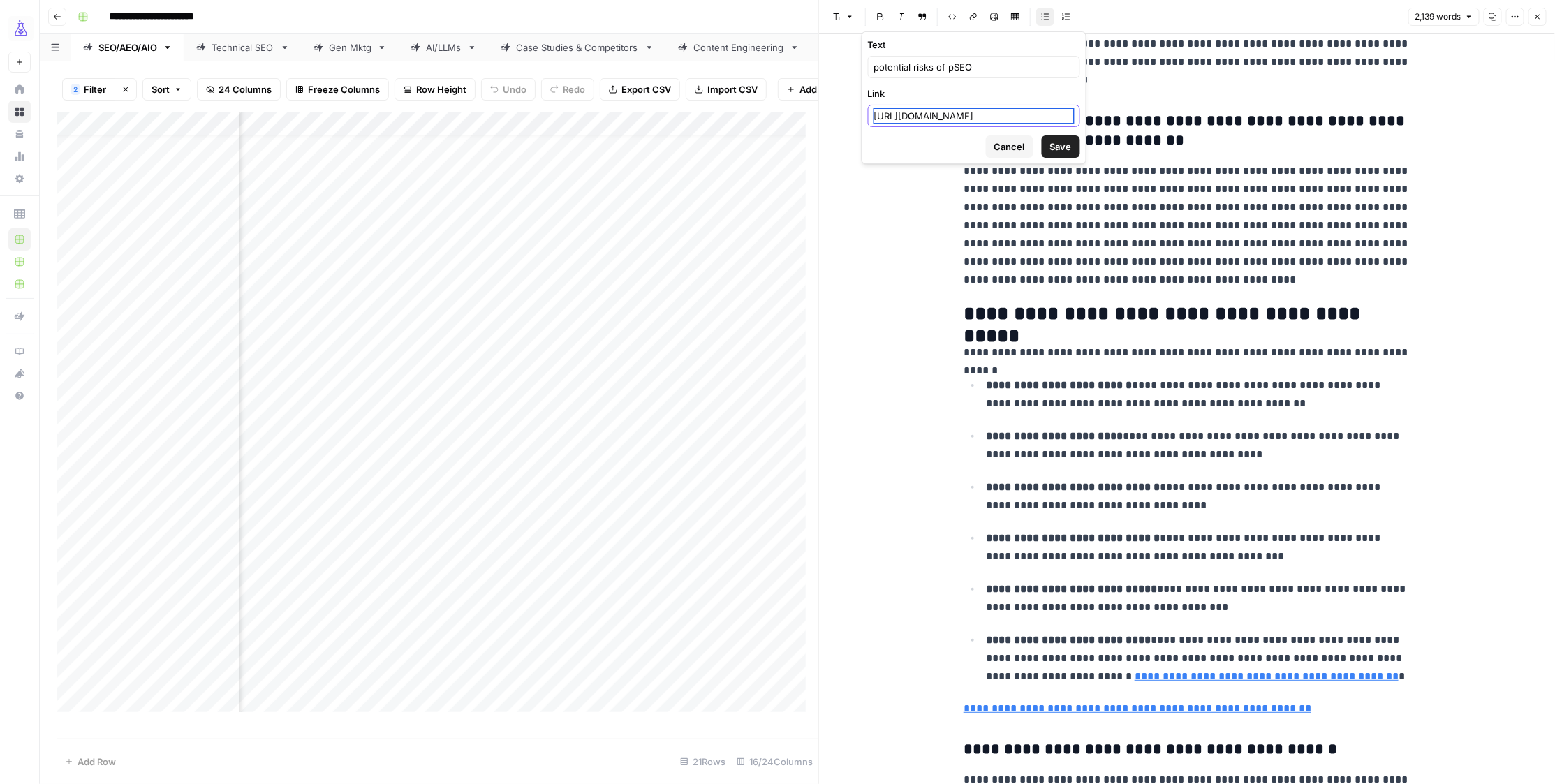 scroll, scrollTop: 0, scrollLeft: 93, axis: horizontal 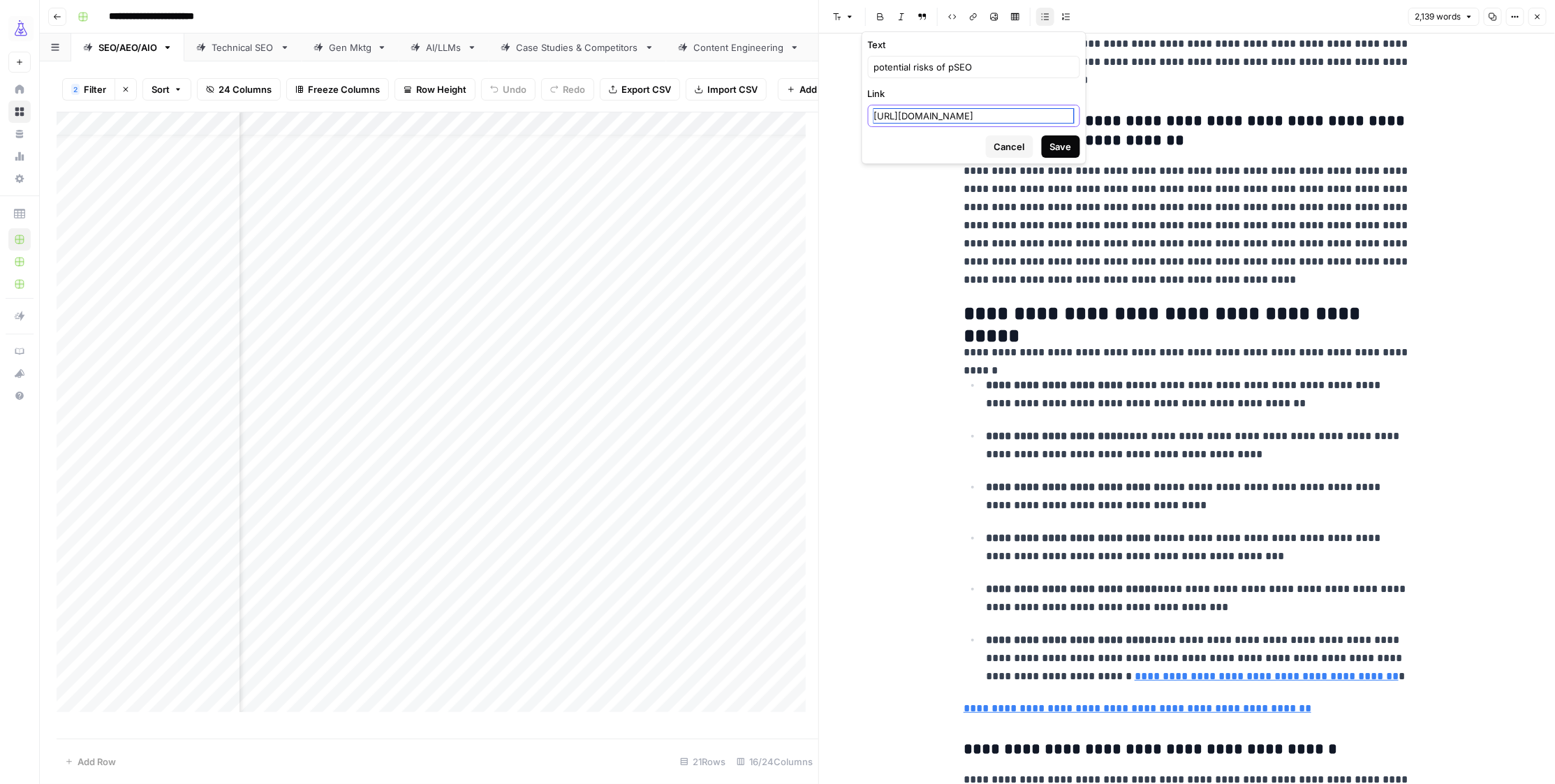 type on "https://www.airops.com/blog/hidden-dangers-of-programmatic-seo" 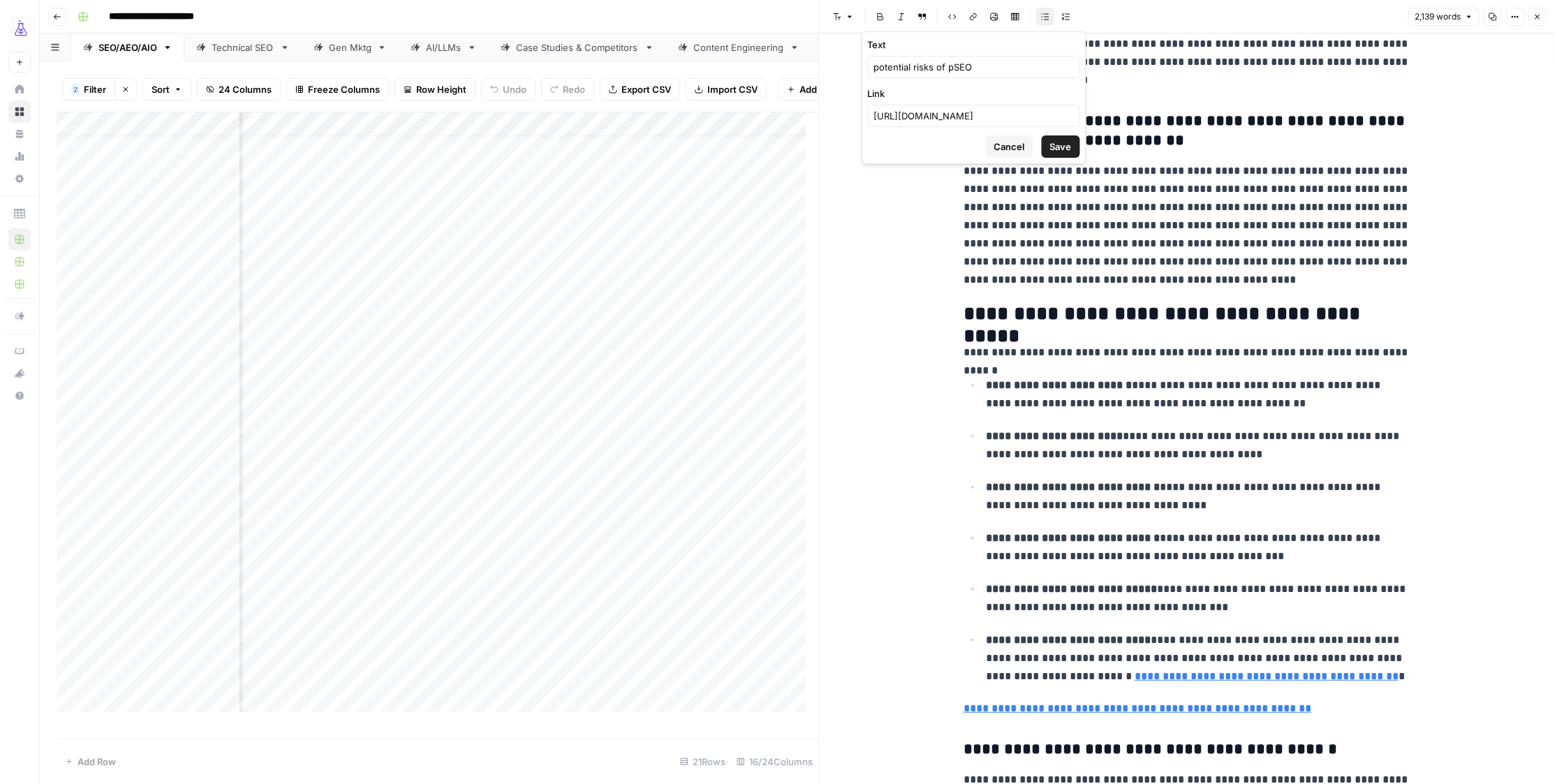 drag, startPoint x: 1058, startPoint y: 145, endPoint x: 1204, endPoint y: 381, distance: 277.51036 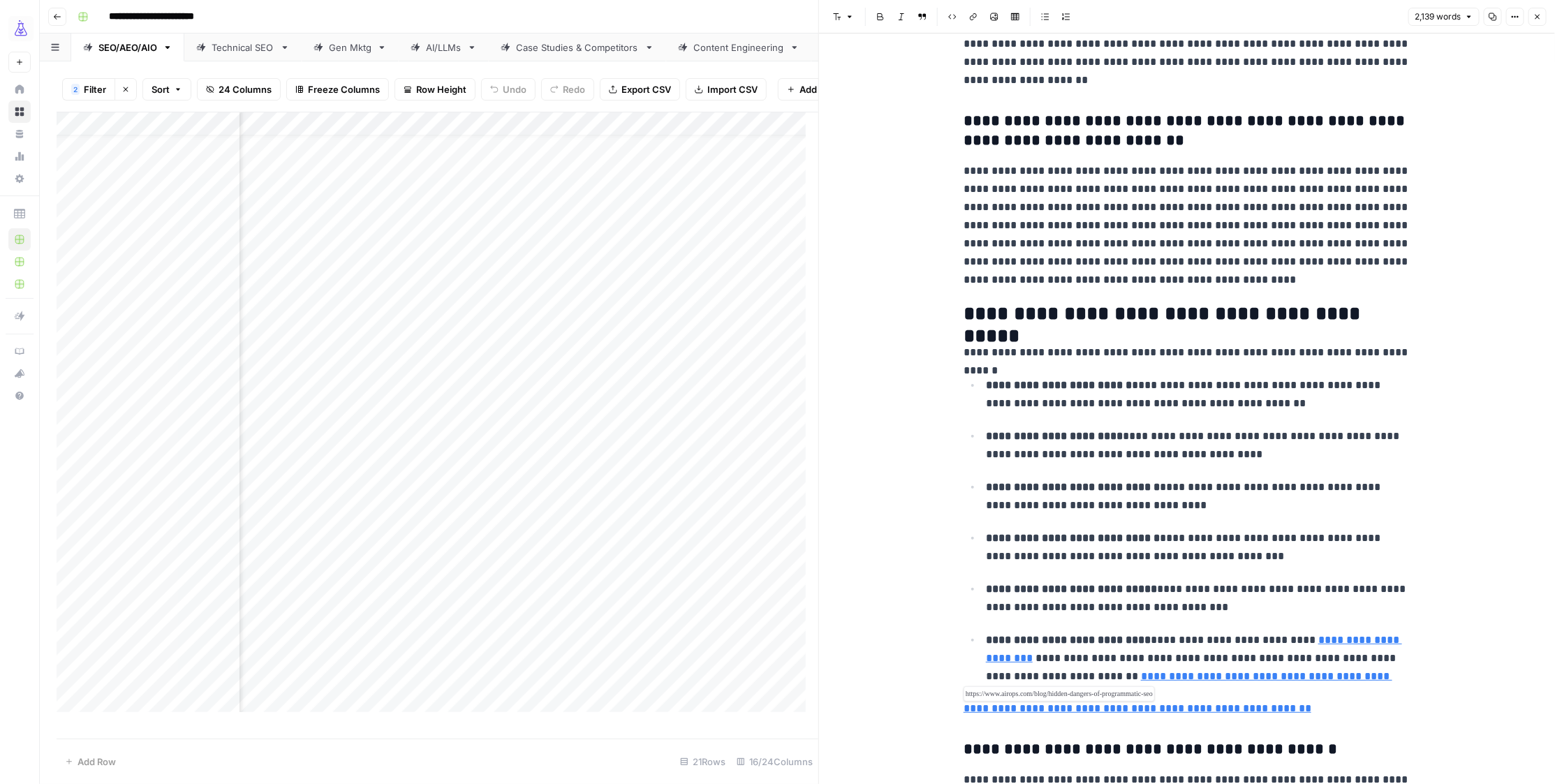 drag, startPoint x: 1350, startPoint y: 707, endPoint x: 957, endPoint y: 697, distance: 393.1272 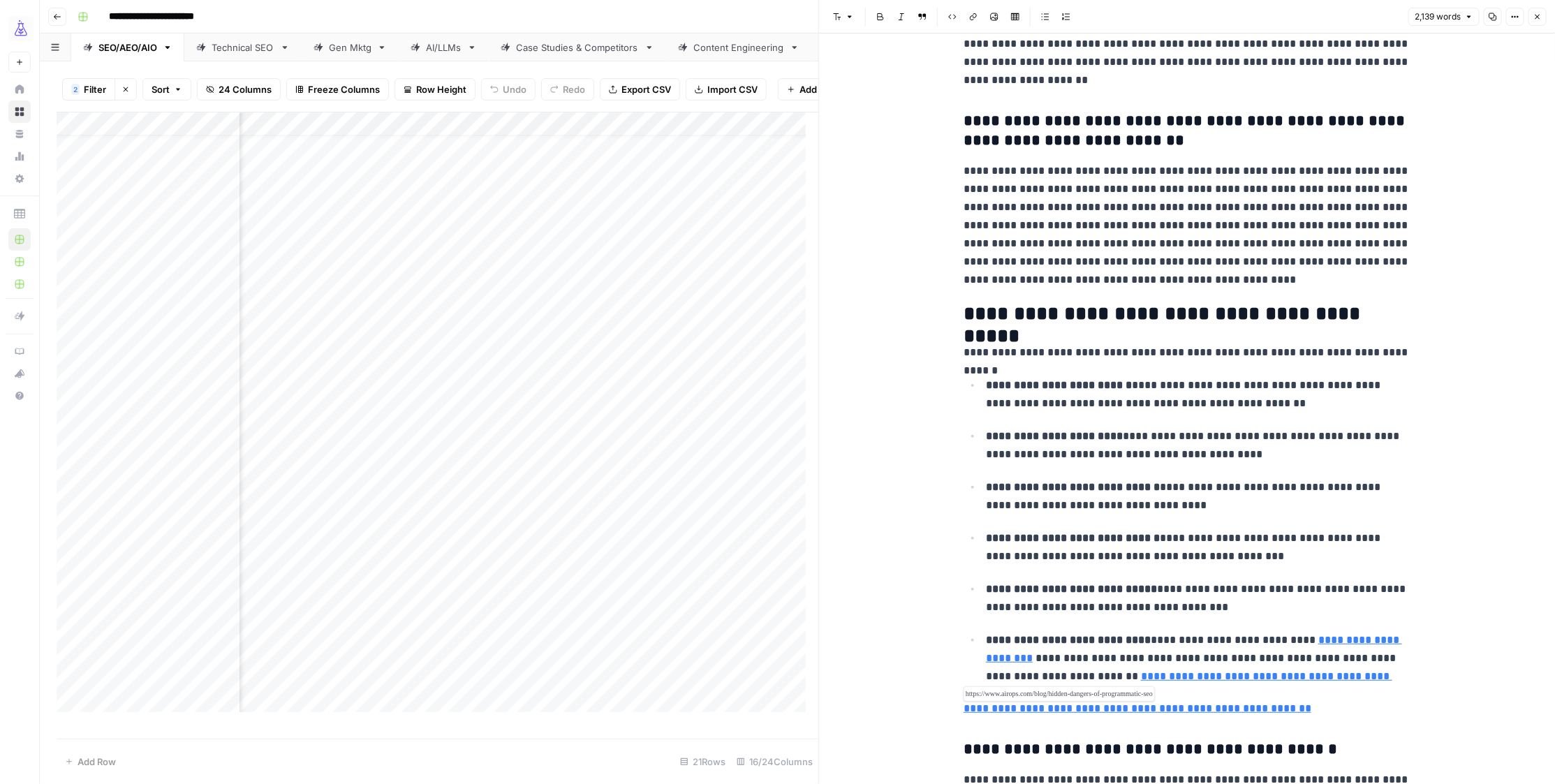 click on "**********" at bounding box center (1187, 709) 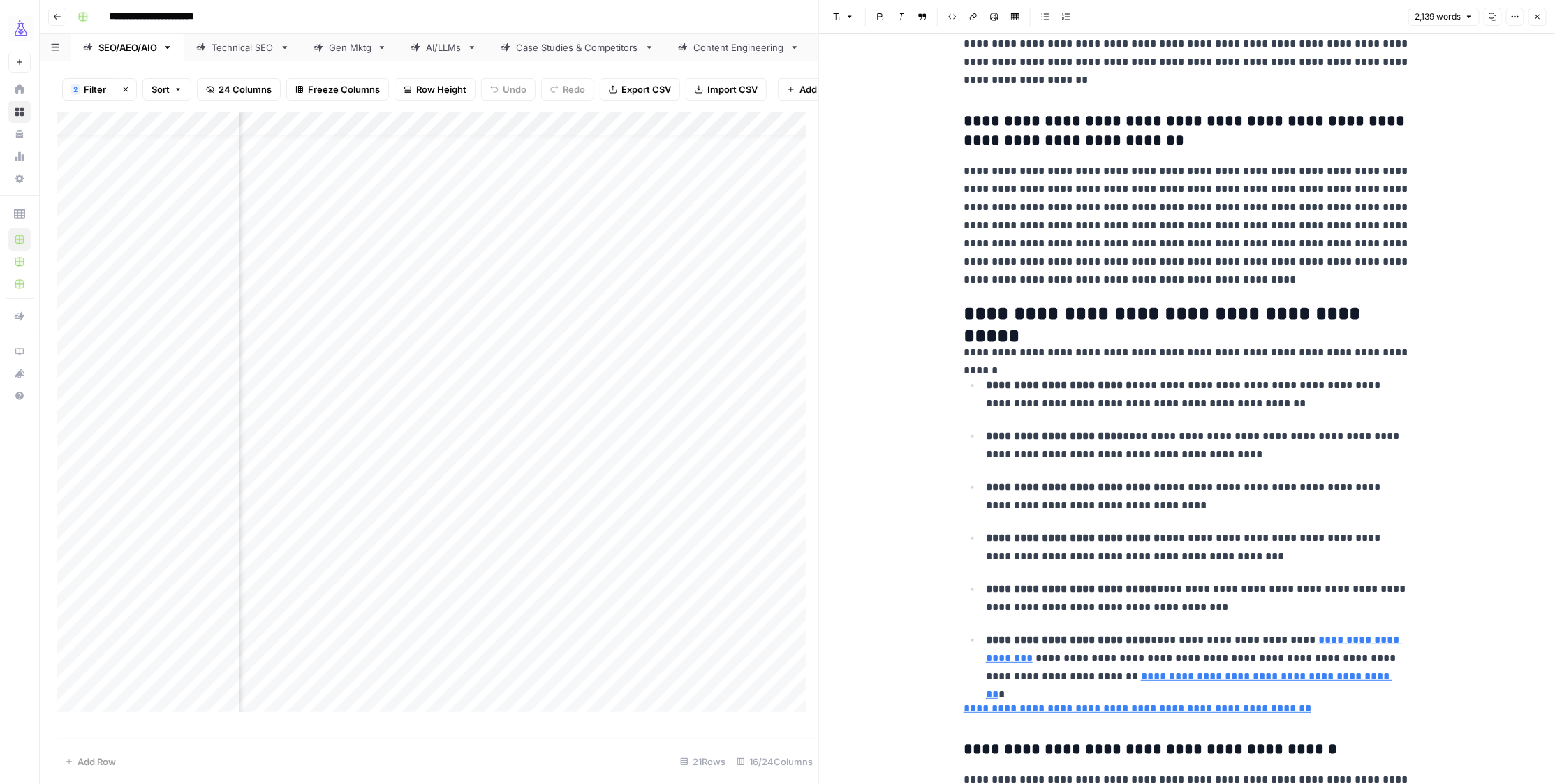click on "**********" at bounding box center [1187, 1070] 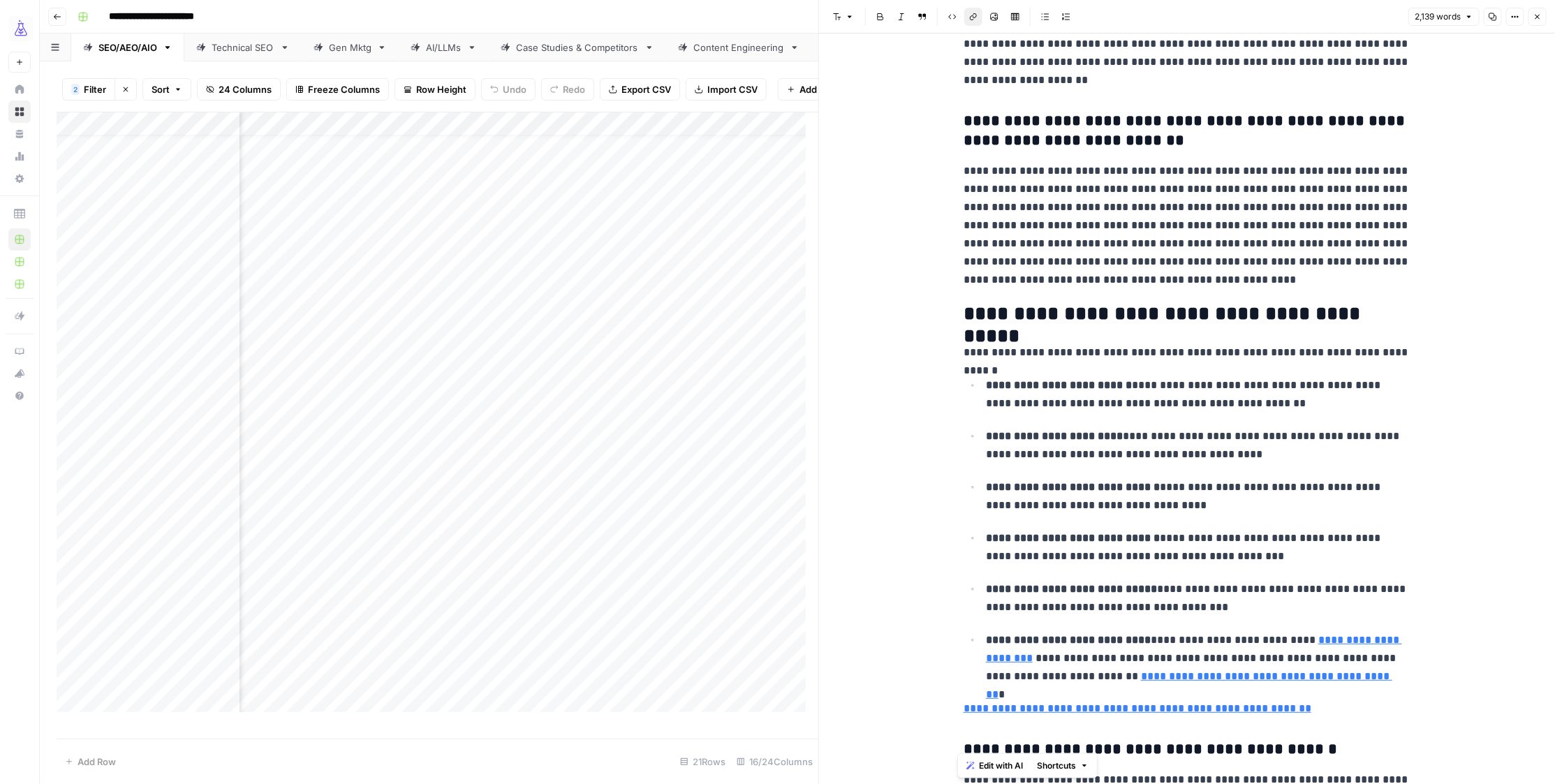 click on "**********" at bounding box center [1187, 1070] 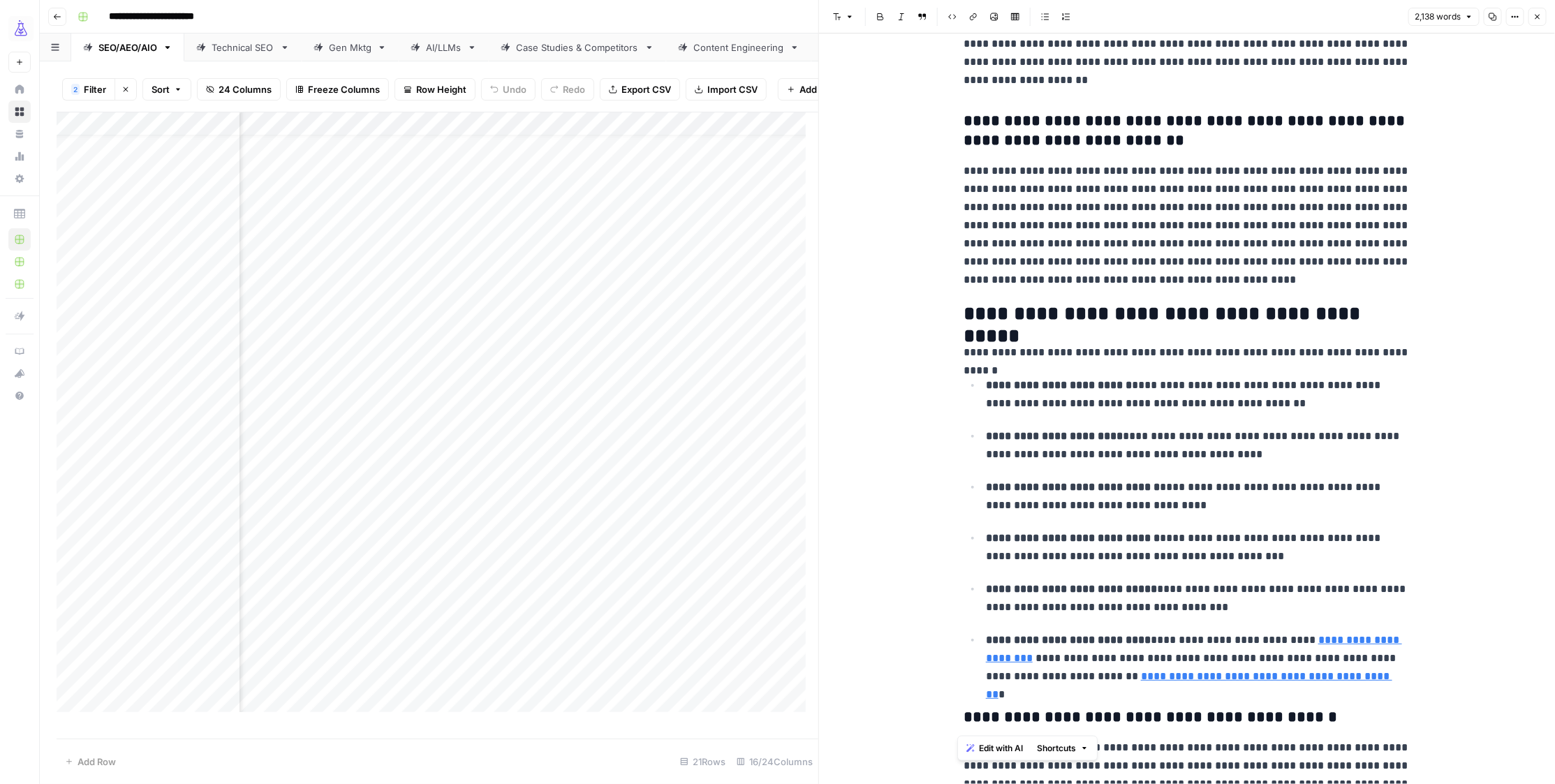 drag, startPoint x: 1266, startPoint y: 658, endPoint x: 1384, endPoint y: 701, distance: 125.5906 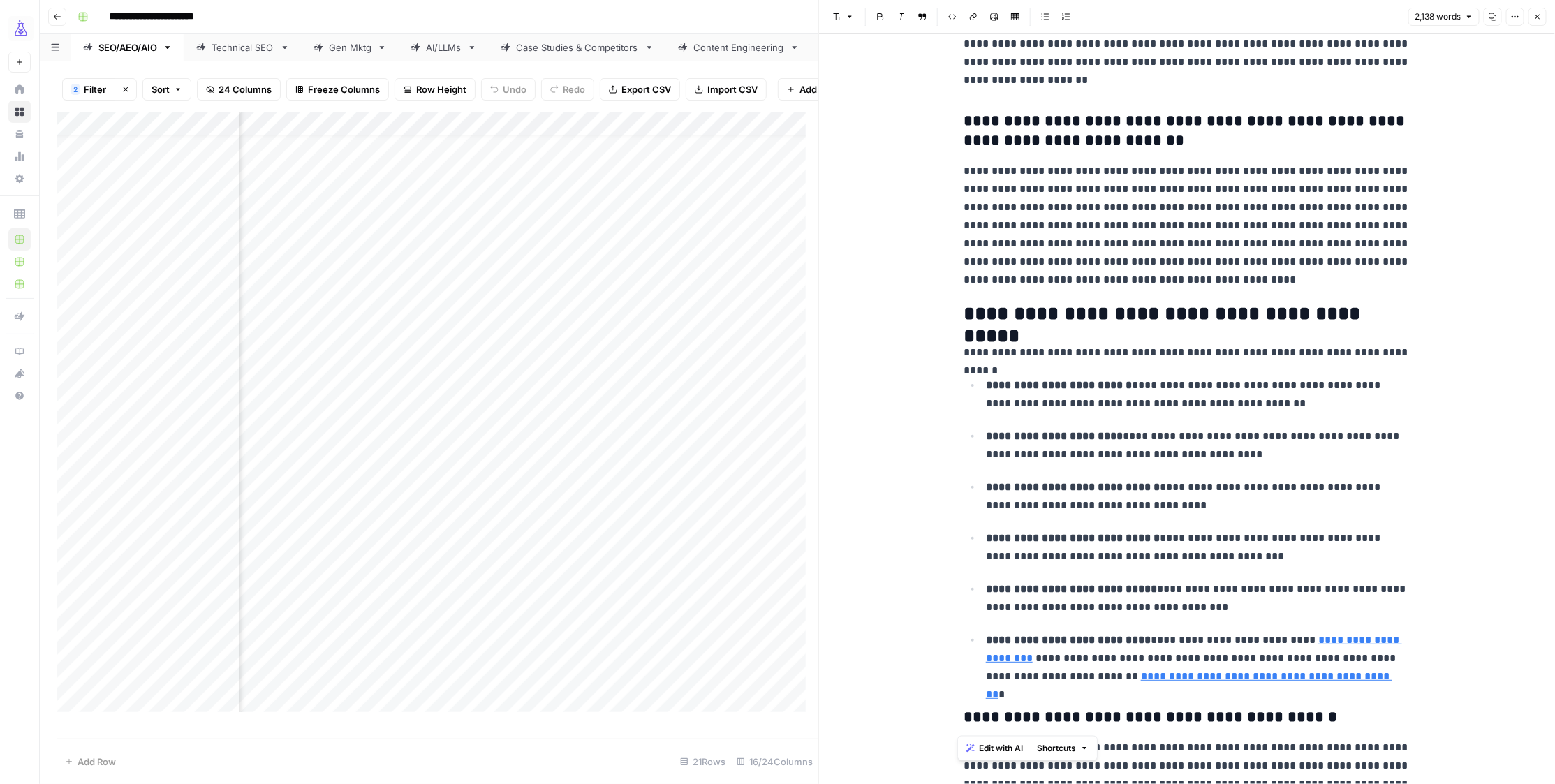click on "**********" at bounding box center (1187, 1053) 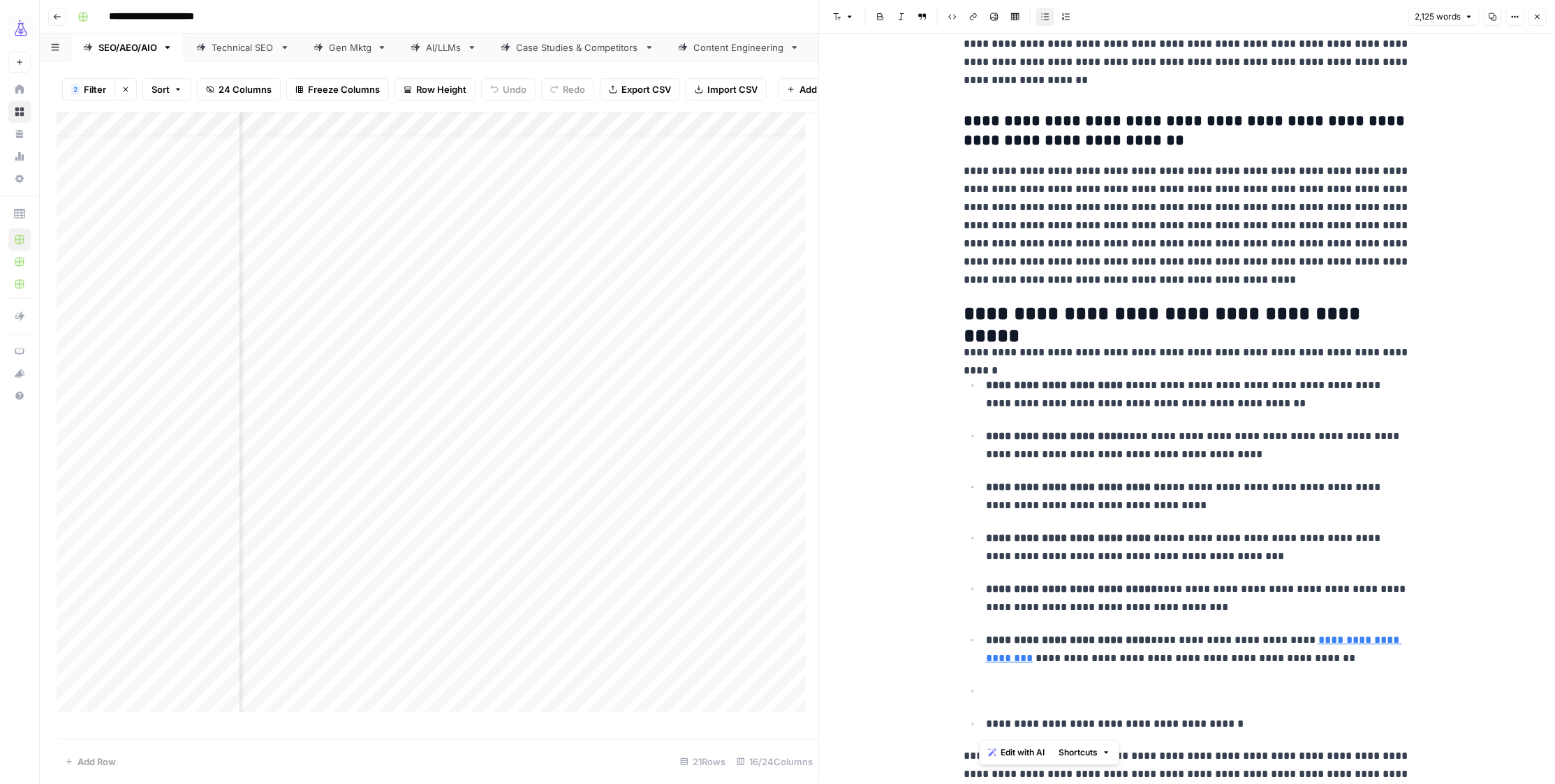 drag, startPoint x: 1022, startPoint y: 708, endPoint x: 946, endPoint y: 689, distance: 78.33901 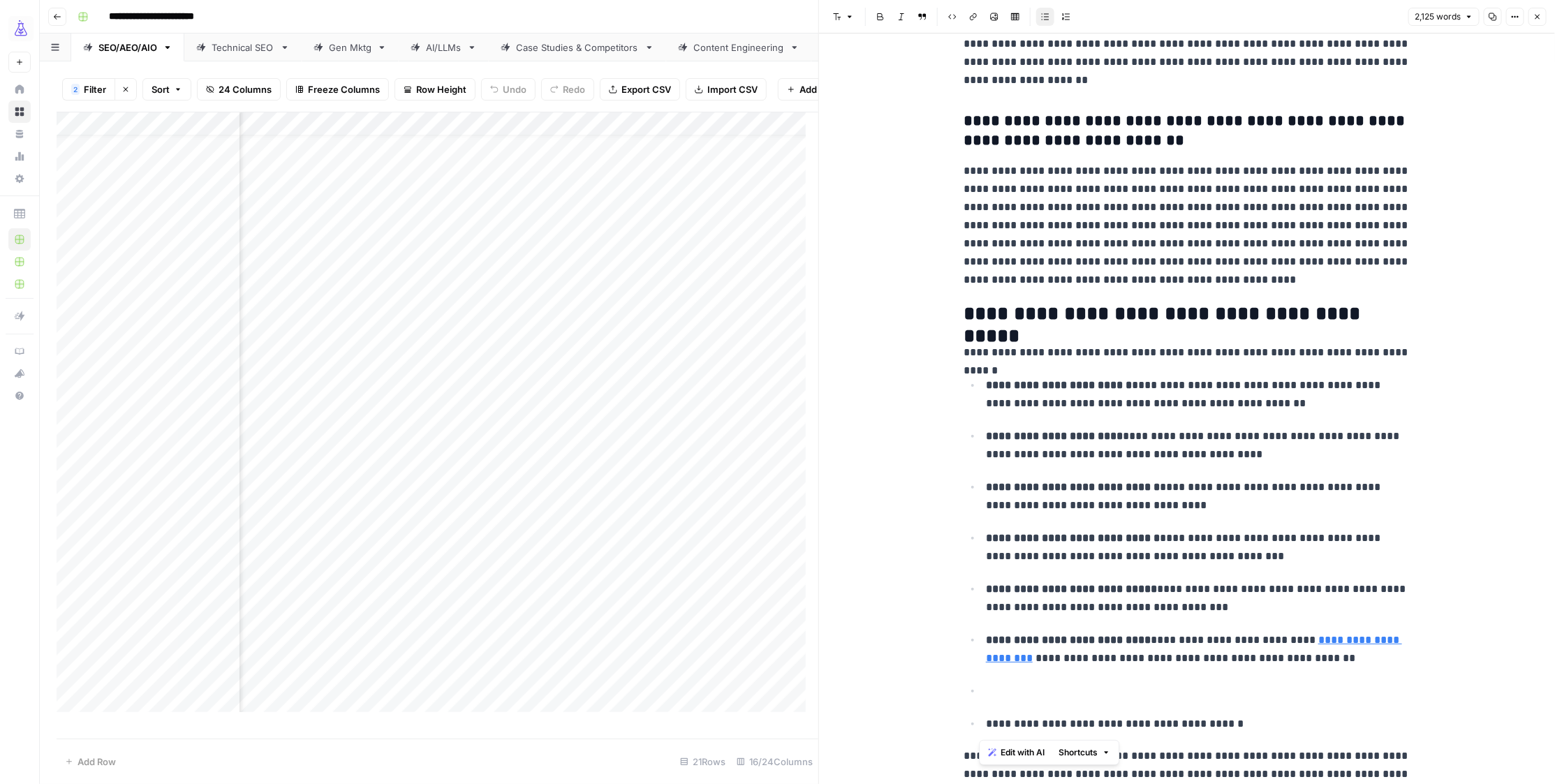click on "**********" at bounding box center [1187, 1046] 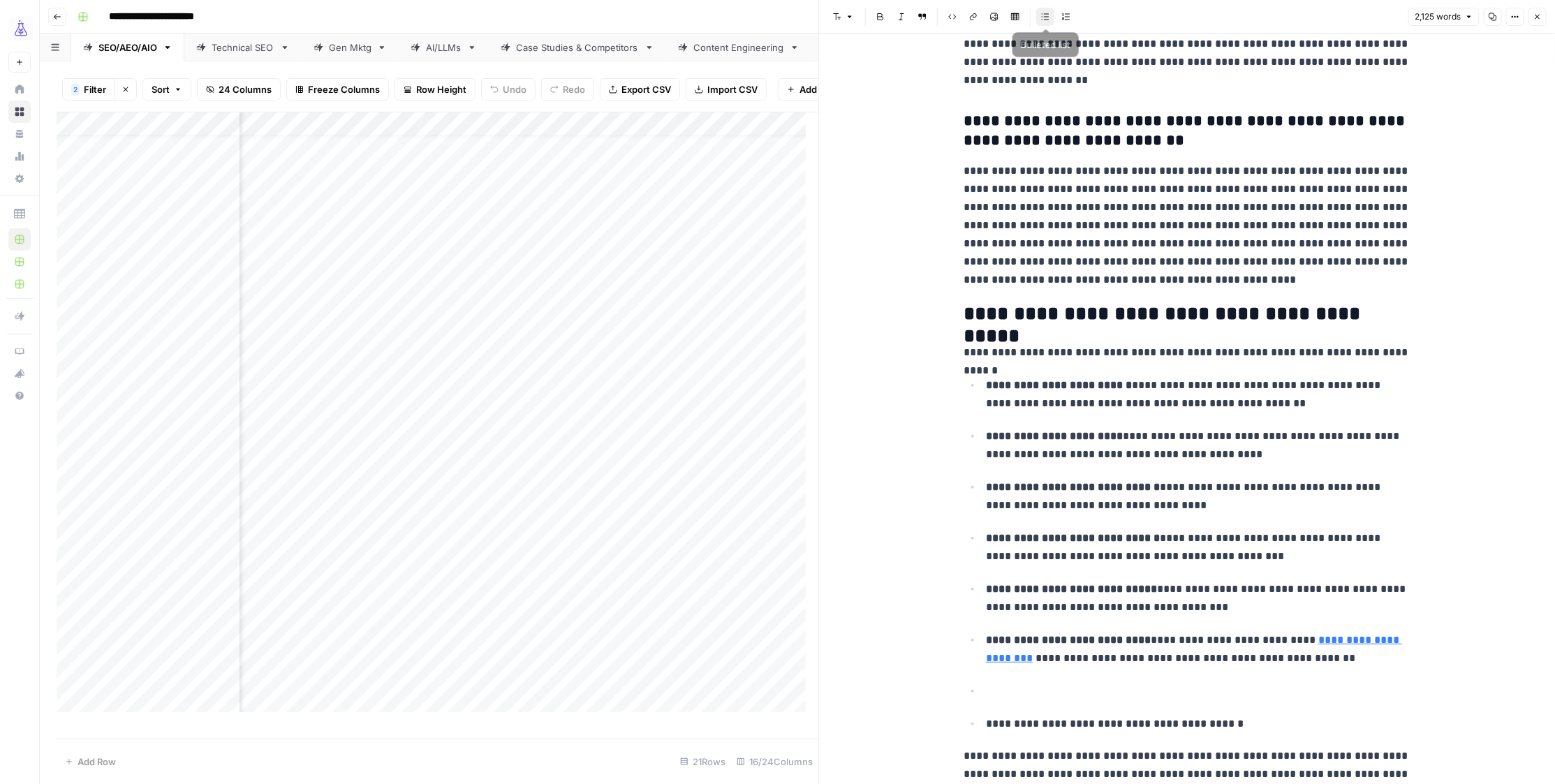 click on "Bulleted list" at bounding box center [1040, 17] 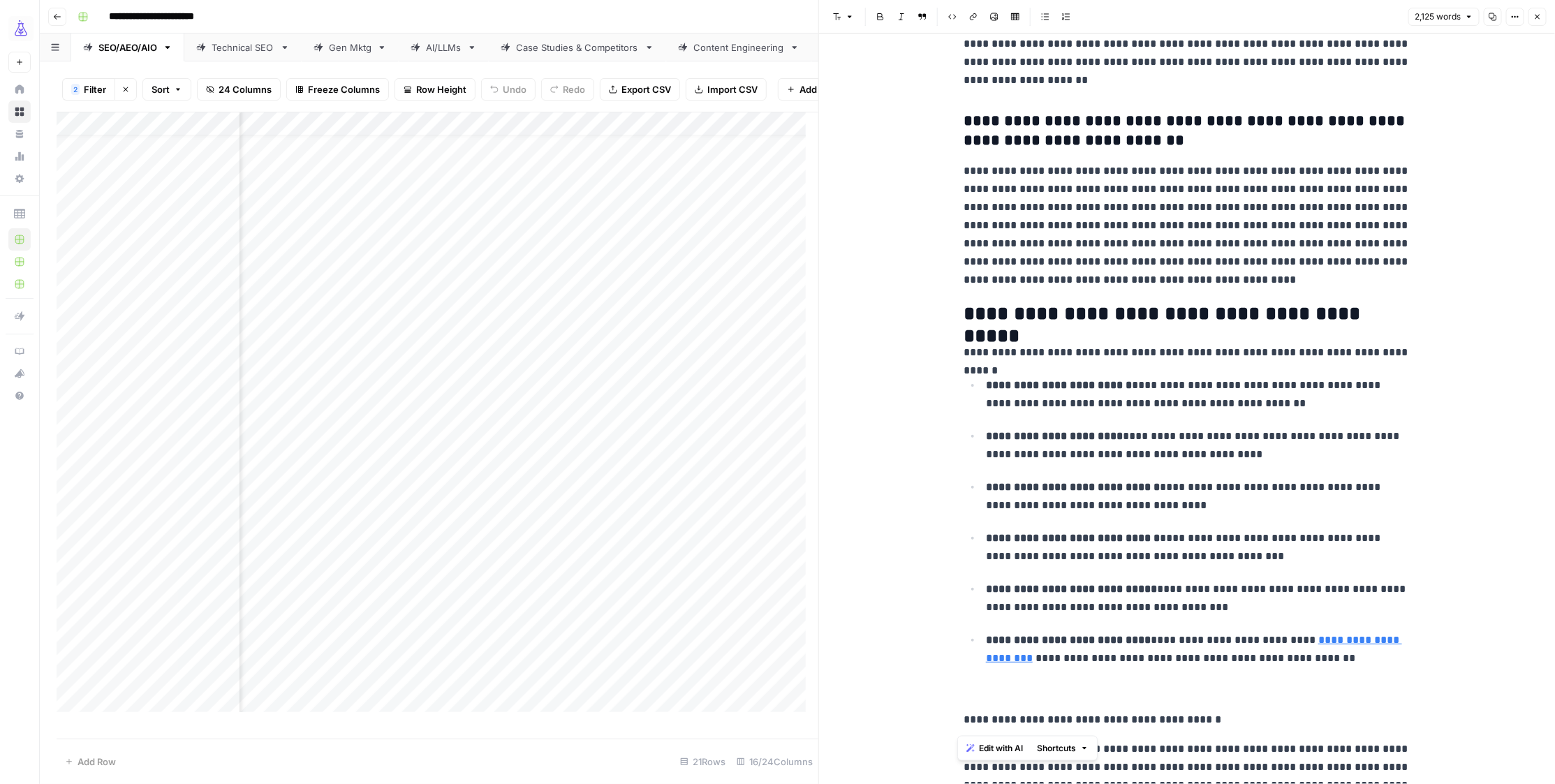 click on "**********" at bounding box center [1187, 720] 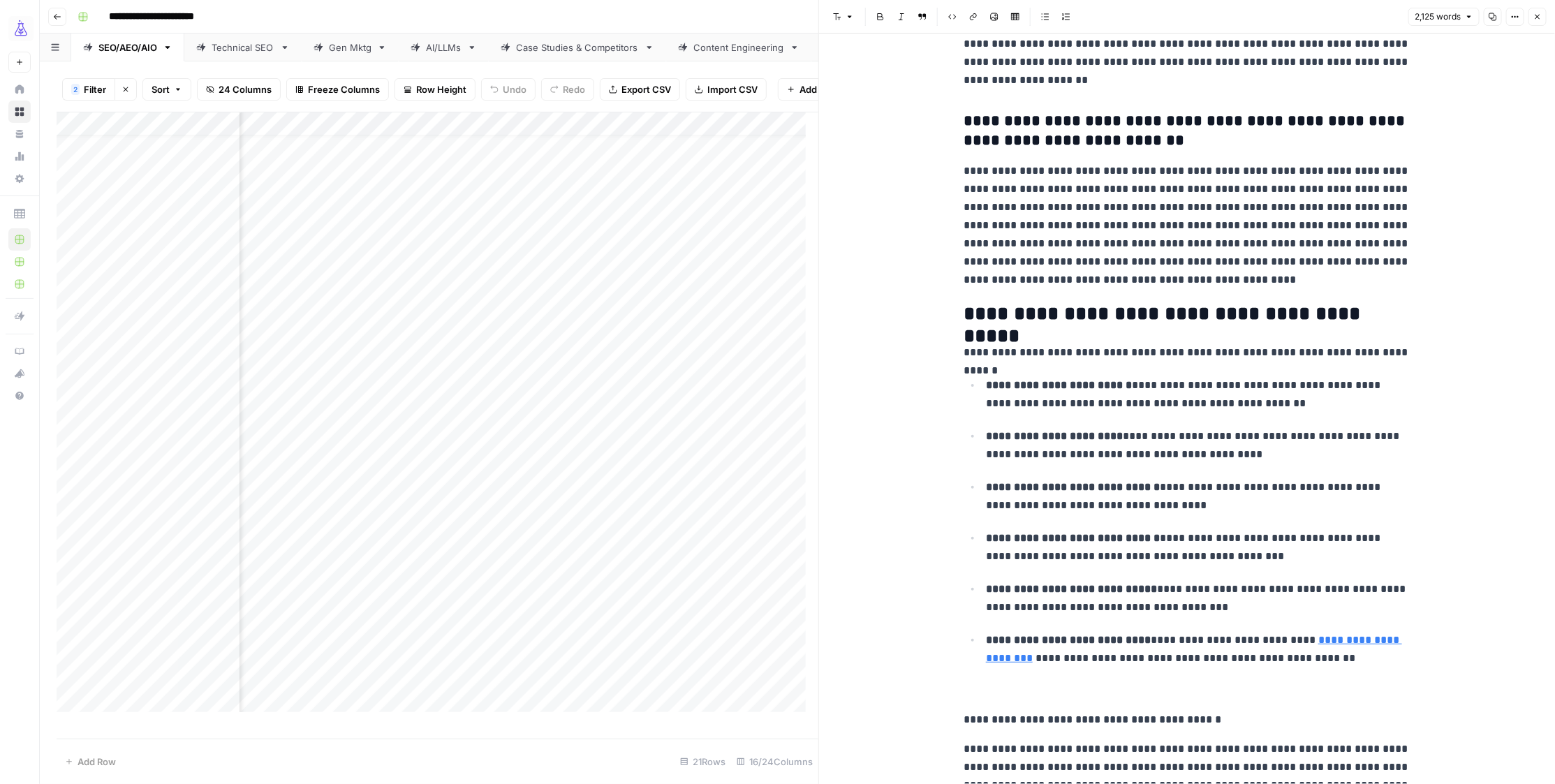 click on "**********" at bounding box center (1187, 720) 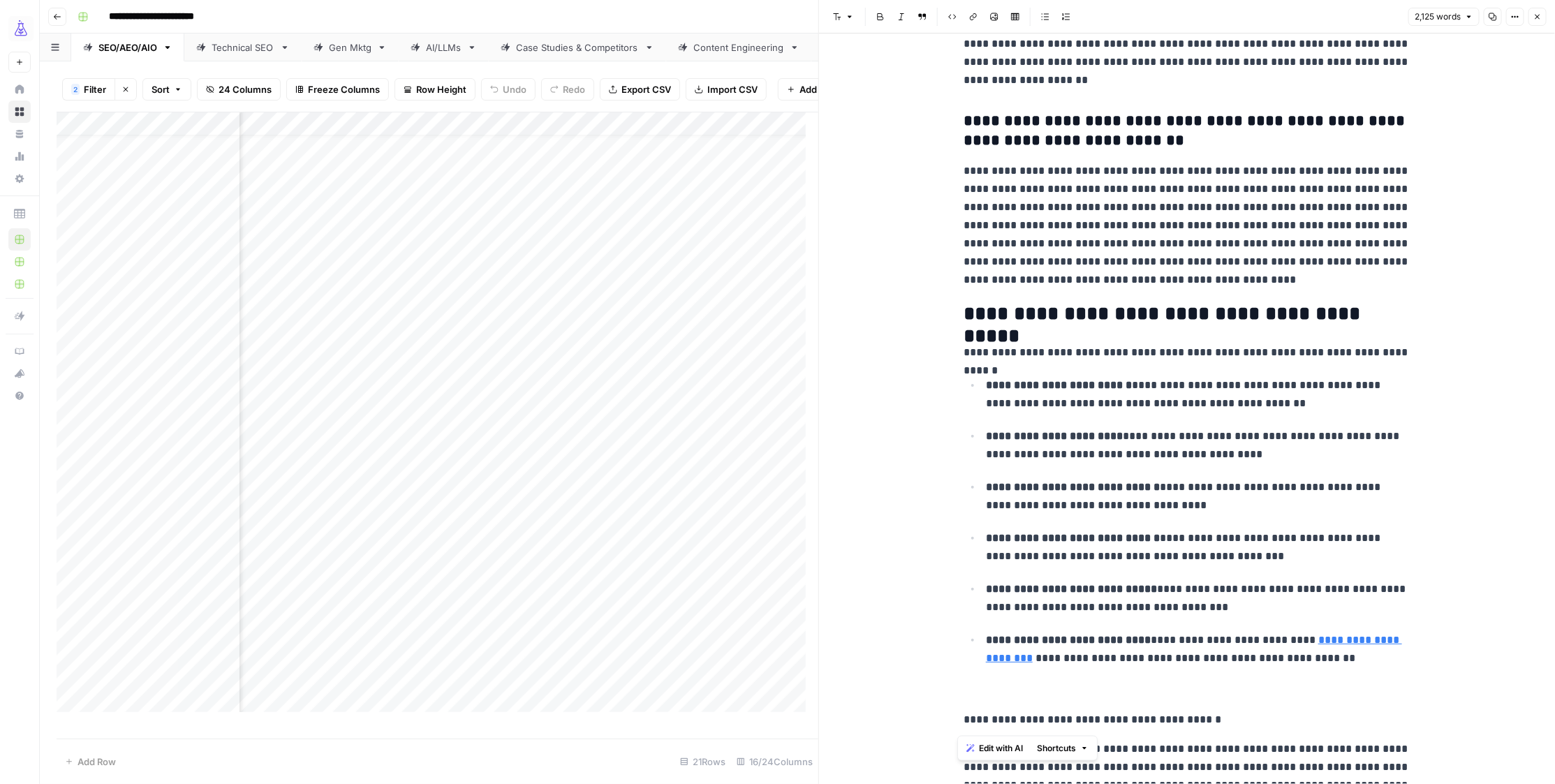 click on "**********" at bounding box center [1187, 720] 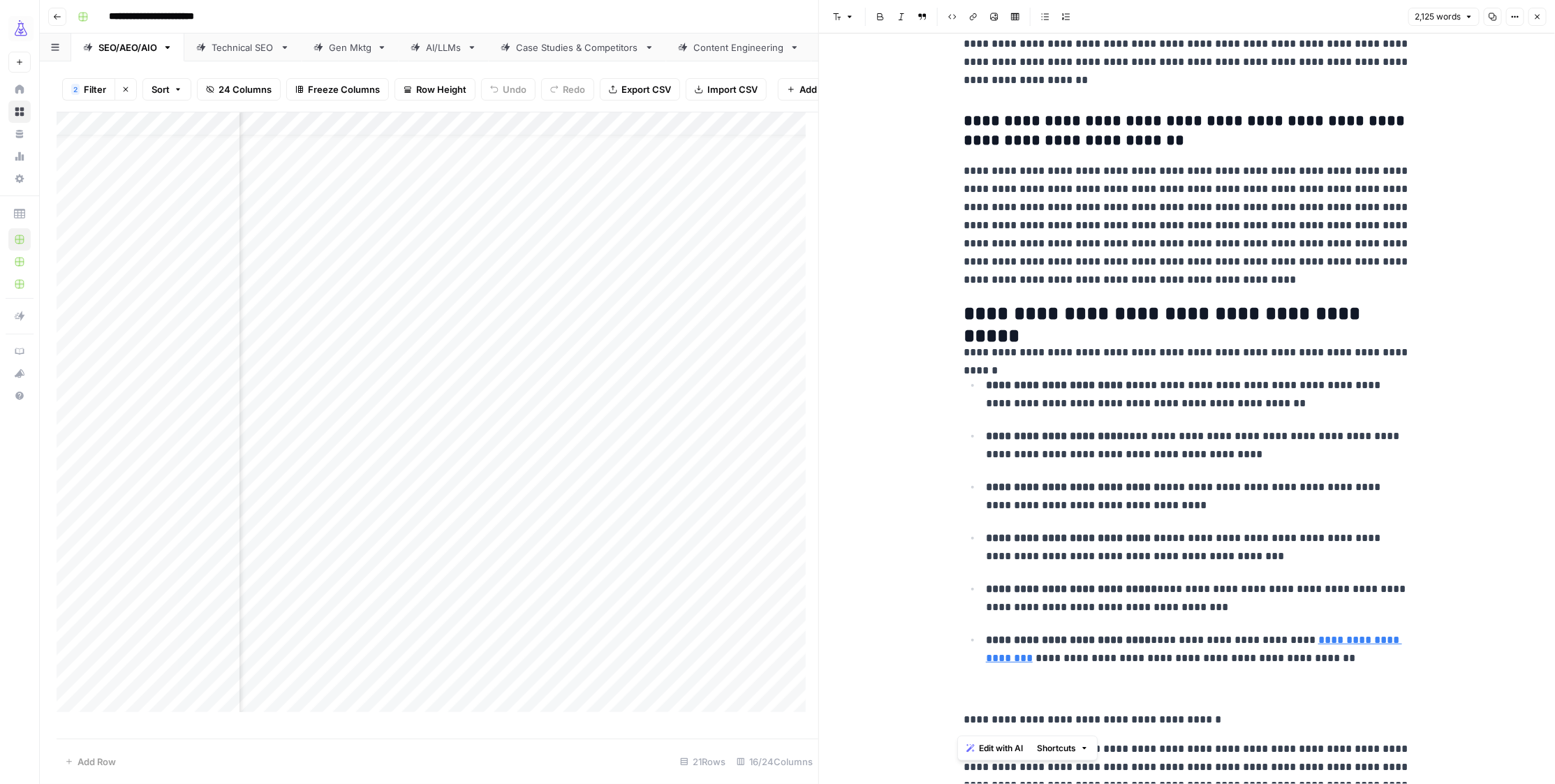 drag, startPoint x: 841, startPoint y: 12, endPoint x: 843, endPoint y: 27, distance: 15.132746 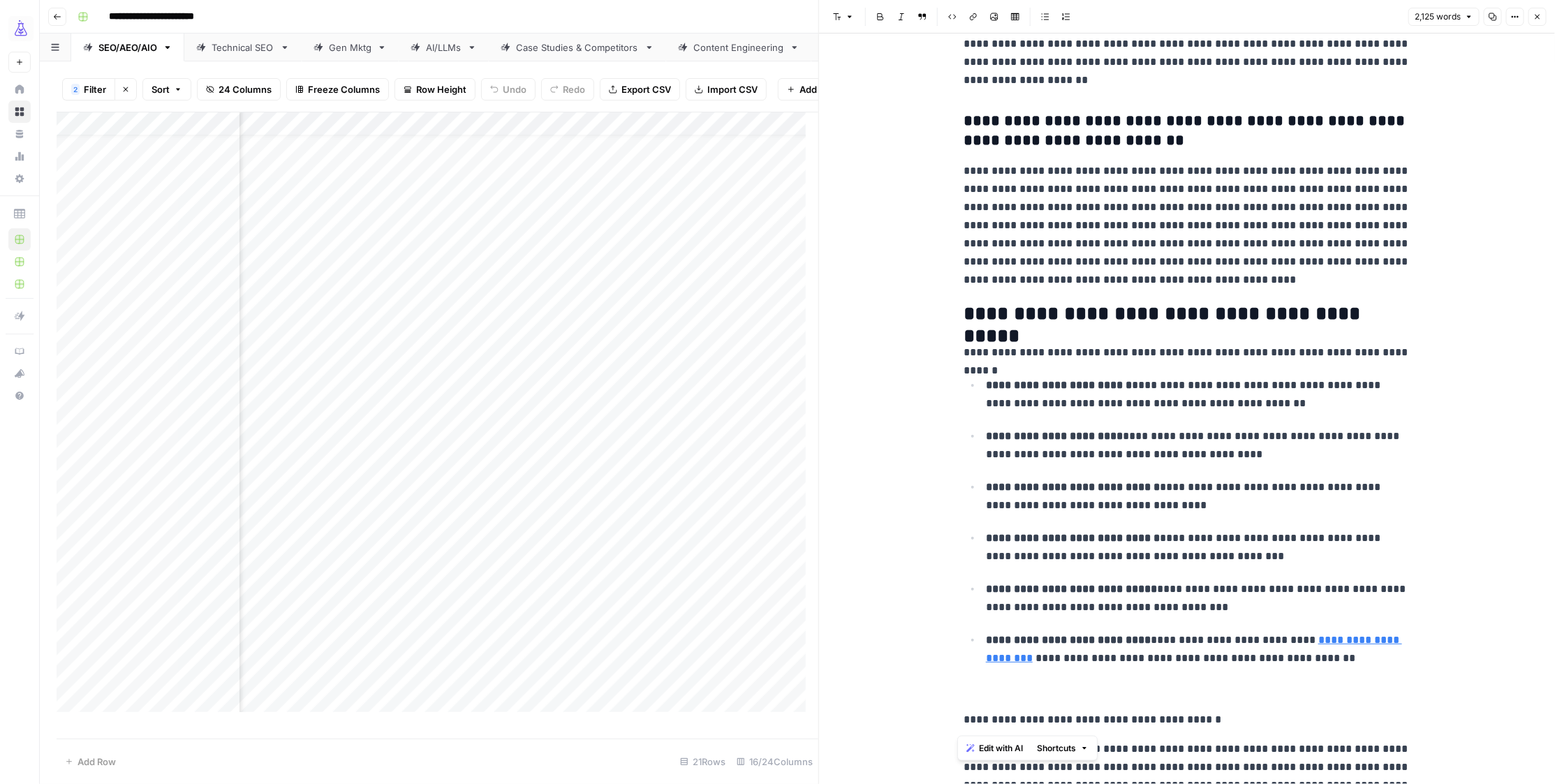 click on "Font style" at bounding box center (843, 17) 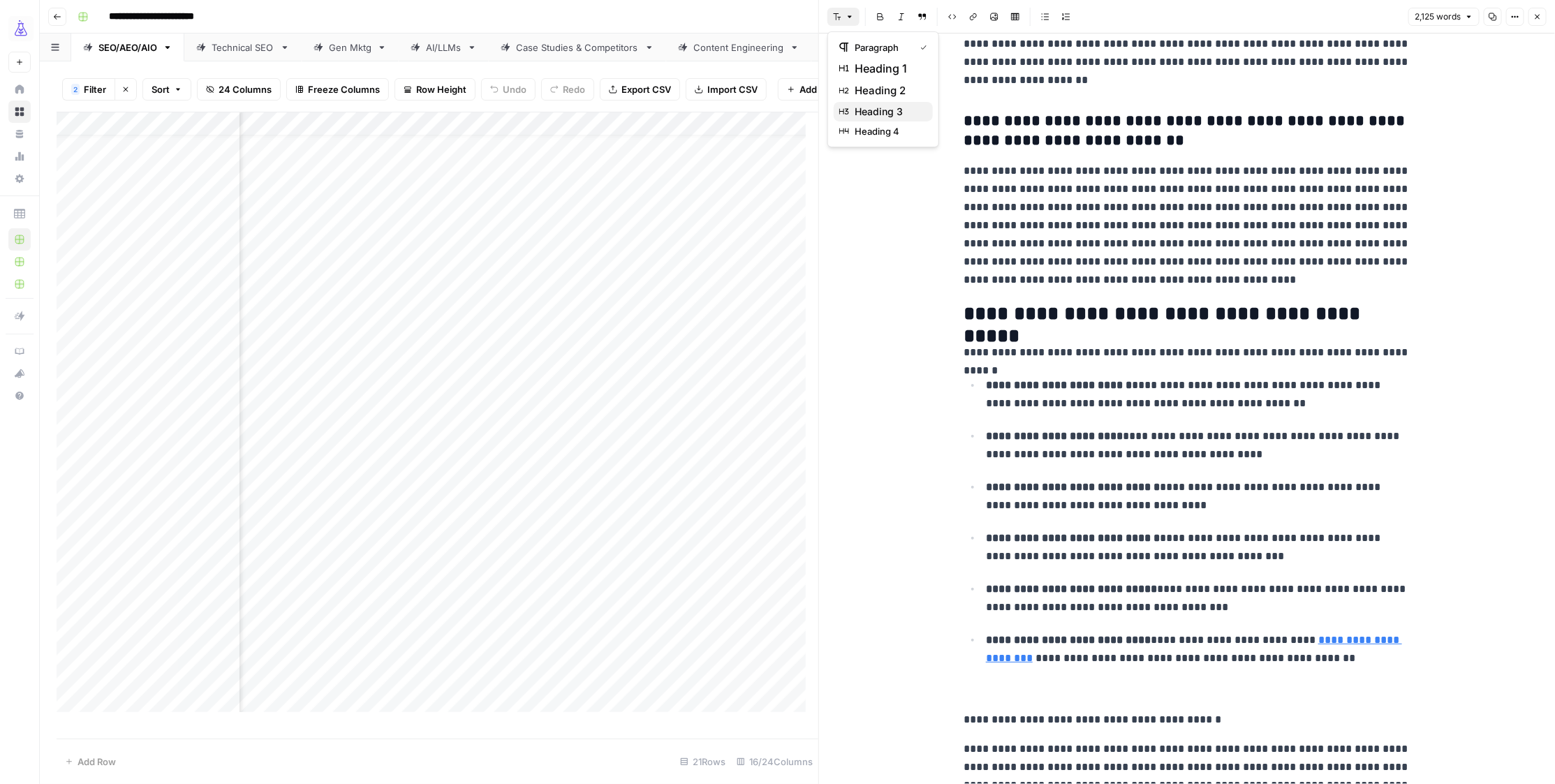 click on "heading 3" at bounding box center [878, 112] 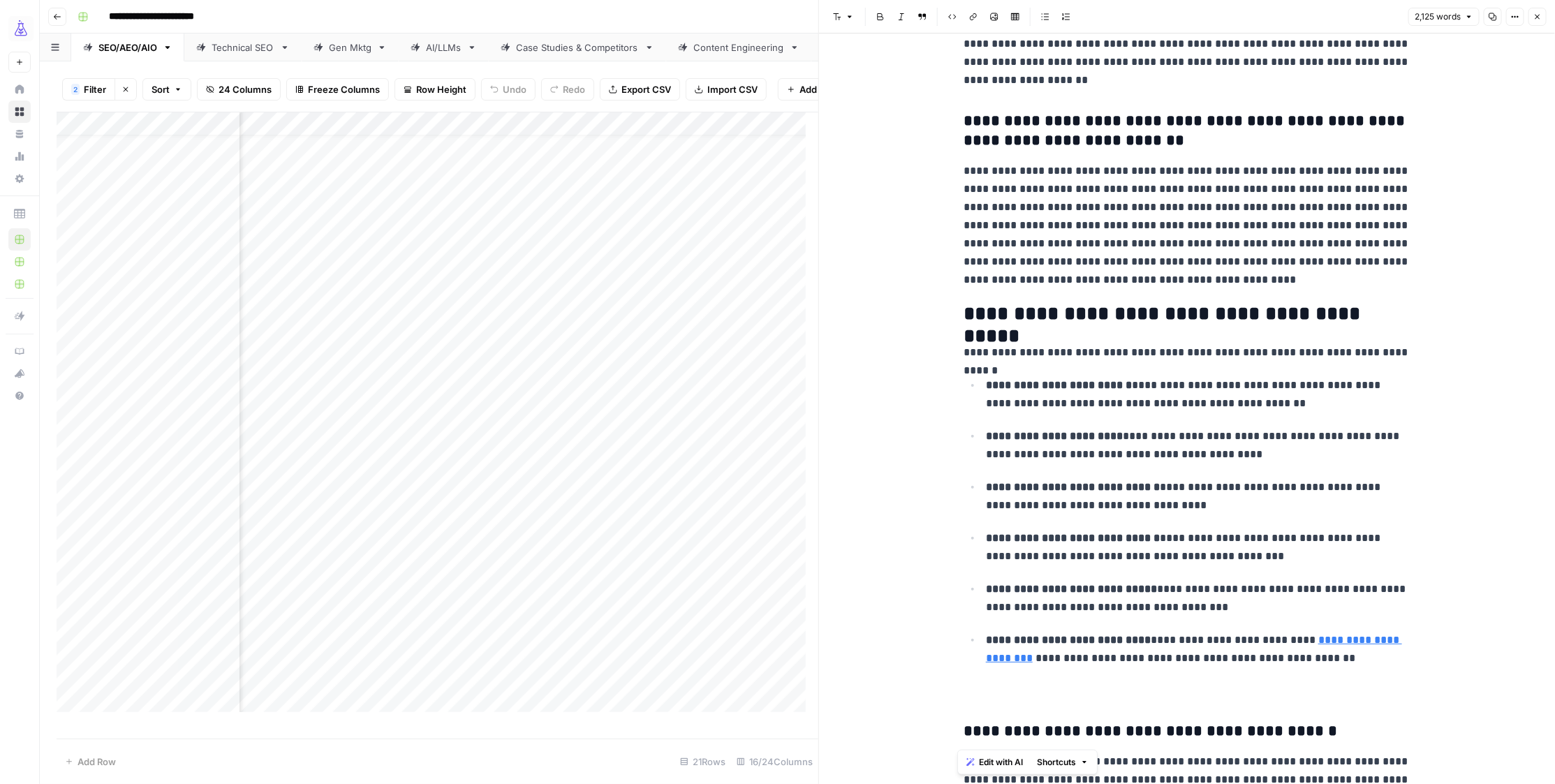 click on "**********" at bounding box center [1198, 394] 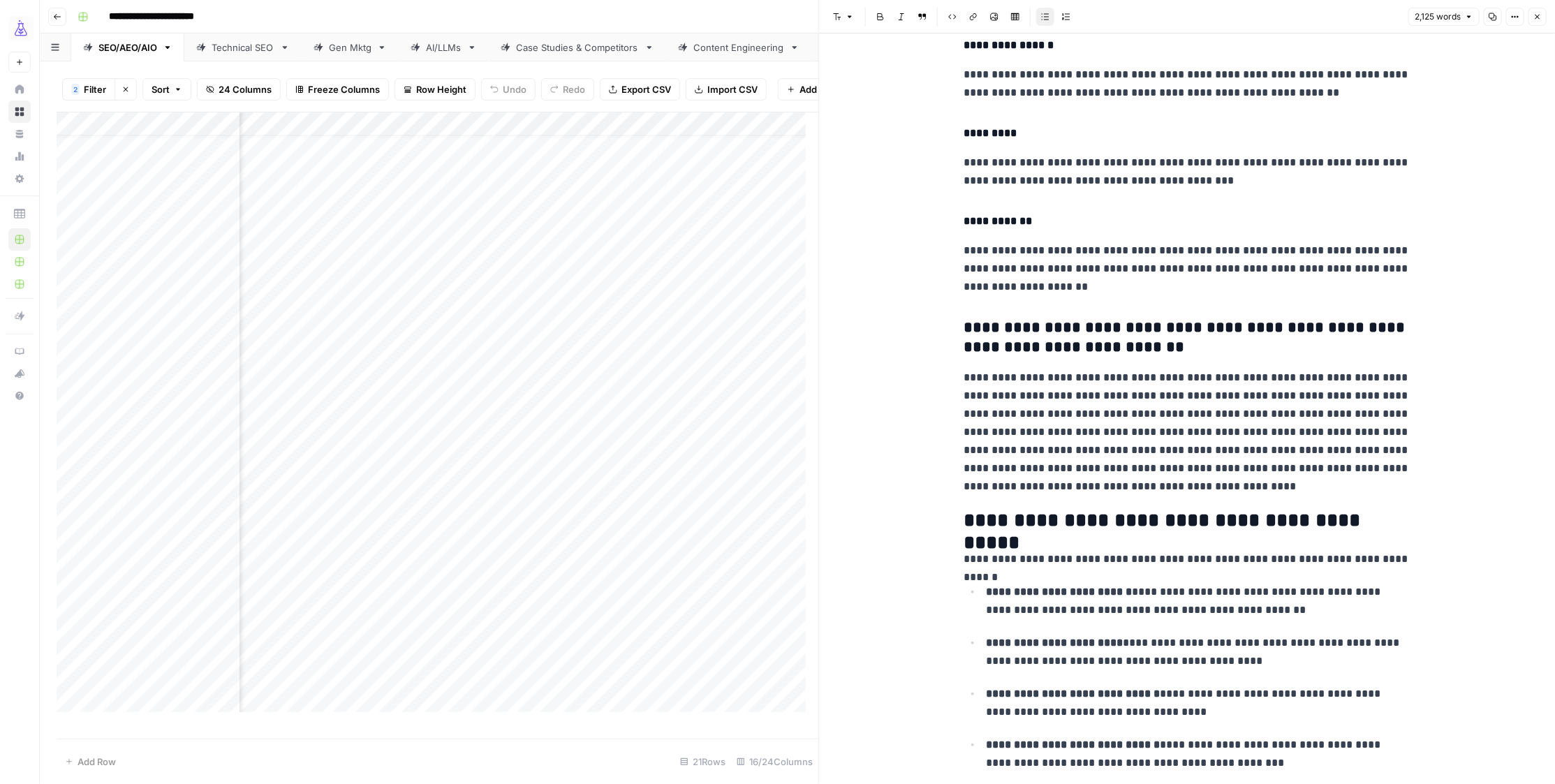 scroll, scrollTop: 2325, scrollLeft: 0, axis: vertical 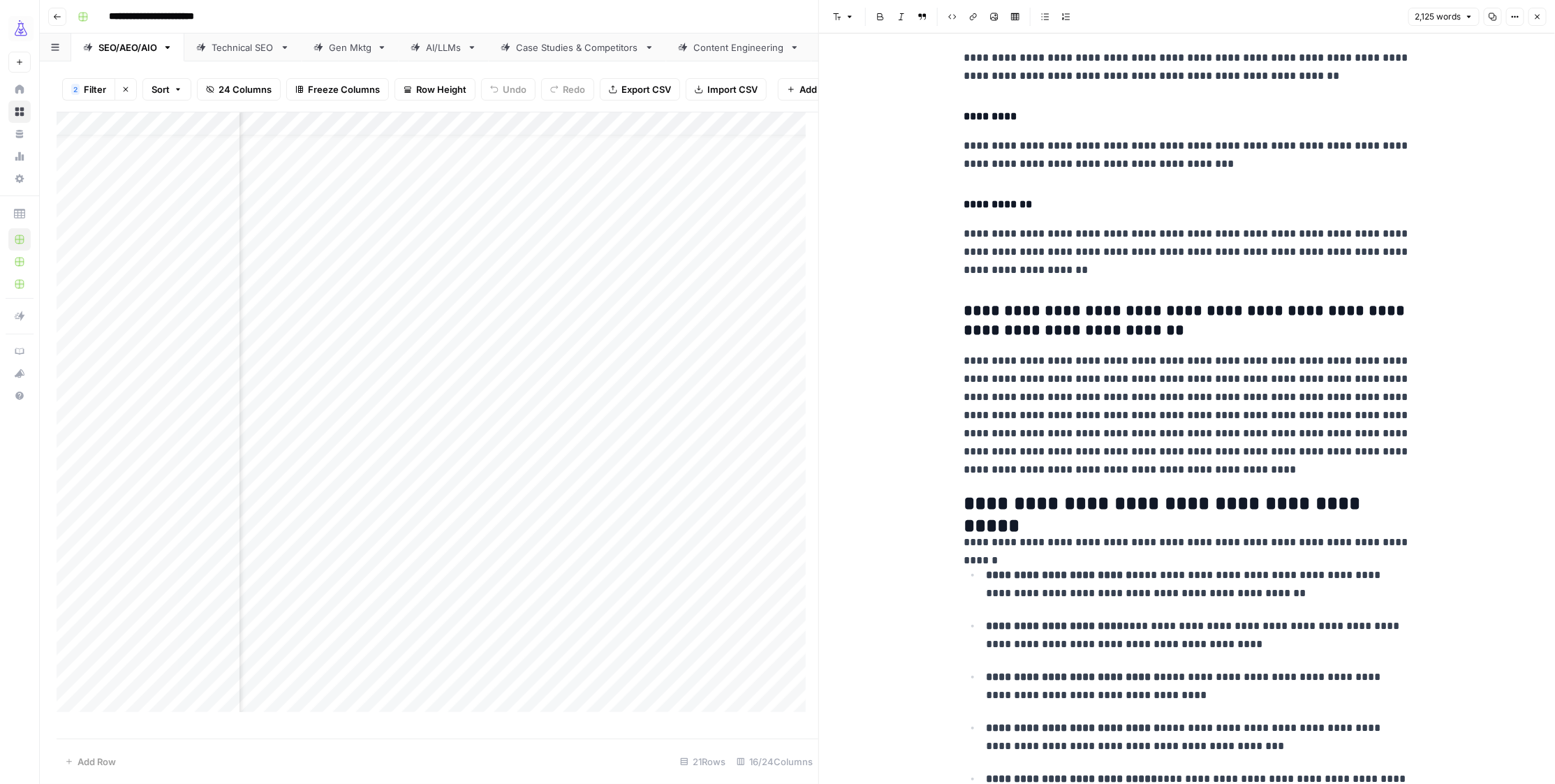 click on "**********" at bounding box center (1187, 321) 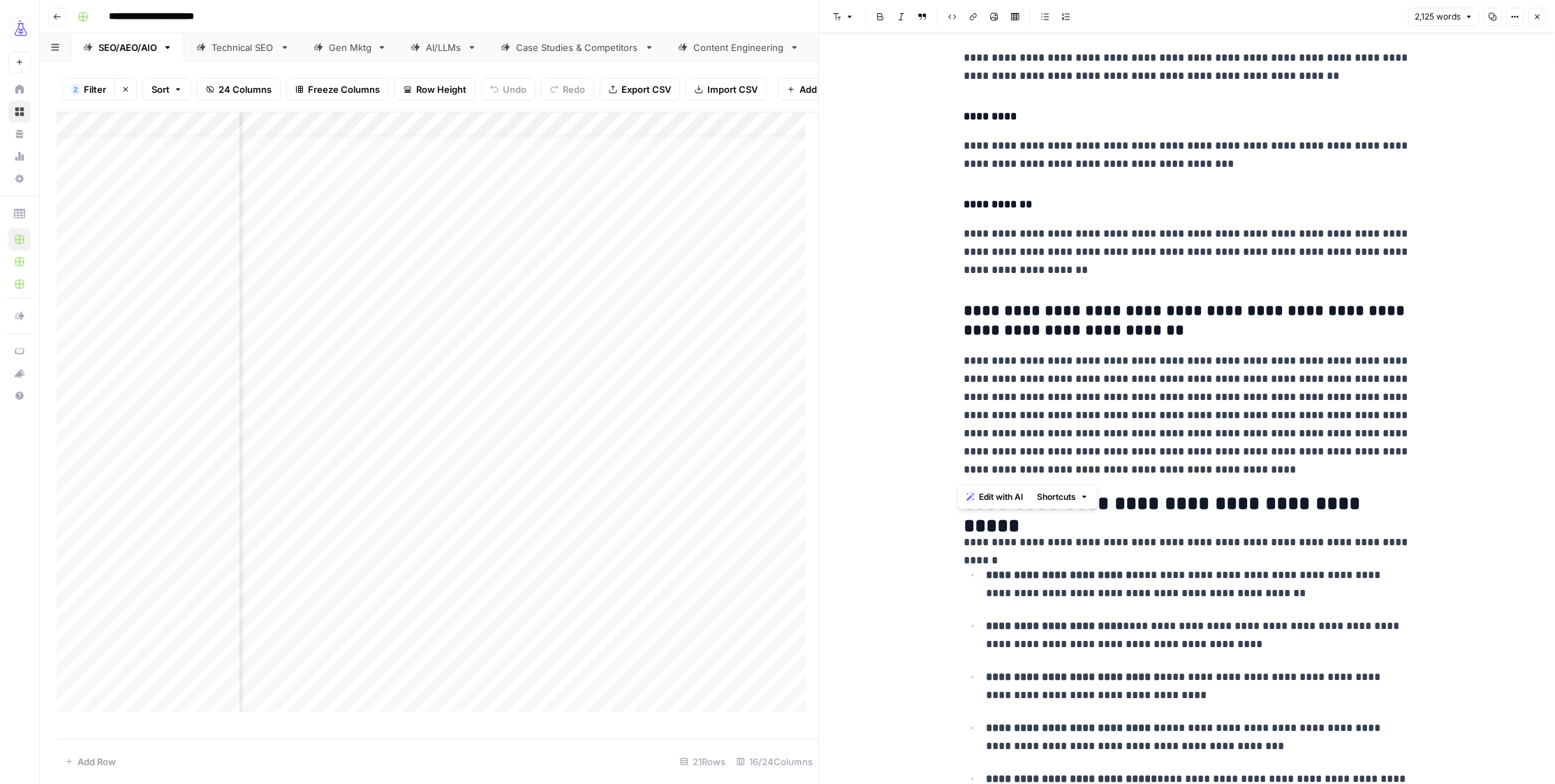 drag, startPoint x: 954, startPoint y: 314, endPoint x: 1211, endPoint y: 466, distance: 298.585 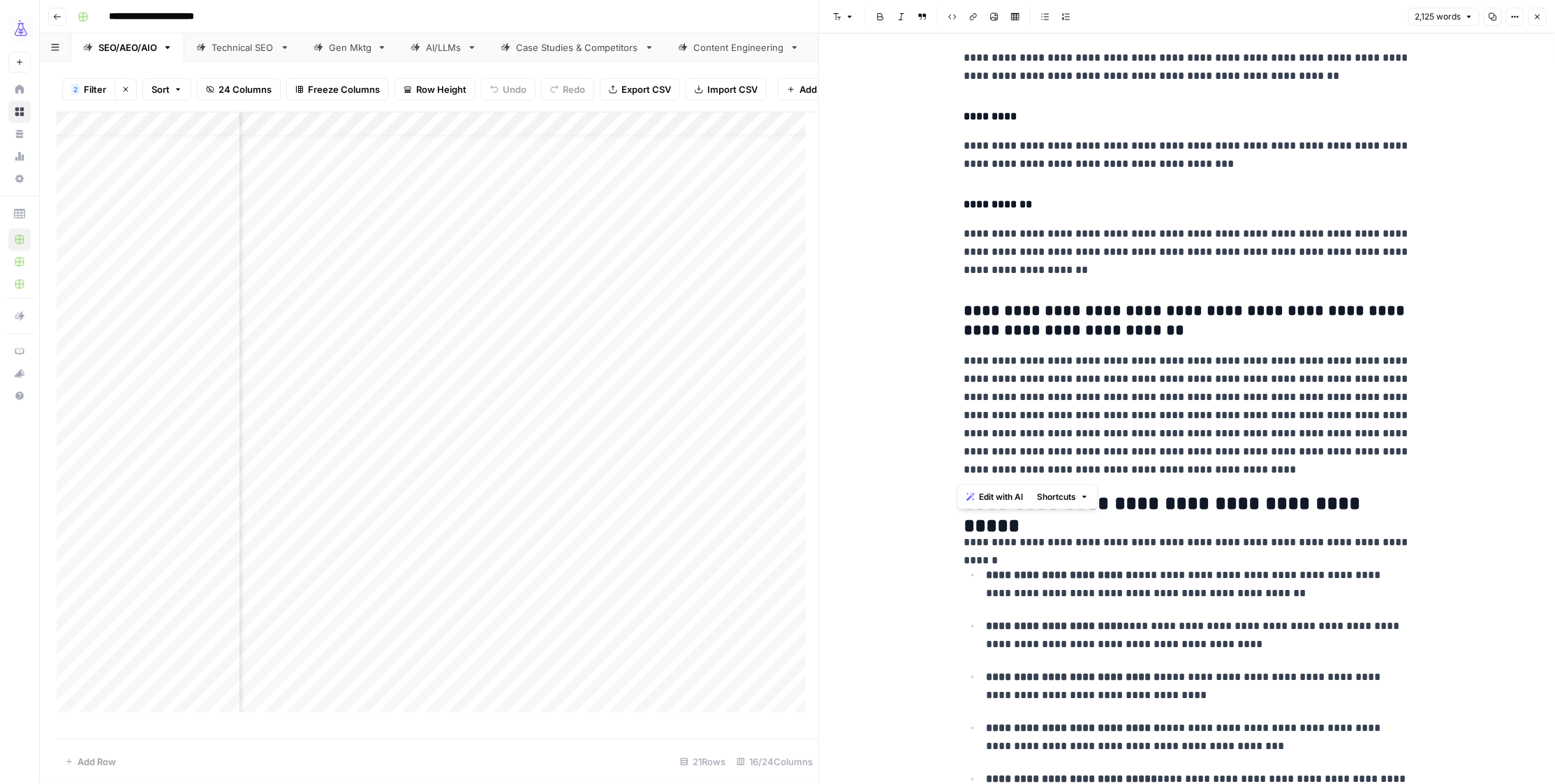 click on "**********" at bounding box center [1187, 1250] 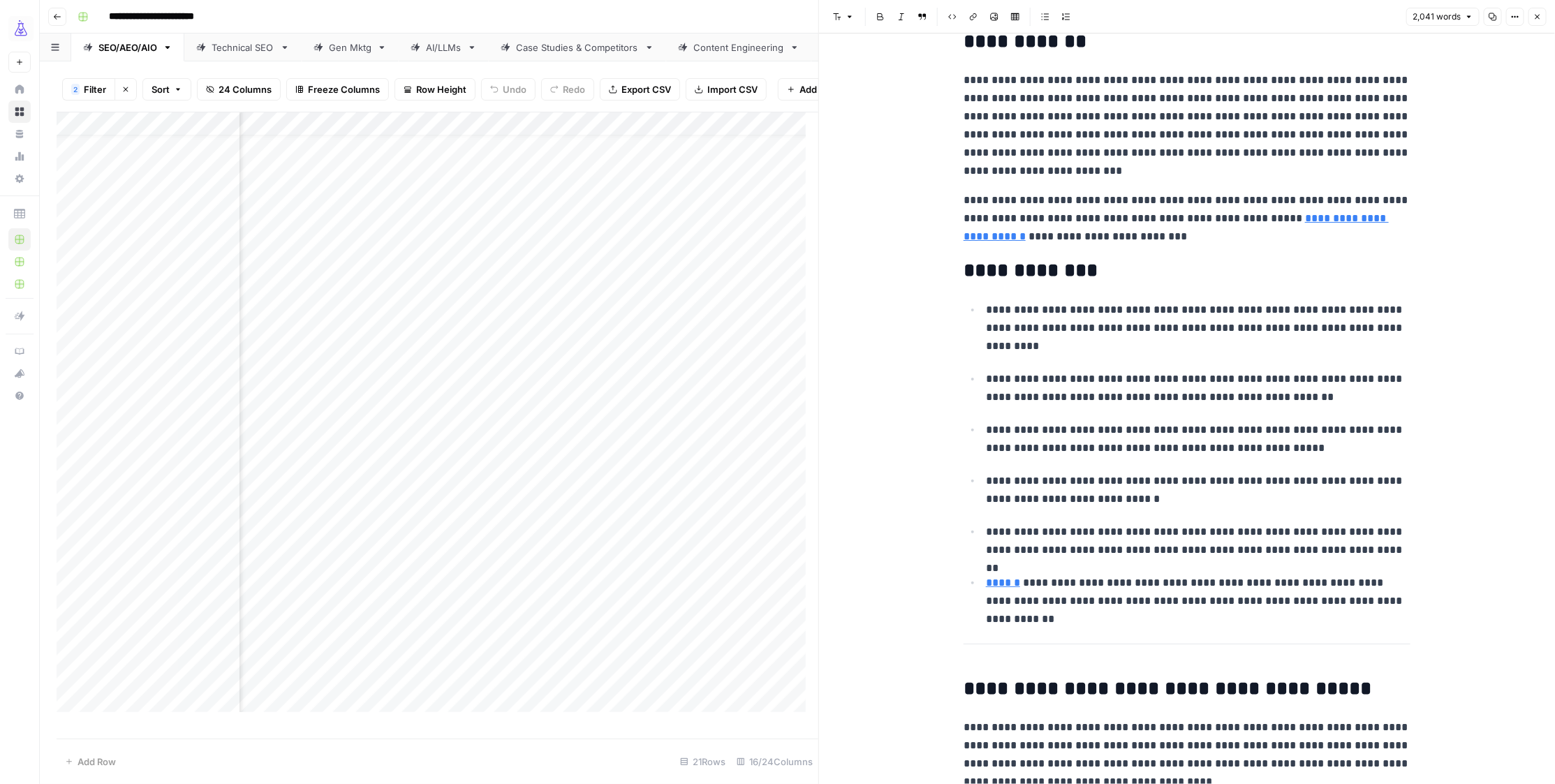 scroll, scrollTop: 667, scrollLeft: 0, axis: vertical 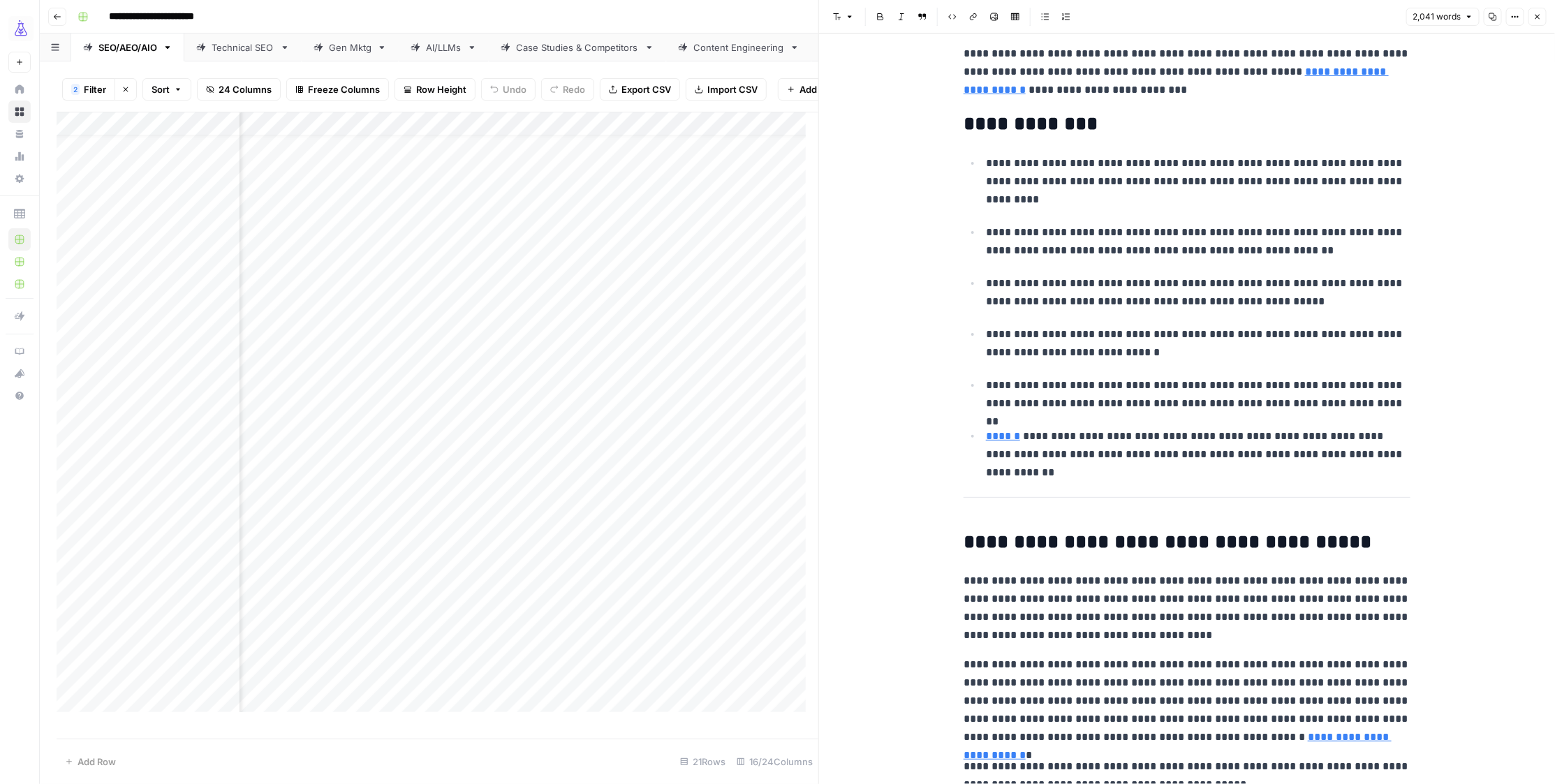 click on "**********" at bounding box center [1187, 2829] 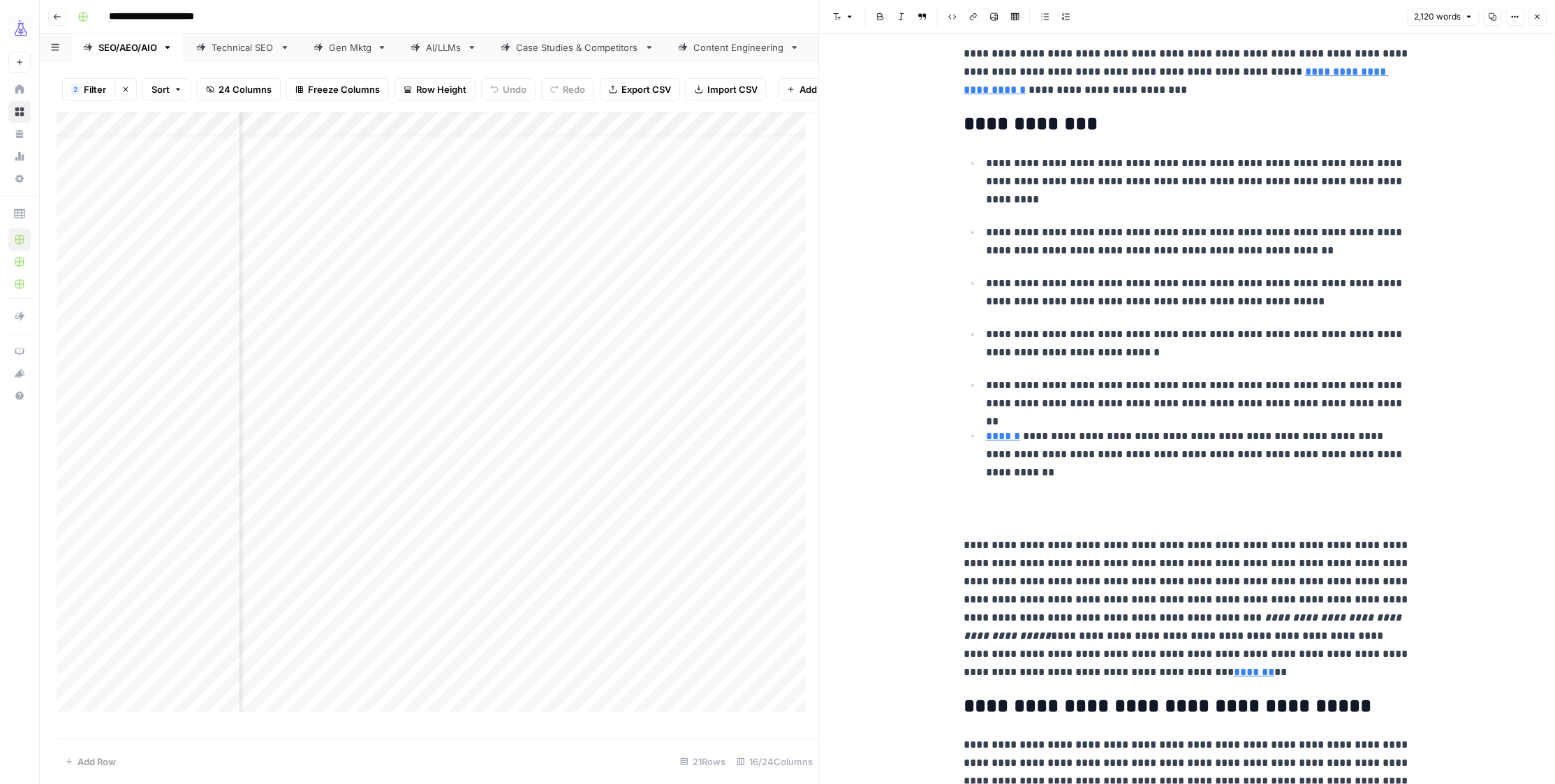 click on "**********" at bounding box center (1187, 609) 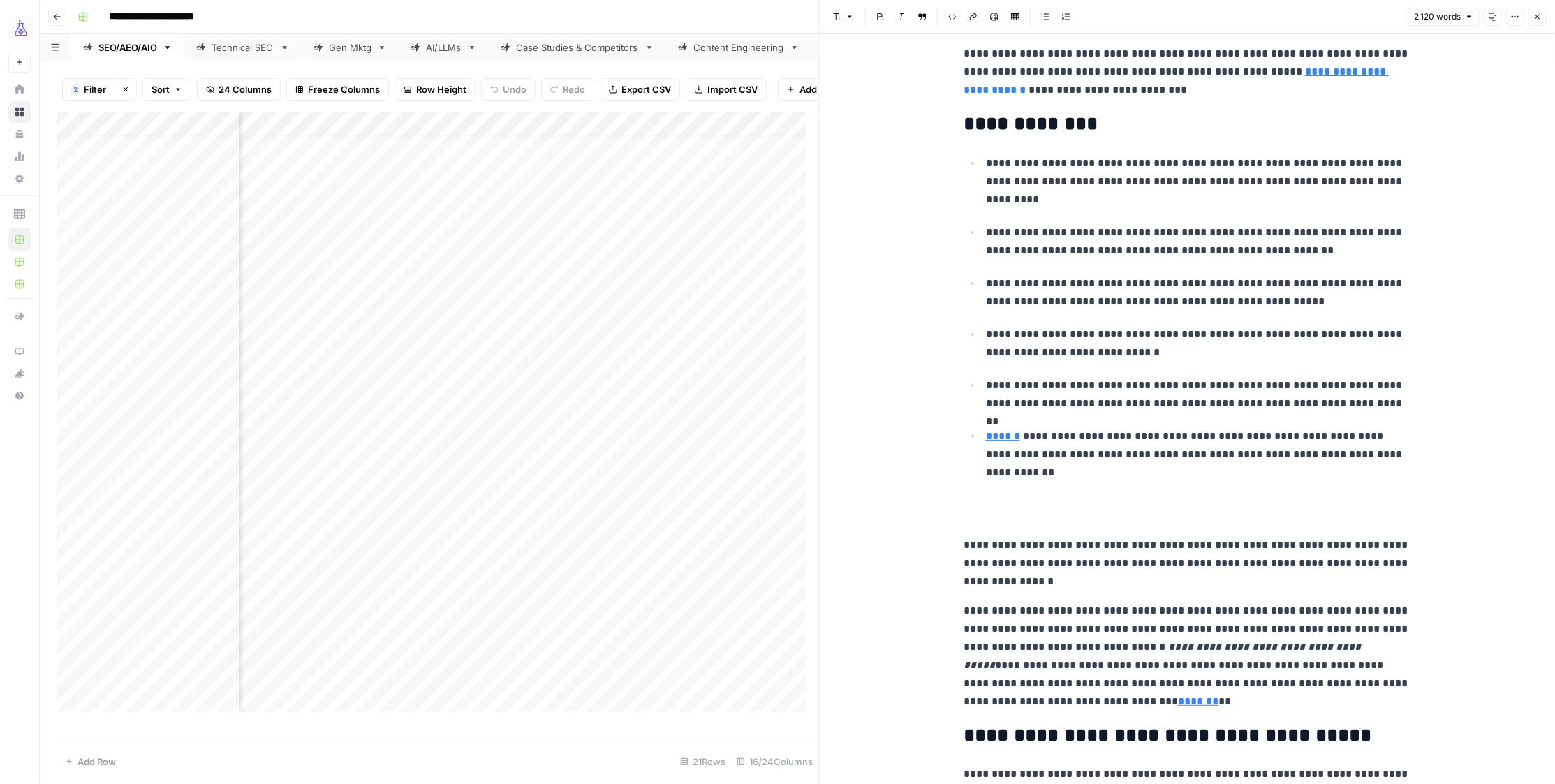 click on "**********" at bounding box center [1187, 656] 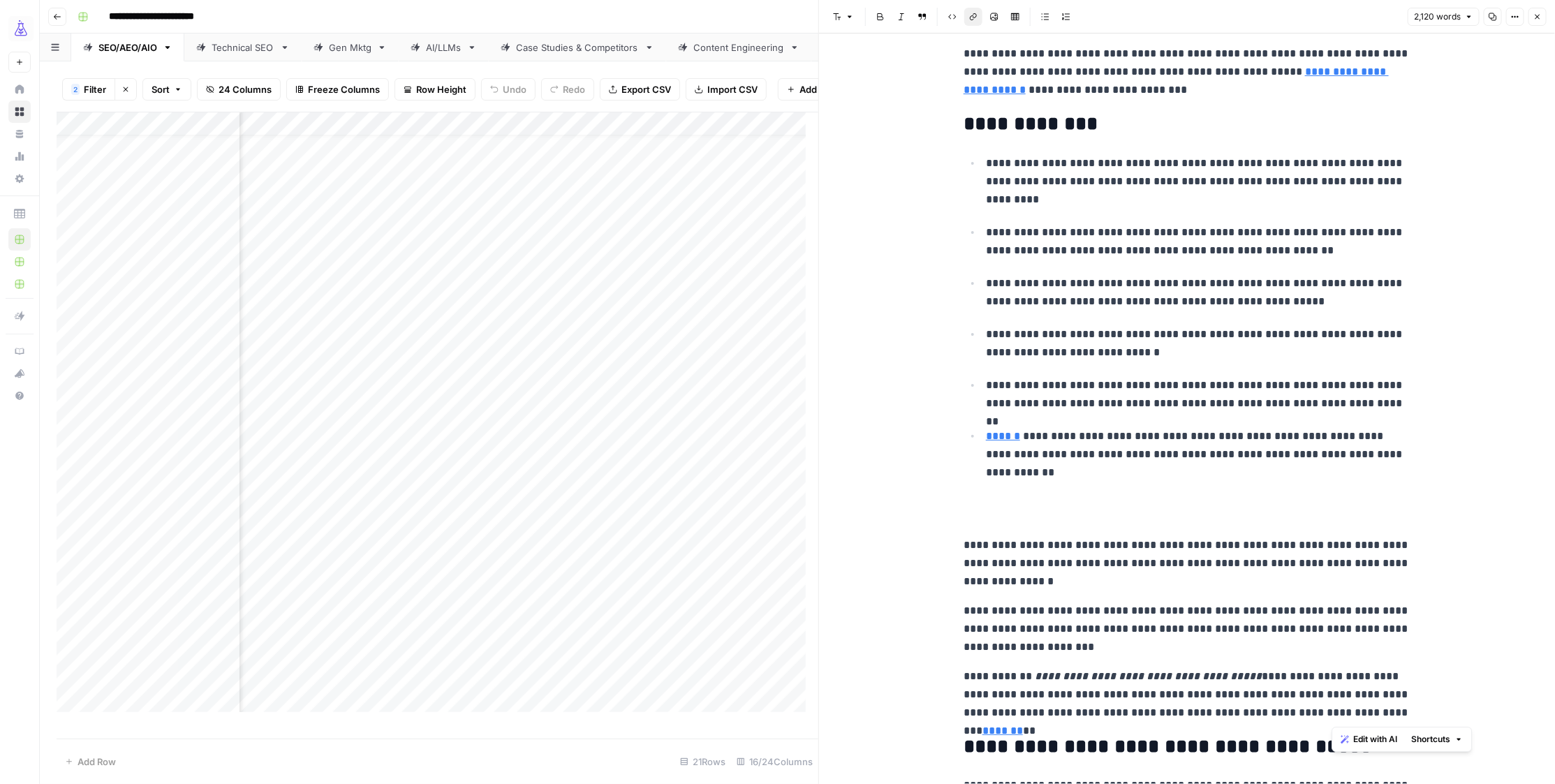 click on "**********" at bounding box center (1148, 676) 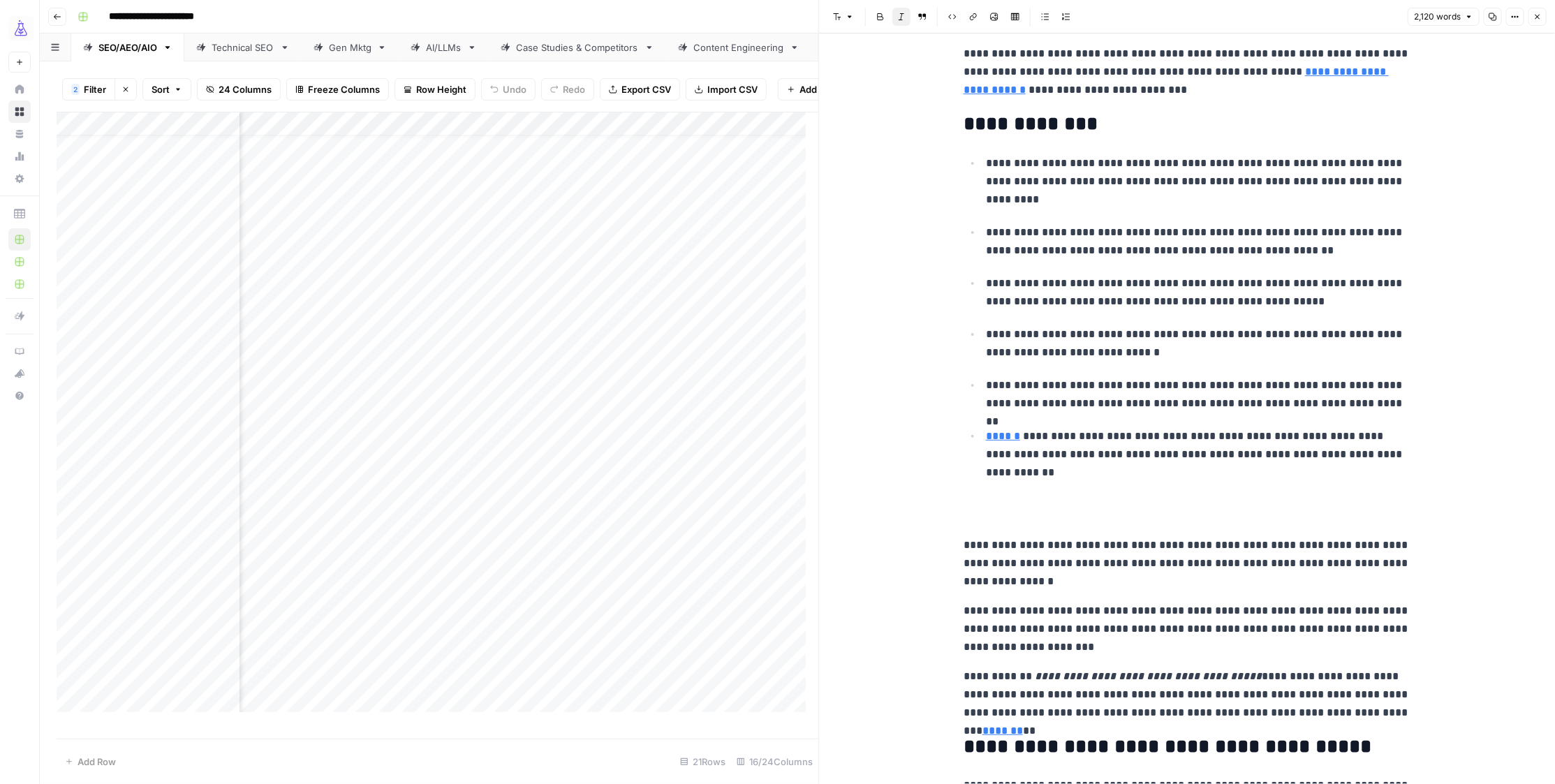 click on "**********" at bounding box center (1148, 676) 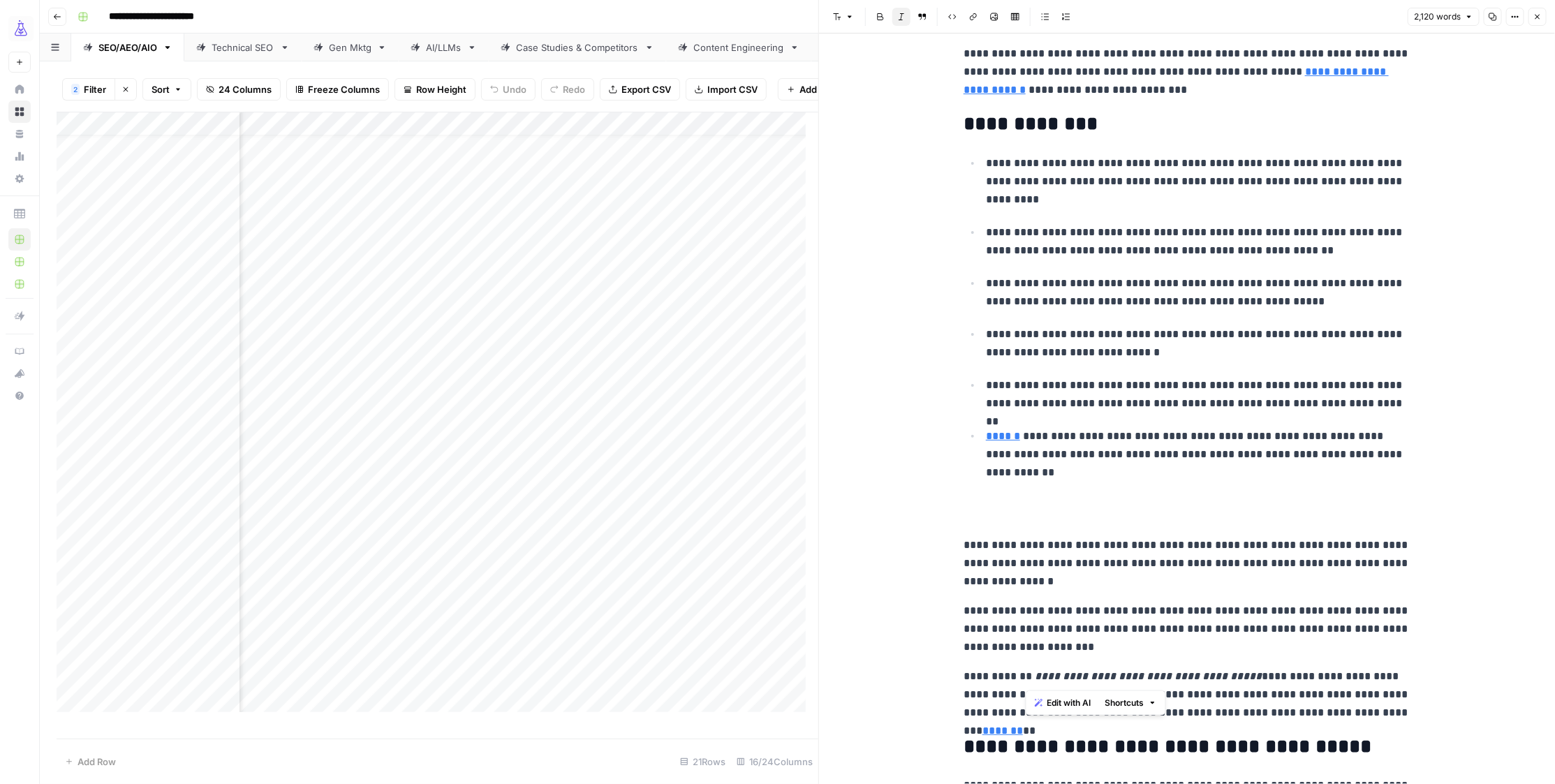drag, startPoint x: 1248, startPoint y: 675, endPoint x: 1030, endPoint y: 672, distance: 218.02064 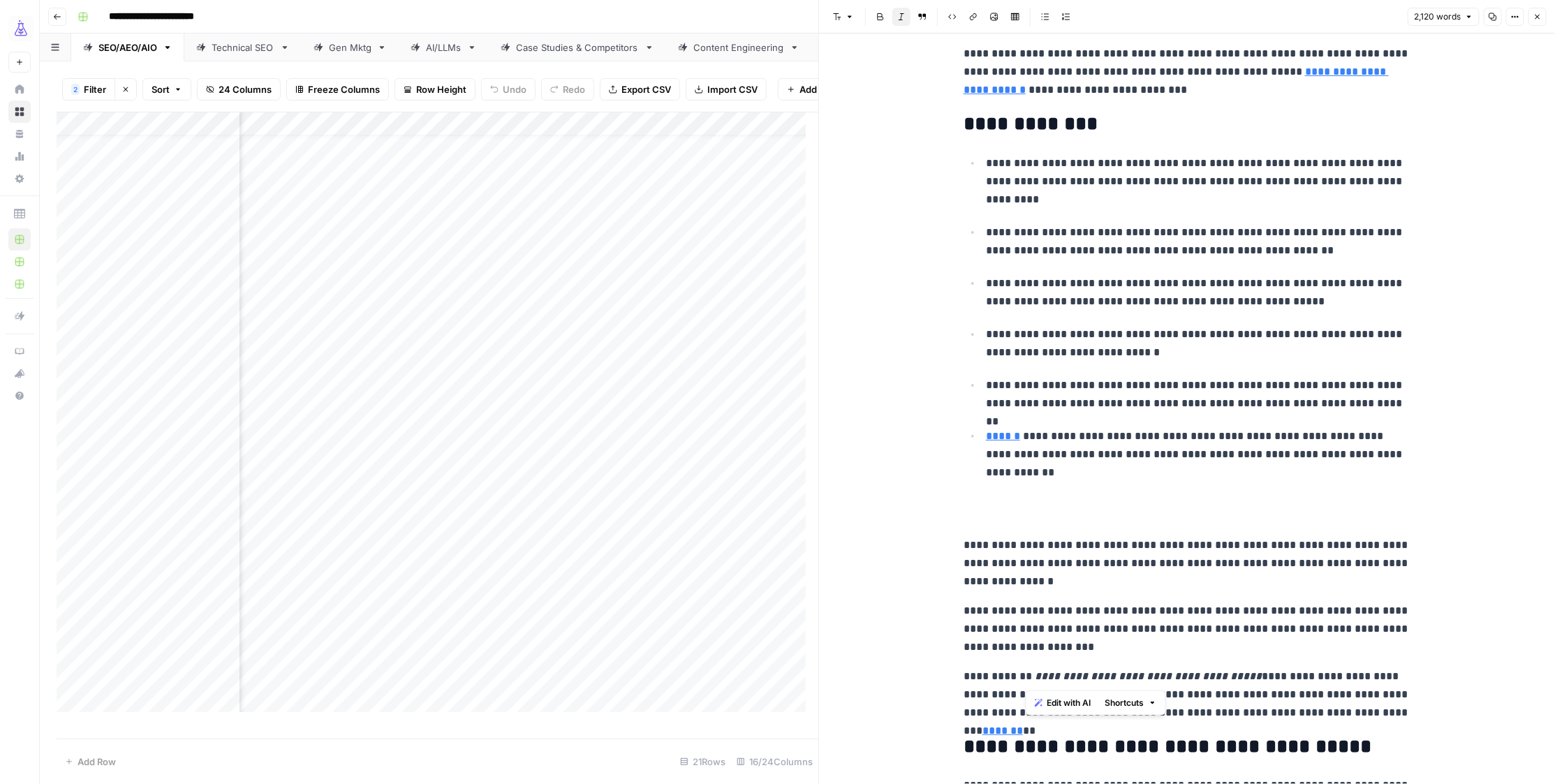 click on "**********" at bounding box center (1148, 676) 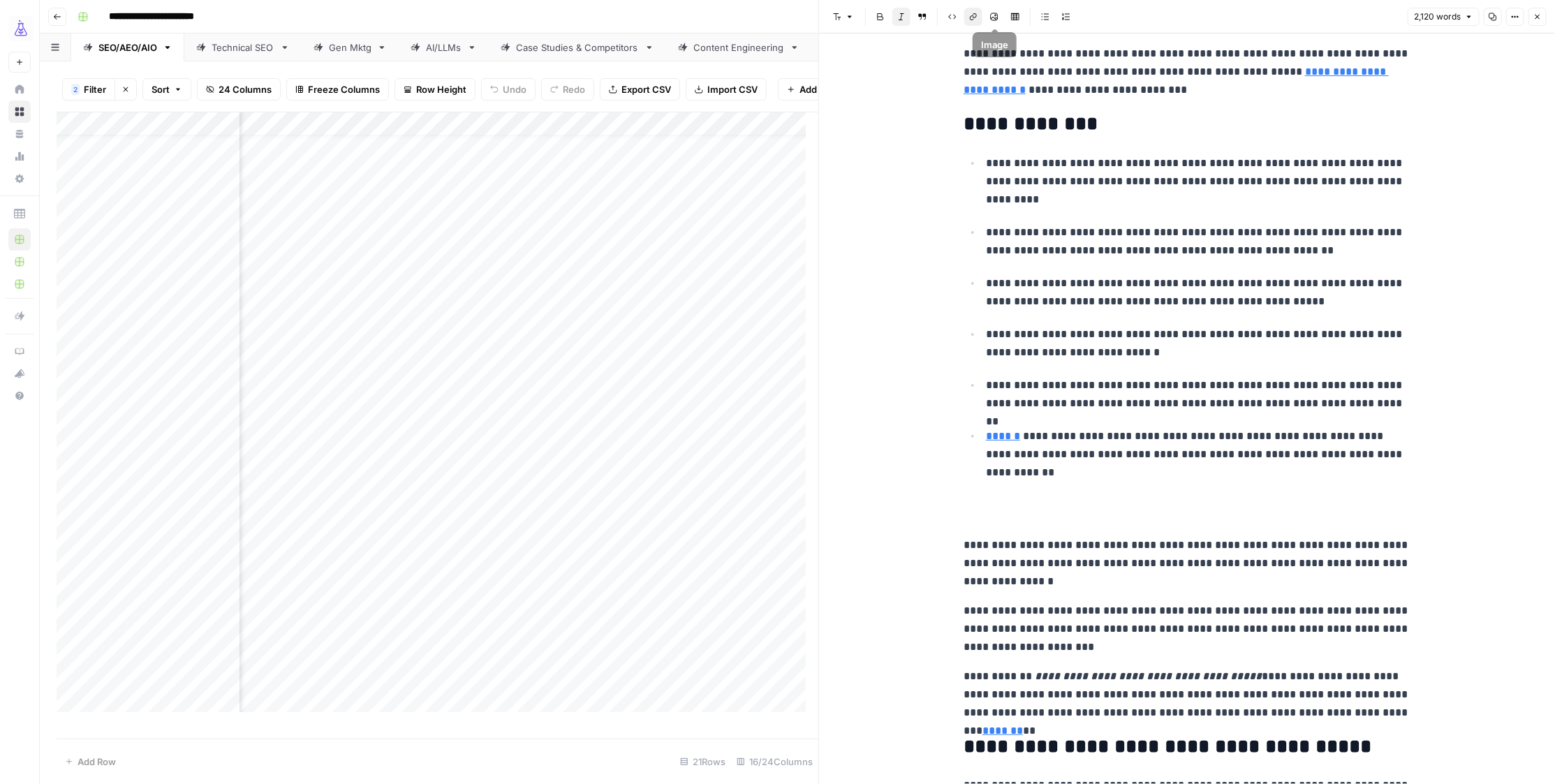 click 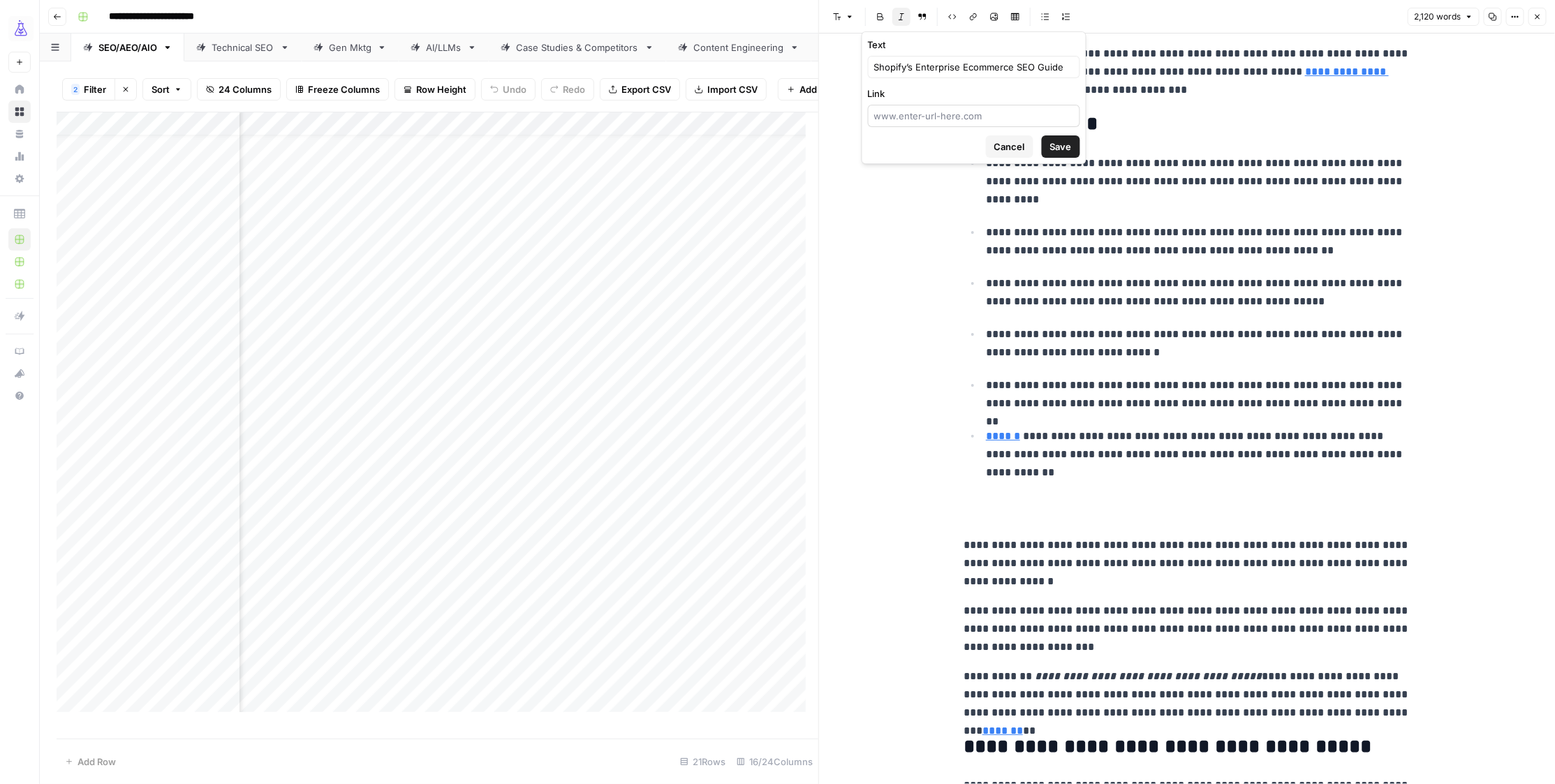 click at bounding box center [974, 116] 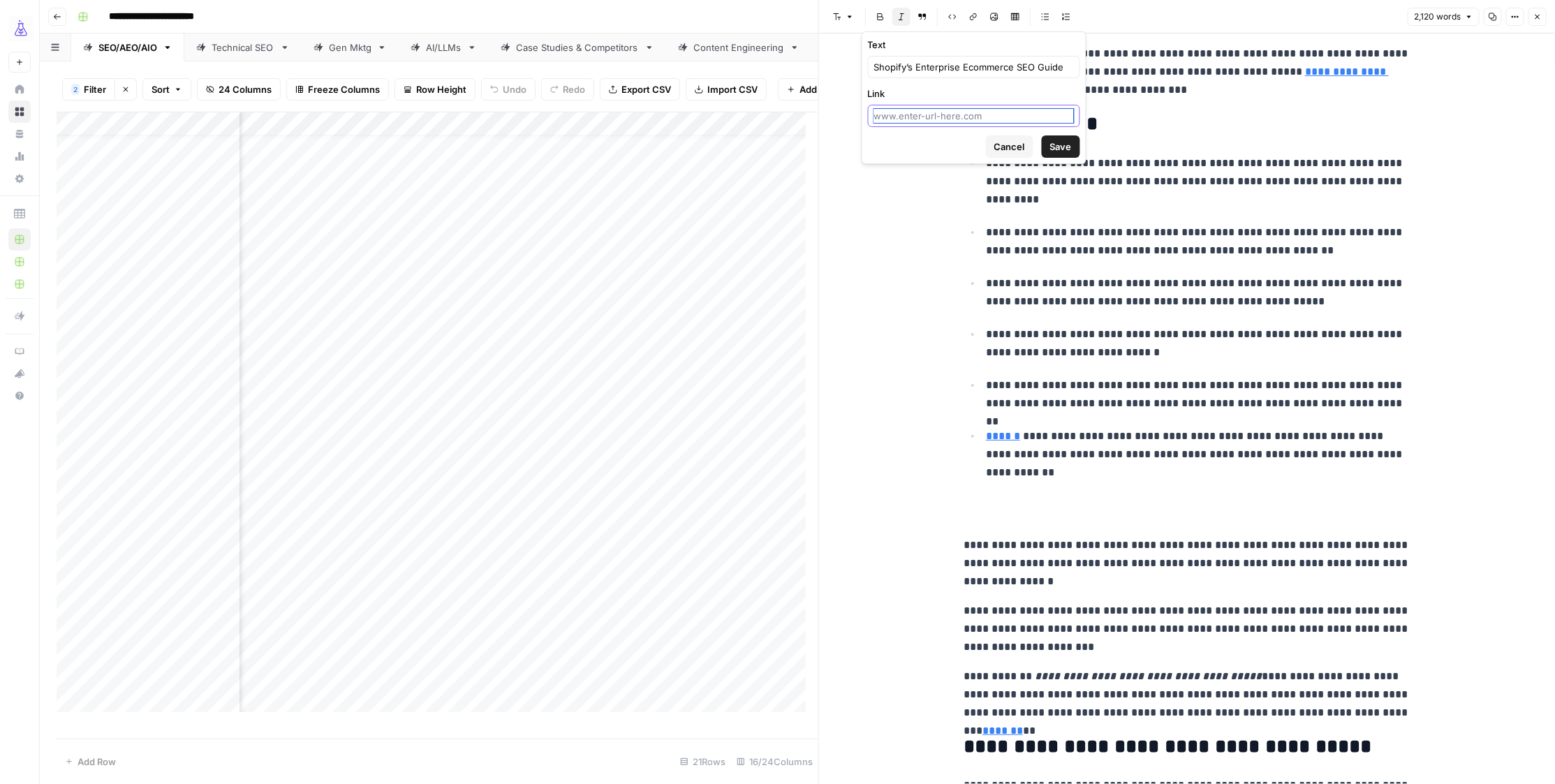 paste on "https://www.shopify.com/enterprise/enterprise-ecommerce-seo" 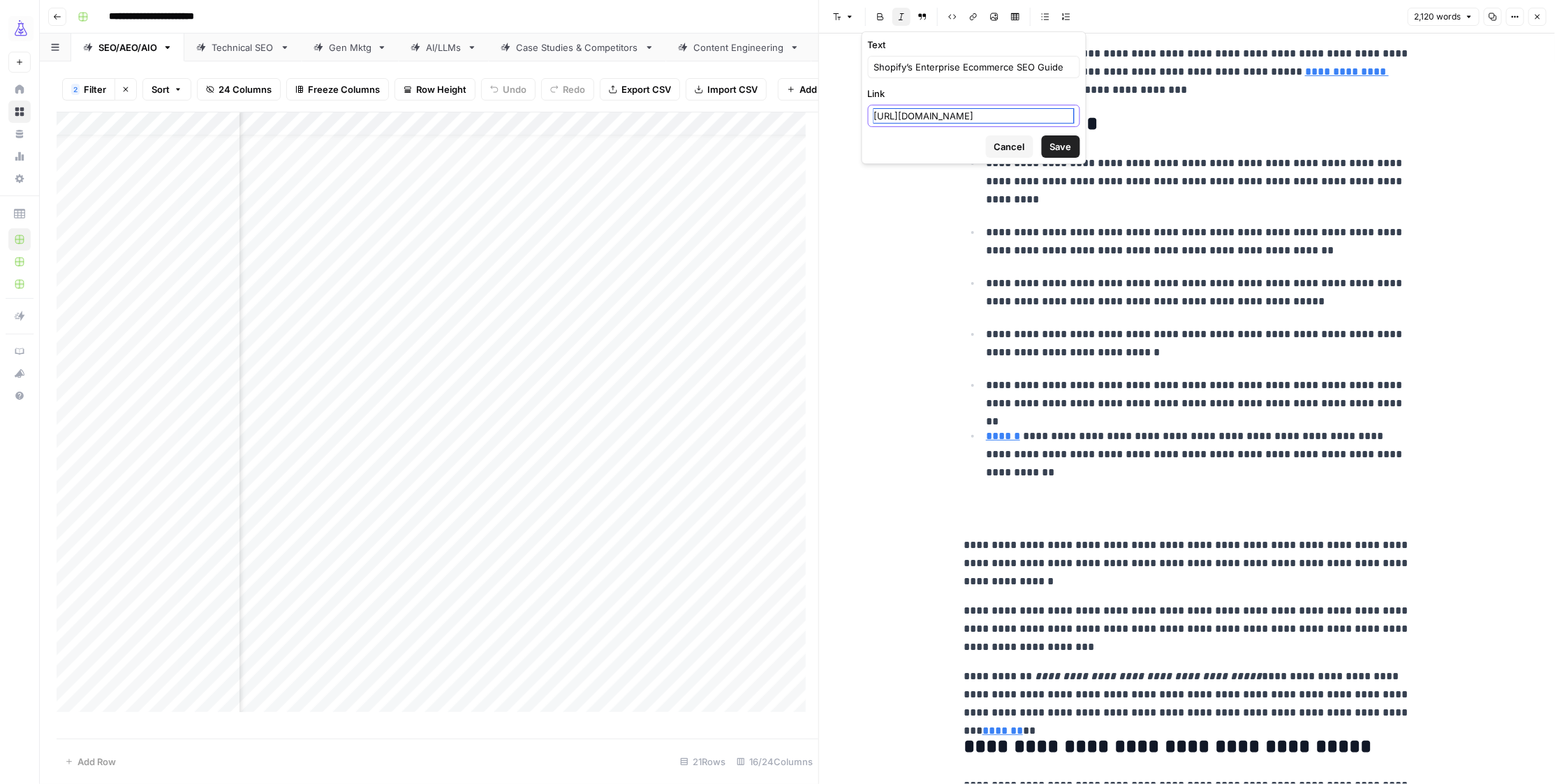 scroll, scrollTop: 0, scrollLeft: 77, axis: horizontal 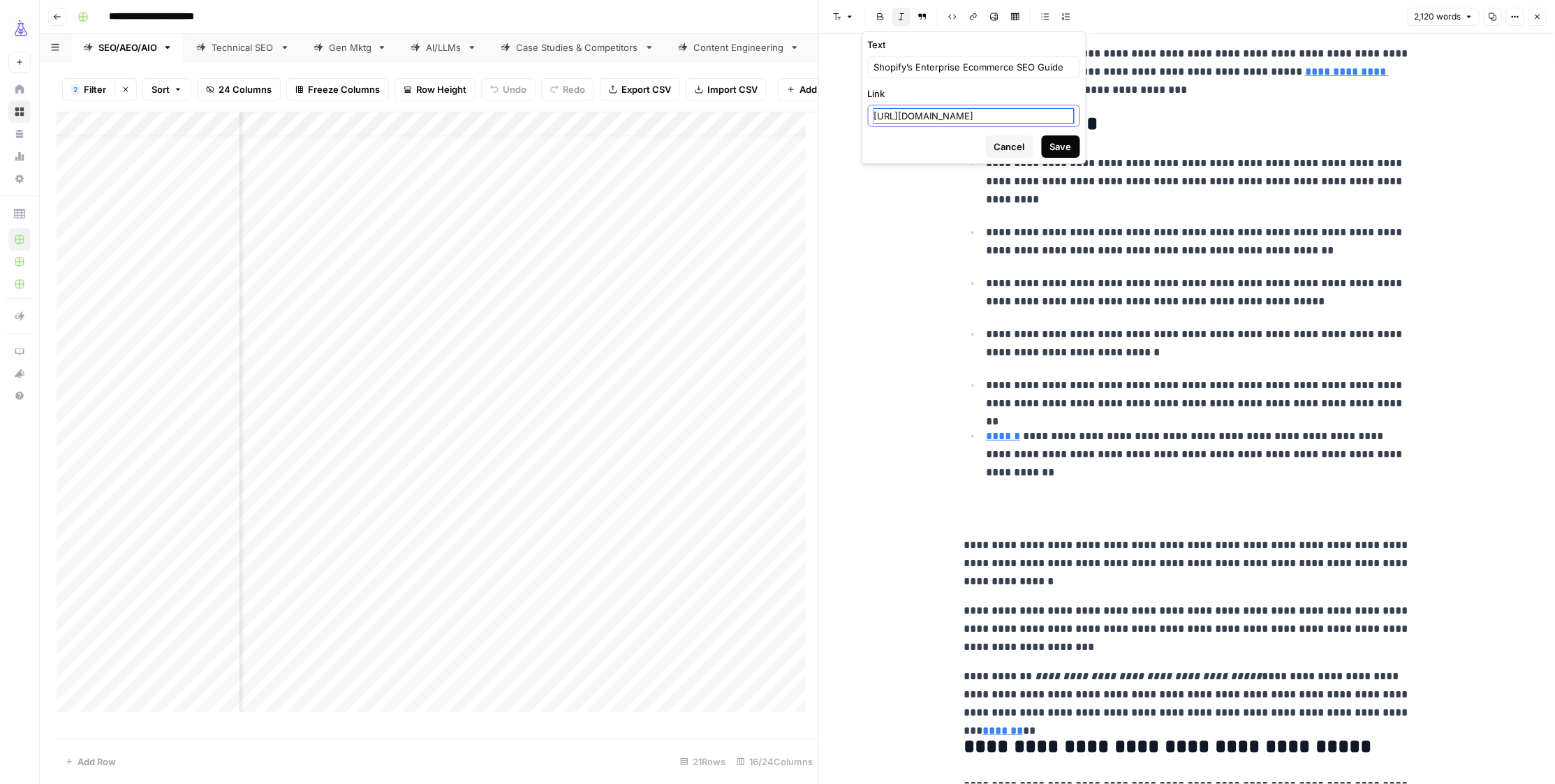 type on "https://www.shopify.com/enterprise/enterprise-ecommerce-seo" 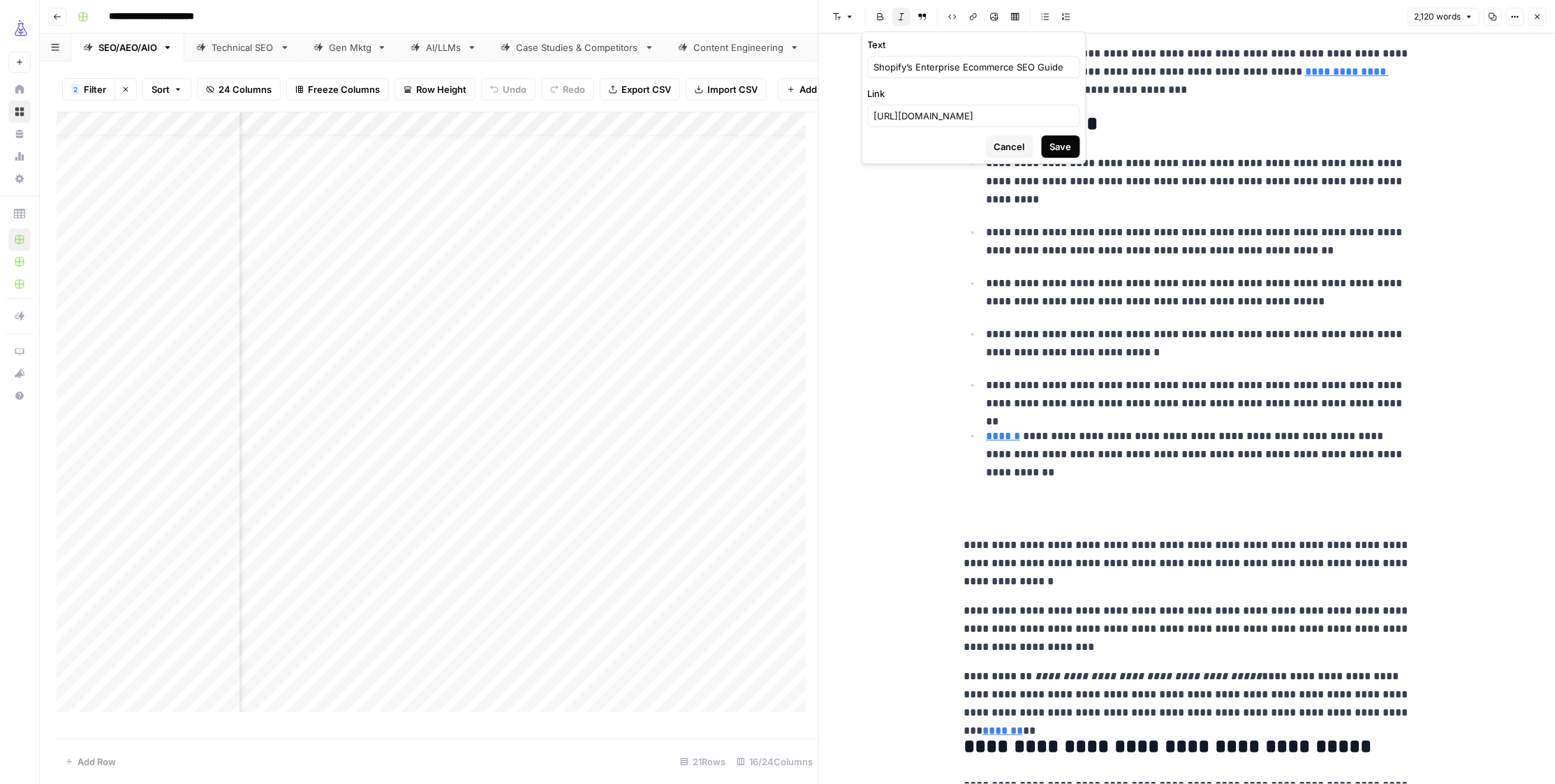 click on "Save" at bounding box center (1061, 147) 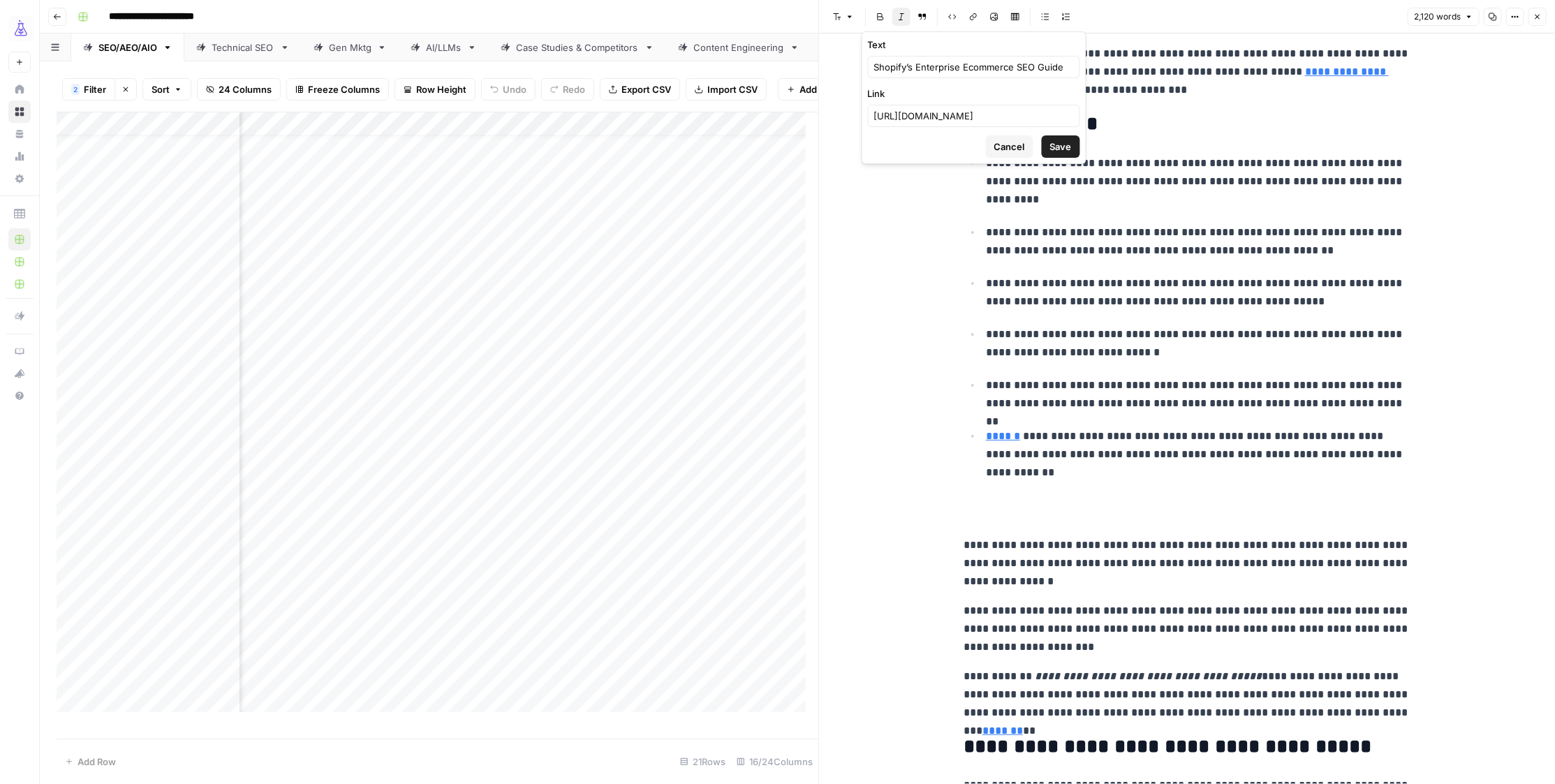 scroll, scrollTop: 0, scrollLeft: 0, axis: both 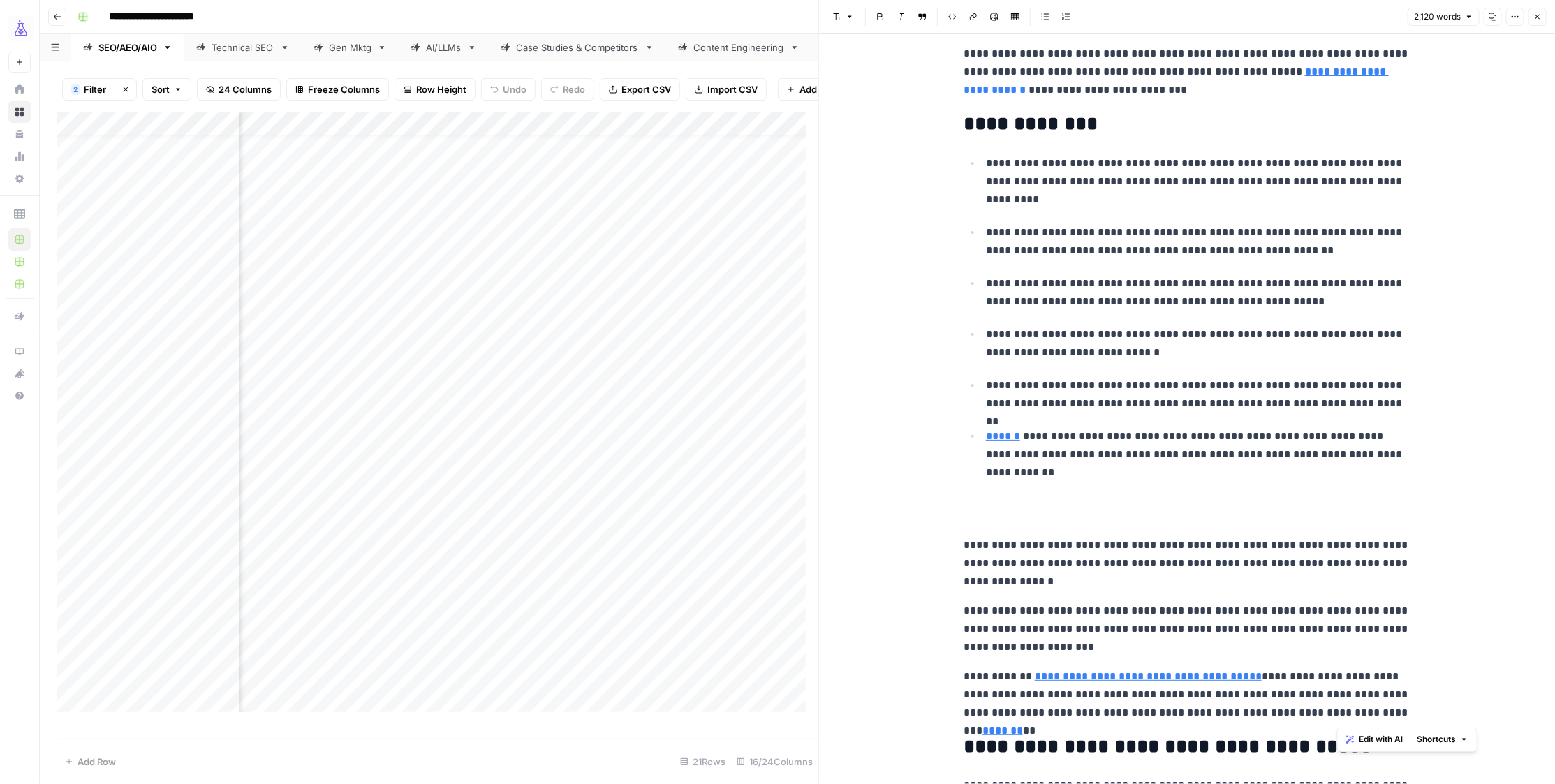 drag, startPoint x: 1404, startPoint y: 712, endPoint x: 1339, endPoint y: 714, distance: 65.03076 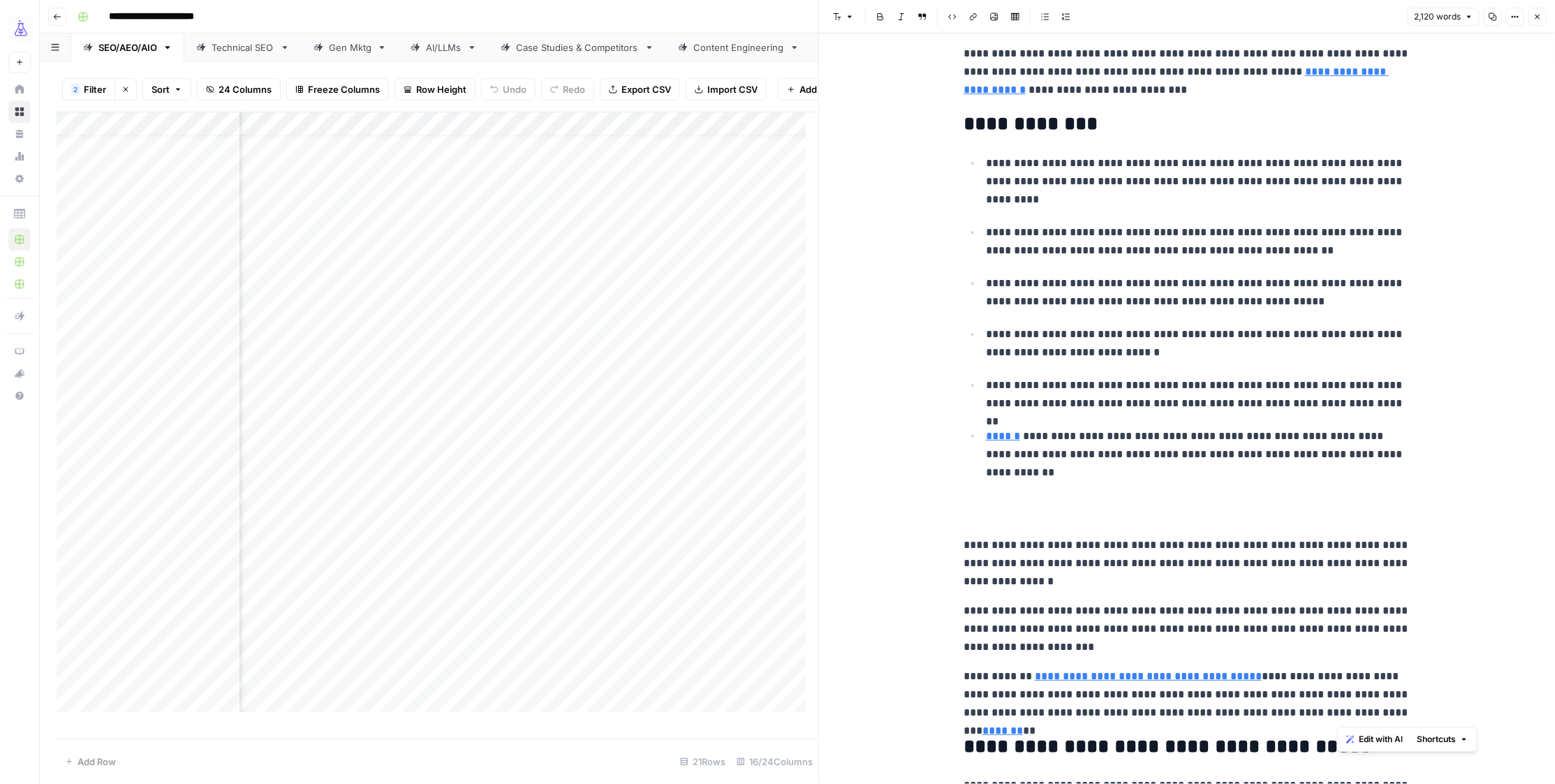click on "**********" at bounding box center [1187, 2931] 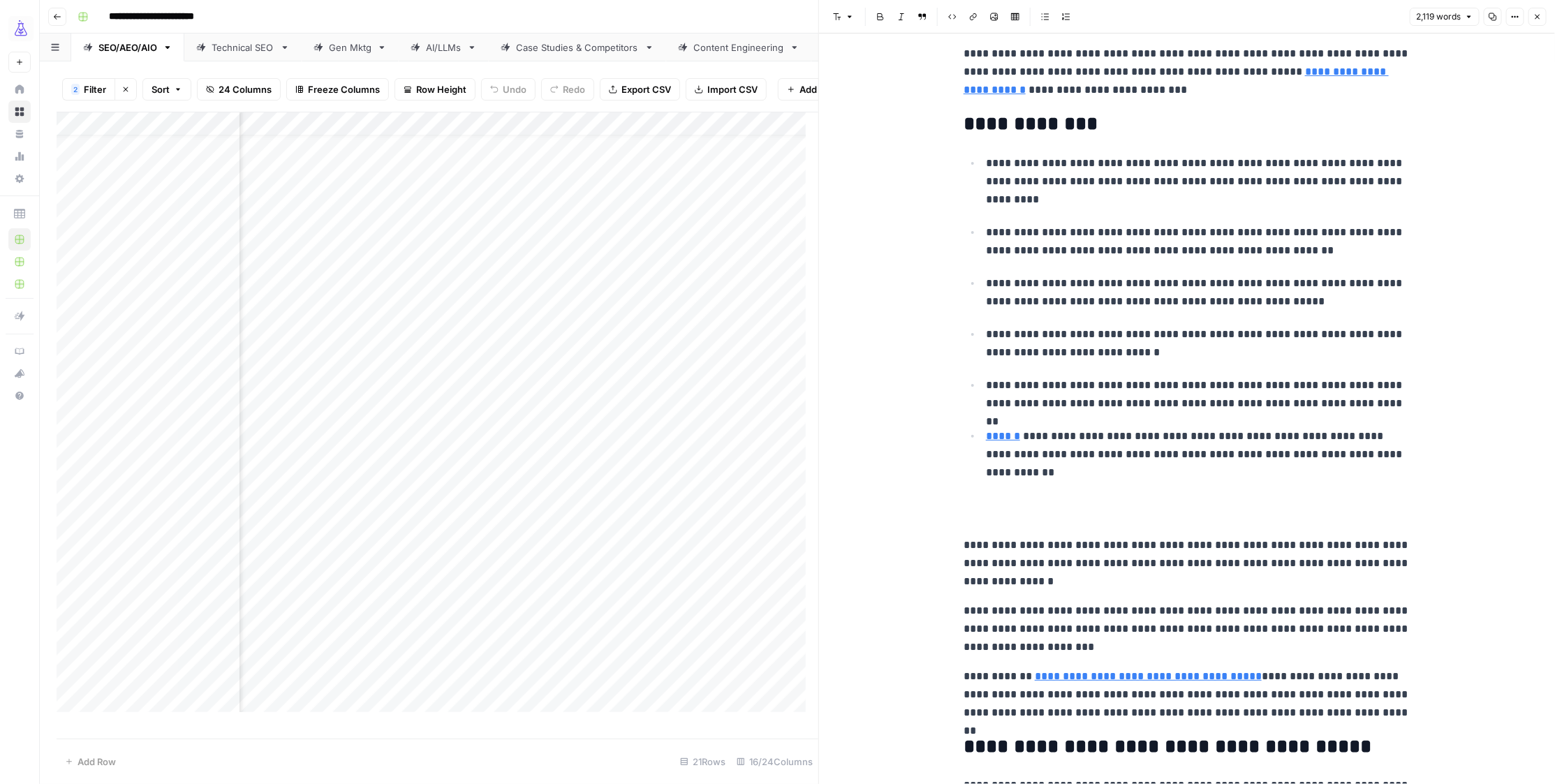 click on "**********" at bounding box center [1187, 695] 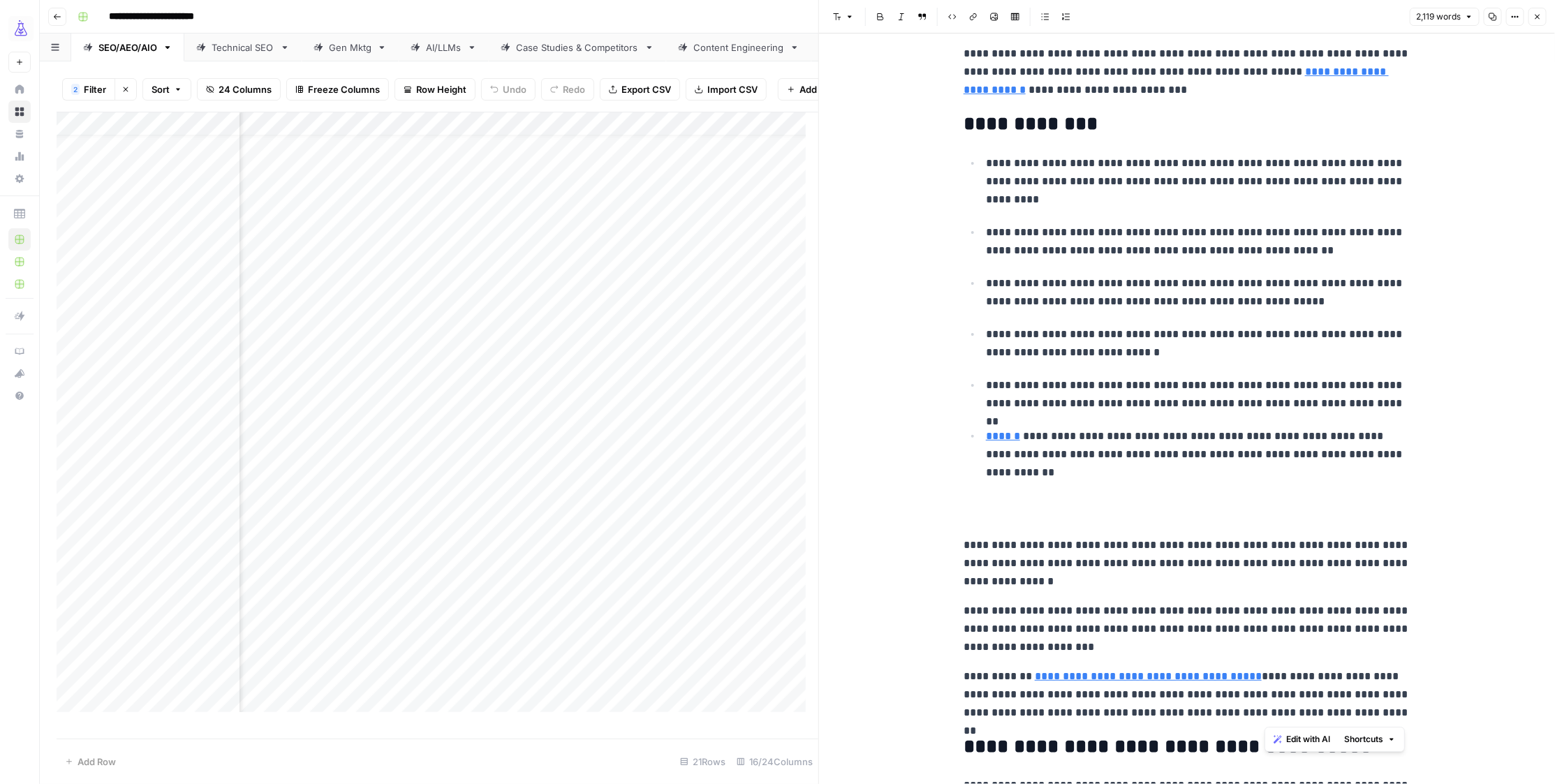 drag, startPoint x: 1344, startPoint y: 713, endPoint x: 1264, endPoint y: 699, distance: 81.215762 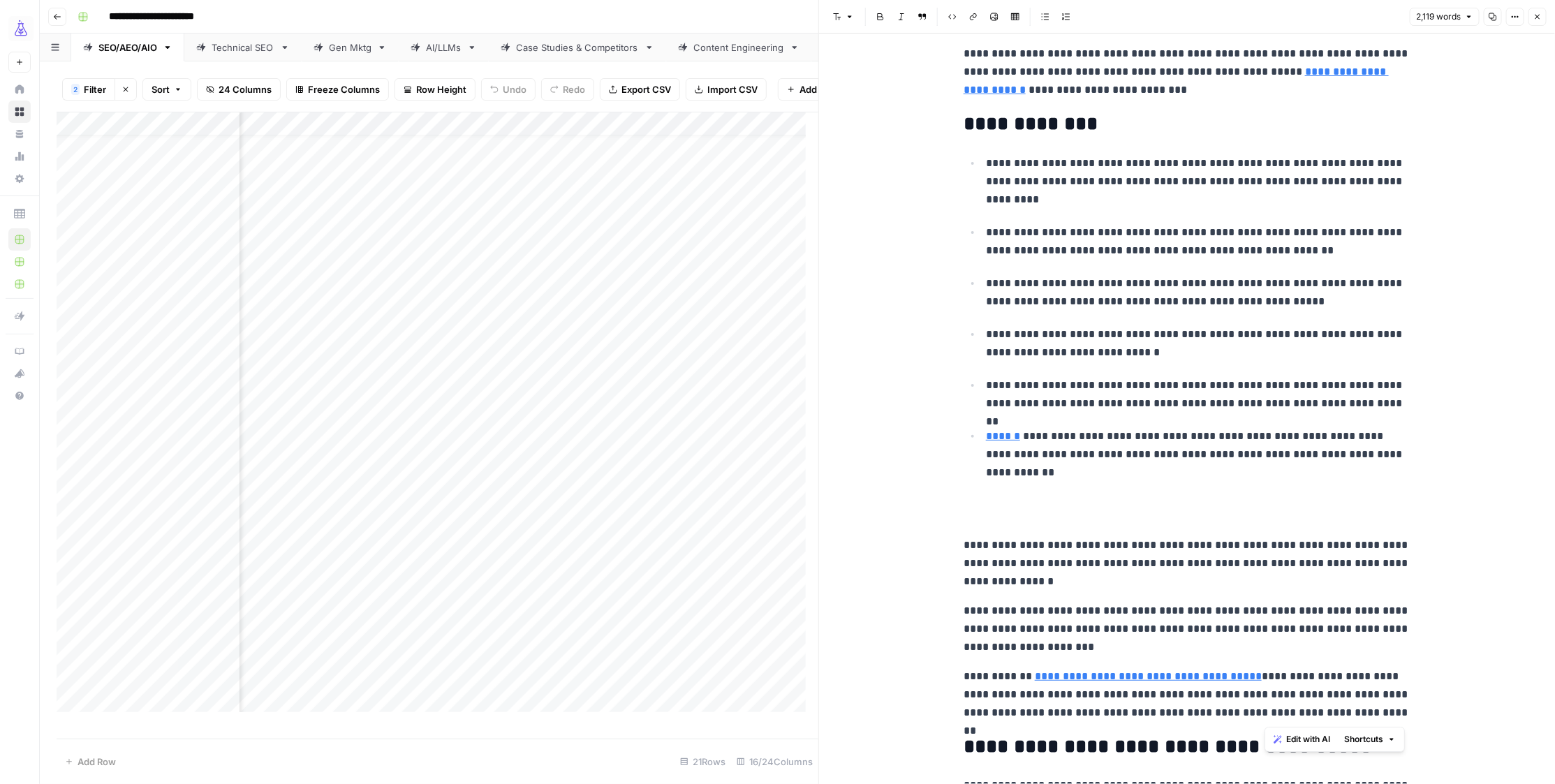click on "**********" at bounding box center (1187, 695) 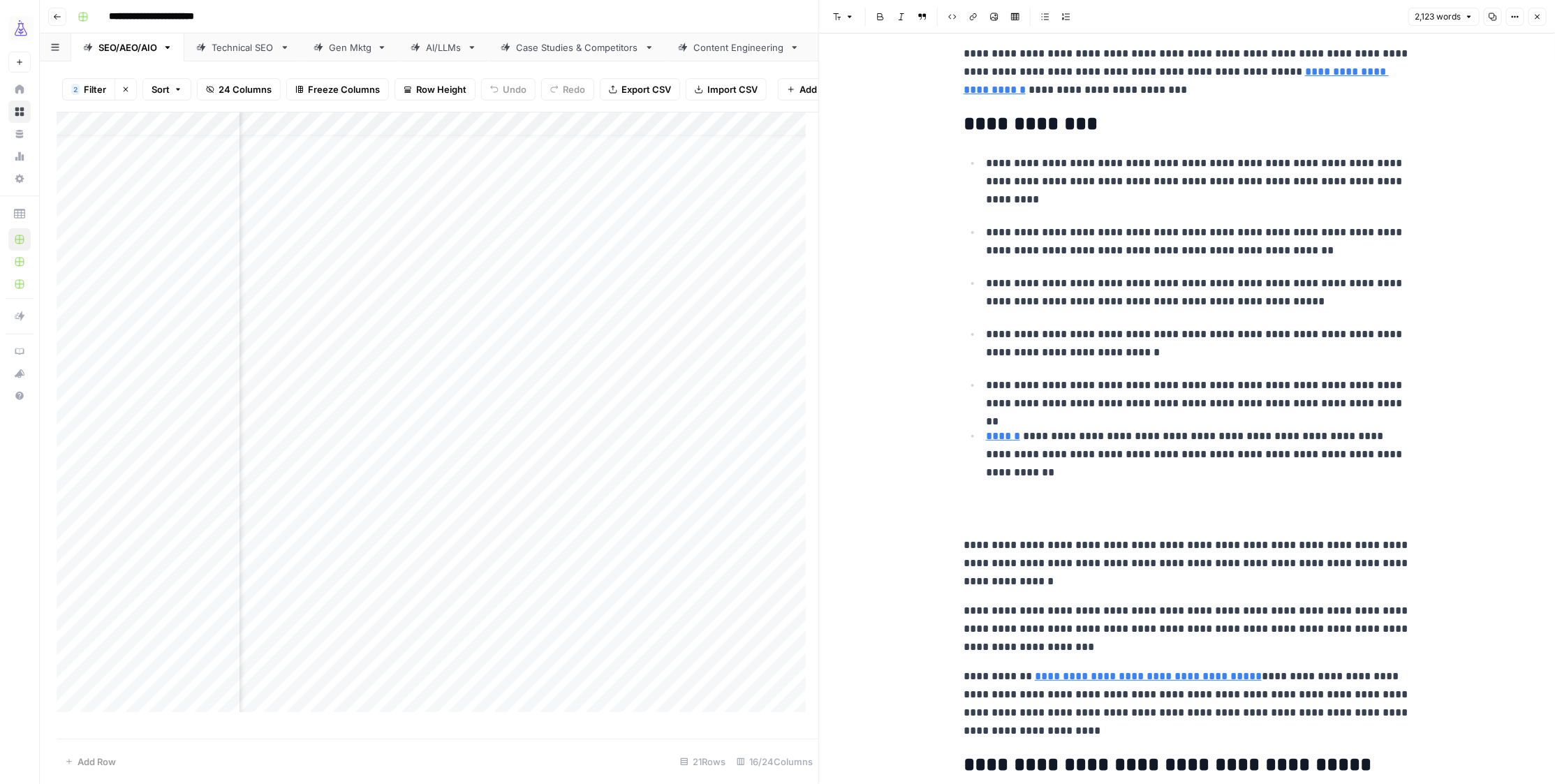click on "**********" at bounding box center [1187, 704] 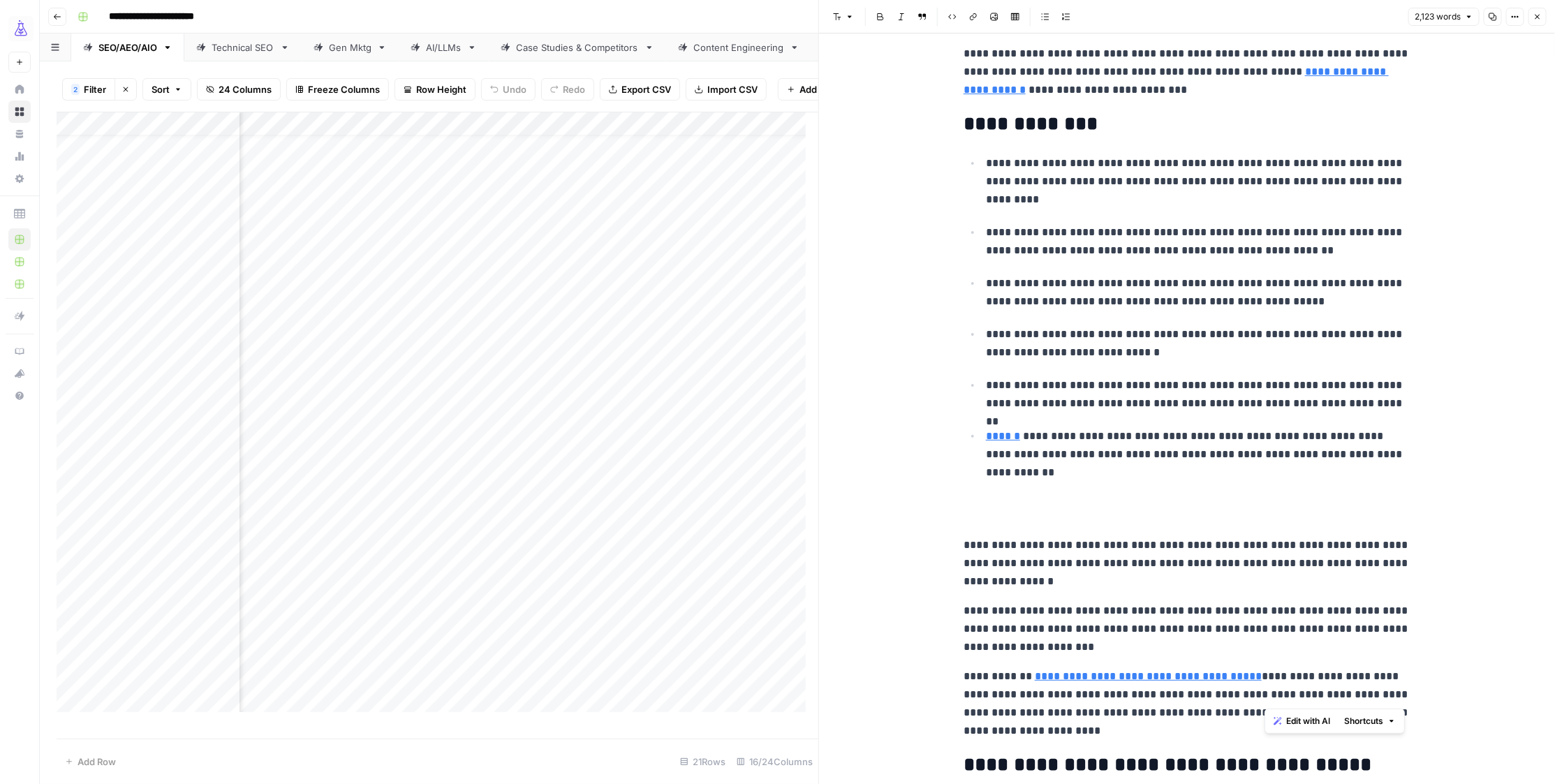 click on "**********" at bounding box center [1187, 704] 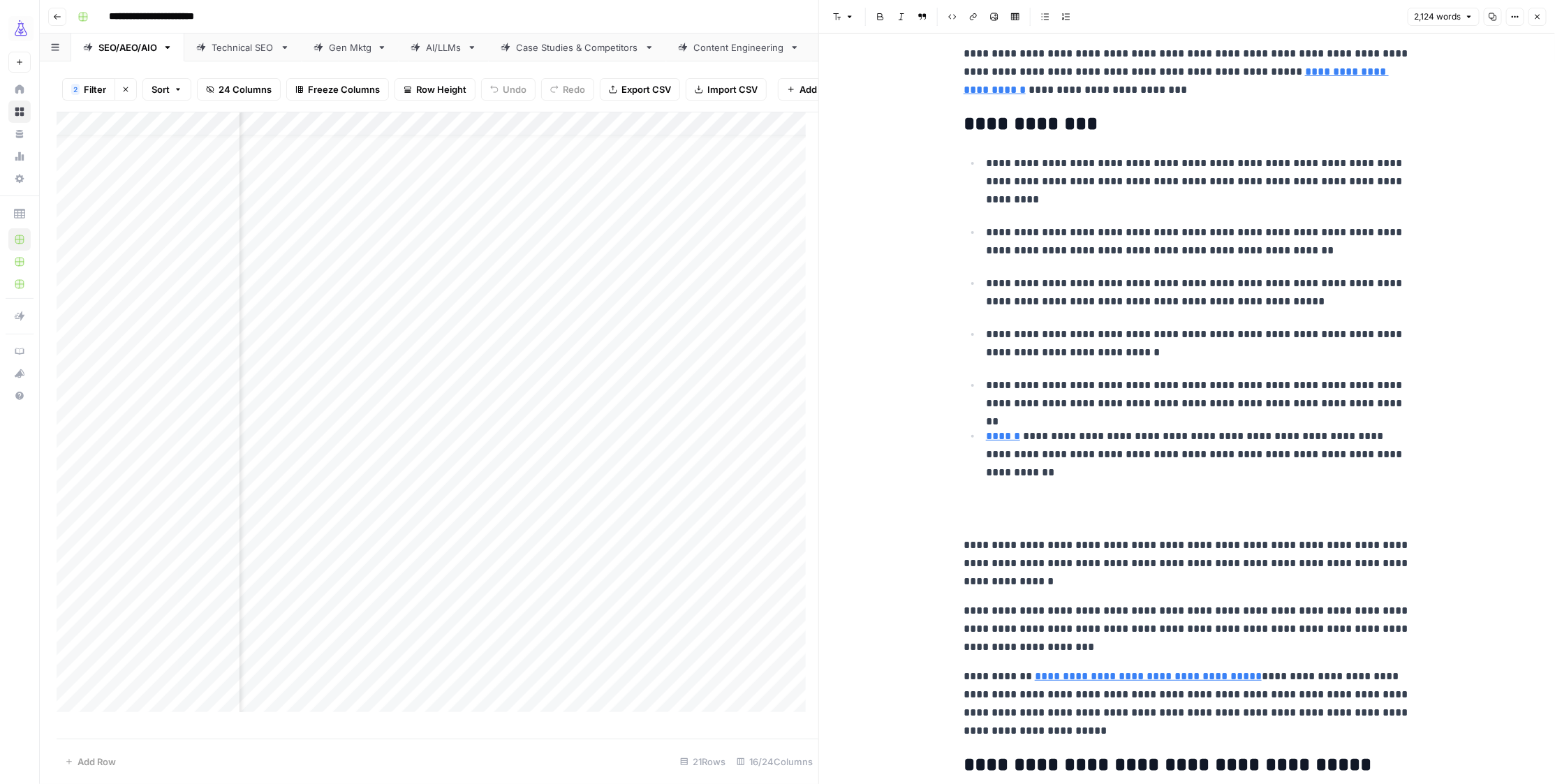 click on "**********" at bounding box center (1187, 704) 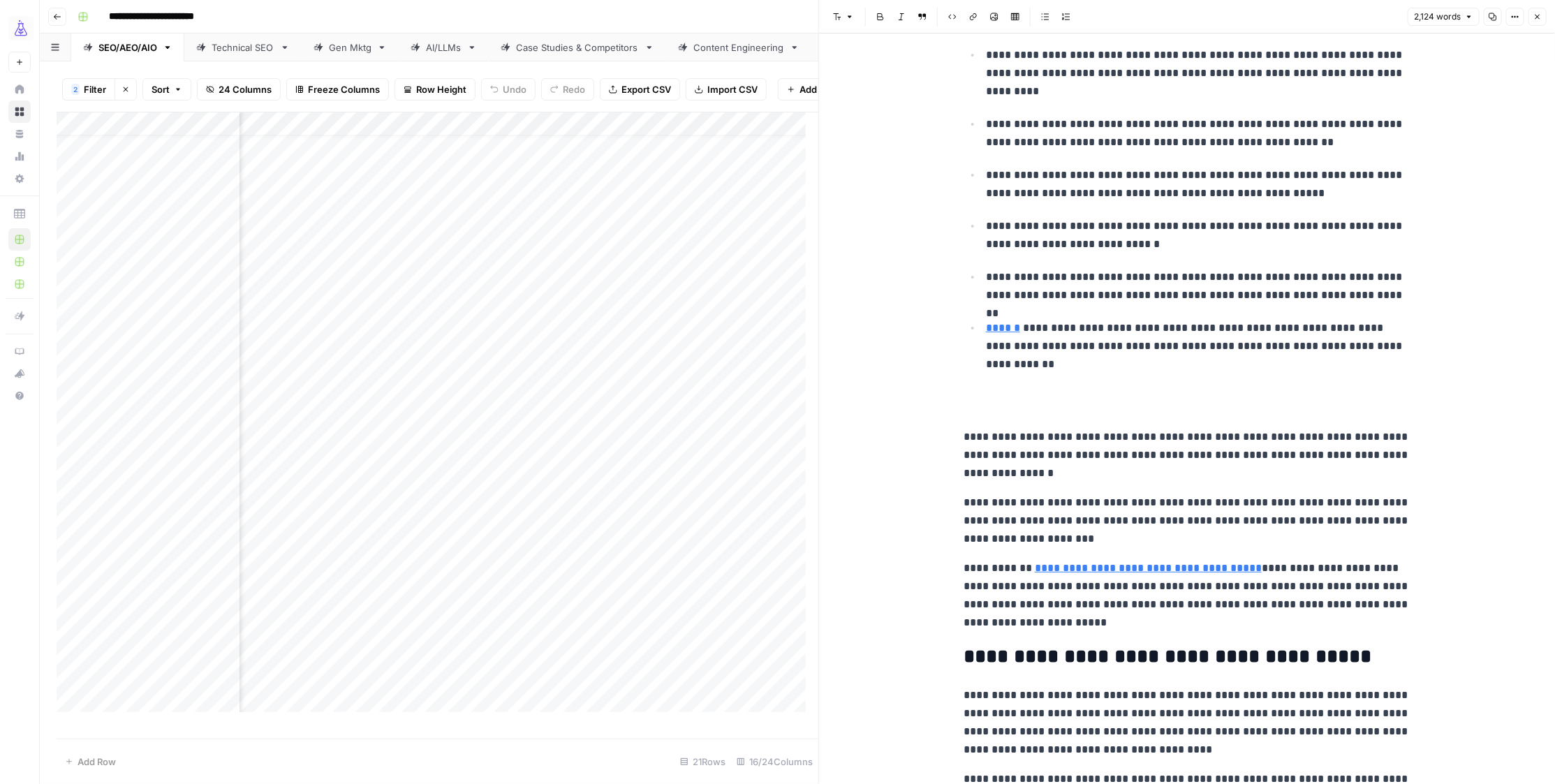 scroll, scrollTop: 785, scrollLeft: 0, axis: vertical 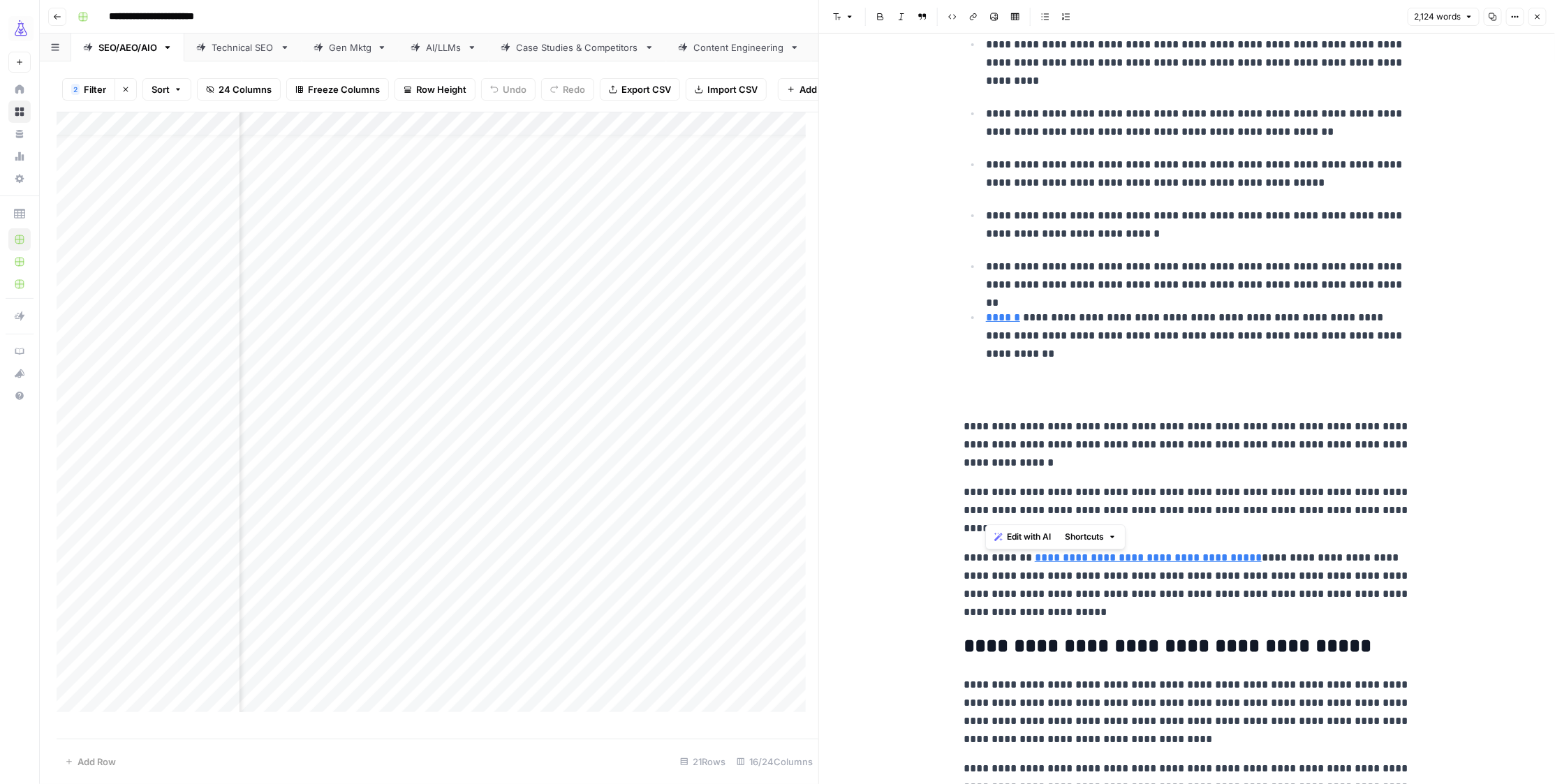 click on "**********" at bounding box center (1187, 510) 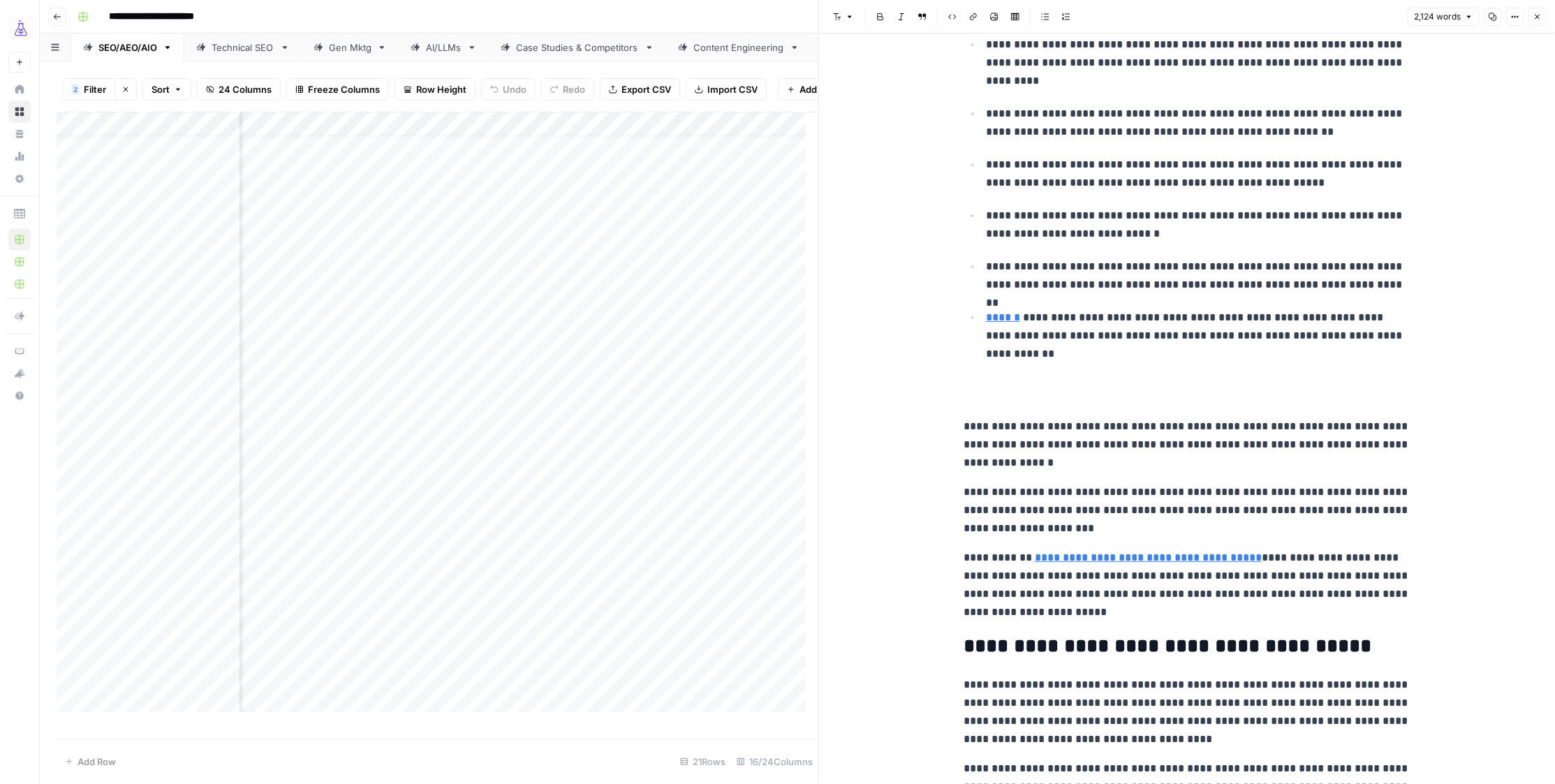 click on "**********" at bounding box center (1187, 510) 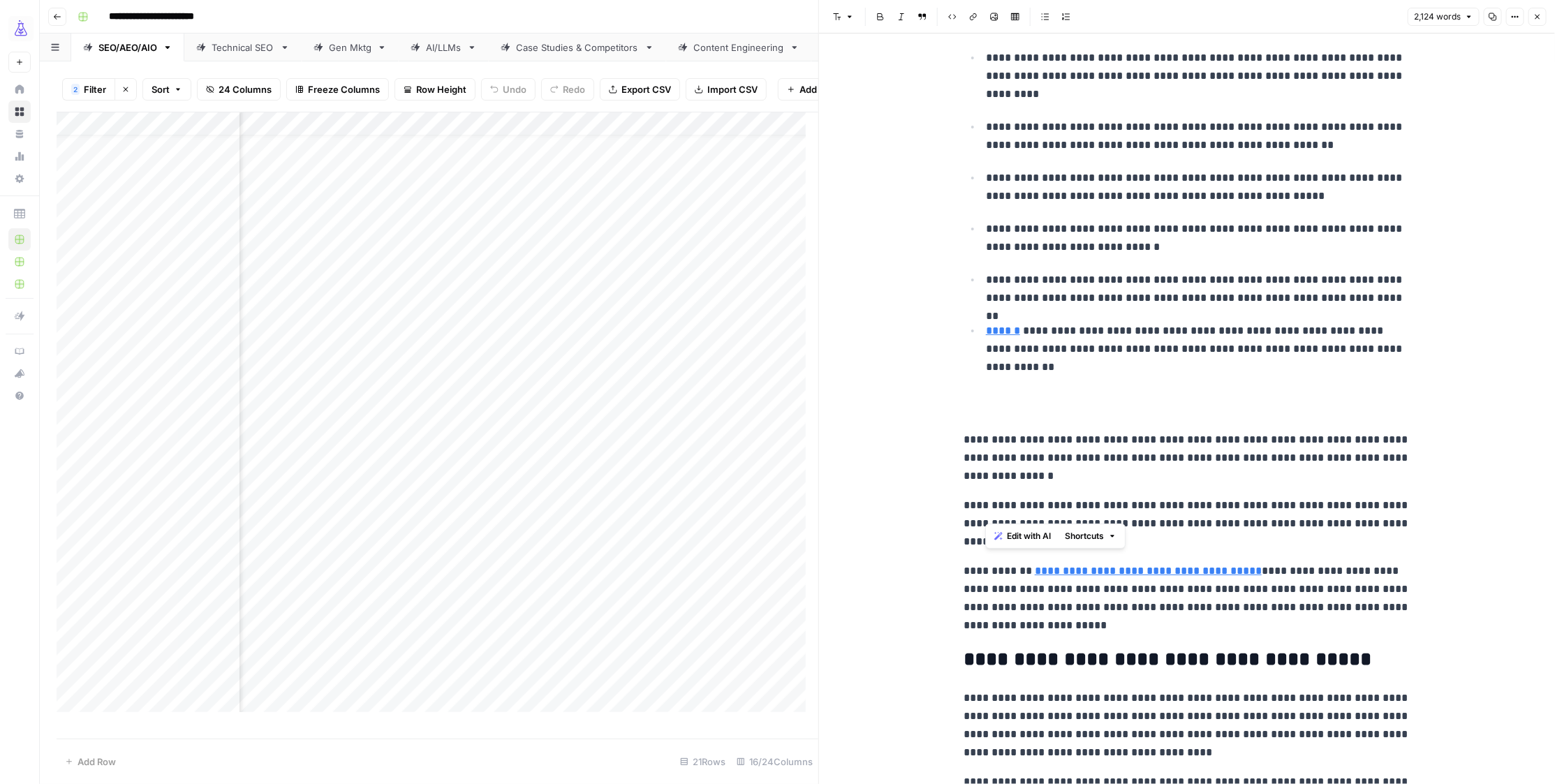 scroll, scrollTop: 794, scrollLeft: 0, axis: vertical 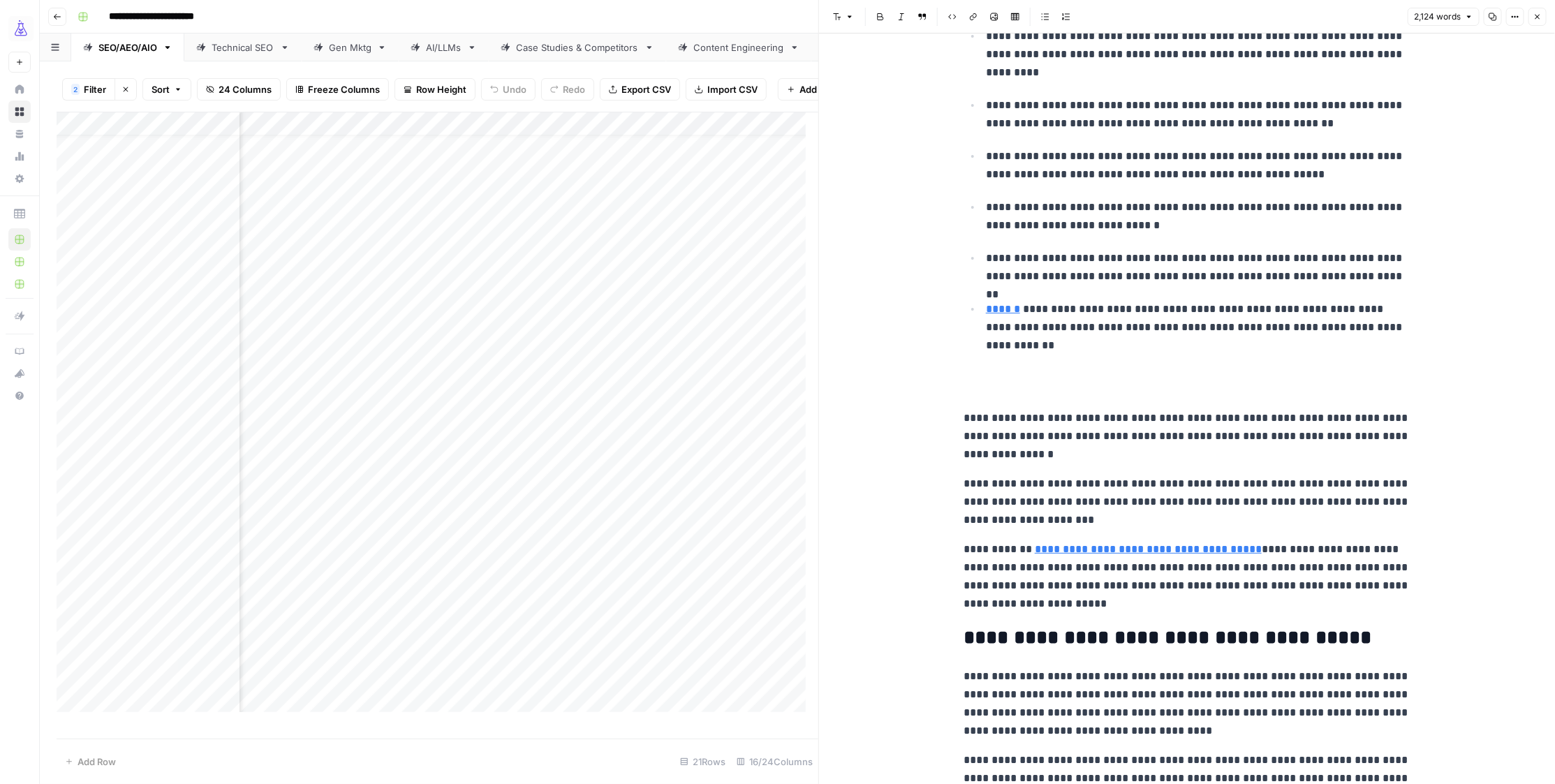 click on "**********" at bounding box center [1187, 2813] 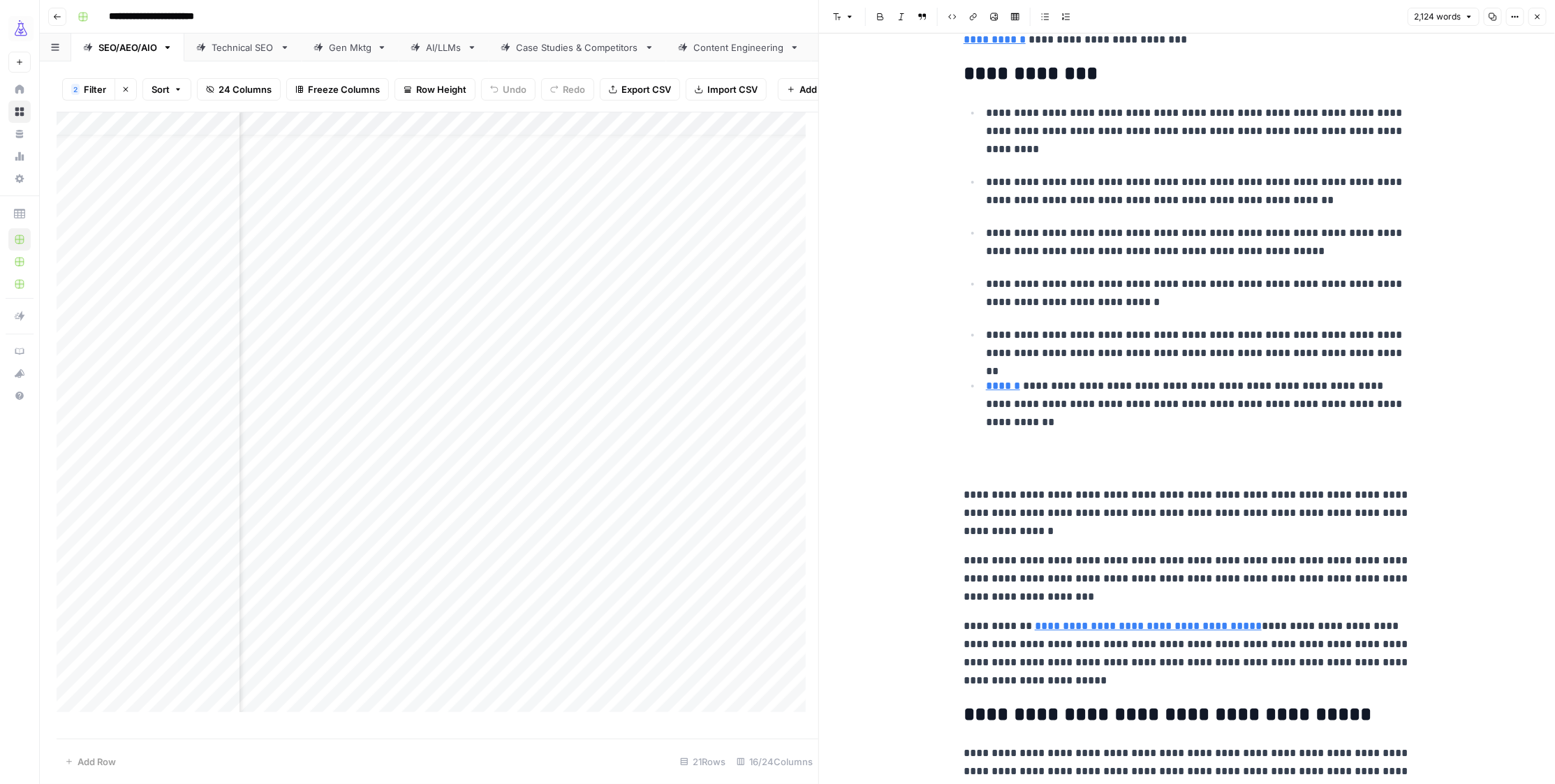 scroll, scrollTop: 520, scrollLeft: 0, axis: vertical 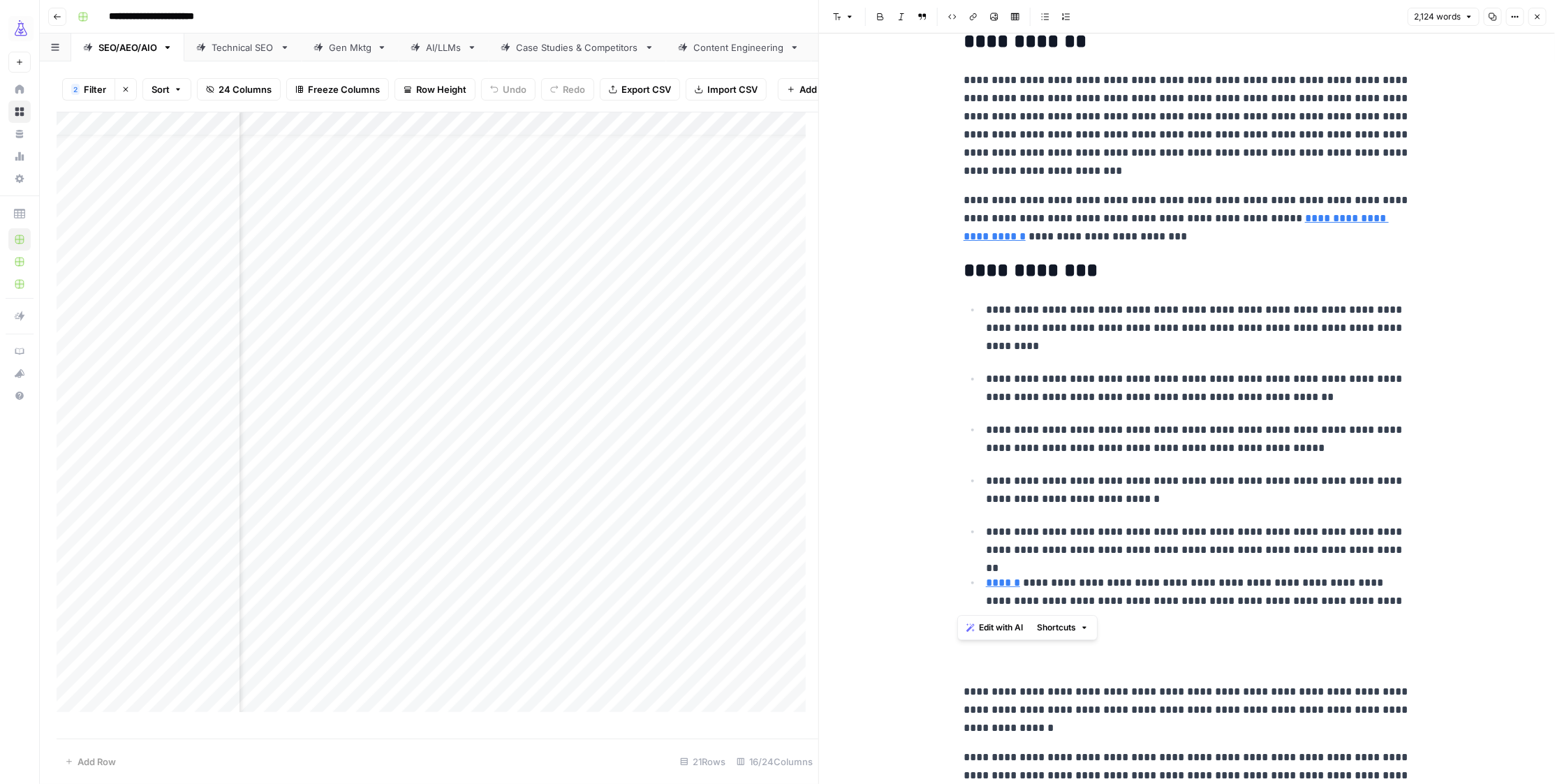 drag, startPoint x: 1199, startPoint y: 535, endPoint x: 936, endPoint y: 274, distance: 370.52665 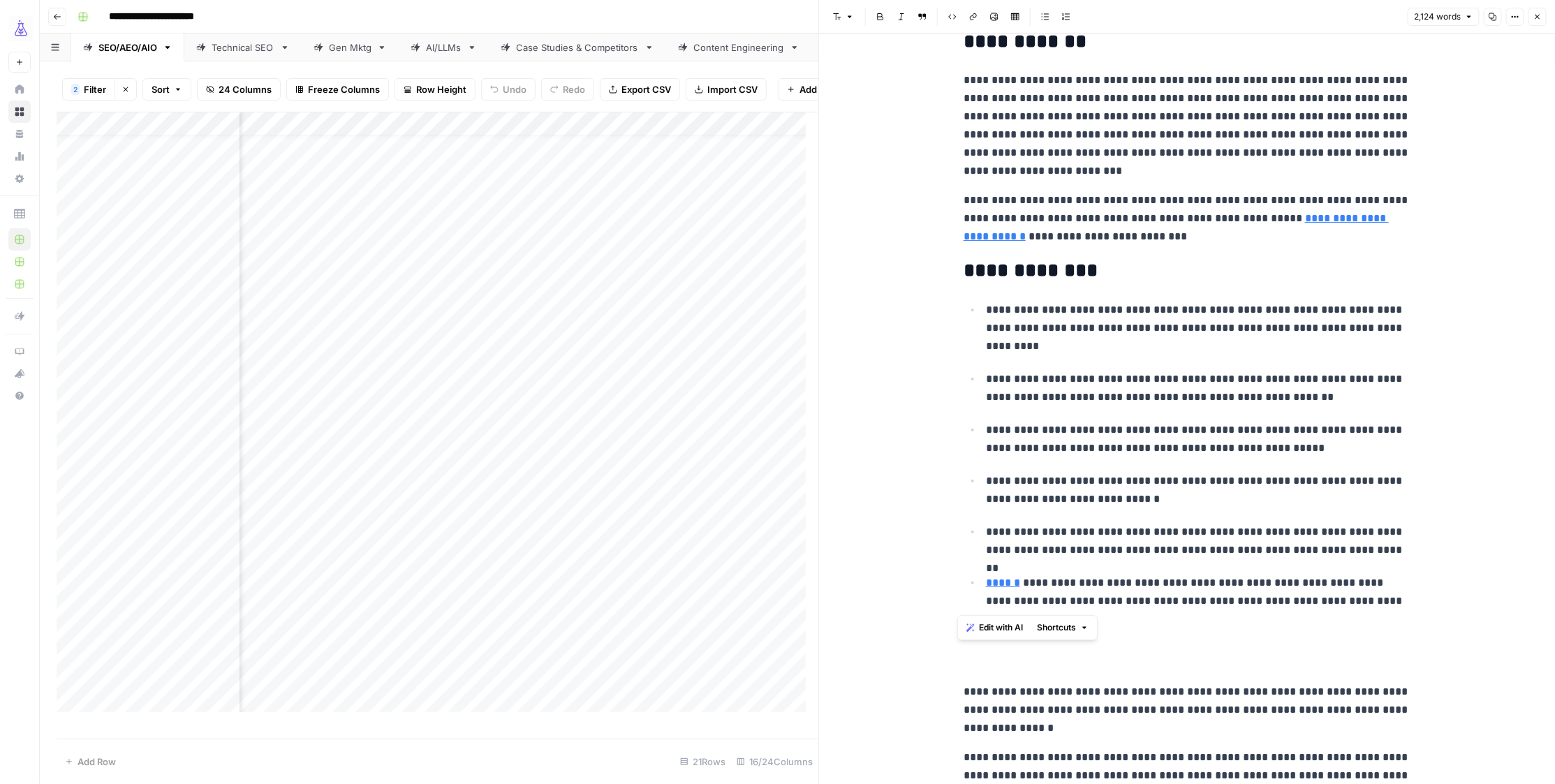 click on "**********" at bounding box center [1187, 3076] 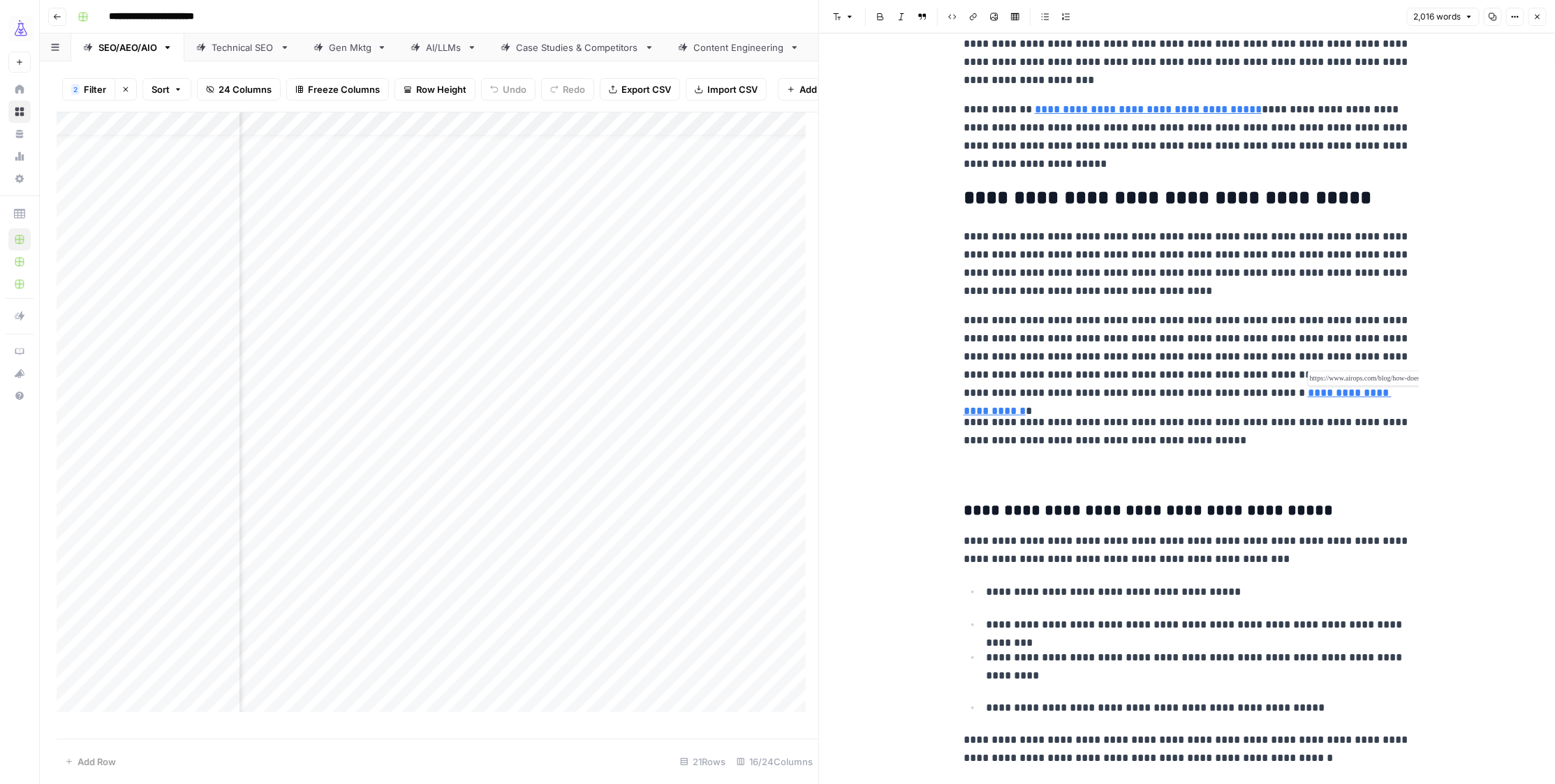 scroll, scrollTop: 873, scrollLeft: 0, axis: vertical 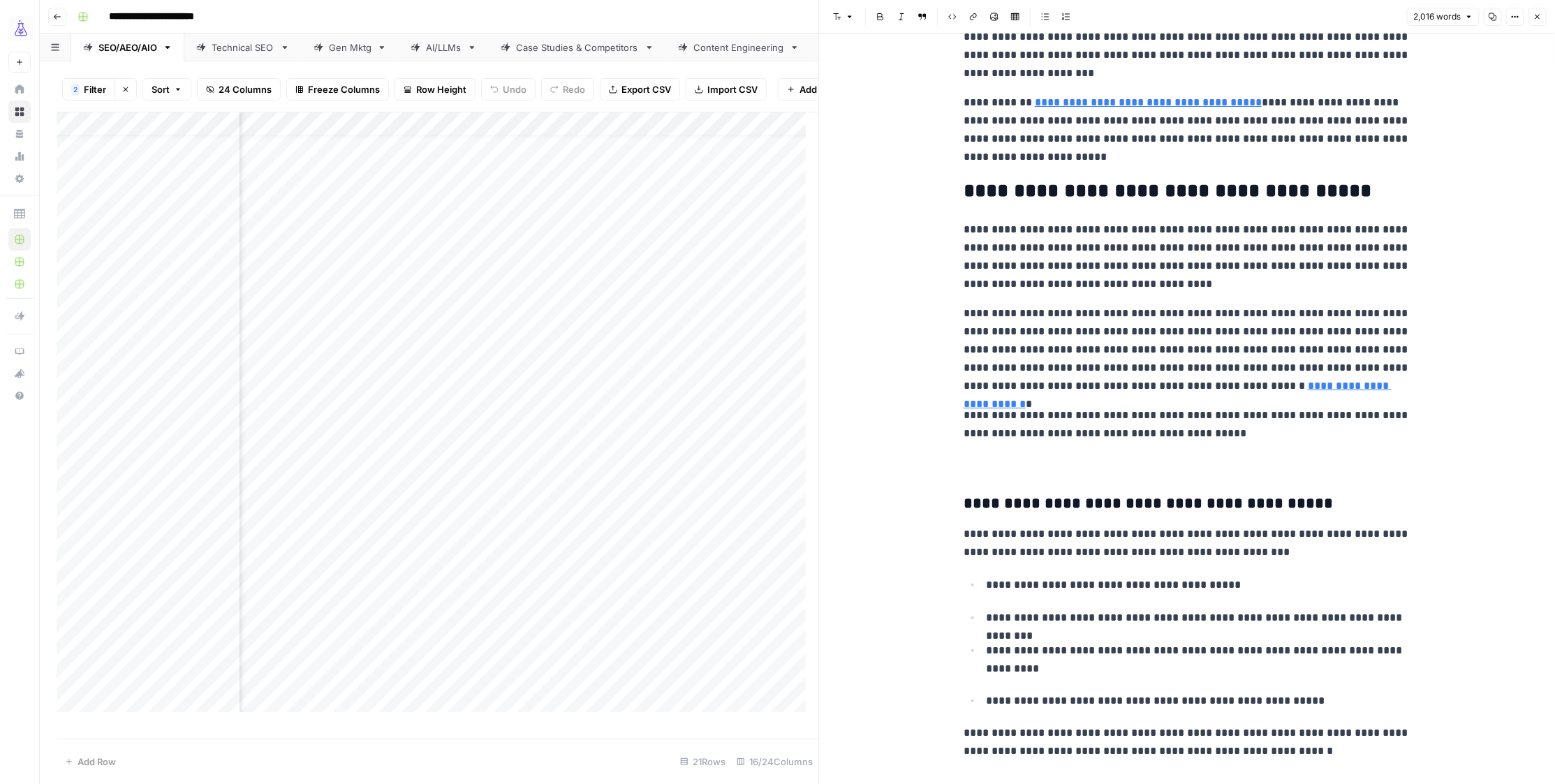 click on "**********" at bounding box center [1187, 350] 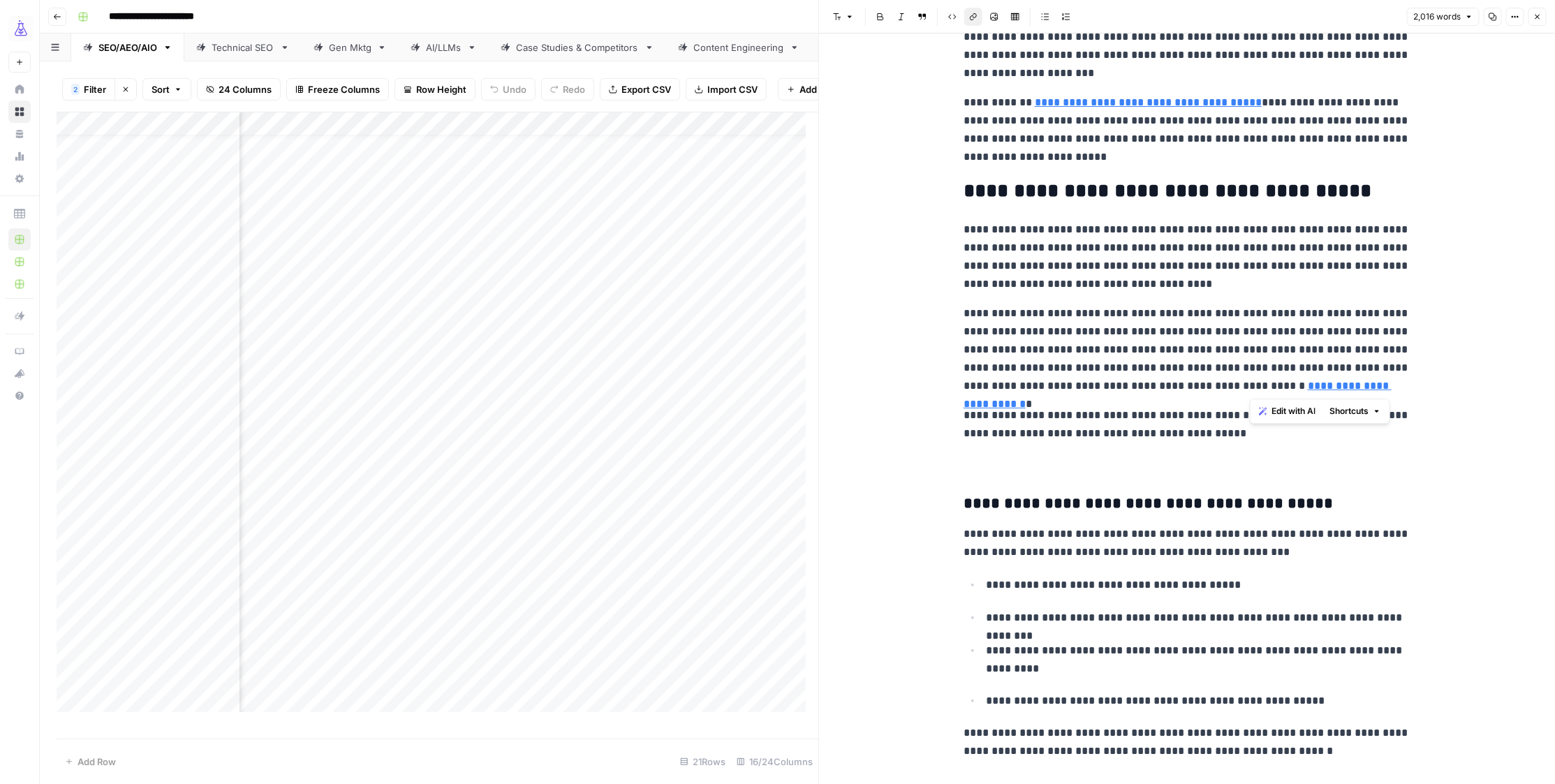 click on "**********" at bounding box center (1187, 350) 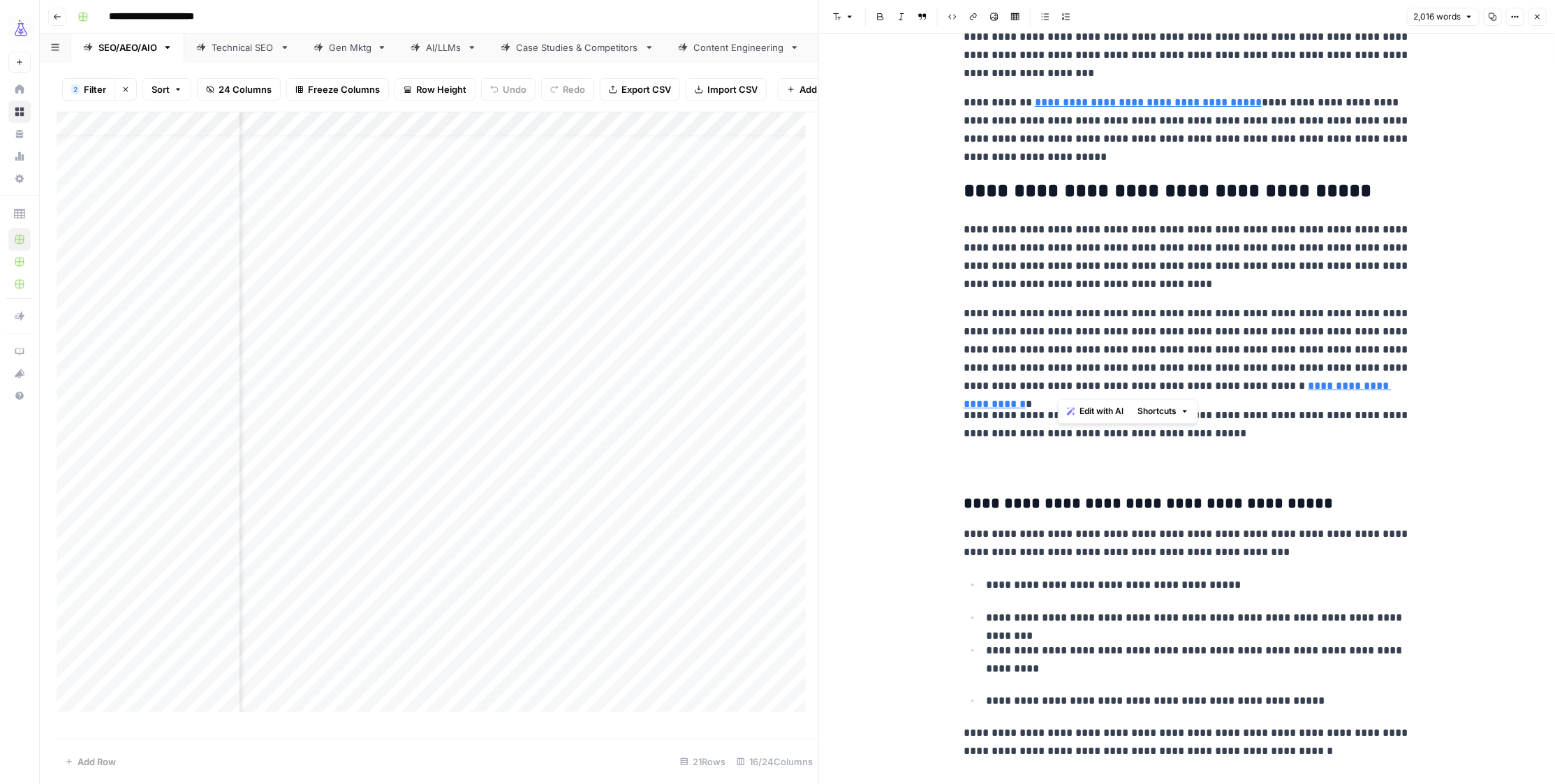 drag, startPoint x: 1059, startPoint y: 387, endPoint x: 1426, endPoint y: 384, distance: 367.0123 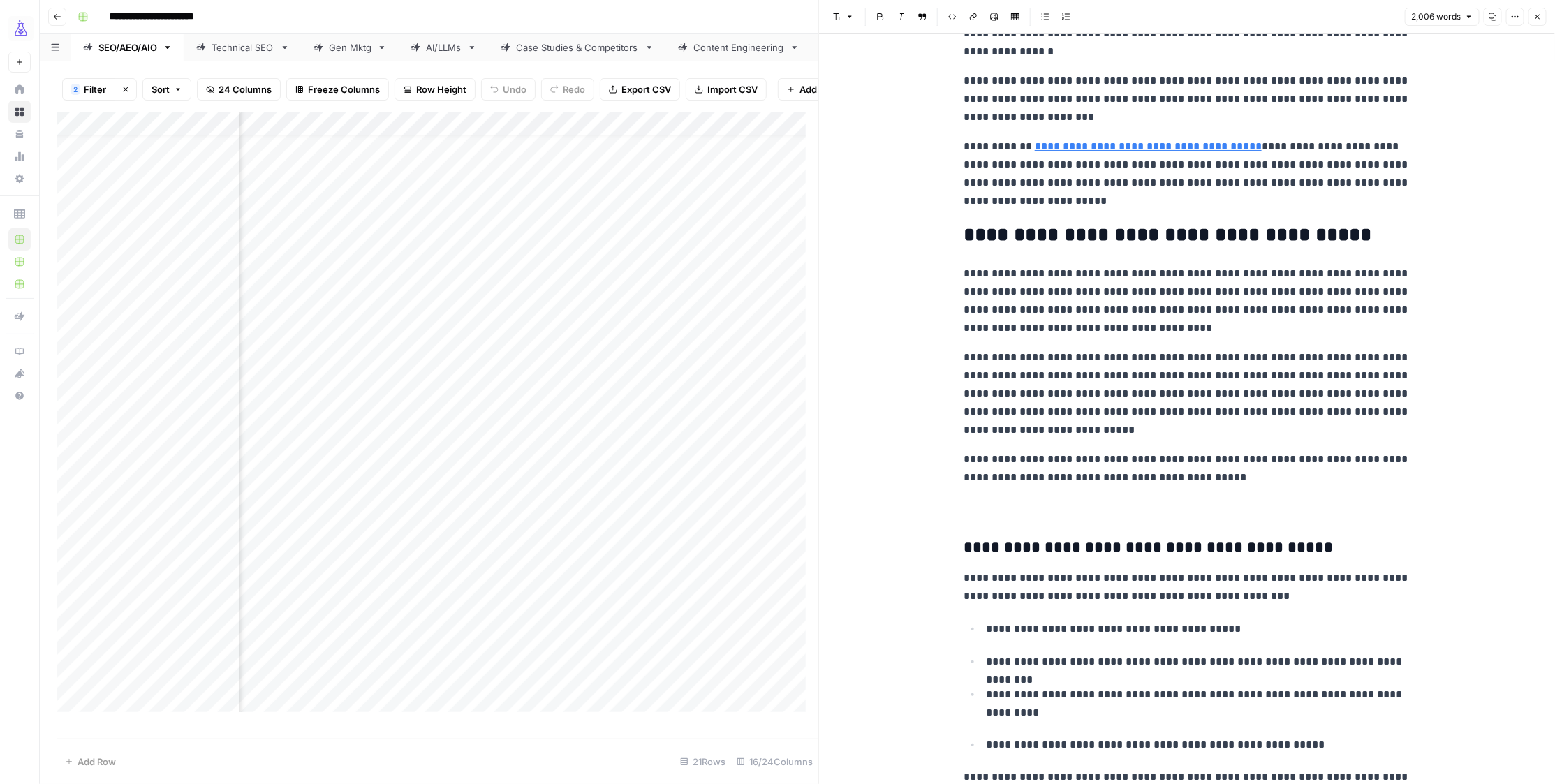 scroll, scrollTop: 803, scrollLeft: 0, axis: vertical 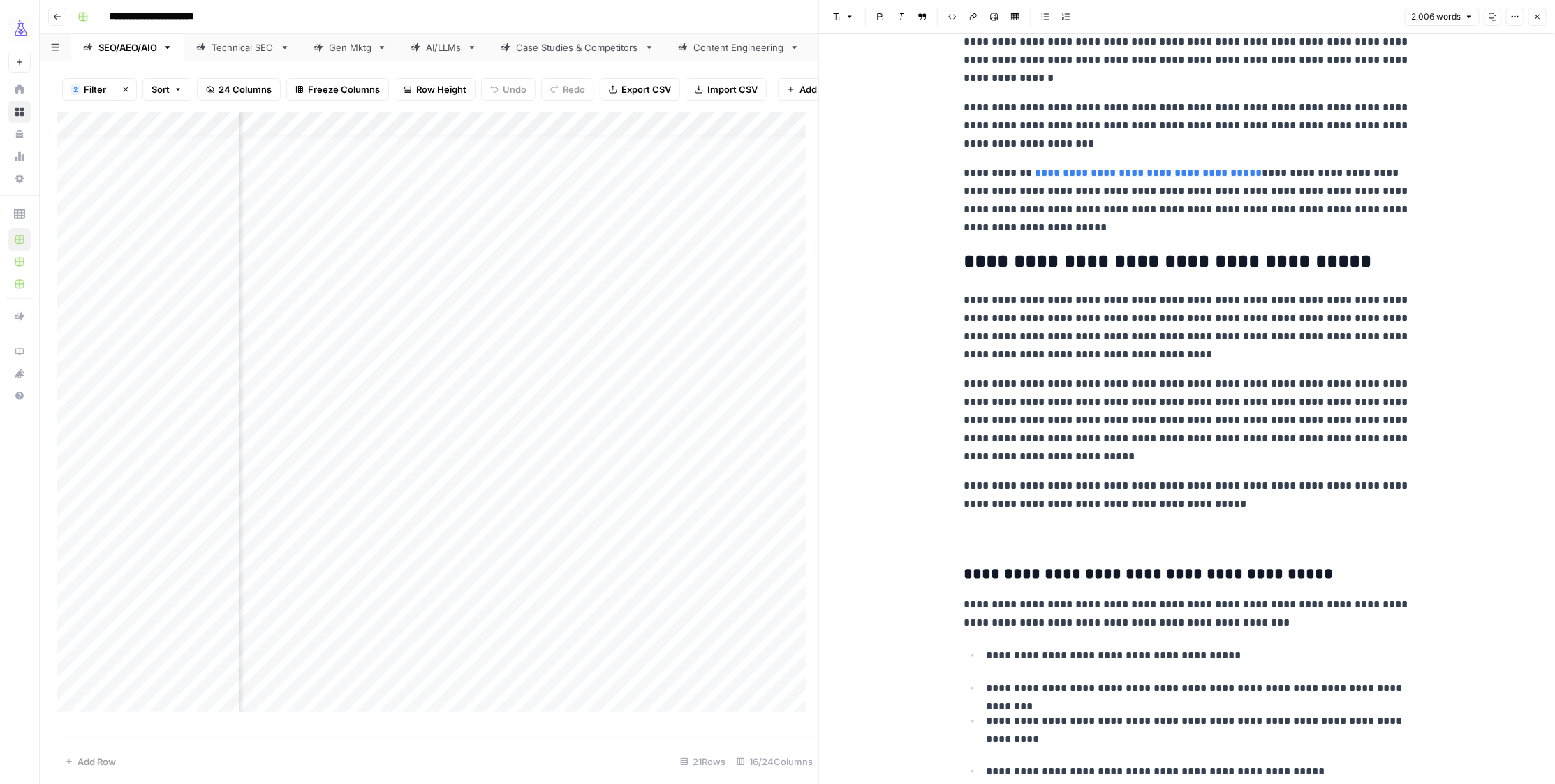 click on "**********" at bounding box center [1187, 327] 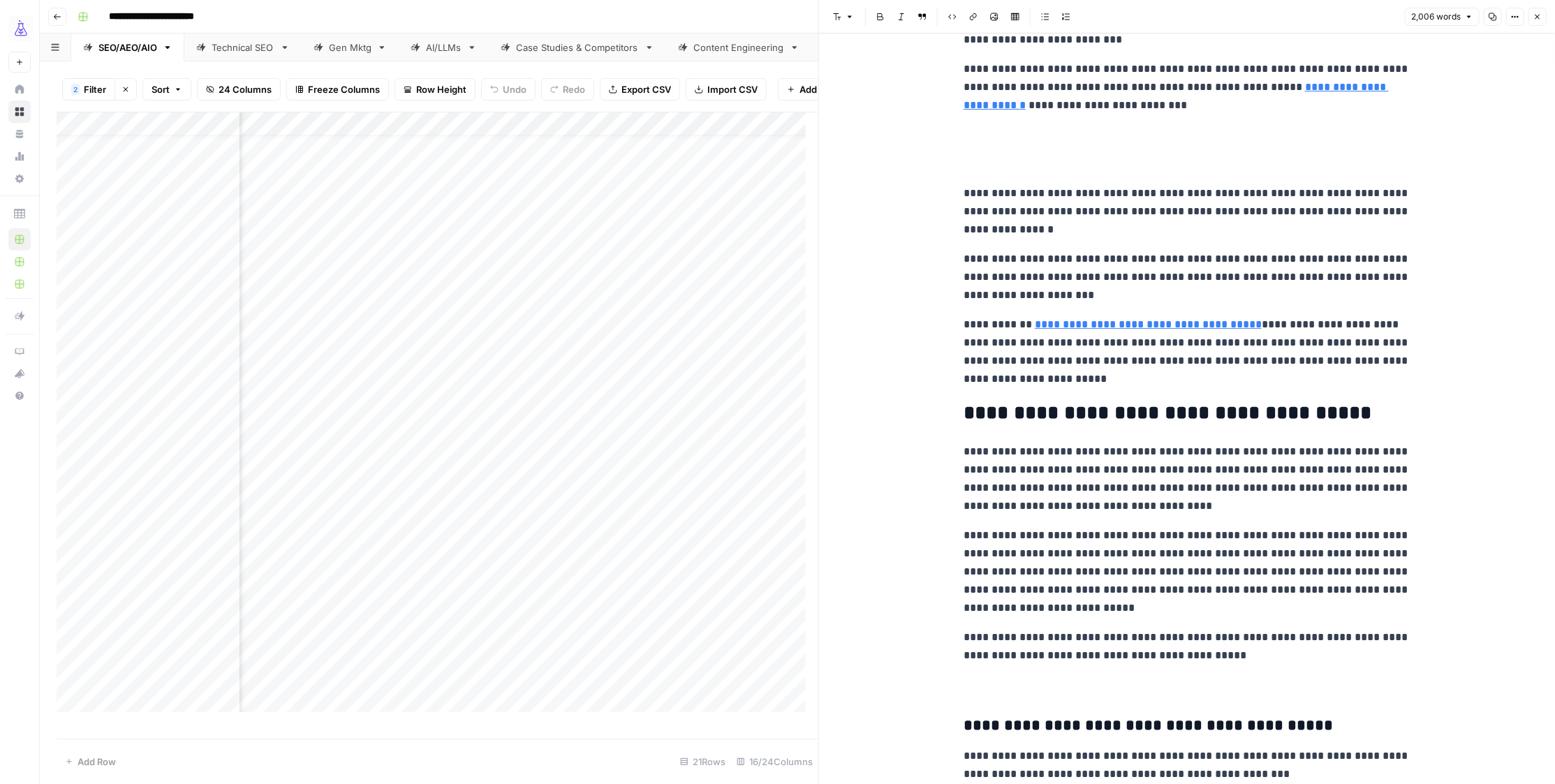 scroll, scrollTop: 705, scrollLeft: 0, axis: vertical 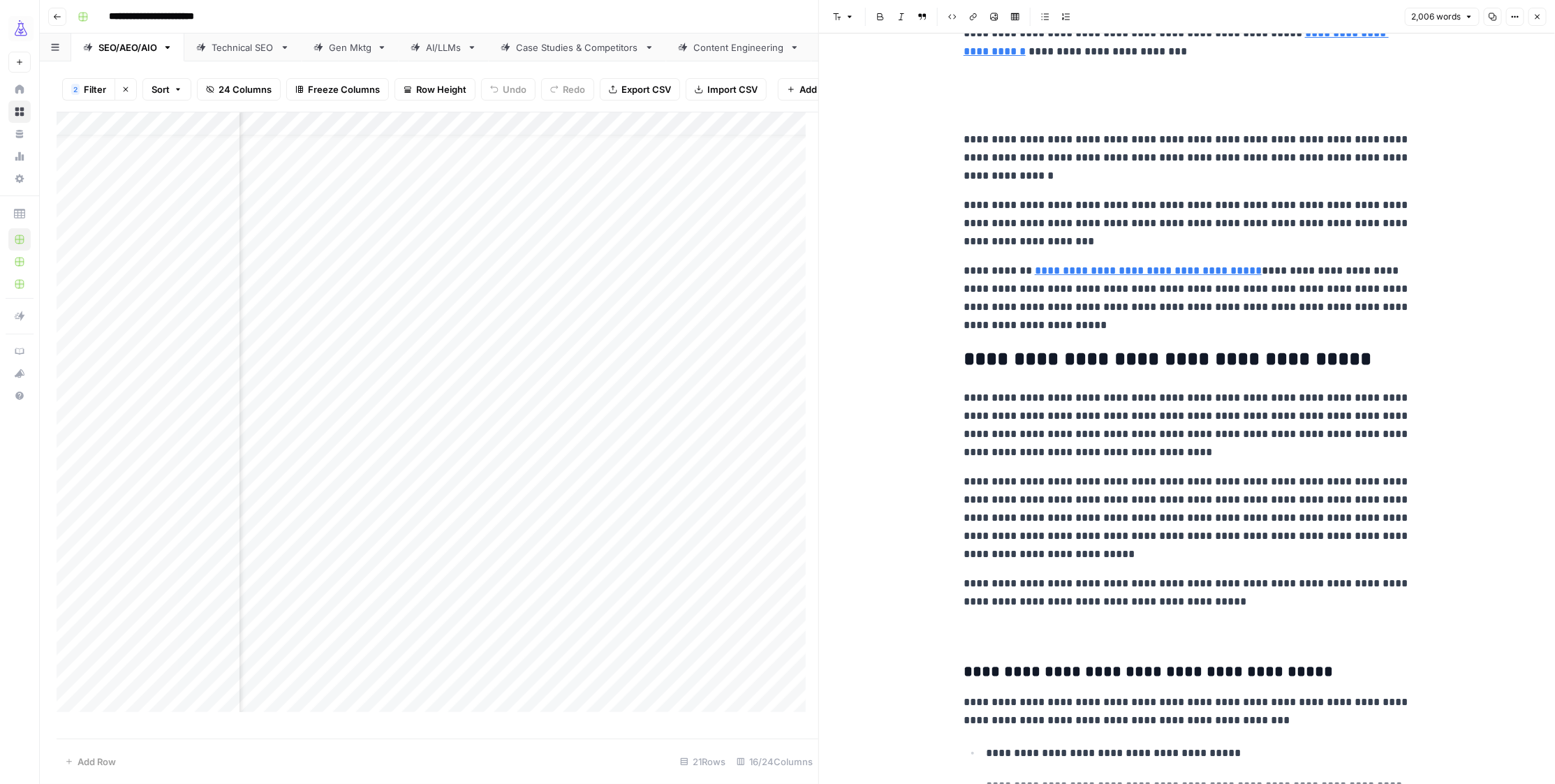 click on "**********" at bounding box center (1187, 518) 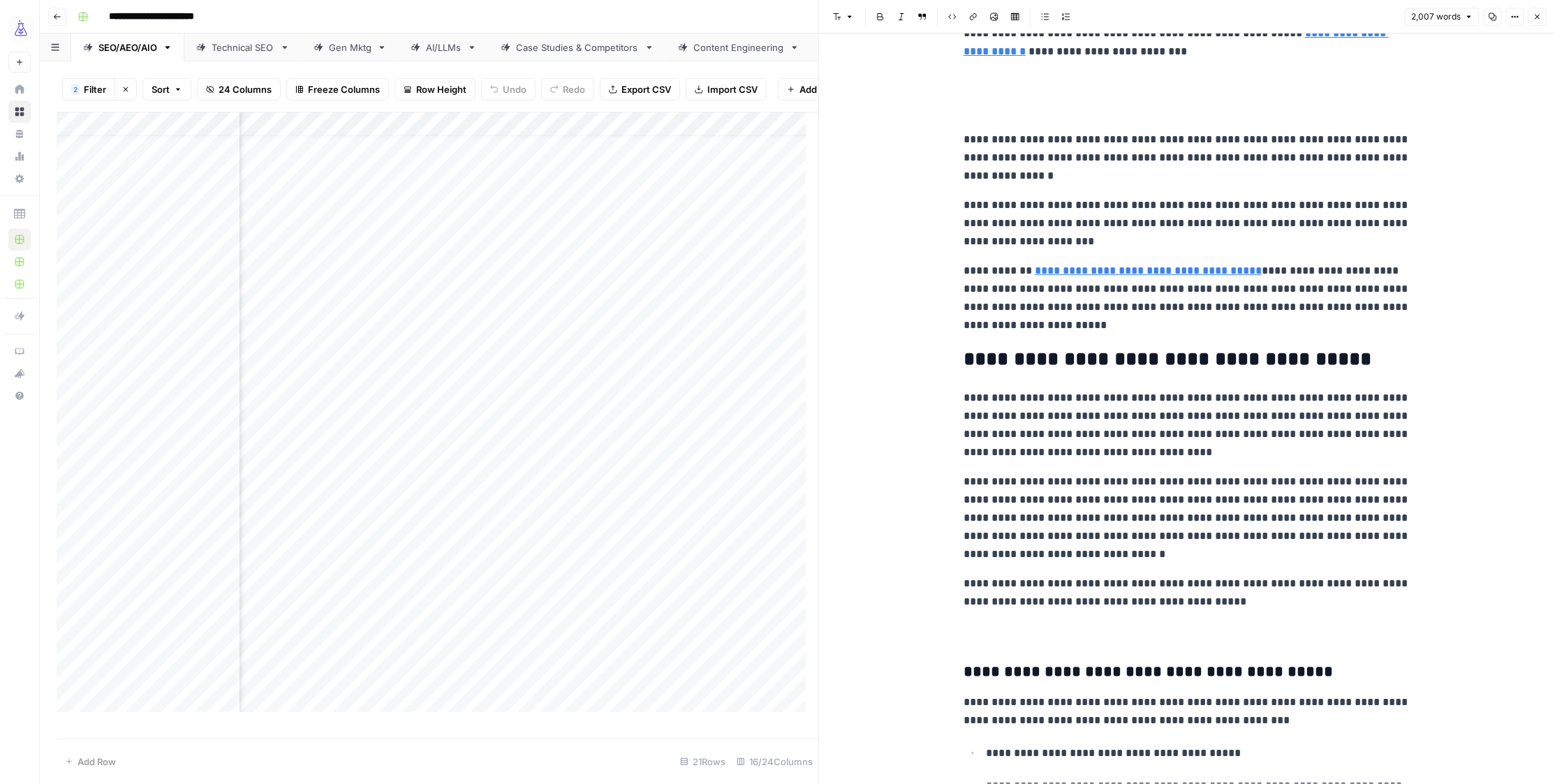 click on "**********" at bounding box center (1187, 518) 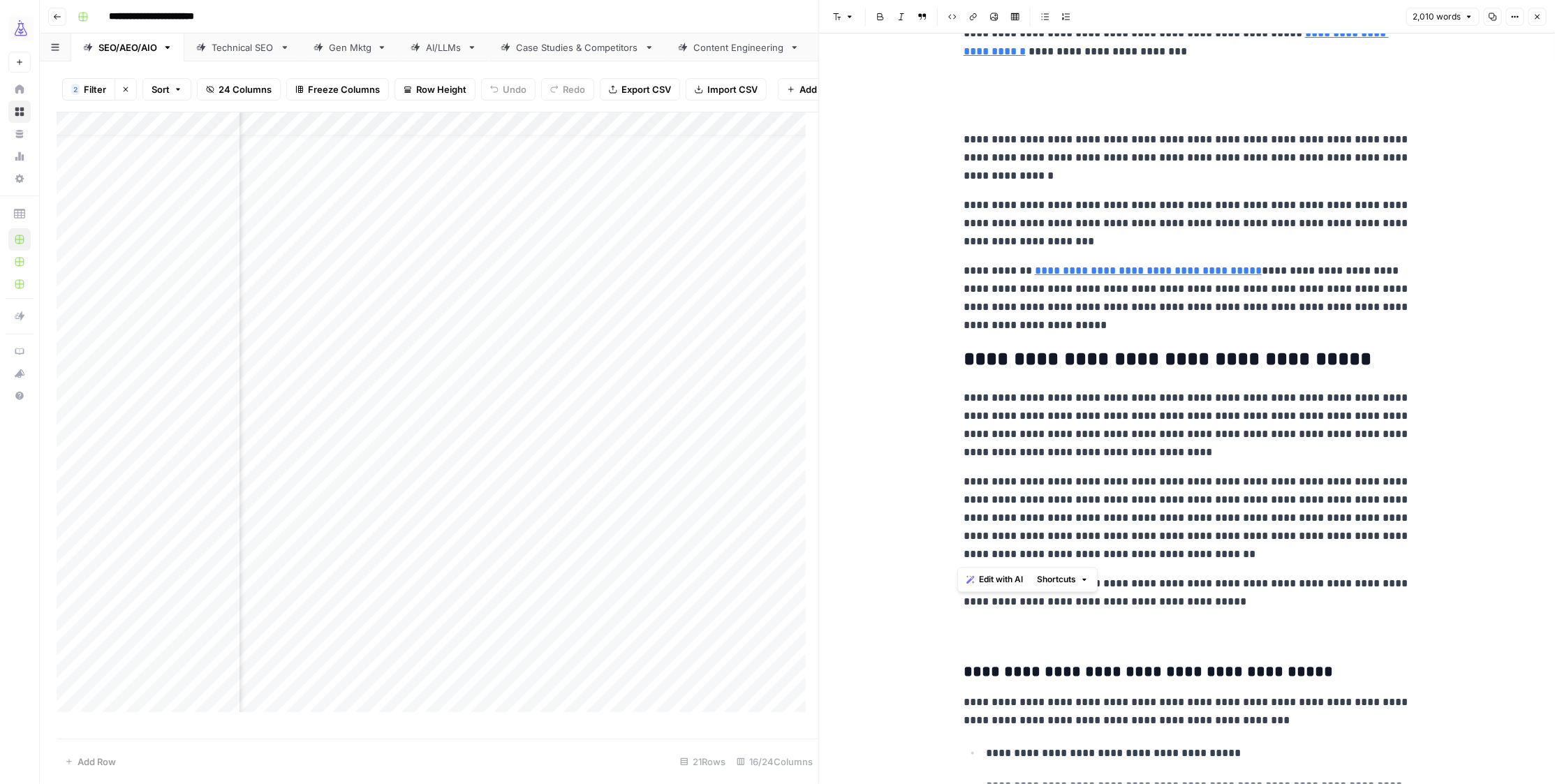 drag, startPoint x: 1285, startPoint y: 556, endPoint x: 947, endPoint y: 354, distance: 393.76135 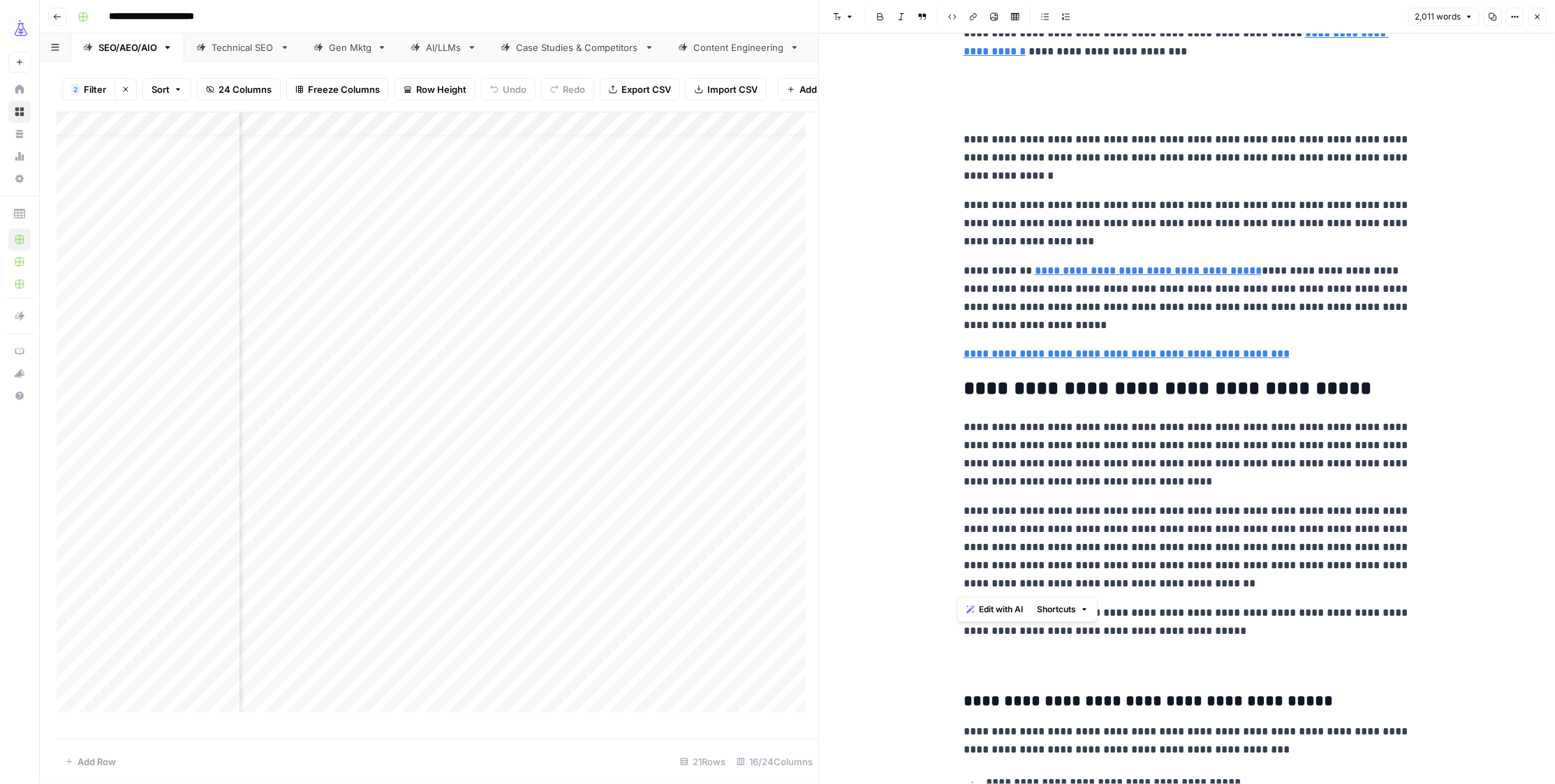 drag, startPoint x: 1228, startPoint y: 569, endPoint x: 952, endPoint y: 390, distance: 328.96352 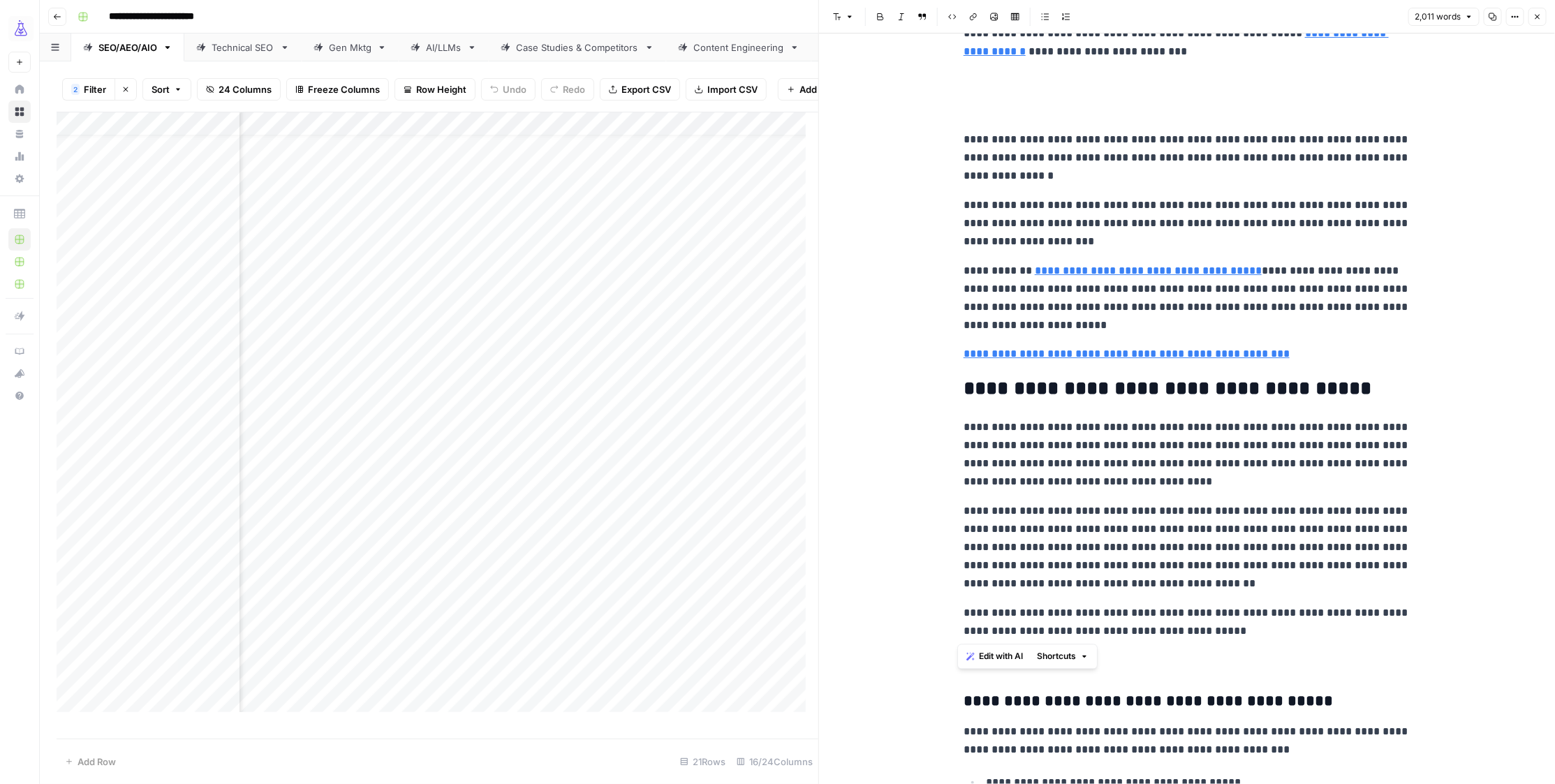 drag, startPoint x: 1165, startPoint y: 599, endPoint x: 932, endPoint y: 392, distance: 311.6697 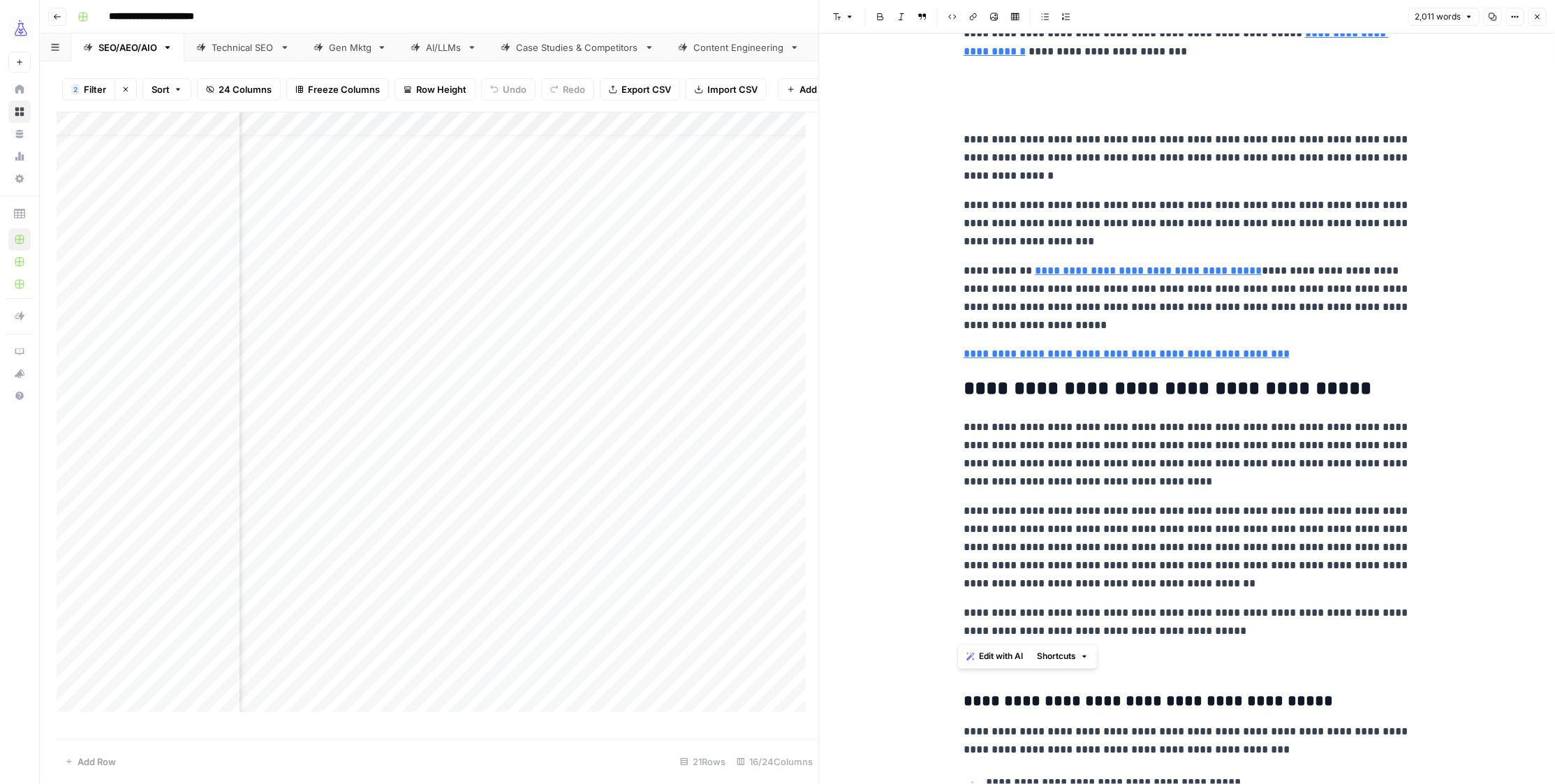 copy on "**********" 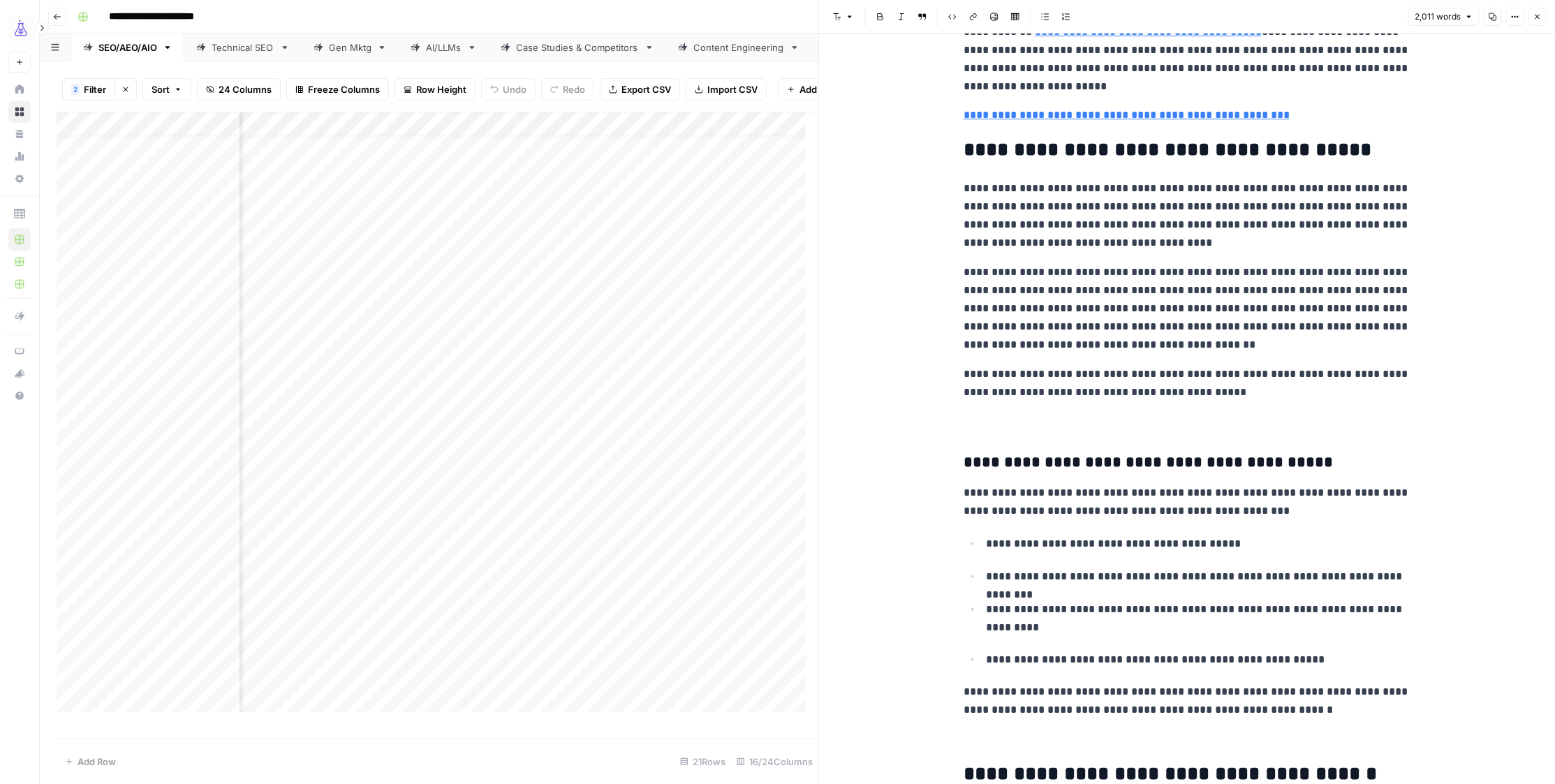 scroll, scrollTop: 993, scrollLeft: 0, axis: vertical 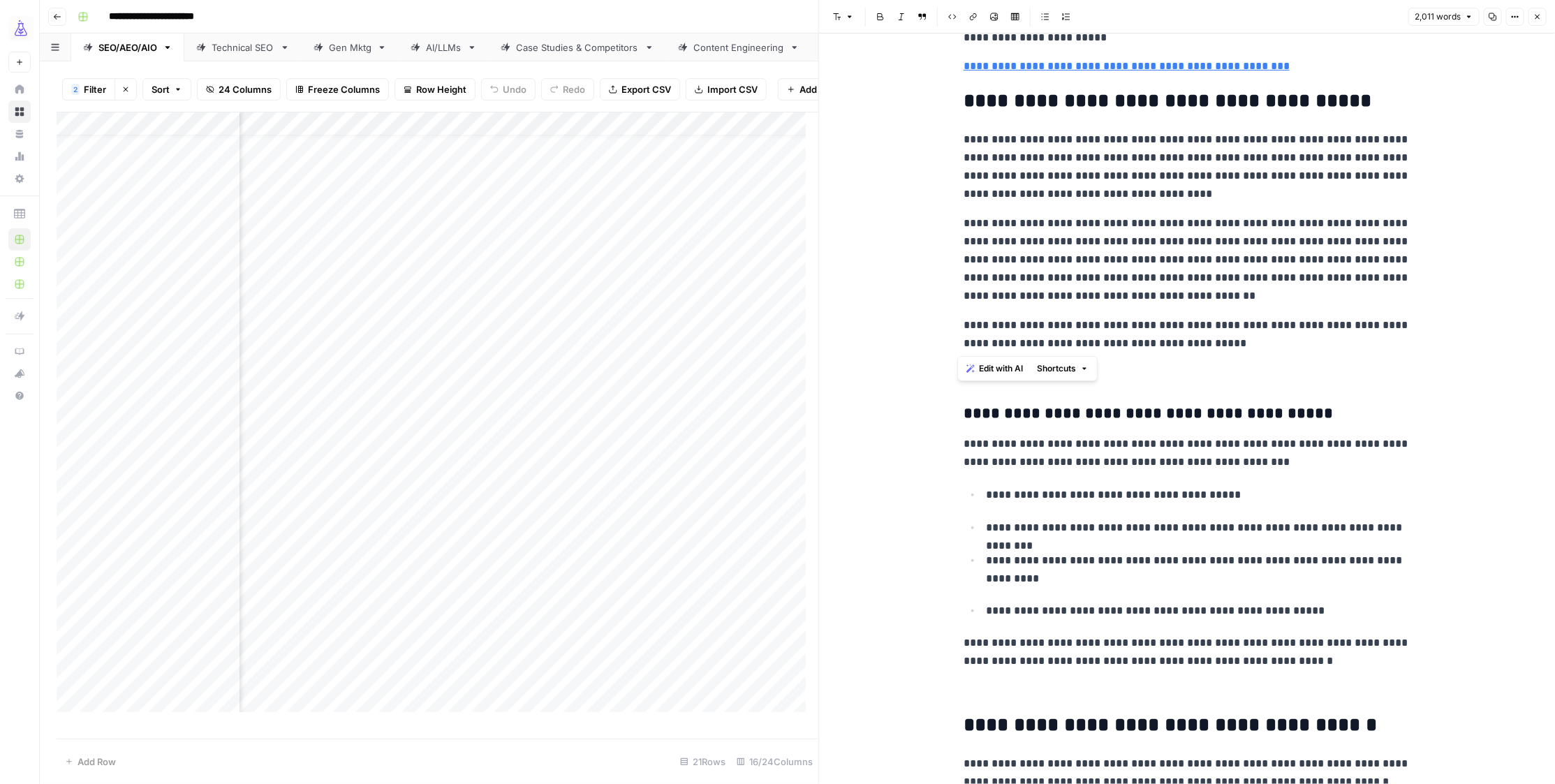 click on "**********" at bounding box center (1187, 414) 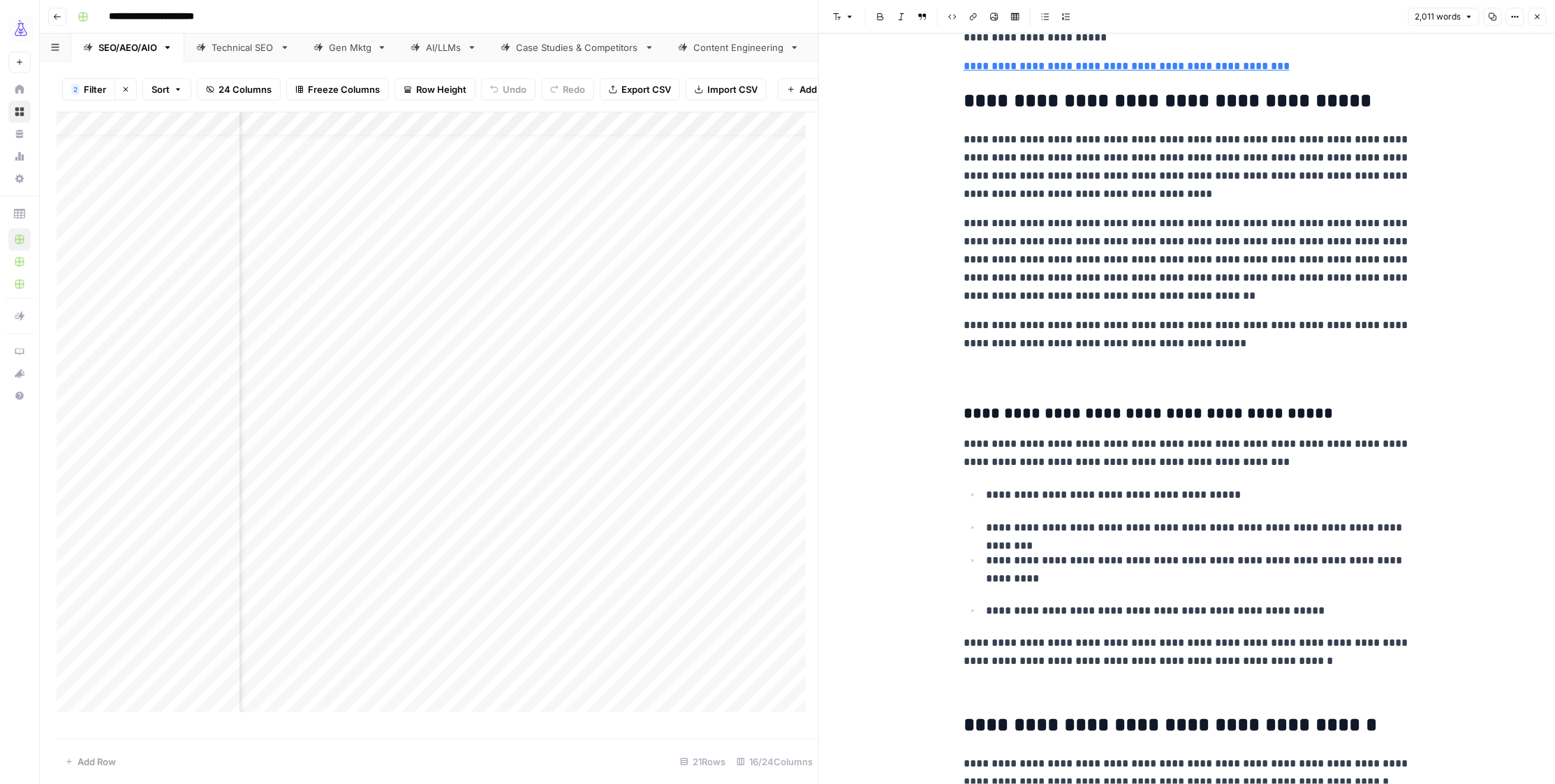 click on "**********" at bounding box center (1187, 414) 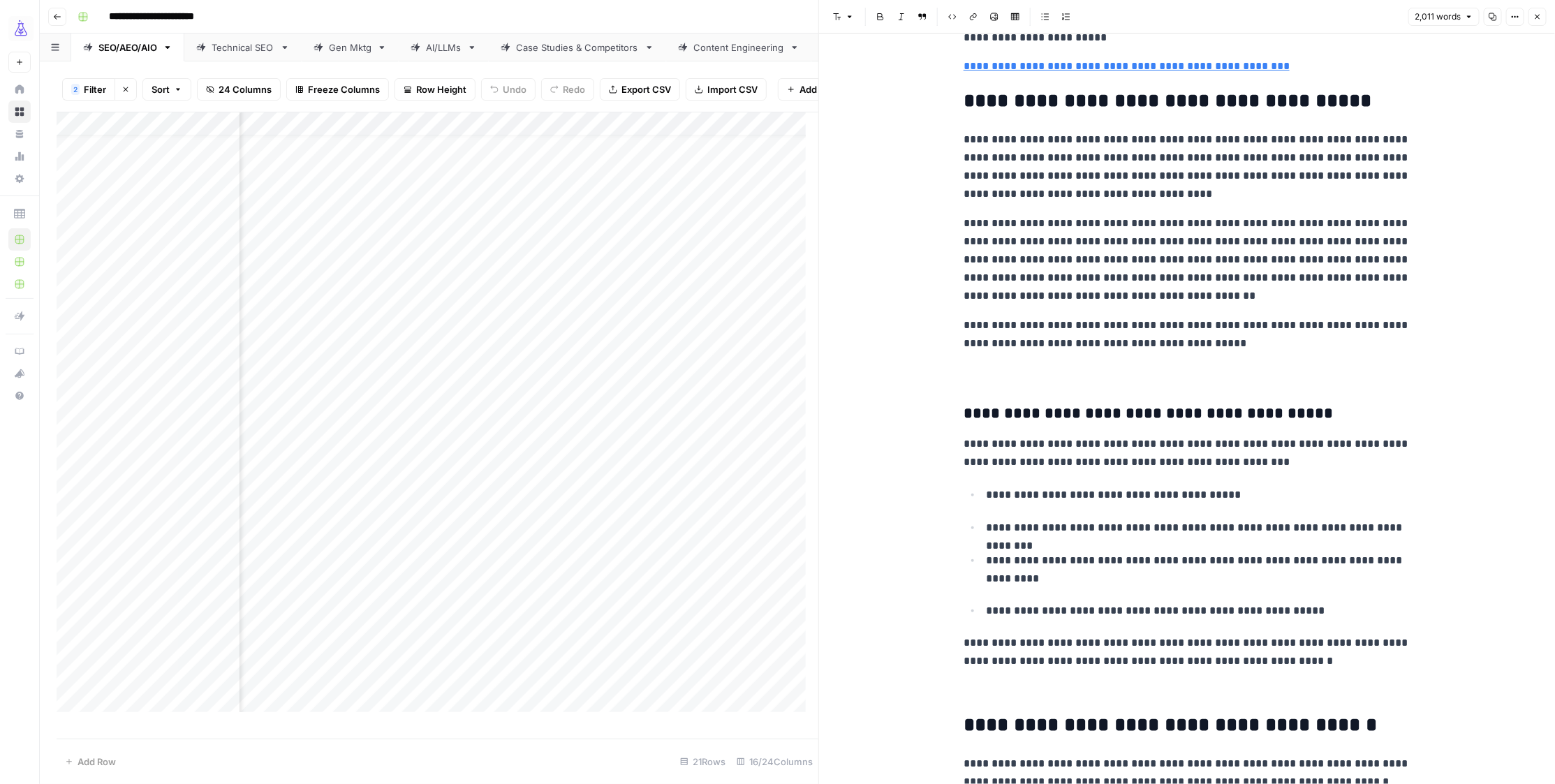 click at bounding box center [1187, 373] 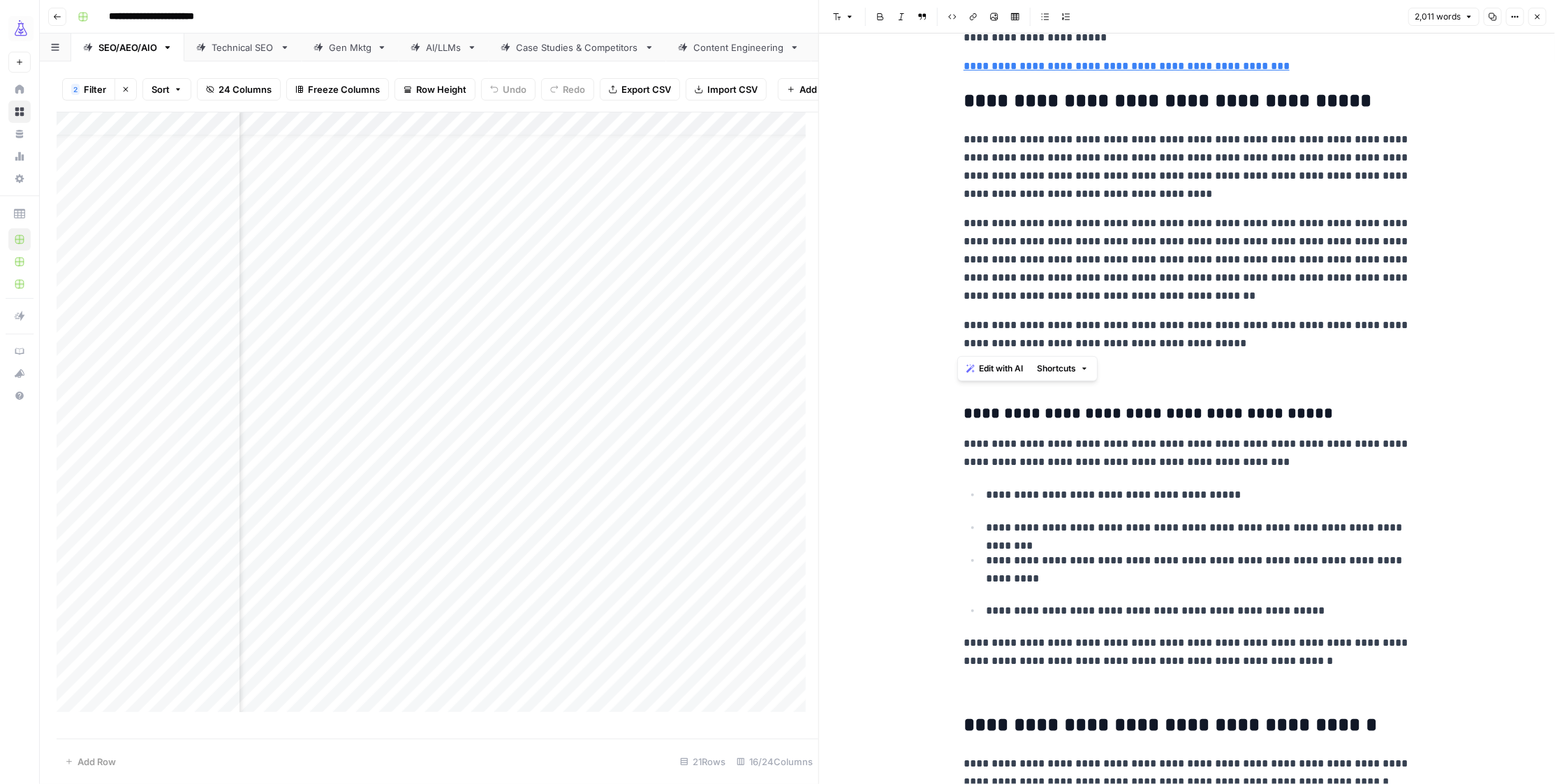 click on "**********" at bounding box center [1187, 334] 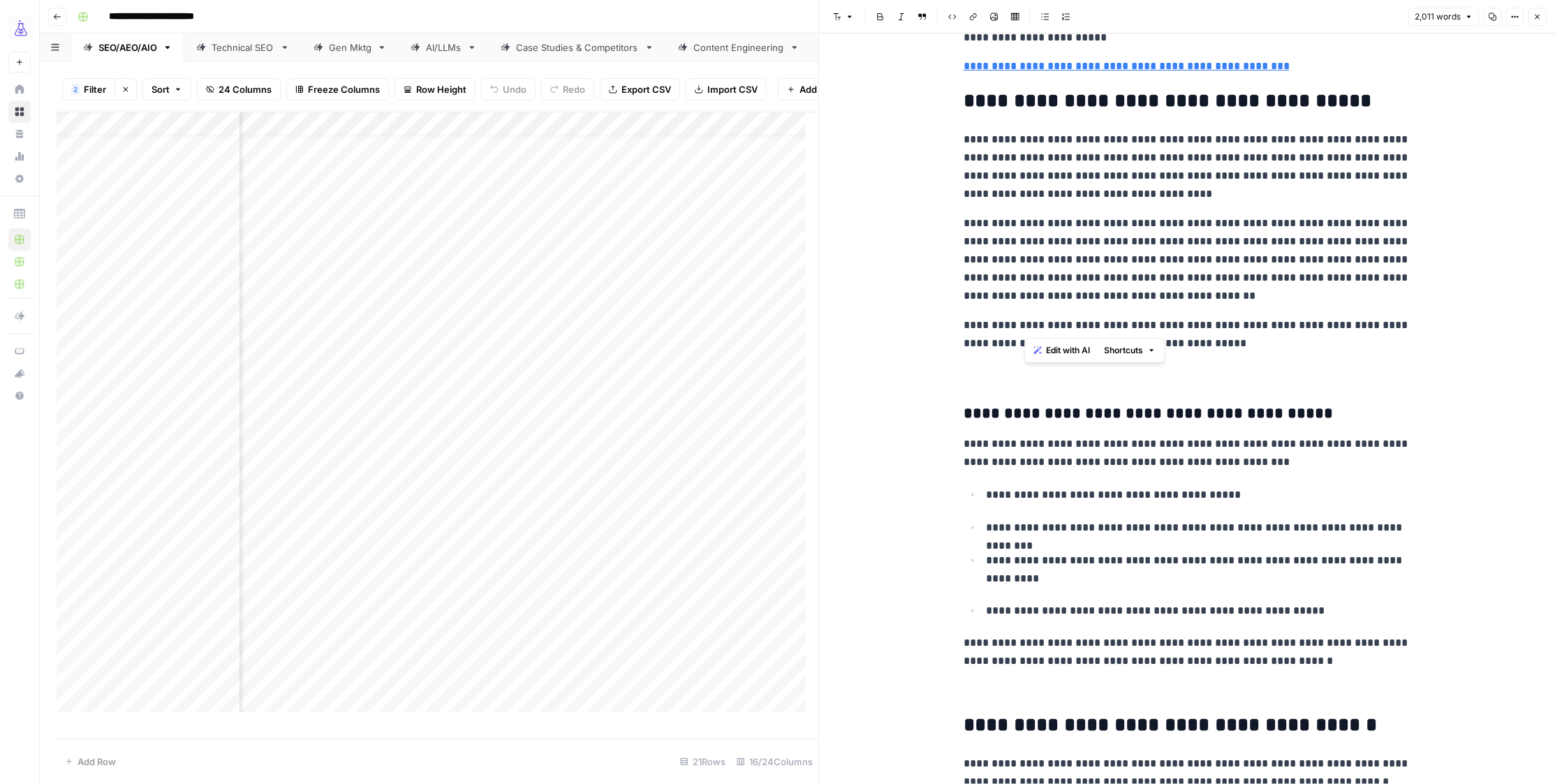 click on "**********" at bounding box center [1187, 334] 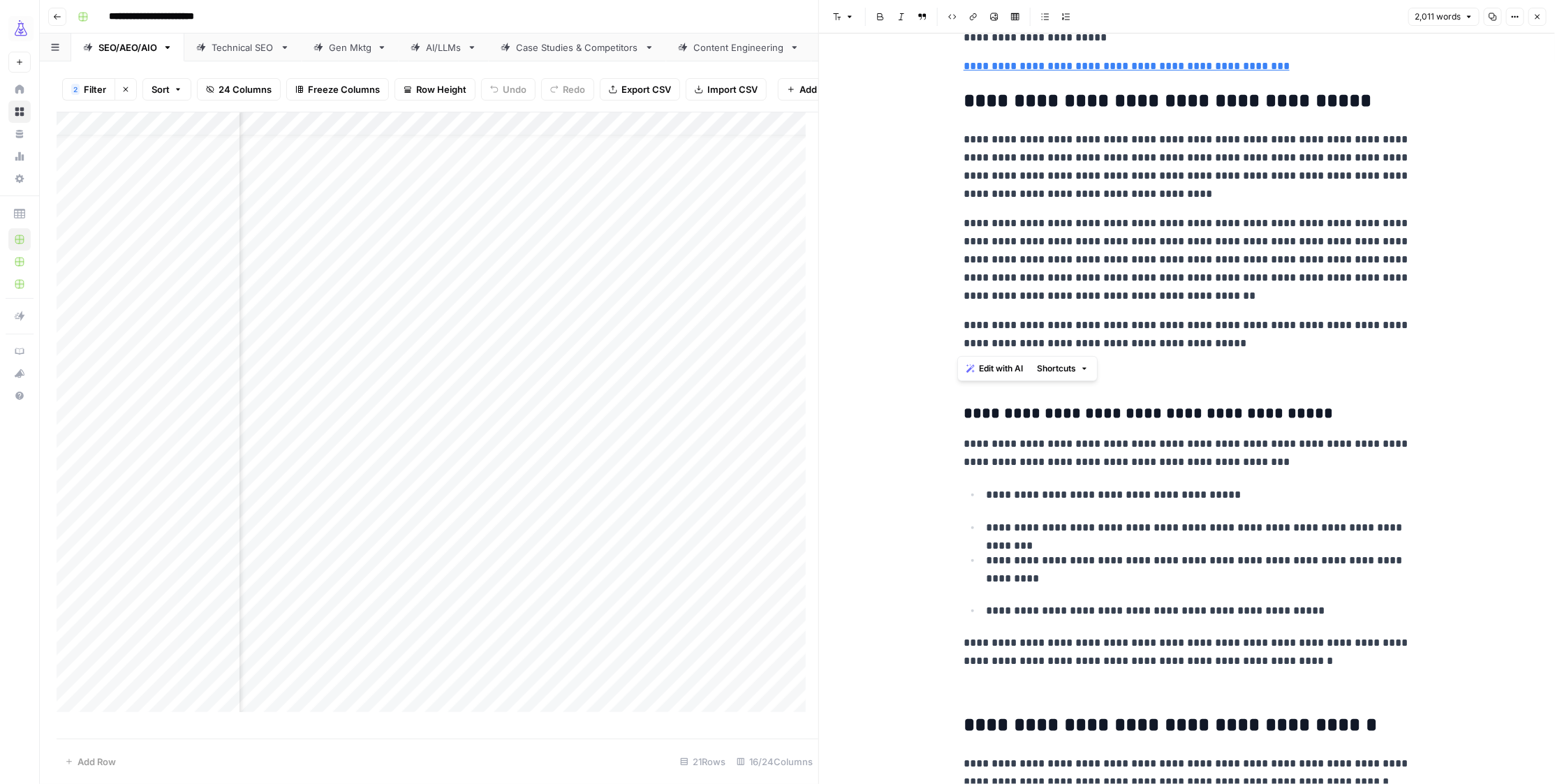 click on "**********" at bounding box center (1187, 334) 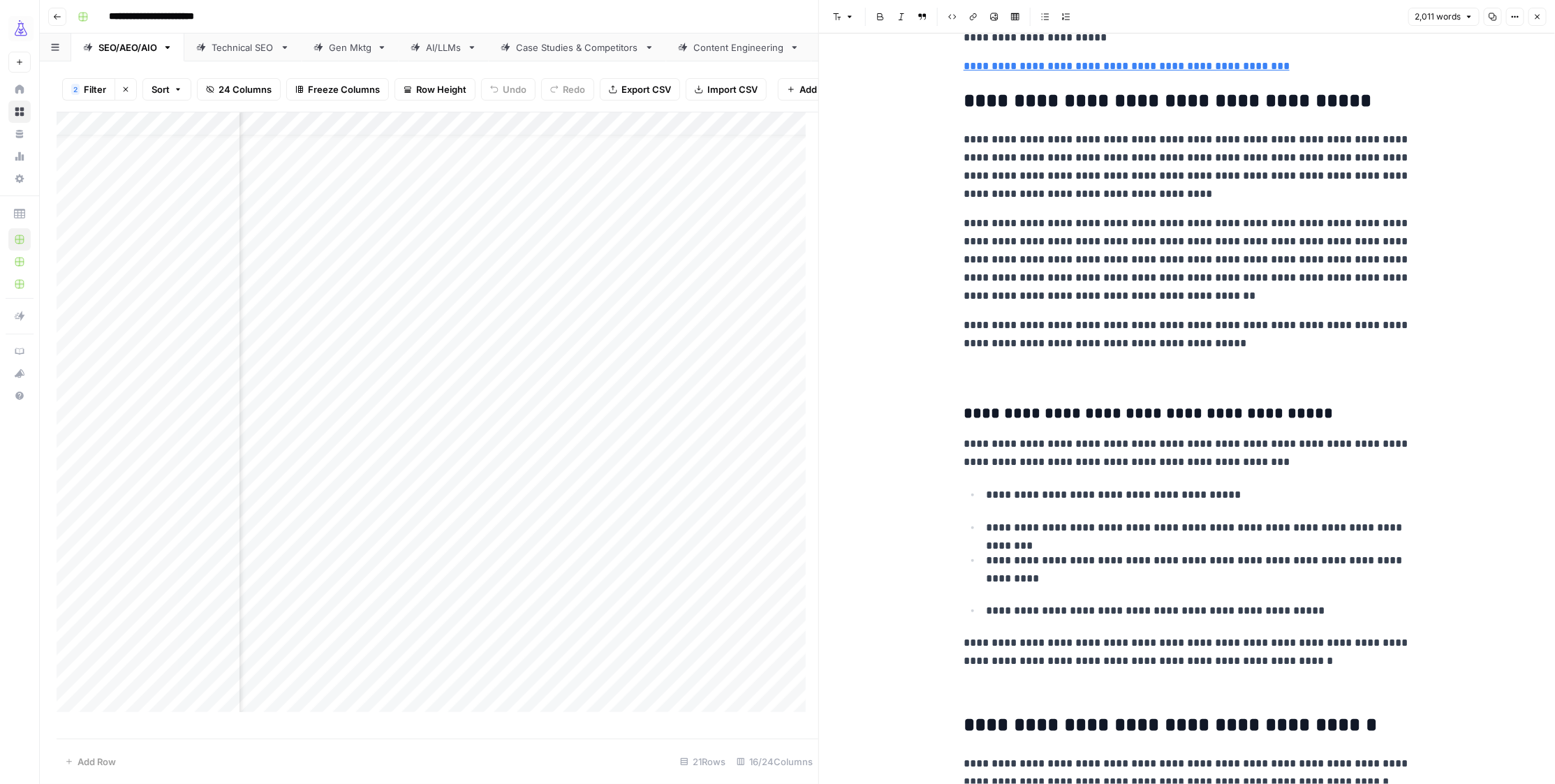 click on "**********" at bounding box center (1187, 334) 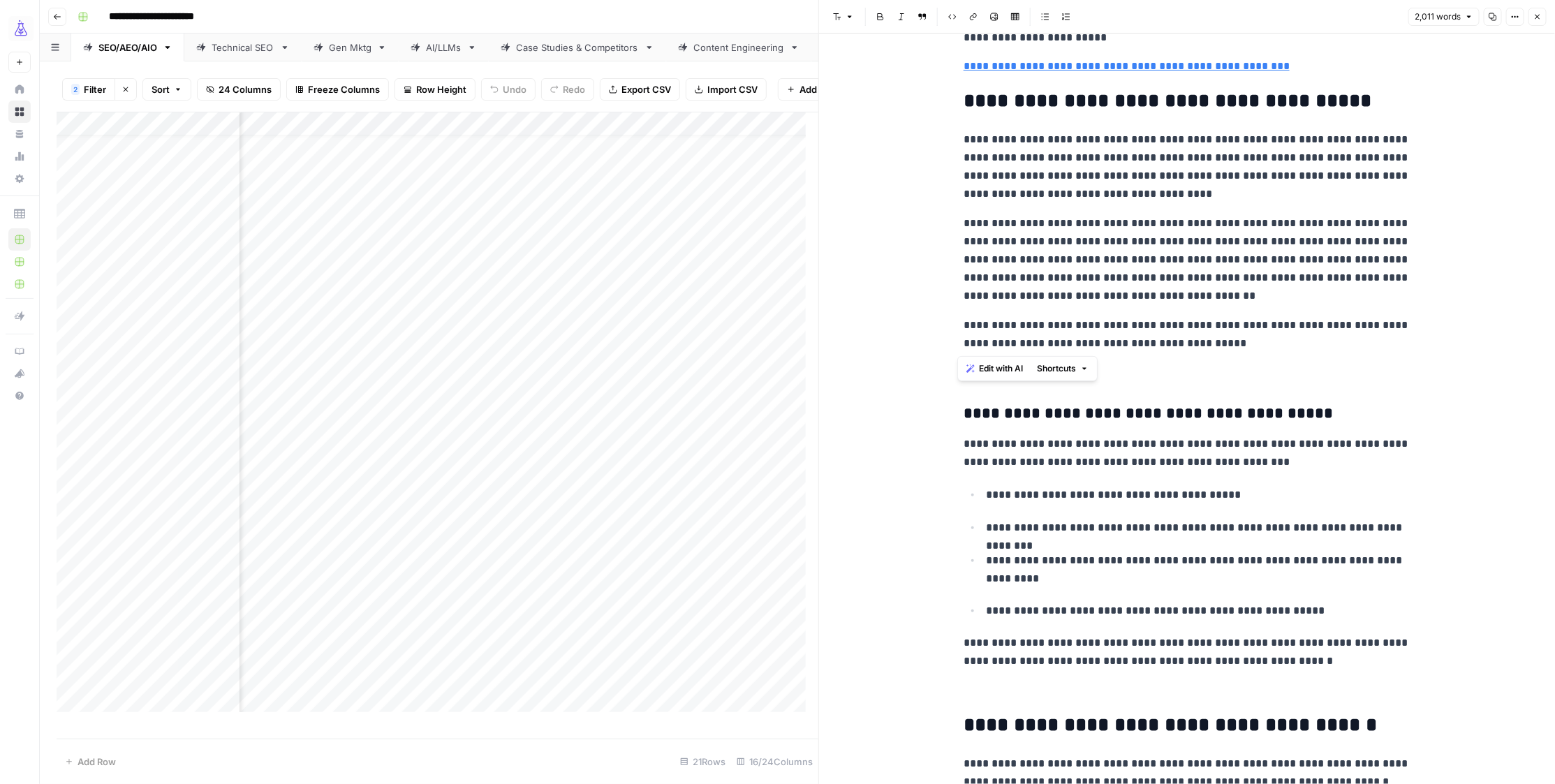 click on "**********" at bounding box center [1187, 334] 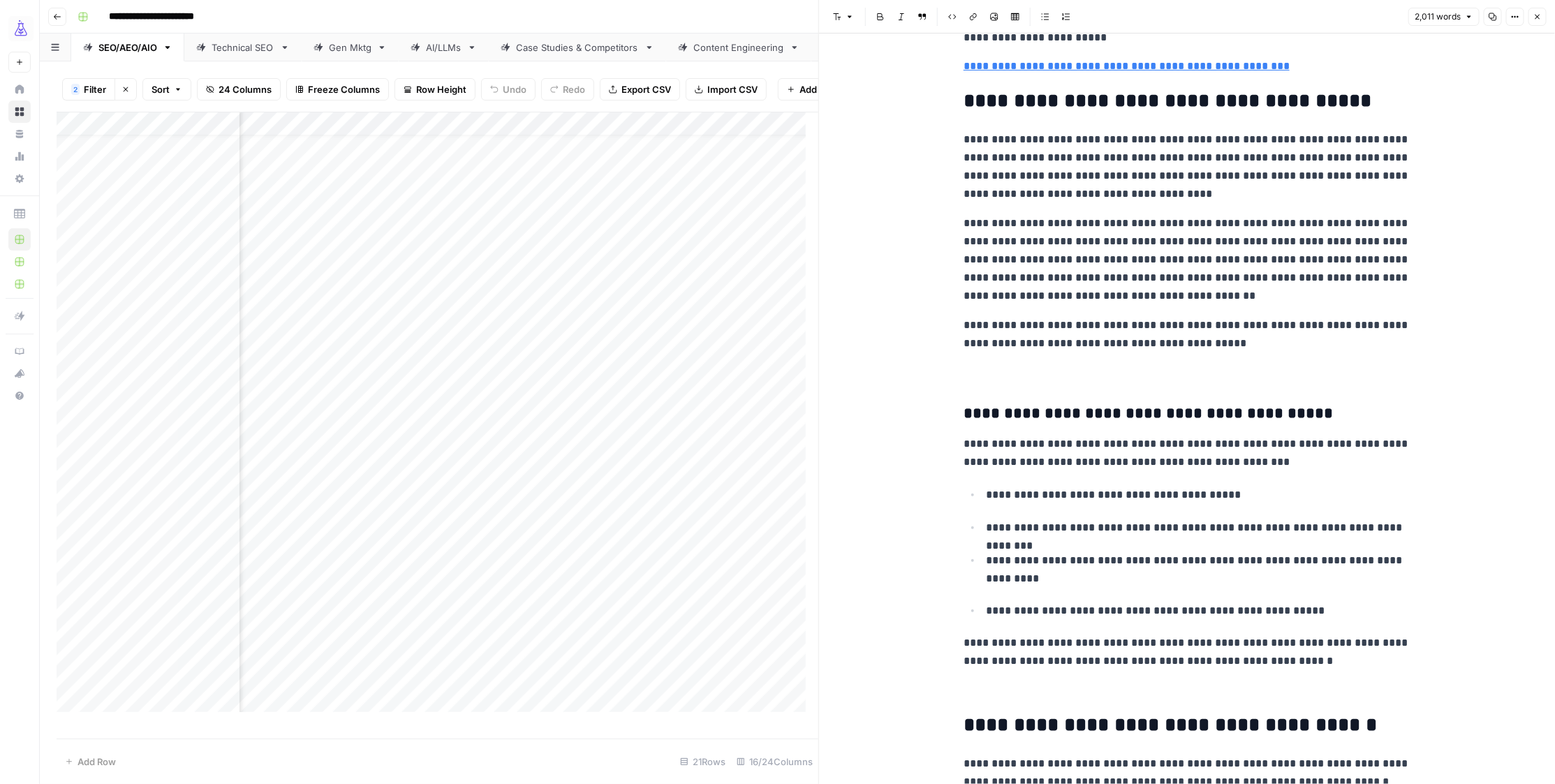 click on "**********" at bounding box center (1187, 260) 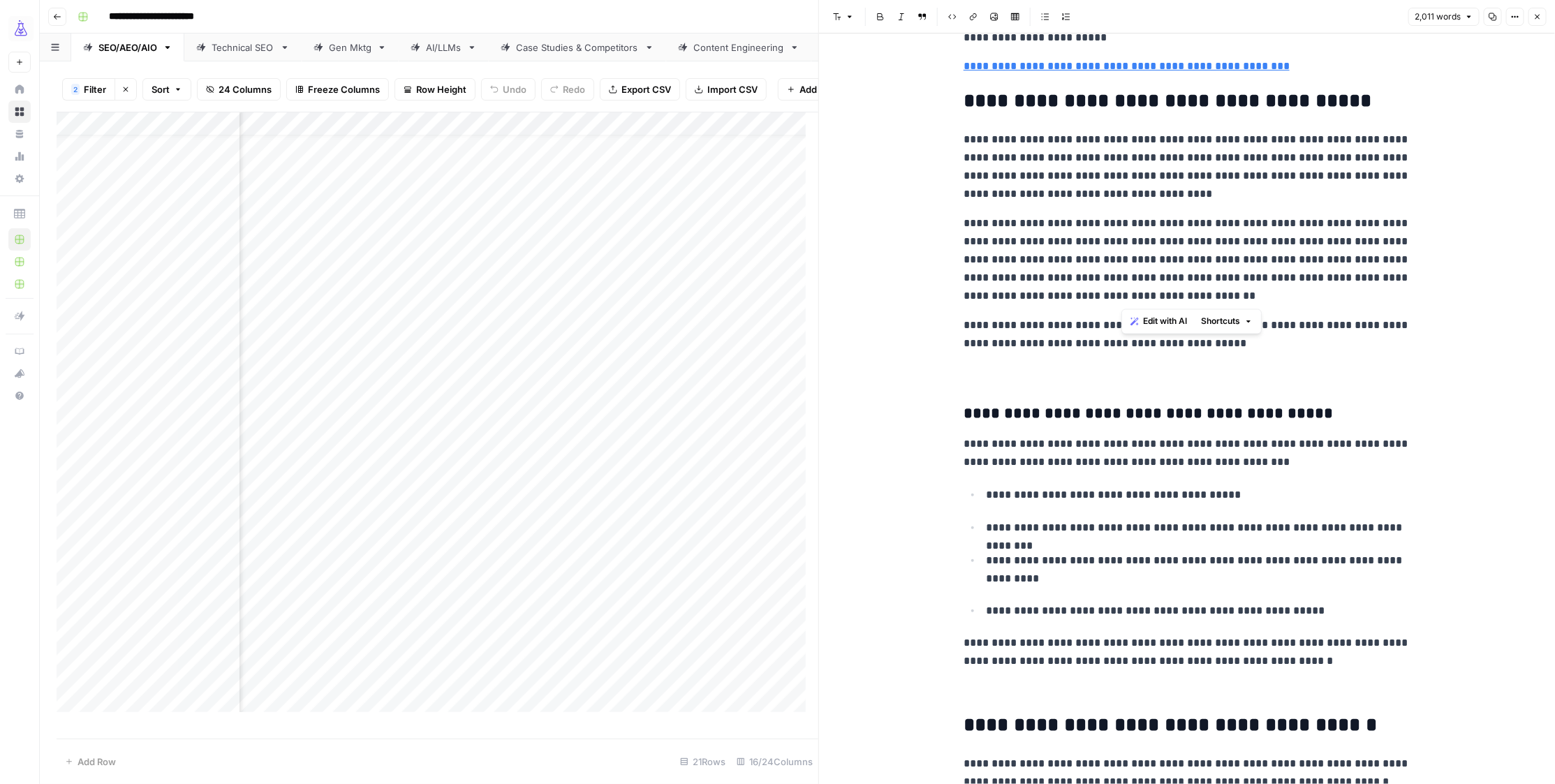 drag, startPoint x: 1293, startPoint y: 295, endPoint x: 1126, endPoint y: 263, distance: 170.03823 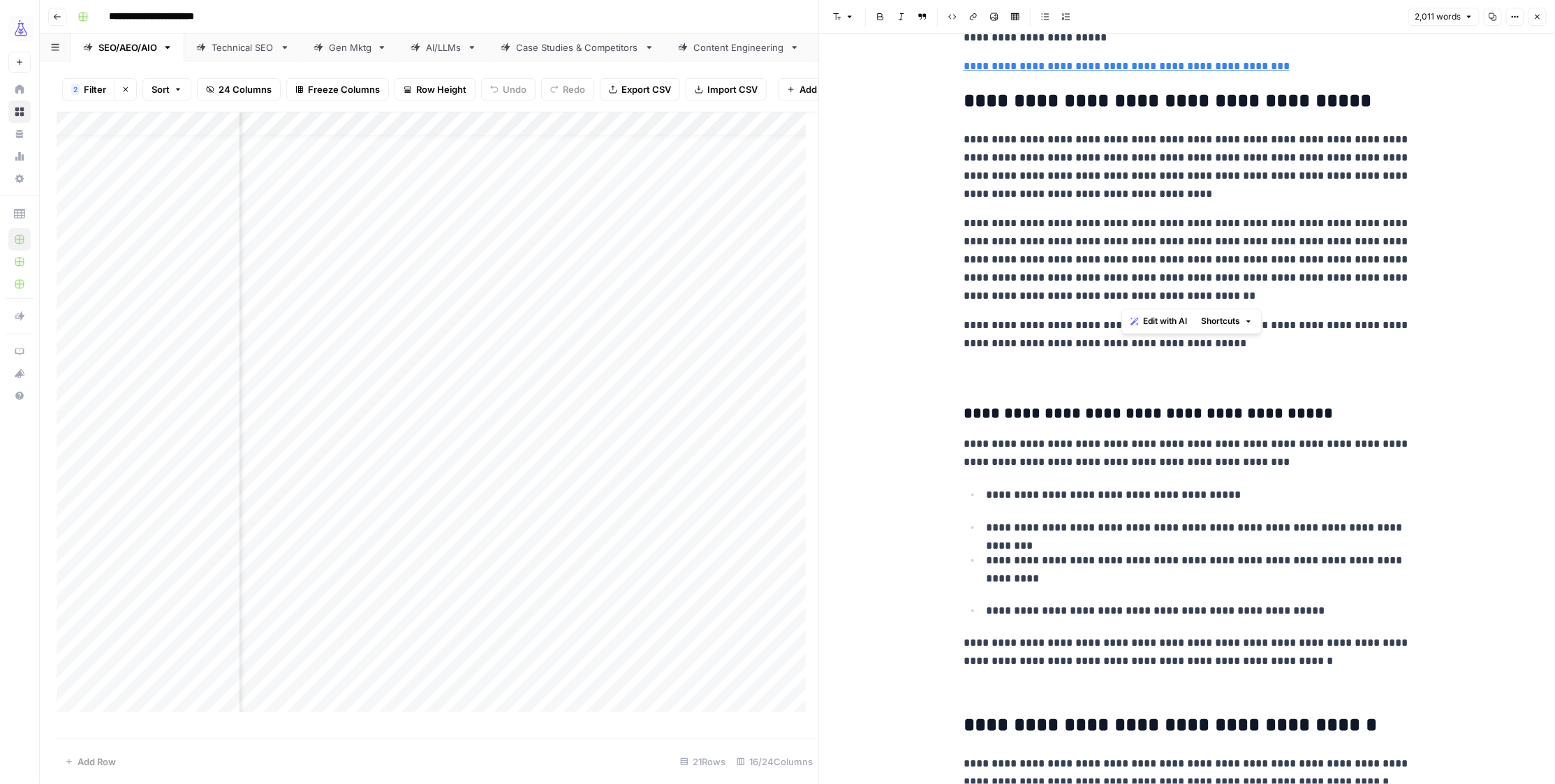 click on "**********" at bounding box center (1187, 260) 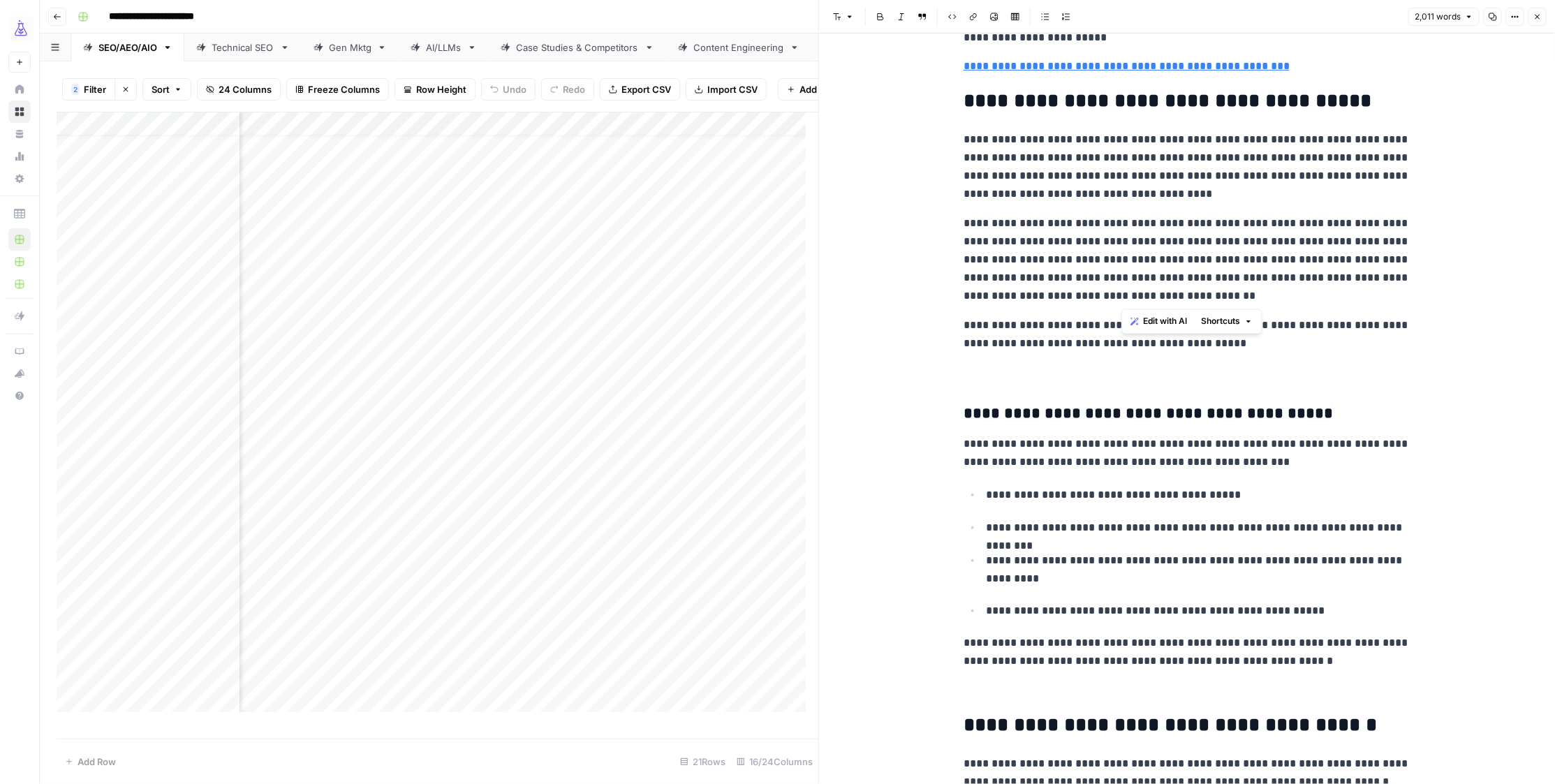click on "**********" at bounding box center (1187, 260) 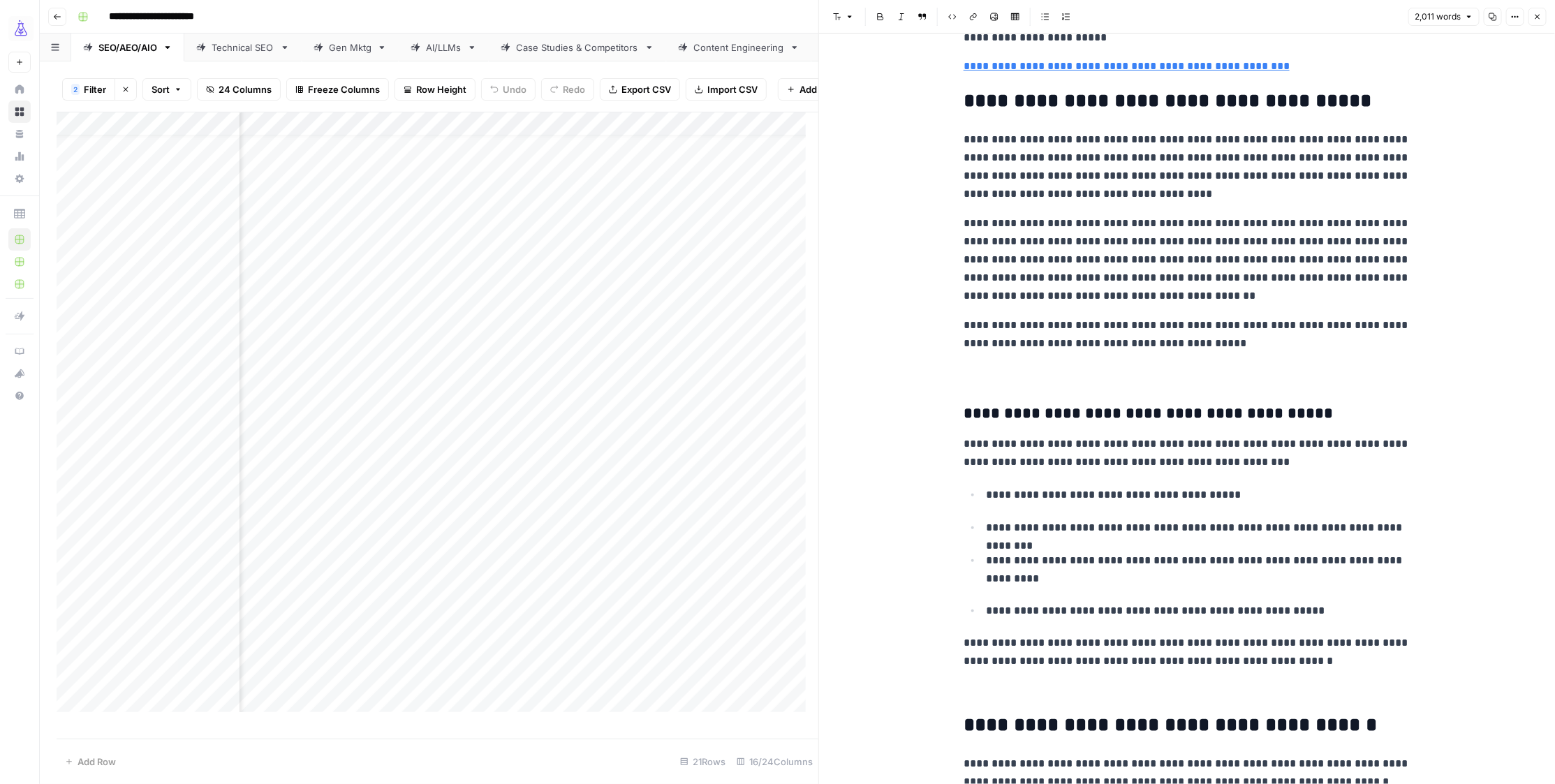click on "**********" at bounding box center [1187, 167] 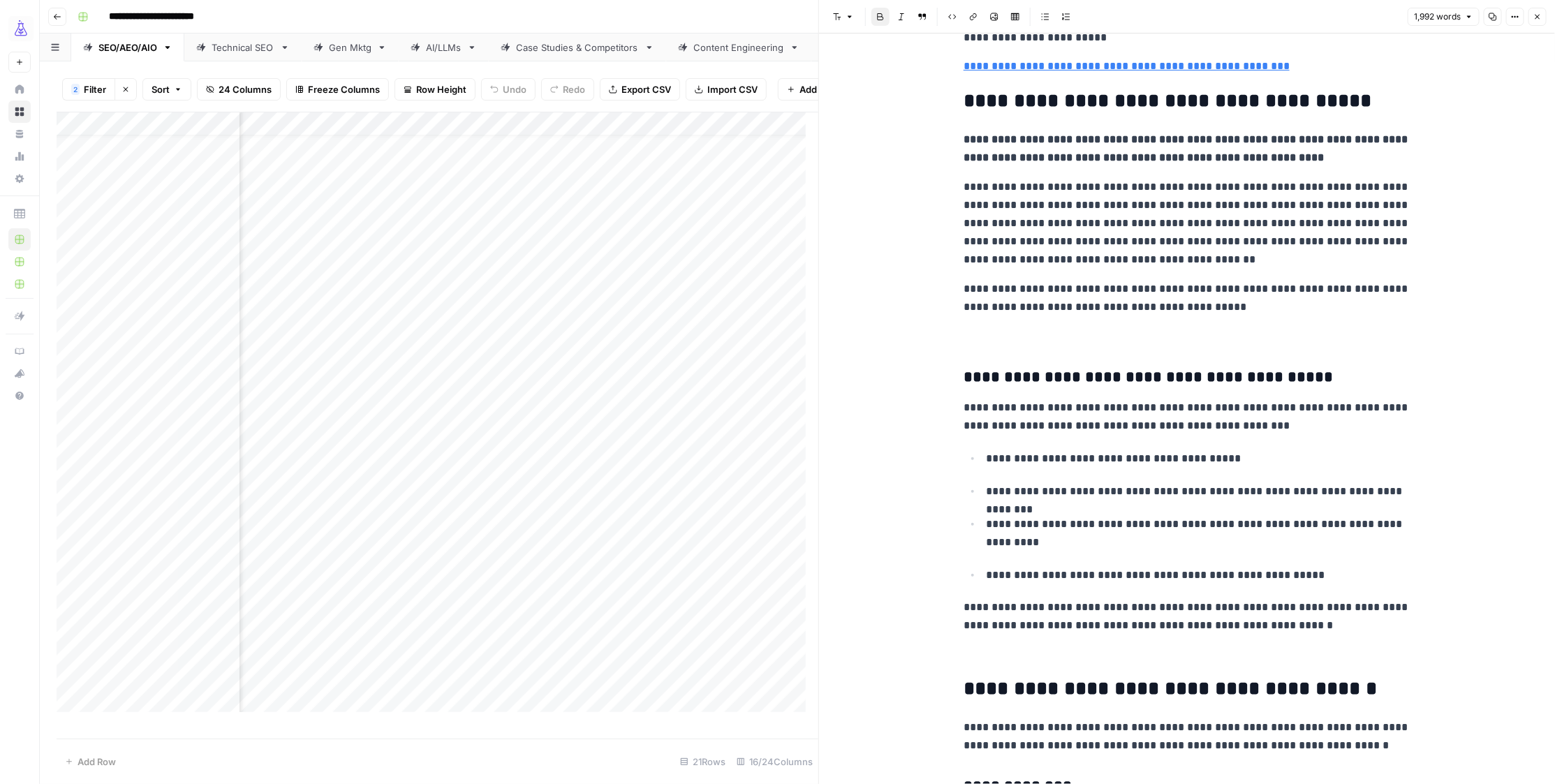 click on "**********" at bounding box center [1187, 148] 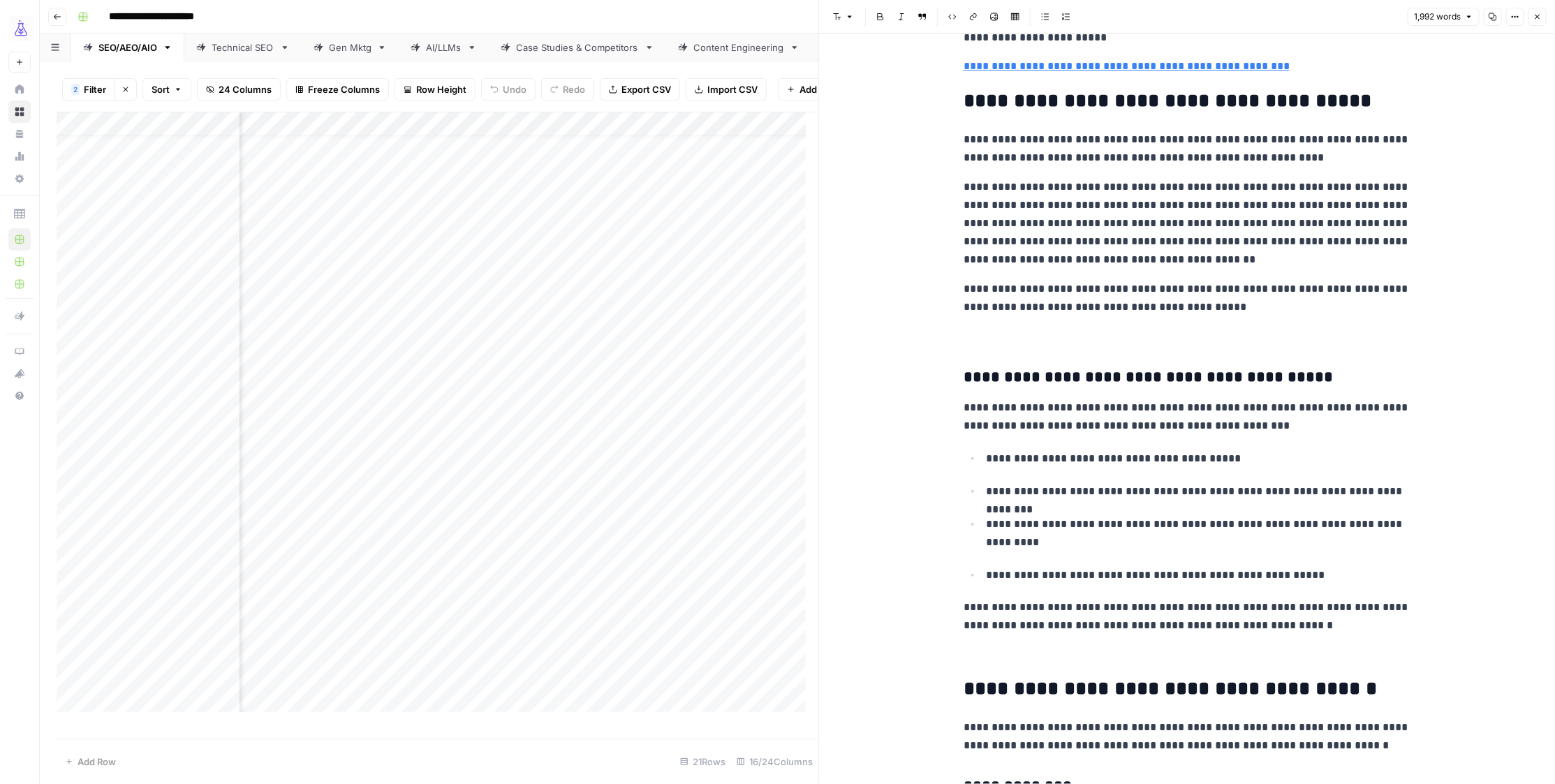 click on "**********" at bounding box center [1187, 223] 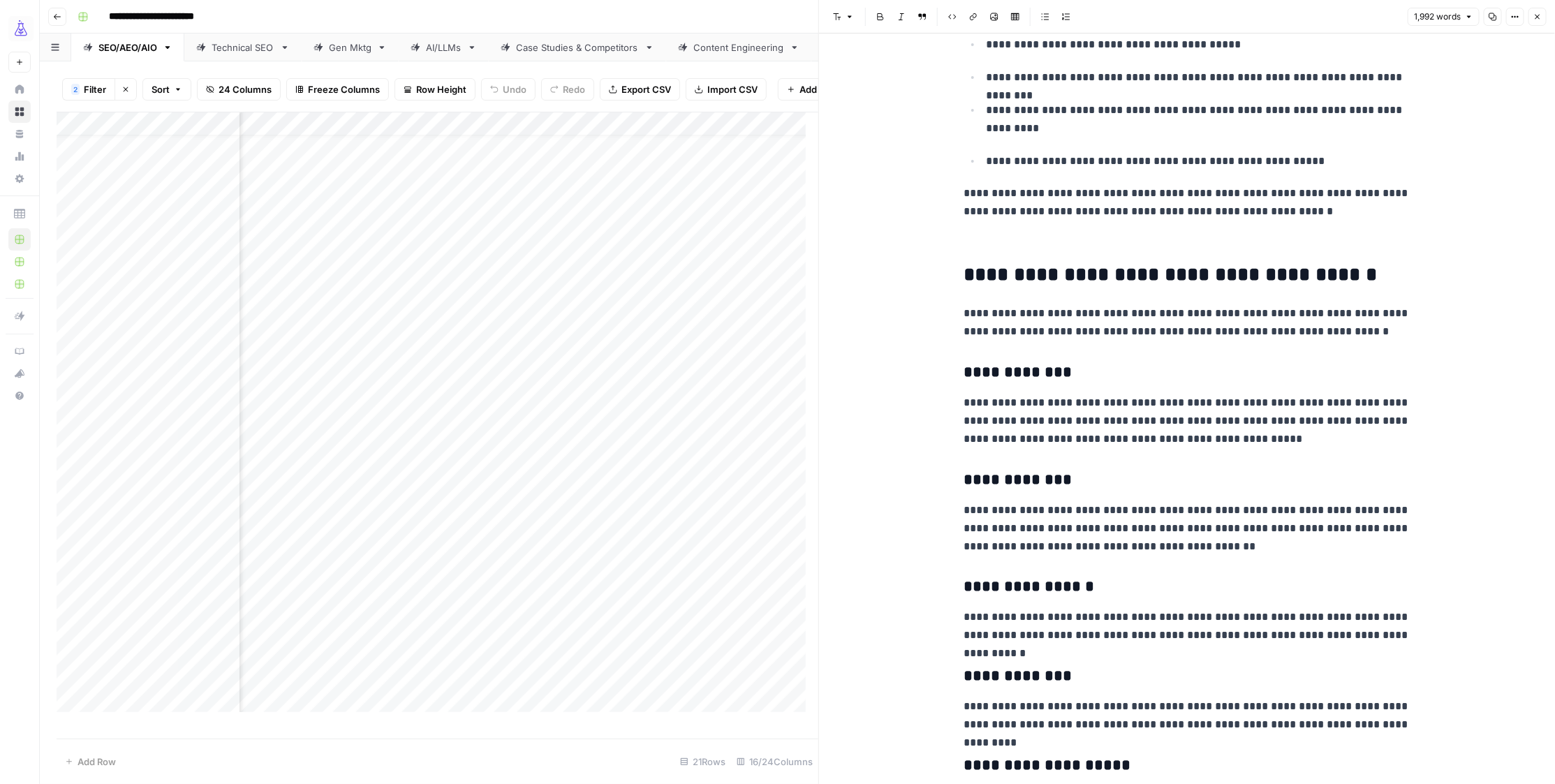 scroll, scrollTop: 1466, scrollLeft: 0, axis: vertical 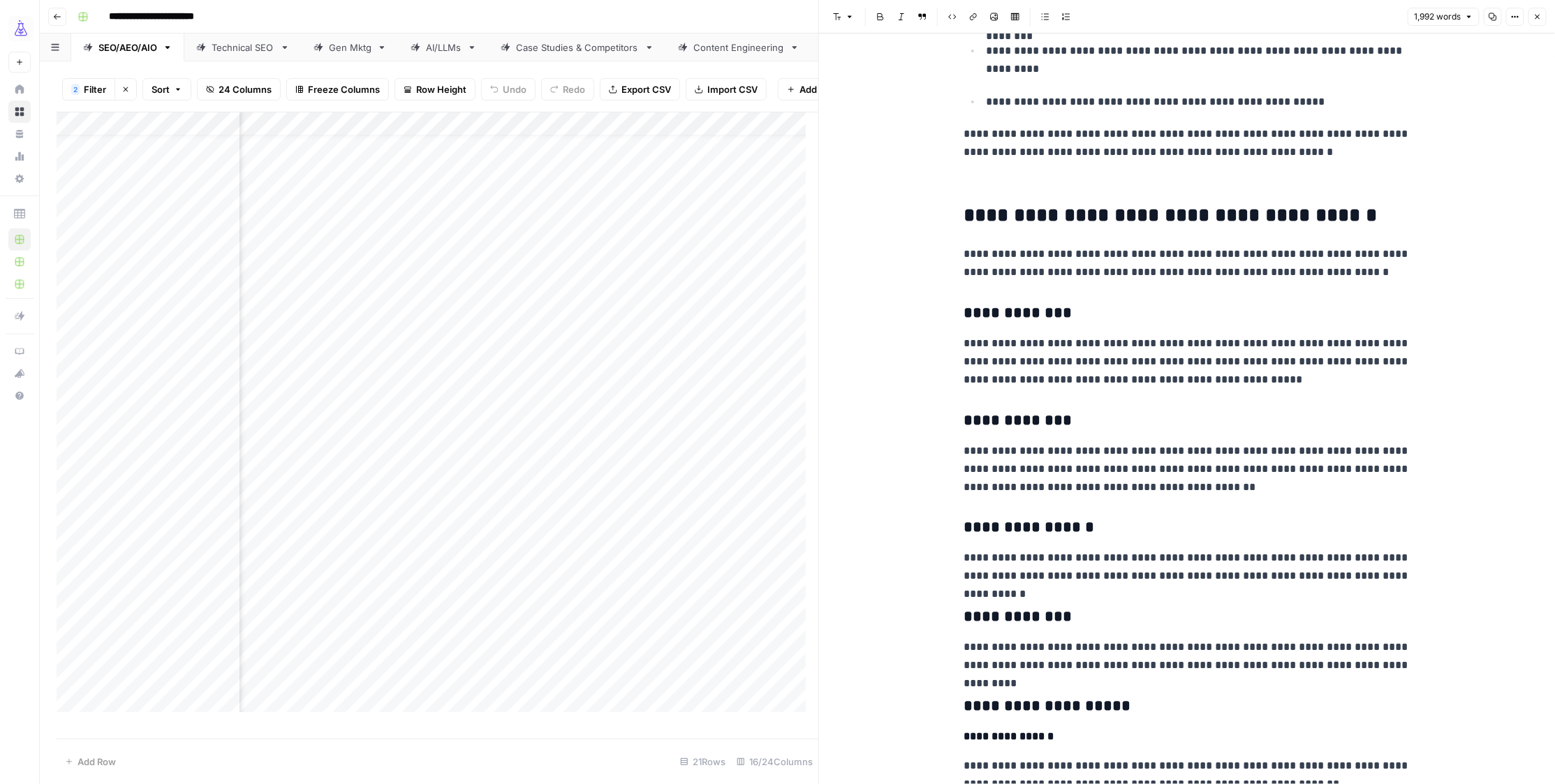 click on "**********" at bounding box center (1187, 263) 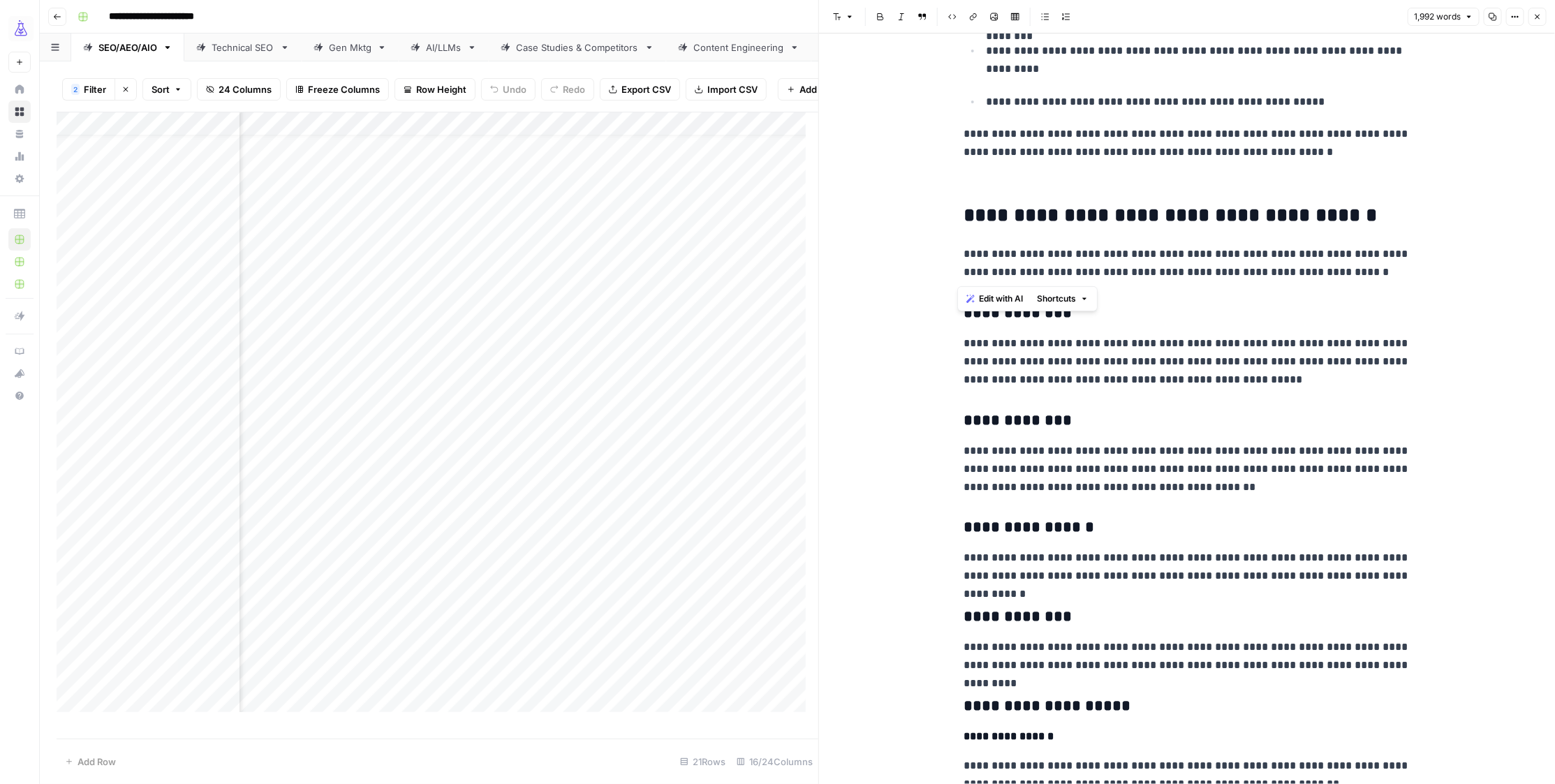 drag, startPoint x: 952, startPoint y: 212, endPoint x: 1402, endPoint y: 281, distance: 455.25927 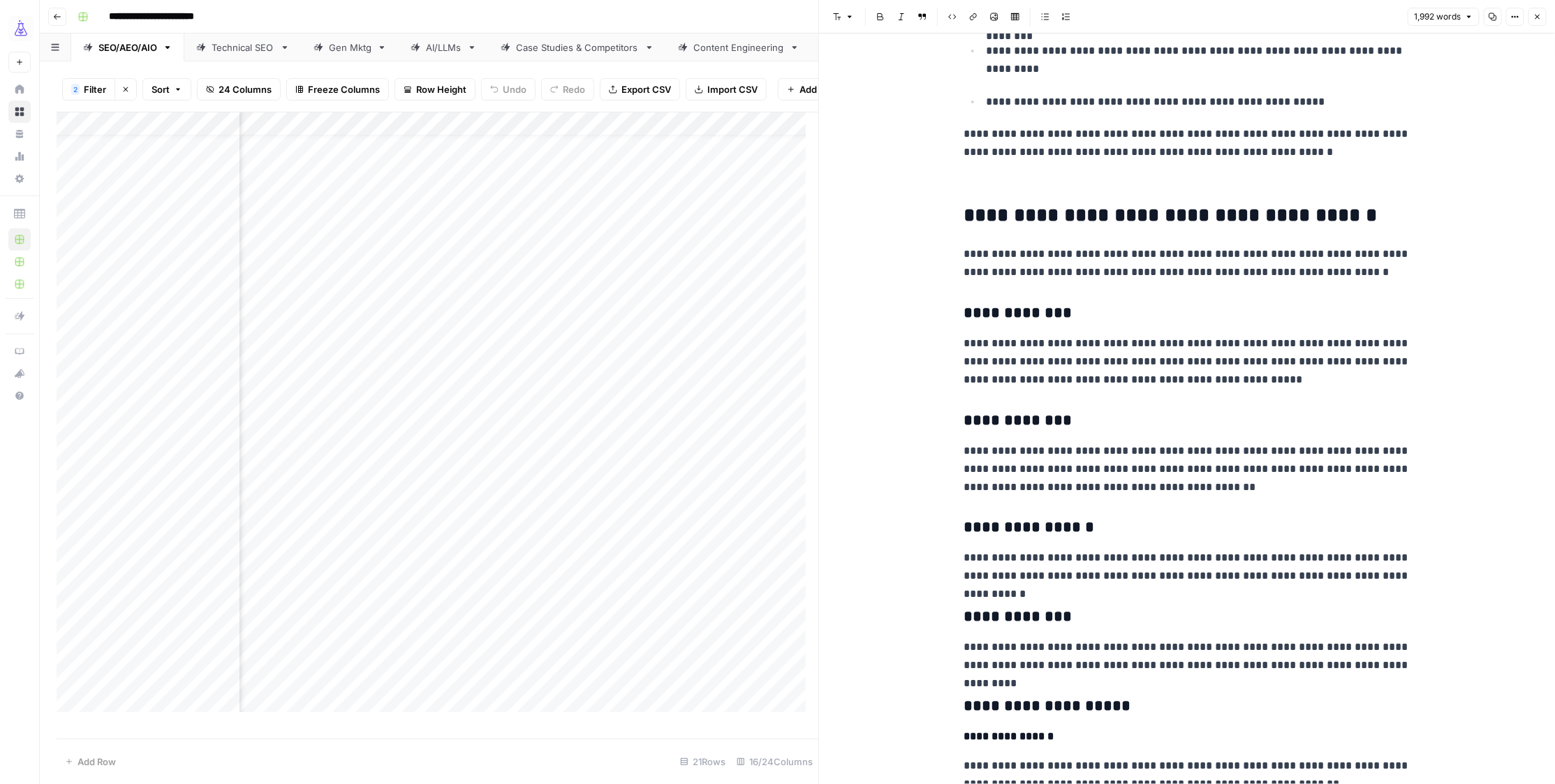 click on "**********" at bounding box center [1187, 263] 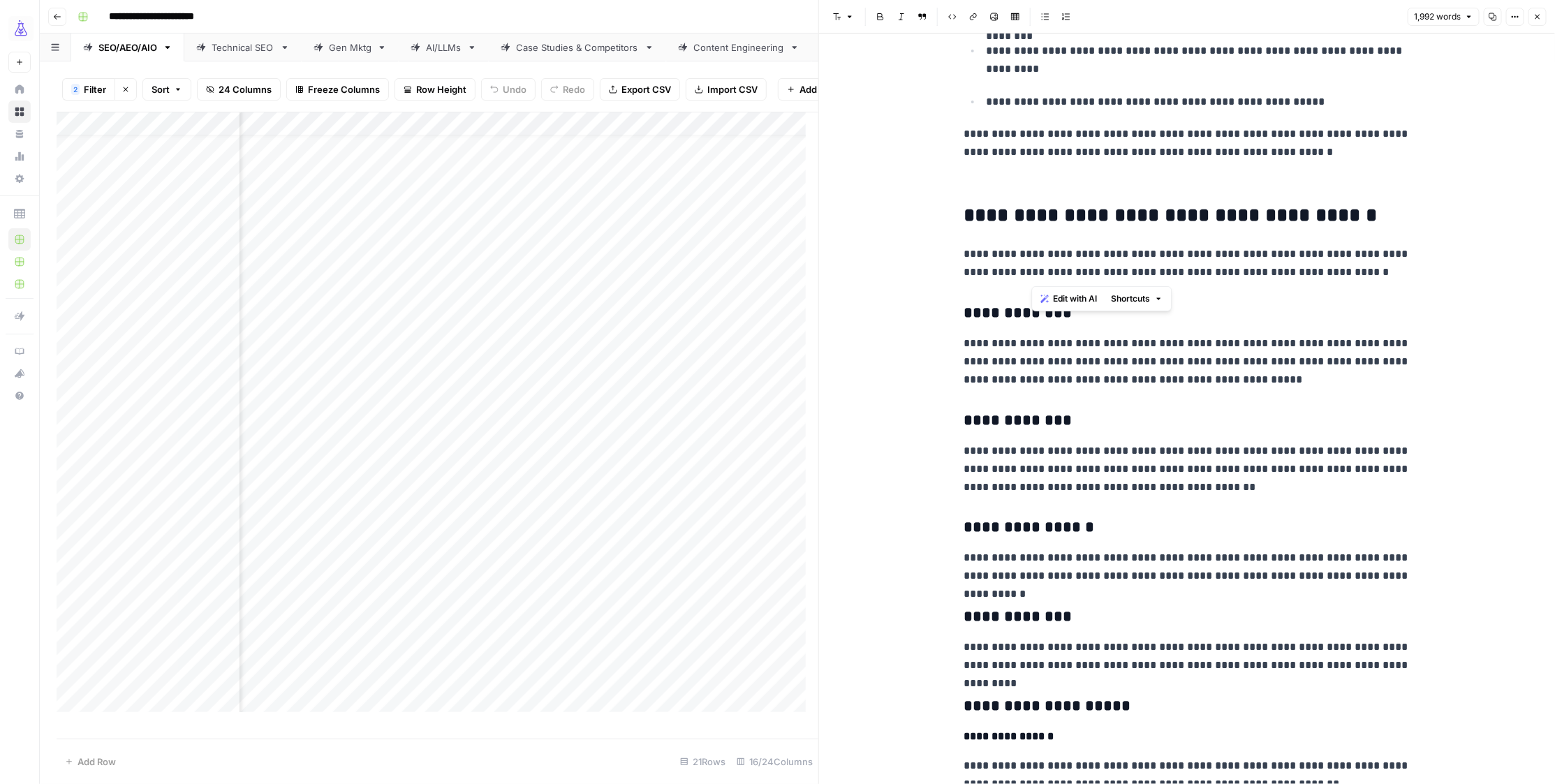 click on "**********" at bounding box center (1187, 263) 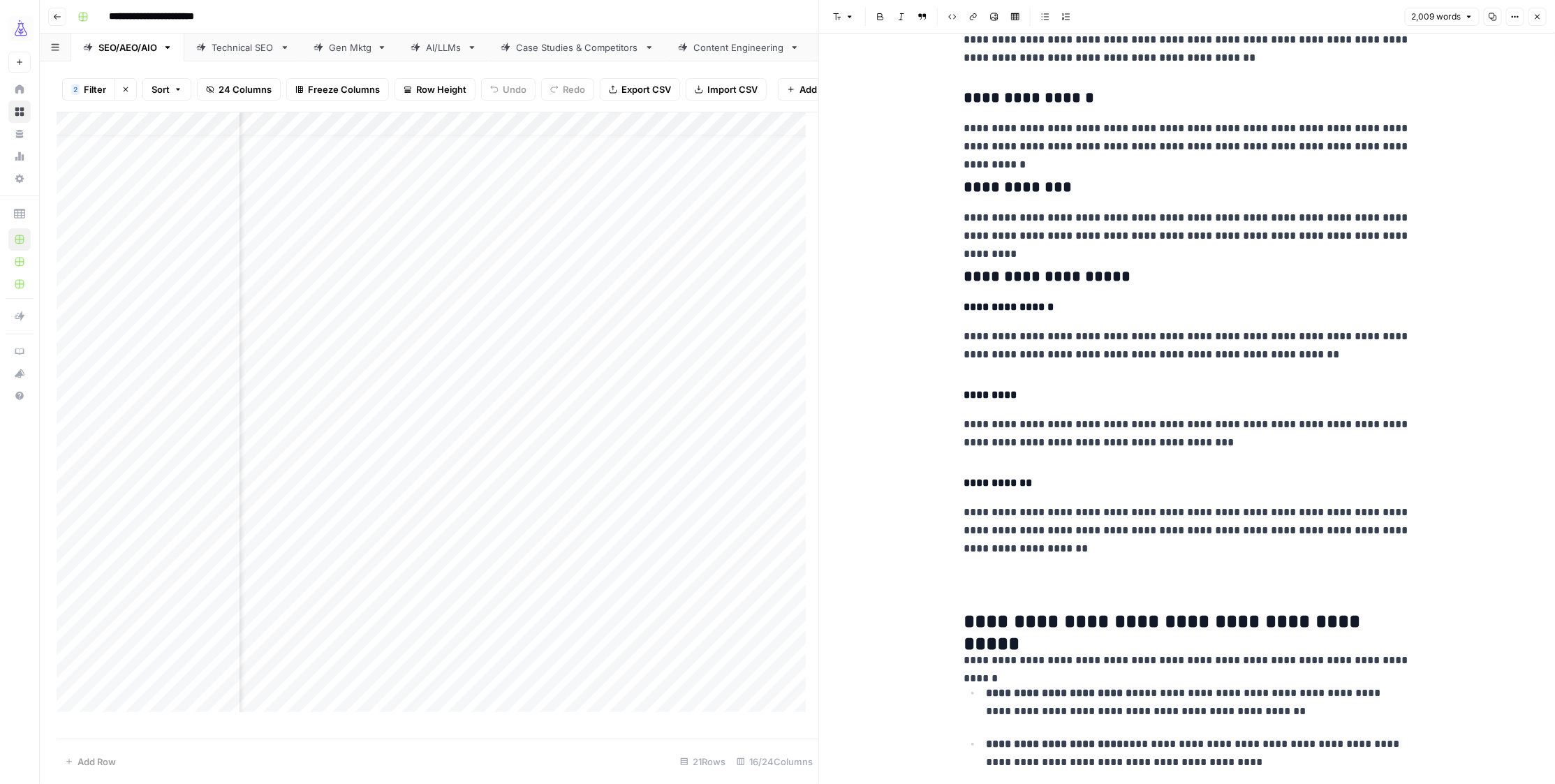 scroll, scrollTop: 1928, scrollLeft: 0, axis: vertical 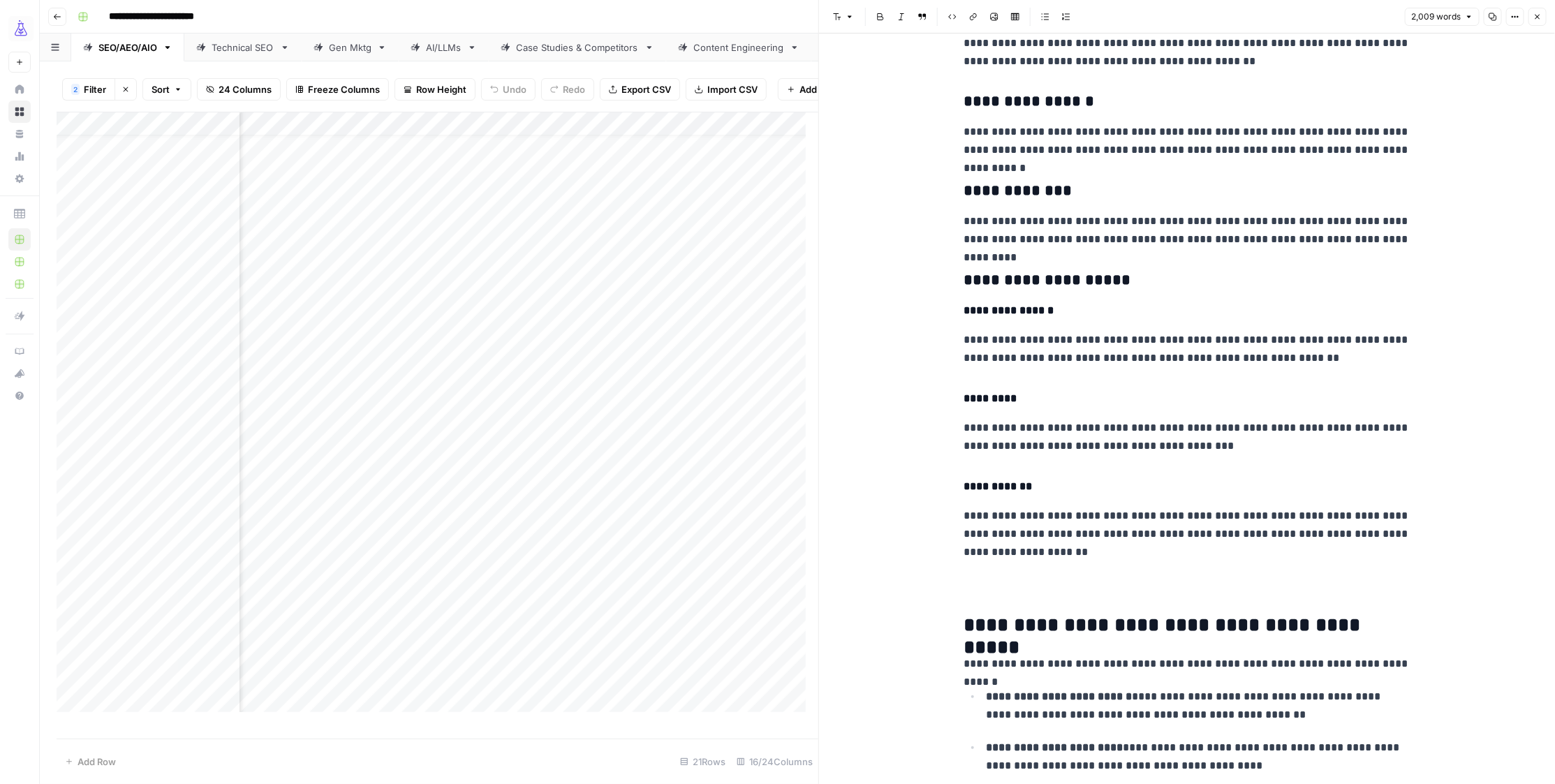 click on "**********" at bounding box center [1187, 1510] 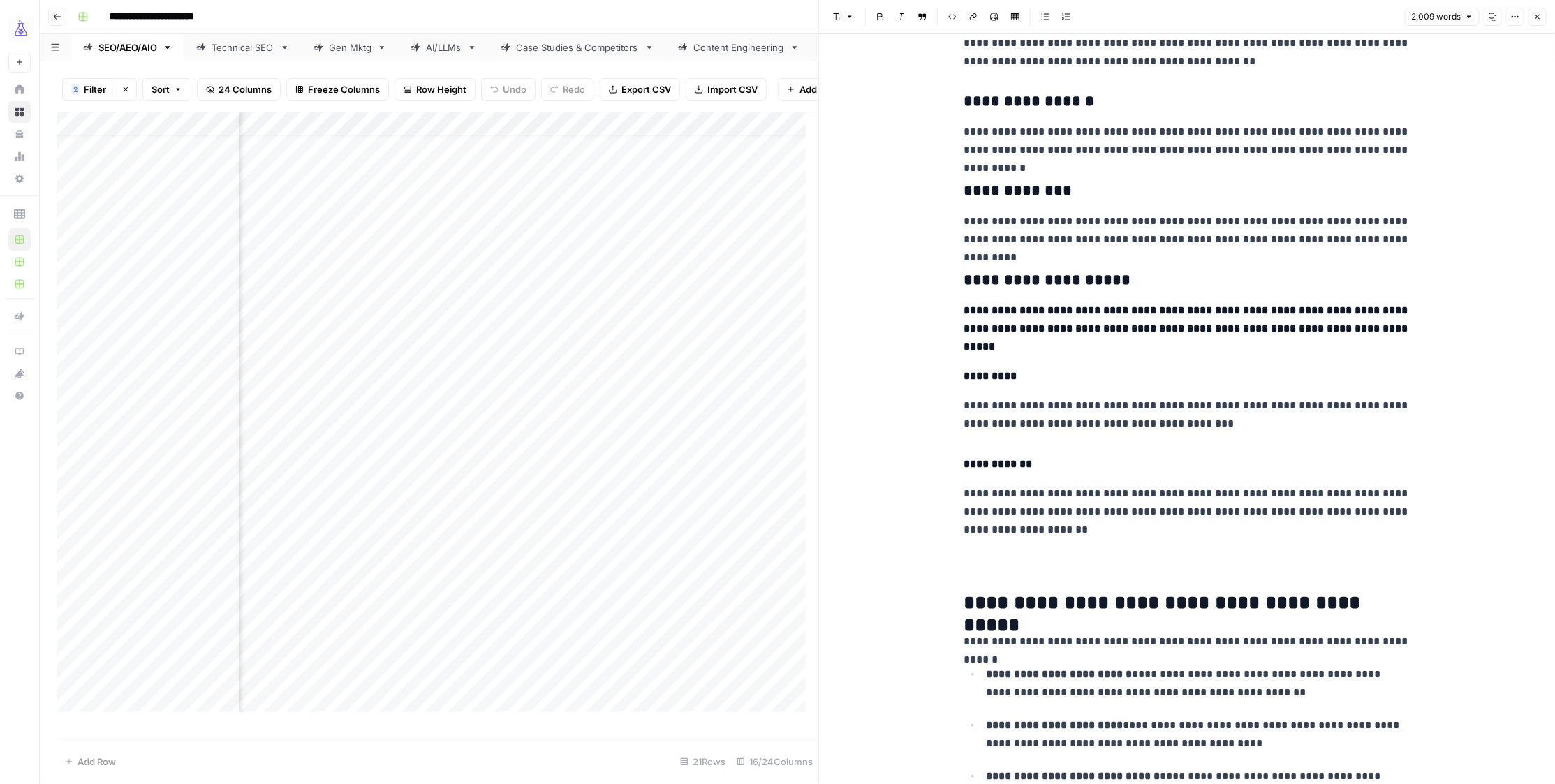click on "**********" at bounding box center [1187, 1499] 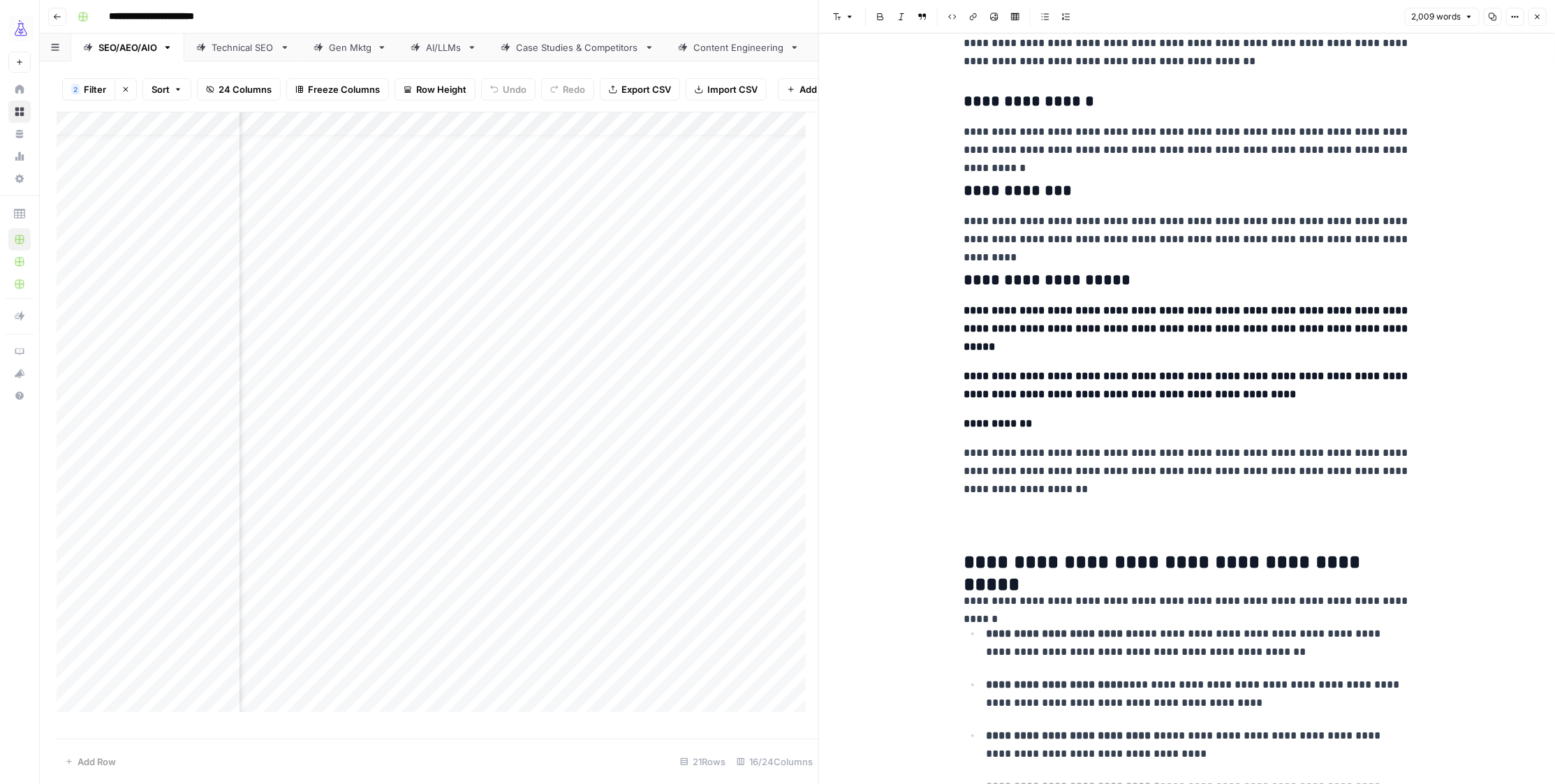 click on "**********" at bounding box center (1187, 1479) 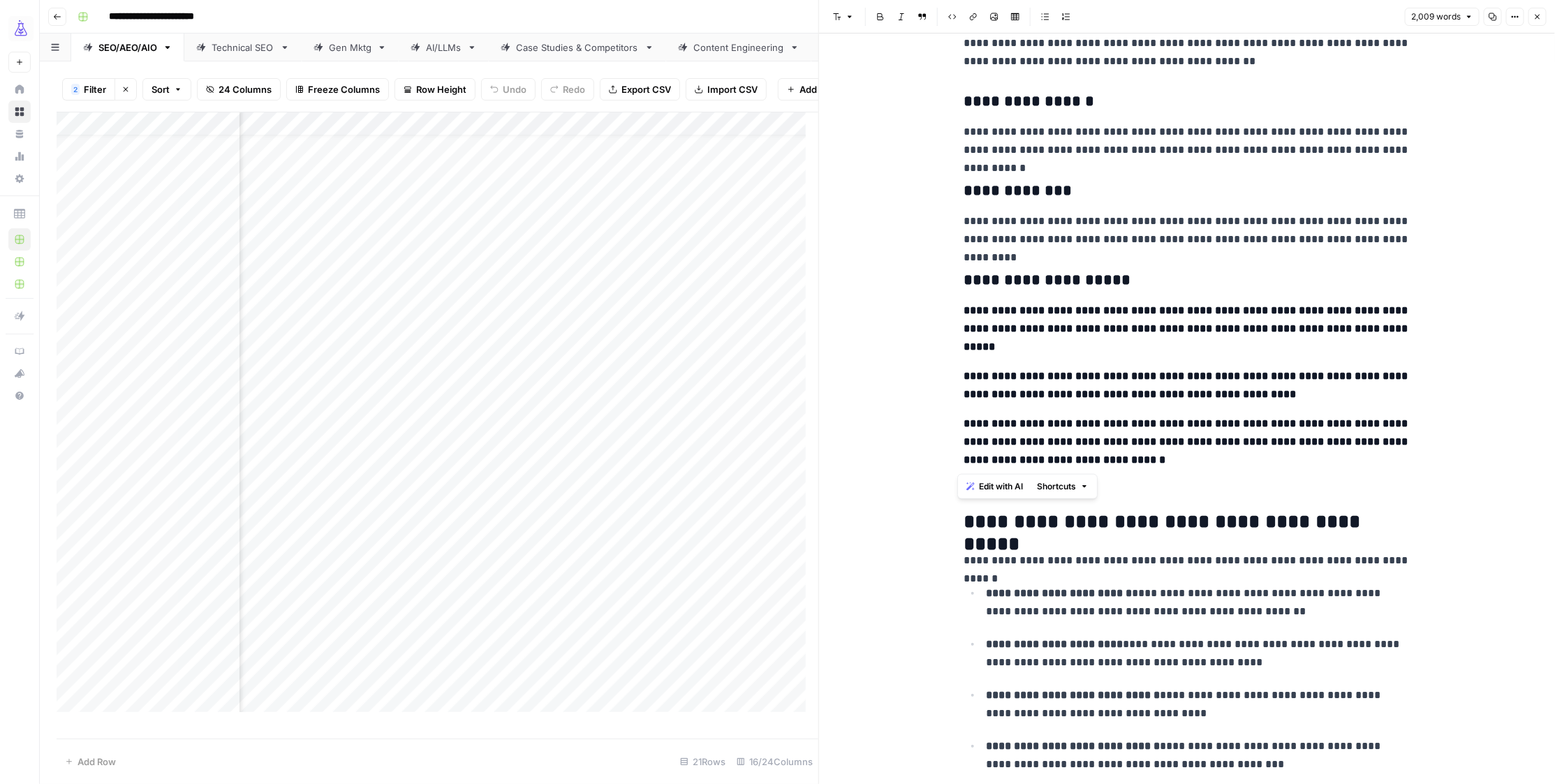 drag, startPoint x: 1230, startPoint y: 457, endPoint x: 953, endPoint y: 316, distance: 310.82149 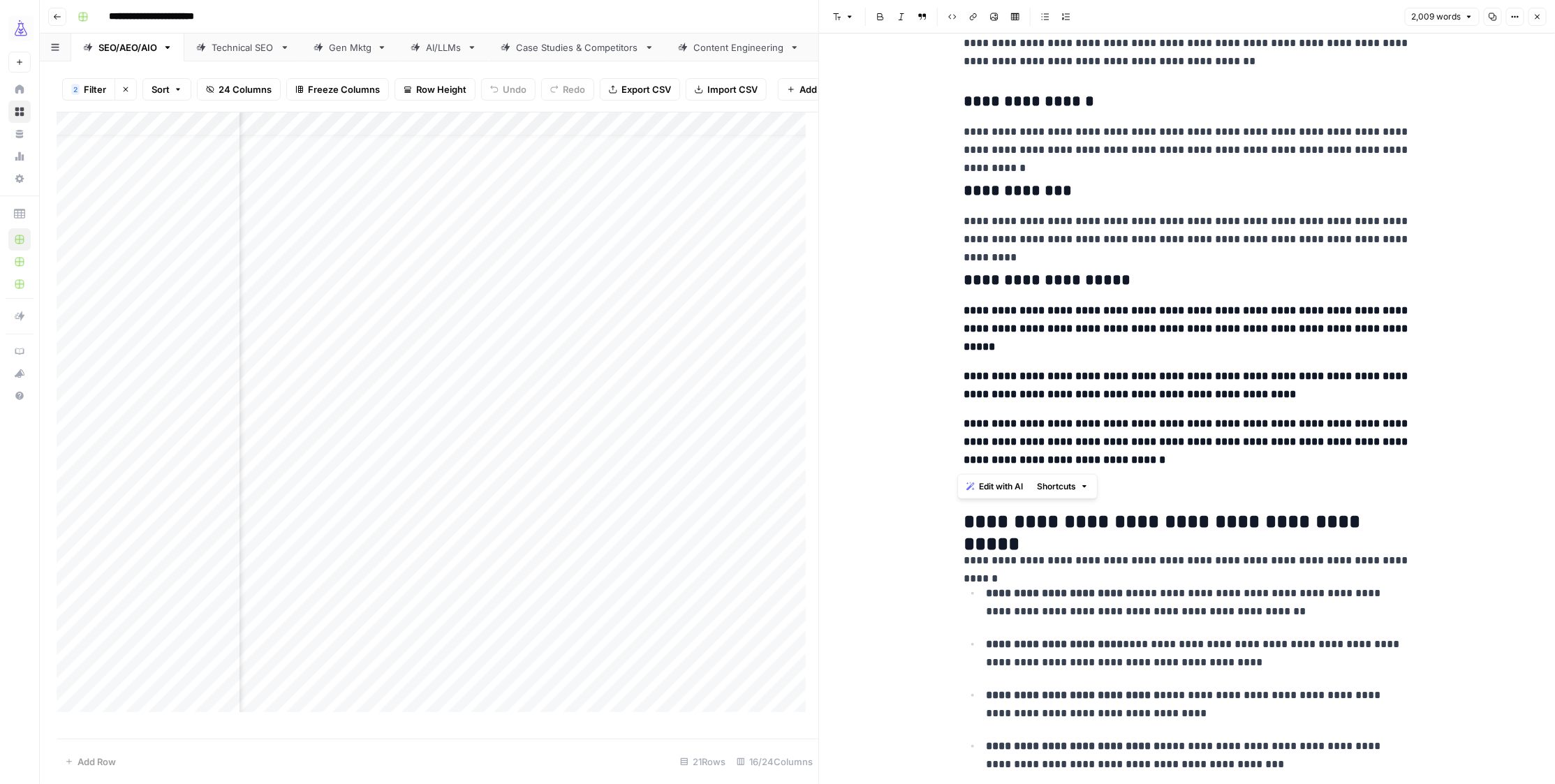 click on "**********" at bounding box center (1187, 1458) 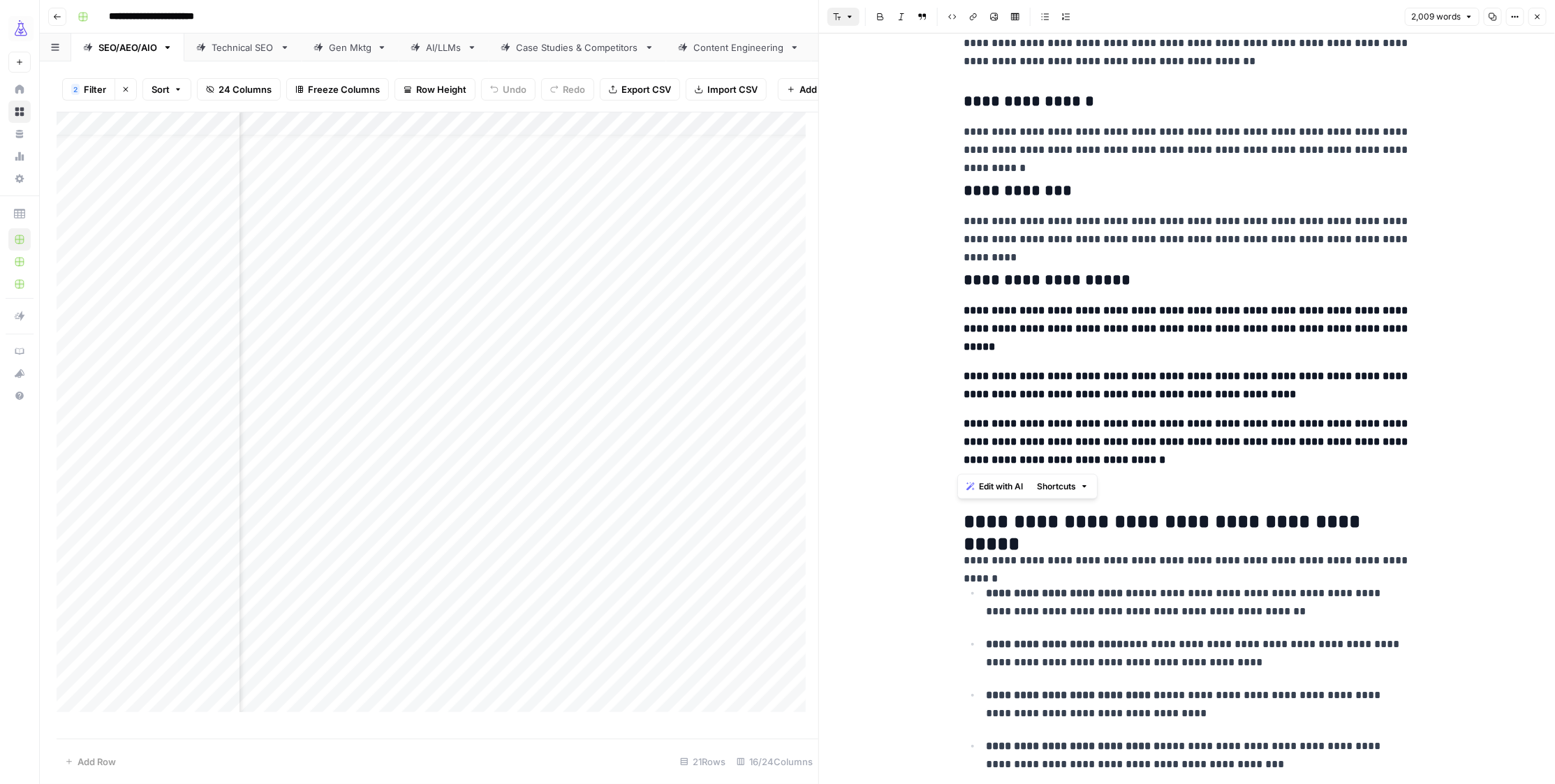 click 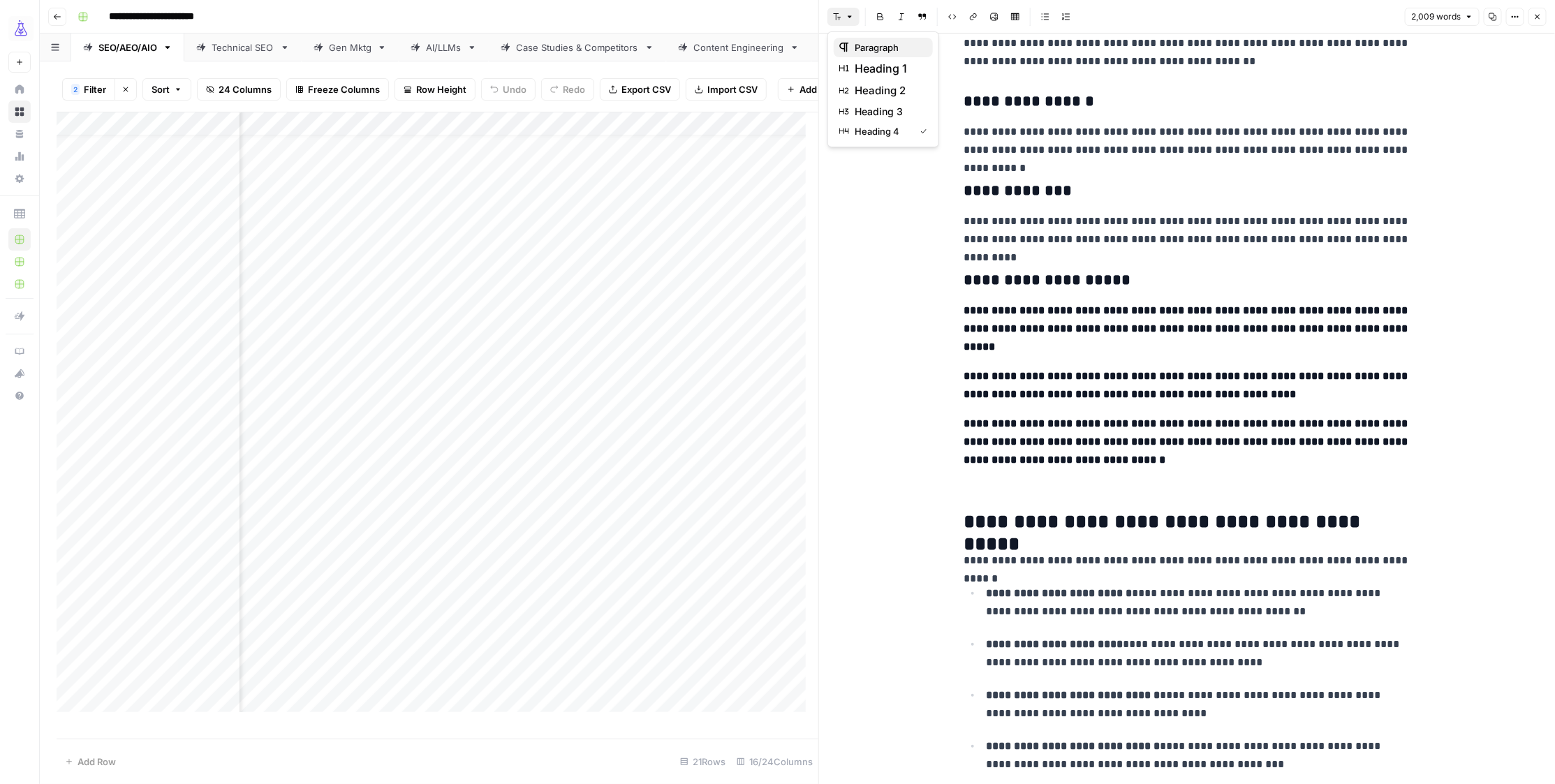 drag, startPoint x: 849, startPoint y: 45, endPoint x: 871, endPoint y: 89, distance: 49.1935 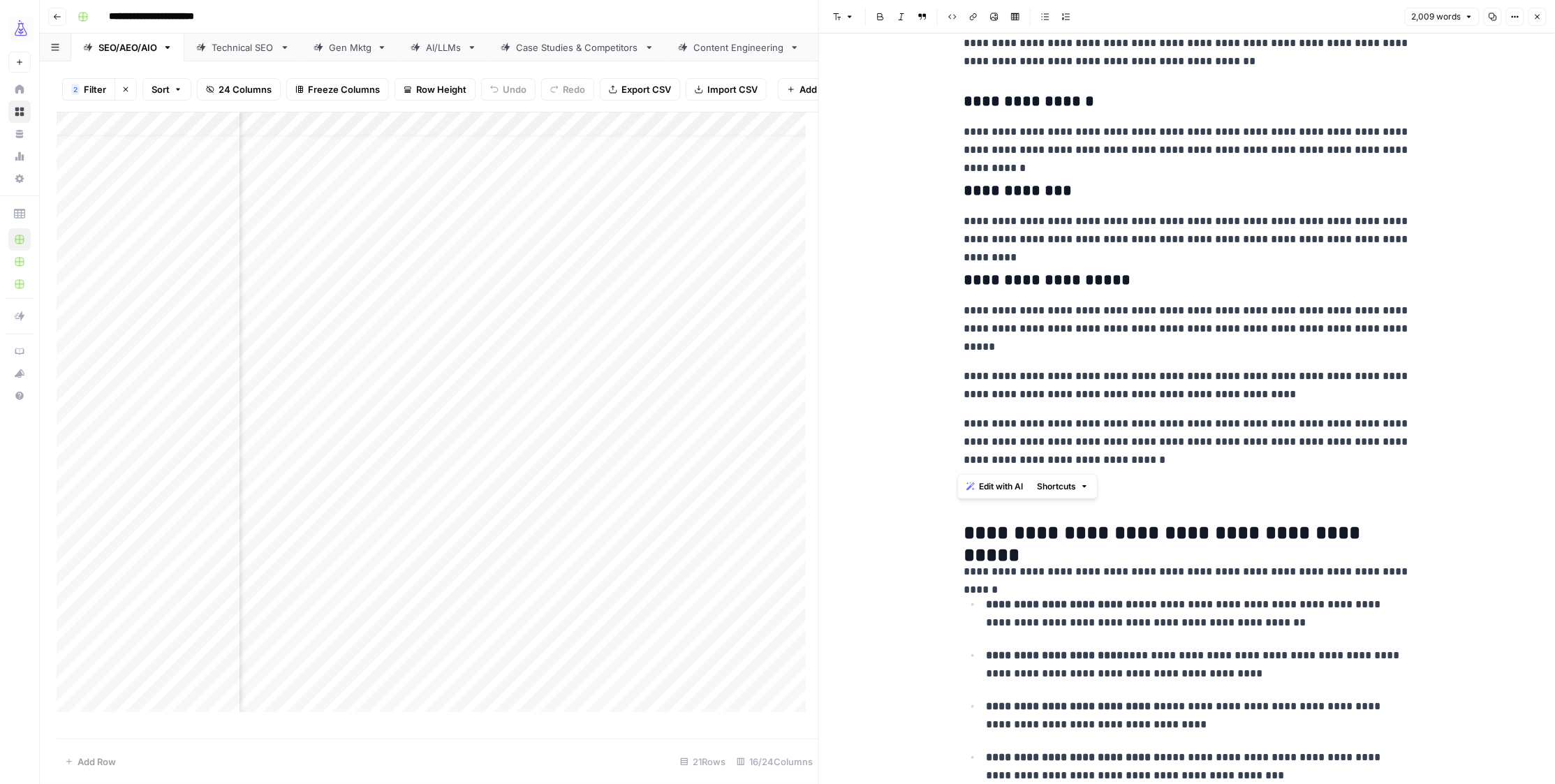 drag, startPoint x: 1026, startPoint y: 320, endPoint x: 1032, endPoint y: 314, distance: 8.485281 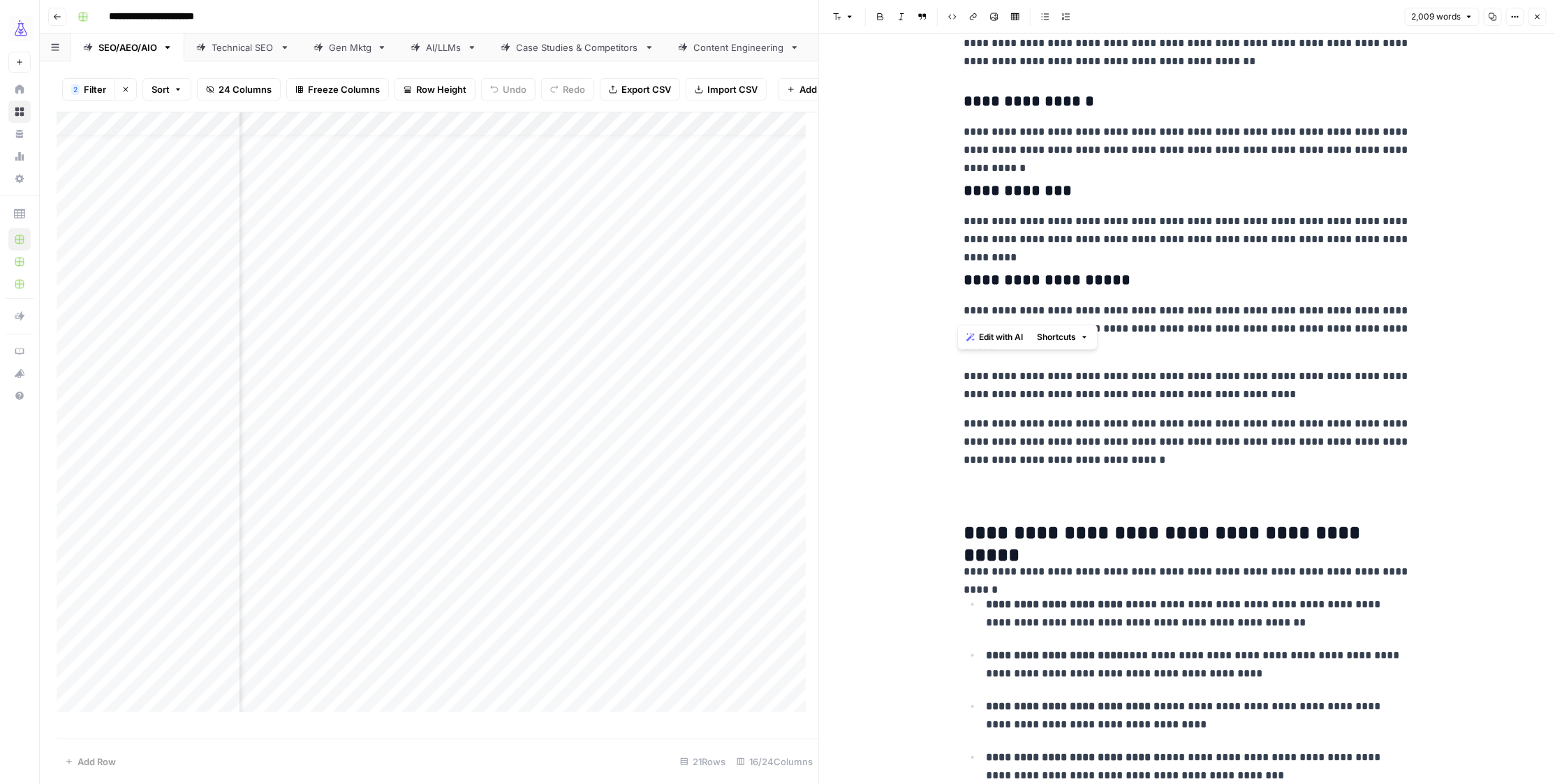 drag, startPoint x: 1059, startPoint y: 311, endPoint x: 932, endPoint y: 309, distance: 127.01575 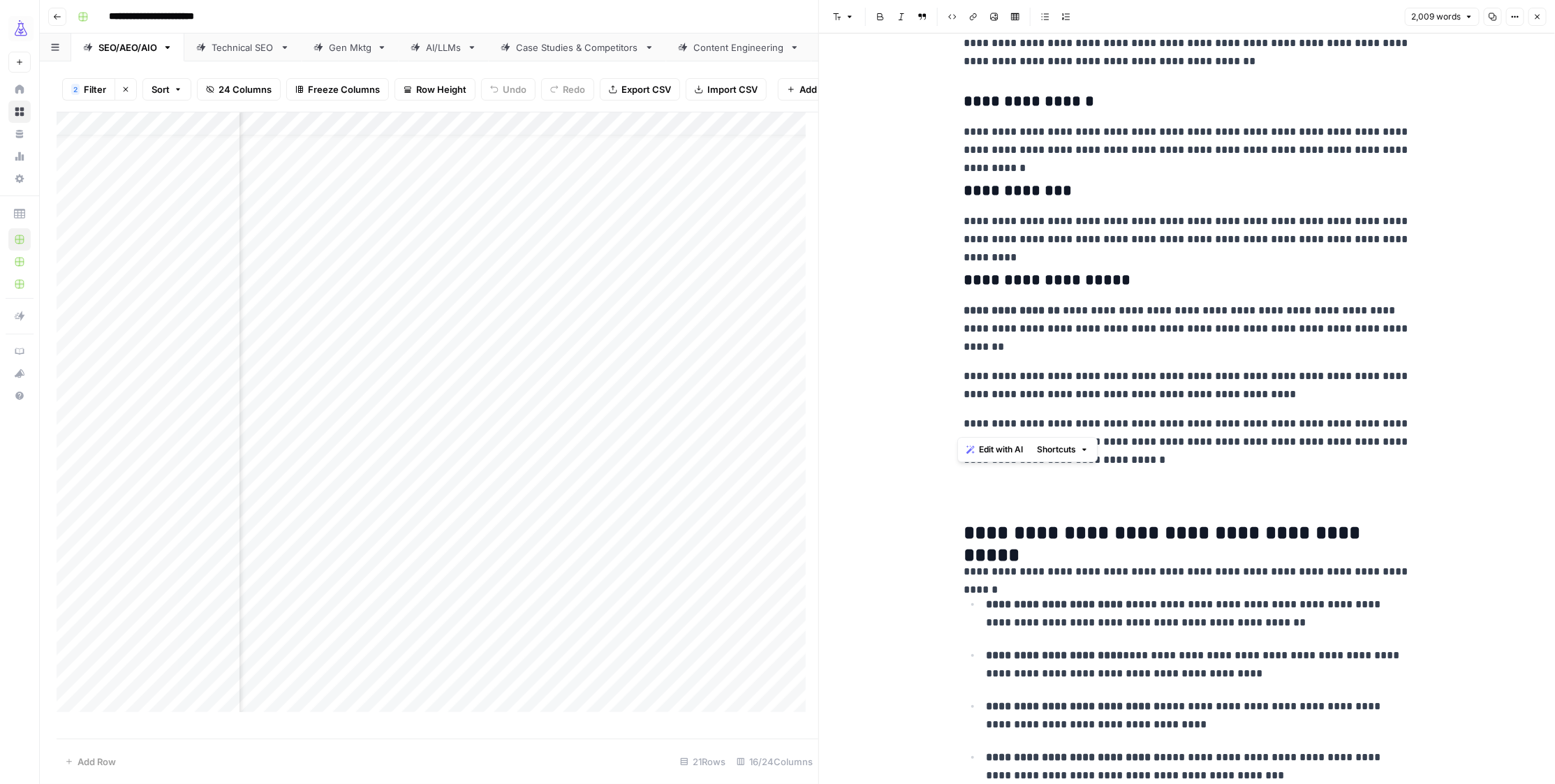 drag, startPoint x: 1022, startPoint y: 424, endPoint x: 964, endPoint y: 412, distance: 59.22837 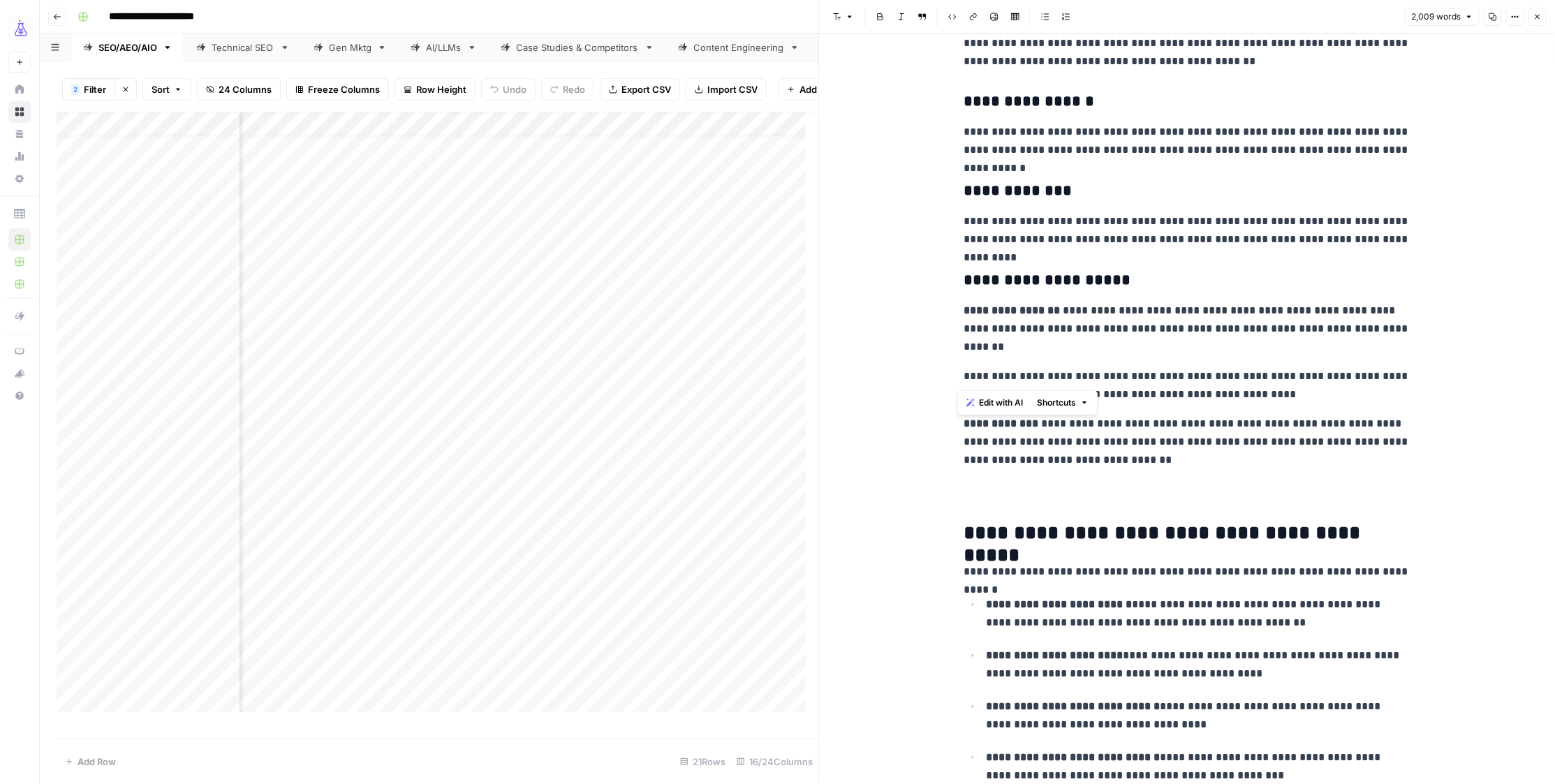 click on "**********" at bounding box center (1187, 1453) 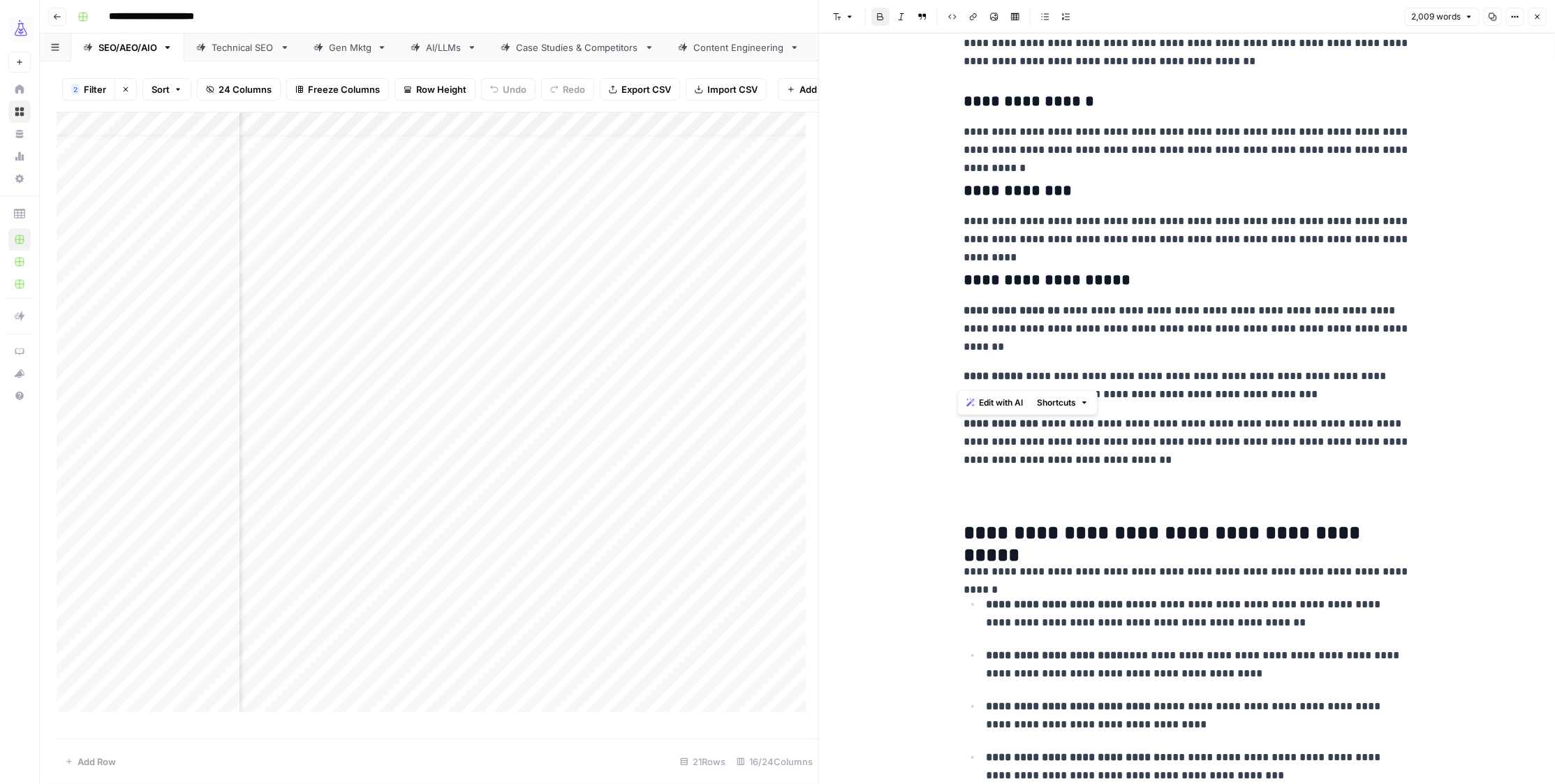 click on "**********" at bounding box center [993, 376] 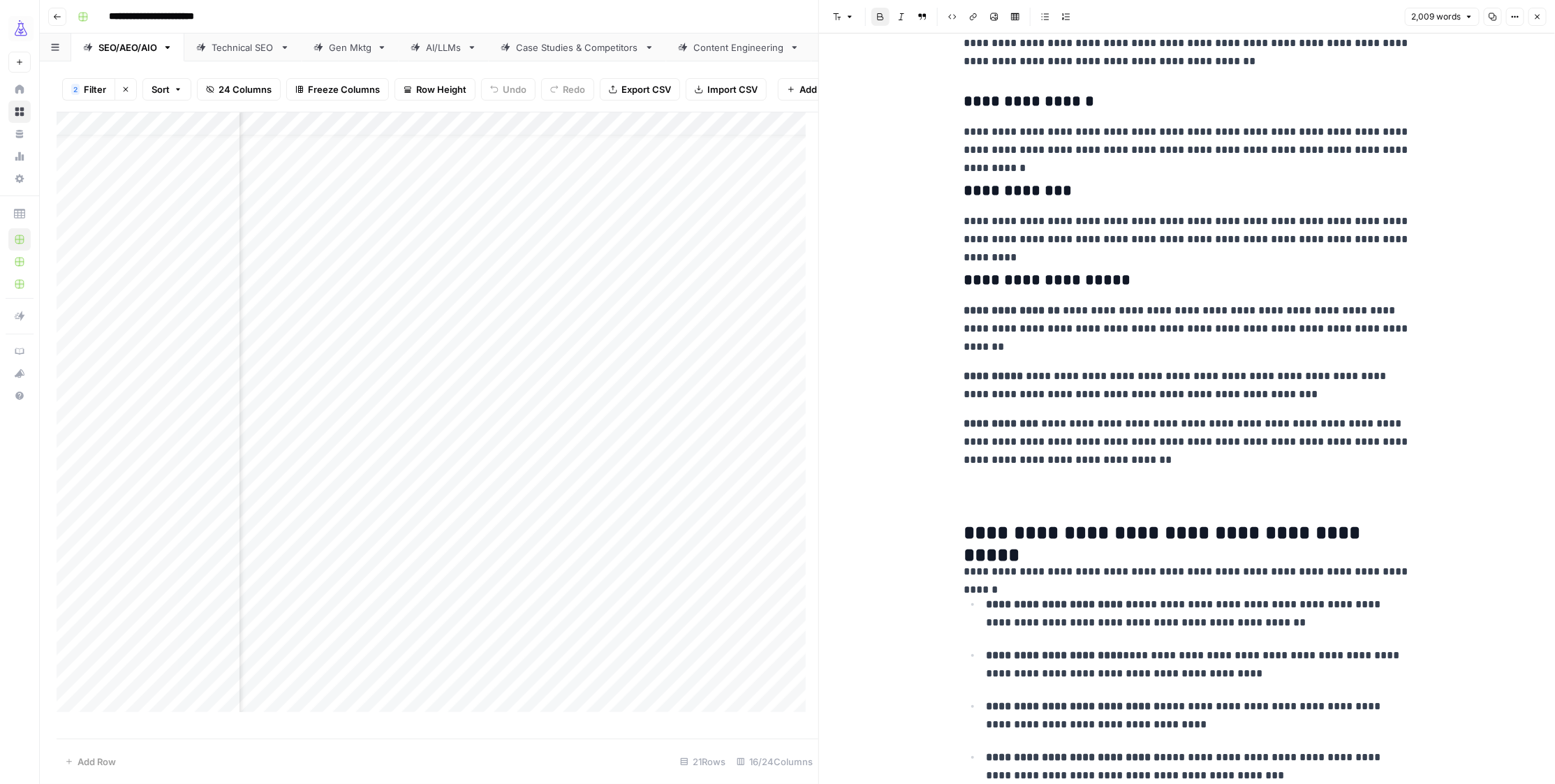 click on "**********" at bounding box center [1187, 1464] 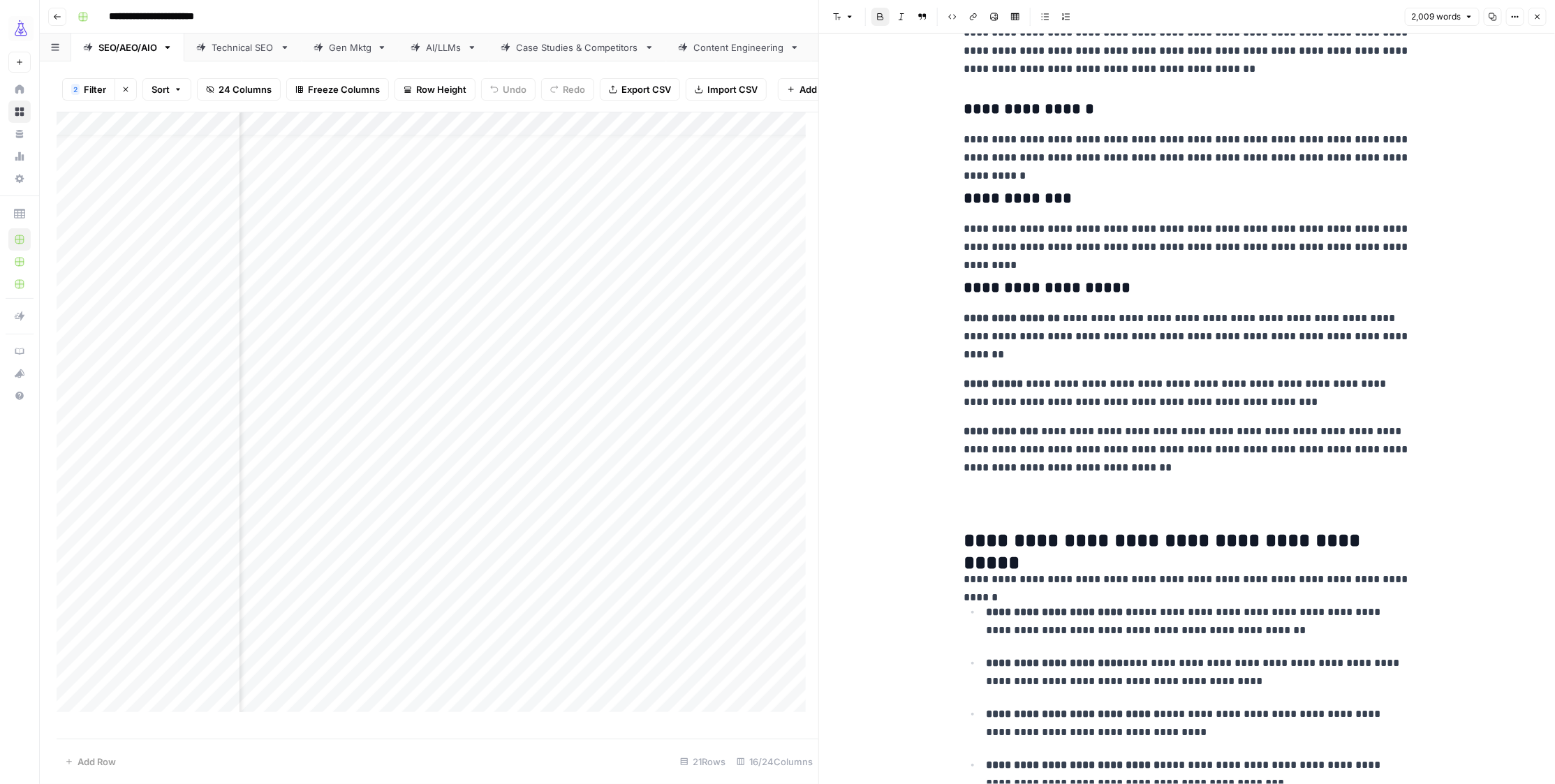 scroll, scrollTop: 1851, scrollLeft: 0, axis: vertical 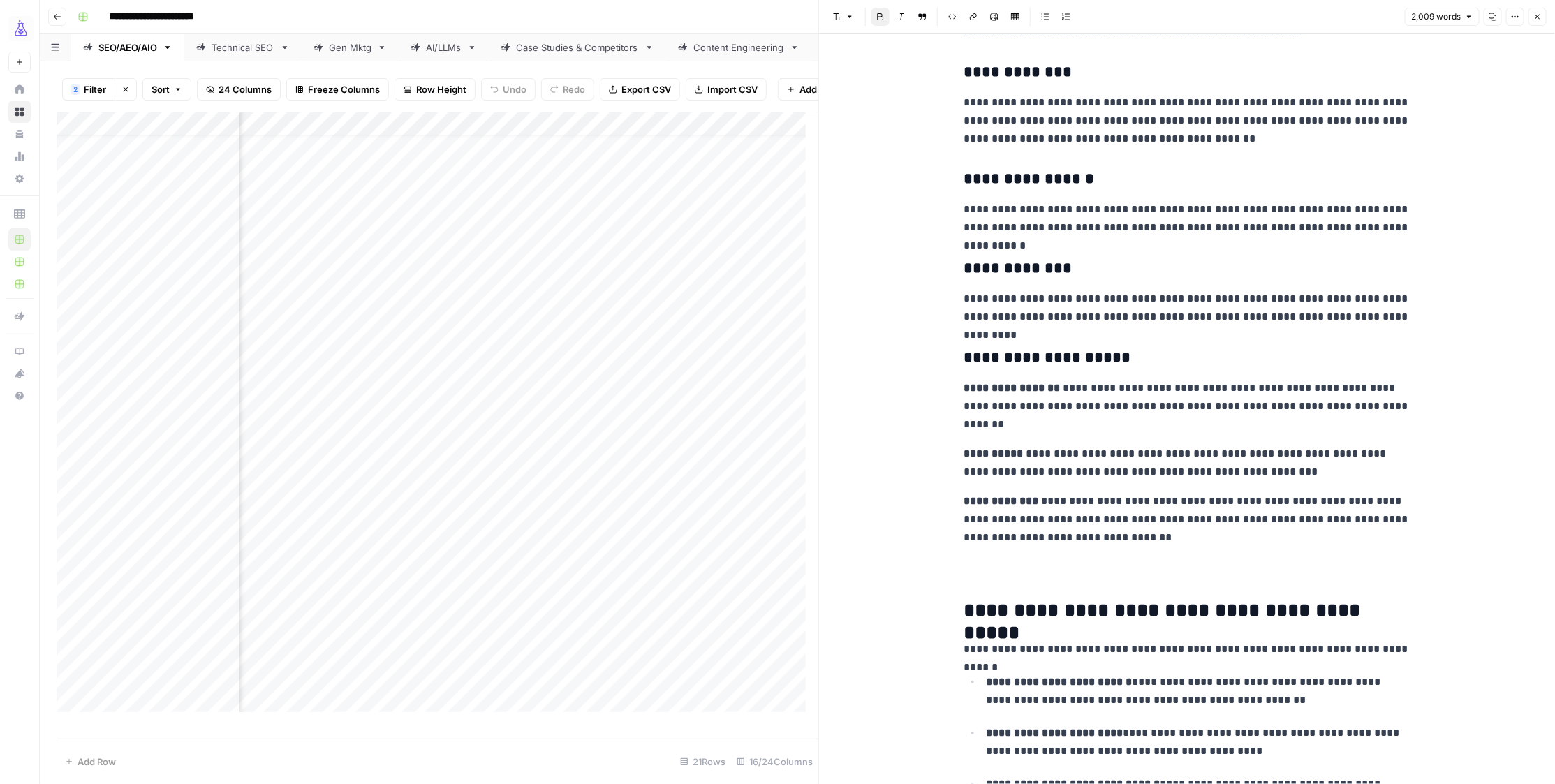 click on "**********" at bounding box center [1187, 358] 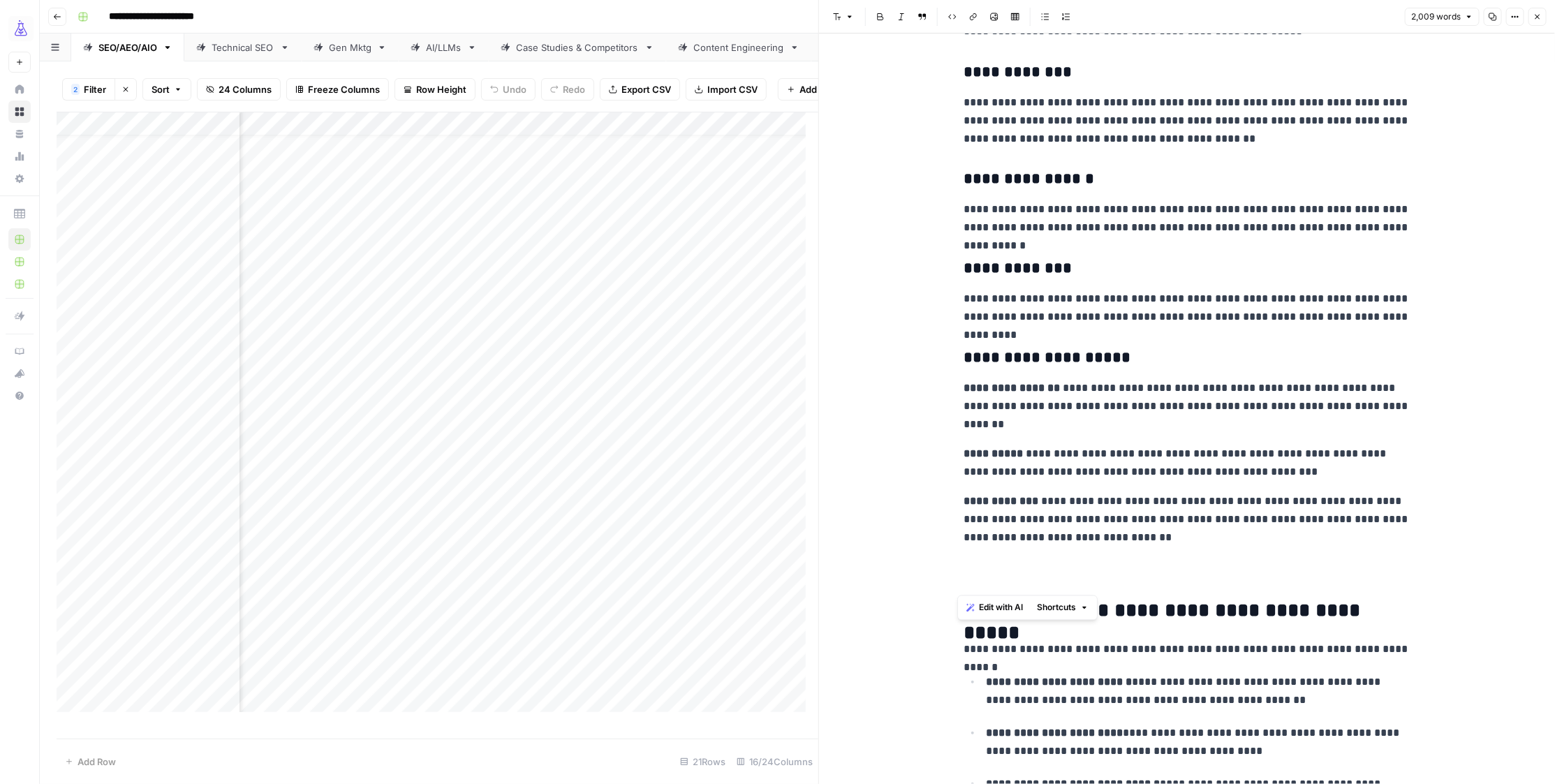 drag, startPoint x: 1001, startPoint y: 392, endPoint x: 1252, endPoint y: 550, distance: 296.58894 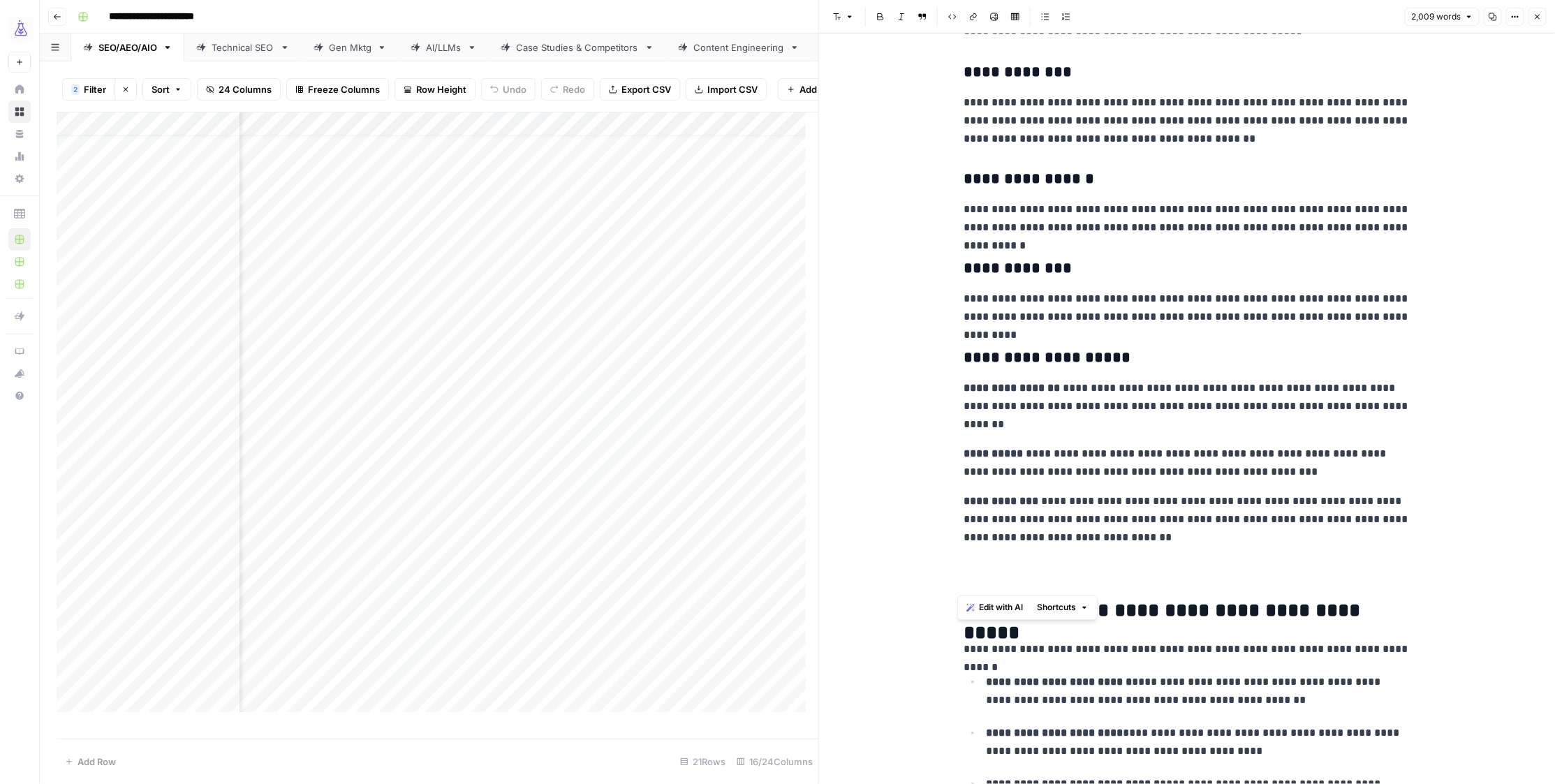 click on "**********" at bounding box center [1187, 1541] 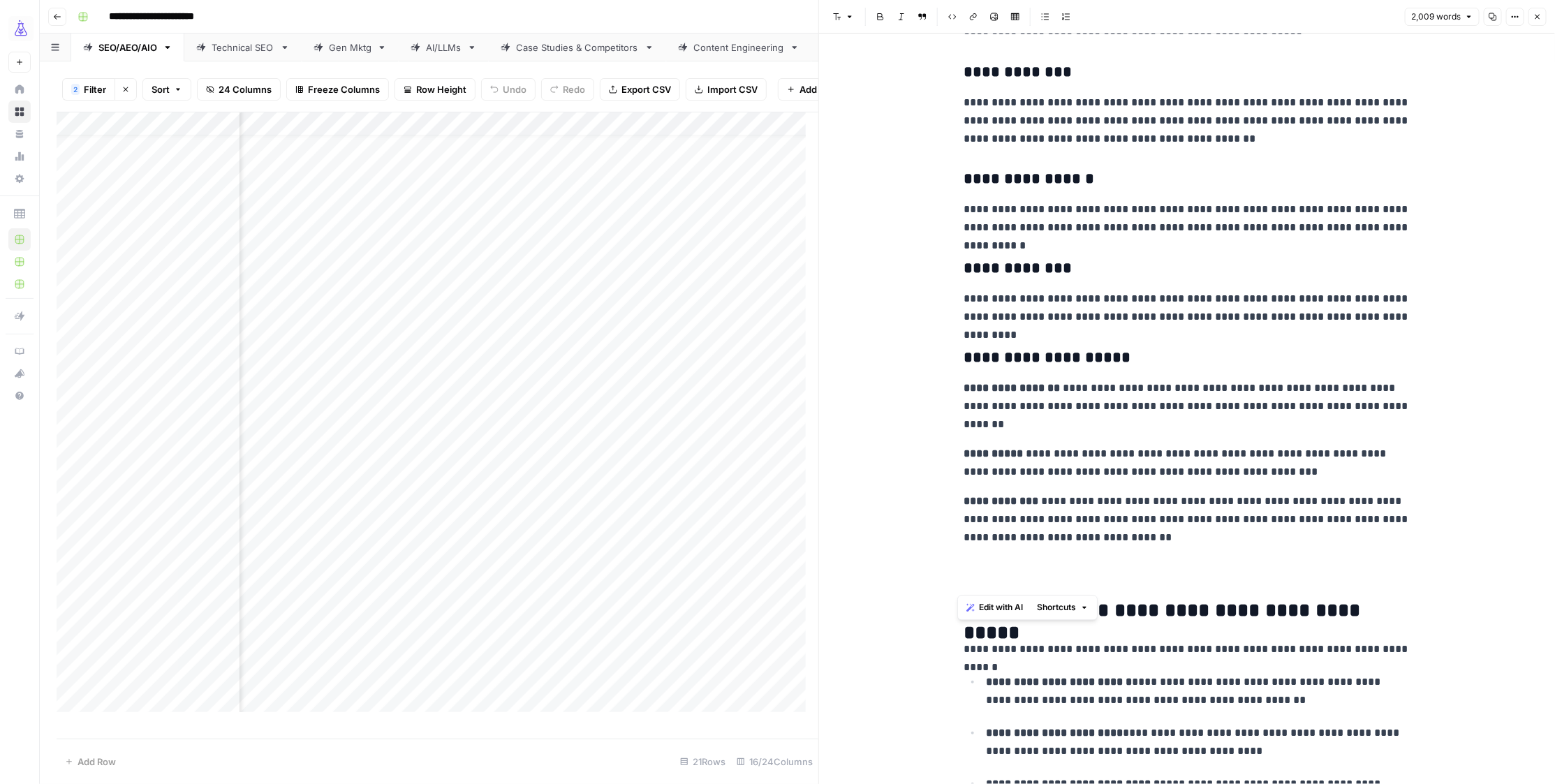 click on "**********" at bounding box center [1187, 358] 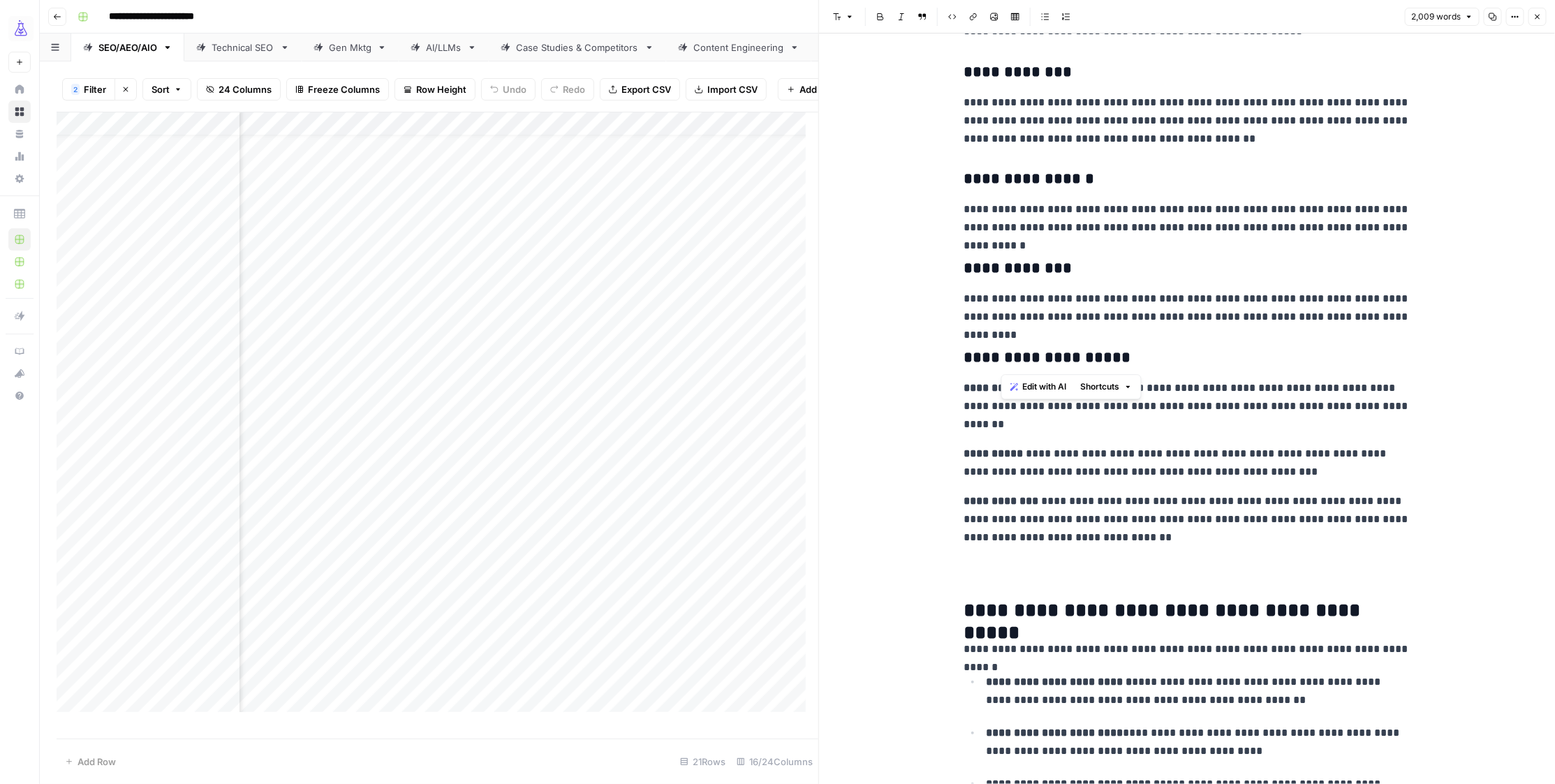 click on "**********" at bounding box center [1187, 358] 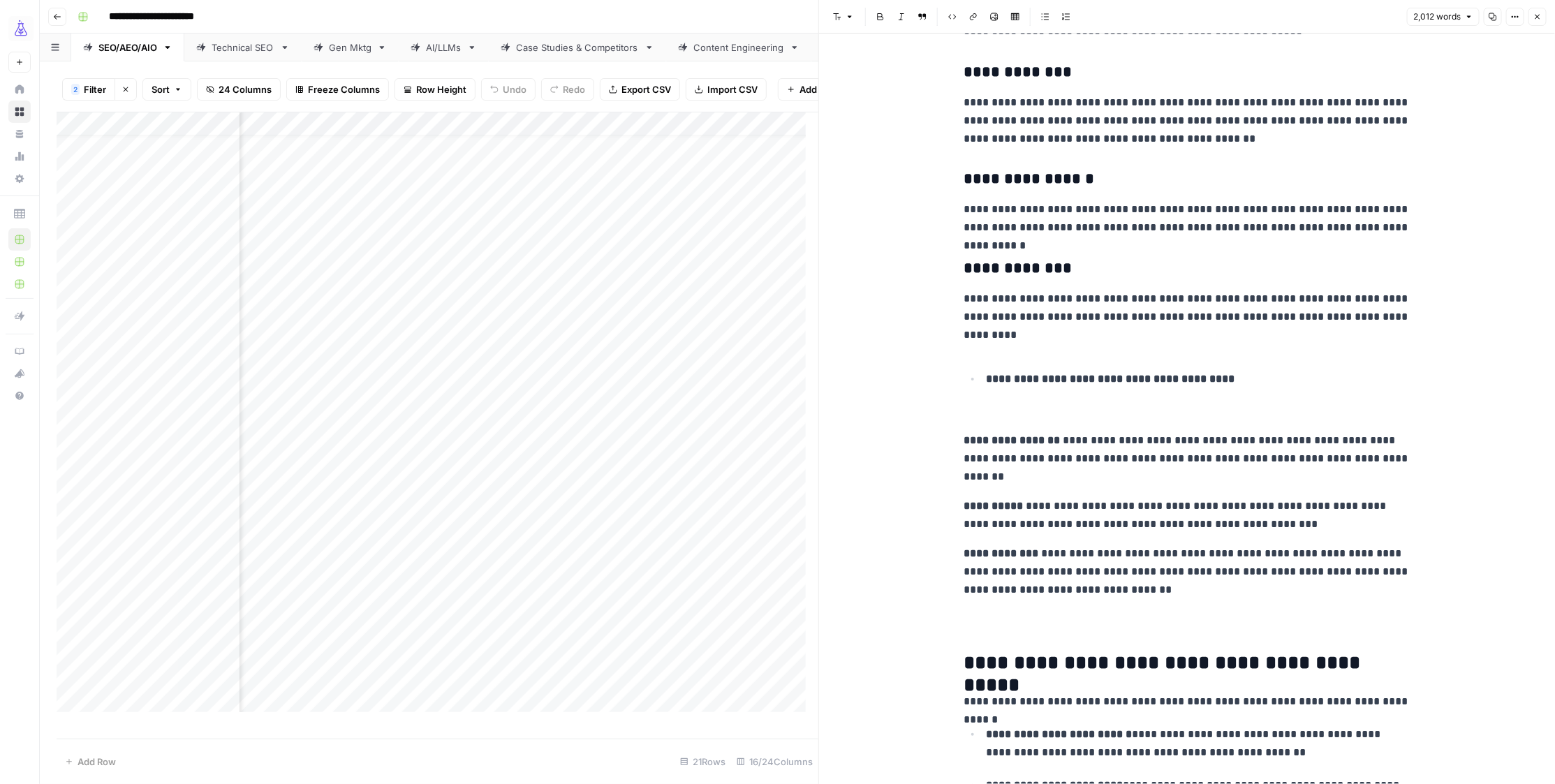 click on "**********" at bounding box center [1110, 378] 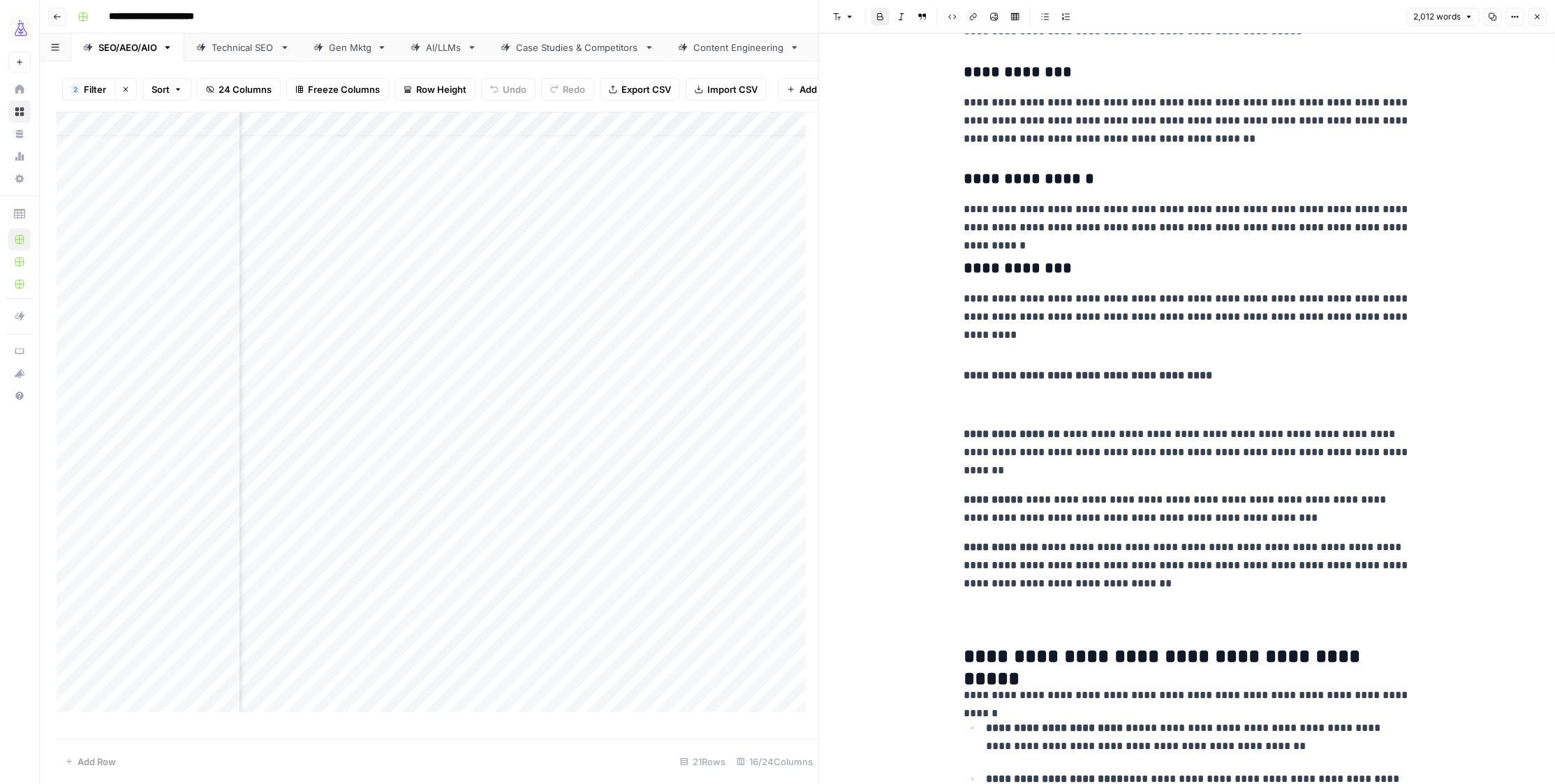 drag, startPoint x: 832, startPoint y: 12, endPoint x: 838, endPoint y: 29, distance: 18.027756 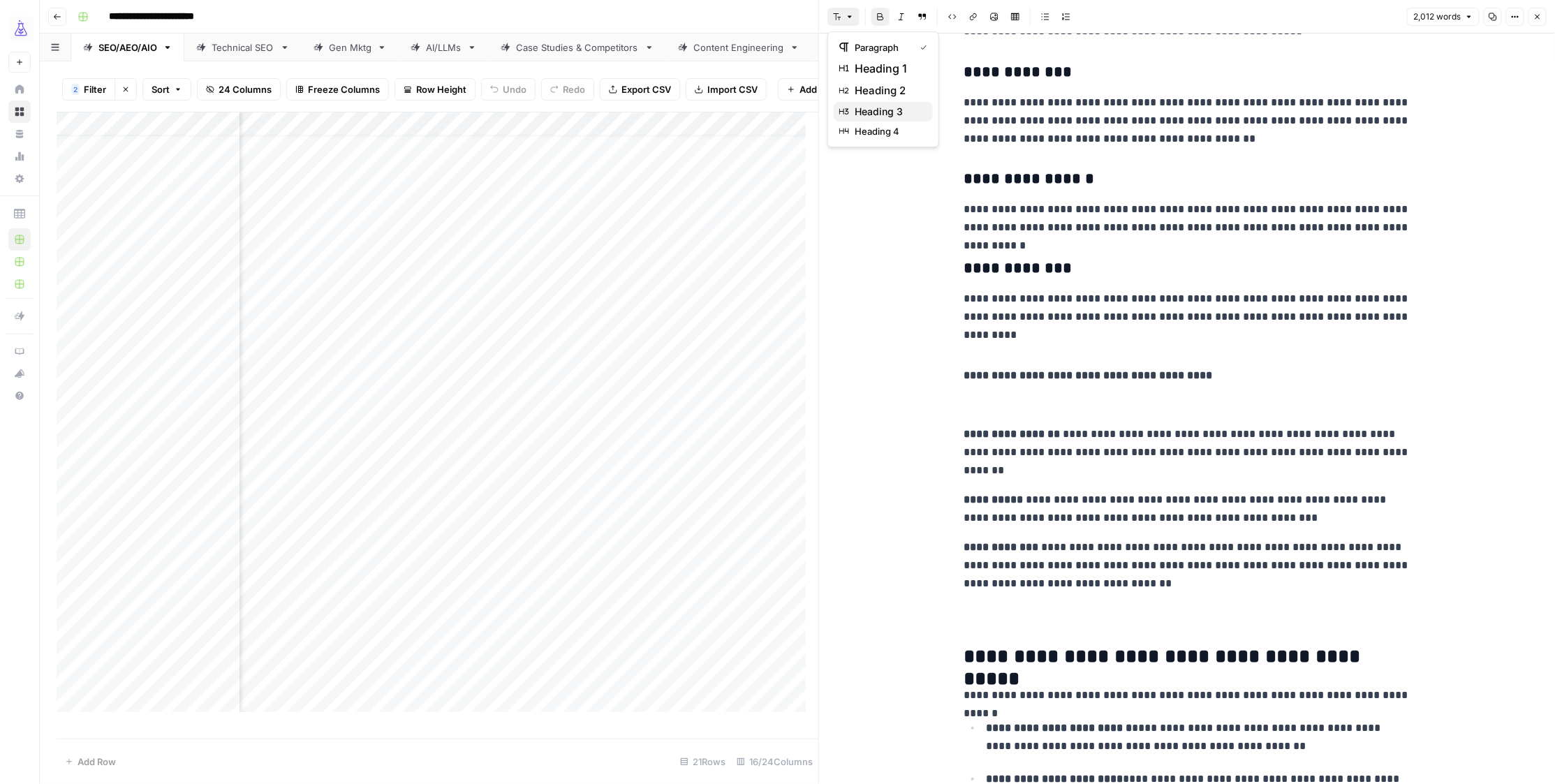 click on "heading 3" at bounding box center [878, 112] 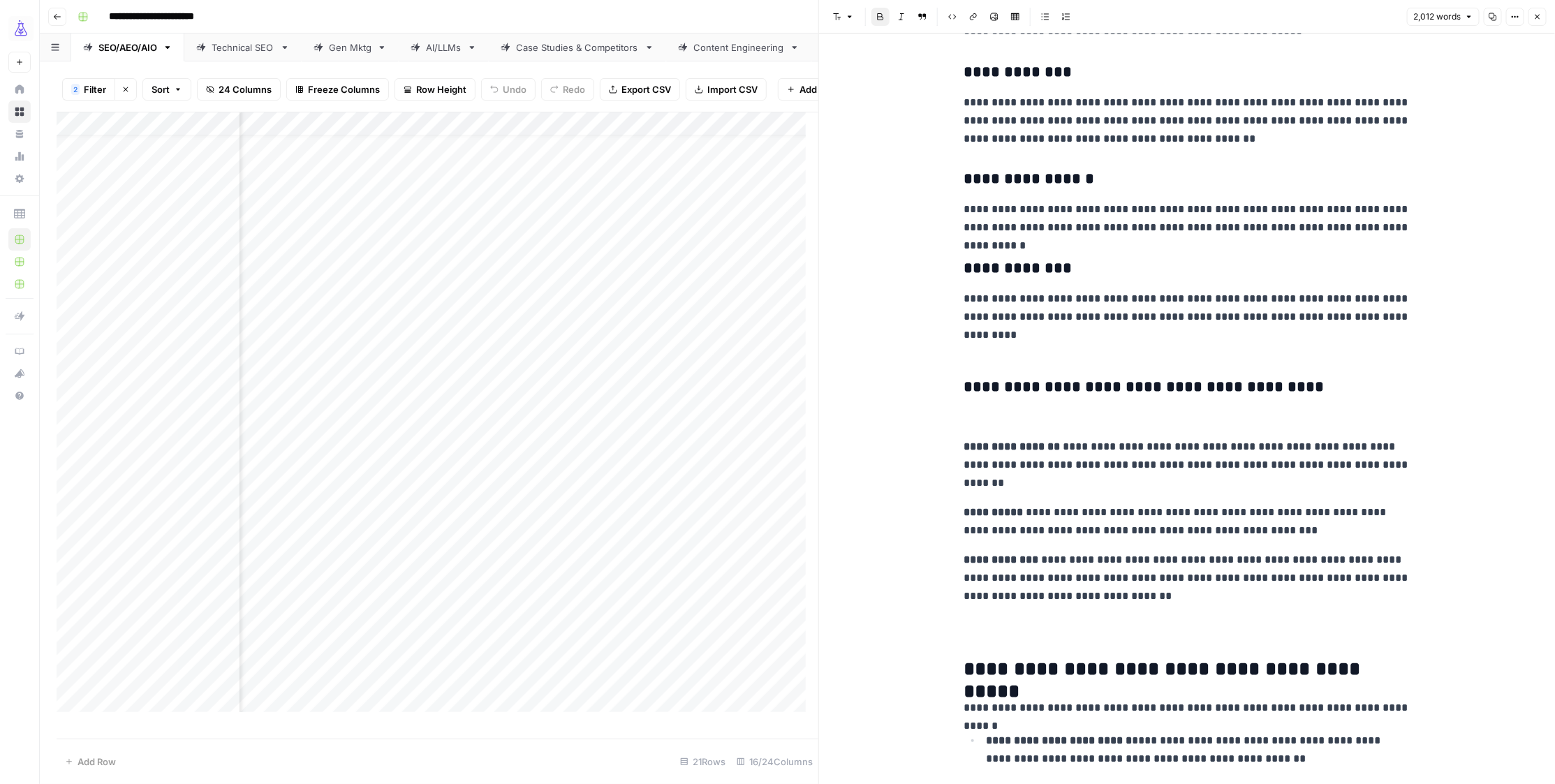 click at bounding box center (1187, 417) 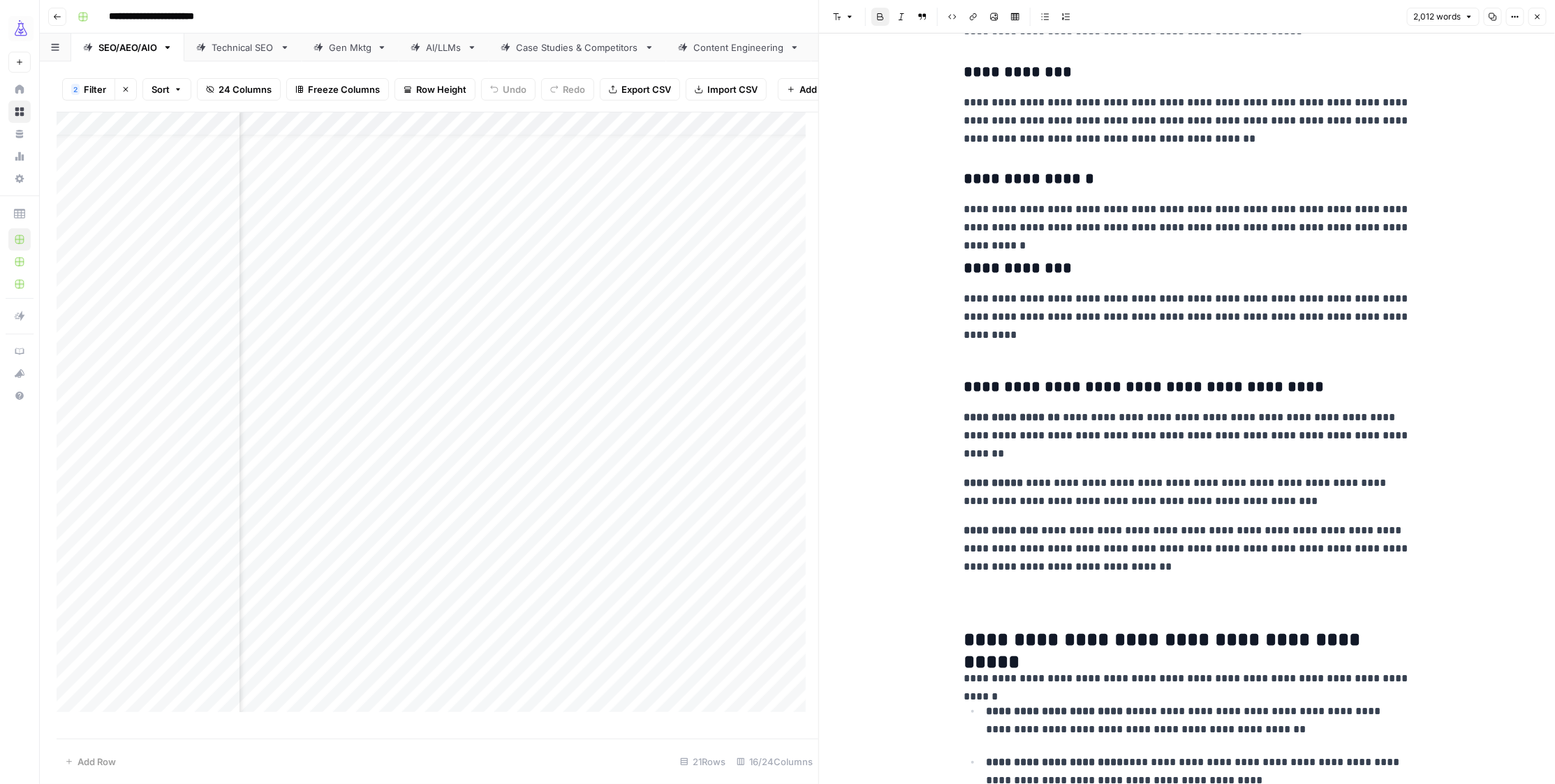 click on "**********" at bounding box center [1144, 387] 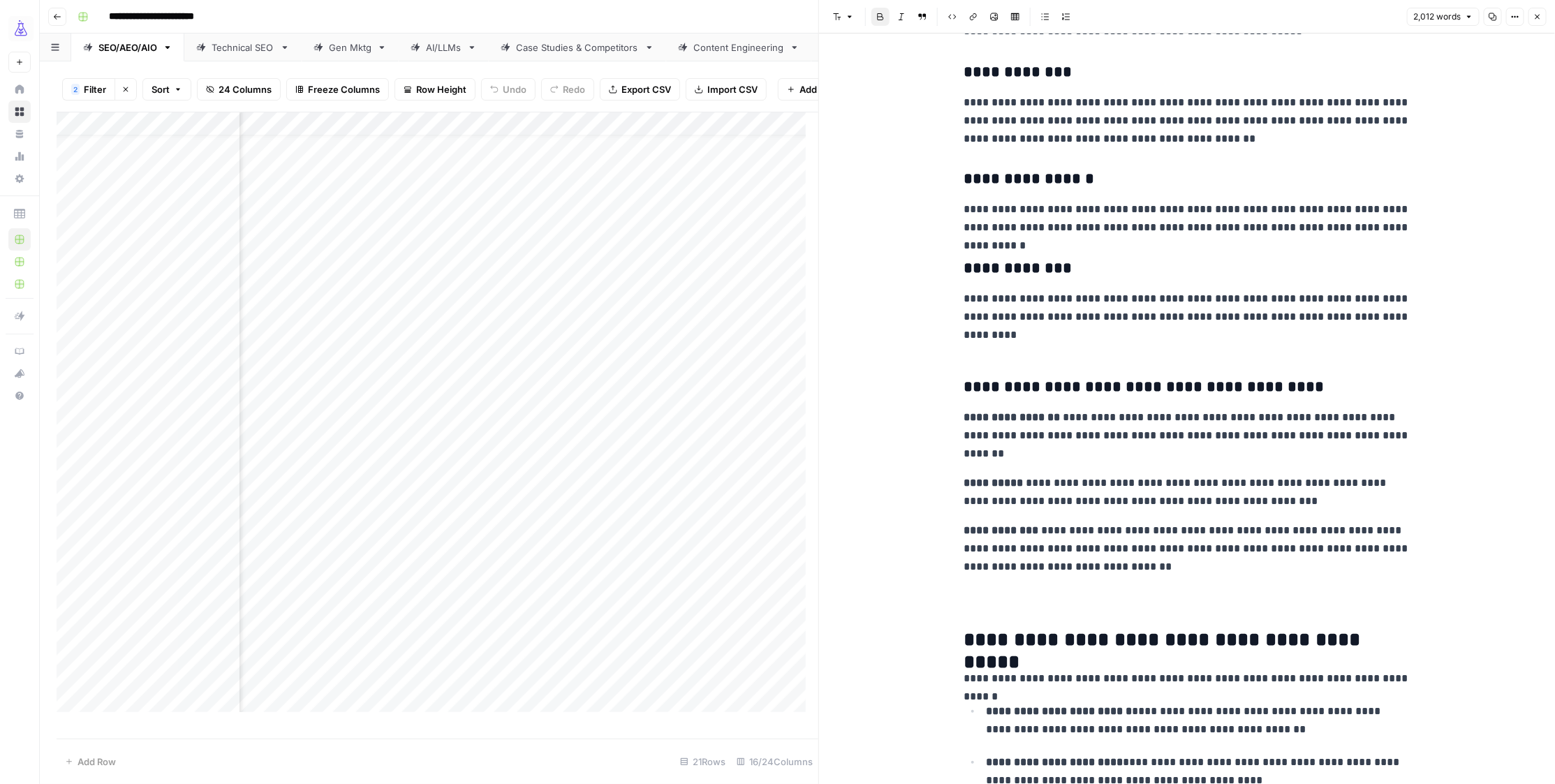 click on "**********" at bounding box center (1144, 387) 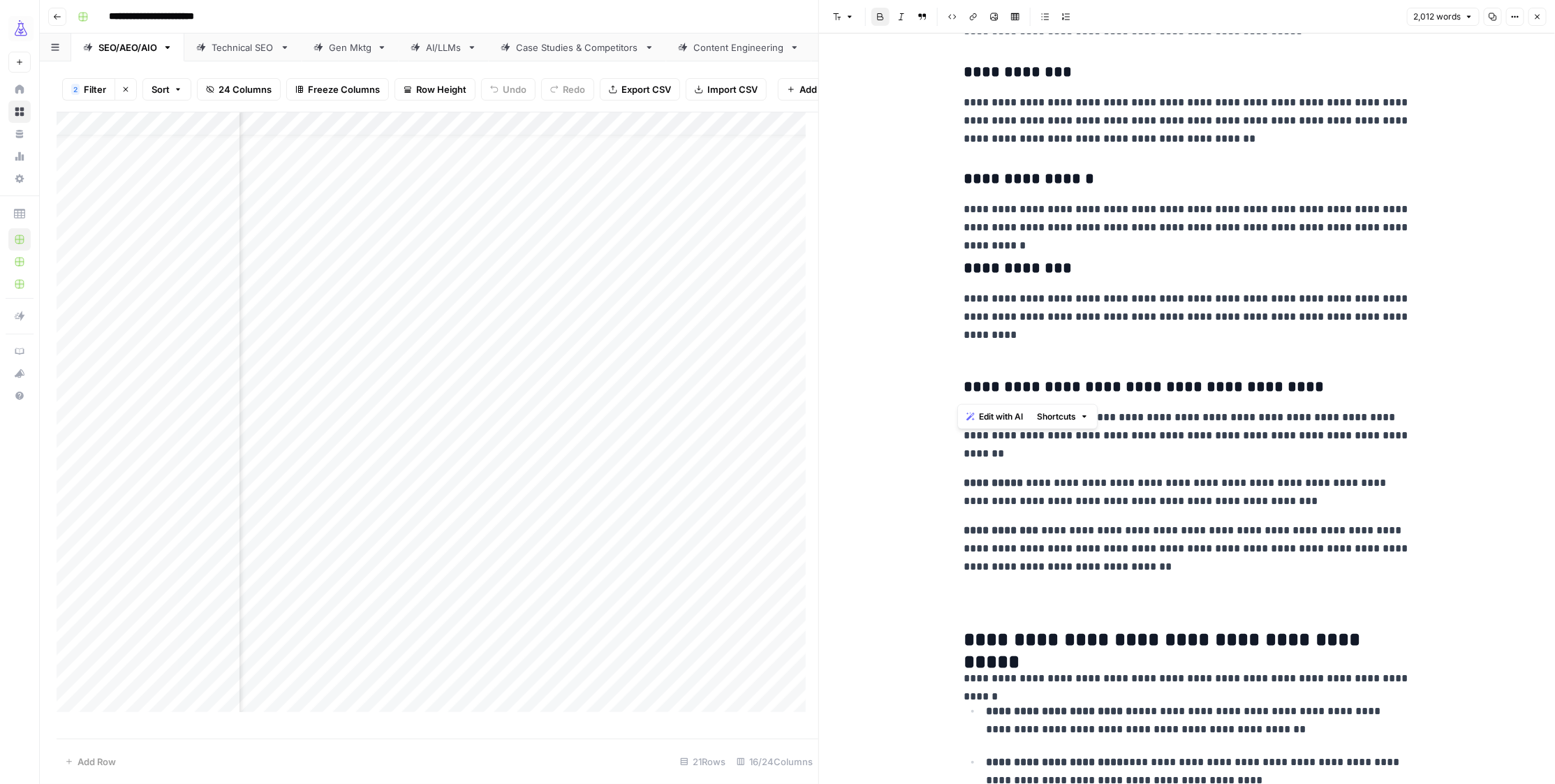 click on "**********" at bounding box center (1144, 387) 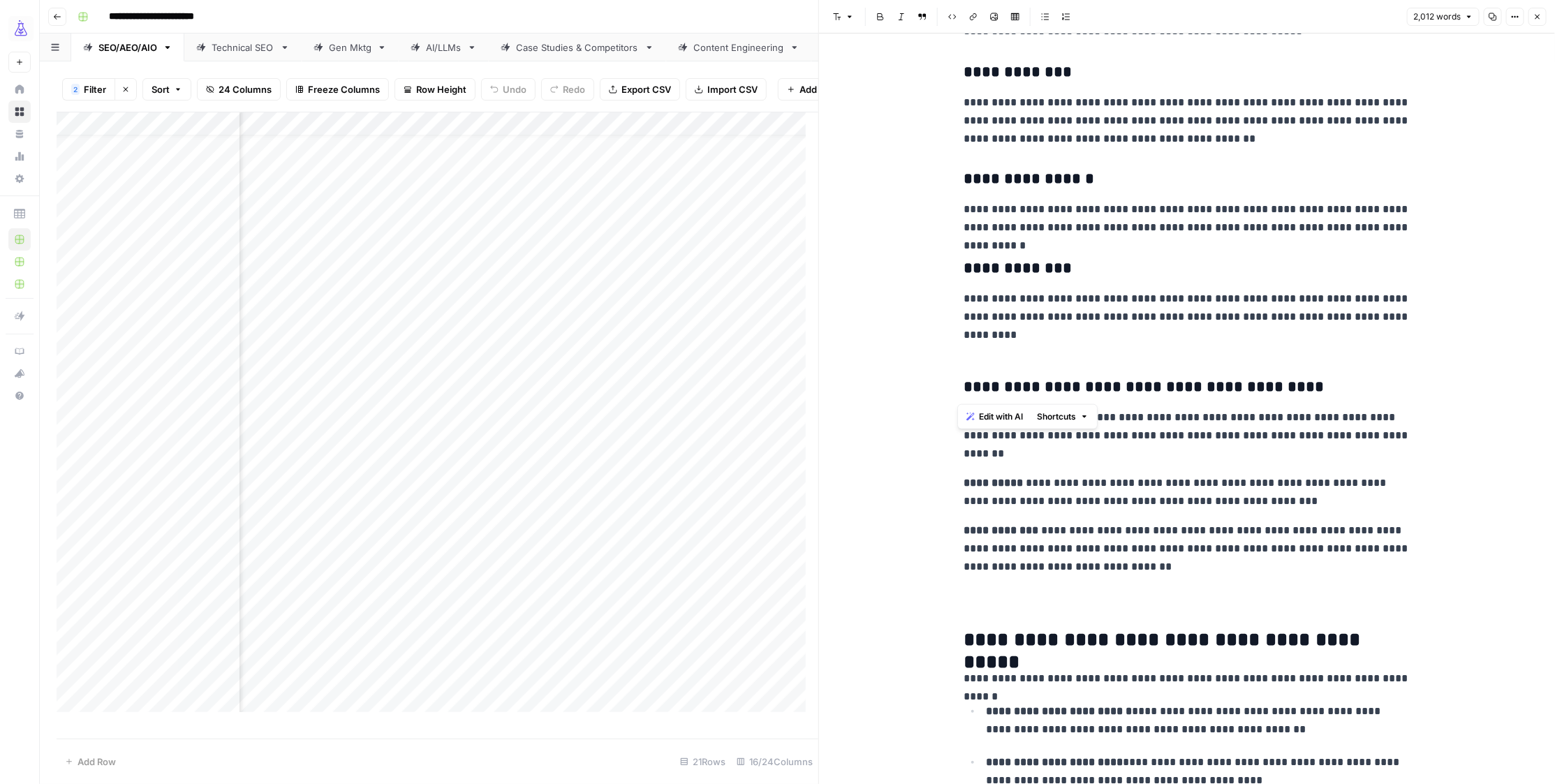 drag, startPoint x: 1042, startPoint y: 360, endPoint x: 1029, endPoint y: 344, distance: 20.615528 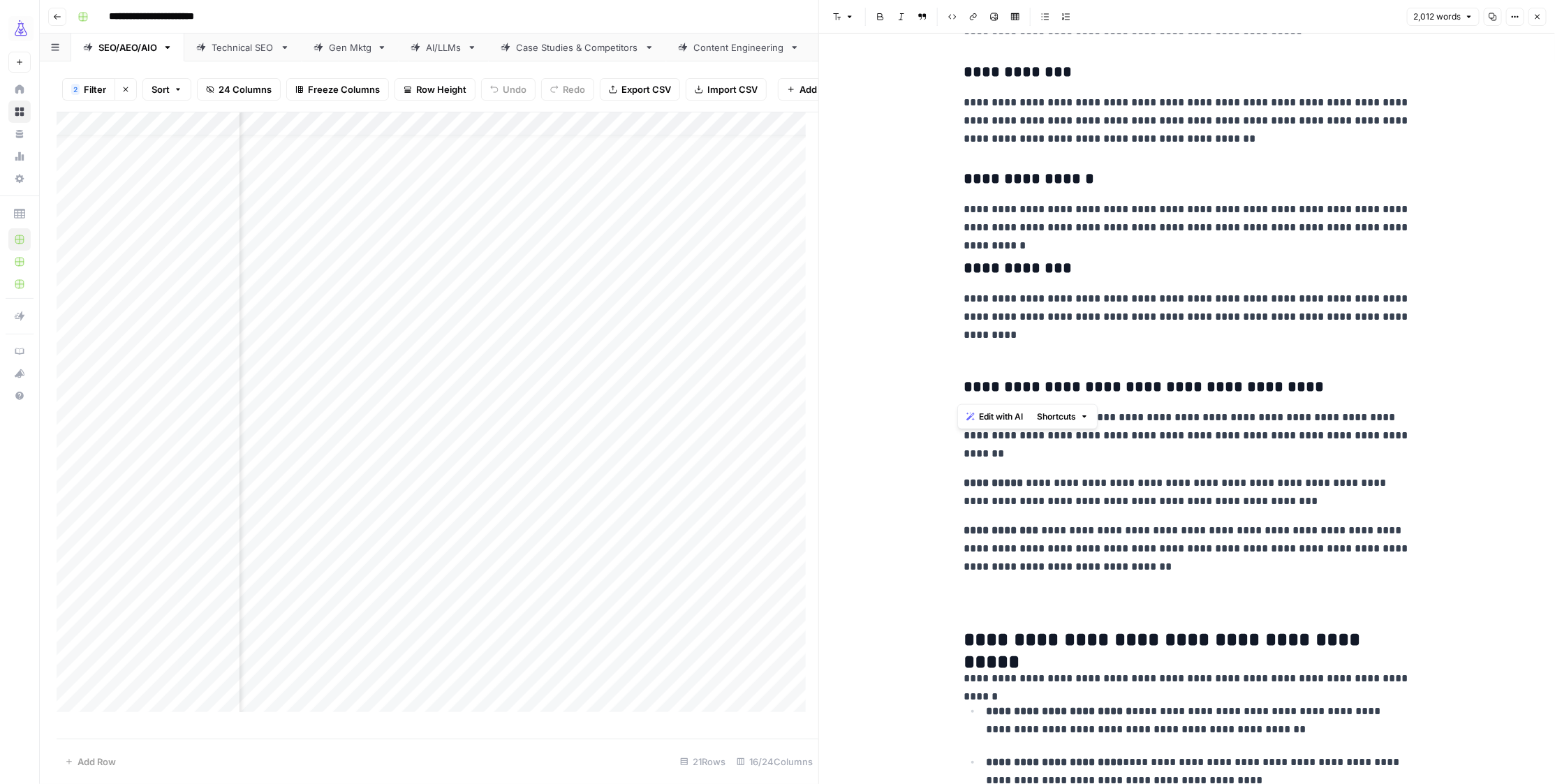 click on "**********" at bounding box center [1187, 1556] 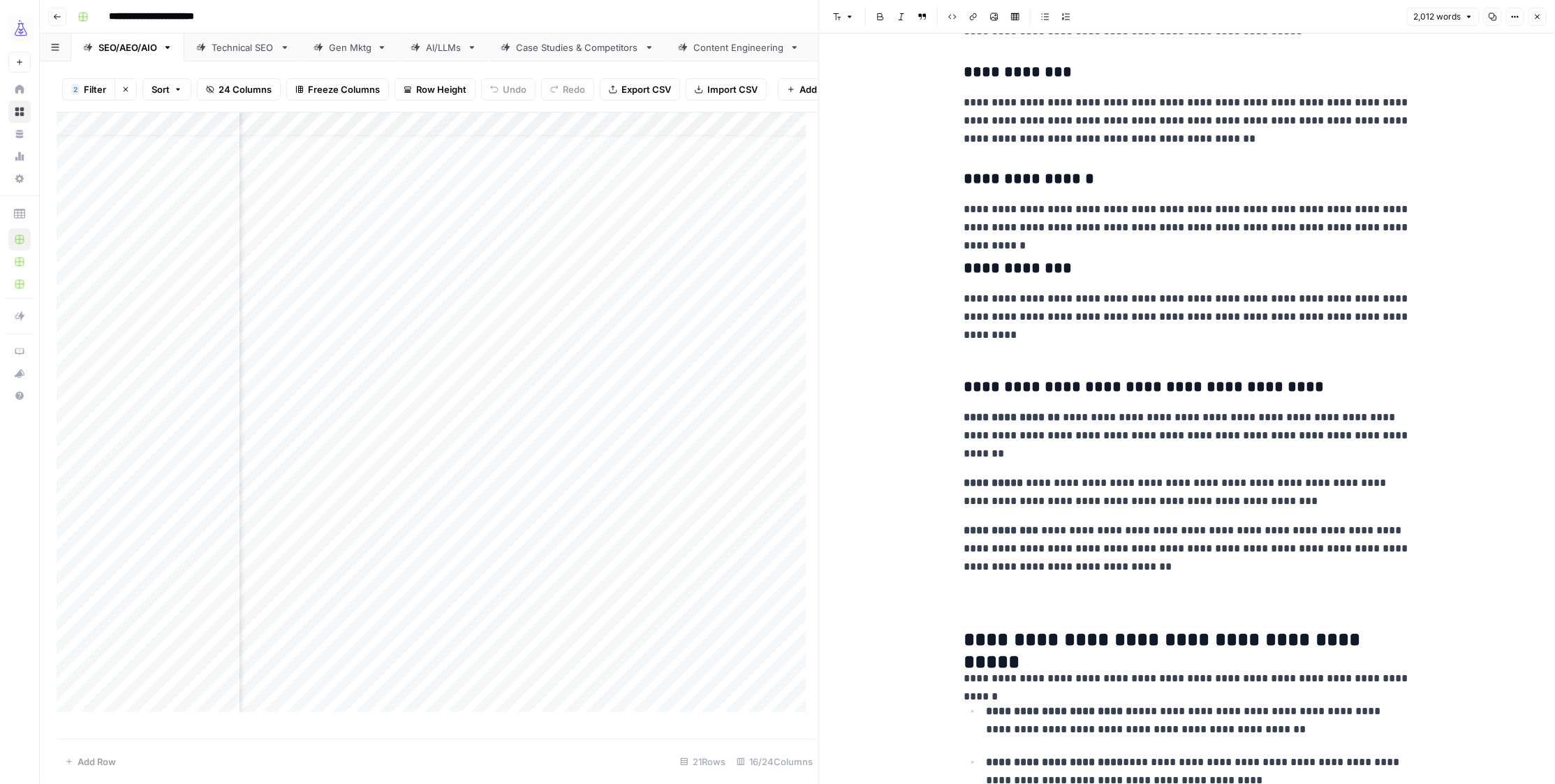 click at bounding box center (1187, 346) 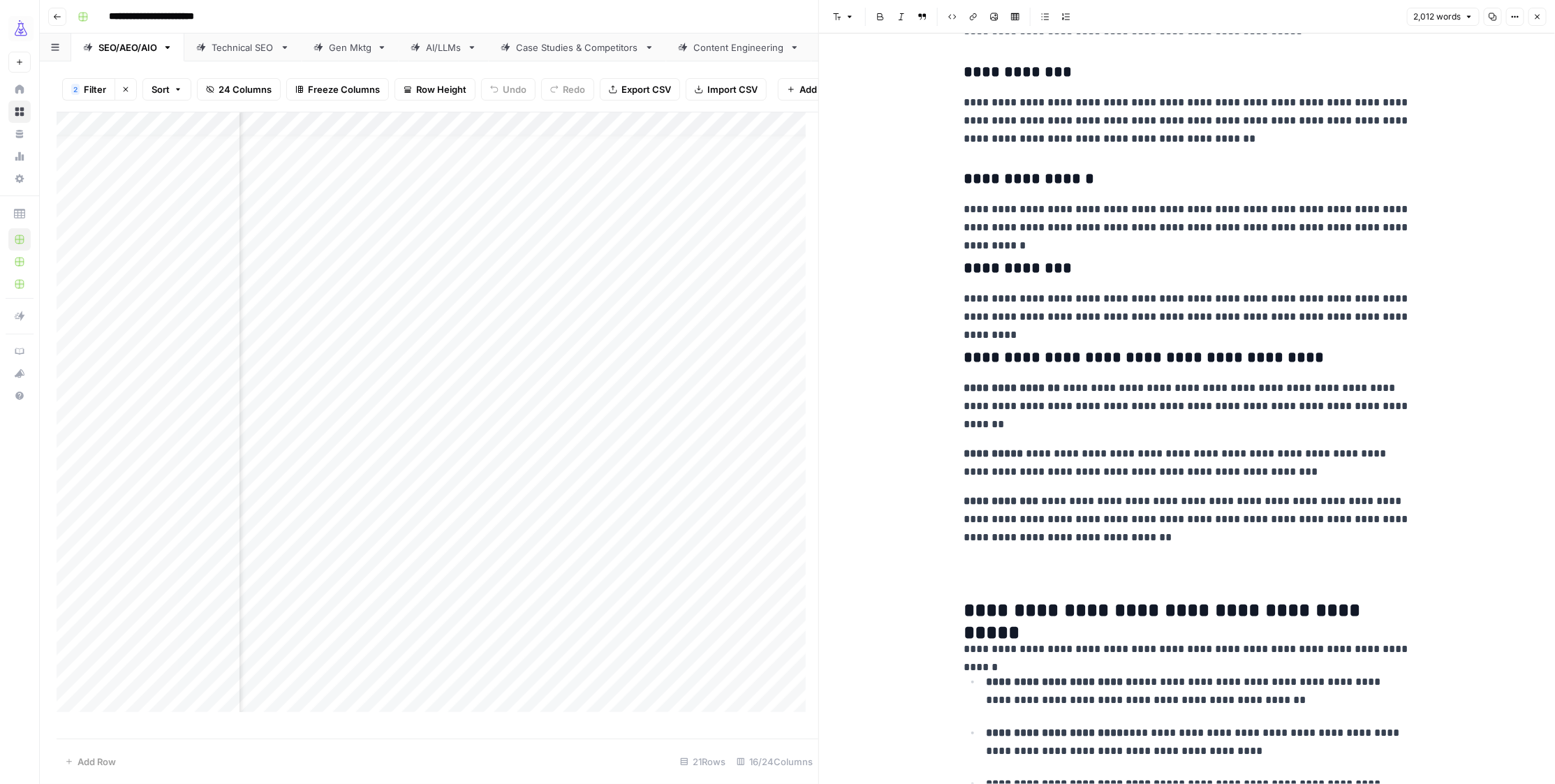 scroll, scrollTop: 0, scrollLeft: 859, axis: horizontal 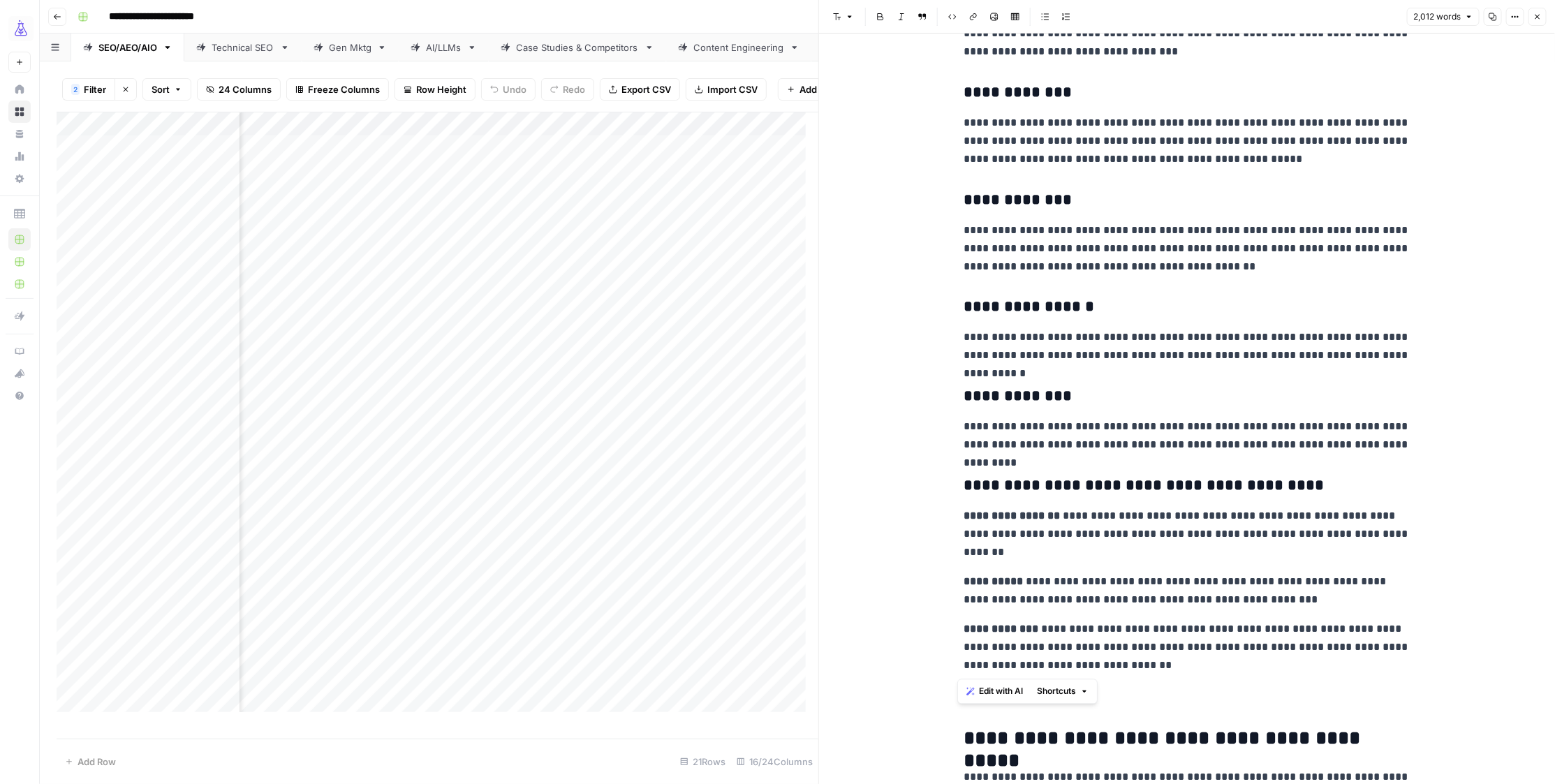 drag, startPoint x: 961, startPoint y: 205, endPoint x: 1346, endPoint y: 670, distance: 603.69694 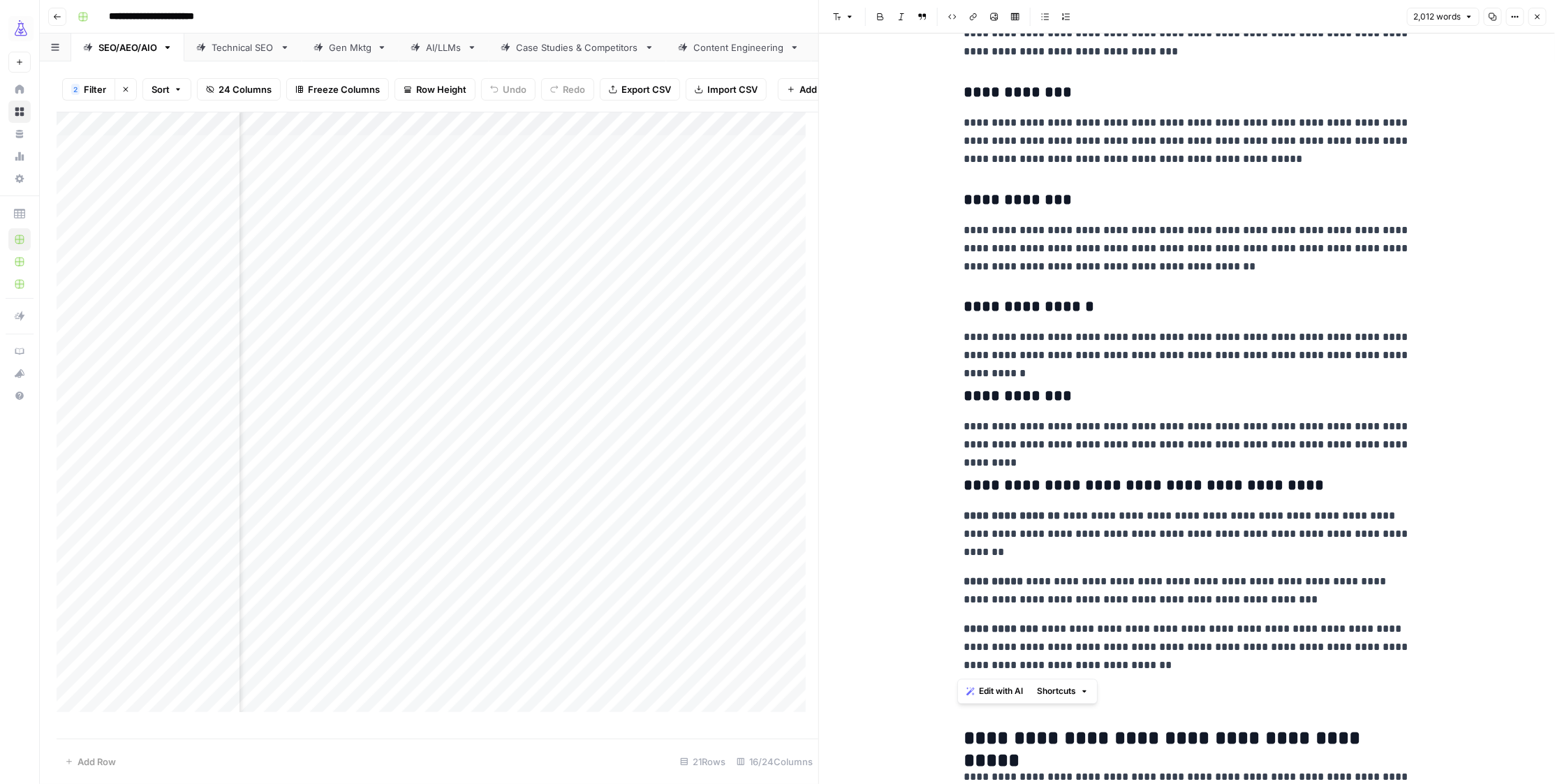 copy on "**********" 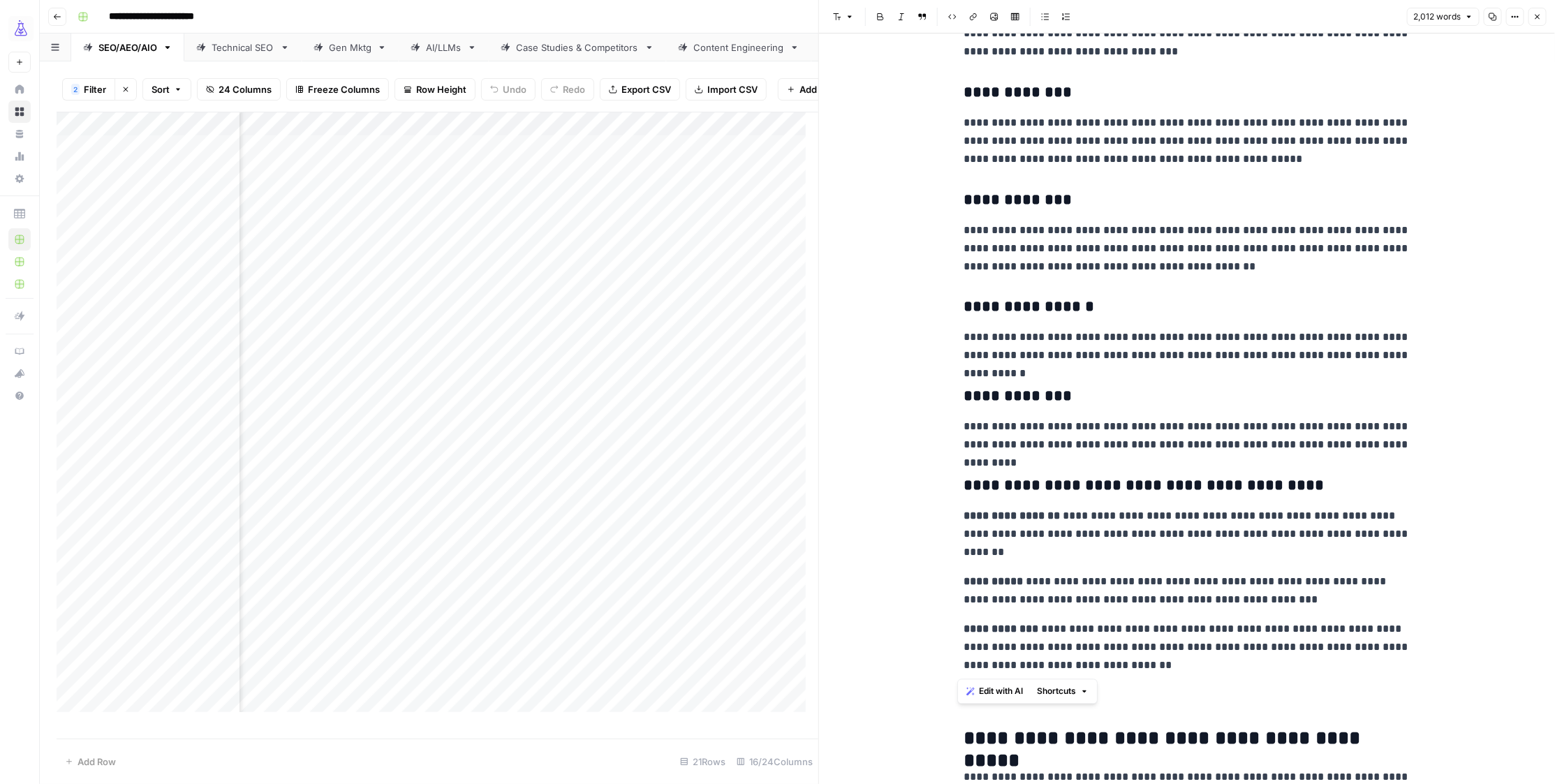 click on "**********" at bounding box center (1187, 397) 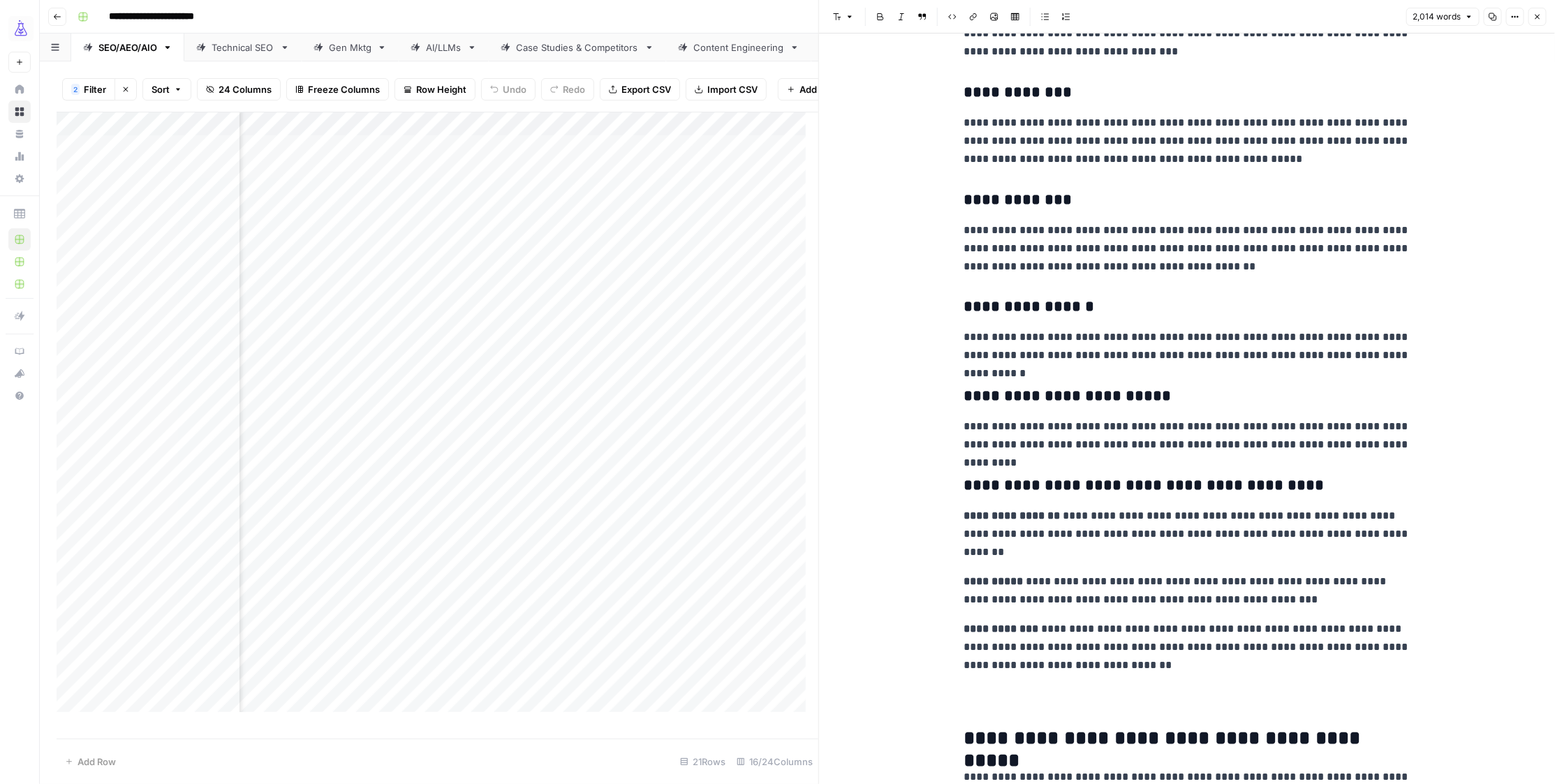 click on "**********" at bounding box center (1187, 486) 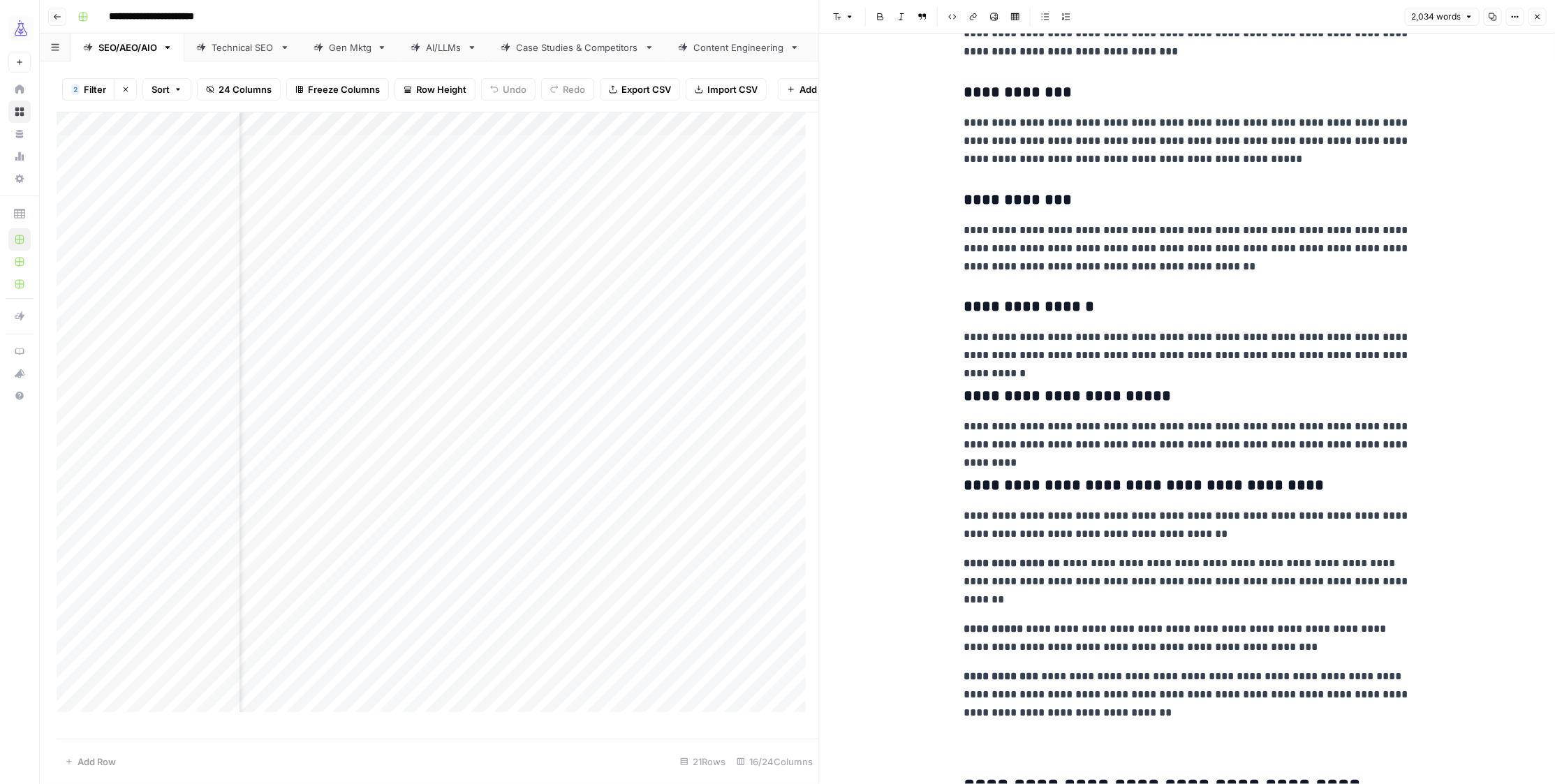 click on "**********" at bounding box center (1187, 486) 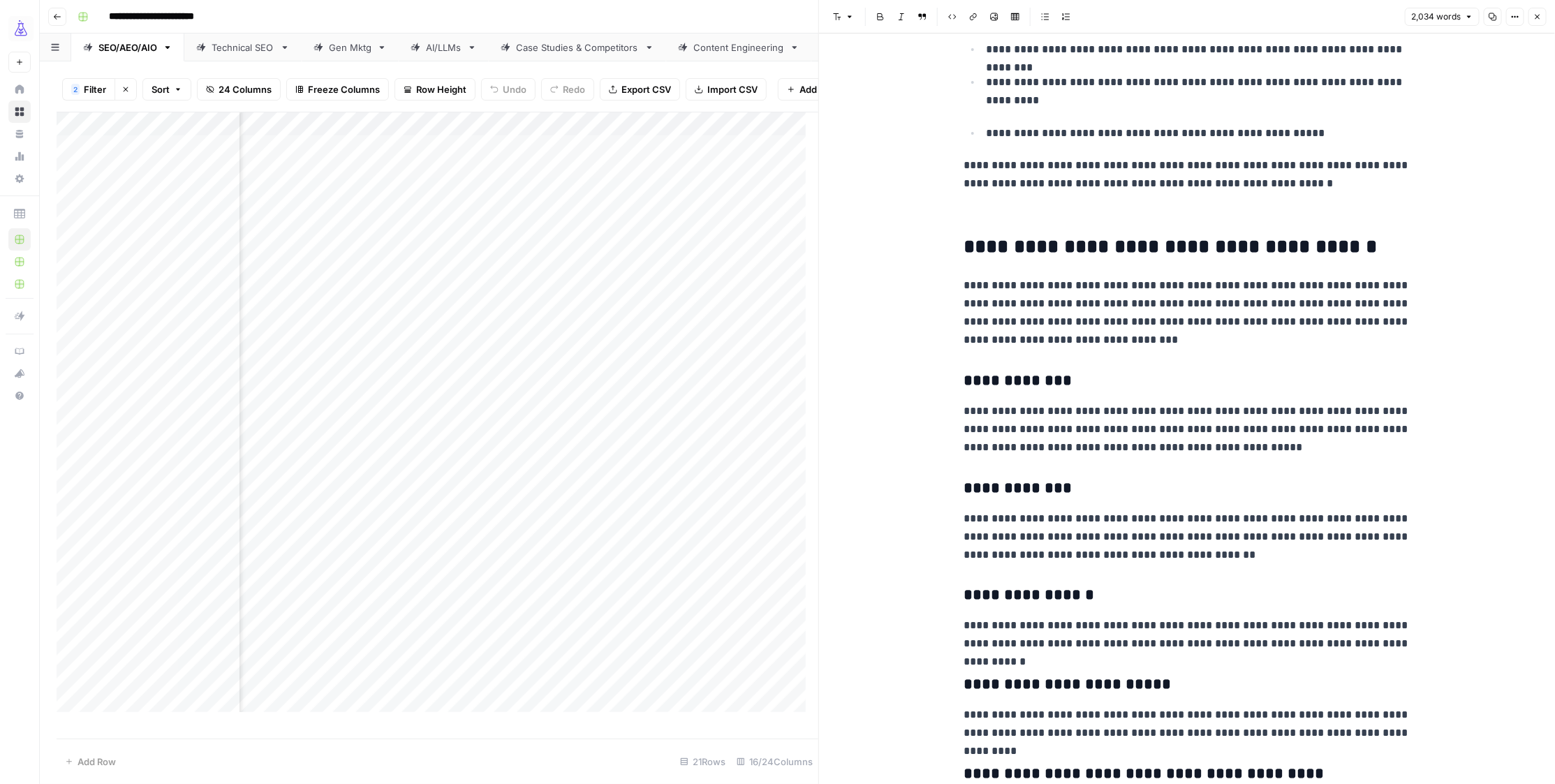 scroll, scrollTop: 1416, scrollLeft: 0, axis: vertical 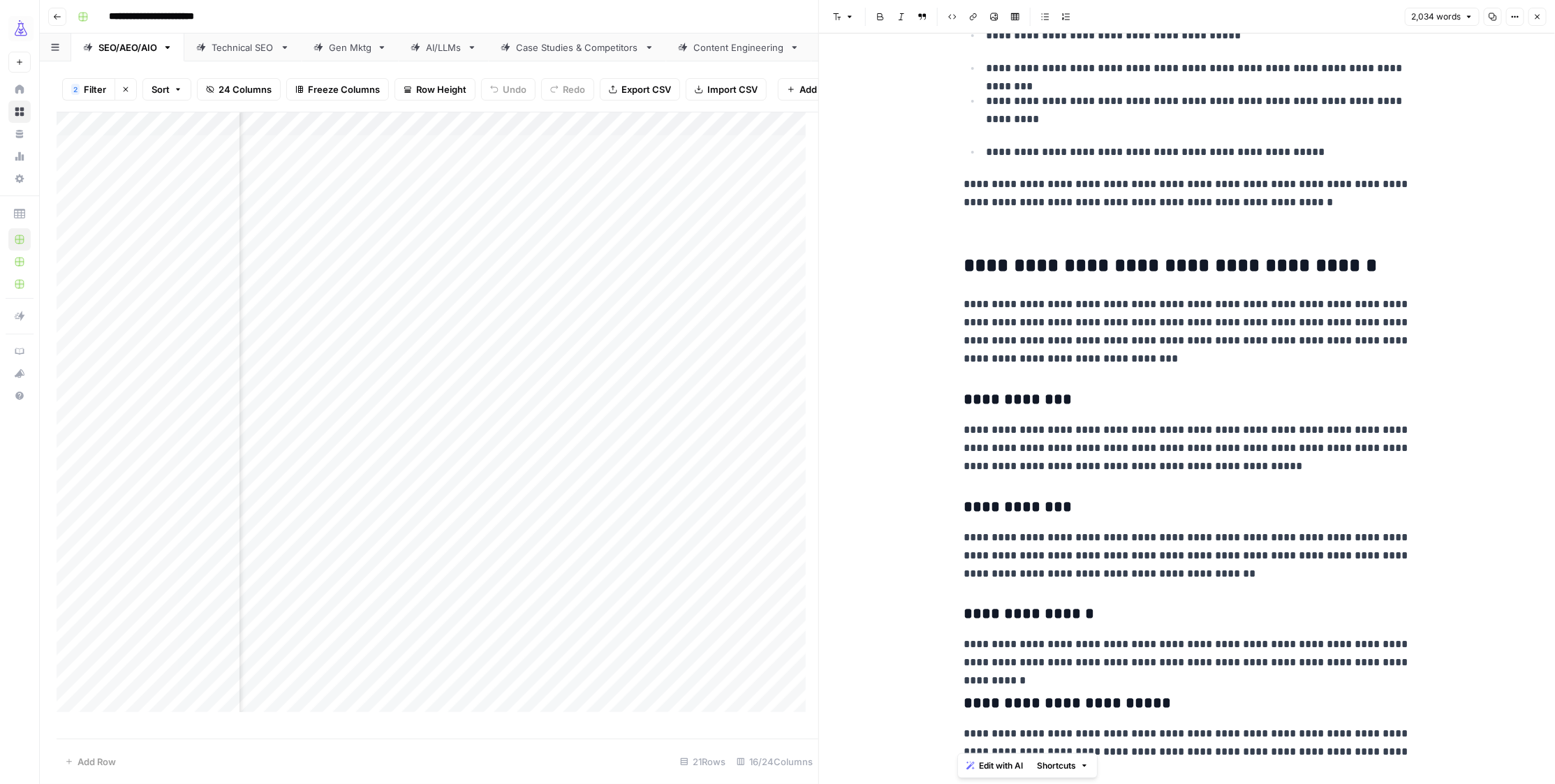 drag, startPoint x: 1200, startPoint y: 614, endPoint x: 961, endPoint y: 260, distance: 427.12644 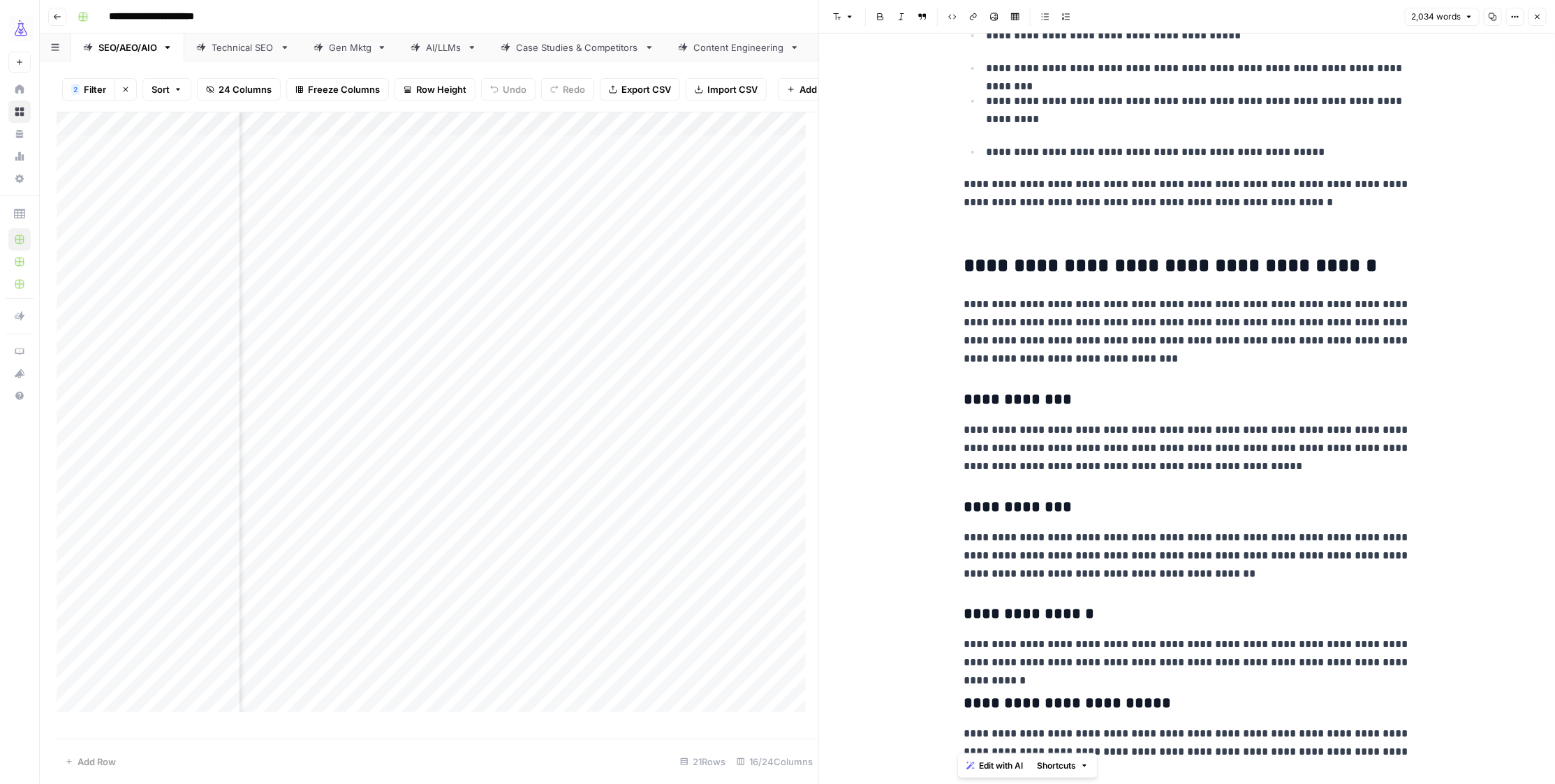 click on "**********" at bounding box center [1187, 448] 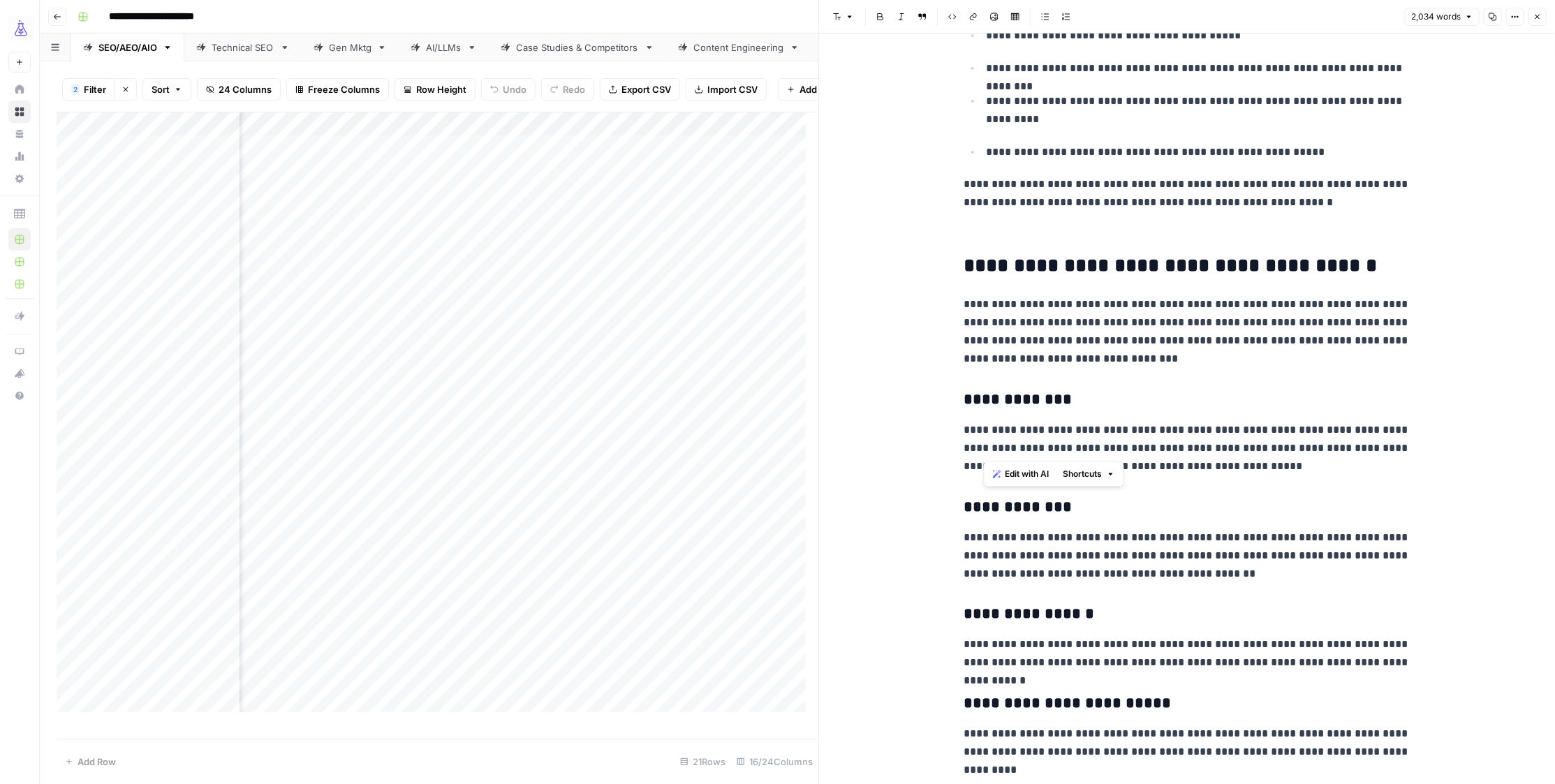 click on "**********" at bounding box center [1187, 448] 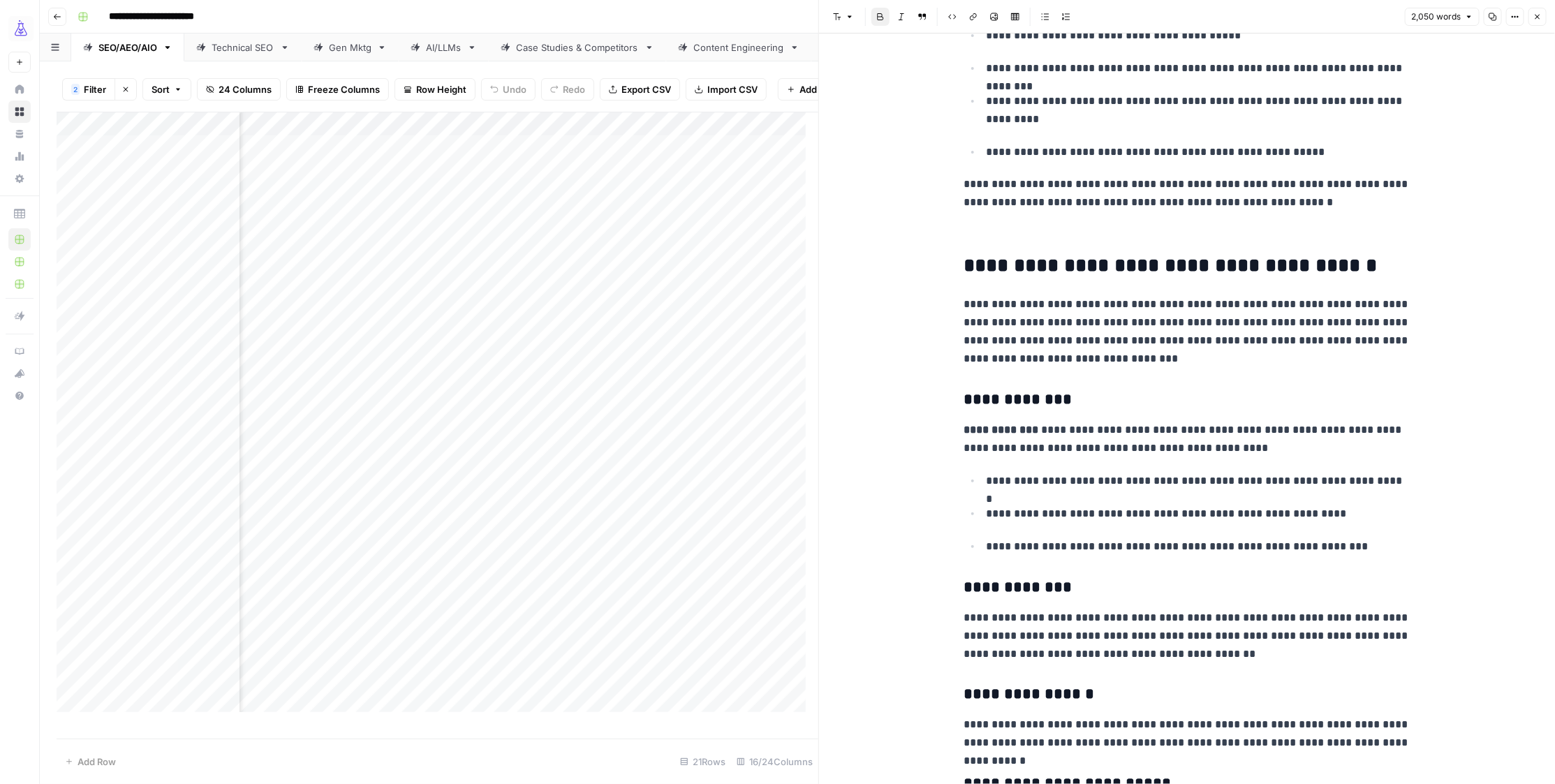 click on "**********" at bounding box center [1001, 429] 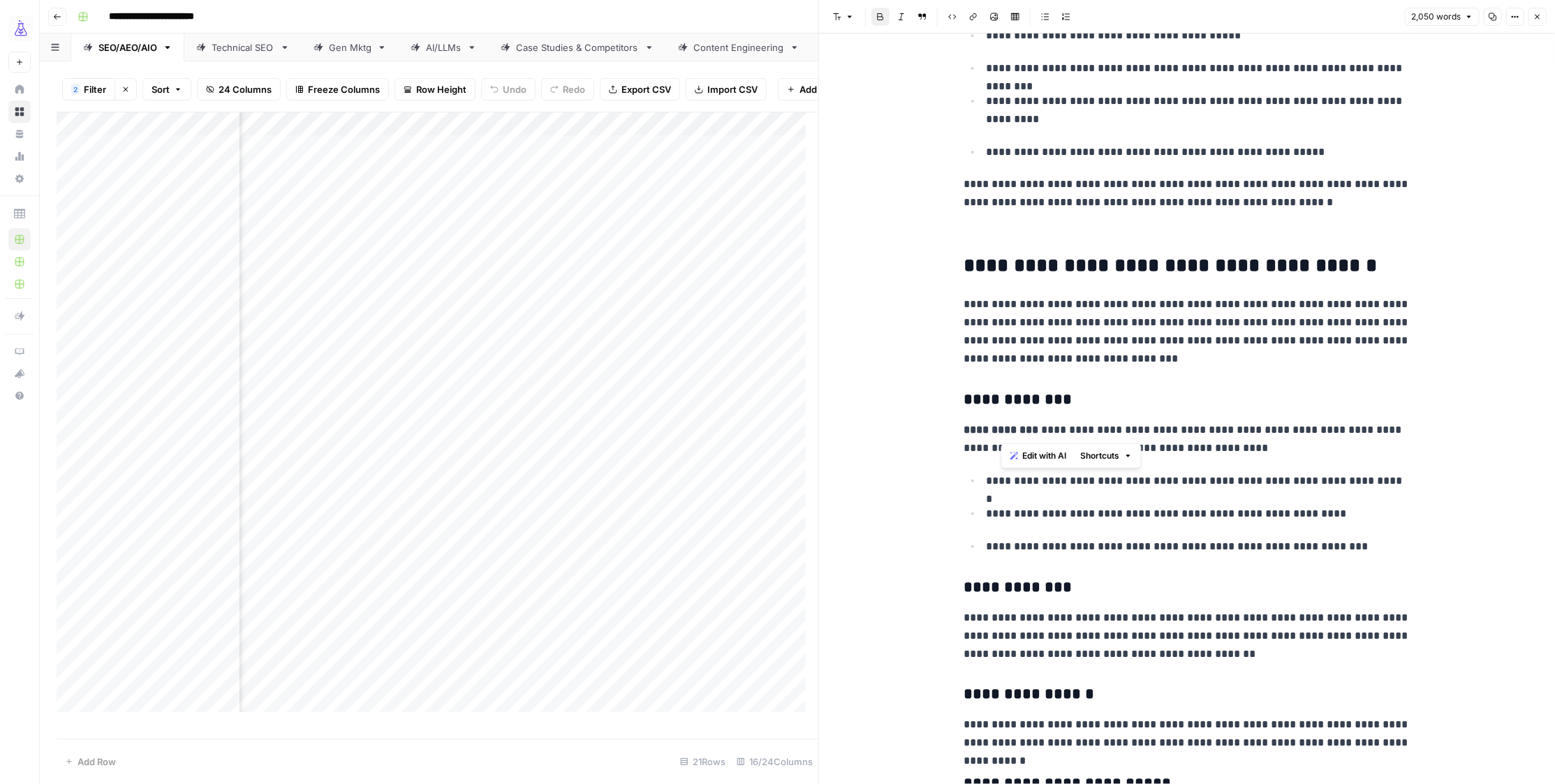 click on "**********" at bounding box center (1001, 429) 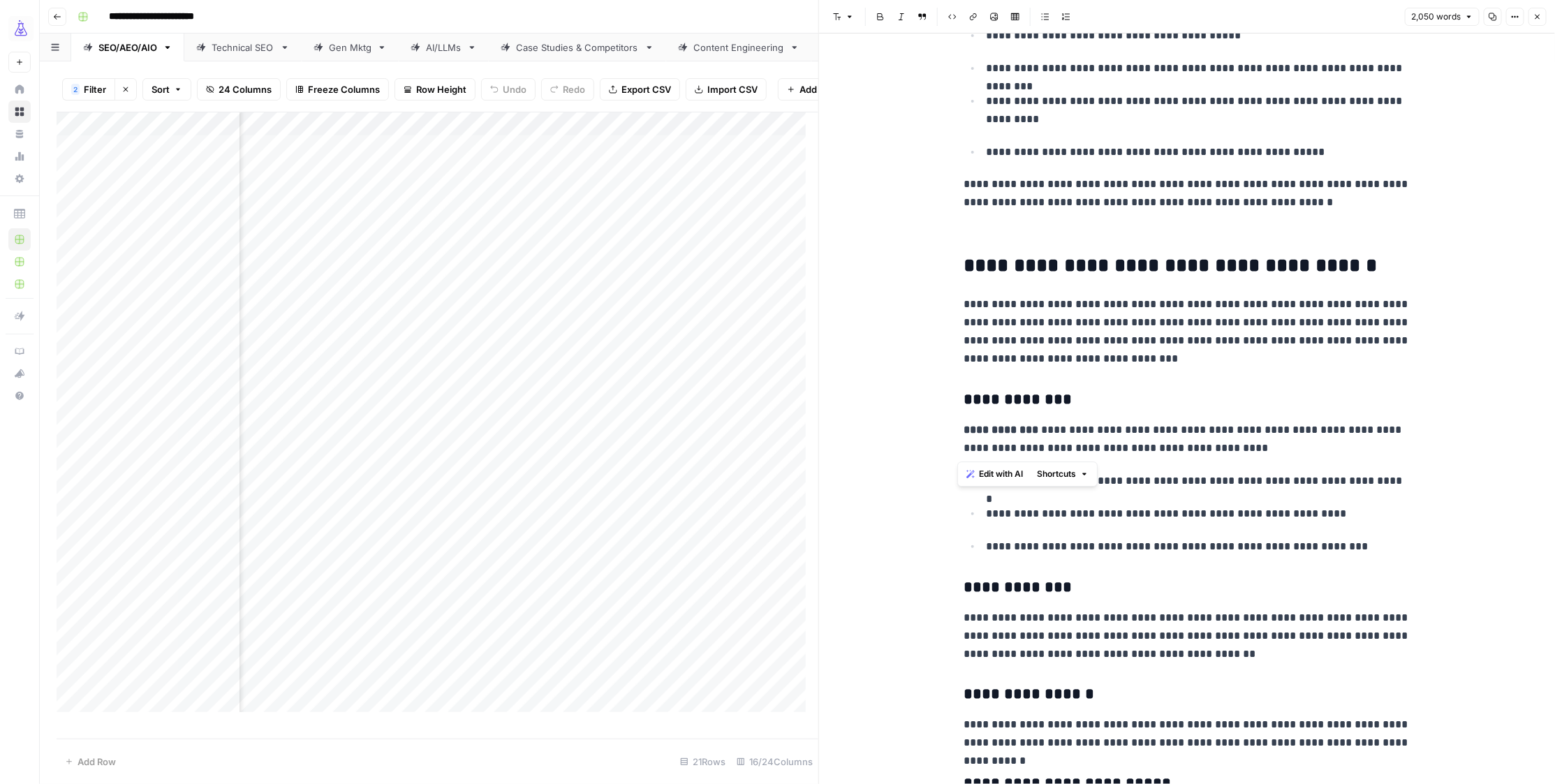 click on "**********" at bounding box center (1001, 429) 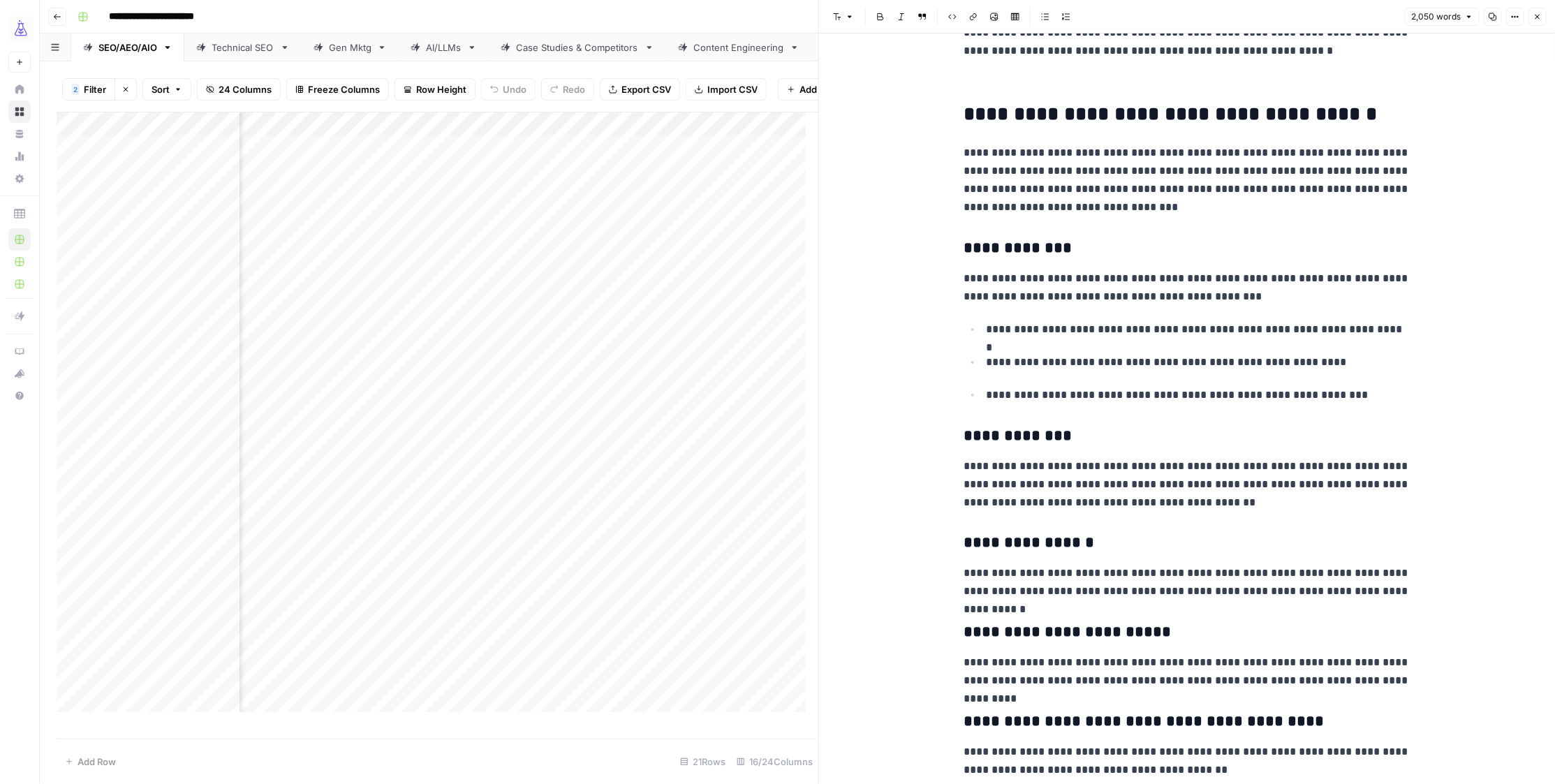 scroll, scrollTop: 1576, scrollLeft: 0, axis: vertical 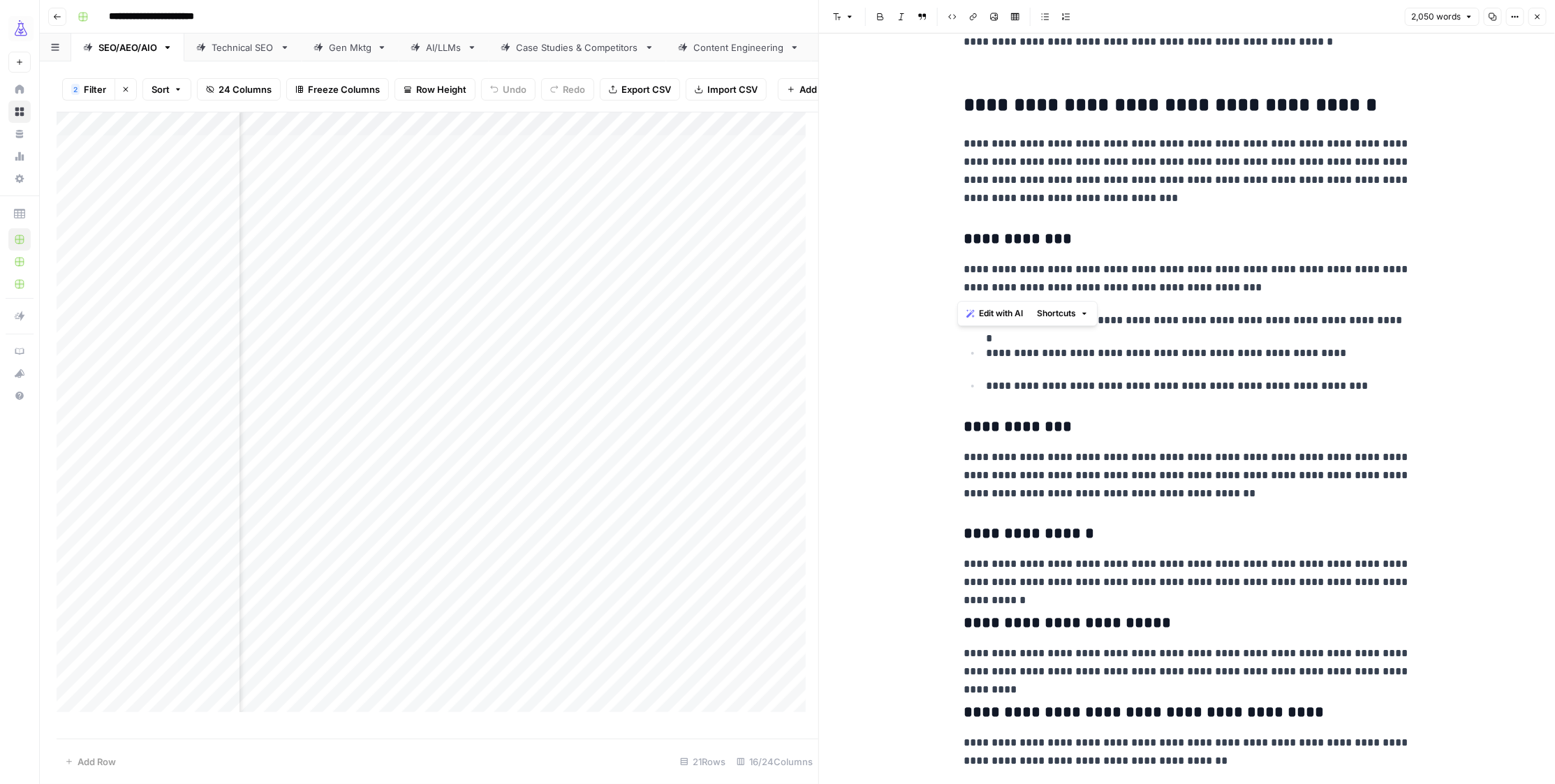 click on "**********" at bounding box center (1187, 475) 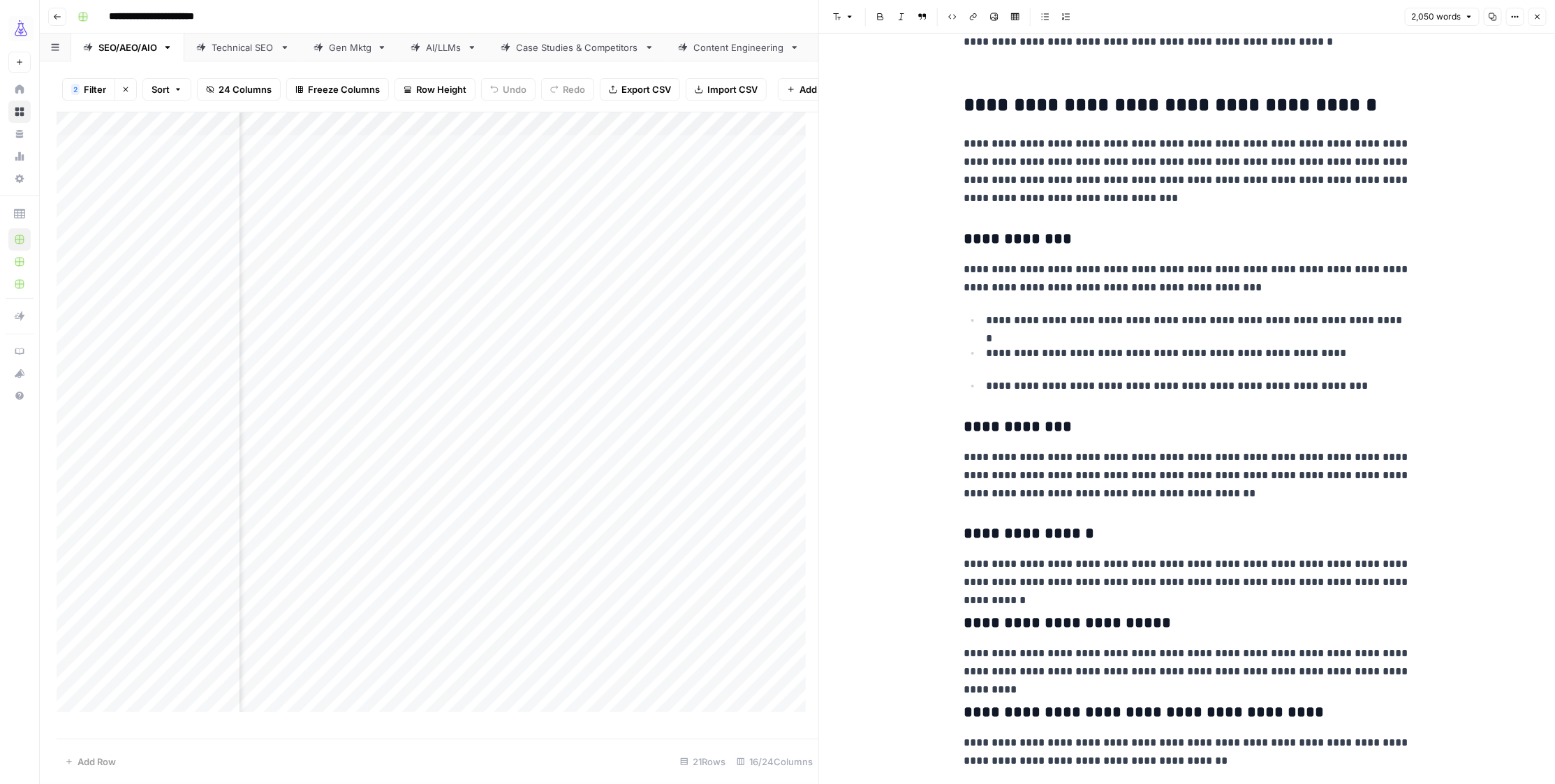 click on "**********" at bounding box center (1187, 475) 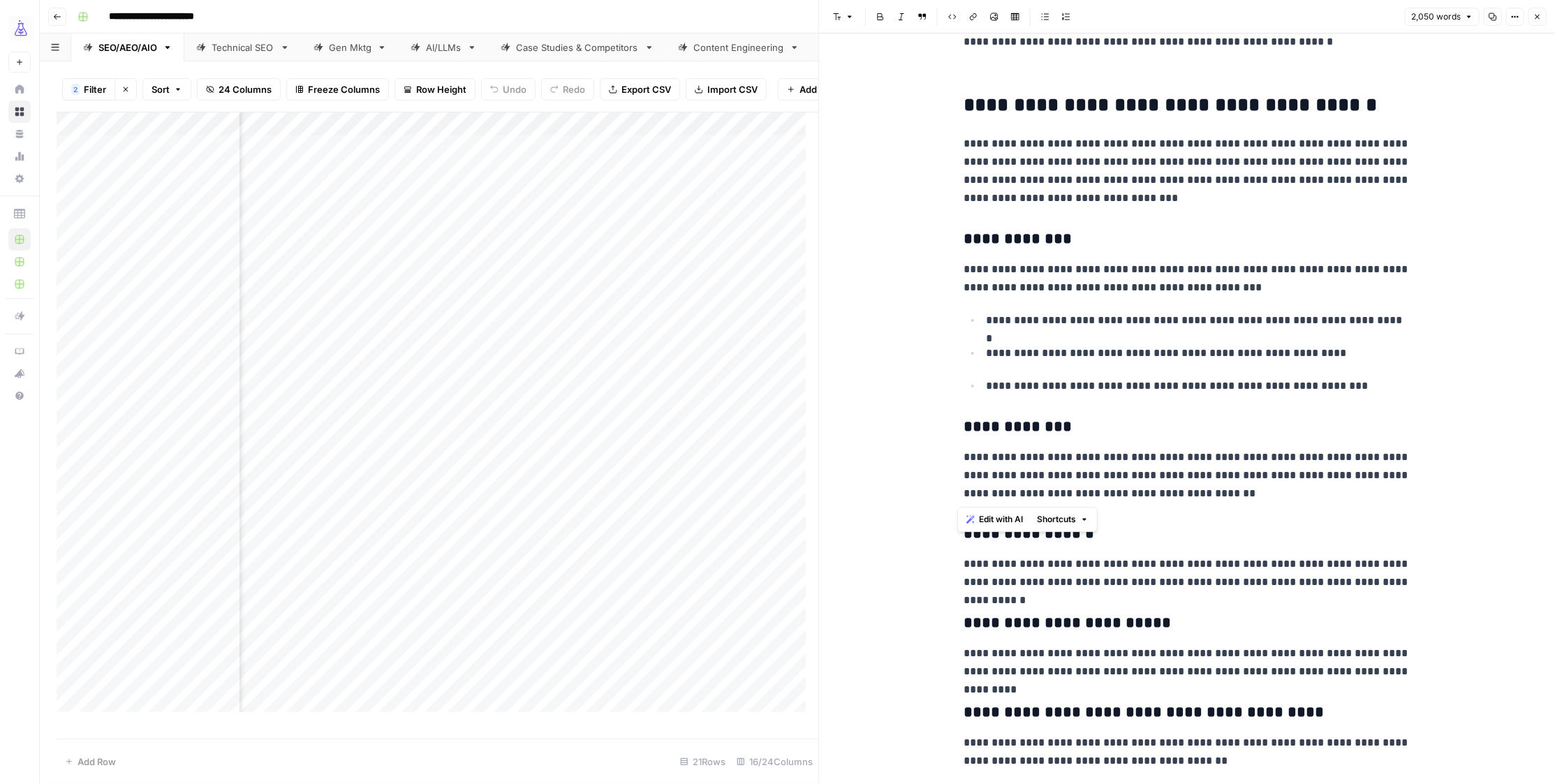 click on "**********" at bounding box center (1187, 475) 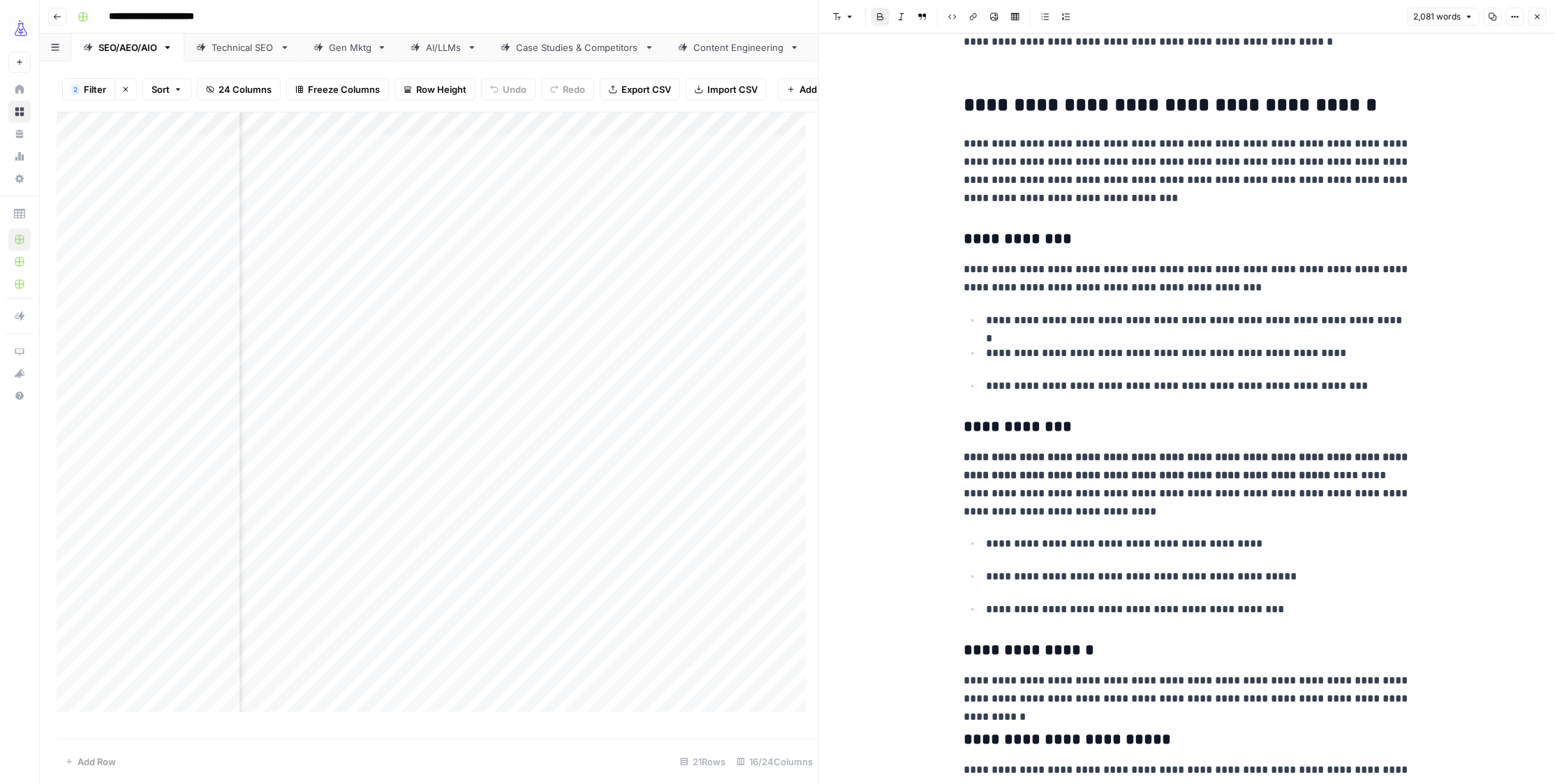 click on "**********" at bounding box center [1187, 466] 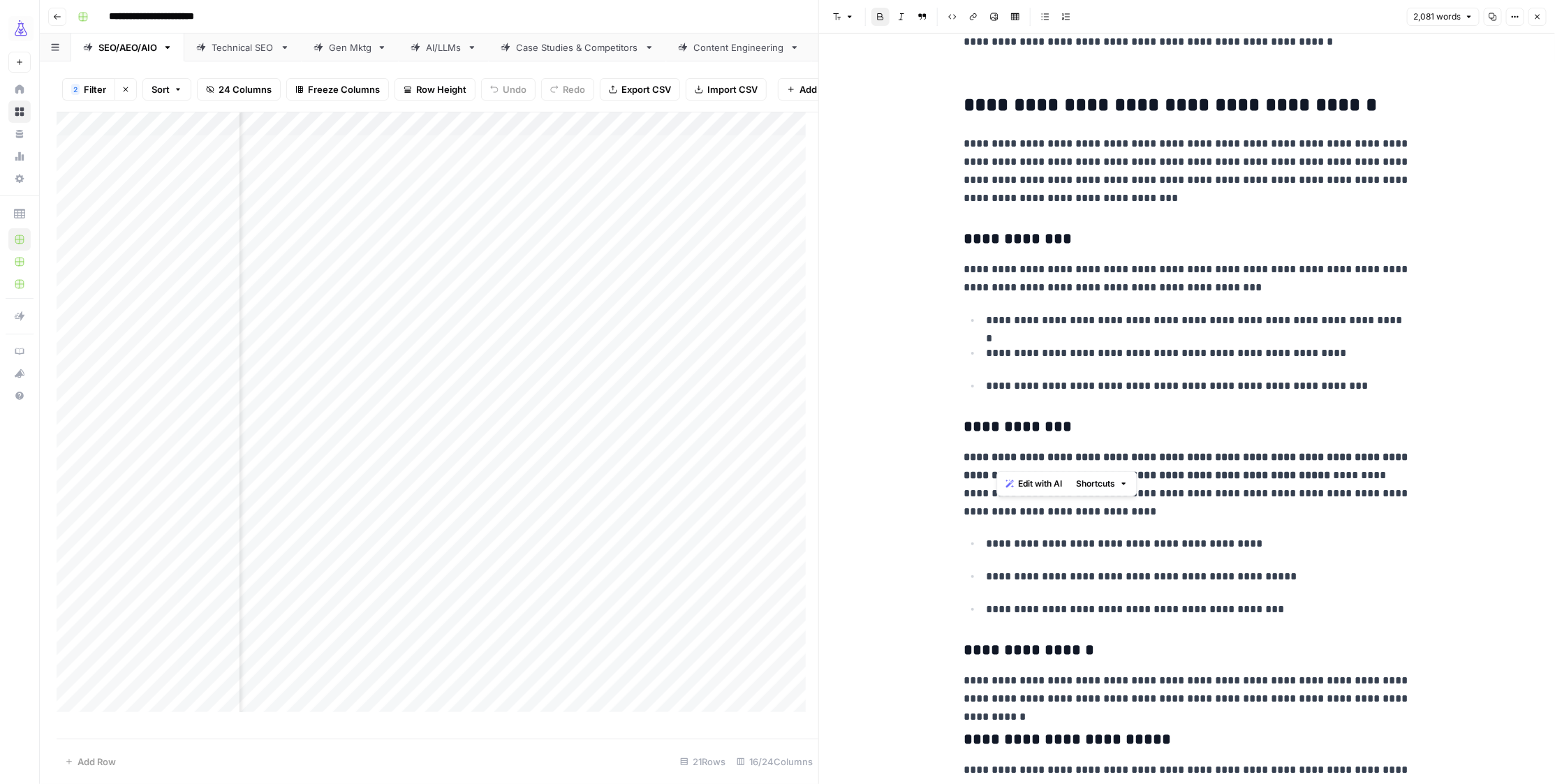 click on "**********" at bounding box center [1187, 466] 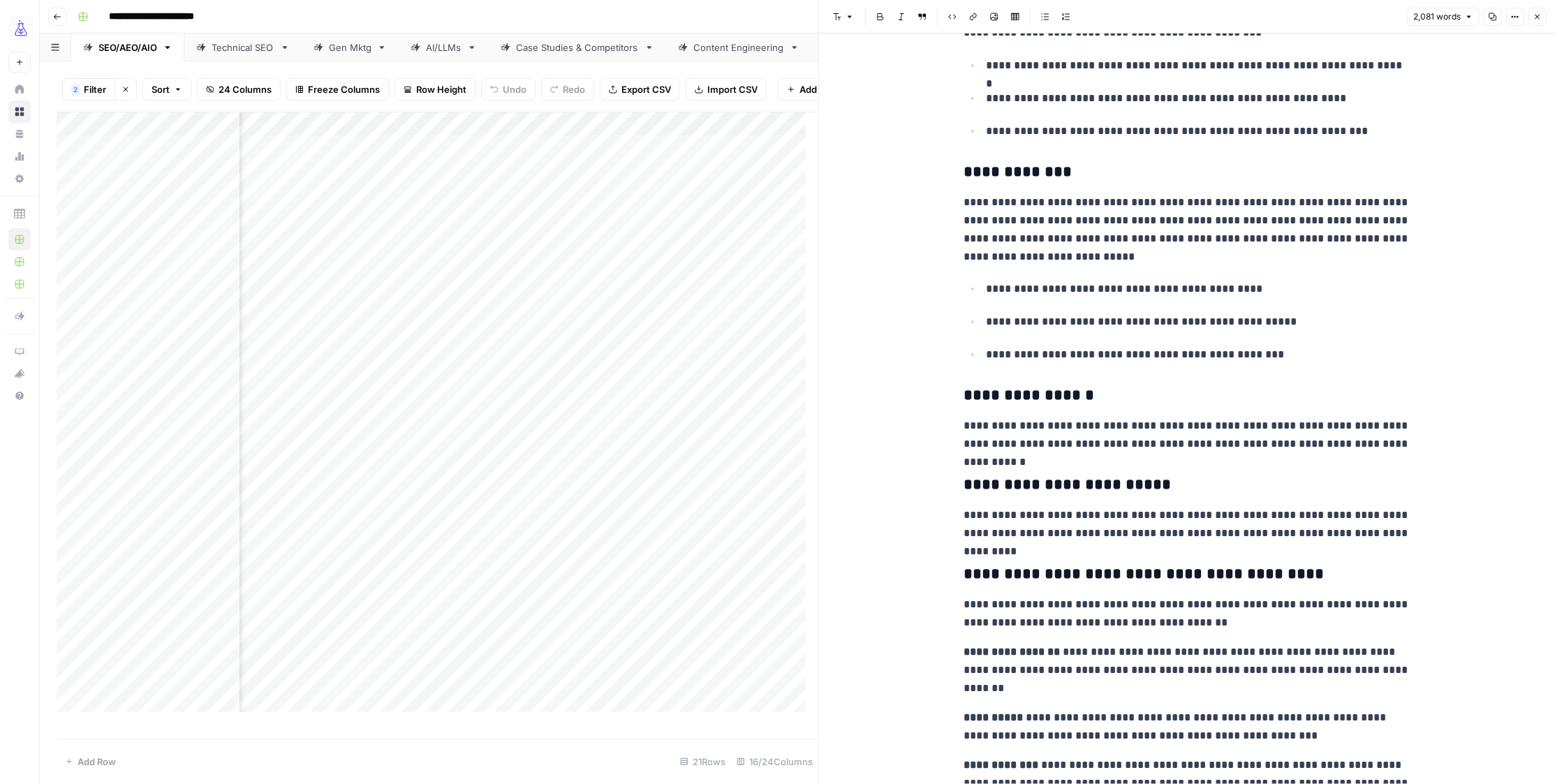 scroll, scrollTop: 1858, scrollLeft: 0, axis: vertical 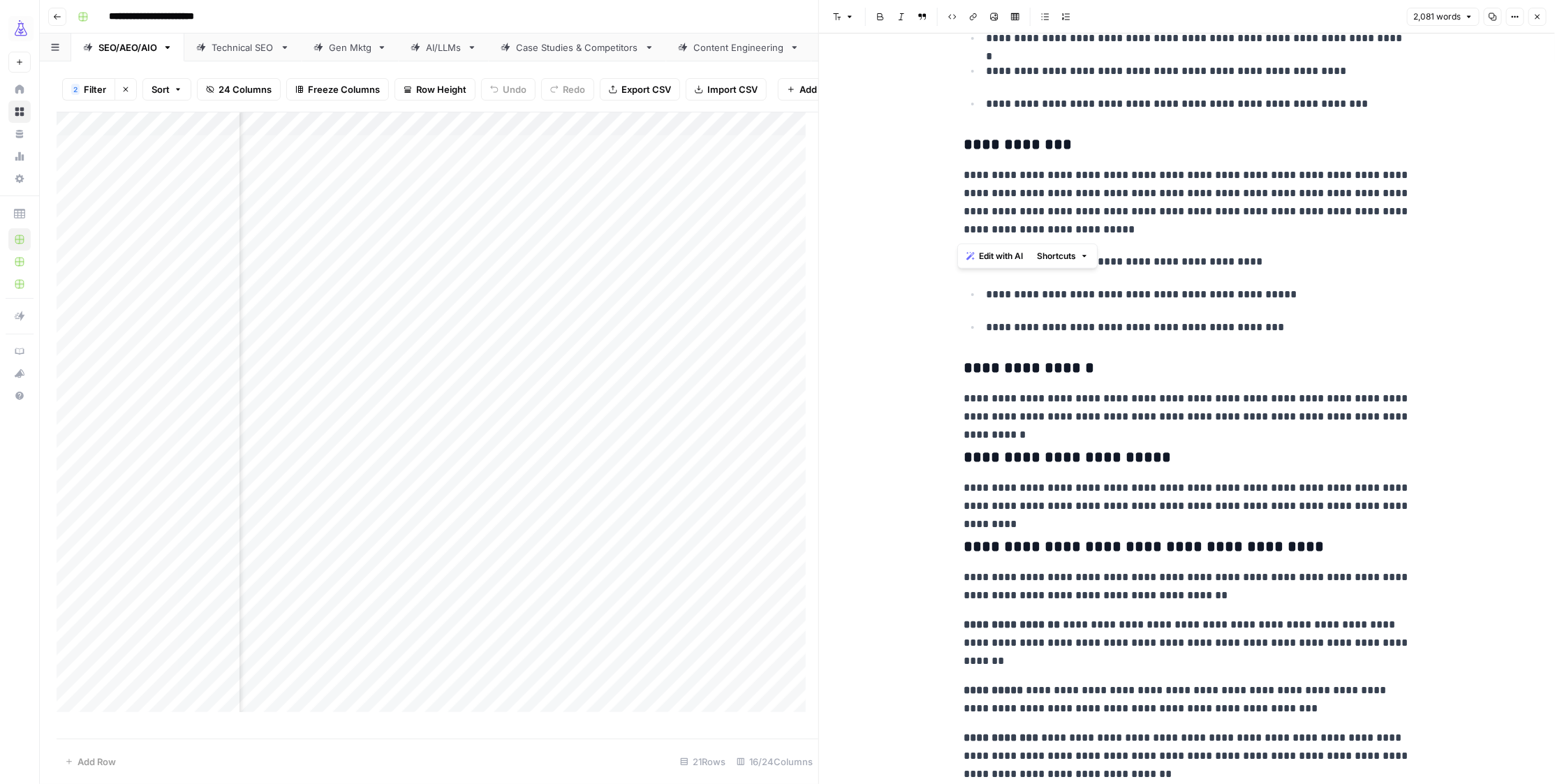 click on "**********" at bounding box center [1187, 408] 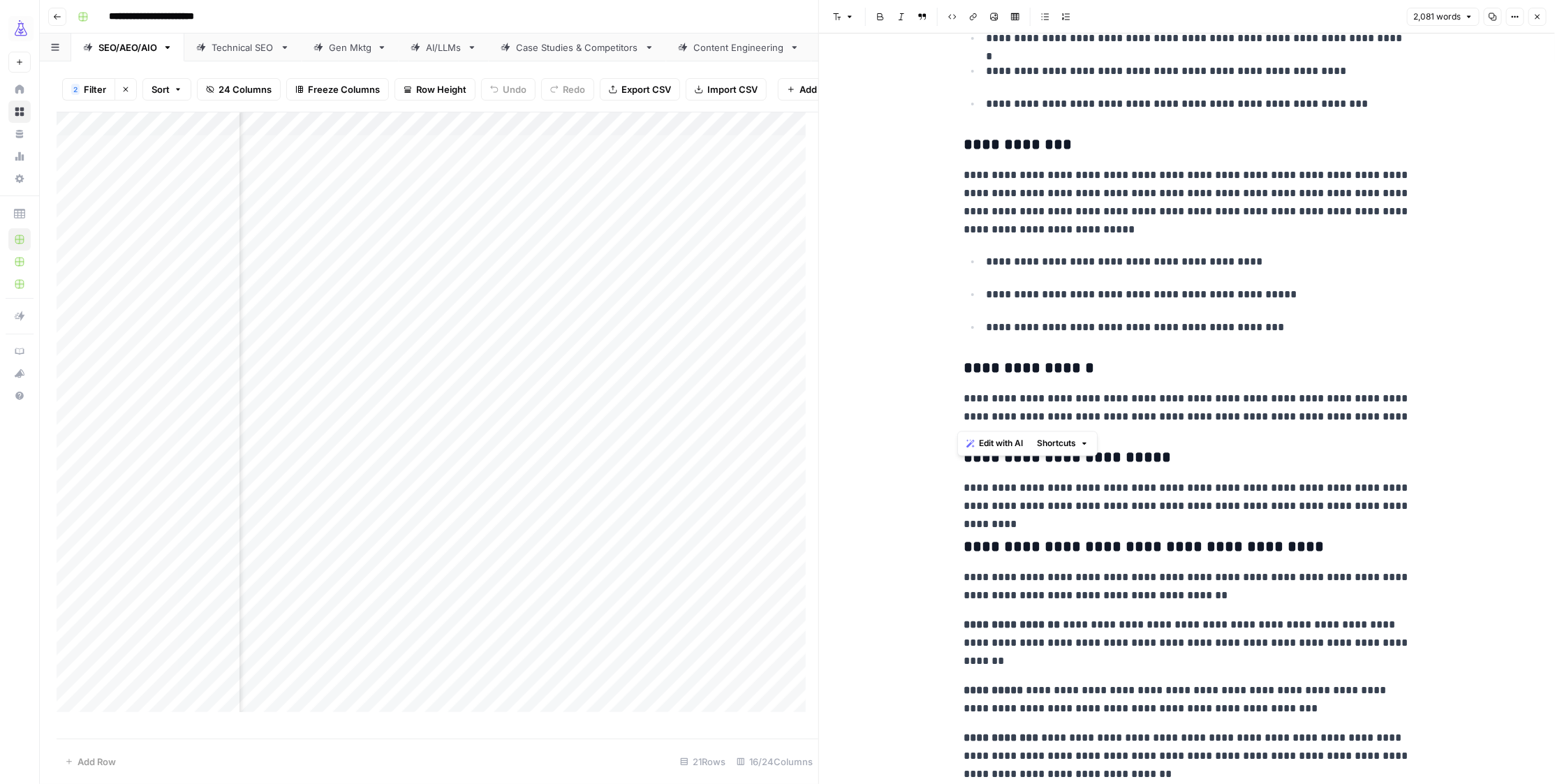 click on "**********" at bounding box center (1187, 408) 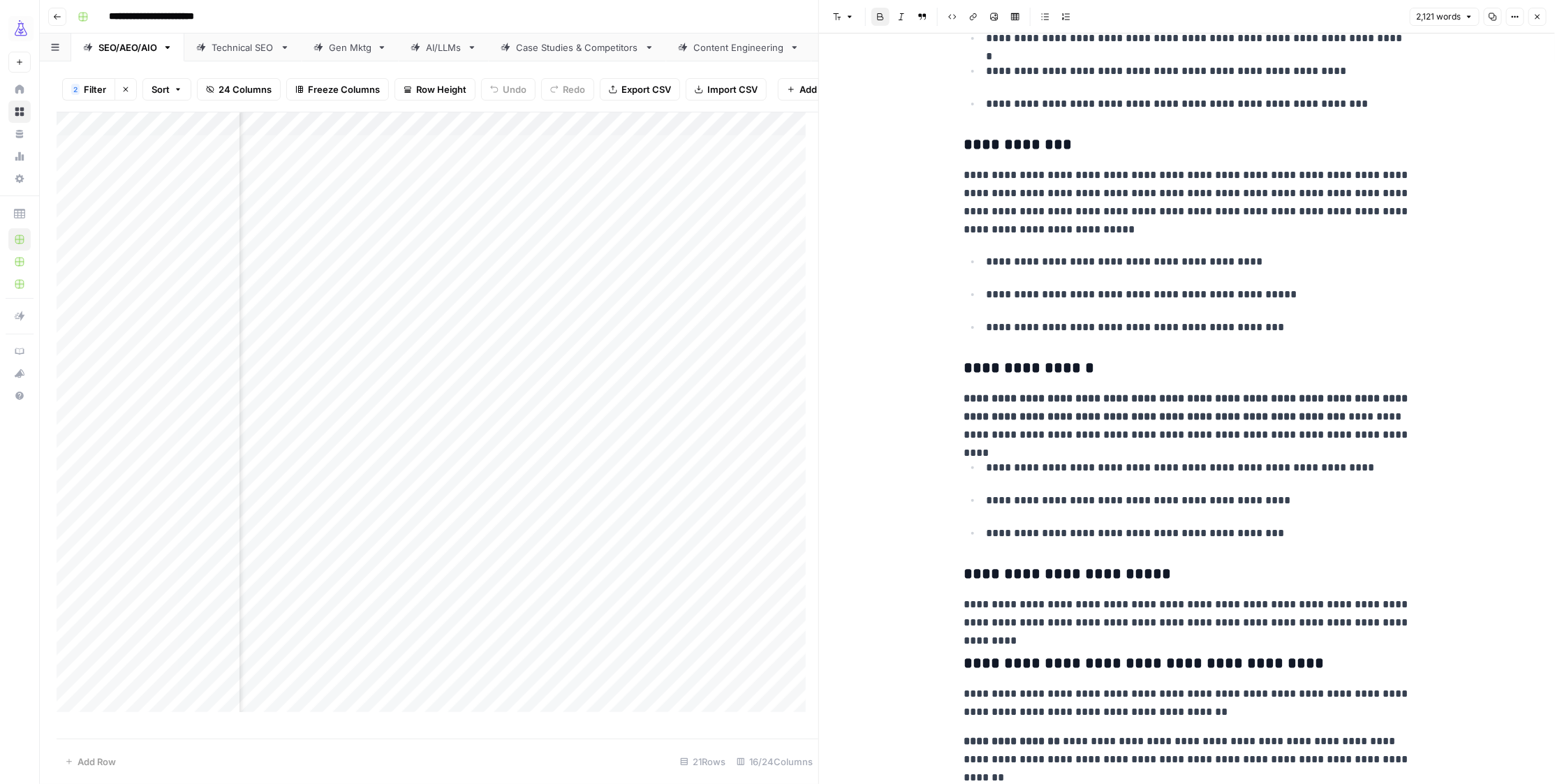 click on "**********" at bounding box center (1187, 407) 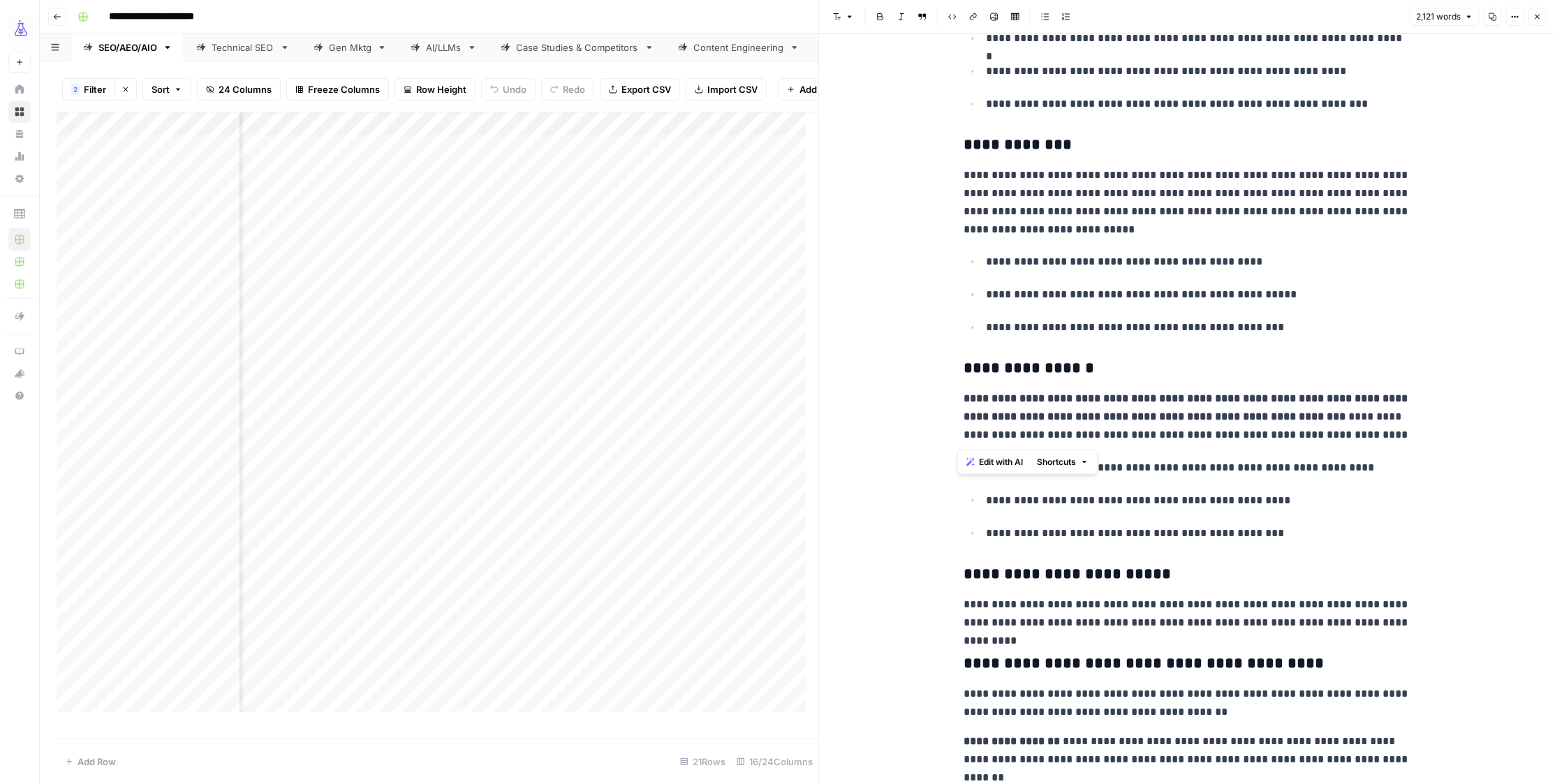 click on "**********" at bounding box center (1187, 407) 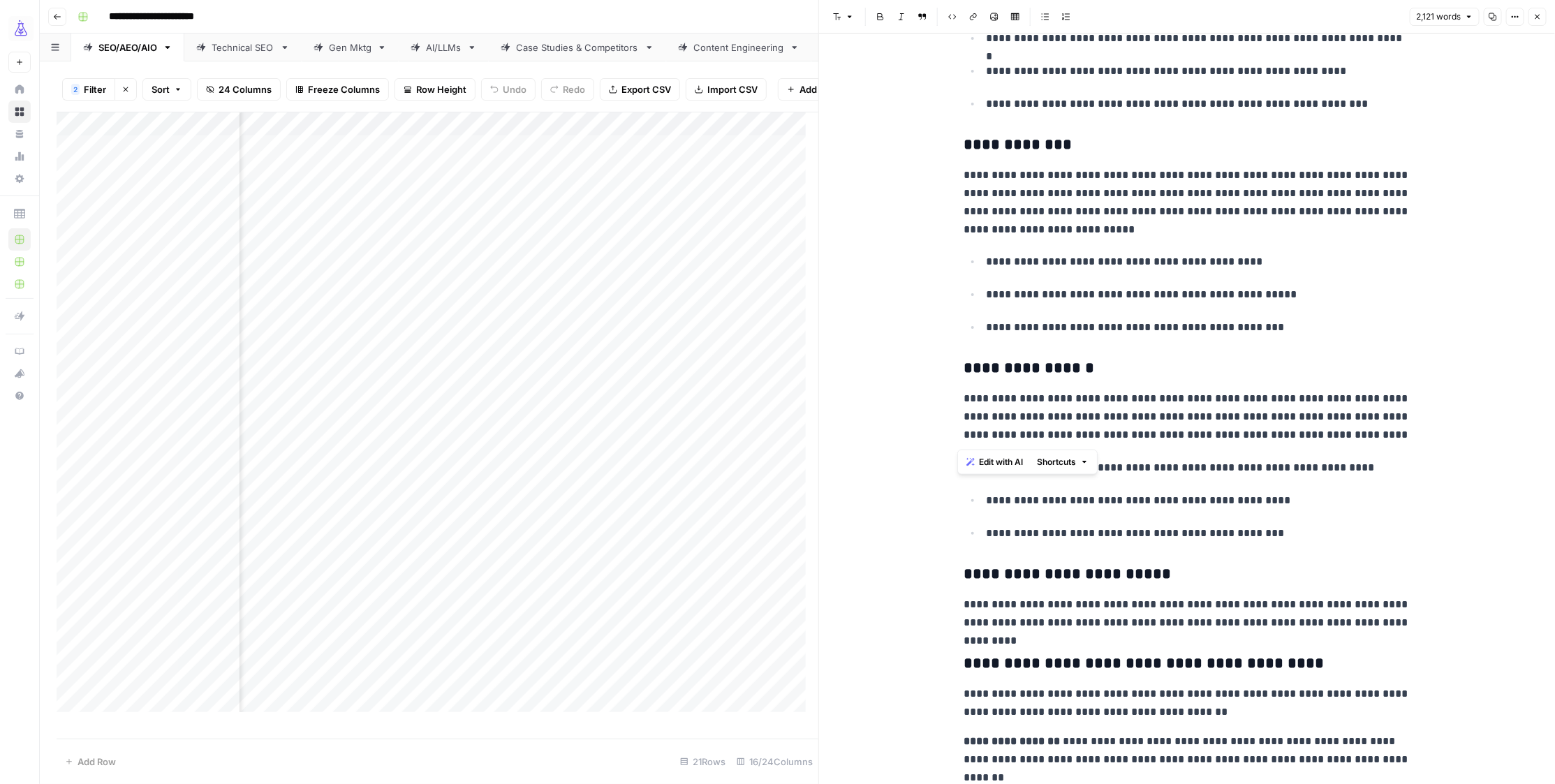 click on "**********" at bounding box center [1187, 417] 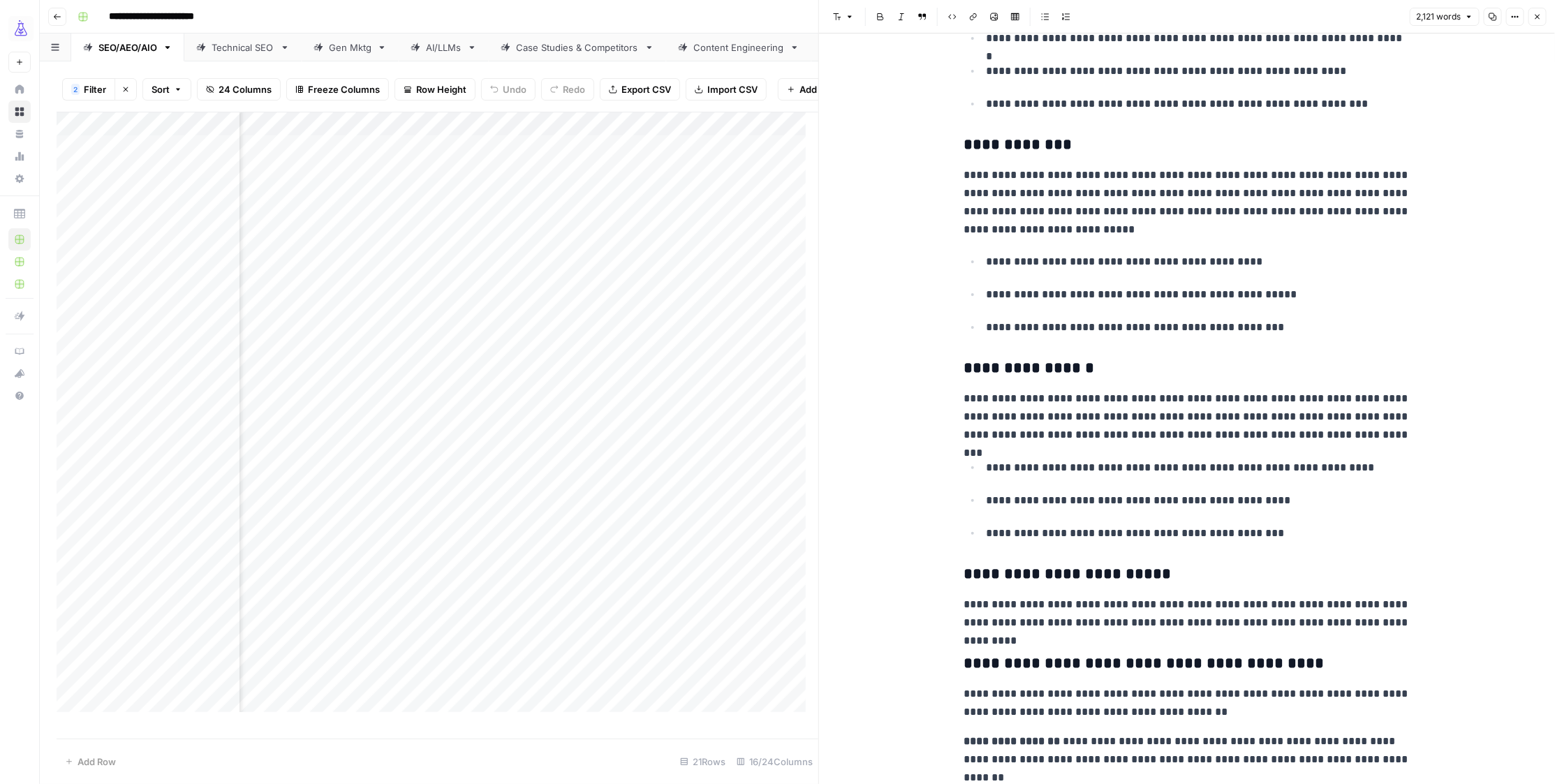 click on "**********" at bounding box center (1187, 417) 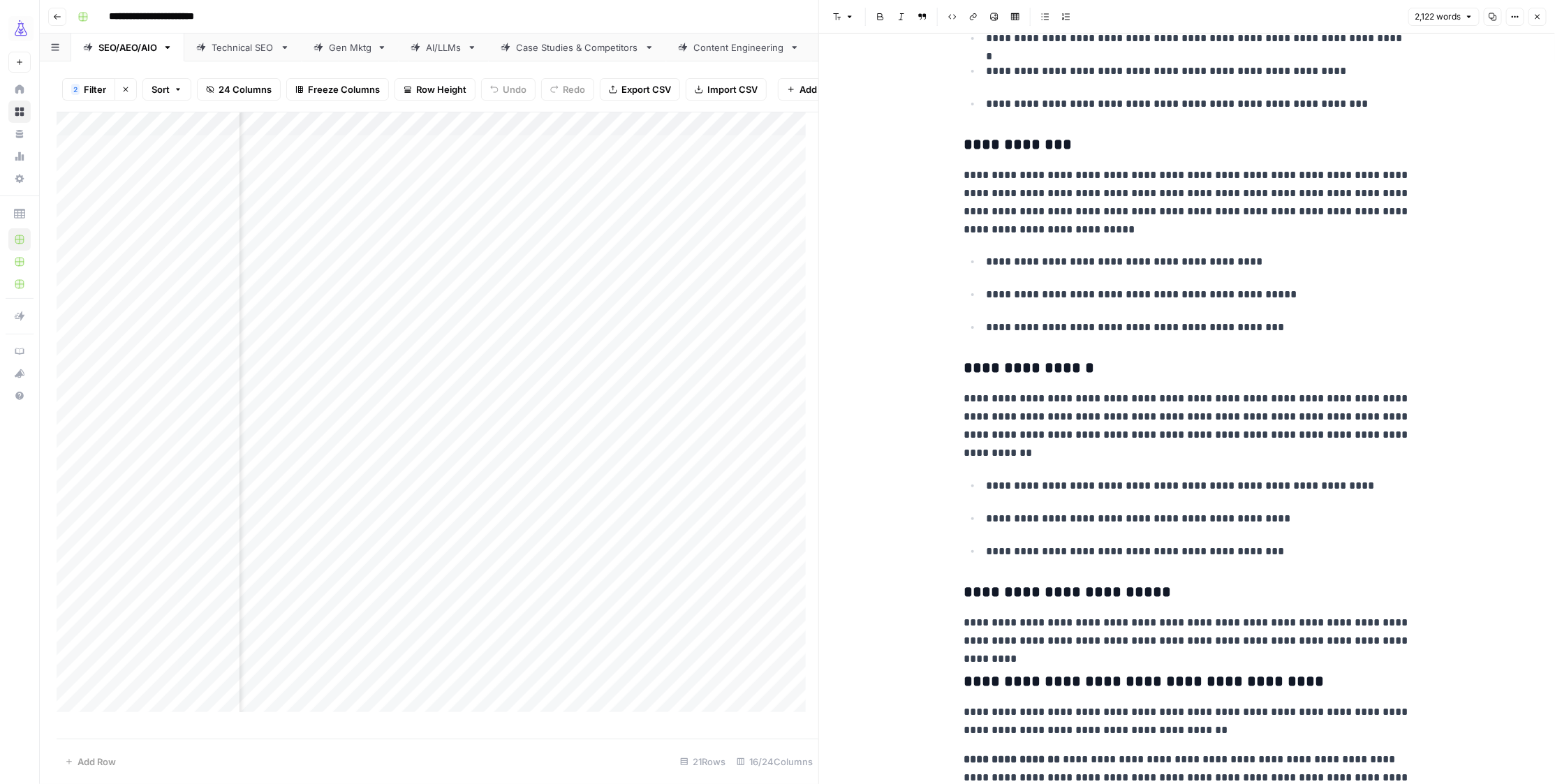 click on "**********" at bounding box center (1187, 426) 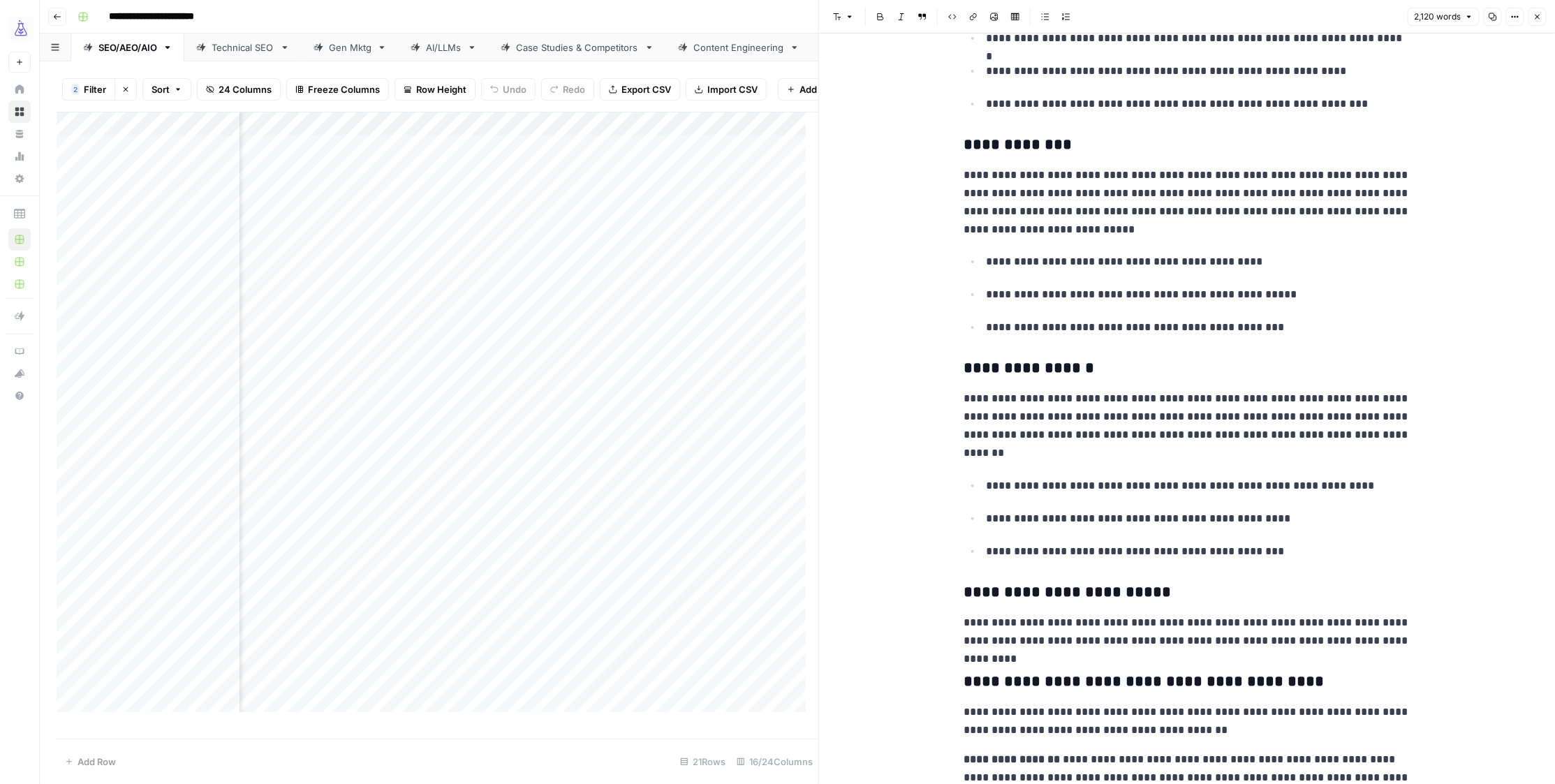 click on "**********" at bounding box center [1187, 426] 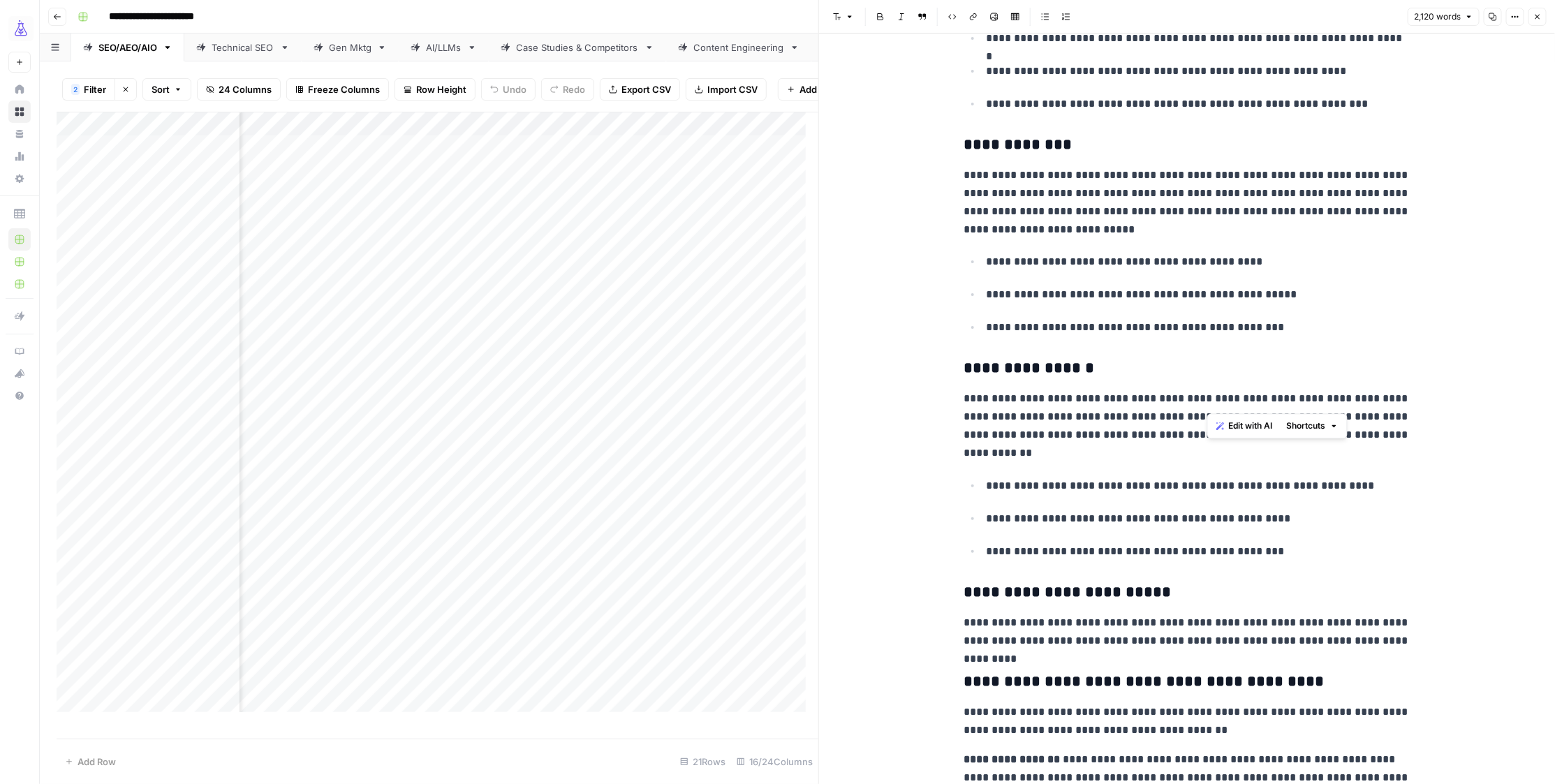 drag, startPoint x: 1252, startPoint y: 400, endPoint x: 1206, endPoint y: 402, distance: 46.043458 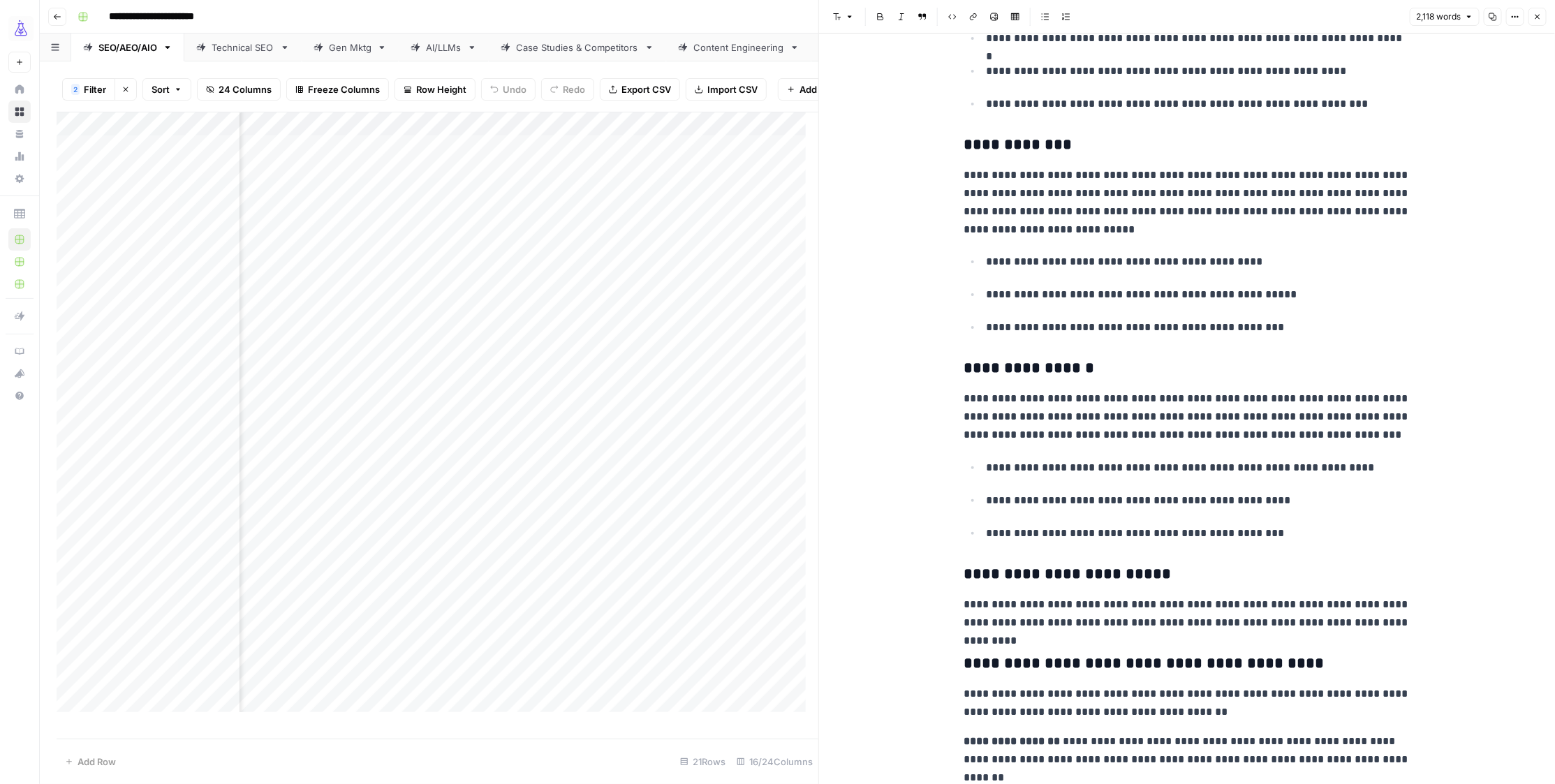 click on "**********" at bounding box center [1187, 417] 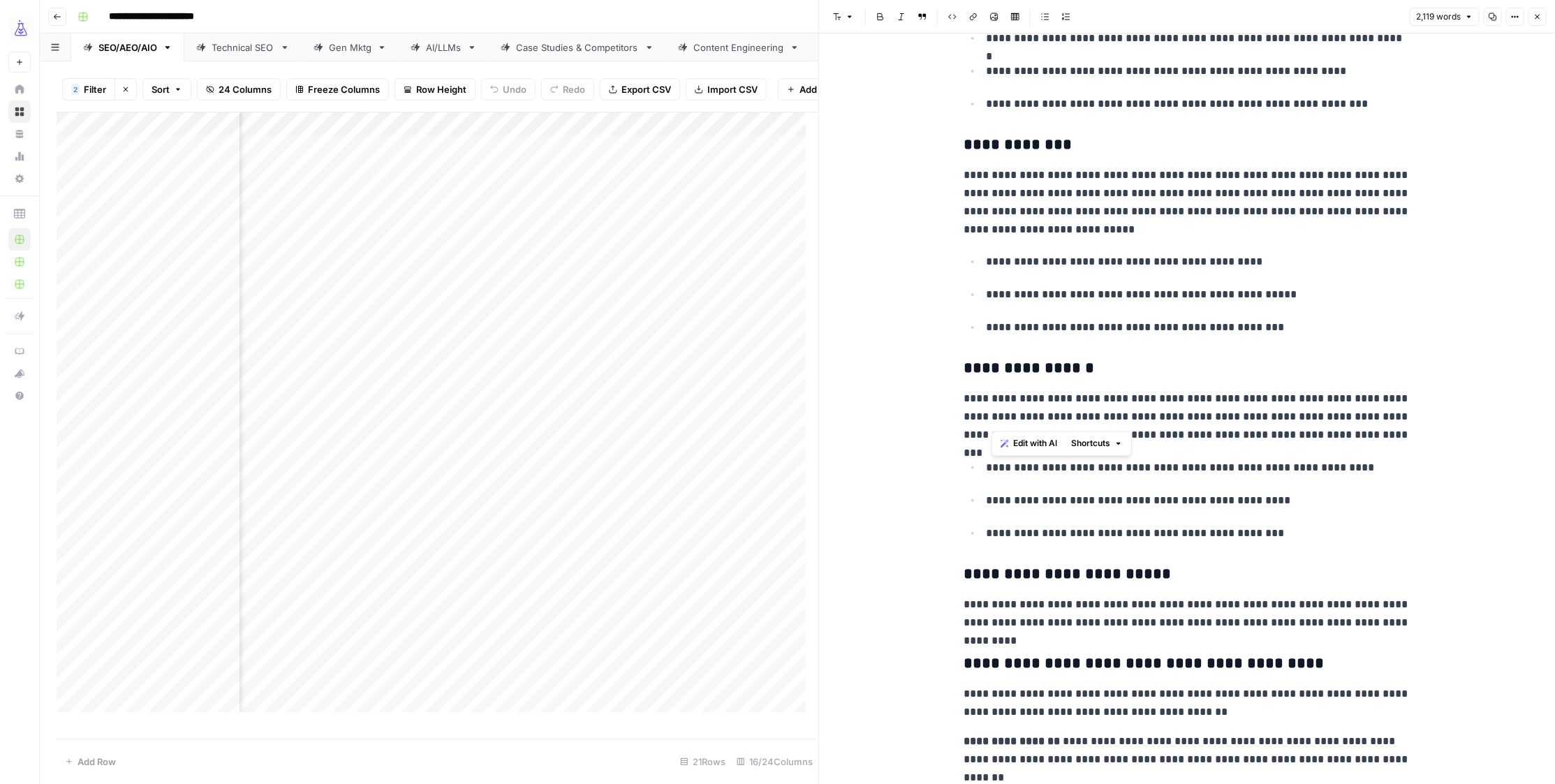 drag, startPoint x: 1313, startPoint y: 409, endPoint x: 992, endPoint y: 424, distance: 321.3503 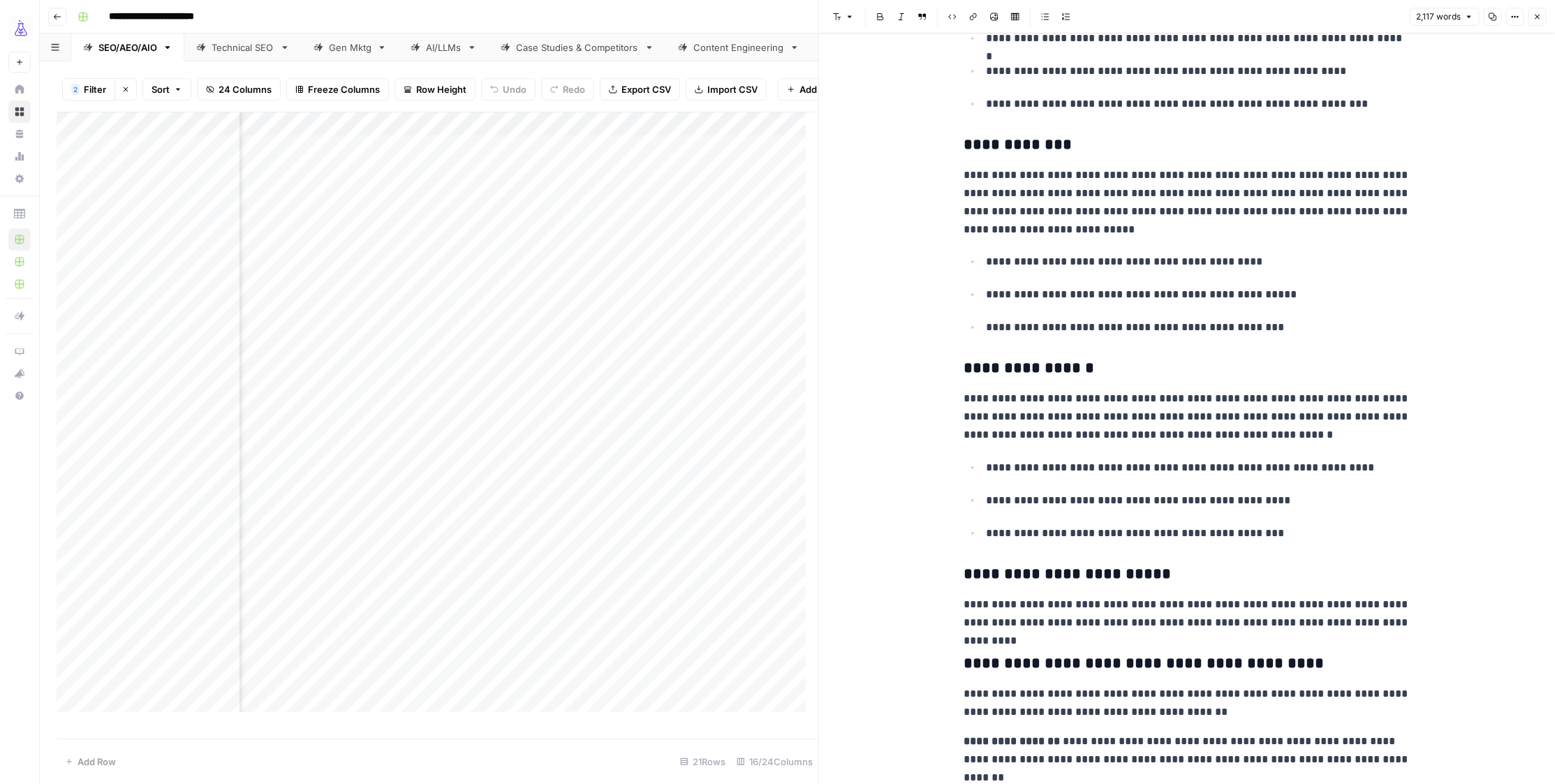 click on "**********" at bounding box center (1187, 417) 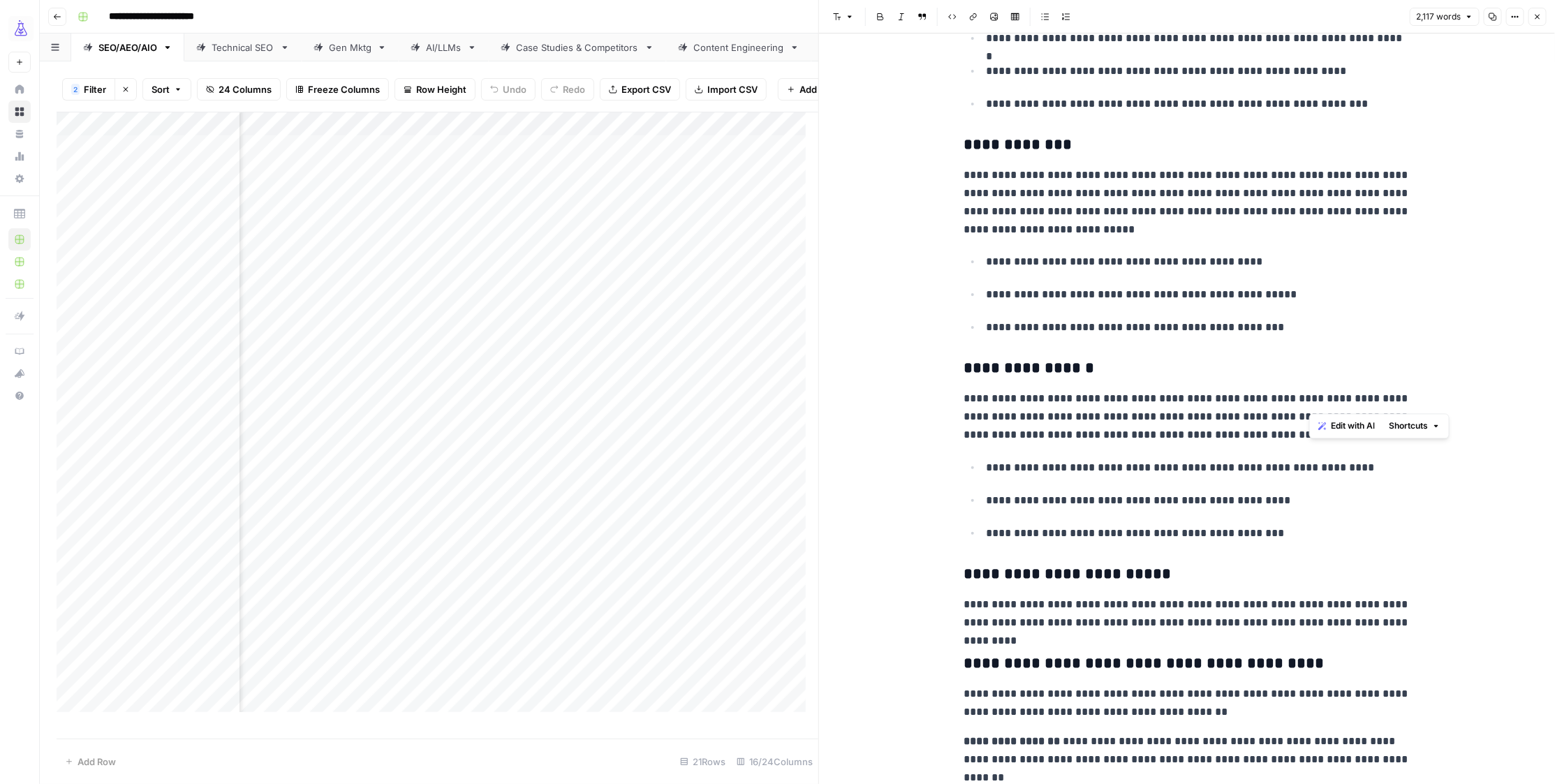 click on "**********" at bounding box center [1187, 417] 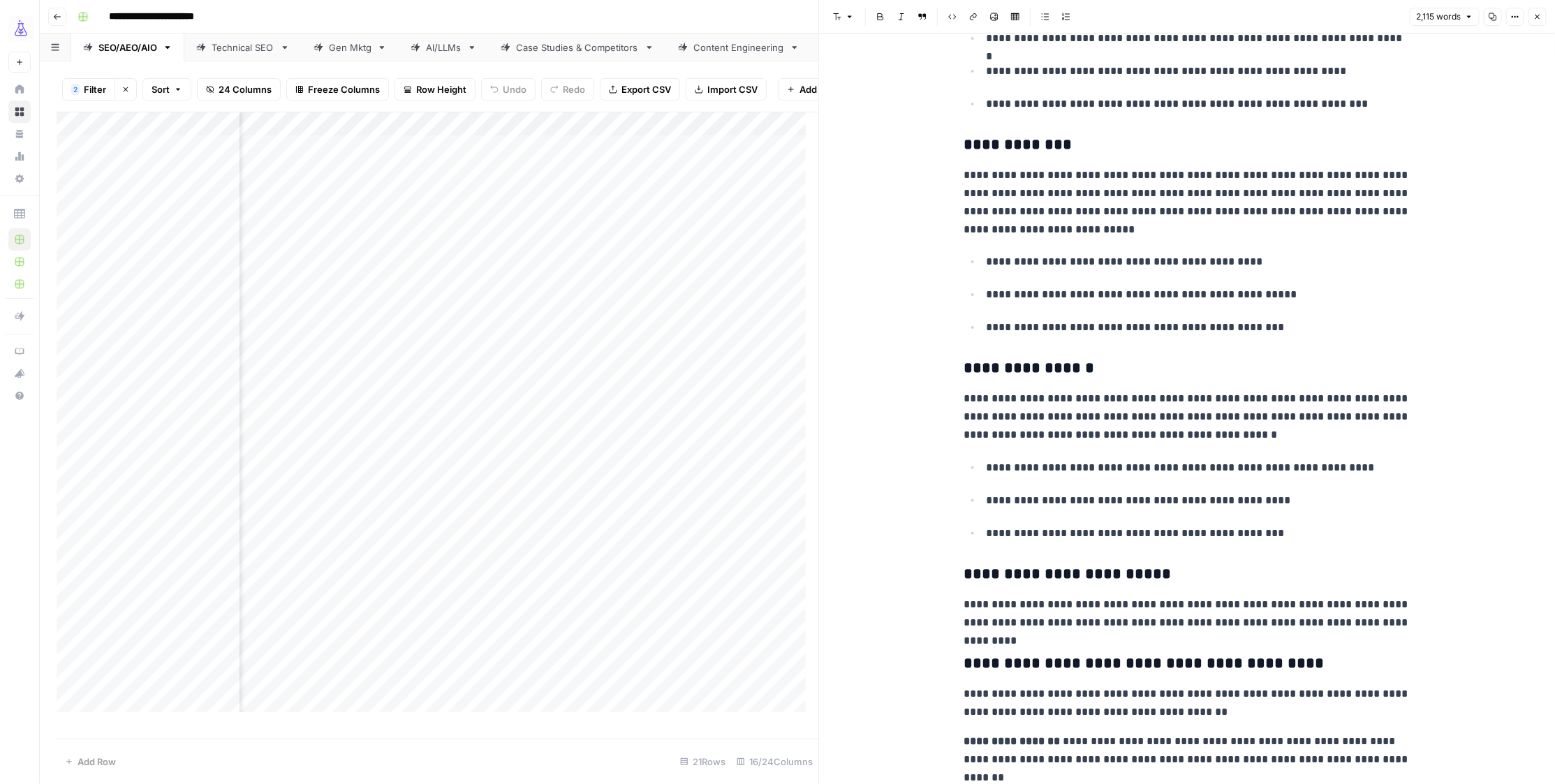 click on "**********" at bounding box center (1187, 417) 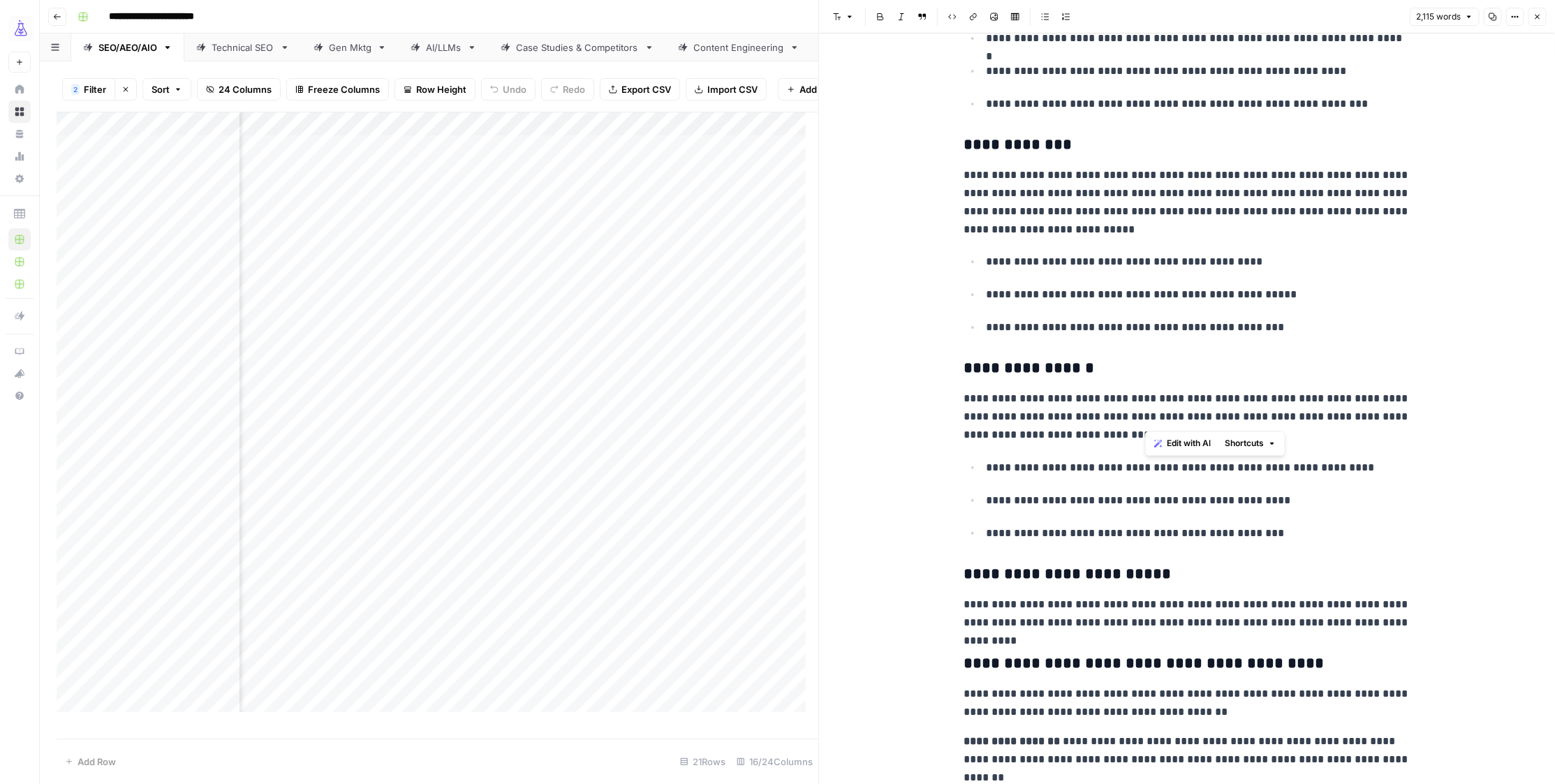 click on "**********" at bounding box center [1187, 417] 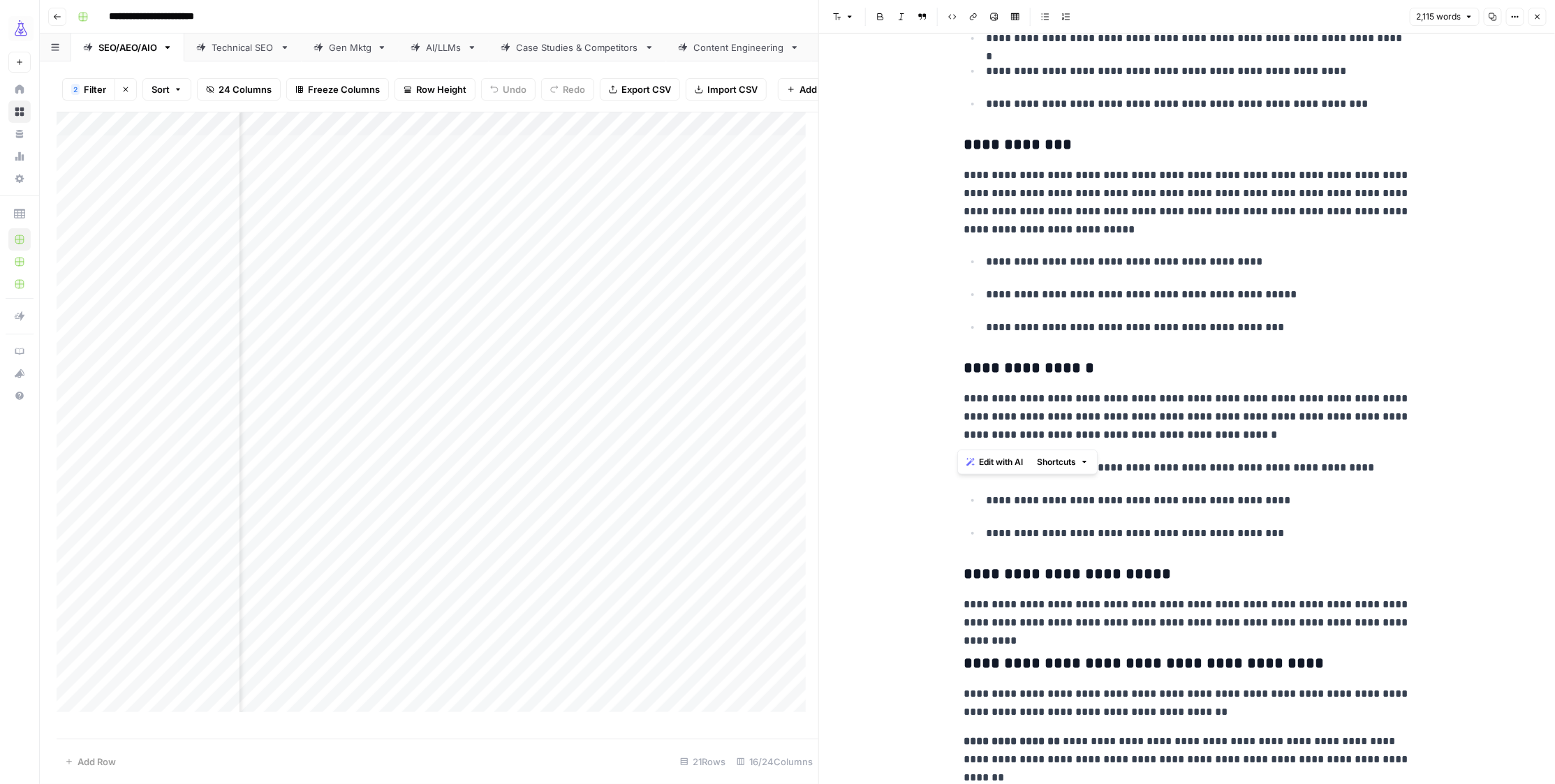 click on "**********" at bounding box center [1187, 417] 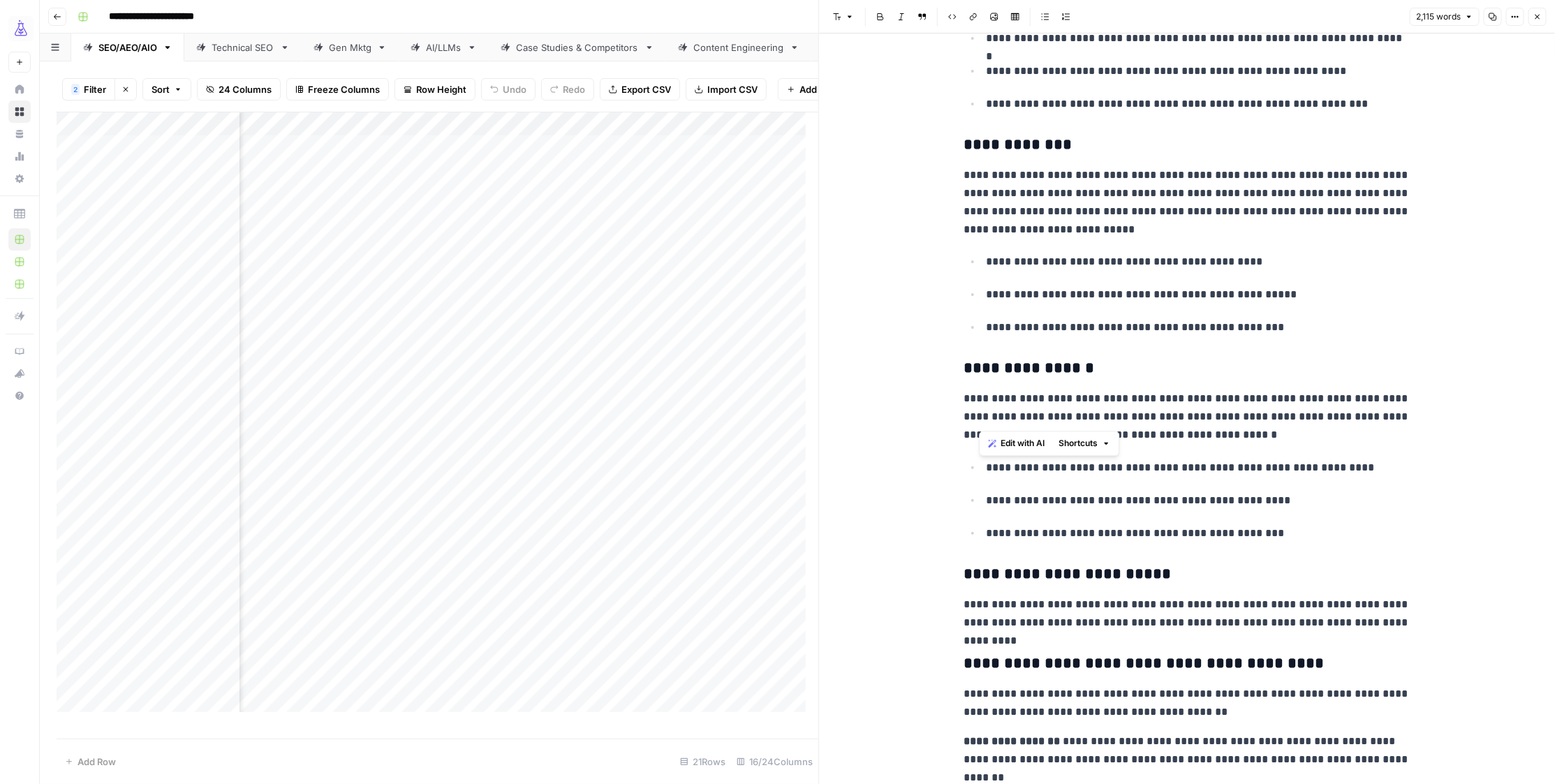 click on "**********" at bounding box center (1187, 417) 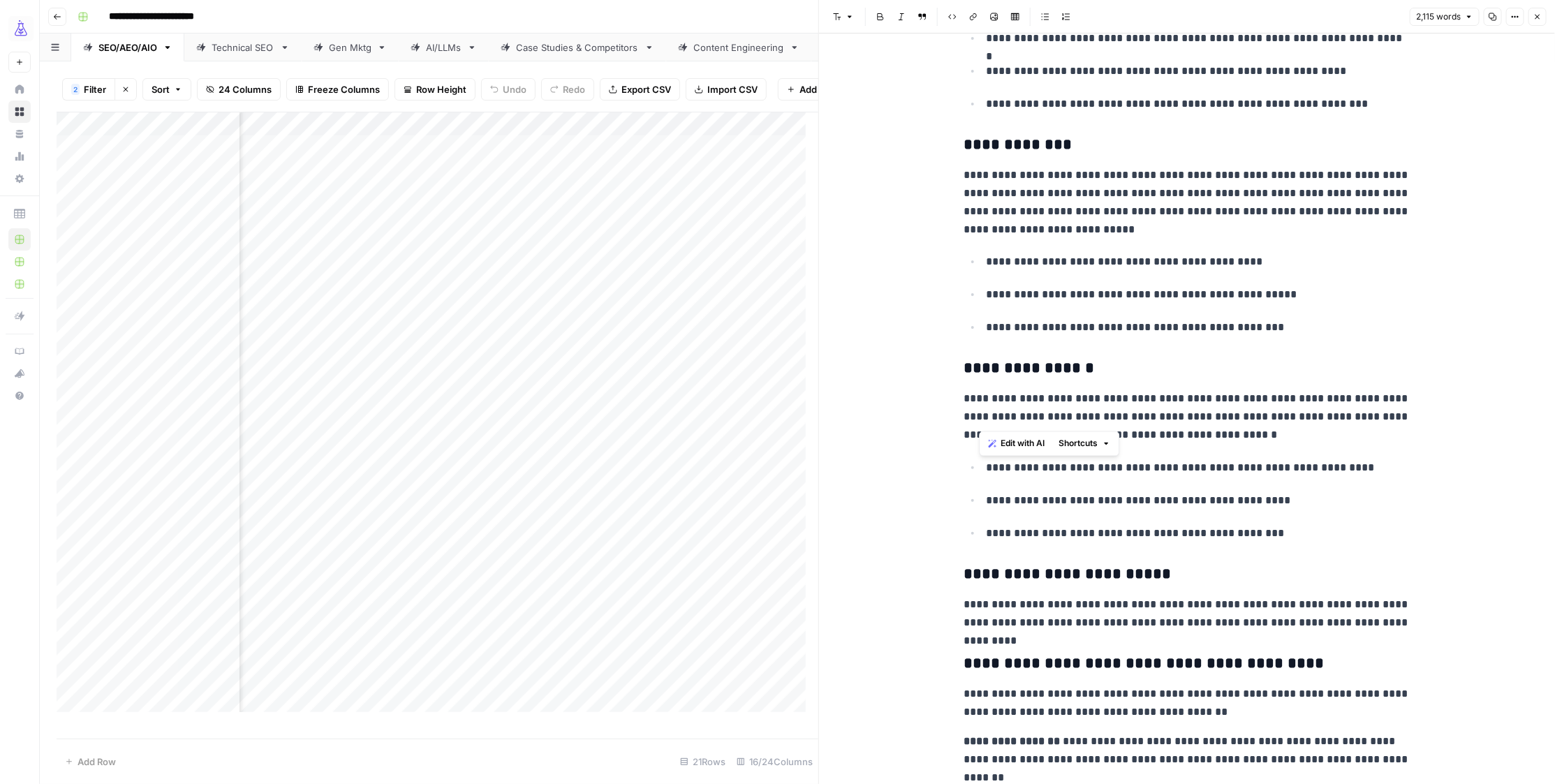 click on "**********" at bounding box center [1187, 417] 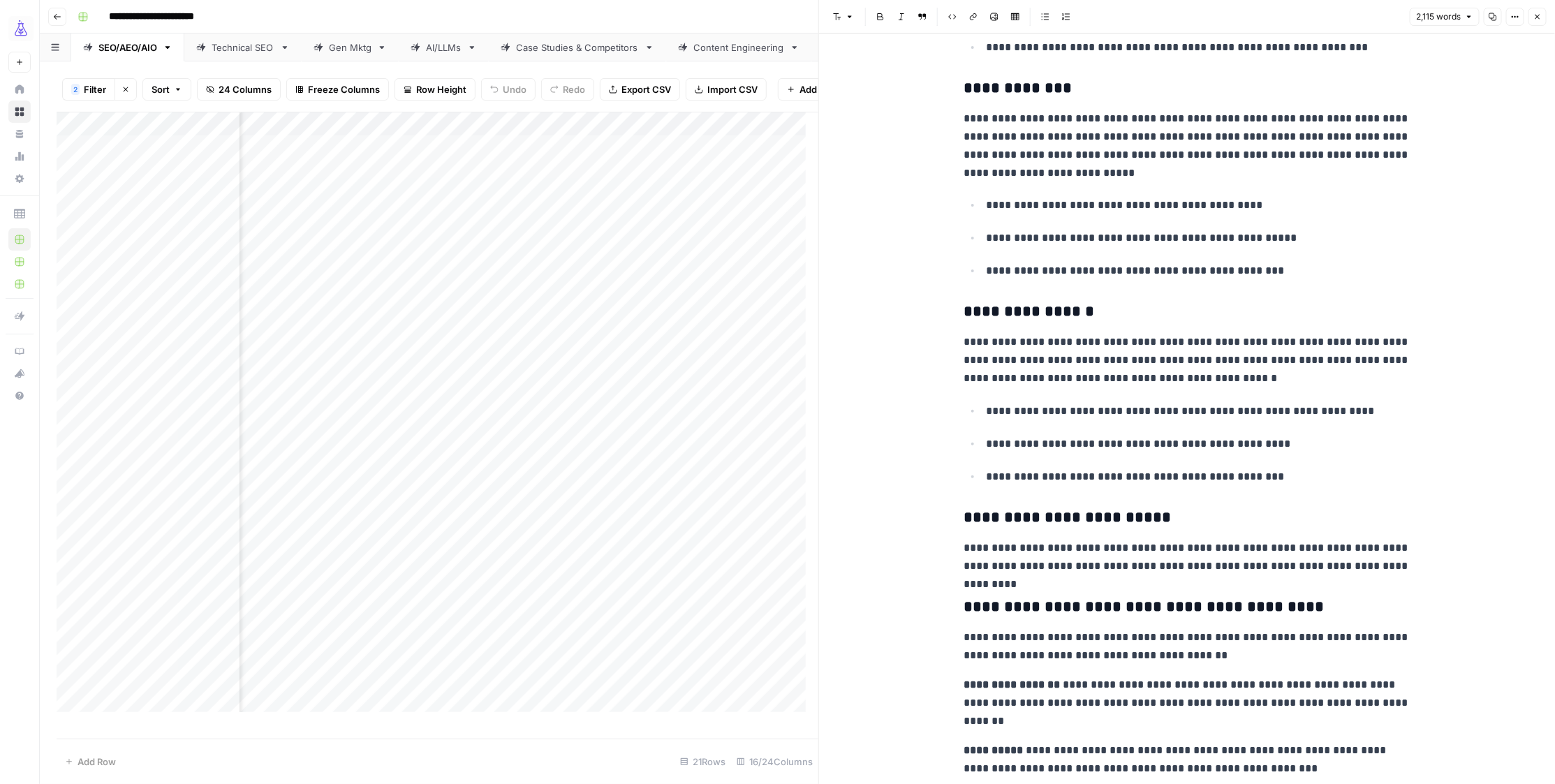 scroll, scrollTop: 1937, scrollLeft: 0, axis: vertical 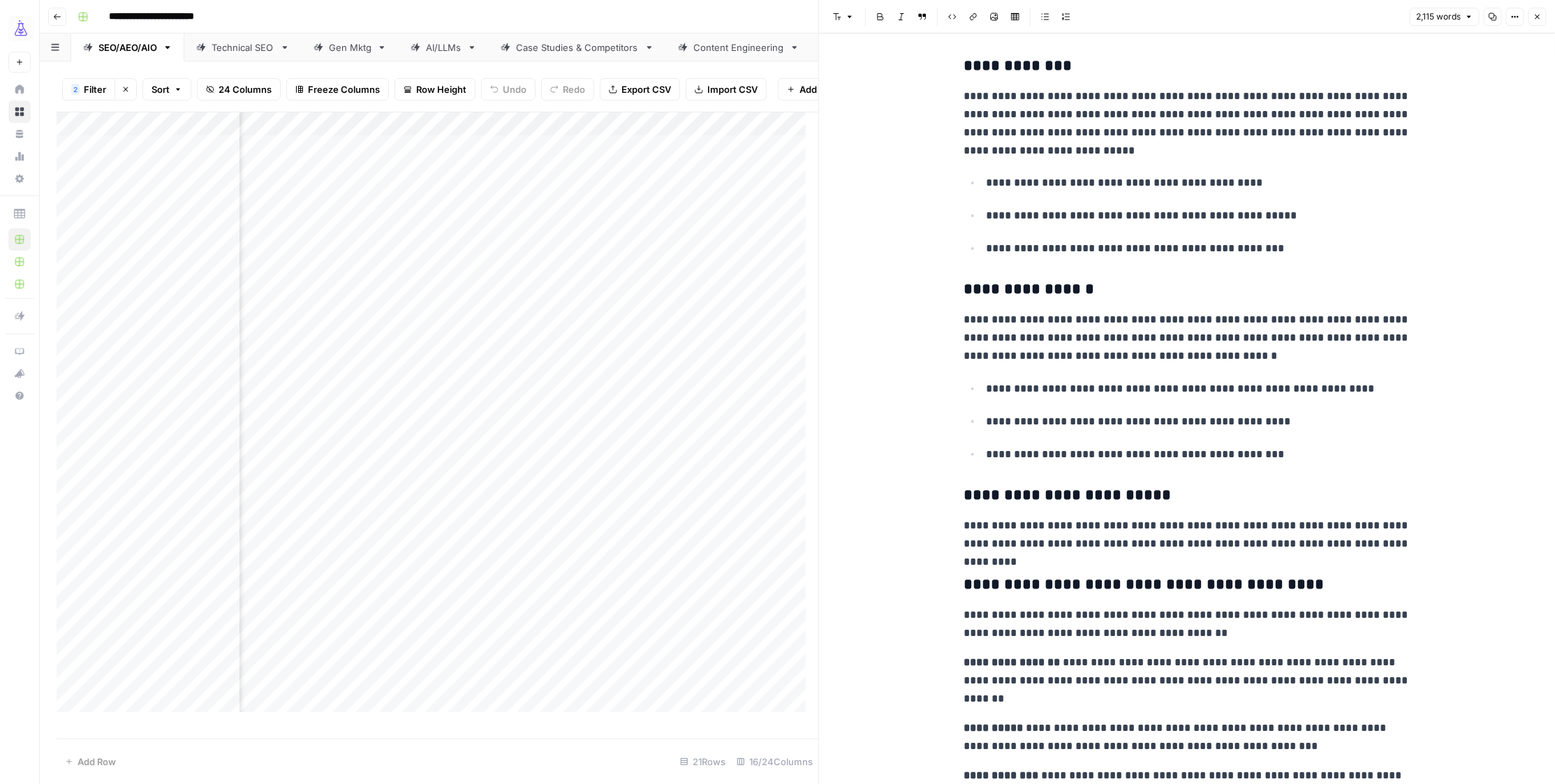 click on "**********" at bounding box center (1187, 535) 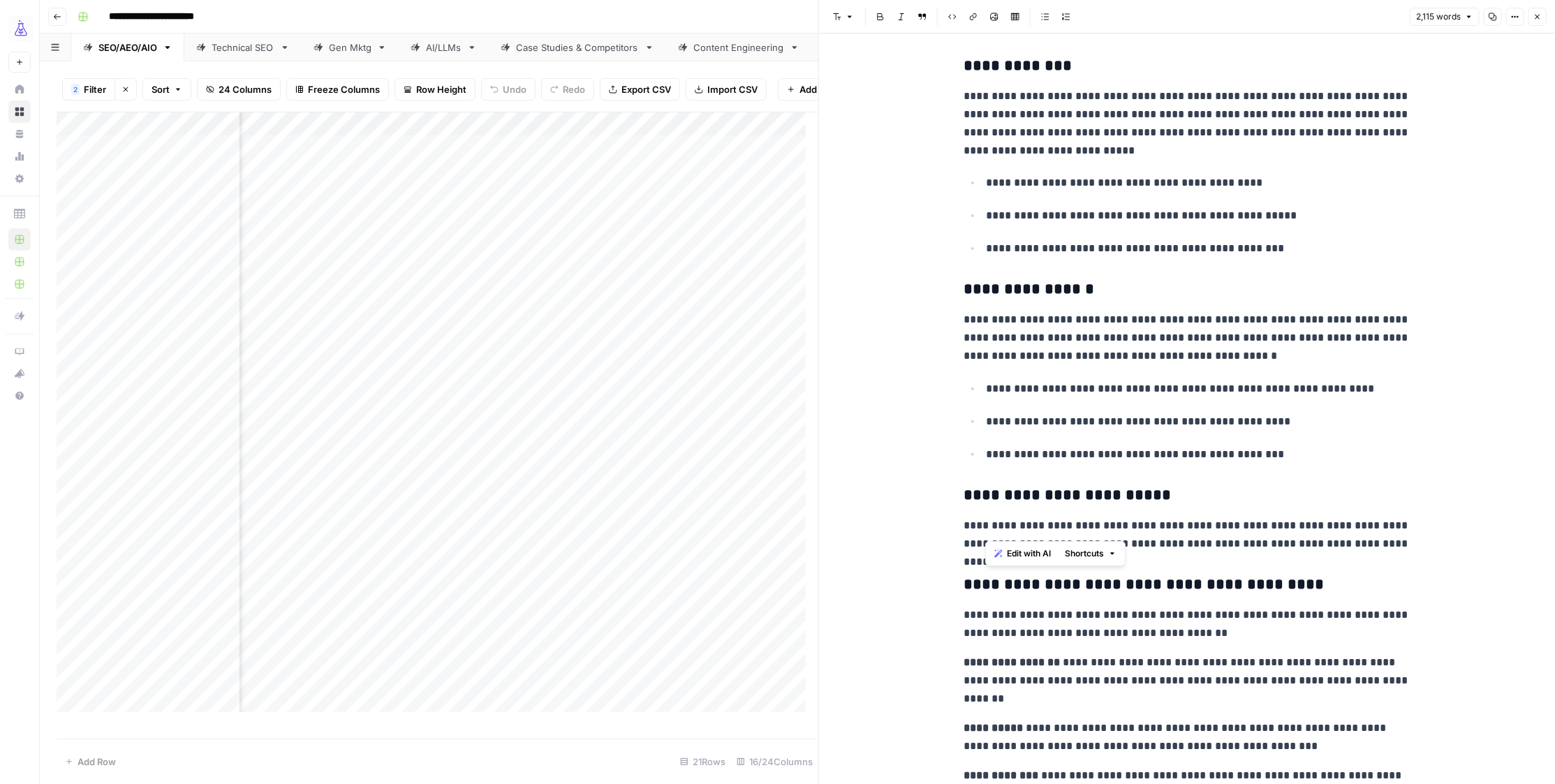 click on "**********" at bounding box center [1187, 535] 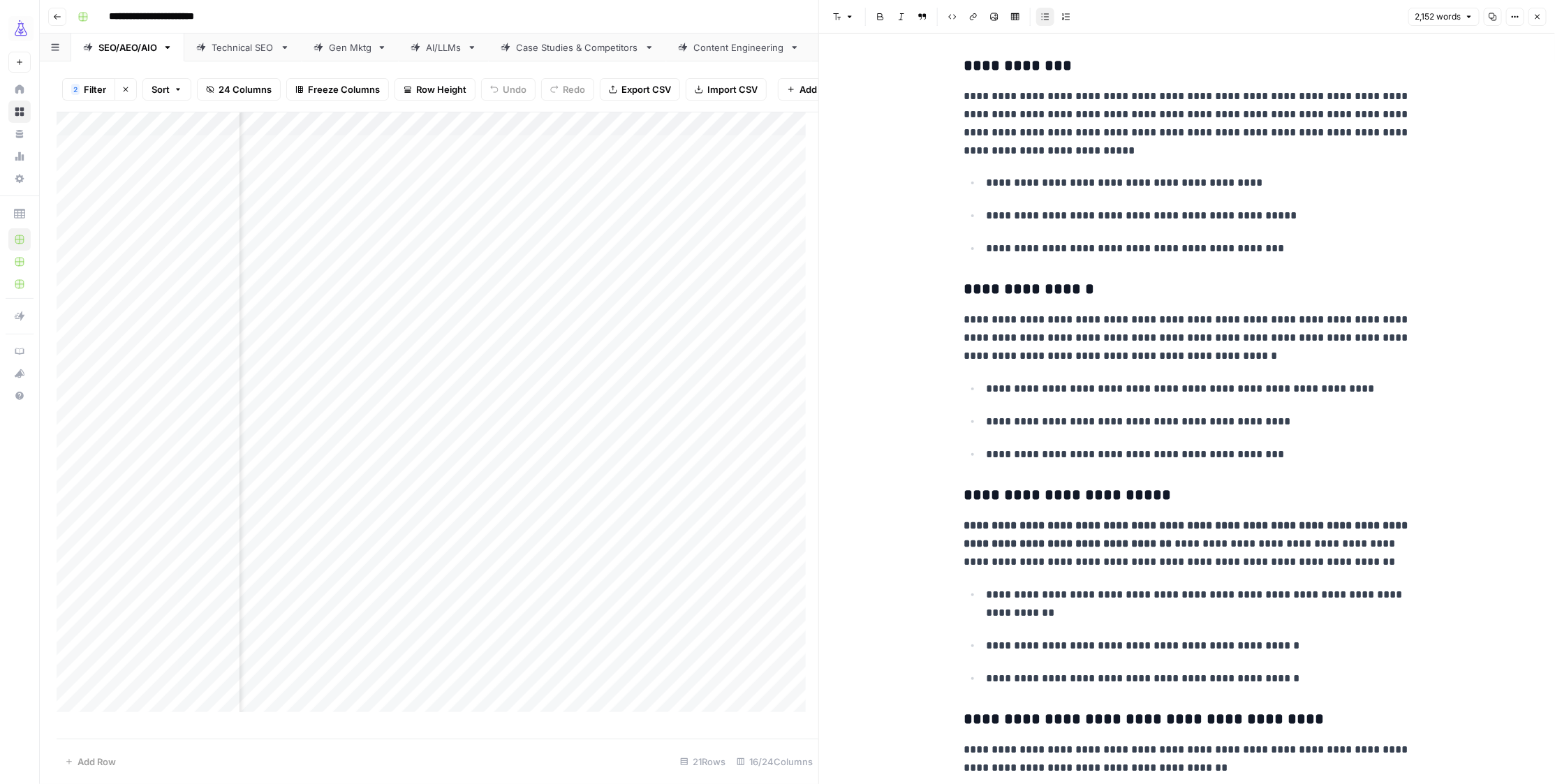 click on "**********" at bounding box center [1187, 496] 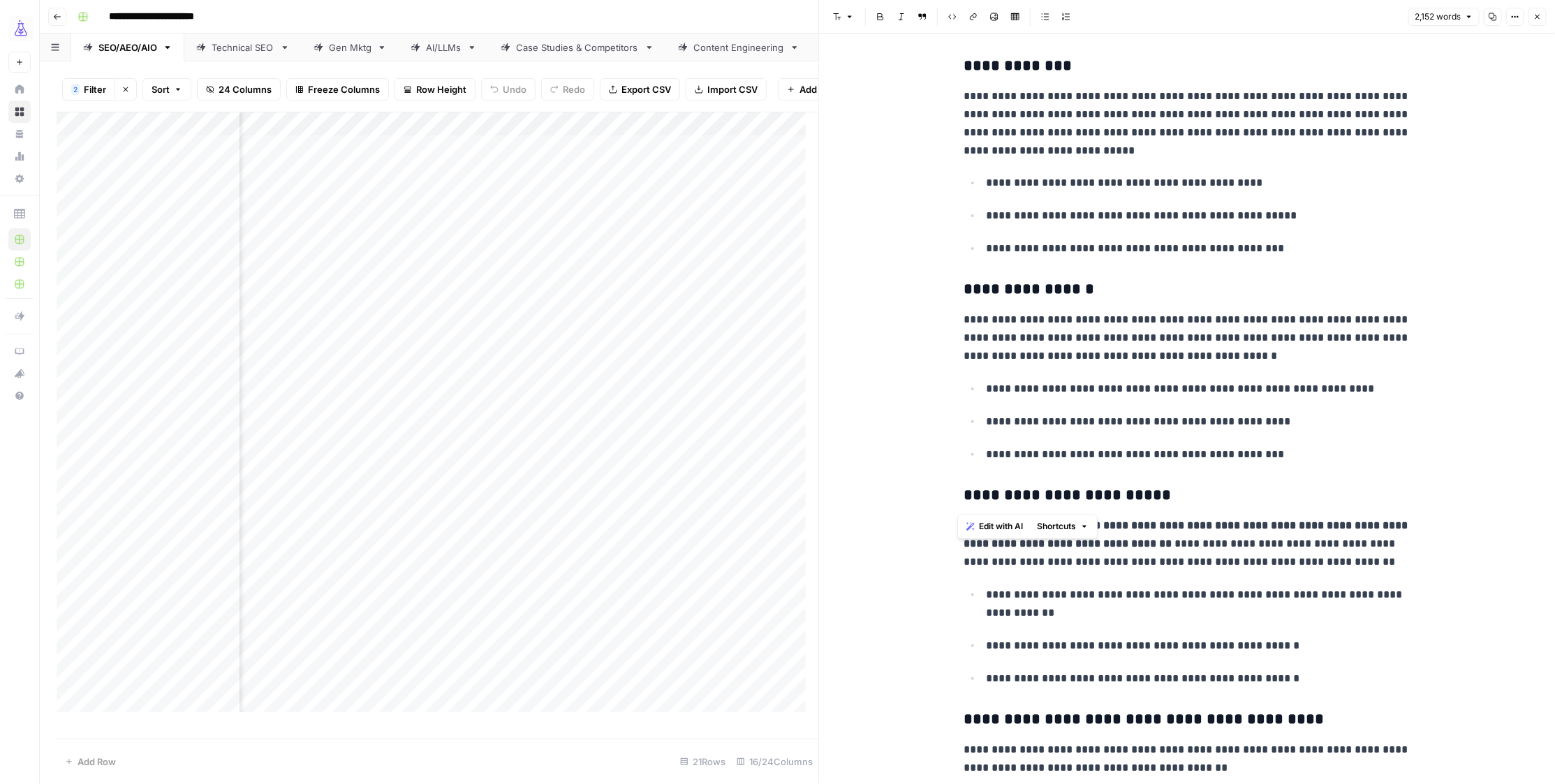 click on "**********" at bounding box center (1187, 496) 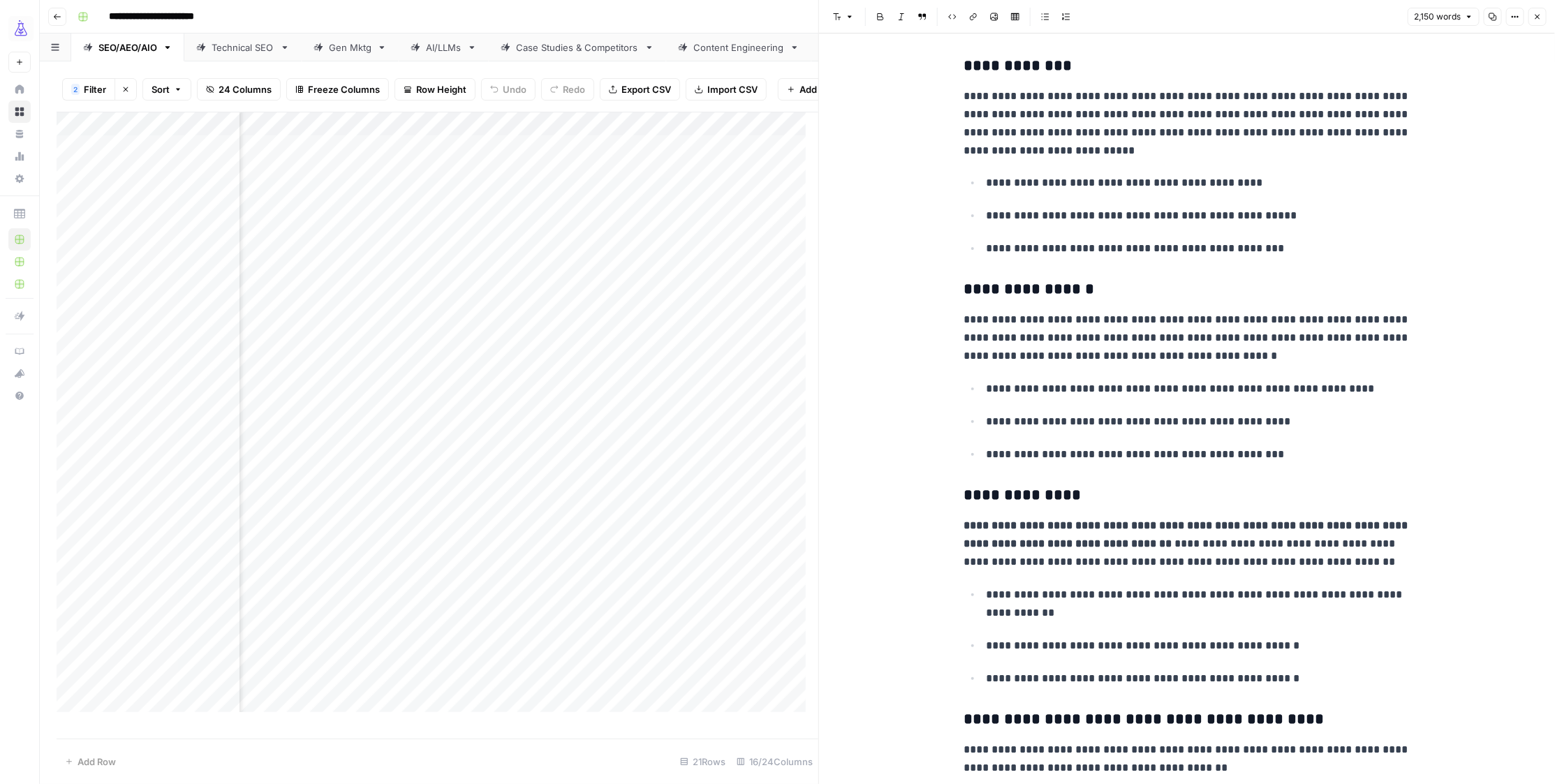 click on "**********" at bounding box center (1187, 496) 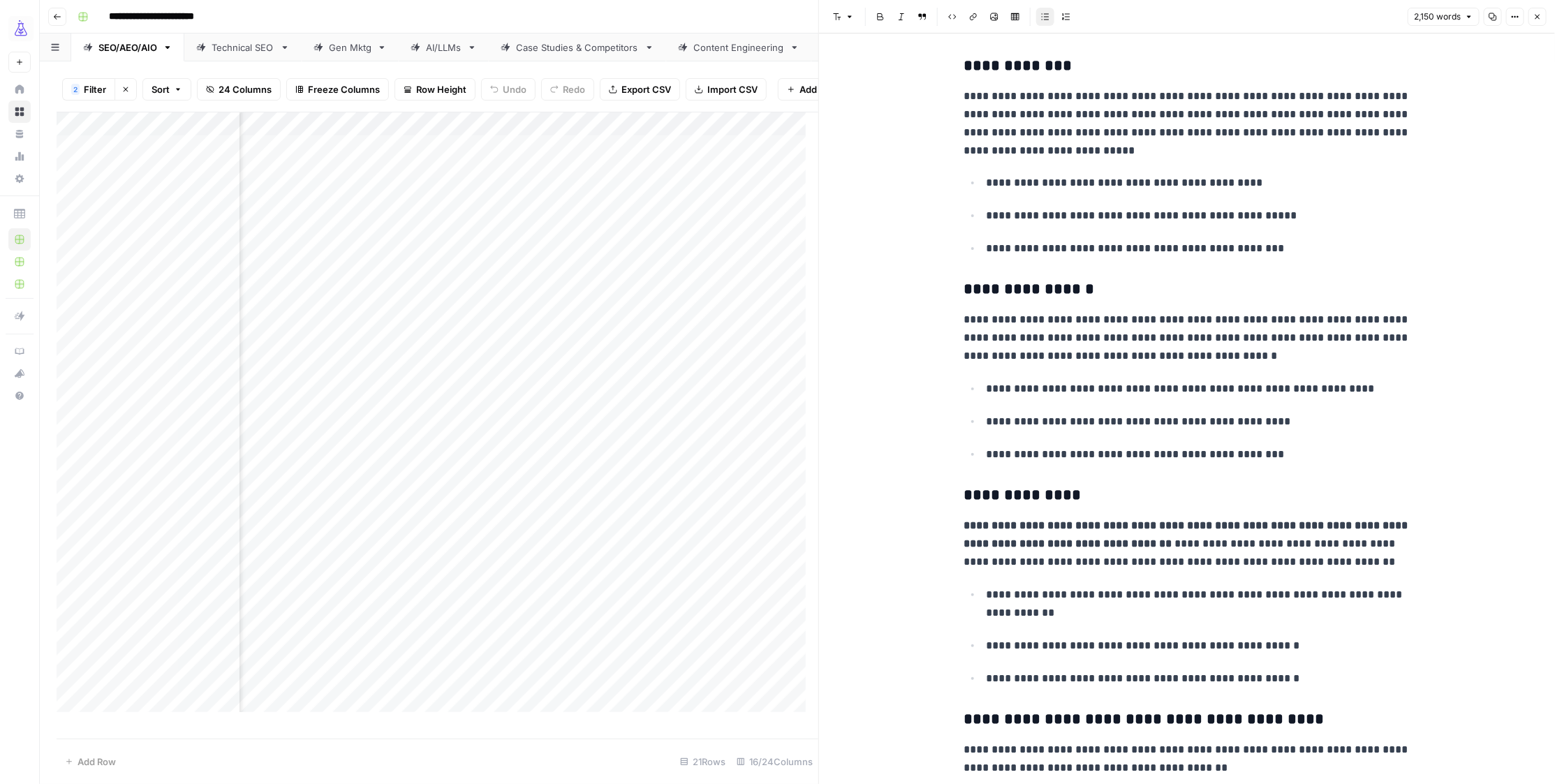 click on "**********" at bounding box center (1198, 679) 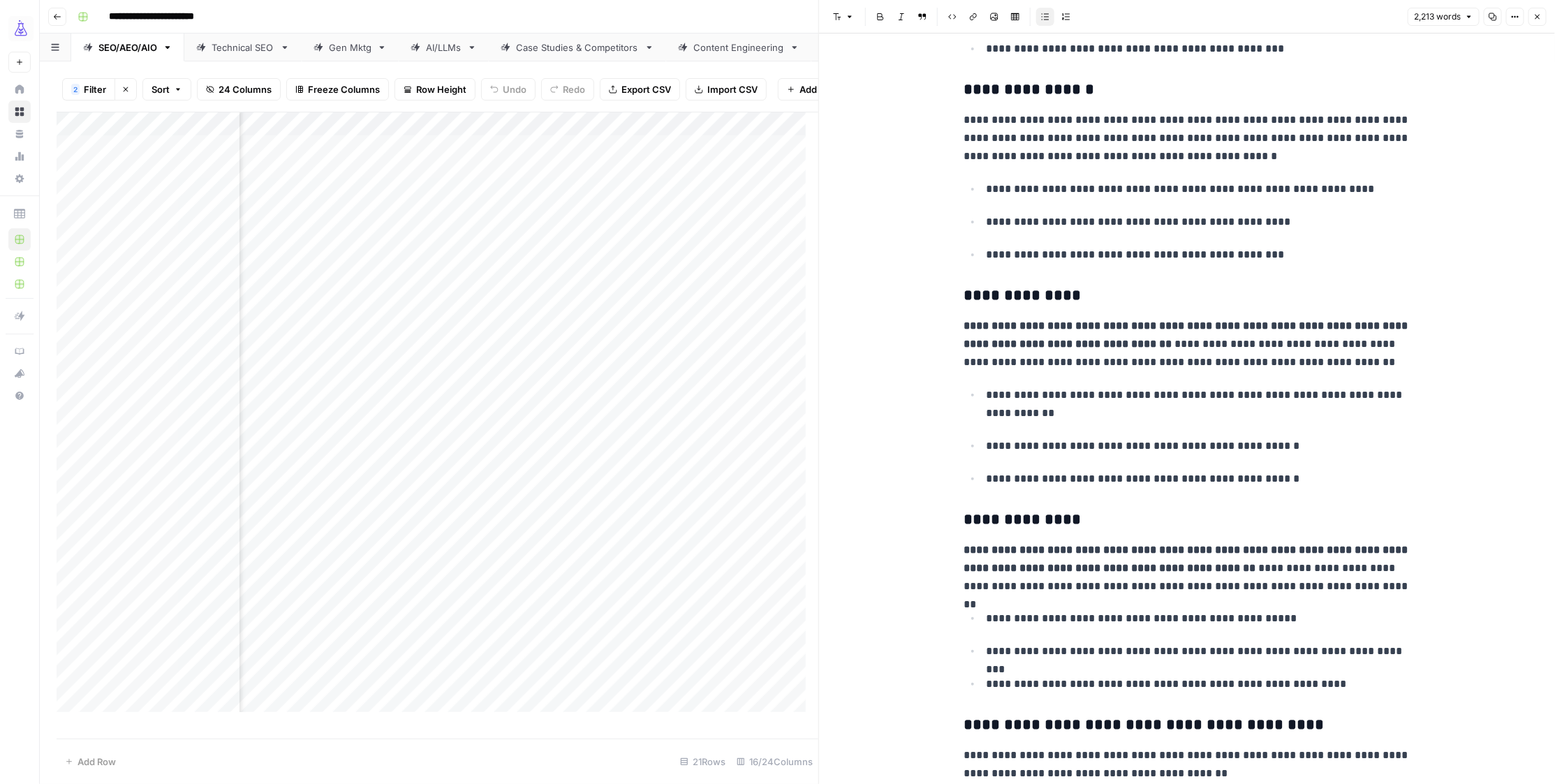 scroll, scrollTop: 2234, scrollLeft: 0, axis: vertical 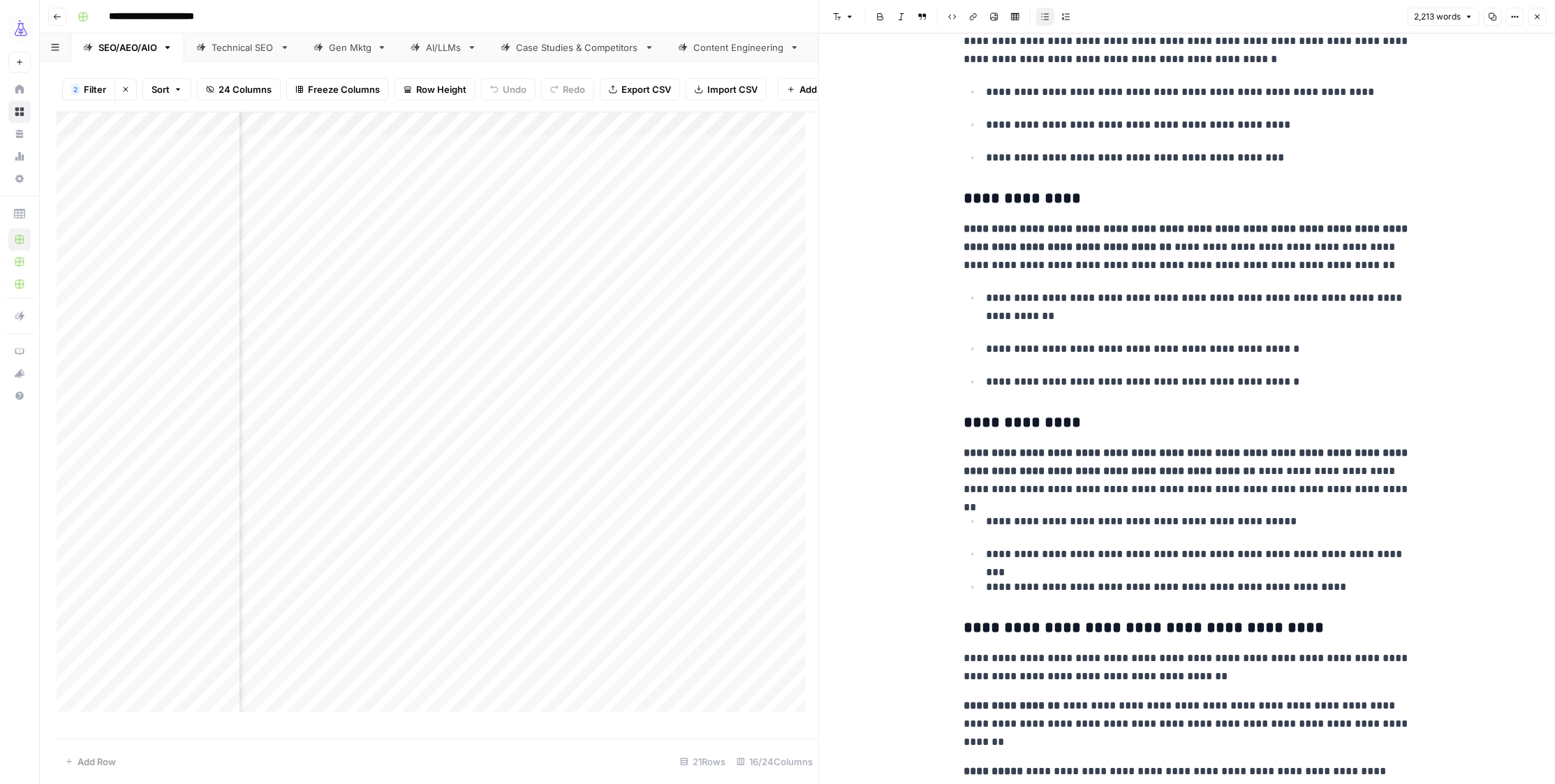 click on "**********" at bounding box center (1187, 461) 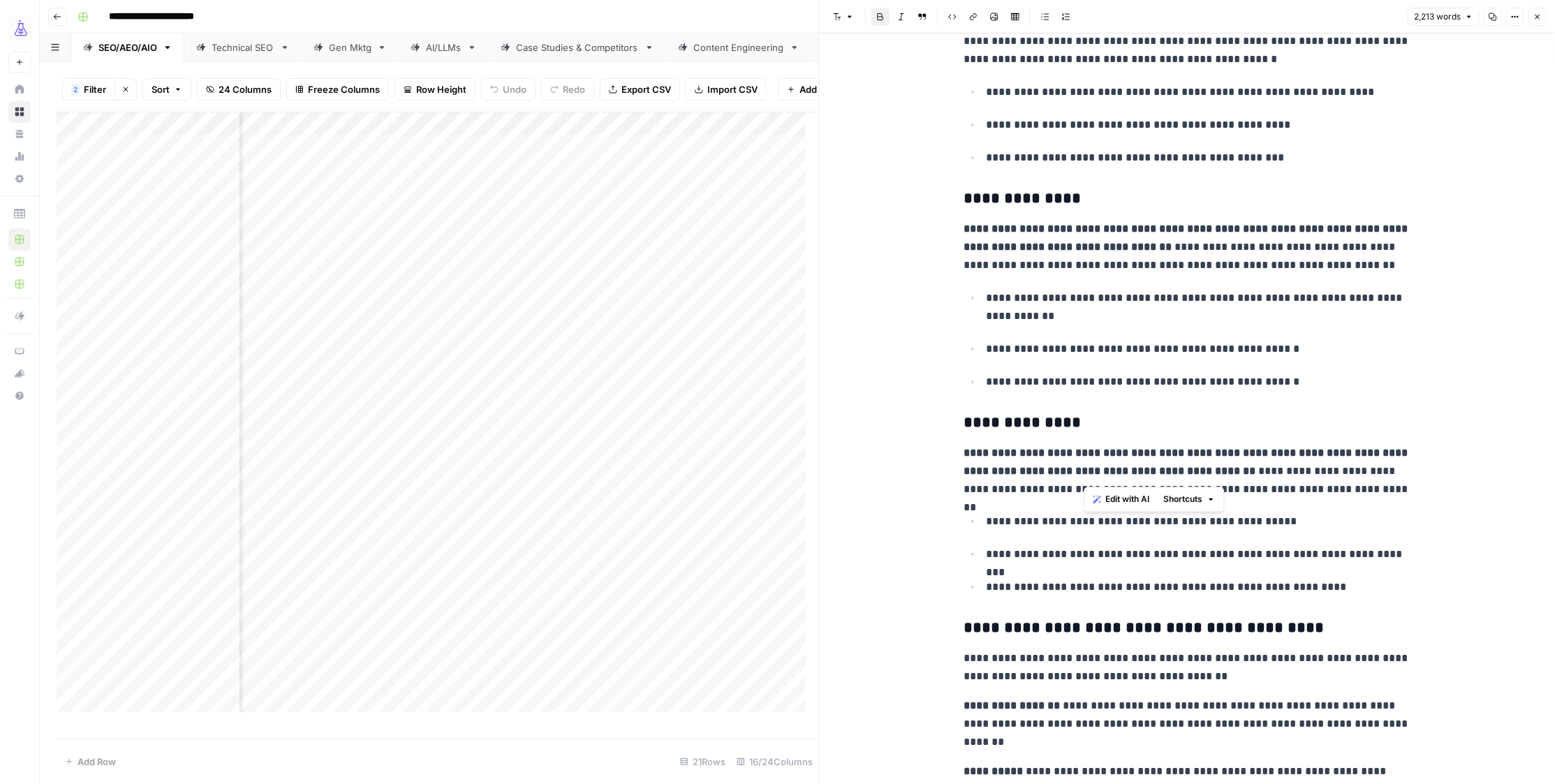 click on "**********" at bounding box center (1187, 461) 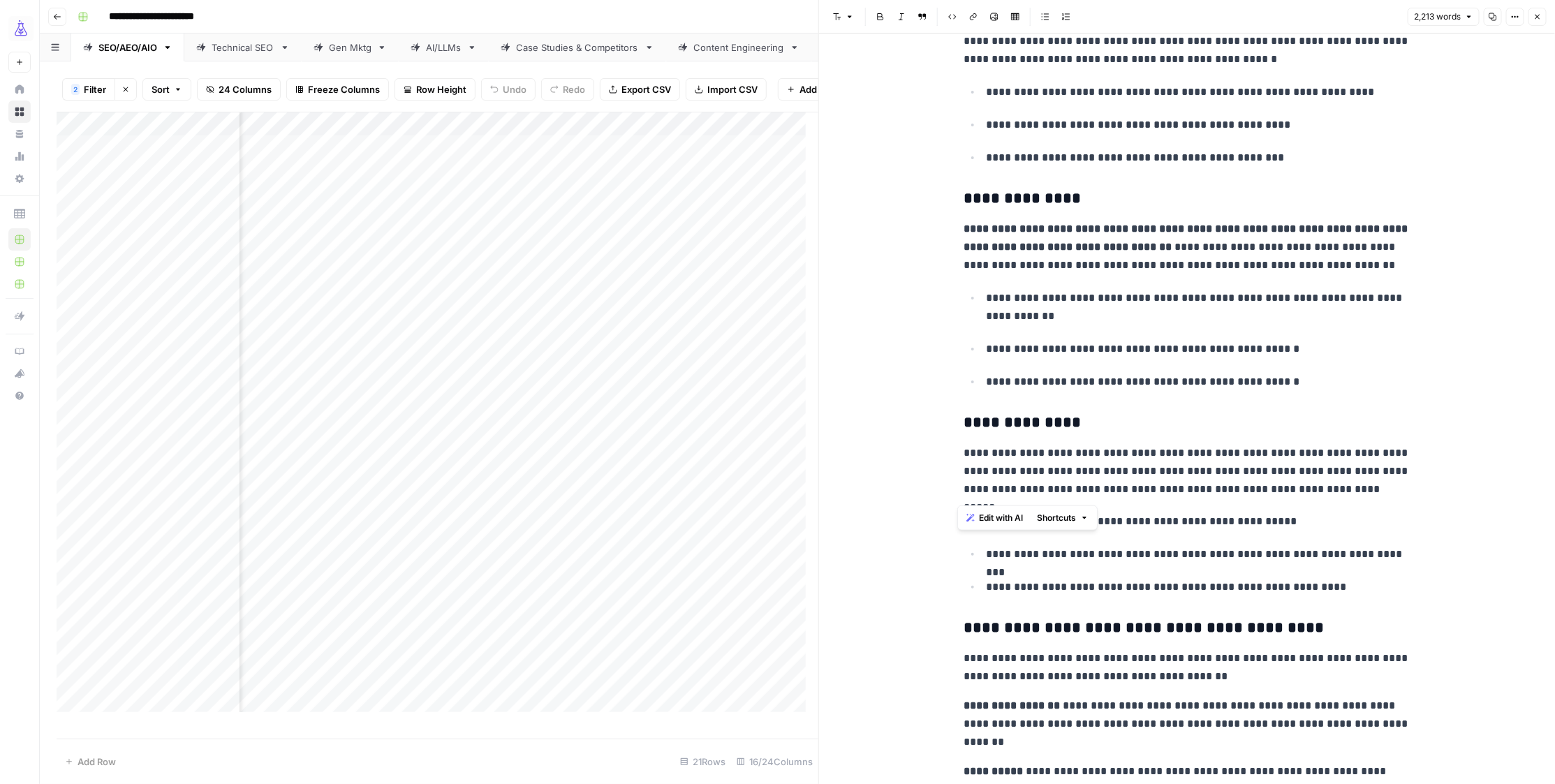 click on "**********" at bounding box center (1187, 237) 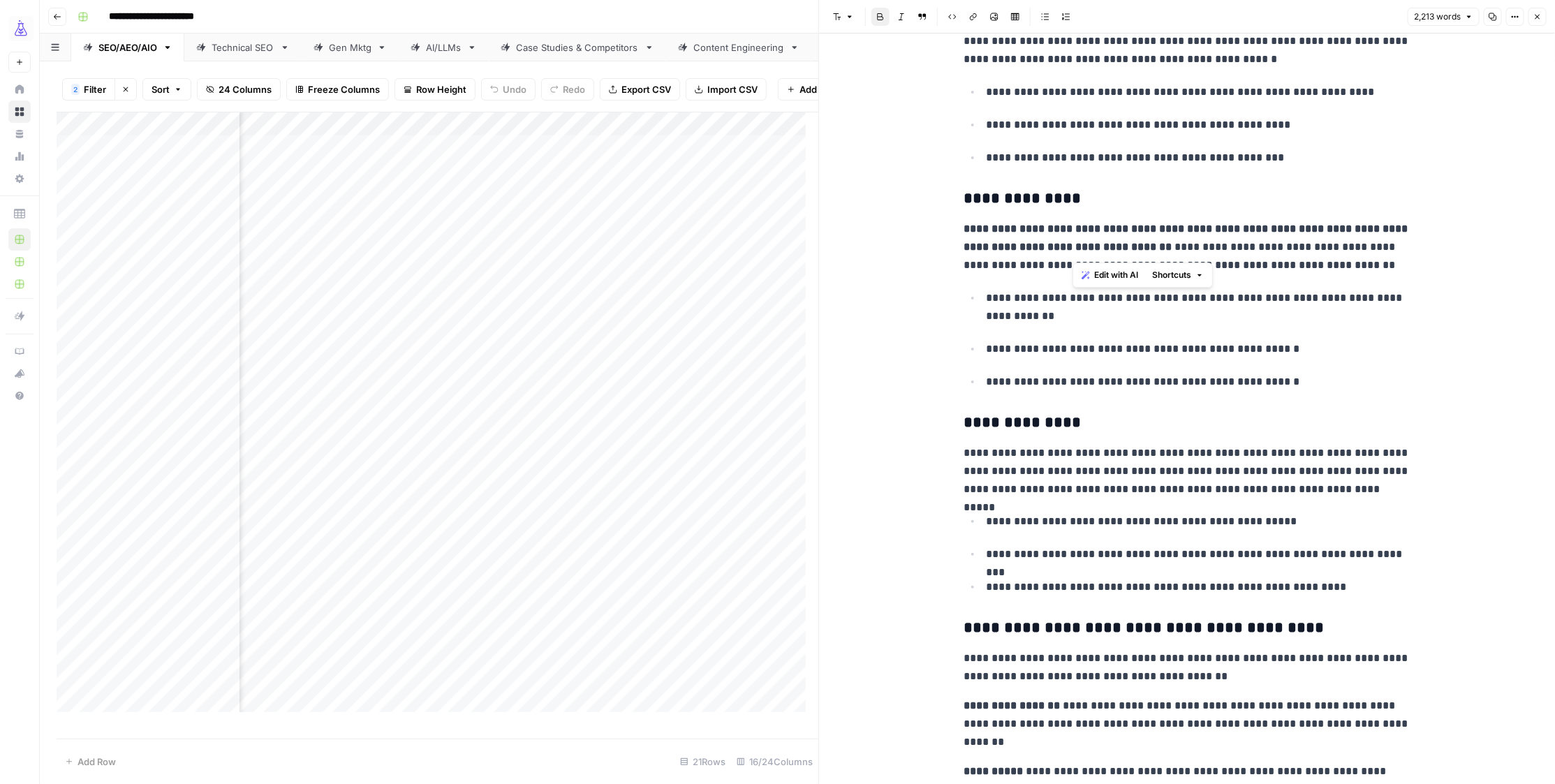 click on "**********" at bounding box center [1187, 237] 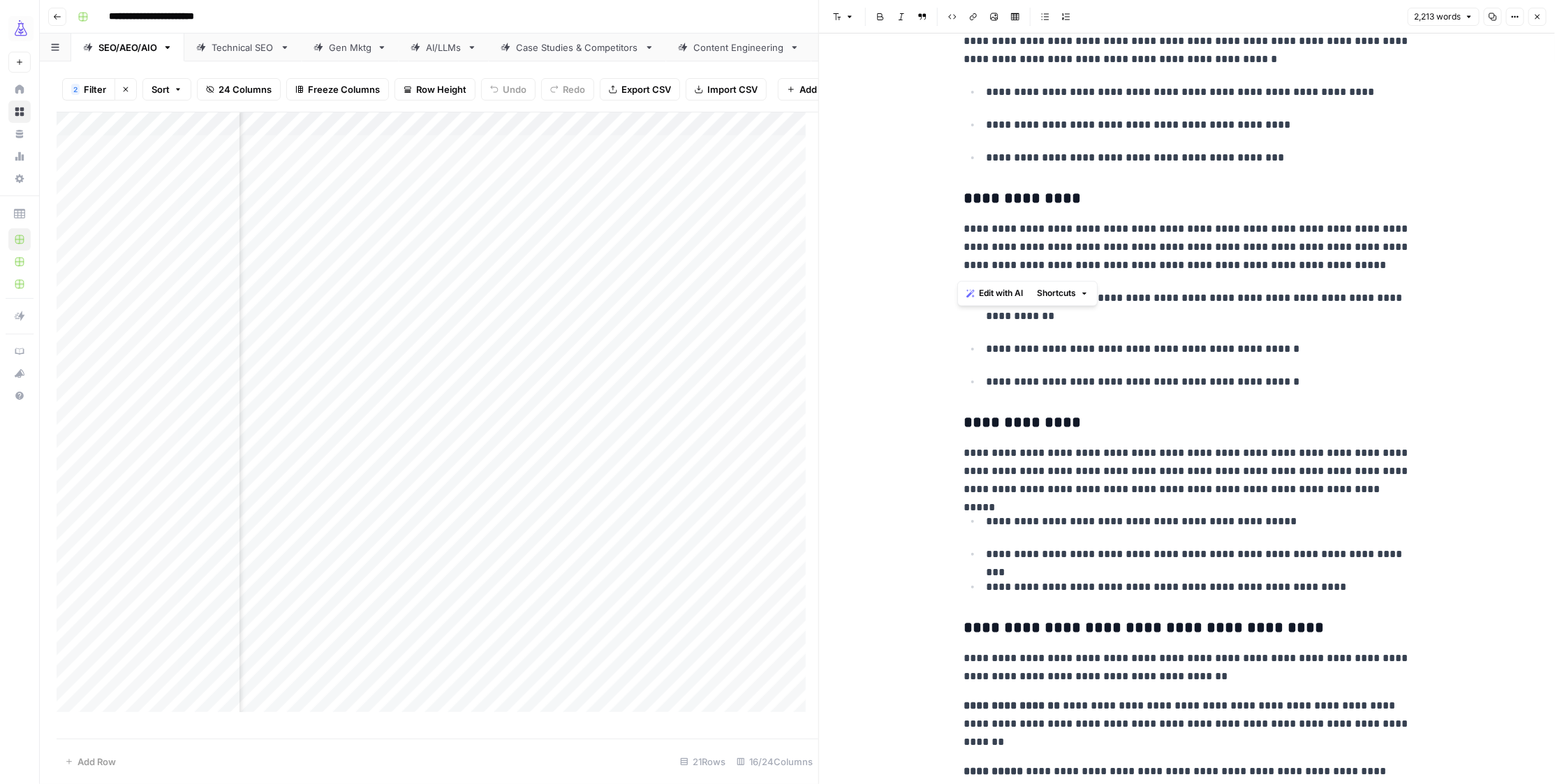 click on "**********" at bounding box center [1187, 471] 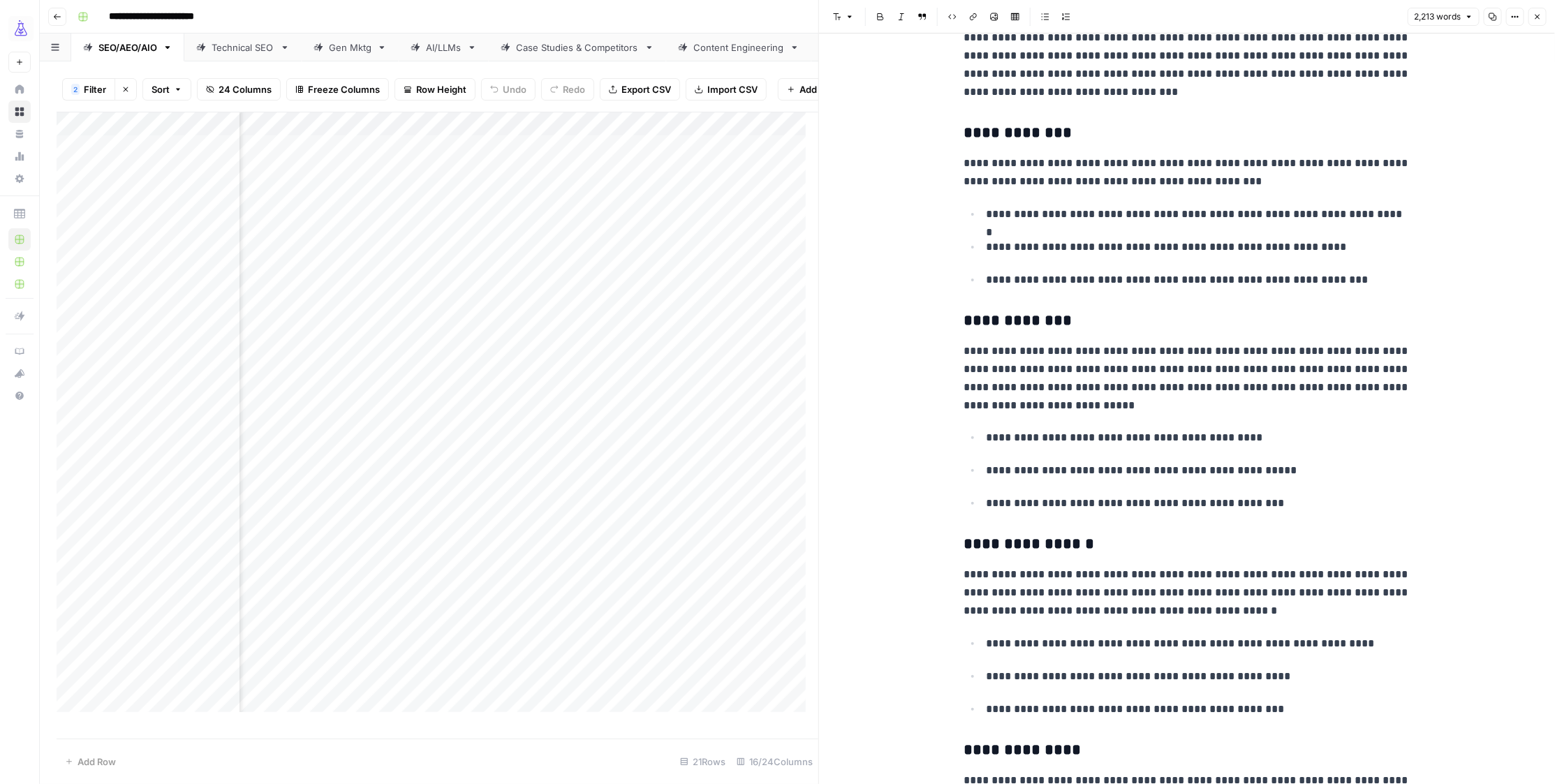 scroll, scrollTop: 1607, scrollLeft: 0, axis: vertical 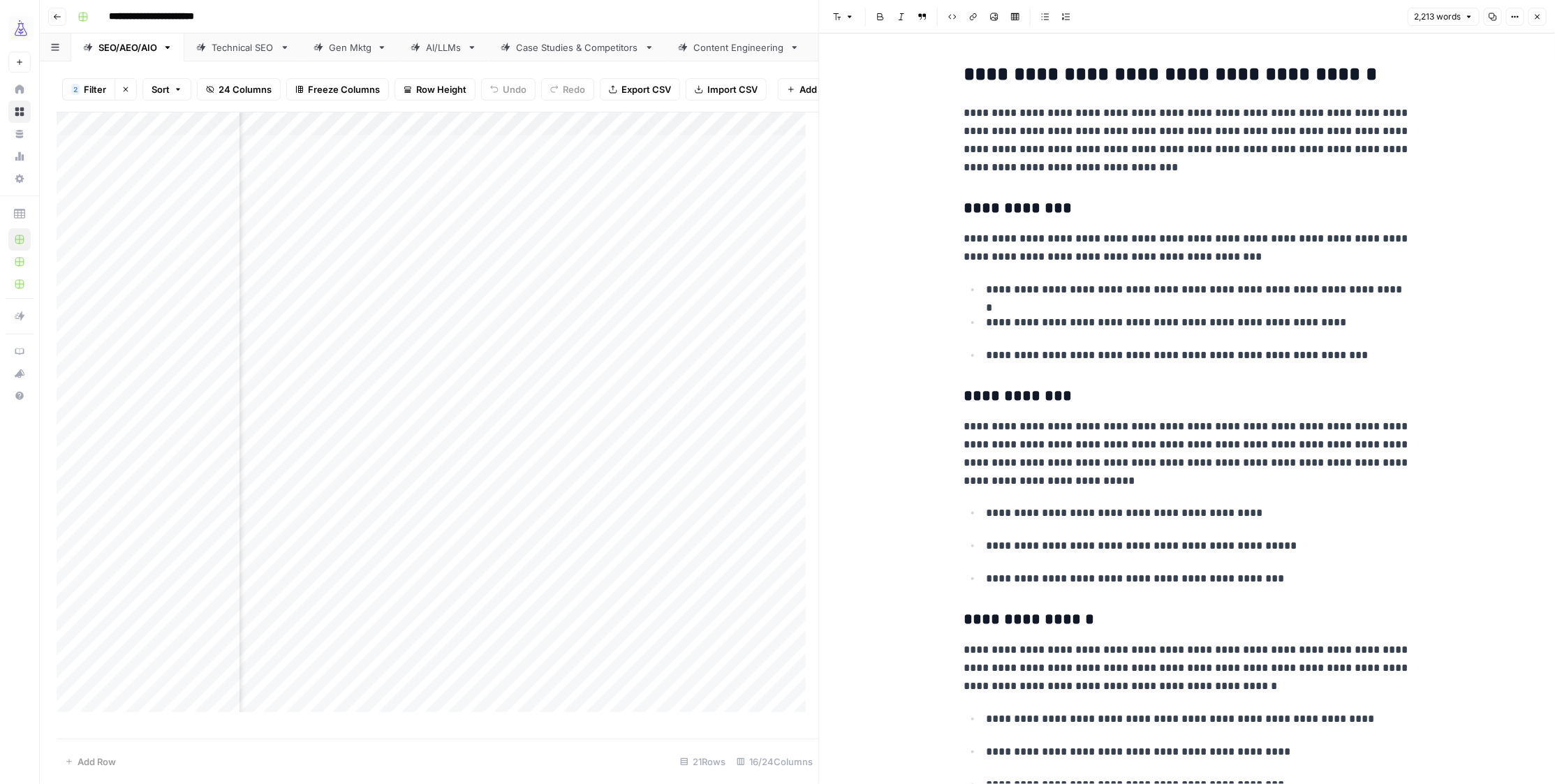click on "**********" at bounding box center (1187, 248) 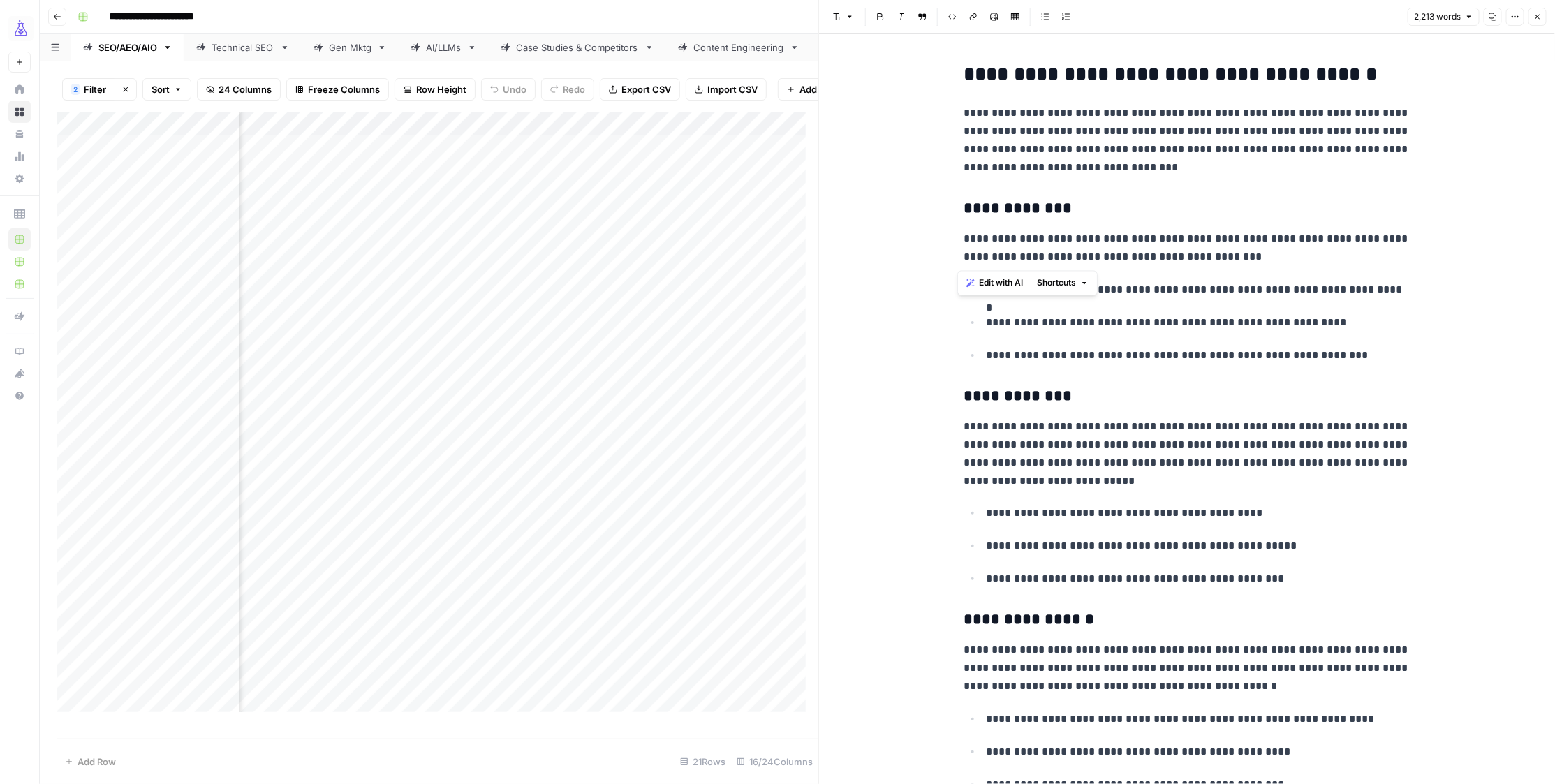 click on "**********" at bounding box center [1187, 248] 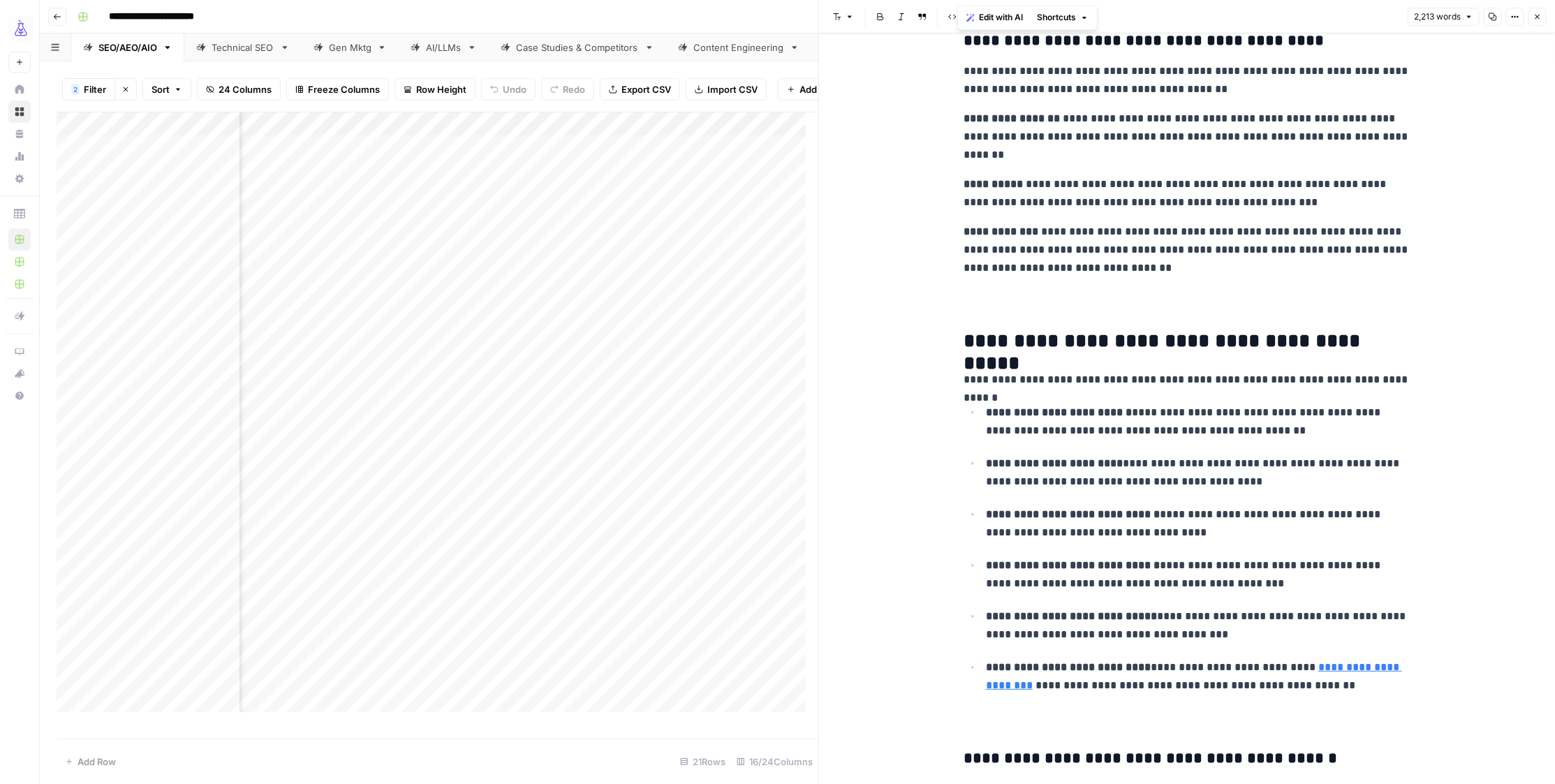 scroll, scrollTop: 2818, scrollLeft: 0, axis: vertical 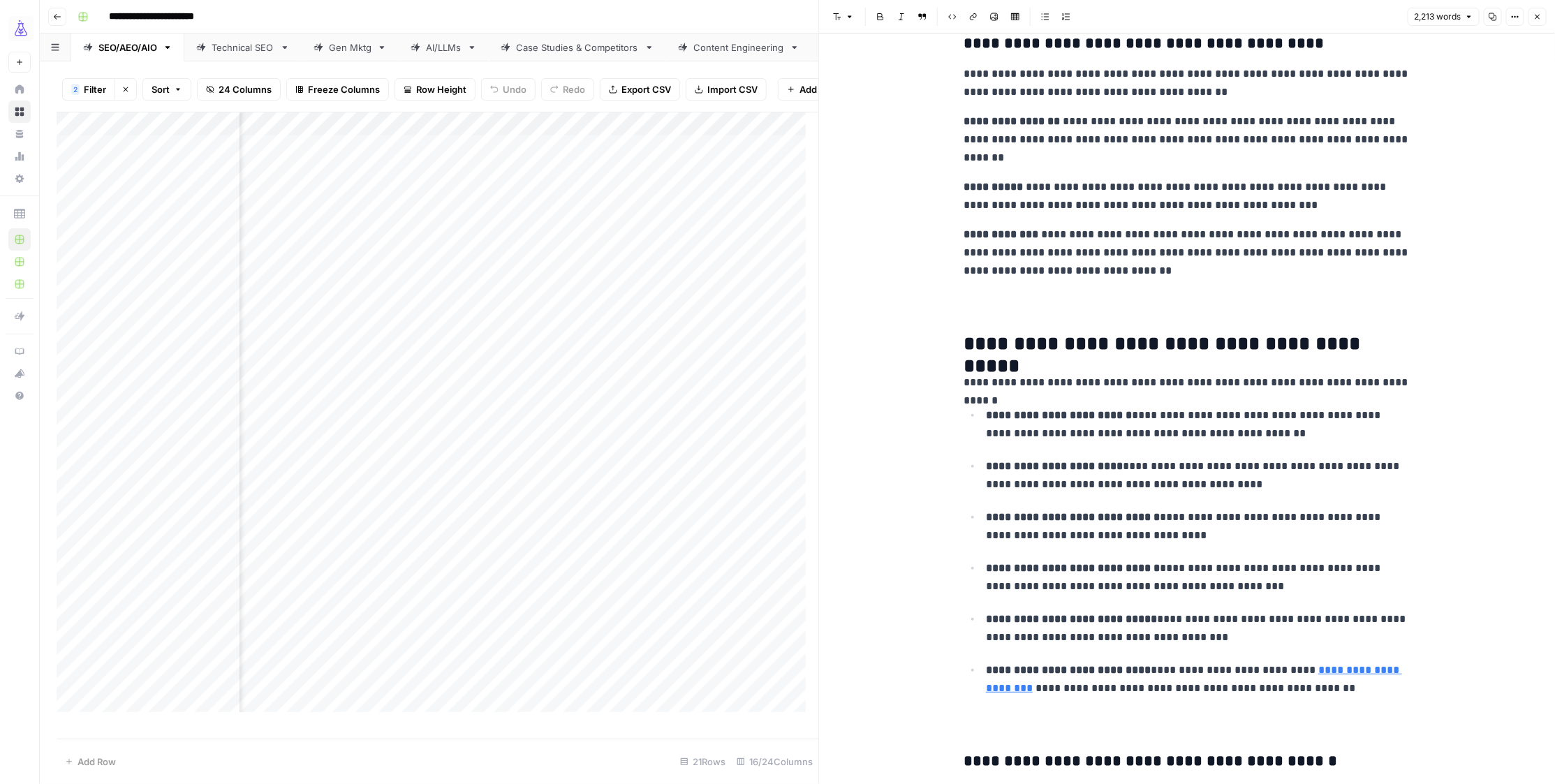 click on "**********" at bounding box center [1187, 924] 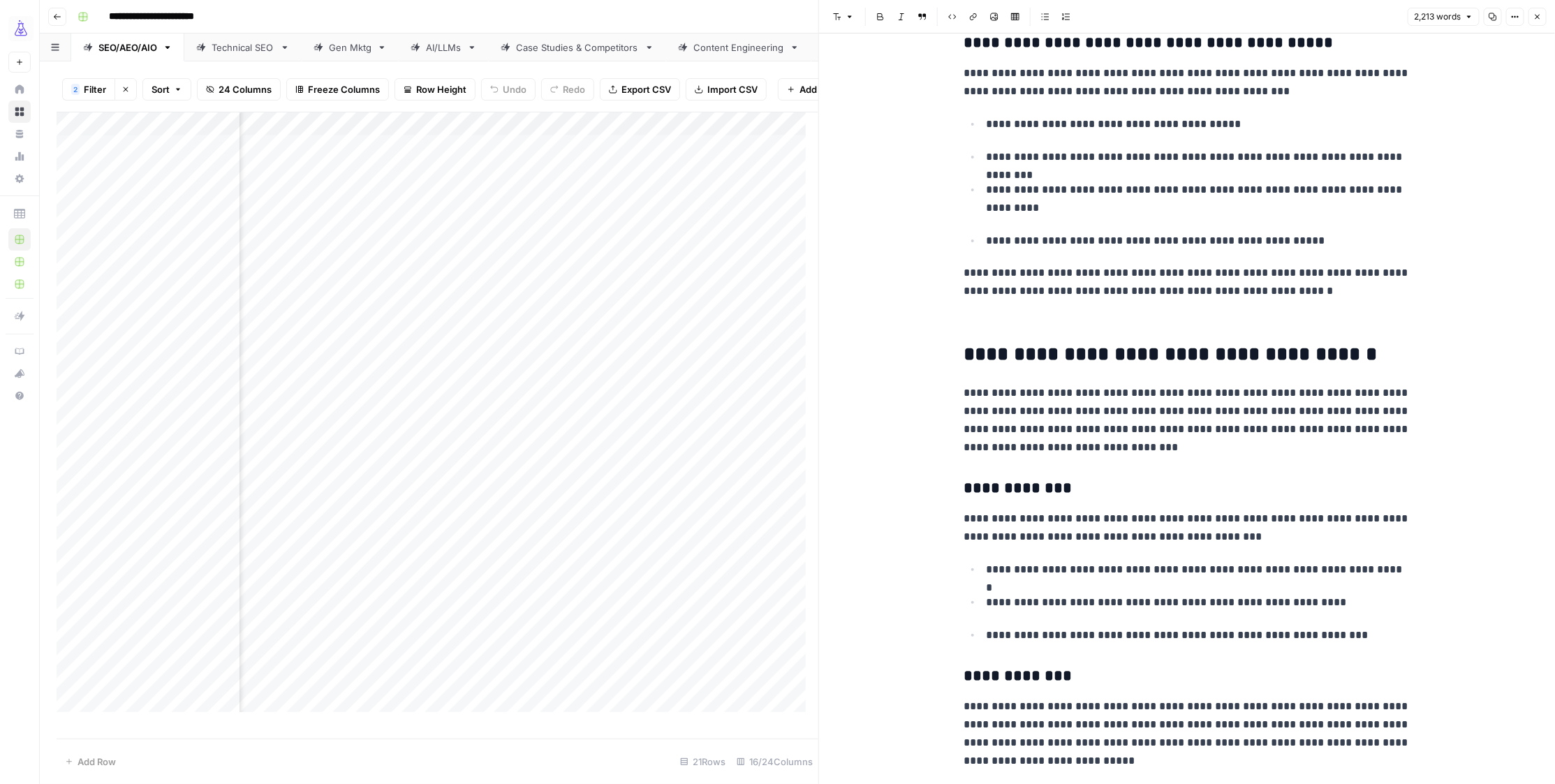 scroll, scrollTop: 1056, scrollLeft: 0, axis: vertical 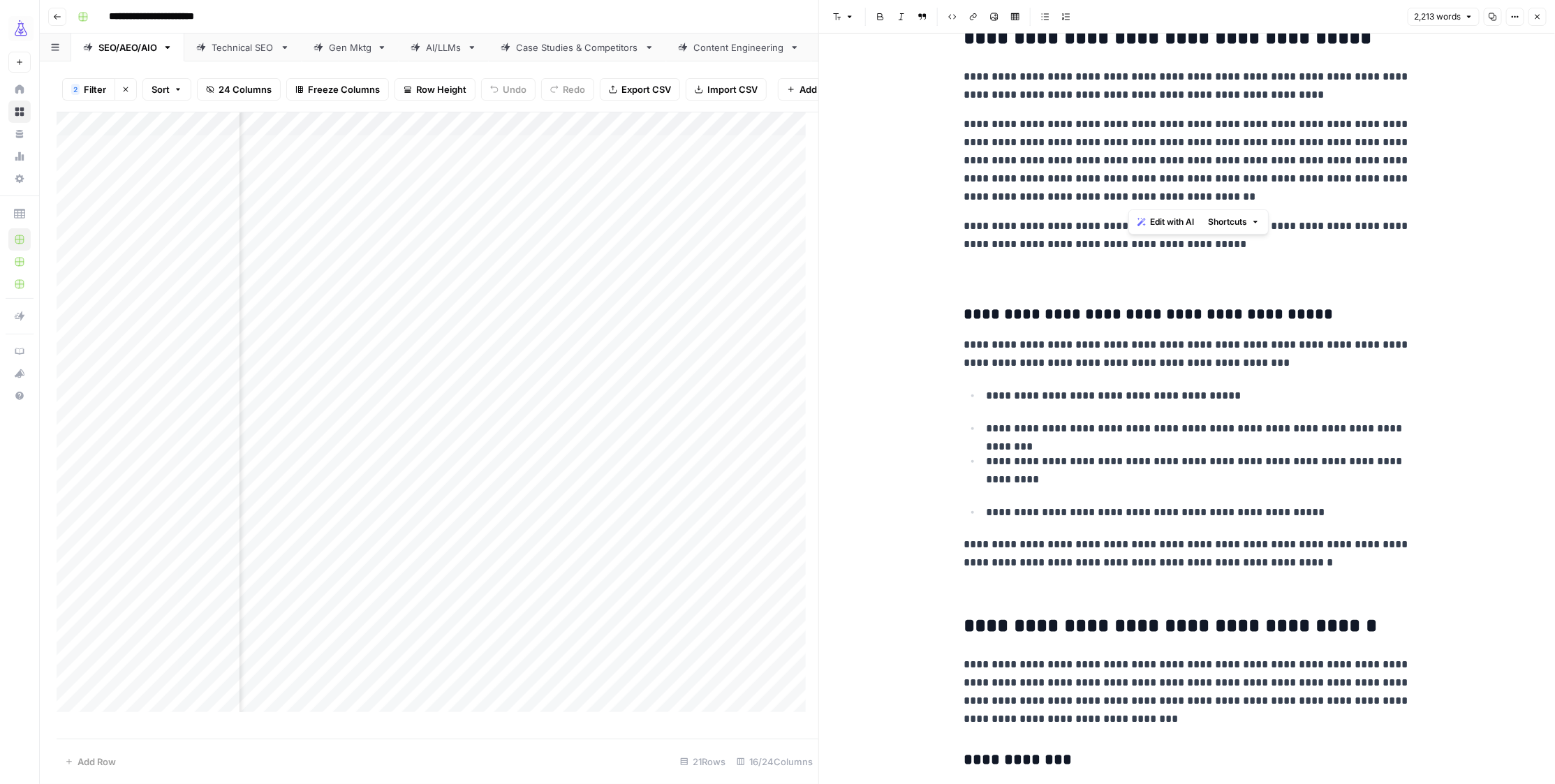 drag, startPoint x: 1128, startPoint y: 158, endPoint x: 1276, endPoint y: 195, distance: 152.5549 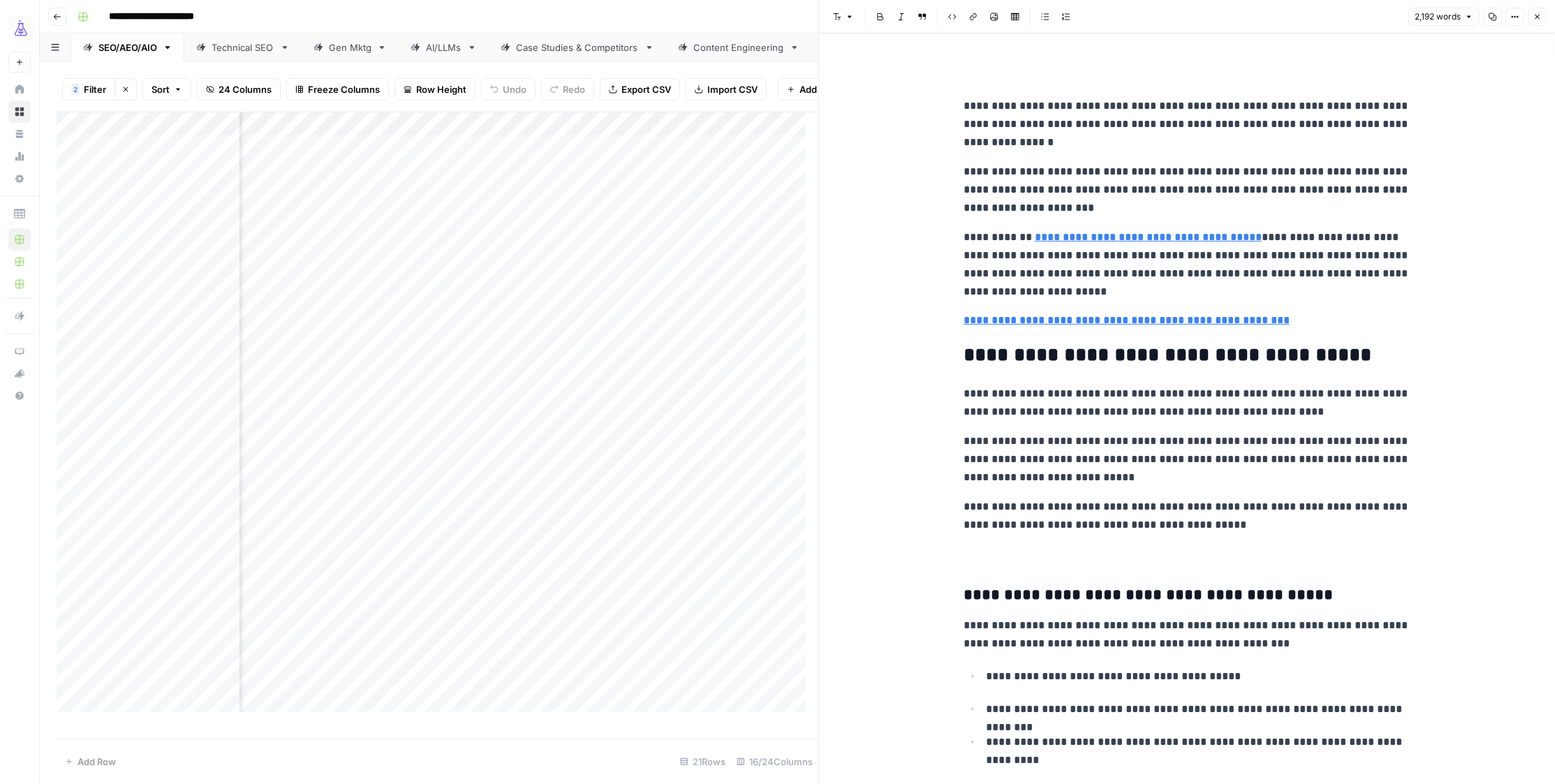 scroll, scrollTop: 686, scrollLeft: 0, axis: vertical 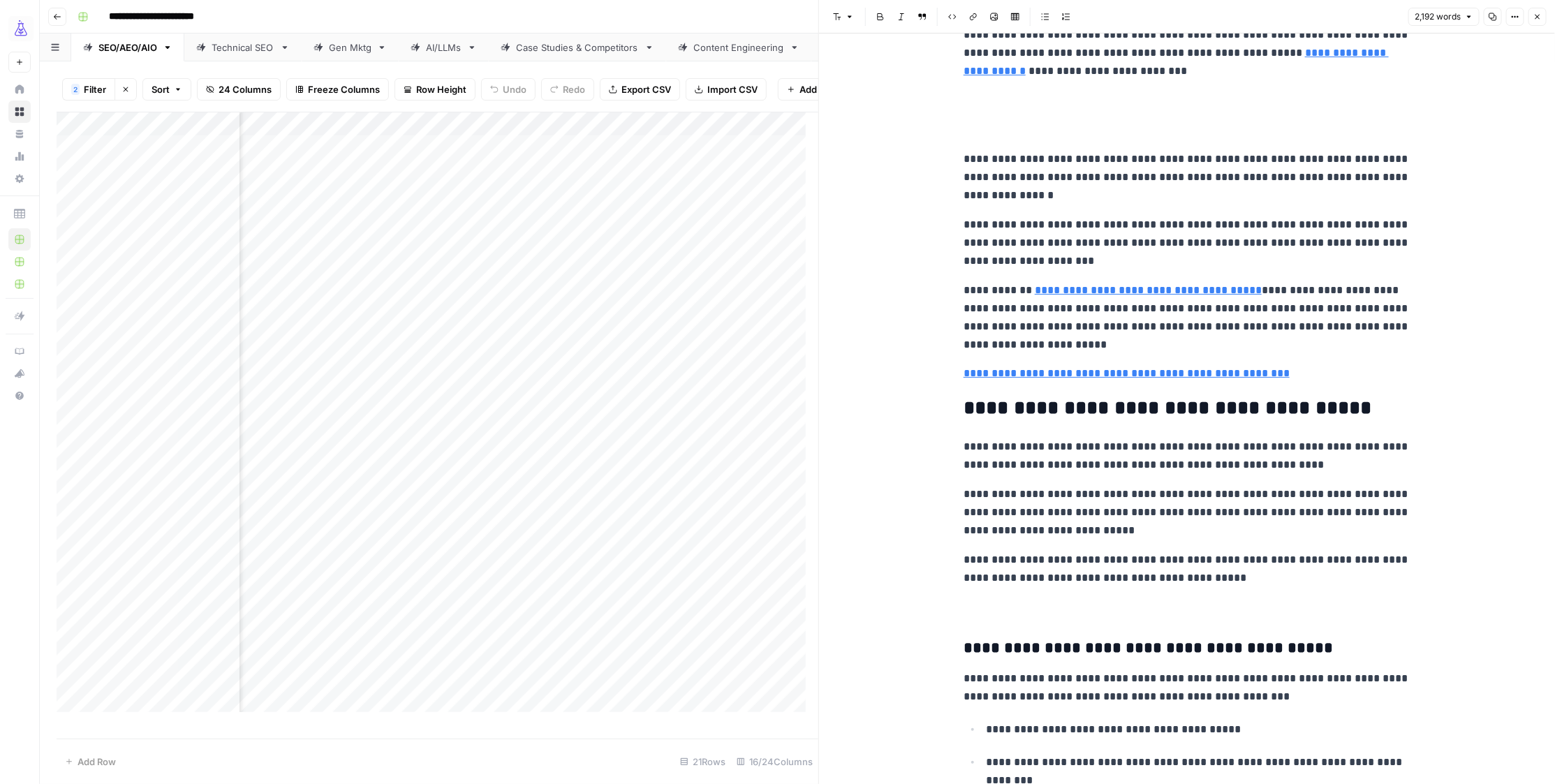 click on "**********" at bounding box center (806, 17) 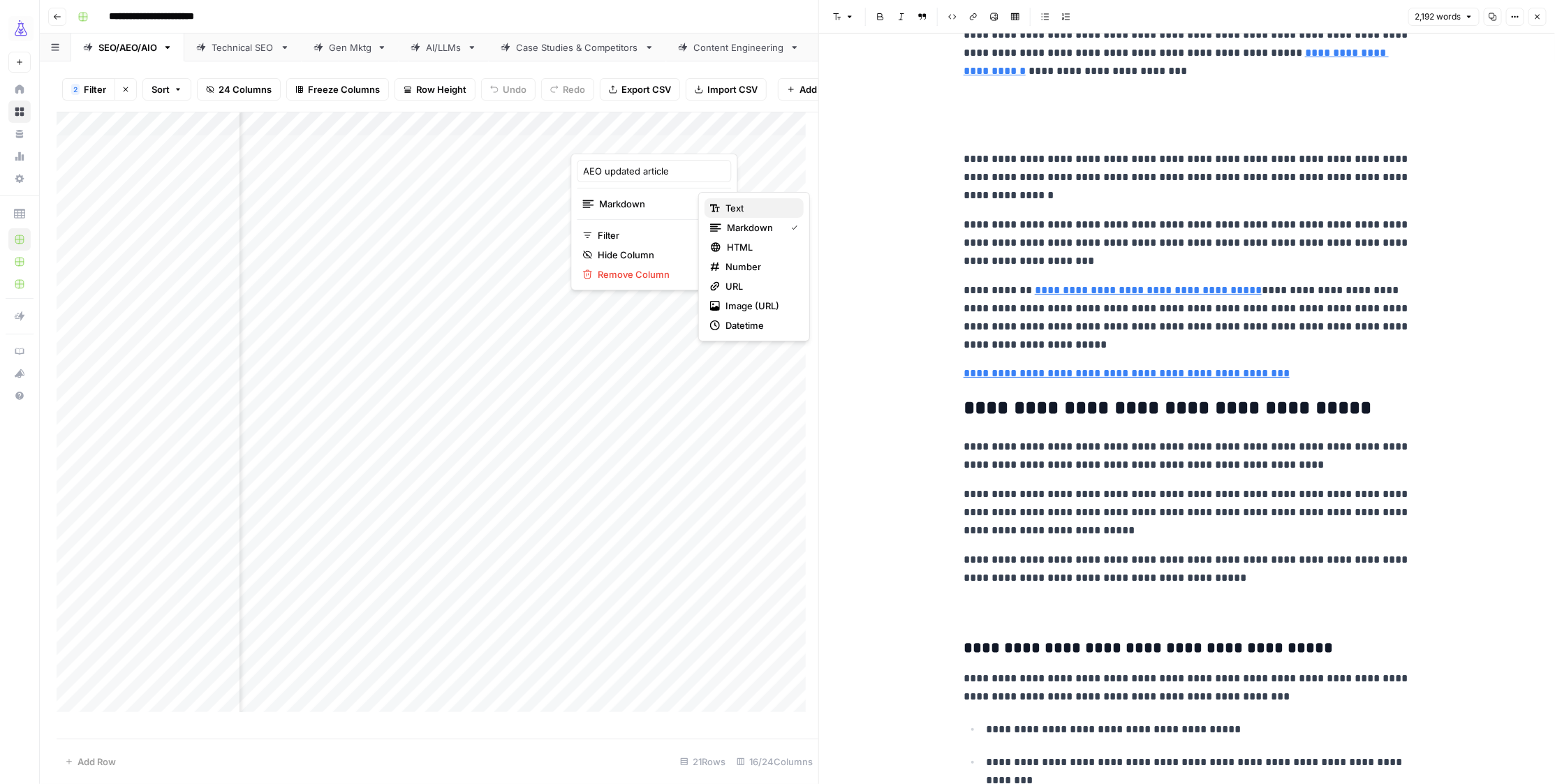 click on "text" at bounding box center (735, 208) 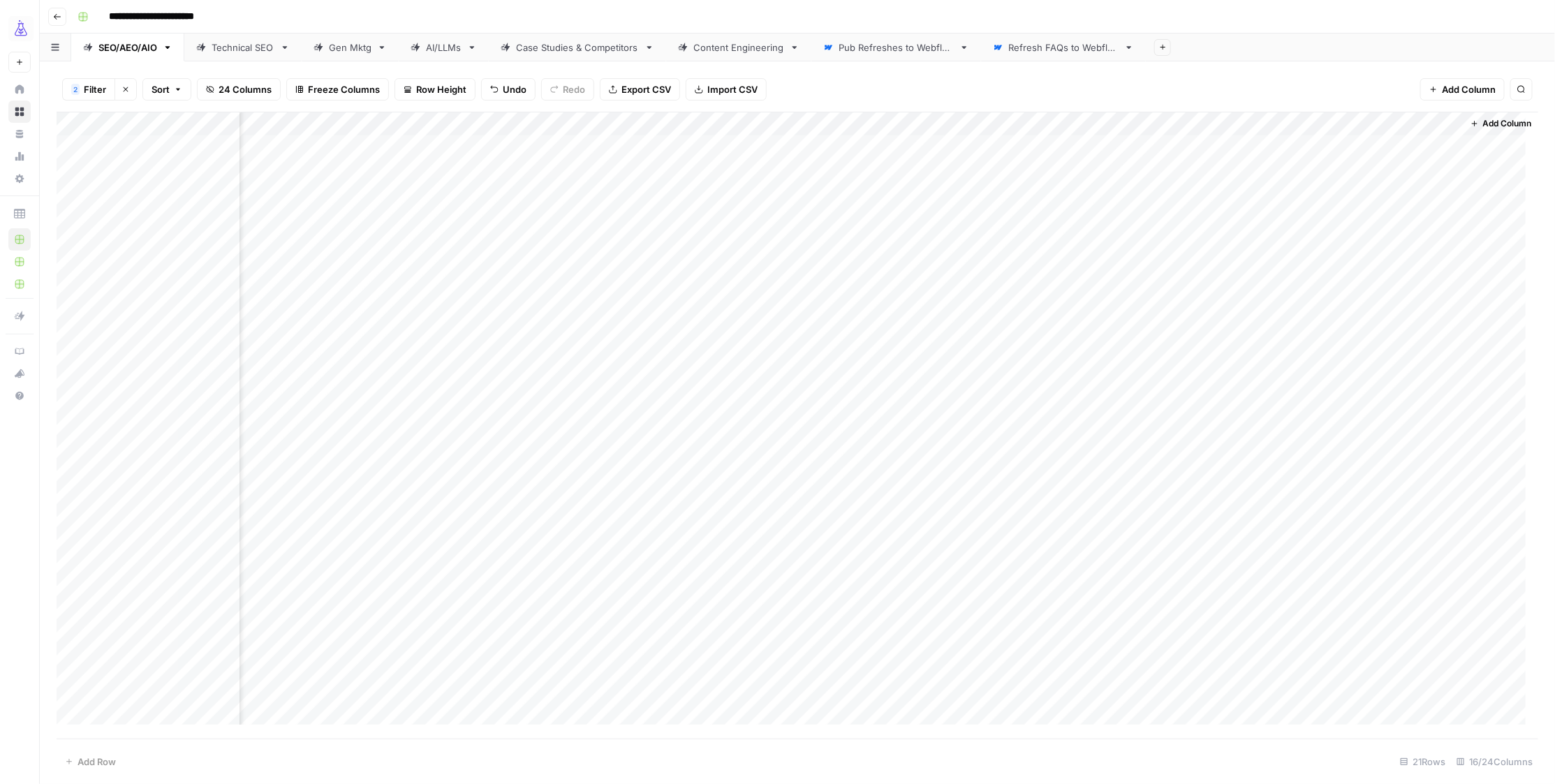 scroll, scrollTop: 0, scrollLeft: 263, axis: horizontal 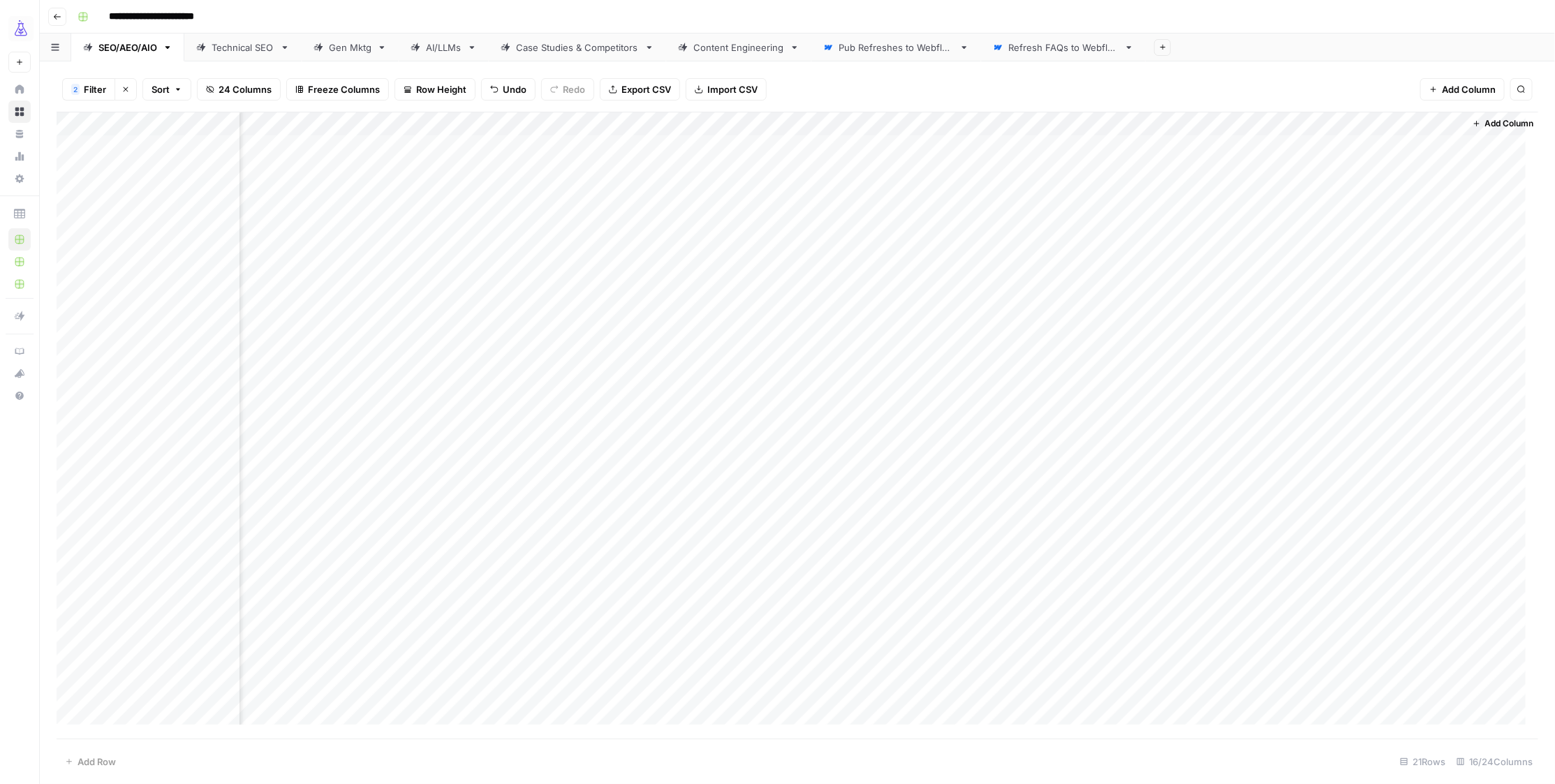 click on "Add Column" at bounding box center (797, 425) 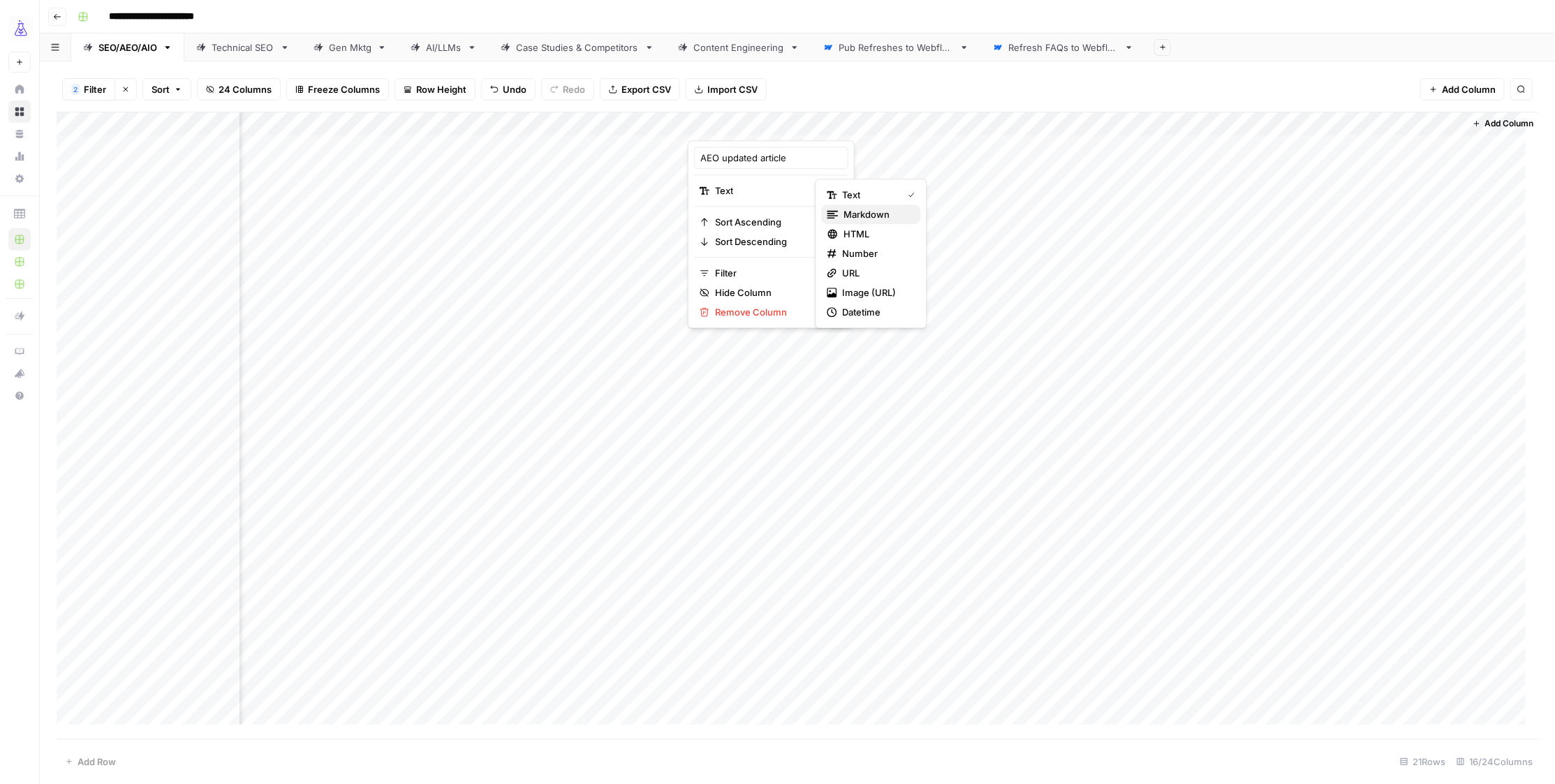 click on "markdown" at bounding box center [867, 214] 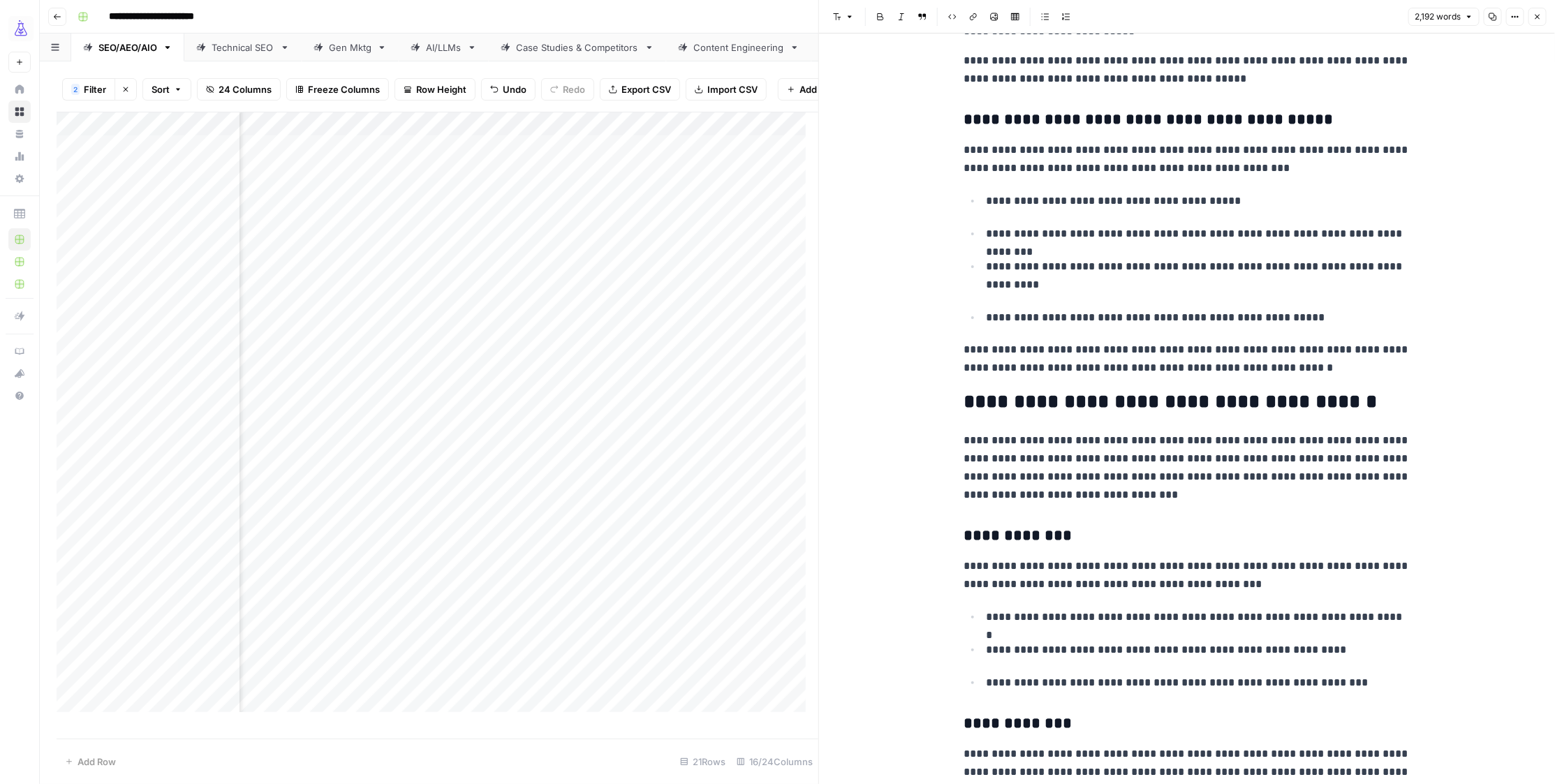 scroll, scrollTop: 1265, scrollLeft: 0, axis: vertical 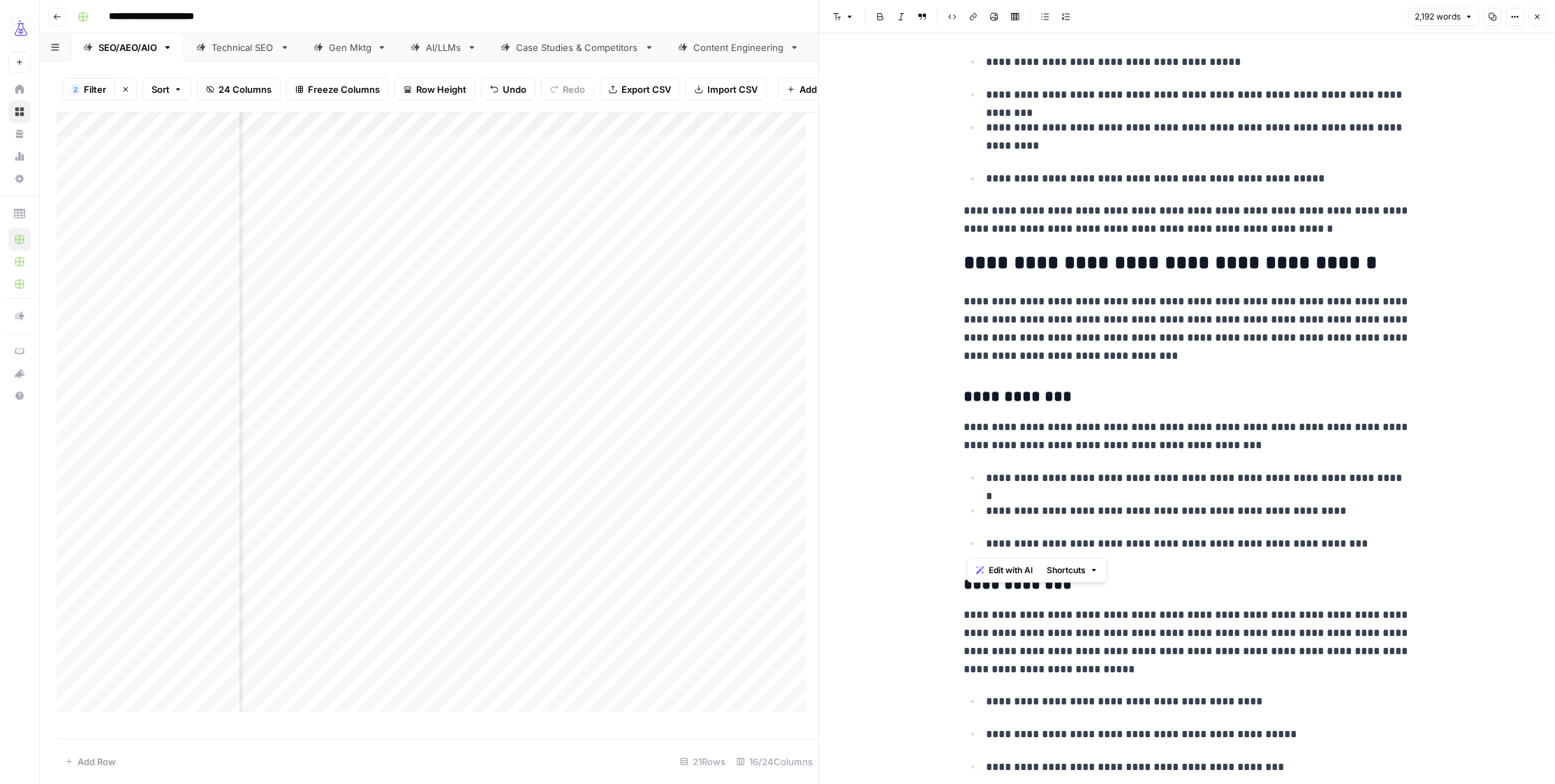 drag, startPoint x: 964, startPoint y: 399, endPoint x: 1371, endPoint y: 539, distance: 430.4056 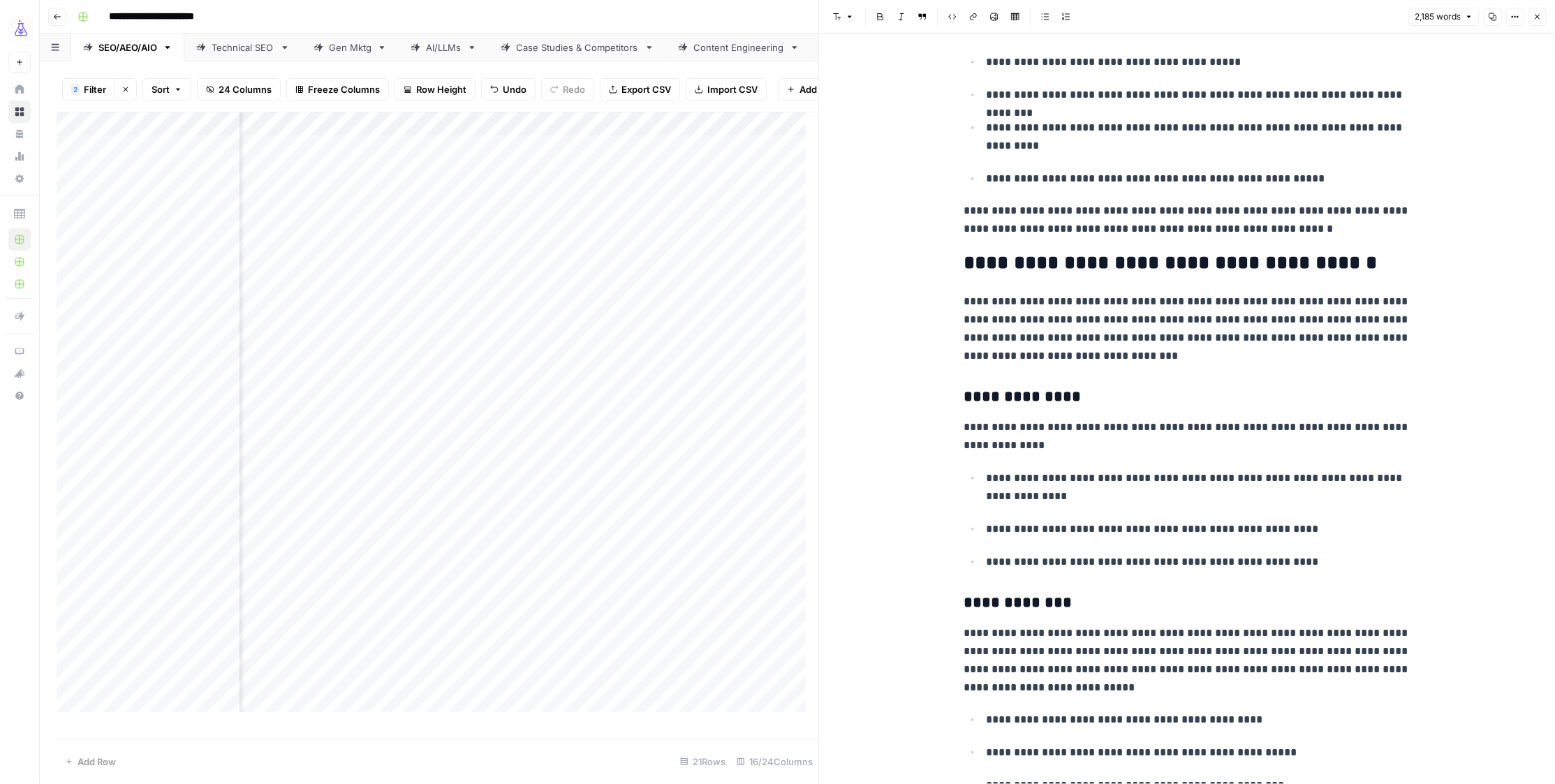 click on "**********" at bounding box center [1187, 397] 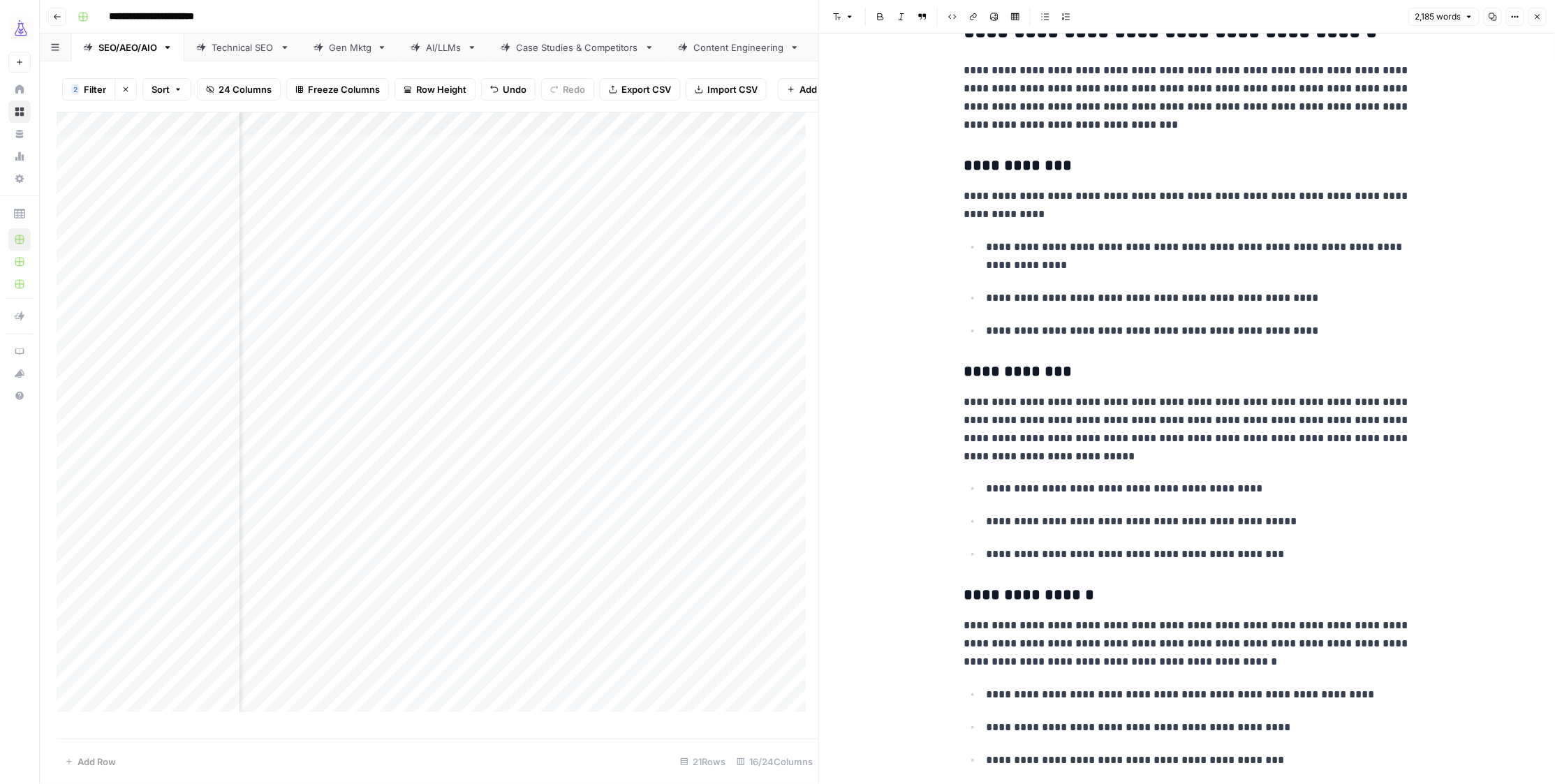 scroll, scrollTop: 1541, scrollLeft: 0, axis: vertical 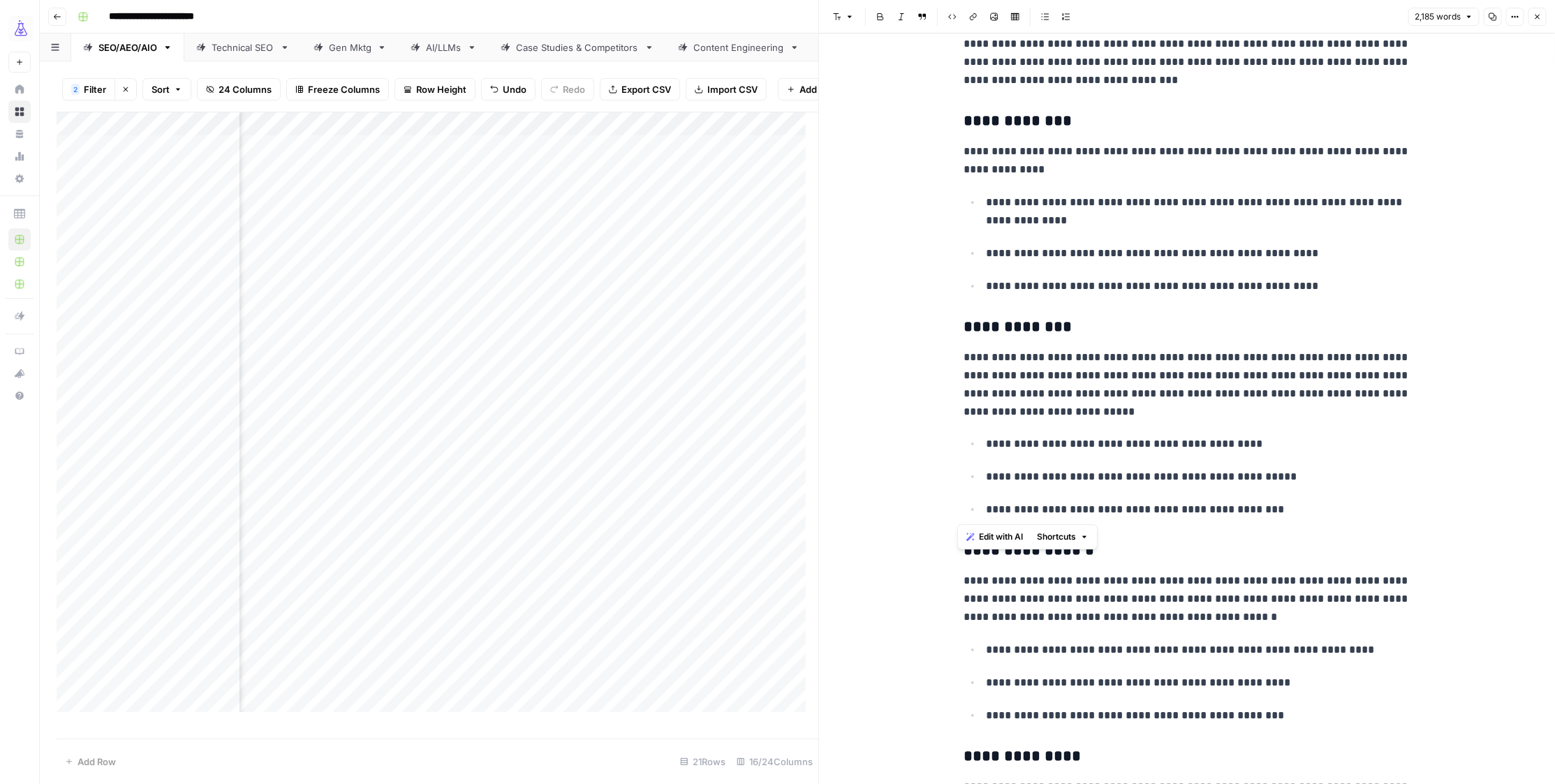 drag, startPoint x: 1290, startPoint y: 512, endPoint x: 955, endPoint y: 327, distance: 382.6879 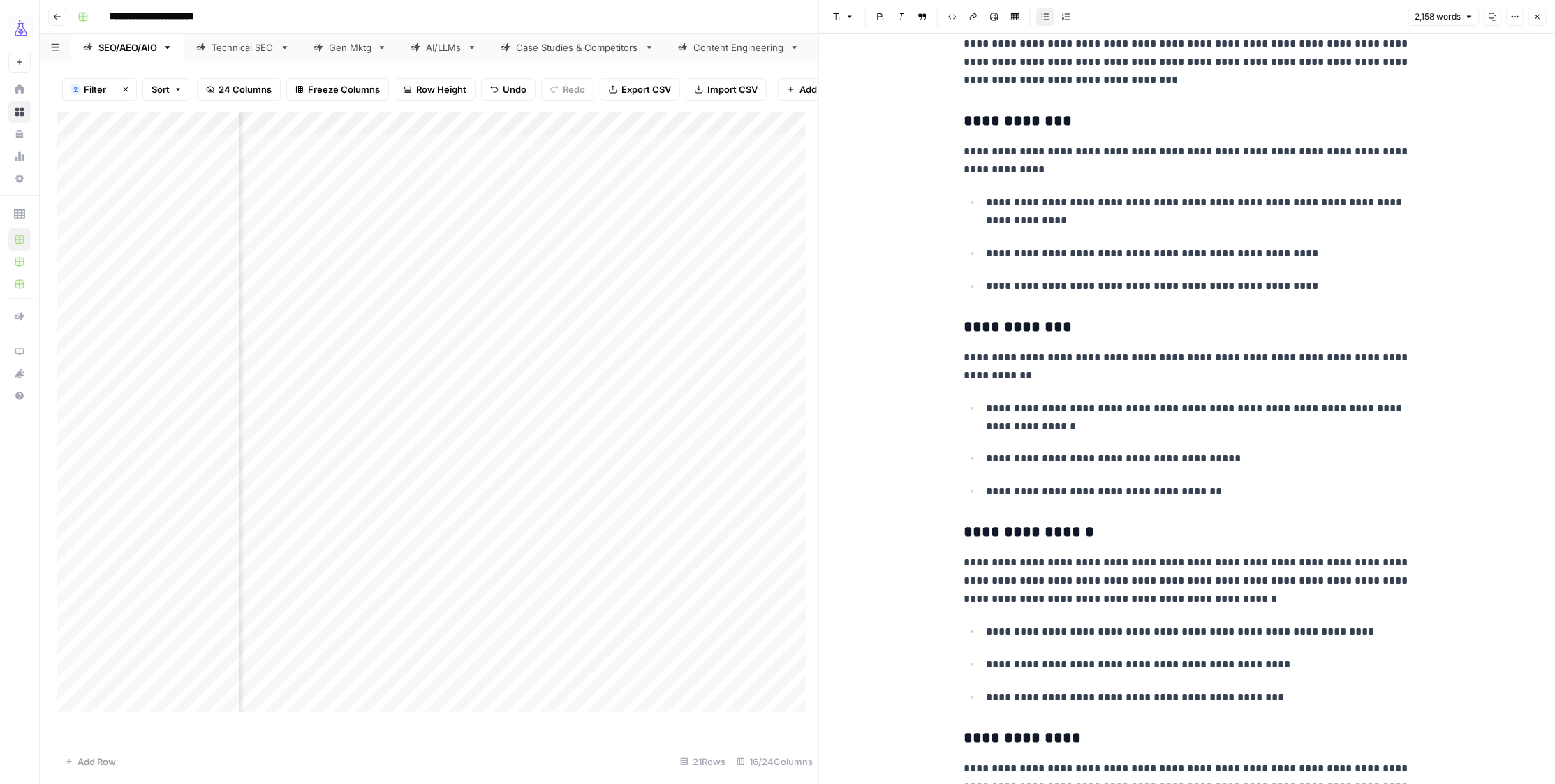 scroll, scrollTop: 1739, scrollLeft: 0, axis: vertical 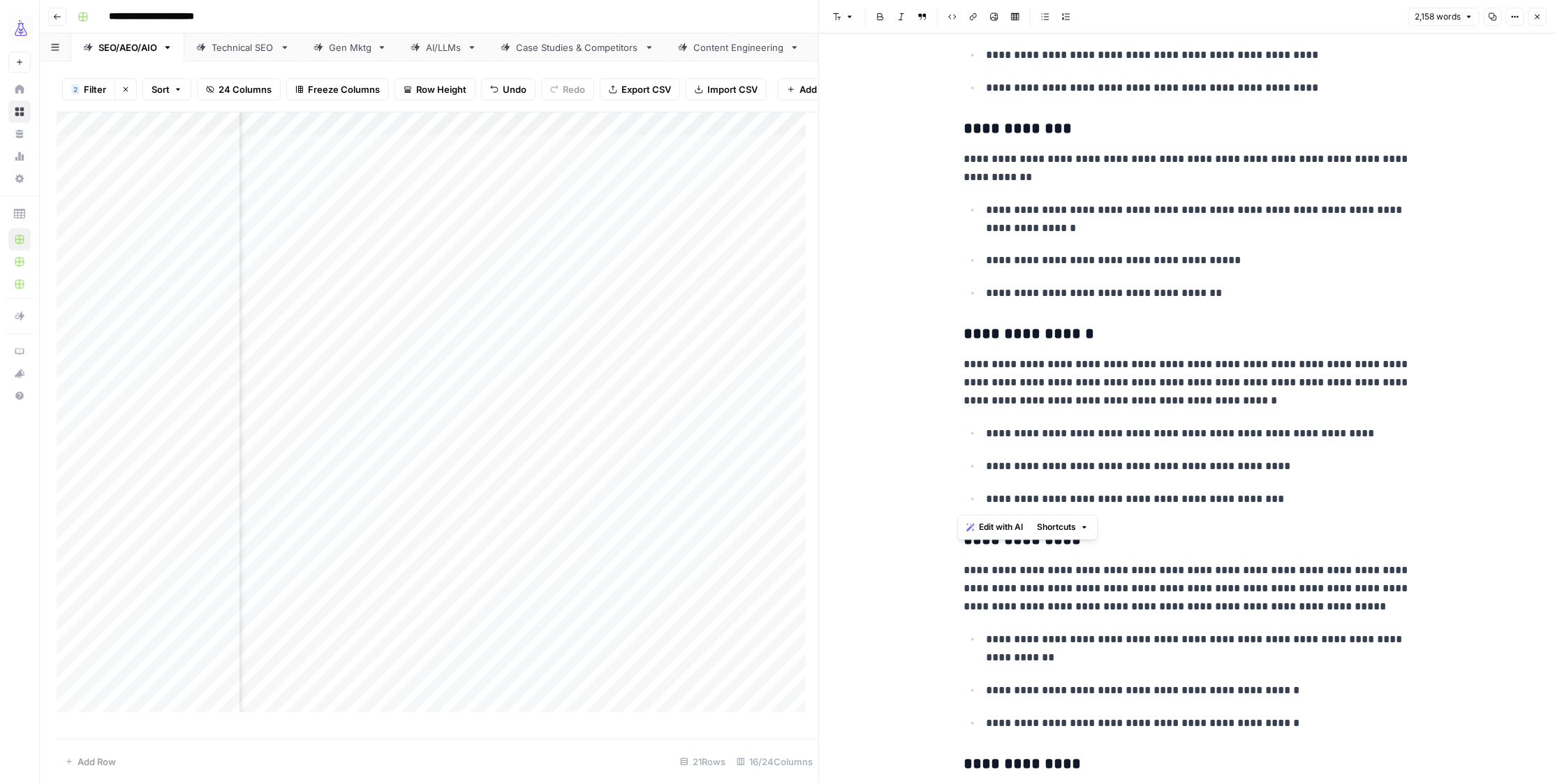 drag, startPoint x: 961, startPoint y: 334, endPoint x: 1283, endPoint y: 495, distance: 360.00694 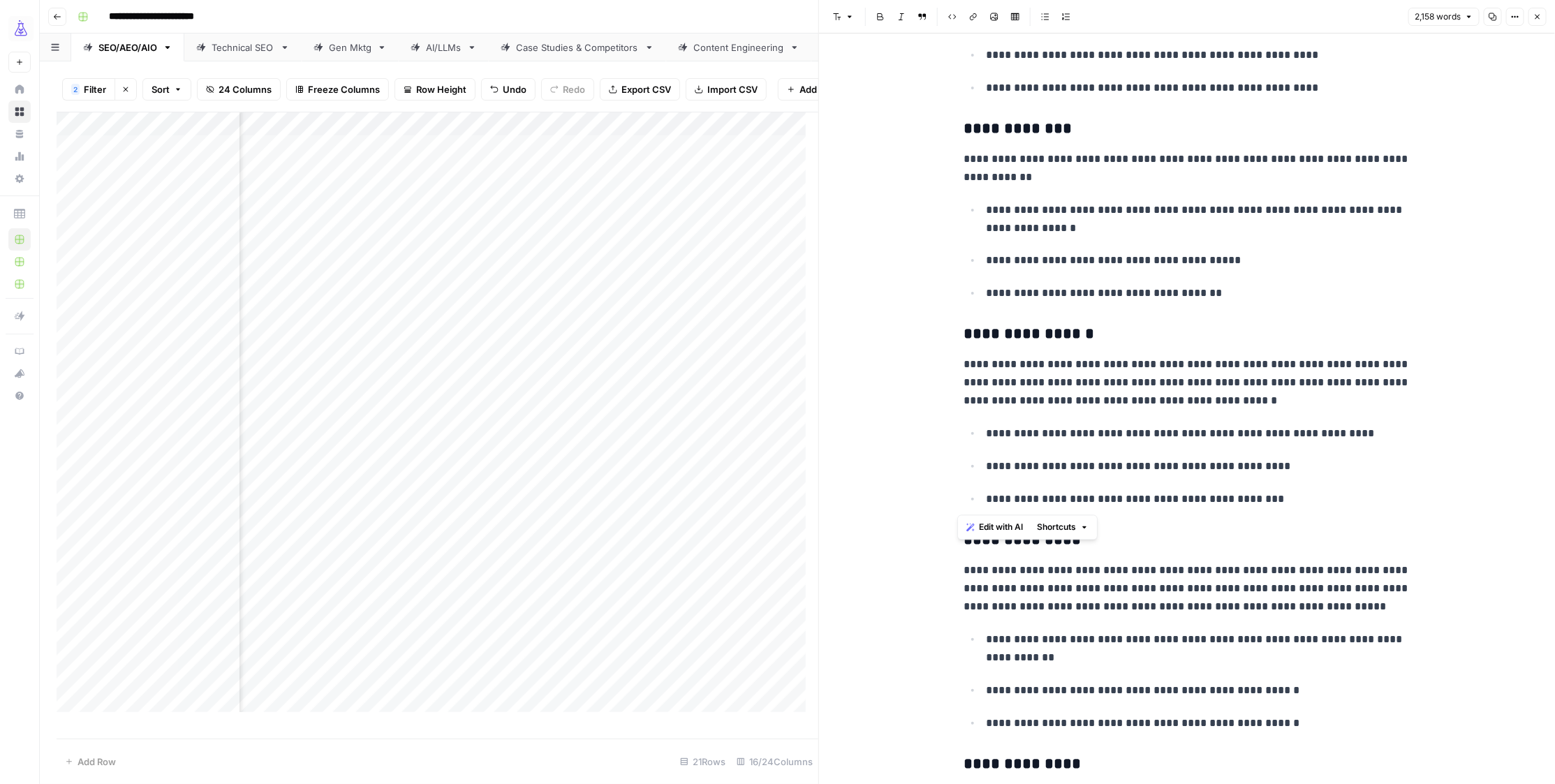 click on "**********" at bounding box center [1187, 1818] 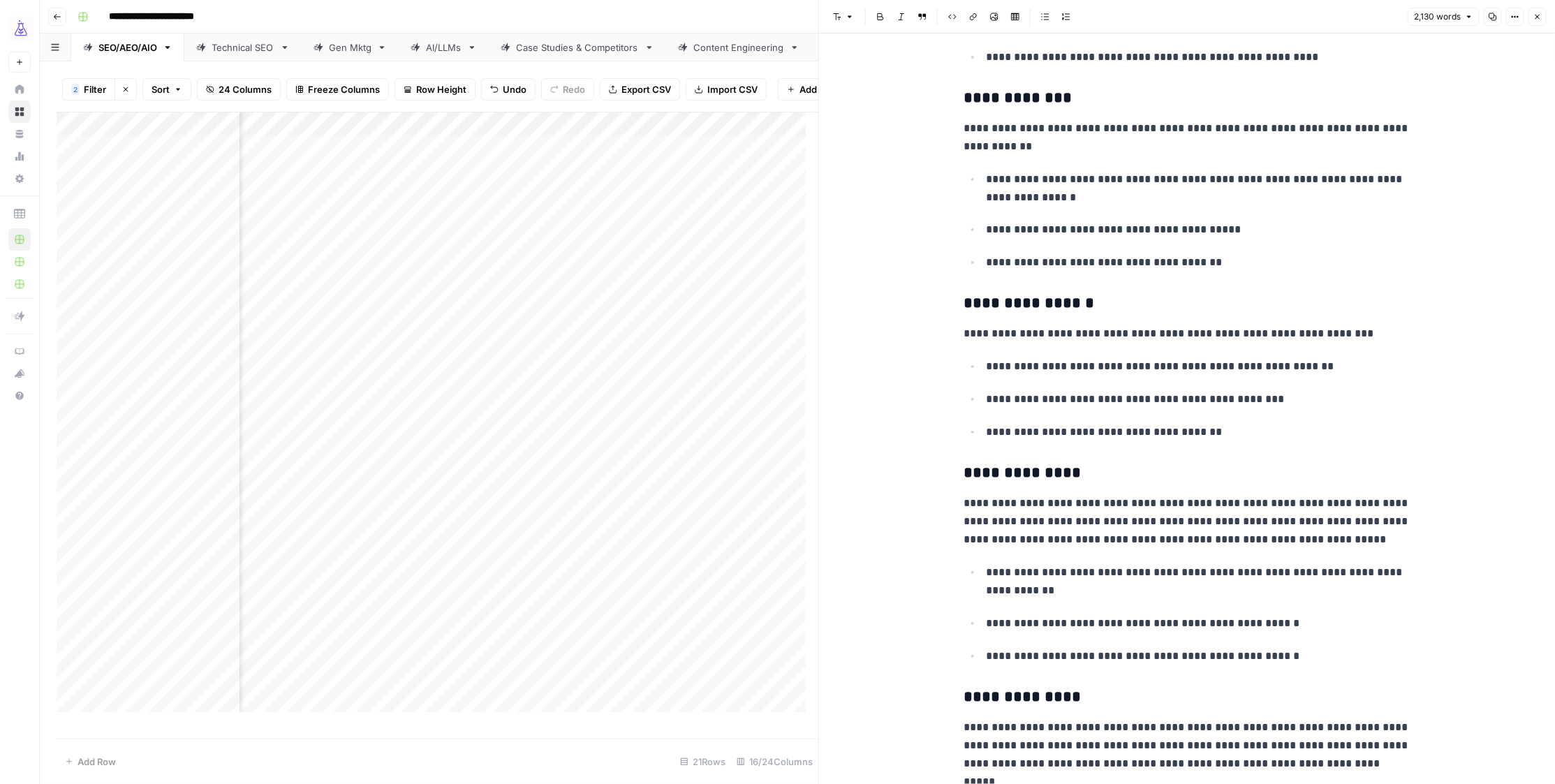 scroll, scrollTop: 1772, scrollLeft: 0, axis: vertical 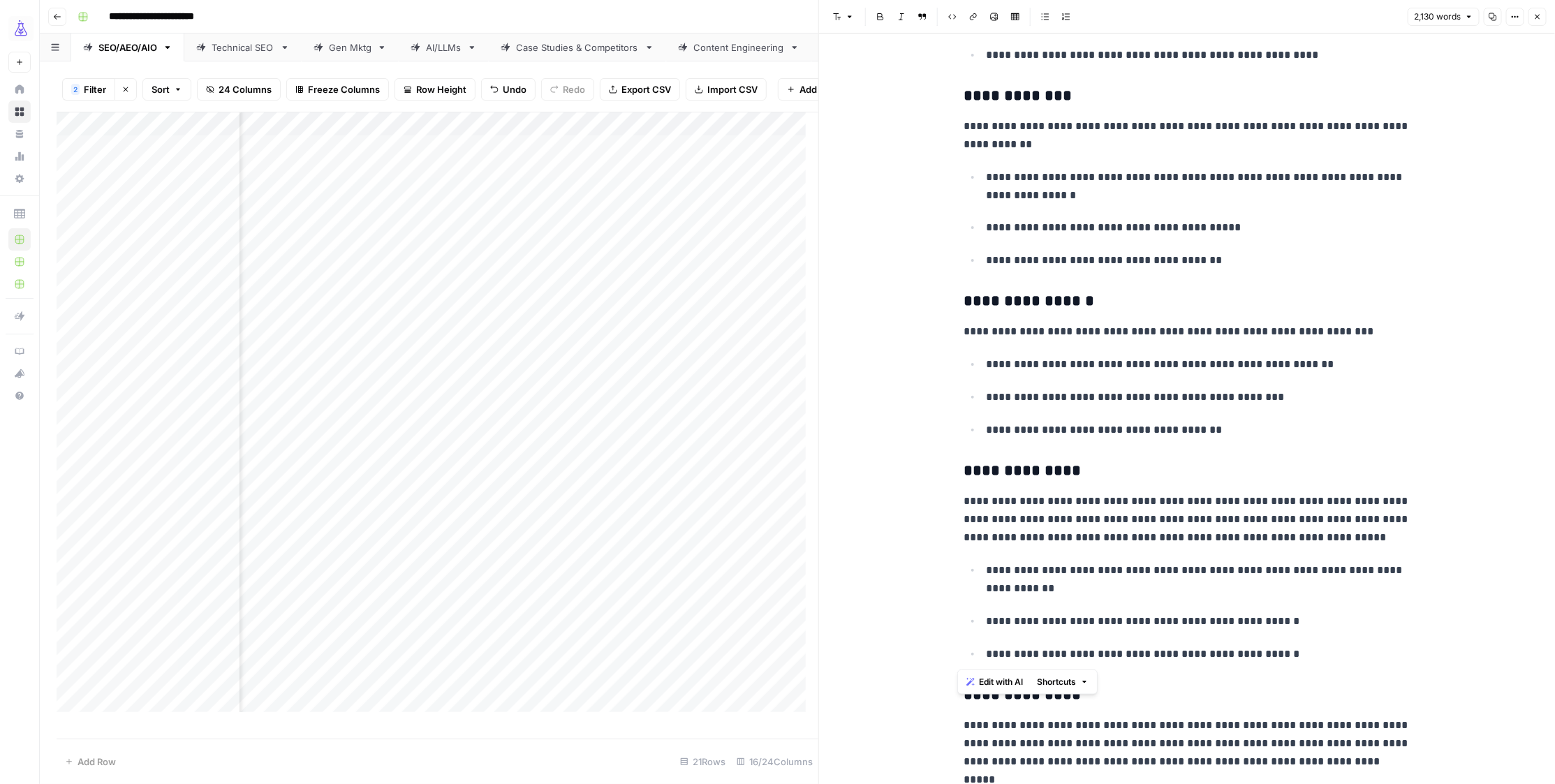 drag, startPoint x: 1292, startPoint y: 658, endPoint x: 927, endPoint y: 478, distance: 406.97051 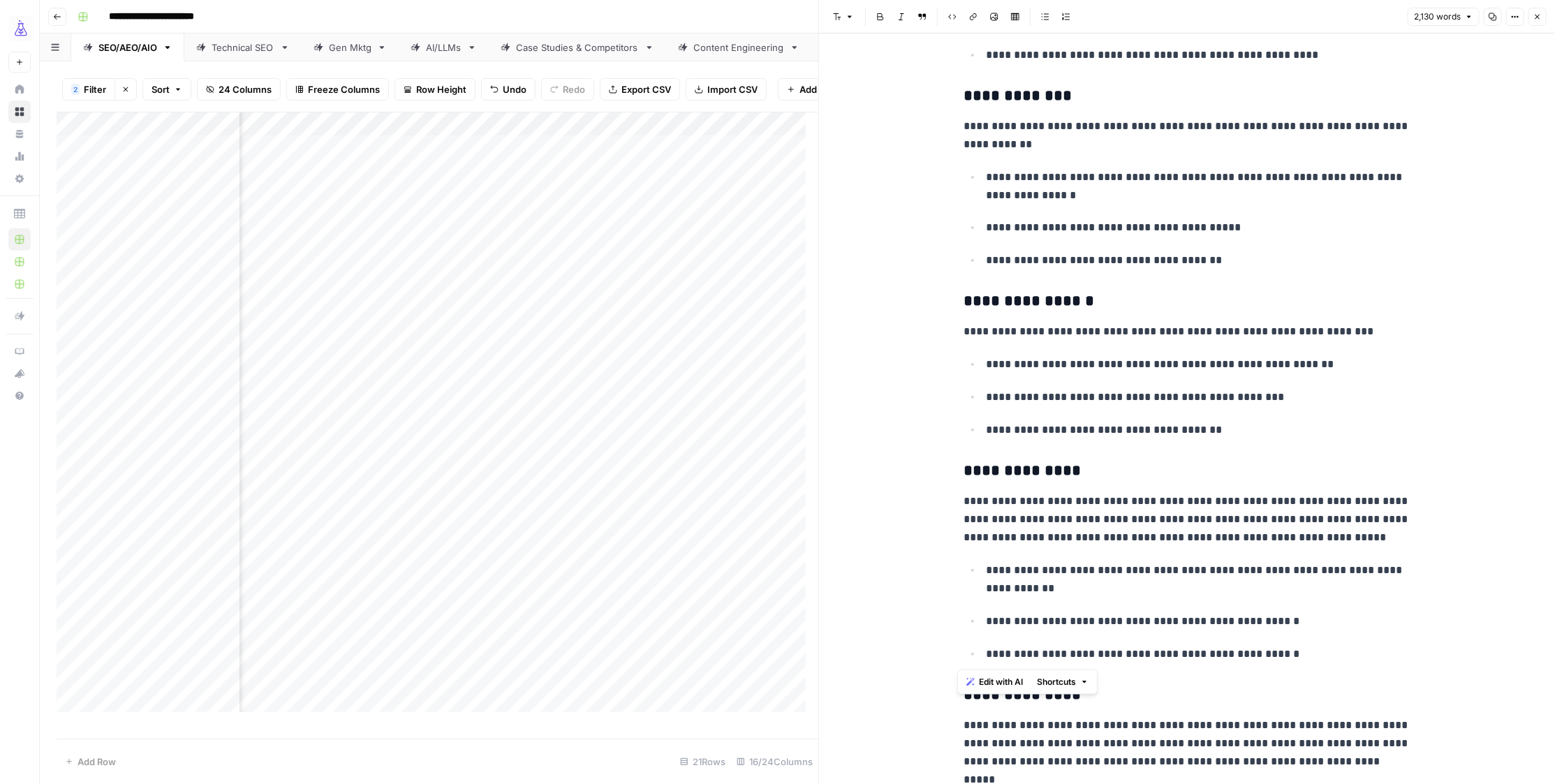 click on "**********" at bounding box center (1187, 1756) 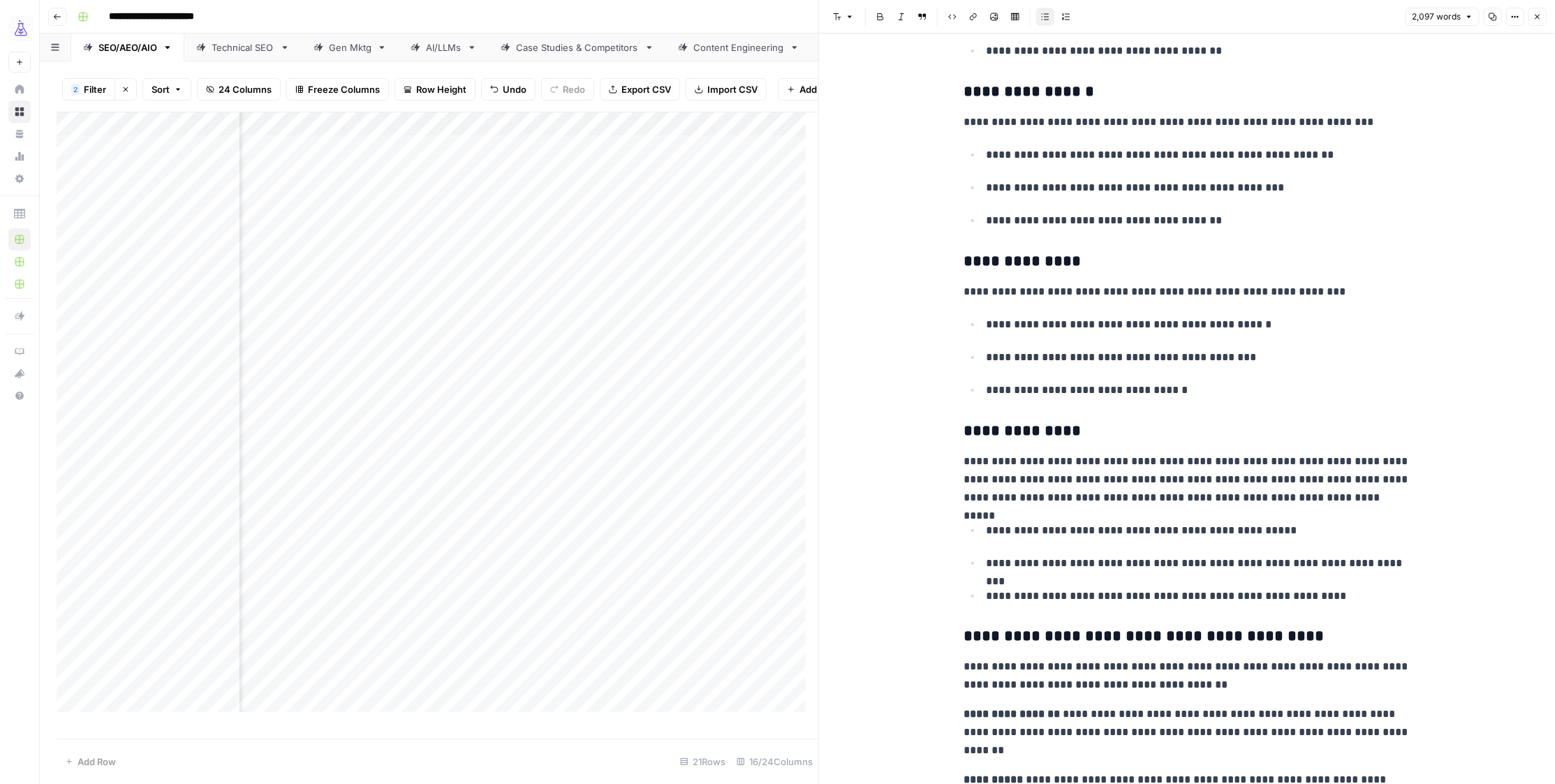 scroll, scrollTop: 2004, scrollLeft: 0, axis: vertical 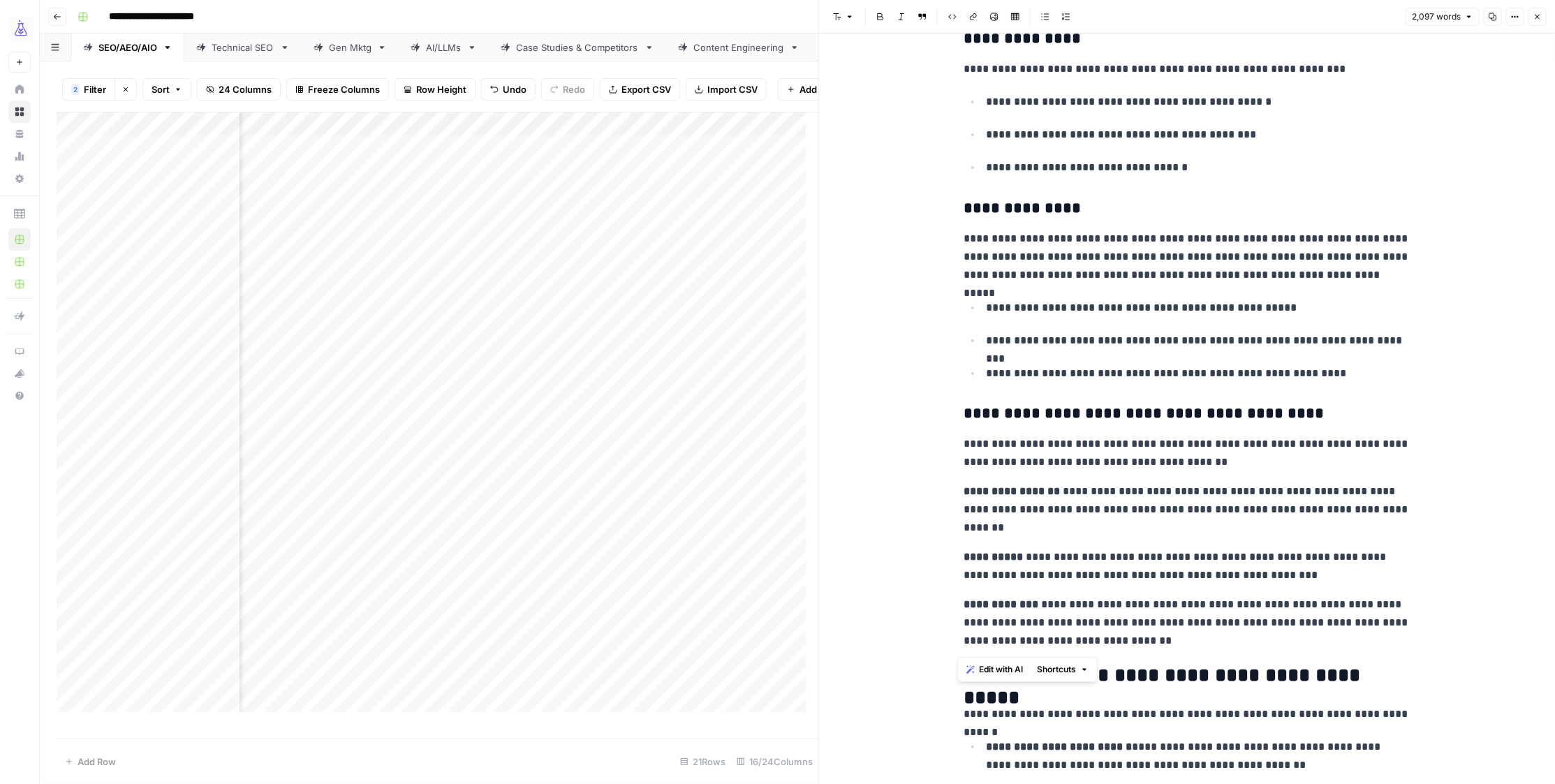 drag, startPoint x: 952, startPoint y: 406, endPoint x: 1278, endPoint y: 639, distance: 400.70563 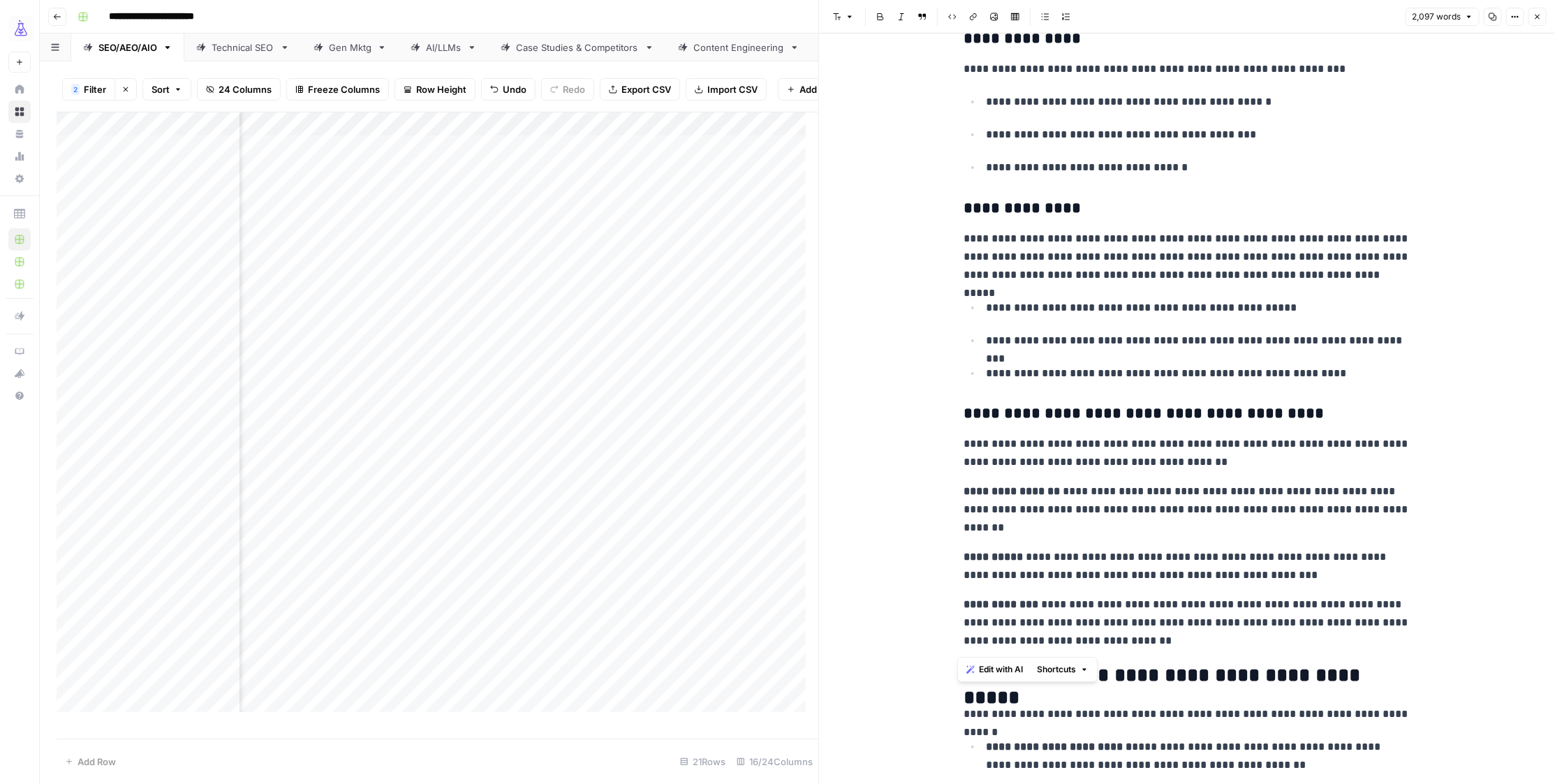 click on "**********" at bounding box center [1187, 1308] 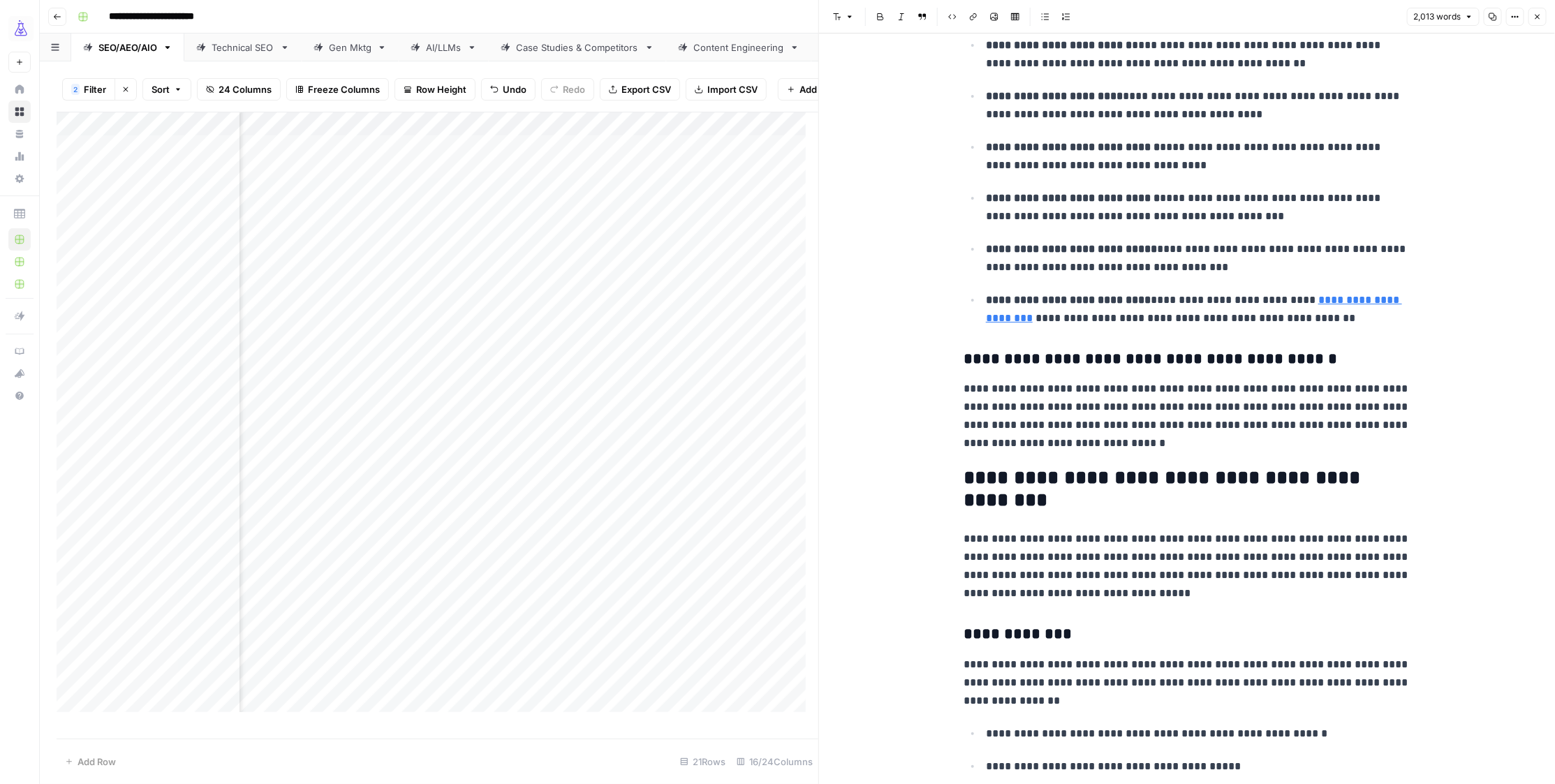 scroll, scrollTop: 2831, scrollLeft: 0, axis: vertical 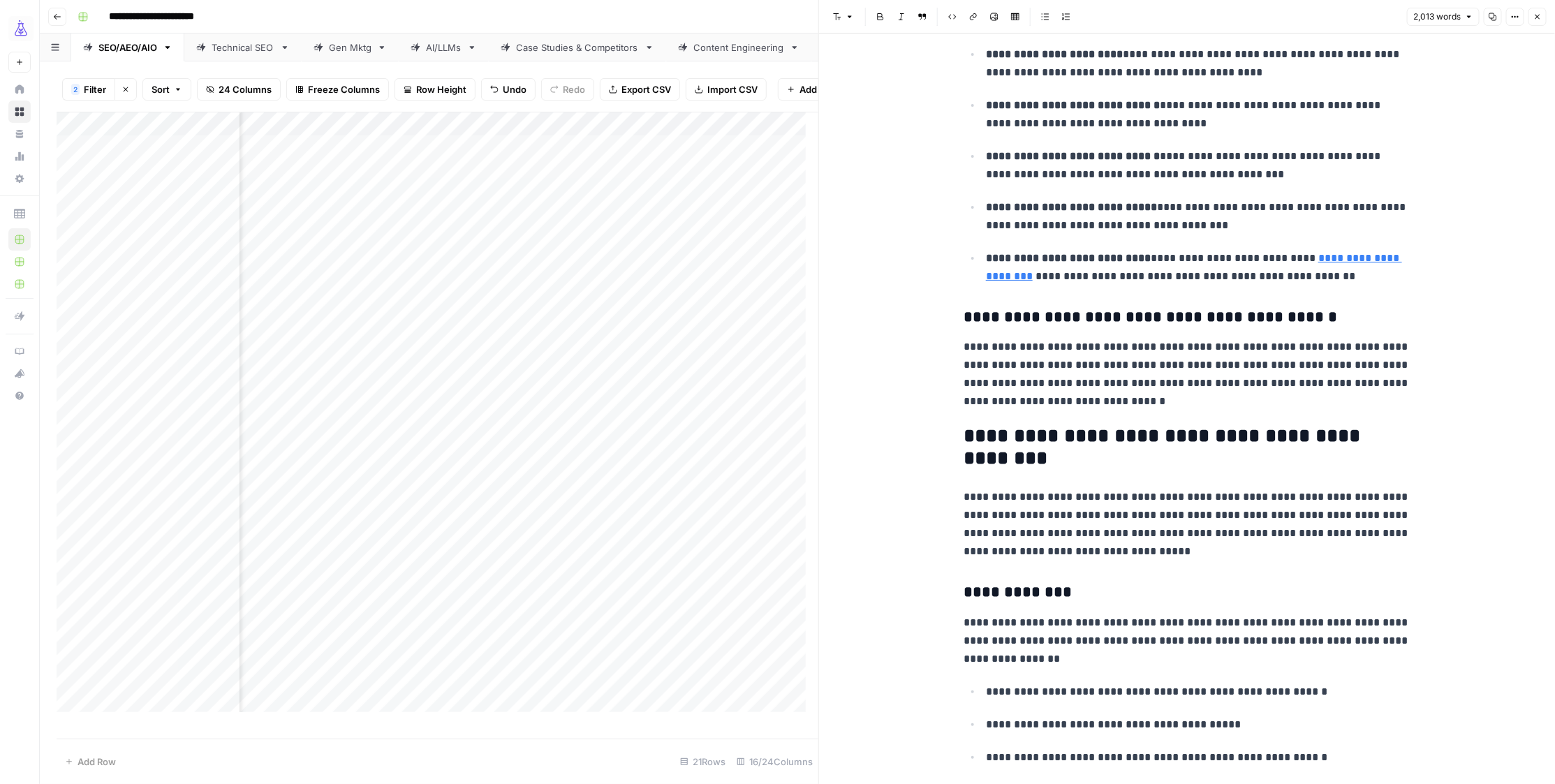 click on "**********" at bounding box center [1187, 374] 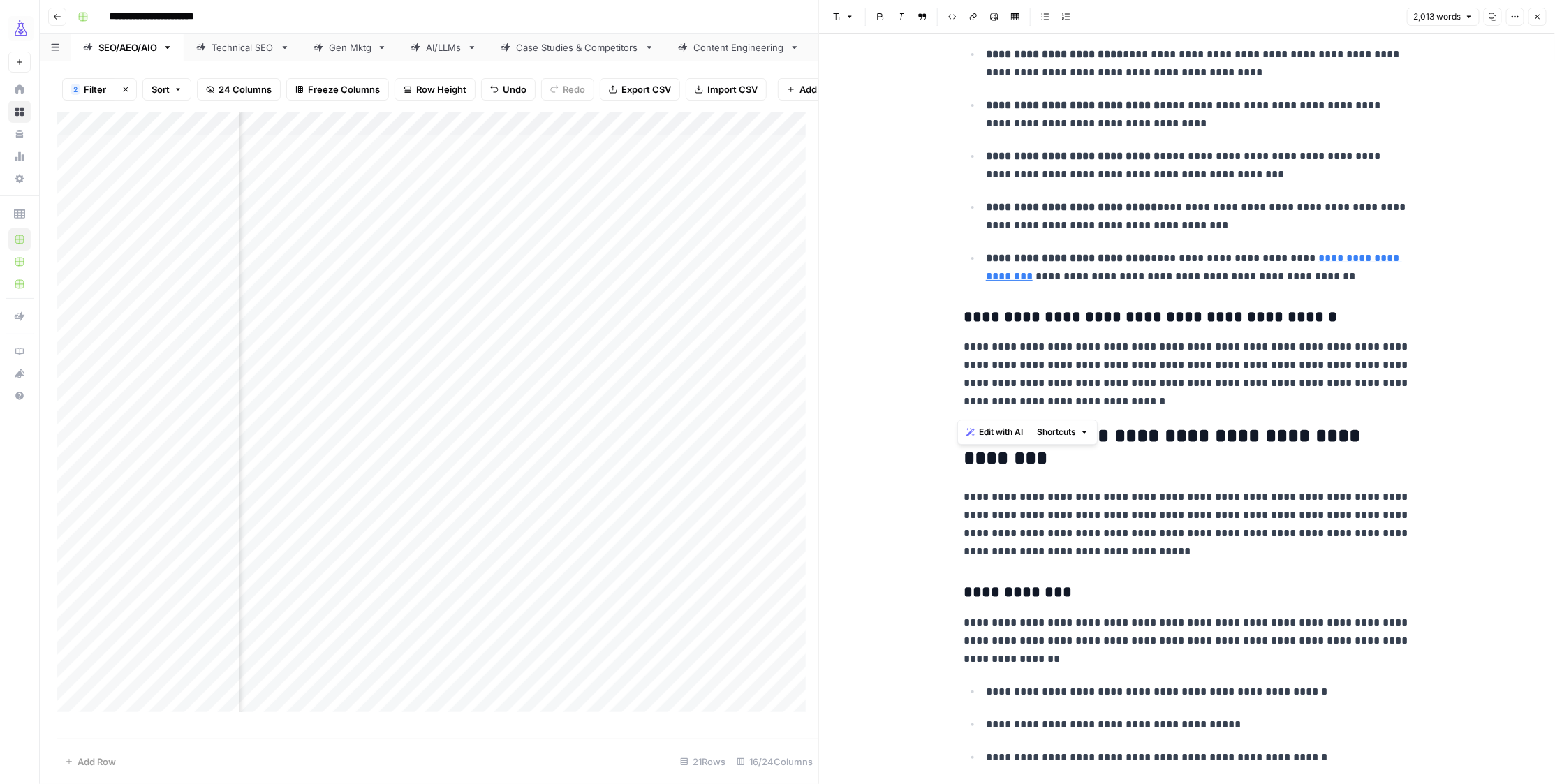 click on "**********" at bounding box center (1187, 374) 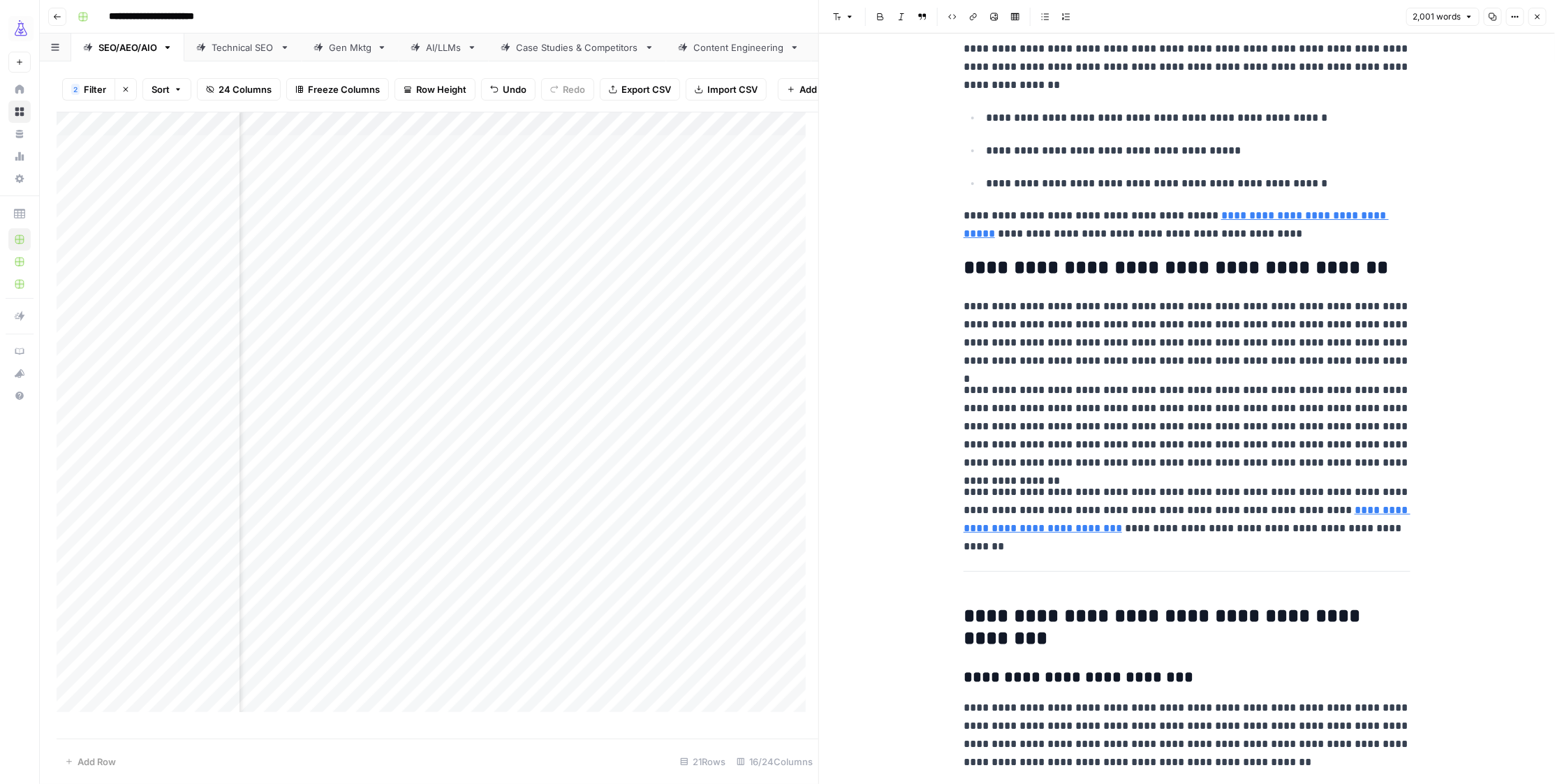 scroll, scrollTop: 3384, scrollLeft: 0, axis: vertical 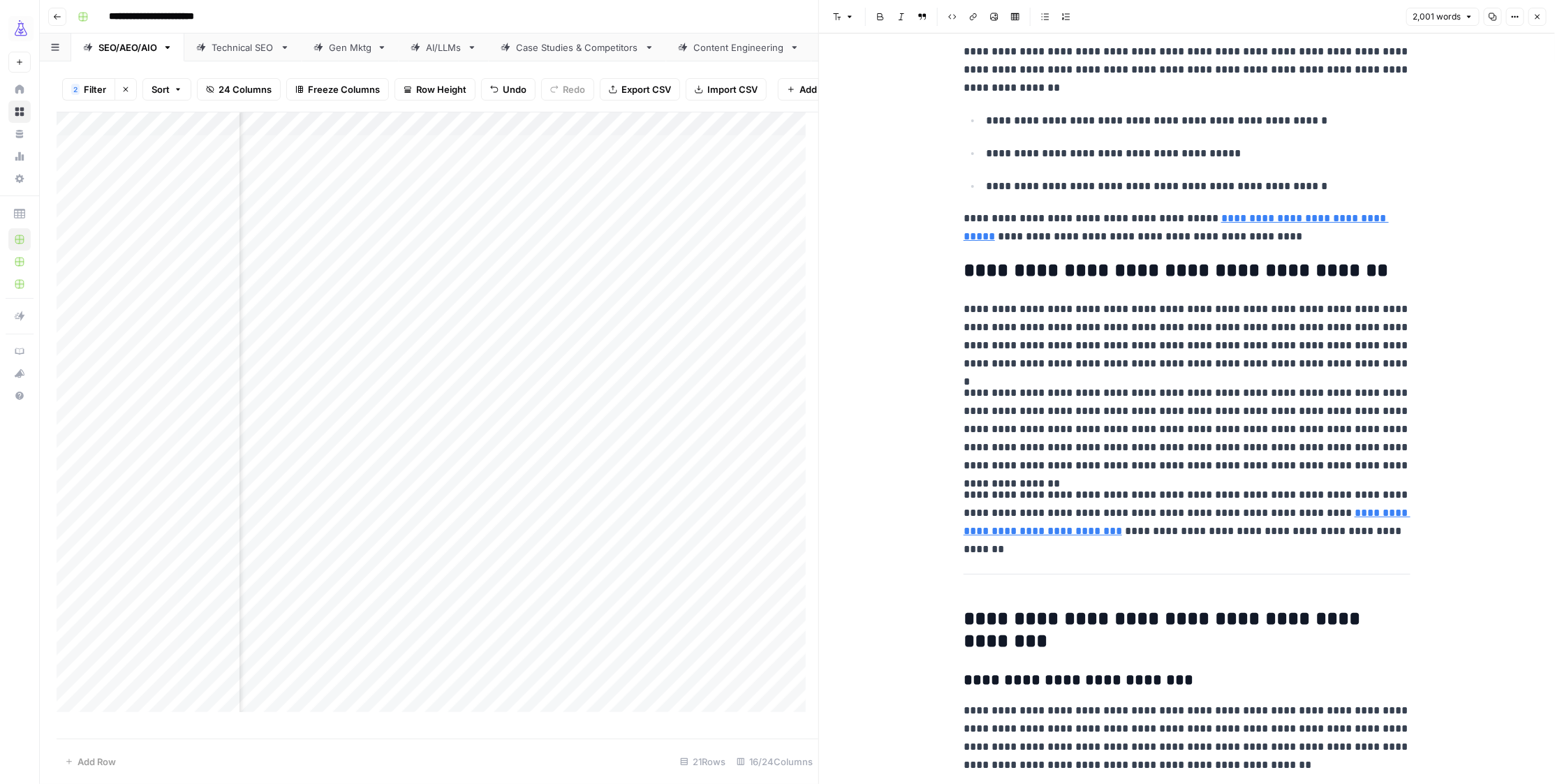 click on "**********" at bounding box center (1187, 61) 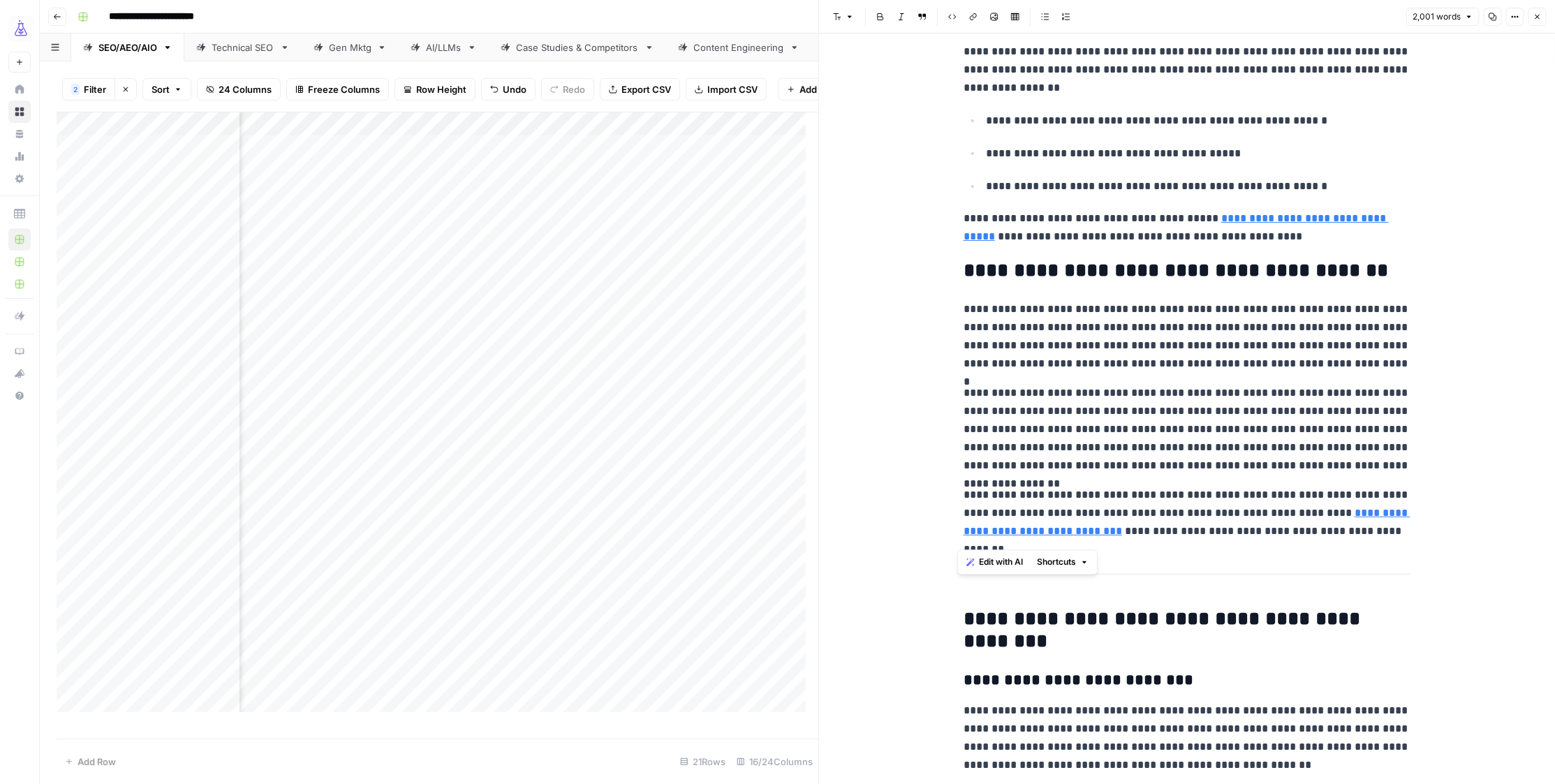drag, startPoint x: 957, startPoint y: 278, endPoint x: 1440, endPoint y: 546, distance: 552.37035 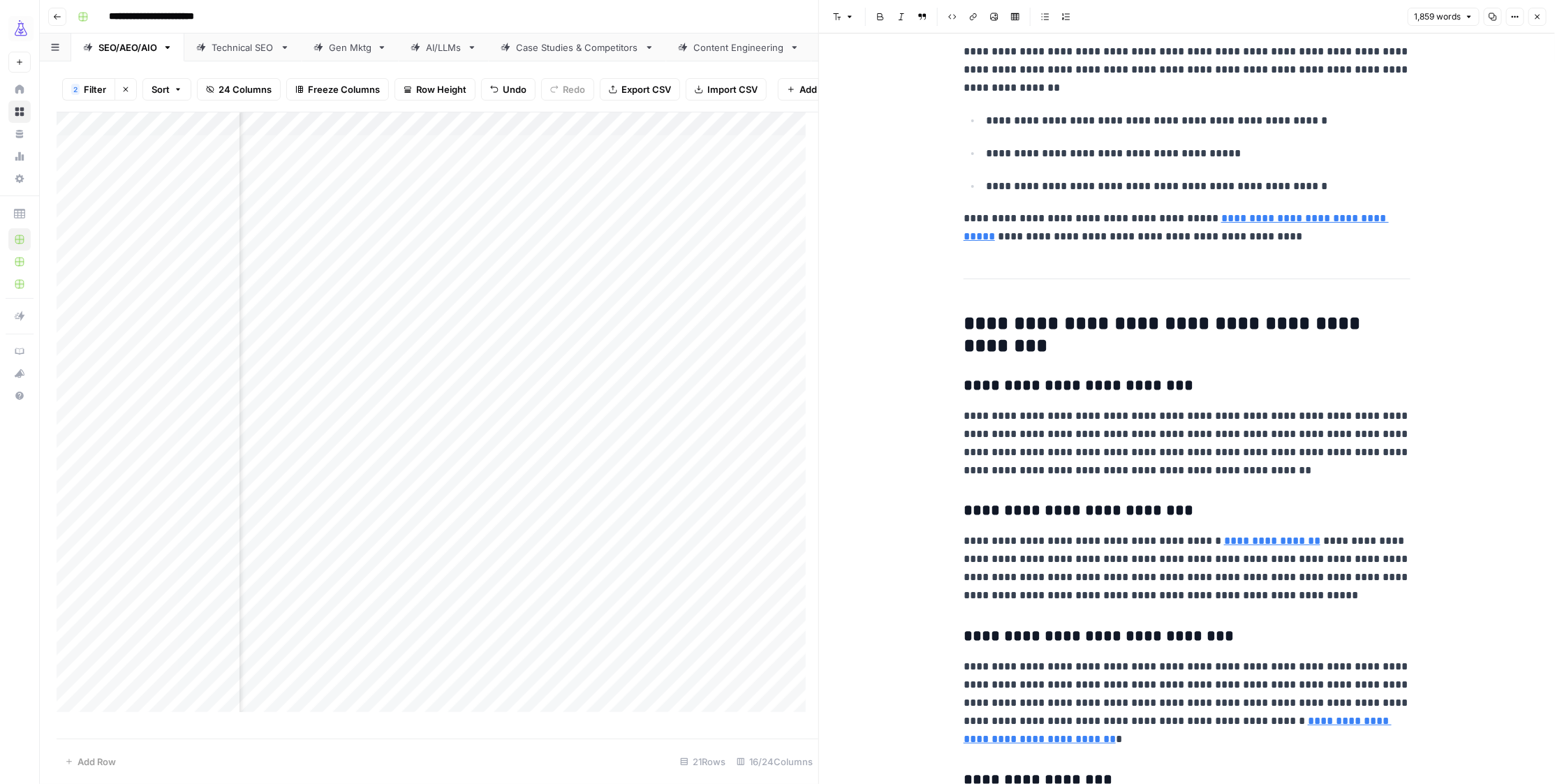 click on "**********" at bounding box center [1187, -87] 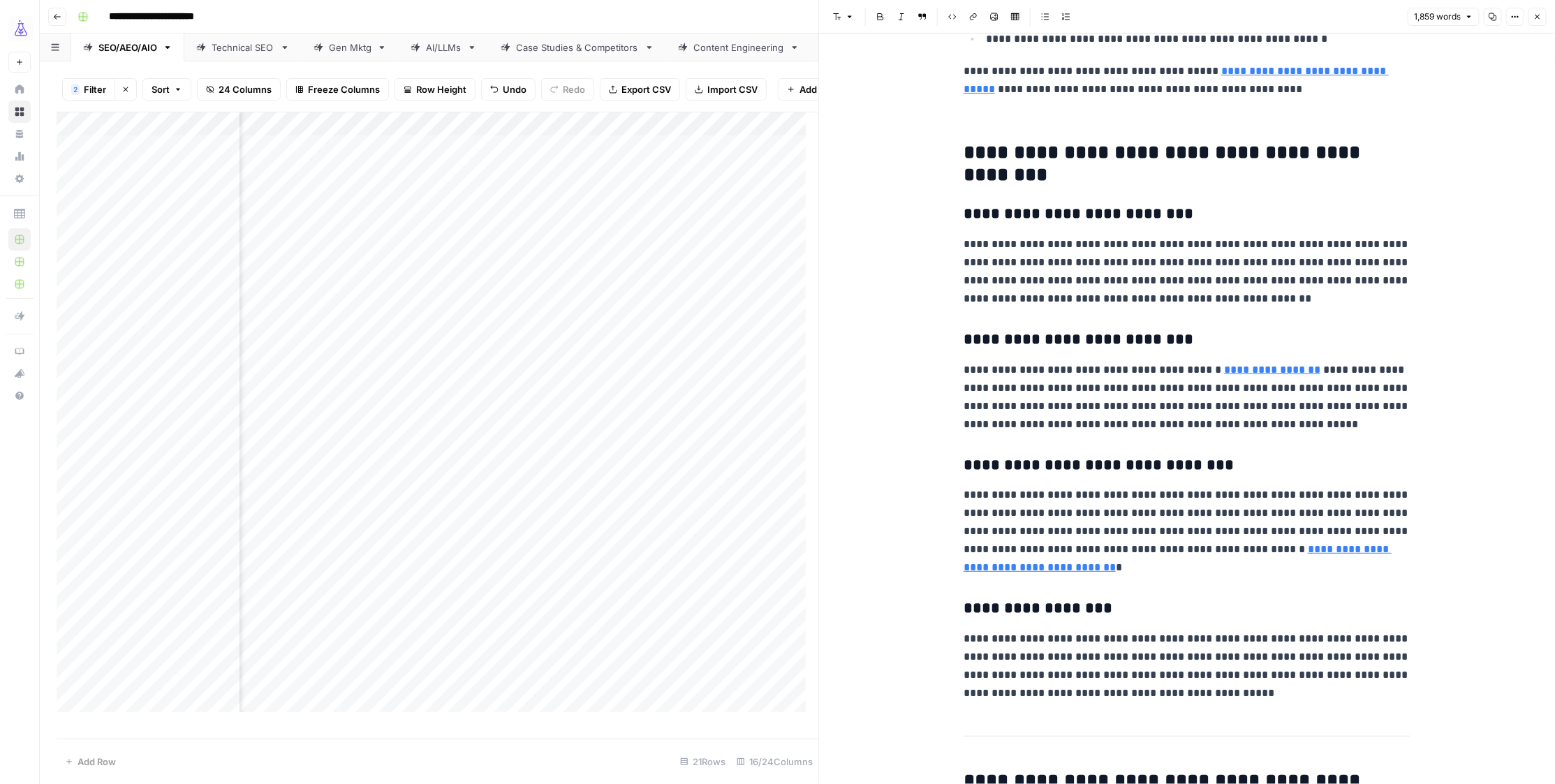 scroll, scrollTop: 3529, scrollLeft: 0, axis: vertical 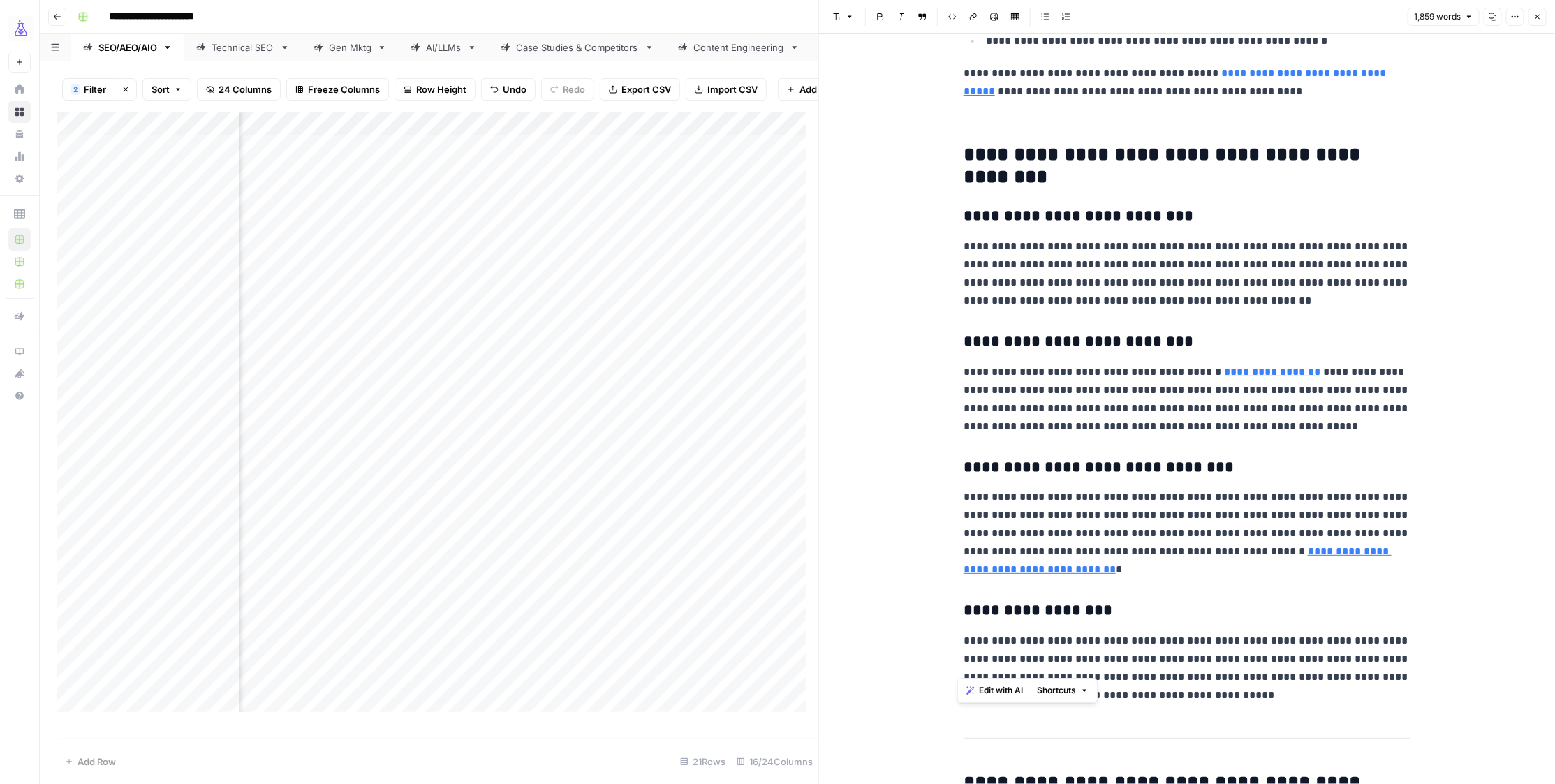 drag, startPoint x: 959, startPoint y: 159, endPoint x: 1300, endPoint y: 522, distance: 498.04618 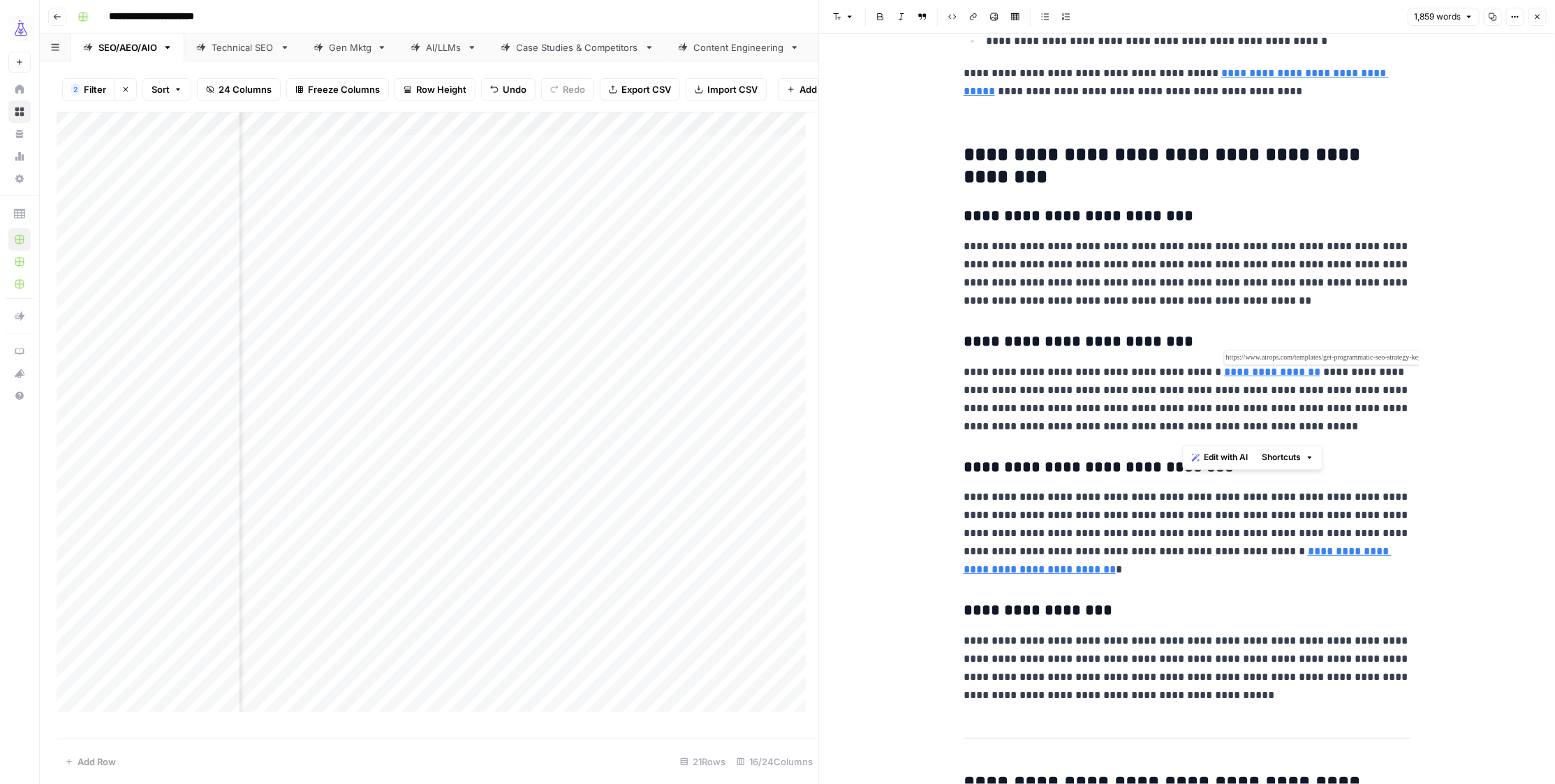 click on "**********" at bounding box center (1272, 371) 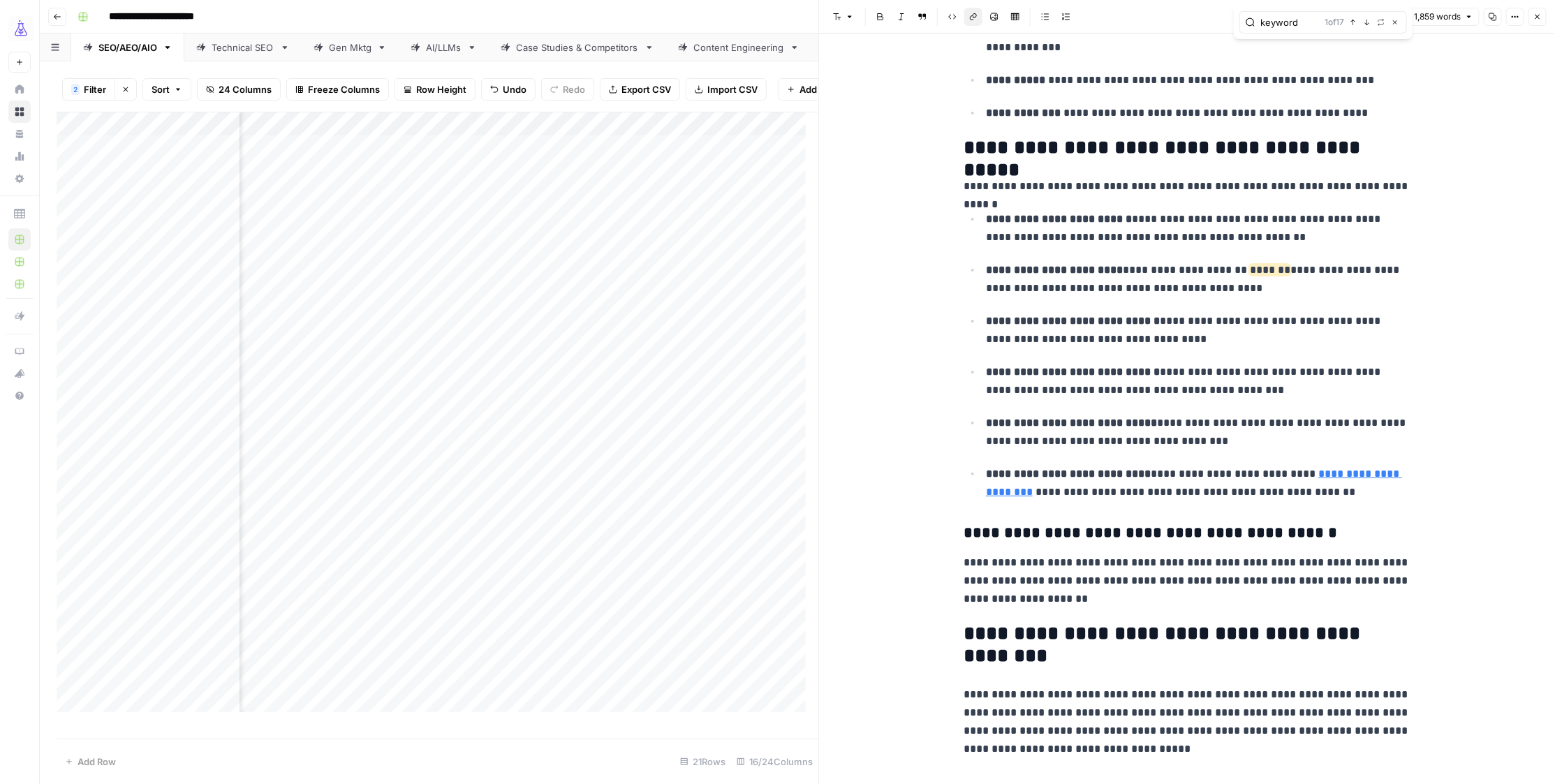 scroll, scrollTop: 2616, scrollLeft: 0, axis: vertical 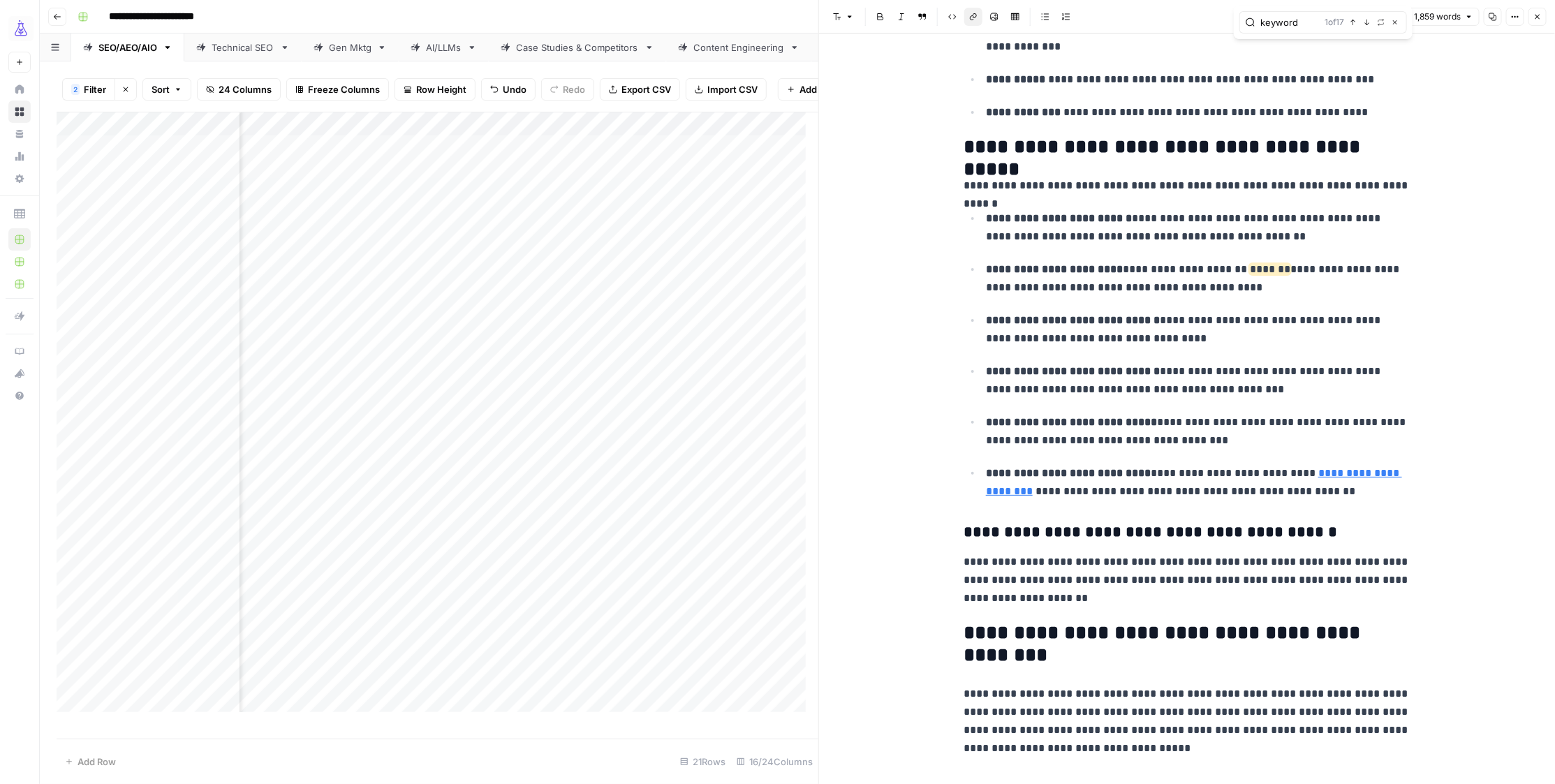 type on "keyword" 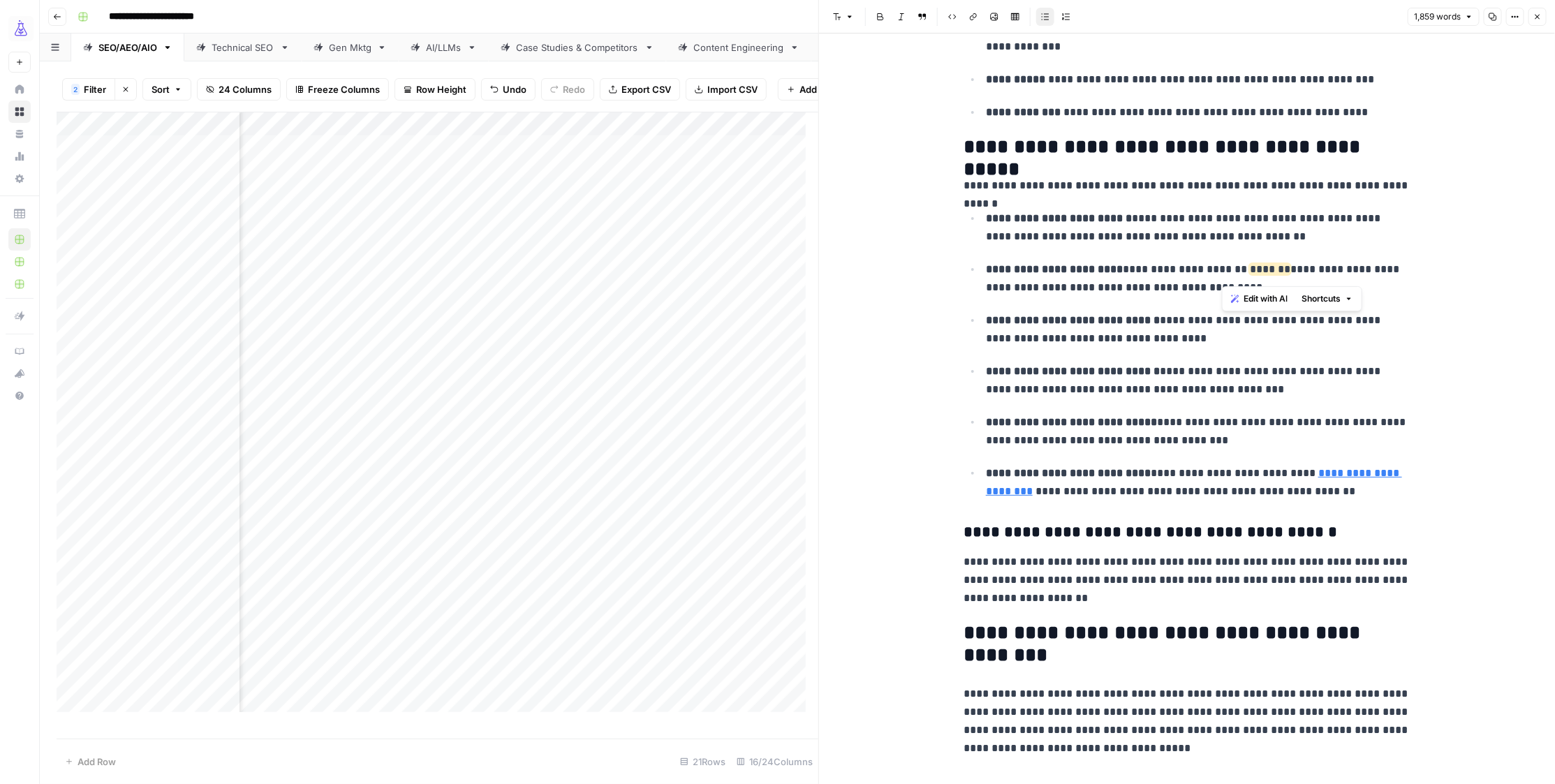 click on "*******" at bounding box center (1270, 269) 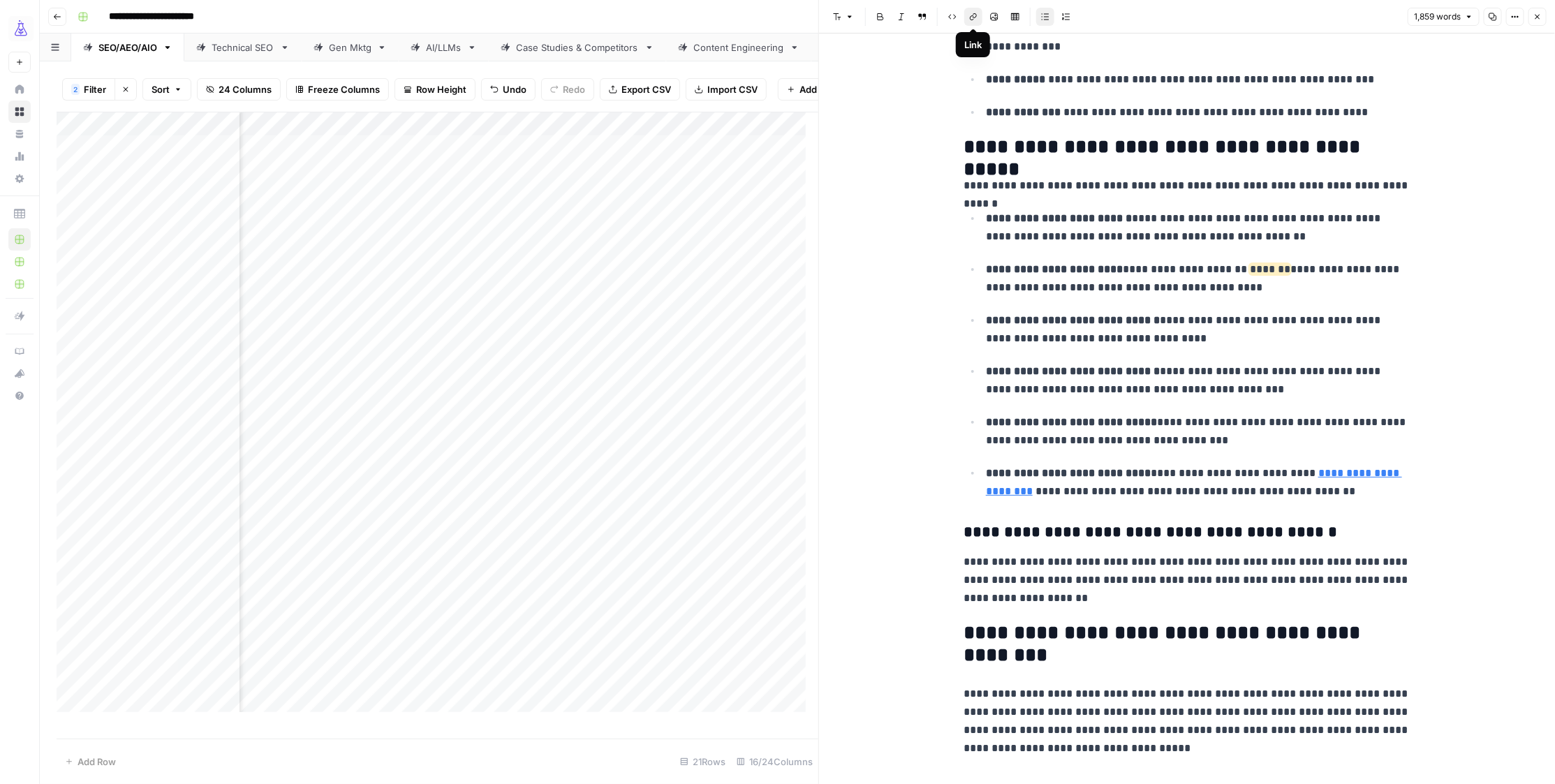 click on "Link" at bounding box center [973, 17] 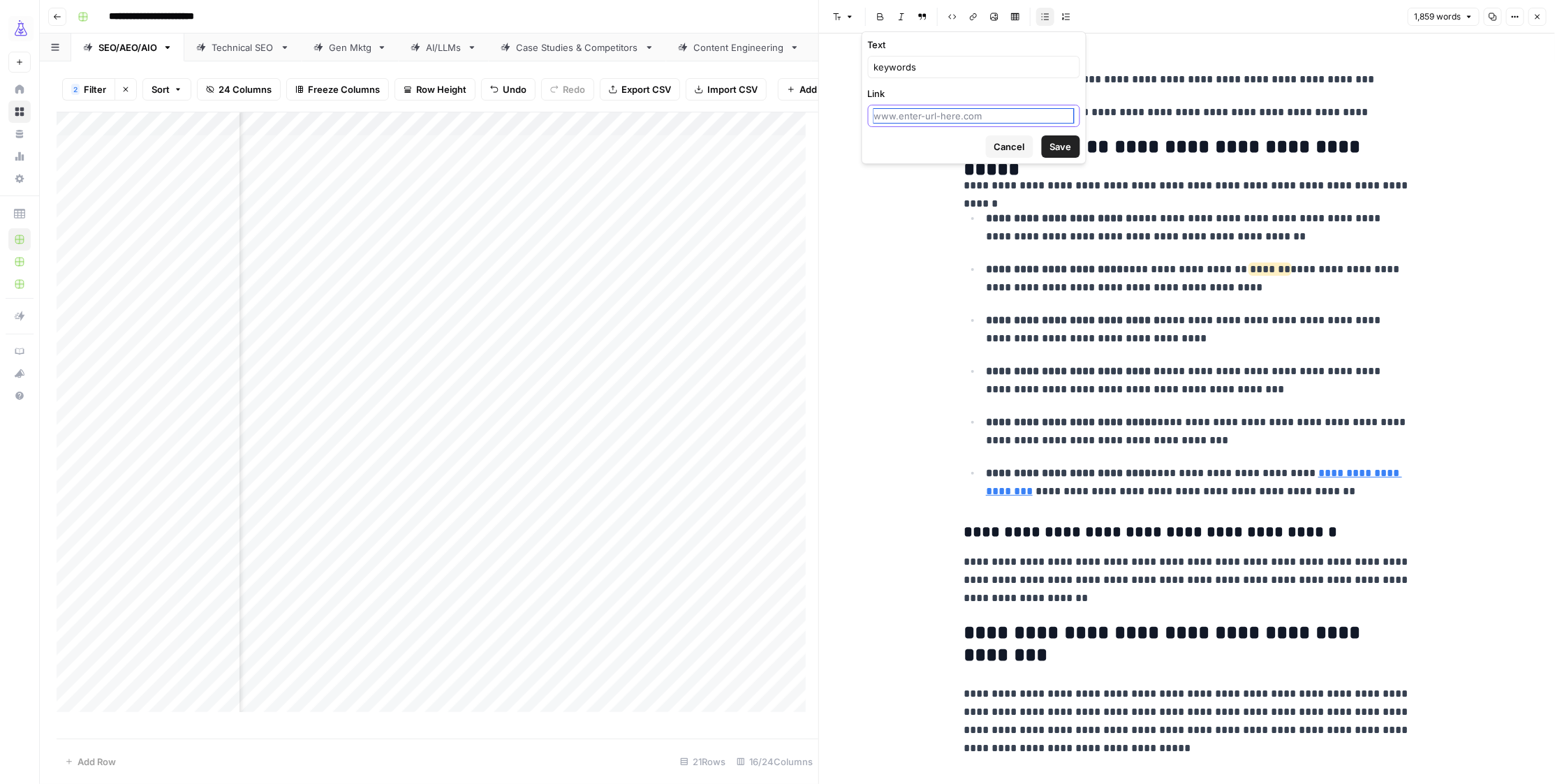 click on "Link" at bounding box center [974, 116] 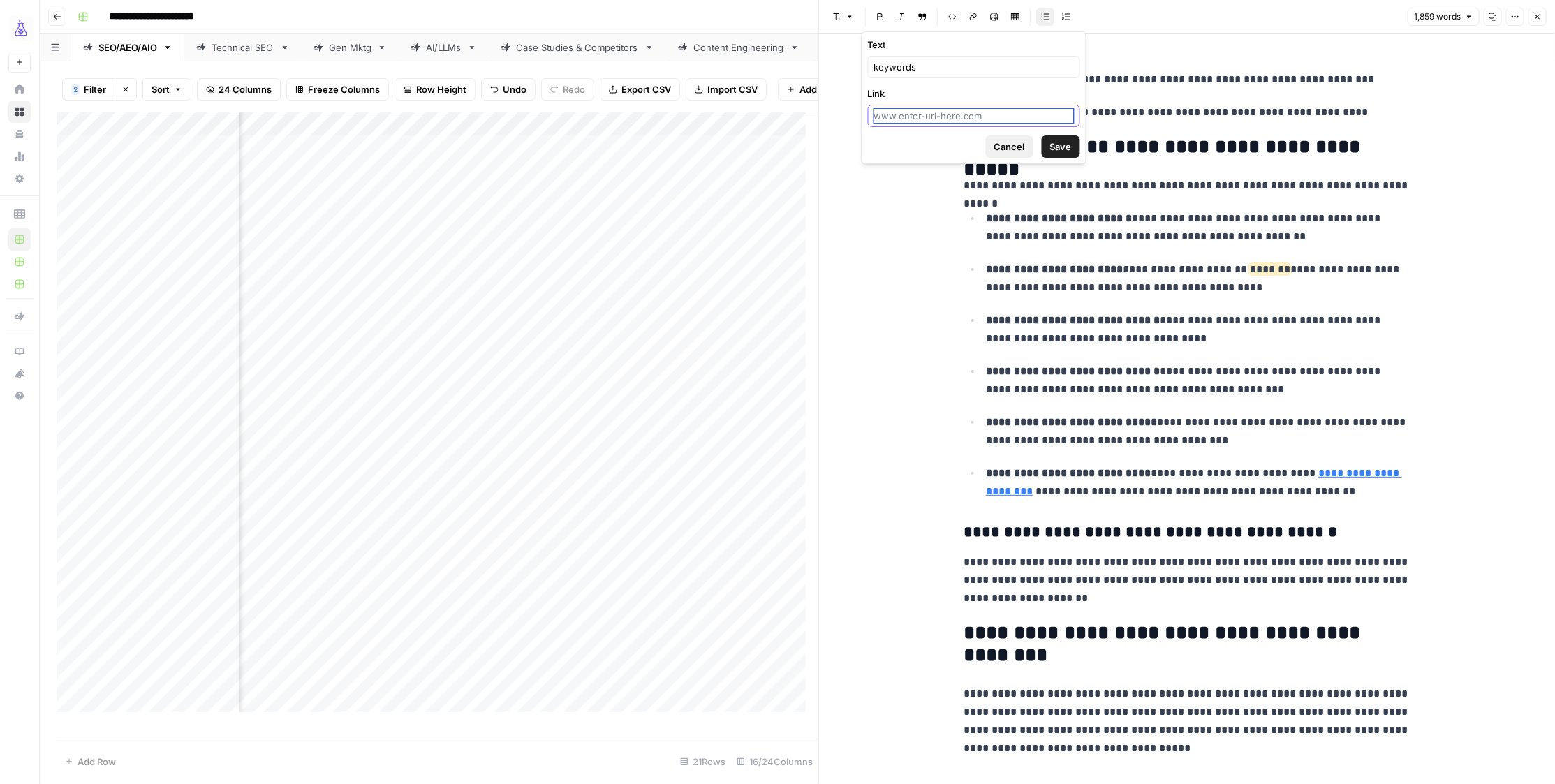 paste on "https://www.airops.com/templates/get-programmatic-seo-strategy-keywords" 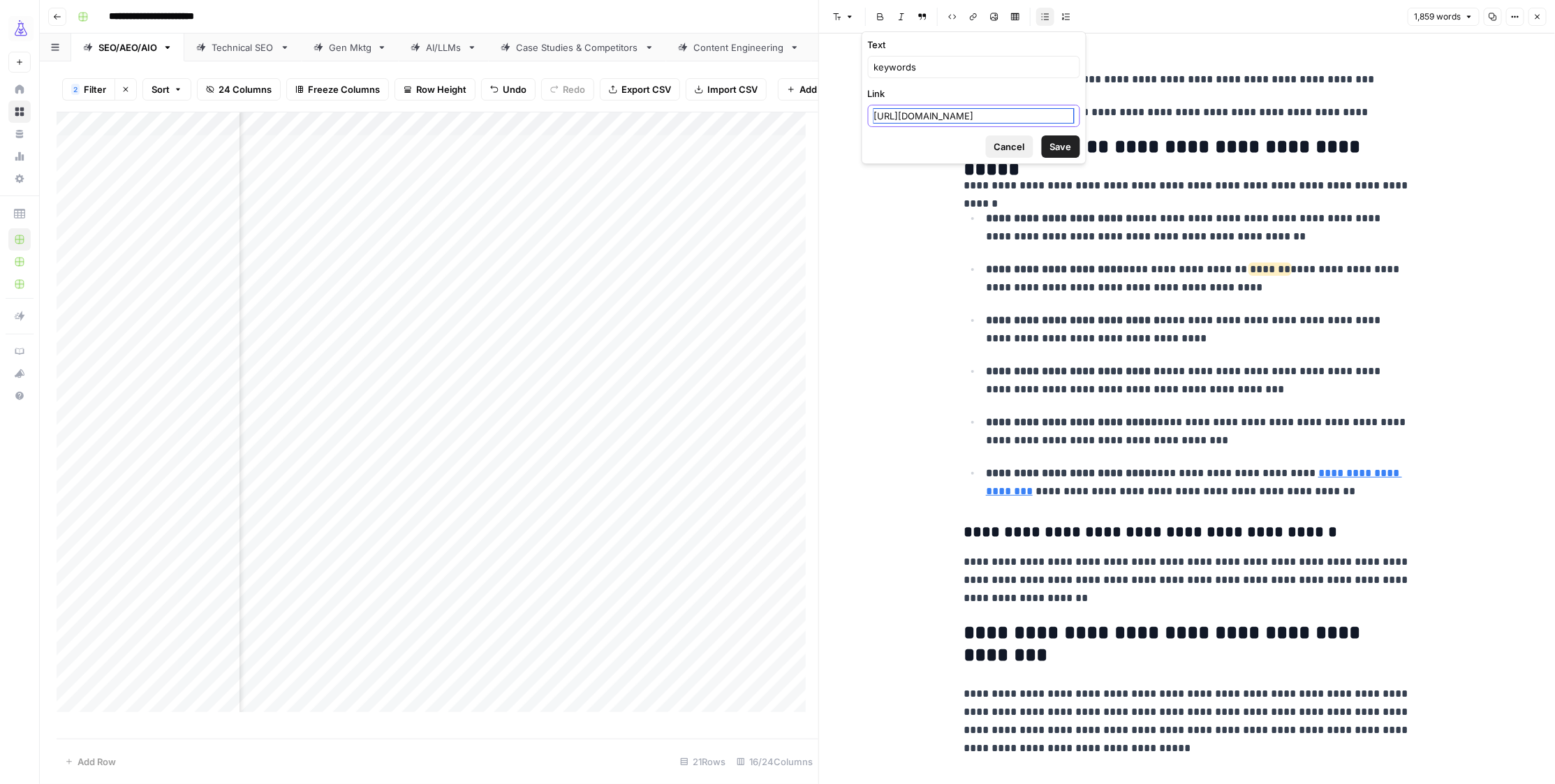 scroll, scrollTop: 0, scrollLeft: 133, axis: horizontal 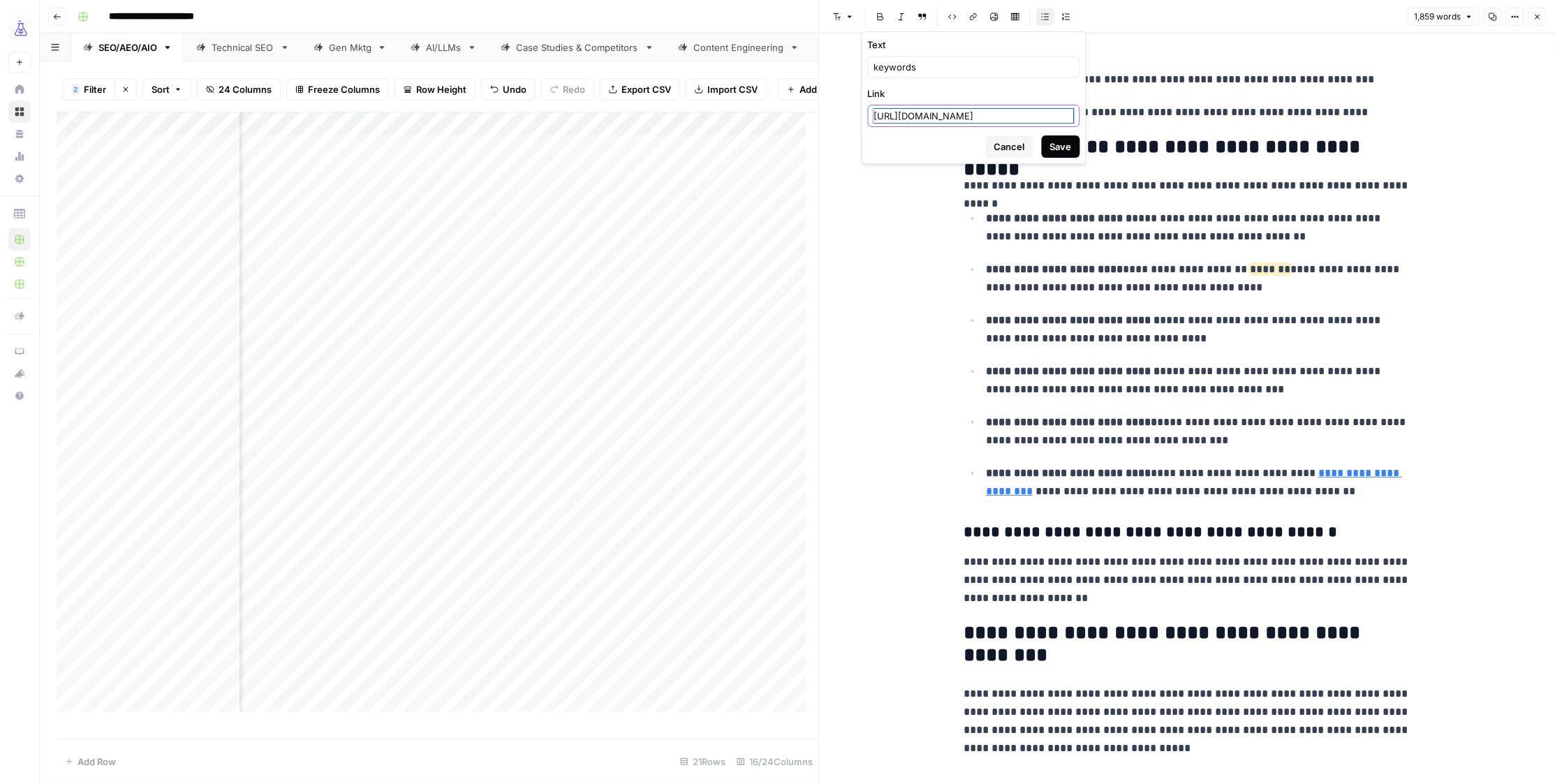 type on "https://www.airops.com/templates/get-programmatic-seo-strategy-keywords" 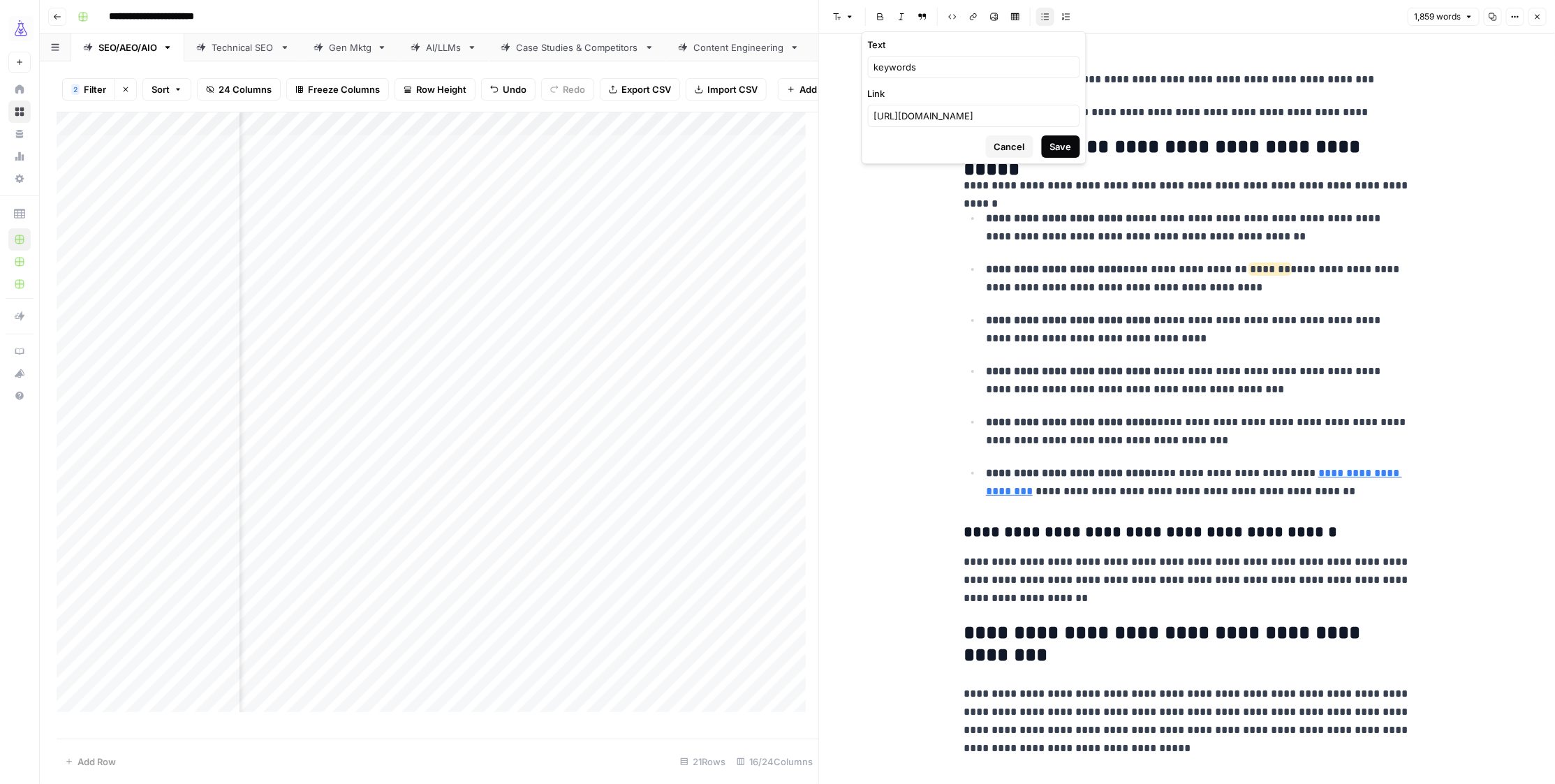 click on "Save" at bounding box center (1061, 147) 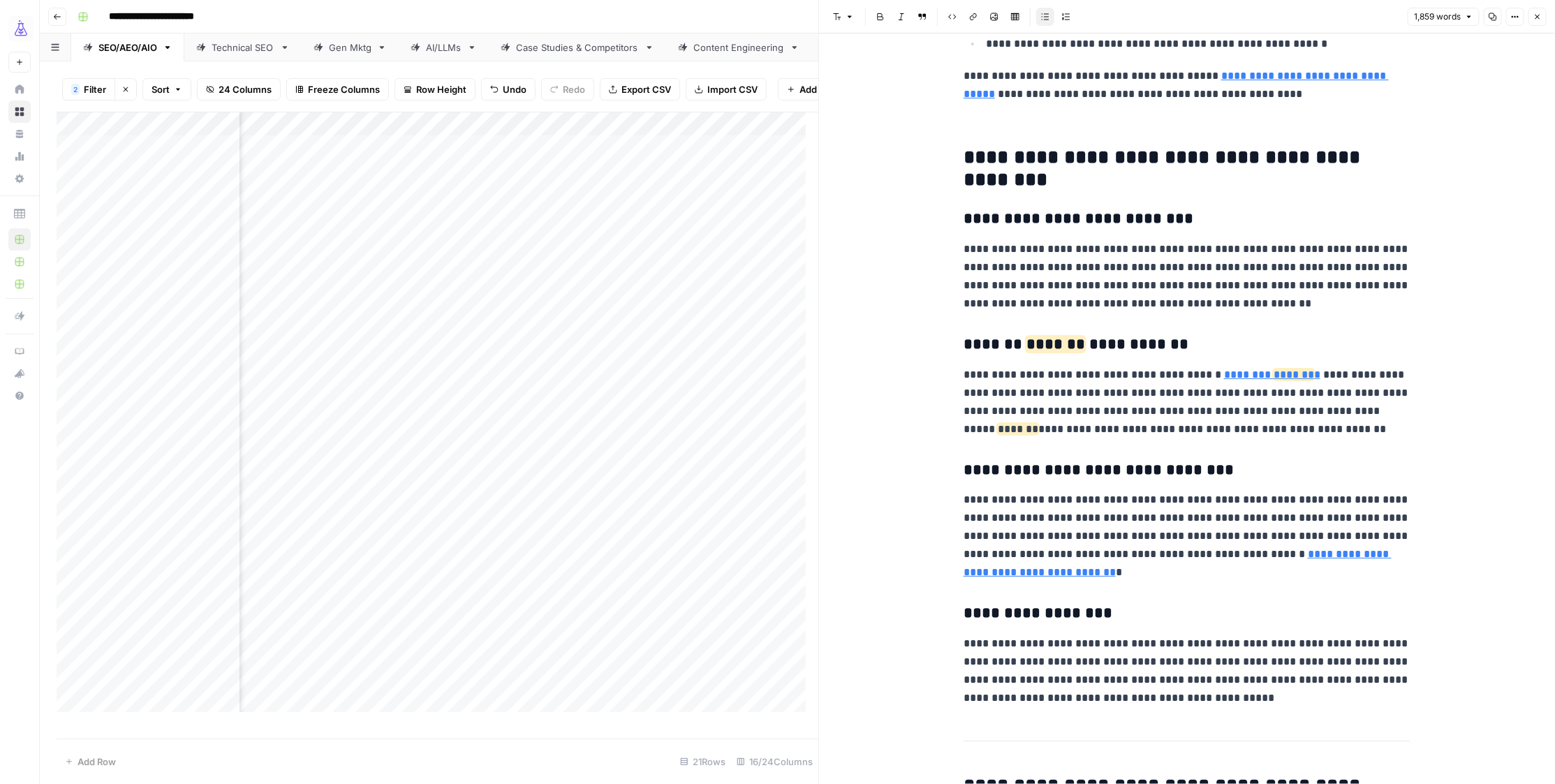 scroll, scrollTop: 3573, scrollLeft: 0, axis: vertical 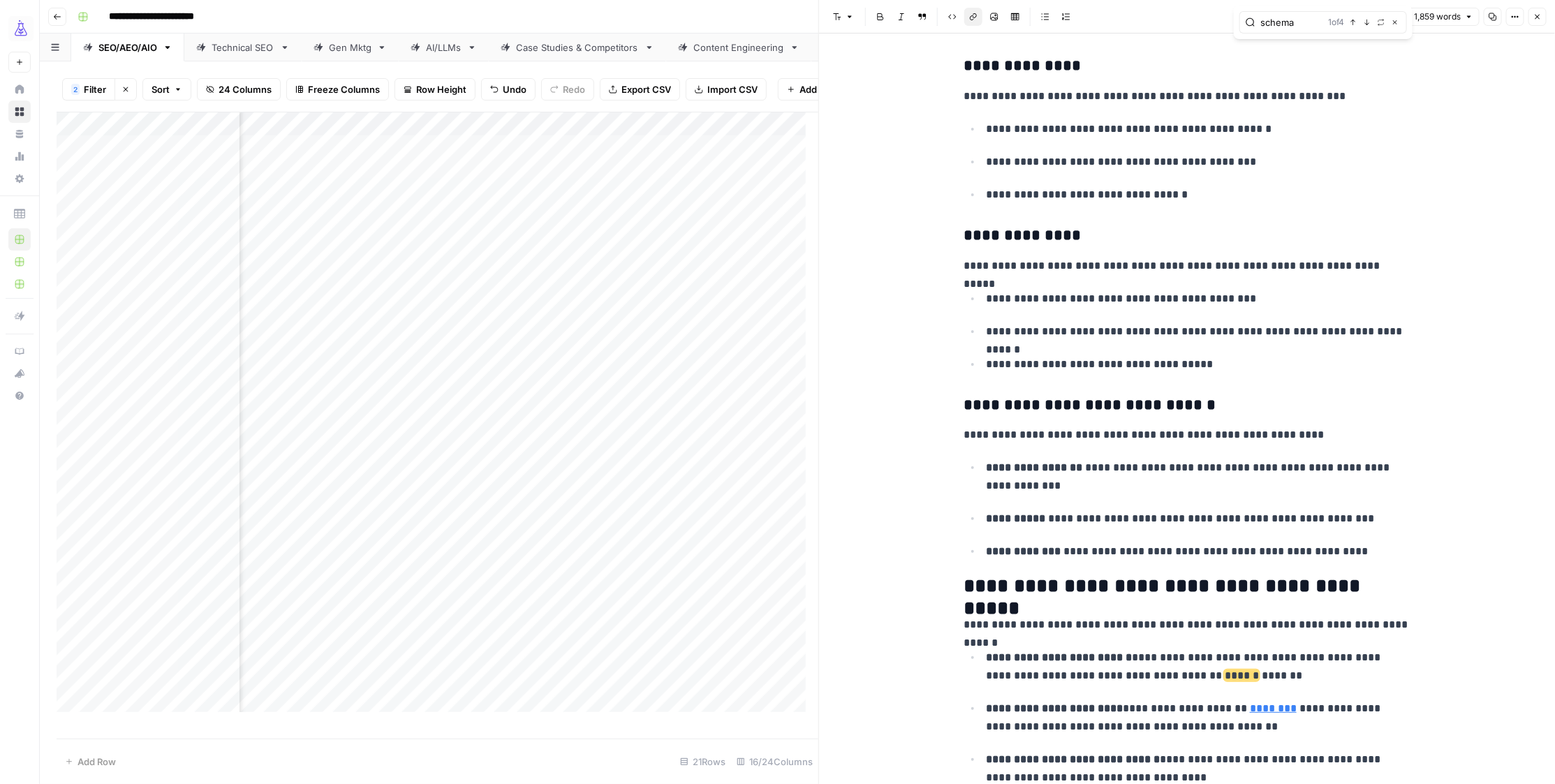 type on "schema" 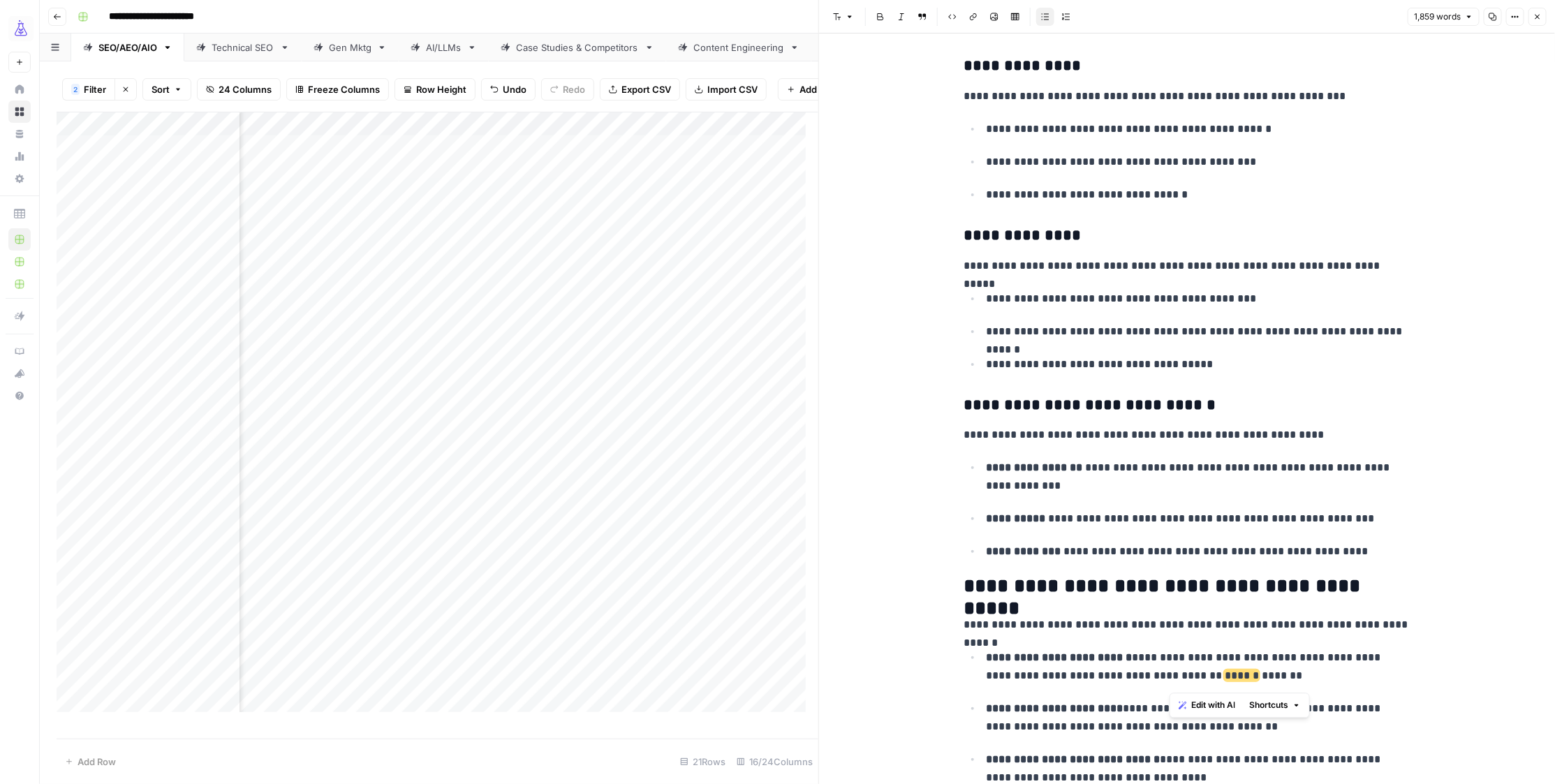 drag, startPoint x: 1170, startPoint y: 680, endPoint x: 1206, endPoint y: 653, distance: 45 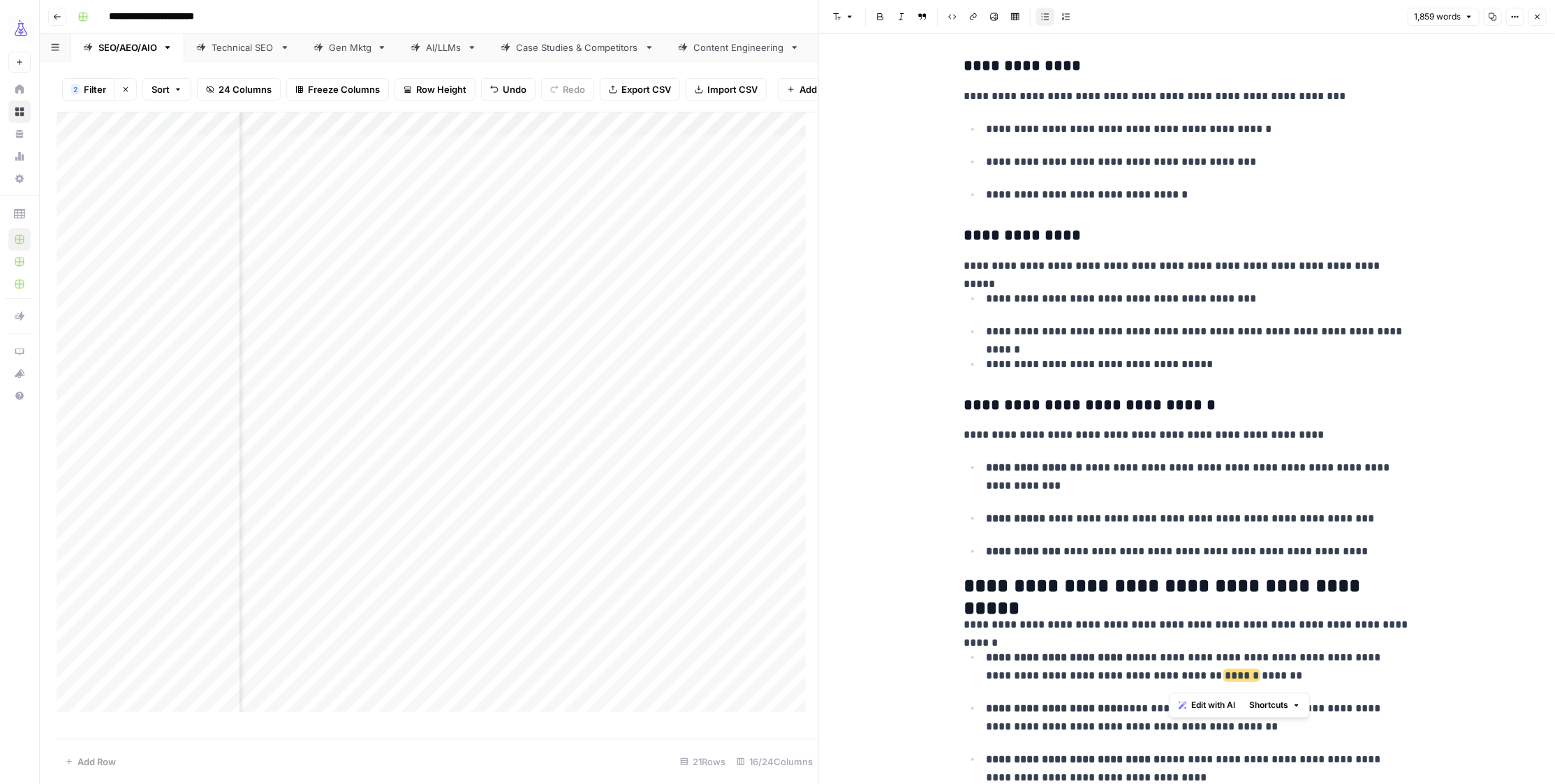 click on "**********" at bounding box center [1198, 667] 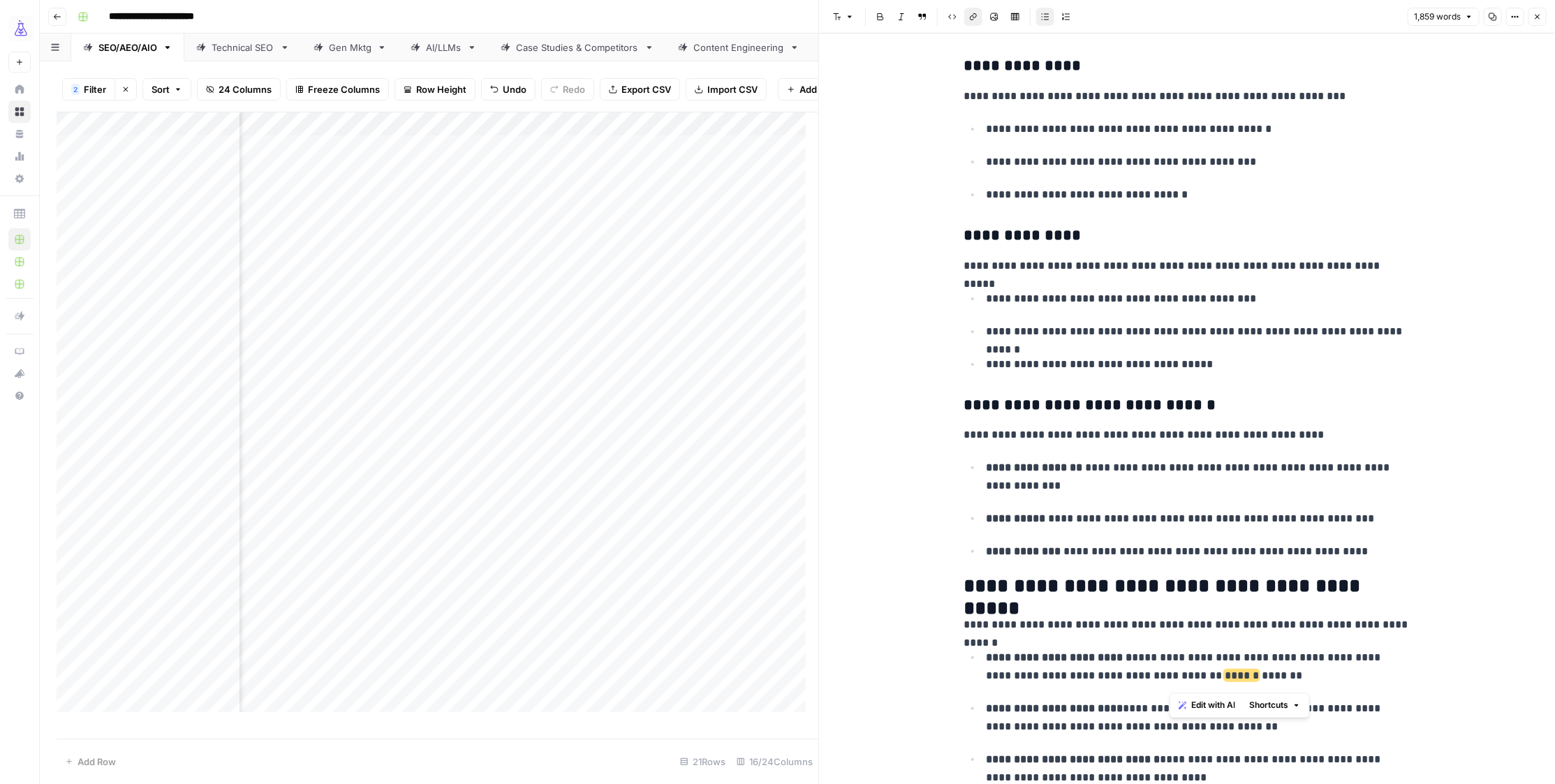 click 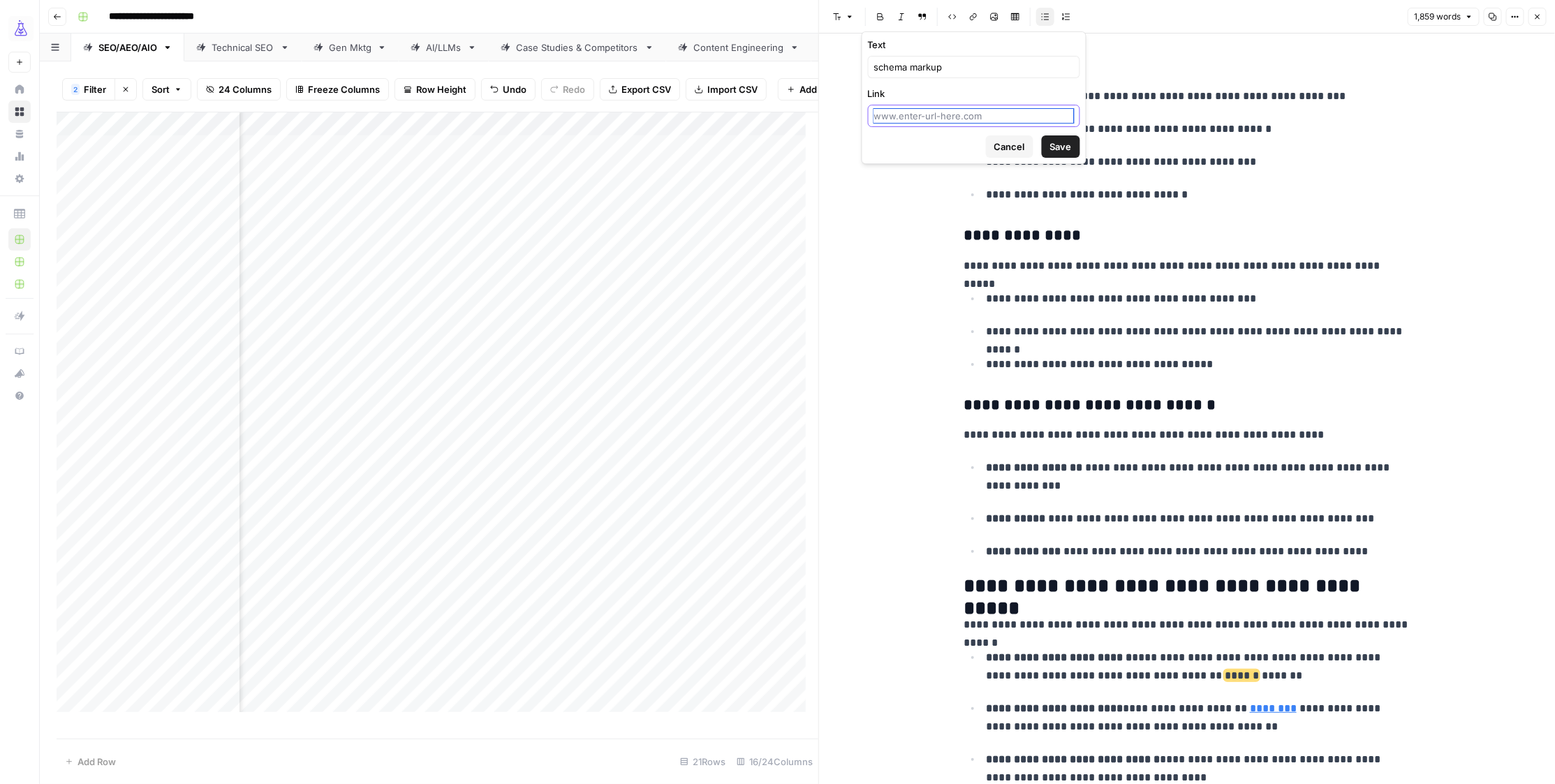 click on "Link" at bounding box center [974, 116] 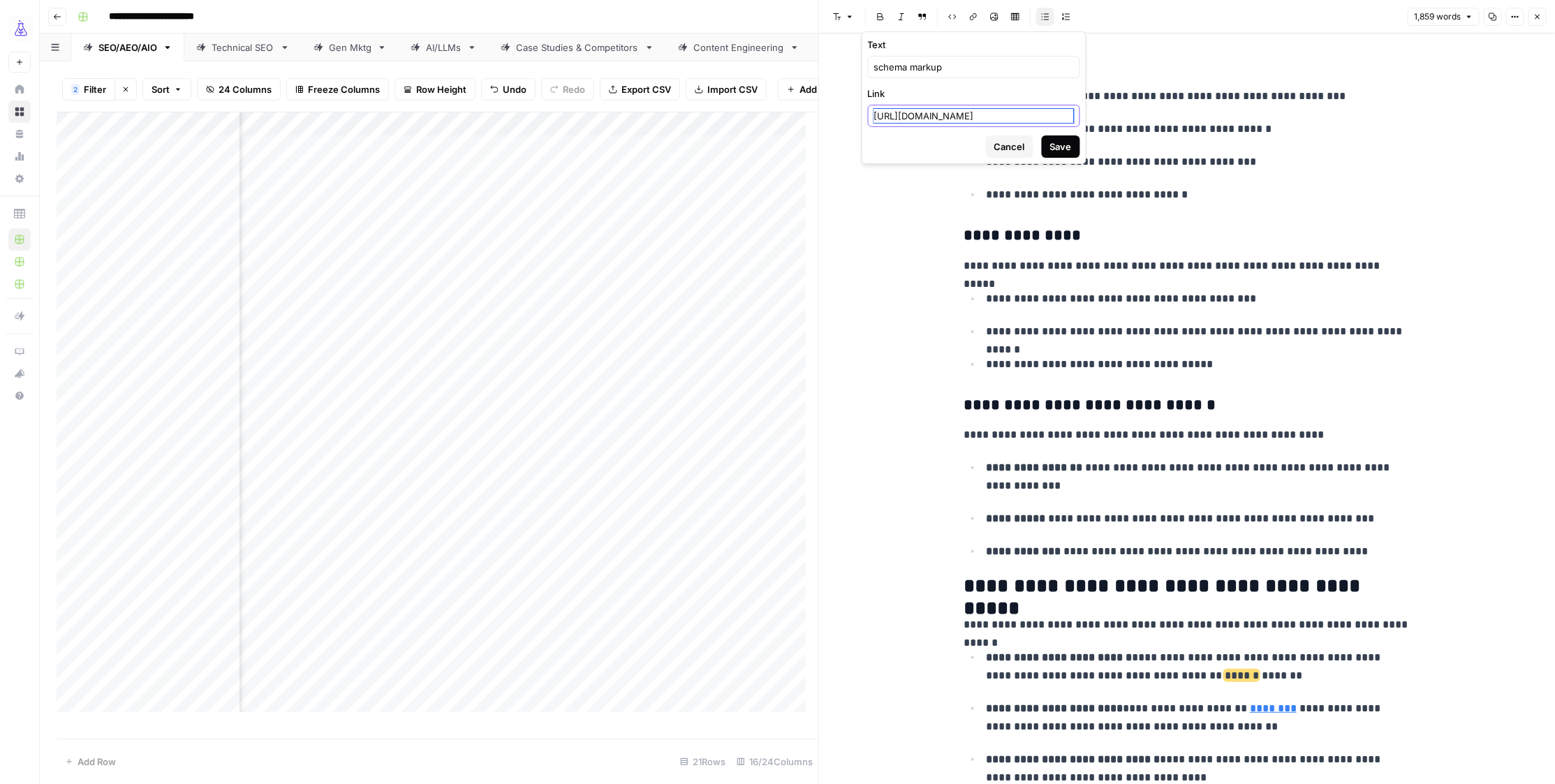 scroll, scrollTop: 0, scrollLeft: 107, axis: horizontal 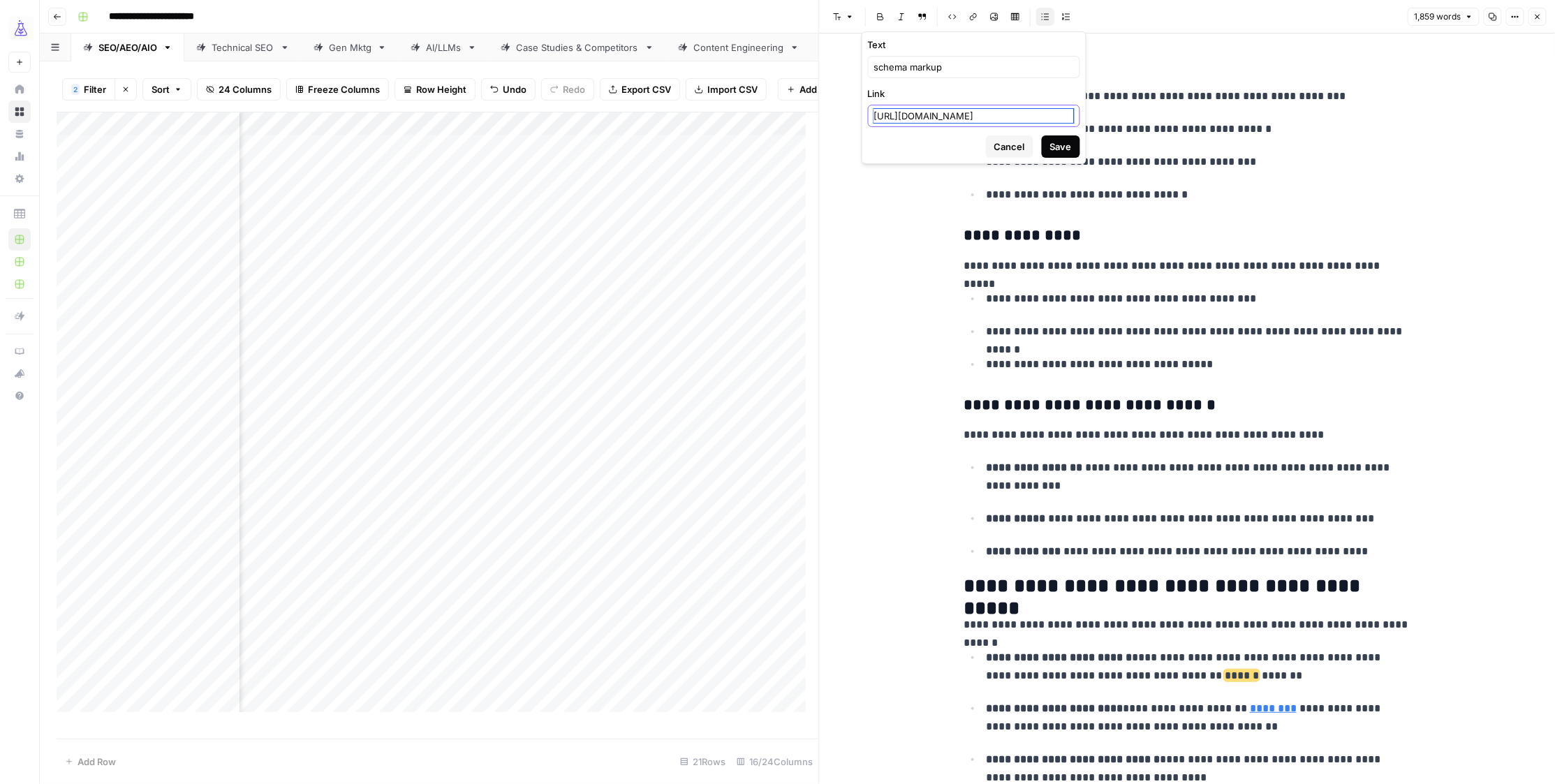 type on "https://www.airops.com/blog/schema-markup-for-ecommerce-website" 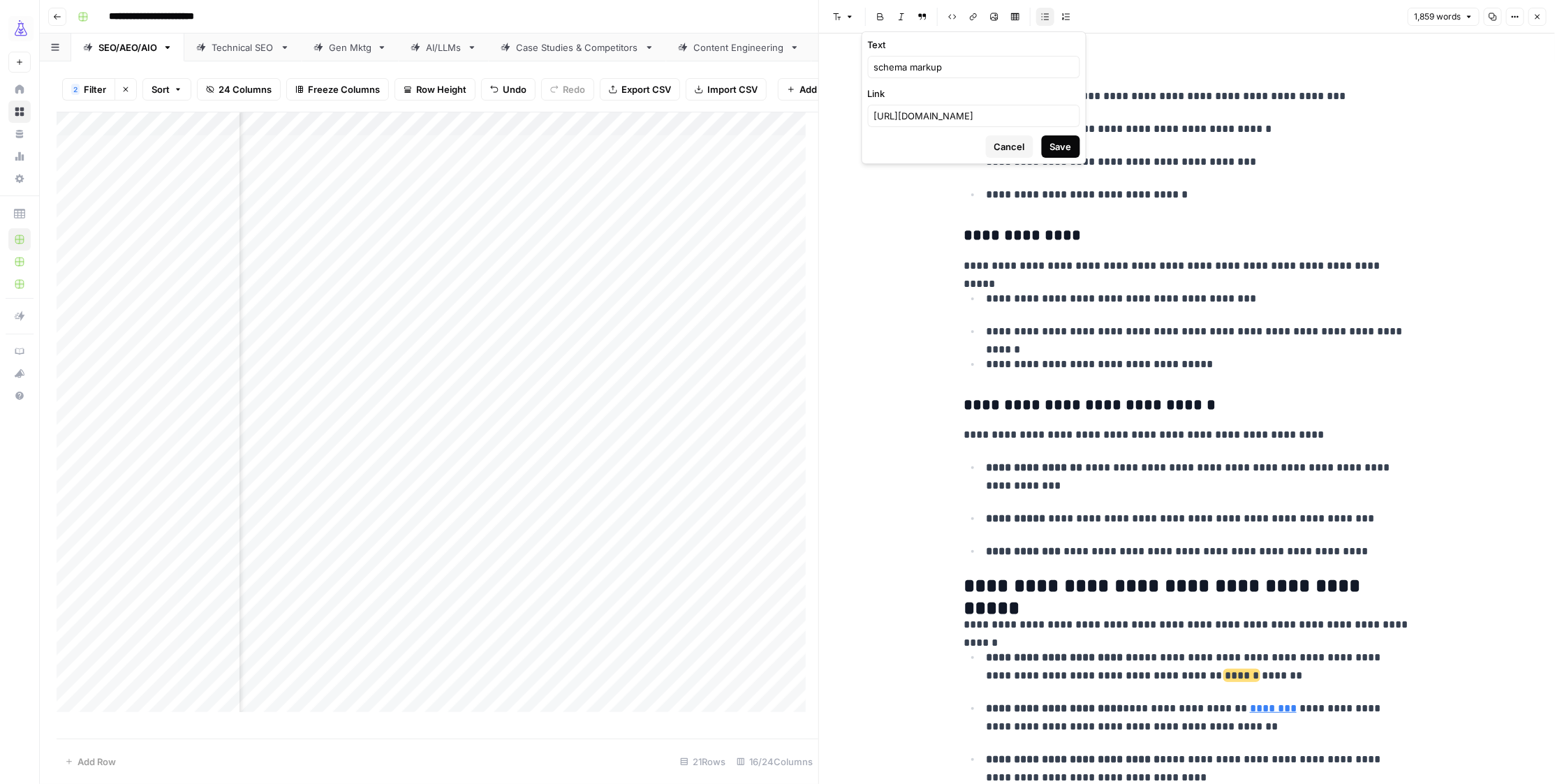 click on "Save" at bounding box center (1061, 147) 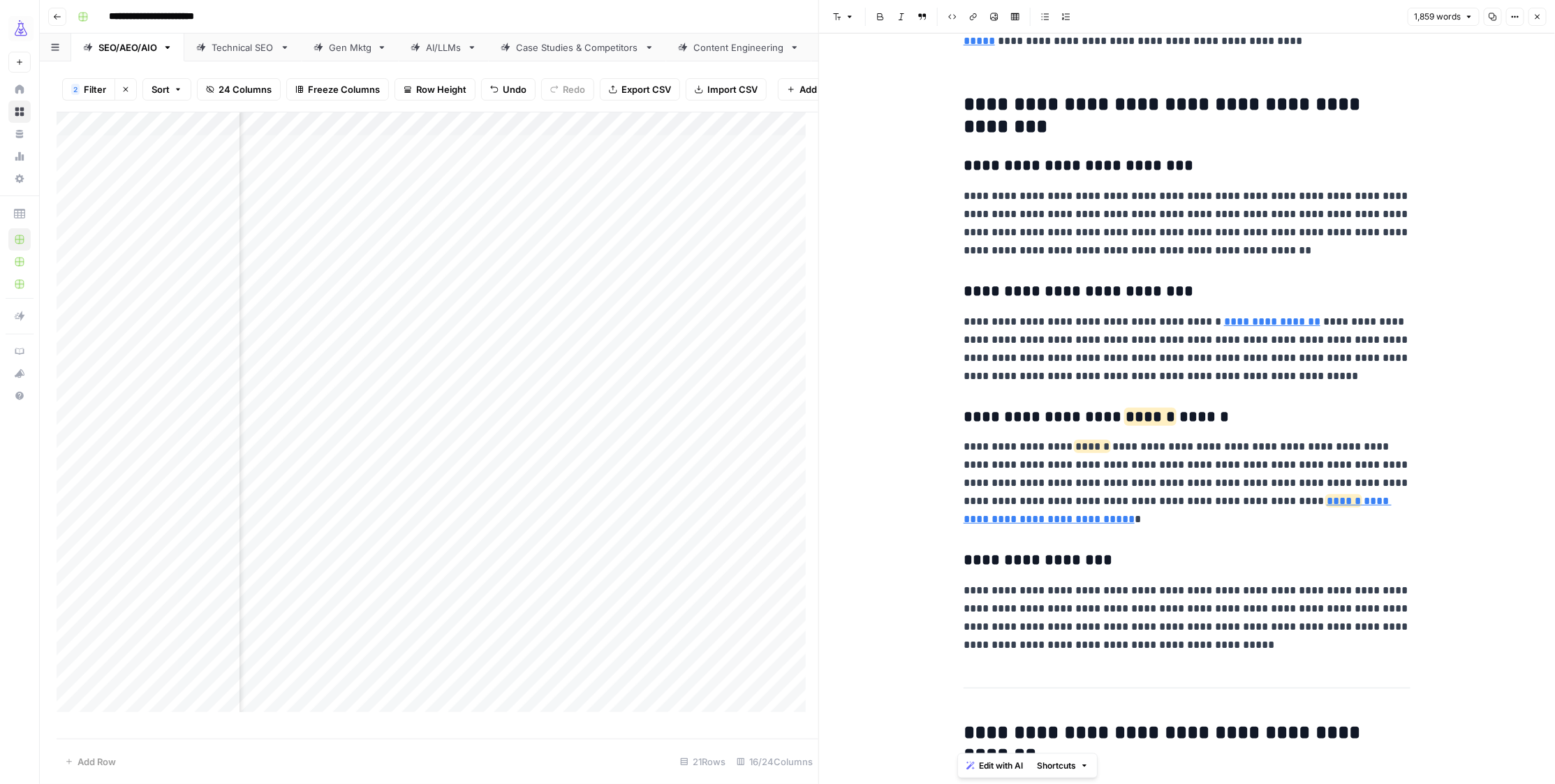 scroll, scrollTop: 3686, scrollLeft: 0, axis: vertical 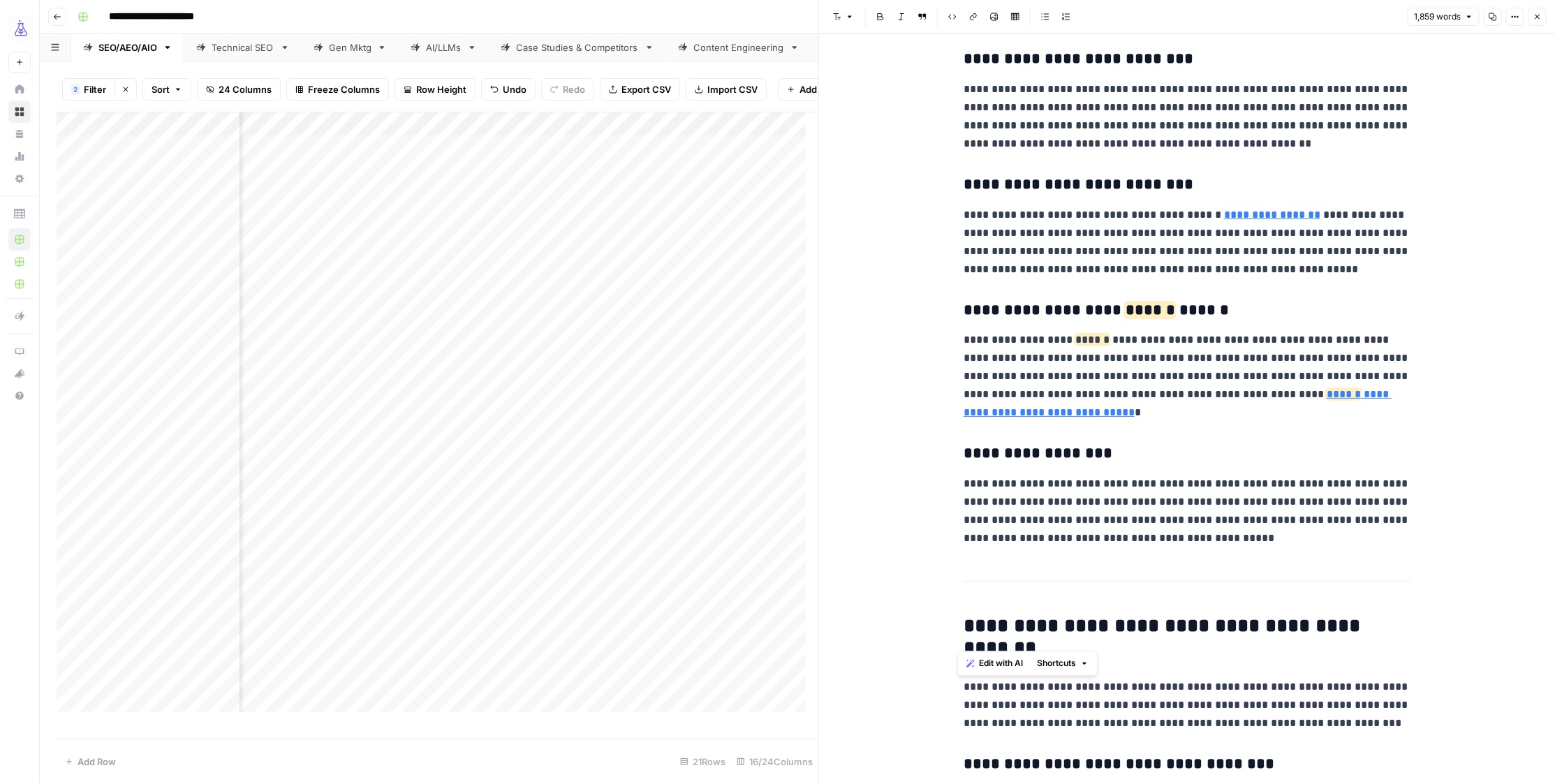 drag, startPoint x: 980, startPoint y: 245, endPoint x: 959, endPoint y: 634, distance: 389.566 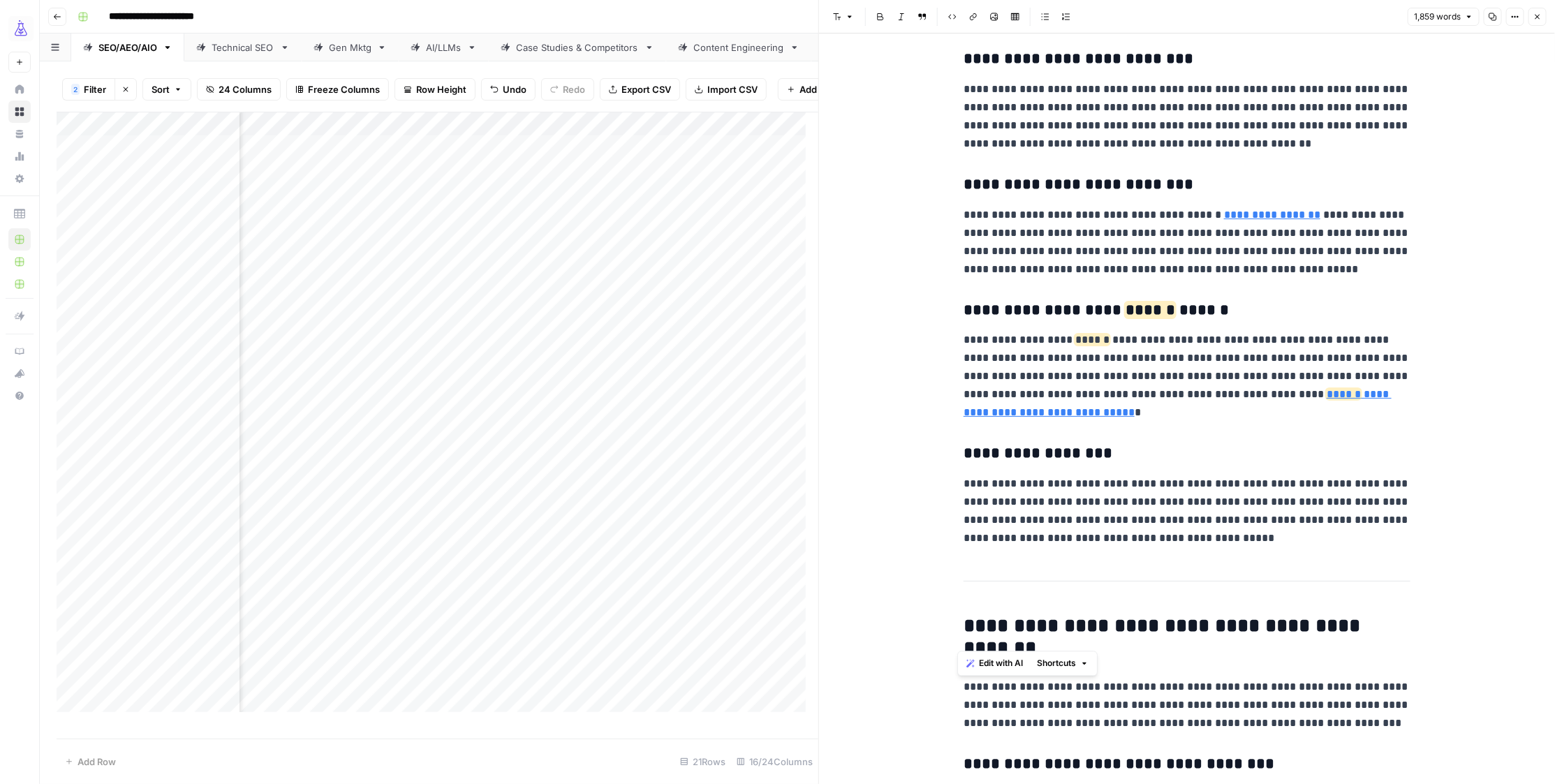 click on "**********" at bounding box center (1187, -401) 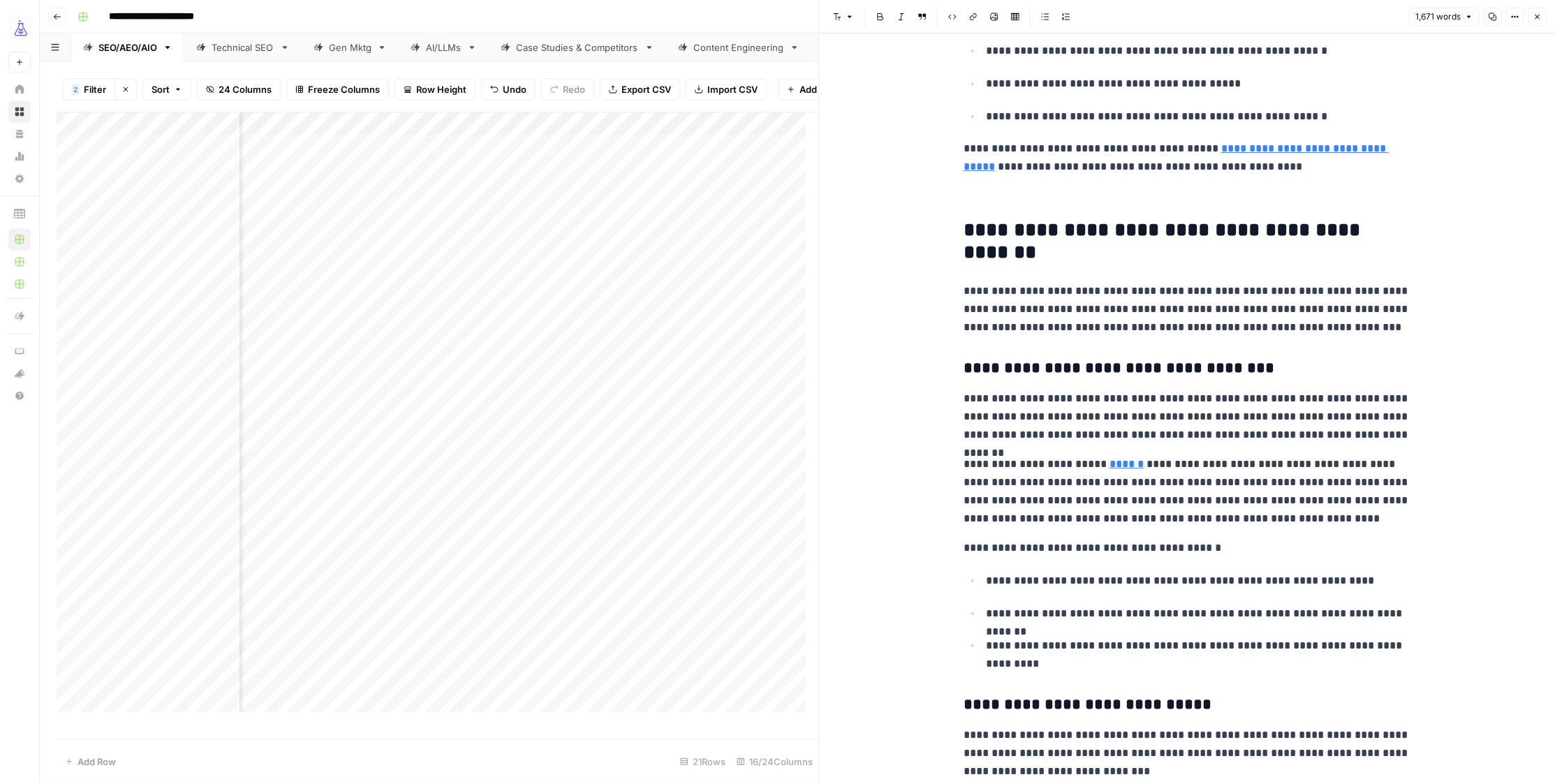 scroll, scrollTop: 3404, scrollLeft: 0, axis: vertical 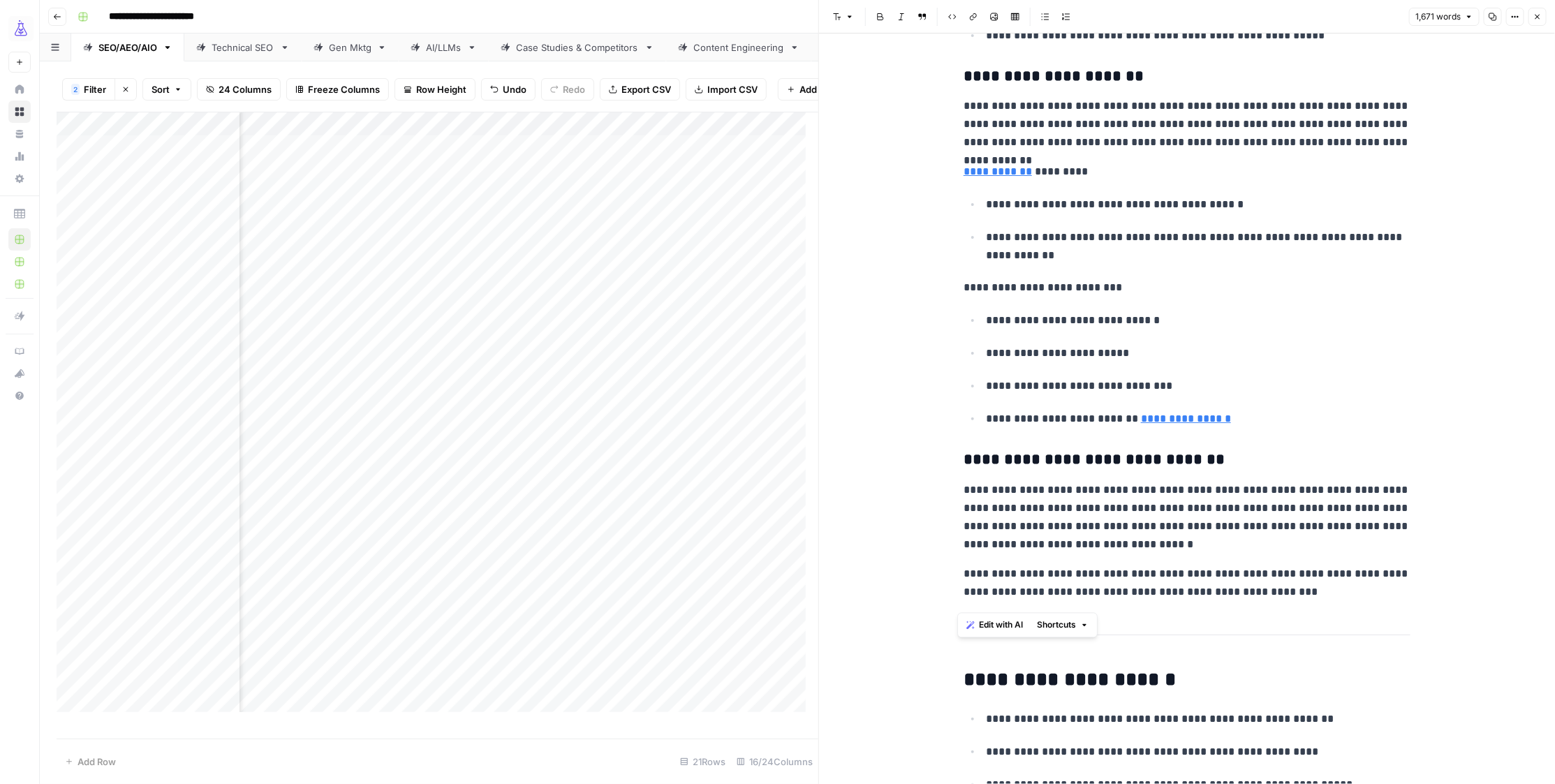 drag, startPoint x: 955, startPoint y: 287, endPoint x: 1318, endPoint y: 613, distance: 487.8986 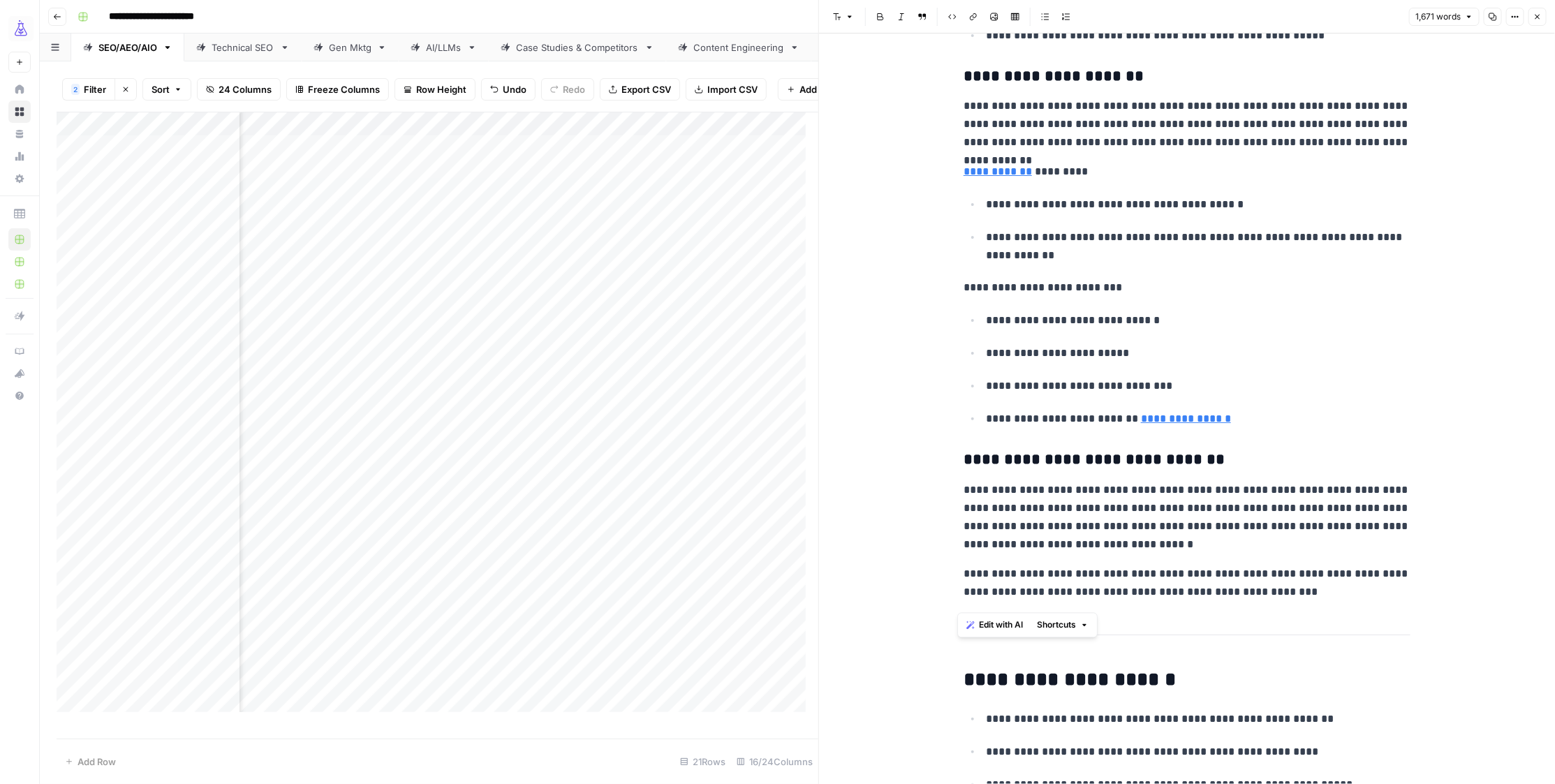 click on "**********" at bounding box center [1187, -1676] 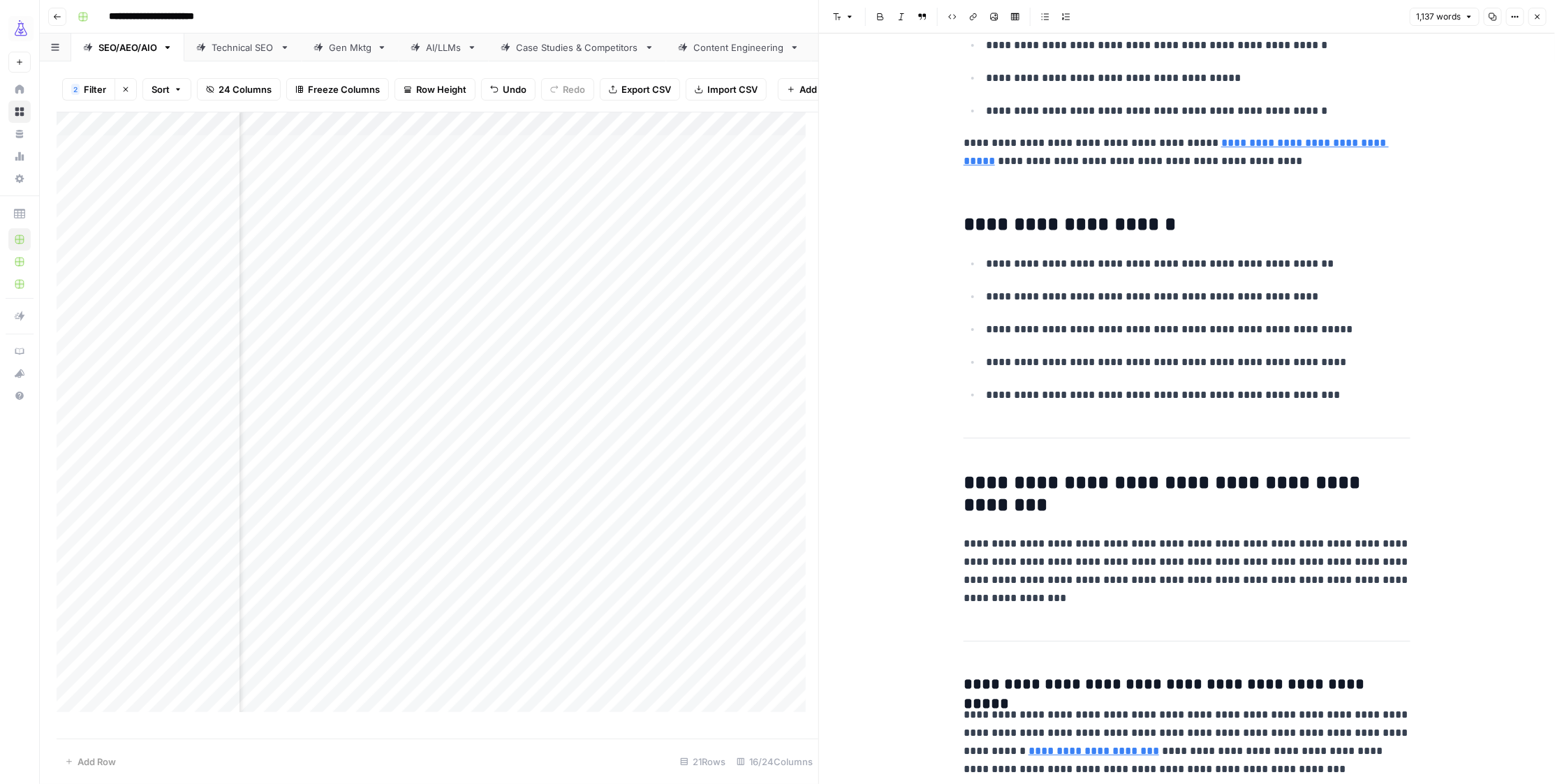 scroll, scrollTop: 3466, scrollLeft: 0, axis: vertical 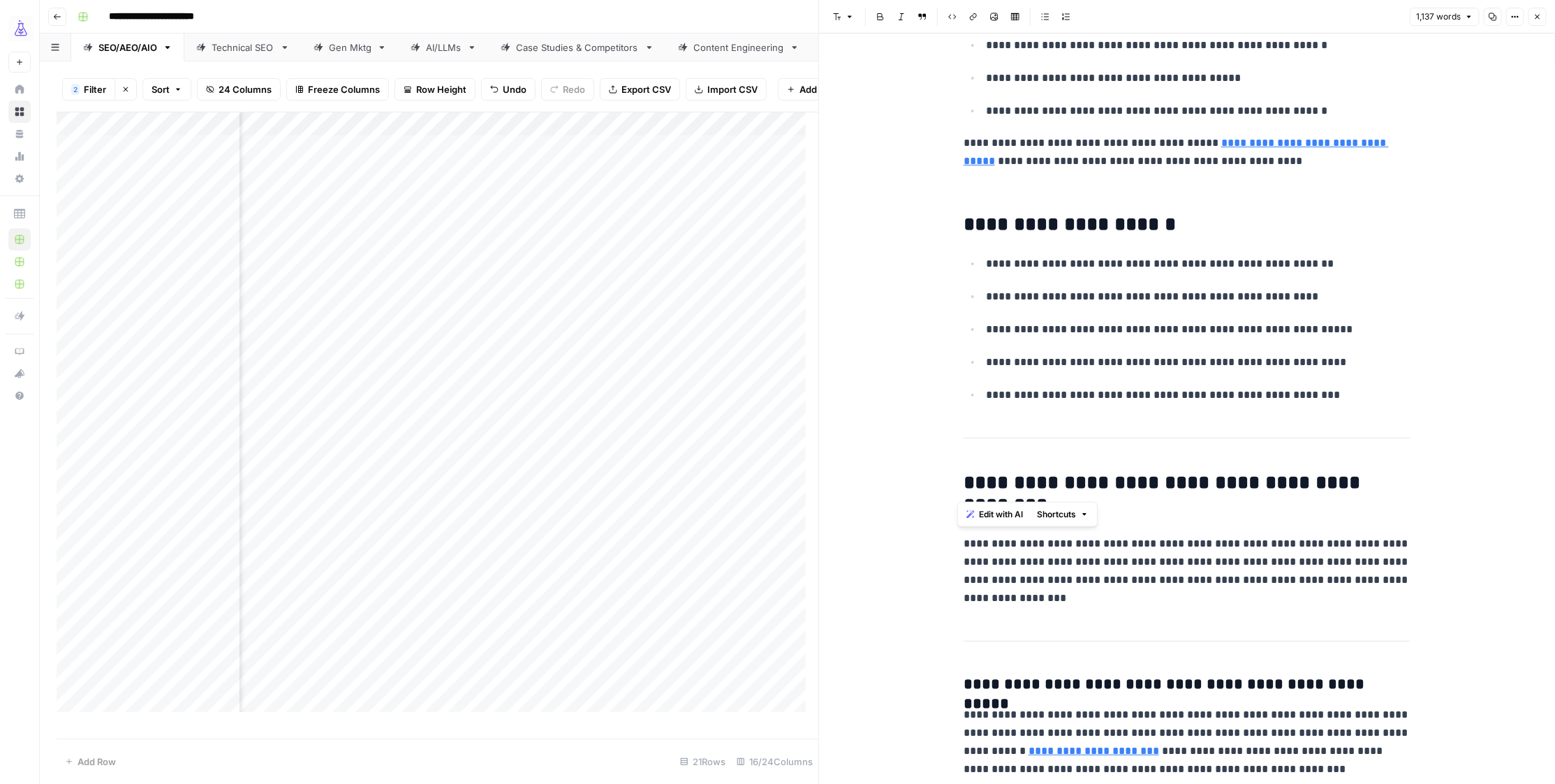 drag, startPoint x: 948, startPoint y: 477, endPoint x: 935, endPoint y: 195, distance: 282.29949 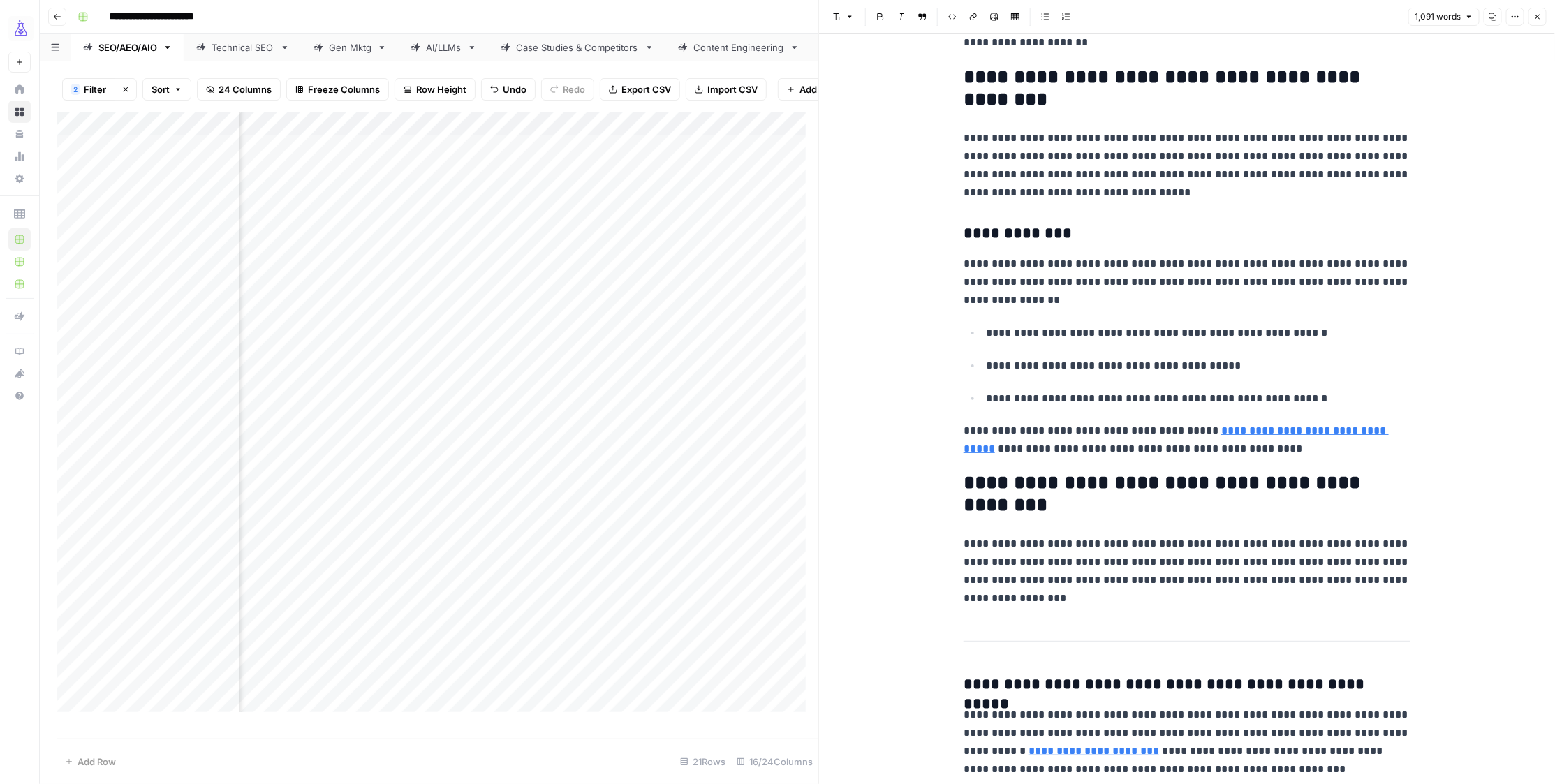 click on "**********" at bounding box center (1187, 685) 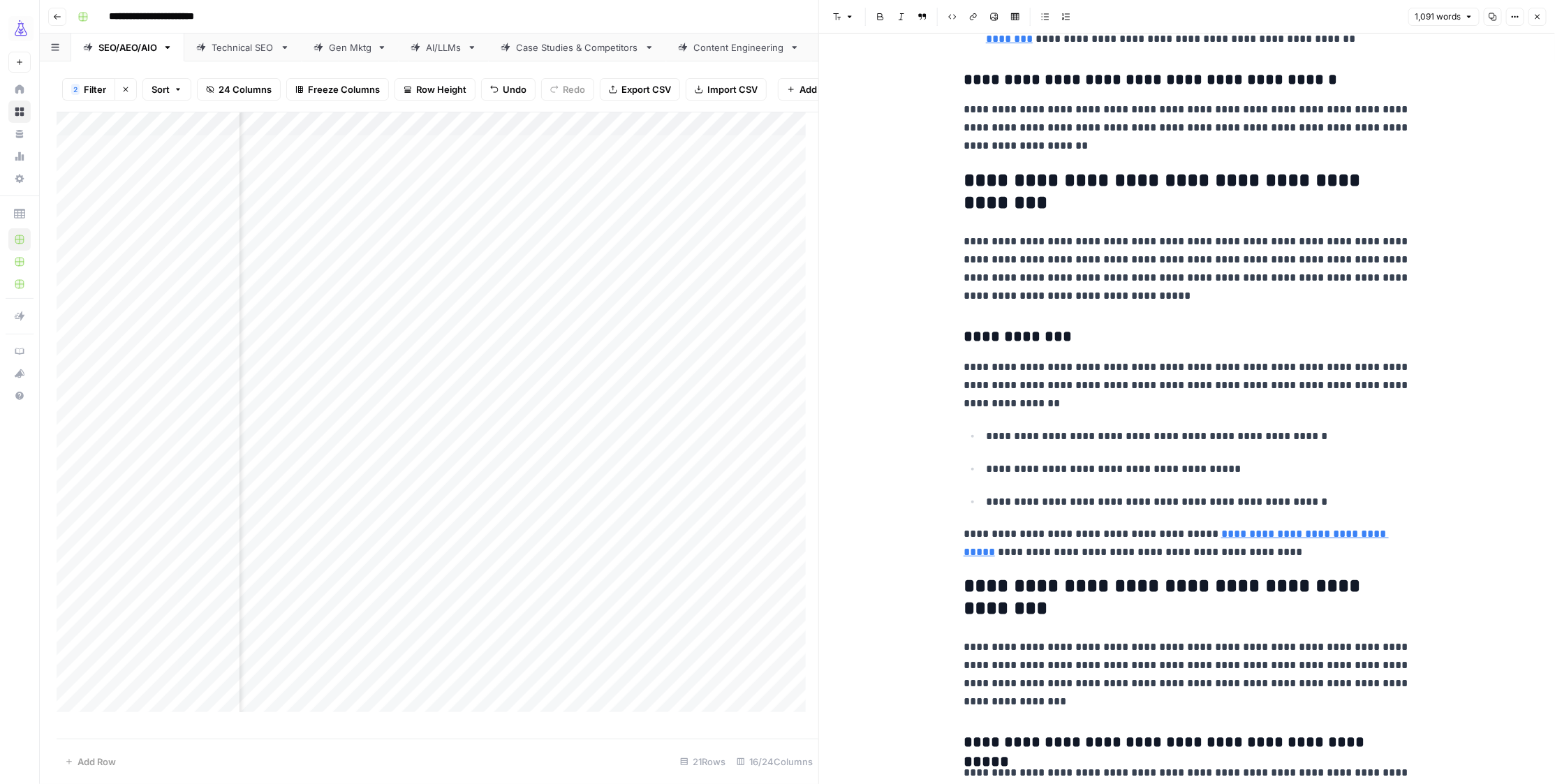 scroll, scrollTop: 3132, scrollLeft: 0, axis: vertical 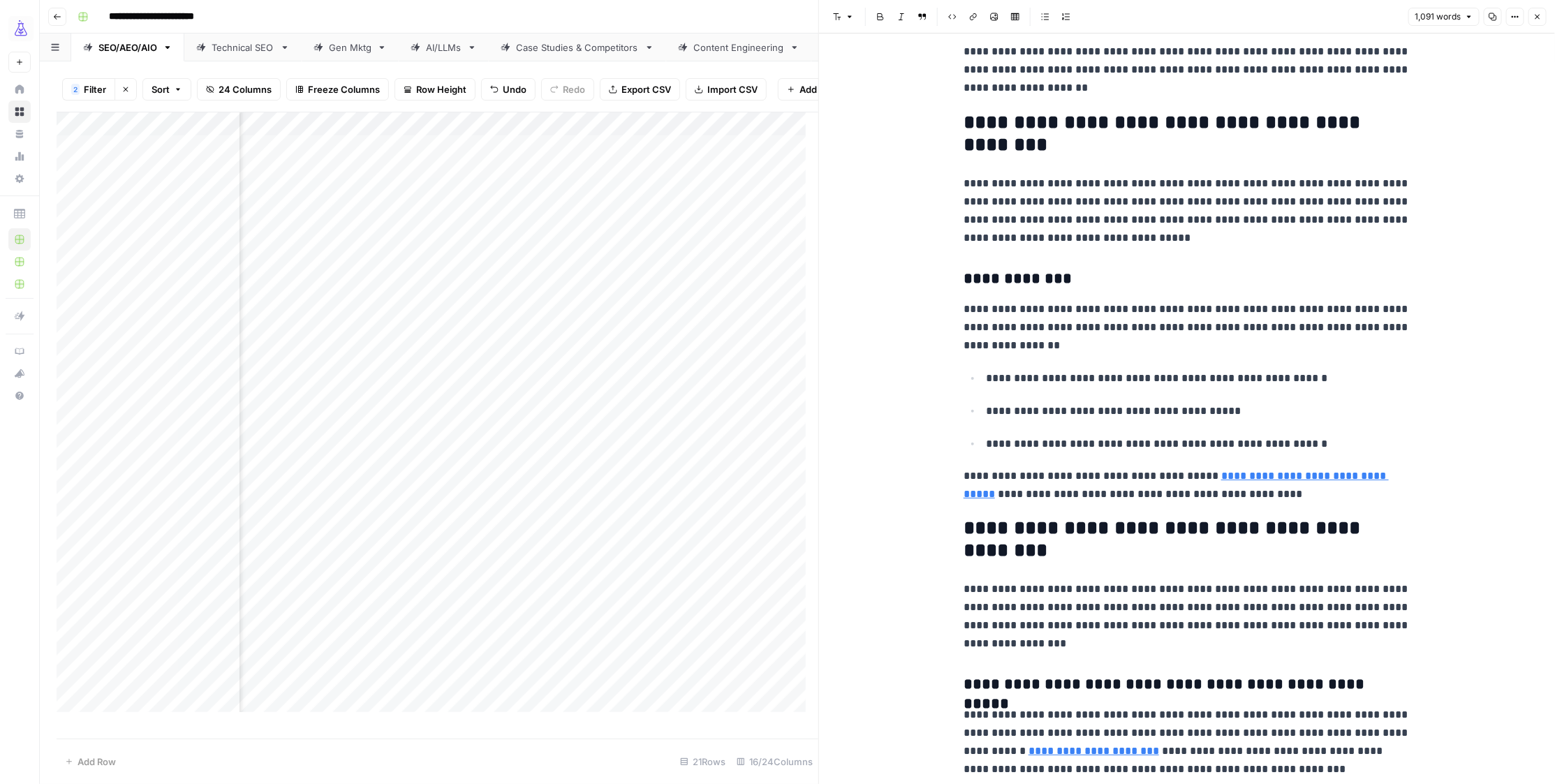 click on "**********" at bounding box center [1187, 485] 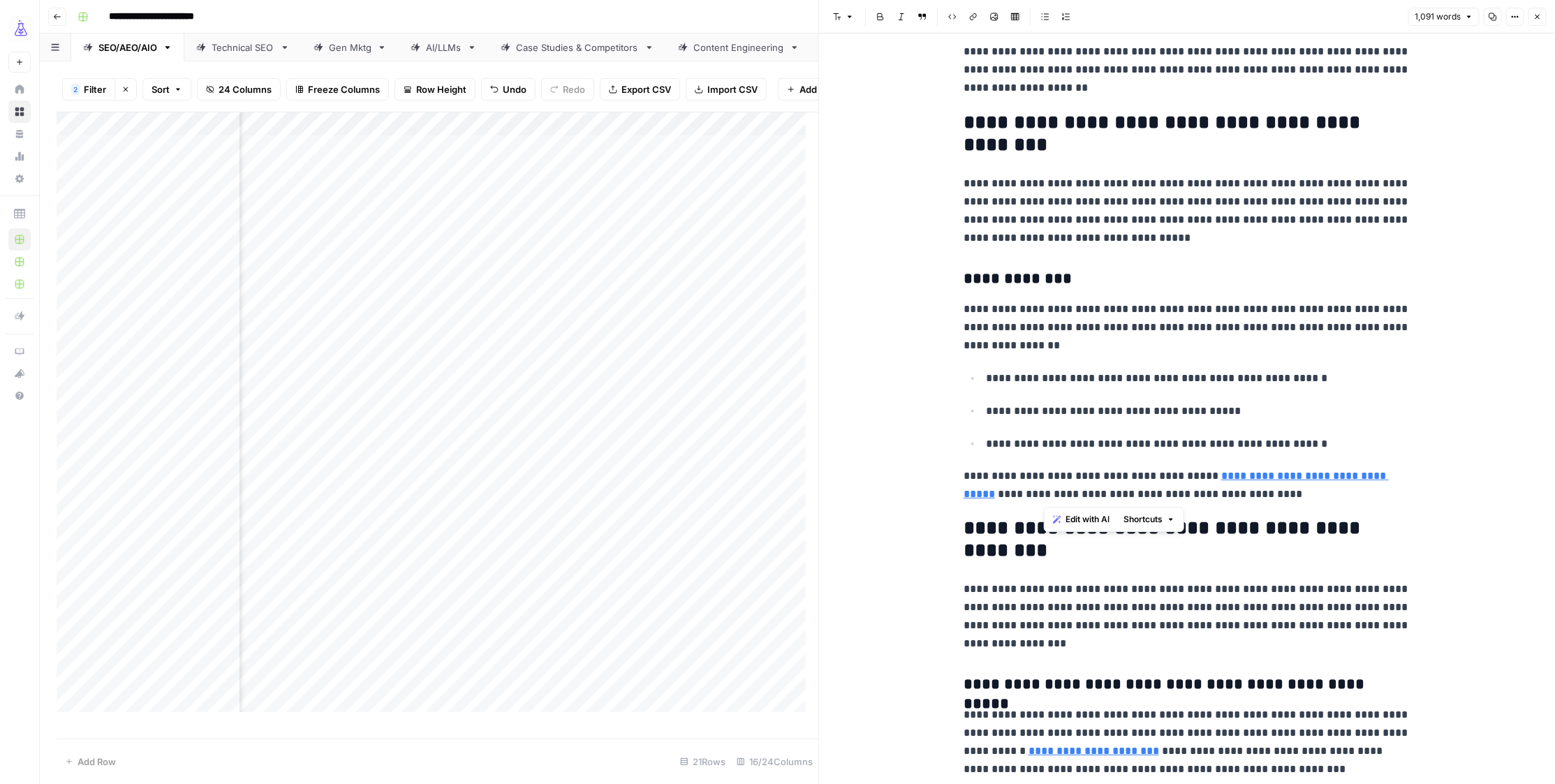 click on "**********" at bounding box center [1187, 485] 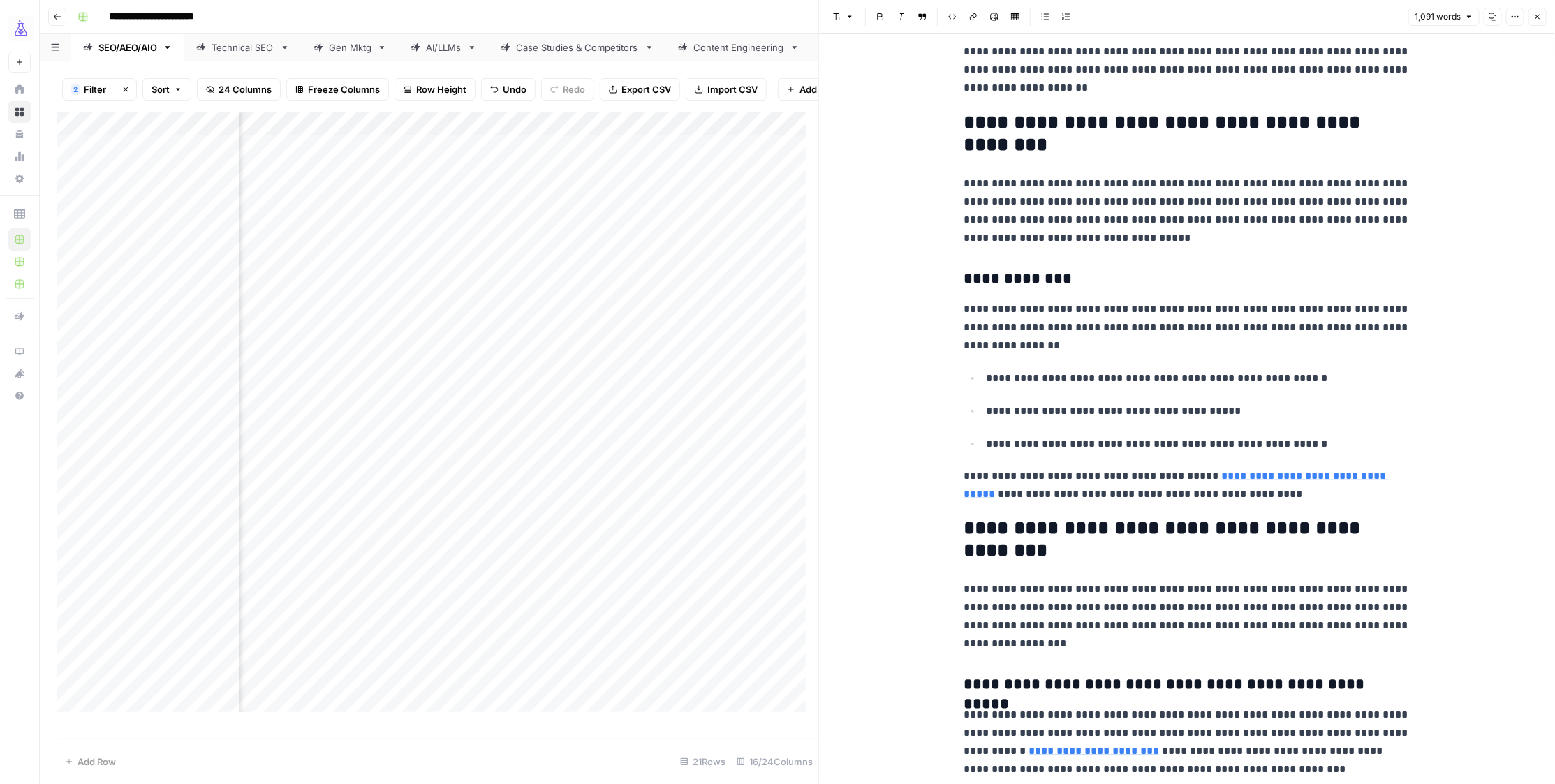 click on "**********" at bounding box center [1187, 616] 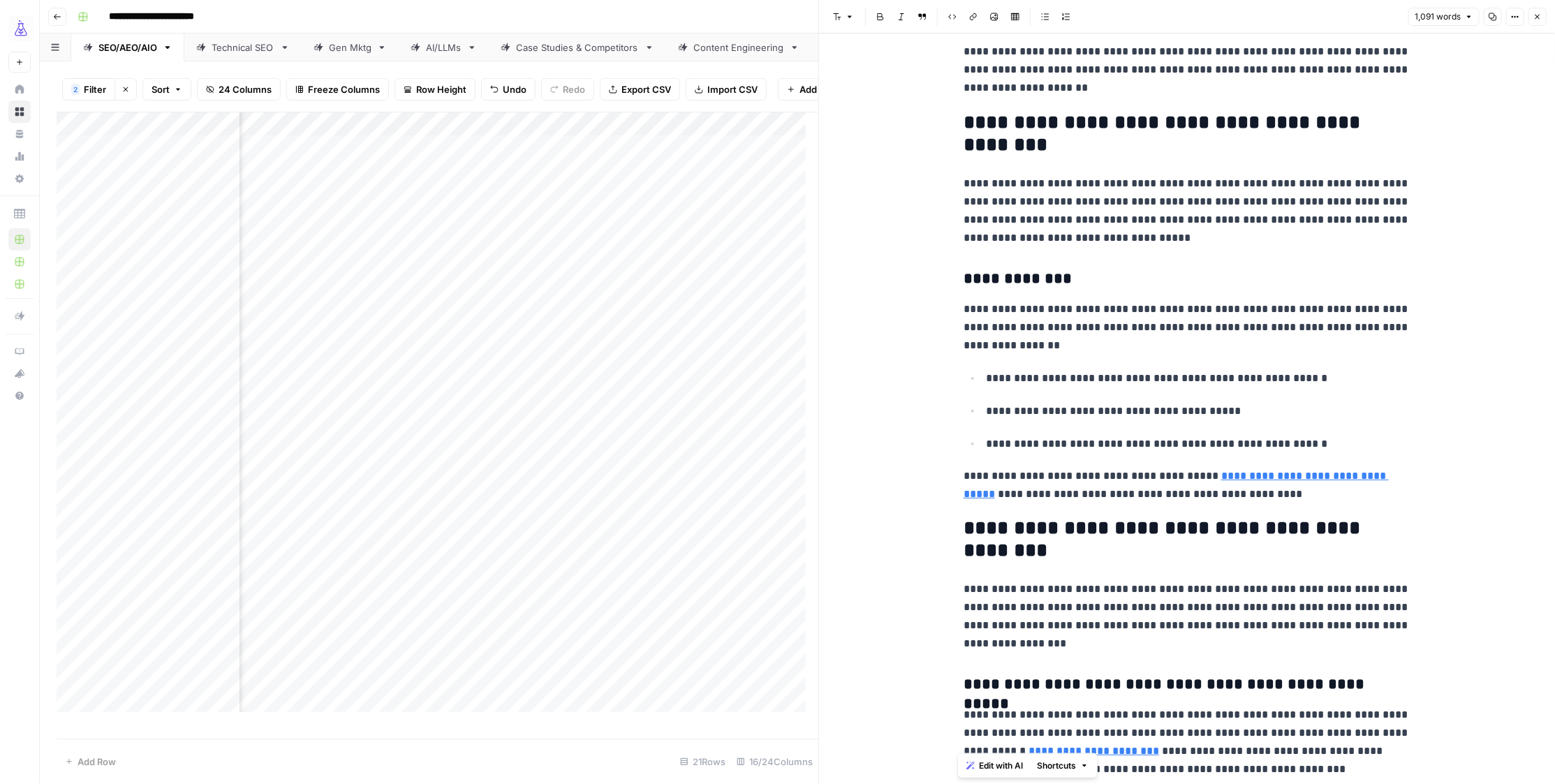 drag, startPoint x: 957, startPoint y: 524, endPoint x: 1388, endPoint y: 769, distance: 495.76809 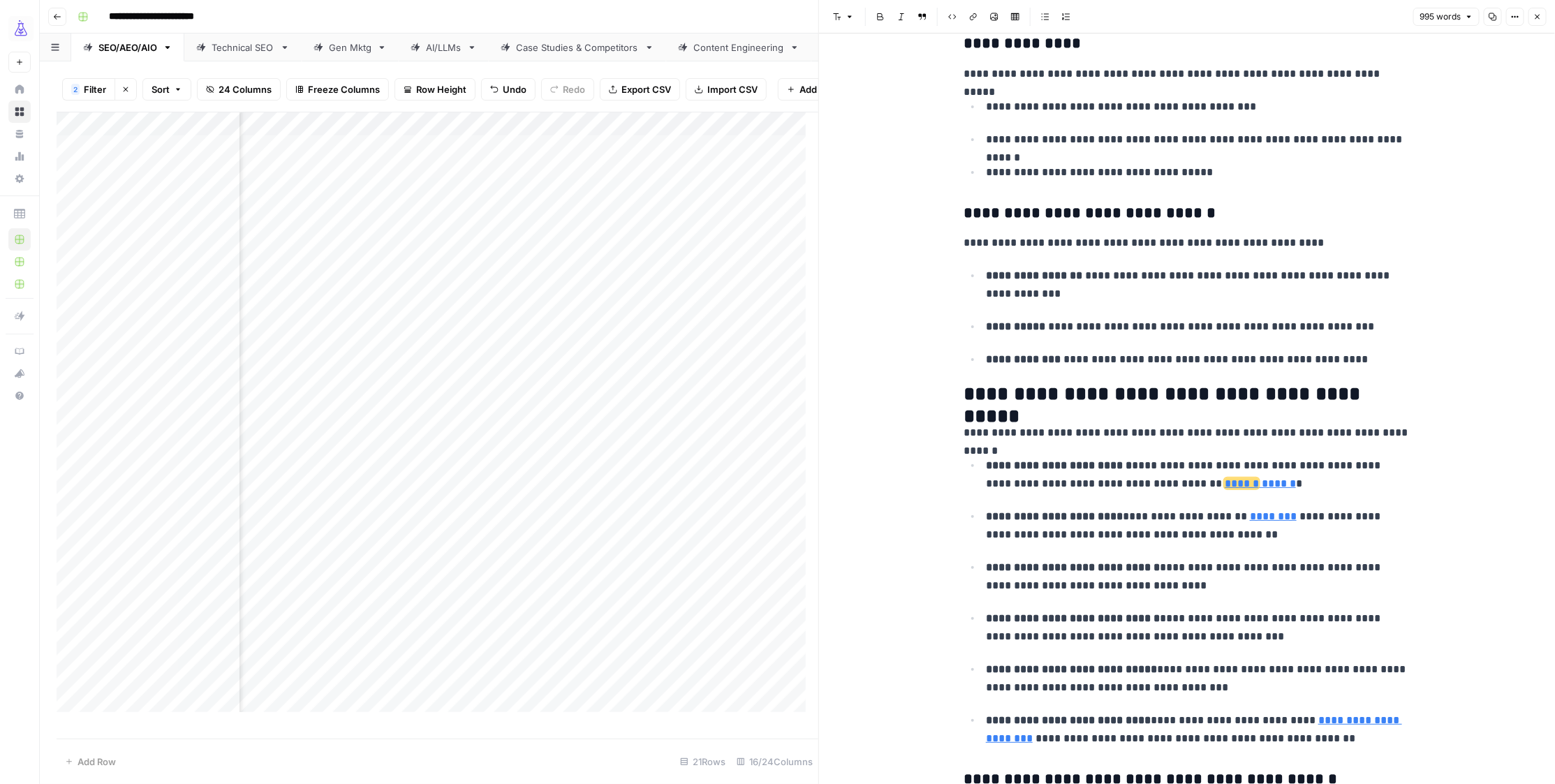 scroll, scrollTop: 2358, scrollLeft: 0, axis: vertical 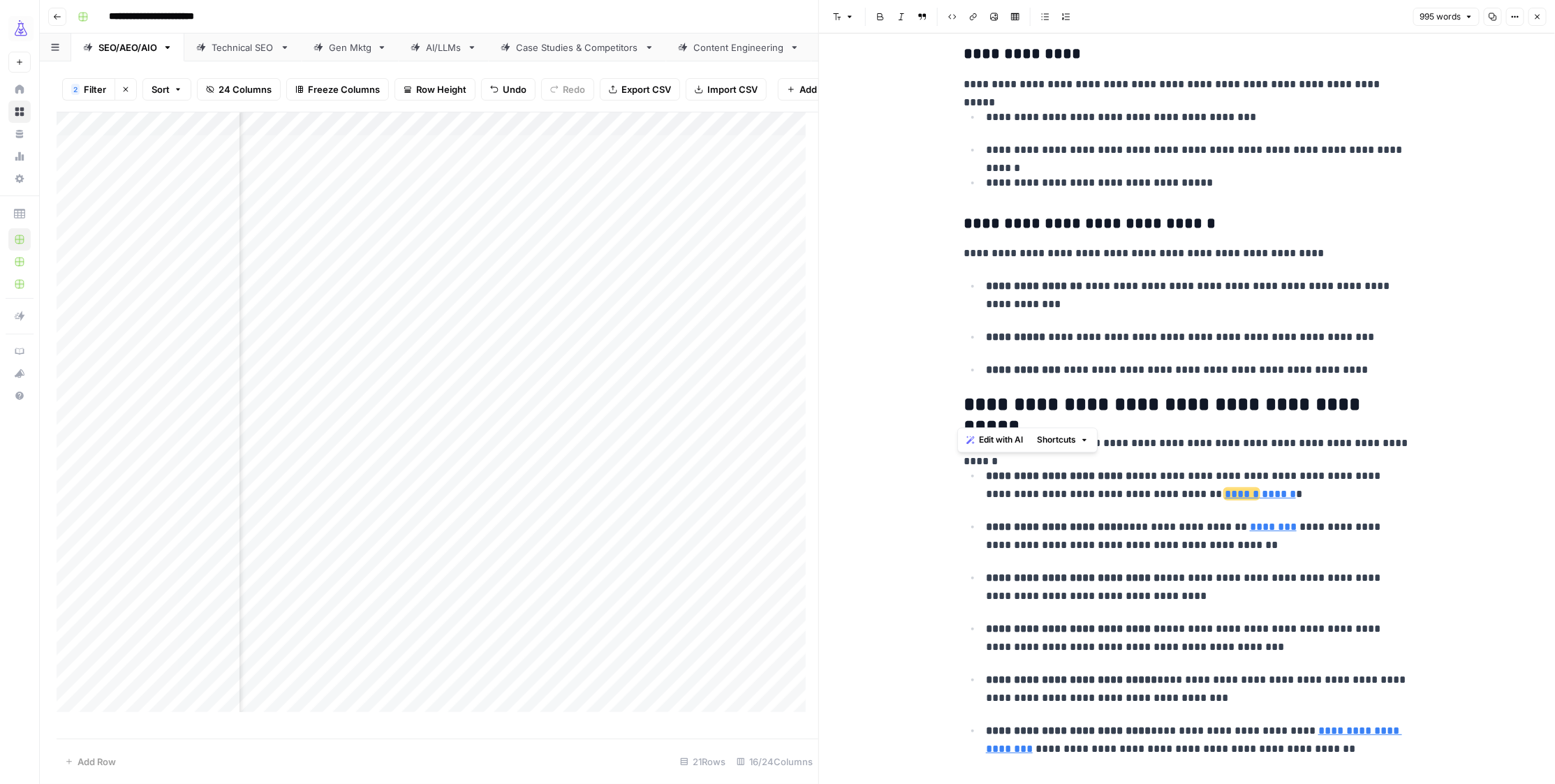 drag, startPoint x: 1134, startPoint y: 407, endPoint x: 917, endPoint y: 399, distance: 217.1474 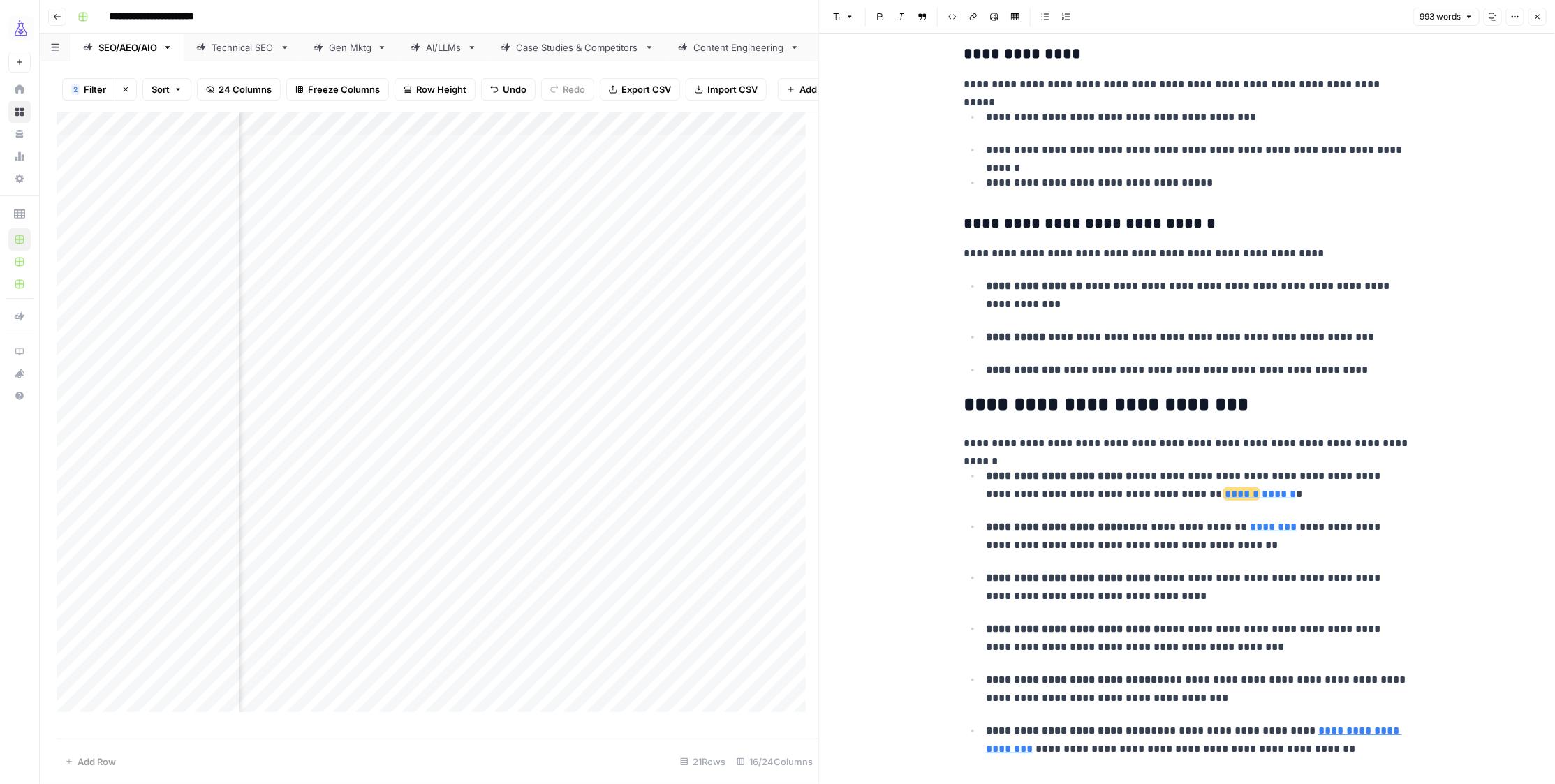 click on "**********" at bounding box center [1187, 405] 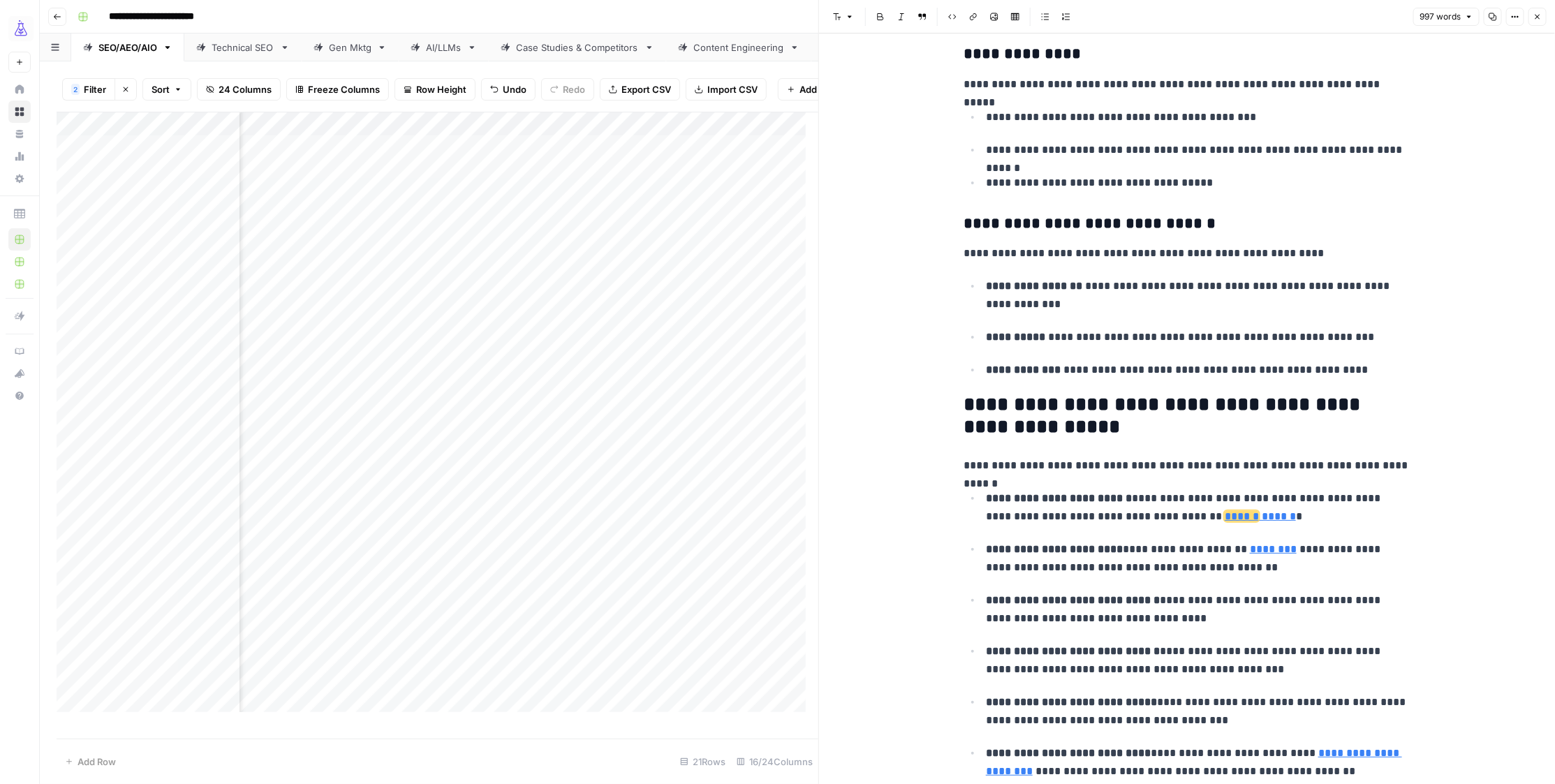 click on "**********" at bounding box center [1187, 416] 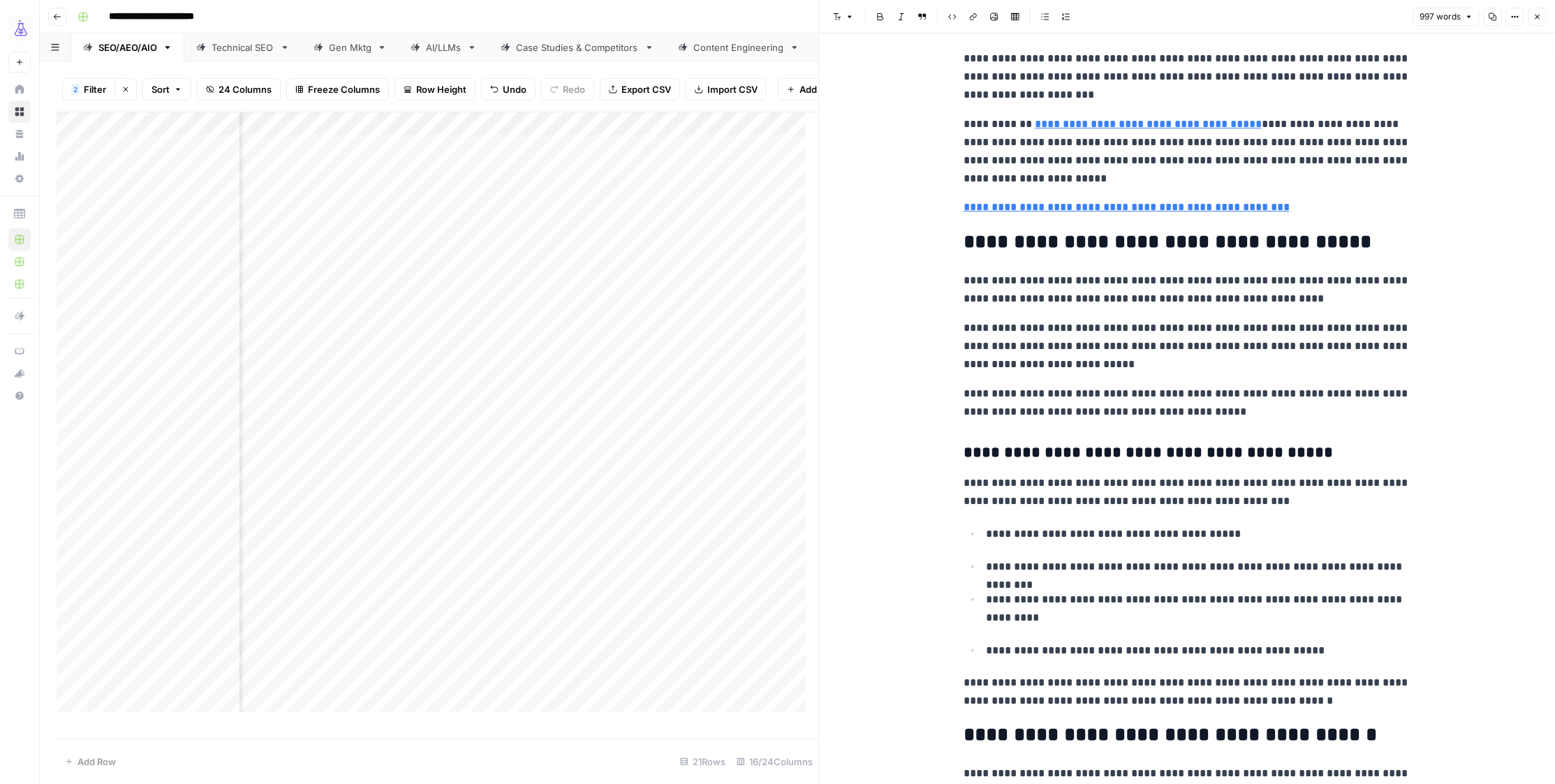 scroll, scrollTop: 861, scrollLeft: 0, axis: vertical 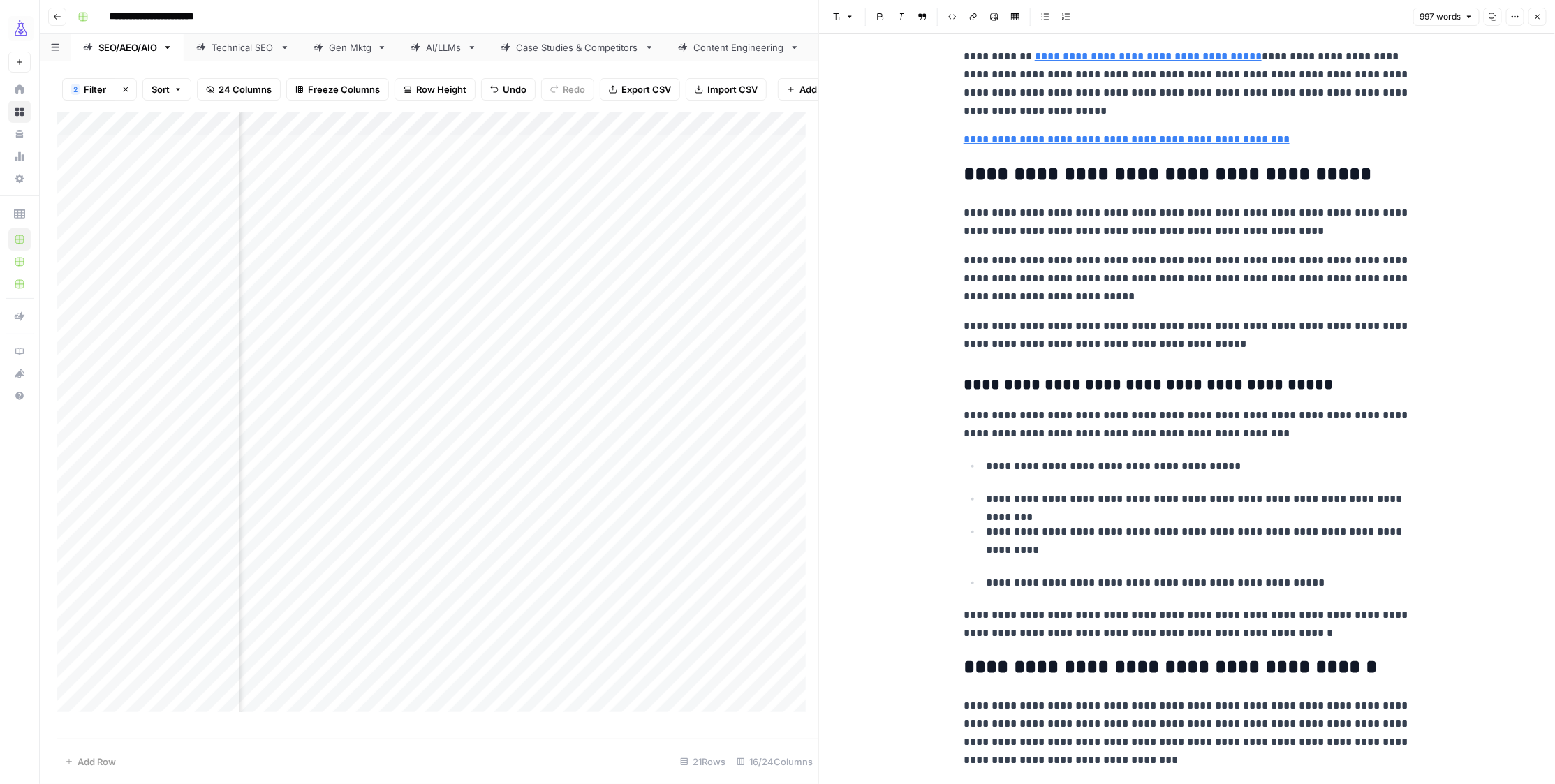 click on "**********" at bounding box center (1187, 624) 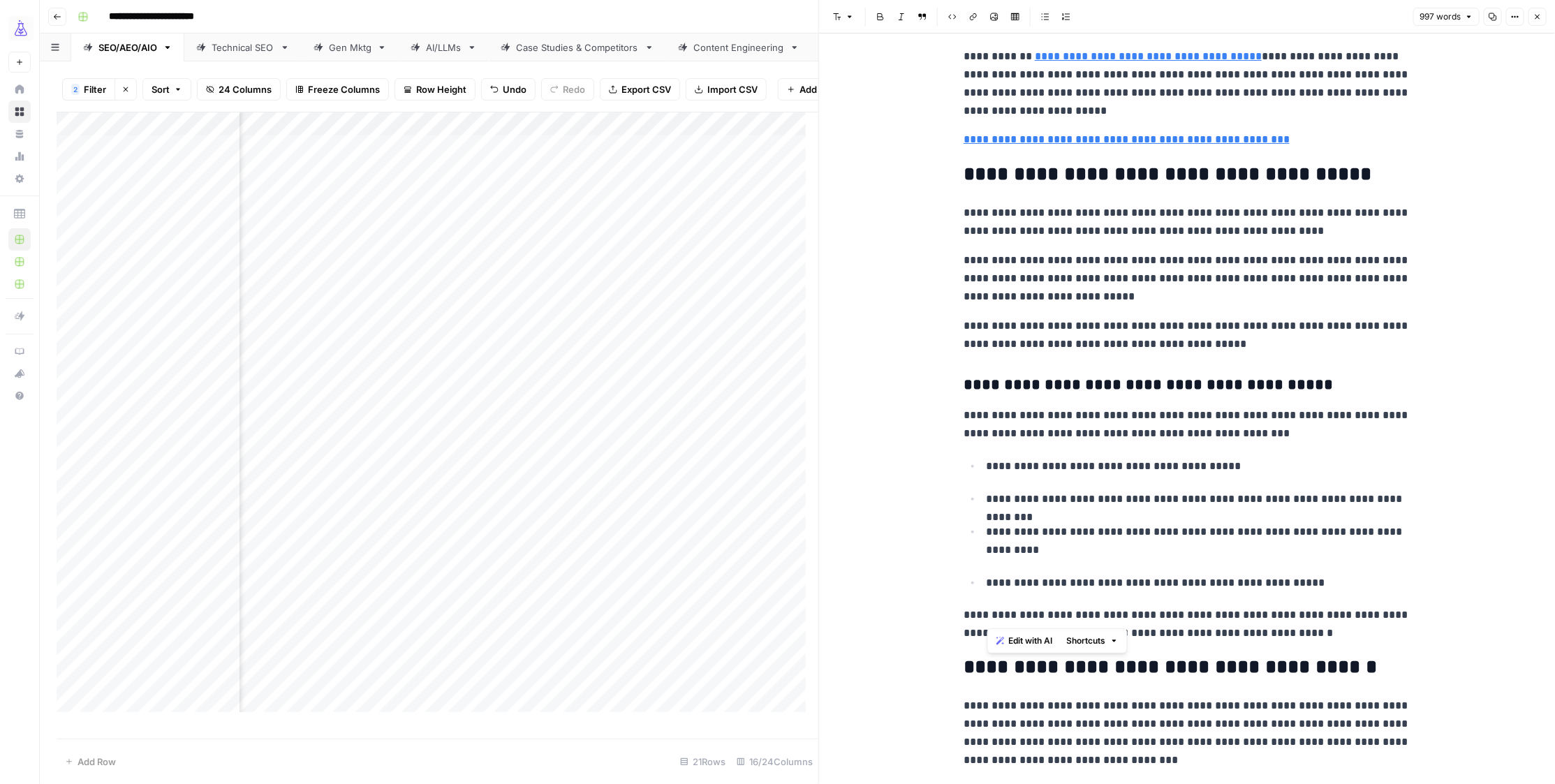 click on "**********" at bounding box center (1187, 624) 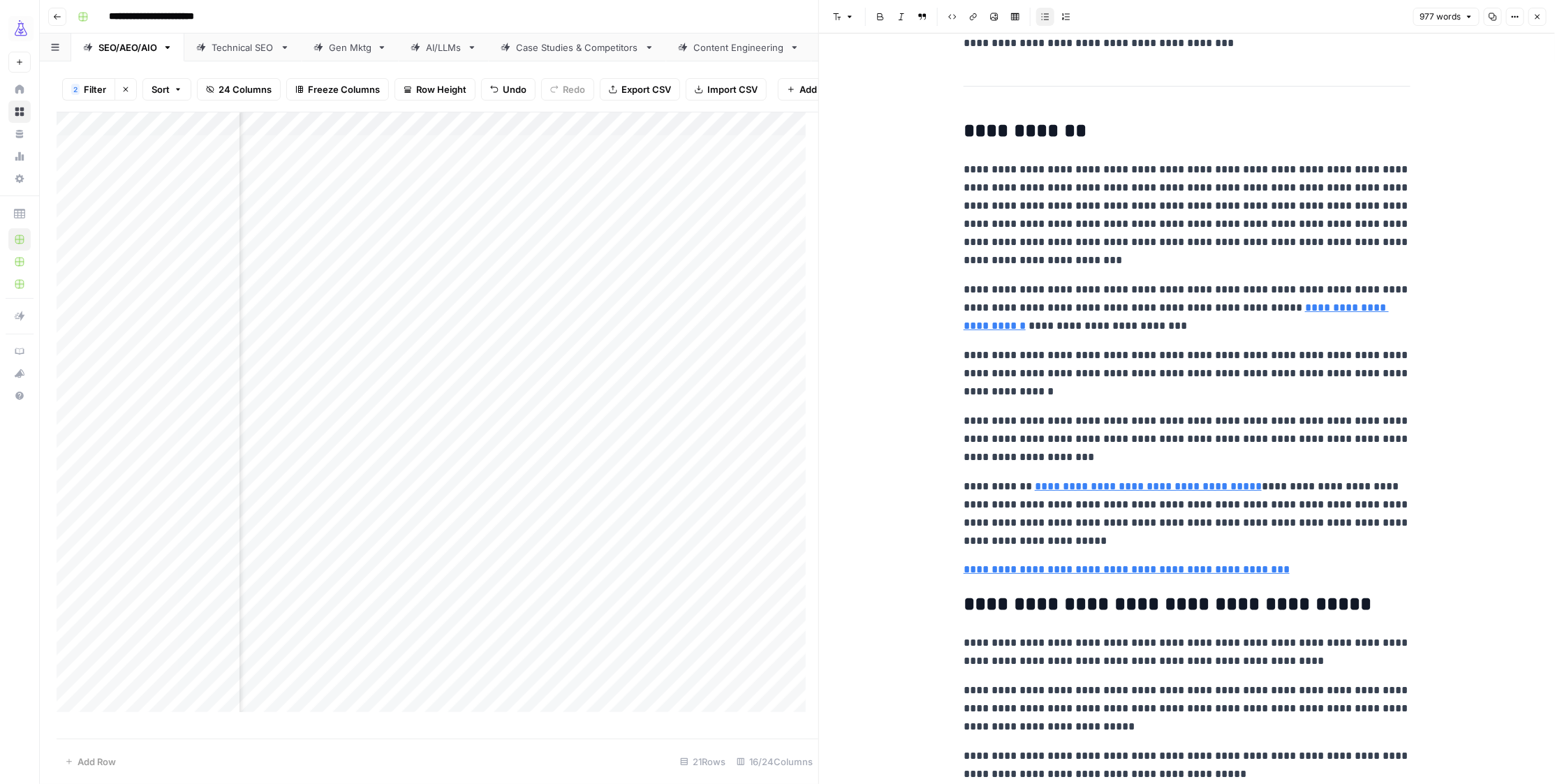 scroll, scrollTop: 379, scrollLeft: 0, axis: vertical 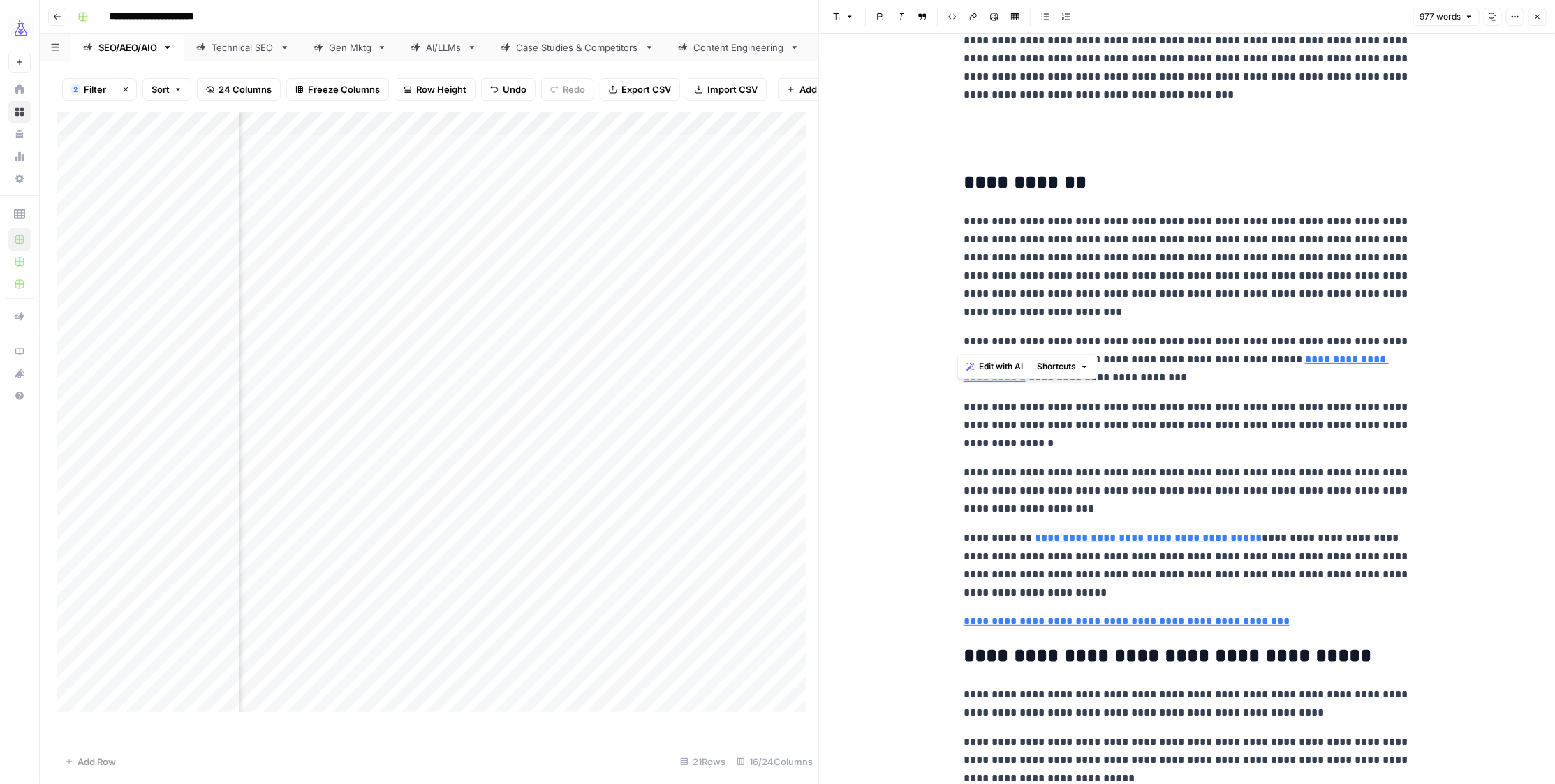 drag, startPoint x: 970, startPoint y: 216, endPoint x: 1049, endPoint y: 322, distance: 132.20061 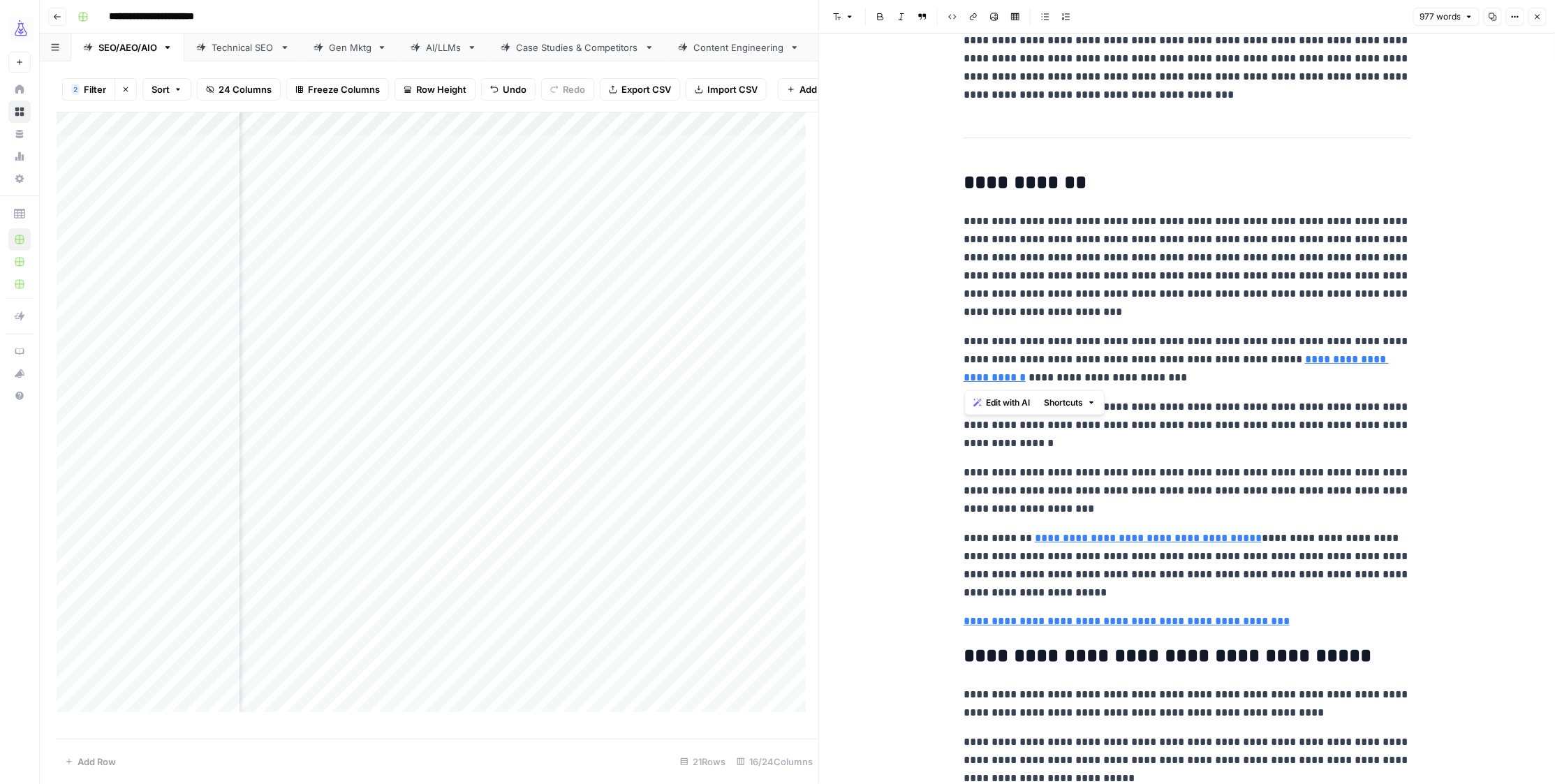 drag, startPoint x: 964, startPoint y: 216, endPoint x: 1180, endPoint y: 376, distance: 268.80476 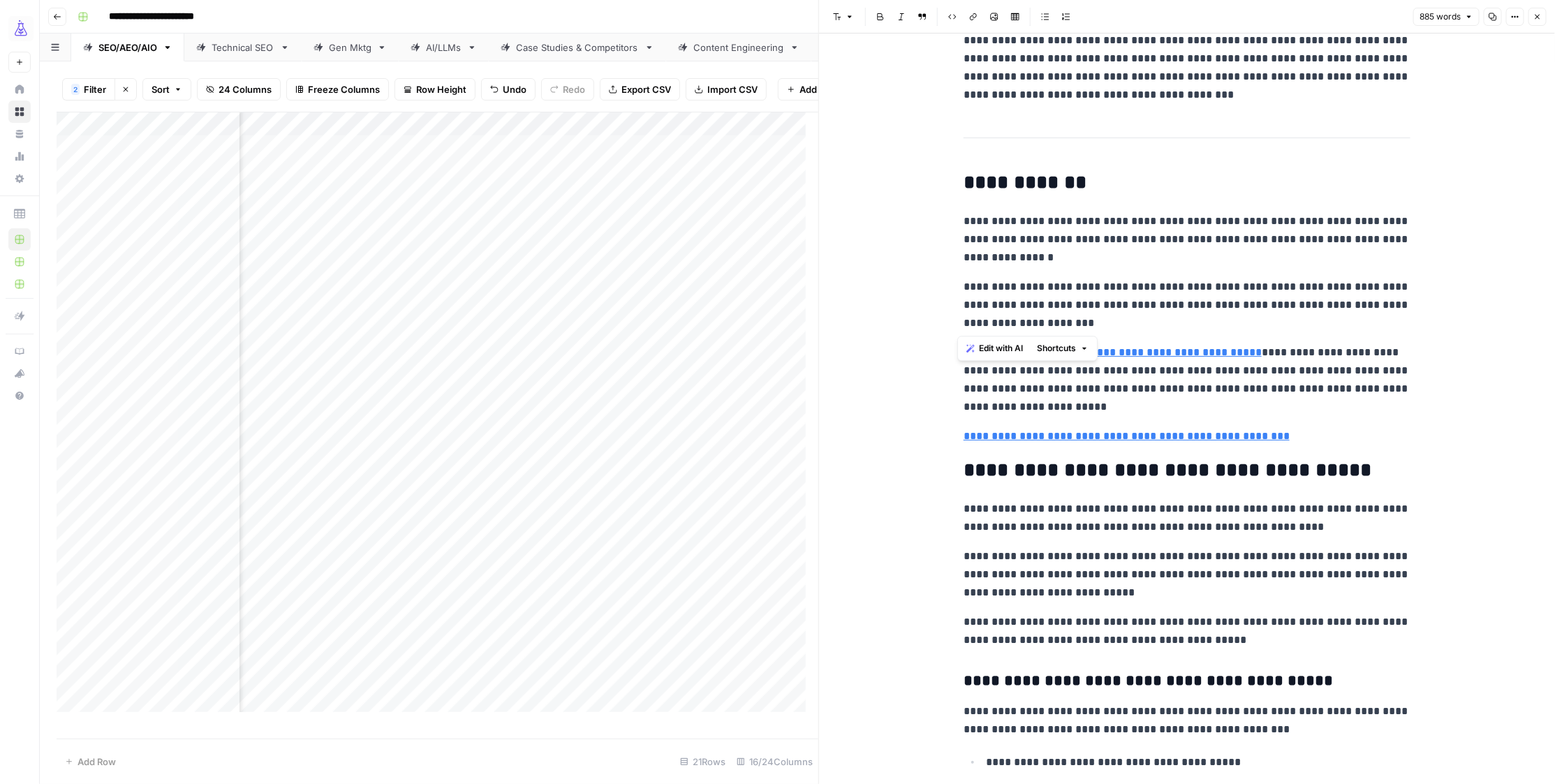 drag, startPoint x: 953, startPoint y: 218, endPoint x: 1131, endPoint y: 326, distance: 208.20183 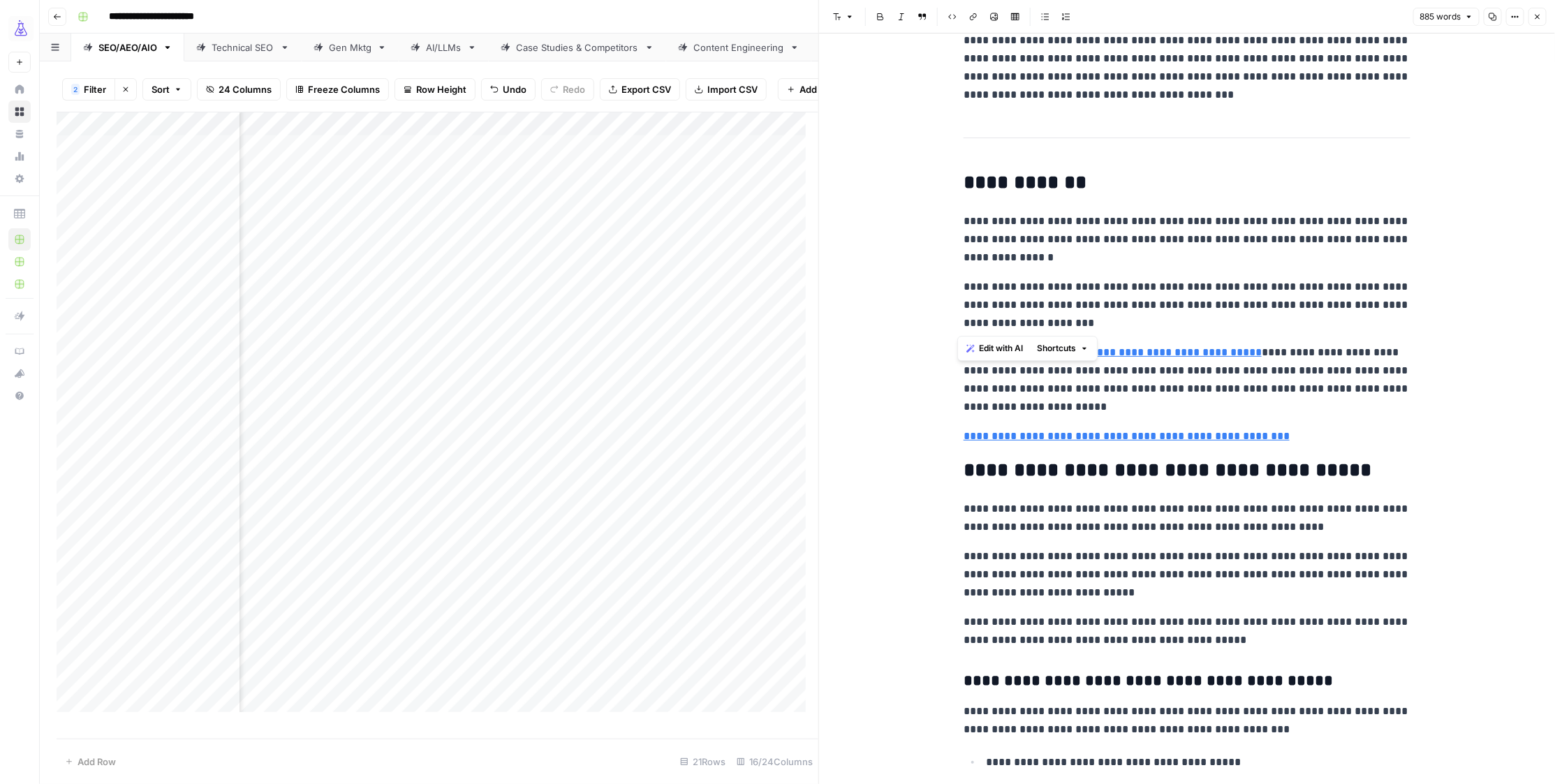 click on "**********" at bounding box center (1187, 1391) 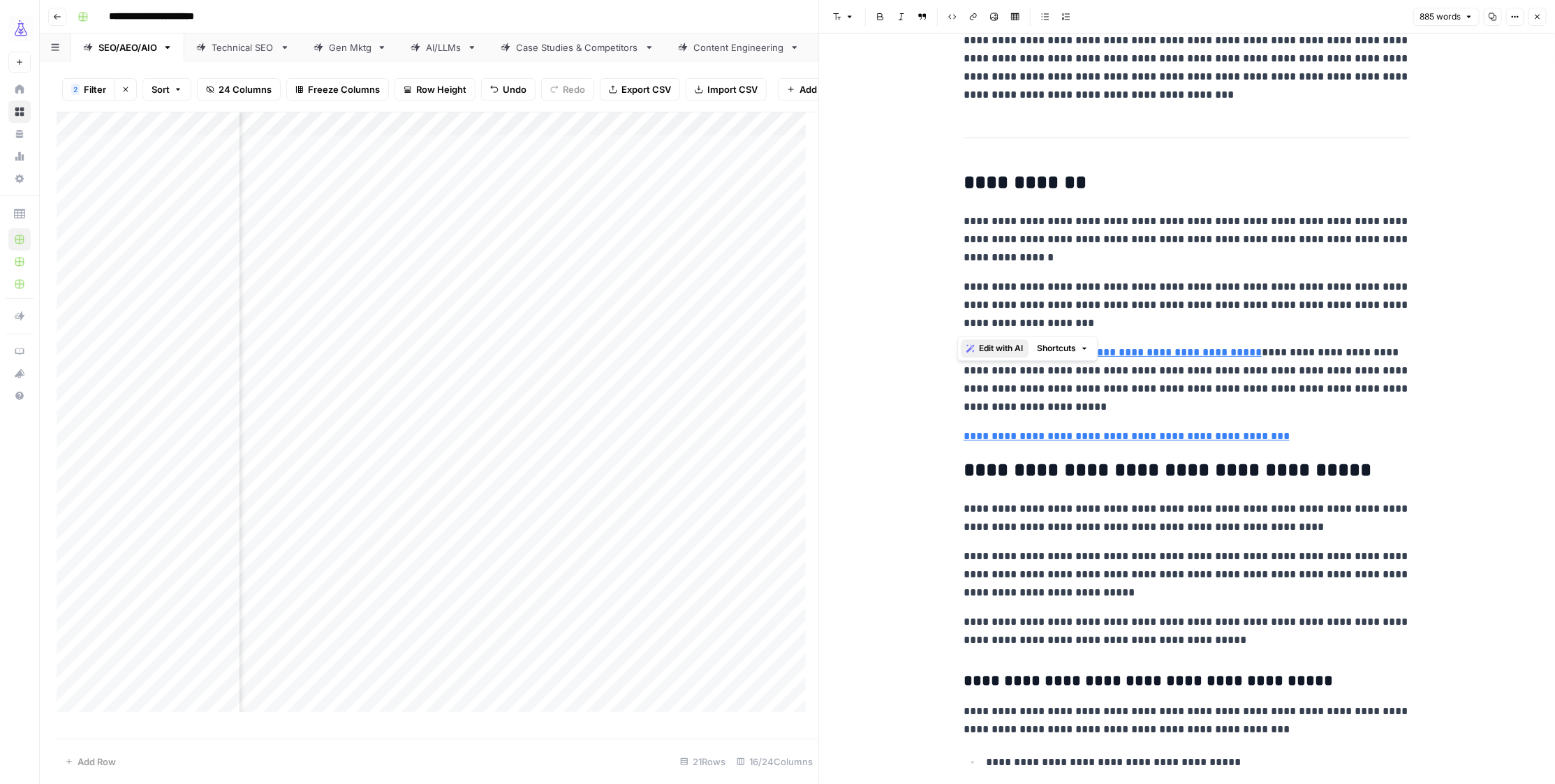 click on "Edit with AI" at bounding box center (1001, 348) 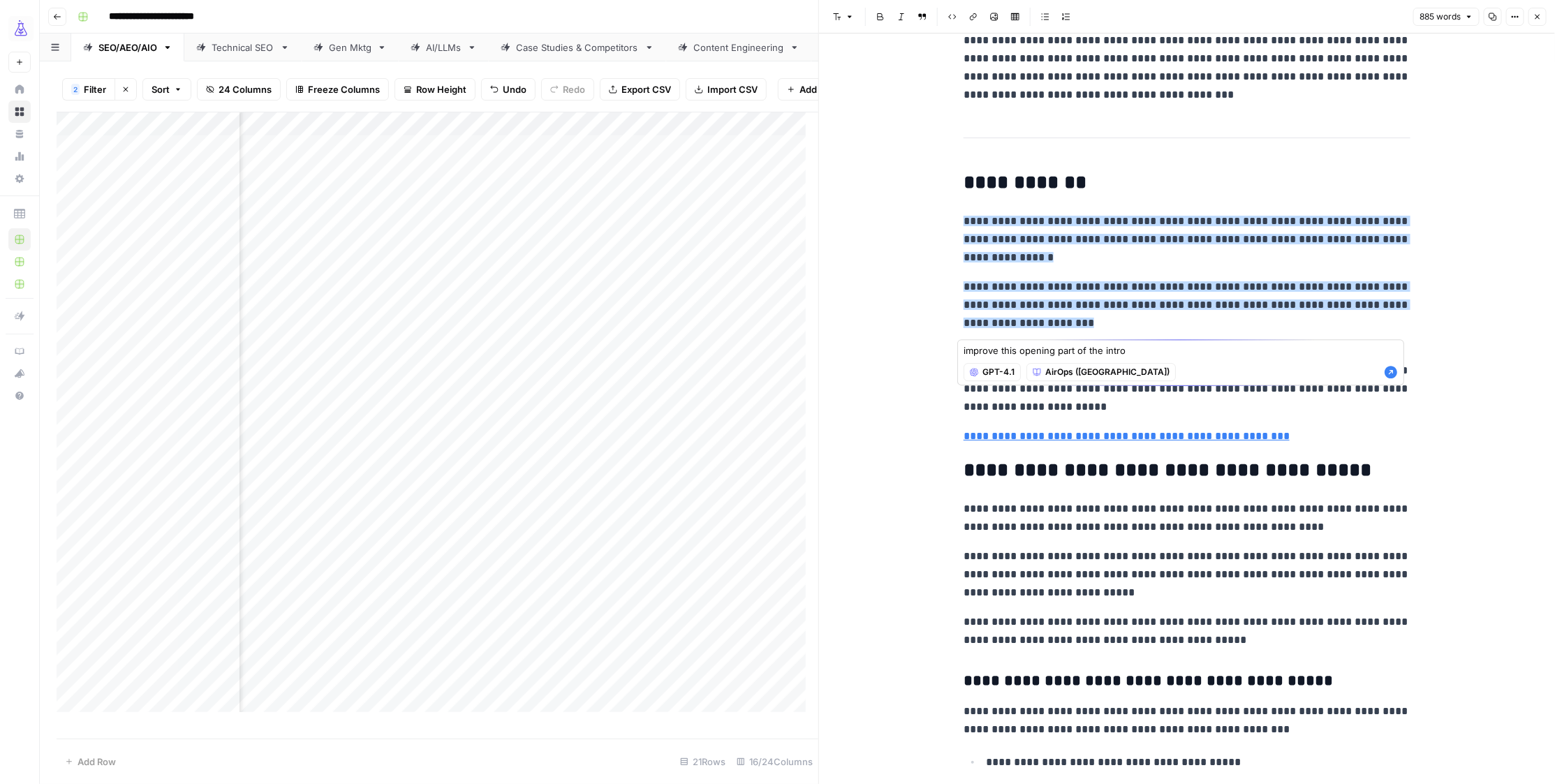 type on "improve this opening part of the intro" 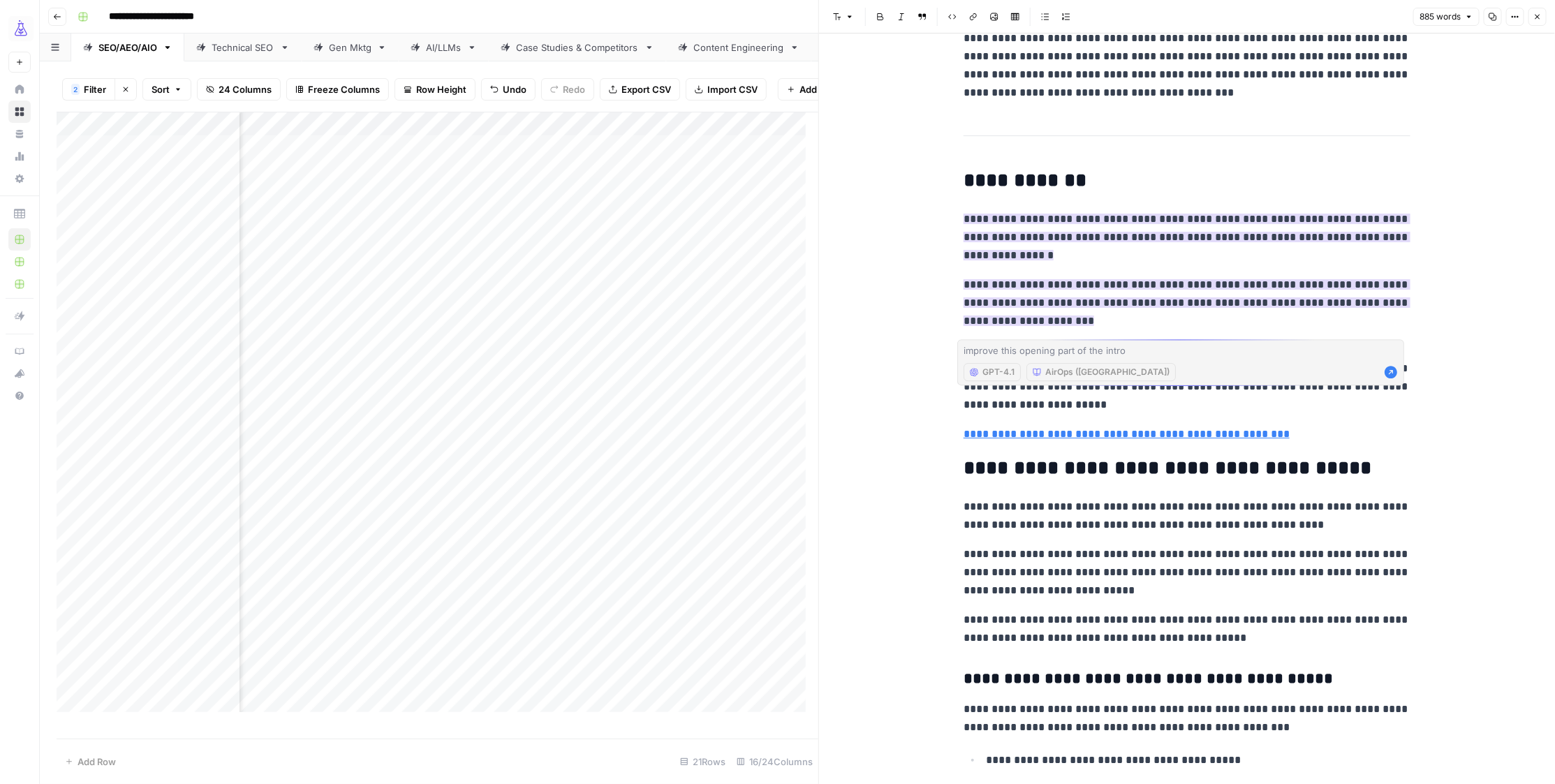 scroll, scrollTop: 383, scrollLeft: 0, axis: vertical 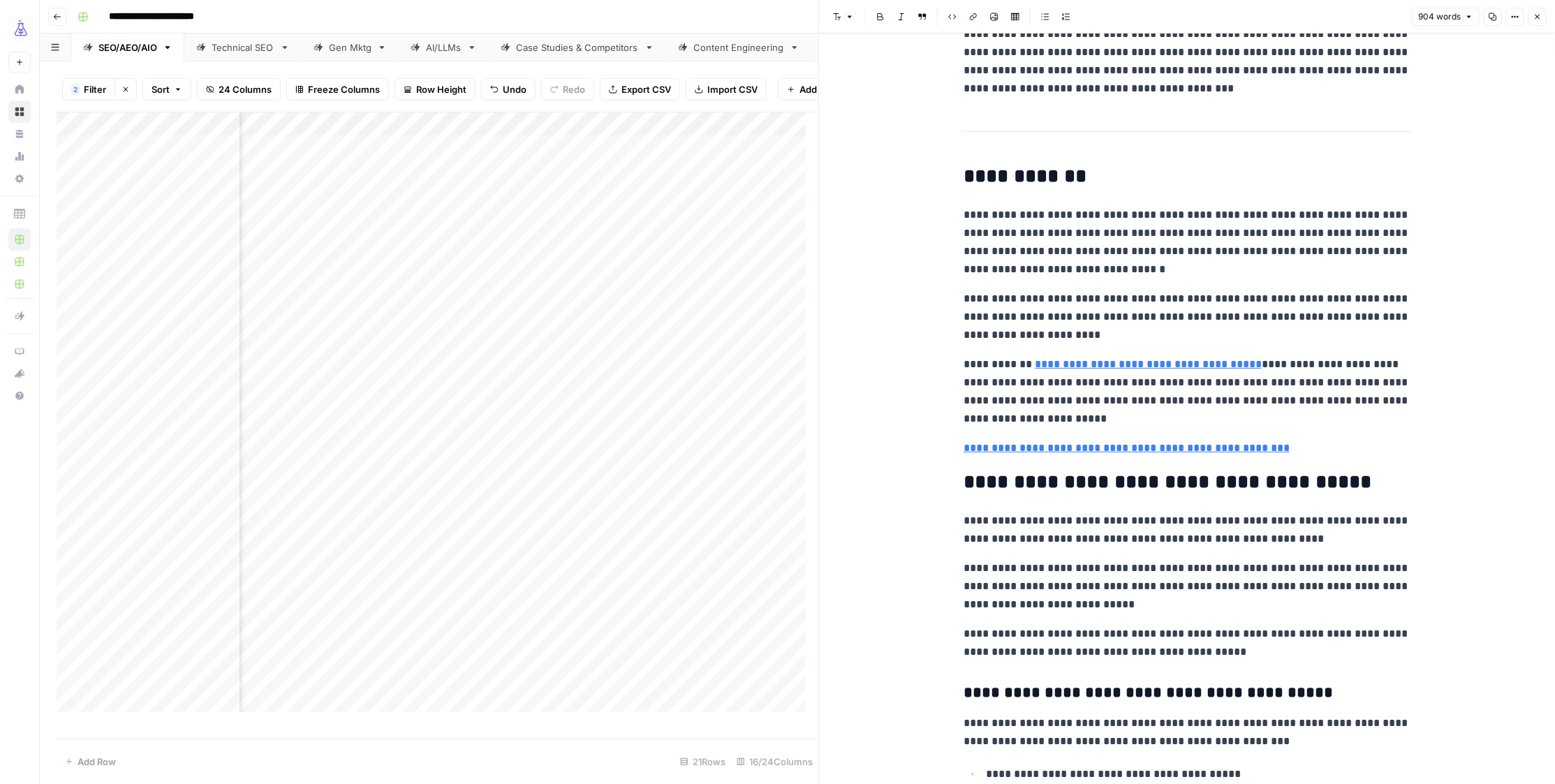 click on "**********" at bounding box center (1187, 317) 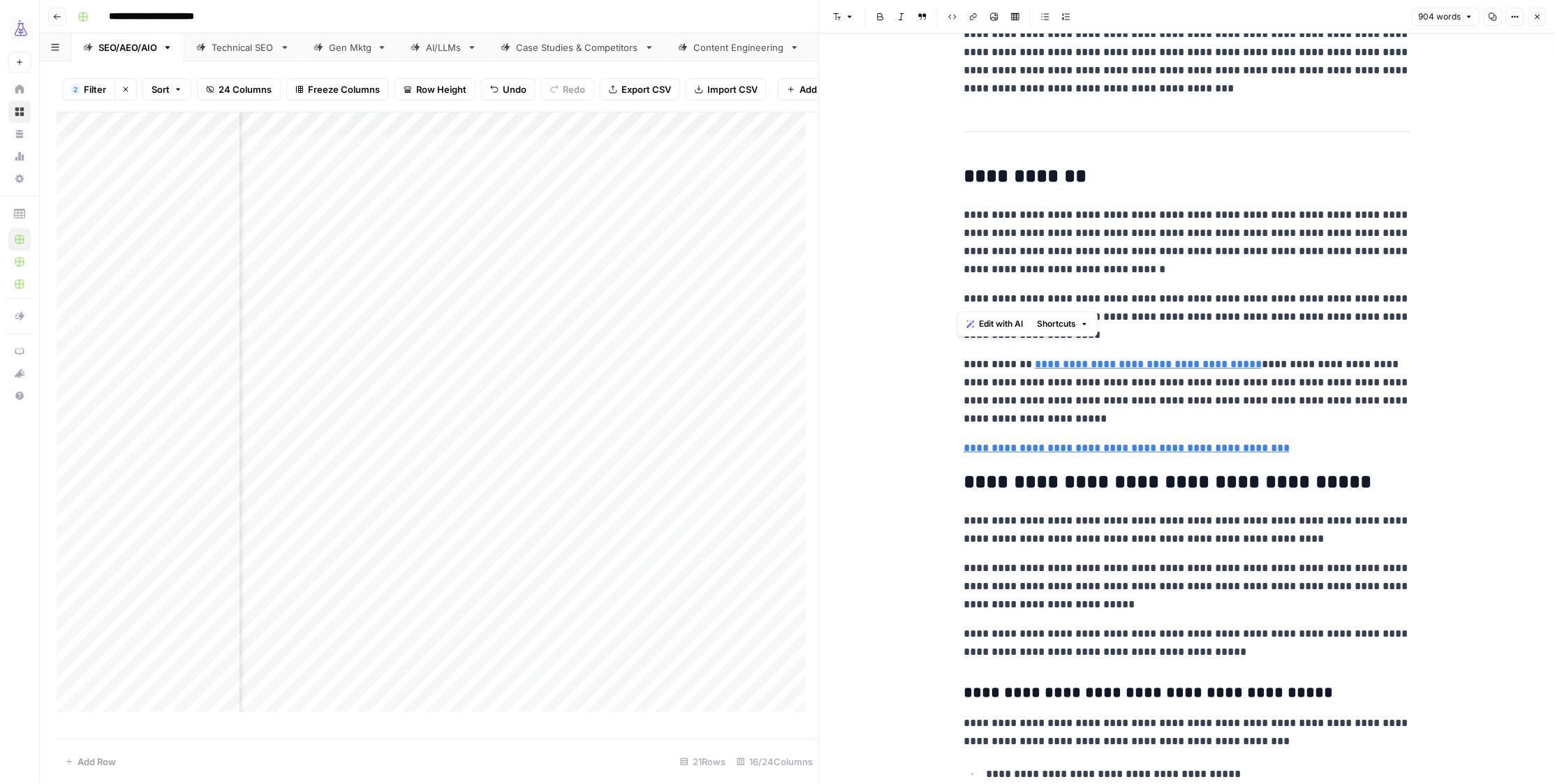 scroll, scrollTop: 385, scrollLeft: 0, axis: vertical 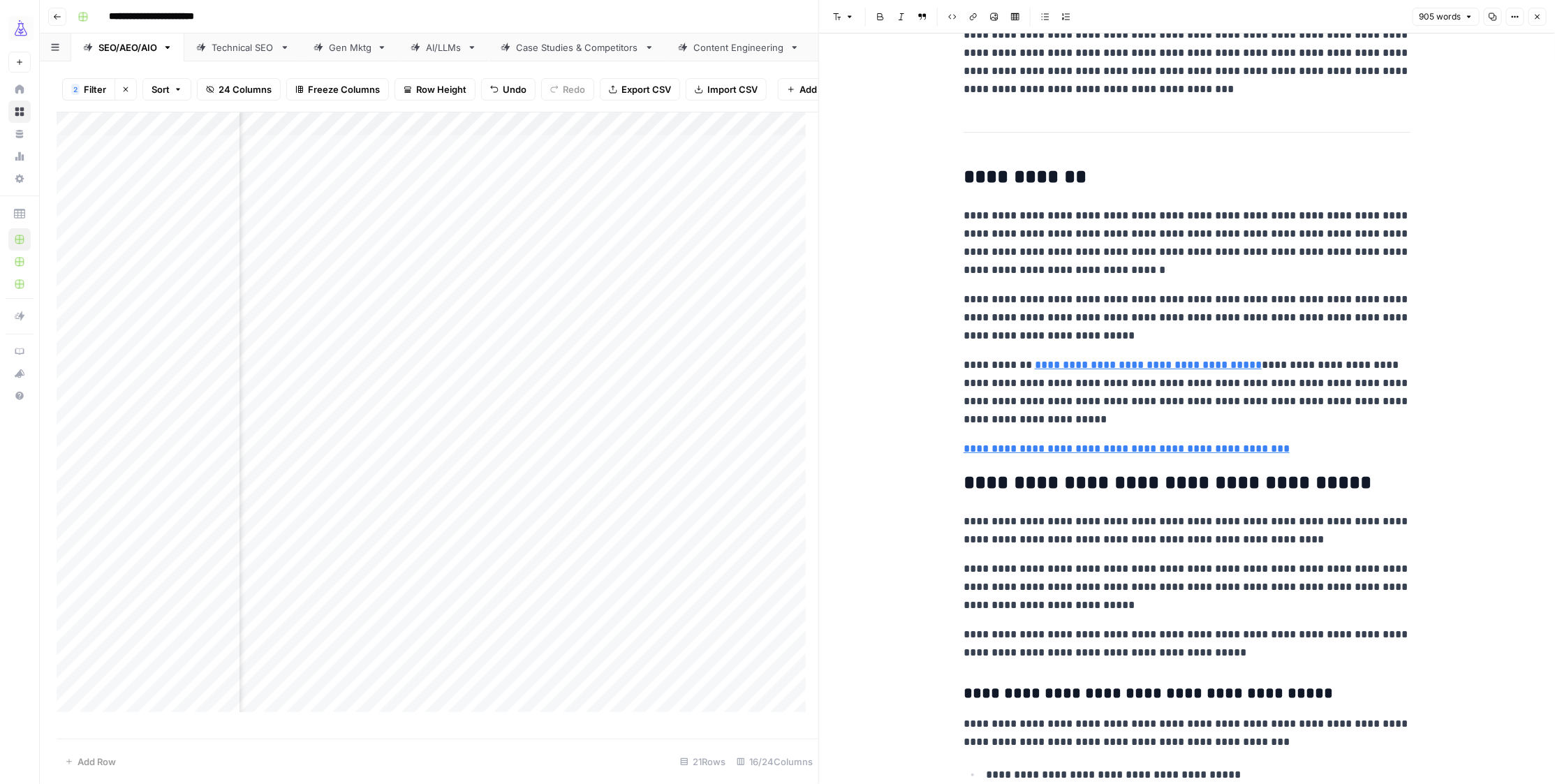 drag, startPoint x: 1049, startPoint y: 299, endPoint x: 1056, endPoint y: 306, distance: 9.899495 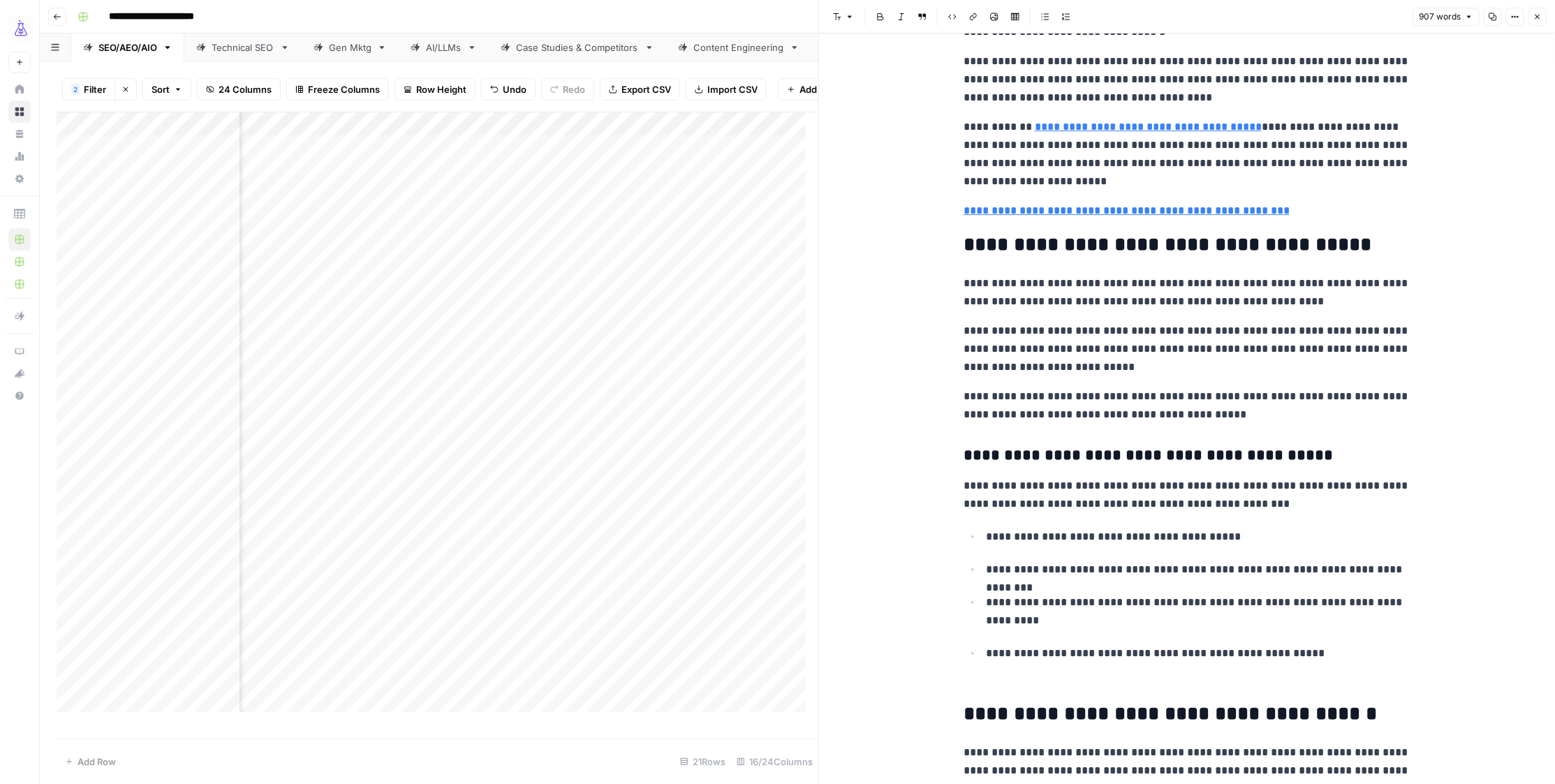 scroll, scrollTop: 621, scrollLeft: 0, axis: vertical 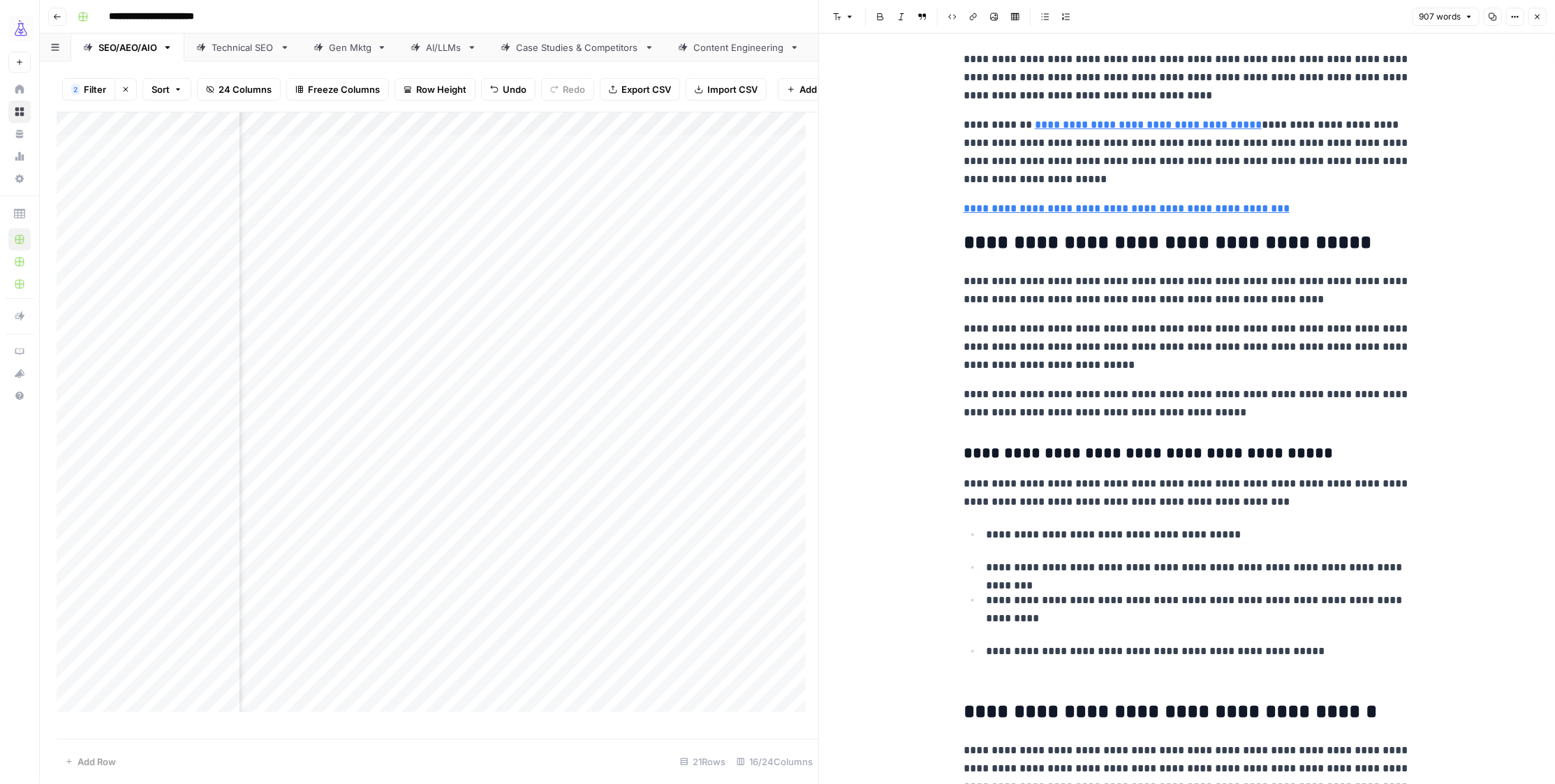 click on "**********" at bounding box center [1187, 347] 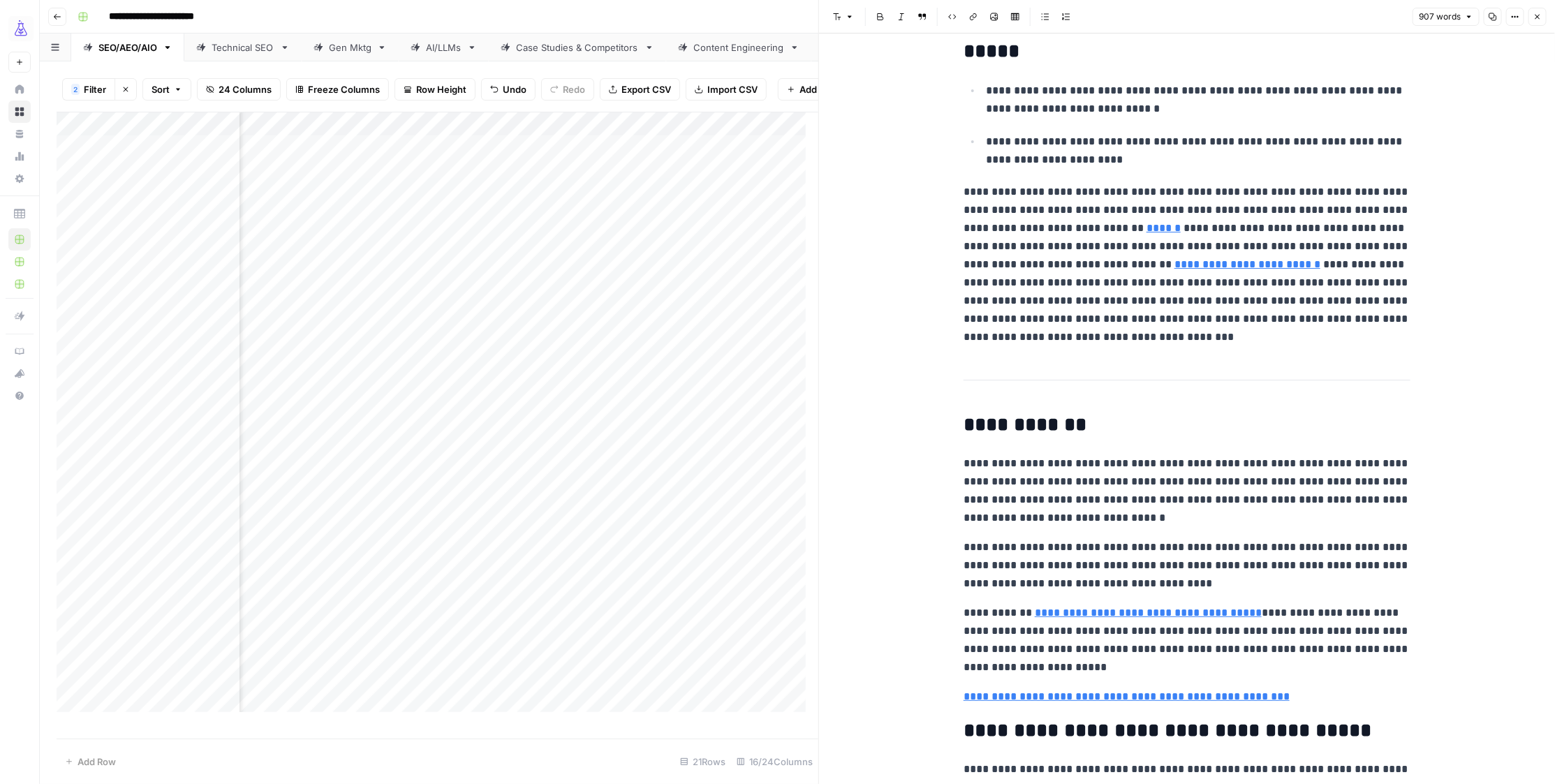 scroll, scrollTop: 119, scrollLeft: 0, axis: vertical 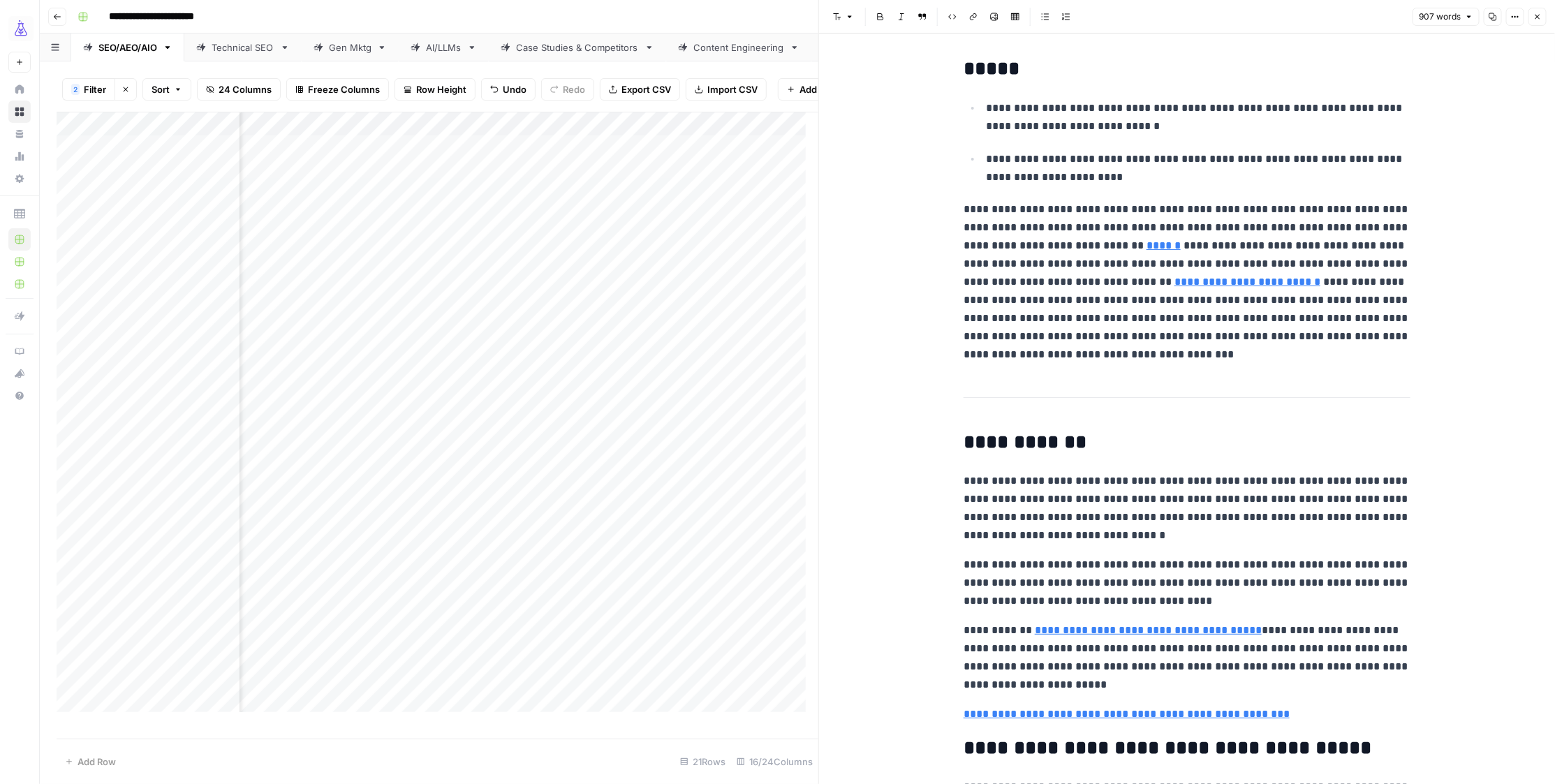 click on "**********" at bounding box center [1187, 282] 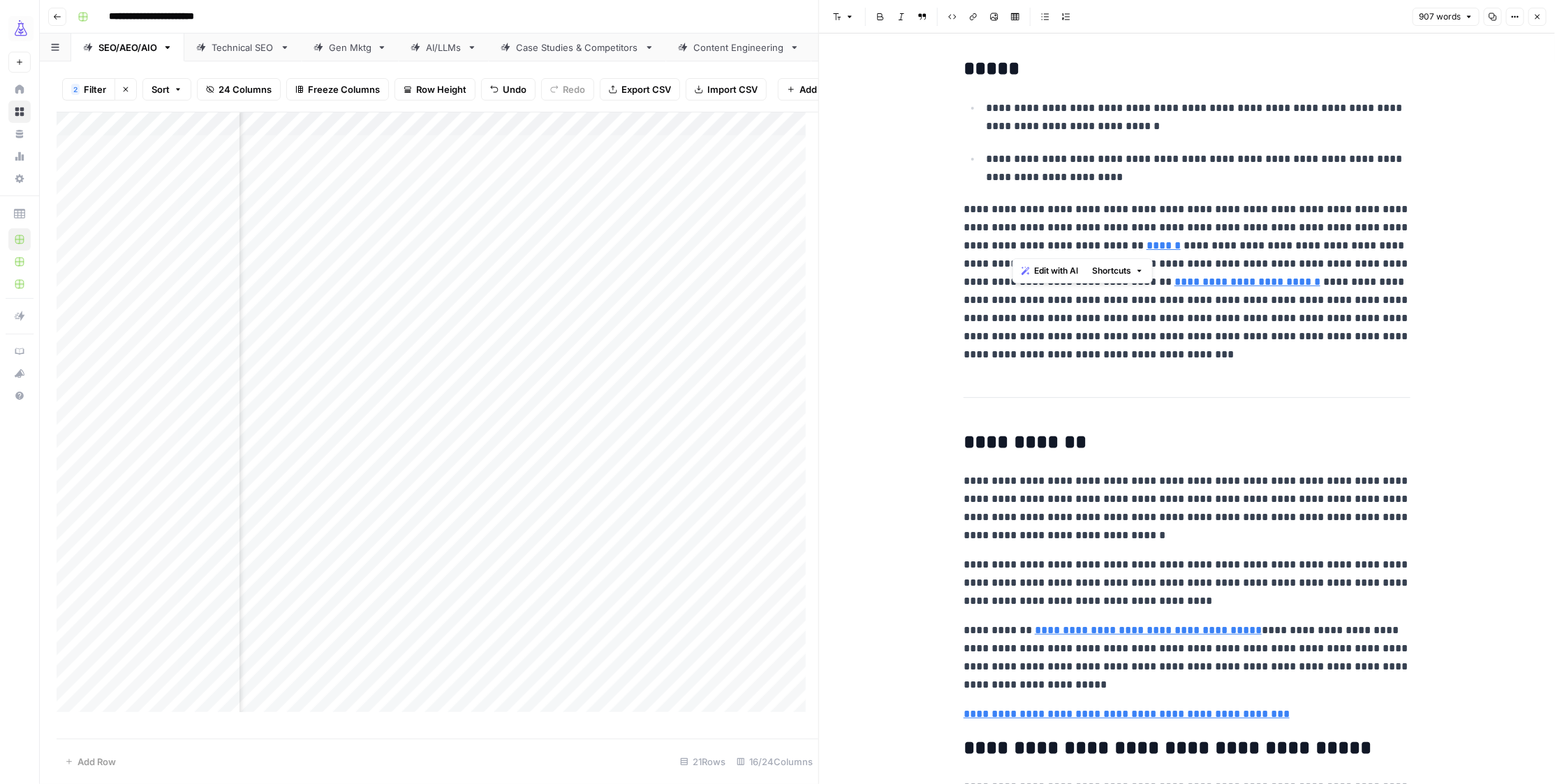 click on "**********" at bounding box center (1187, 282) 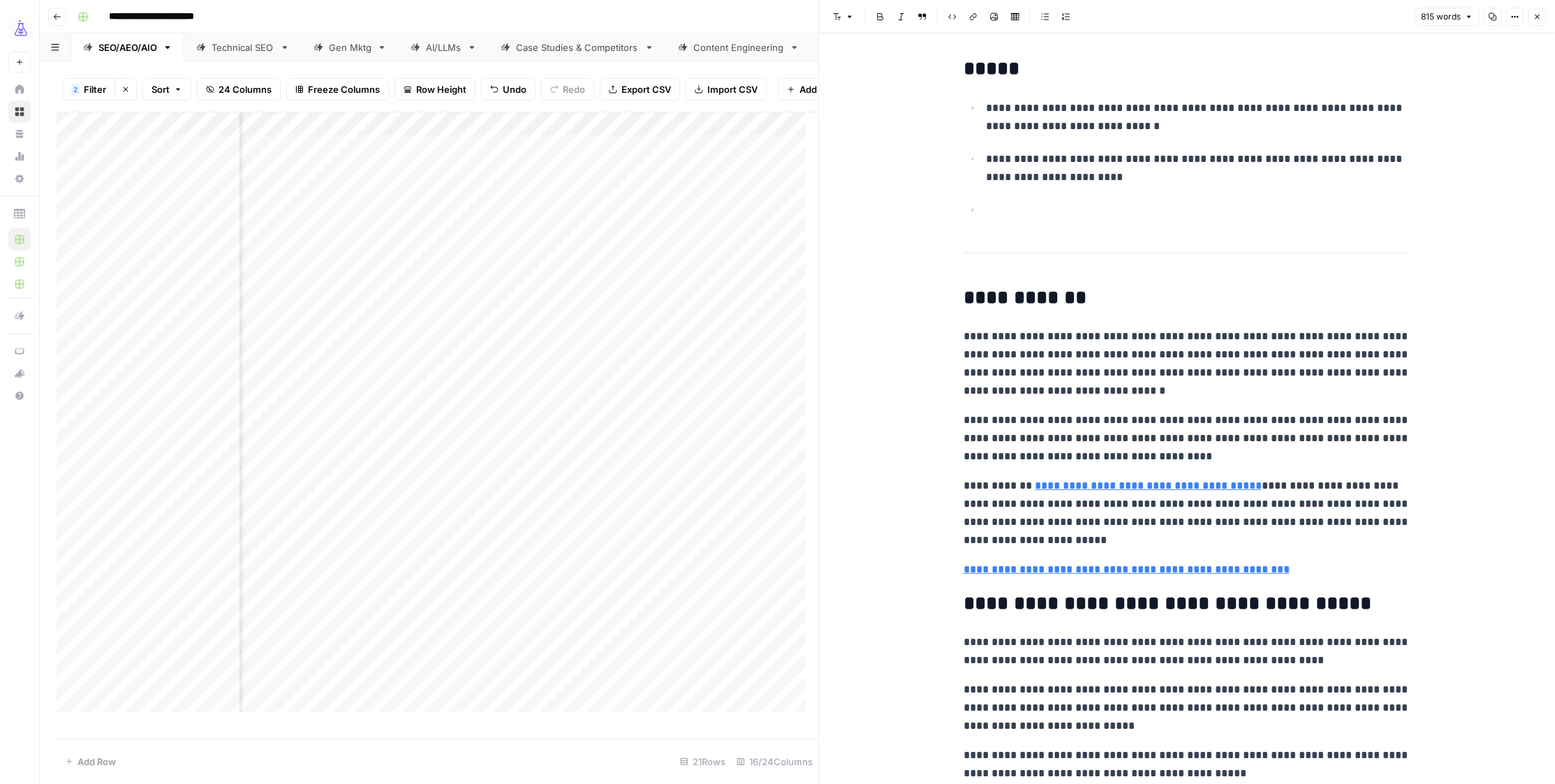 click on "**********" at bounding box center (1187, 1588) 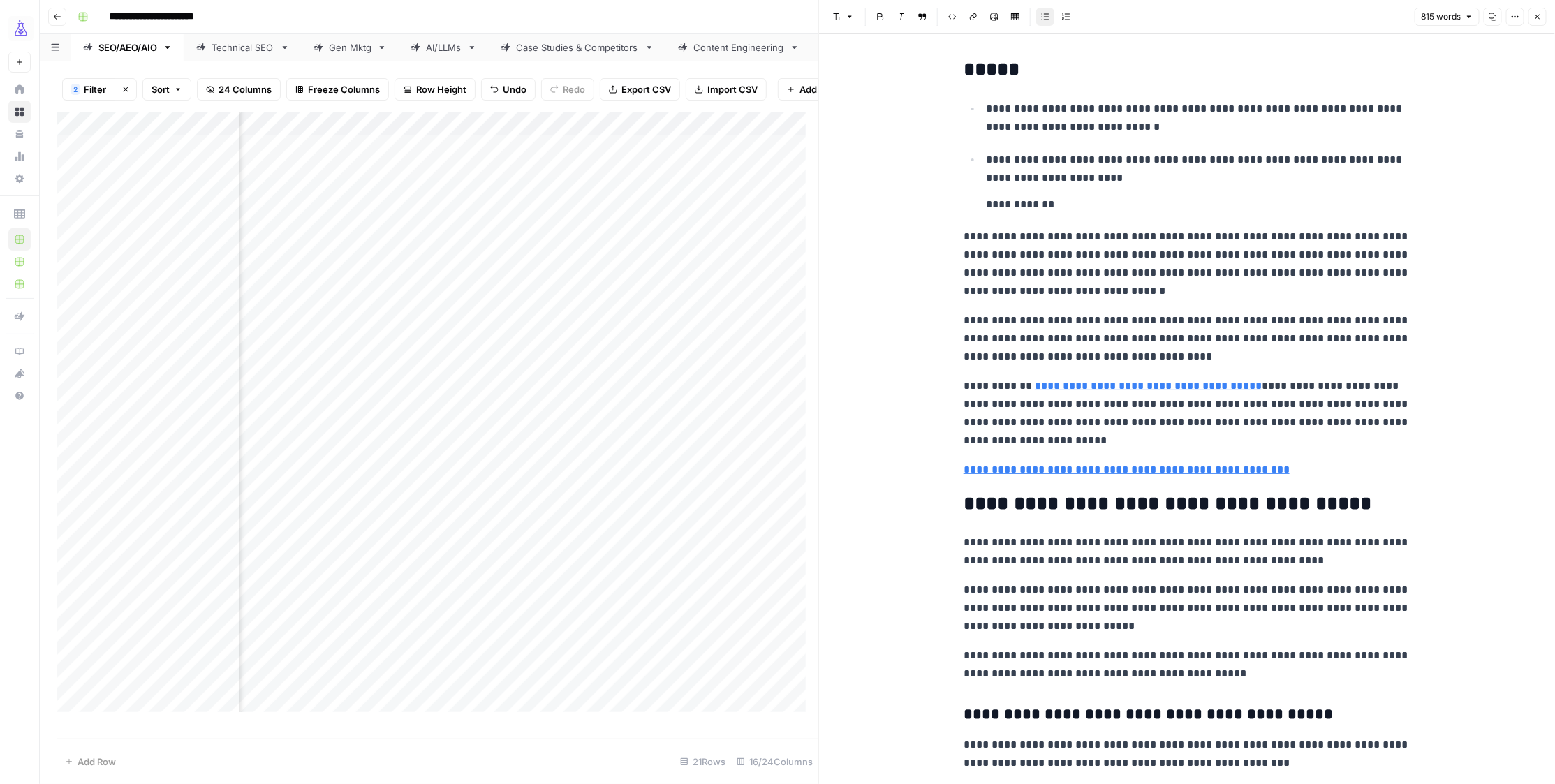 scroll, scrollTop: 120, scrollLeft: 0, axis: vertical 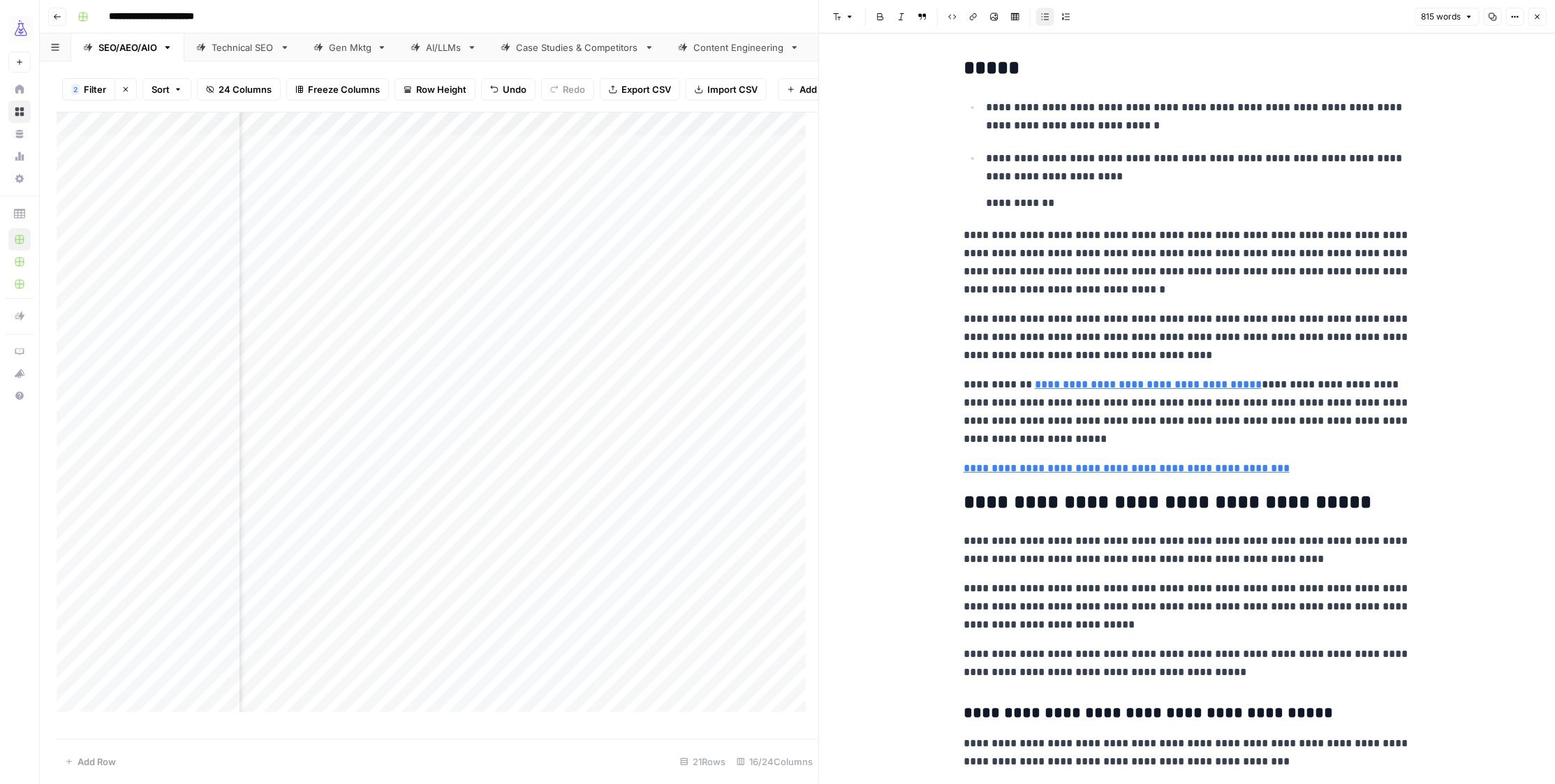 click on "**********" at bounding box center [1198, 203] 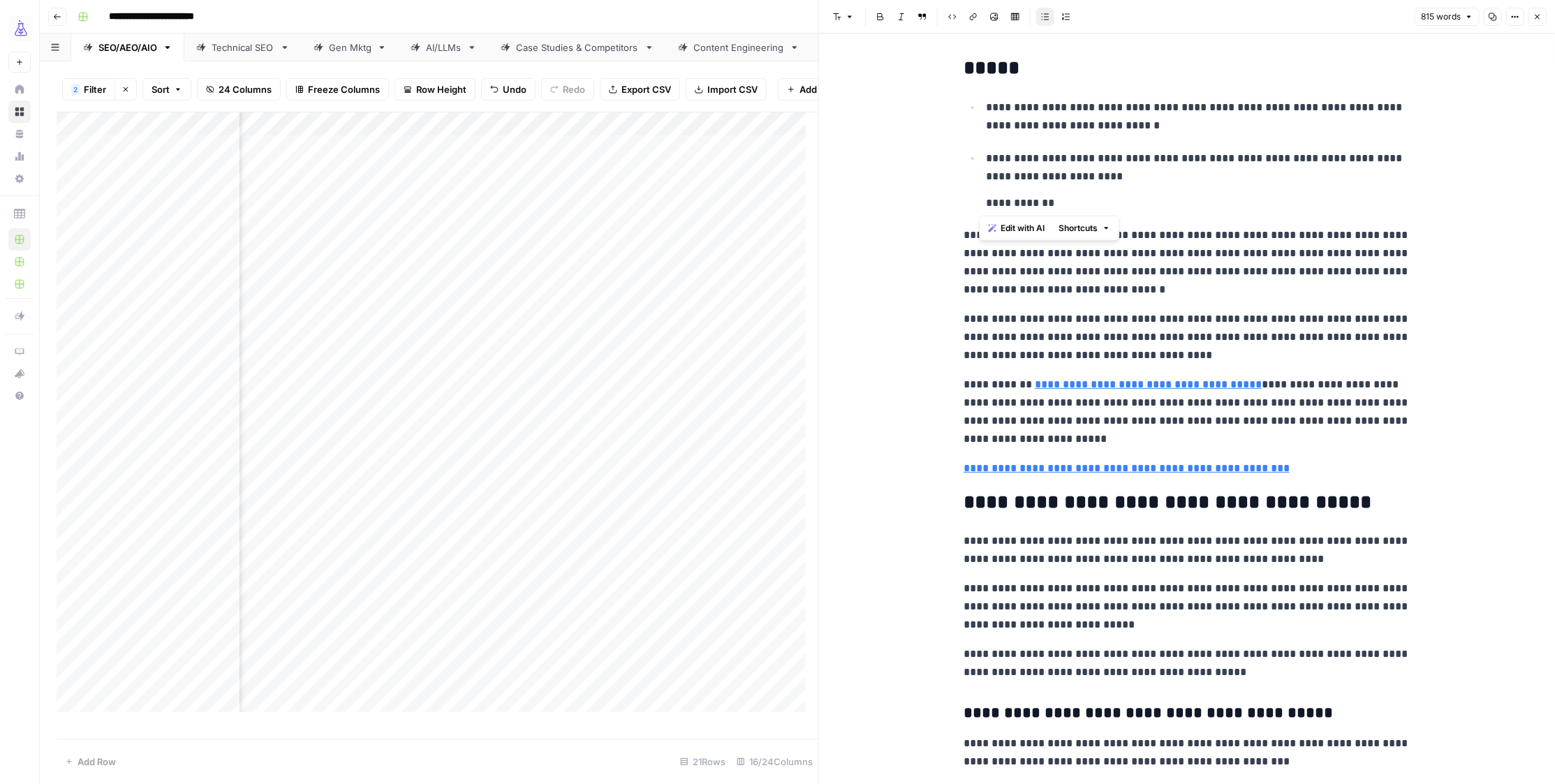 click on "**********" at bounding box center (1198, 203) 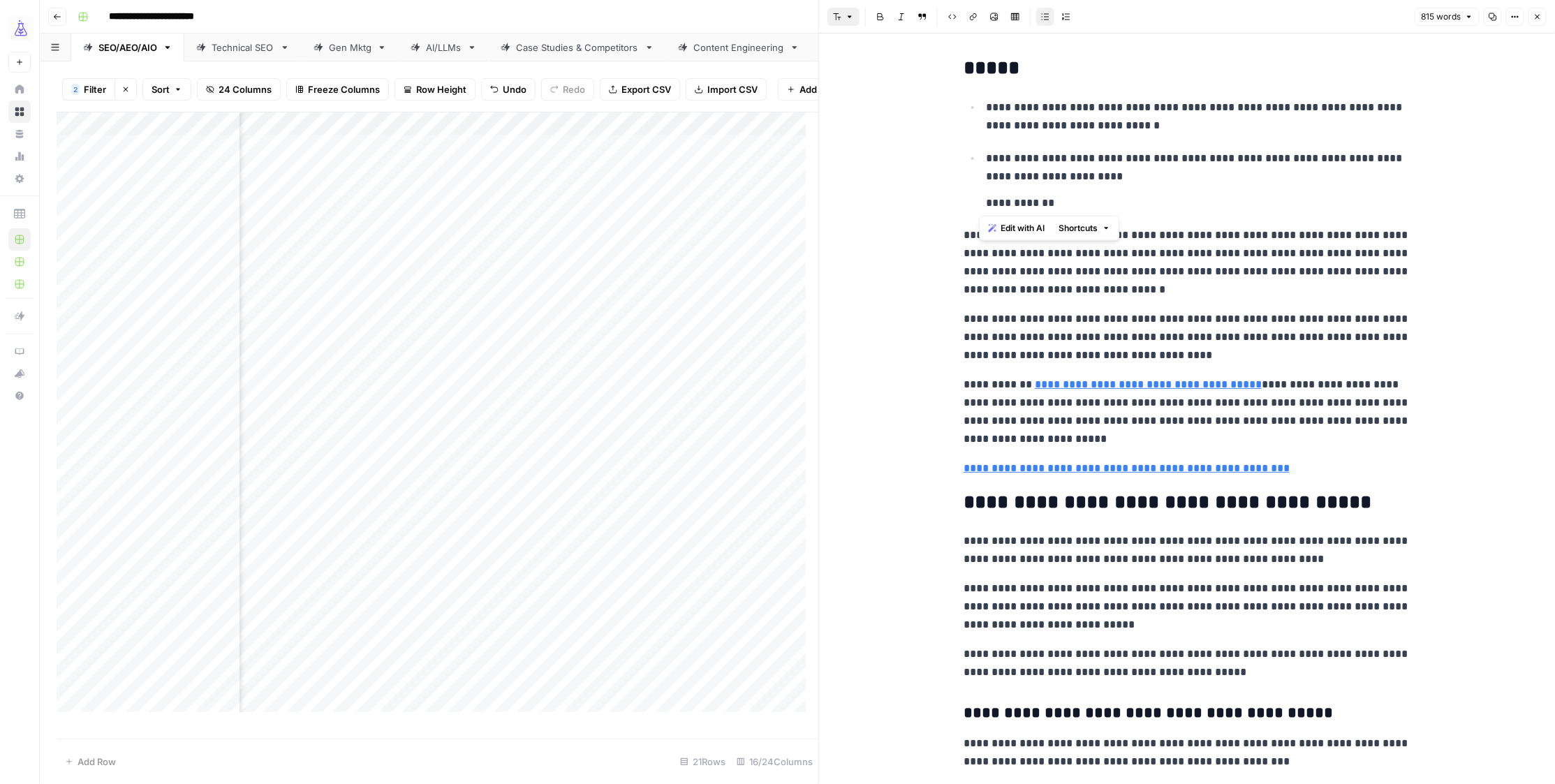 click 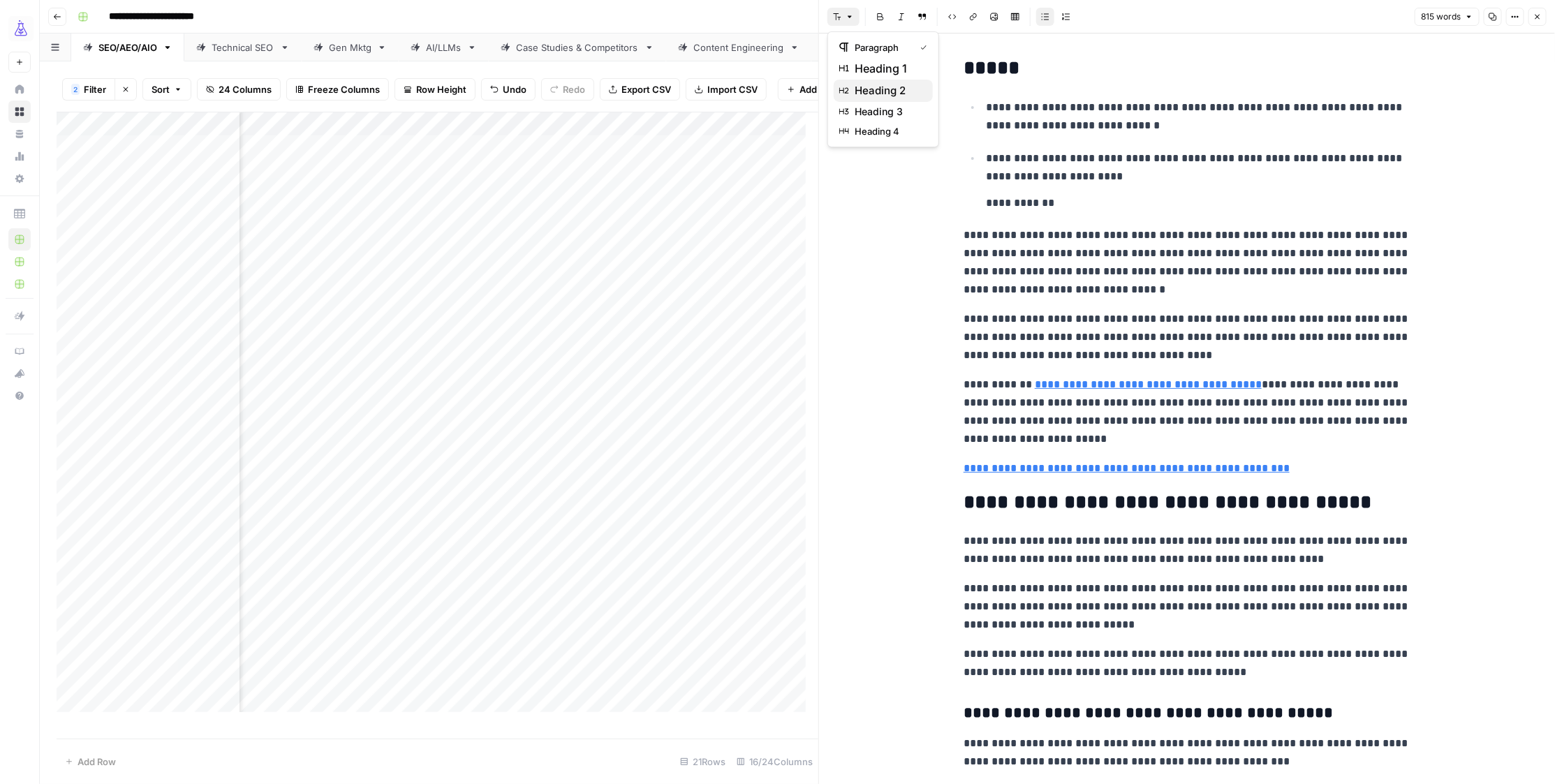 click on "heading 2" at bounding box center (880, 91) 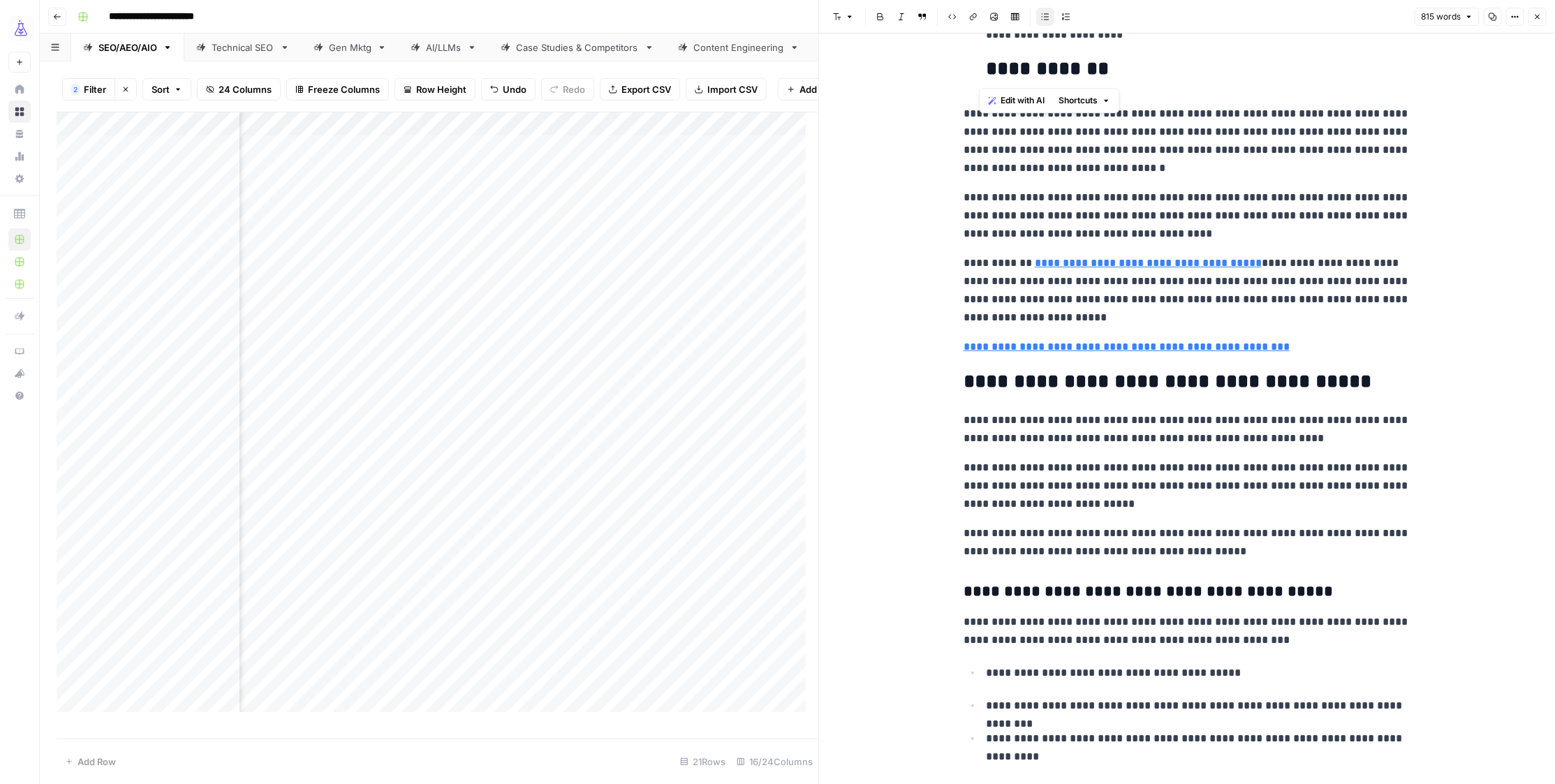 scroll, scrollTop: 267, scrollLeft: 0, axis: vertical 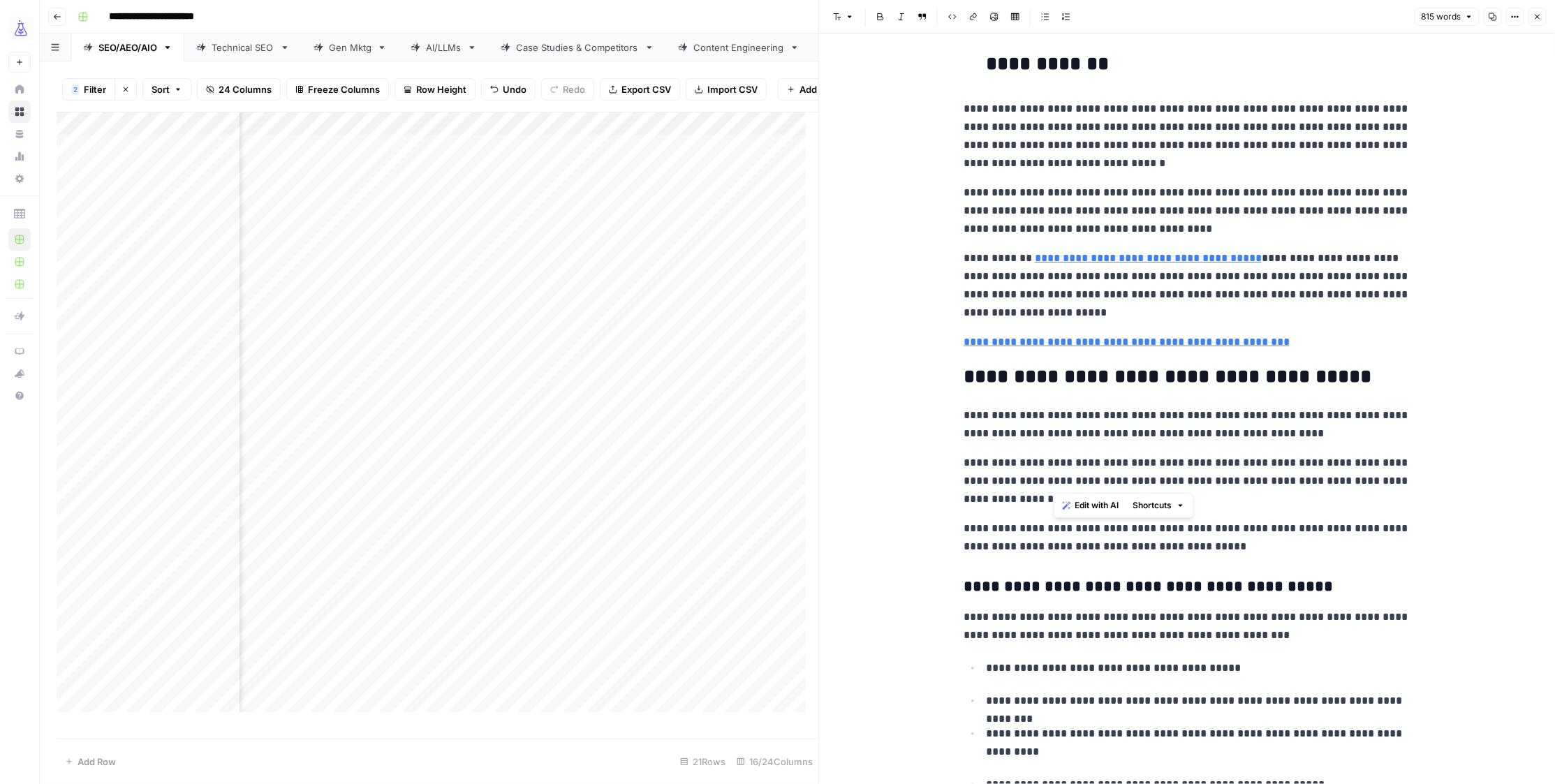 drag, startPoint x: 1115, startPoint y: 482, endPoint x: 1052, endPoint y: 482, distance: 63 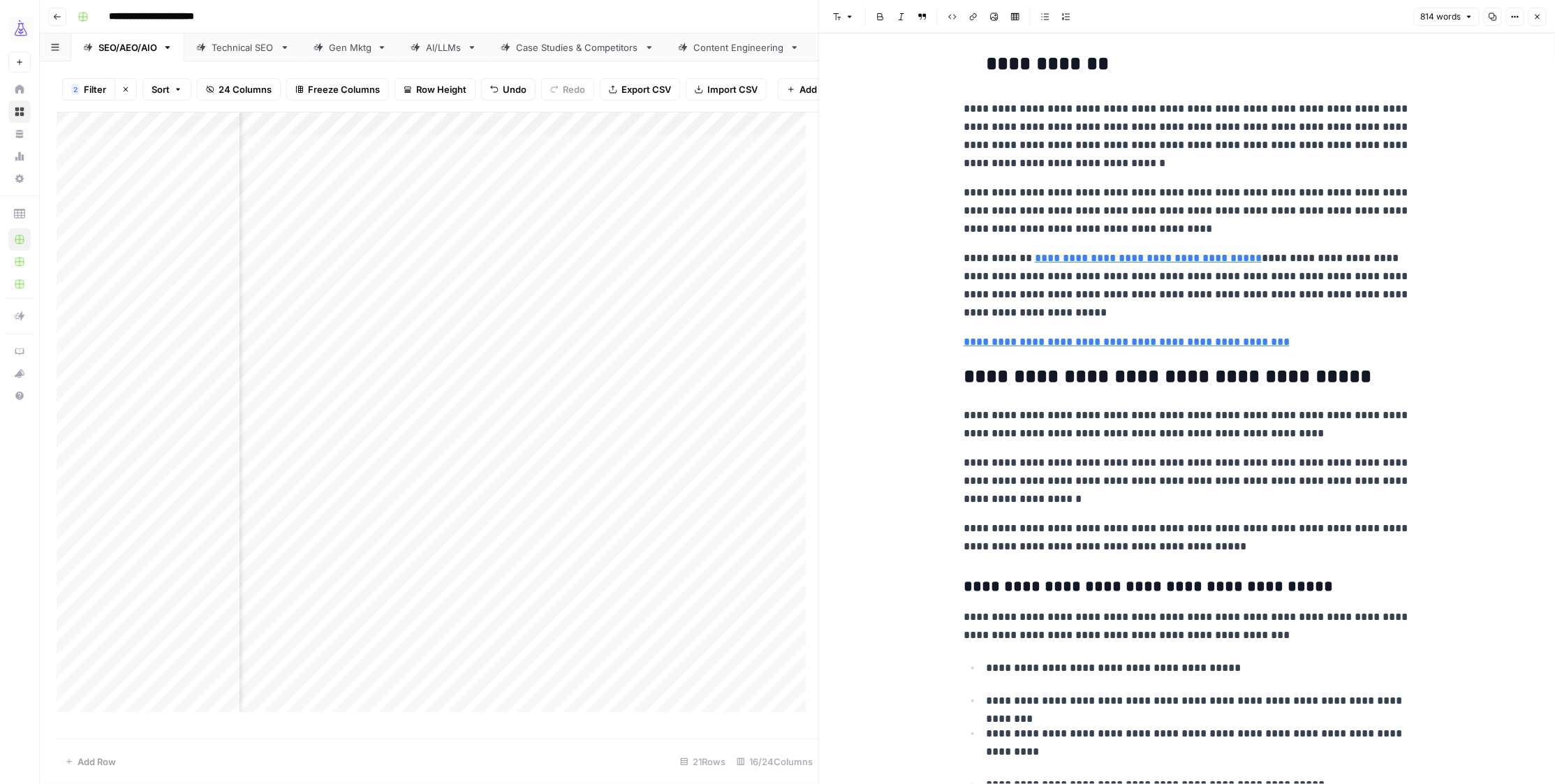 click on "**********" at bounding box center (1187, 481) 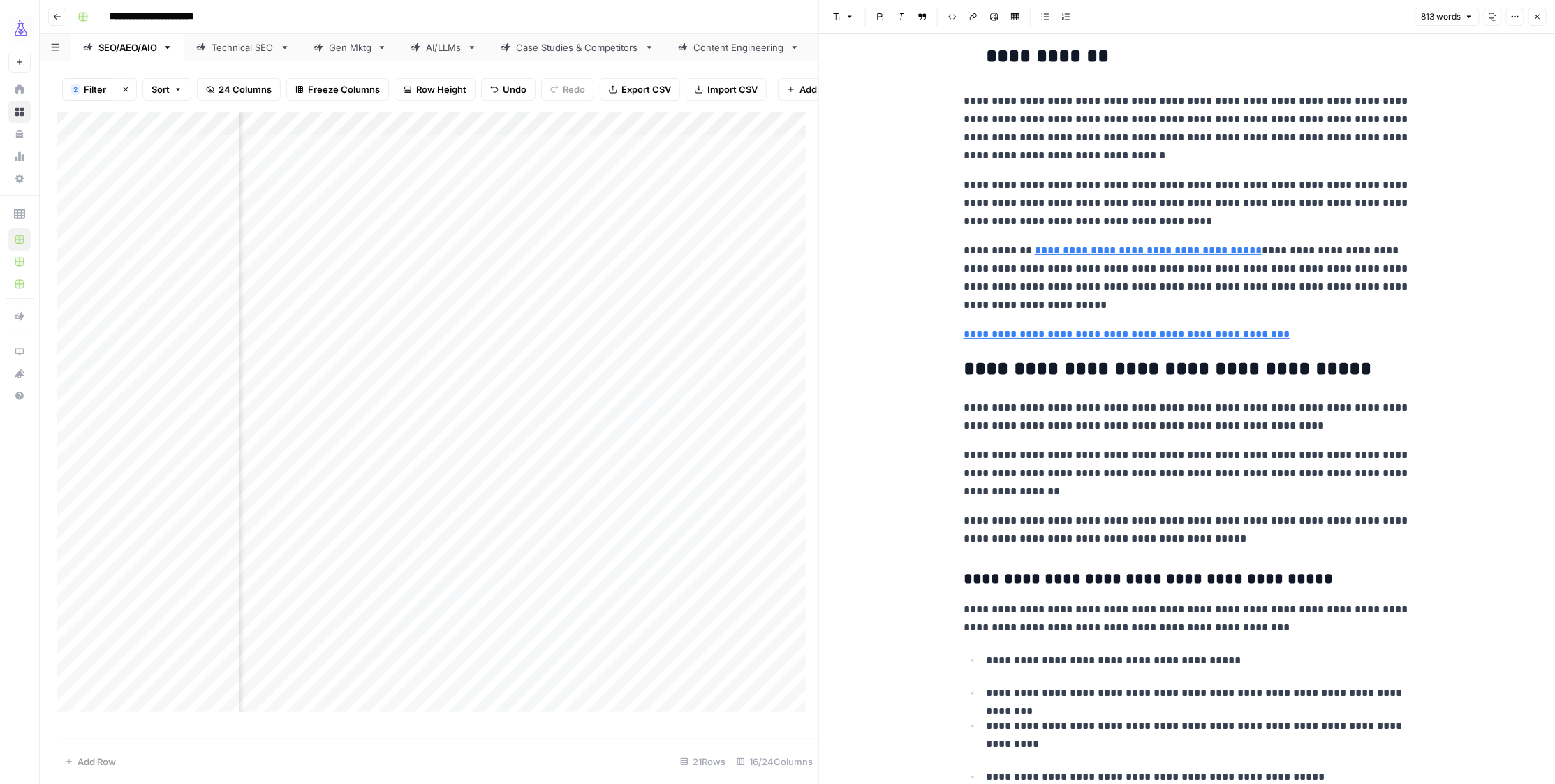 scroll, scrollTop: 278, scrollLeft: 0, axis: vertical 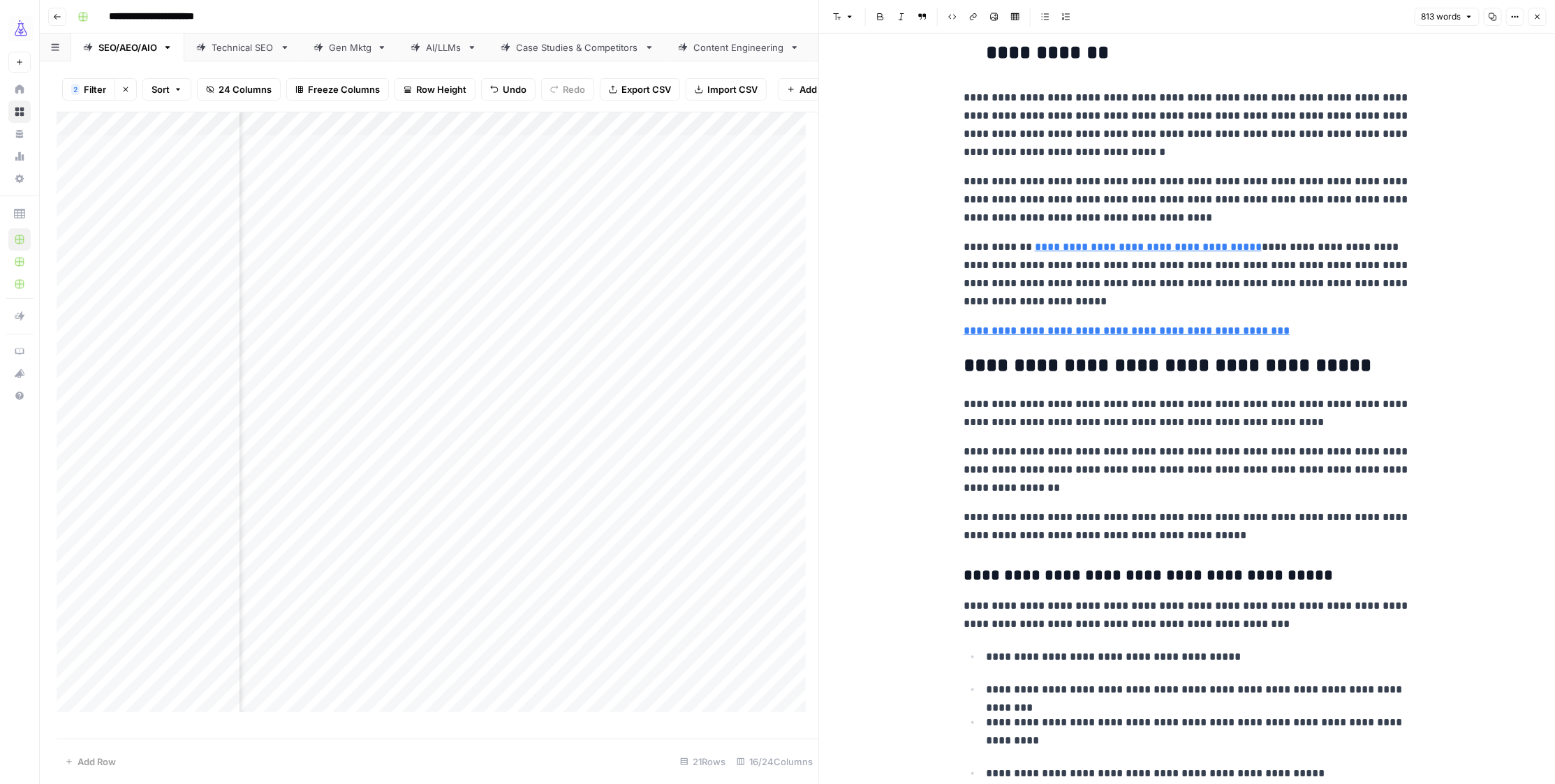 click on "**********" at bounding box center (1187, 470) 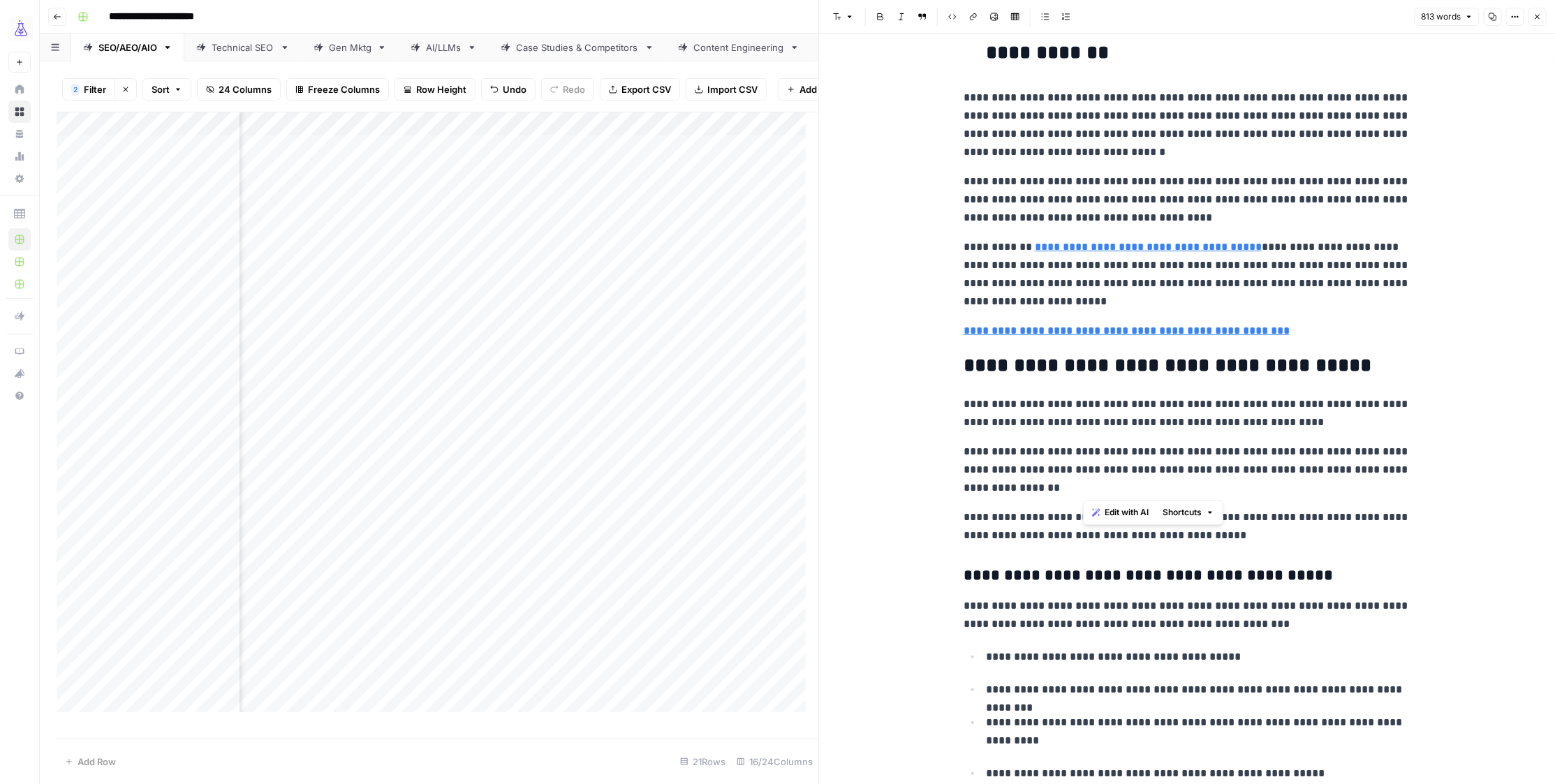 drag, startPoint x: 1103, startPoint y: 482, endPoint x: 1188, endPoint y: 467, distance: 86.313383 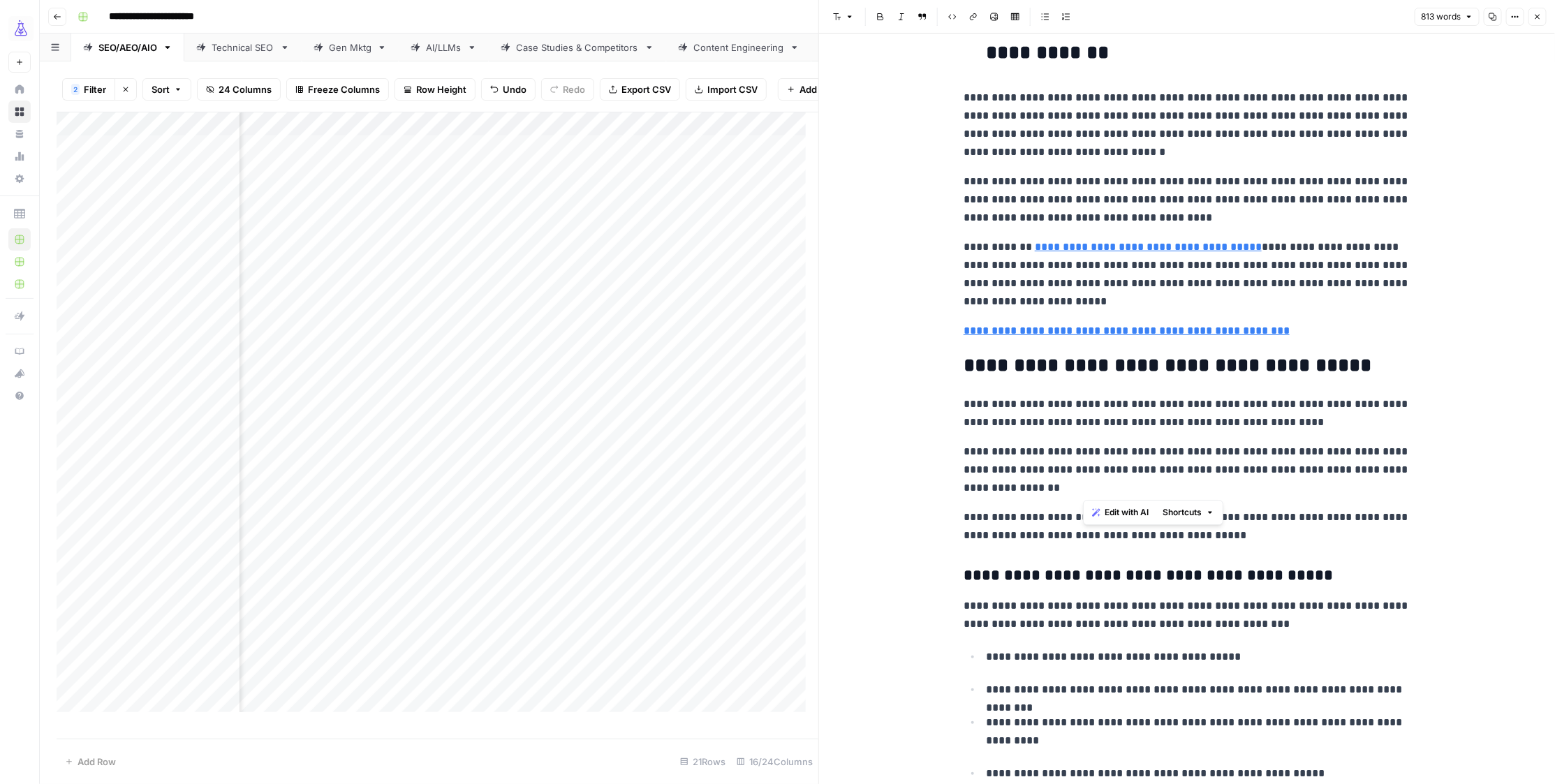 click on "**********" at bounding box center [1187, 470] 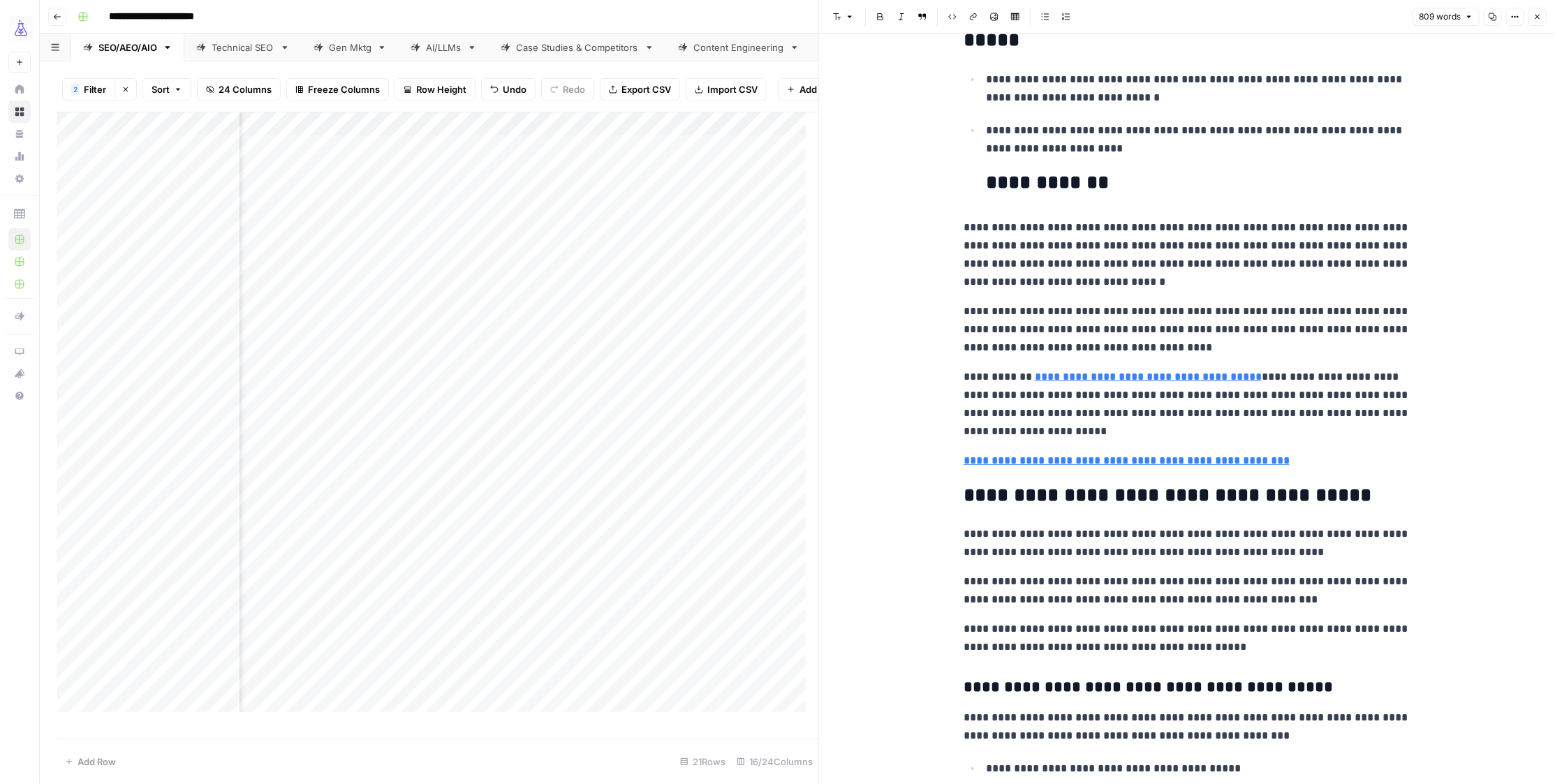 scroll, scrollTop: 99, scrollLeft: 0, axis: vertical 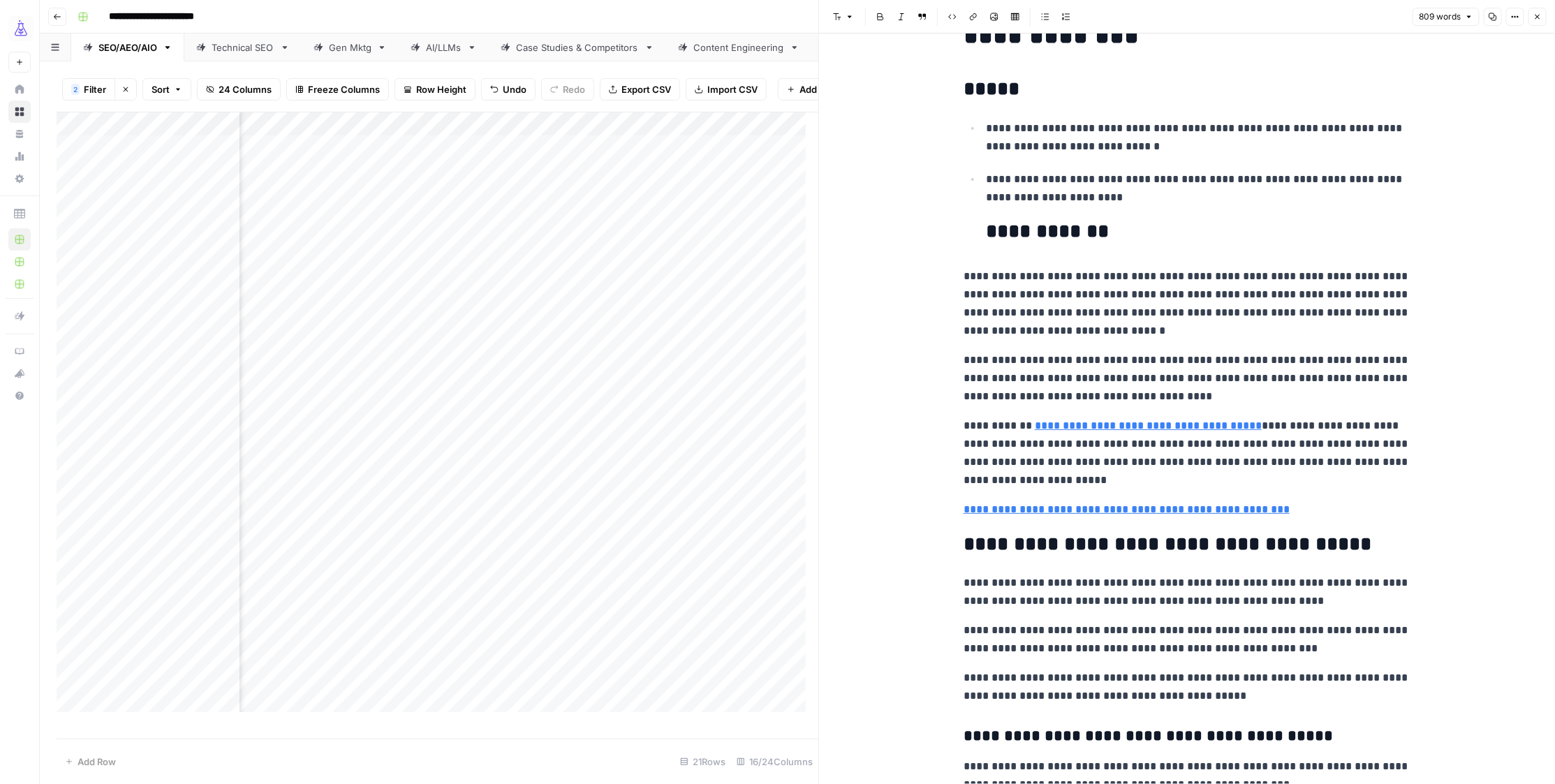 click on "Add Column" at bounding box center [438, 418] 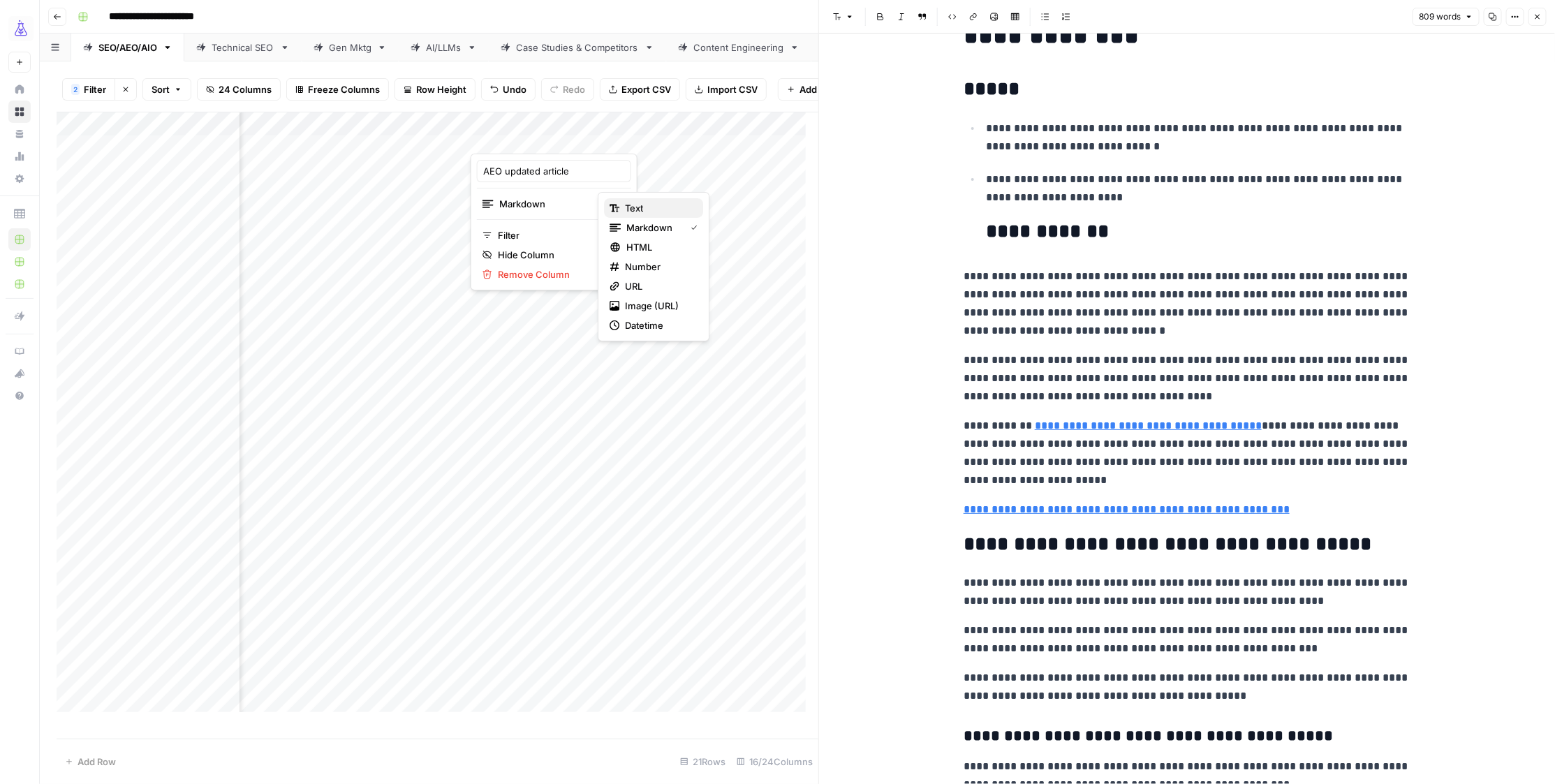 click on "text" at bounding box center [634, 208] 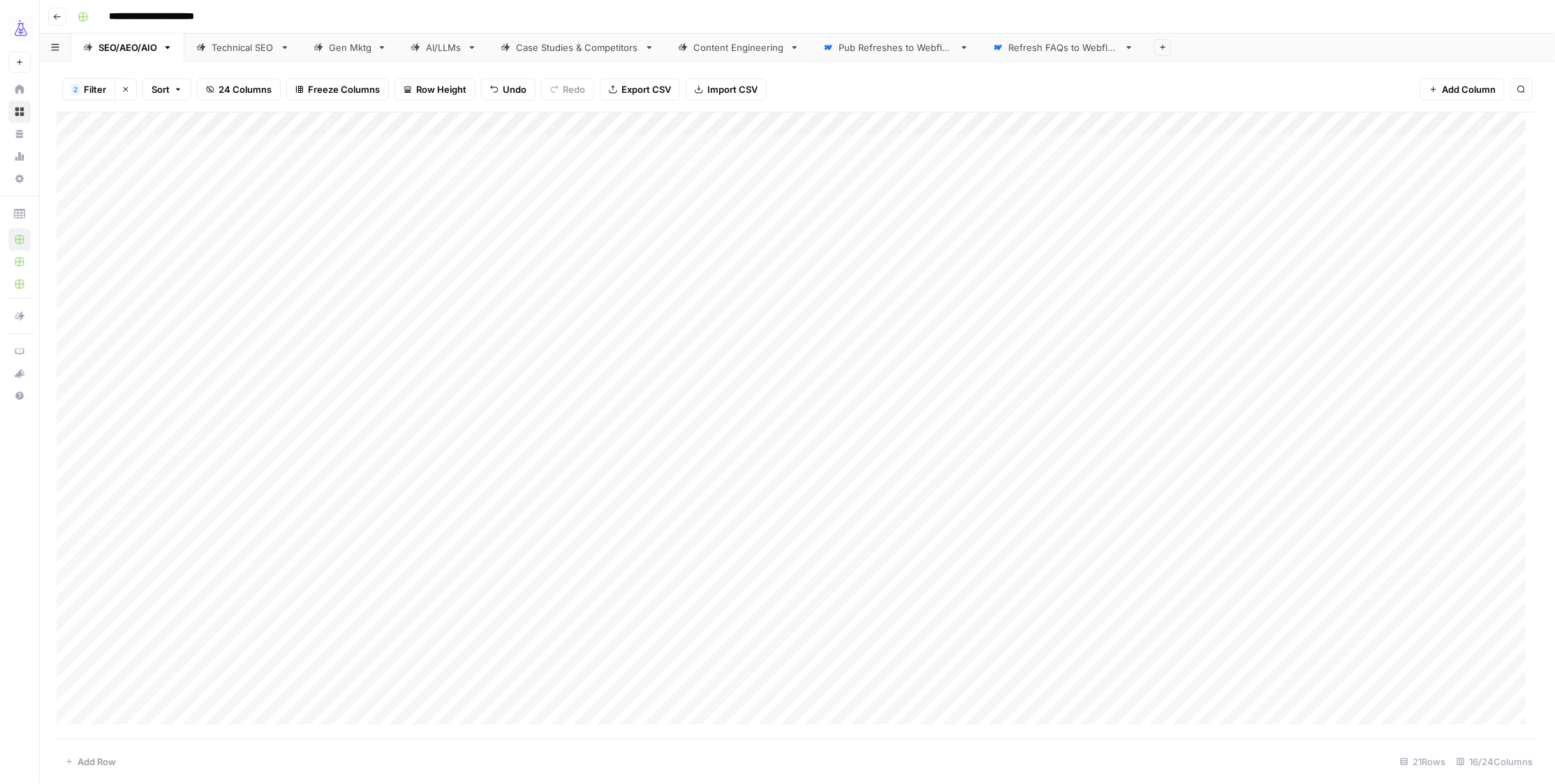 scroll, scrollTop: 0, scrollLeft: 0, axis: both 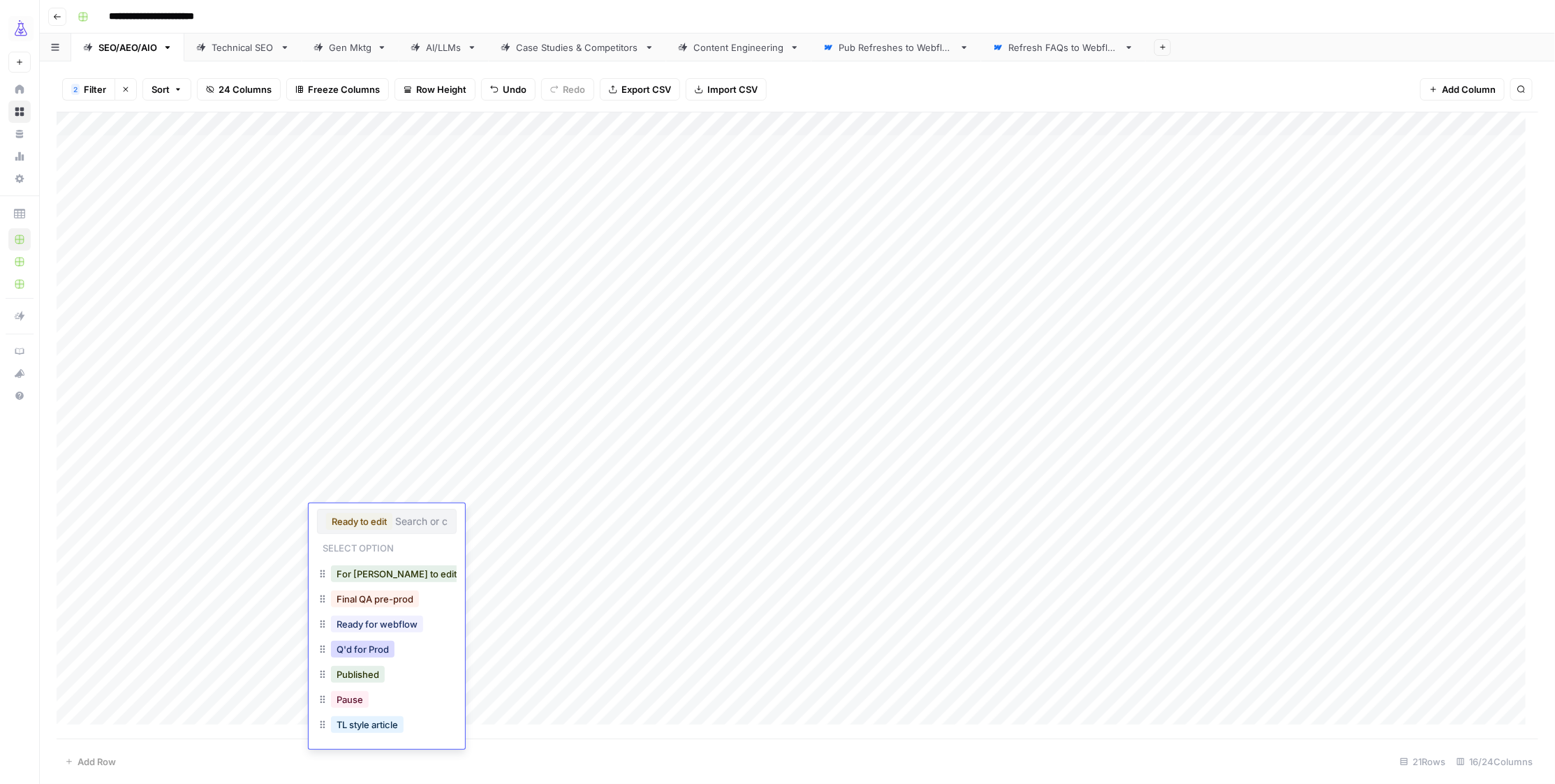 click on "Q'd for Prod" at bounding box center (362, 649) 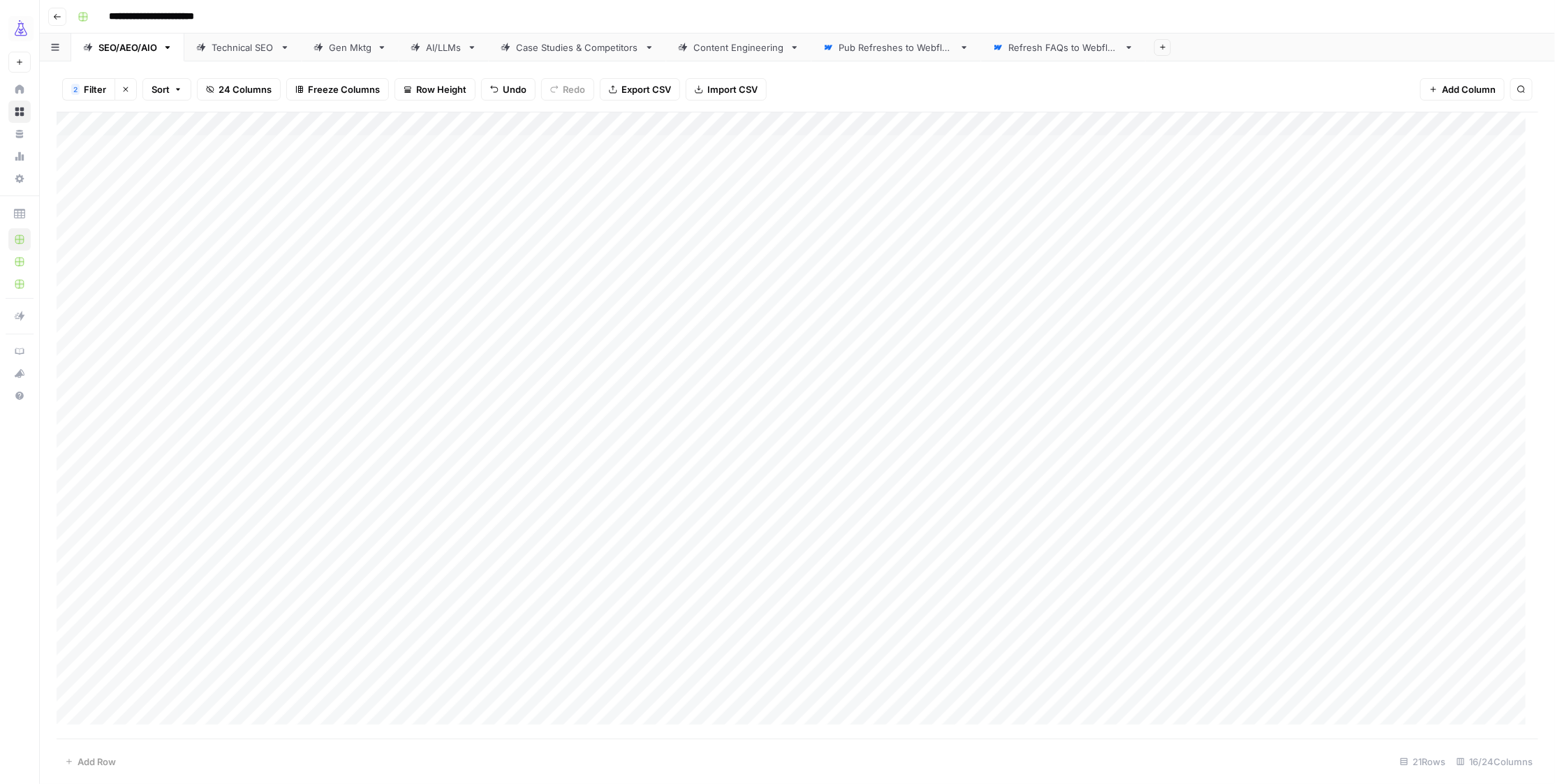 click on "Add Column" at bounding box center (797, 425) 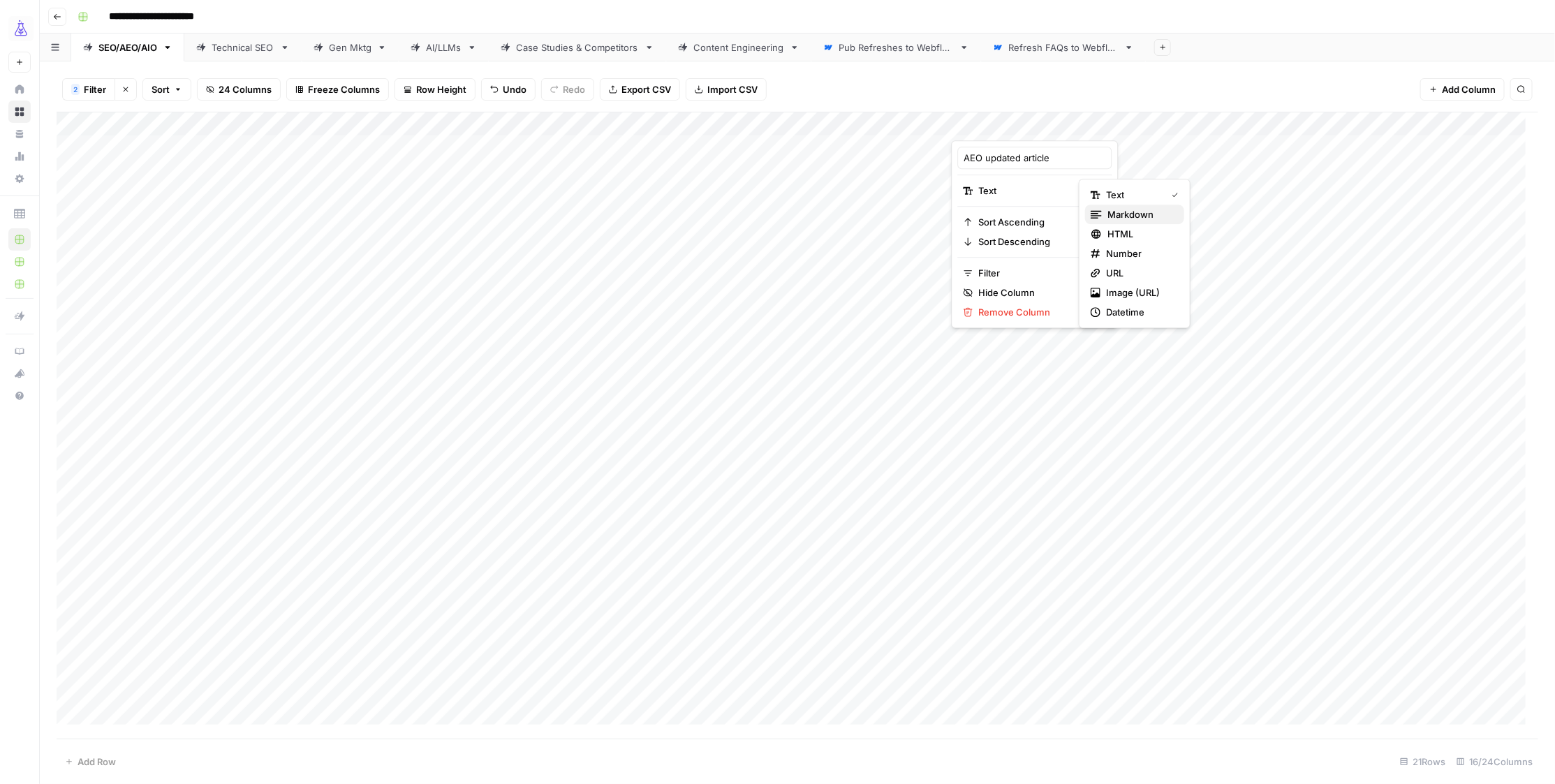 click on "markdown" at bounding box center [1130, 214] 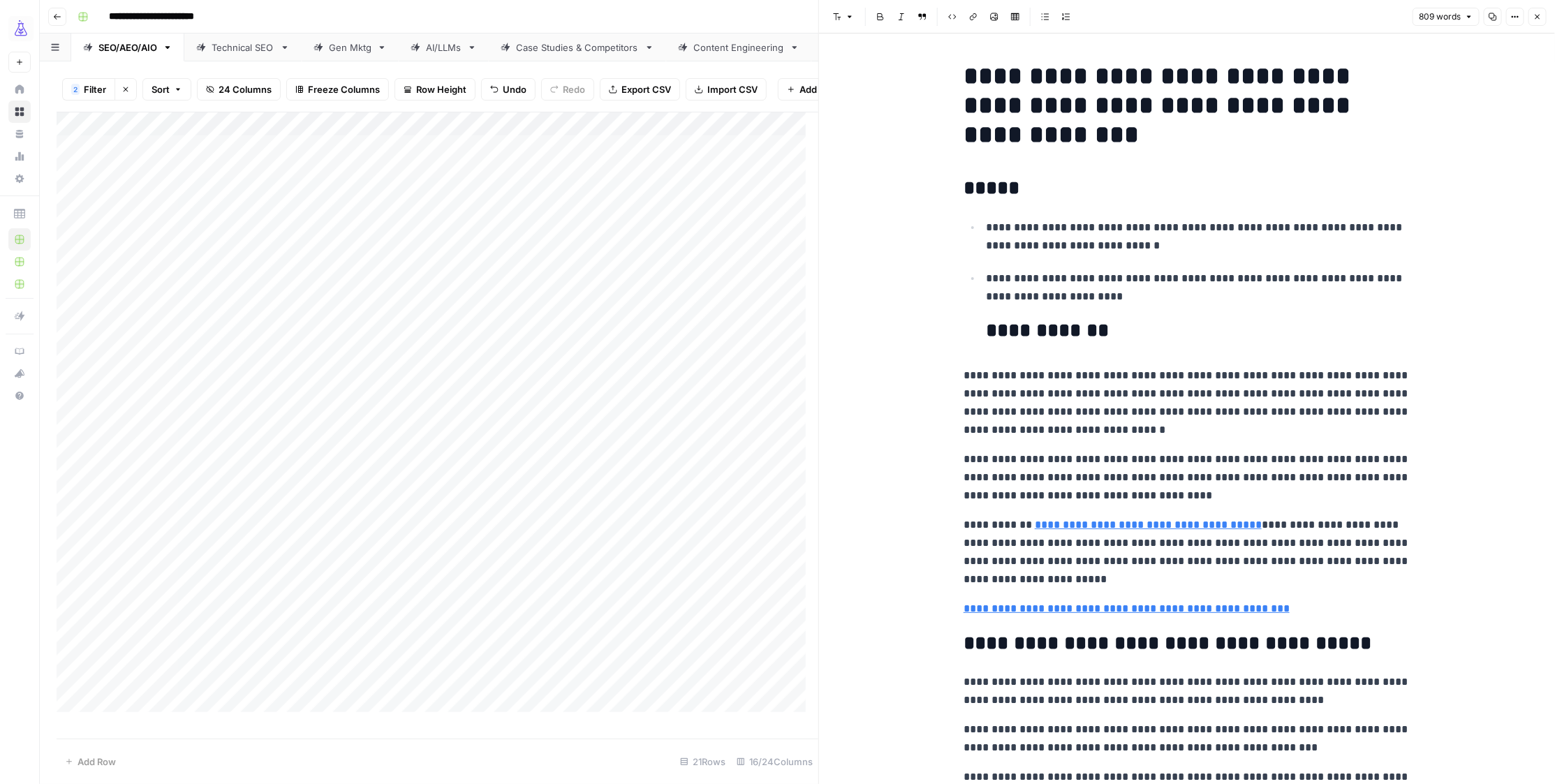click on "**********" at bounding box center (1198, 288) 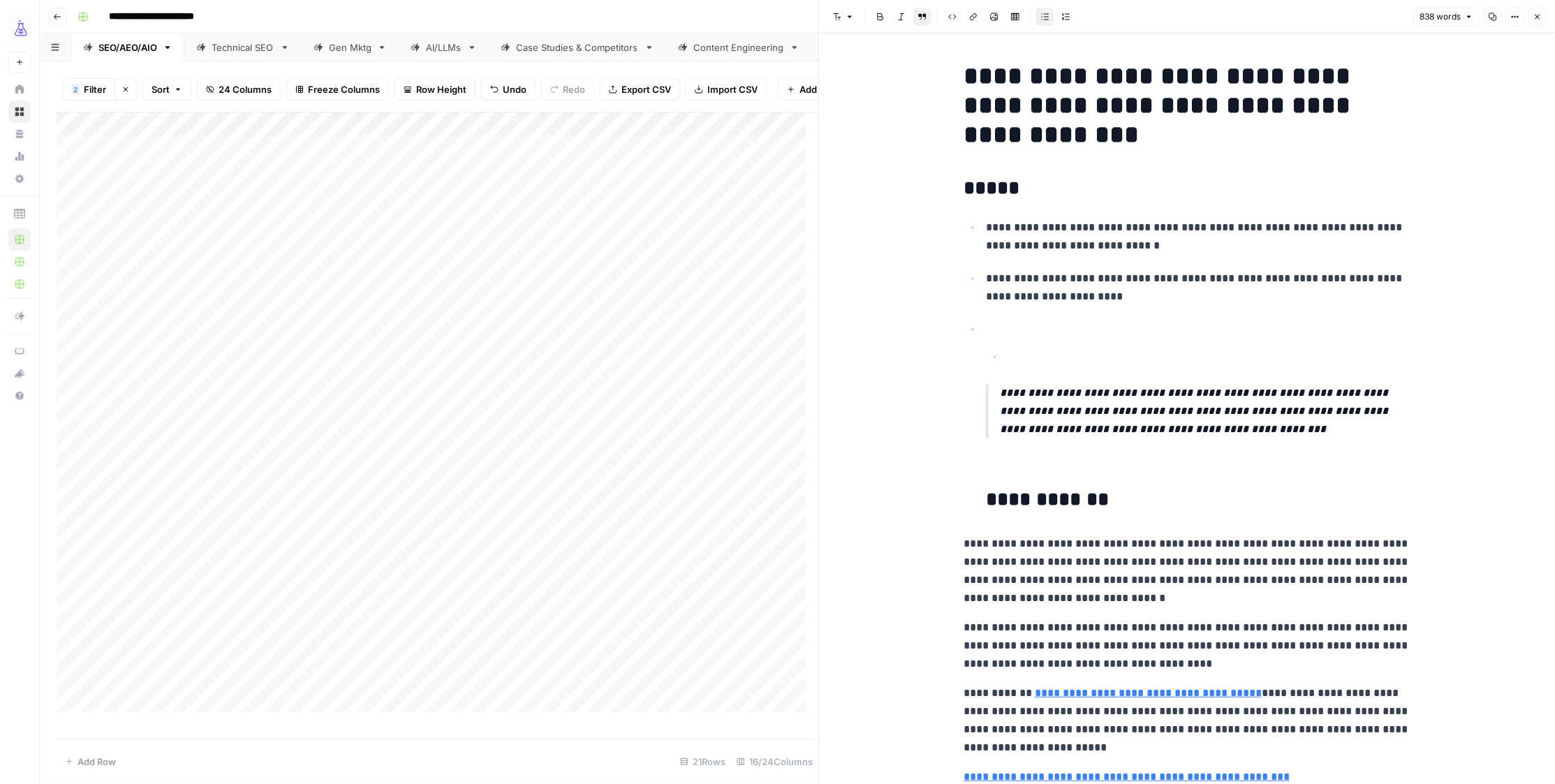 click on "**********" at bounding box center (1205, 411) 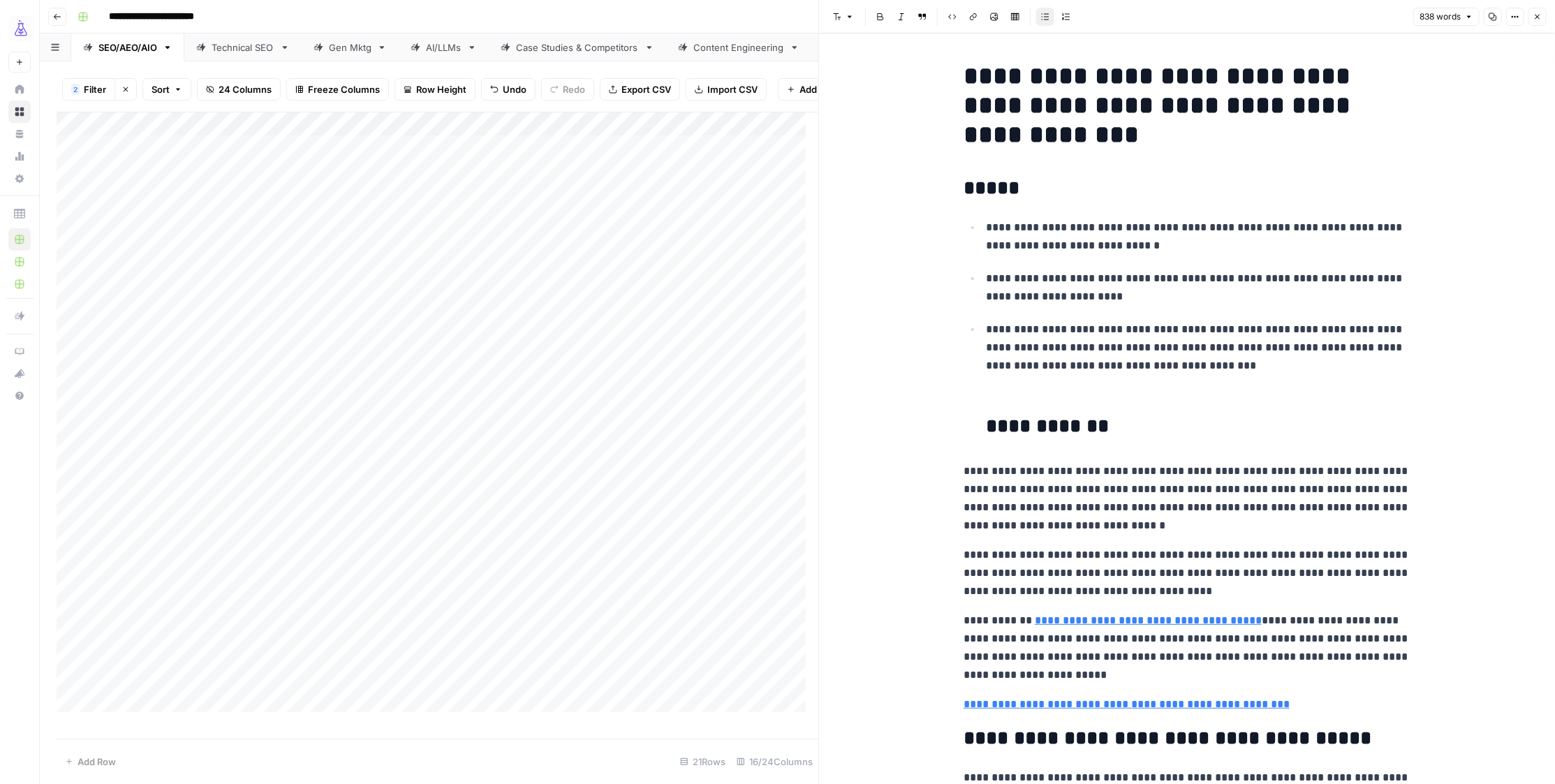 click on "**********" at bounding box center [1198, 348] 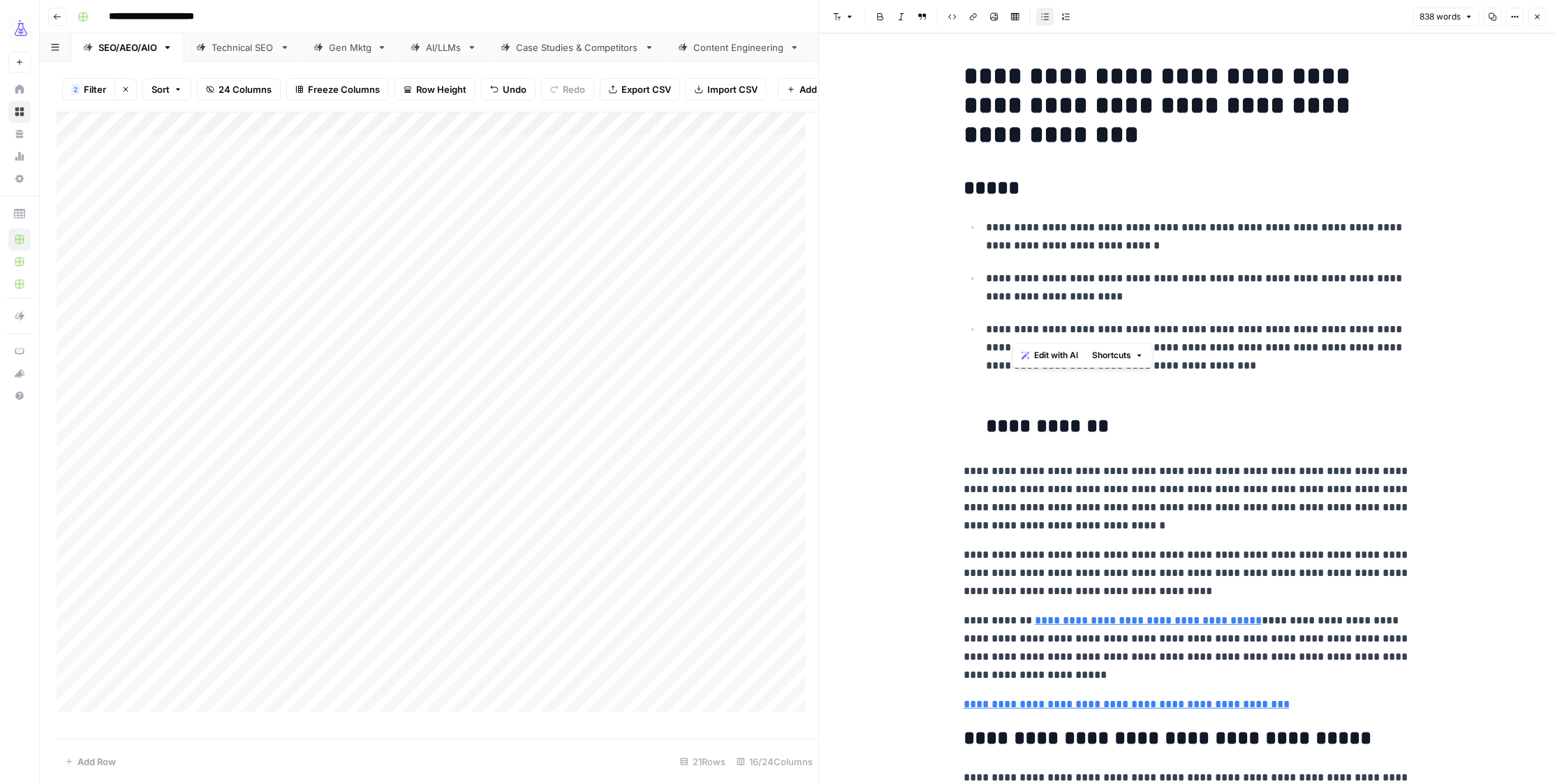 type 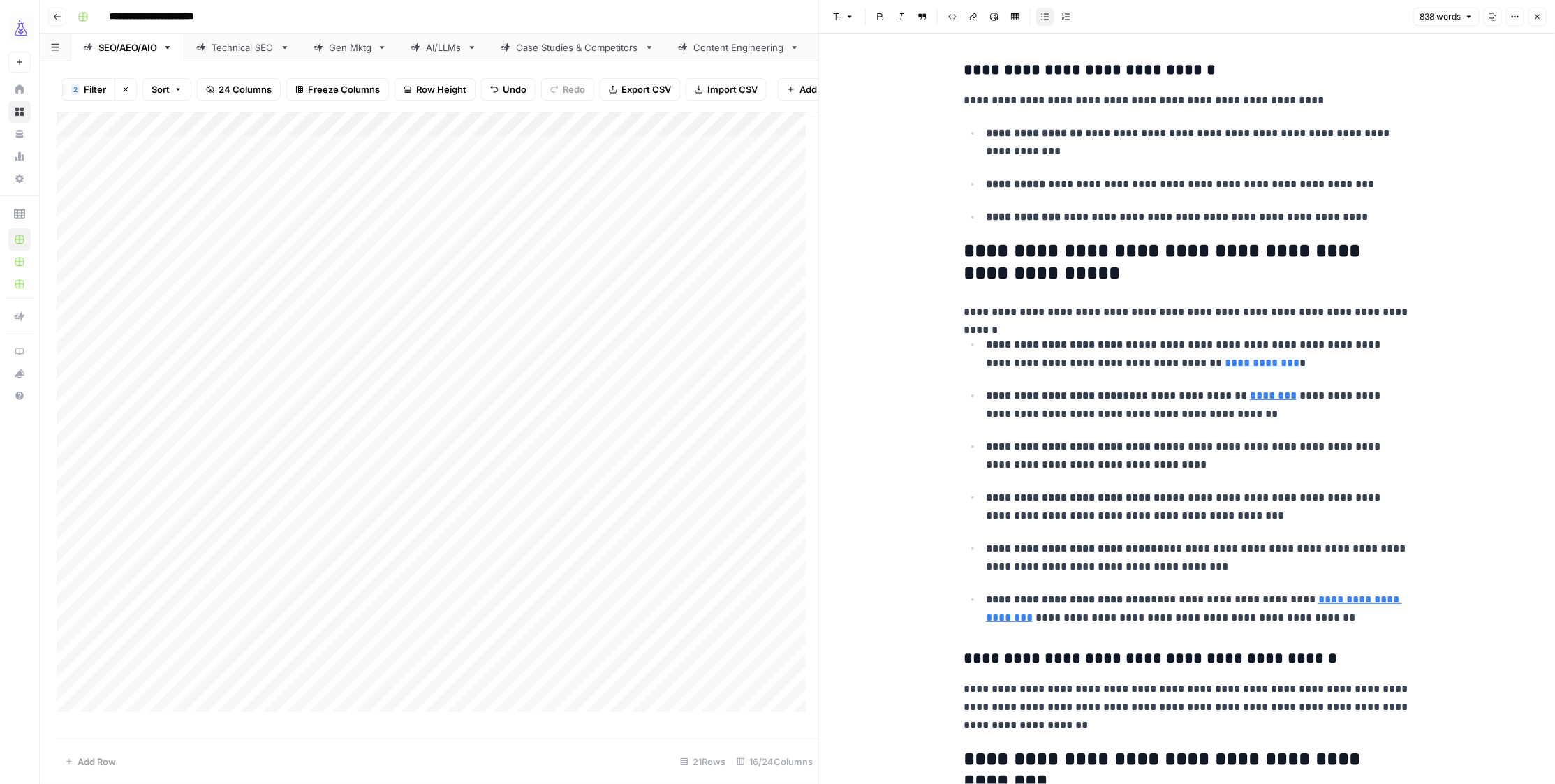 scroll, scrollTop: 2550, scrollLeft: 0, axis: vertical 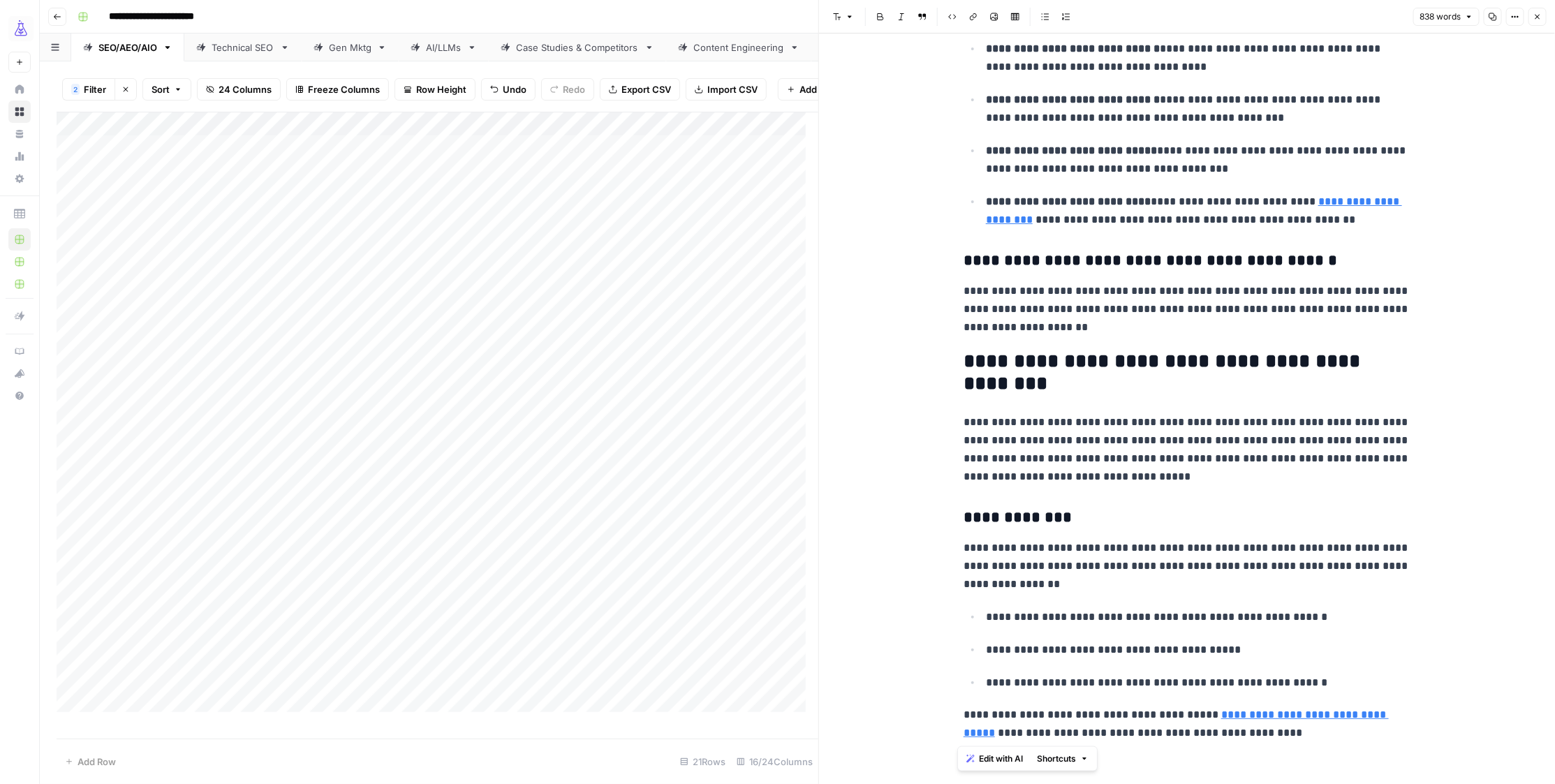 drag, startPoint x: 953, startPoint y: 549, endPoint x: 1359, endPoint y: 727, distance: 443.30576 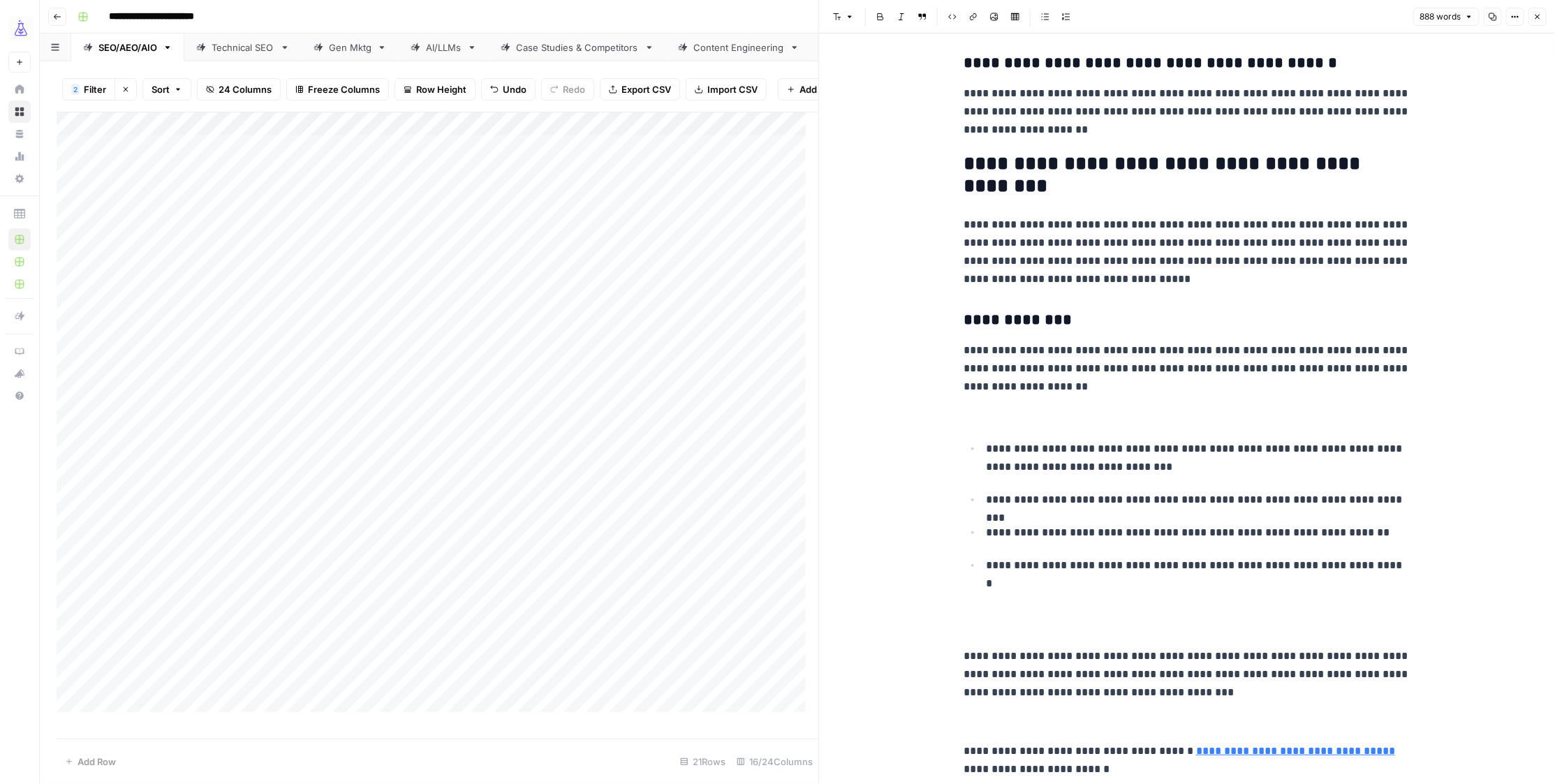 click at bounding box center [1187, 722] 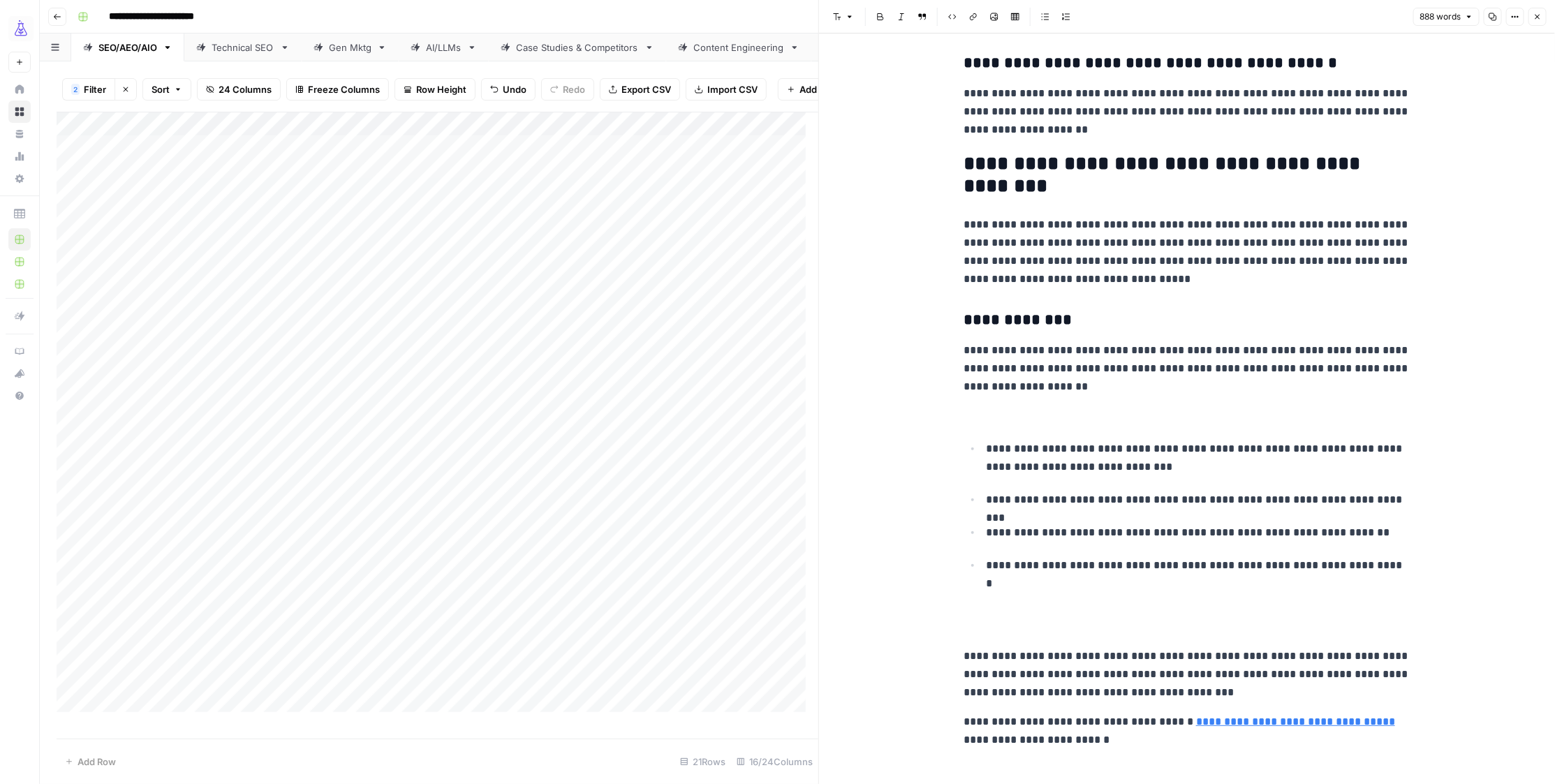 click on "**********" at bounding box center (1187, -948) 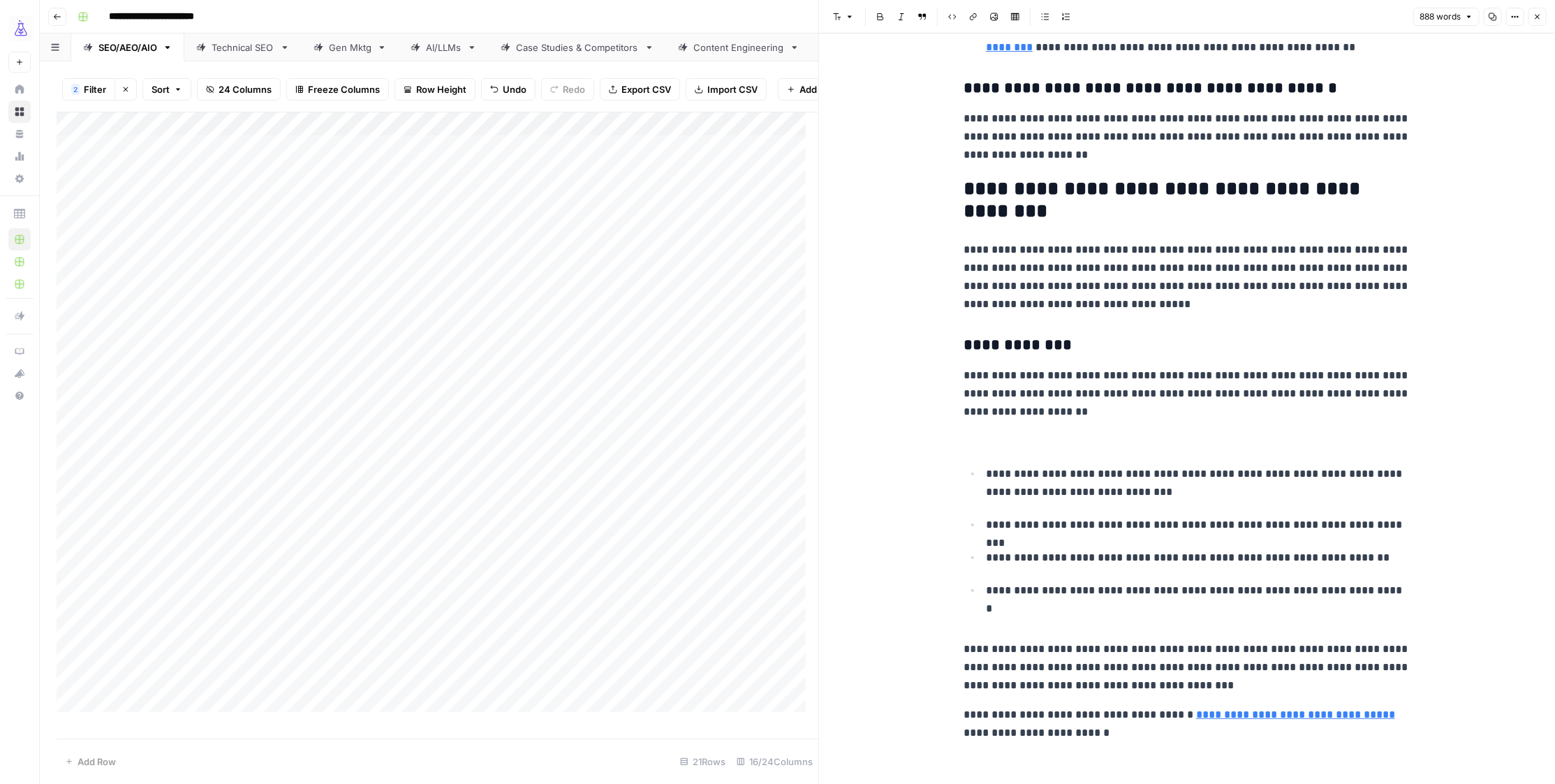 click at bounding box center [1187, 441] 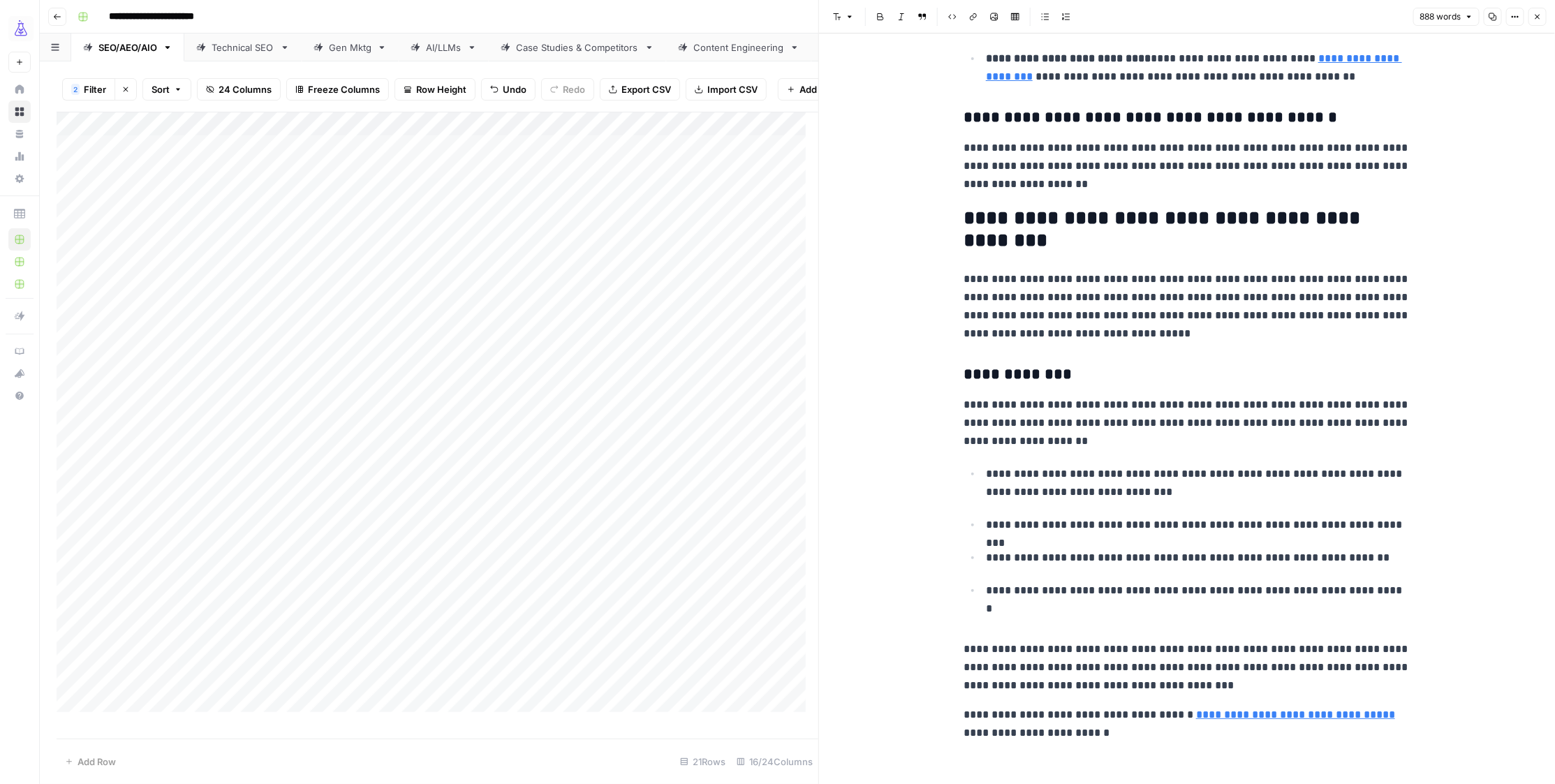 click on "**********" at bounding box center (1187, 545) 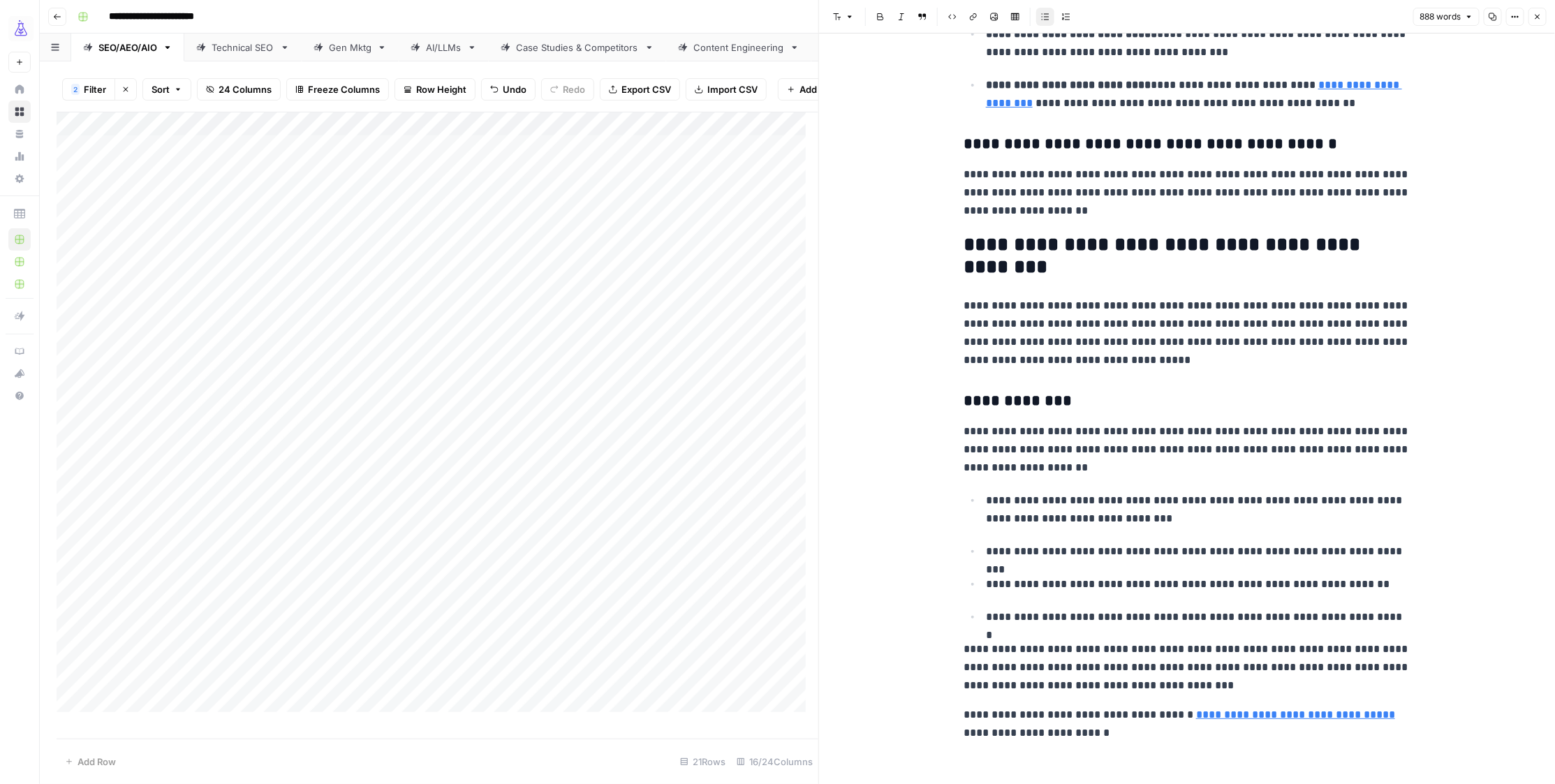 scroll, scrollTop: 2668, scrollLeft: 0, axis: vertical 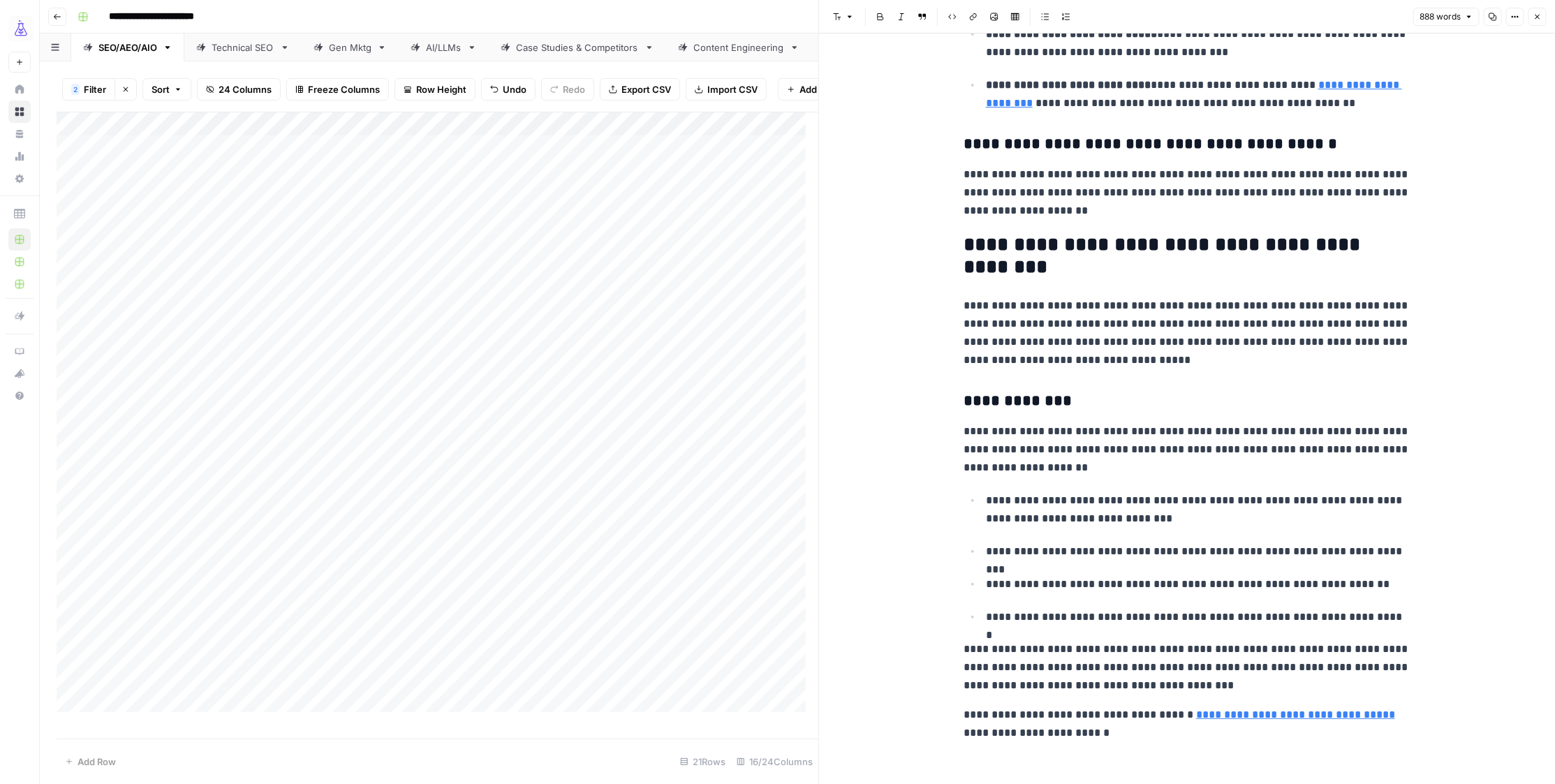 click on "**********" at bounding box center (1187, -911) 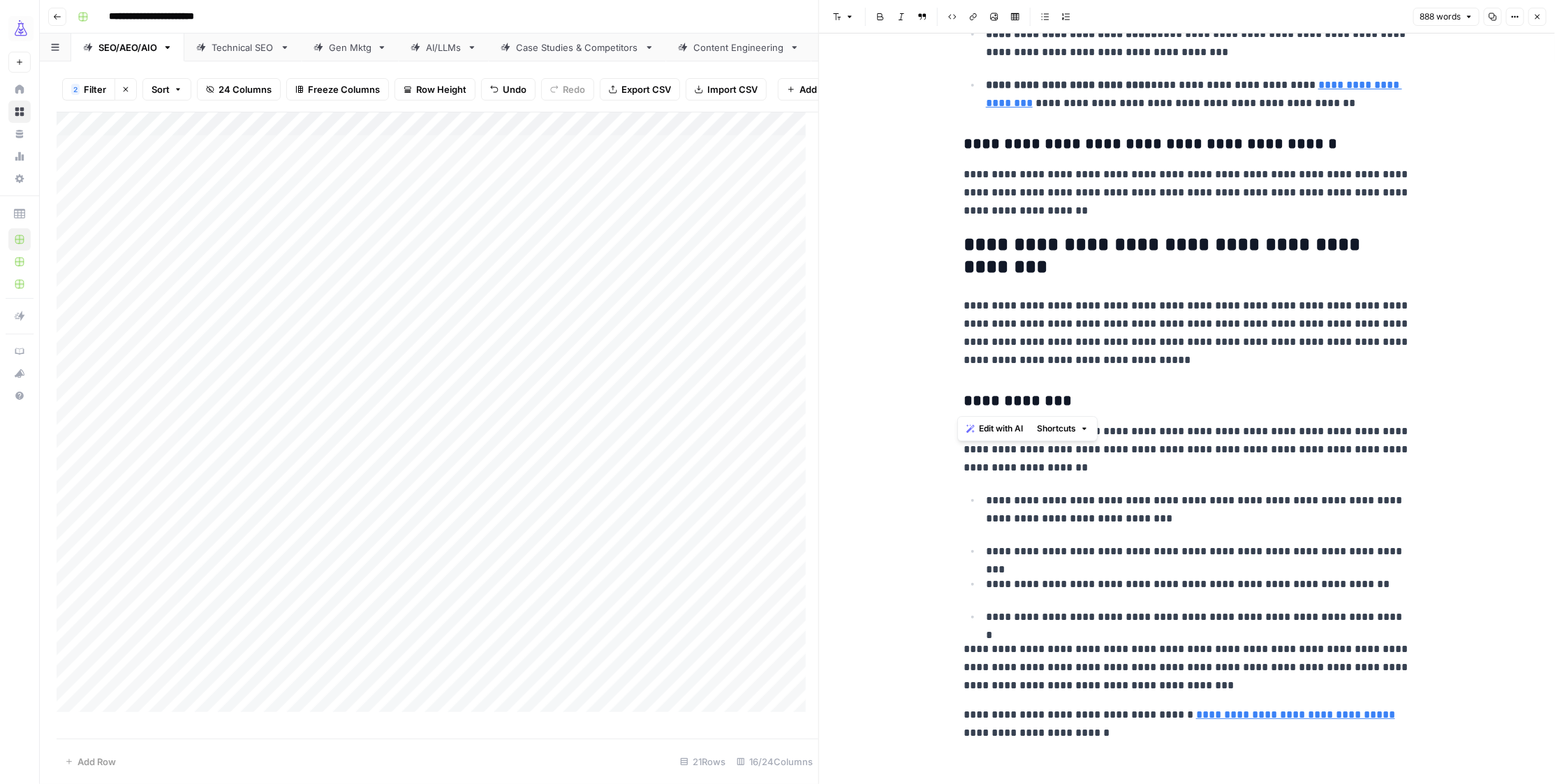 click on "**********" at bounding box center (1187, -911) 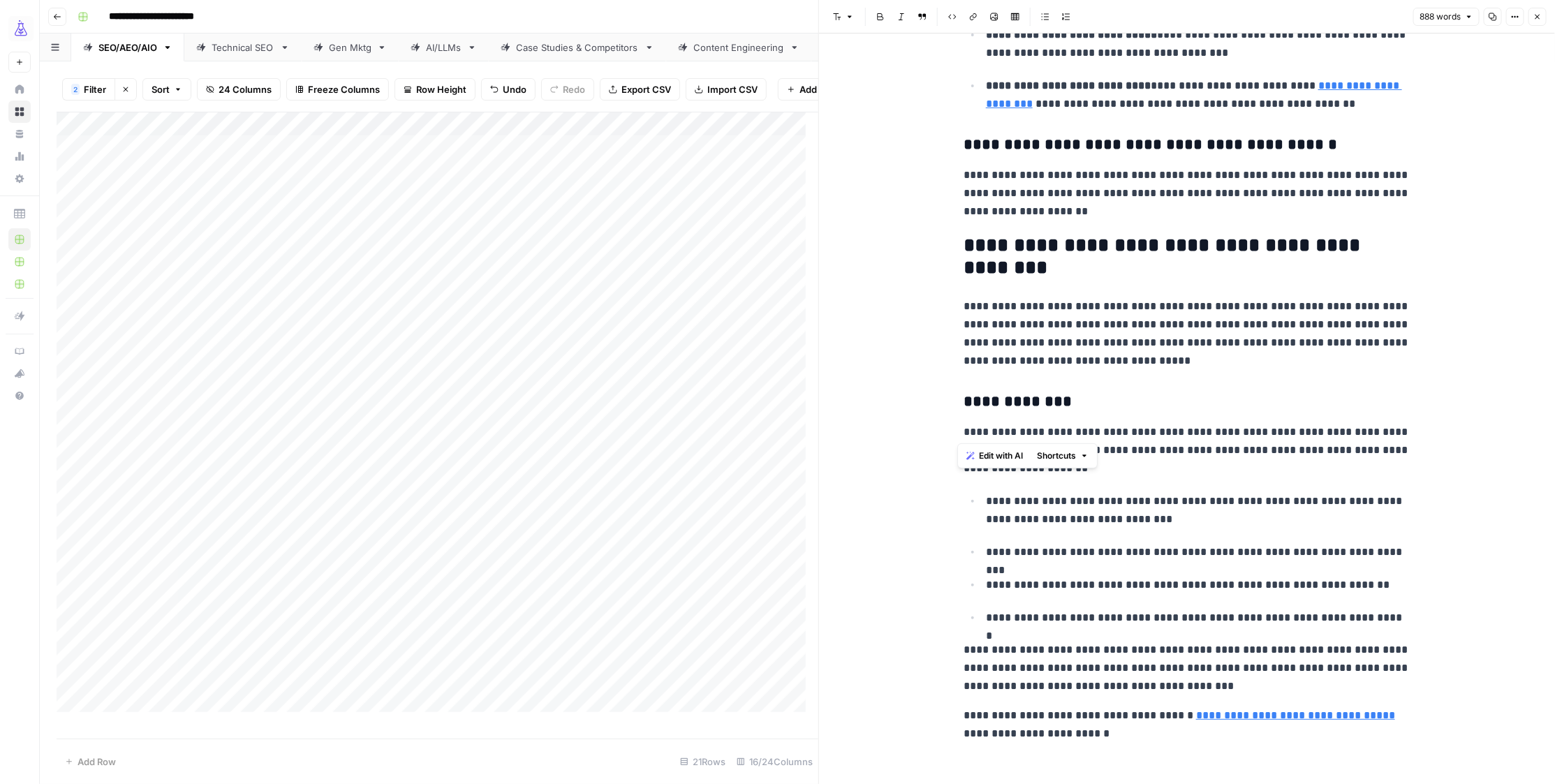 scroll, scrollTop: 2668, scrollLeft: 0, axis: vertical 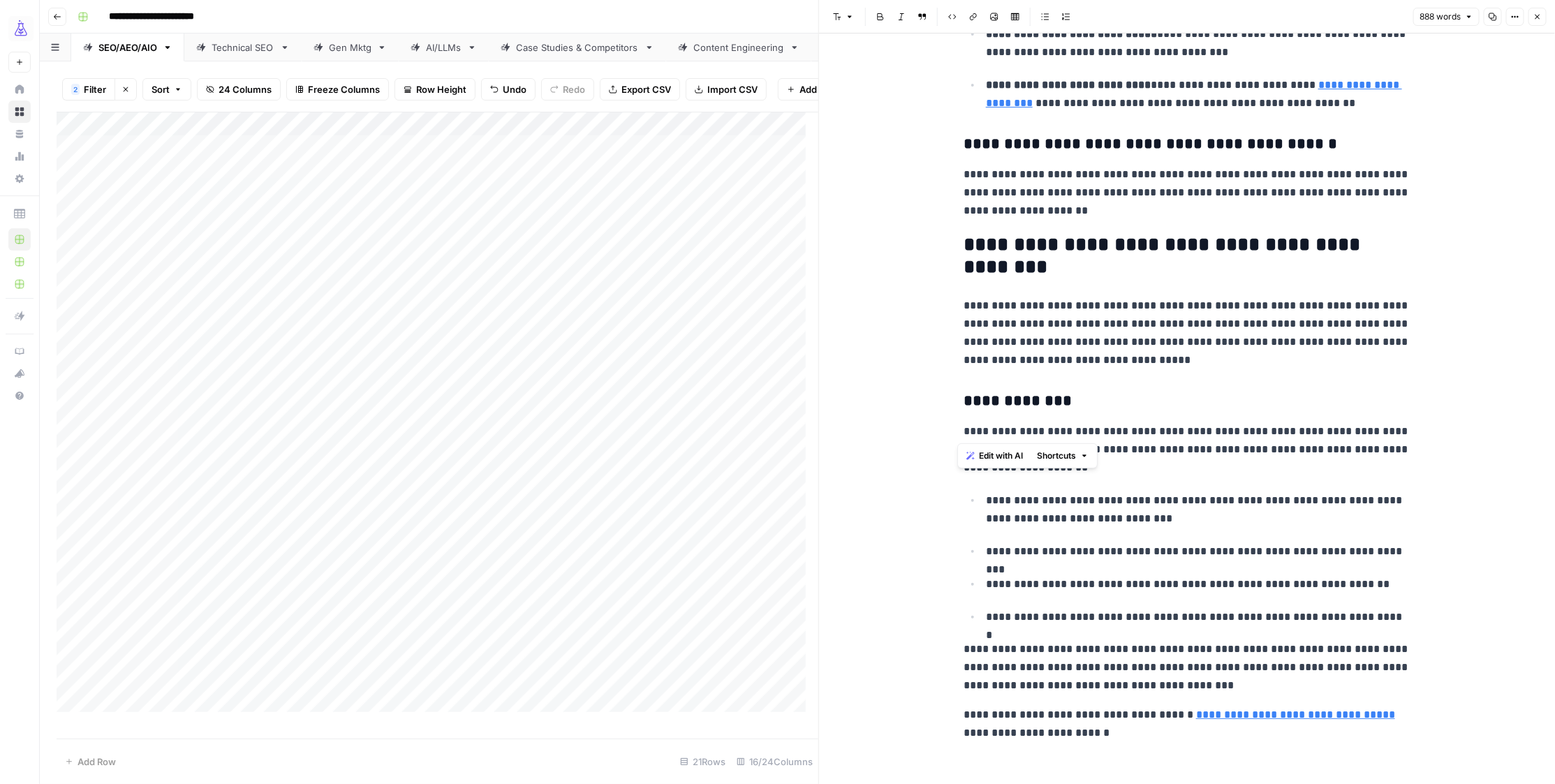 click on "**********" at bounding box center [1187, 401] 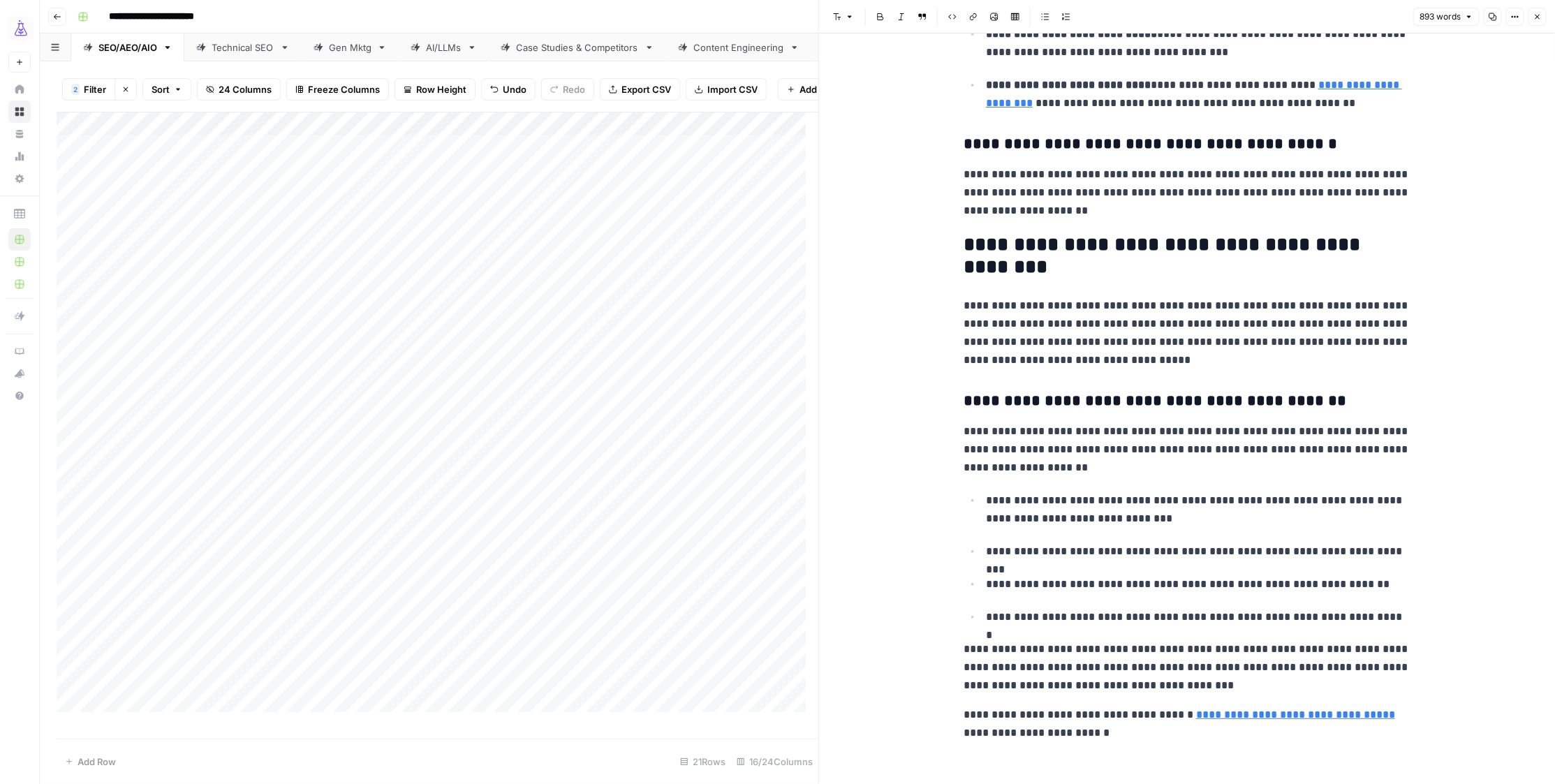 click on "**********" at bounding box center [1187, 401] 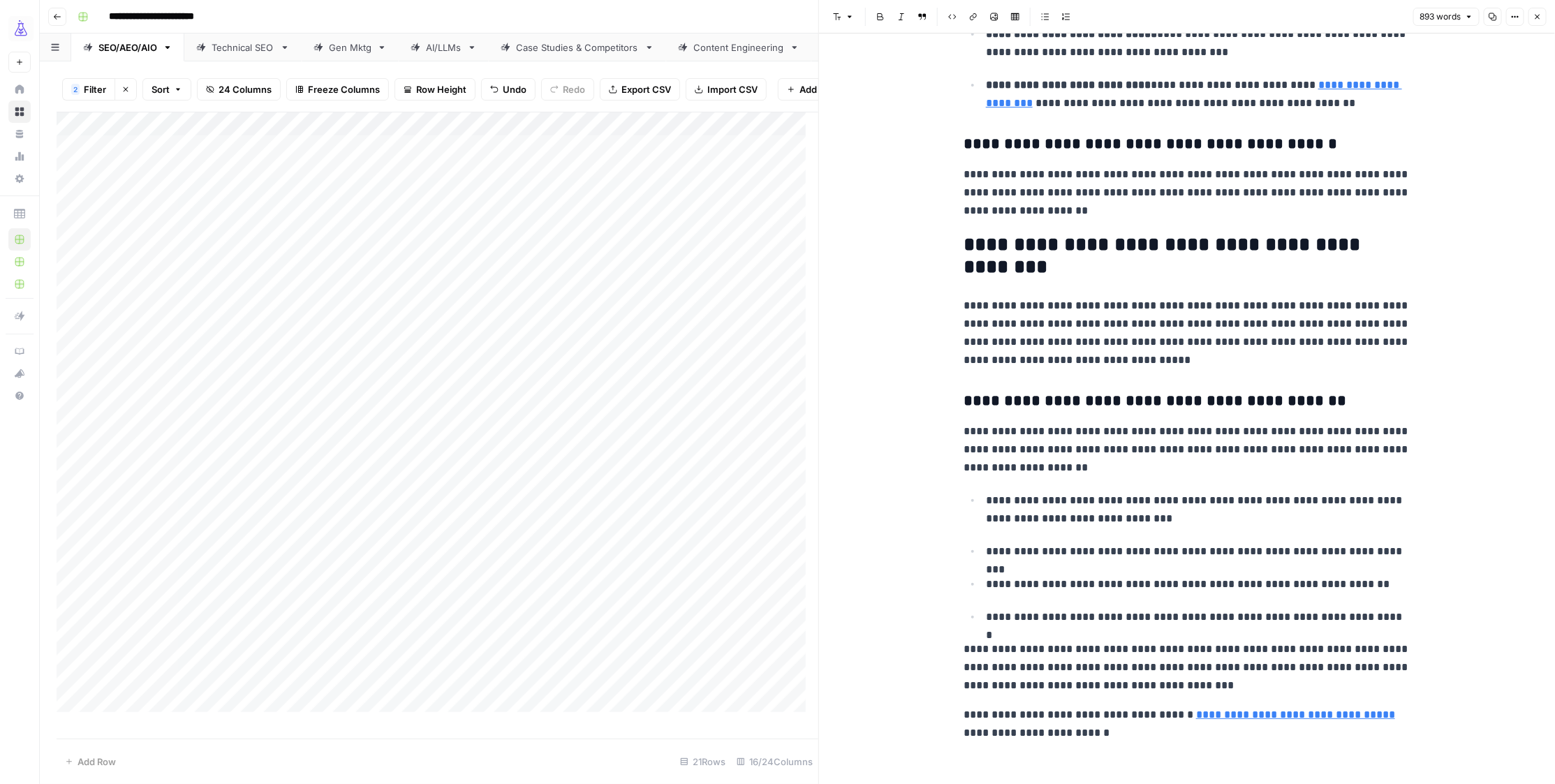 click on "**********" at bounding box center (1187, 401) 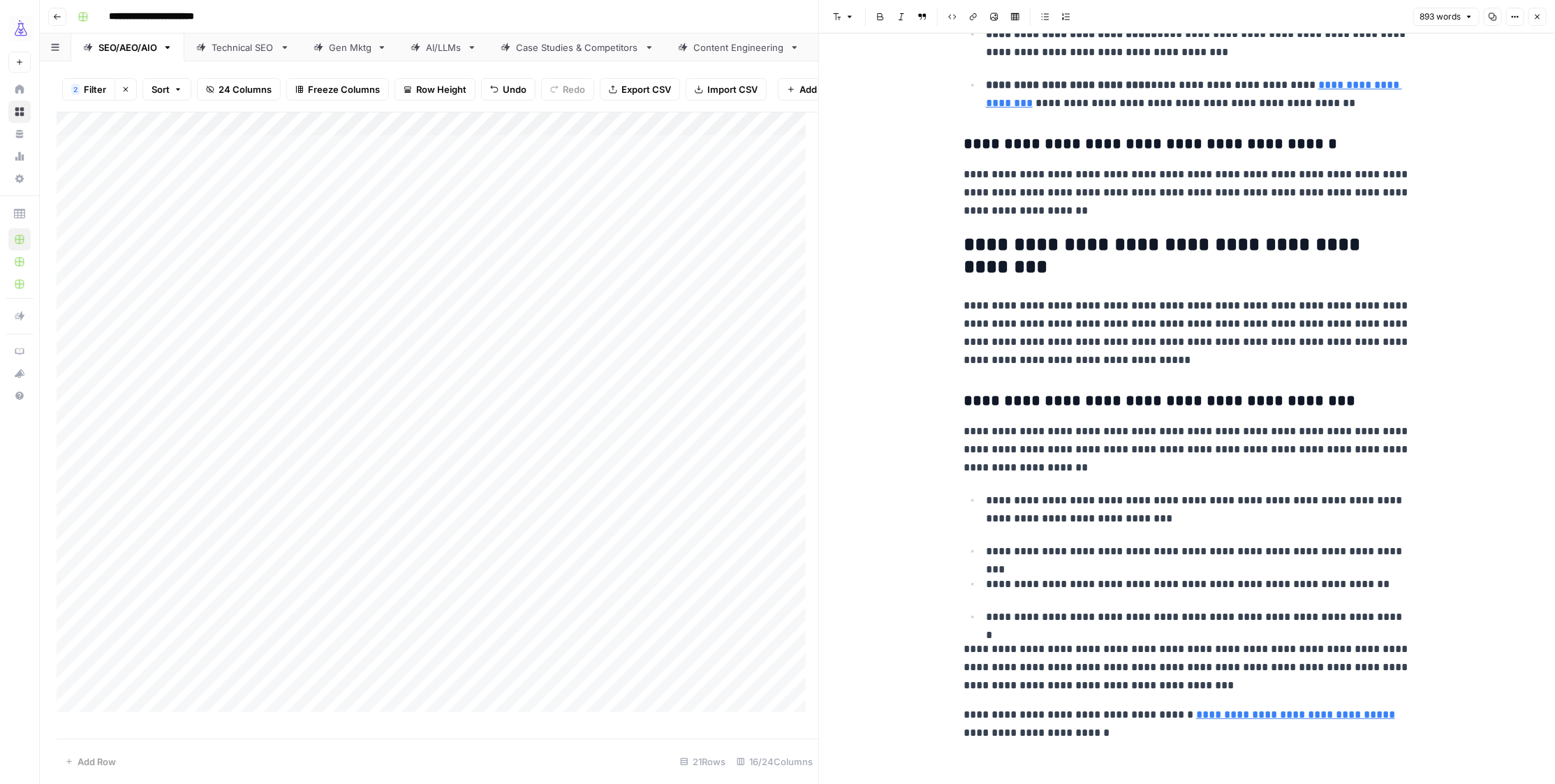 click on "**********" at bounding box center [1187, 401] 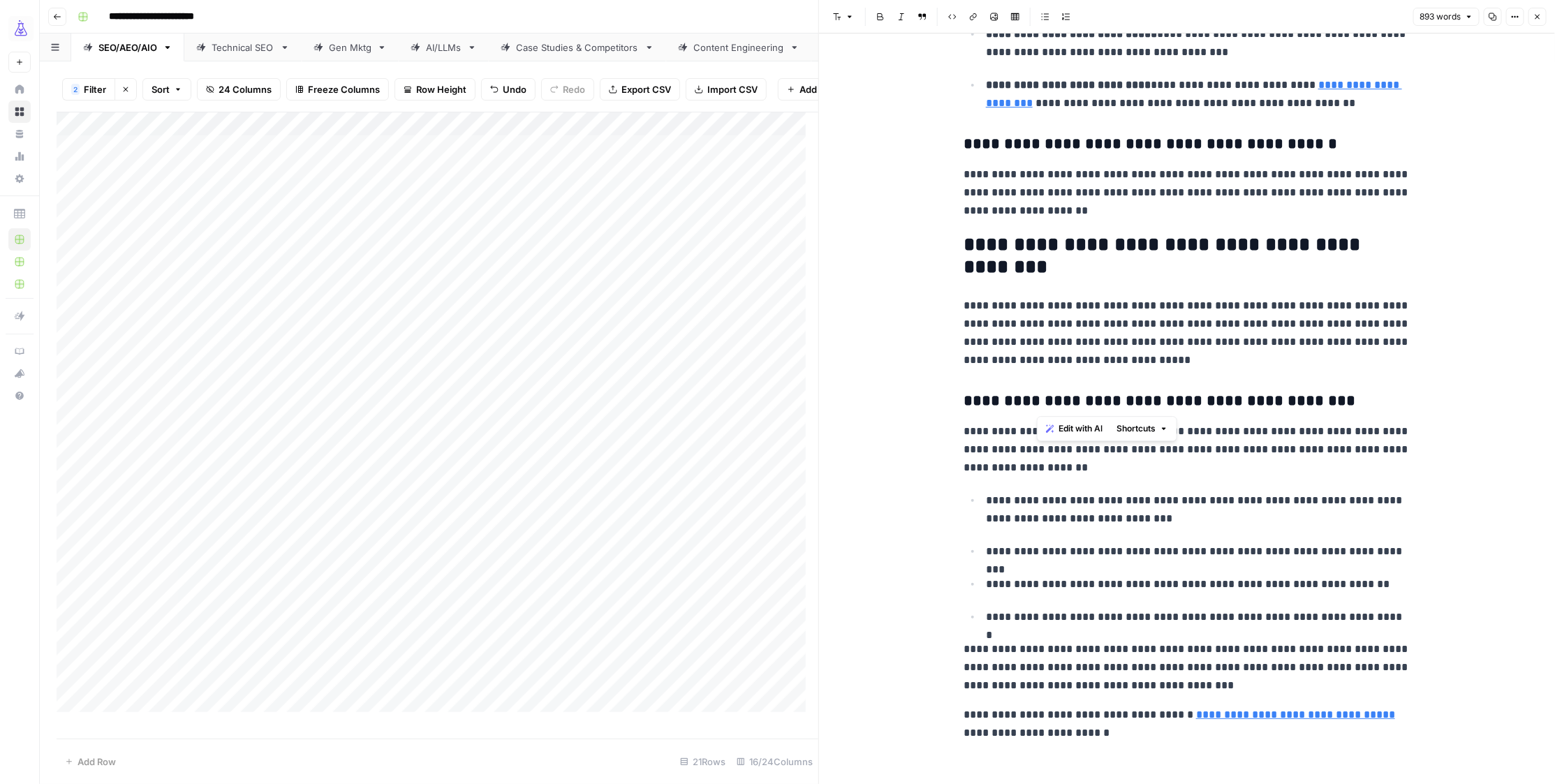 click on "**********" at bounding box center (1187, 401) 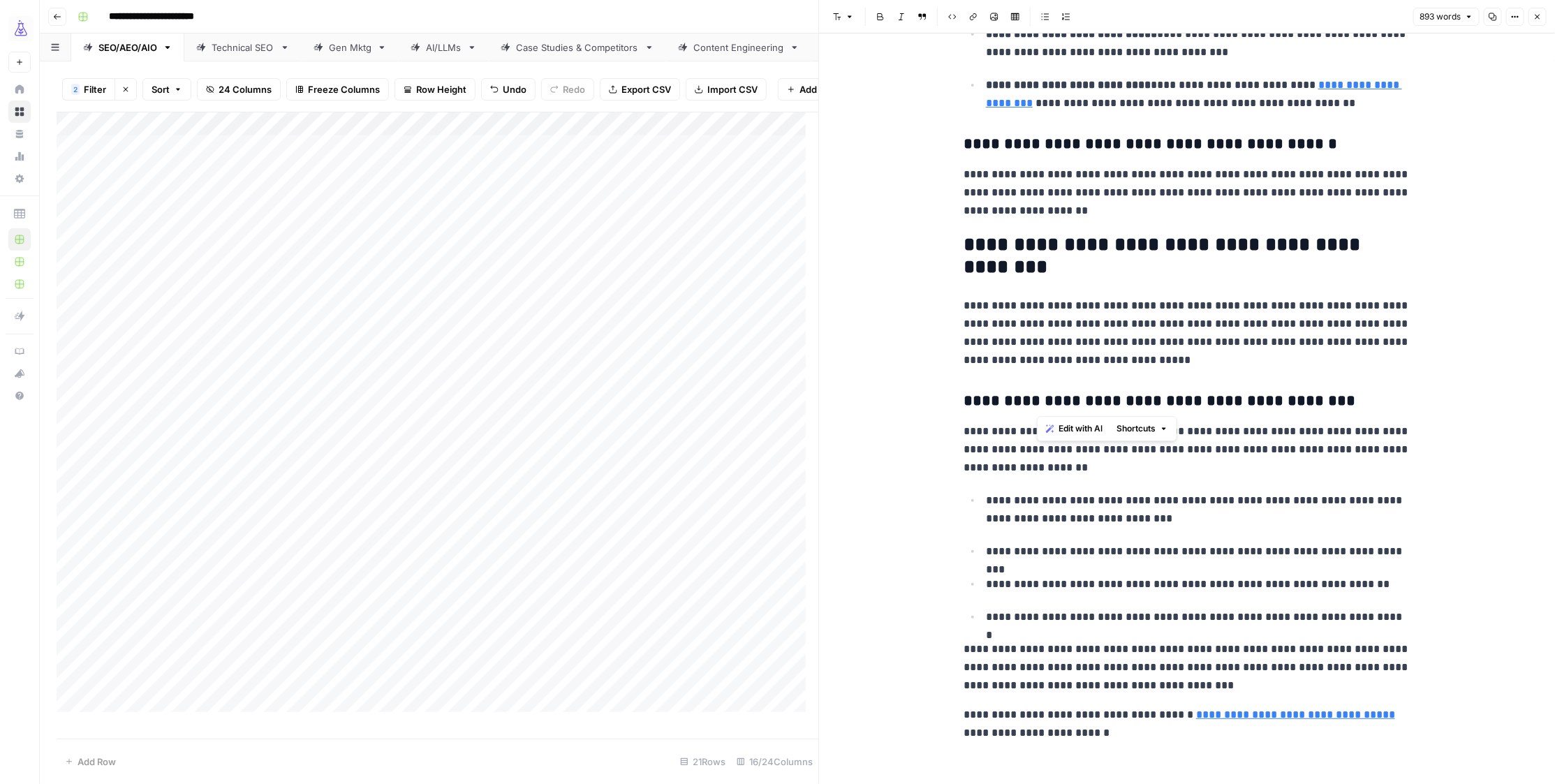 click on "**********" at bounding box center (1187, 401) 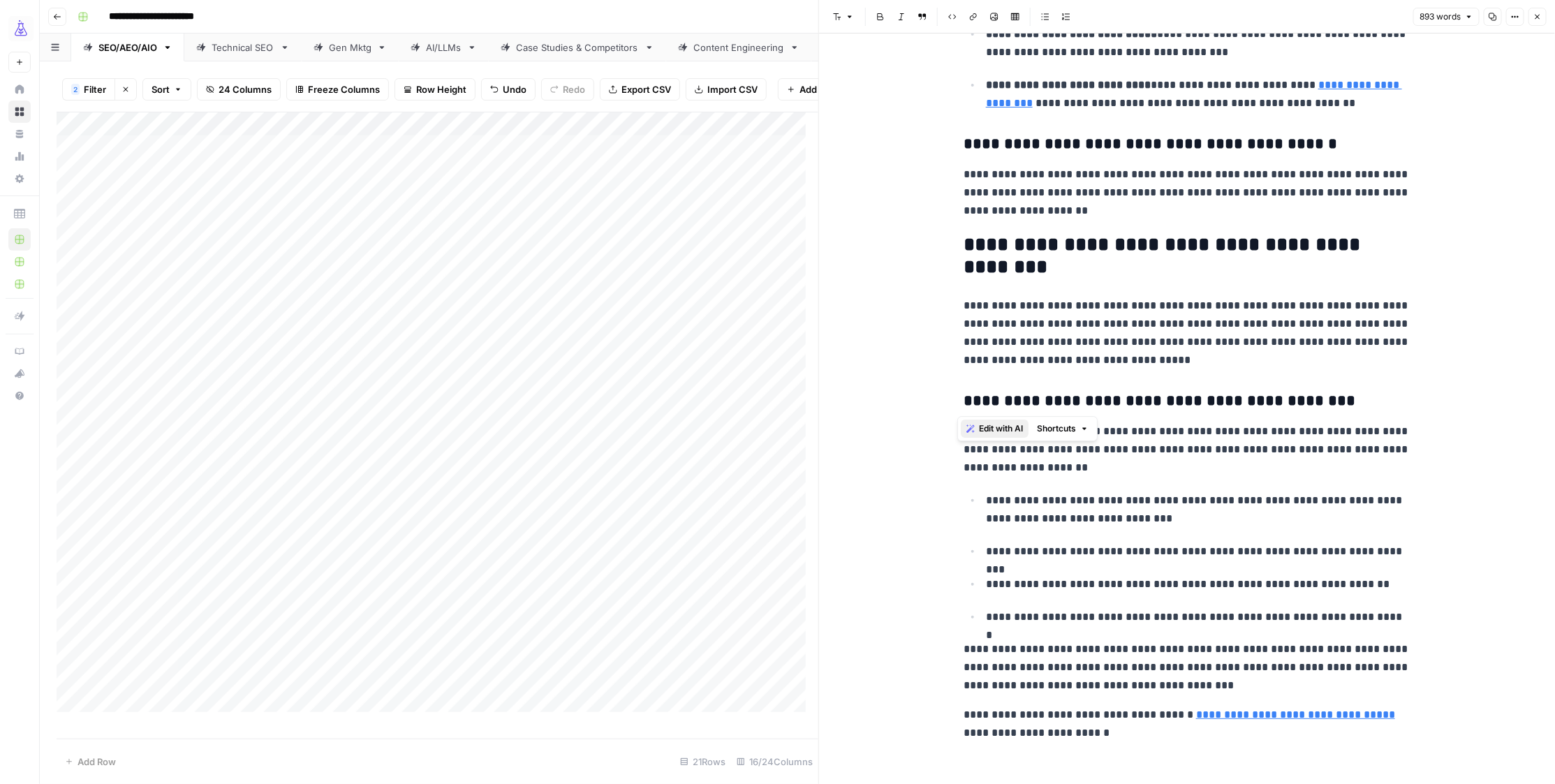 click on "Edit with AI" at bounding box center (1001, 429) 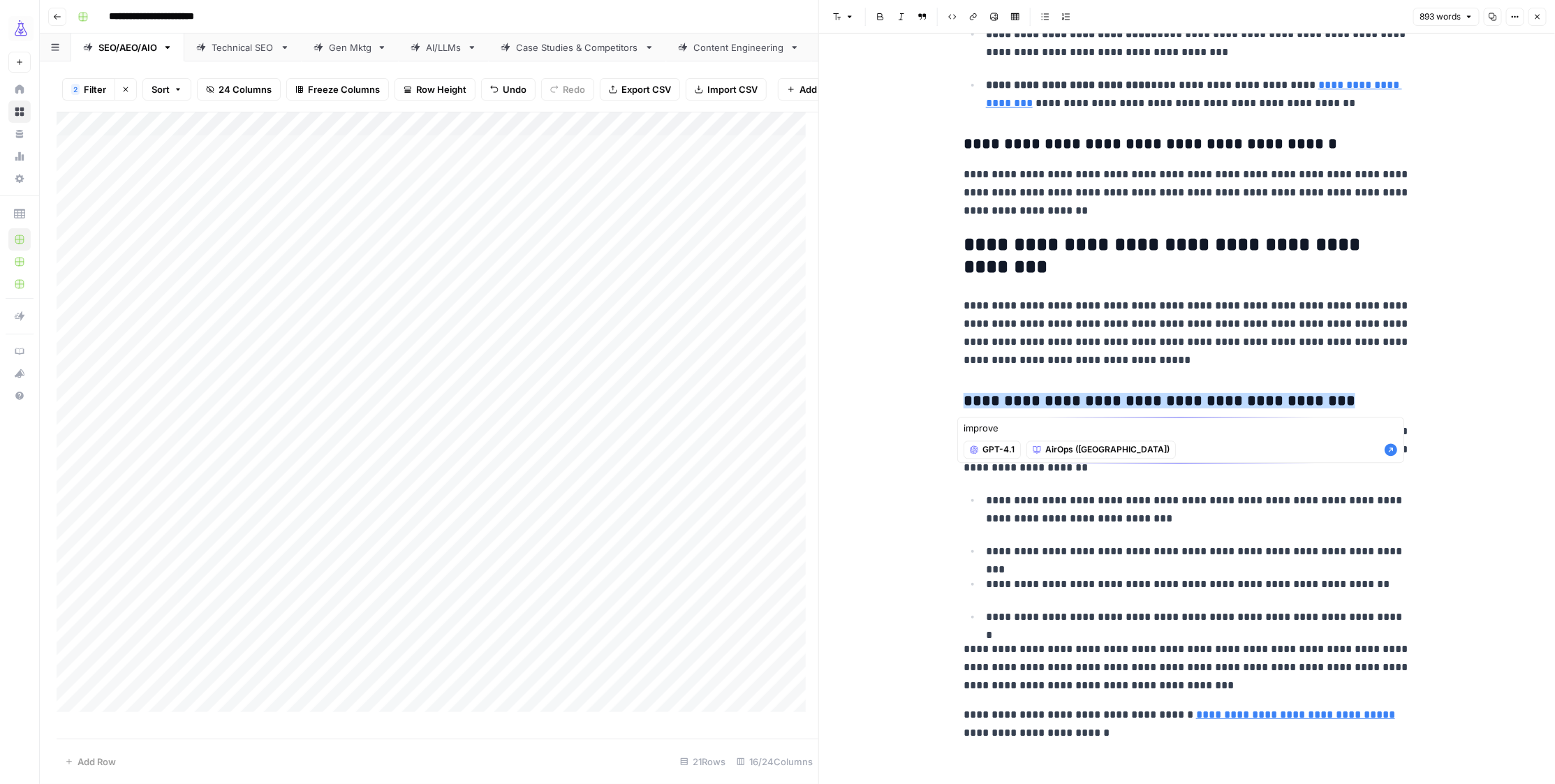 type on "improve" 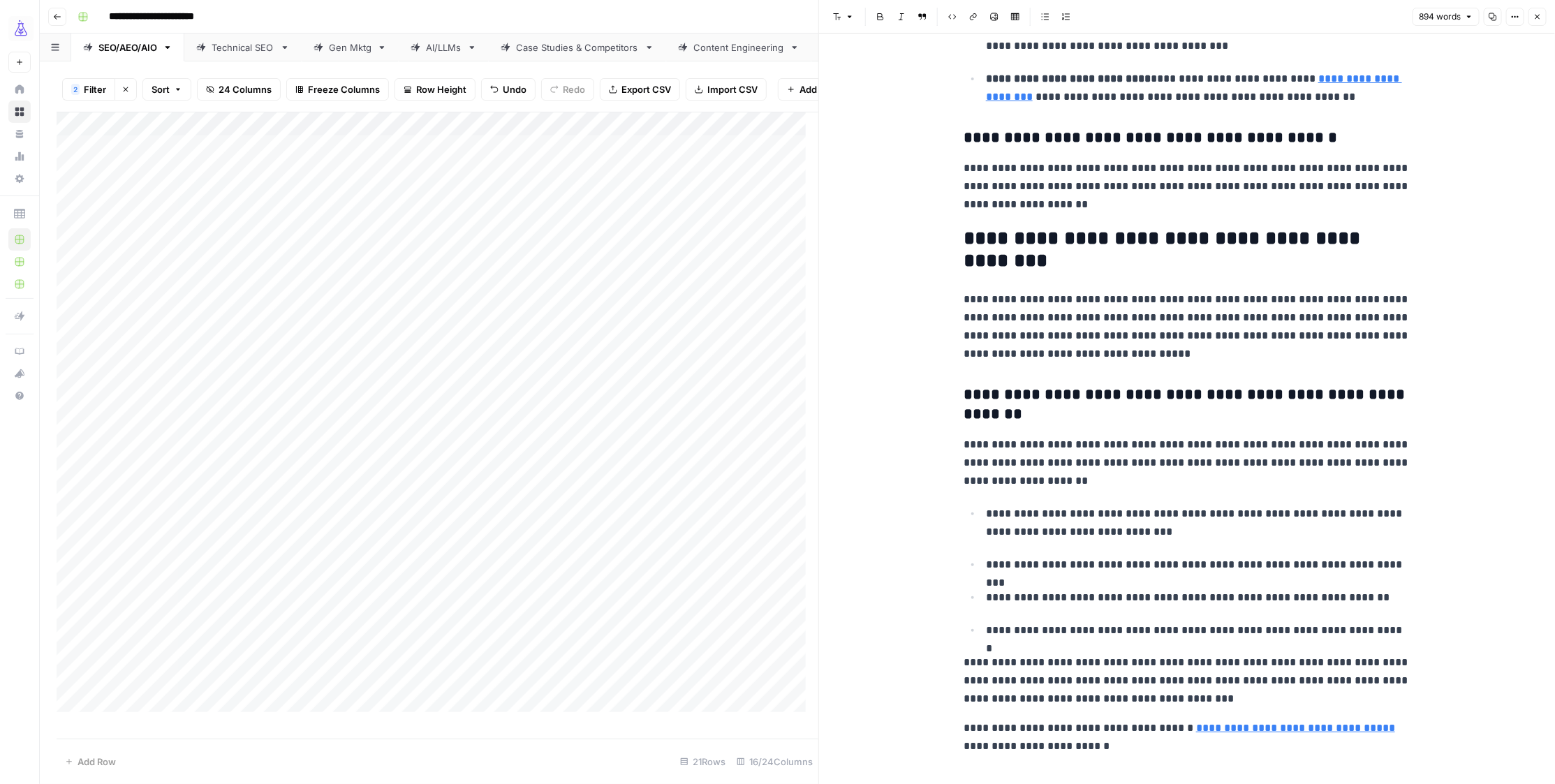 click on "**********" at bounding box center [1187, 405] 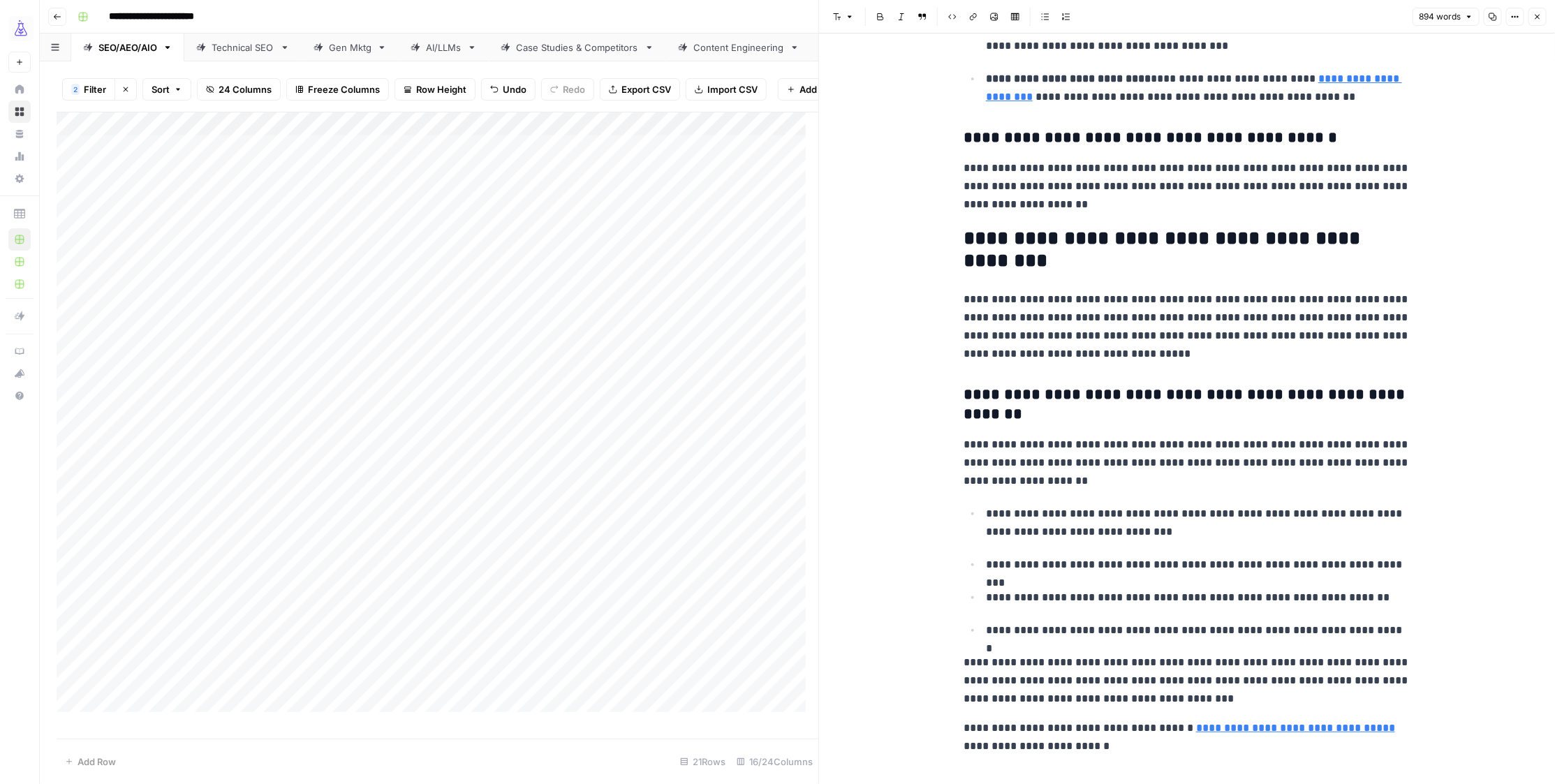 click on "**********" at bounding box center [1187, 405] 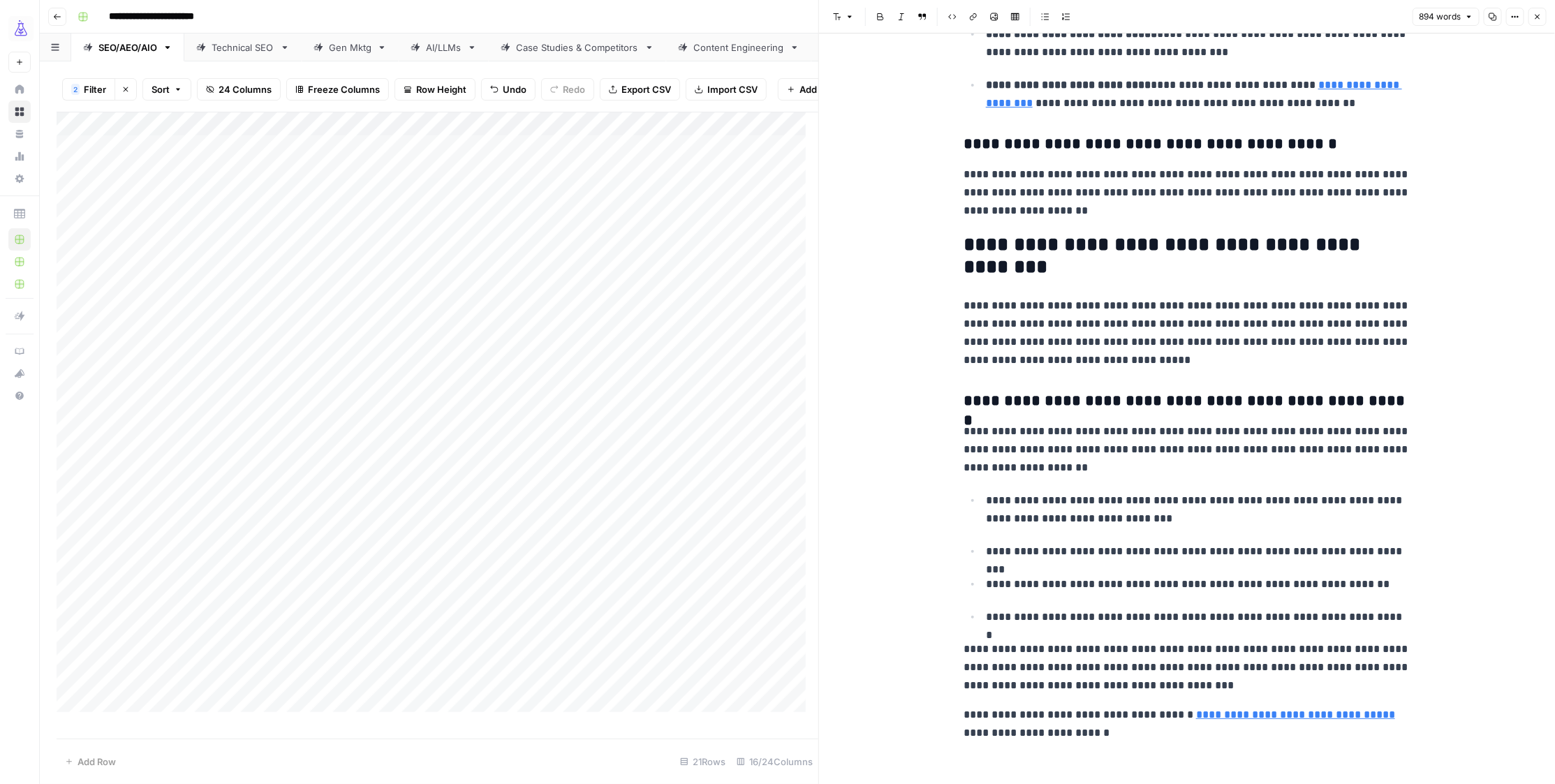click on "**********" at bounding box center [1187, 401] 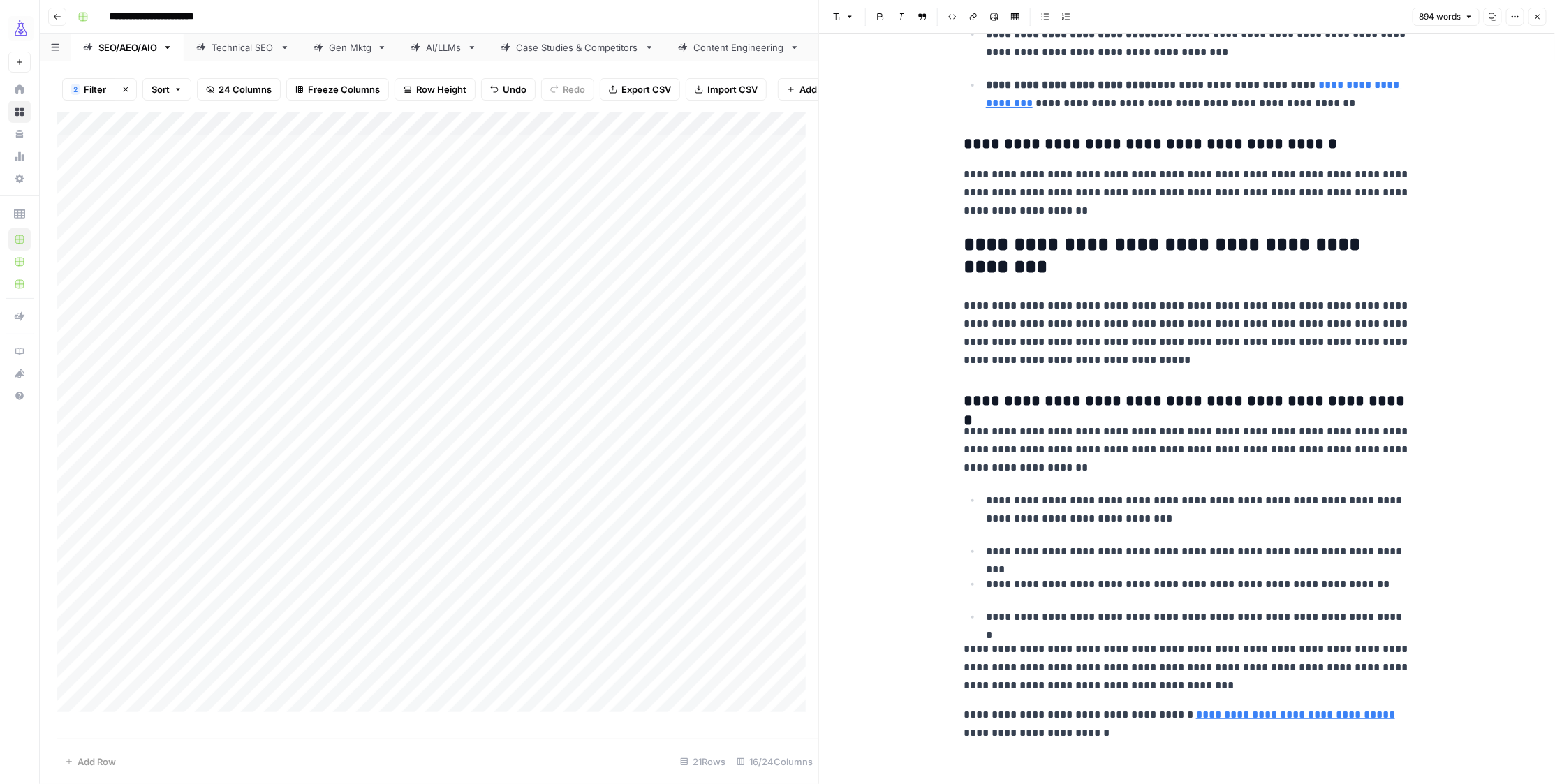 click on "**********" at bounding box center [1187, 401] 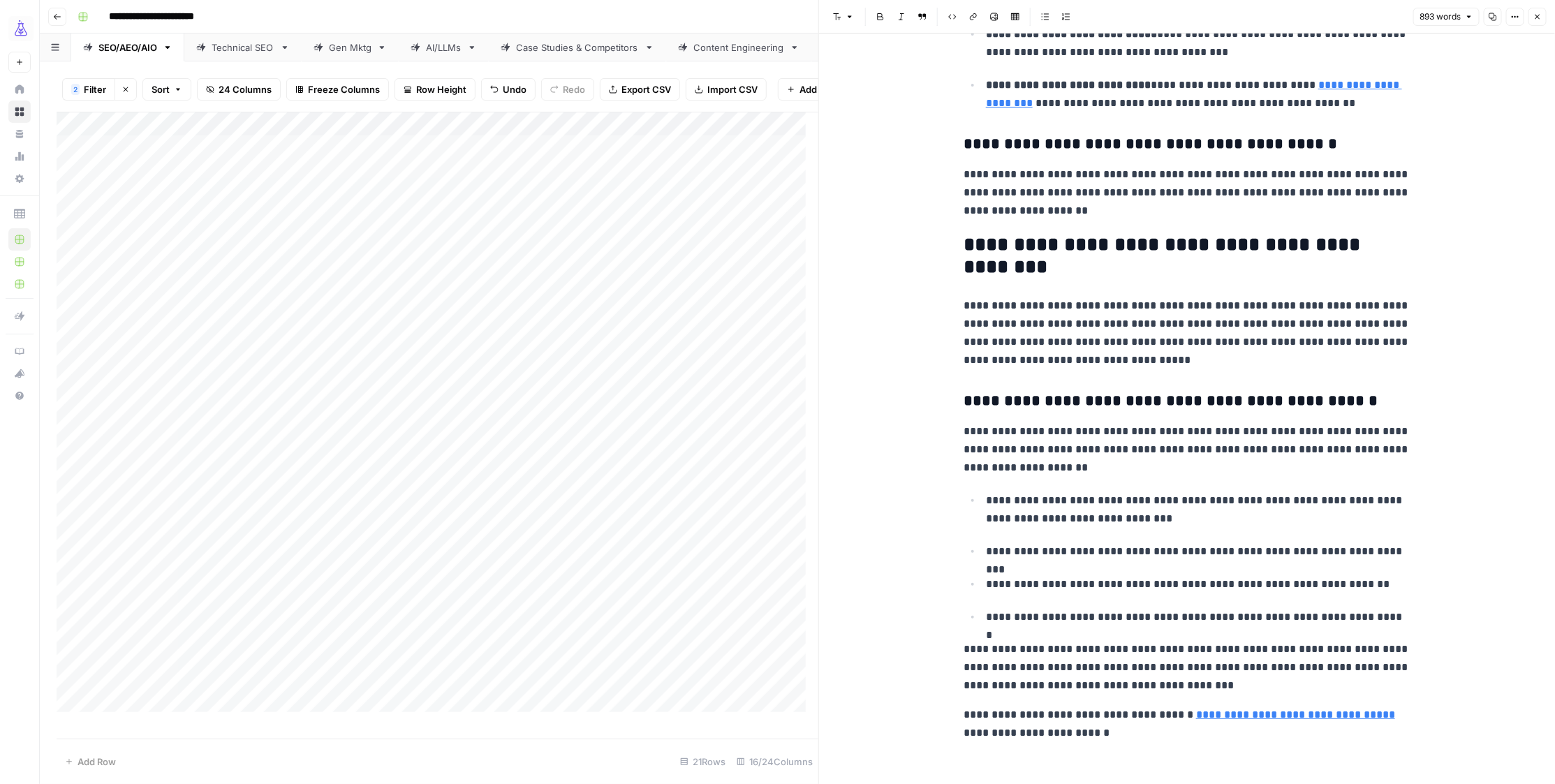 click on "**********" at bounding box center (1187, 401) 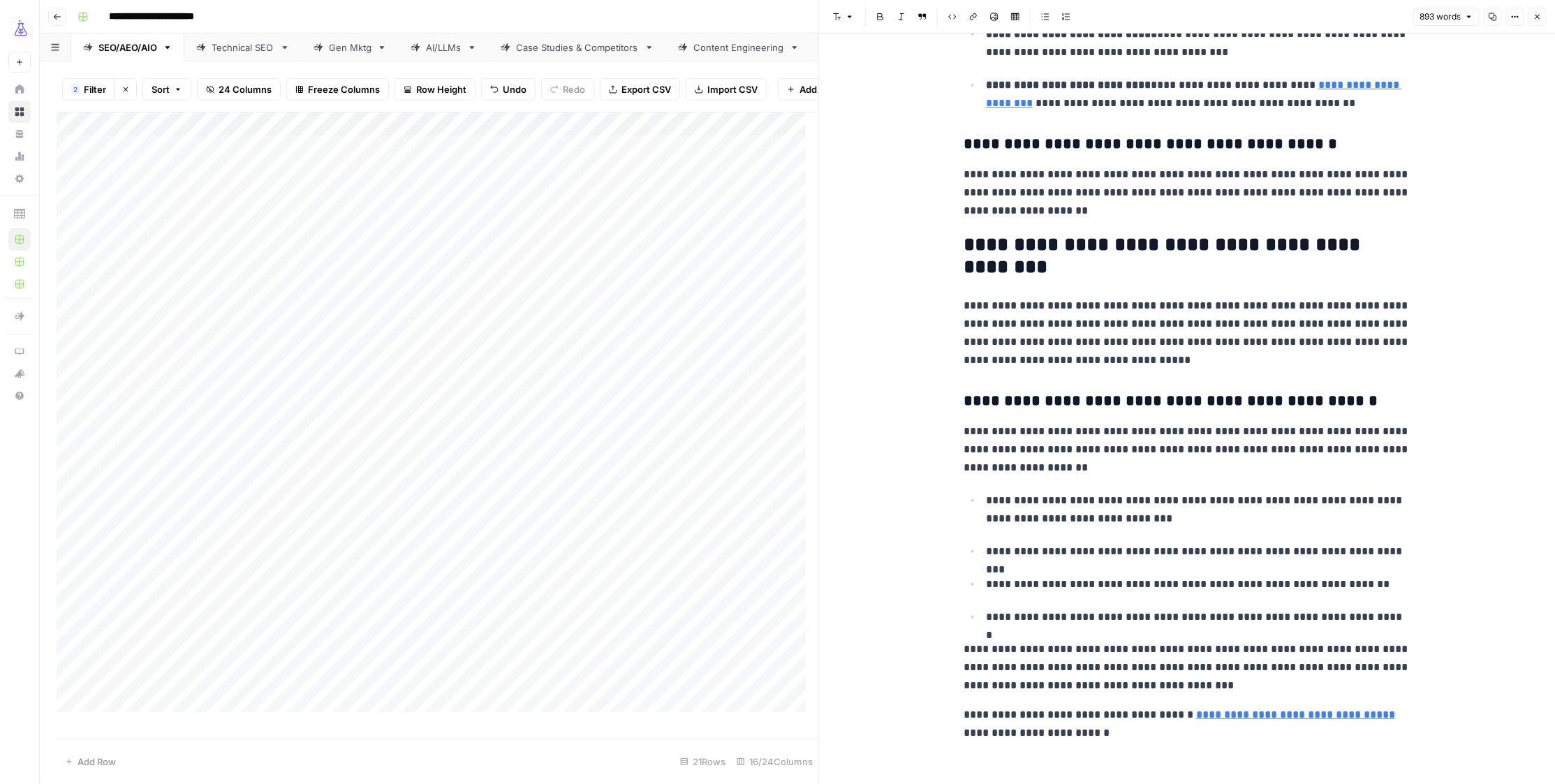 click on "**********" at bounding box center [1187, 401] 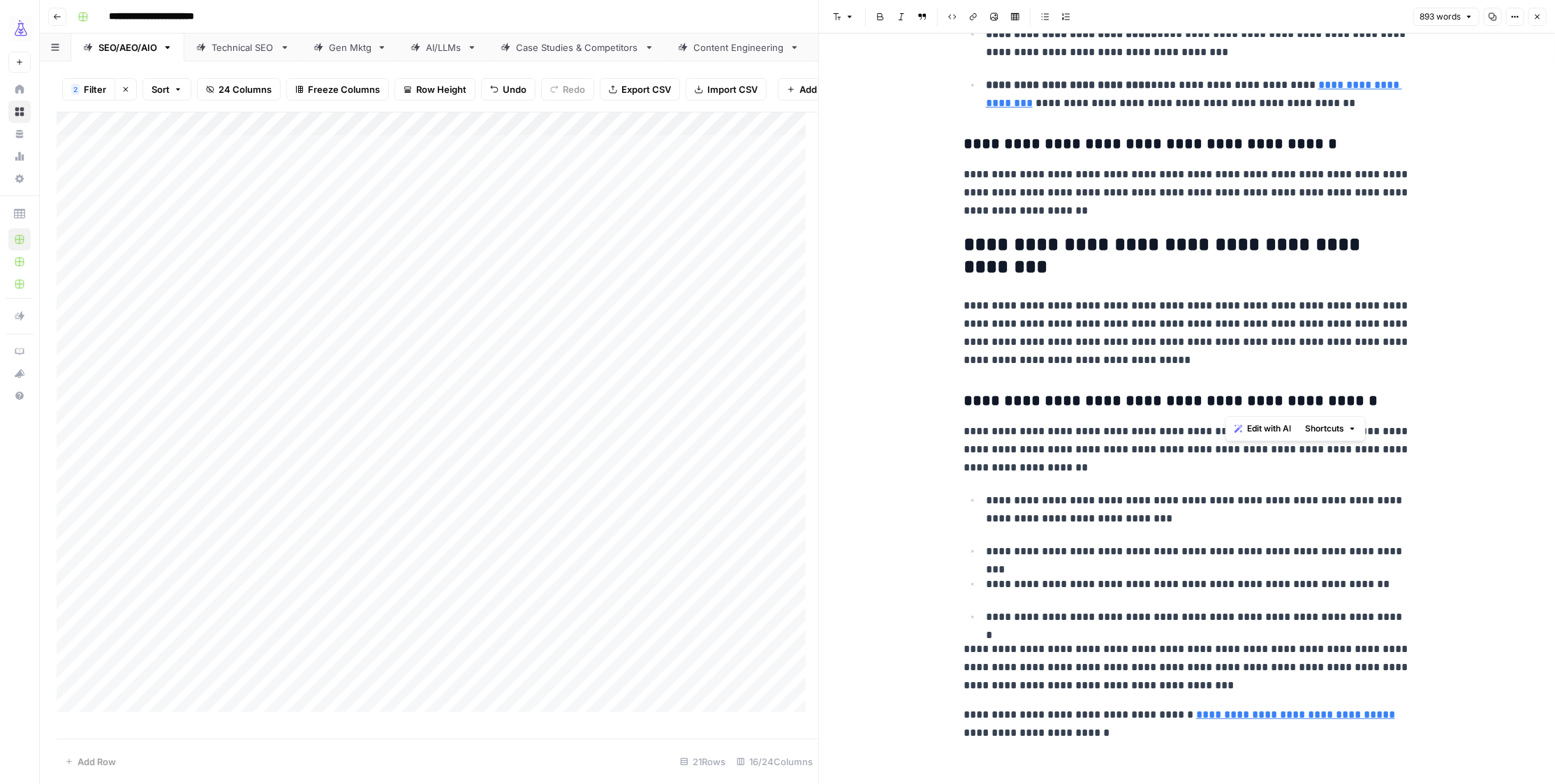 drag, startPoint x: 1317, startPoint y: 397, endPoint x: 1224, endPoint y: 401, distance: 93.08598 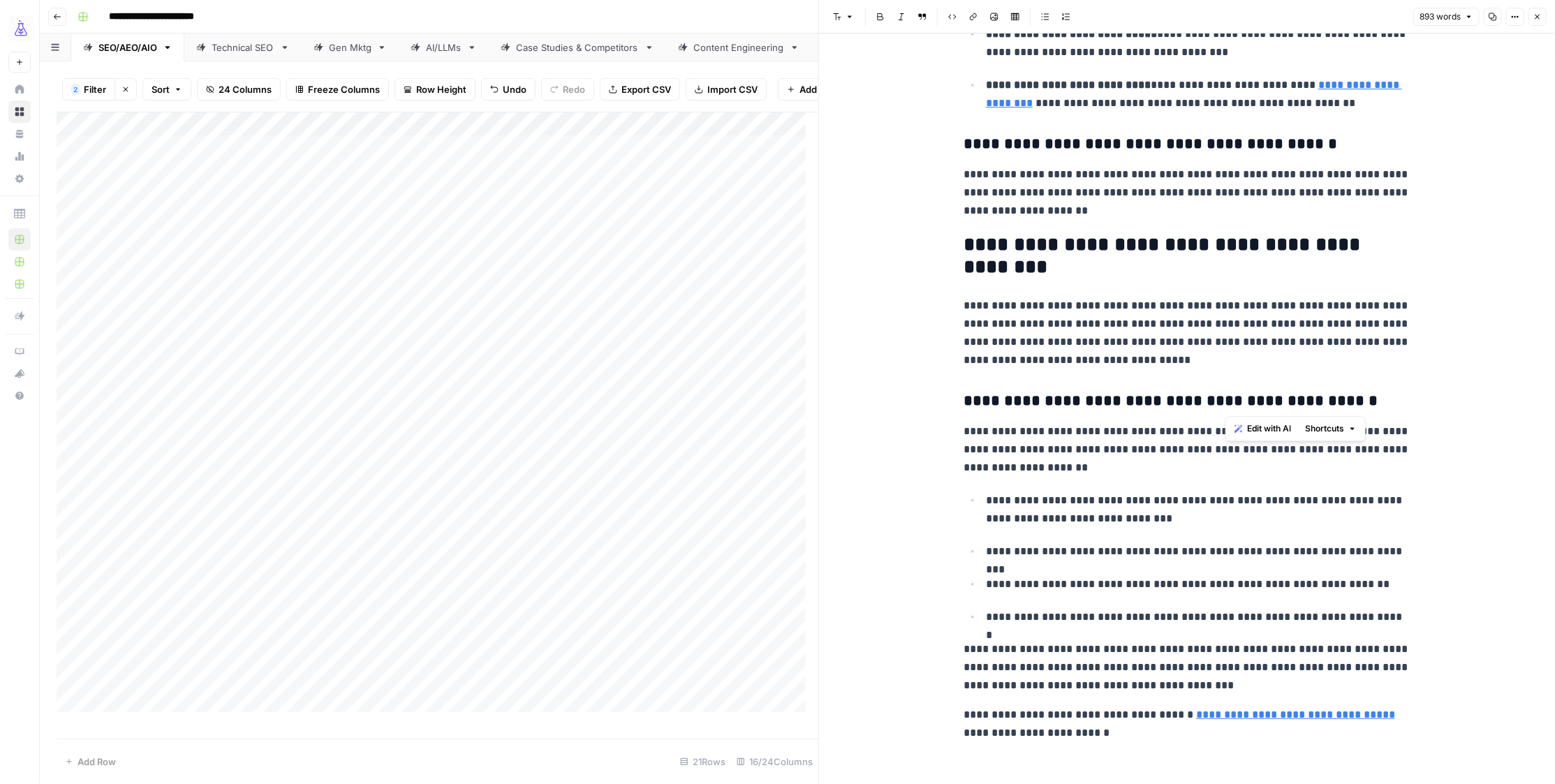 click on "**********" at bounding box center [1187, 401] 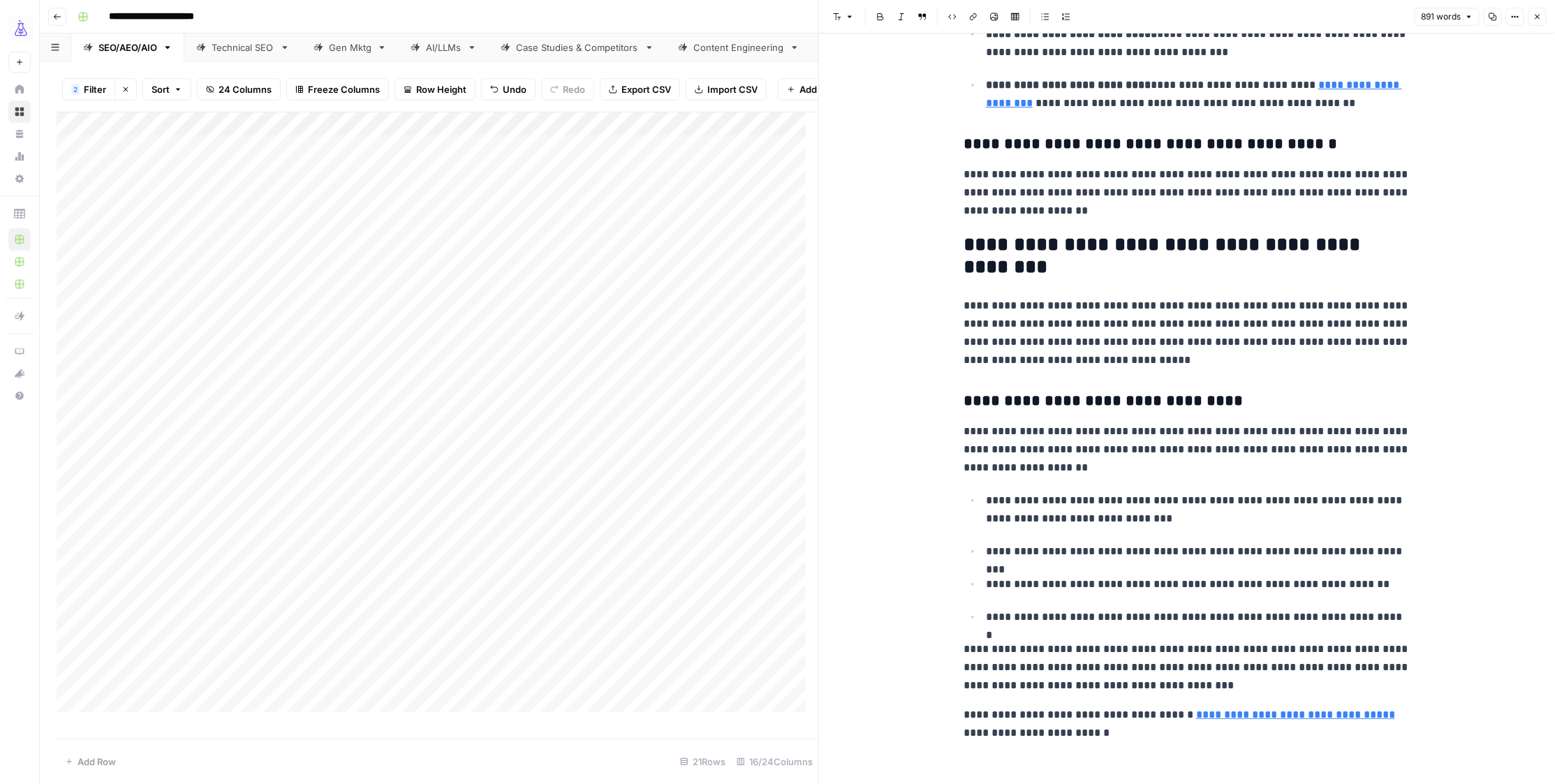 click on "**********" at bounding box center (1187, 401) 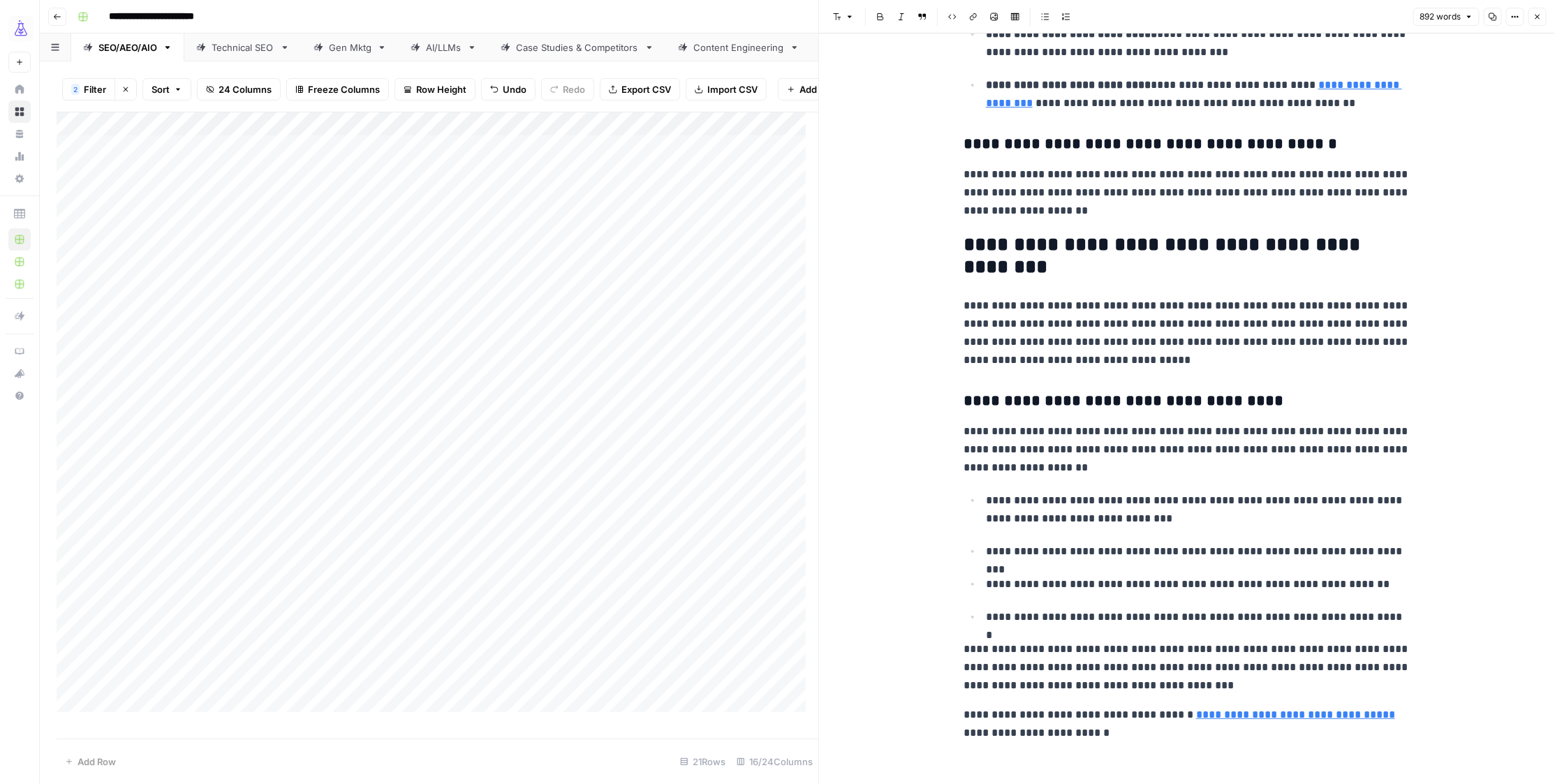 click on "**********" at bounding box center [1187, 401] 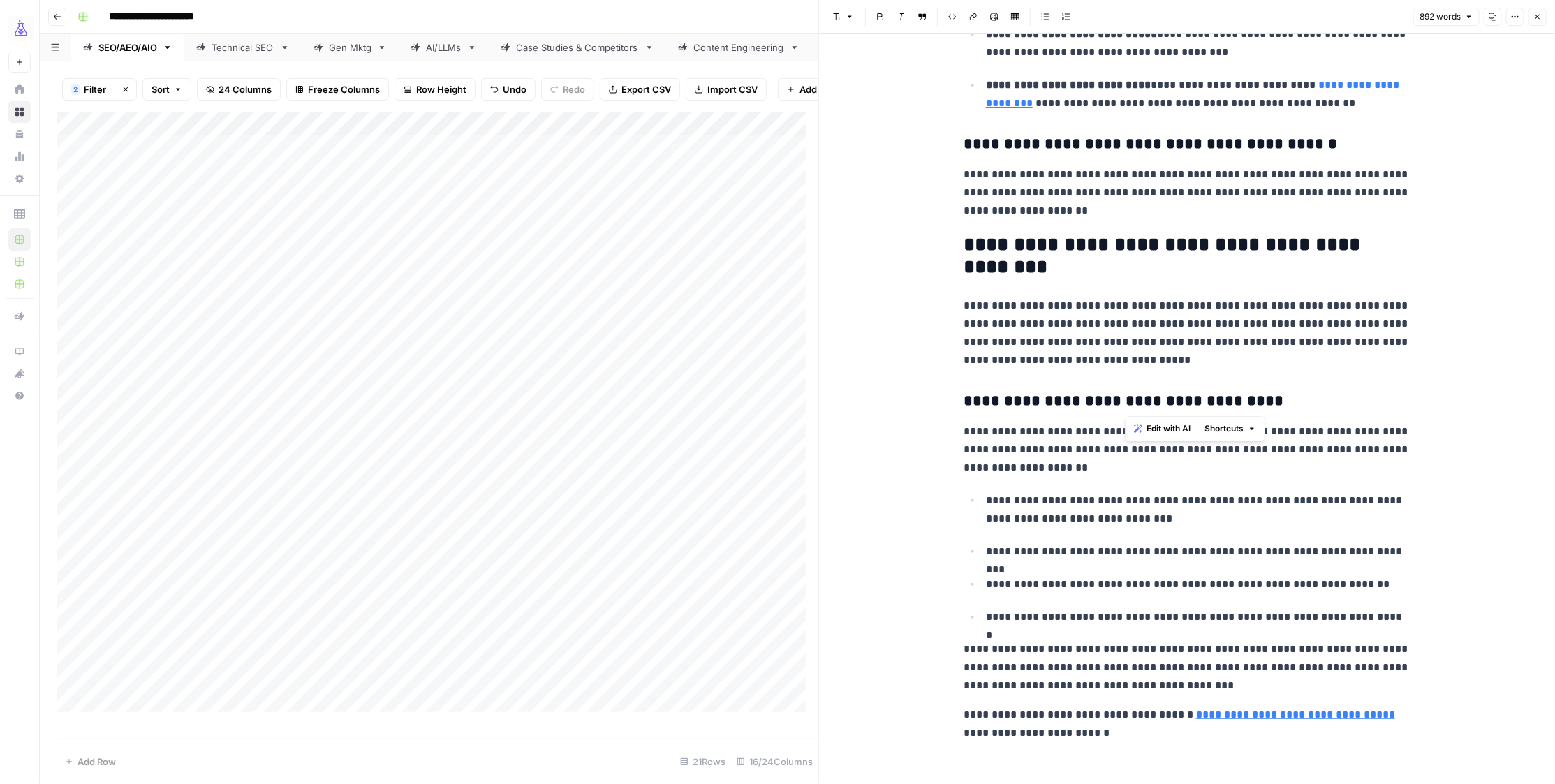 click on "**********" at bounding box center (1187, 401) 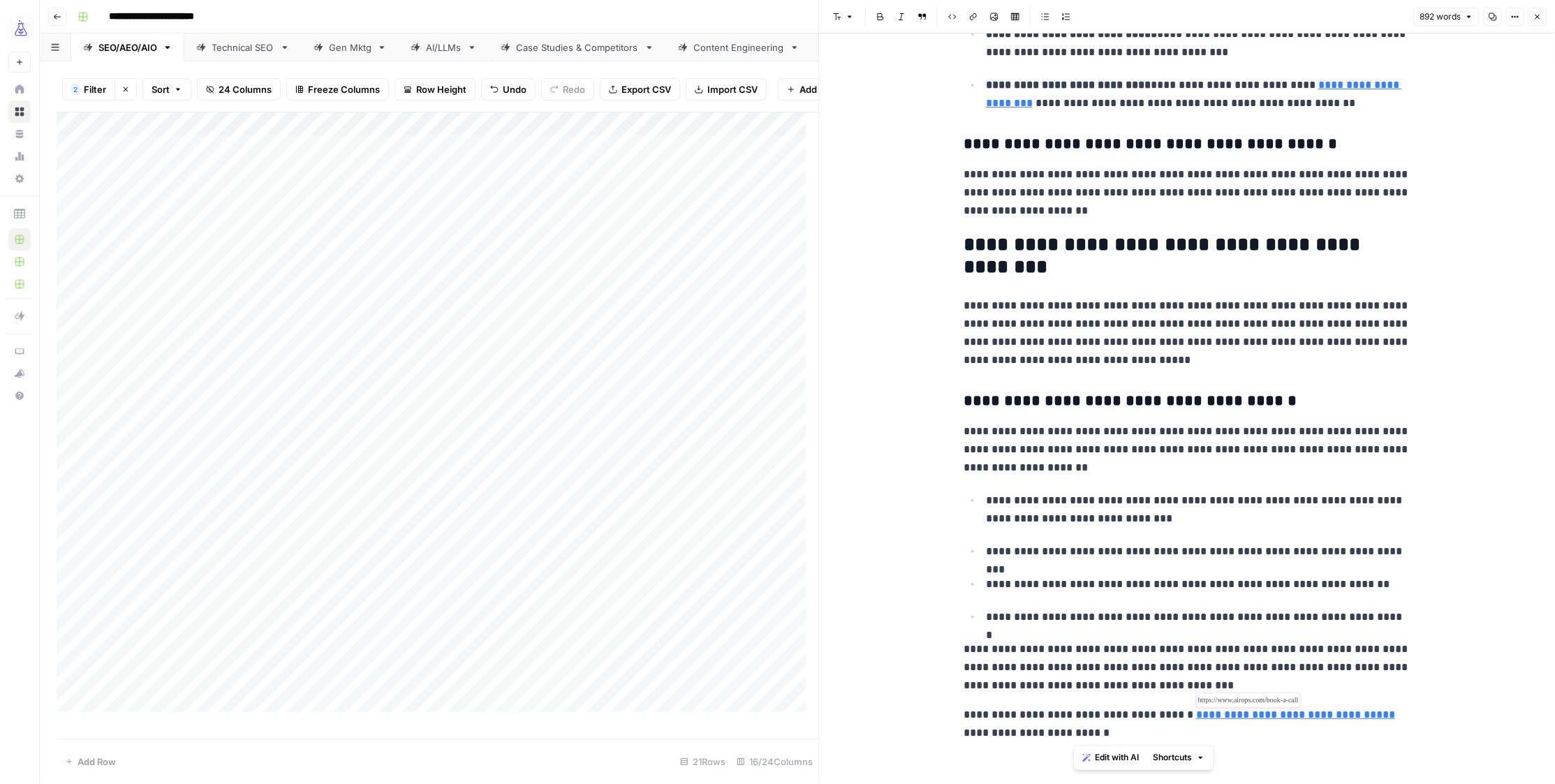 drag, startPoint x: 1110, startPoint y: 732, endPoint x: 1297, endPoint y: 719, distance: 187.45133 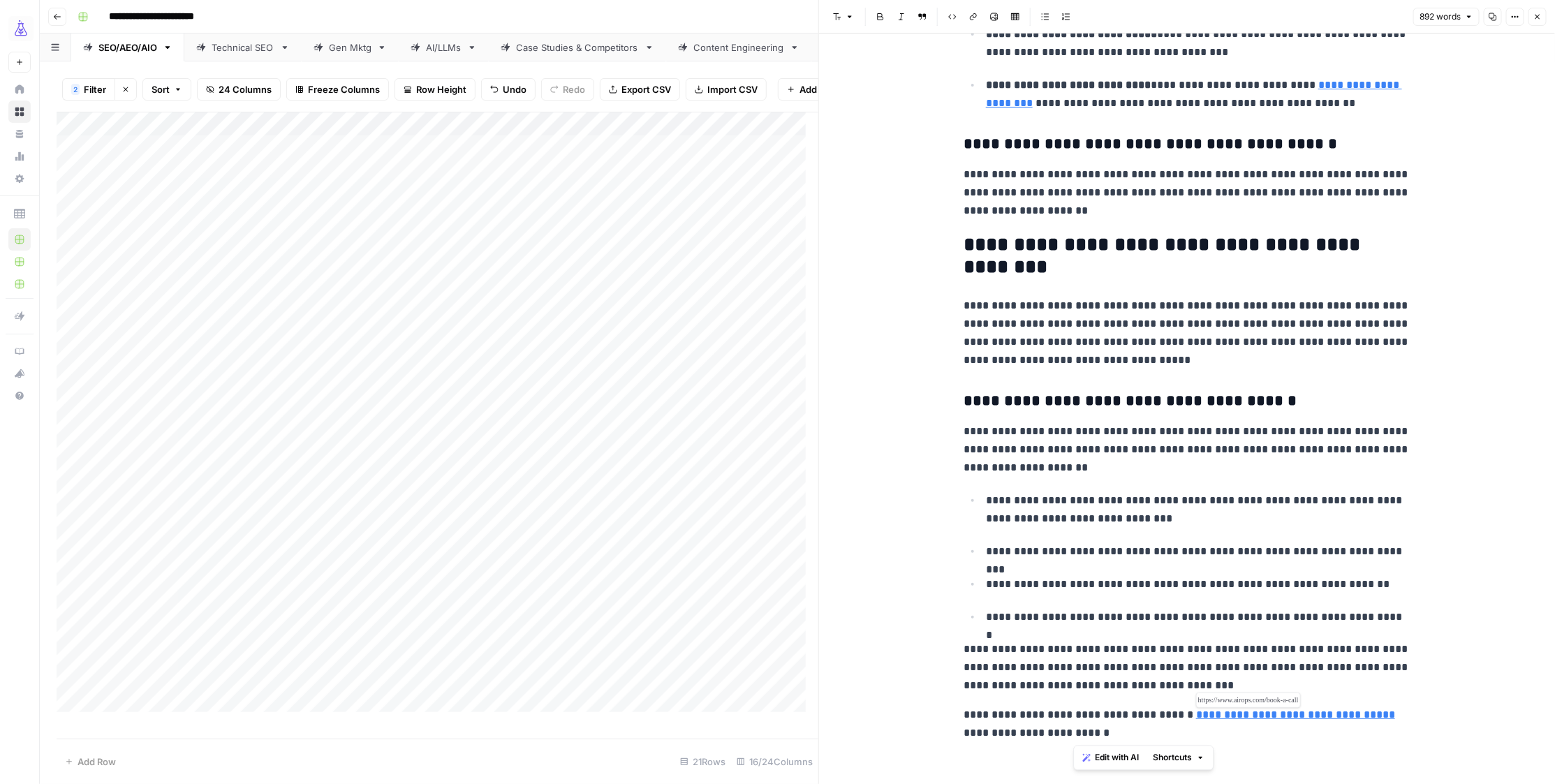 click on "**********" at bounding box center (1187, 724) 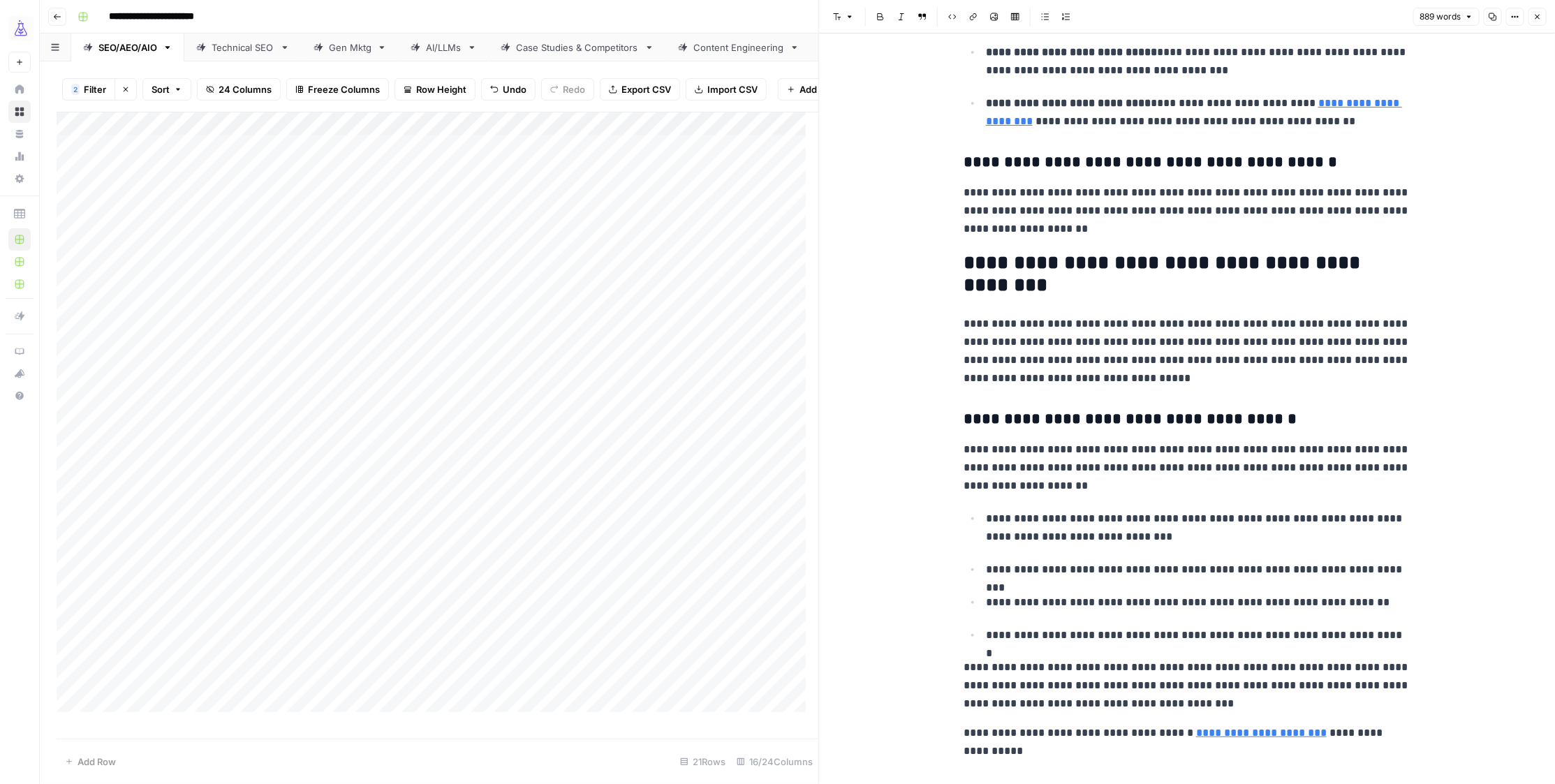 scroll, scrollTop: 2668, scrollLeft: 0, axis: vertical 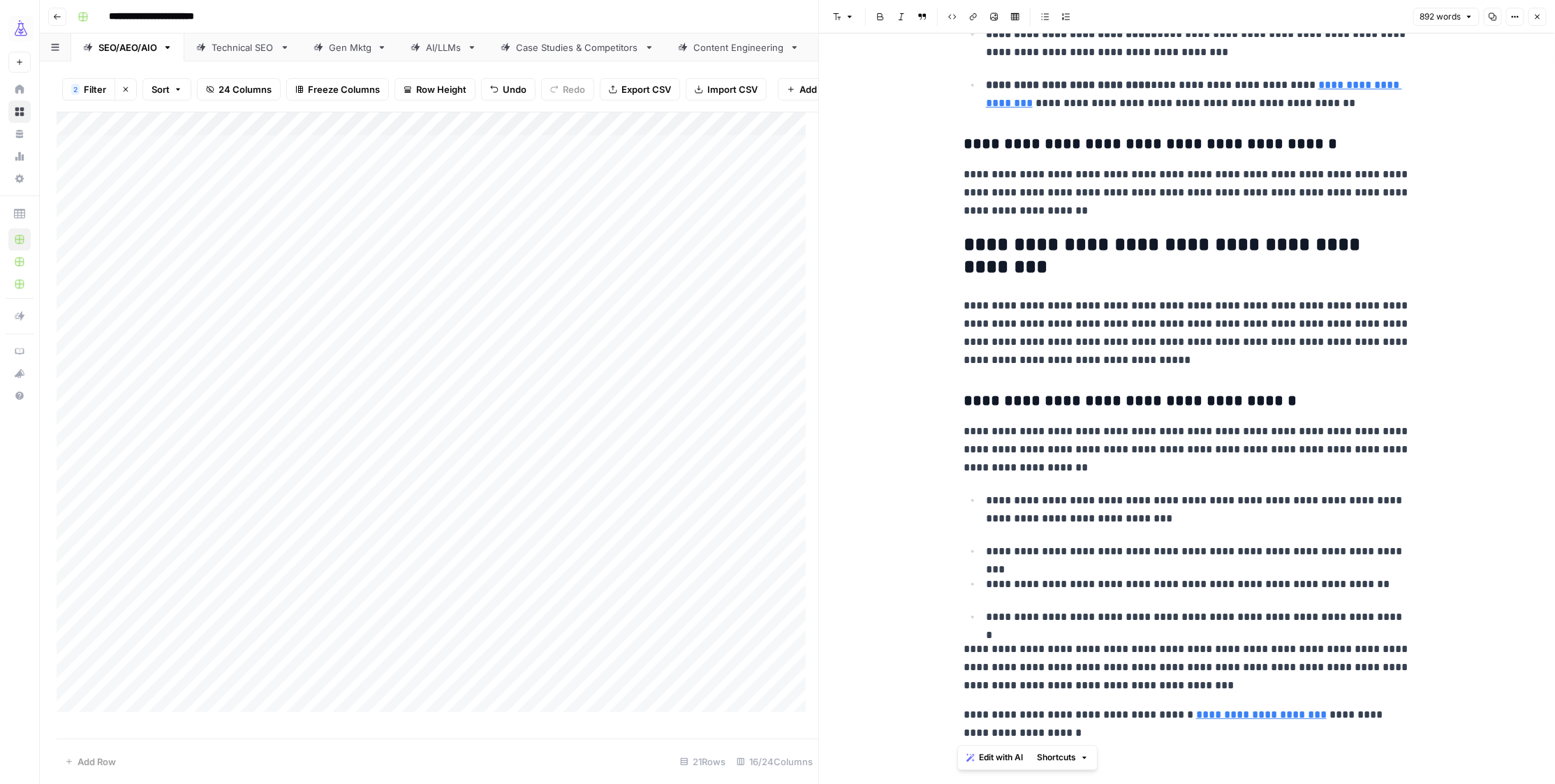 drag, startPoint x: 1123, startPoint y: 738, endPoint x: 922, endPoint y: 722, distance: 201.63581 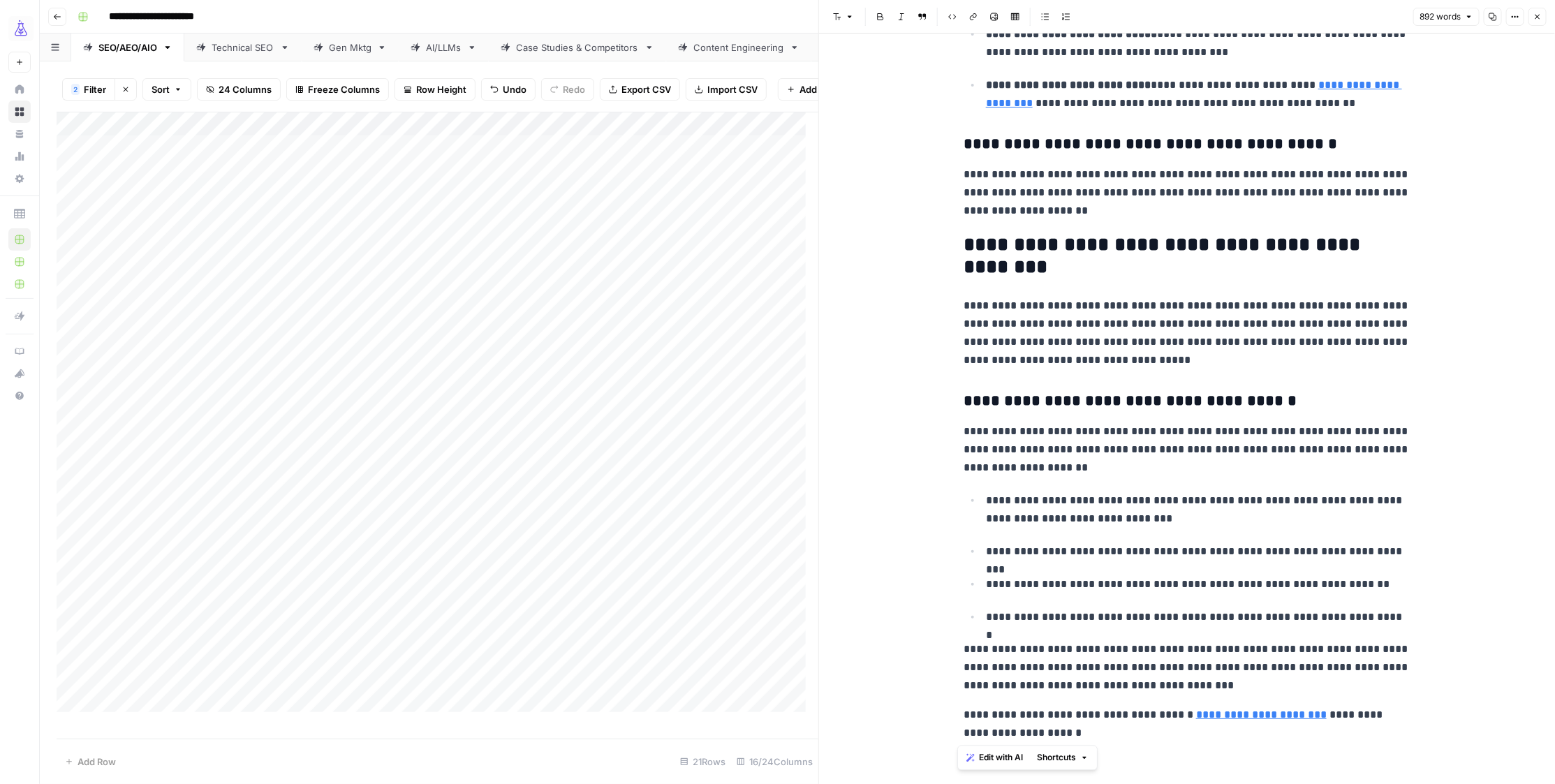 click on "**********" at bounding box center (1187, -922) 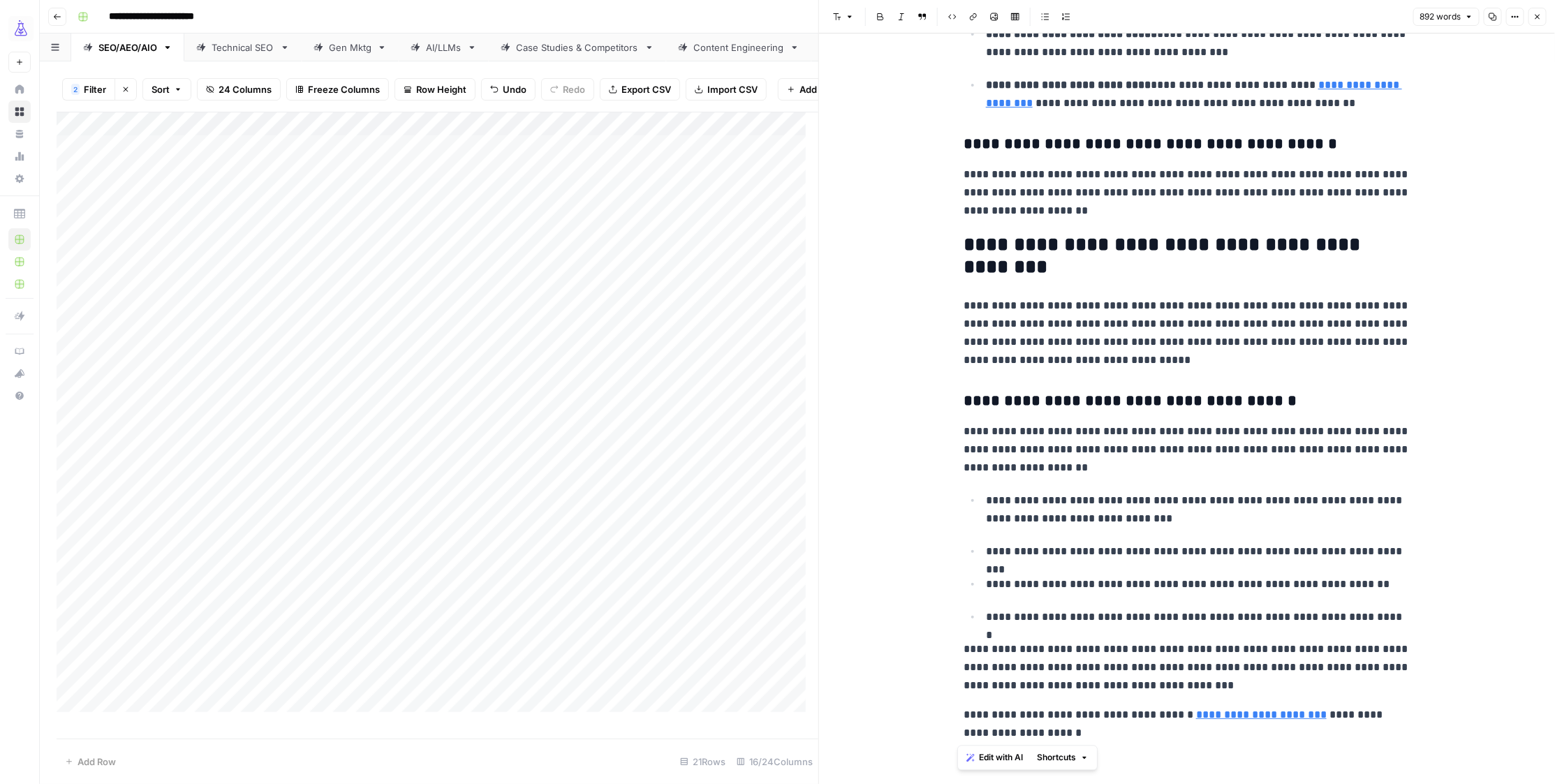 click on "**********" at bounding box center (1187, 724) 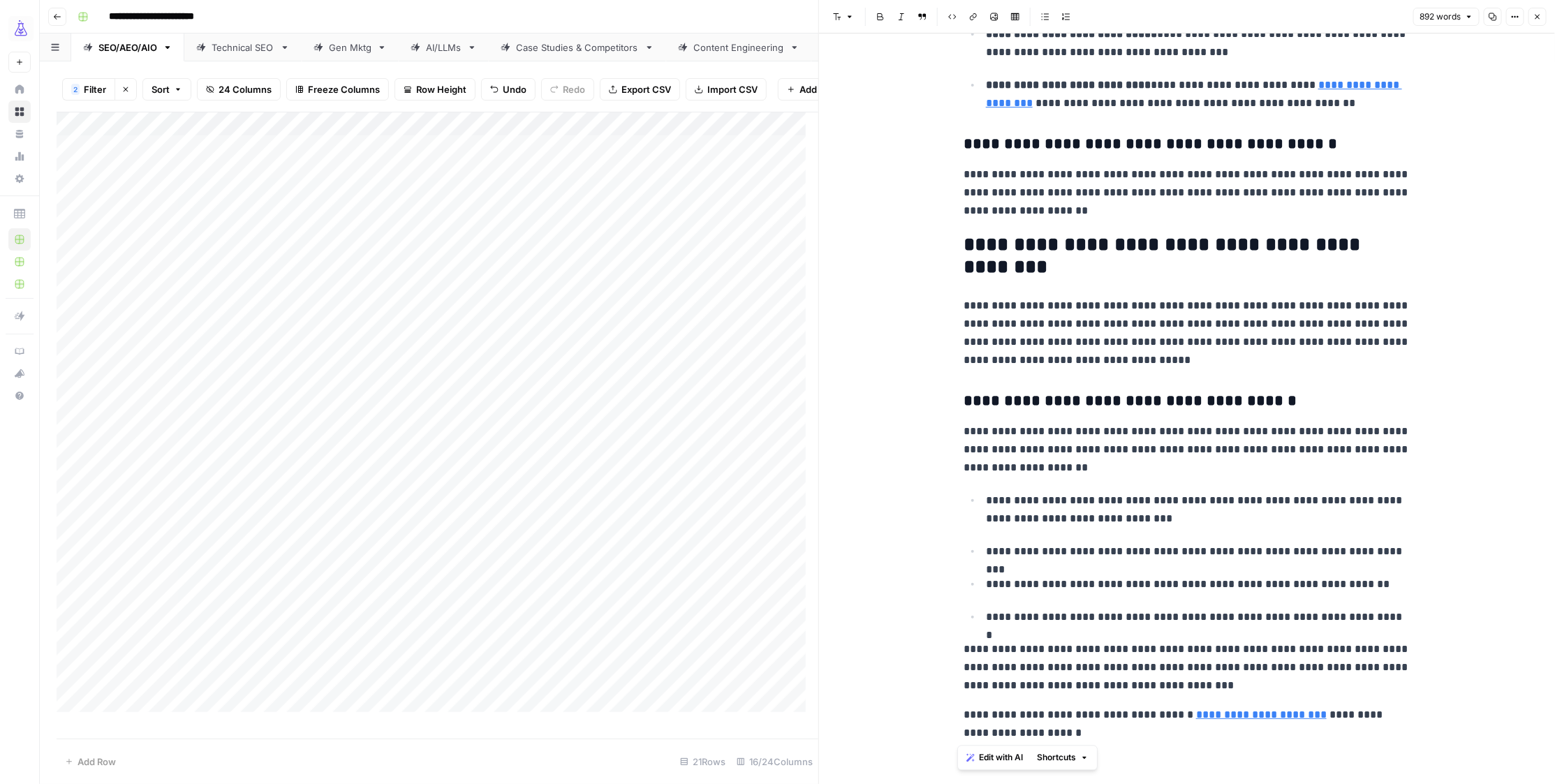 drag, startPoint x: 1055, startPoint y: 731, endPoint x: 956, endPoint y: 731, distance: 99 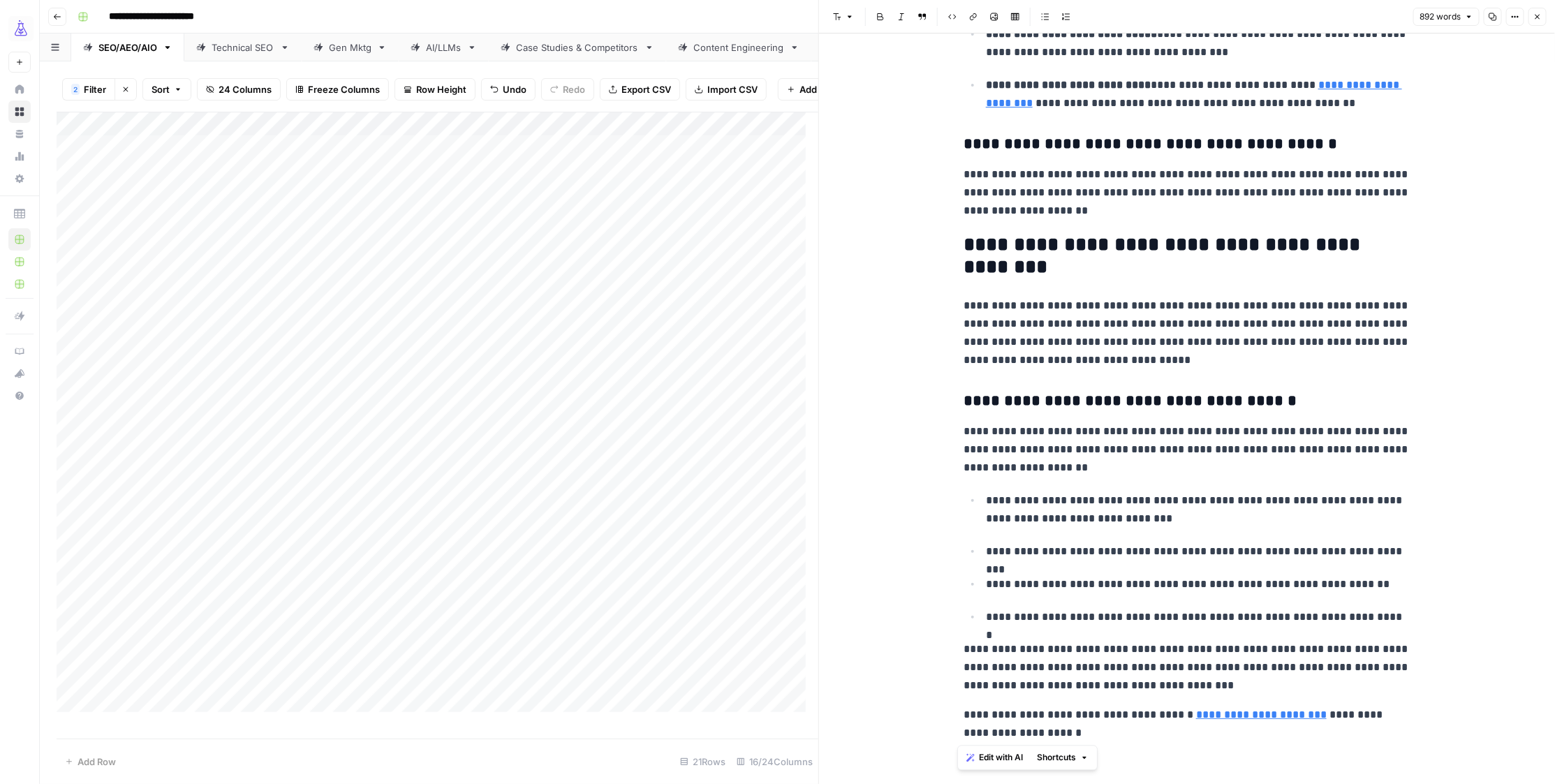 click on "**********" at bounding box center [1187, -911] 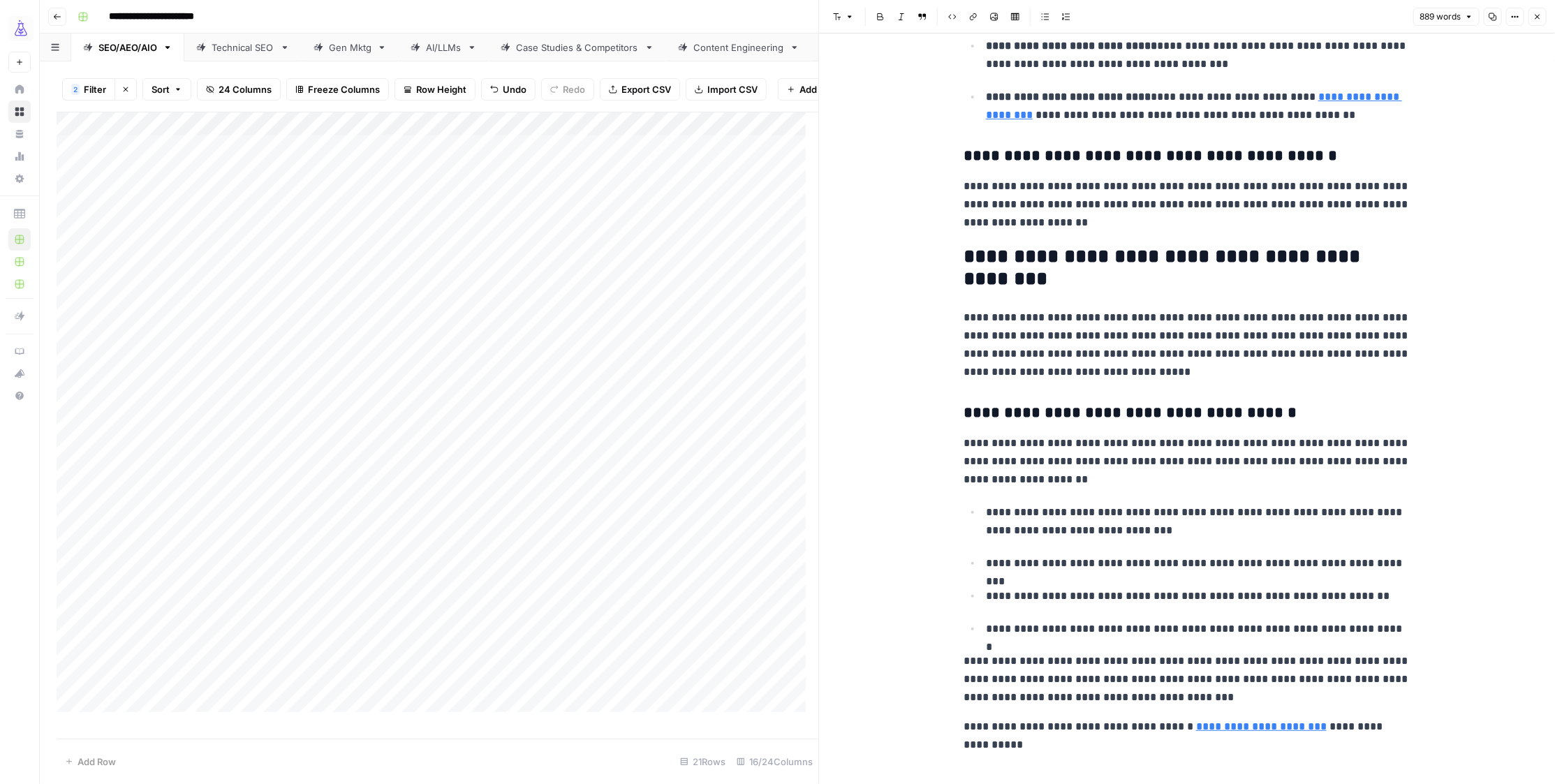 scroll, scrollTop: 2668, scrollLeft: 0, axis: vertical 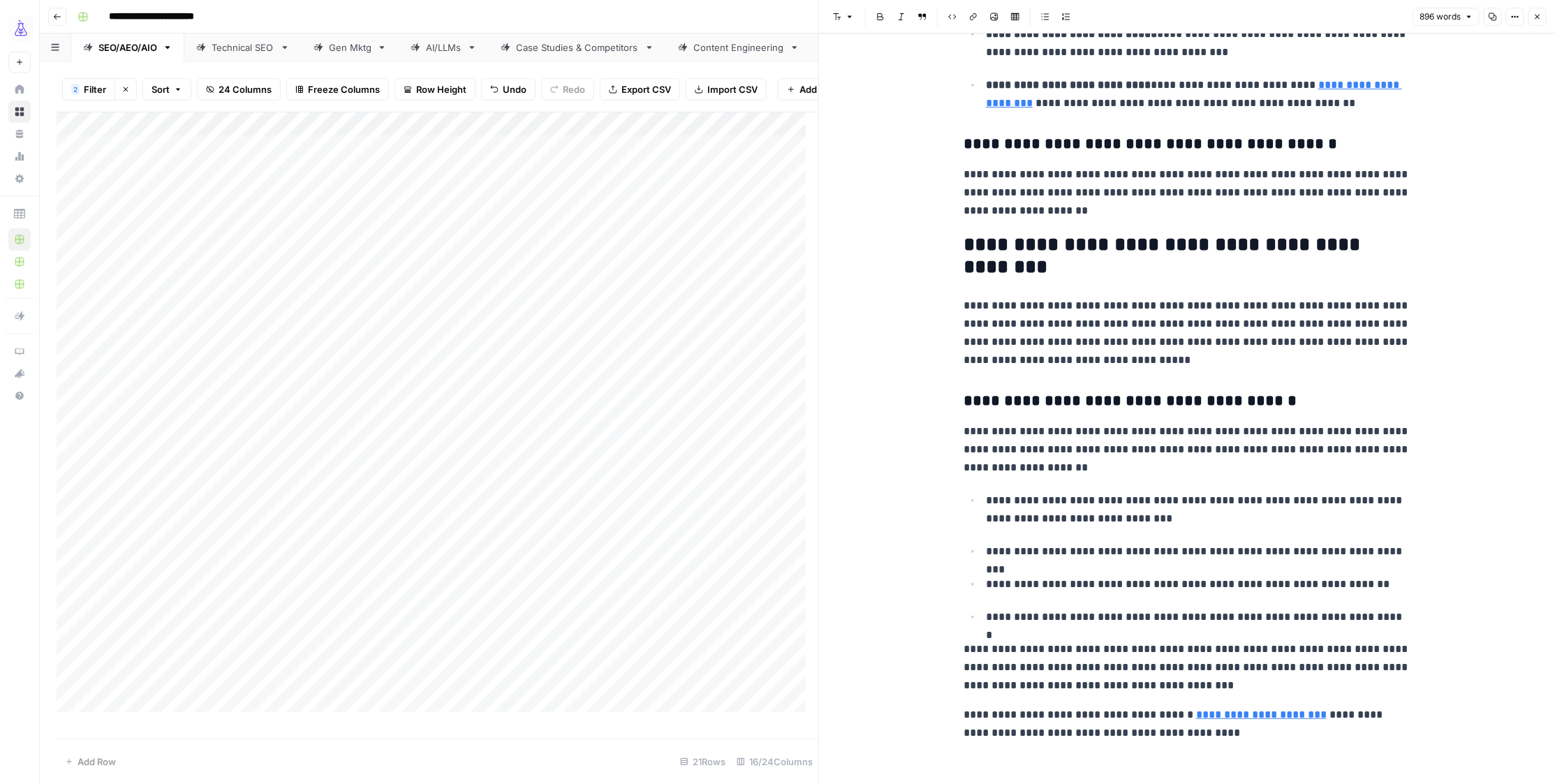 click on "**********" at bounding box center (1187, 724) 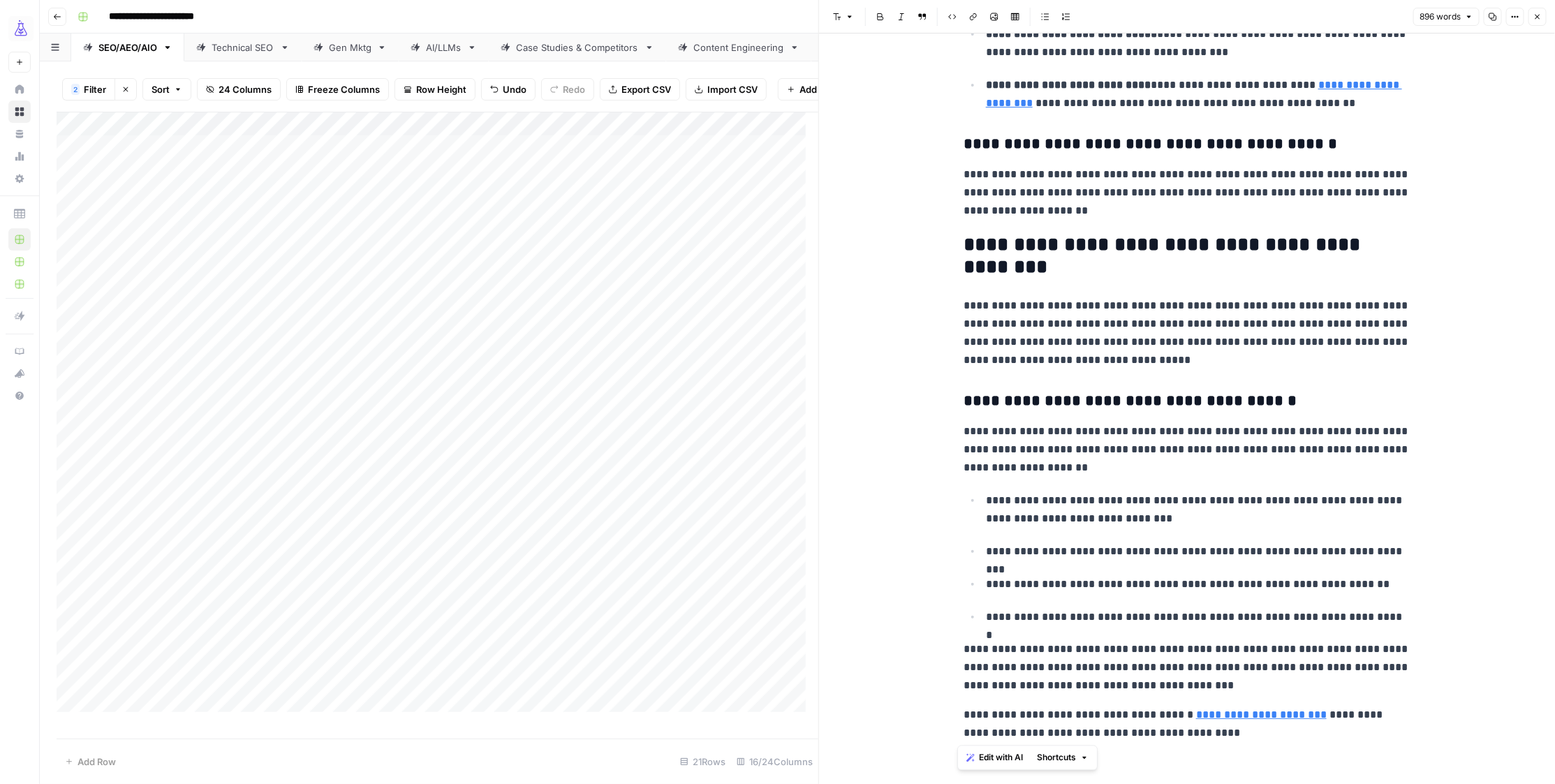 click on "**********" at bounding box center [1187, 724] 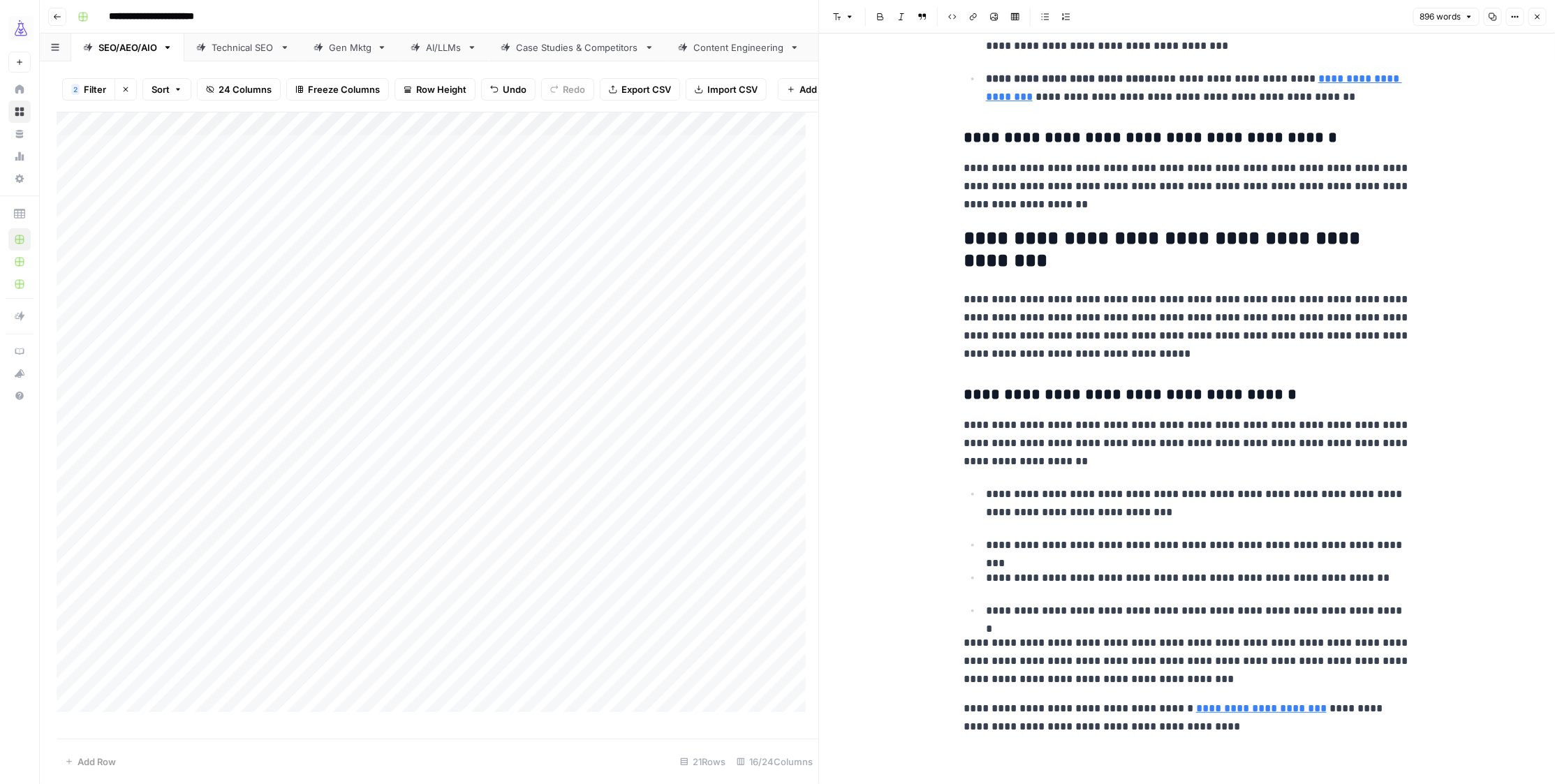 scroll, scrollTop: 2679, scrollLeft: 0, axis: vertical 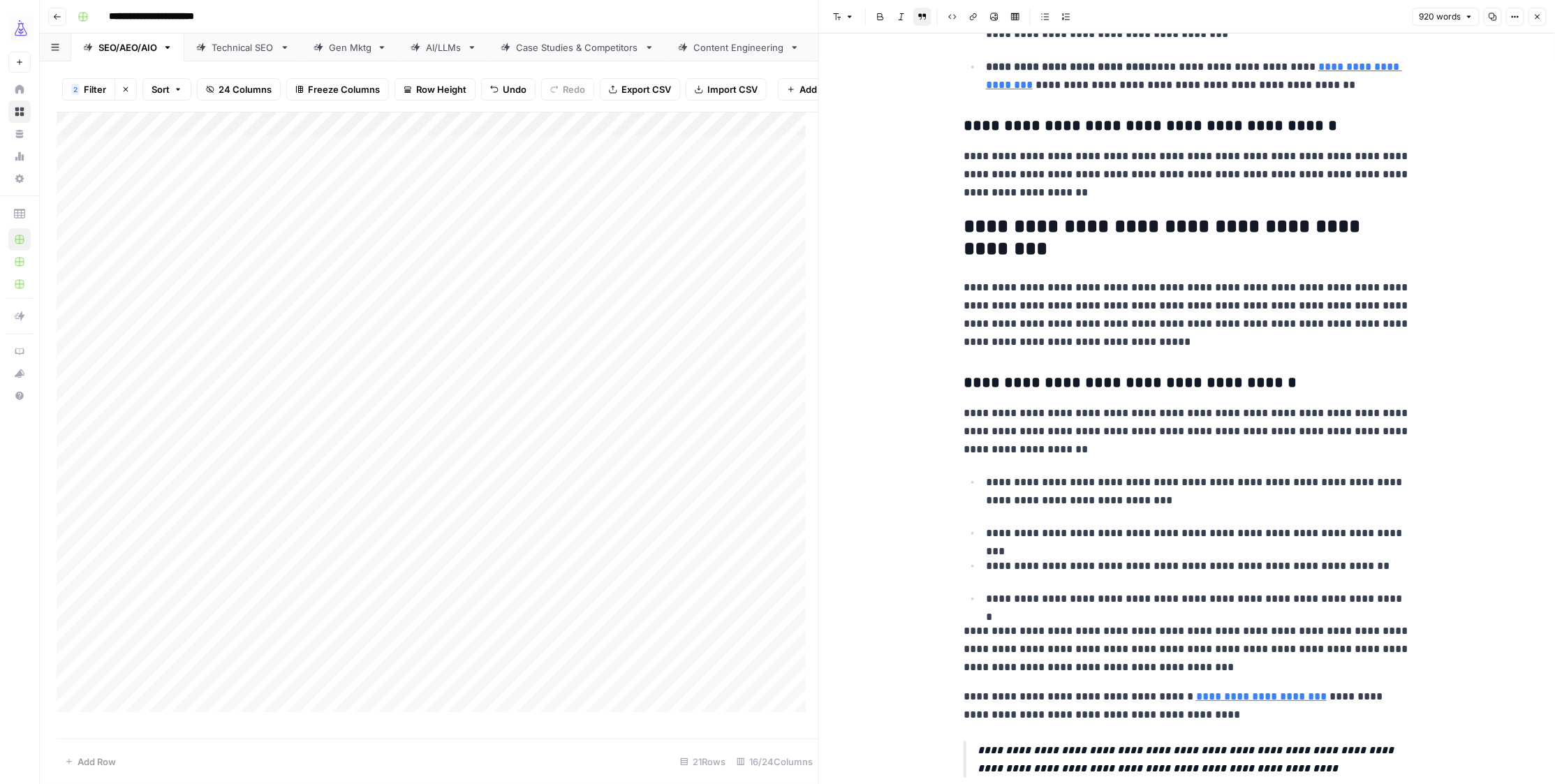 click on "**********" at bounding box center (1194, 760) 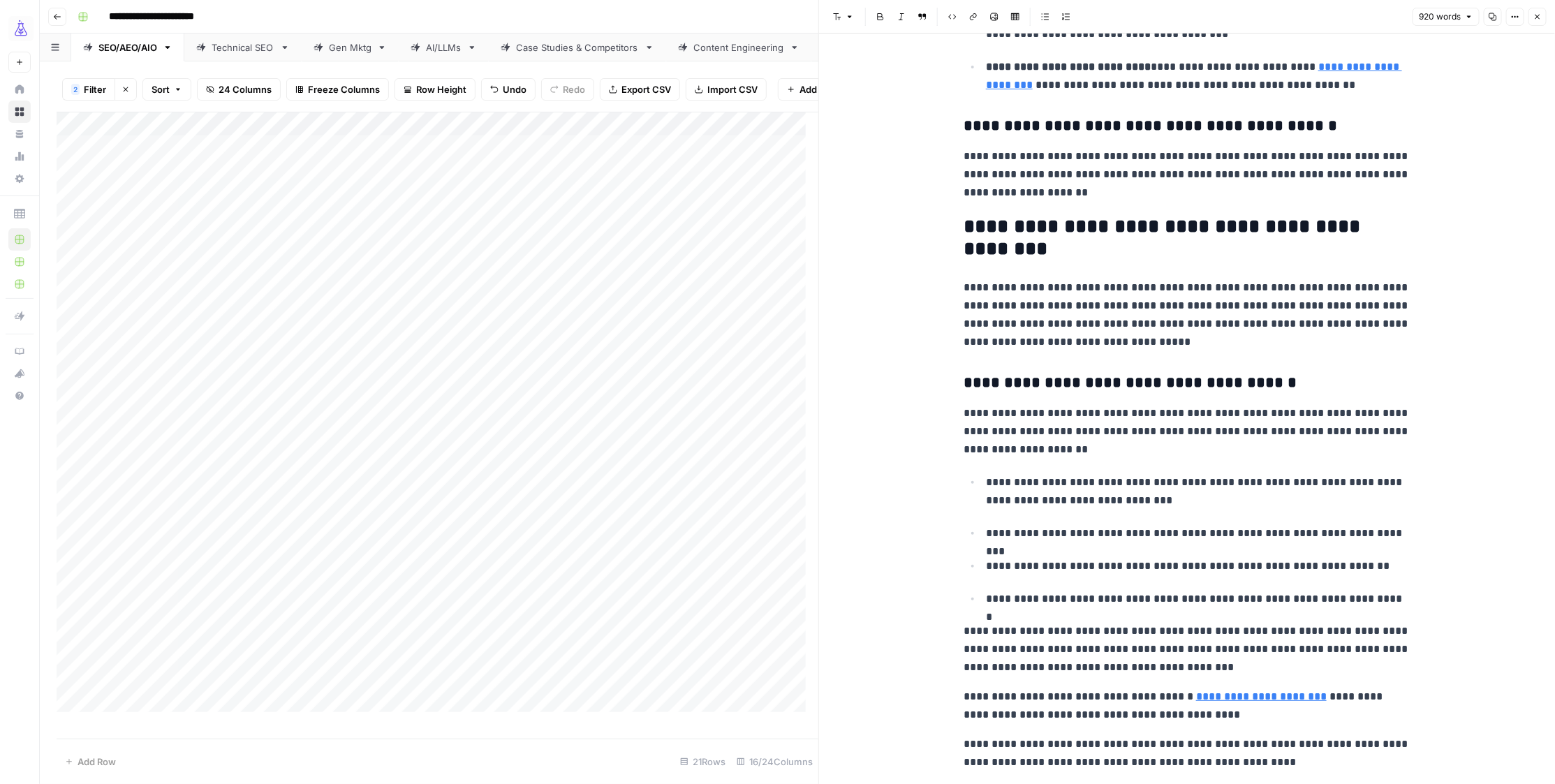click on "**********" at bounding box center (1187, 753) 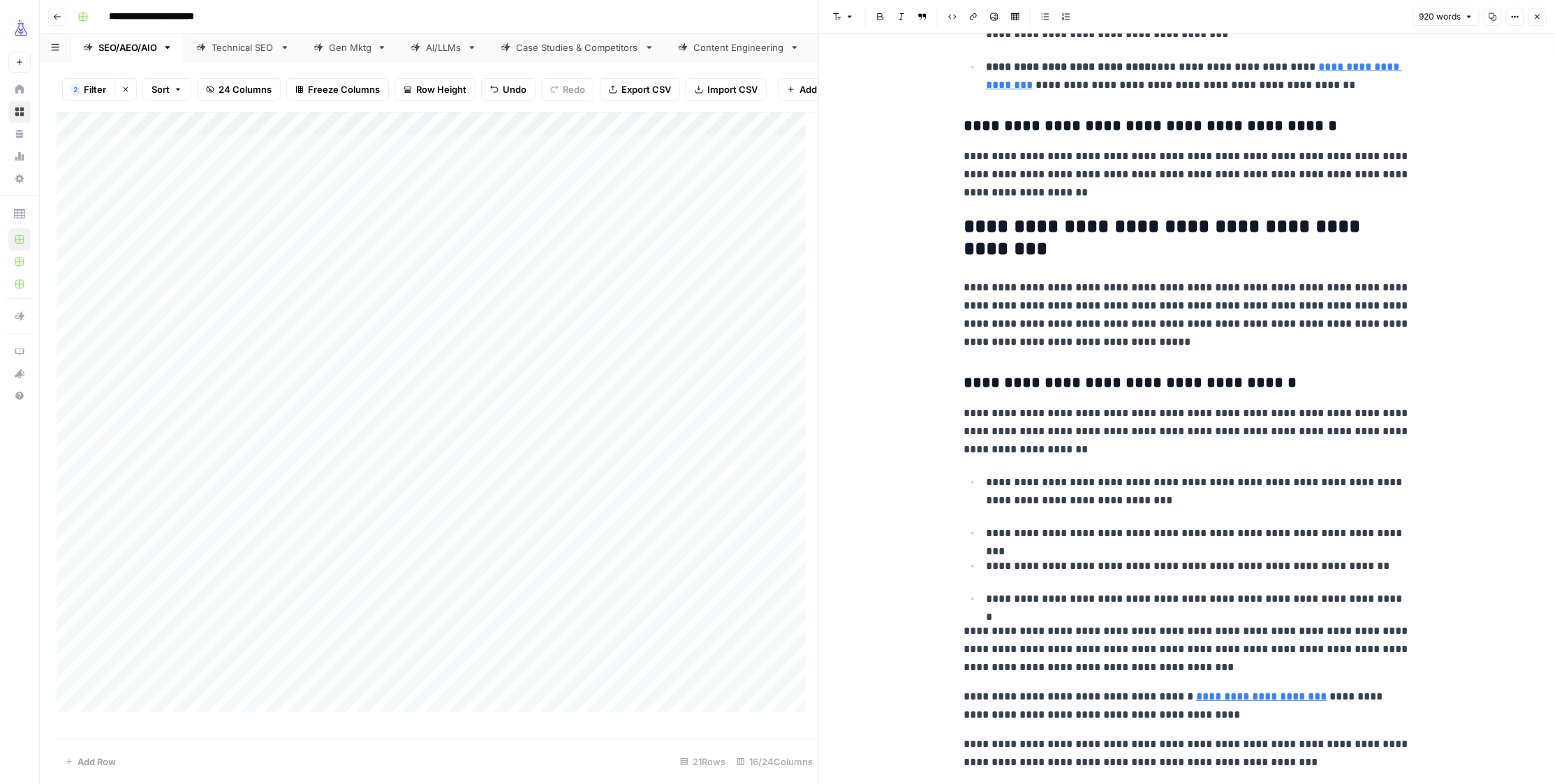 click on "**********" at bounding box center [1187, 753] 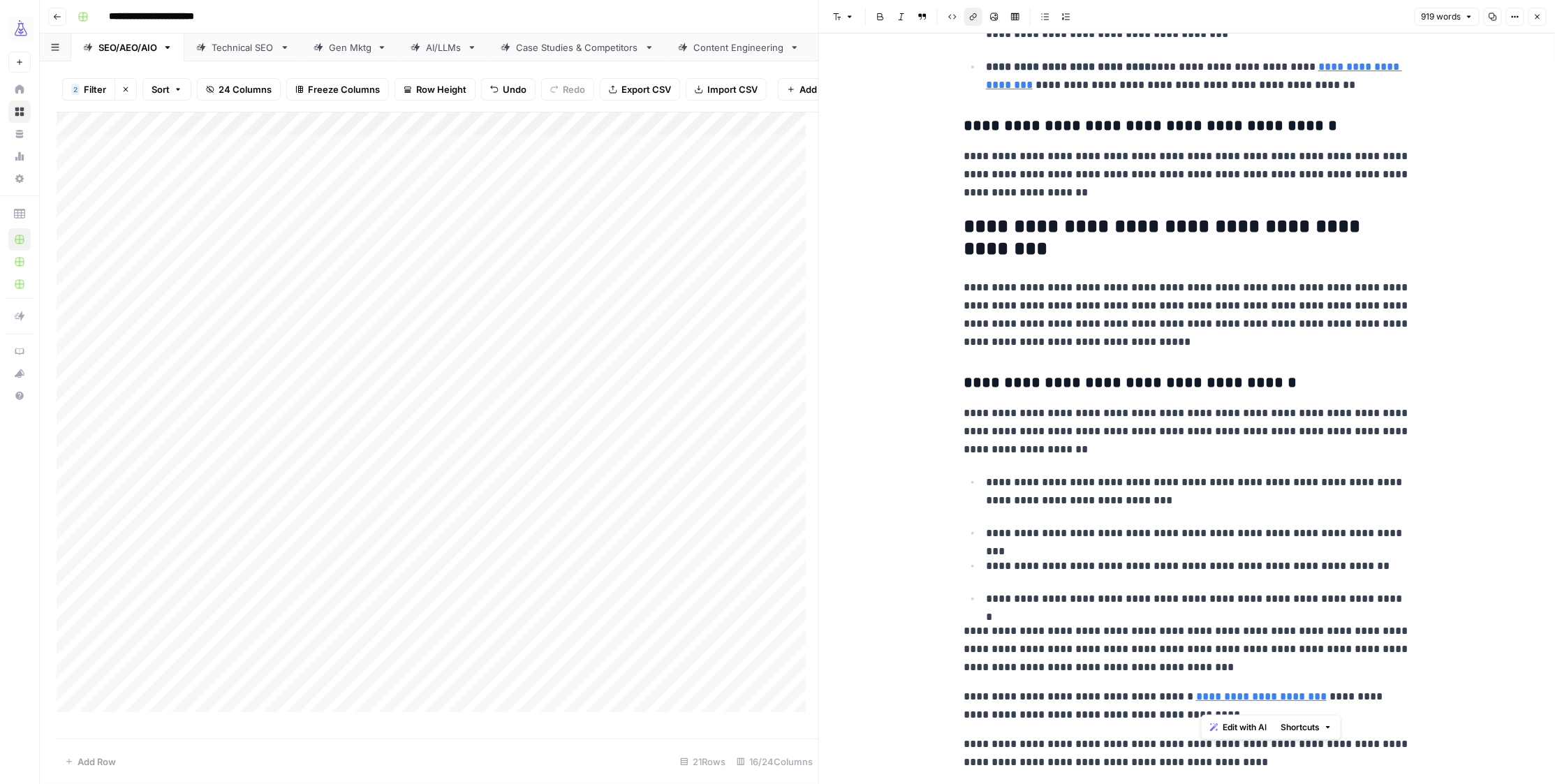 click on "**********" at bounding box center (1187, 753) 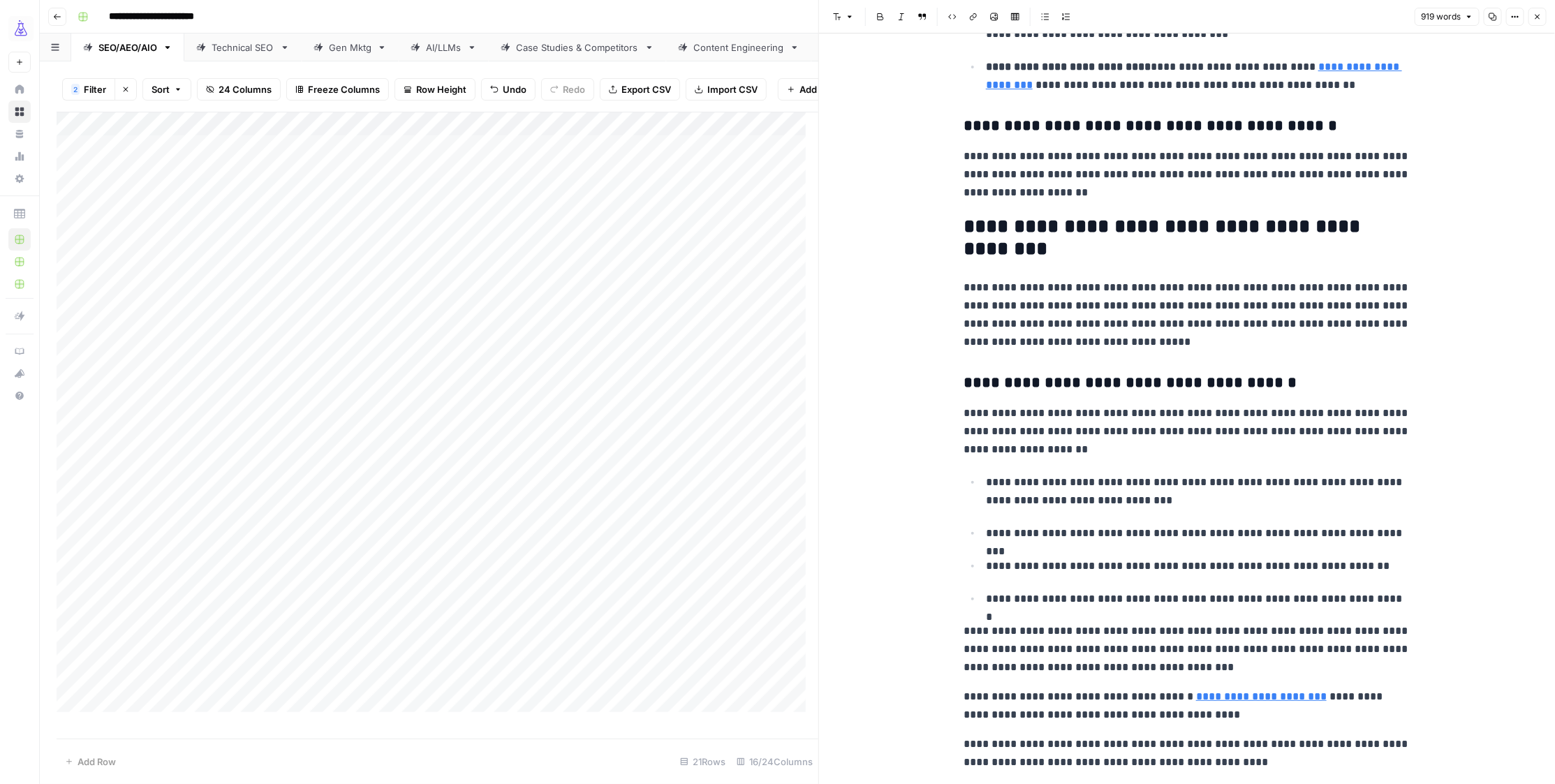 click on "**********" at bounding box center (777, 392) 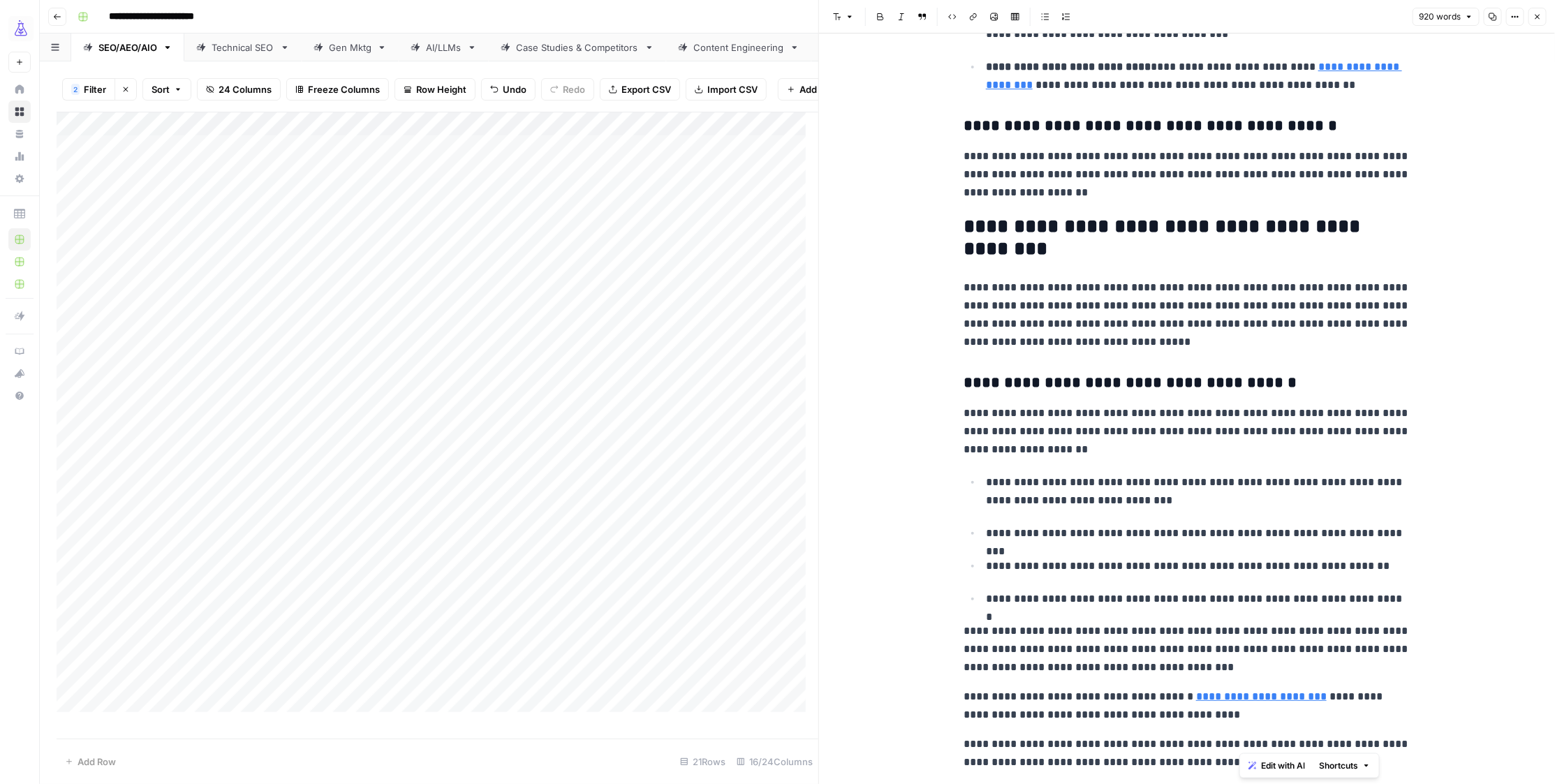 click on "**********" at bounding box center (1187, 753) 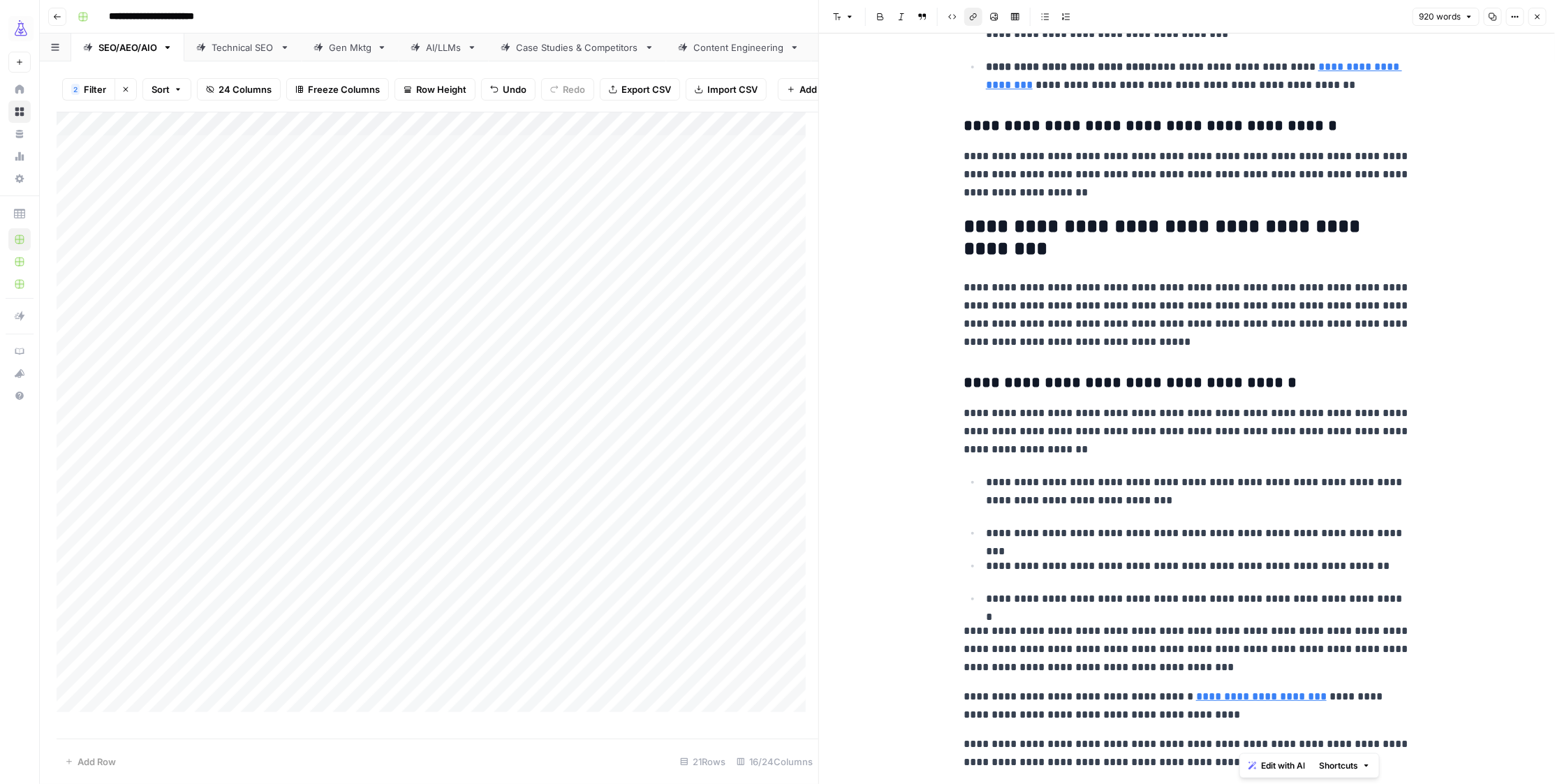 click 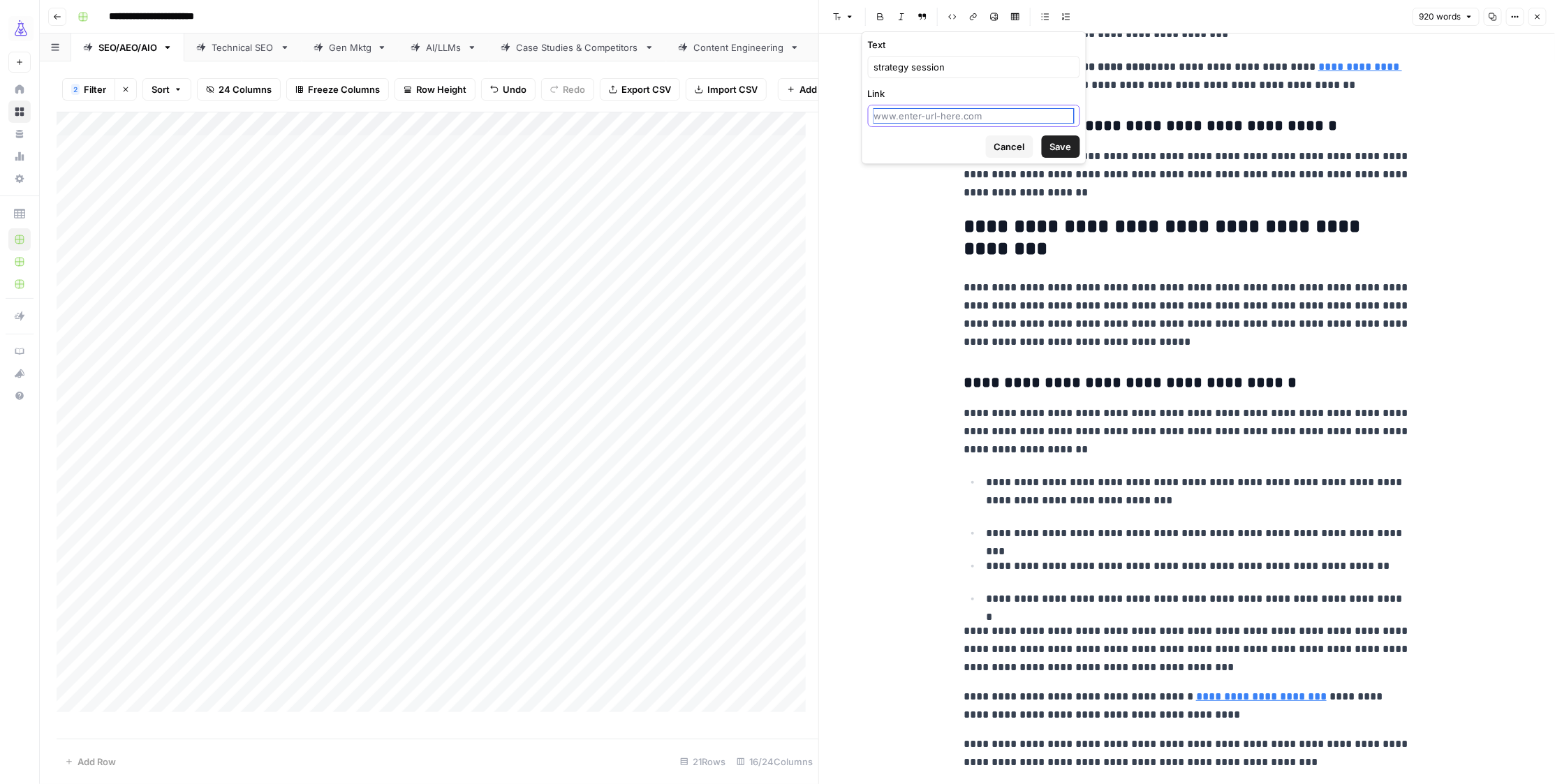click on "Link" at bounding box center (974, 116) 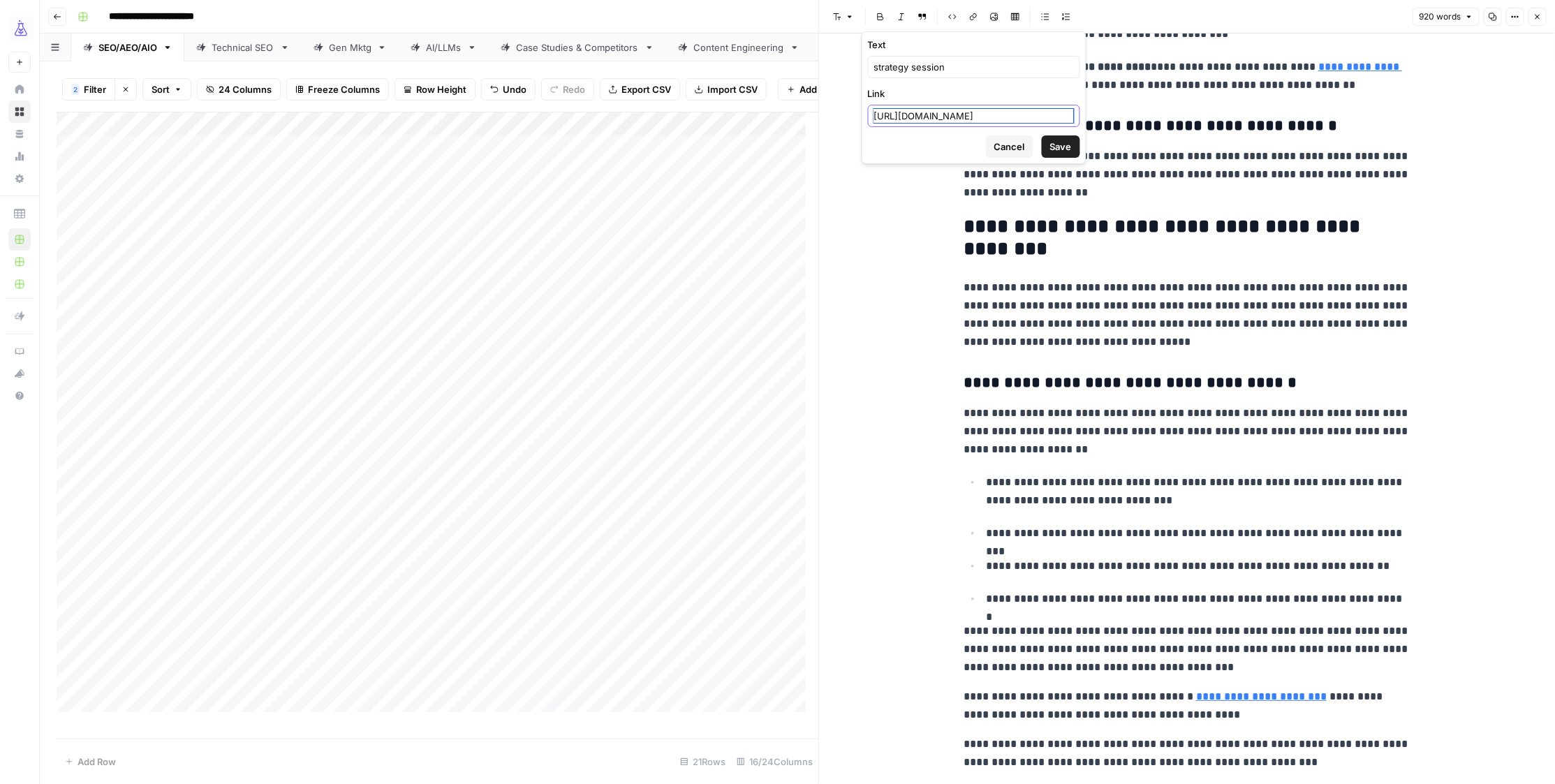 click on "Save" at bounding box center (1061, 147) 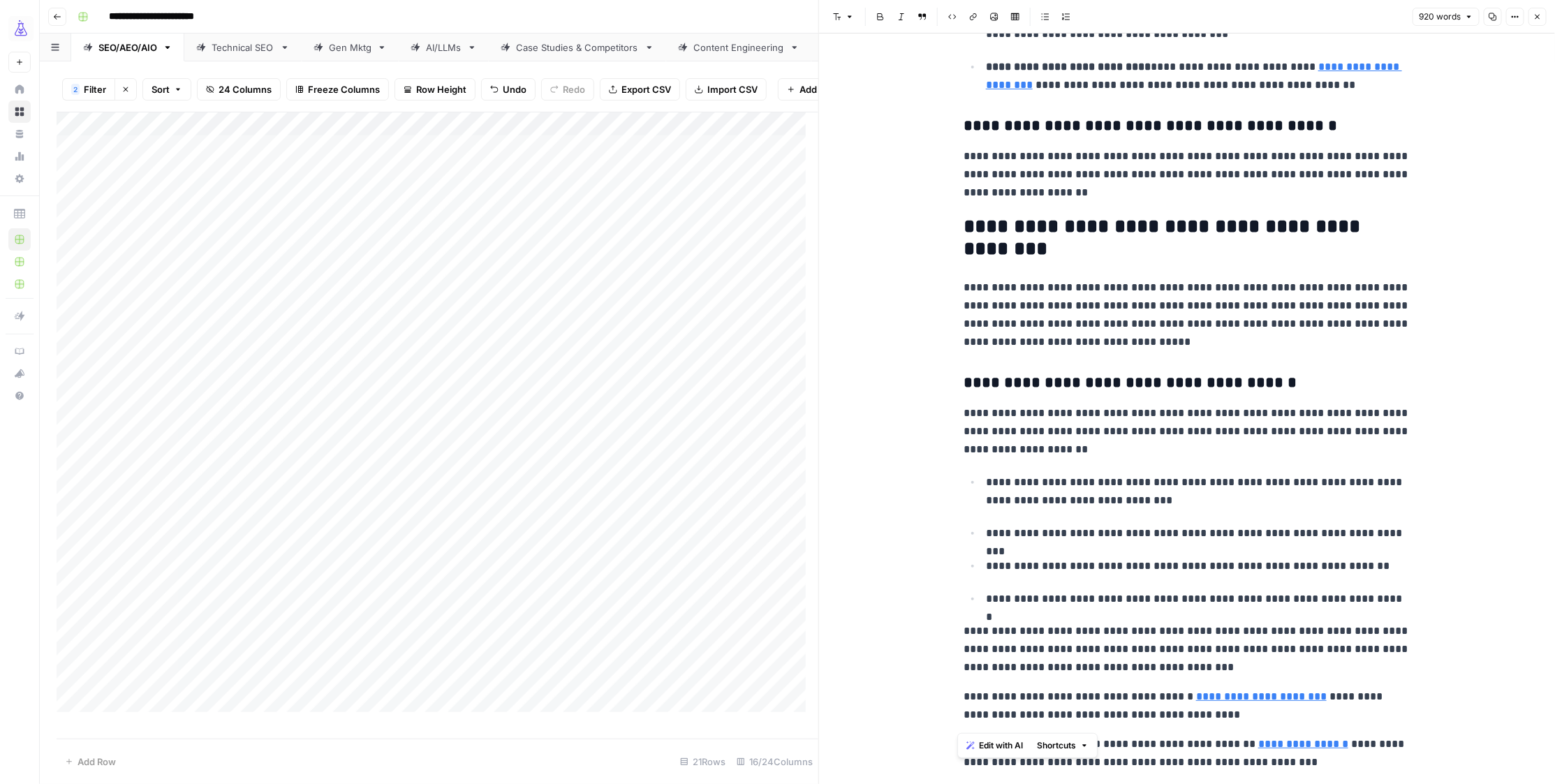 drag, startPoint x: 1169, startPoint y: 713, endPoint x: 935, endPoint y: 698, distance: 234.48028 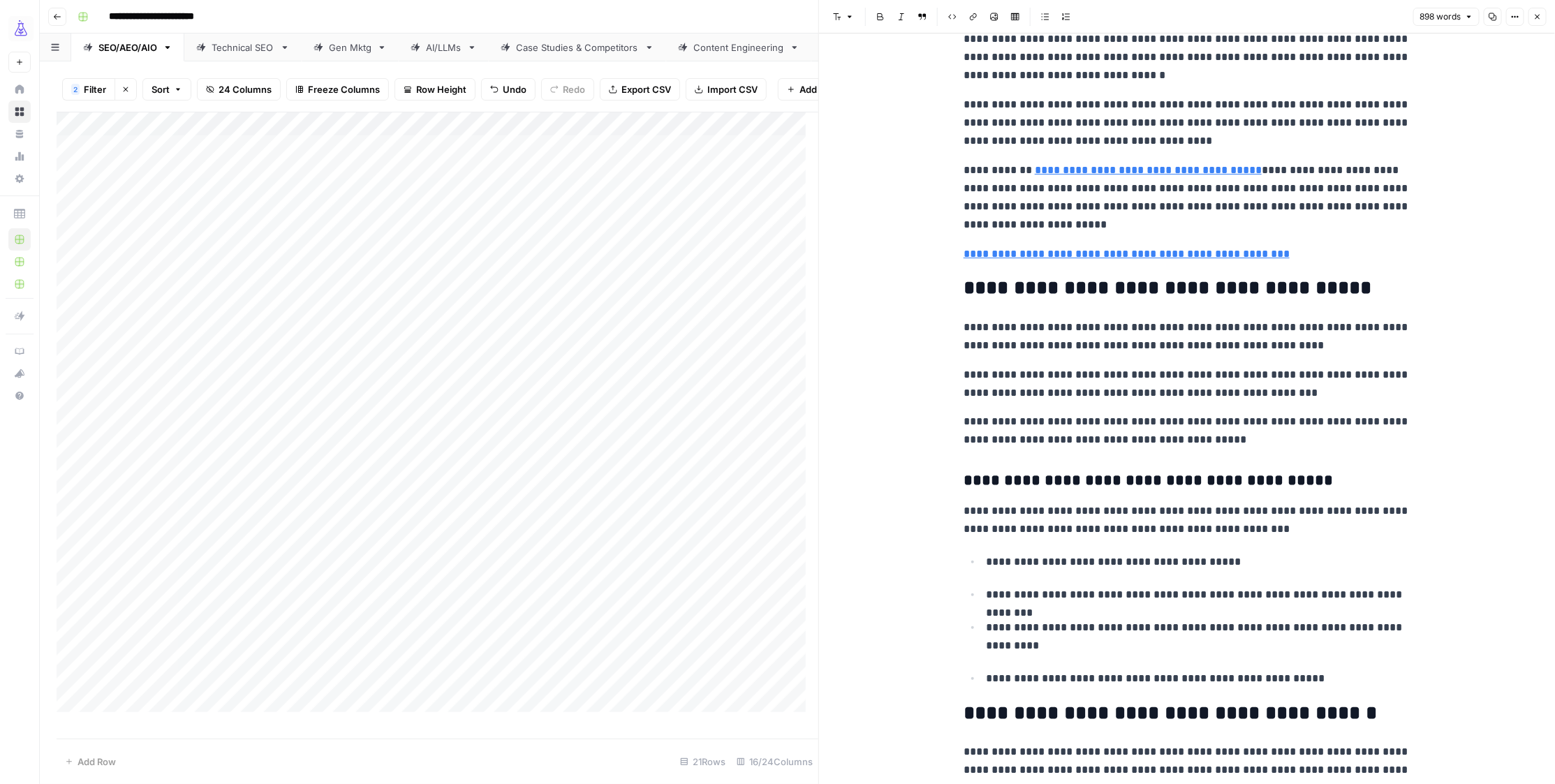 scroll, scrollTop: 451, scrollLeft: 0, axis: vertical 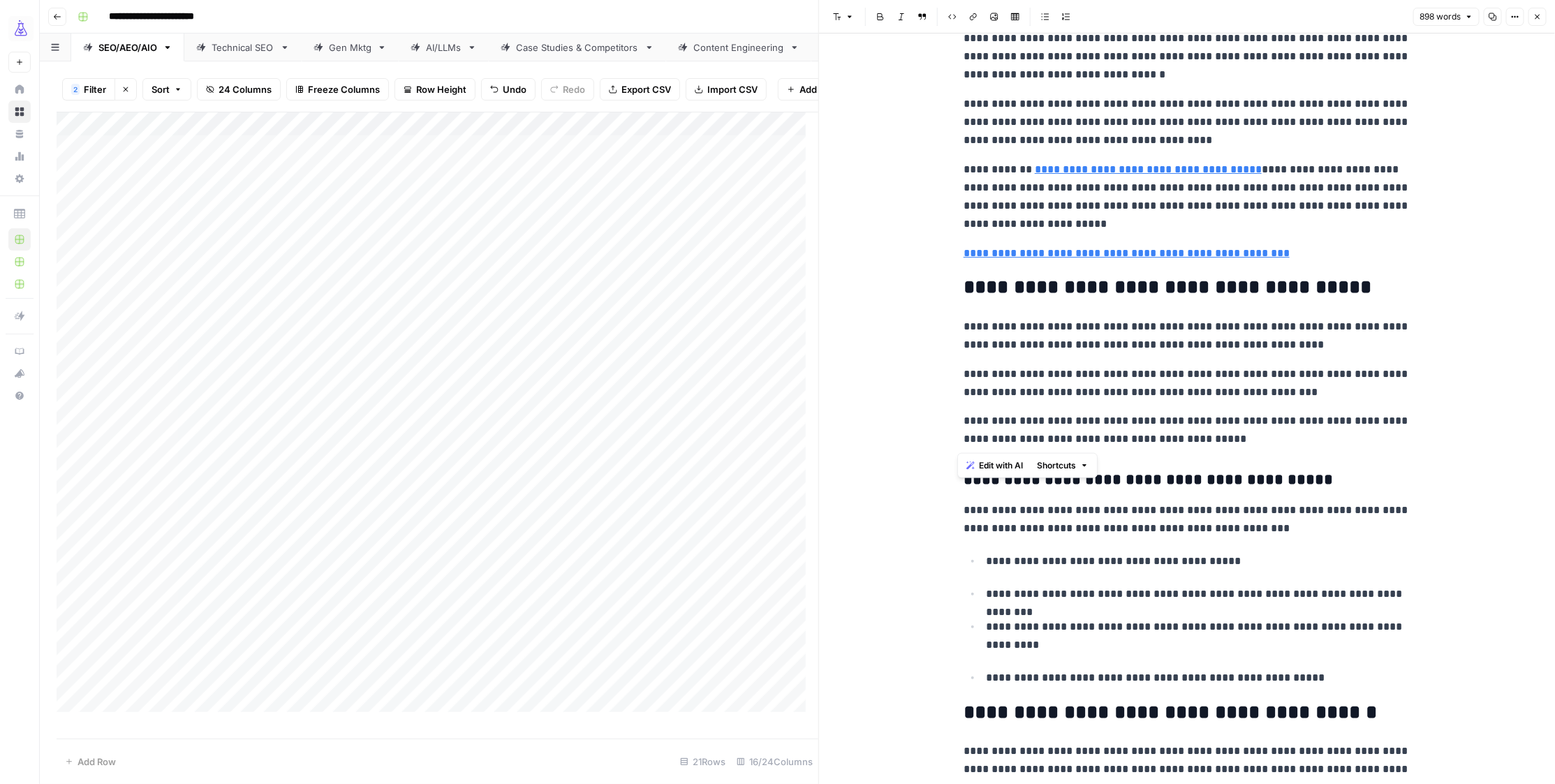drag, startPoint x: 1048, startPoint y: 348, endPoint x: 924, endPoint y: 283, distance: 140.0036 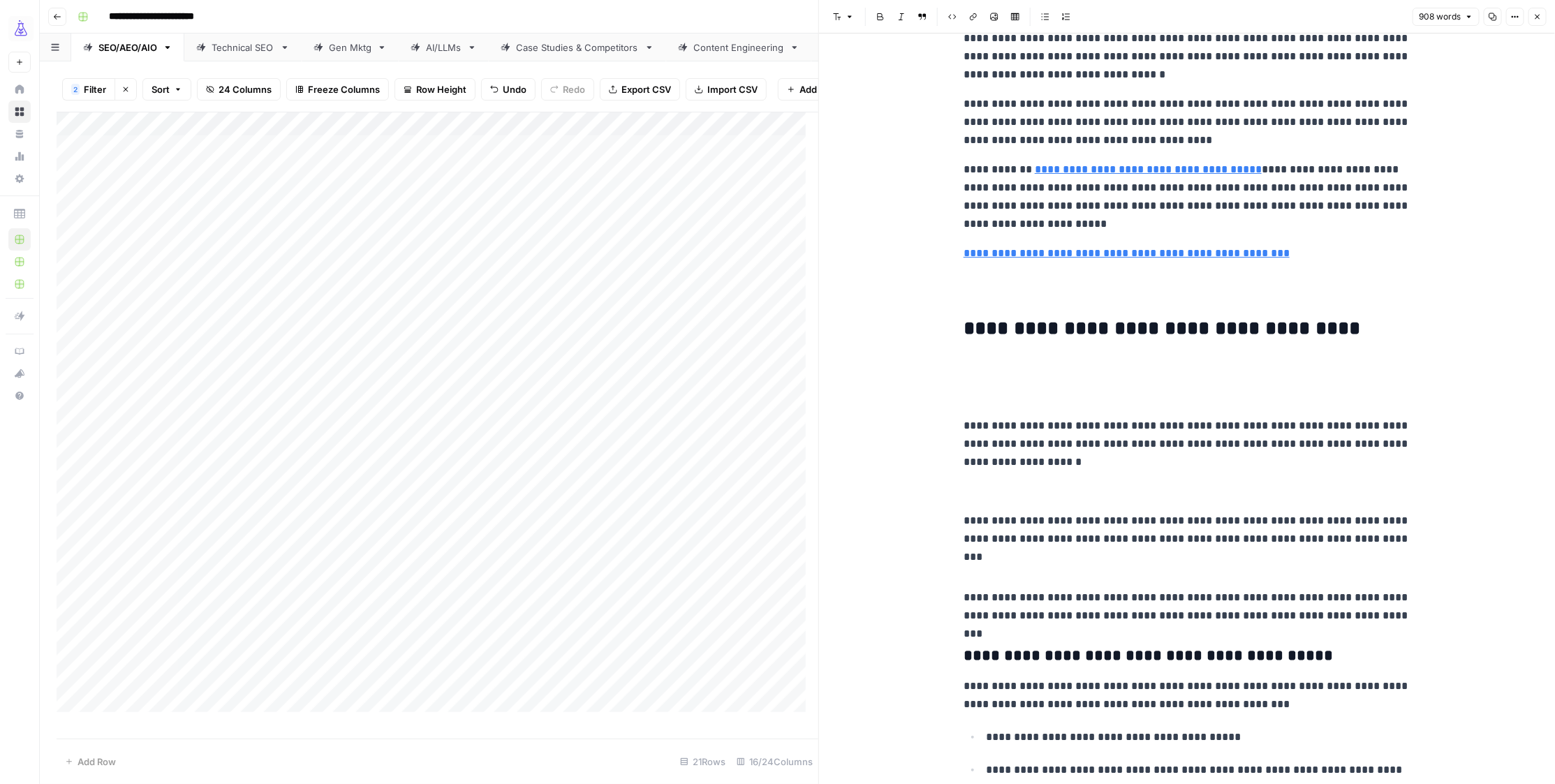 click on "**********" at bounding box center (1187, 1387) 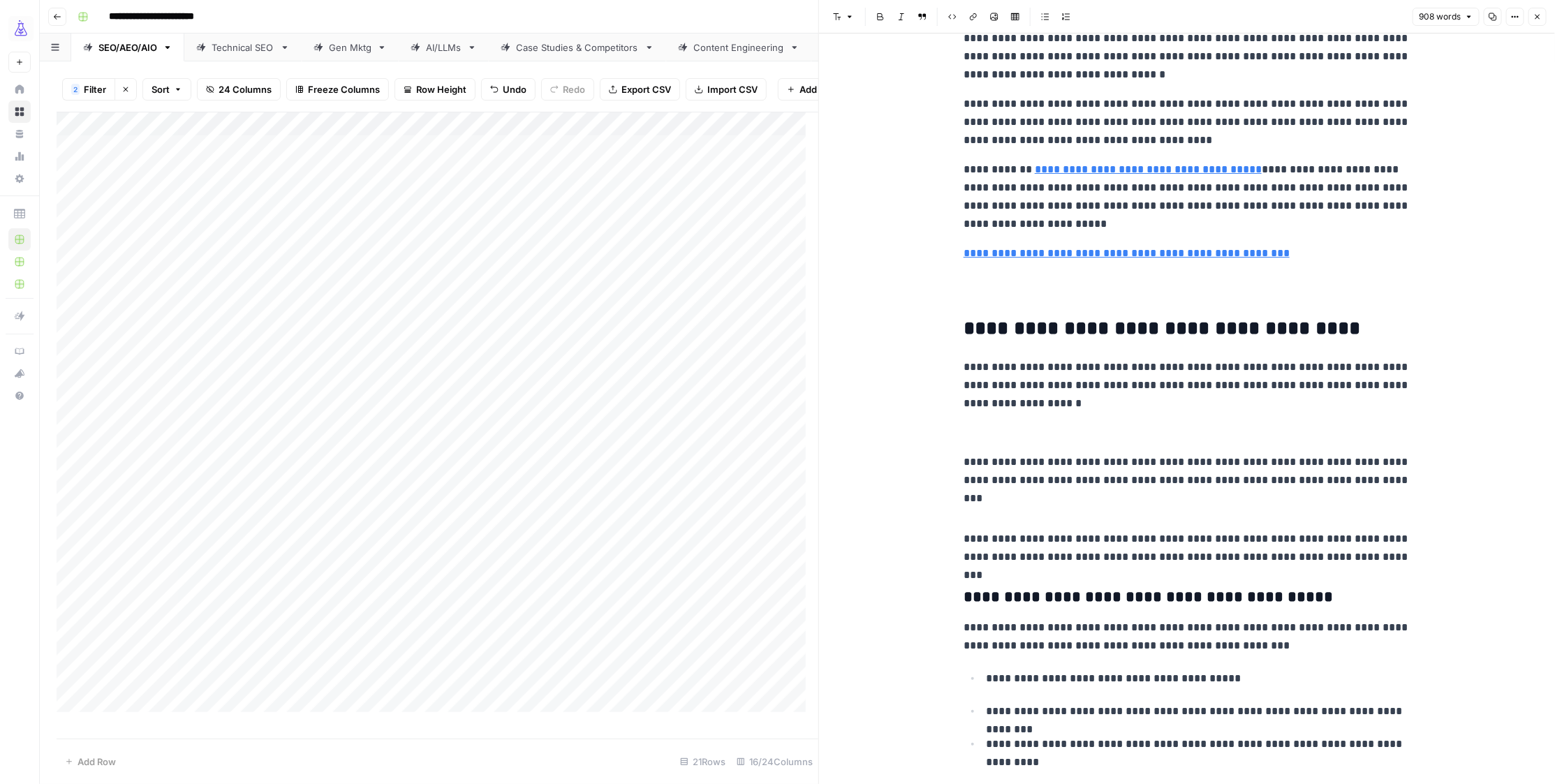 drag, startPoint x: 1022, startPoint y: 429, endPoint x: 1018, endPoint y: 443, distance: 14.56022 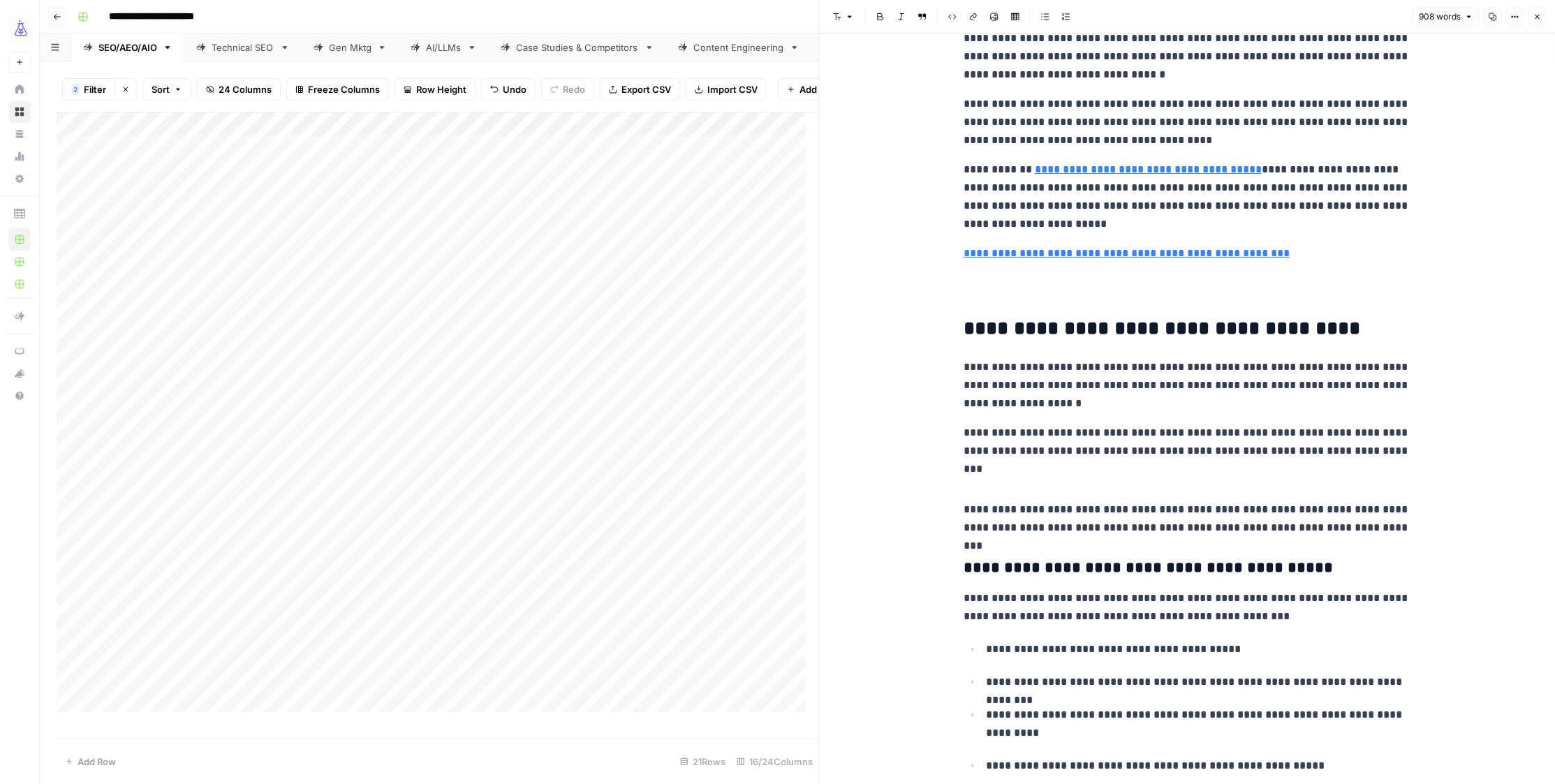 click at bounding box center (1187, 480) 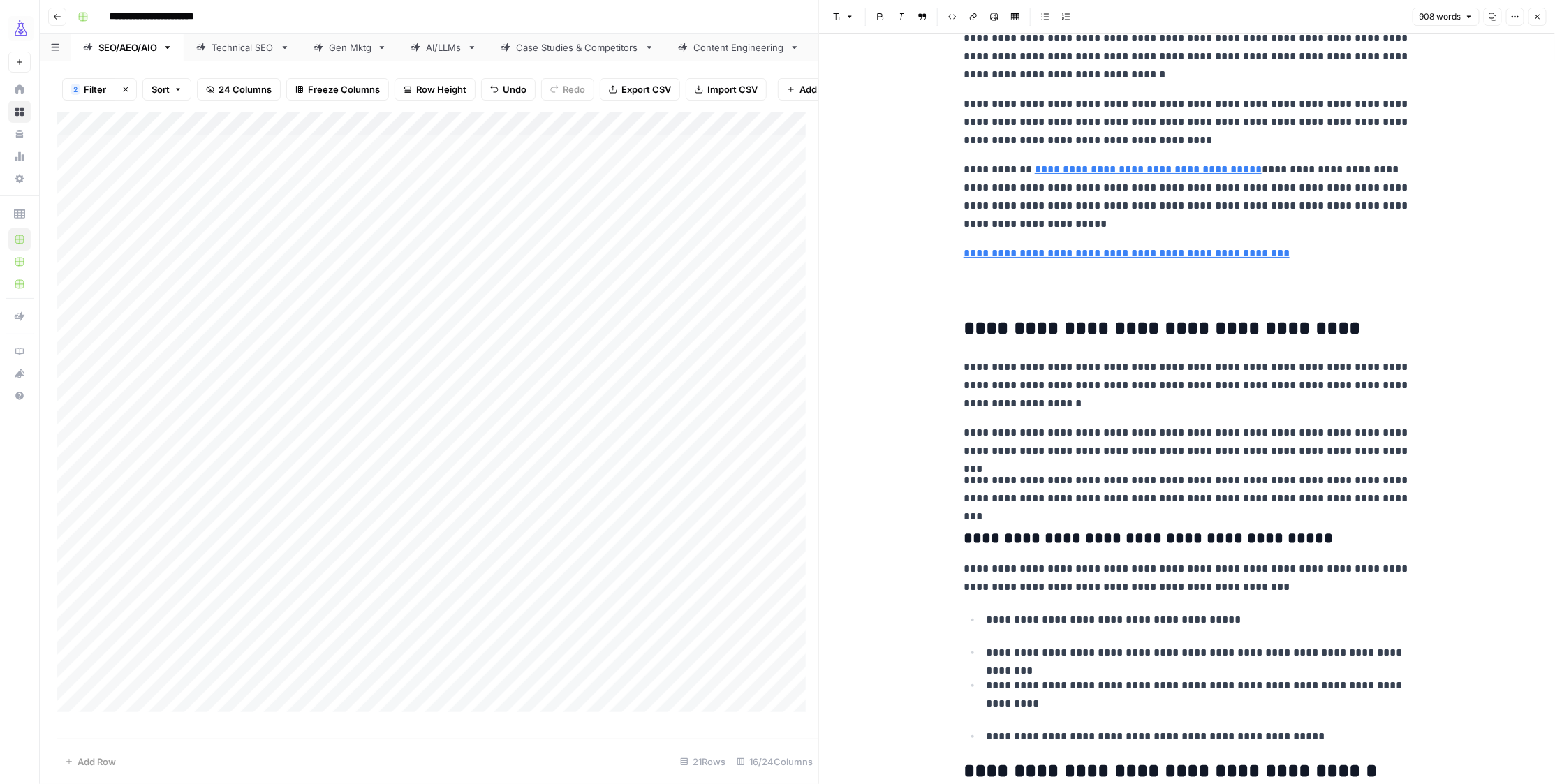click on "**********" at bounding box center [1187, 1329] 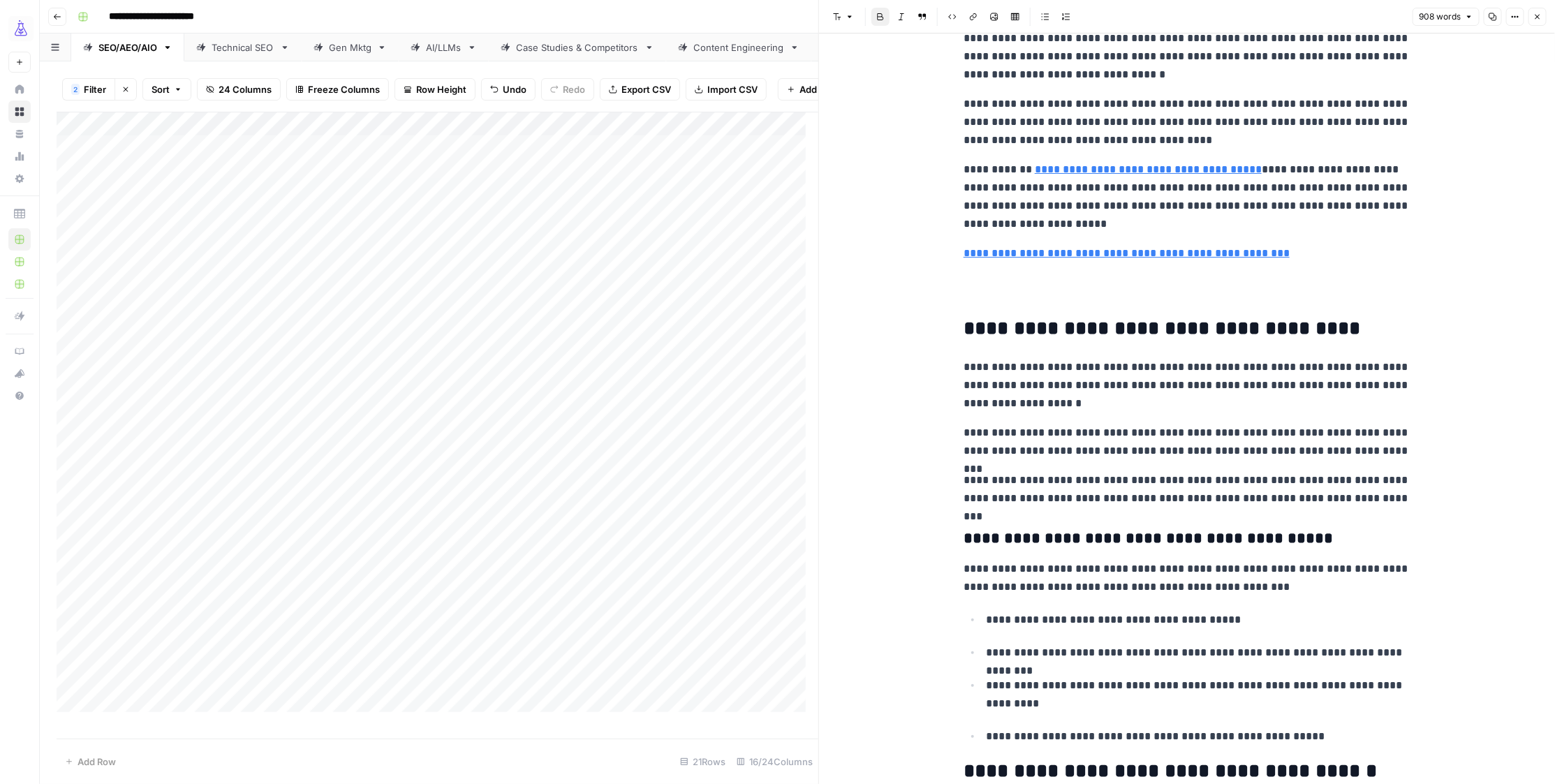 click at bounding box center (1187, 288) 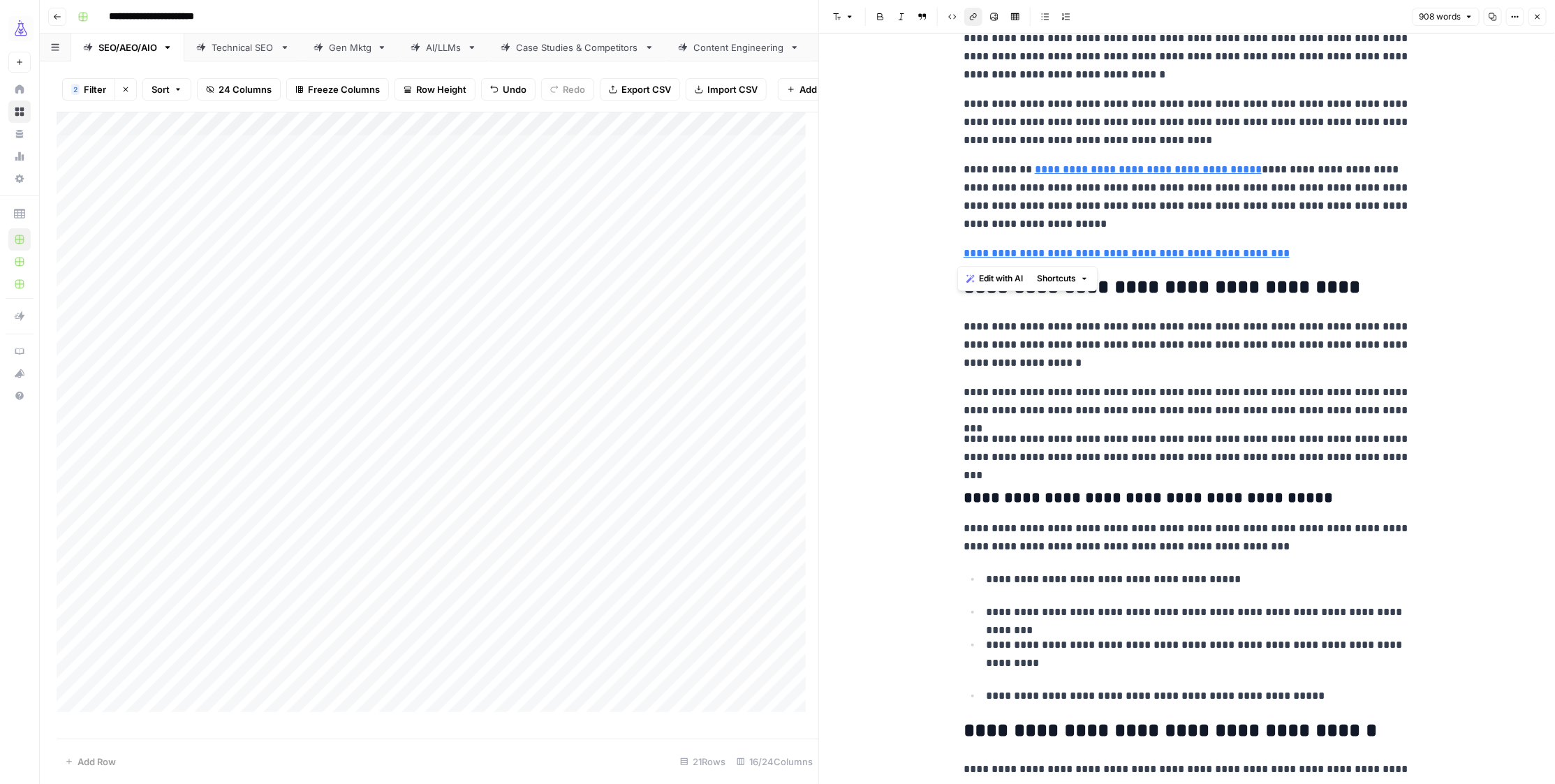 drag, startPoint x: 1333, startPoint y: 259, endPoint x: 842, endPoint y: 244, distance: 491.2291 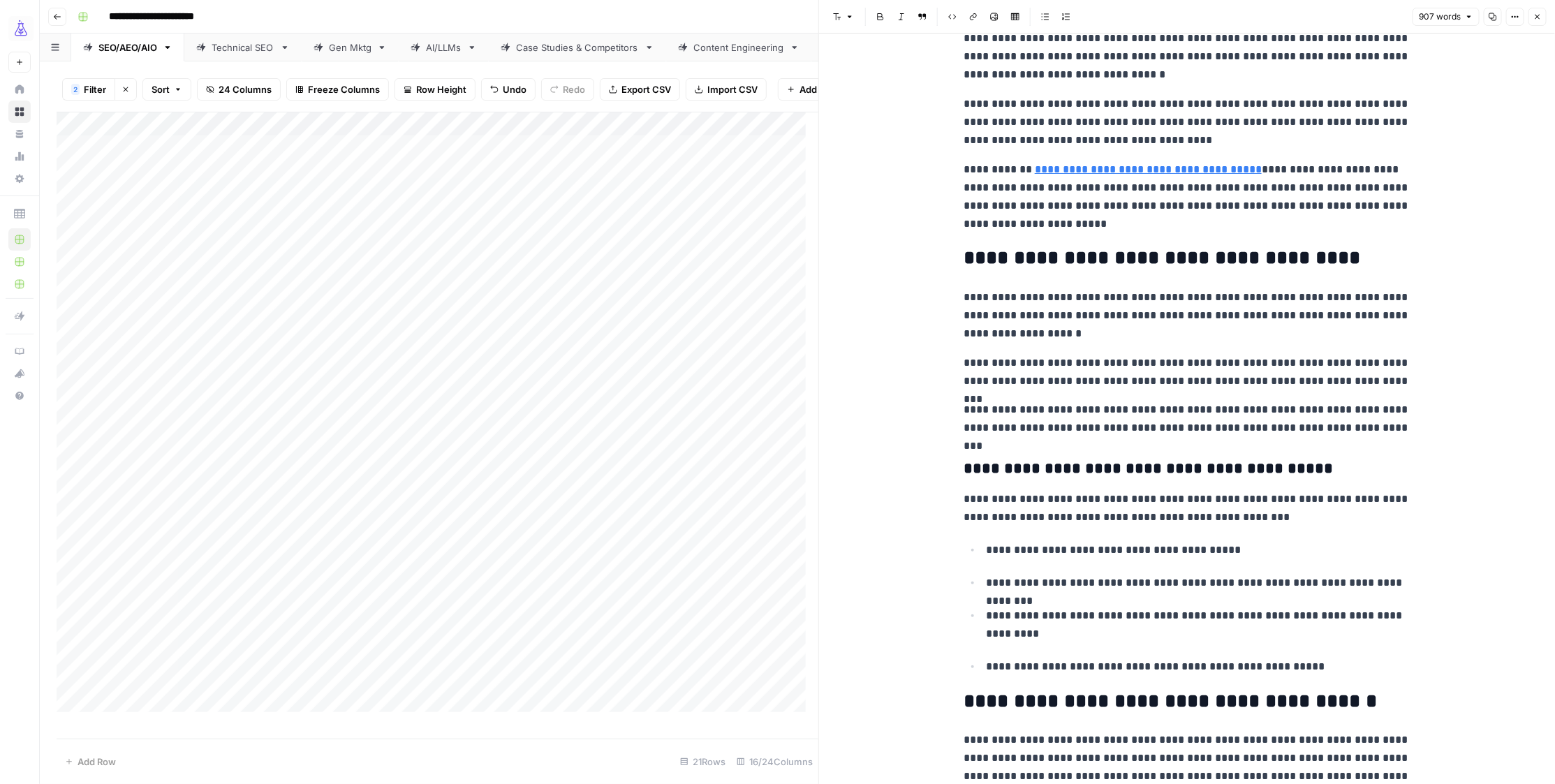 click on "**********" at bounding box center (1162, 258) 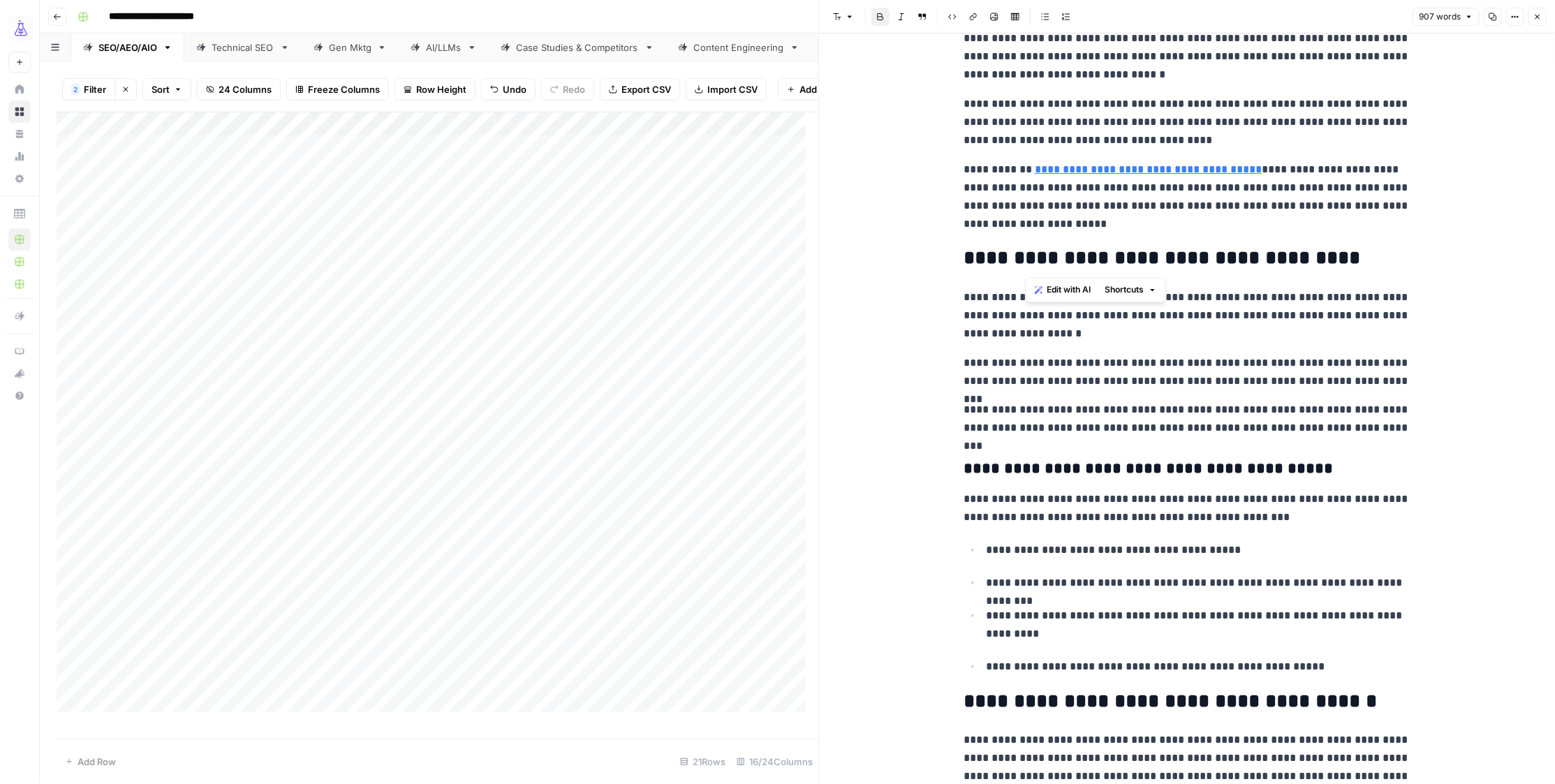 click on "**********" at bounding box center [1162, 258] 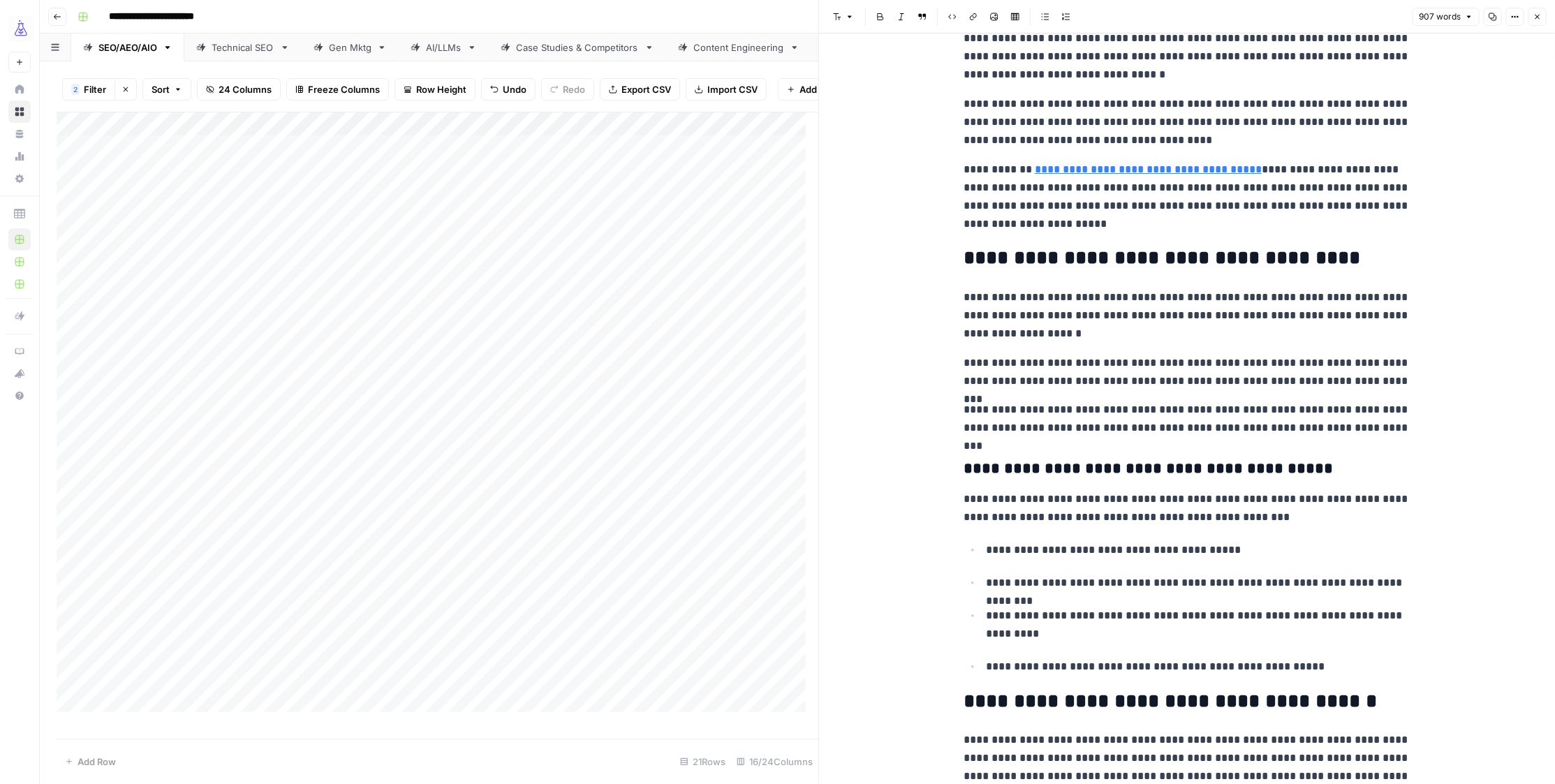 click on "**********" at bounding box center [1187, 419] 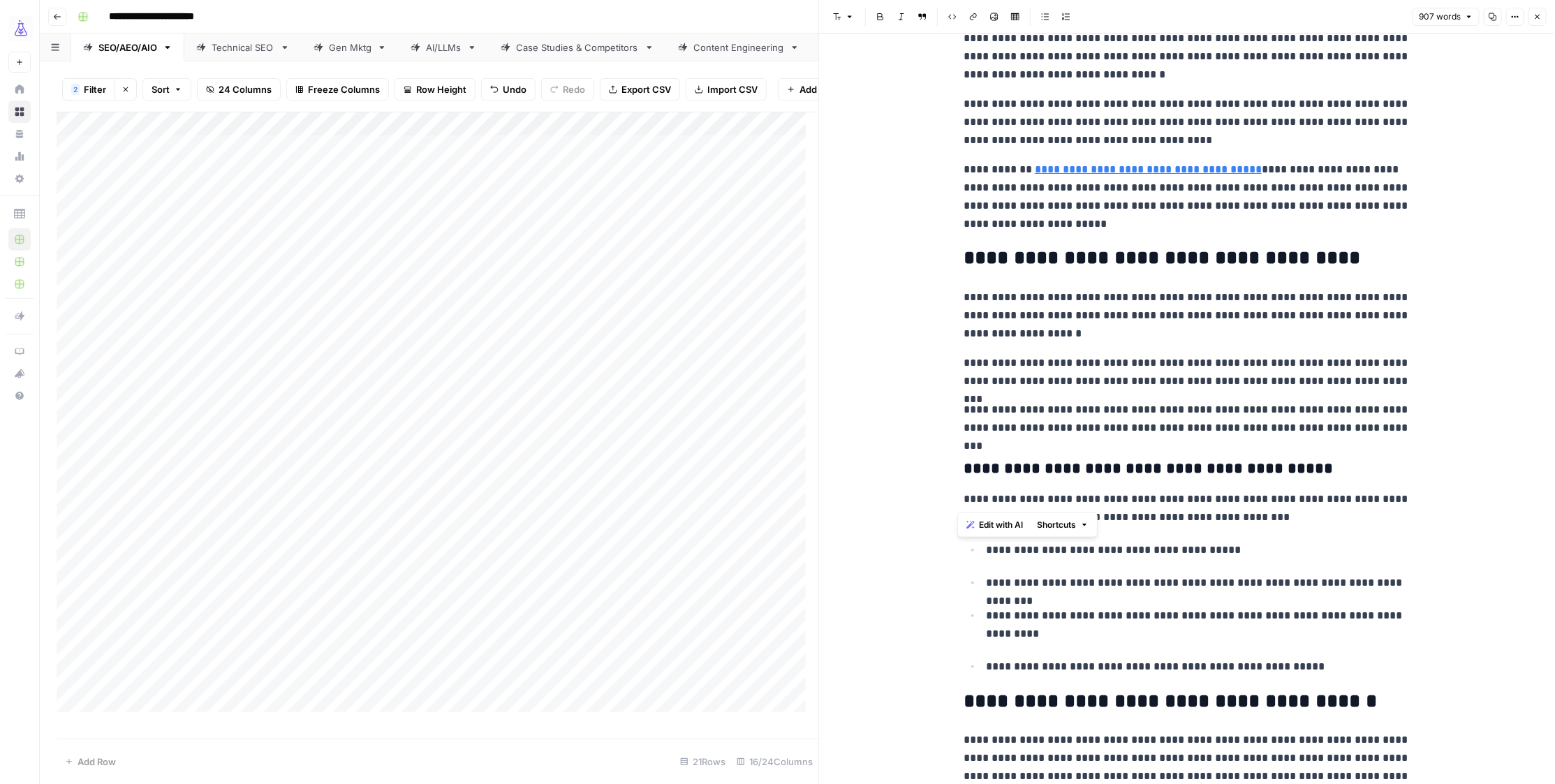 drag, startPoint x: 958, startPoint y: 499, endPoint x: 1051, endPoint y: 500, distance: 93.00538 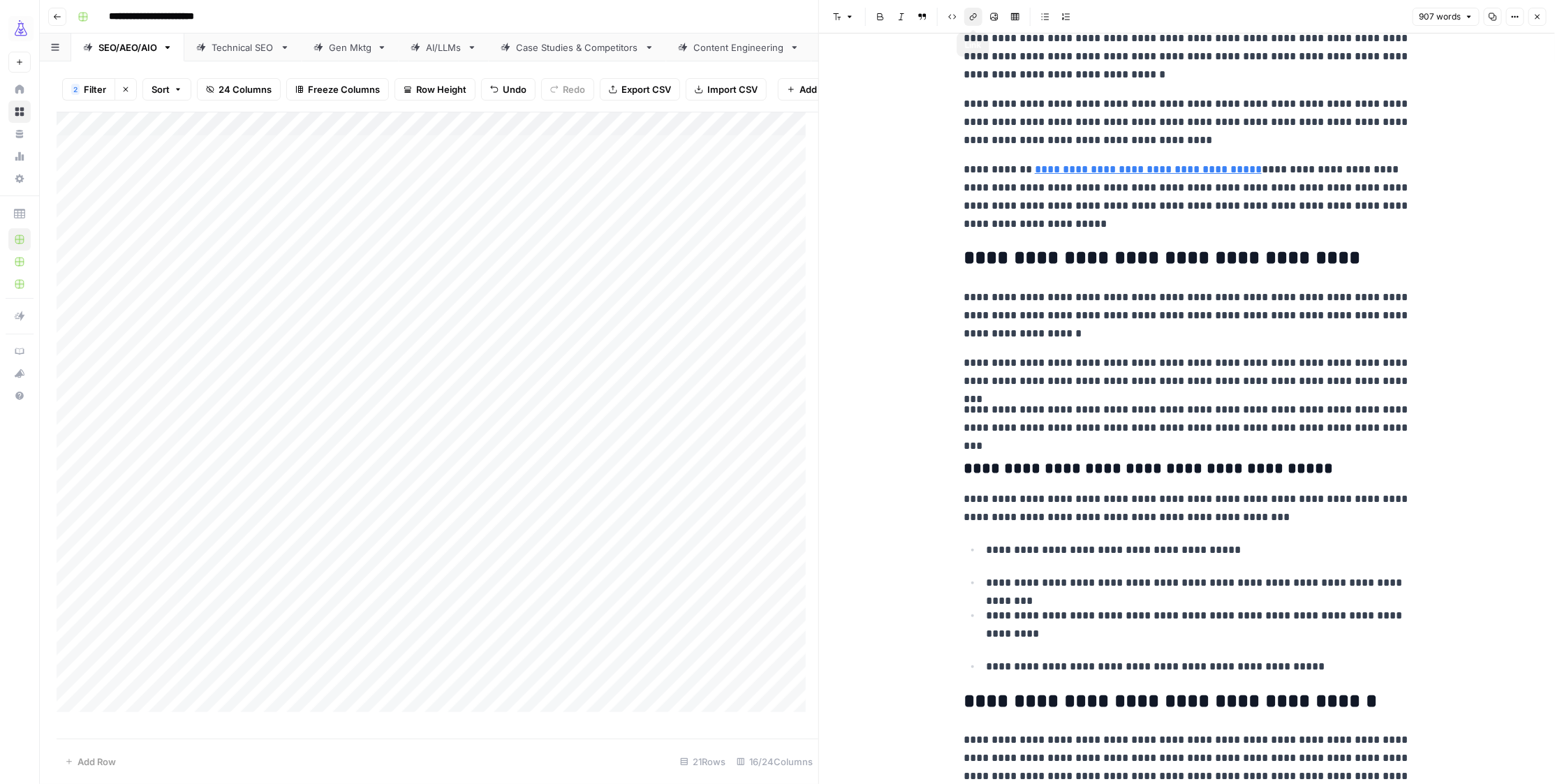 drag, startPoint x: 973, startPoint y: 15, endPoint x: 968, endPoint y: 24, distance: 10.29563 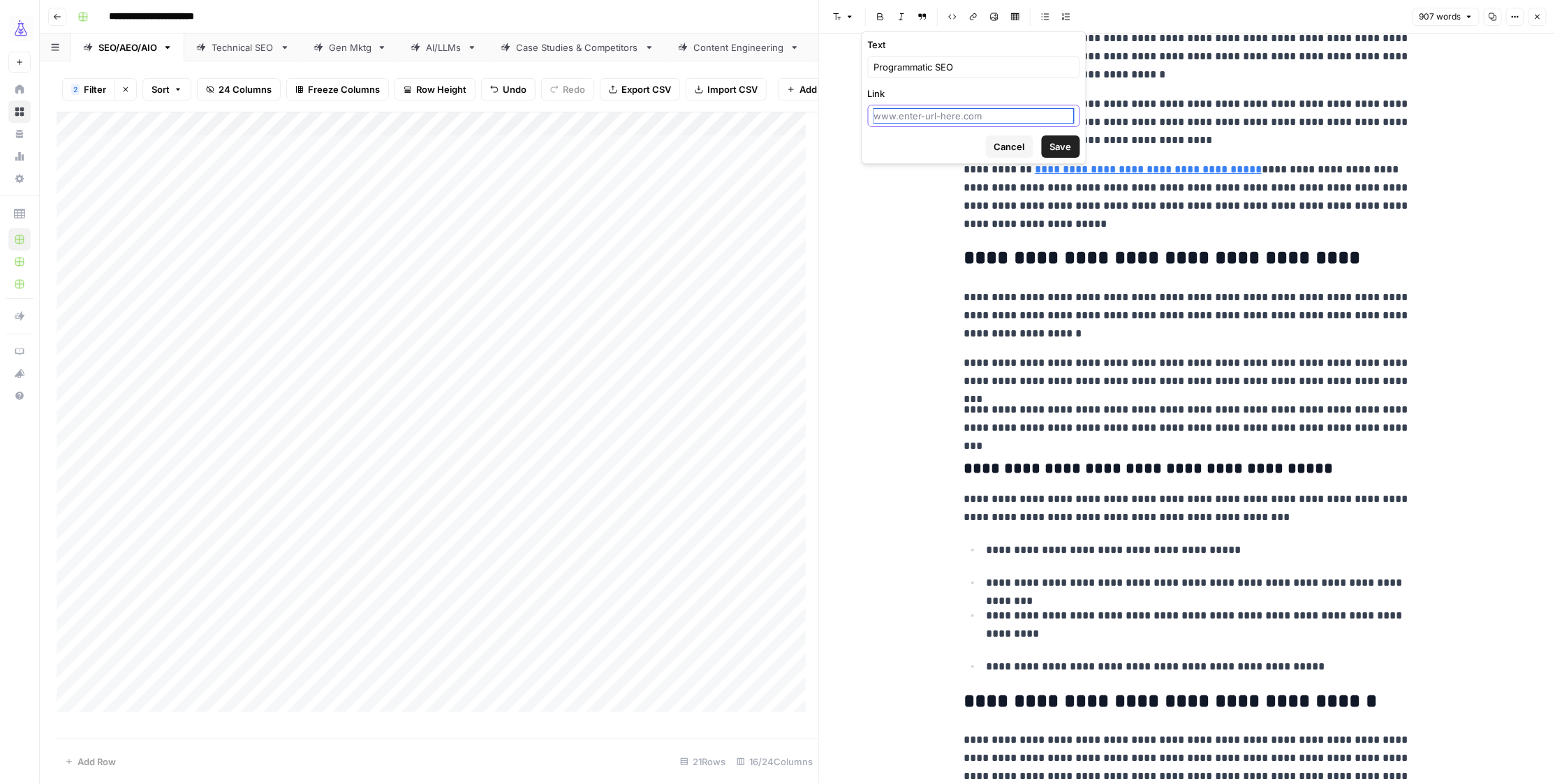 click on "Link" at bounding box center [974, 116] 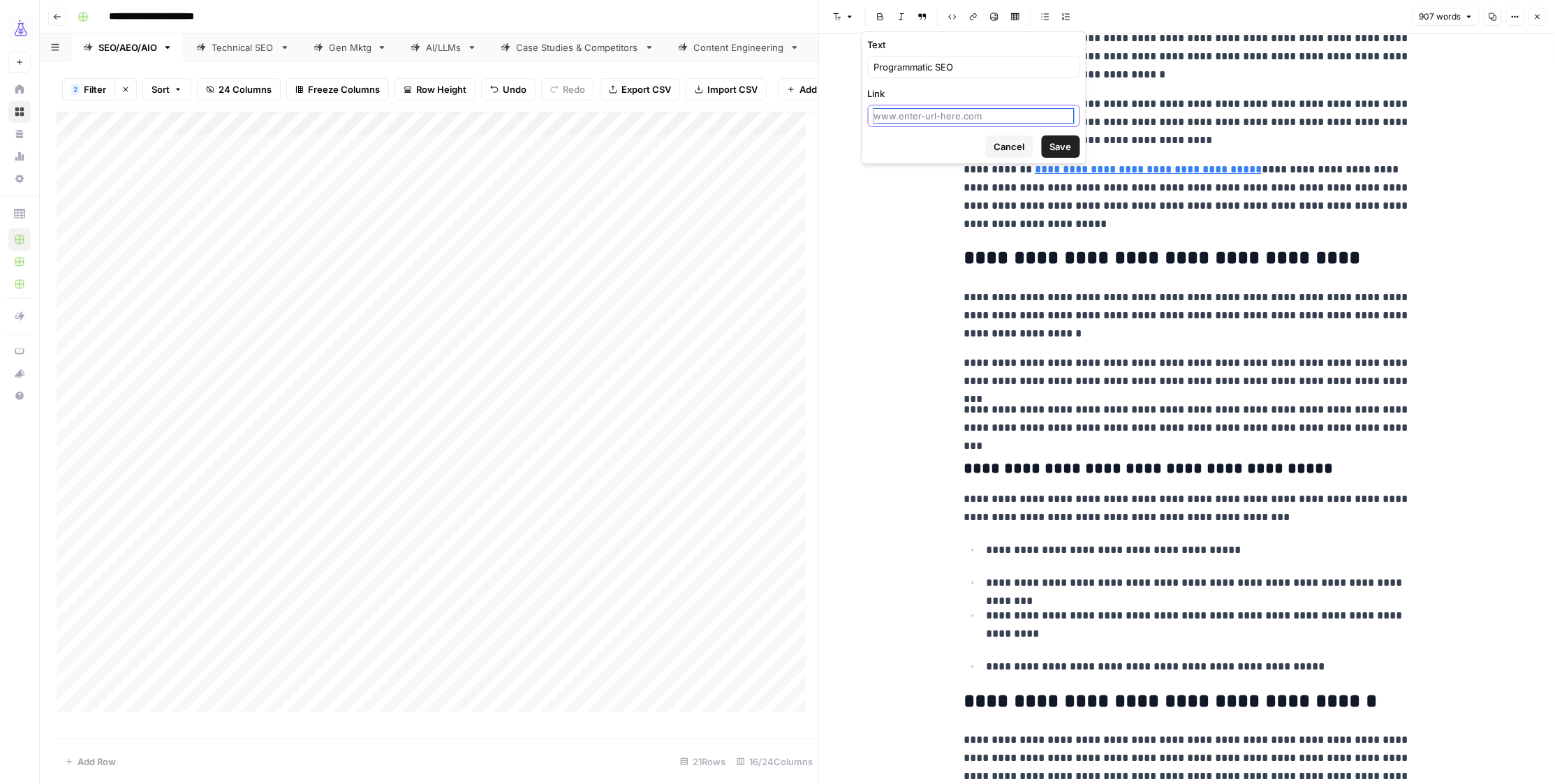 paste on "https://www.airops.com/blog/how-does-programmatic-seo-work" 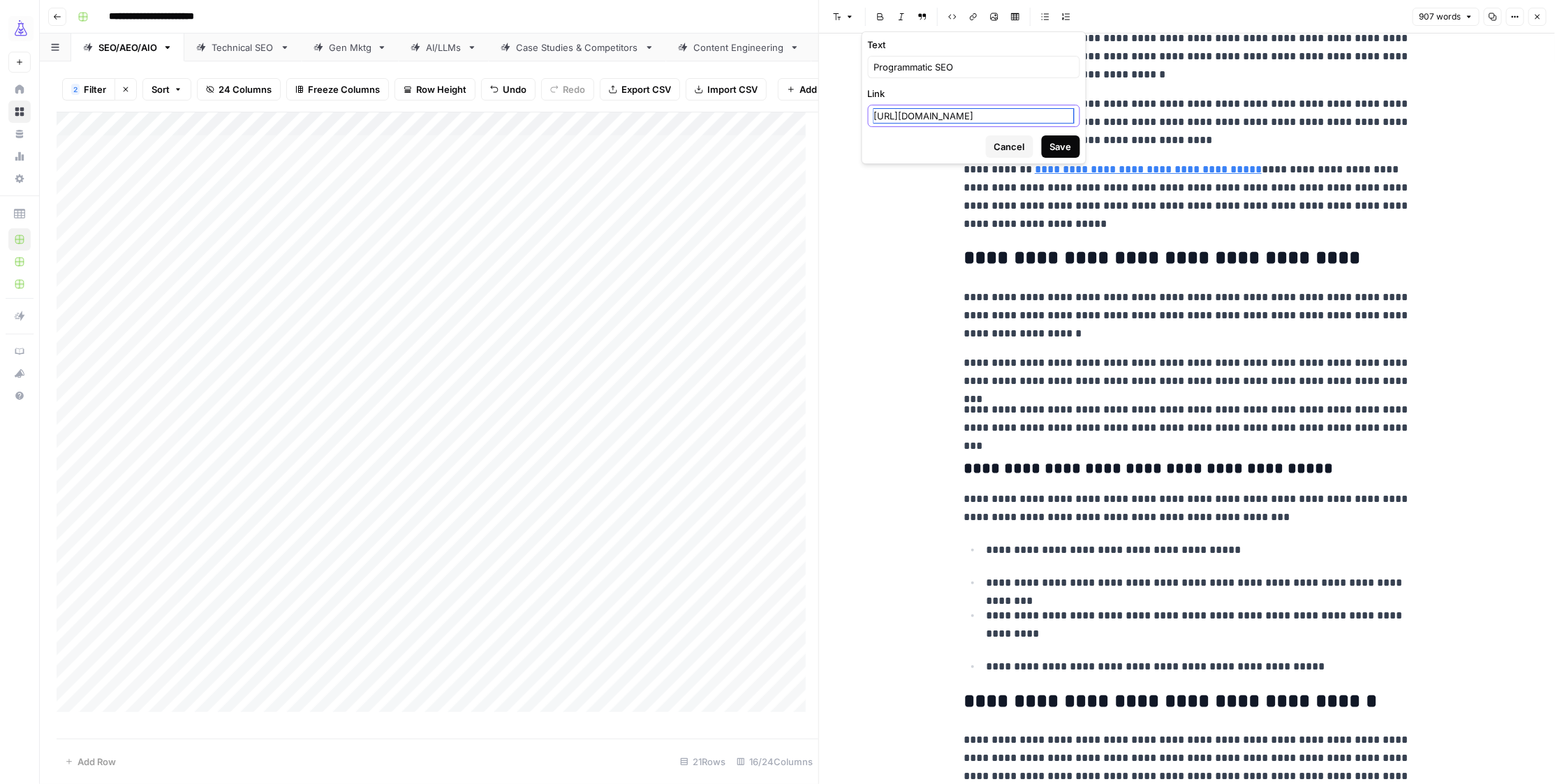 scroll, scrollTop: 0, scrollLeft: 81, axis: horizontal 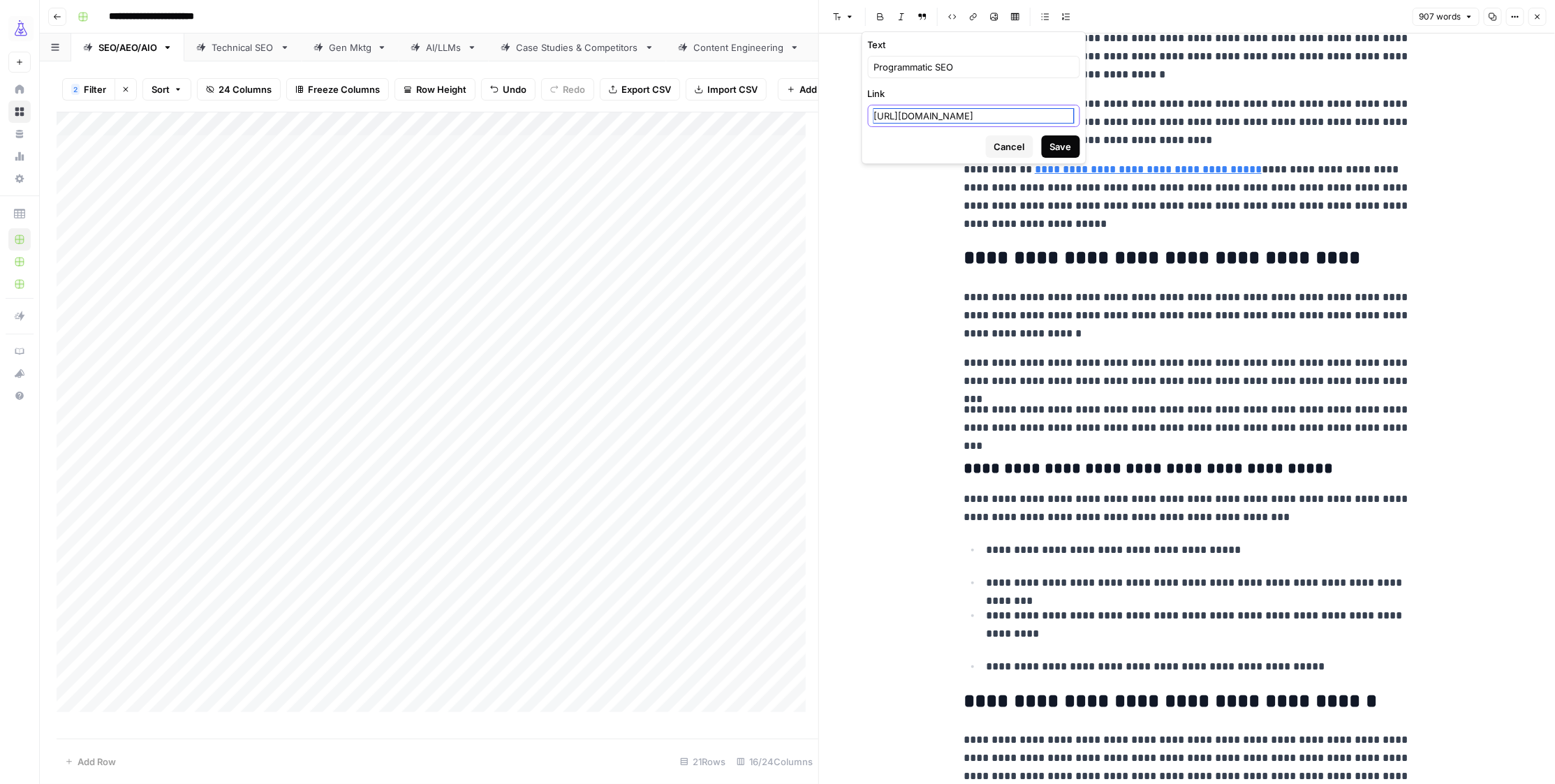 type on "https://www.airops.com/blog/how-does-programmatic-seo-work" 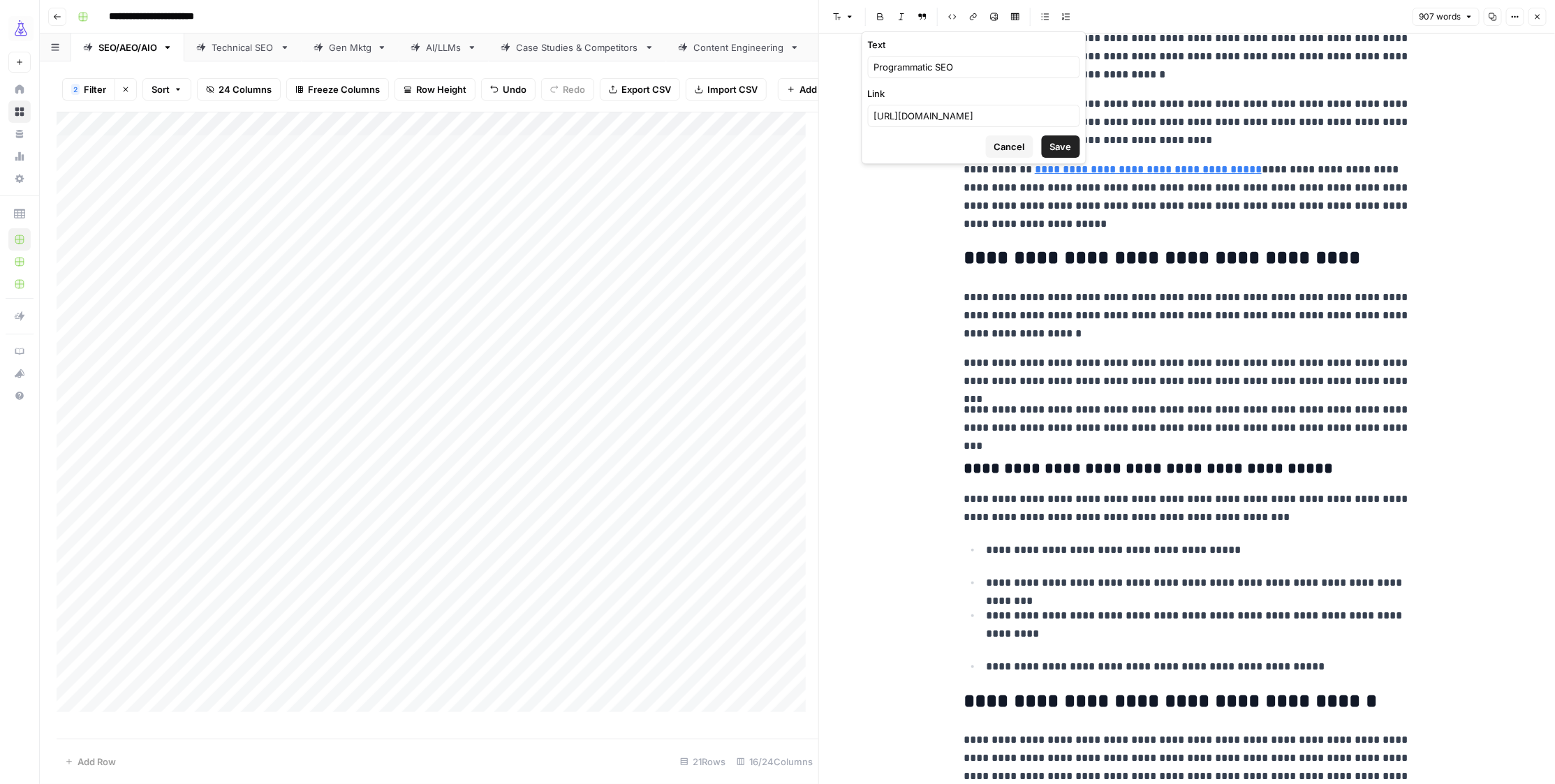 drag, startPoint x: 1060, startPoint y: 149, endPoint x: 1047, endPoint y: 145, distance: 13.601471 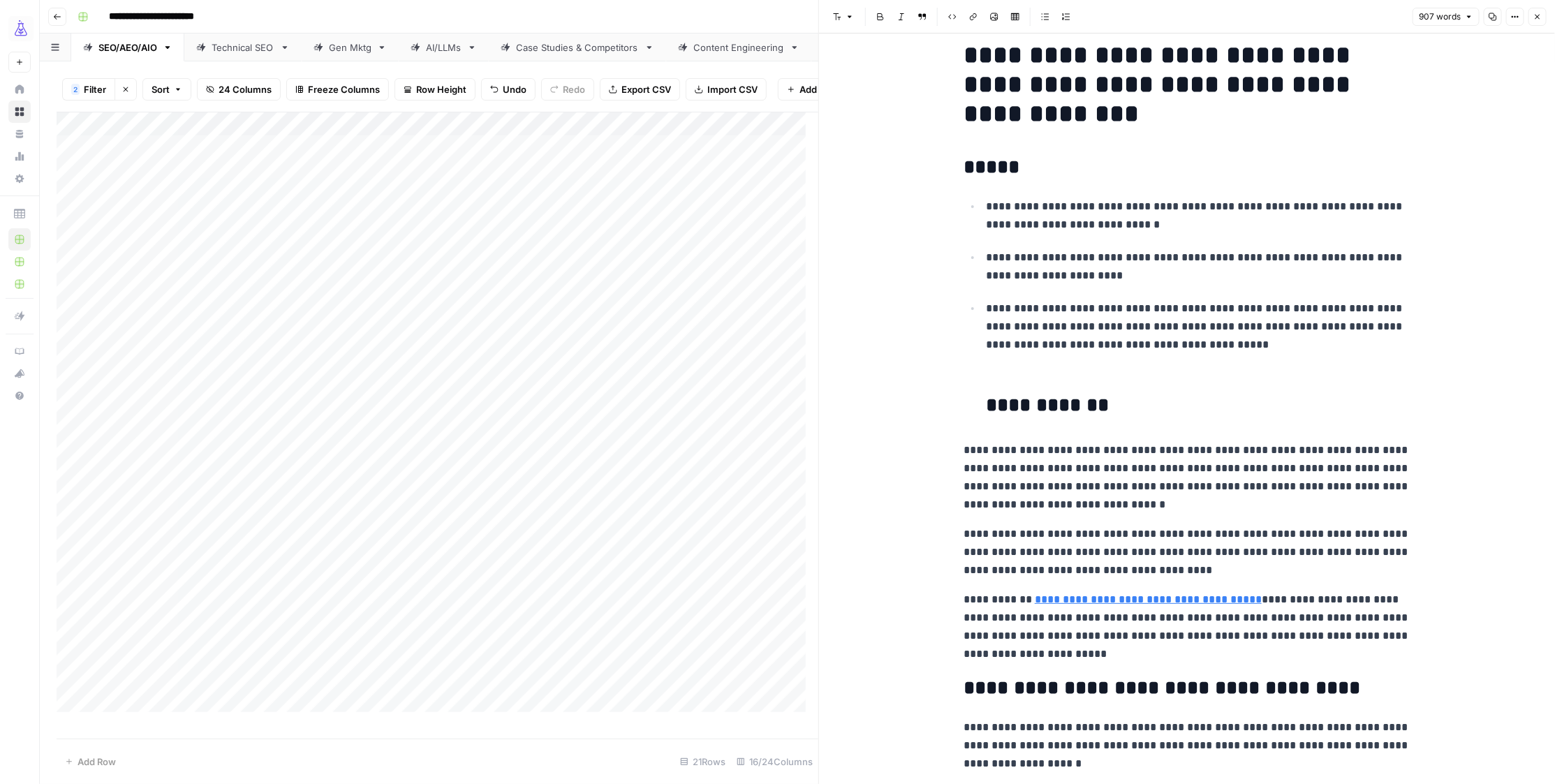 scroll, scrollTop: 20, scrollLeft: 0, axis: vertical 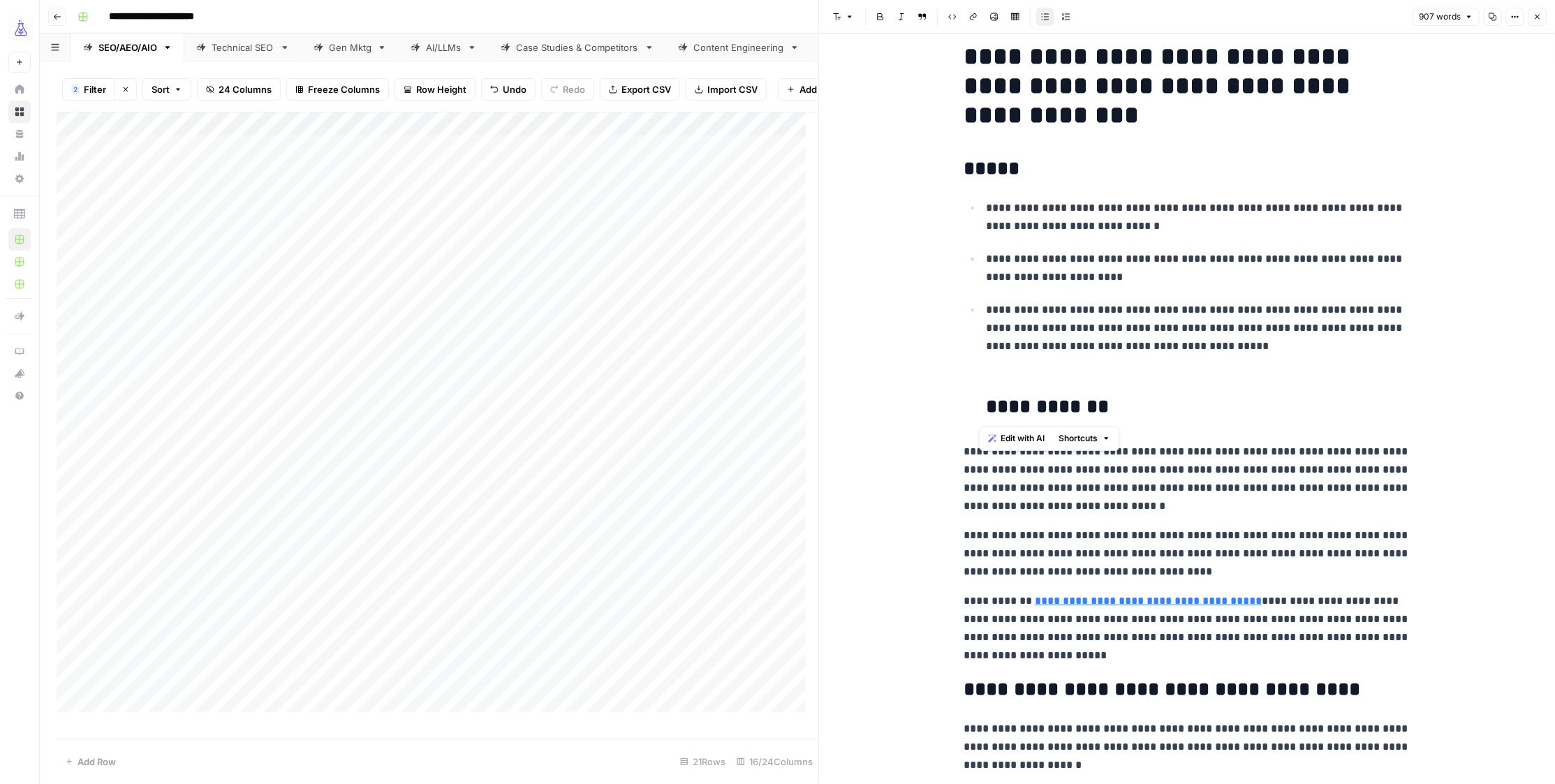 drag, startPoint x: 1153, startPoint y: 411, endPoint x: 908, endPoint y: 402, distance: 245.16525 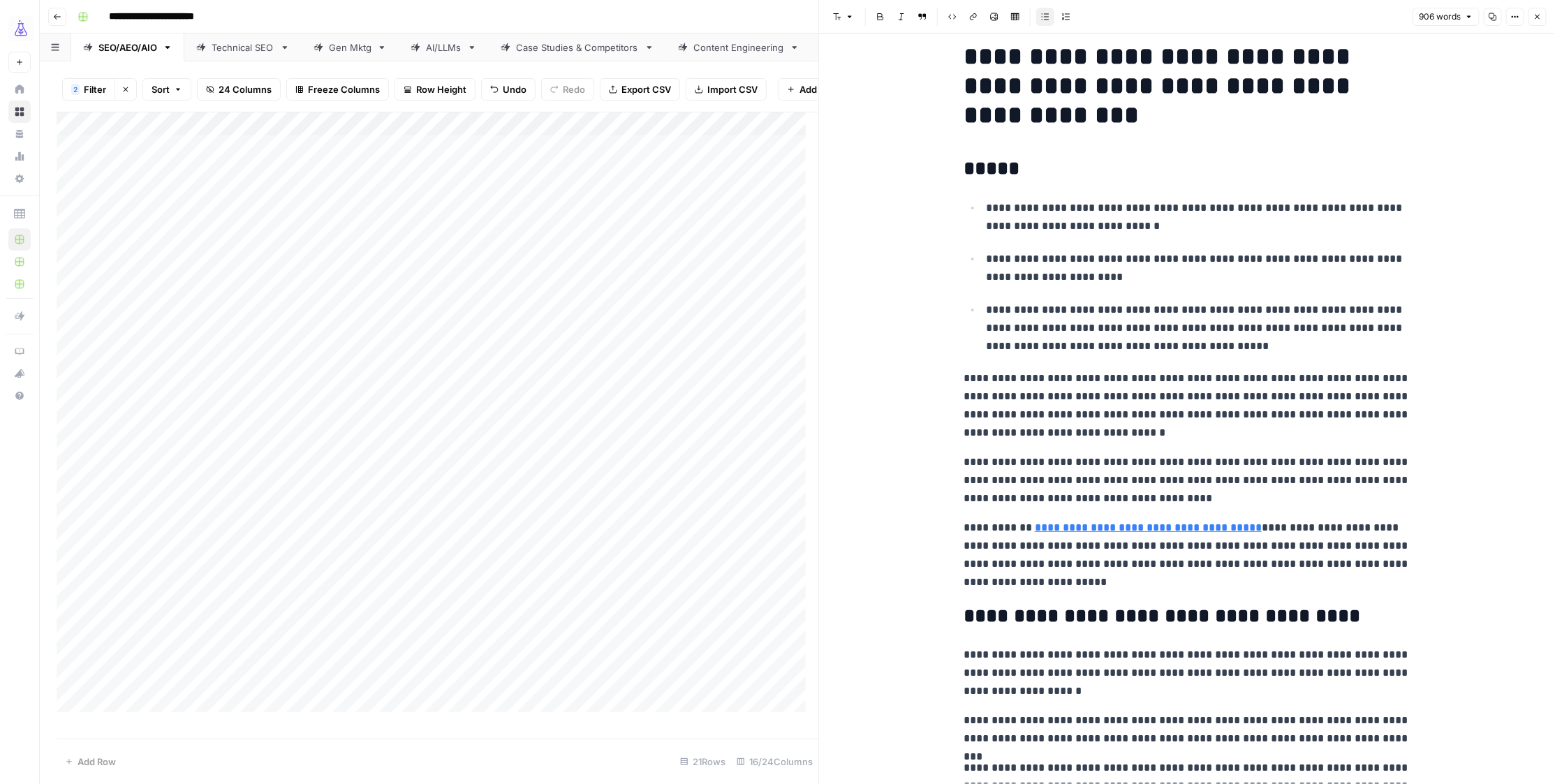 scroll, scrollTop: 0, scrollLeft: 0, axis: both 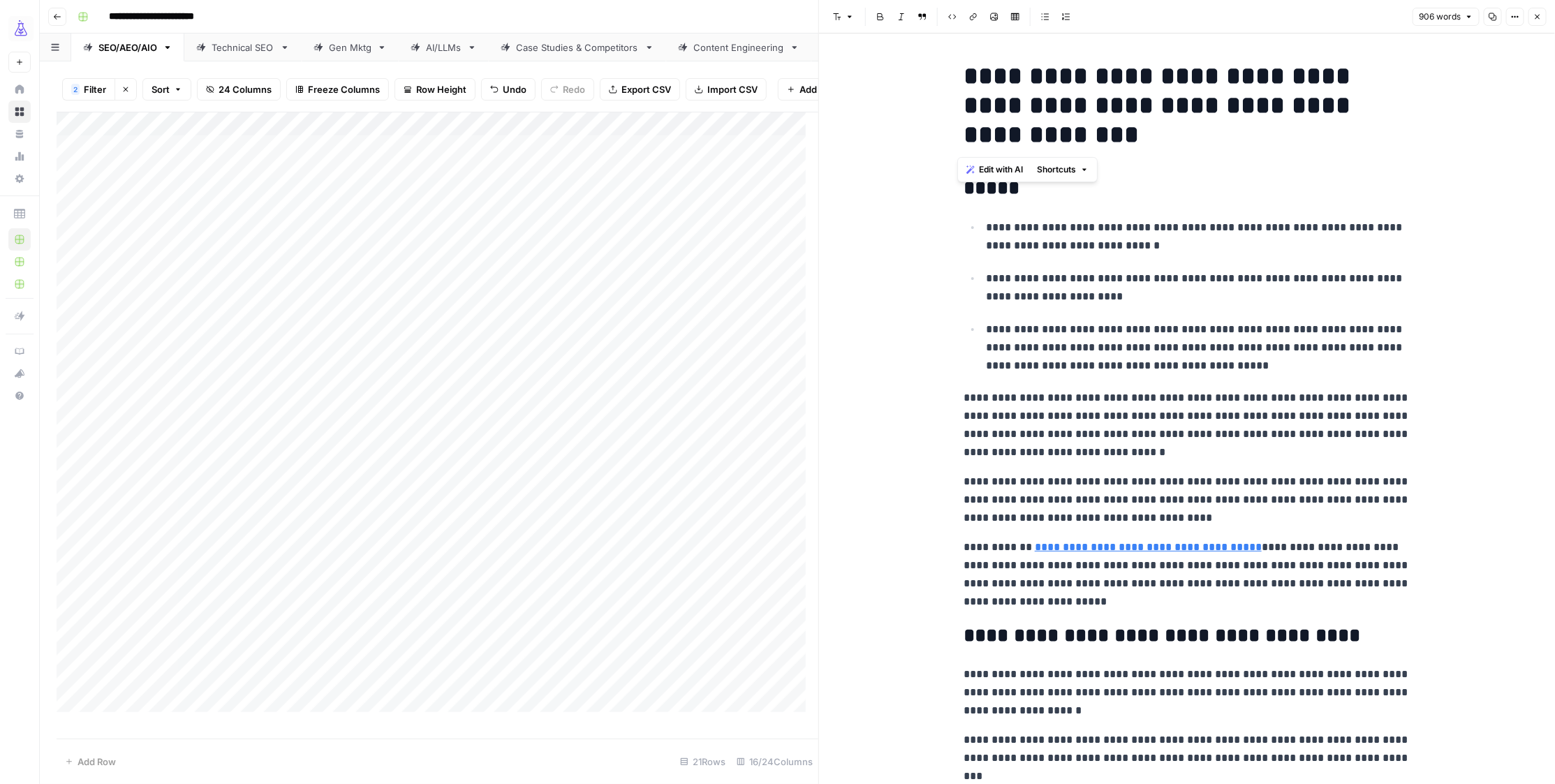 drag, startPoint x: 1031, startPoint y: 141, endPoint x: 883, endPoint y: 76, distance: 161.64467 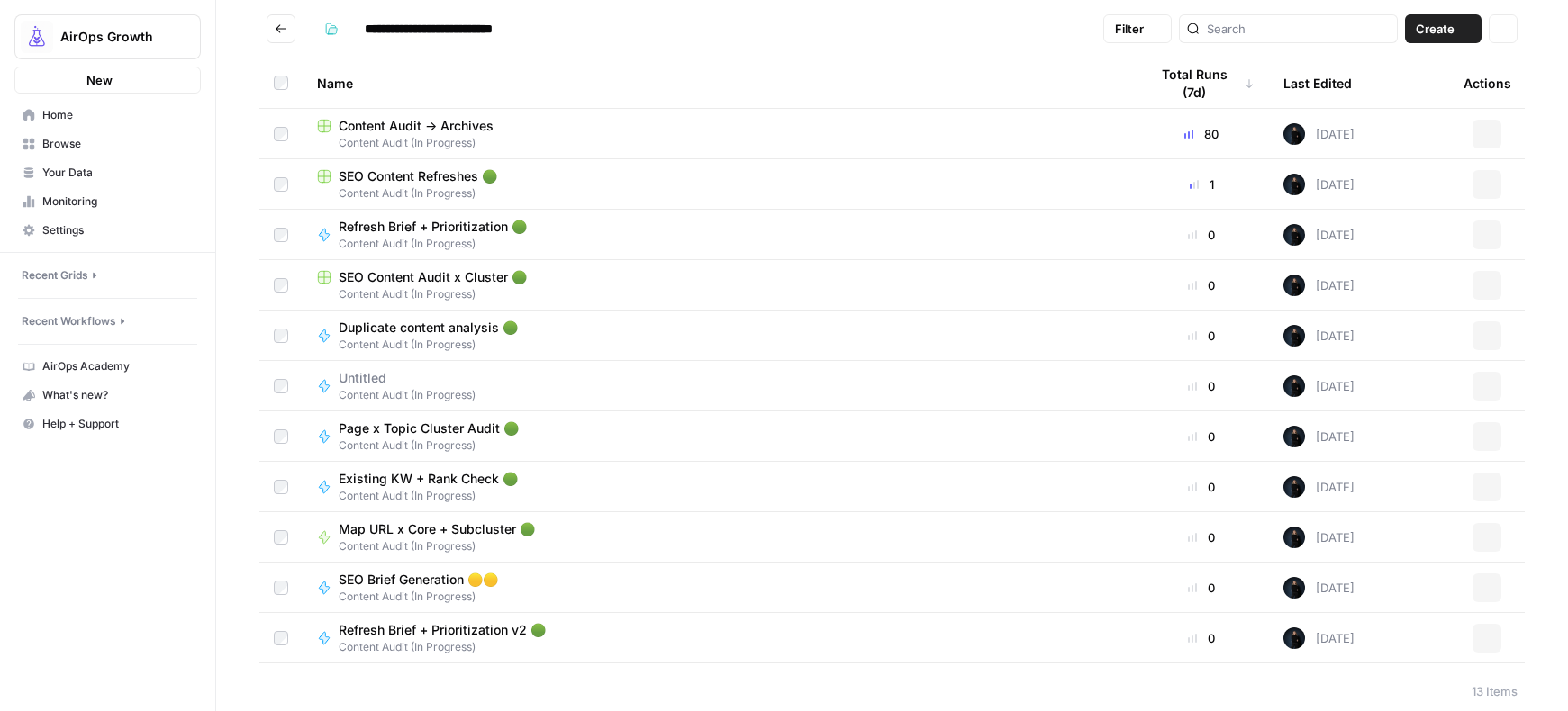 scroll, scrollTop: 0, scrollLeft: 0, axis: both 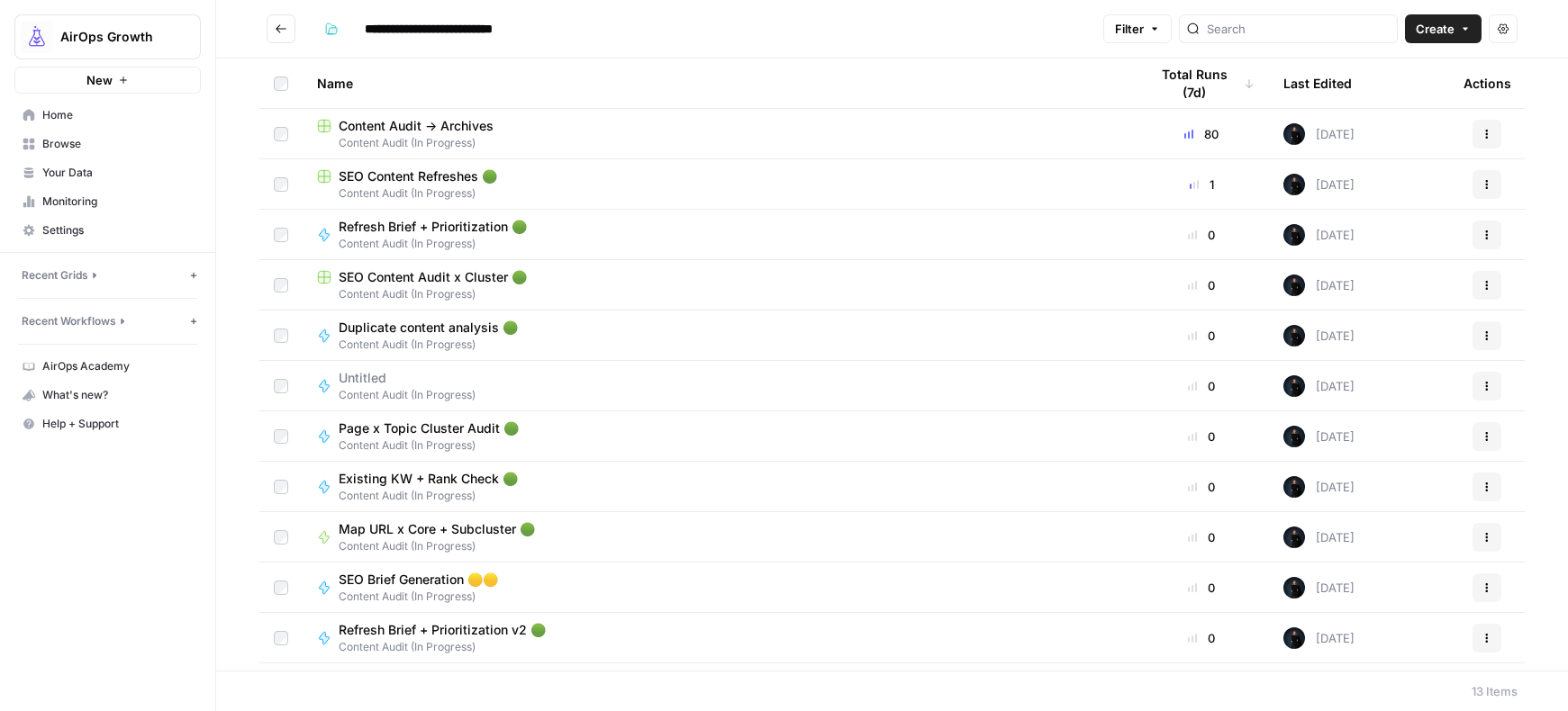 click on "Content Audit  (In Progress)" at bounding box center (718, 294) 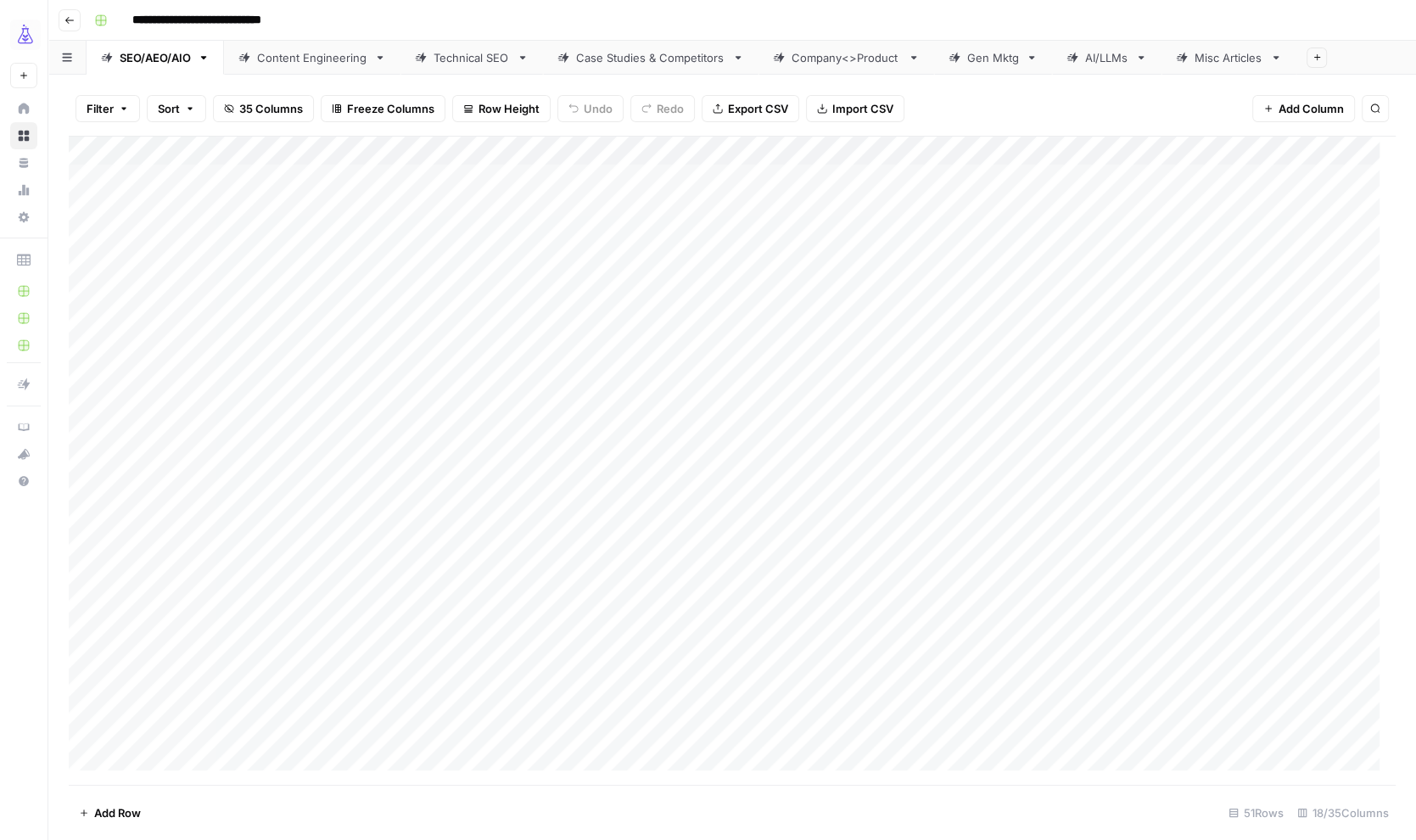 click on "Add Column" at bounding box center (732, 462) 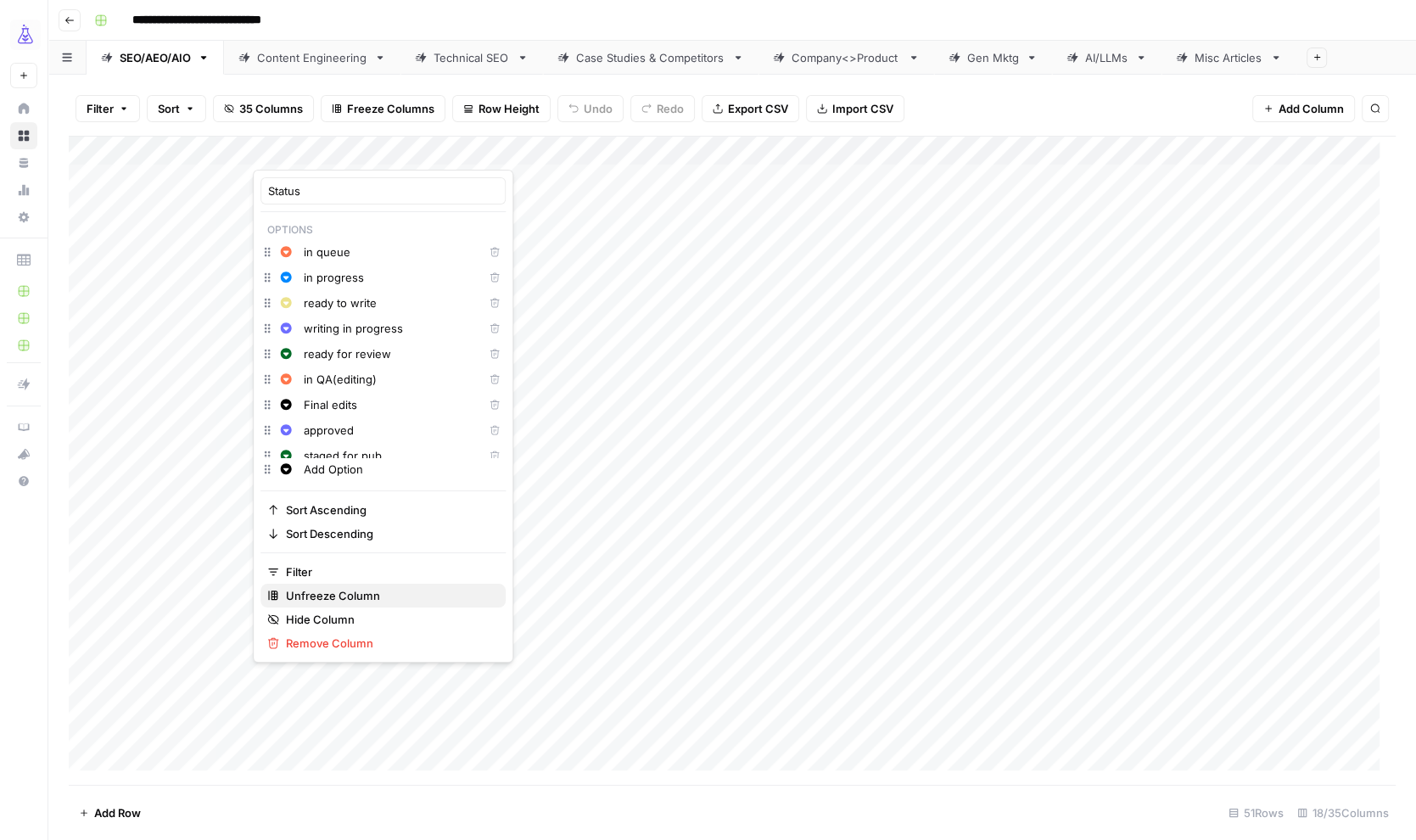 click on "Unfreeze Column" at bounding box center (333, 596) 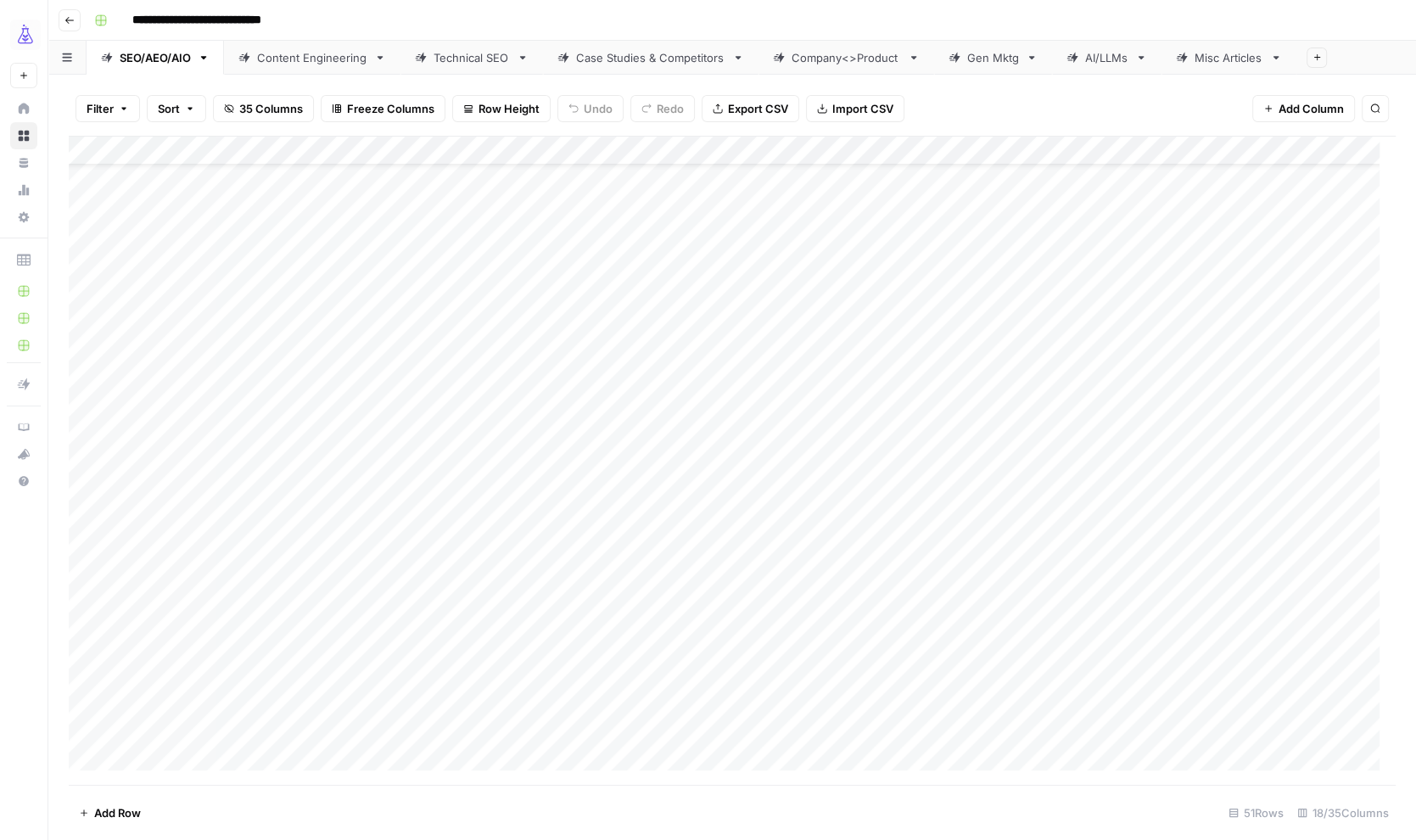 scroll, scrollTop: 56, scrollLeft: 0, axis: vertical 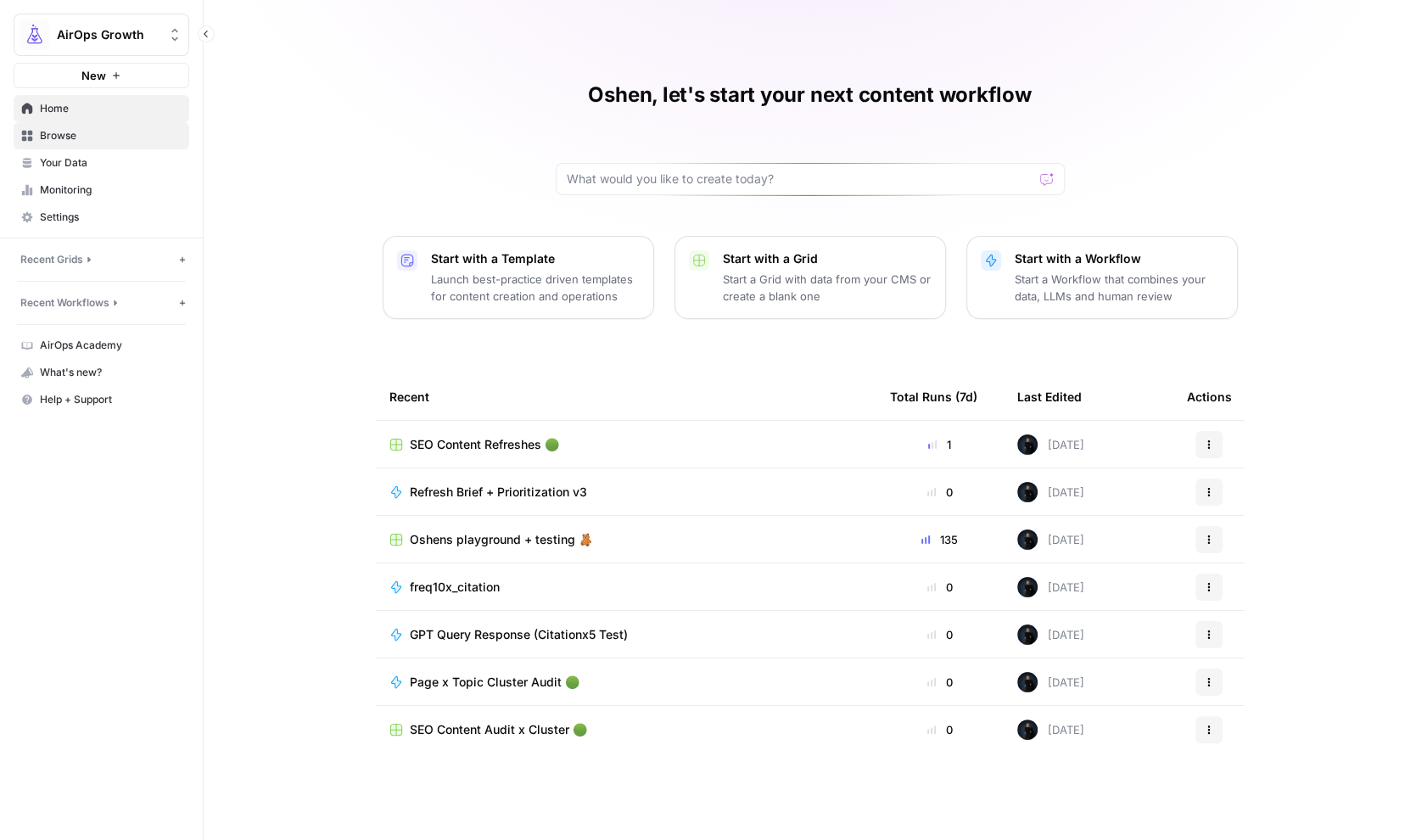 click on "Browse" at bounding box center [110, 136] 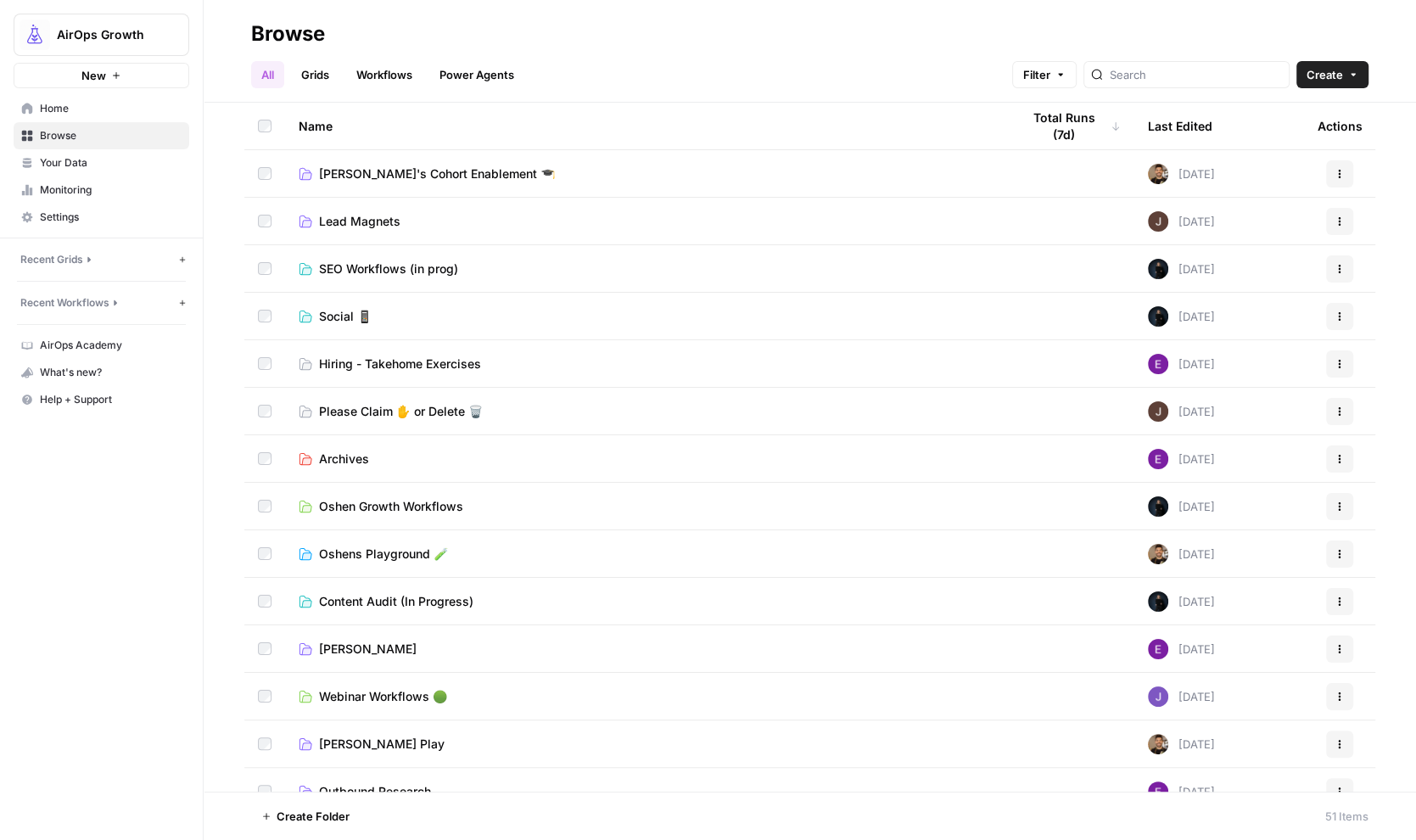 click on "Oshens Playground 🧪" at bounding box center (383, 554) 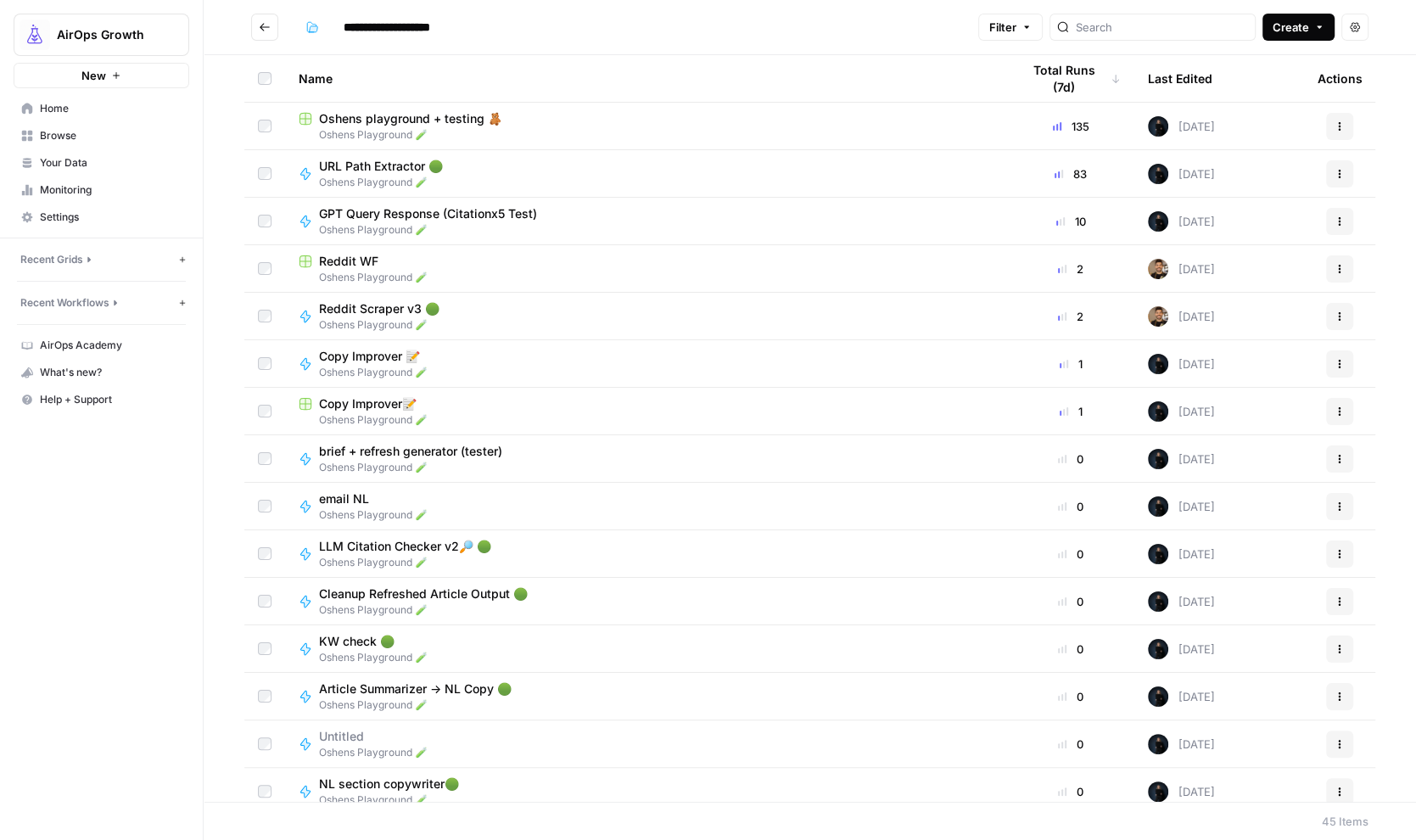 click on "Create" at bounding box center [1290, 27] 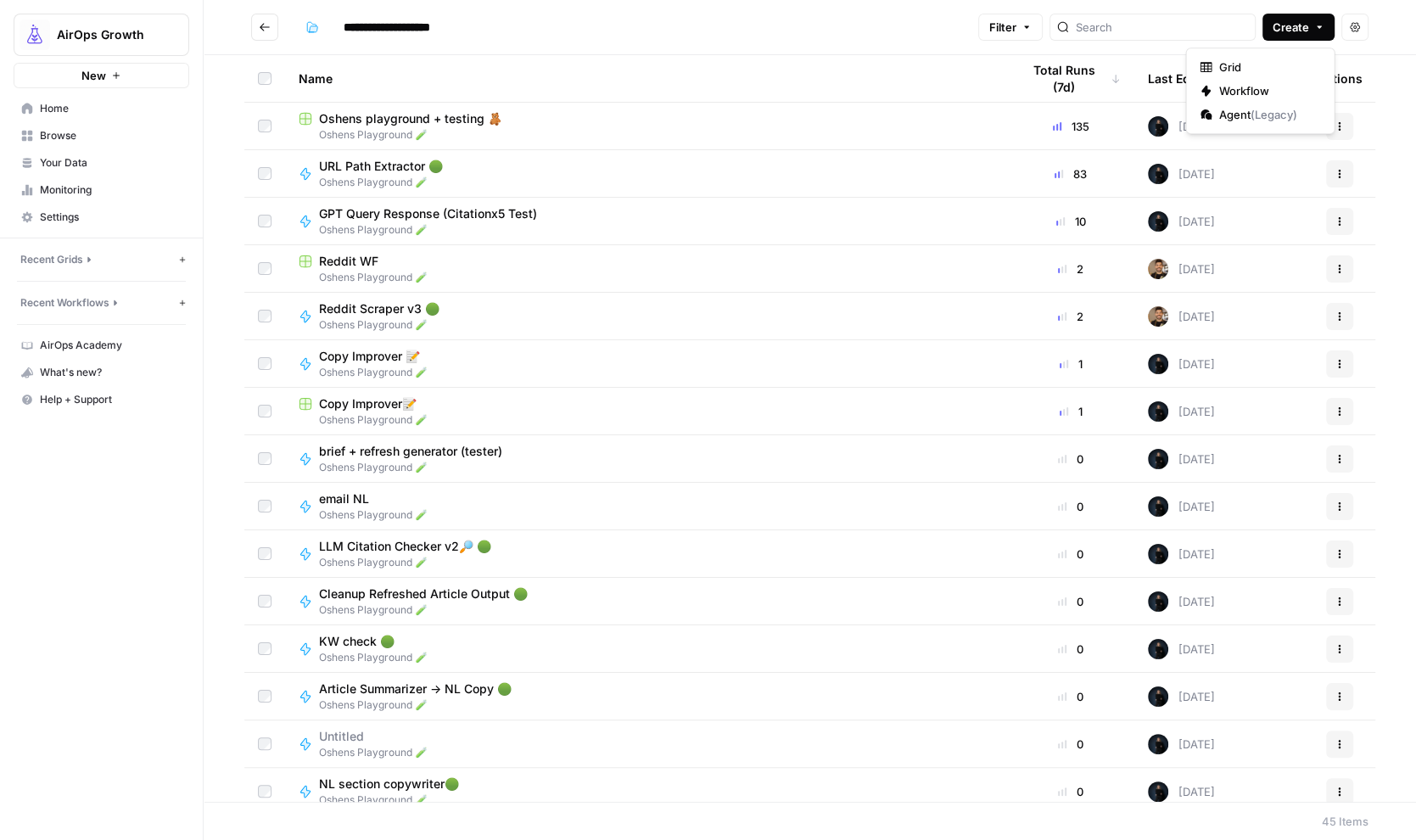 click on "Untitled" at bounding box center [367, 736] 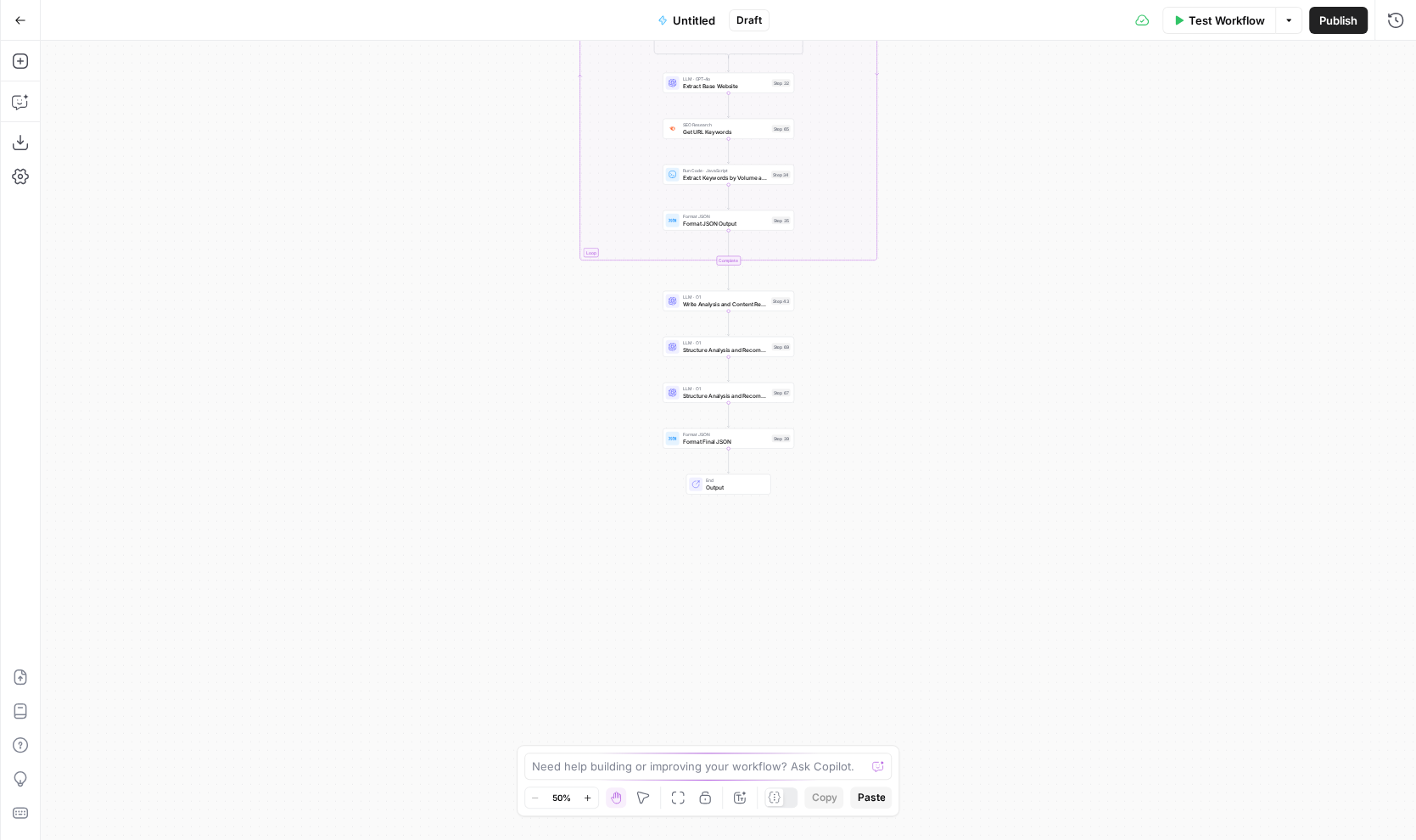 drag, startPoint x: 605, startPoint y: 507, endPoint x: 338, endPoint y: 218, distance: 393.45902 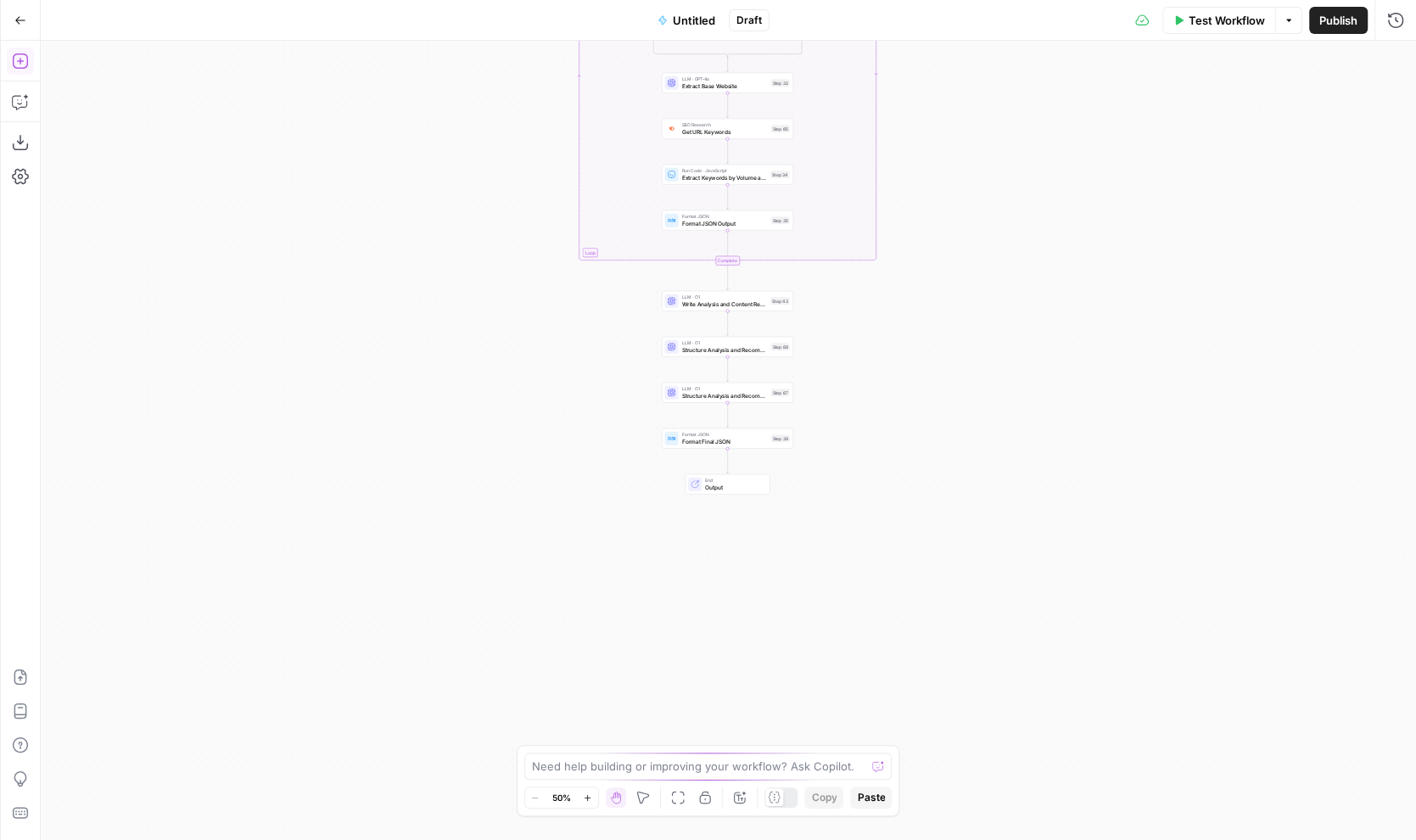 click 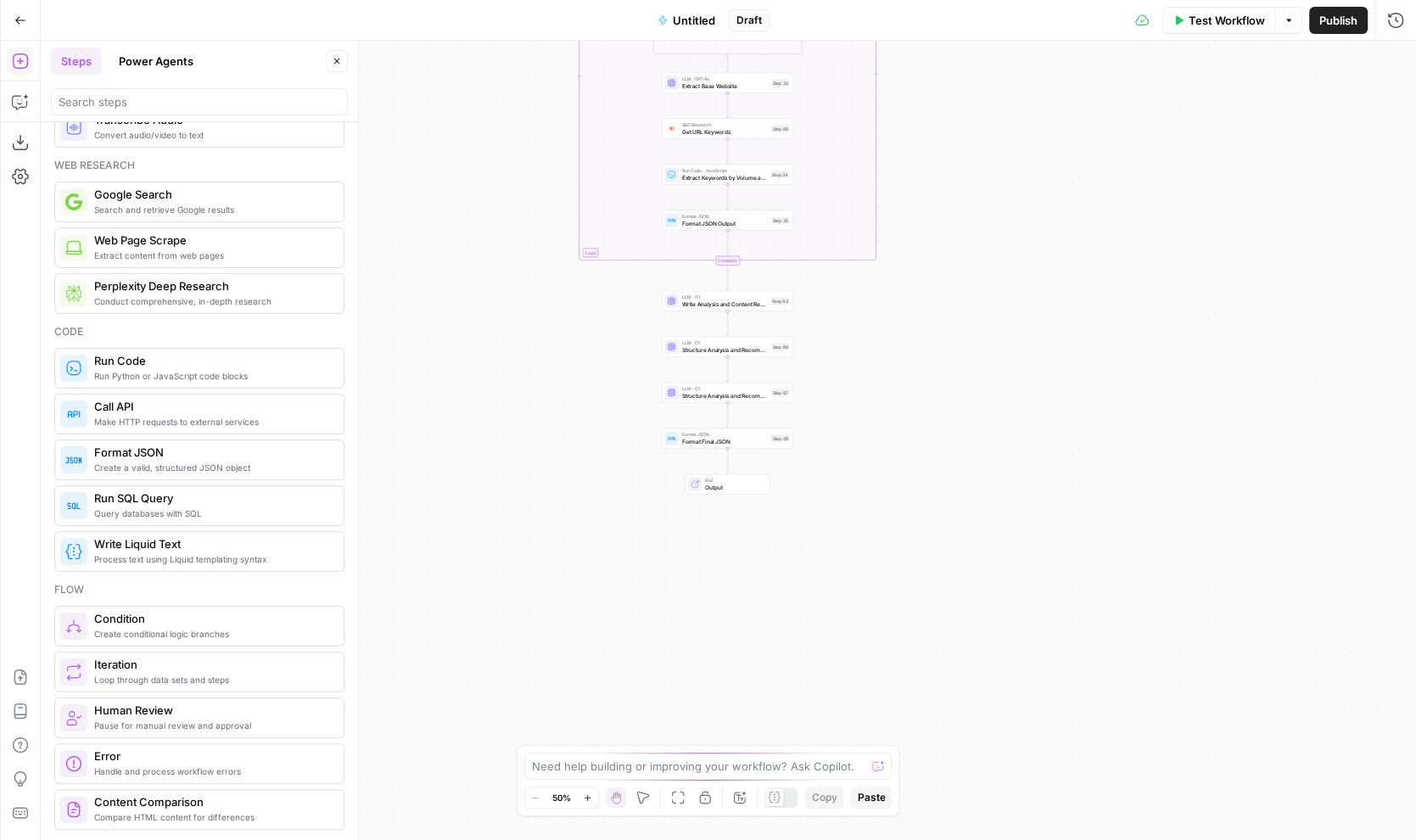 scroll, scrollTop: 192, scrollLeft: 0, axis: vertical 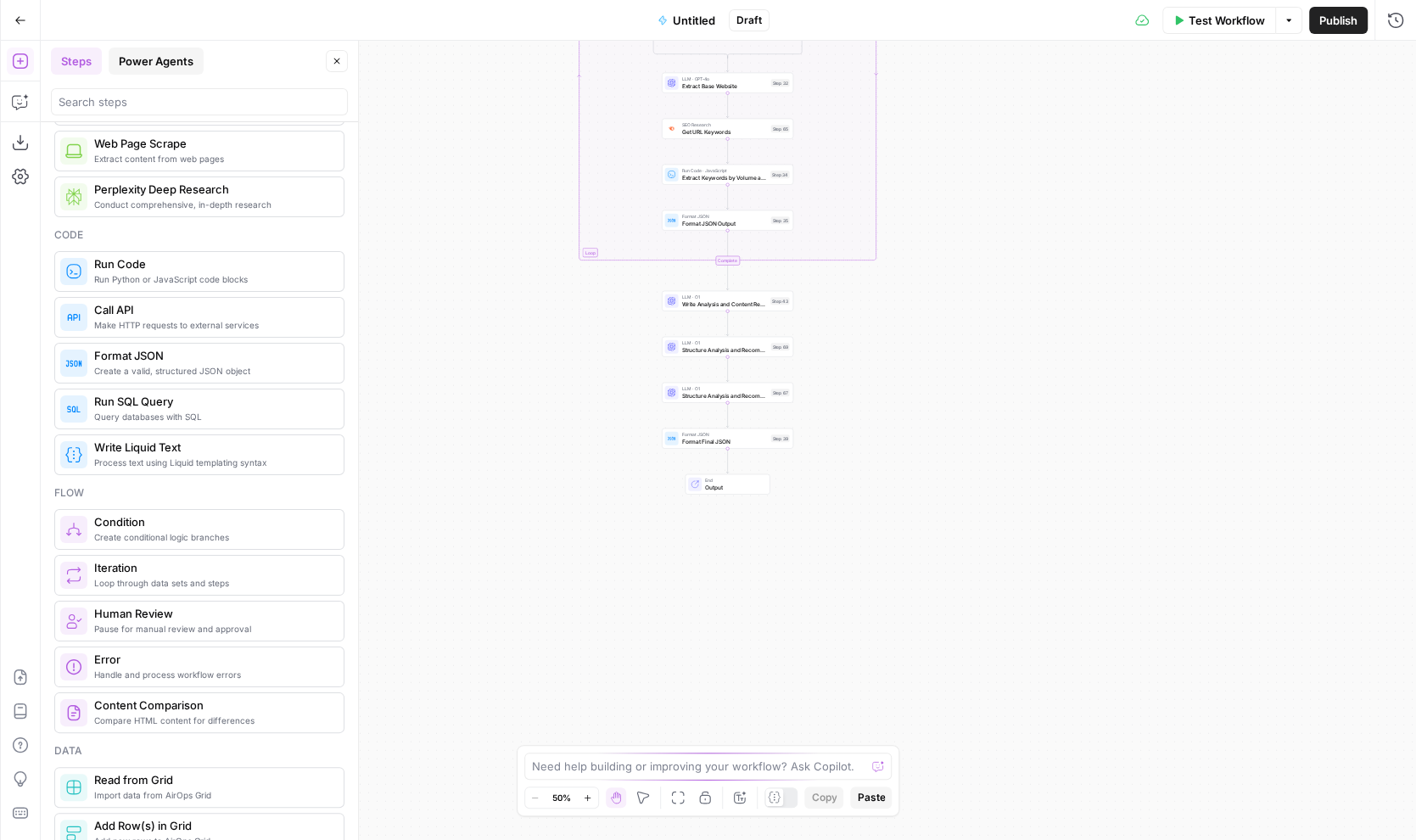 click on "Power Agents" at bounding box center [156, 61] 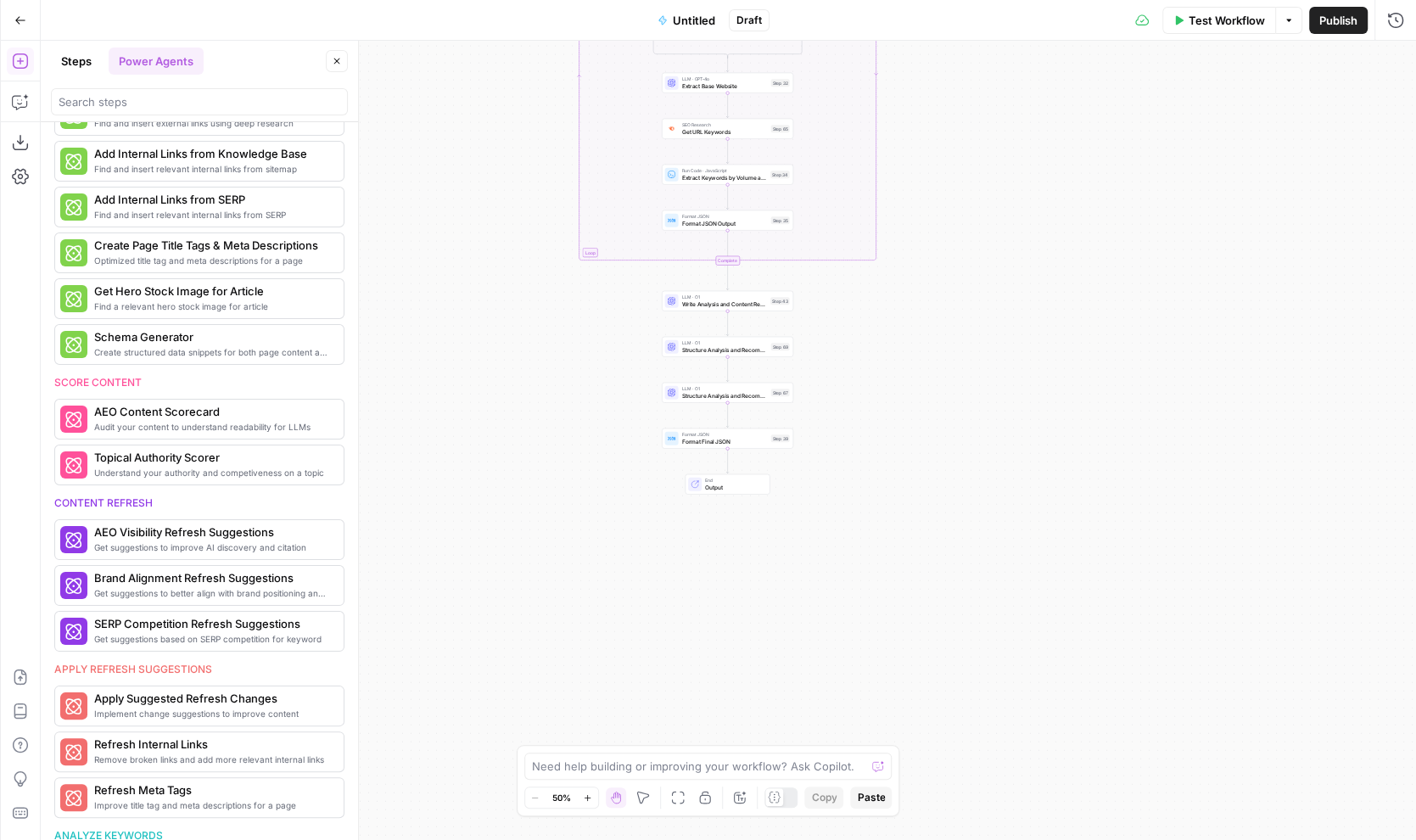 scroll, scrollTop: 366, scrollLeft: 0, axis: vertical 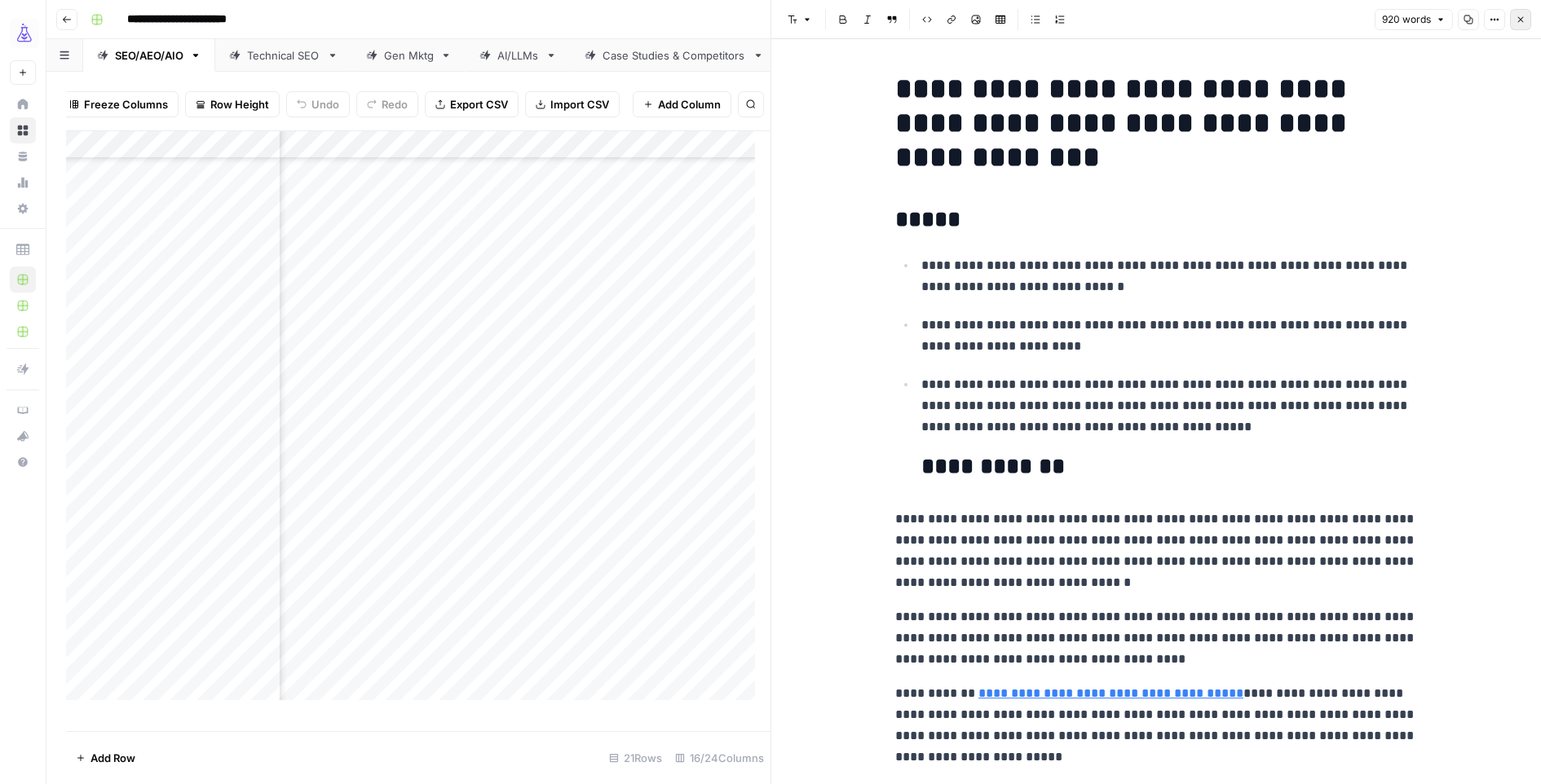 click on "Close" at bounding box center [1521, 20] 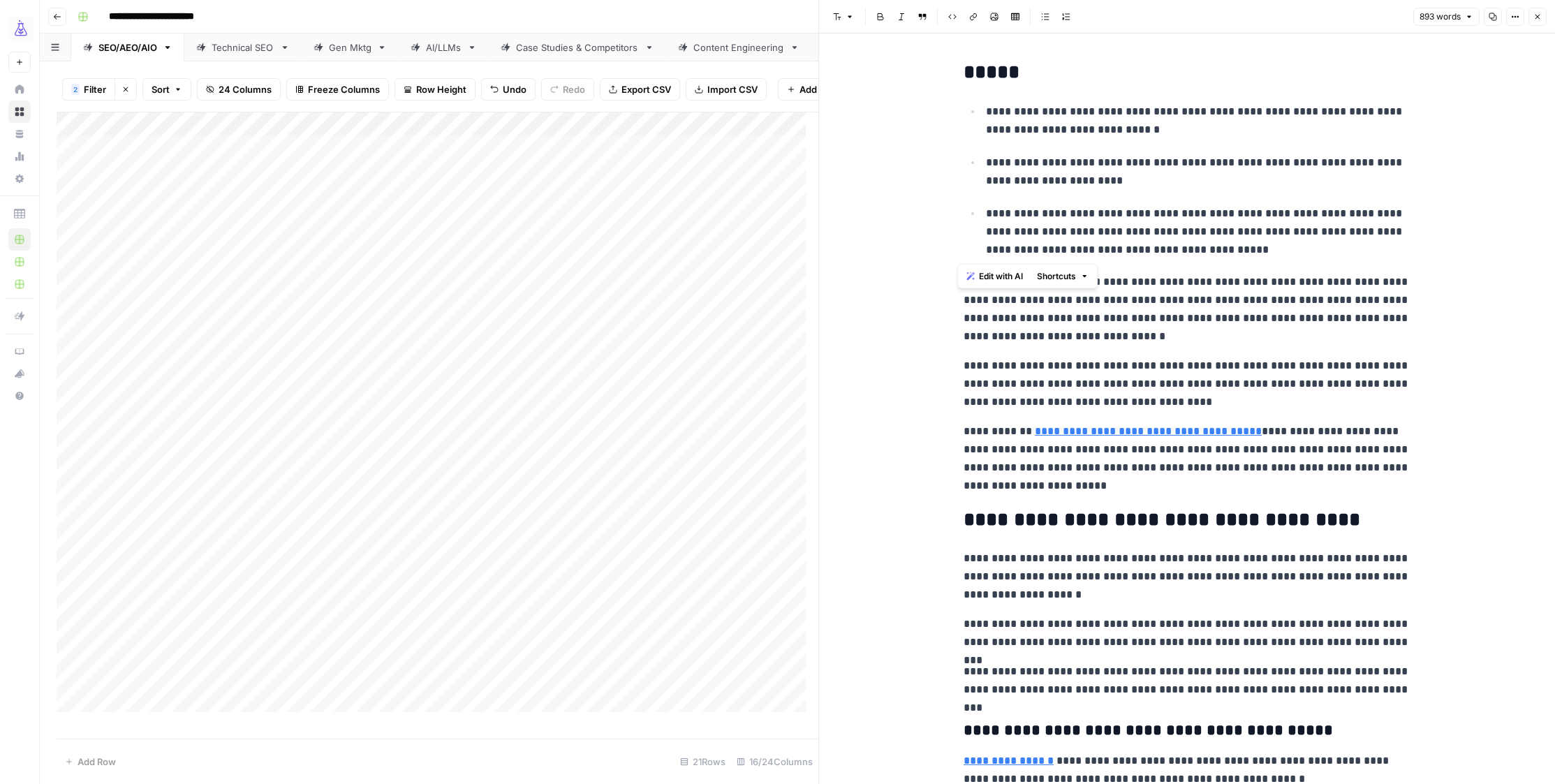 scroll, scrollTop: 0, scrollLeft: 0, axis: both 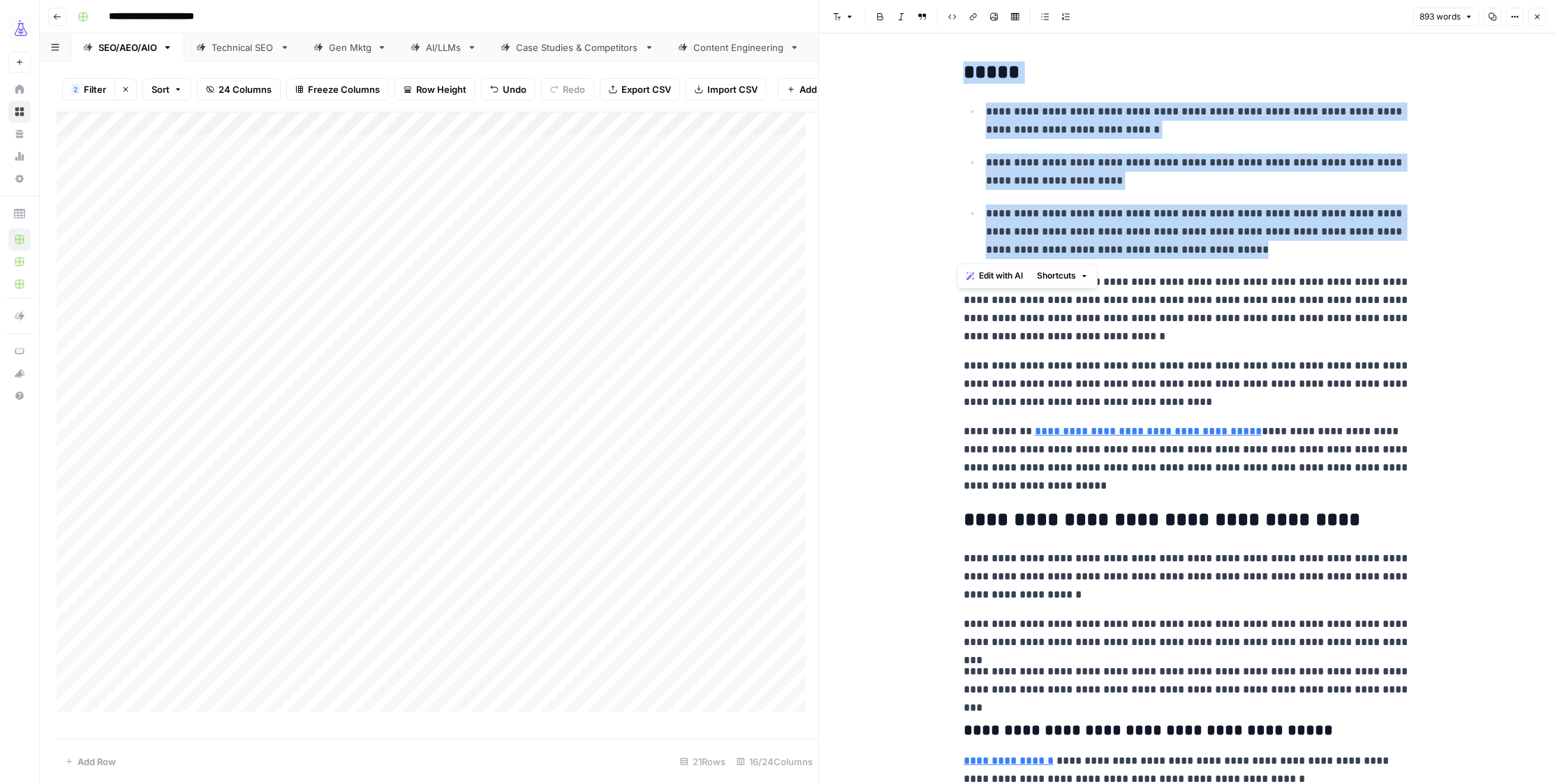 click on "**********" at bounding box center (1187, 1639) 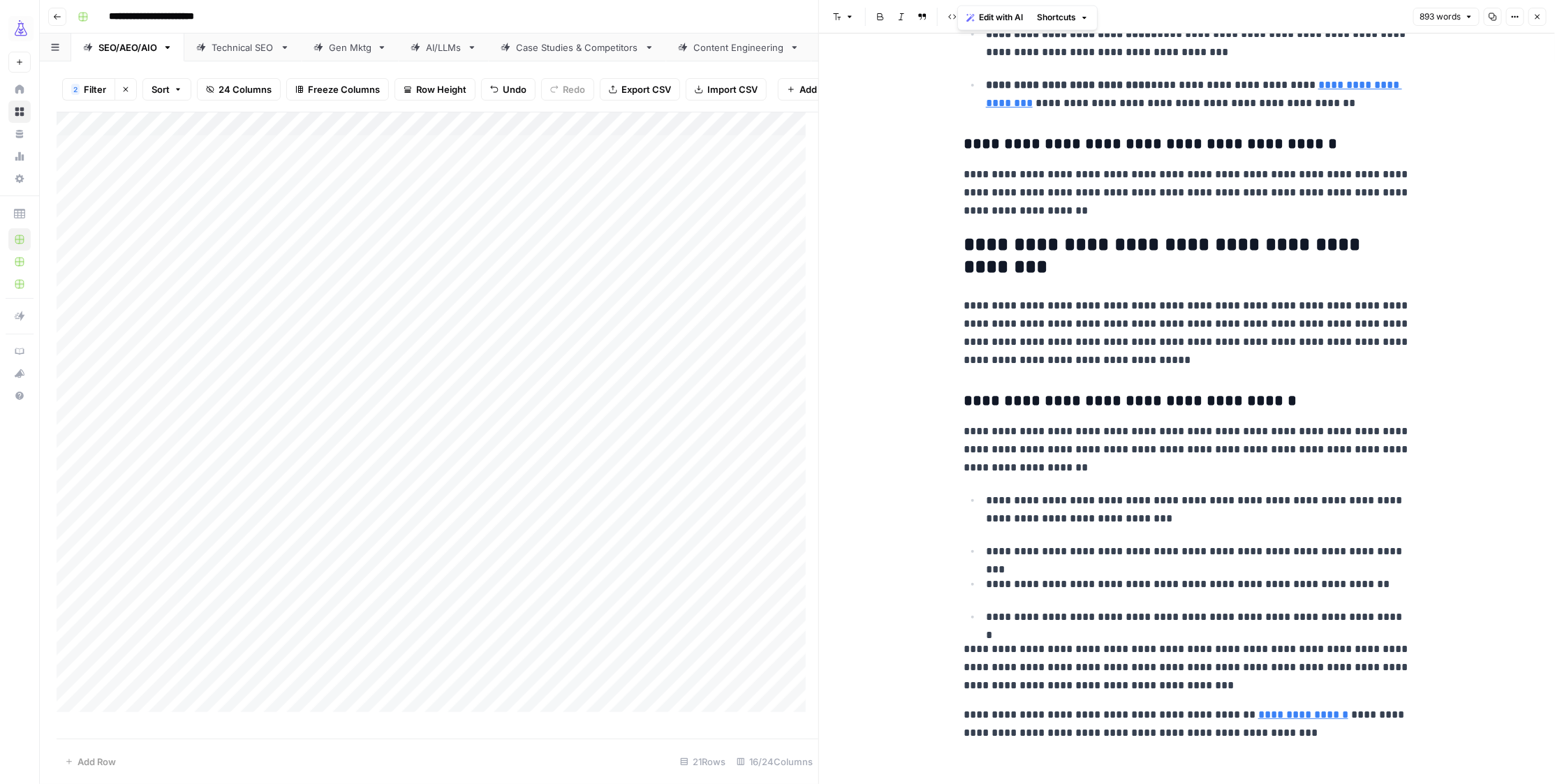 scroll, scrollTop: 2466, scrollLeft: 0, axis: vertical 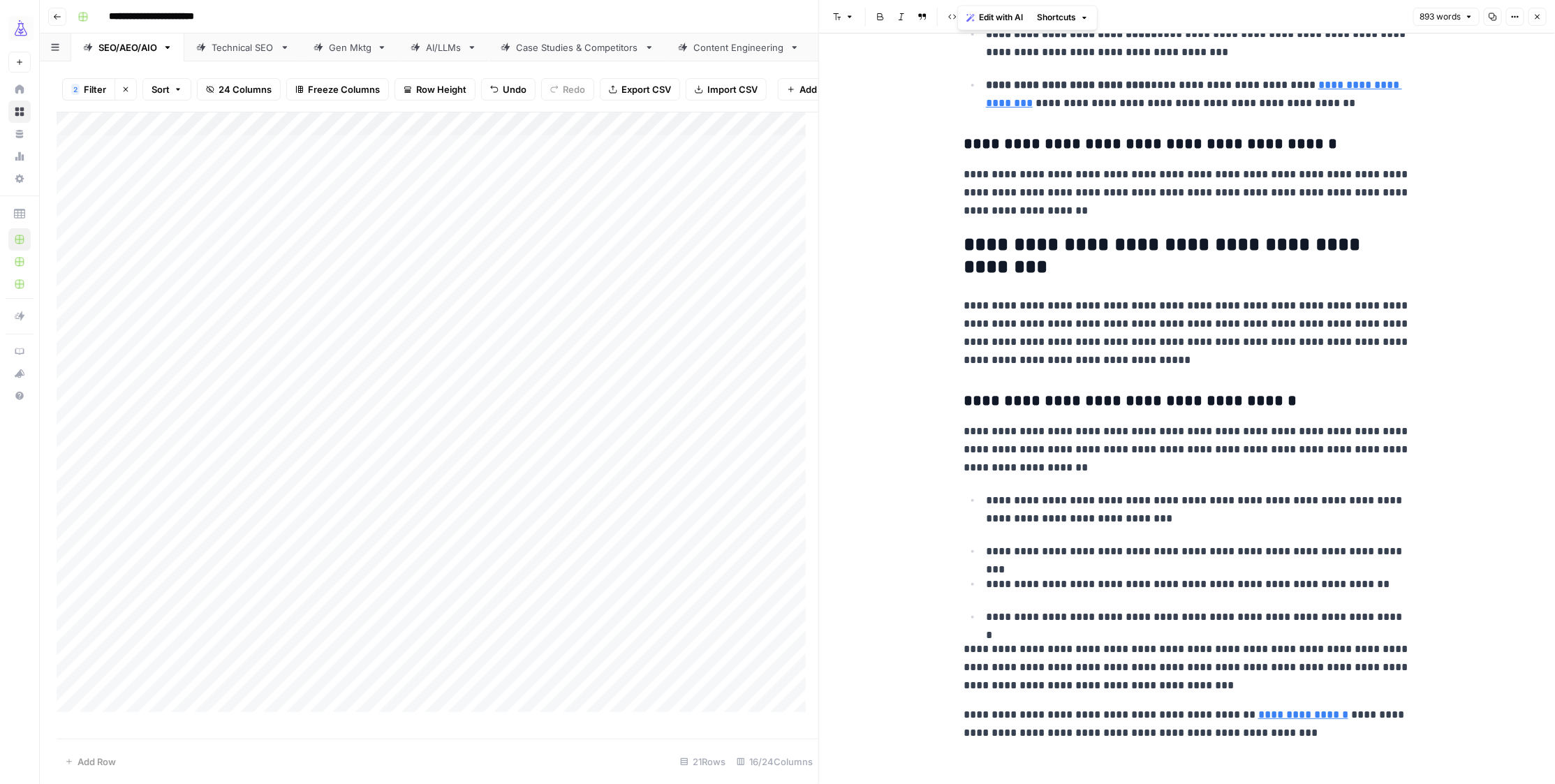 click on "**********" at bounding box center (1187, 401) 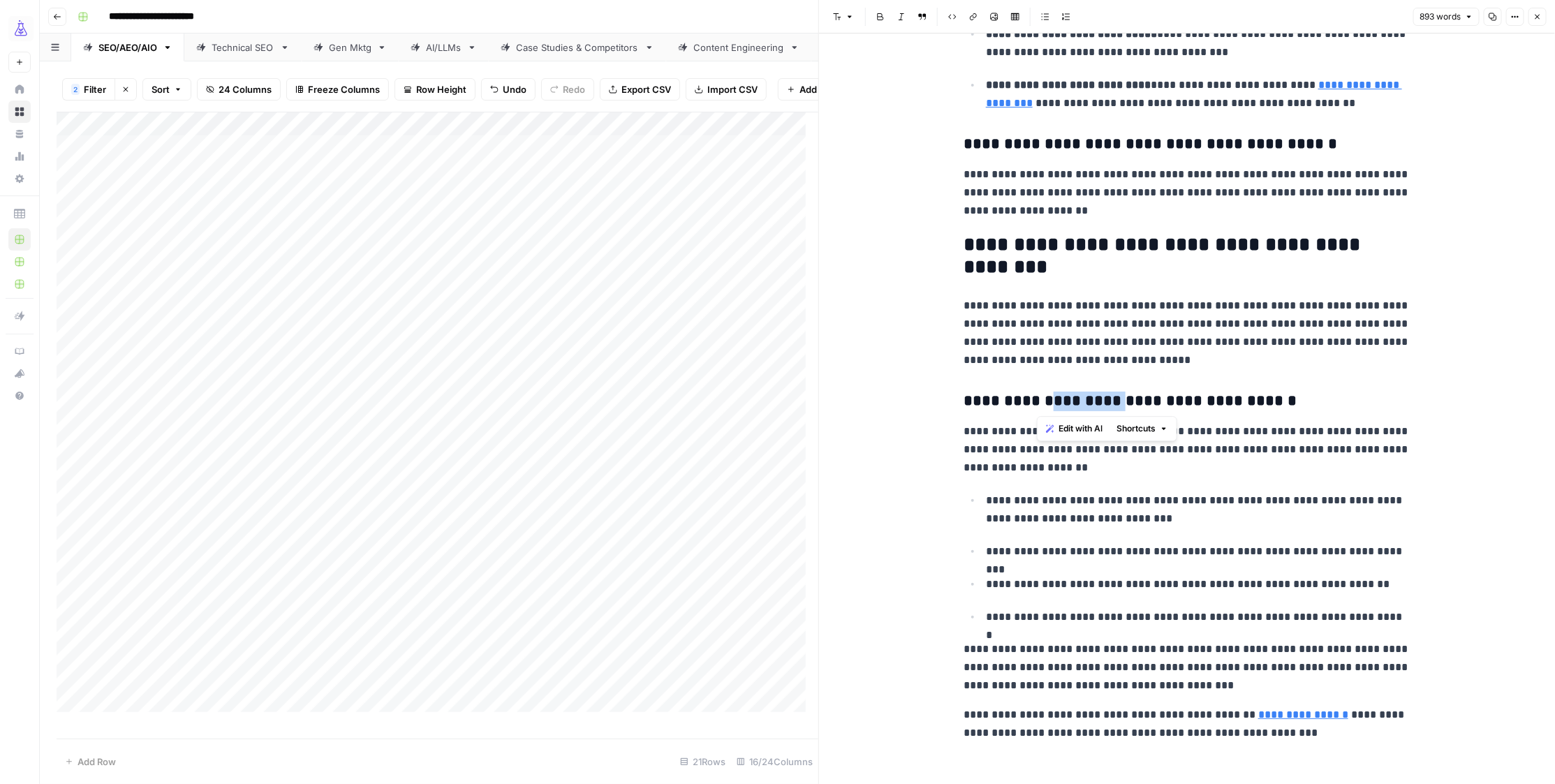click on "**********" at bounding box center [1187, 401] 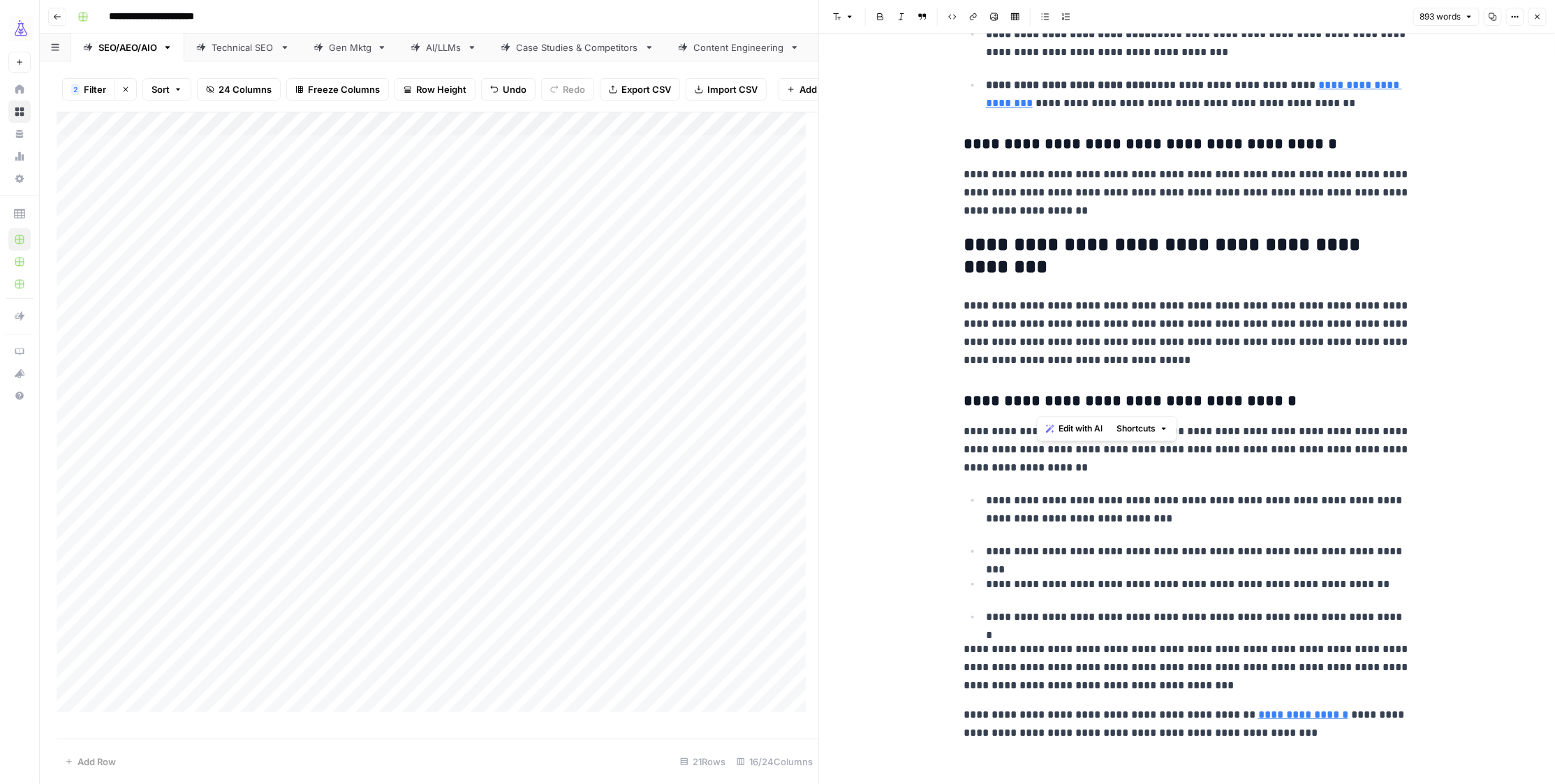 click on "**********" at bounding box center (1187, 450) 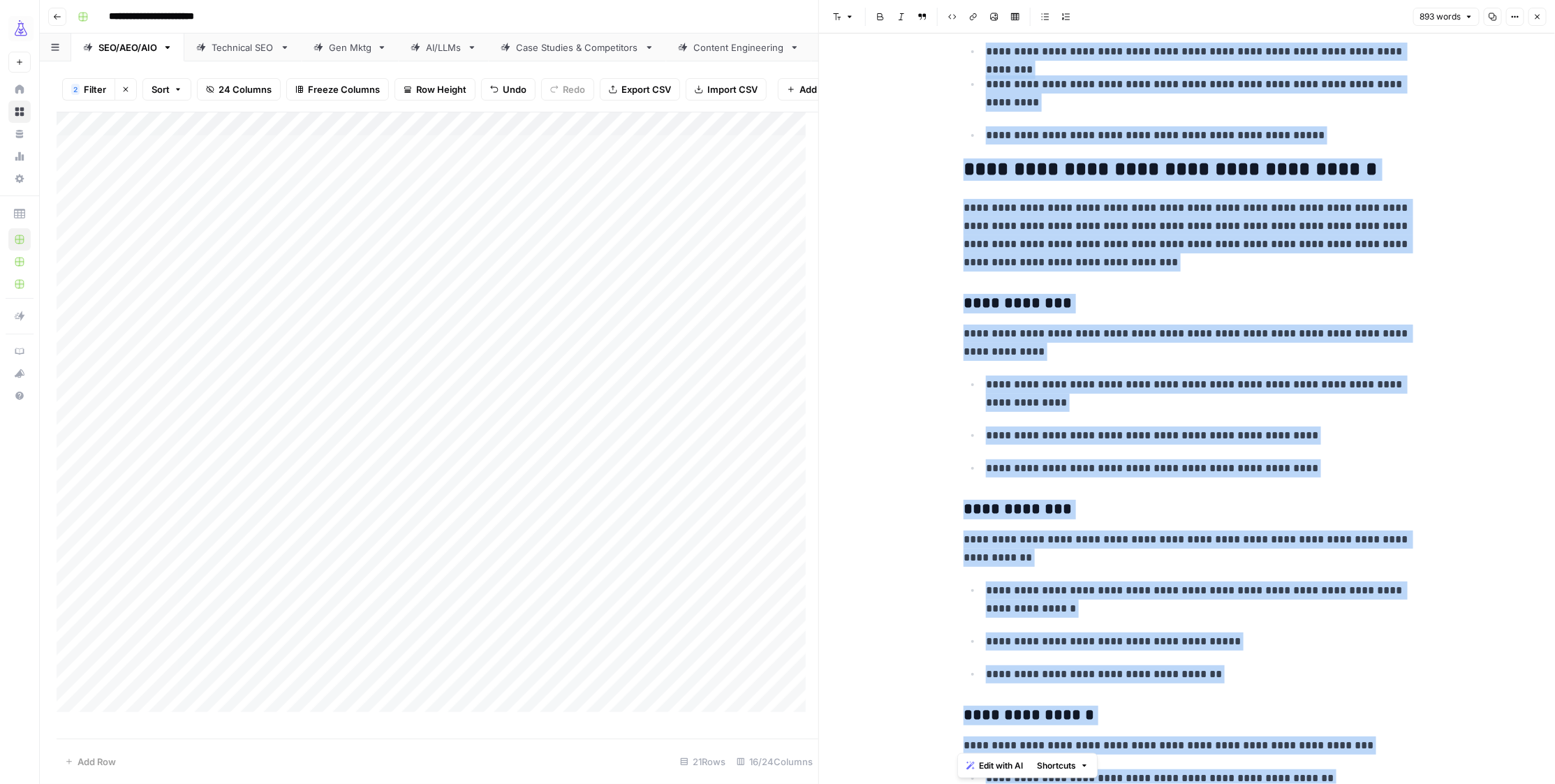 scroll, scrollTop: 0, scrollLeft: 0, axis: both 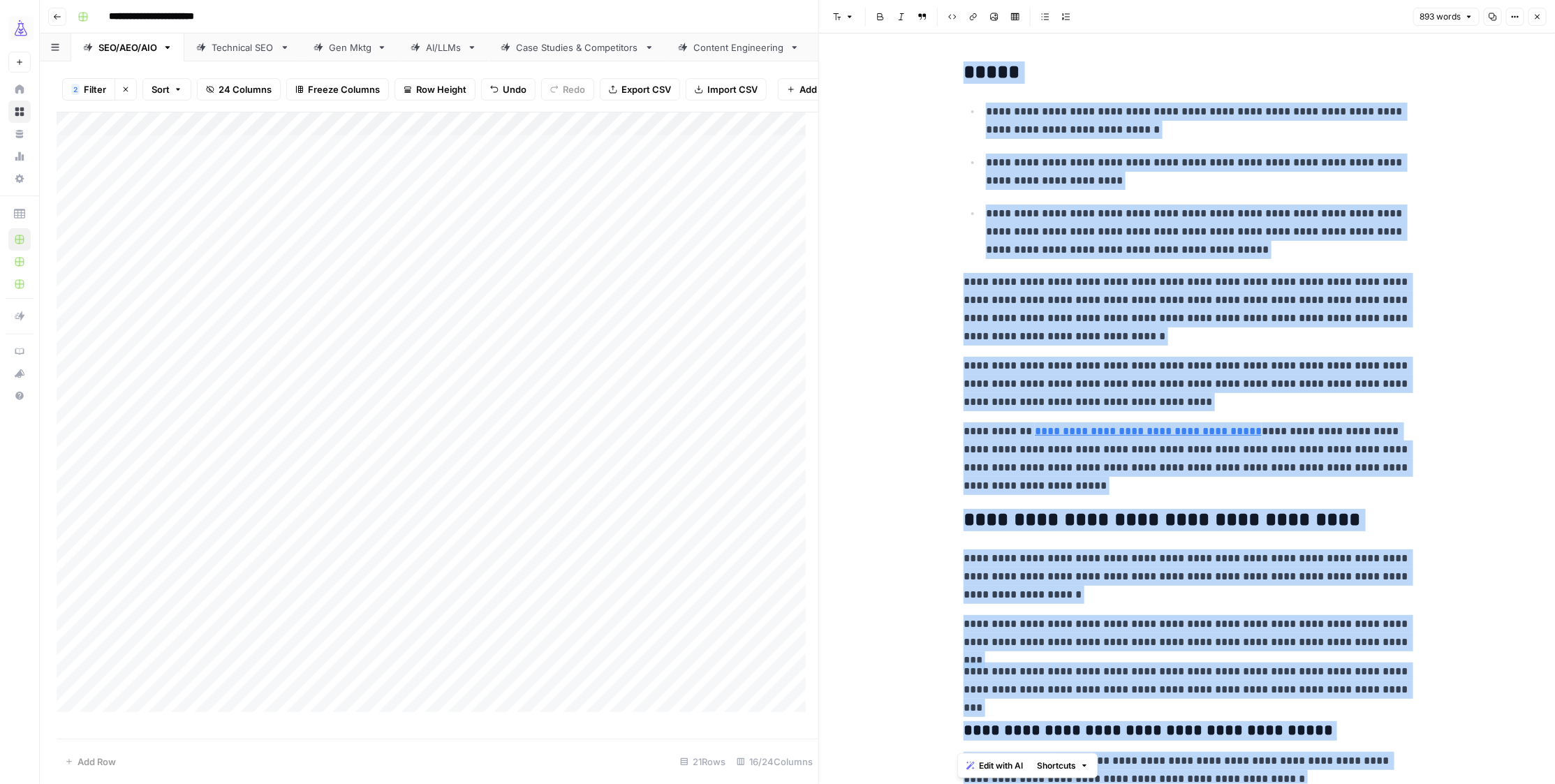 click on "**********" at bounding box center [1198, 232] 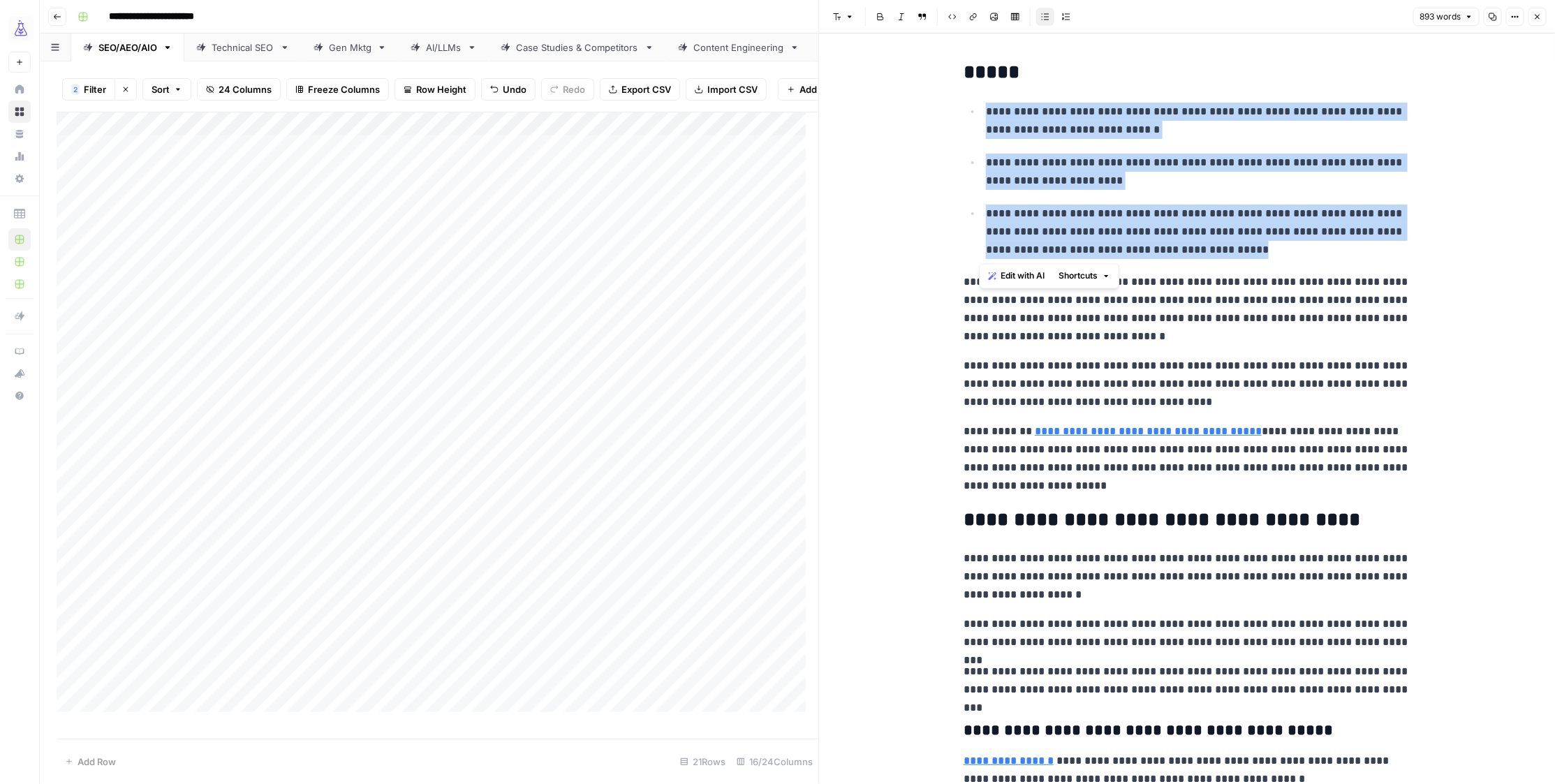 drag, startPoint x: 1184, startPoint y: 249, endPoint x: 922, endPoint y: 103, distance: 299.9333 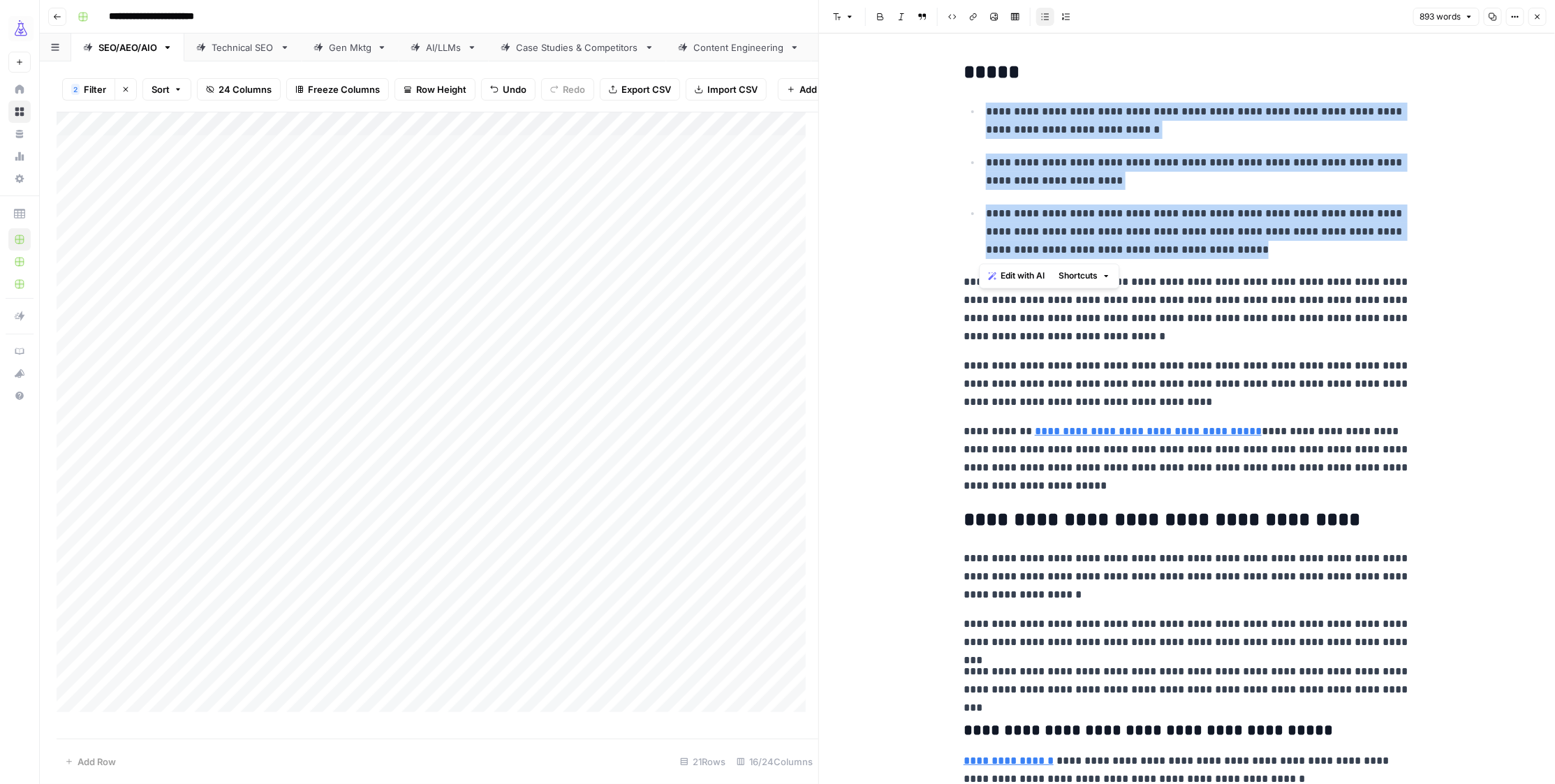 copy on "**********" 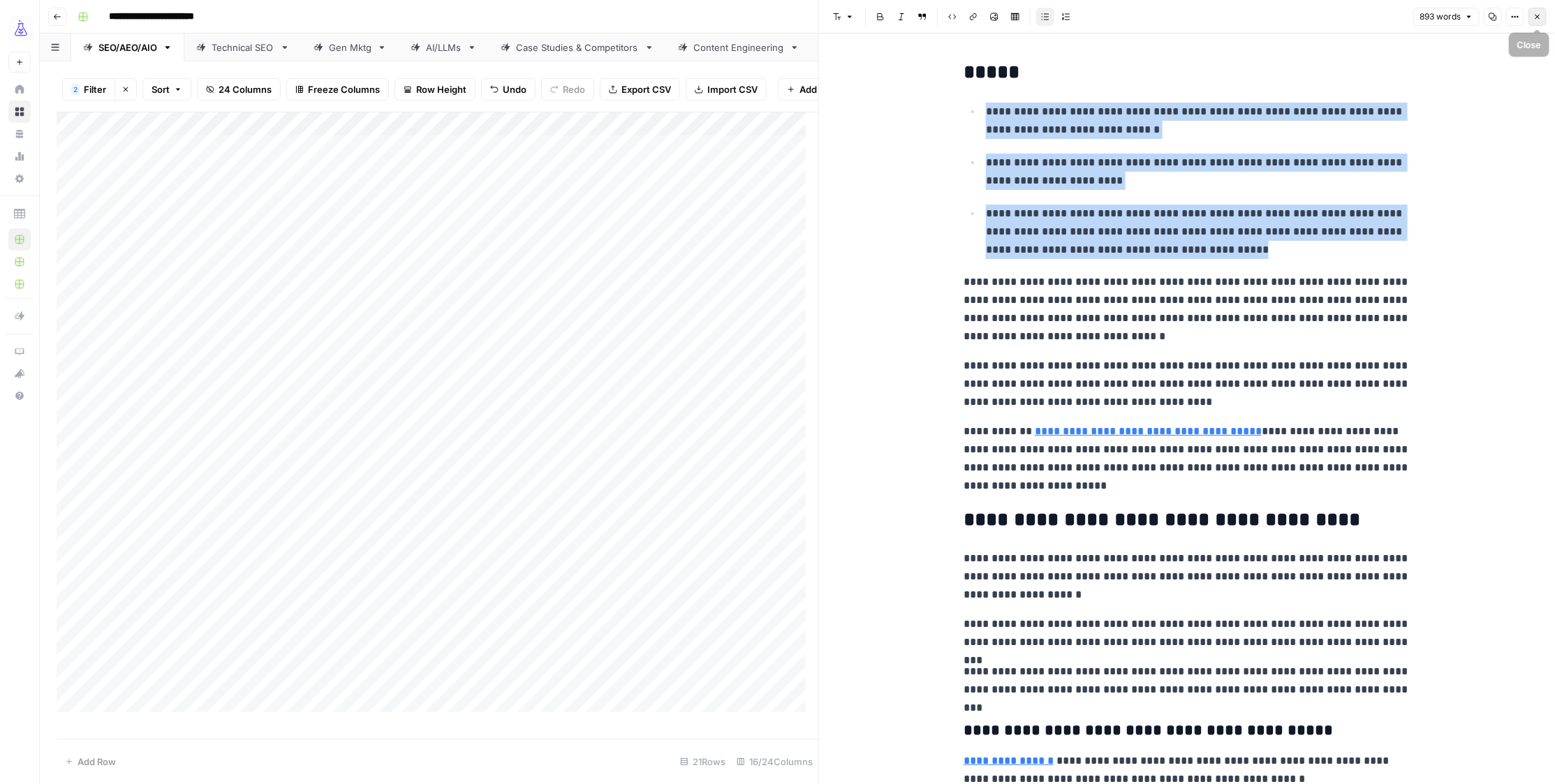 click 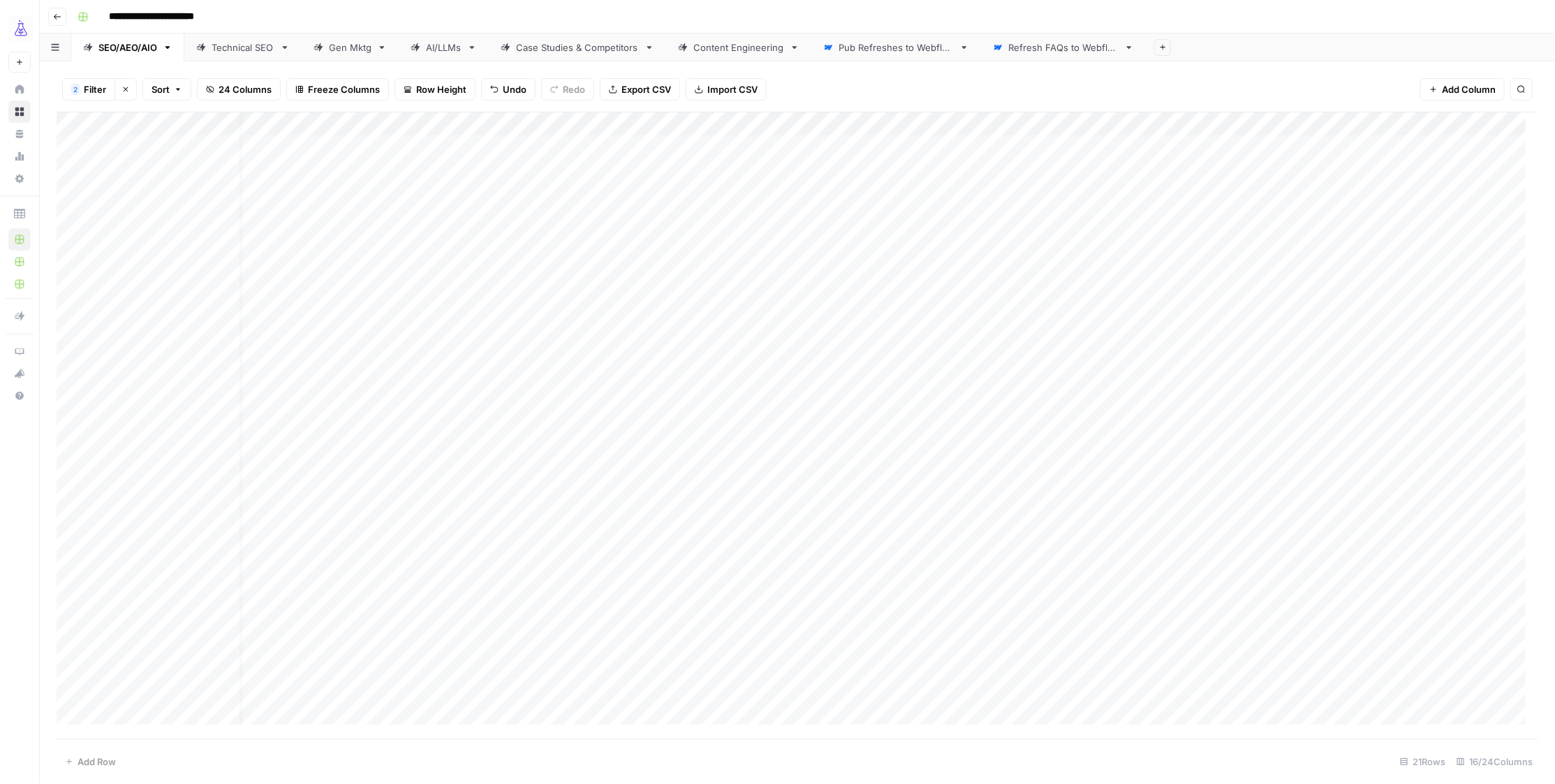 scroll, scrollTop: 0, scrollLeft: 280, axis: horizontal 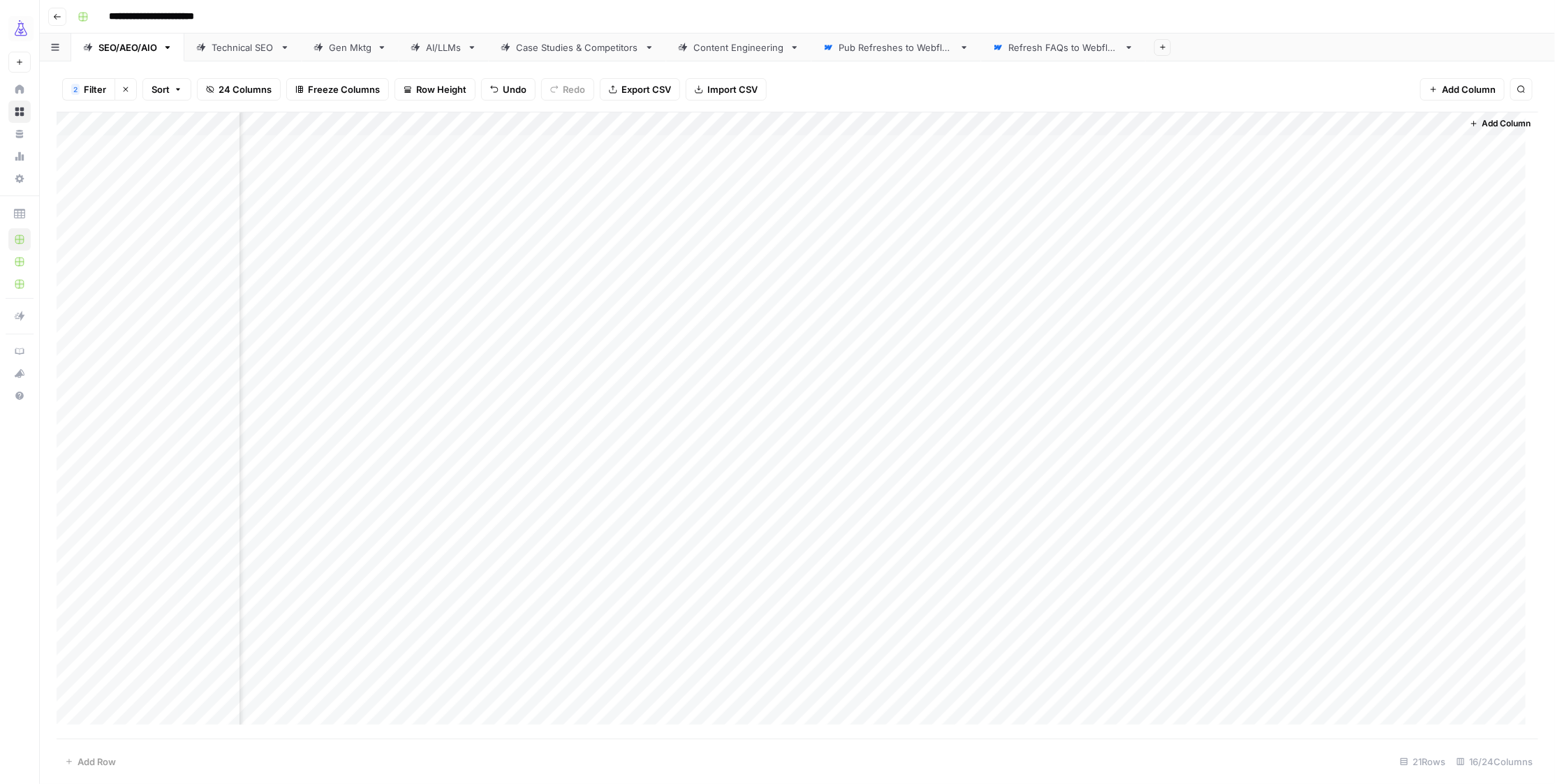 click on "Add Column" at bounding box center [797, 425] 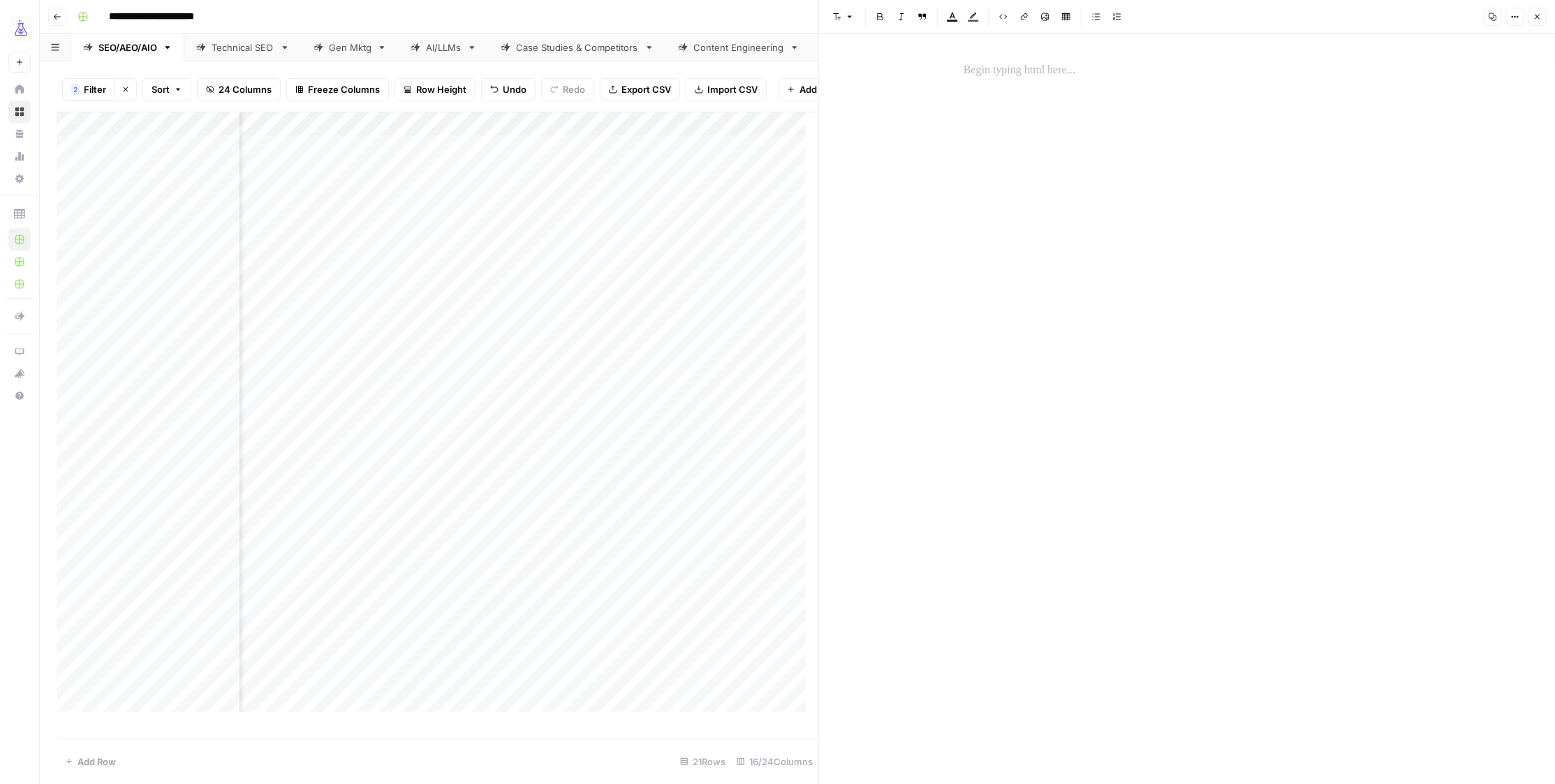 click at bounding box center [1187, 71] 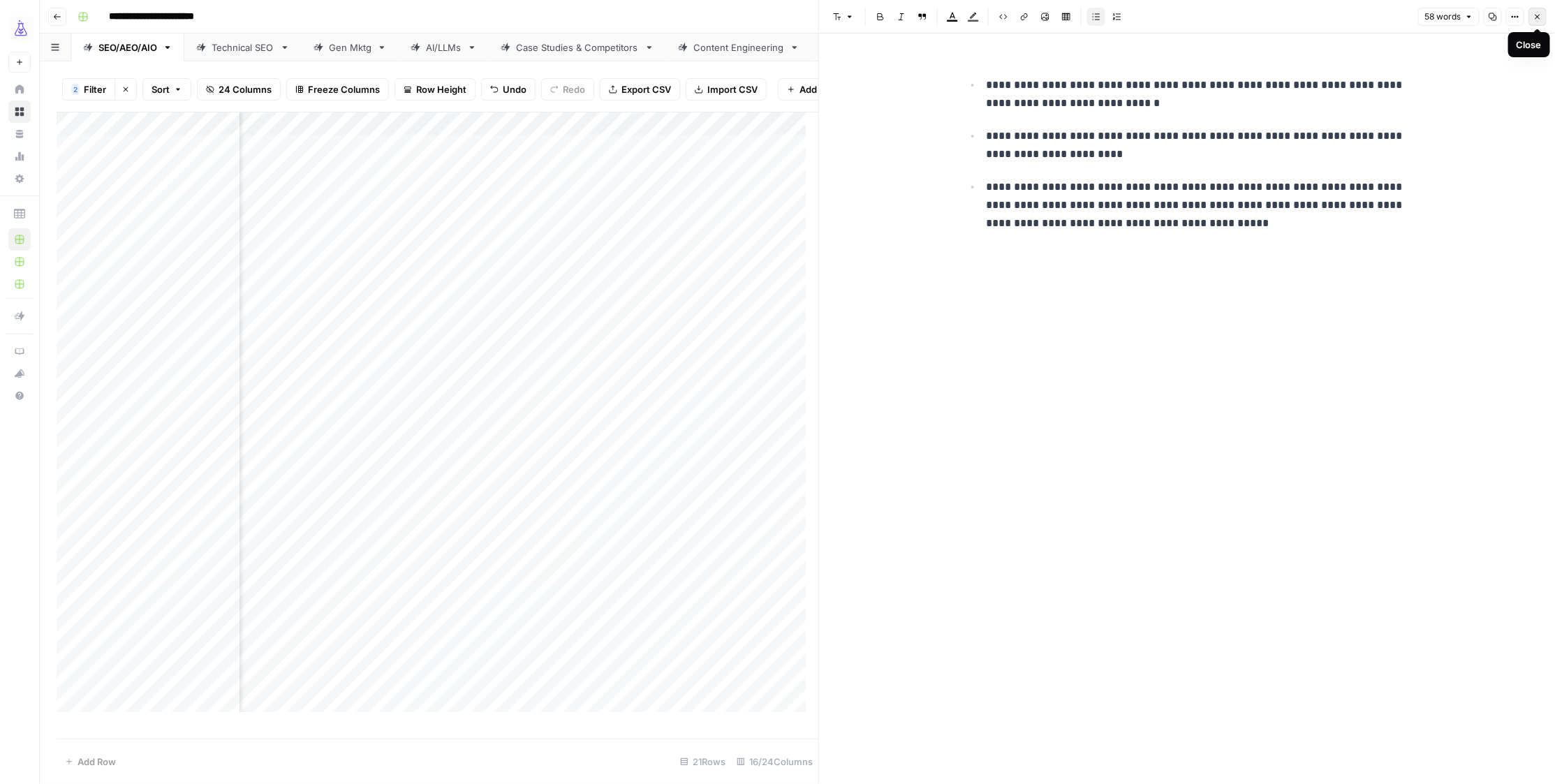 click 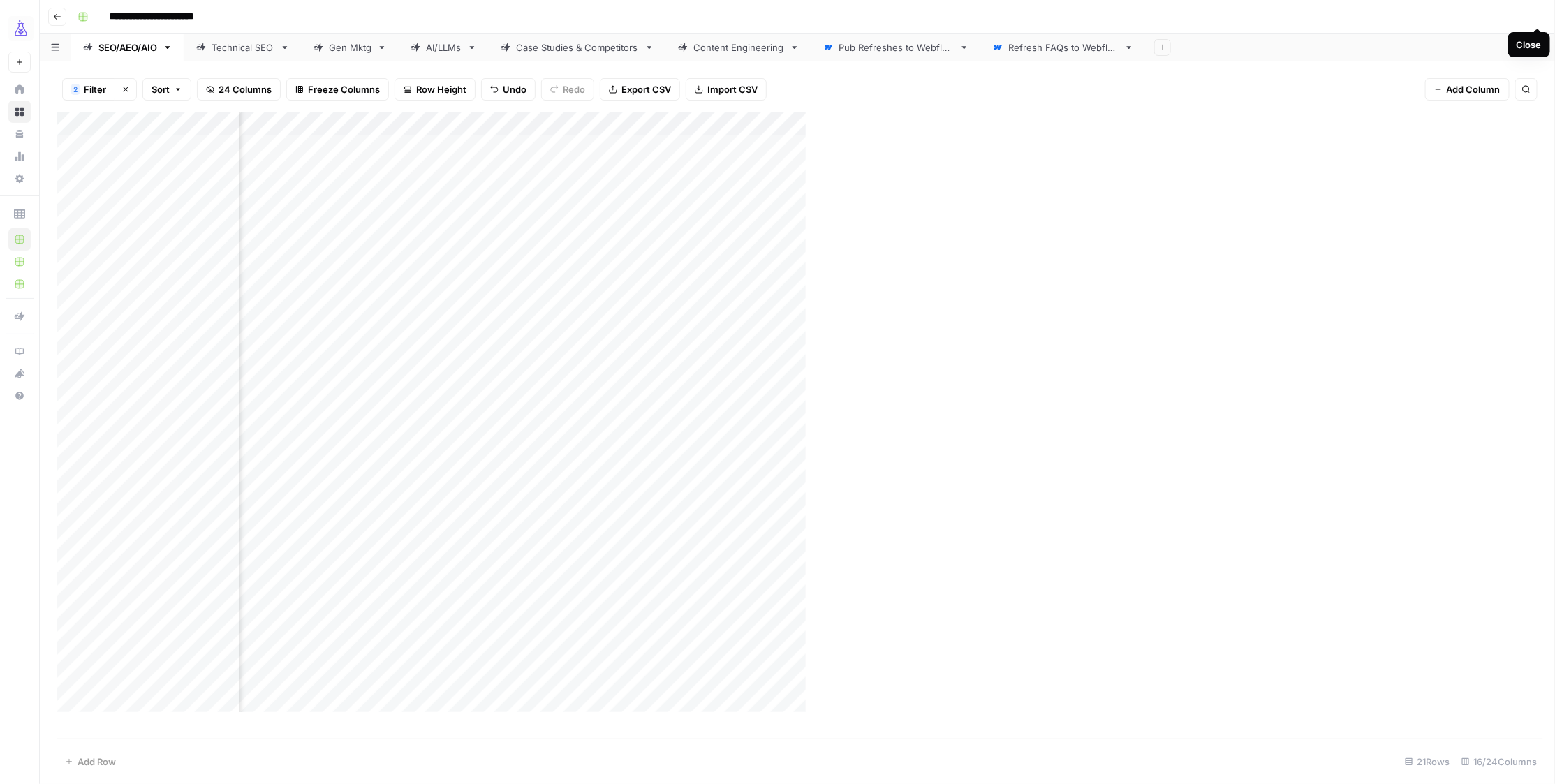 scroll, scrollTop: 0, scrollLeft: 263, axis: horizontal 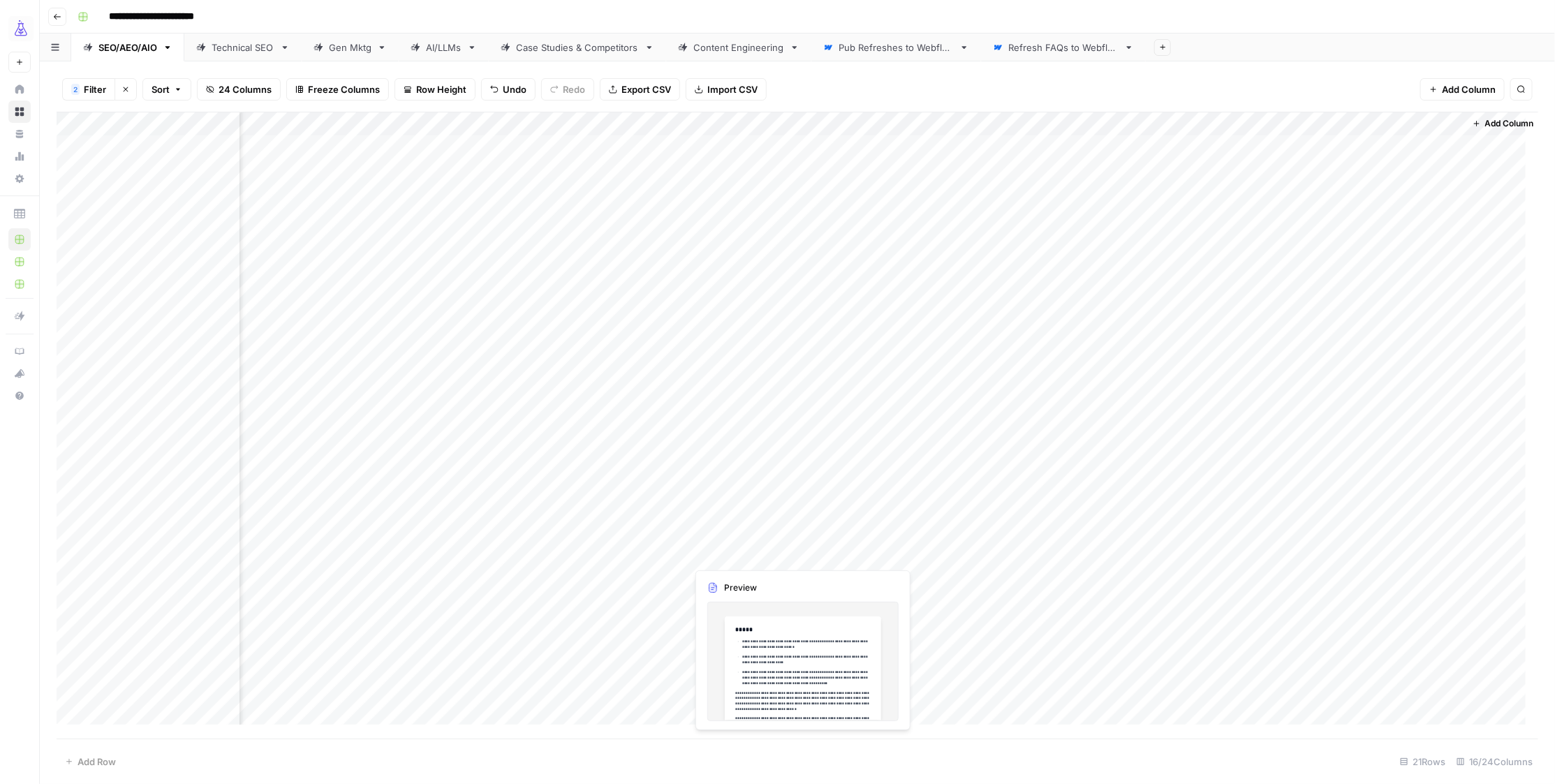 click on "Add Column" at bounding box center (797, 425) 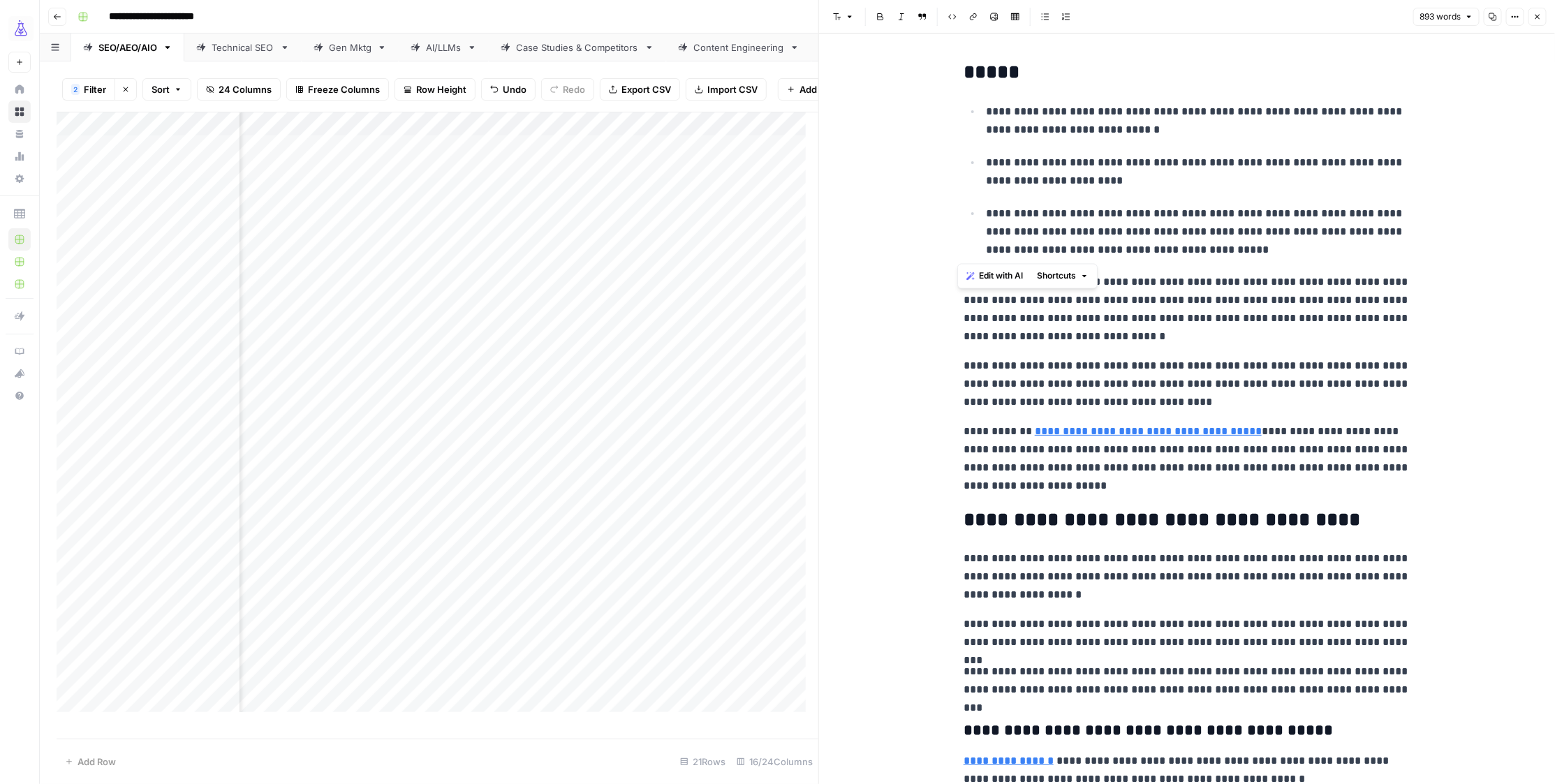 drag, startPoint x: 1203, startPoint y: 253, endPoint x: 834, endPoint y: 68, distance: 412.7784 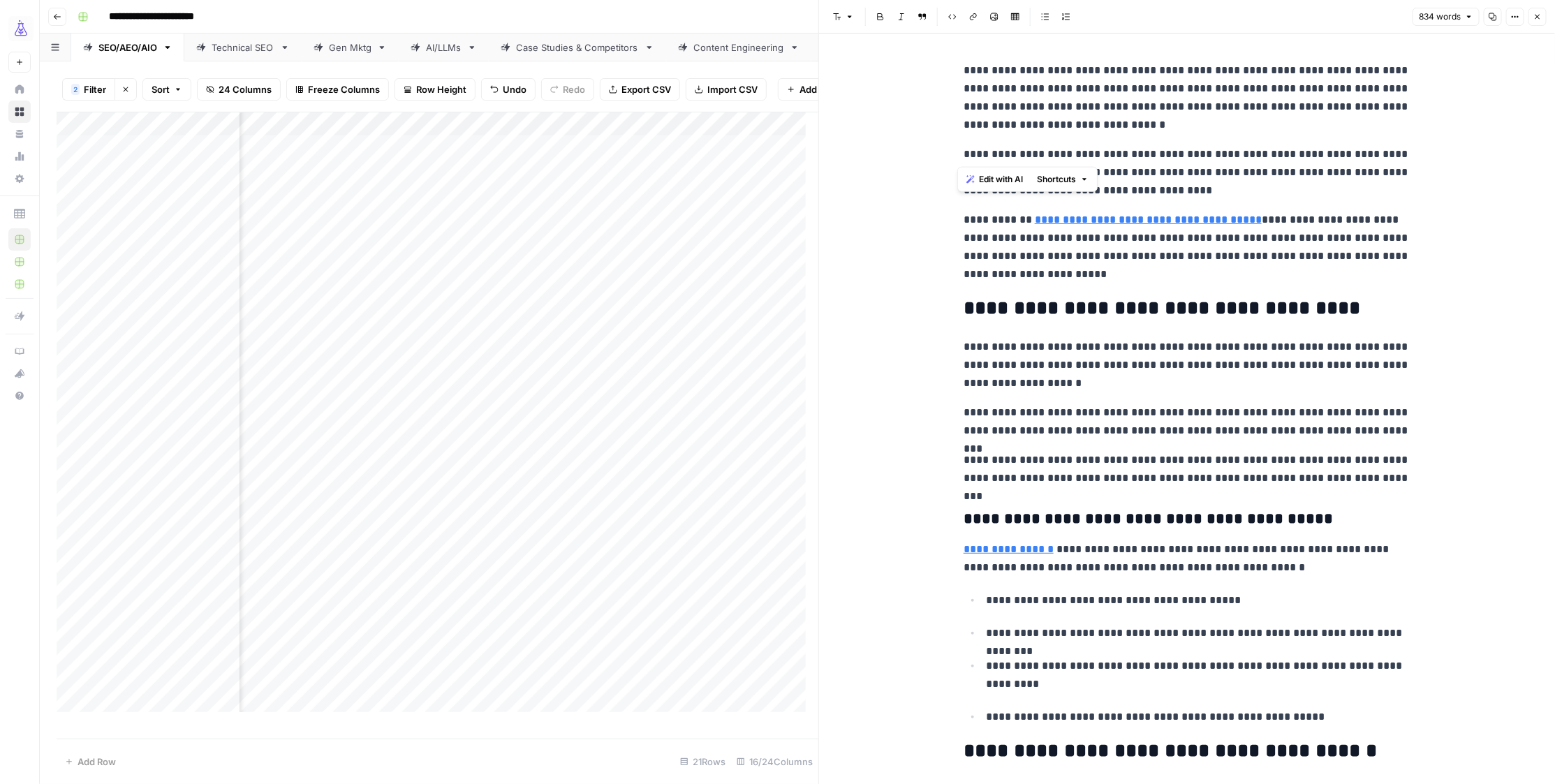 drag, startPoint x: 1128, startPoint y: 154, endPoint x: 986, endPoint y: 151, distance: 142.0317 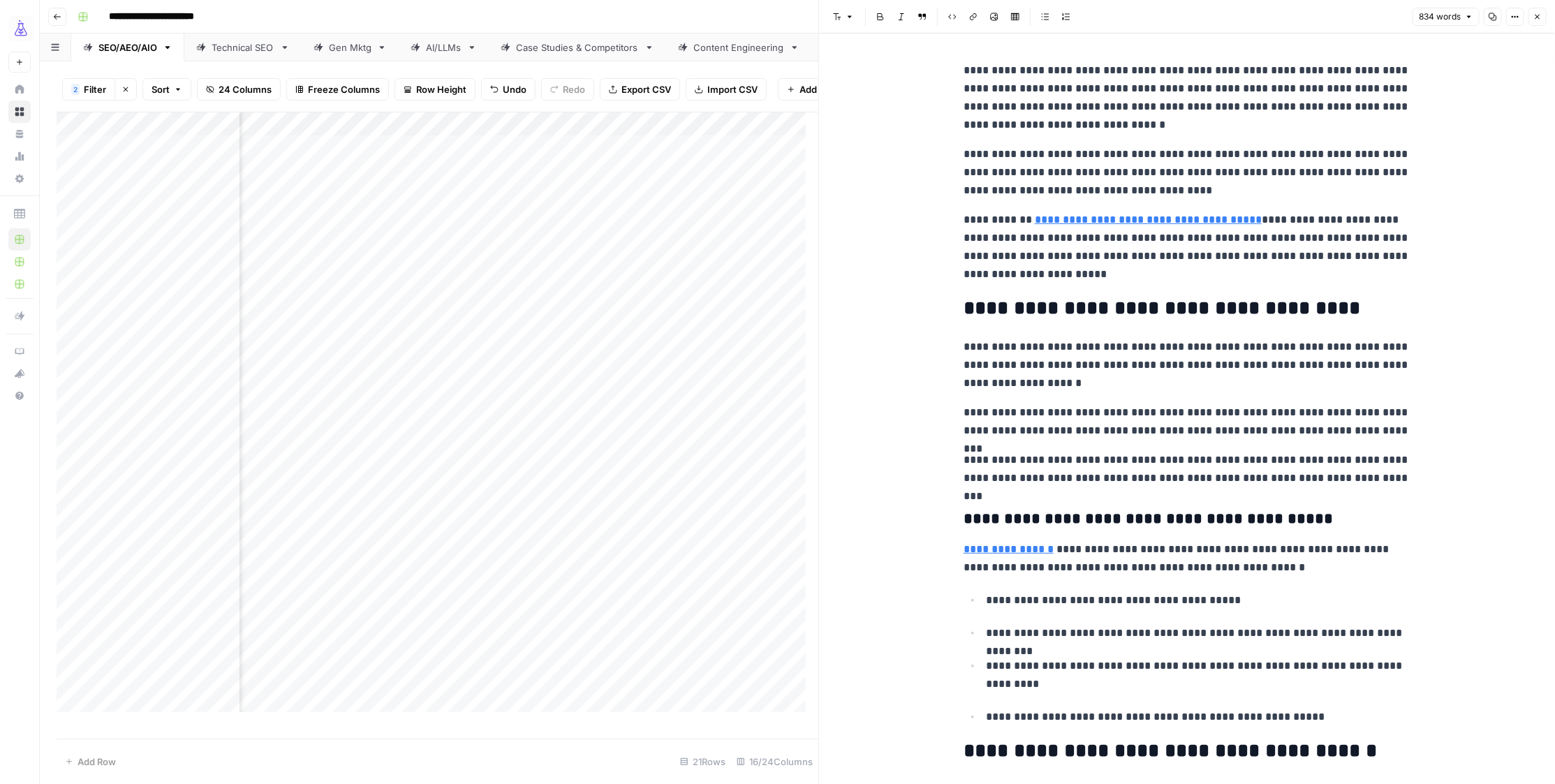 scroll, scrollTop: 1, scrollLeft: 0, axis: vertical 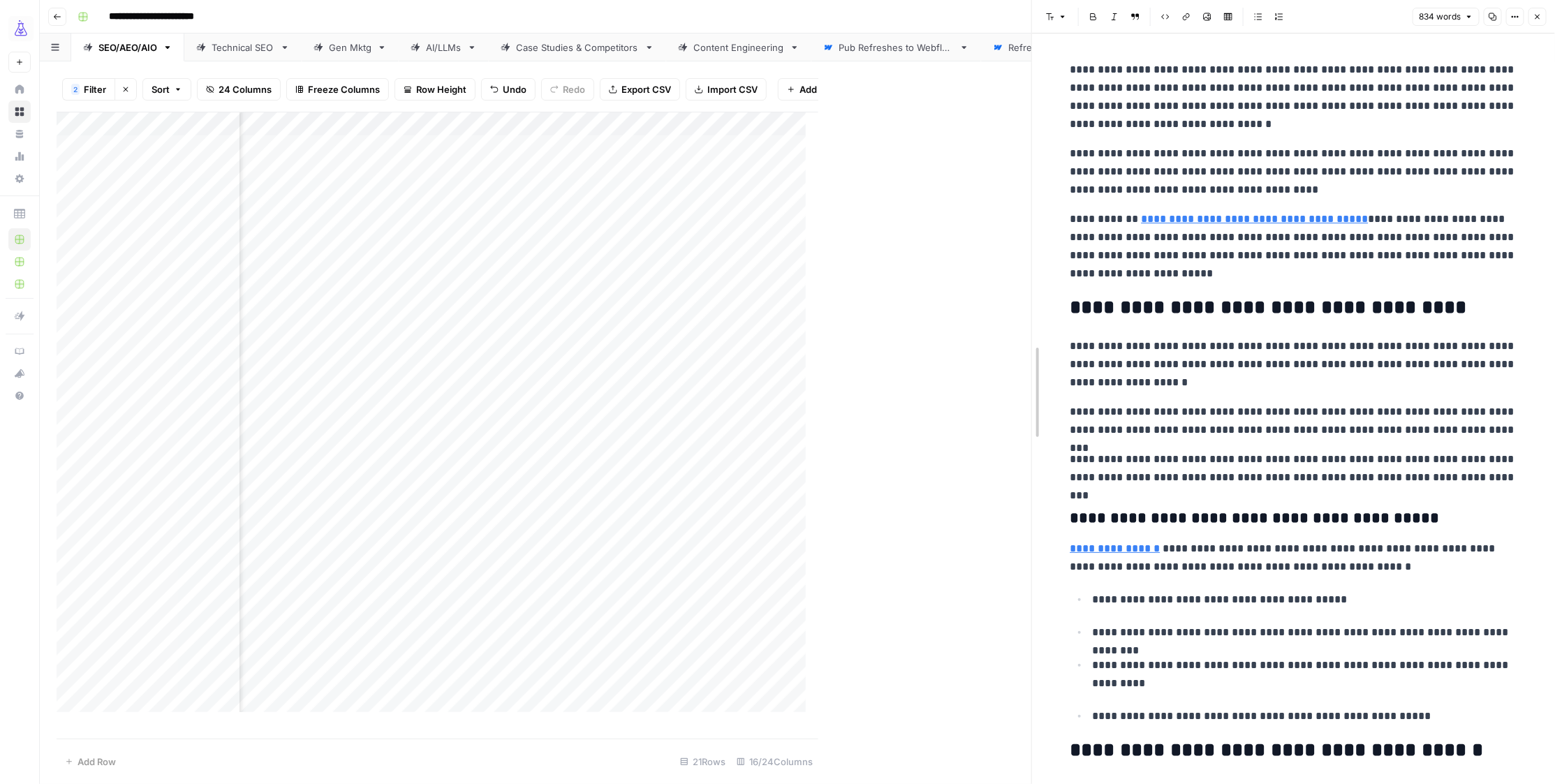 drag, startPoint x: 823, startPoint y: 59, endPoint x: 1156, endPoint y: 96, distance: 335.04925 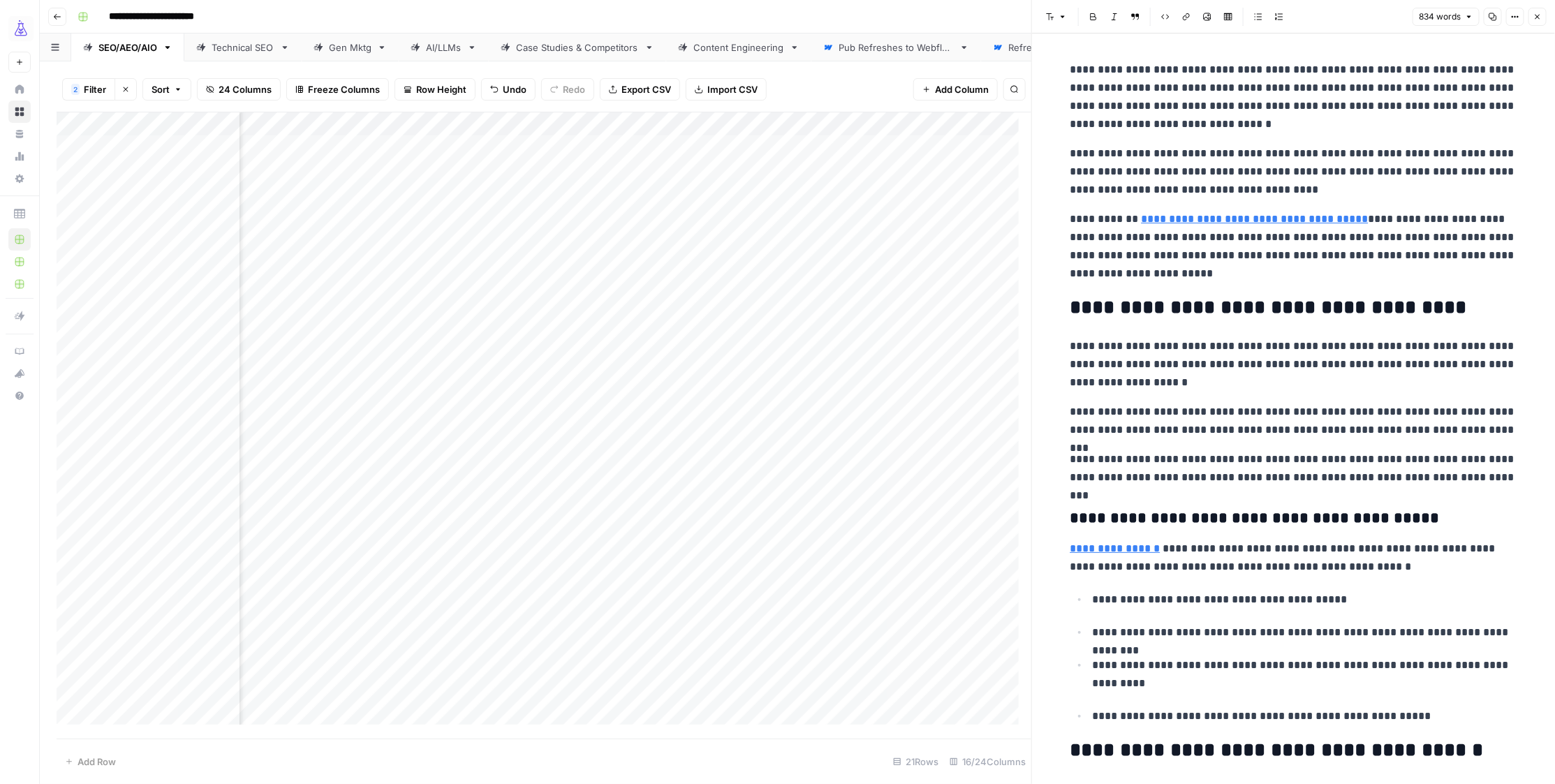 click on "**********" at bounding box center (1294, 97) 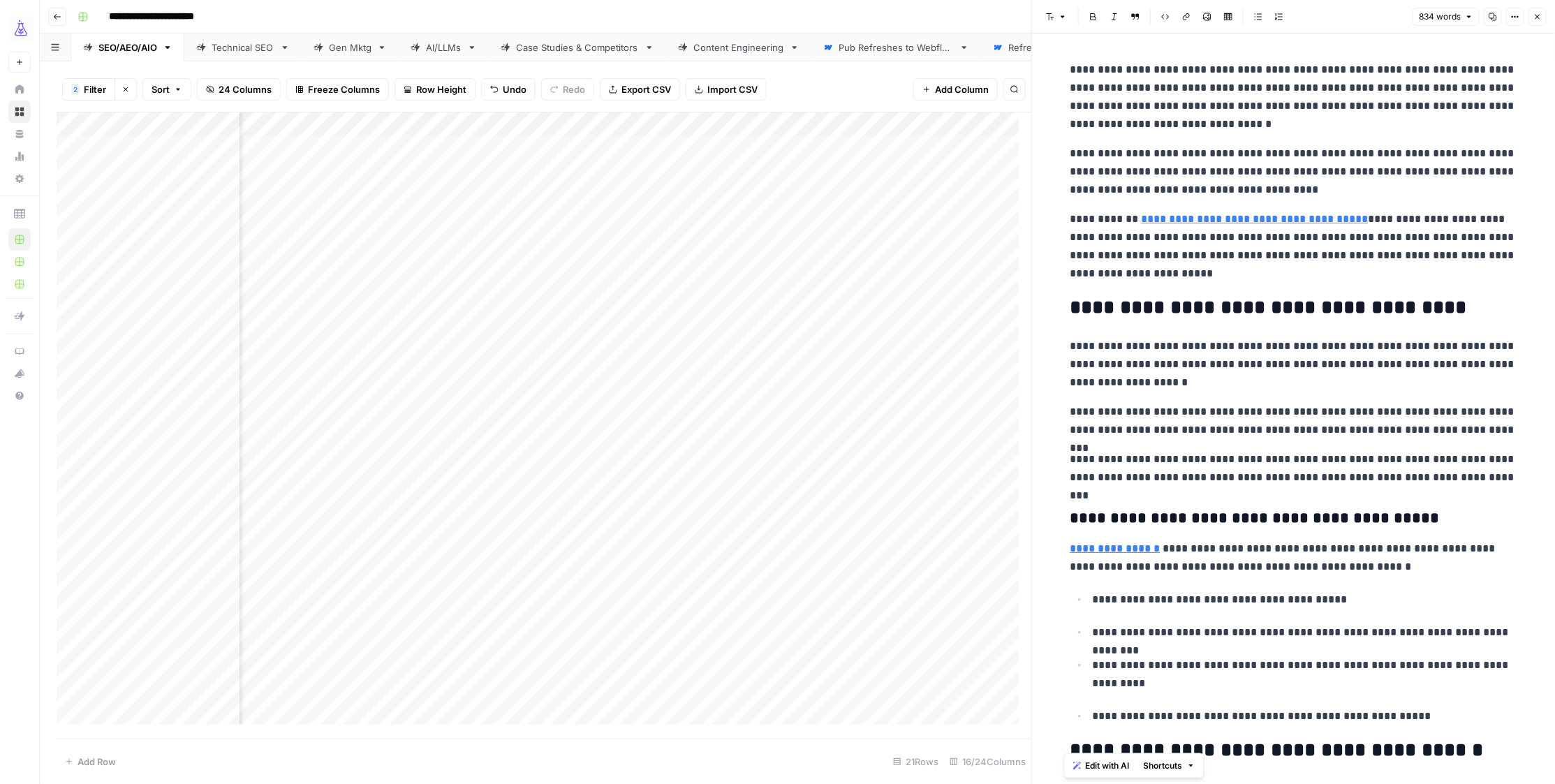 copy on "**********" 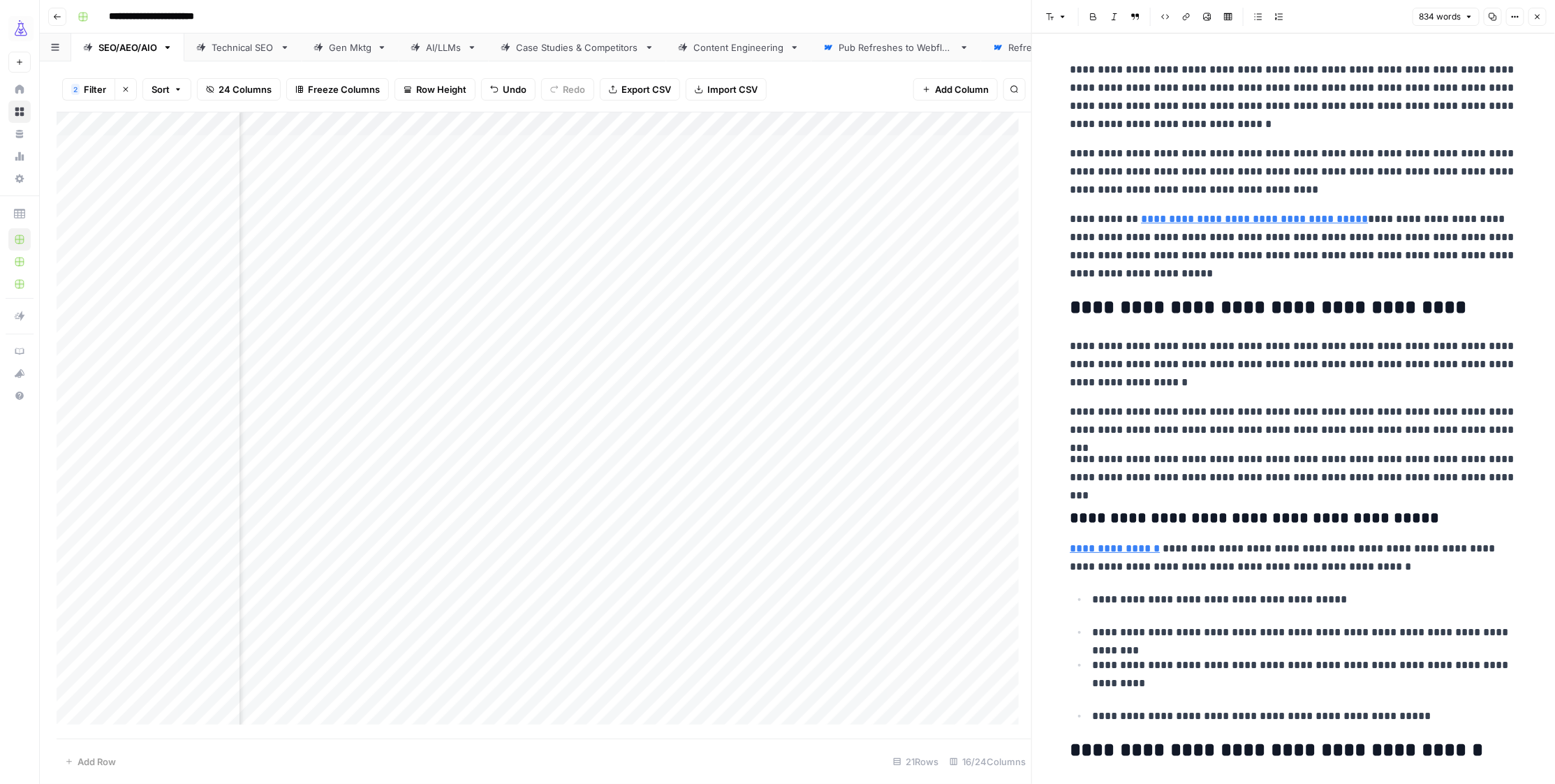 scroll, scrollTop: 0, scrollLeft: 749, axis: horizontal 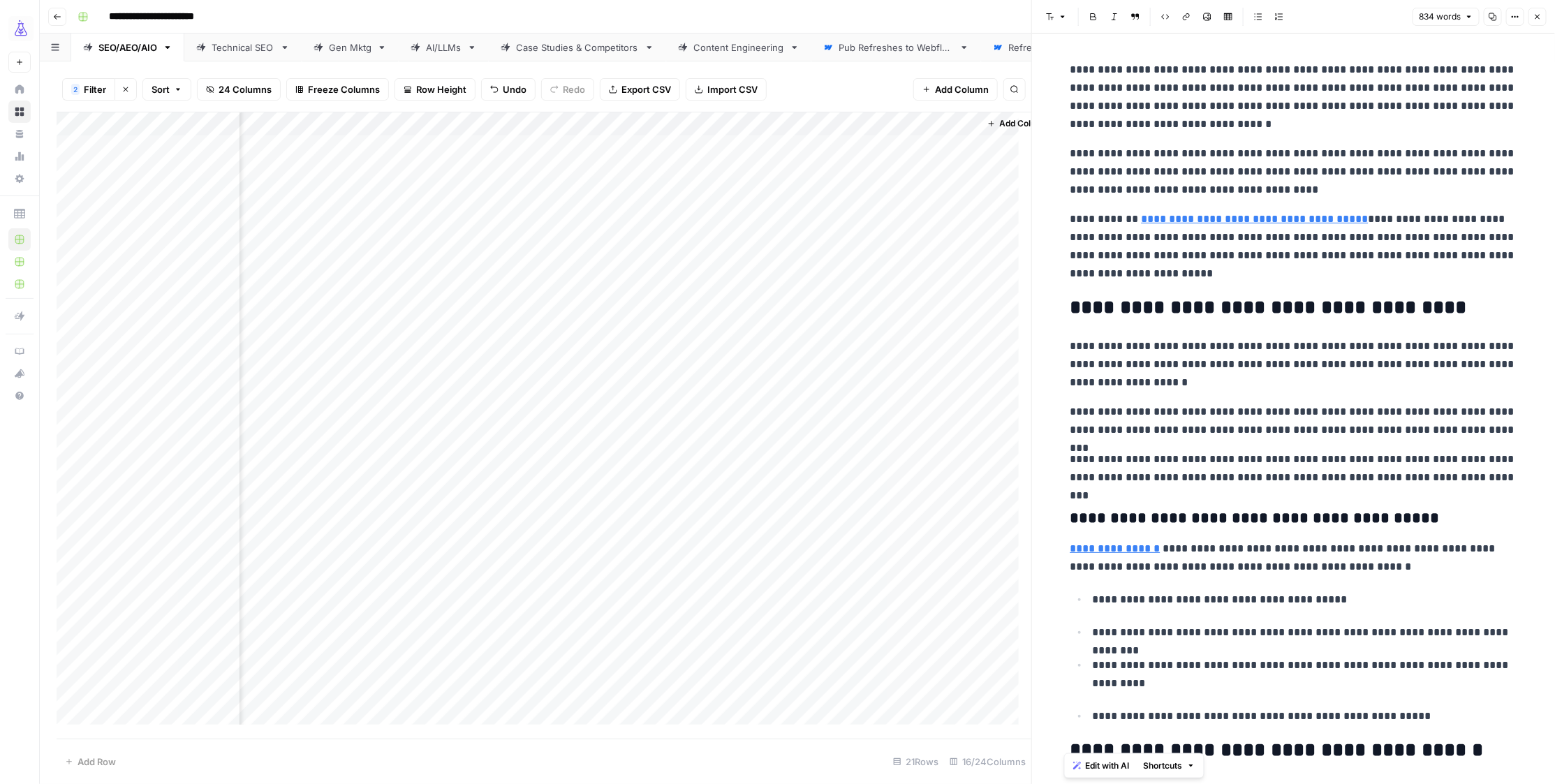 click on "Add Column" at bounding box center [544, 425] 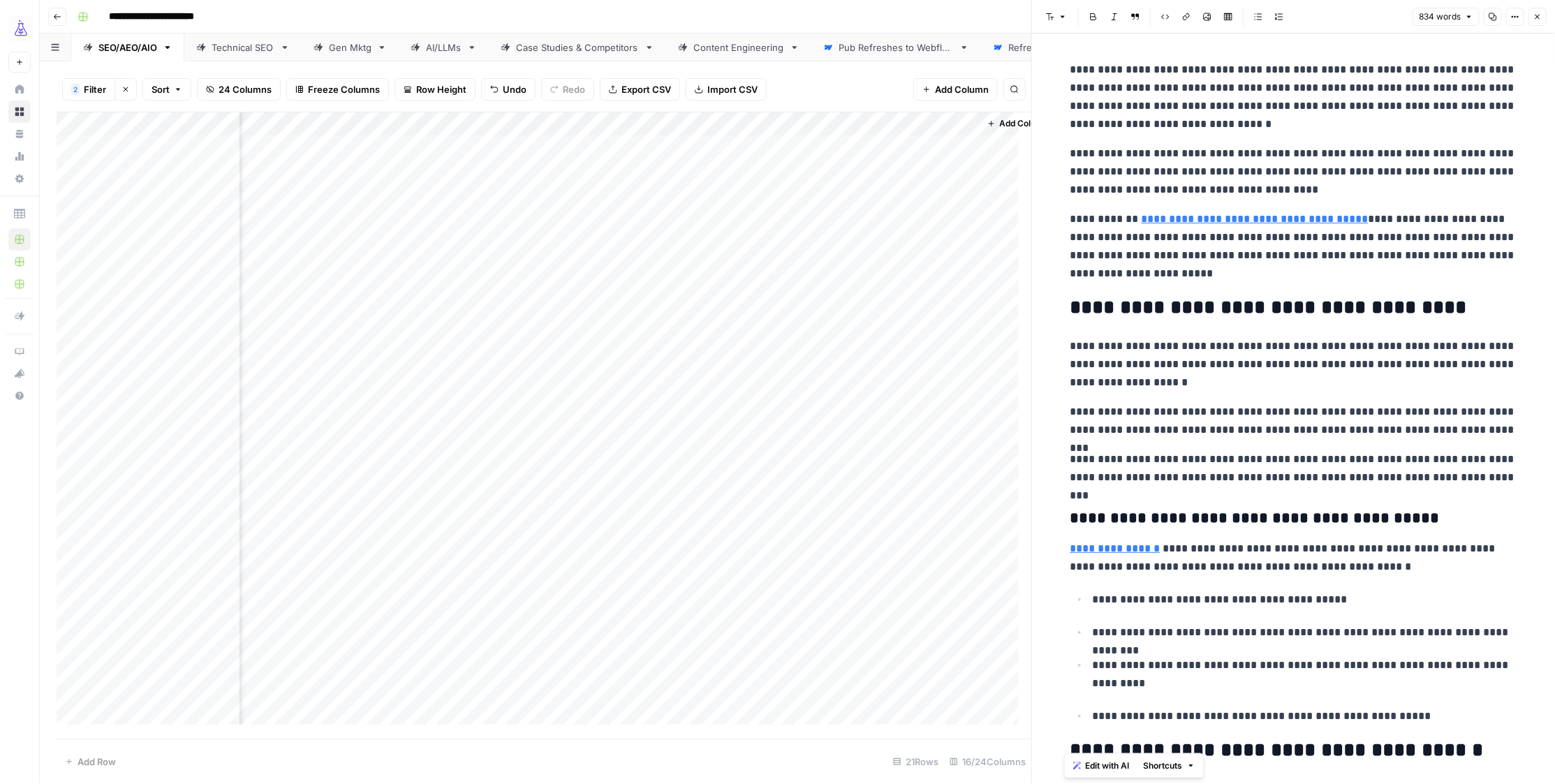 click on "Add Column" at bounding box center [544, 425] 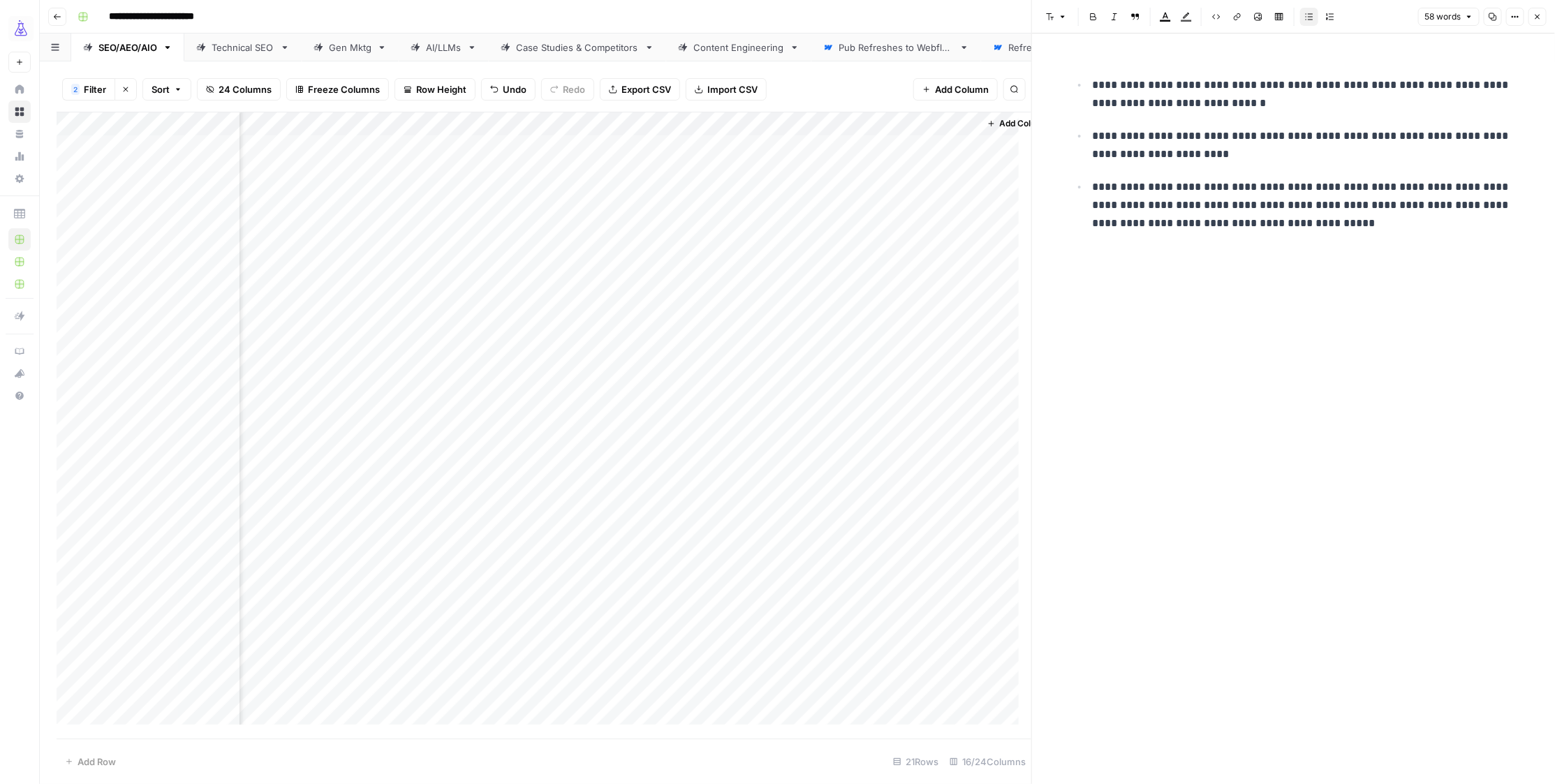click on "**********" at bounding box center (1305, 205) 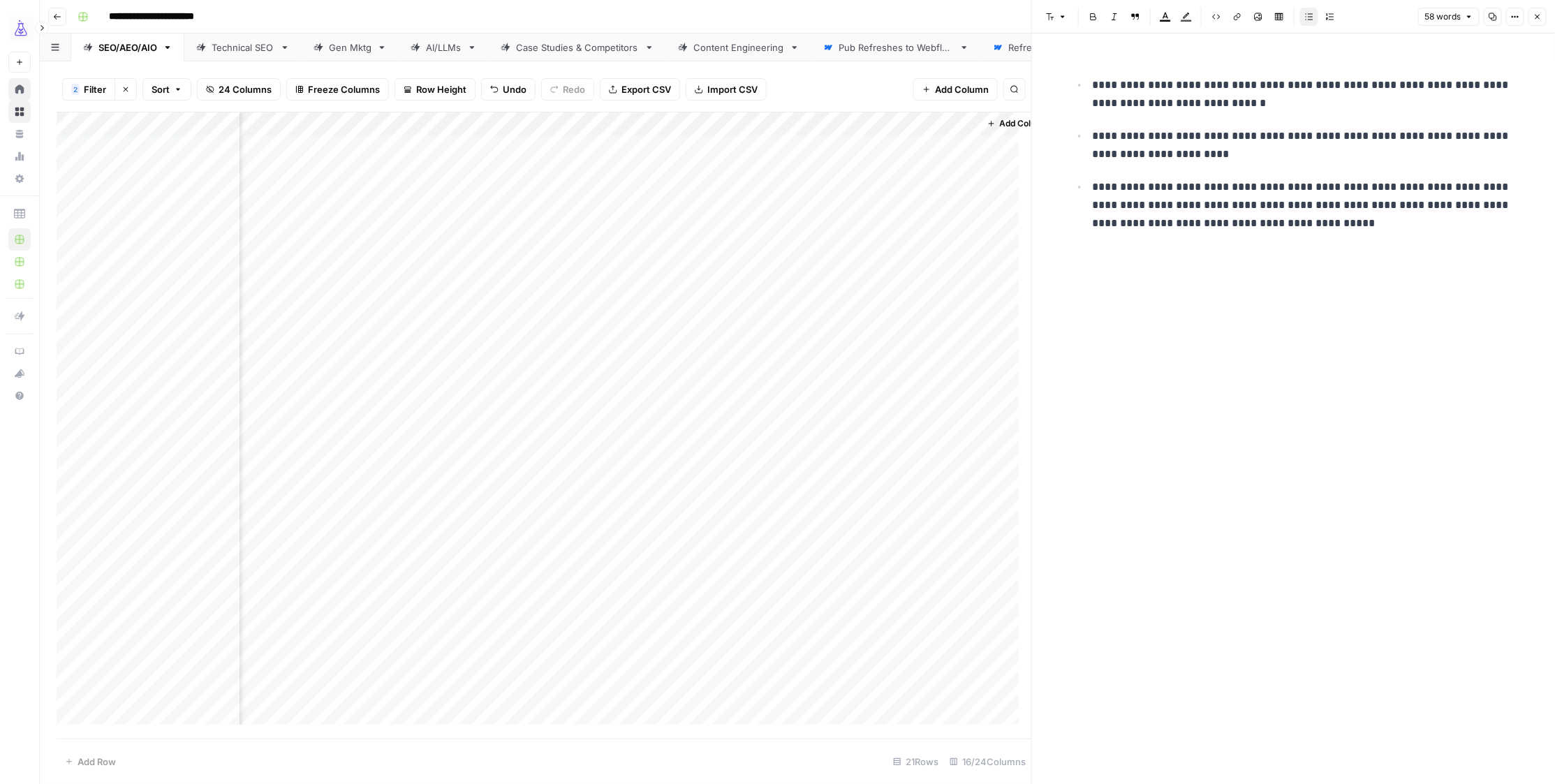 scroll, scrollTop: 0, scrollLeft: 787, axis: horizontal 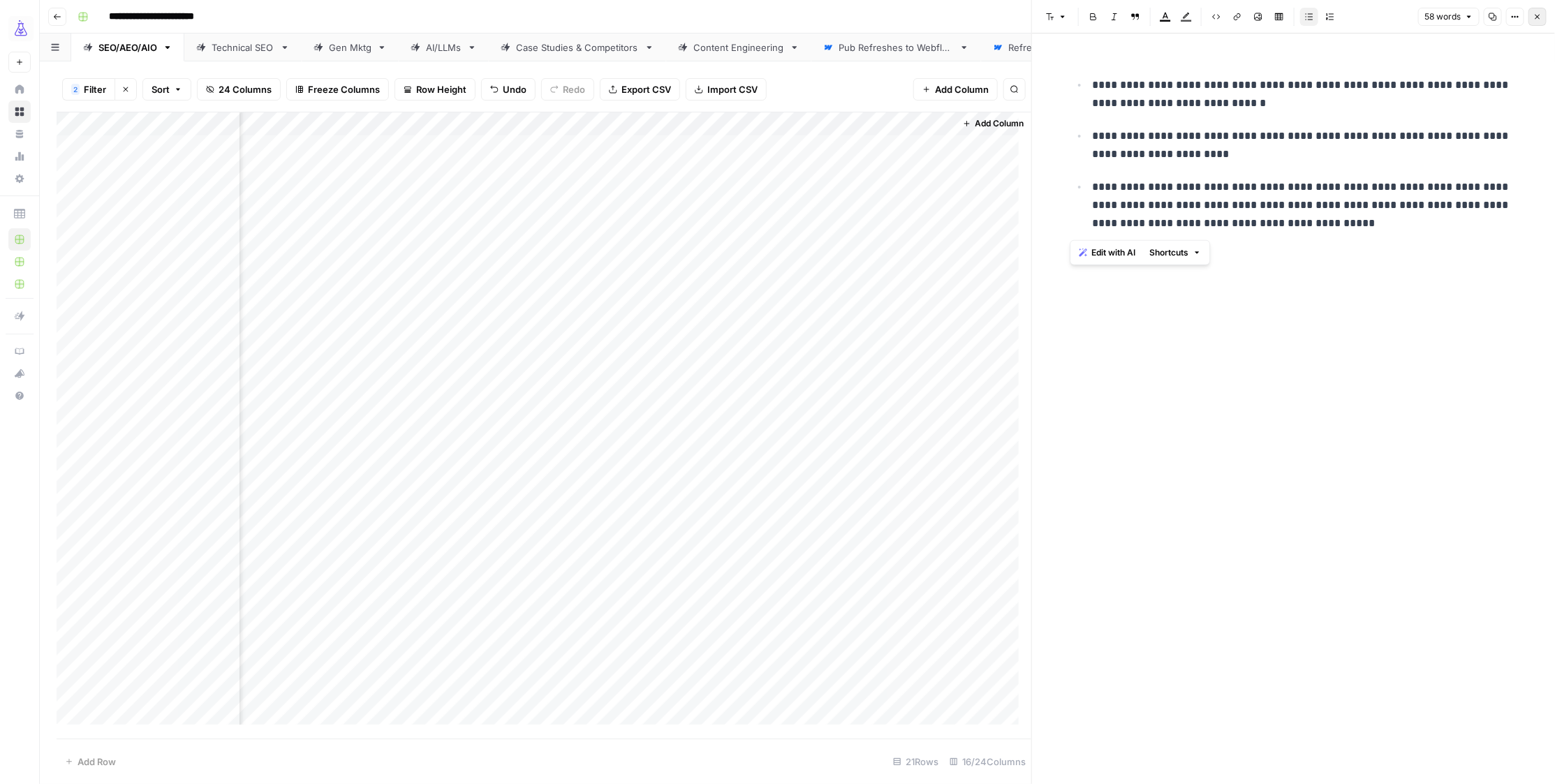 click 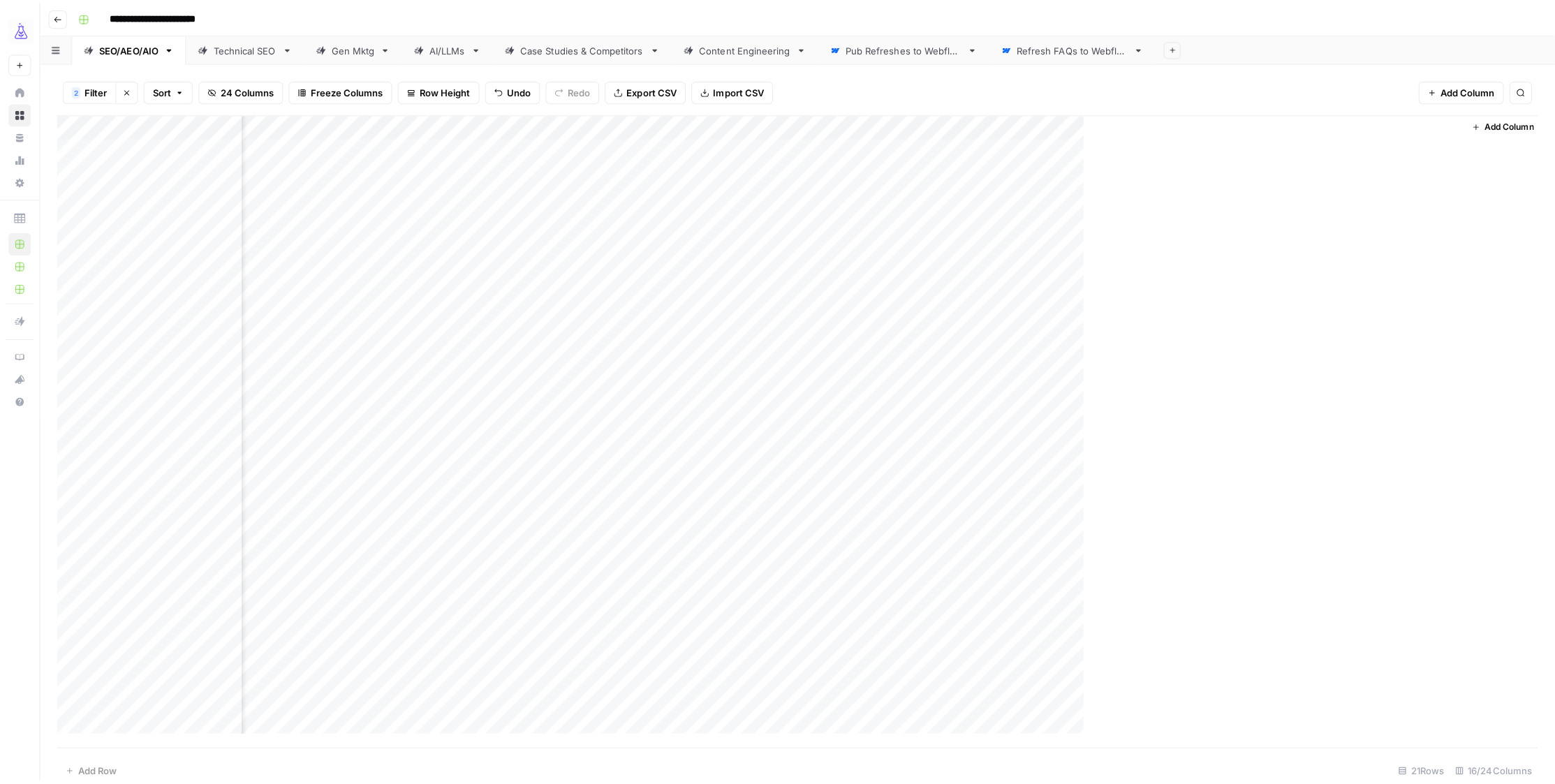 scroll, scrollTop: 0, scrollLeft: 280, axis: horizontal 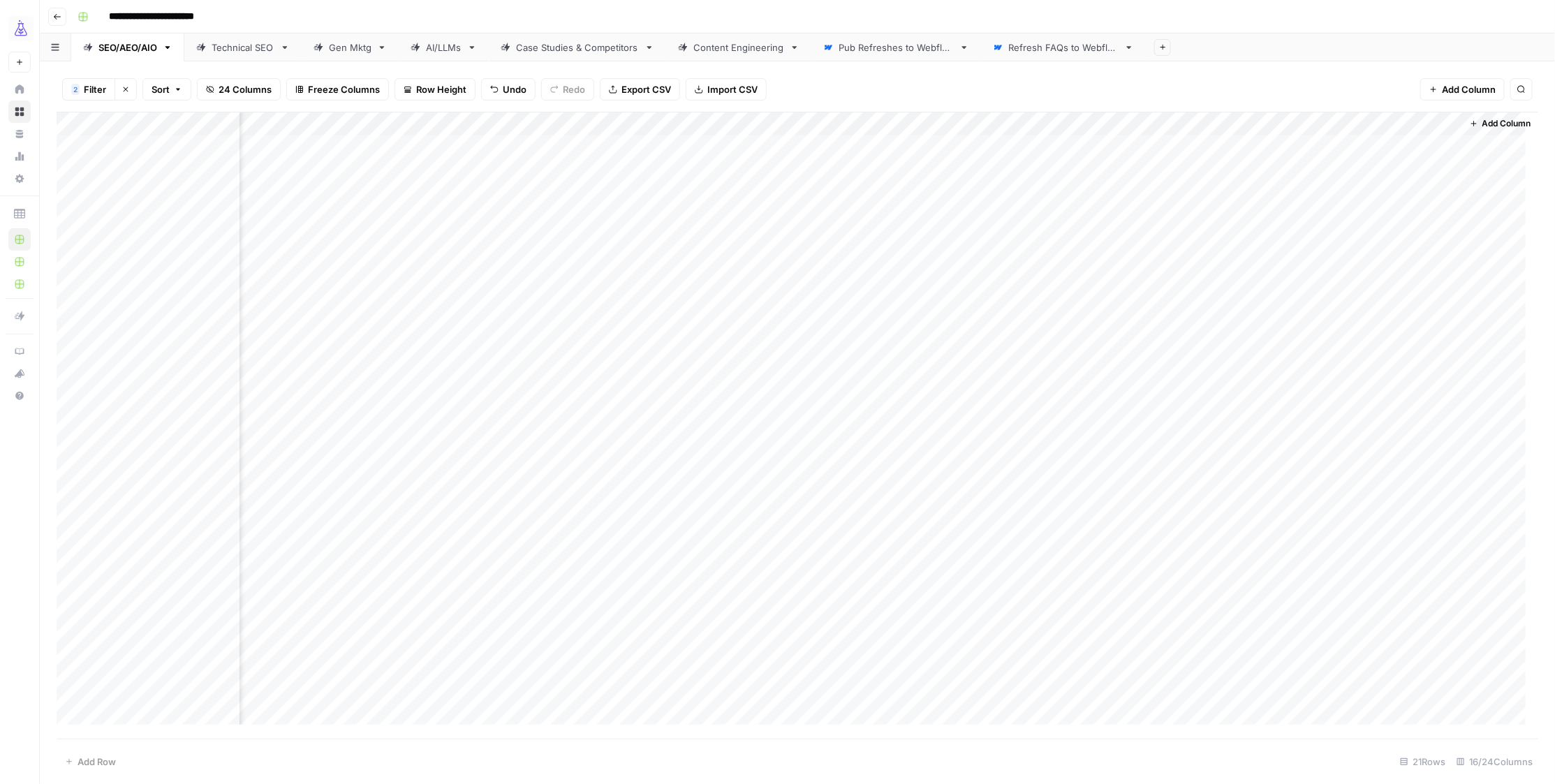 click on "Add Column" at bounding box center [797, 425] 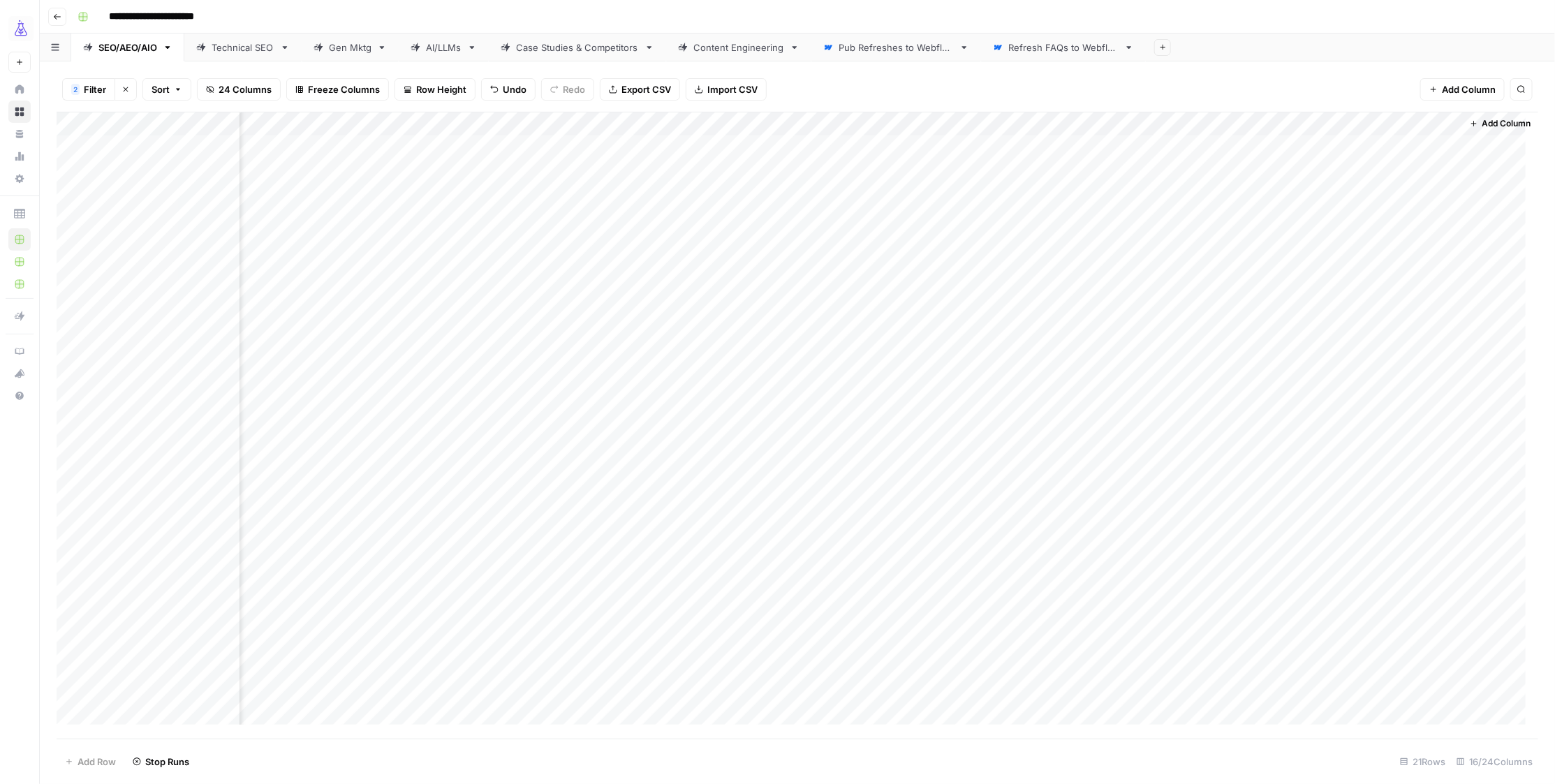 scroll, scrollTop: 0, scrollLeft: 235, axis: horizontal 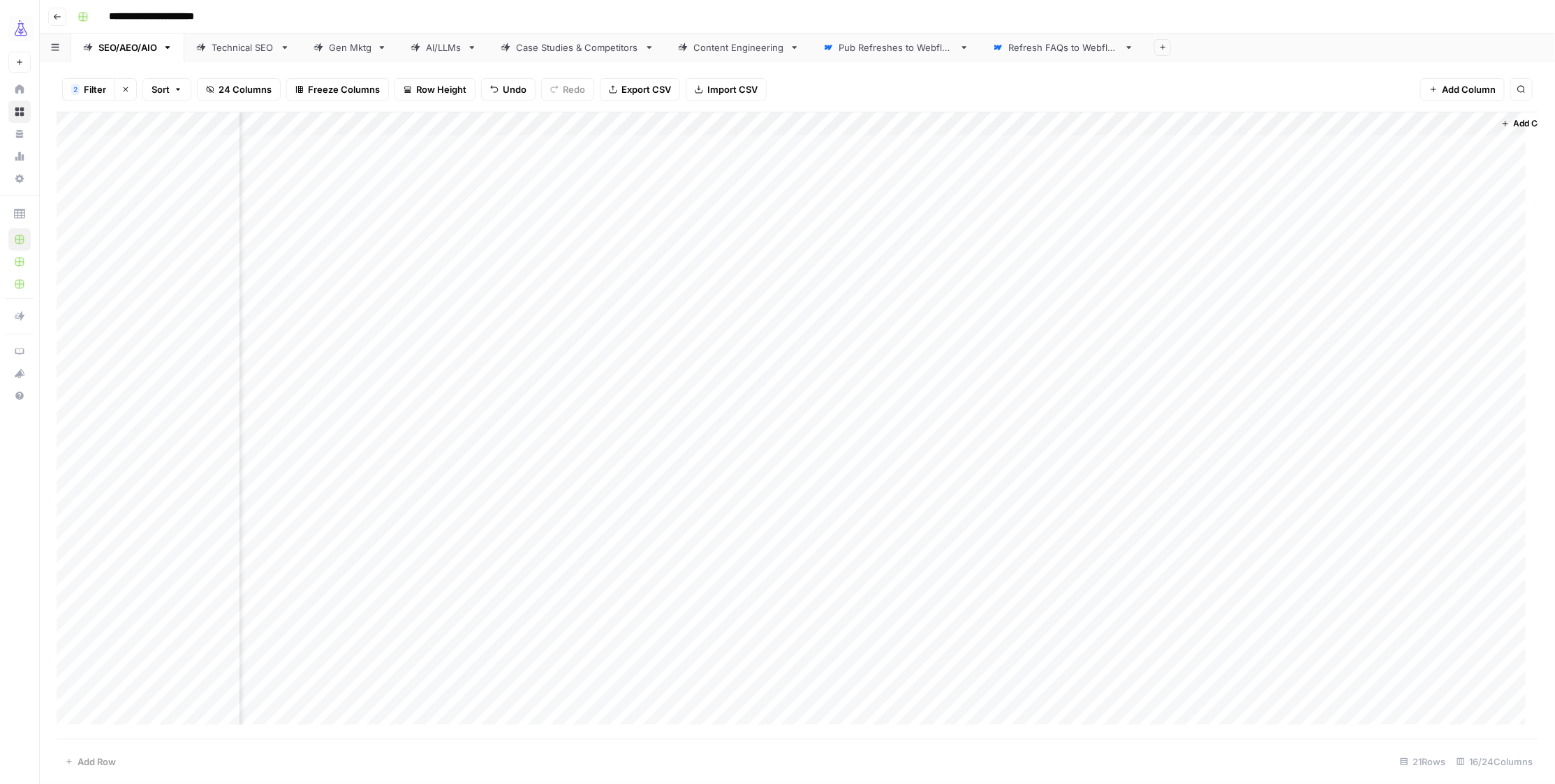 click on "Add Column" at bounding box center (797, 425) 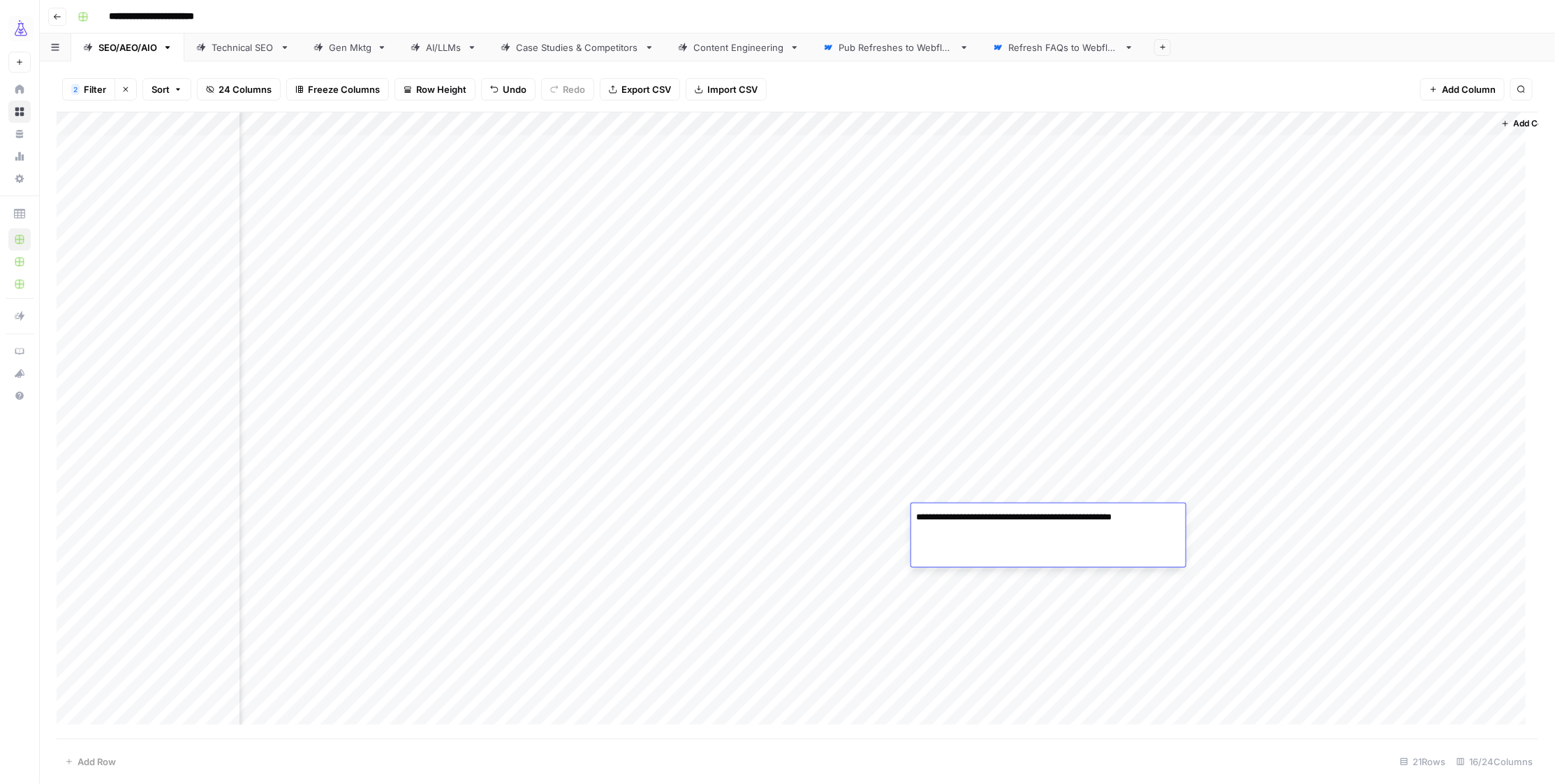 click on "**********" at bounding box center [1048, 517] 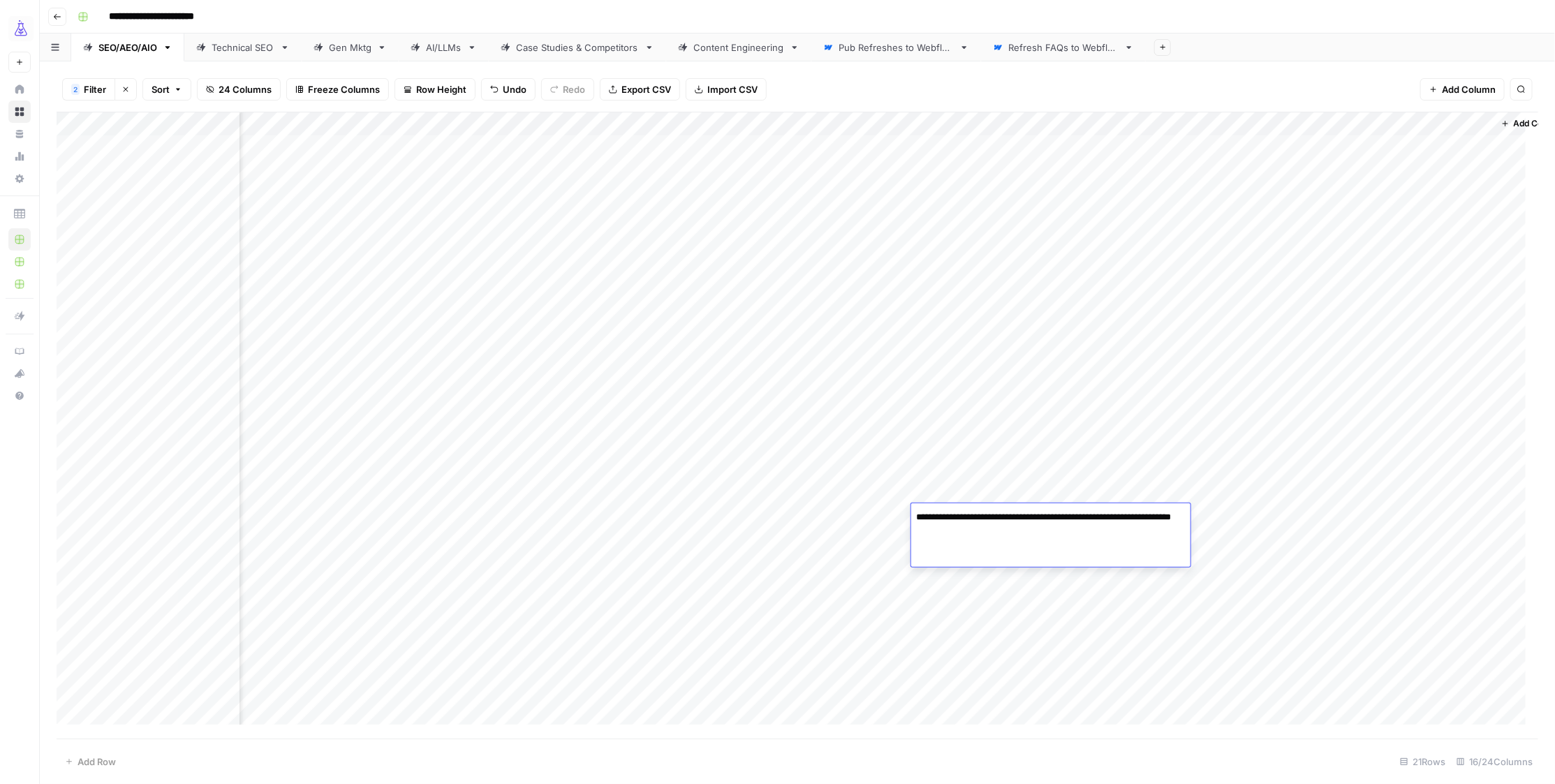 click on "Add Column" at bounding box center (797, 425) 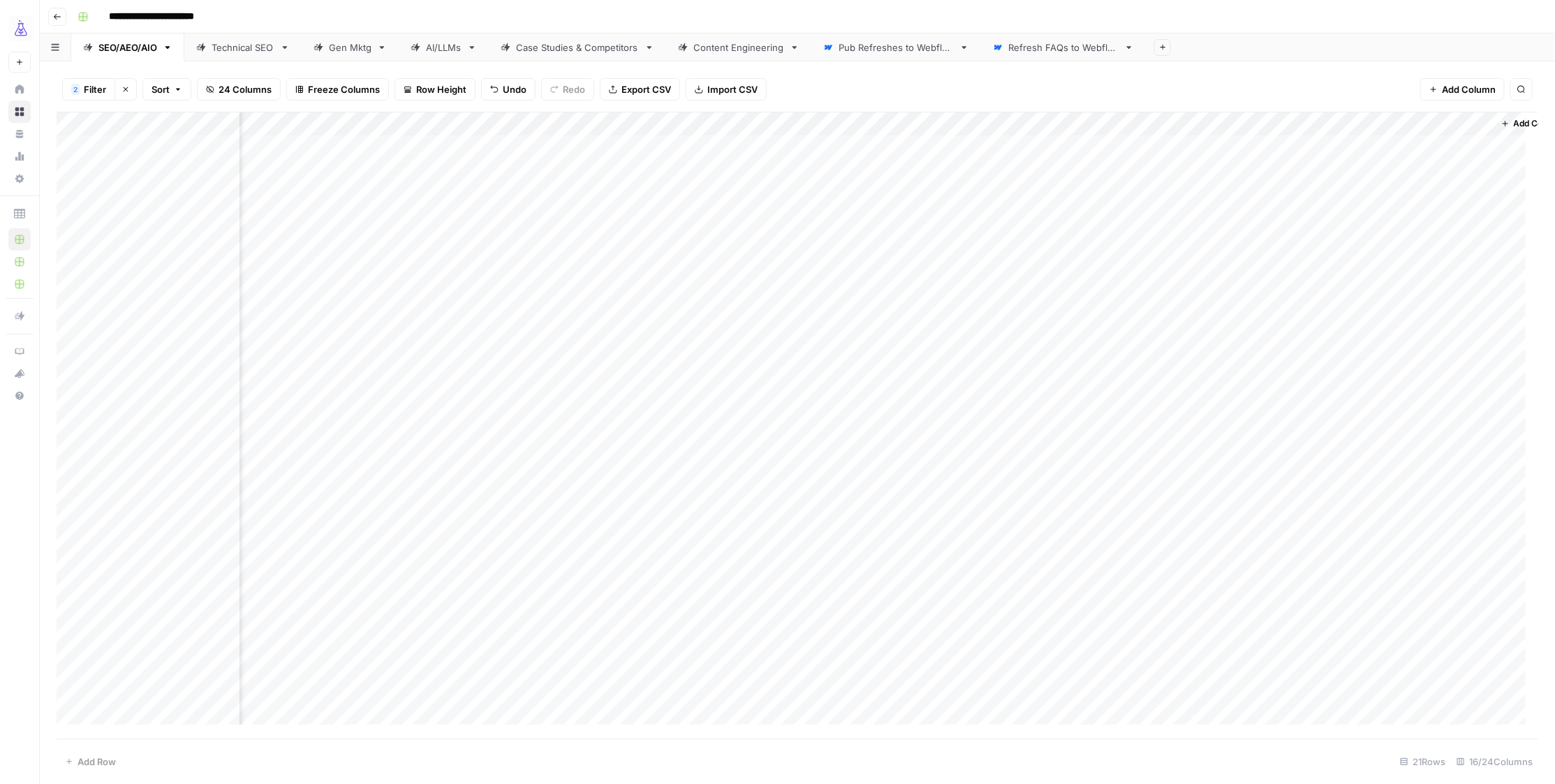 click on "Add Column" at bounding box center [797, 425] 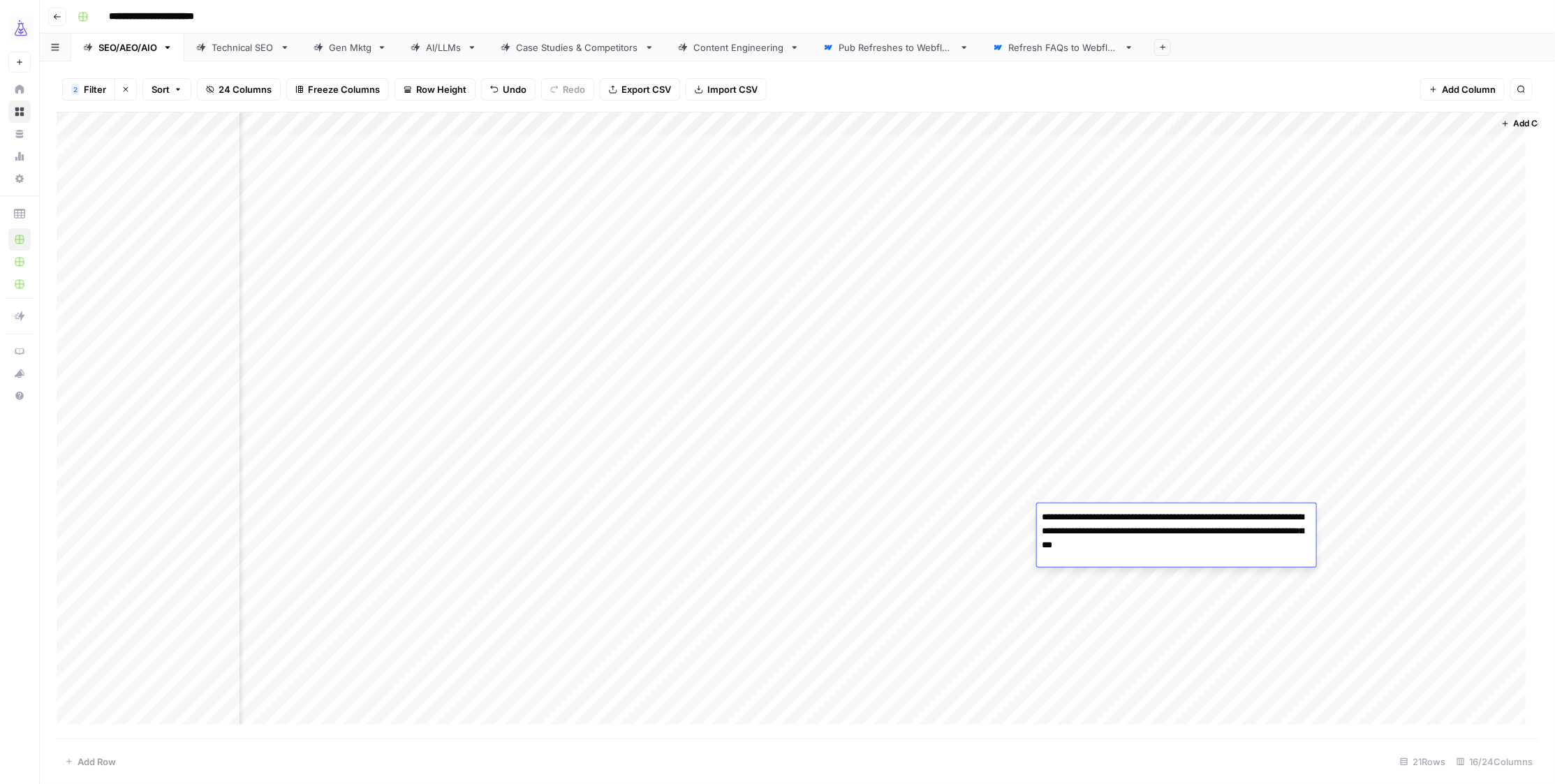 drag, startPoint x: 1044, startPoint y: 519, endPoint x: 1070, endPoint y: 526, distance: 26.925824 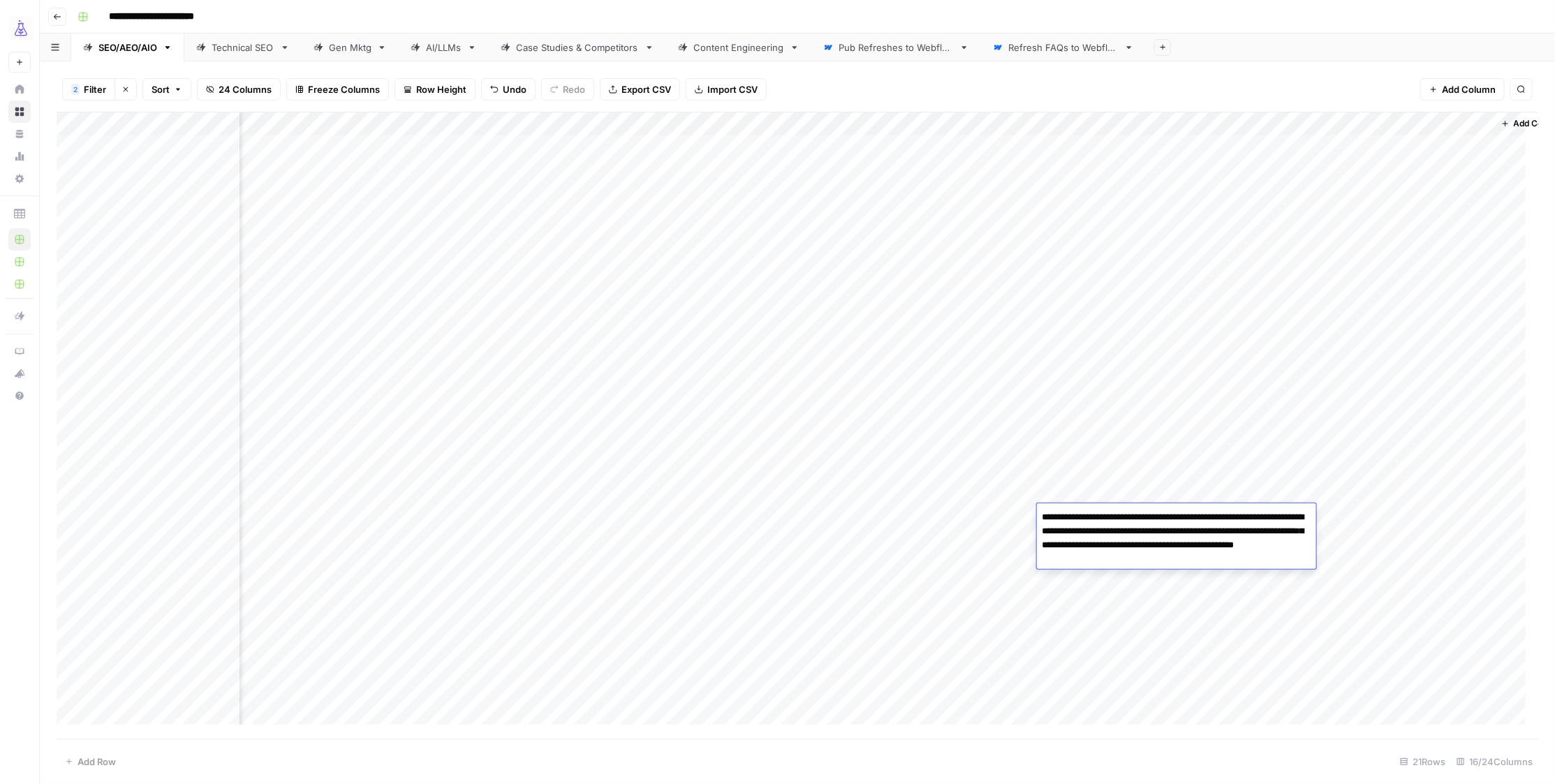 click on "**********" at bounding box center [1177, 538] 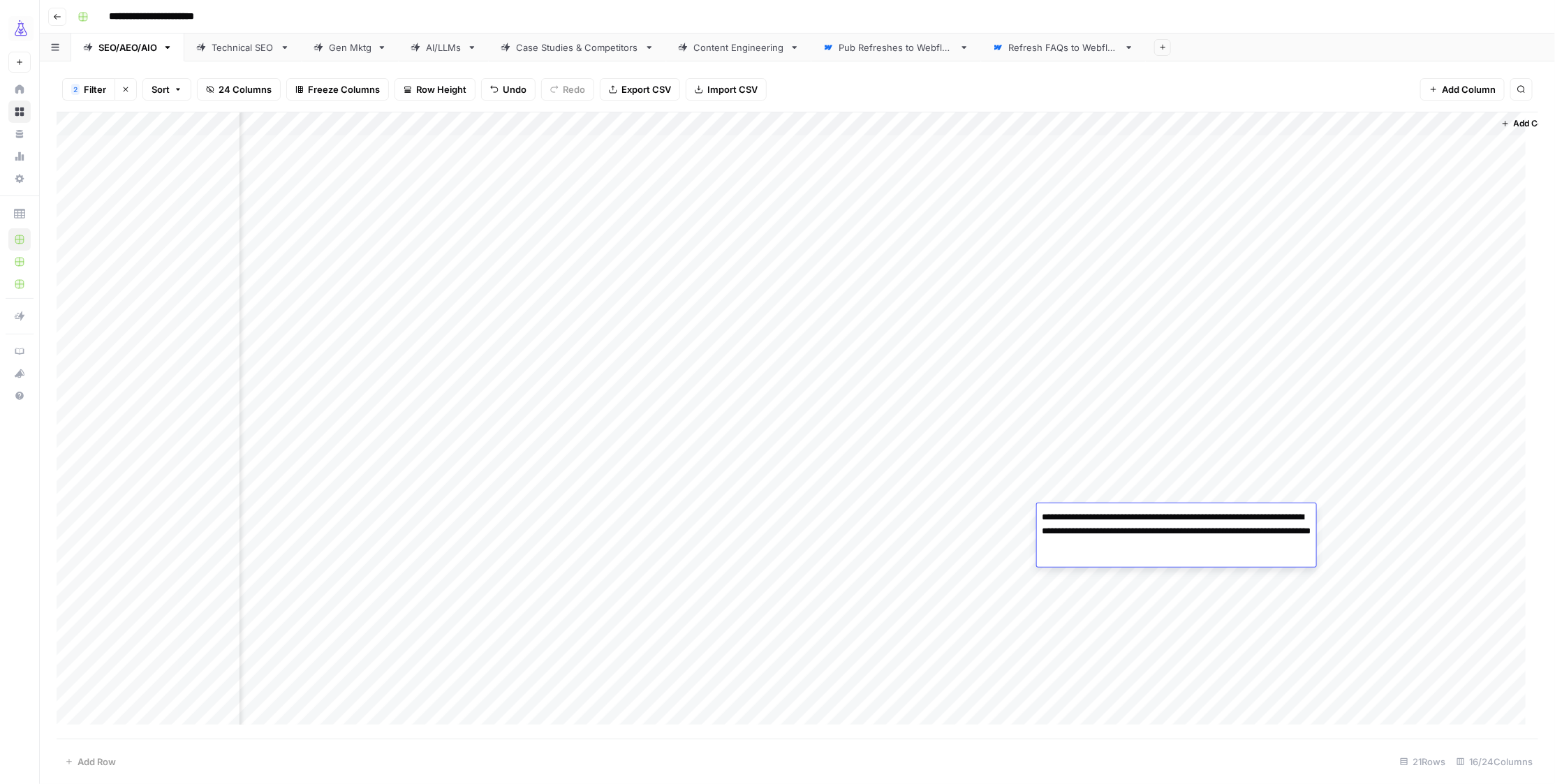 click on "**********" at bounding box center [1177, 538] 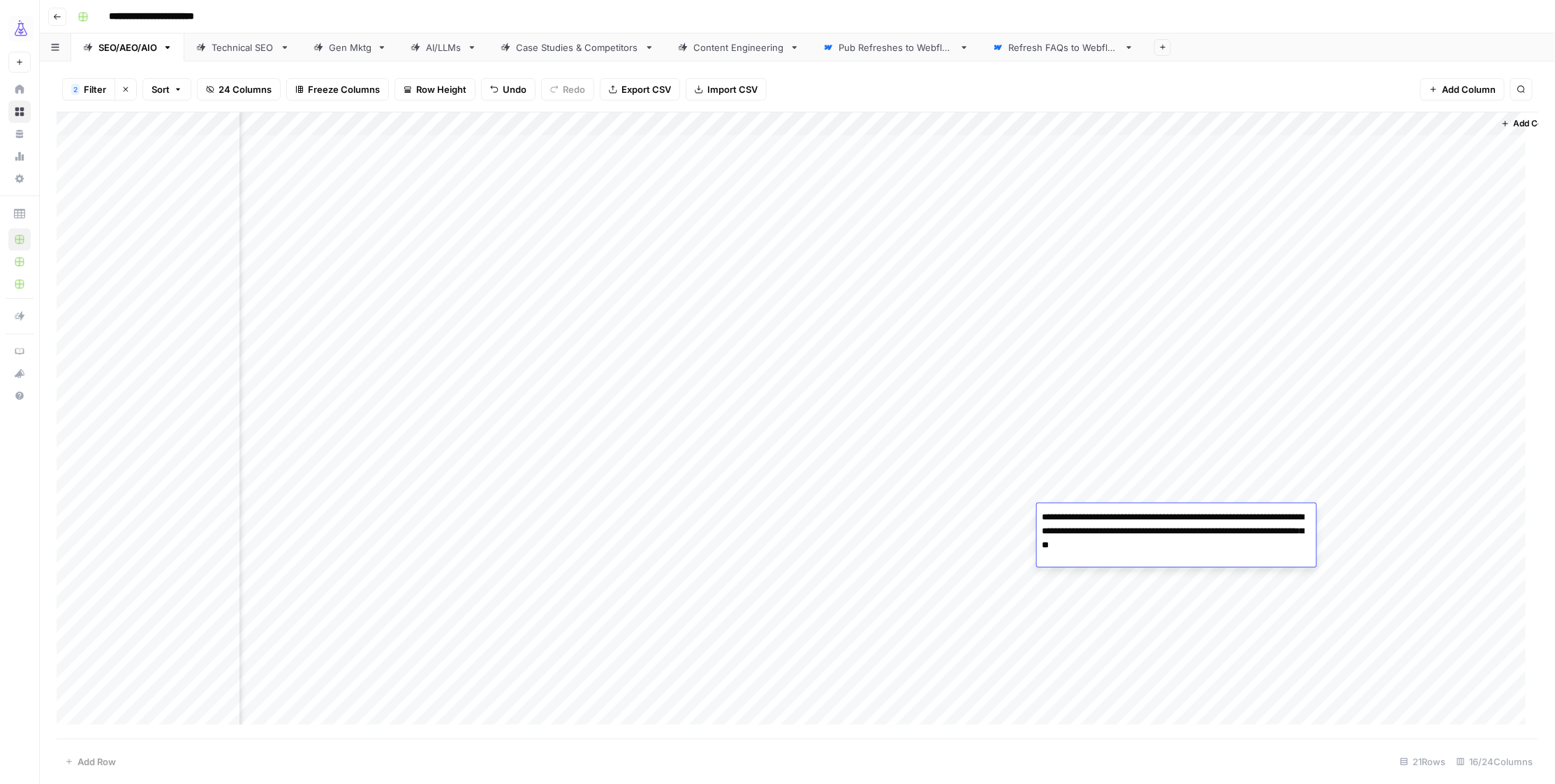 click on "Add Column" at bounding box center [797, 425] 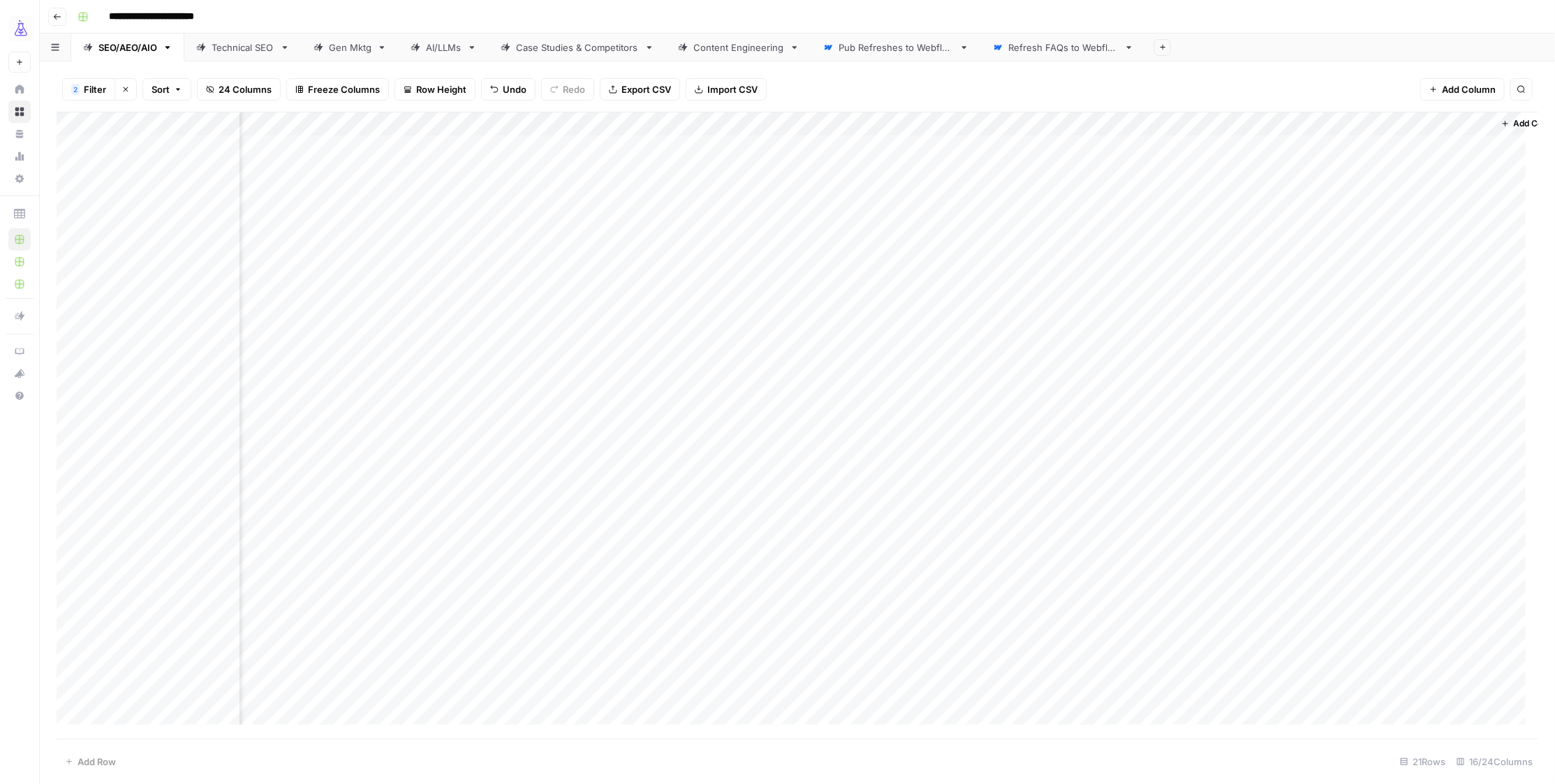 click on "Add Column" at bounding box center (797, 425) 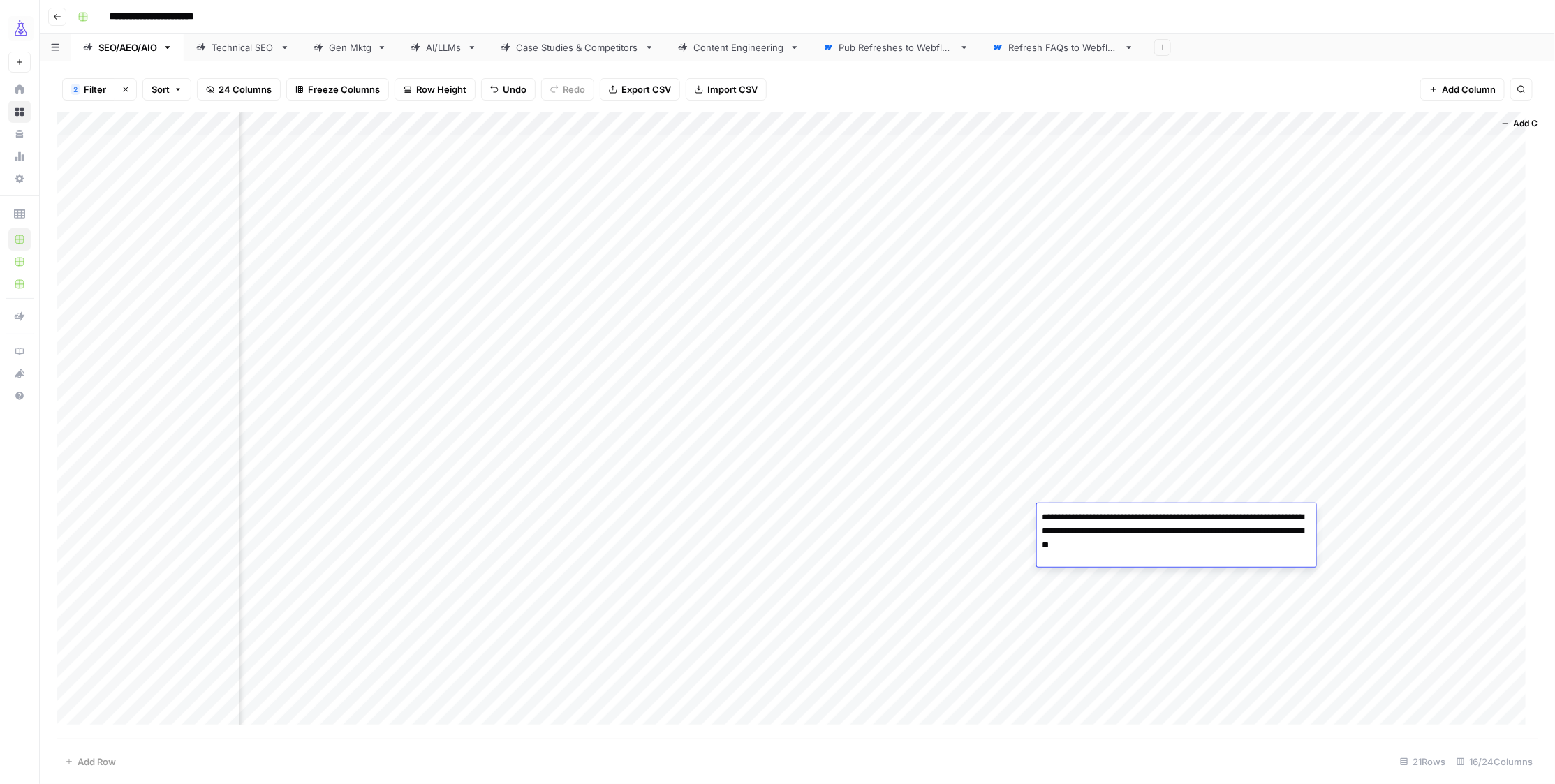 click on "**********" at bounding box center (1177, 531) 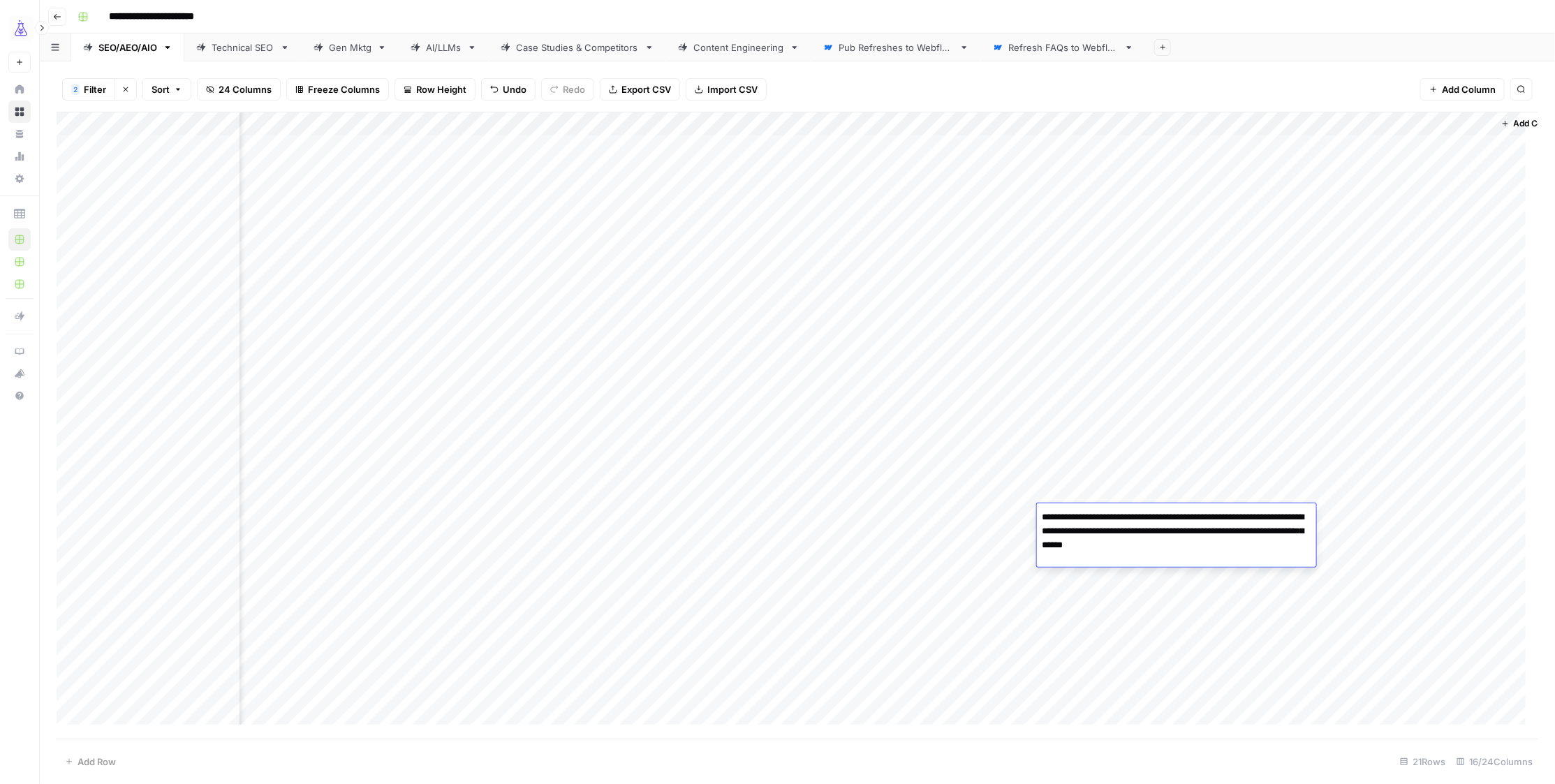 type on "**********" 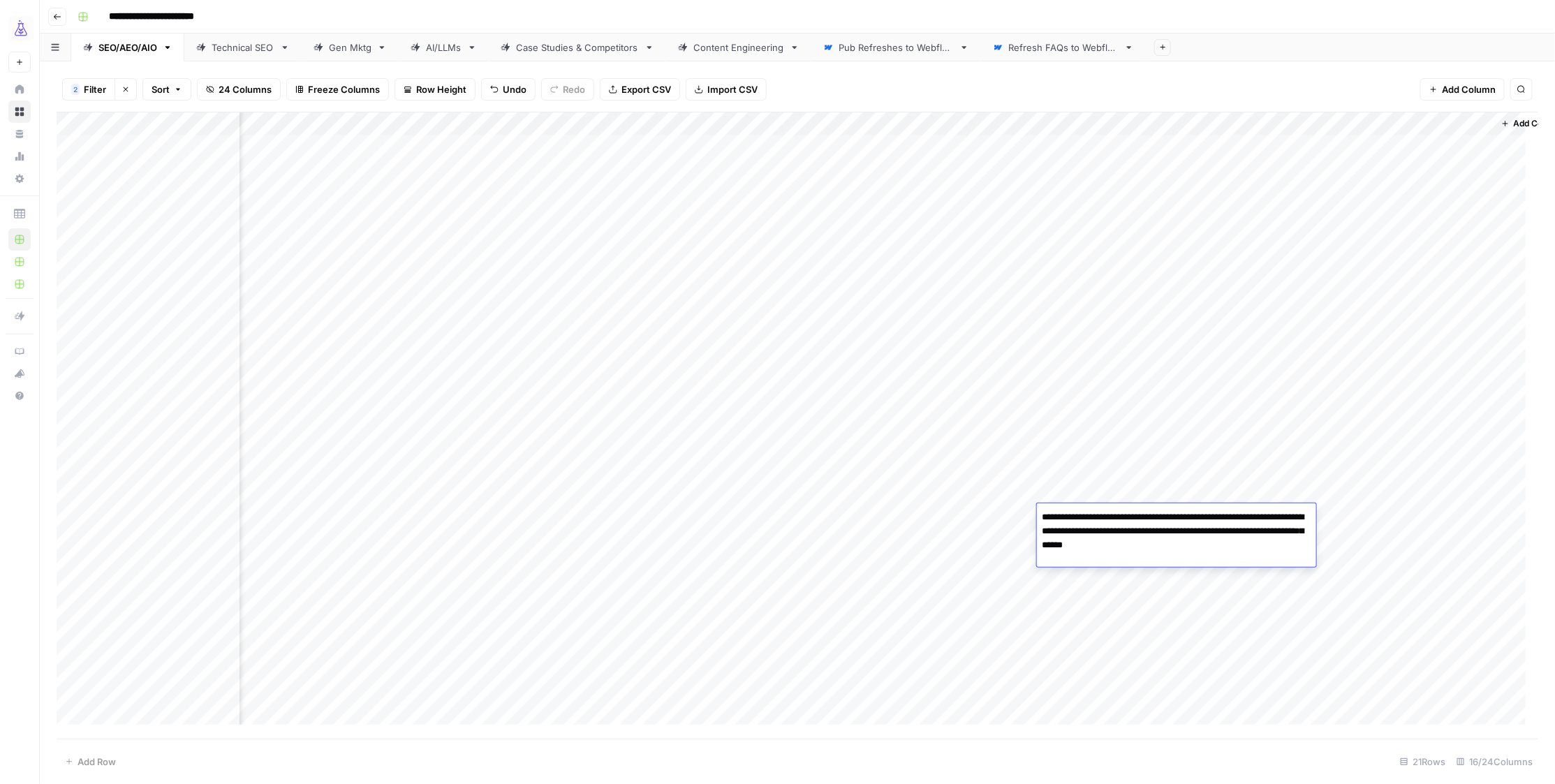 click on "Add Column" at bounding box center (797, 425) 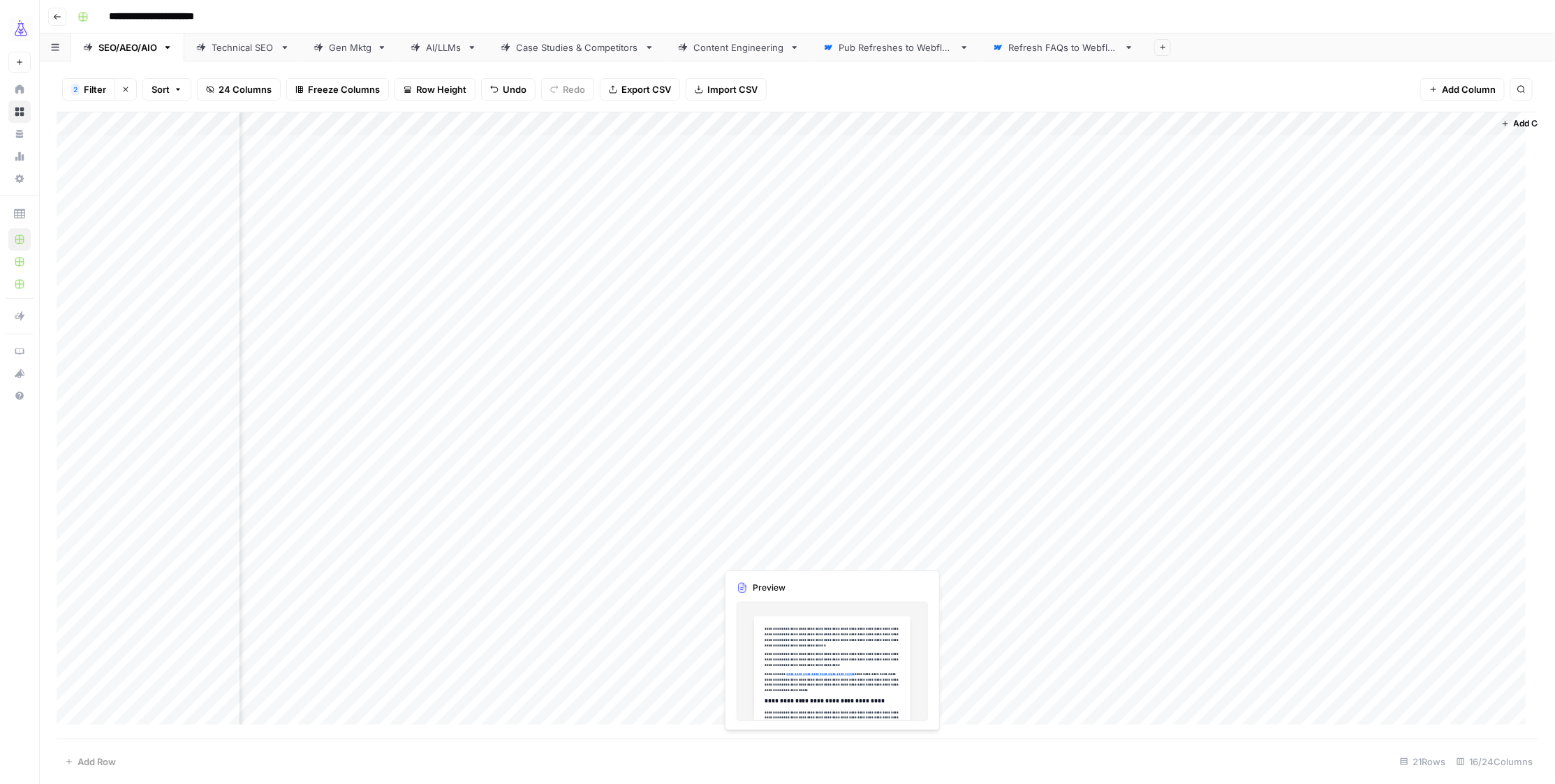 click on "Add Column" at bounding box center (797, 425) 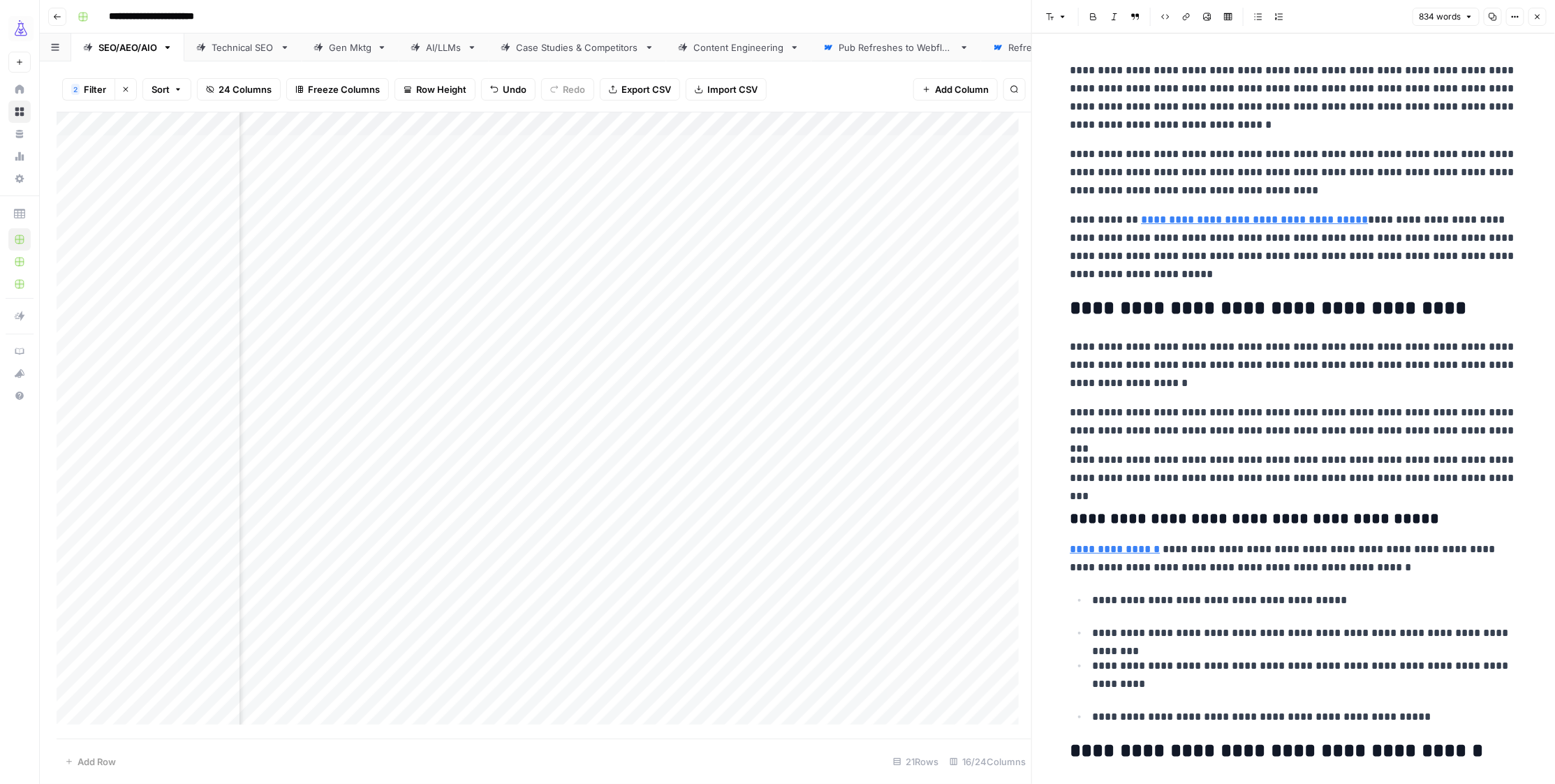 click on "**********" at bounding box center [1294, 309] 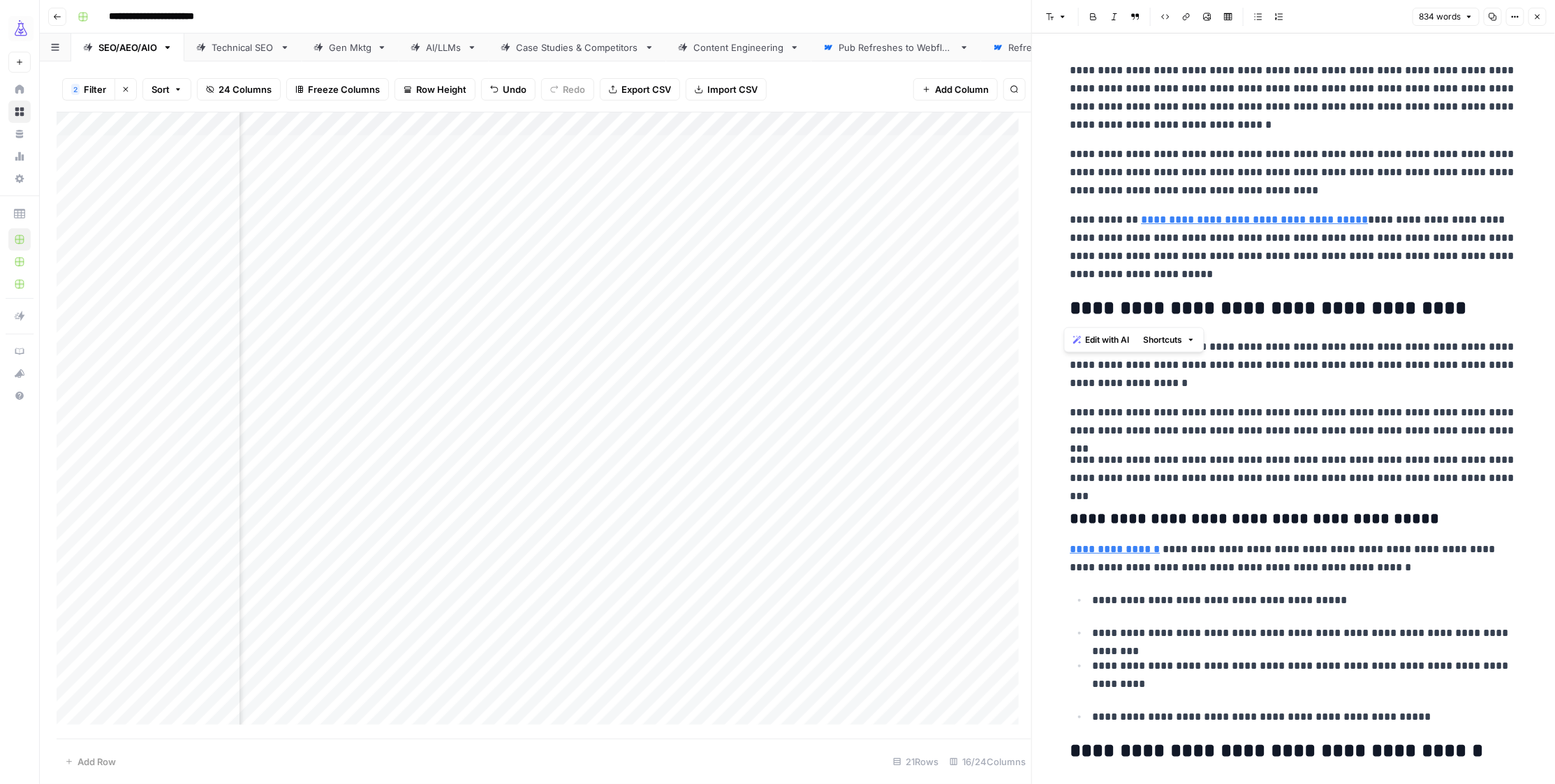 click on "**********" at bounding box center (1294, 365) 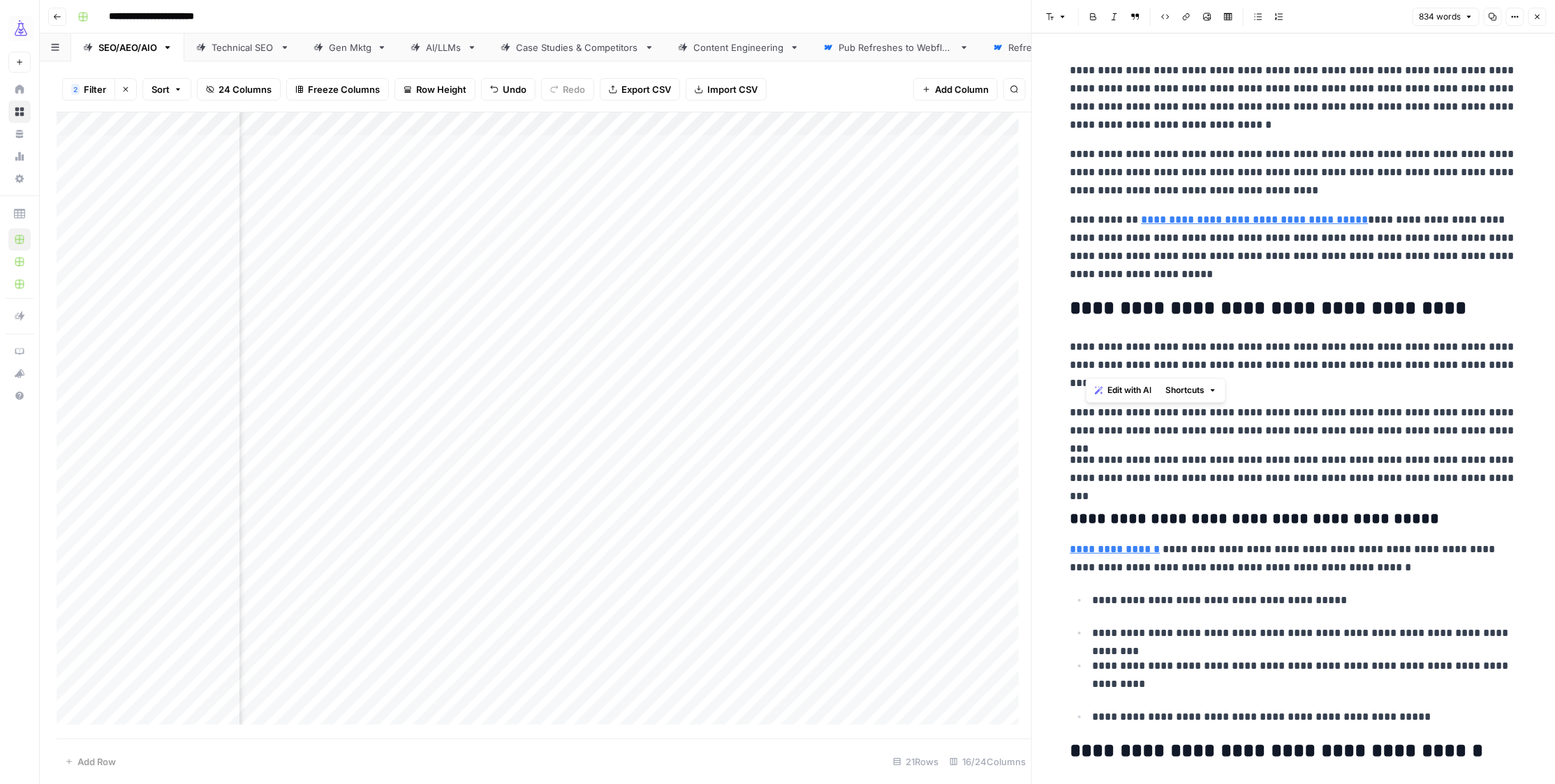 click on "**********" at bounding box center (1294, 365) 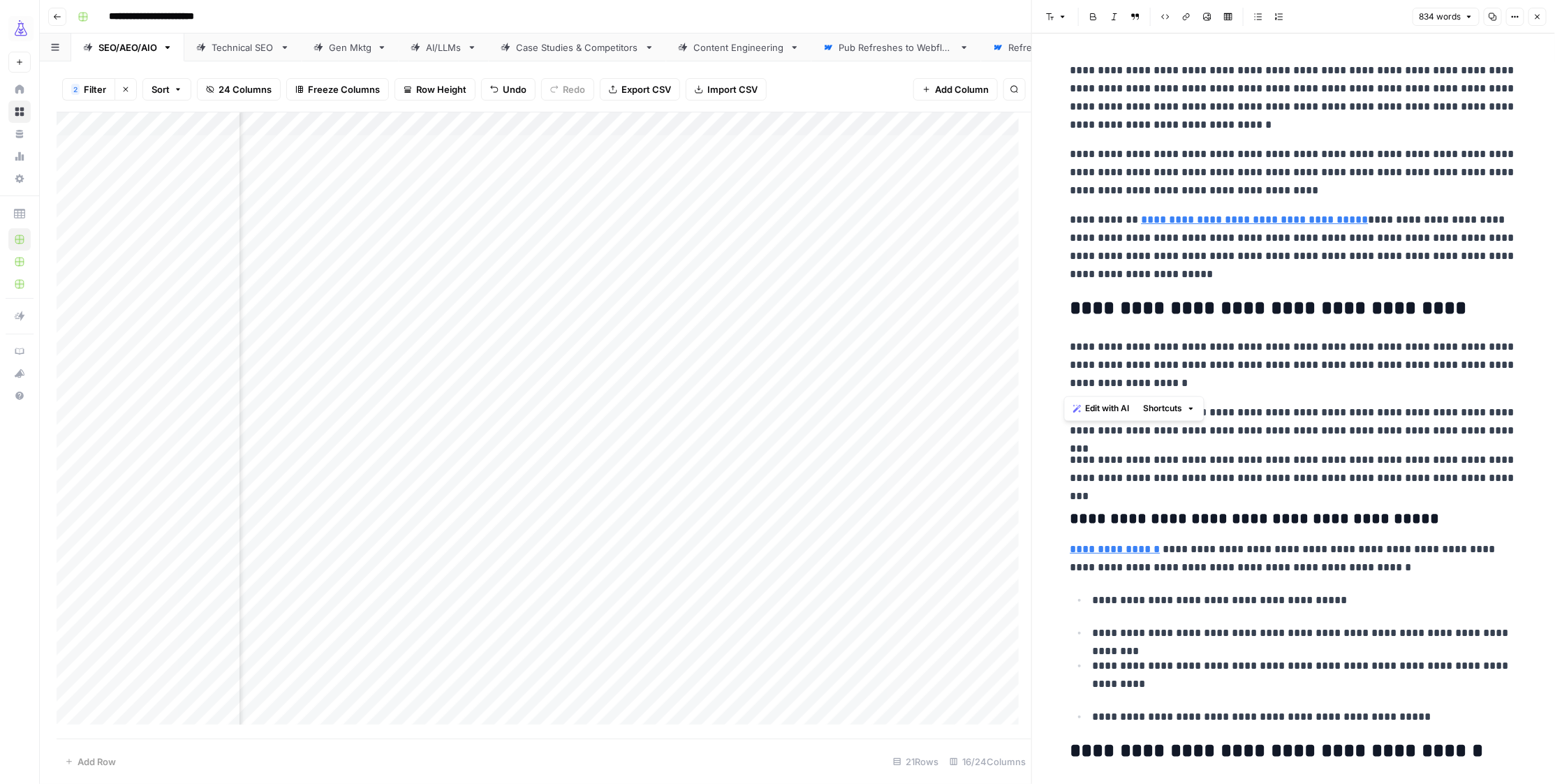 click on "**********" at bounding box center (1294, 519) 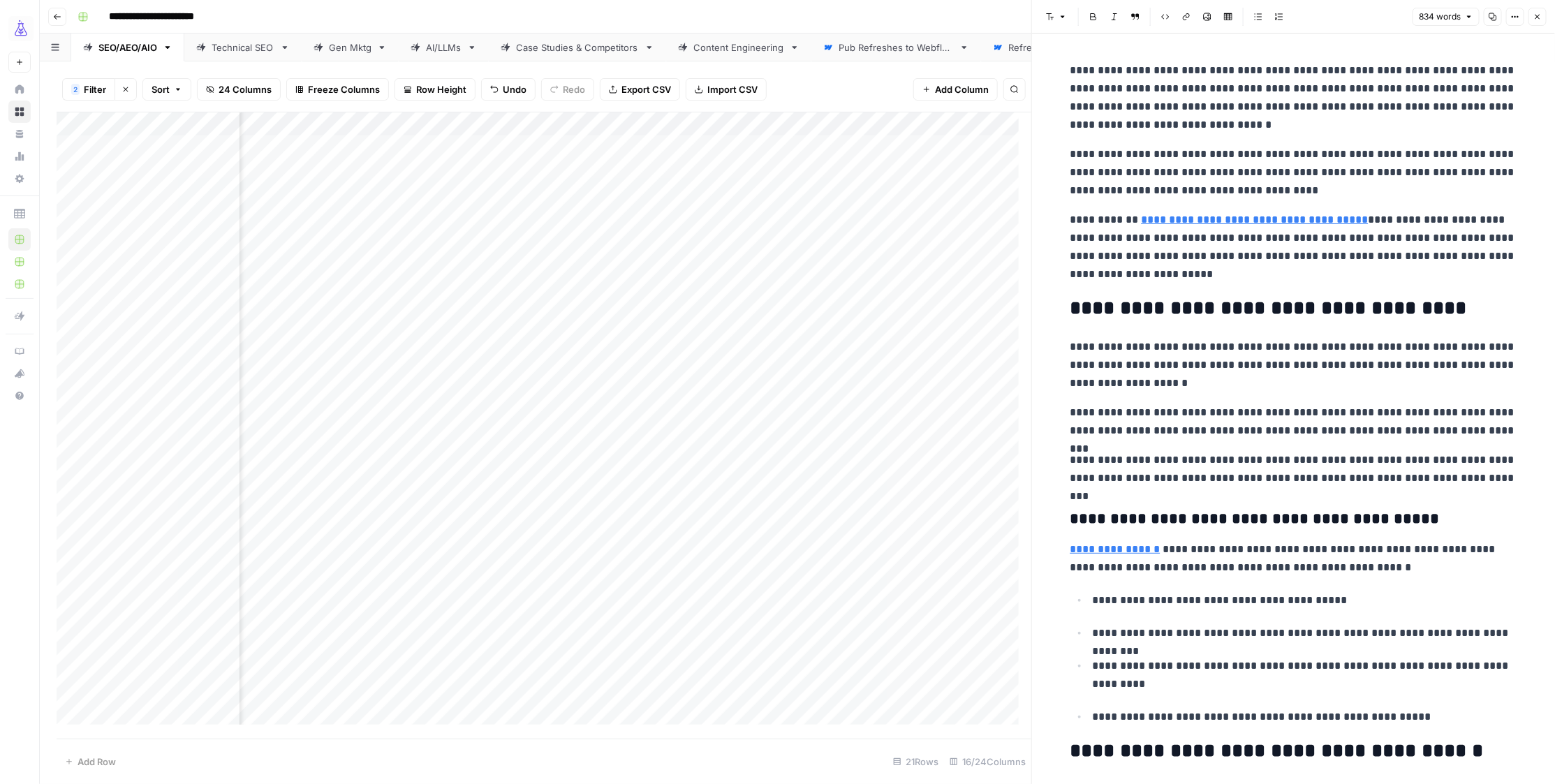 click on "**********" at bounding box center (1294, 519) 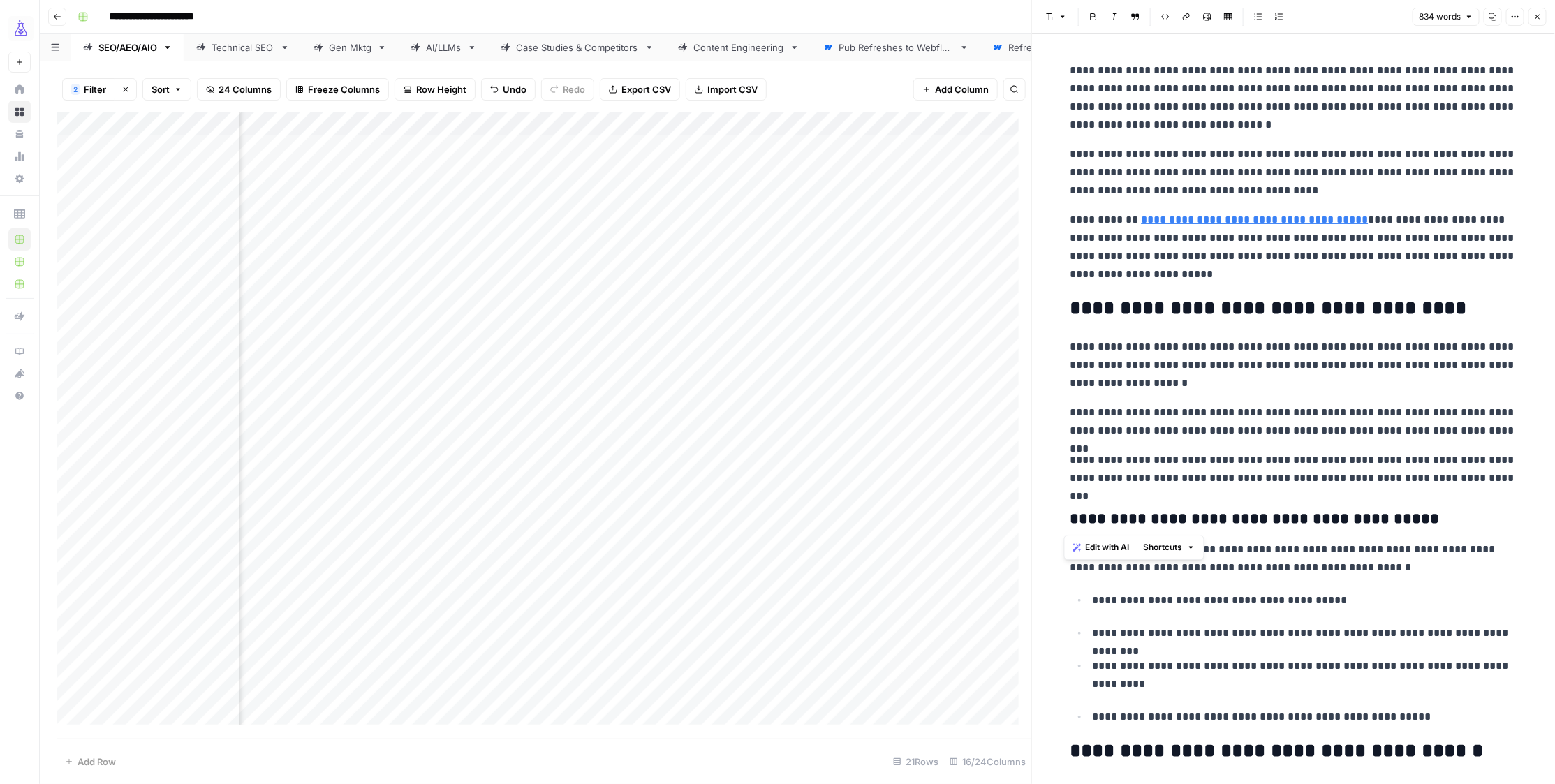 click on "**********" at bounding box center [1294, 519] 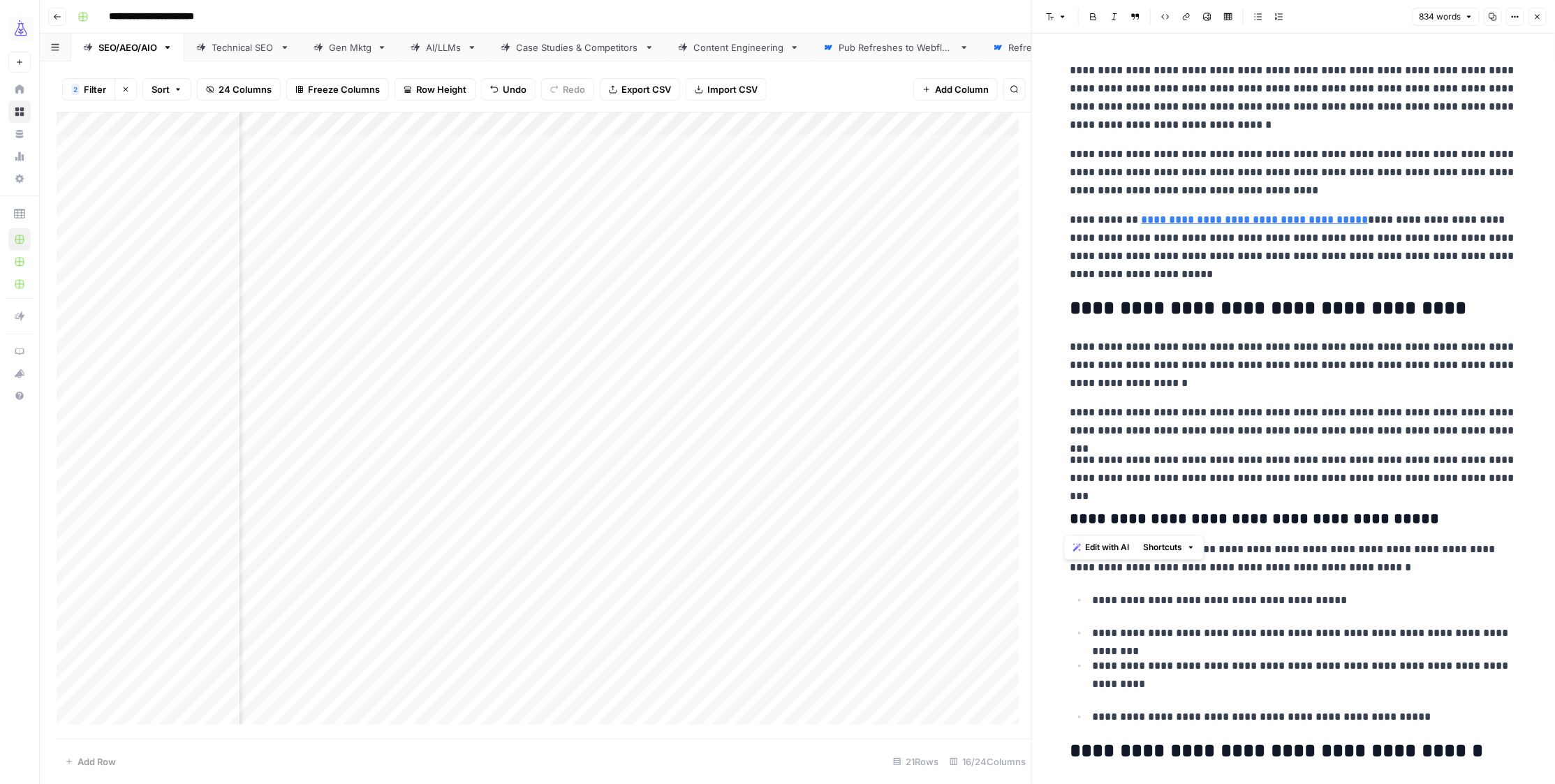 click on "**********" at bounding box center [1294, 1544] 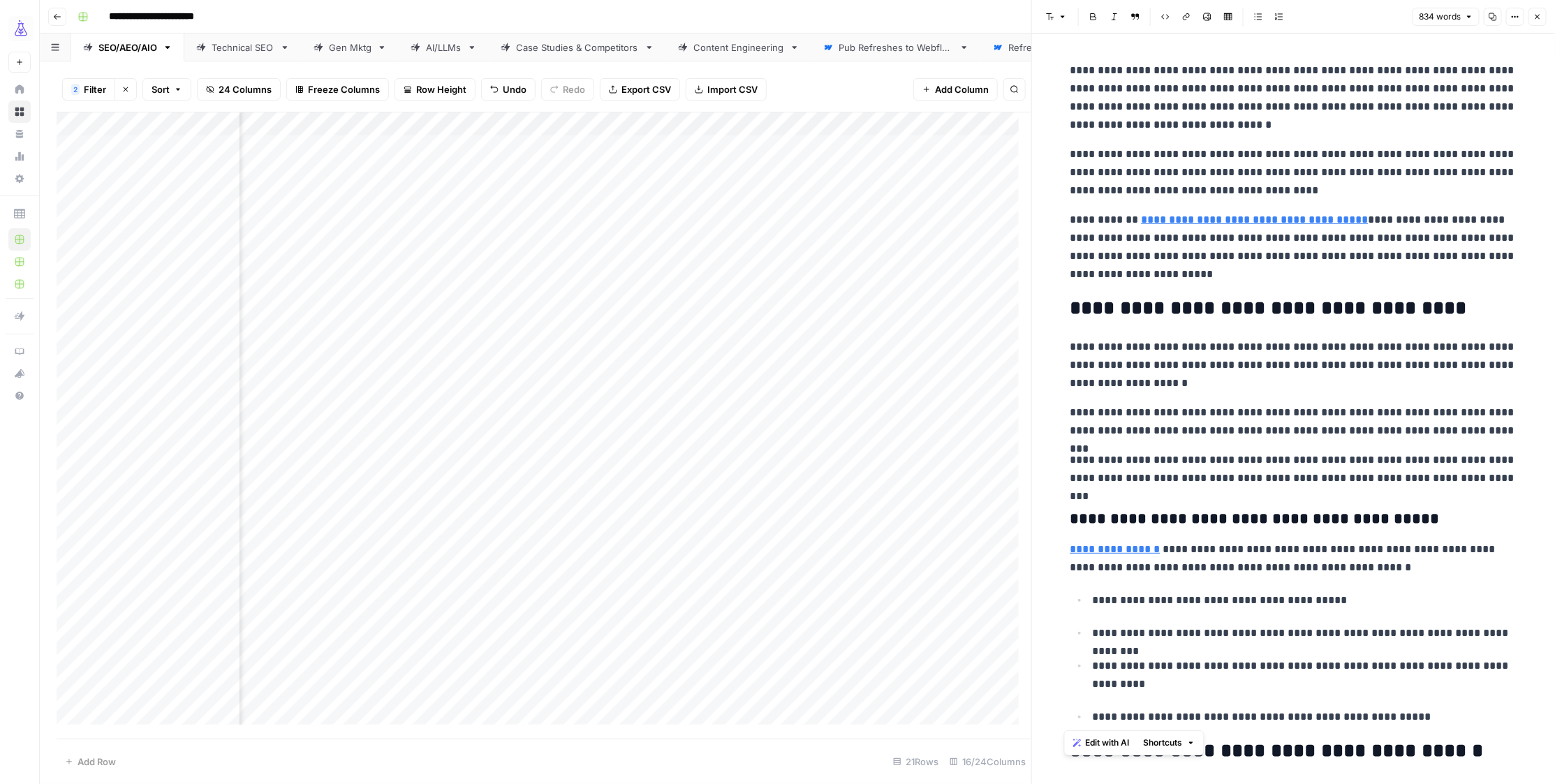 drag, startPoint x: 1060, startPoint y: 549, endPoint x: 1403, endPoint y: 713, distance: 380.1907 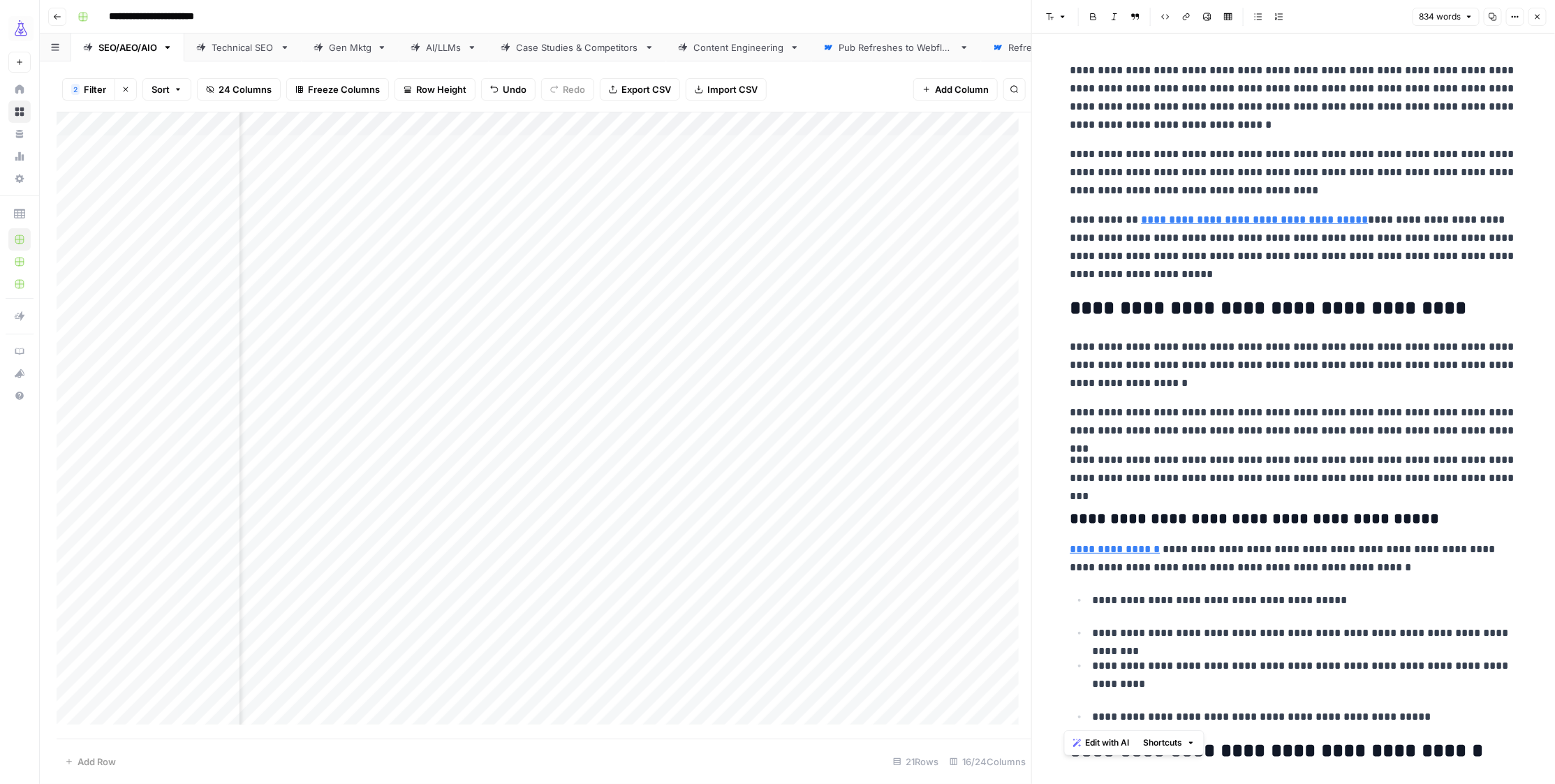 click on "**********" at bounding box center [1294, 1544] 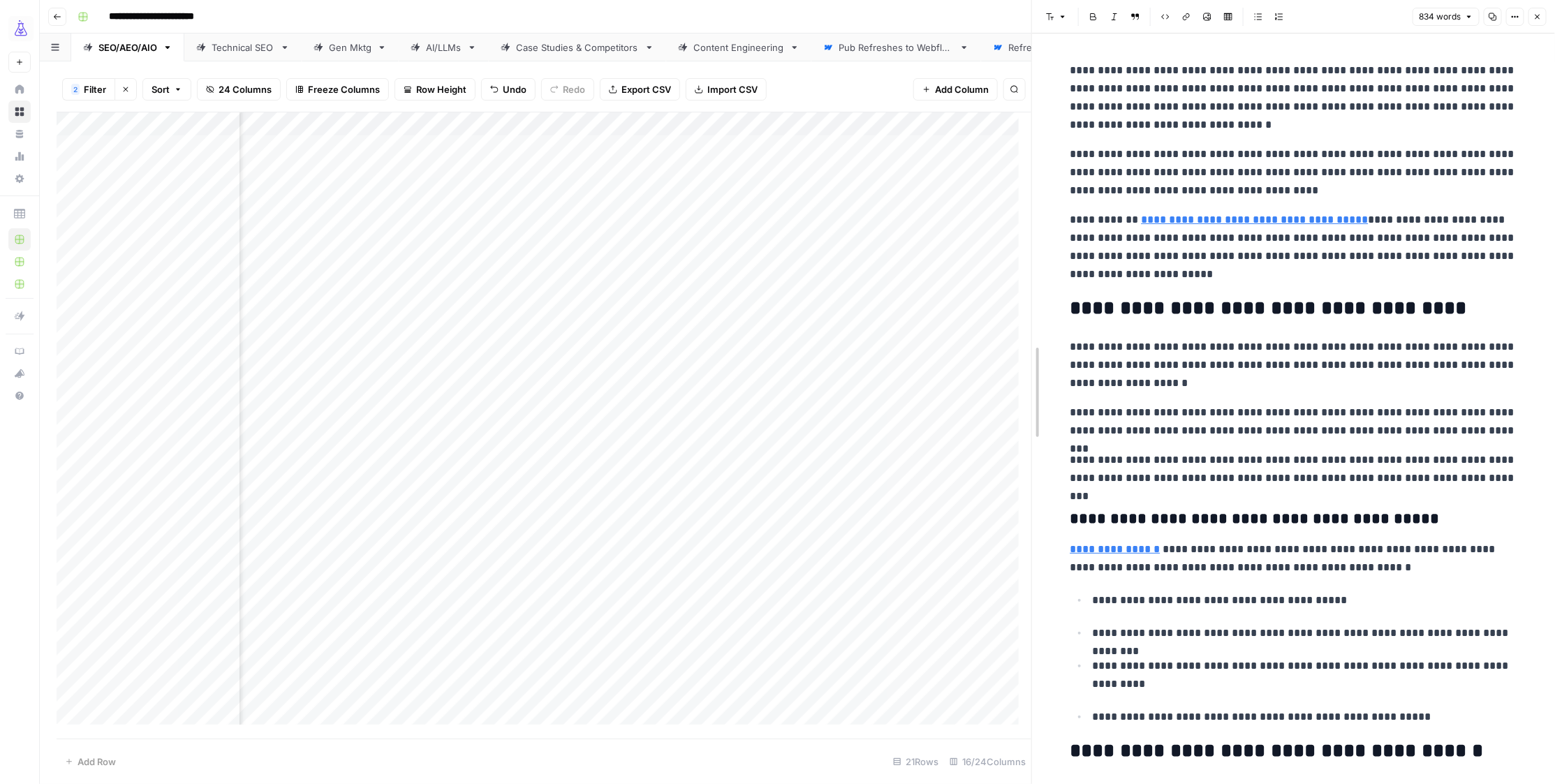 drag, startPoint x: 1174, startPoint y: 568, endPoint x: 1032, endPoint y: 542, distance: 144.36066 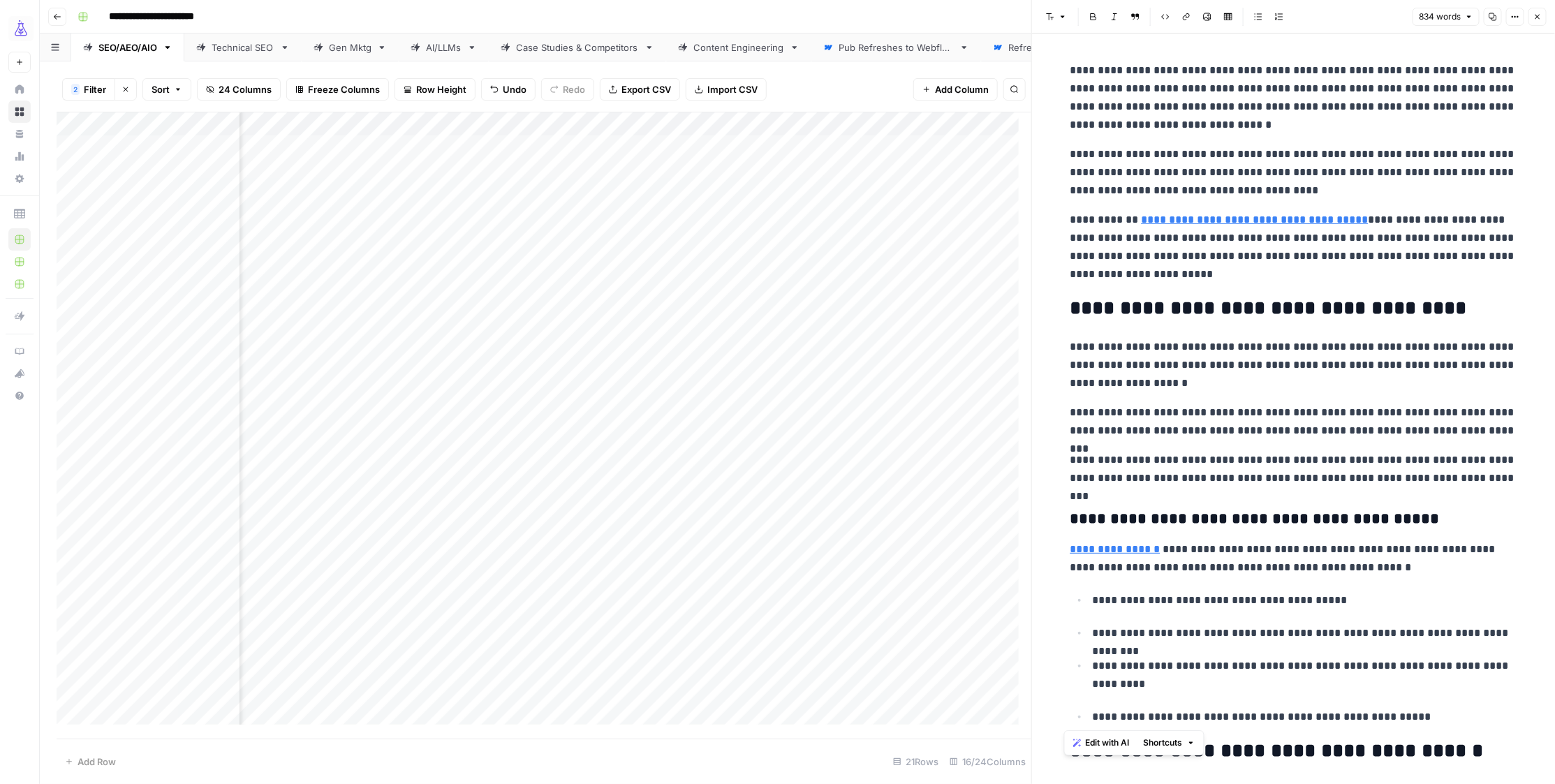 drag, startPoint x: 1107, startPoint y: 562, endPoint x: 1443, endPoint y: 718, distance: 370.4484 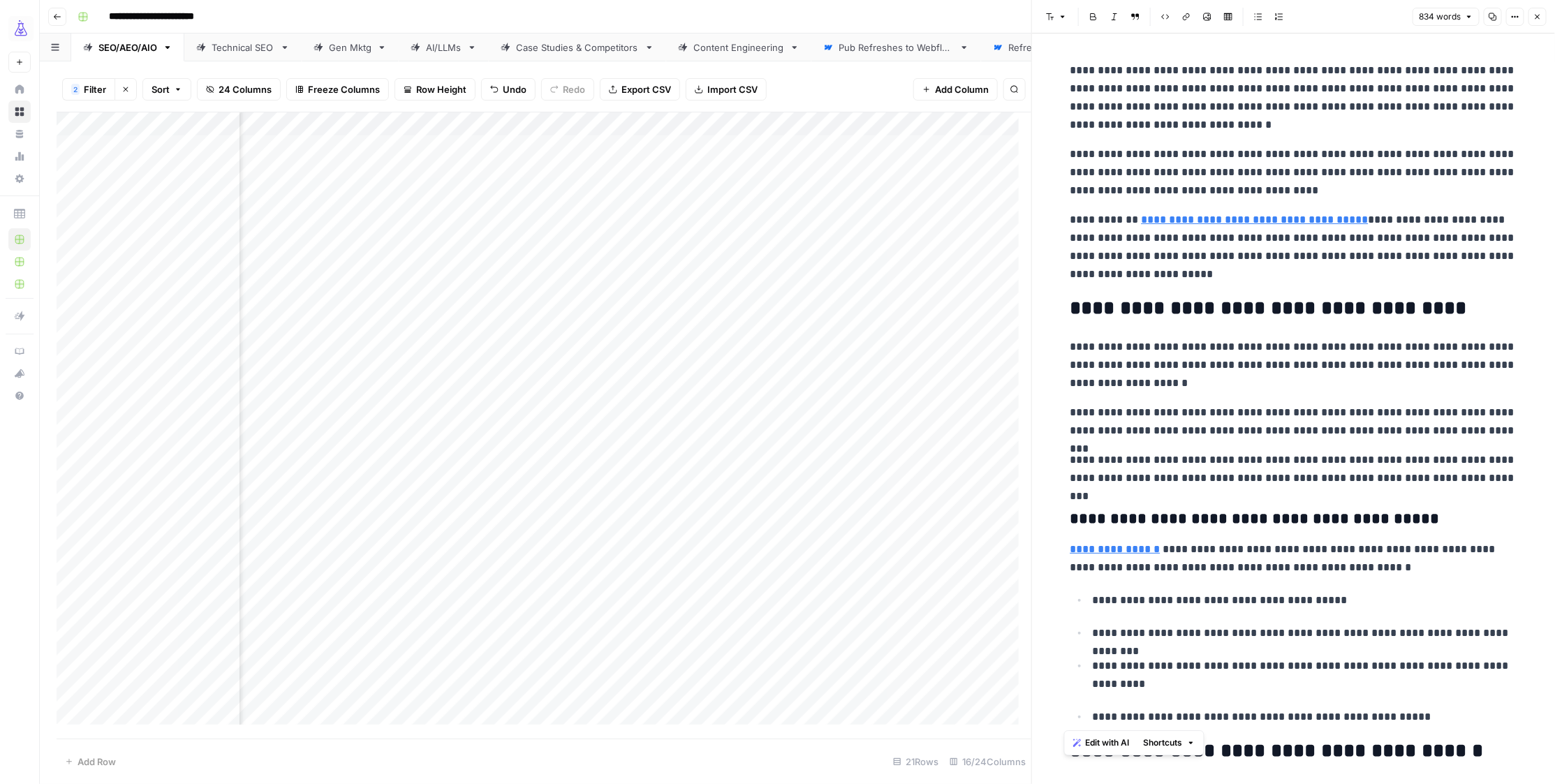 click on "**********" at bounding box center (1294, 1544) 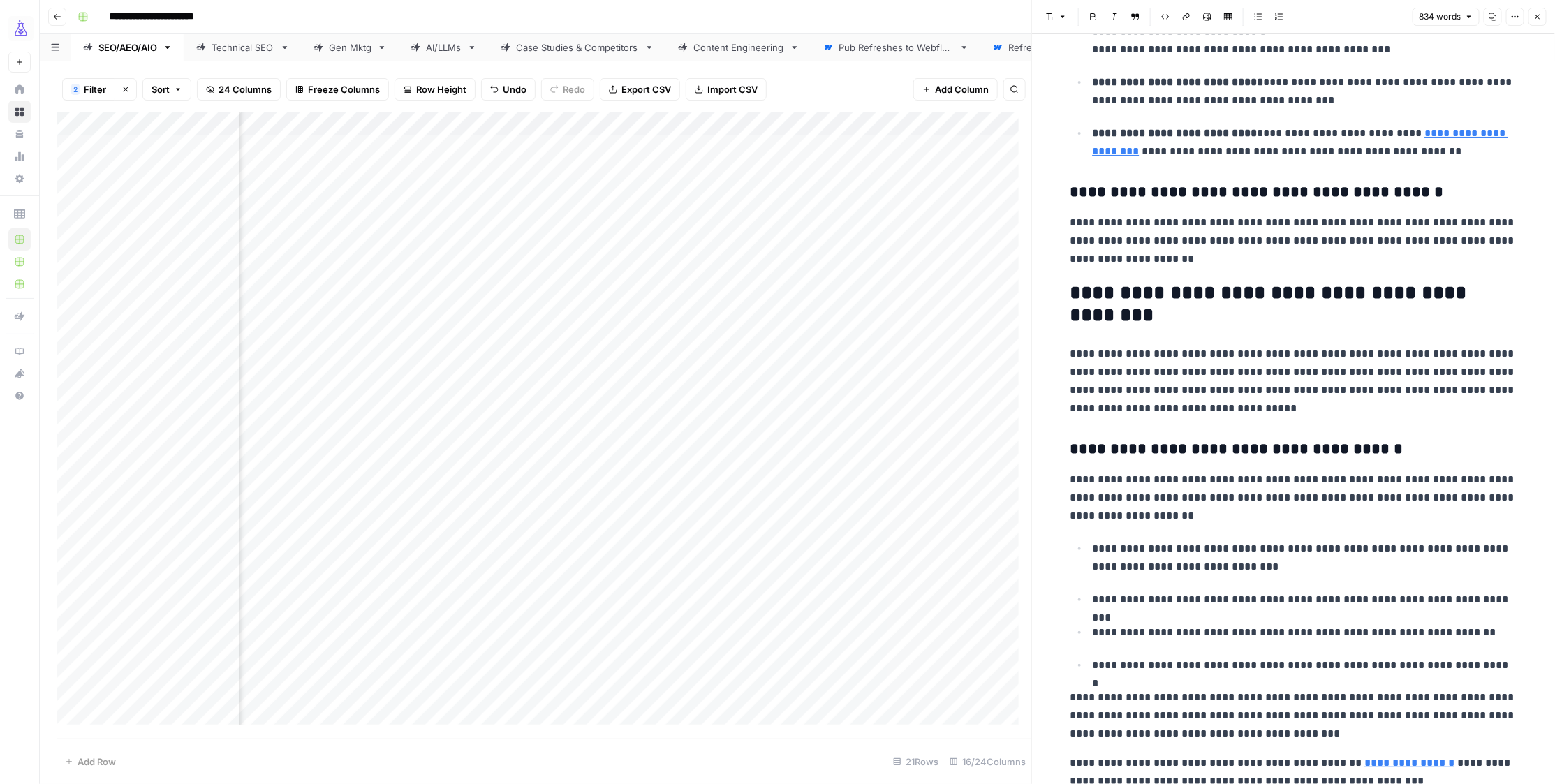 scroll, scrollTop: 2255, scrollLeft: 0, axis: vertical 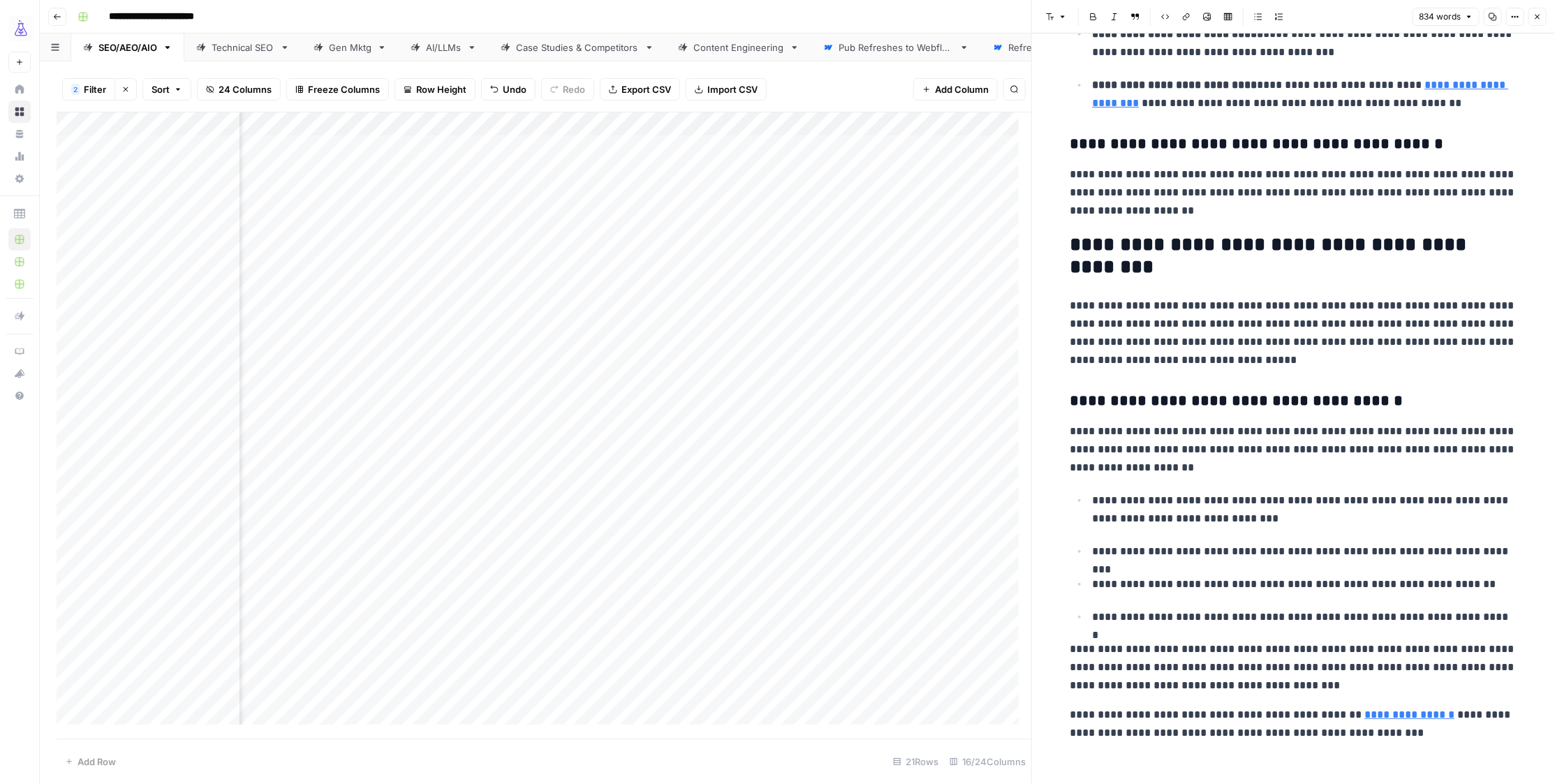 click on "**********" at bounding box center (1294, 145) 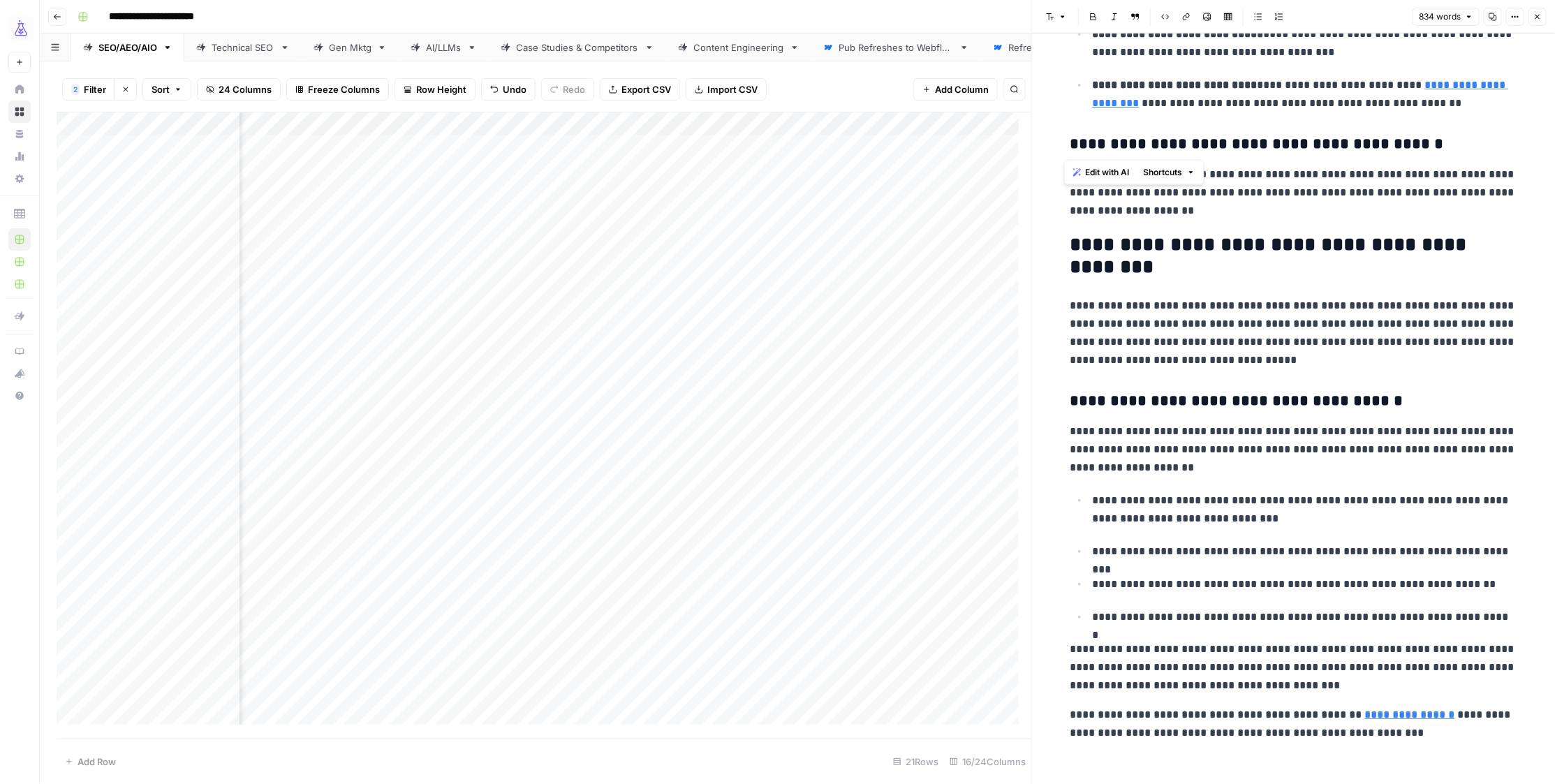 click on "**********" at bounding box center (1294, 145) 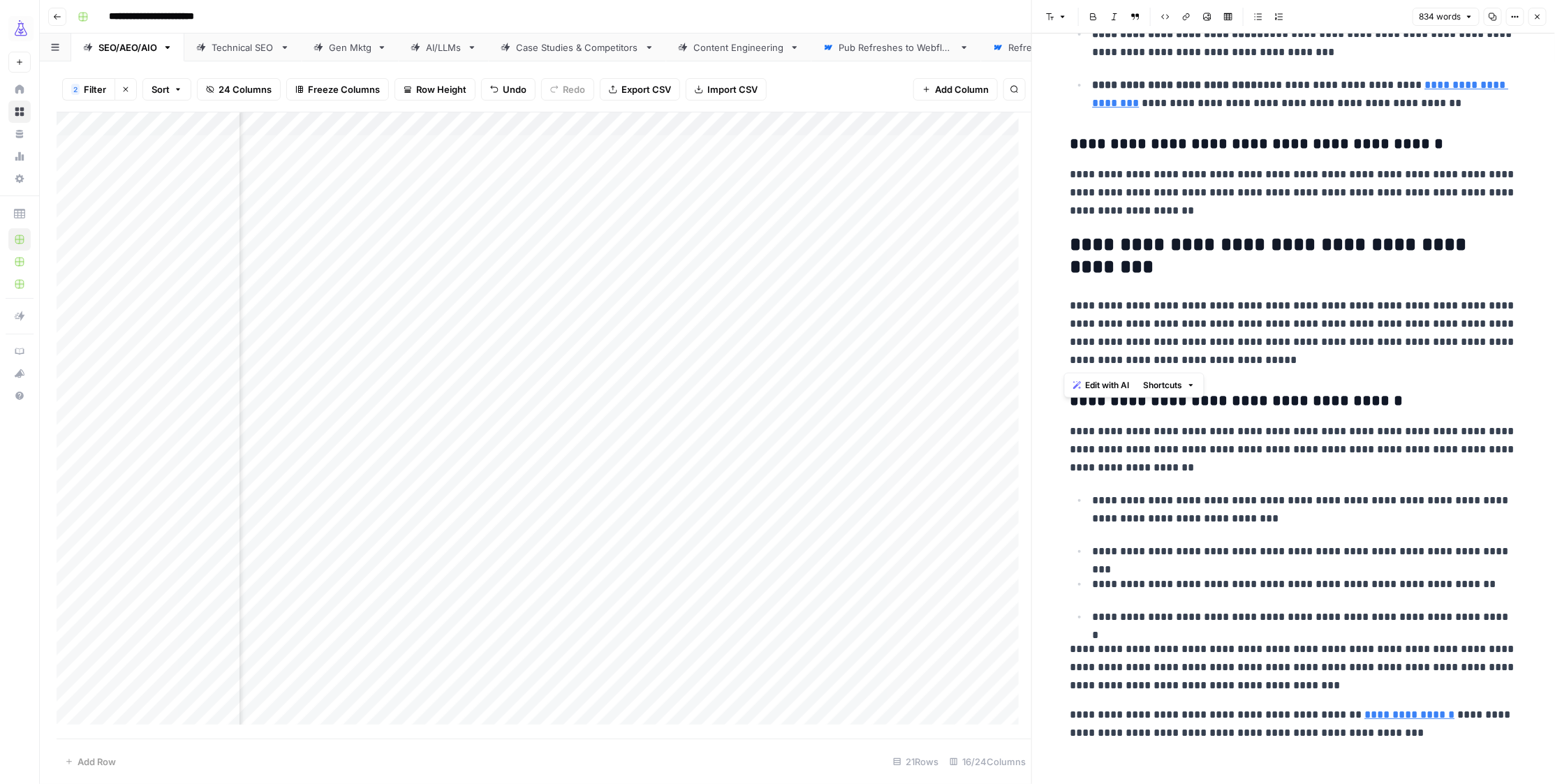 click on "**********" at bounding box center (1294, 333) 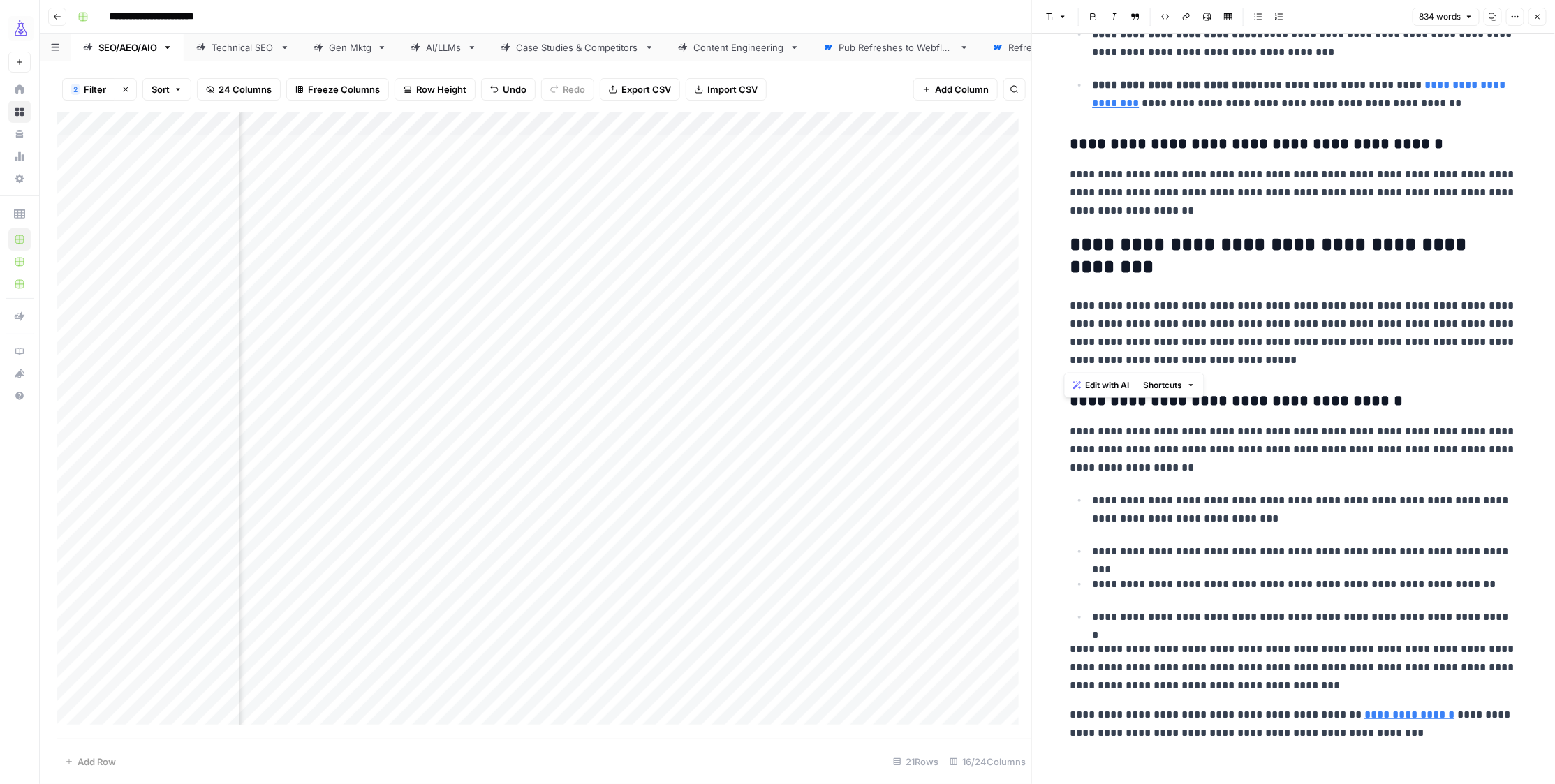 copy on "**********" 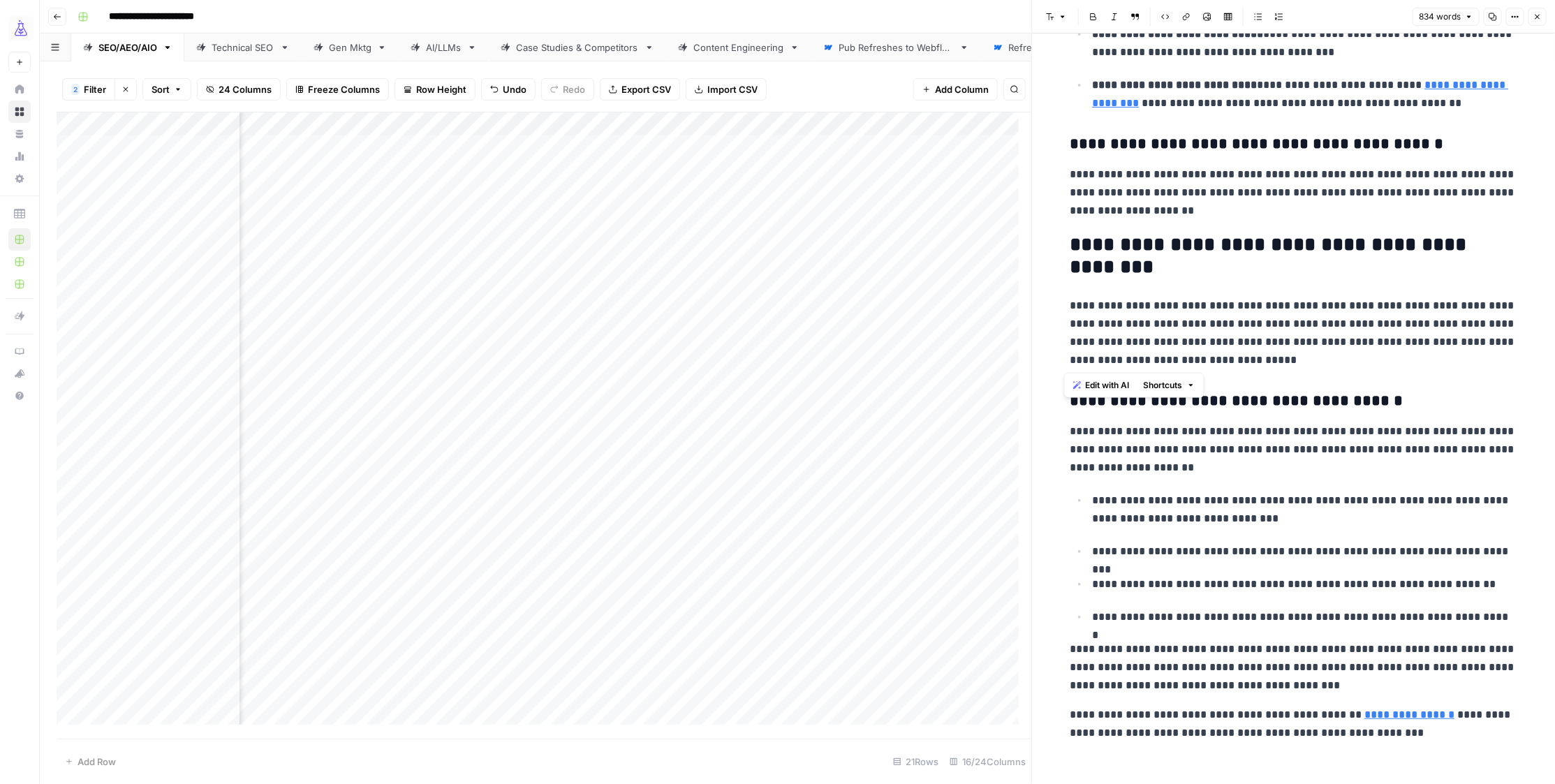scroll, scrollTop: 0, scrollLeft: 0, axis: both 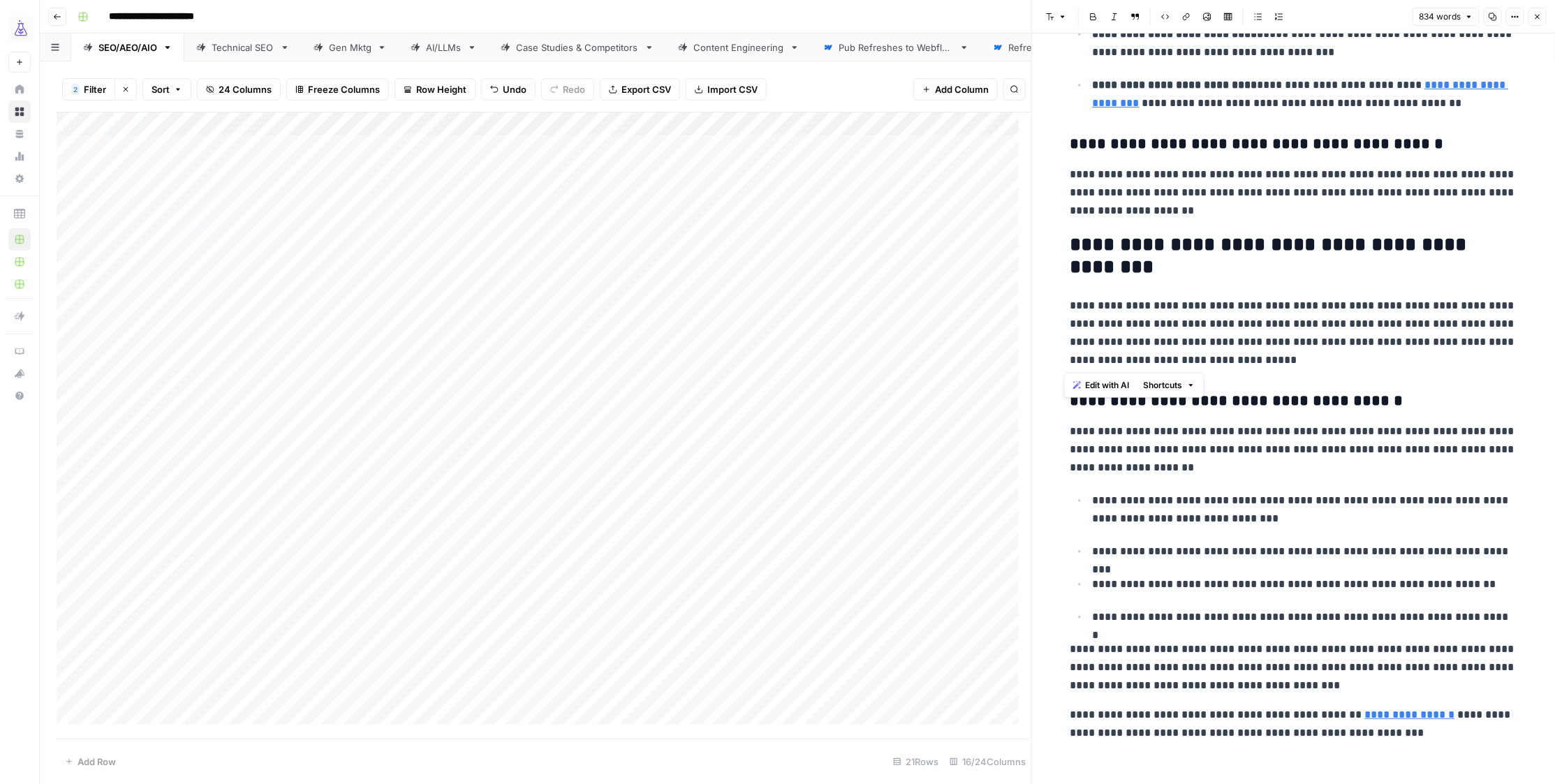 click on "Add Column" at bounding box center (544, 425) 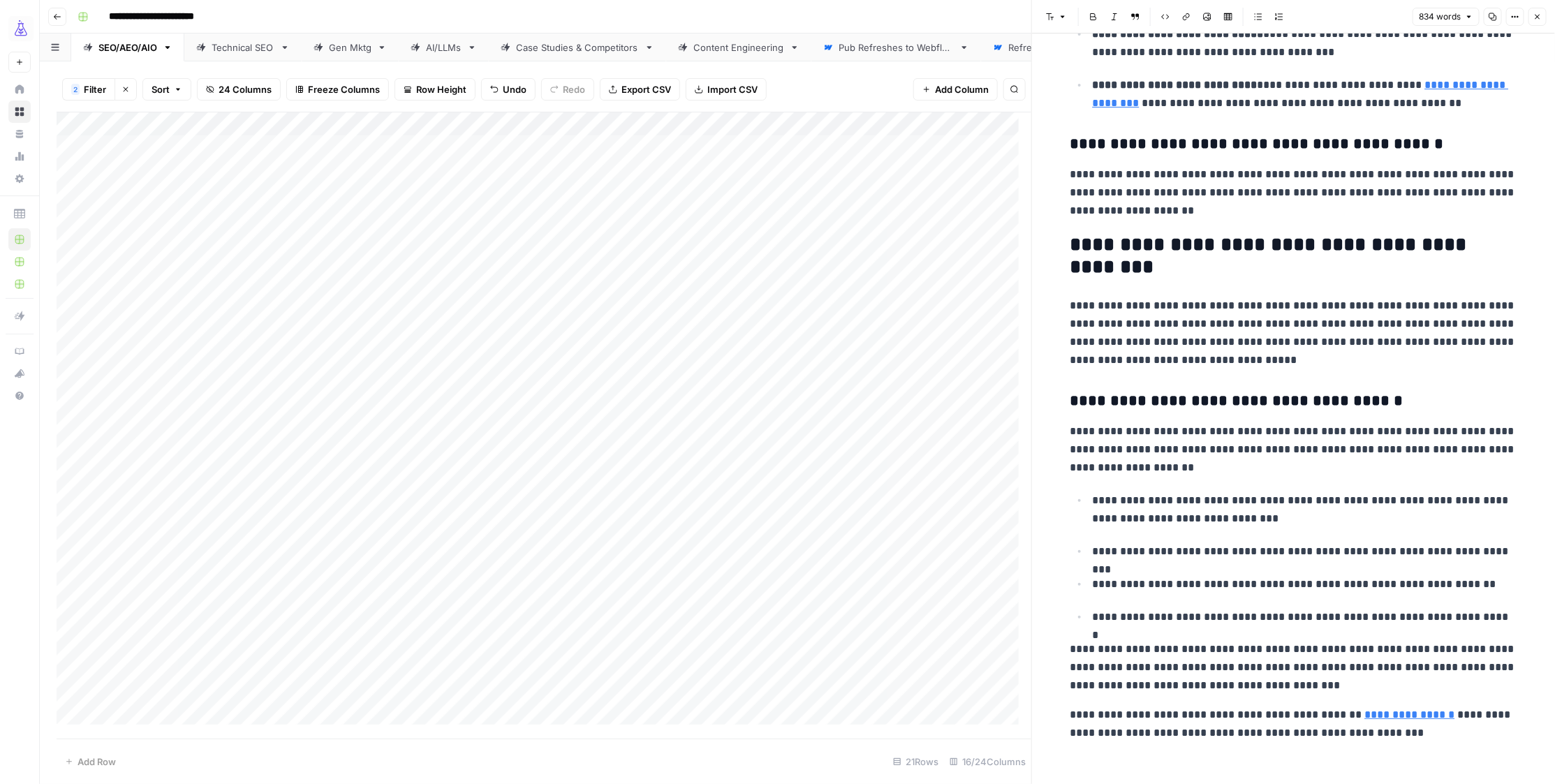 click on "Add Column" at bounding box center [544, 425] 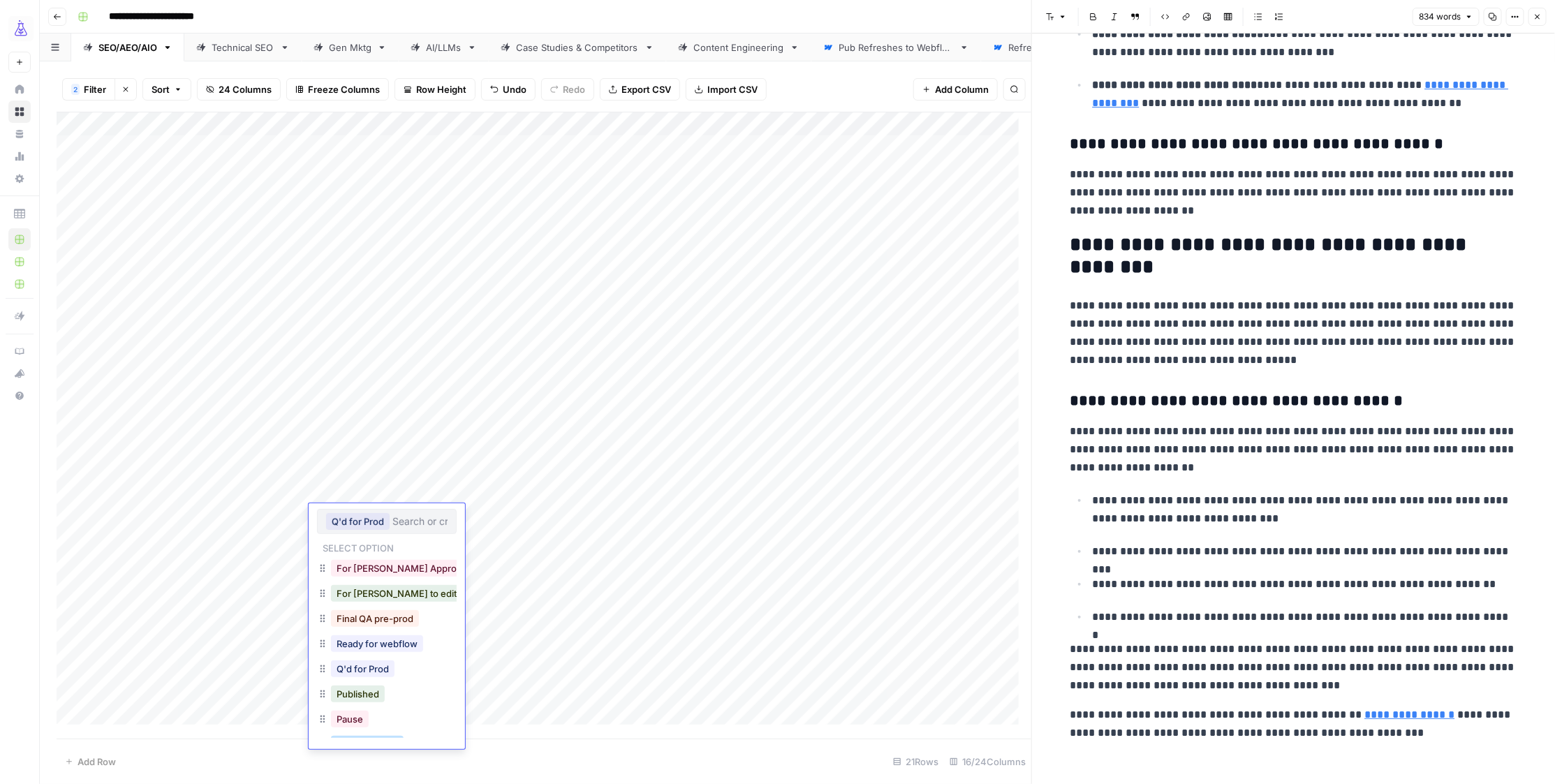 scroll, scrollTop: 72, scrollLeft: 0, axis: vertical 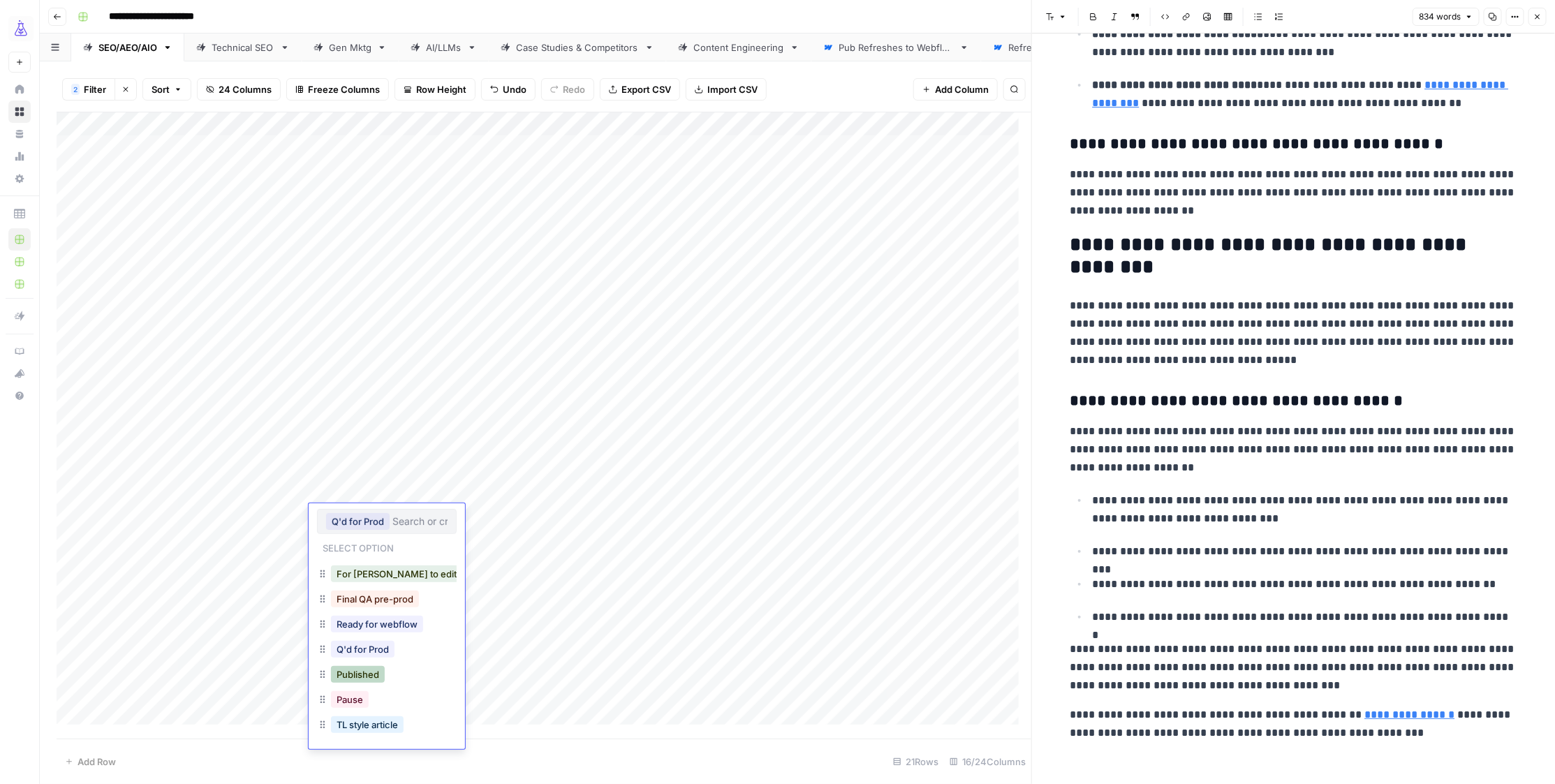 click on "Published" at bounding box center [358, 674] 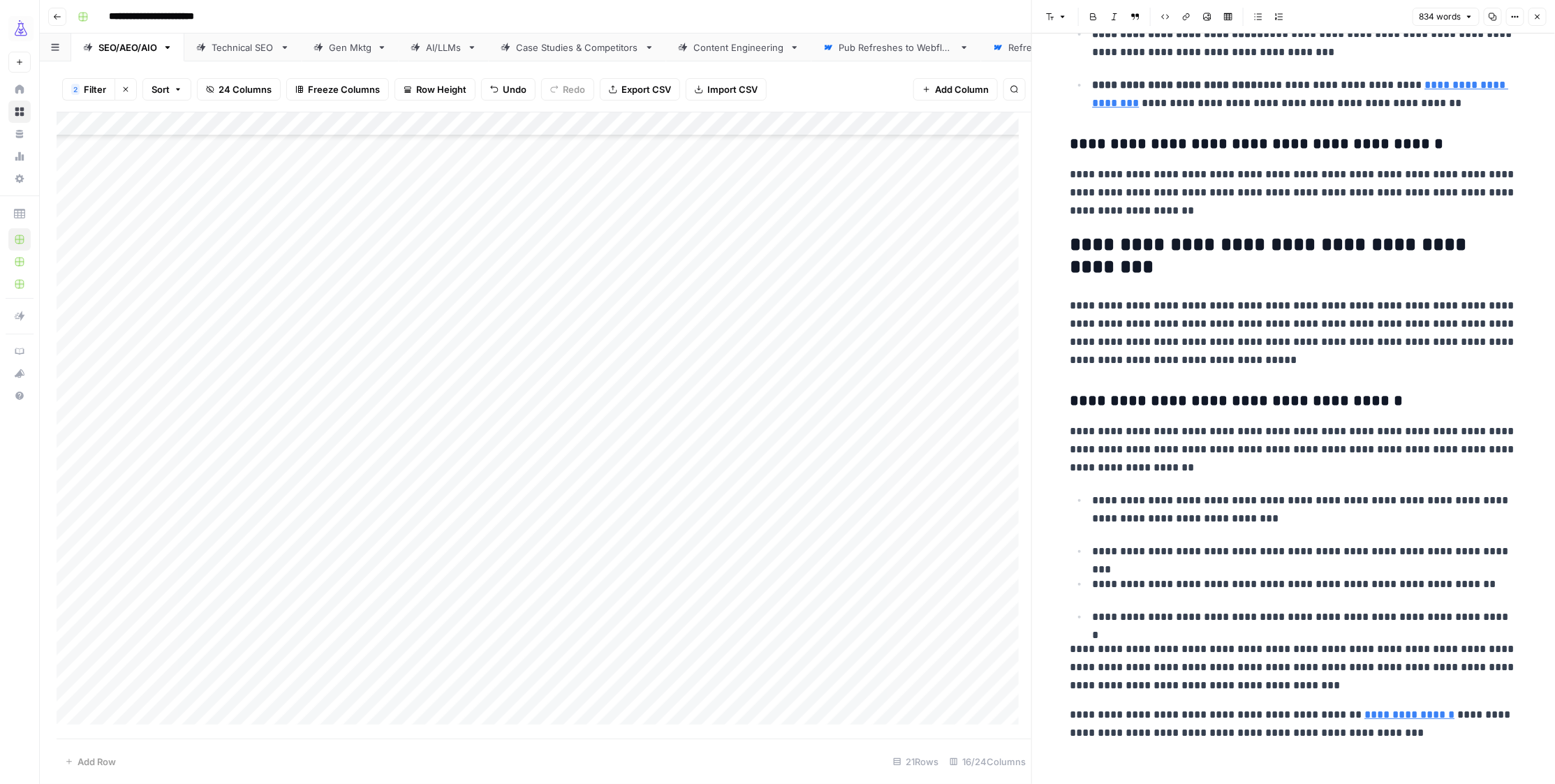 scroll, scrollTop: 210, scrollLeft: 0, axis: vertical 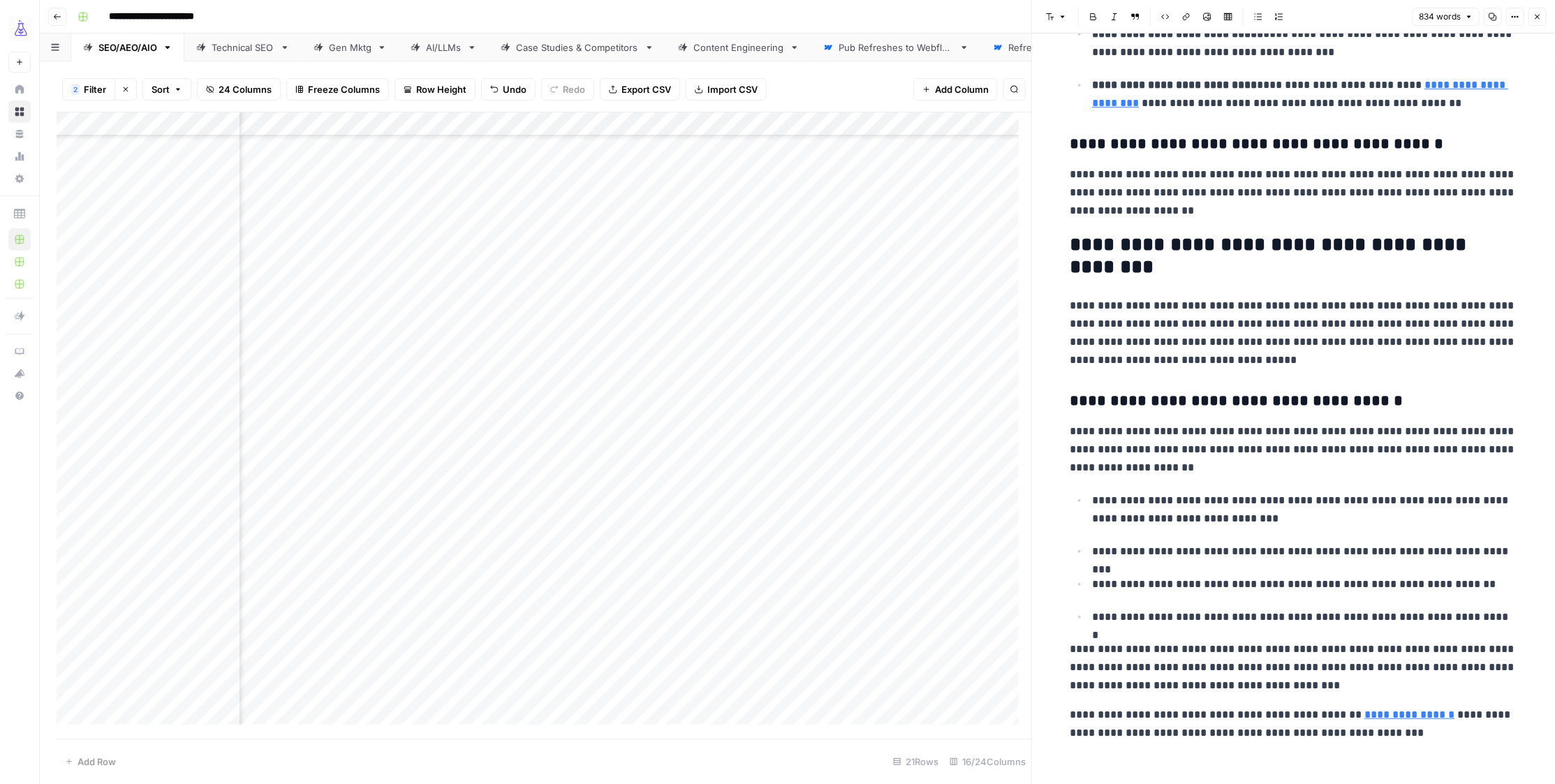 click on "Add Column" at bounding box center [544, 425] 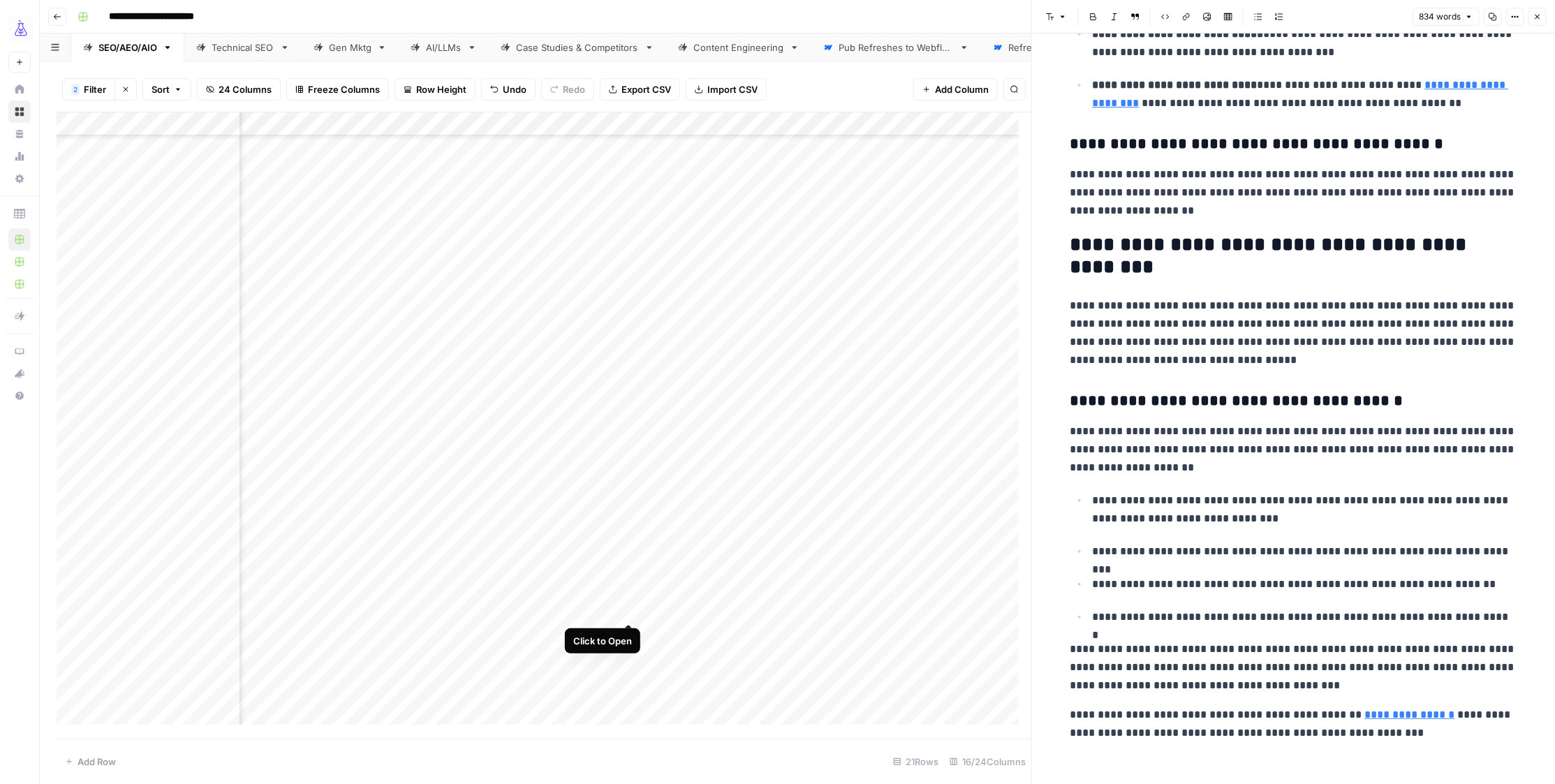 click on "Add Column" at bounding box center [544, 425] 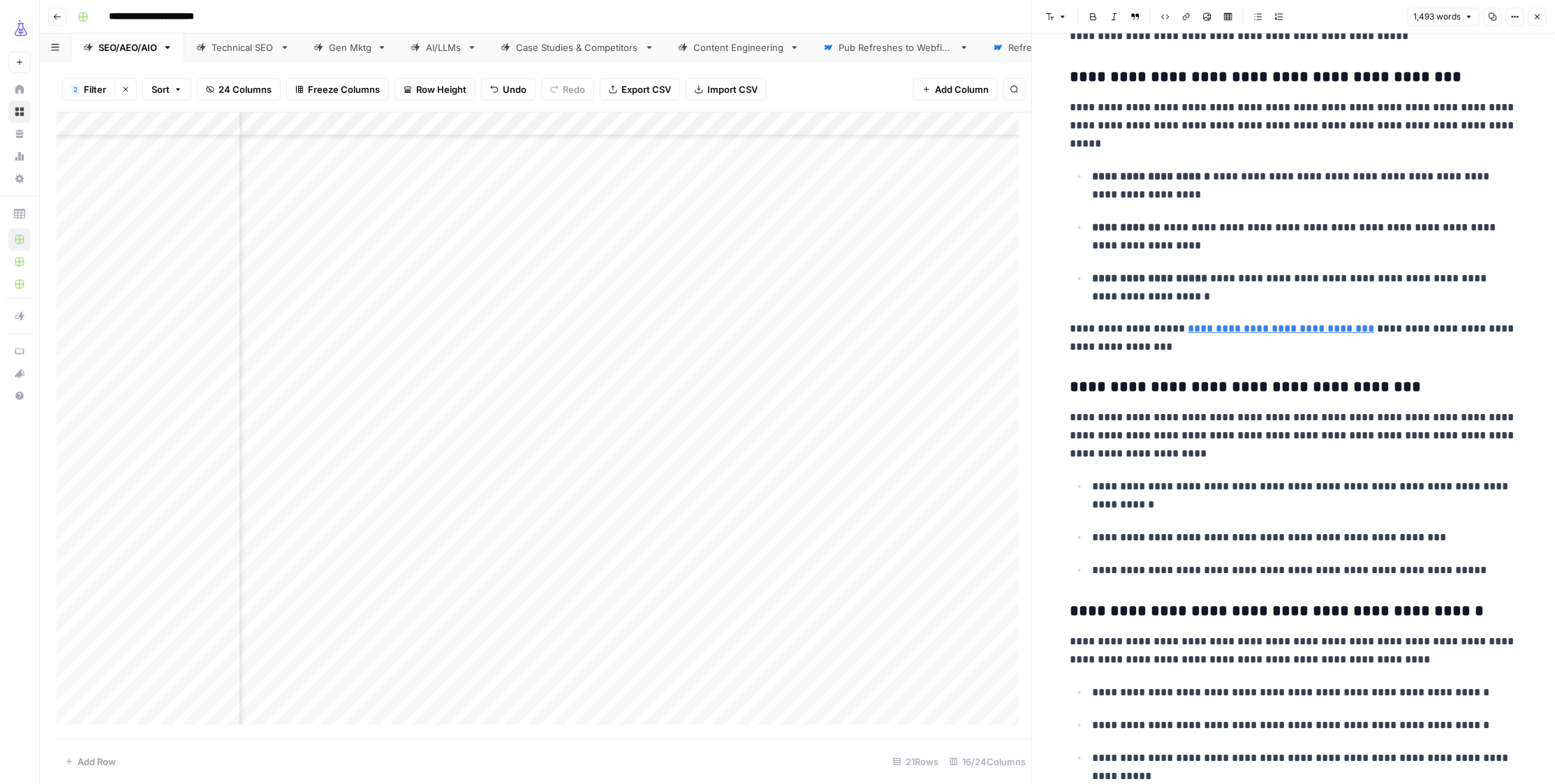 scroll, scrollTop: 2987, scrollLeft: 0, axis: vertical 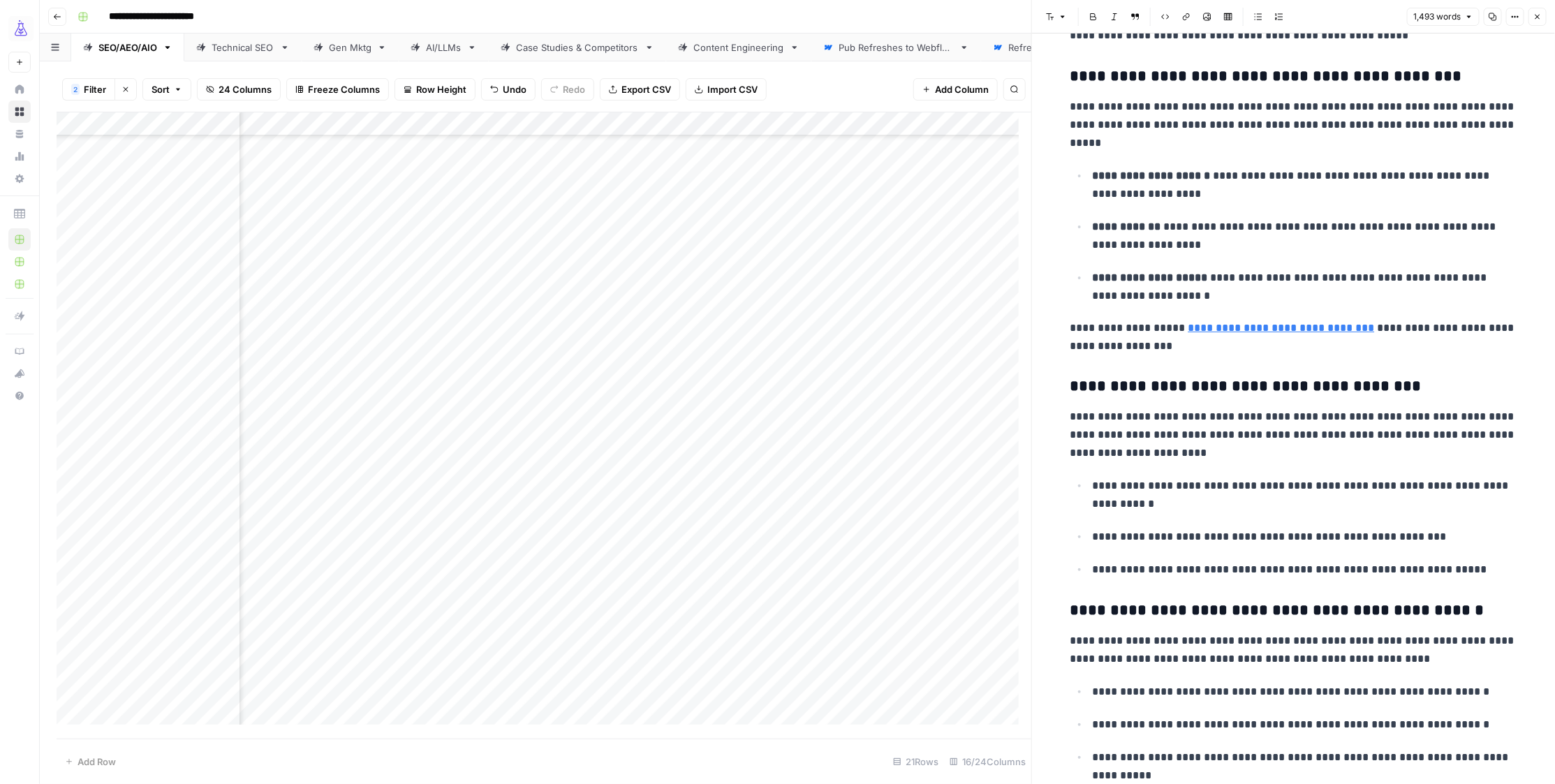 click on "Add Column" at bounding box center (544, 425) 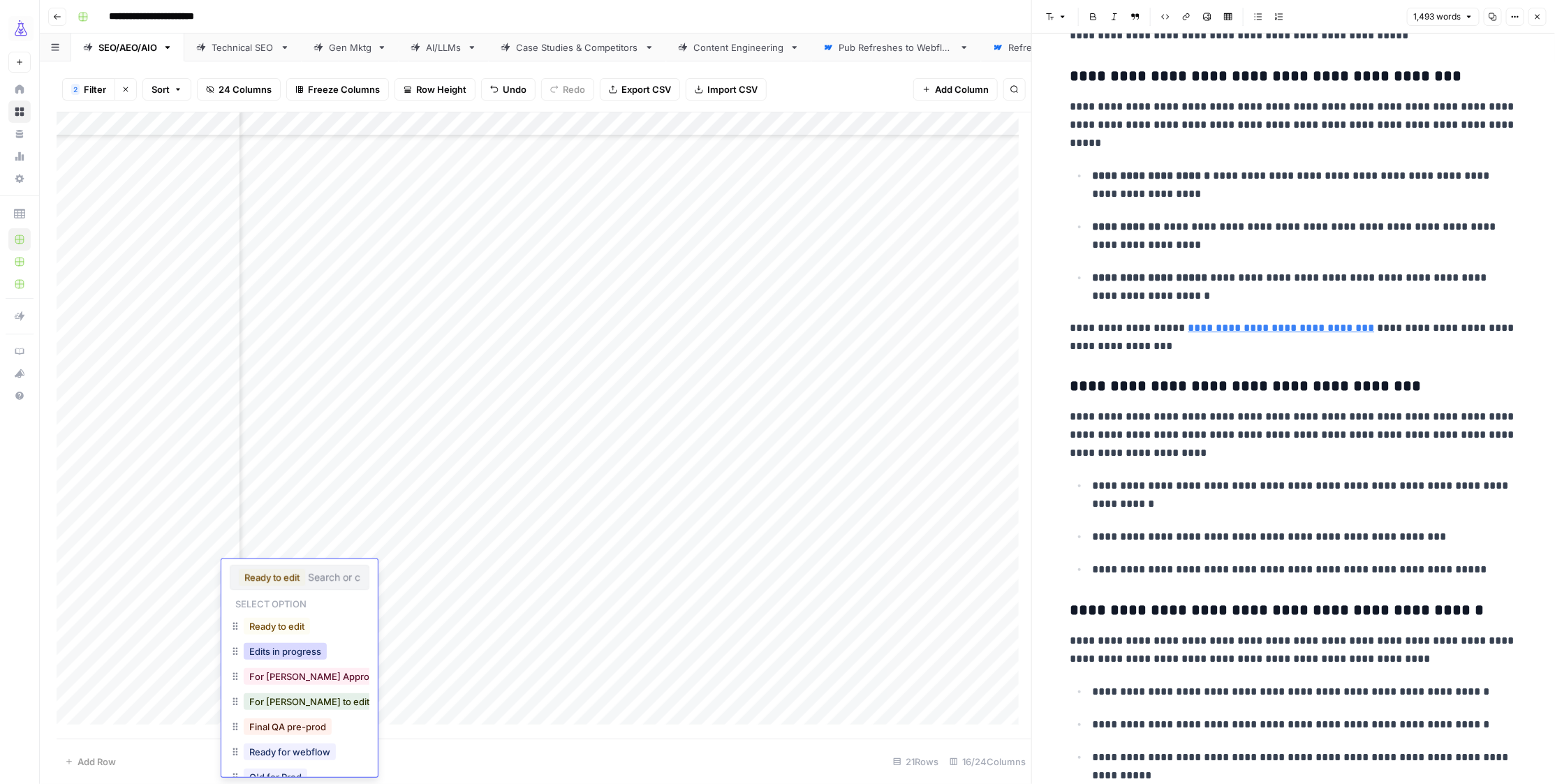click on "Edits in progress" at bounding box center [285, 651] 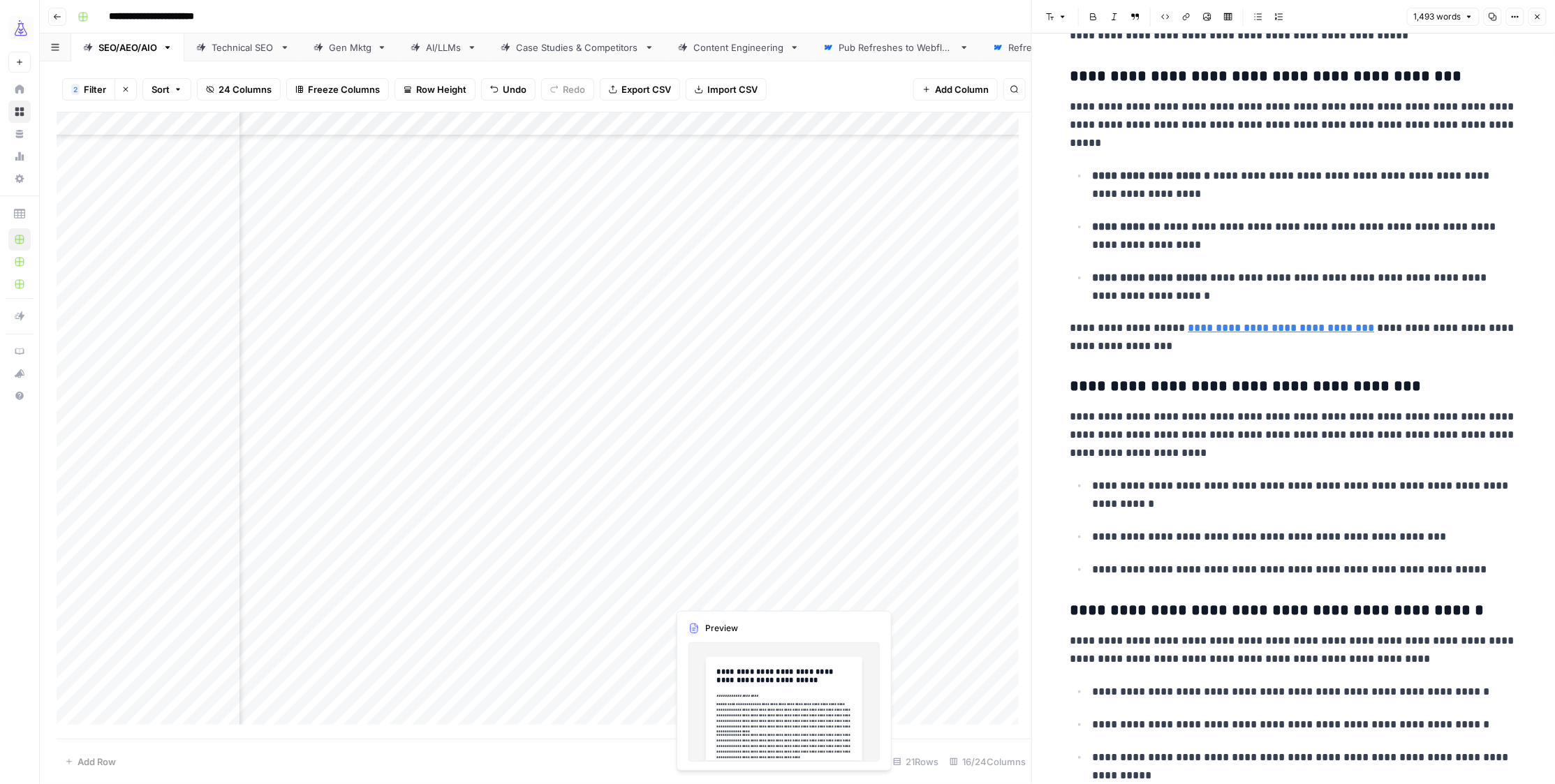 scroll, scrollTop: 510, scrollLeft: 194, axis: both 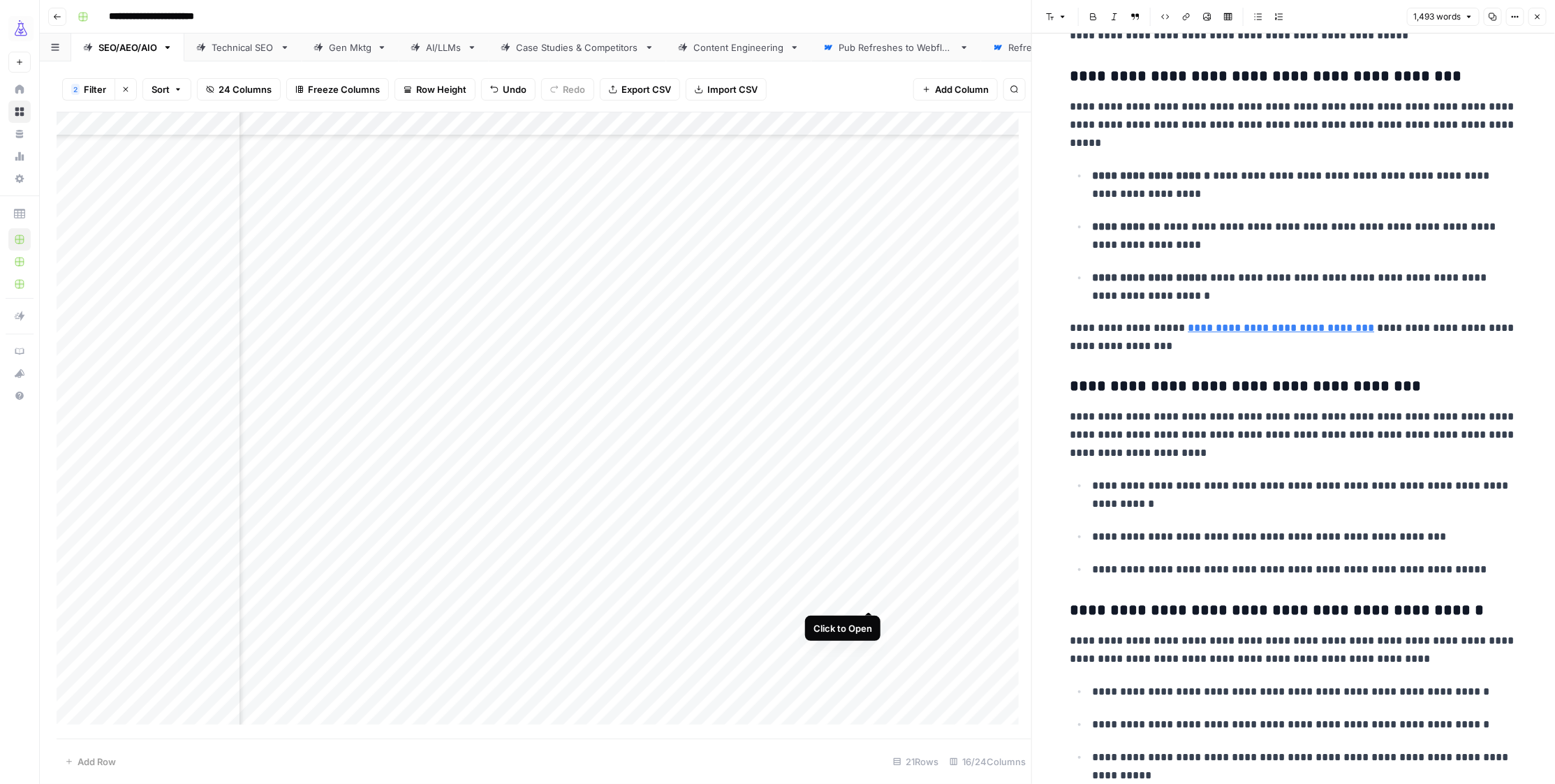 click on "Add Column" at bounding box center (544, 425) 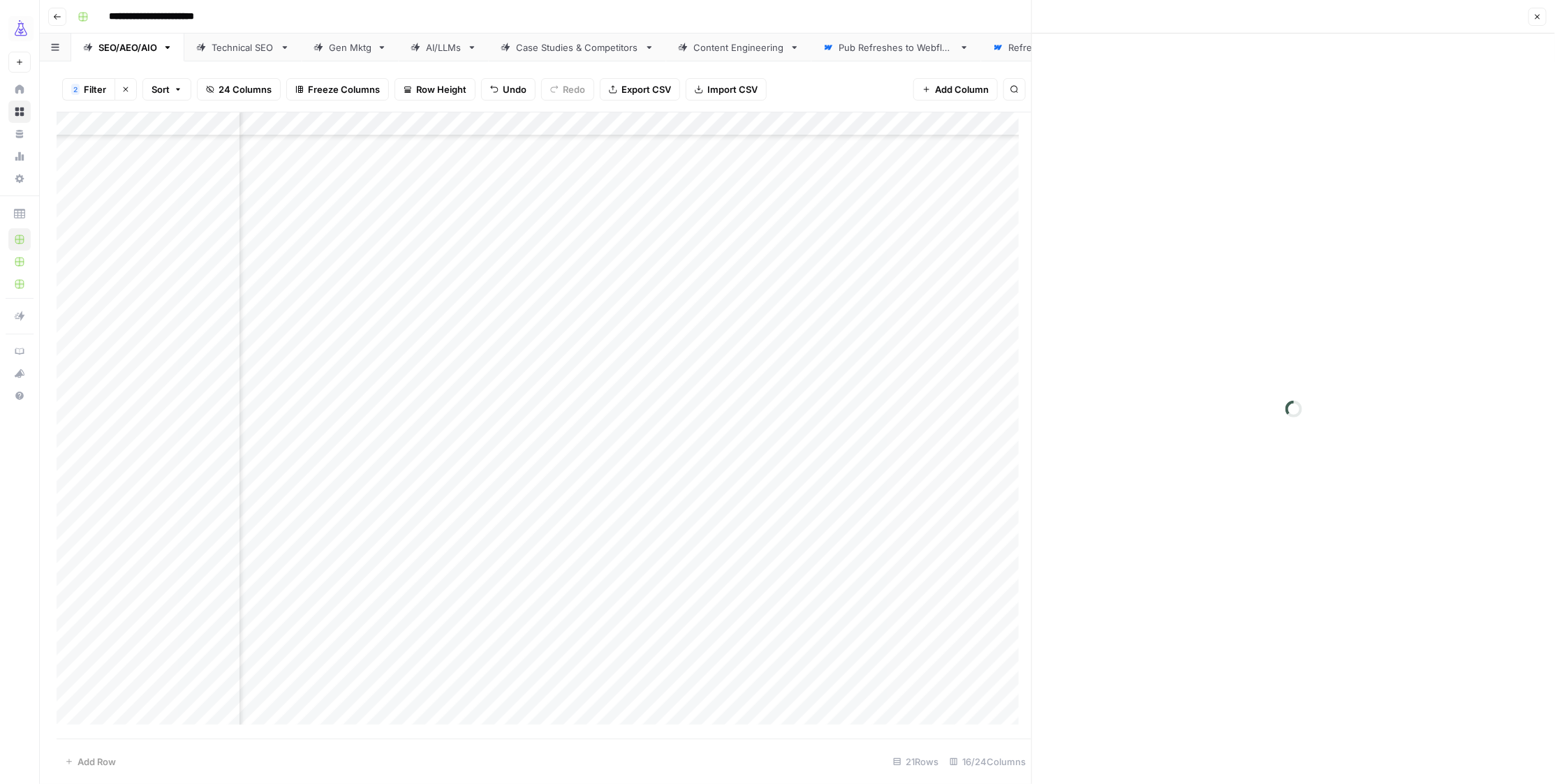 scroll, scrollTop: 514, scrollLeft: 194, axis: both 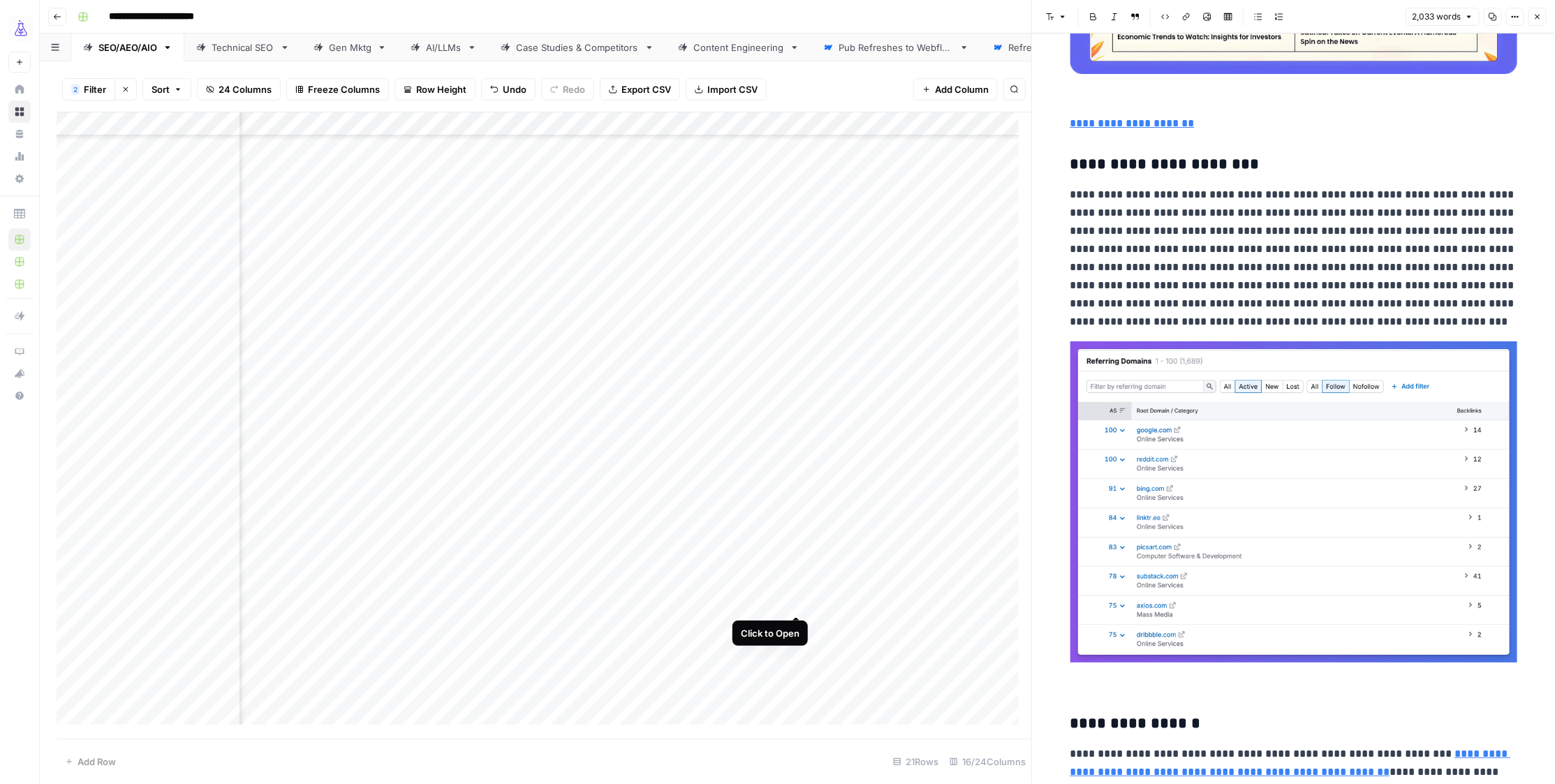 click on "Add Column" at bounding box center (544, 425) 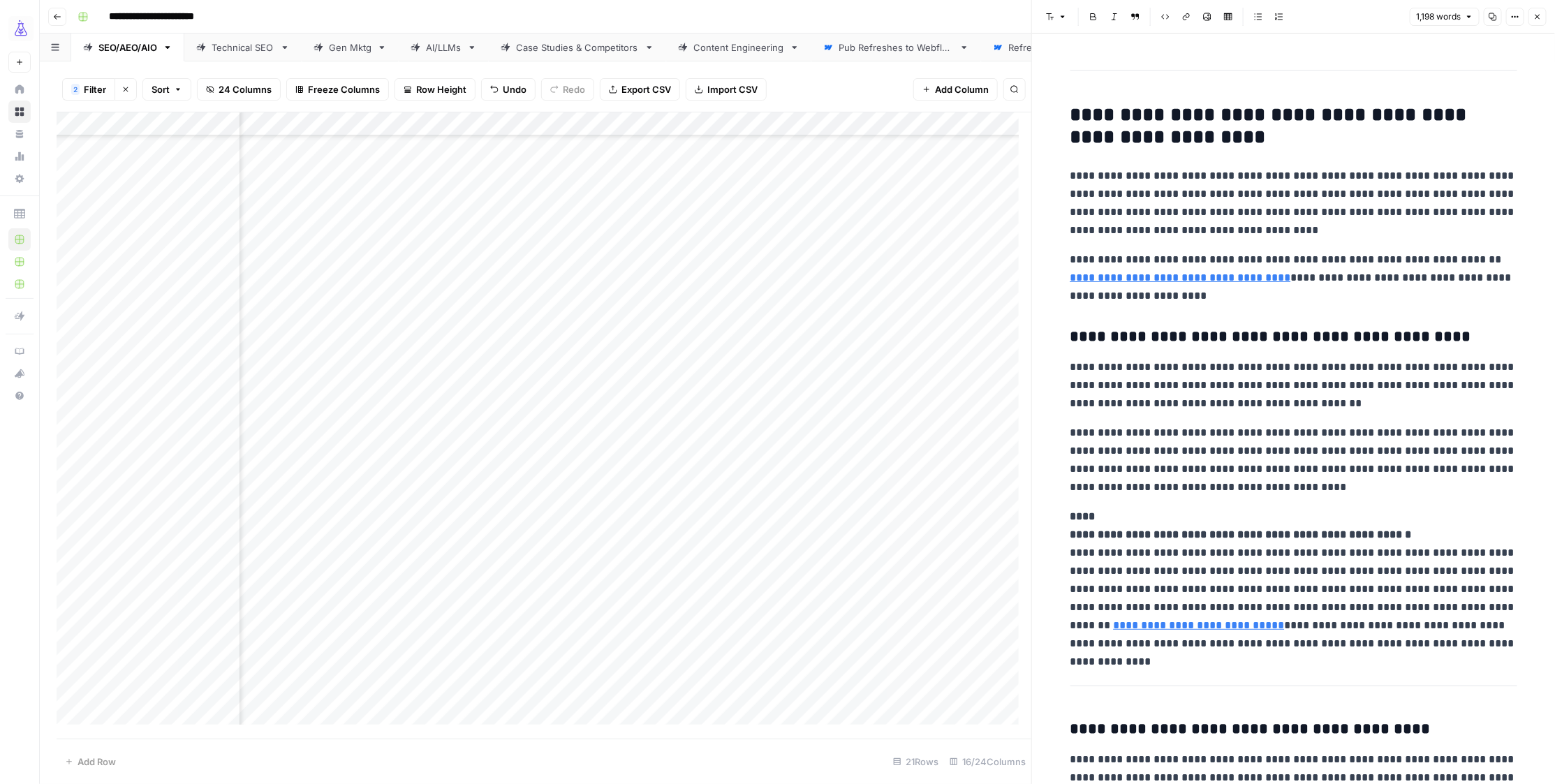 scroll, scrollTop: 1220, scrollLeft: 0, axis: vertical 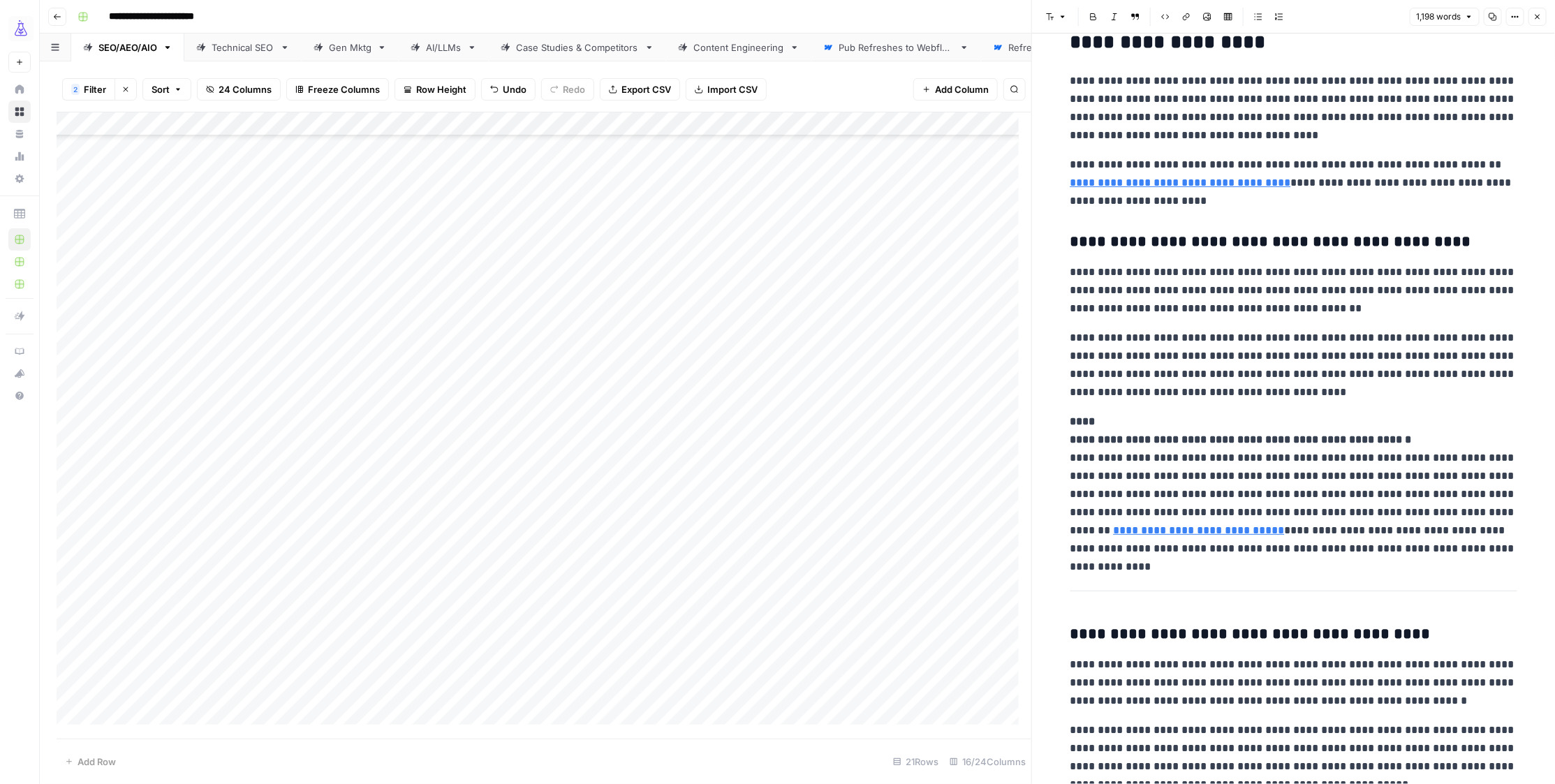 click on "Add Column" at bounding box center (544, 425) 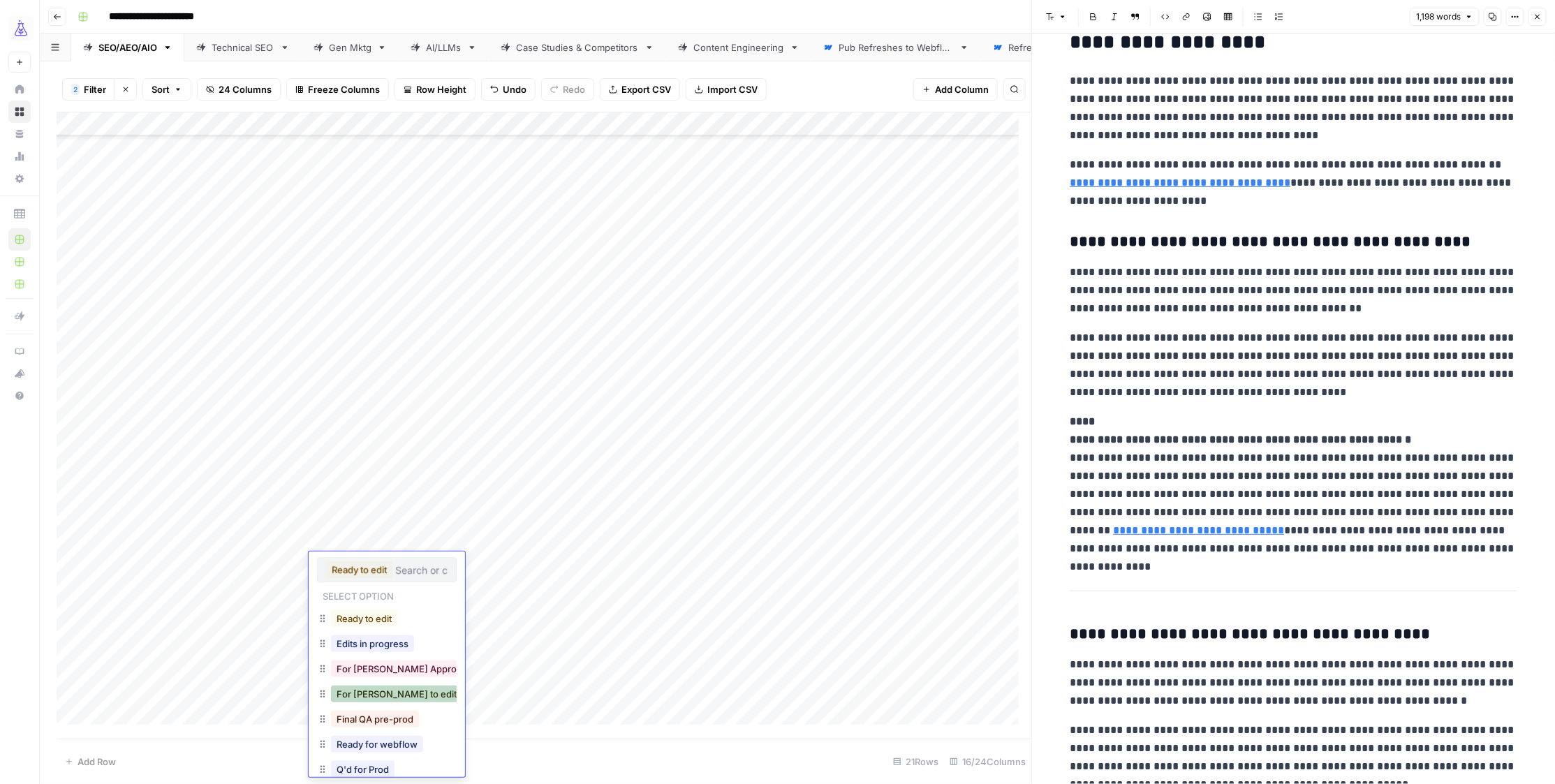 scroll, scrollTop: 25, scrollLeft: 0, axis: vertical 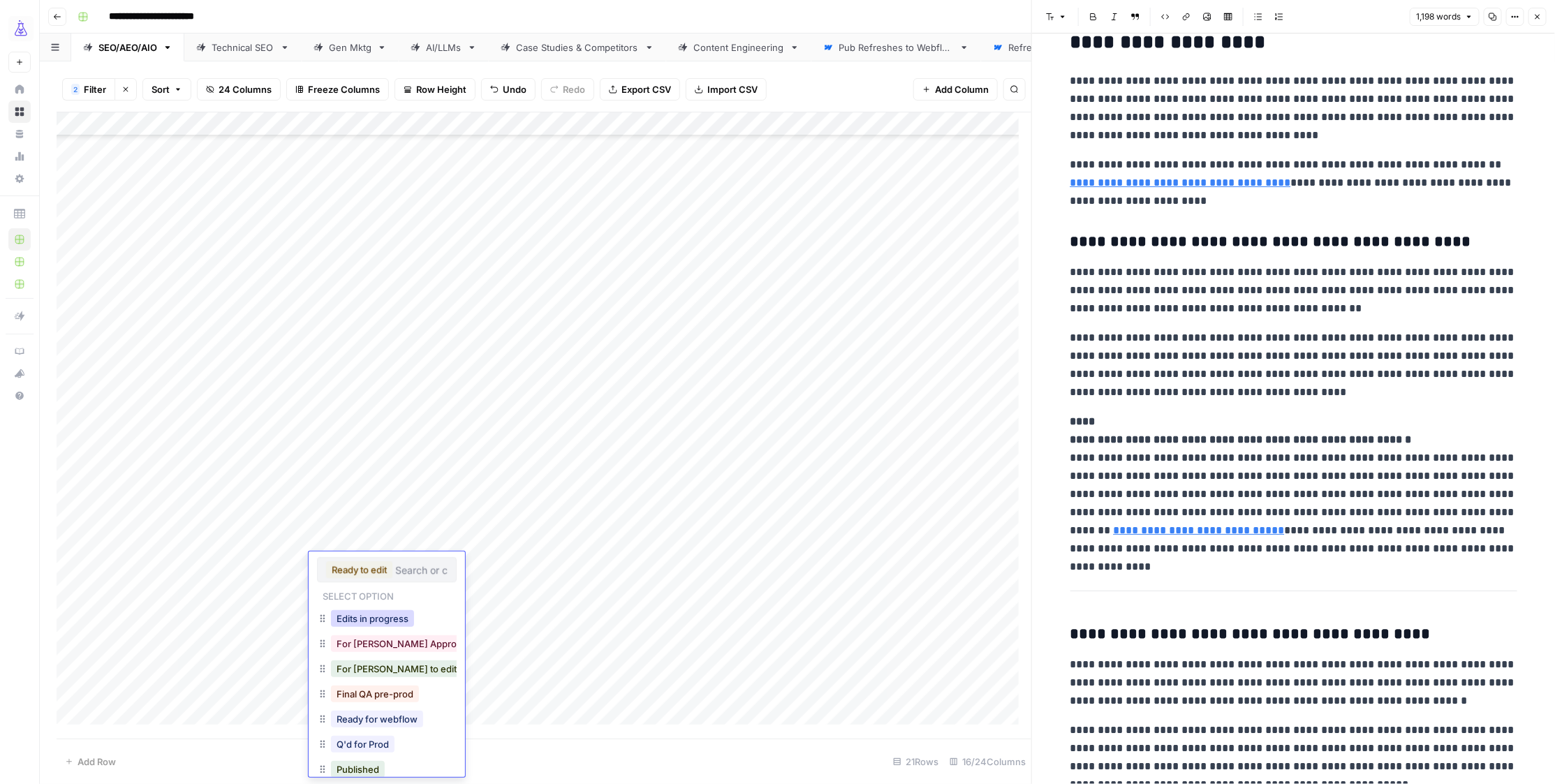 click on "Edits in progress" at bounding box center [372, 619] 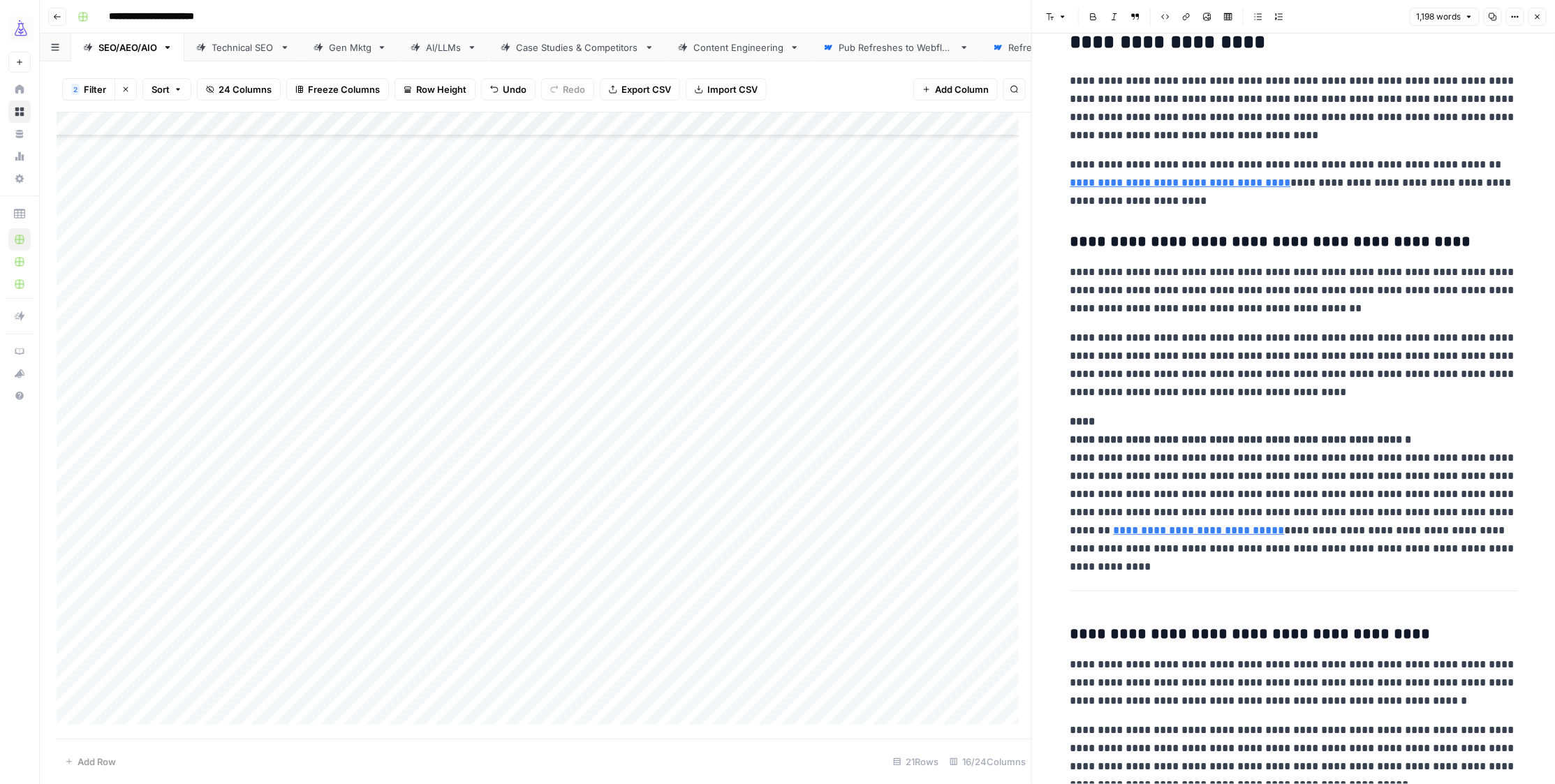 scroll, scrollTop: 0, scrollLeft: 0, axis: both 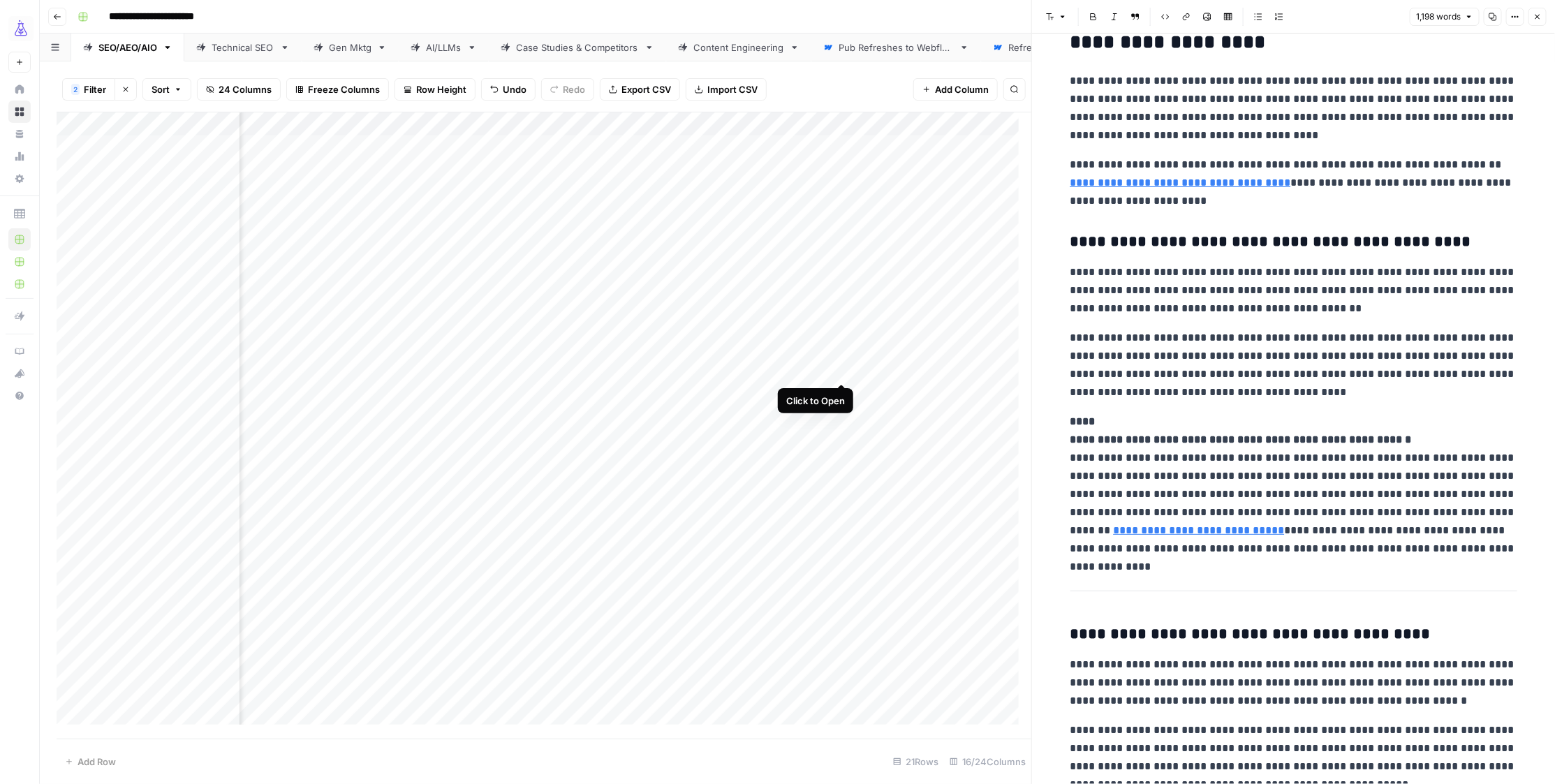 drag, startPoint x: 843, startPoint y: 332, endPoint x: 710, endPoint y: 323, distance: 133.3042 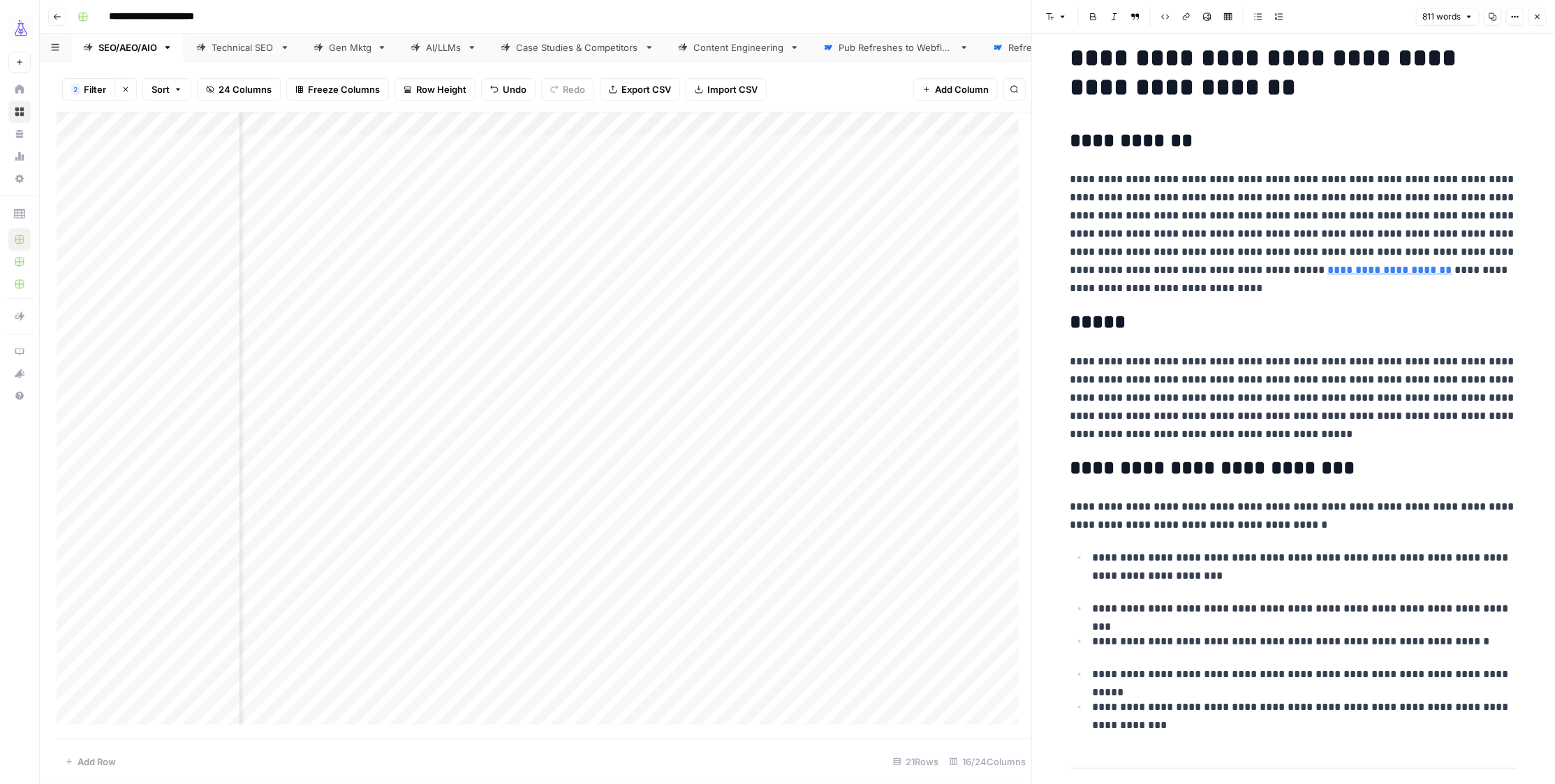 scroll, scrollTop: 0, scrollLeft: 0, axis: both 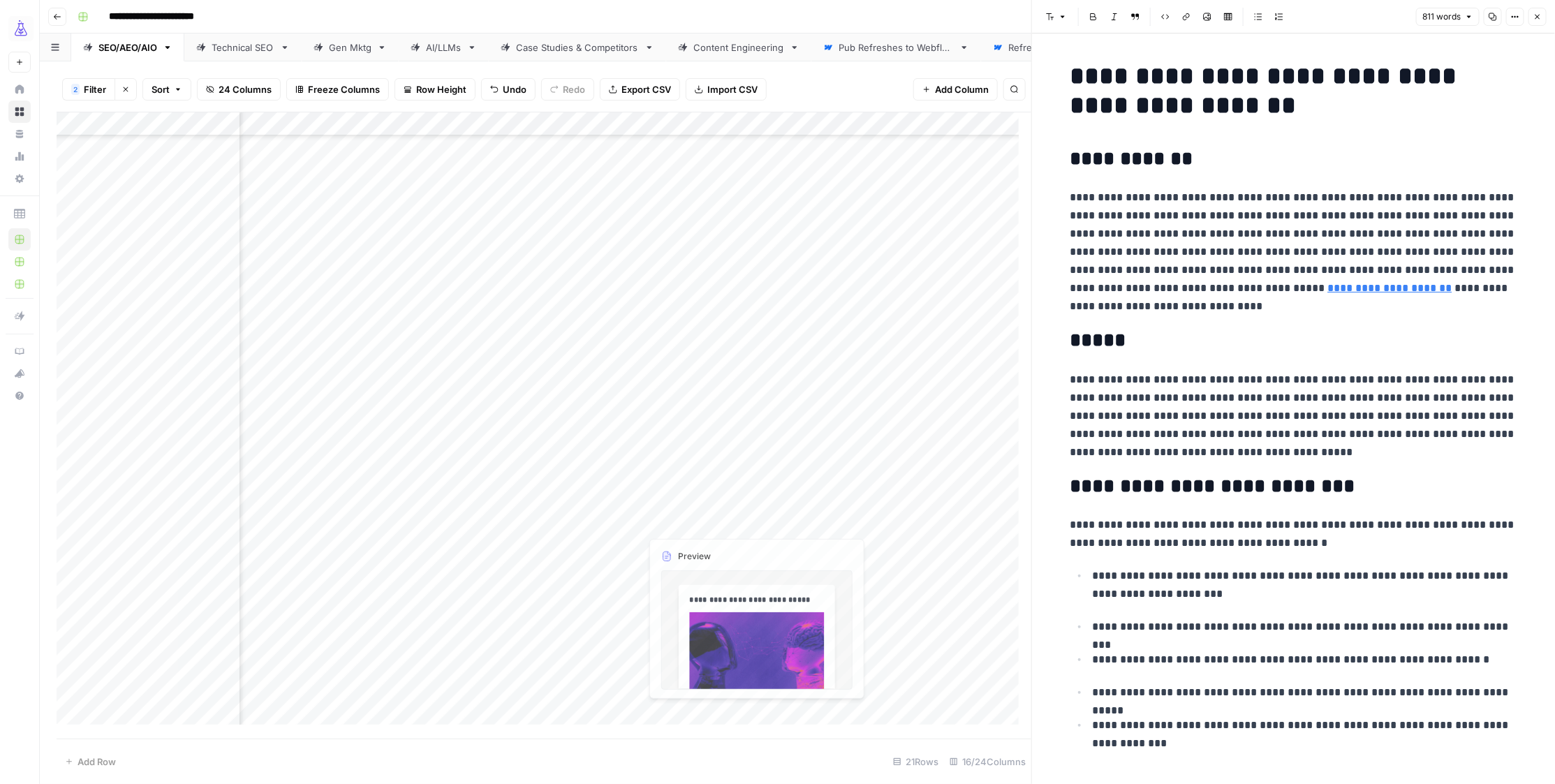 click on "Add Column" at bounding box center [544, 425] 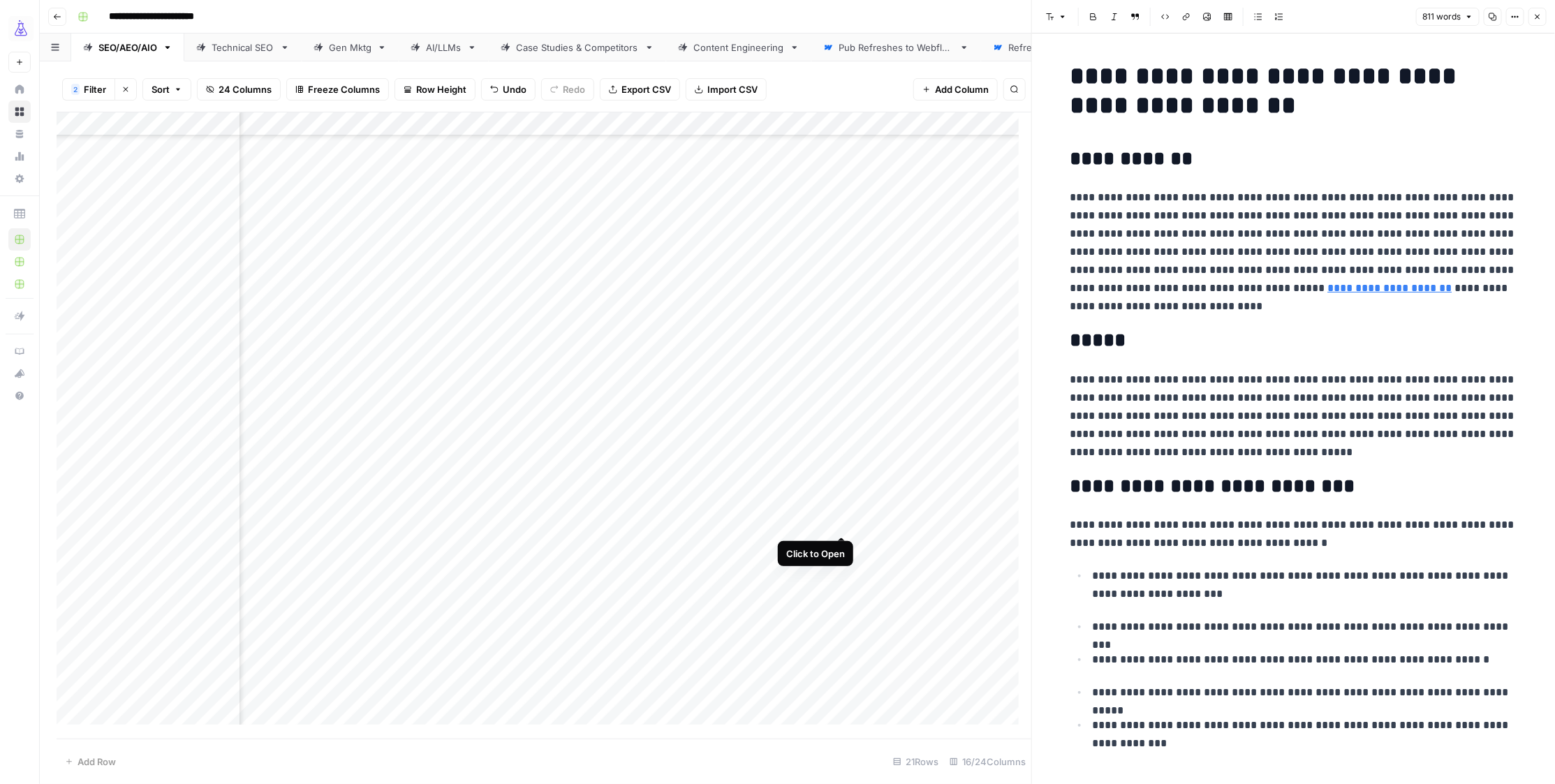 click on "Add Column" at bounding box center (544, 425) 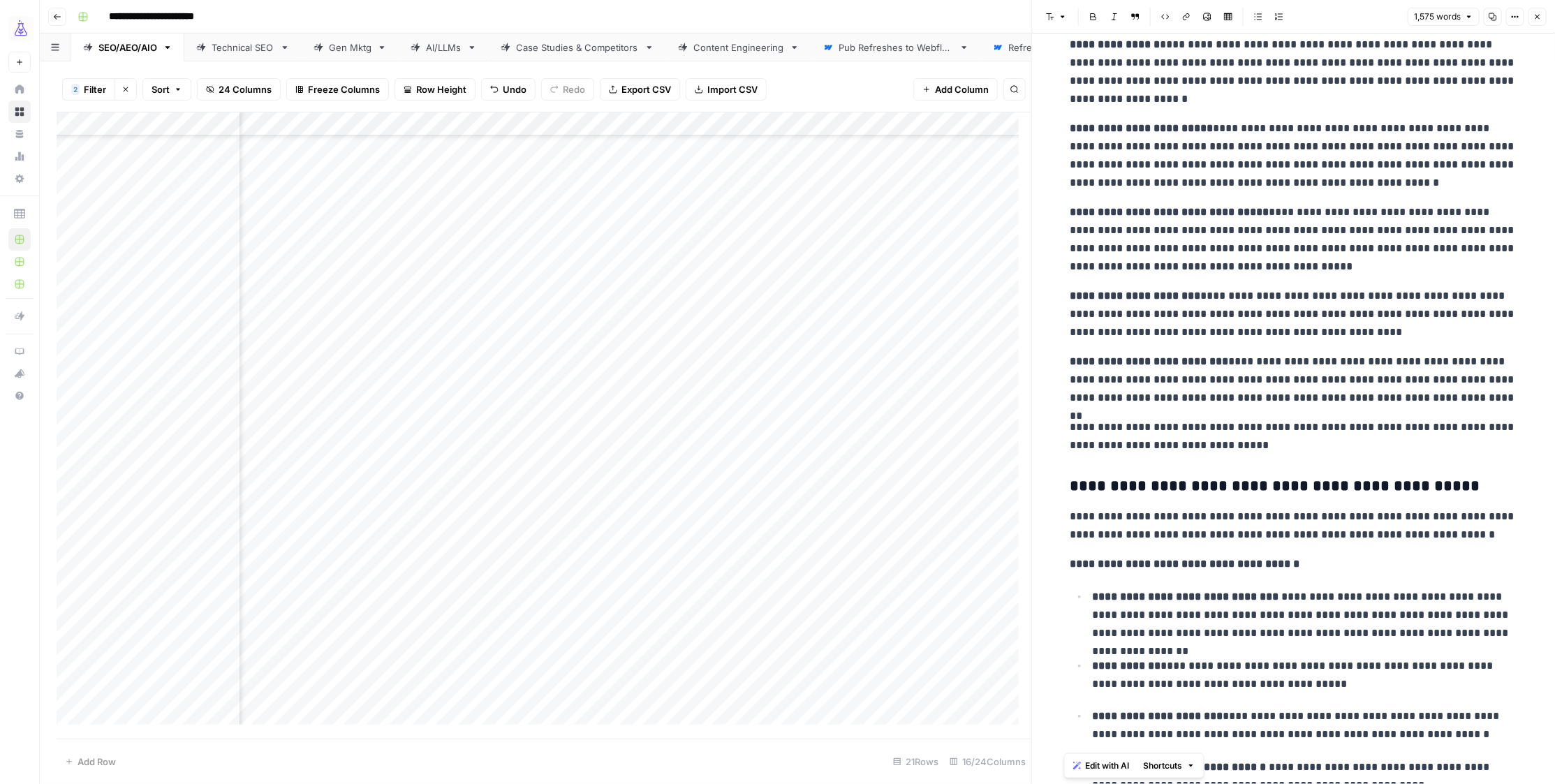 scroll, scrollTop: 997, scrollLeft: 0, axis: vertical 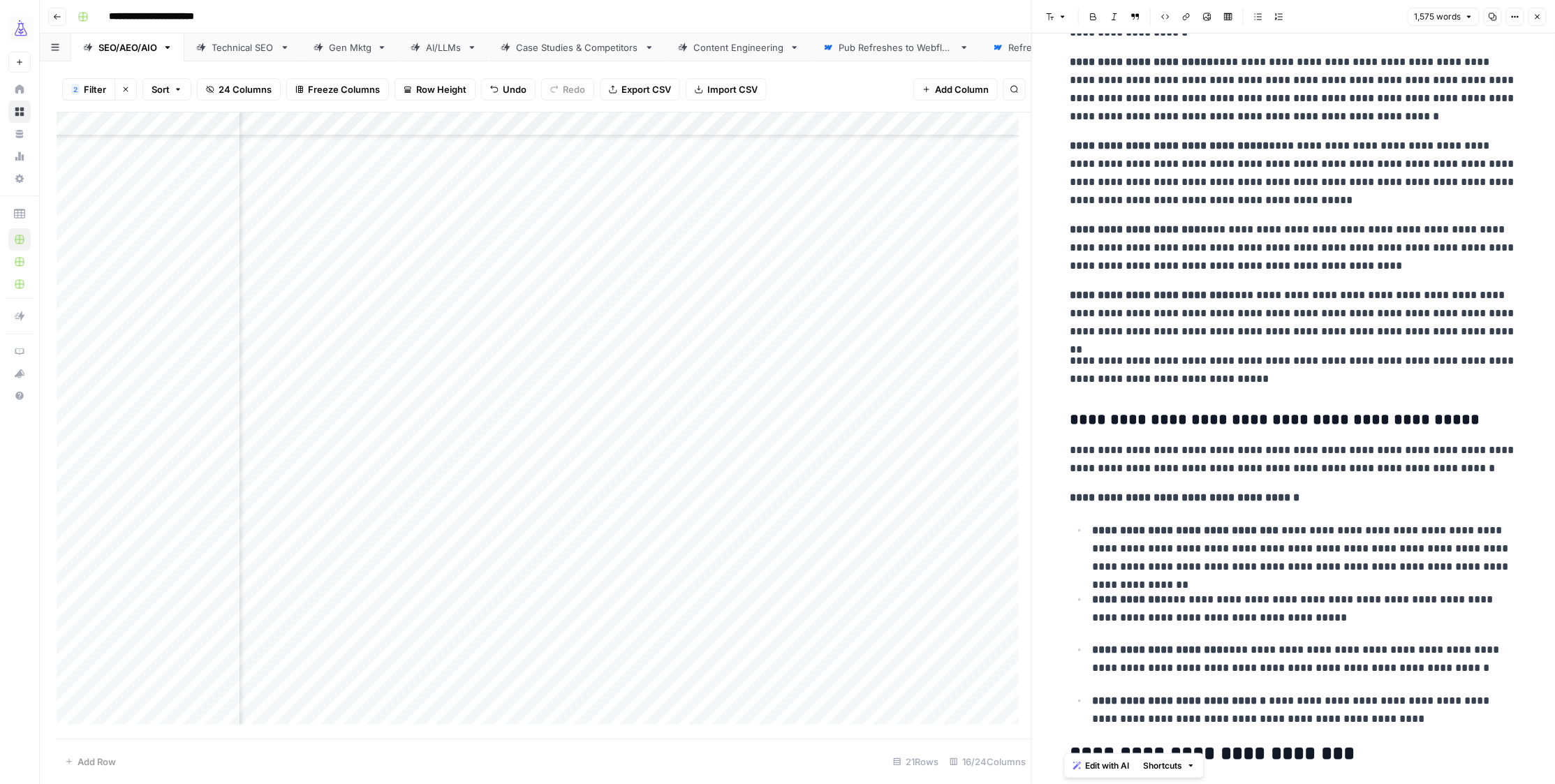 click on "**********" at bounding box center (1294, 2035) 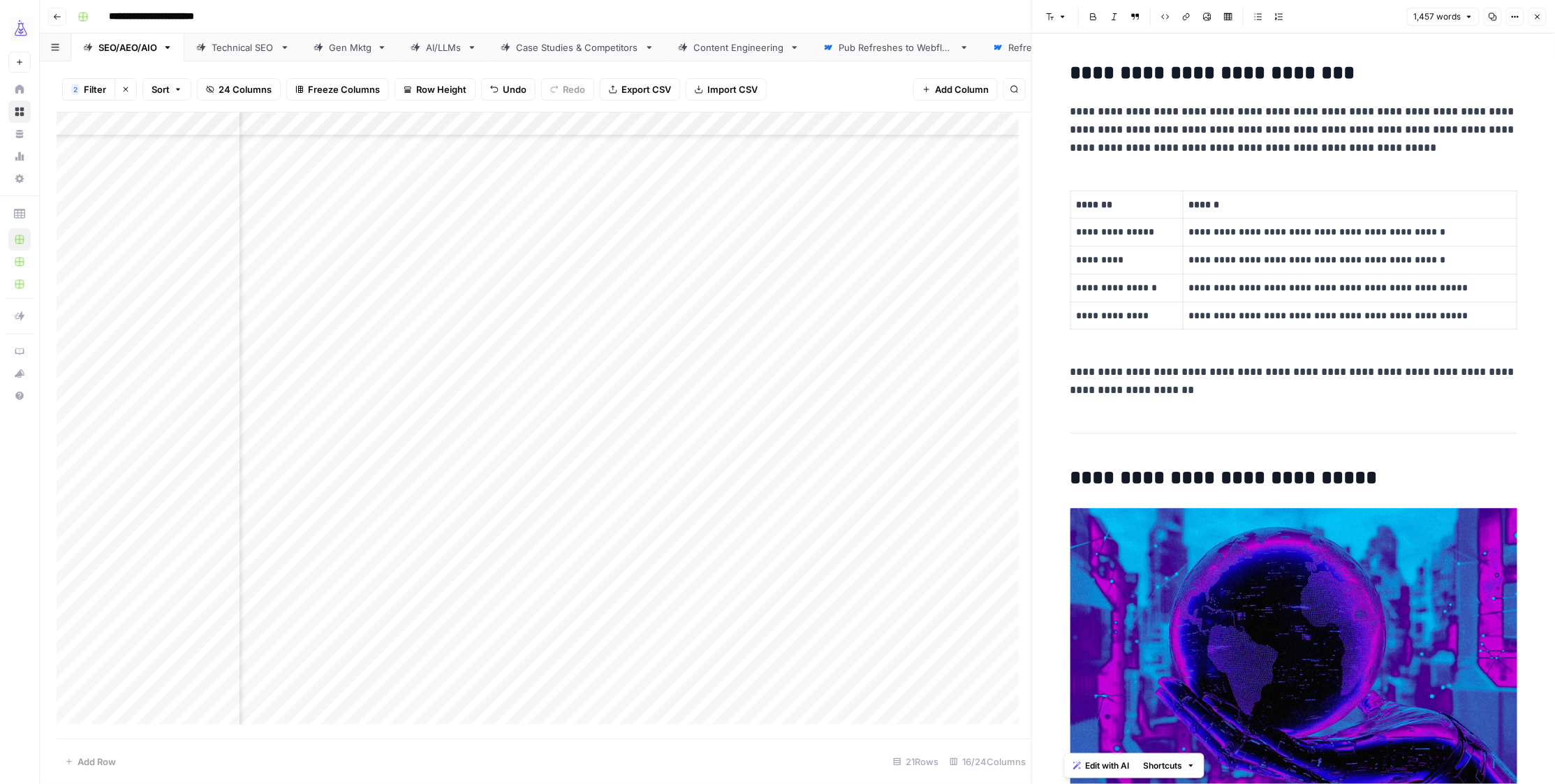 scroll, scrollTop: 0, scrollLeft: 0, axis: both 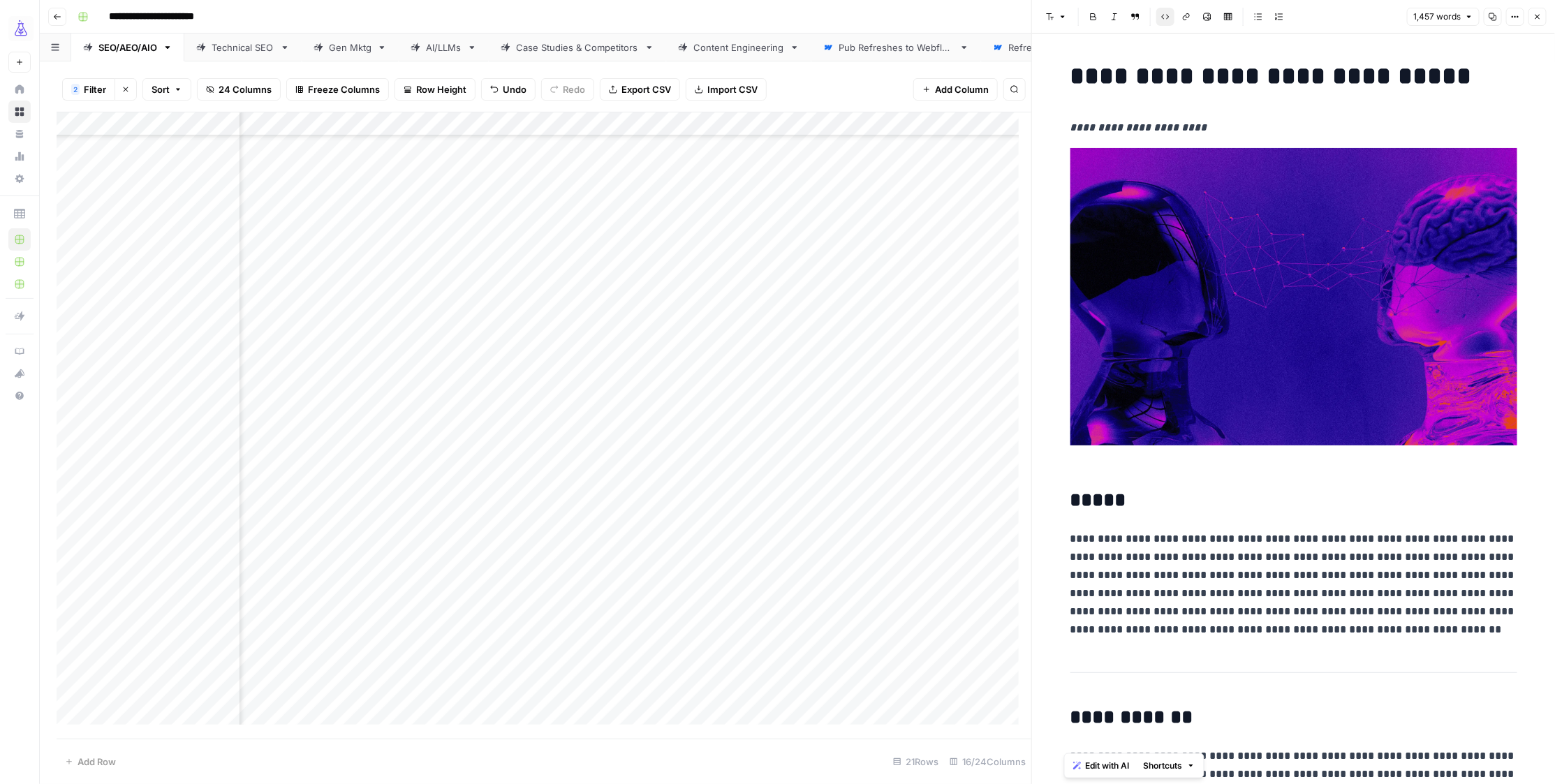 click on "Code block" at bounding box center (1165, 17) 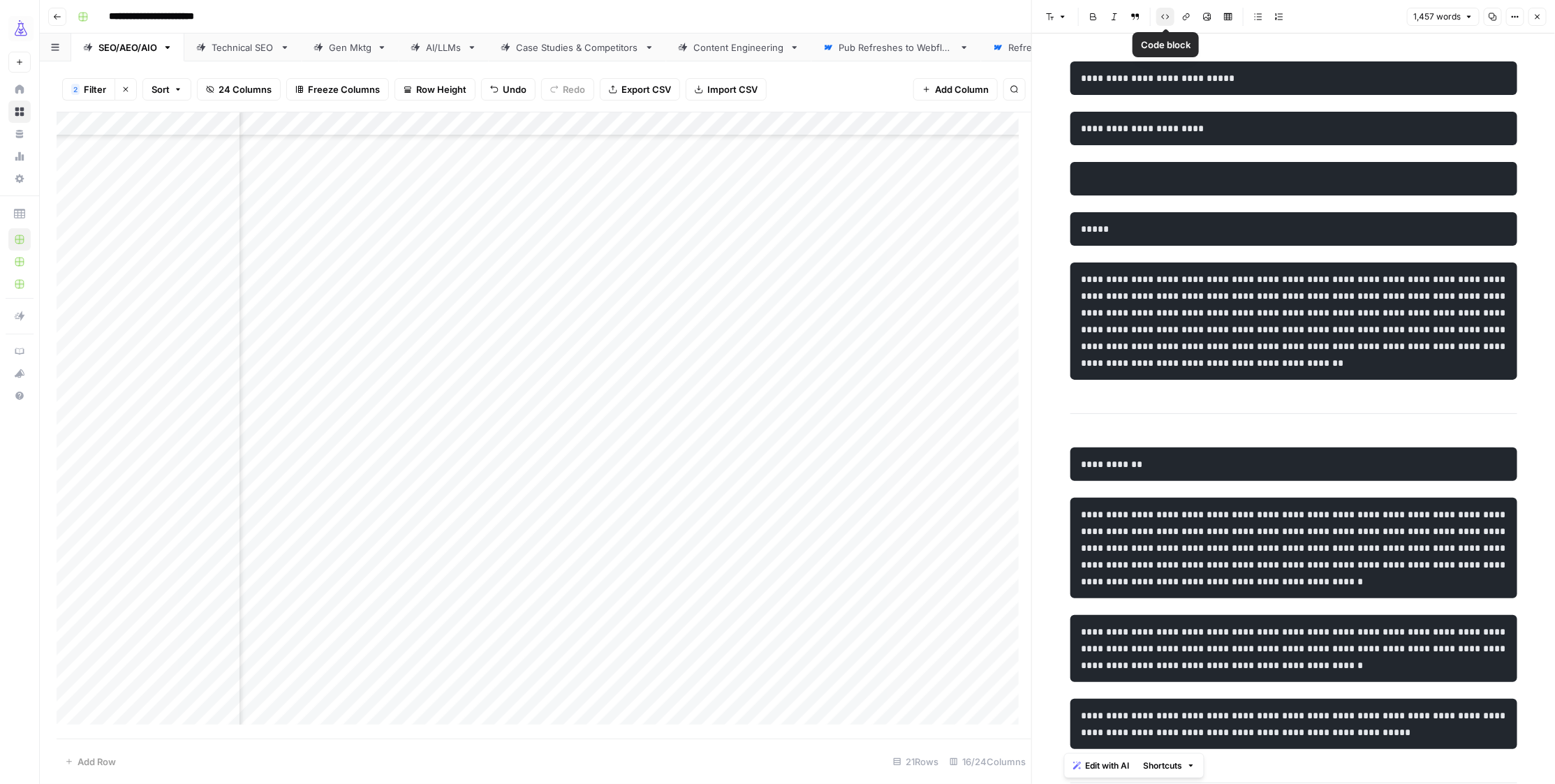 scroll, scrollTop: 6866, scrollLeft: 0, axis: vertical 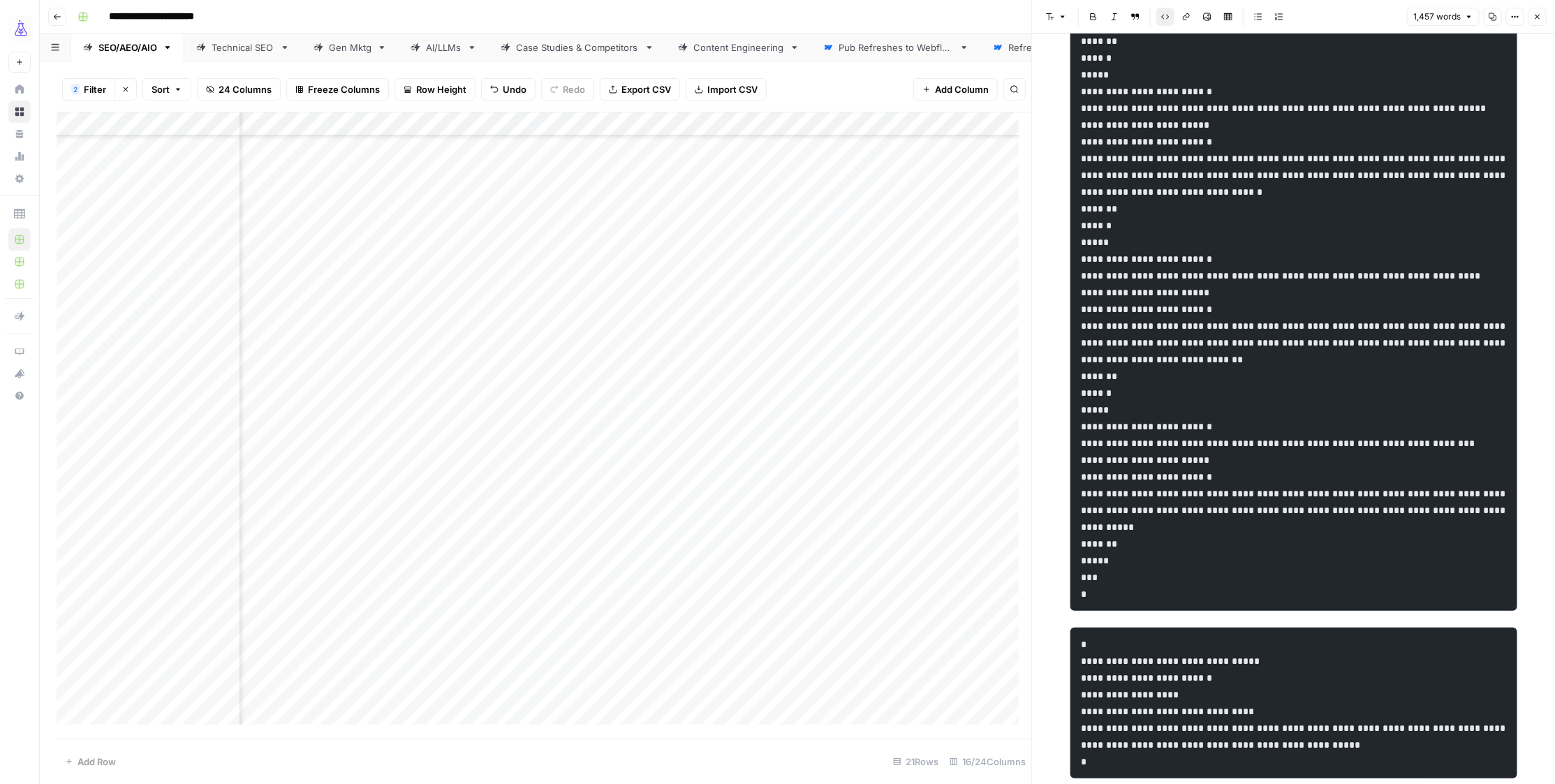 click on "Code block" at bounding box center [1165, 17] 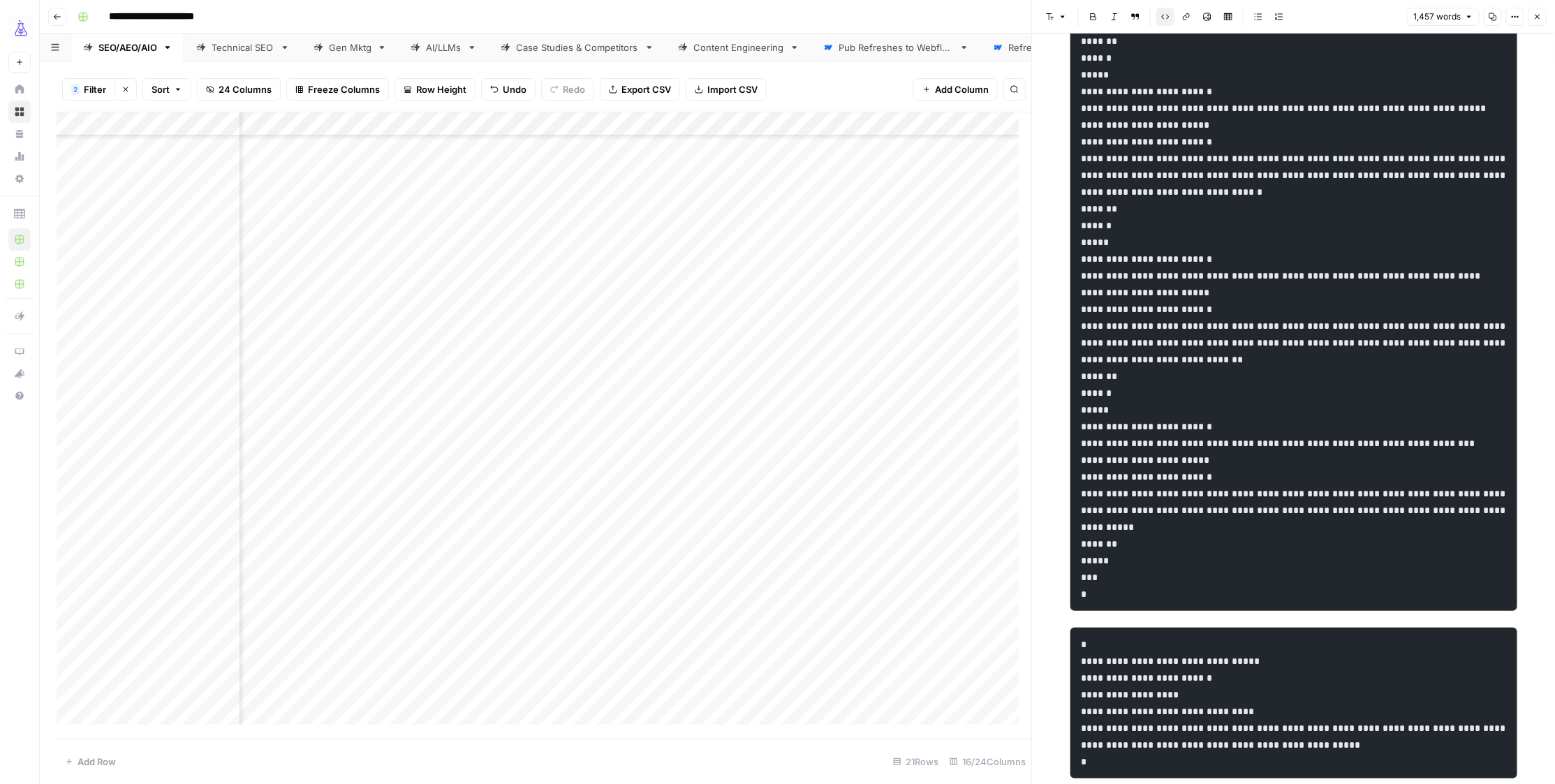 click on "Code block" at bounding box center (1165, 17) 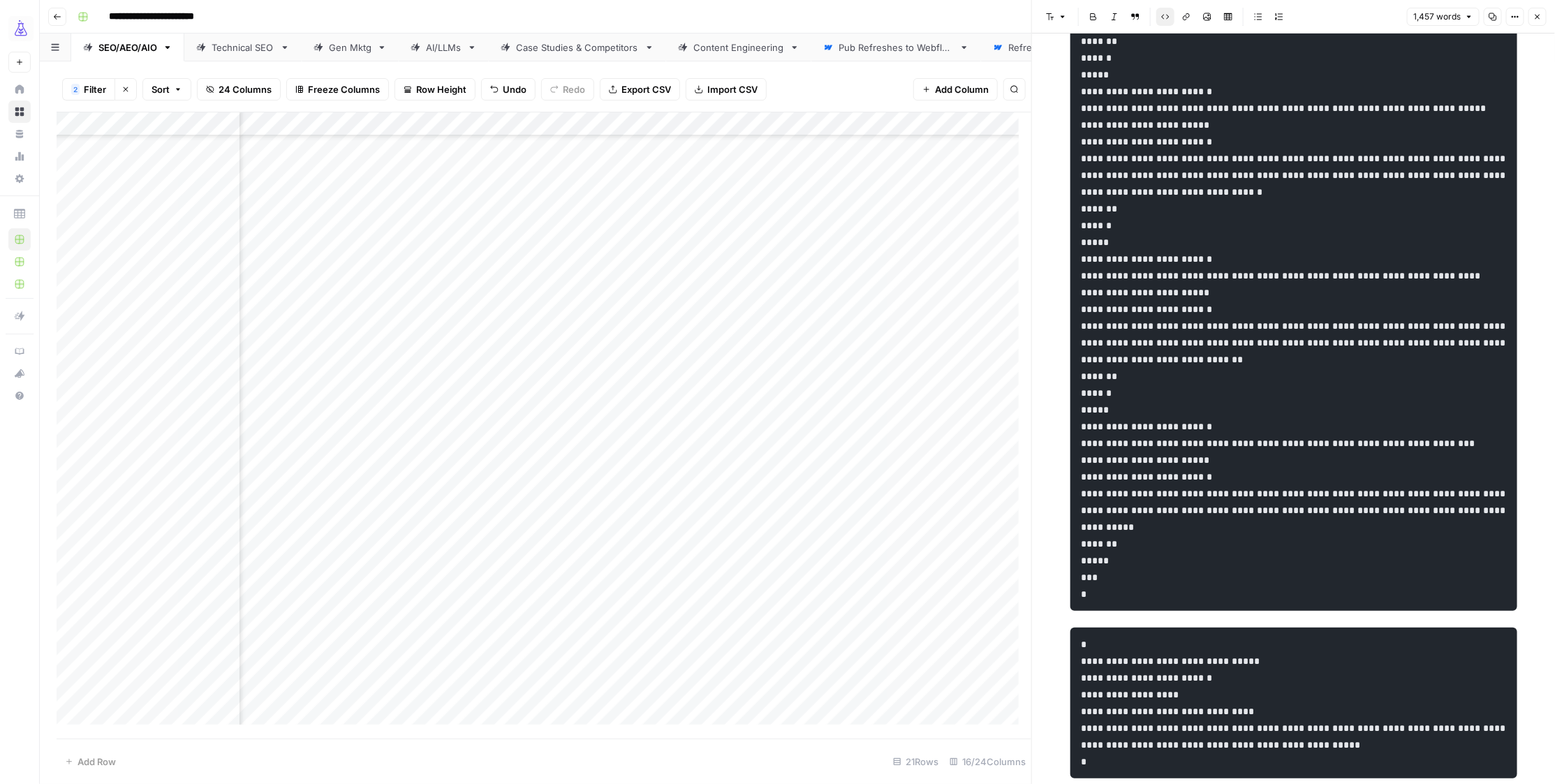 click on "**********" at bounding box center (1294, -2826) 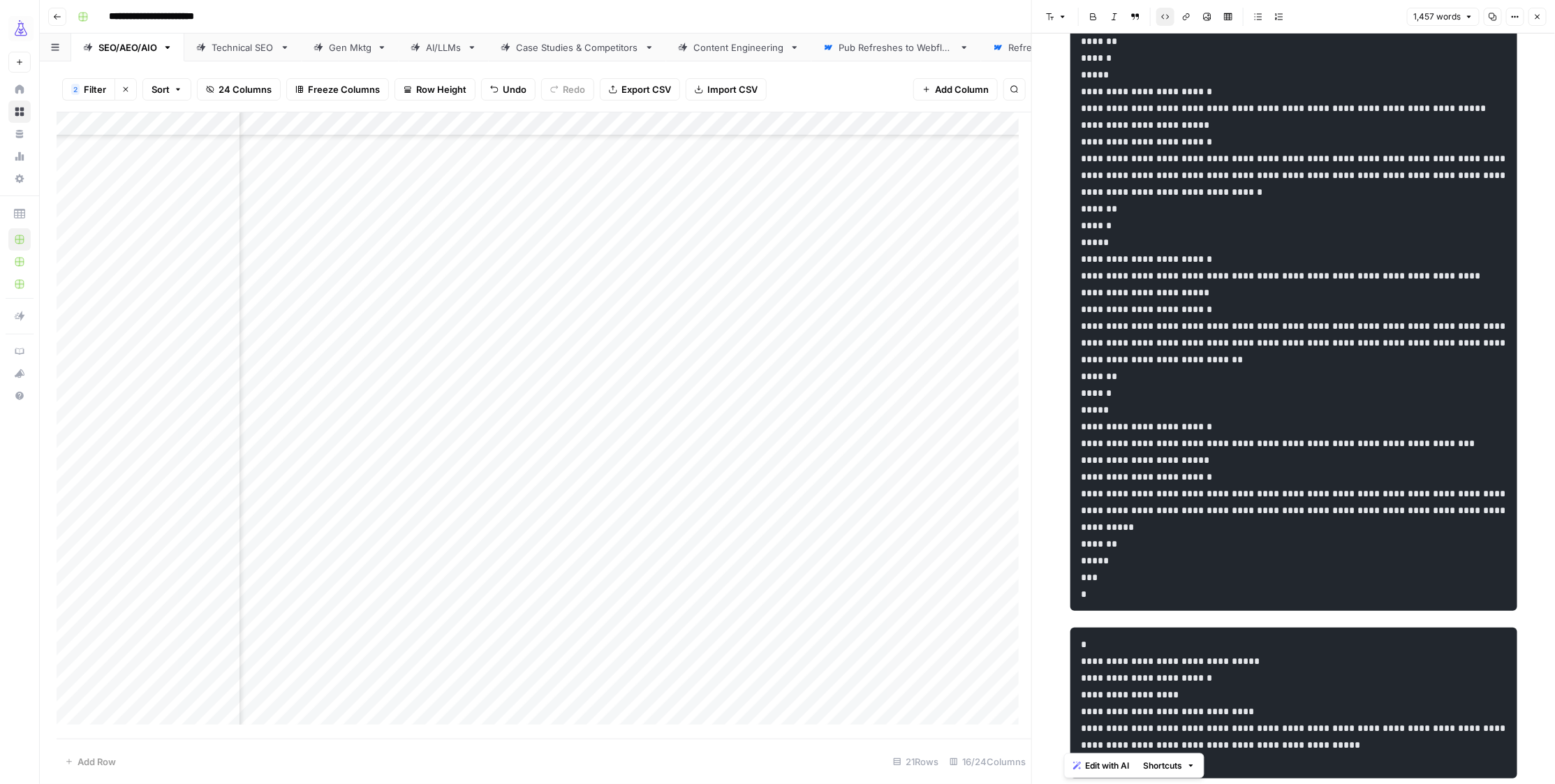 click on "Code block" at bounding box center (1165, 17) 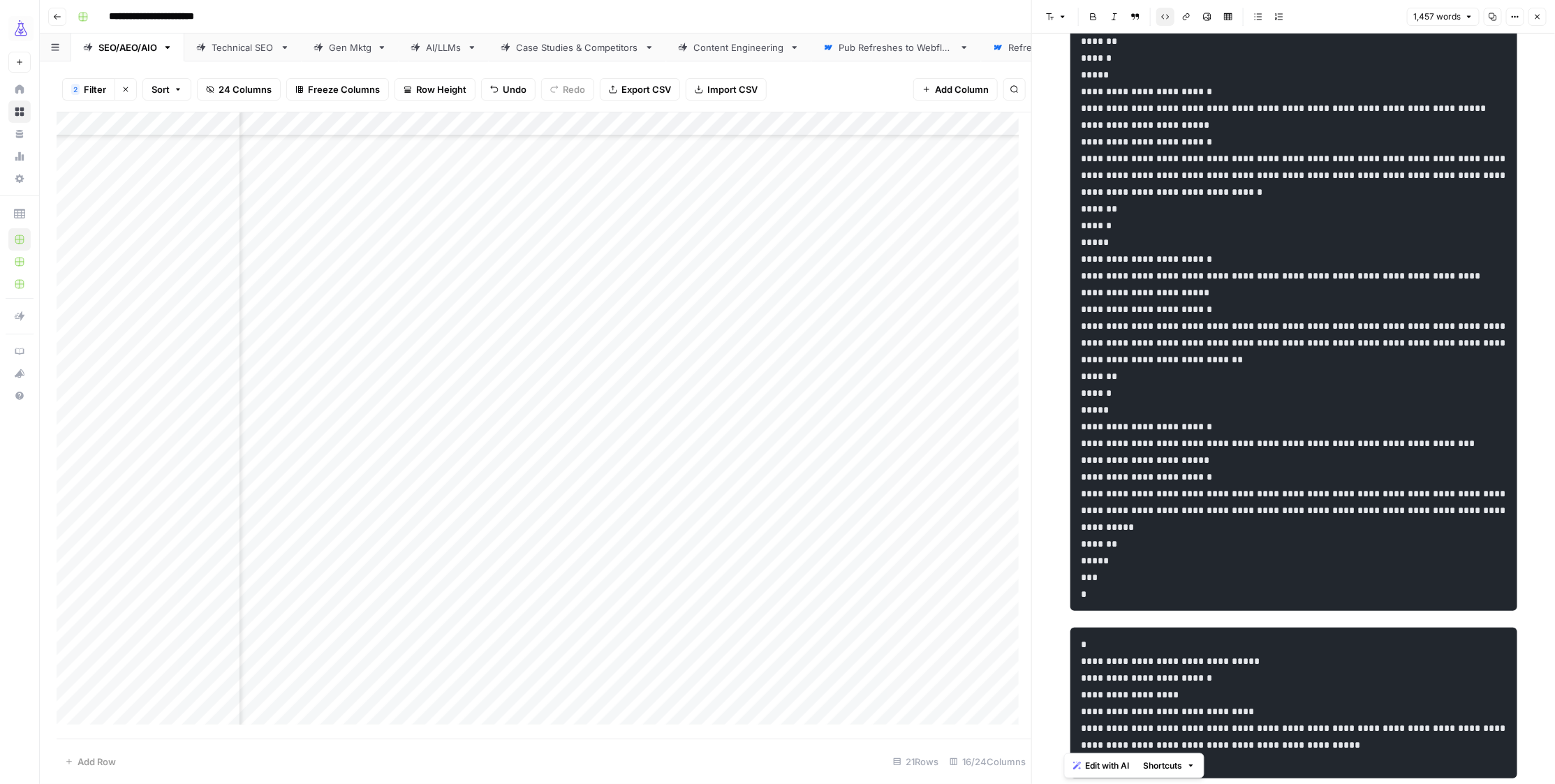 click on "Code block" at bounding box center [1165, 17] 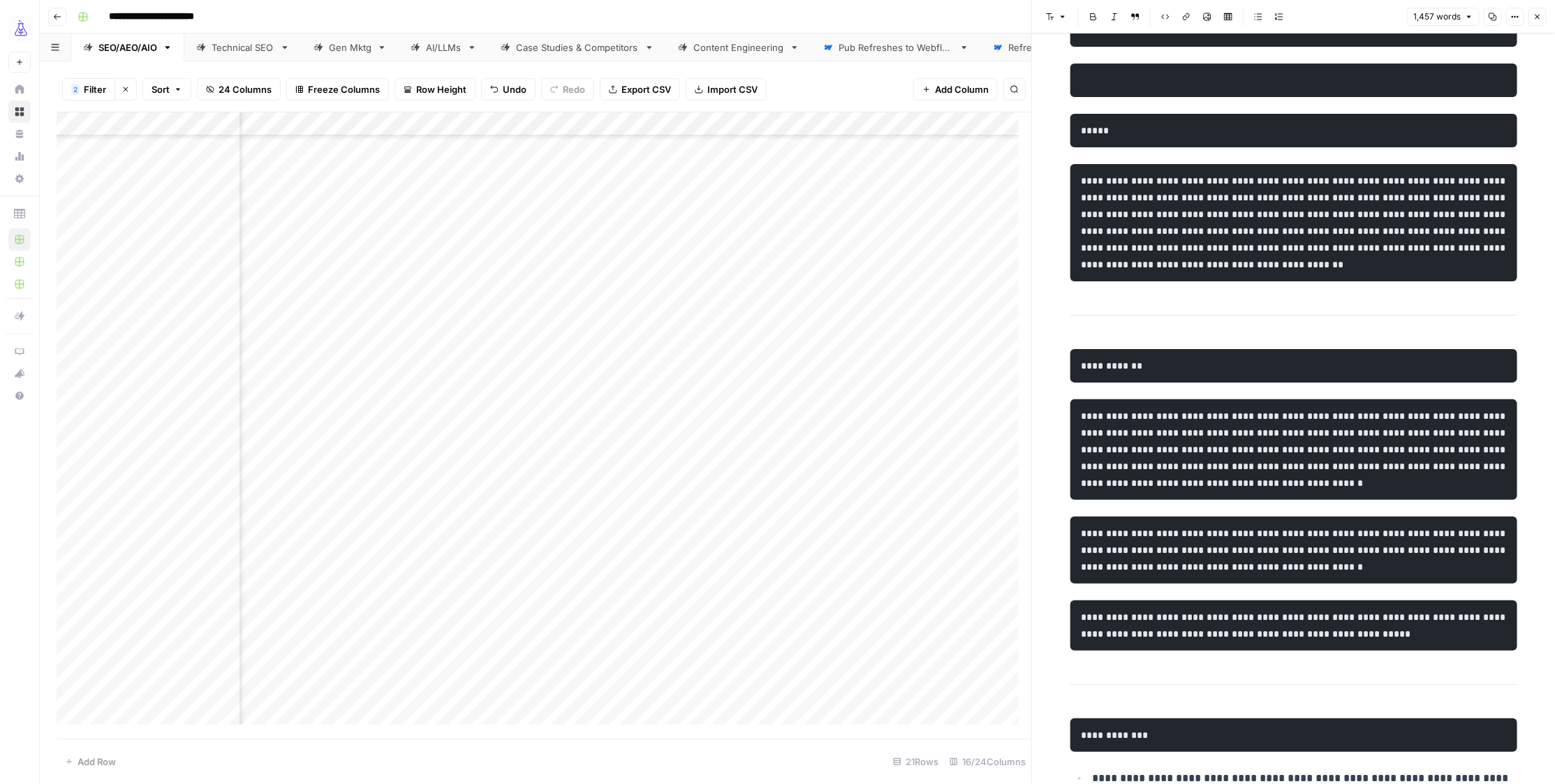 scroll, scrollTop: 0, scrollLeft: 0, axis: both 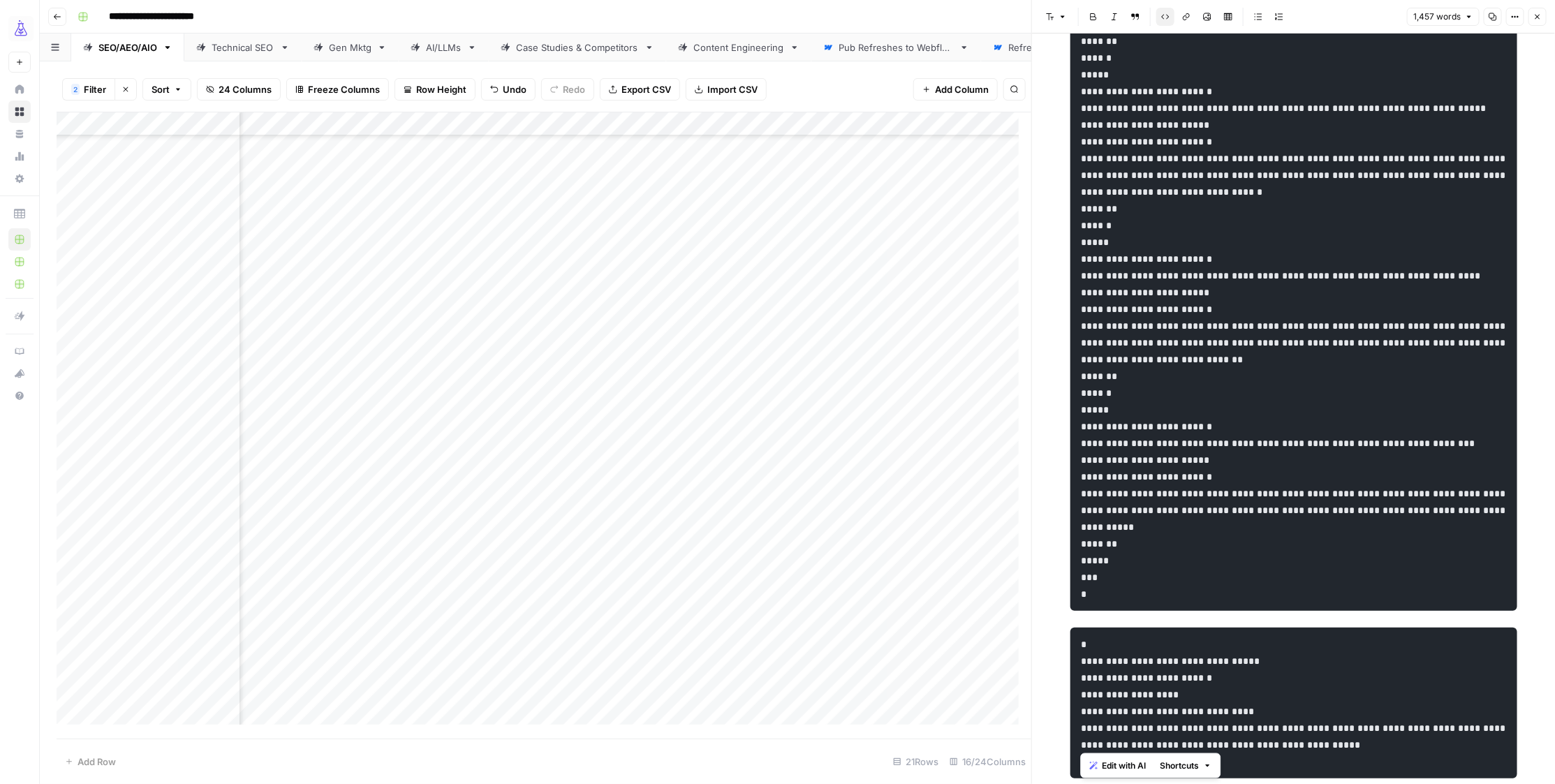 drag, startPoint x: 1084, startPoint y: 342, endPoint x: 1356, endPoint y: 804, distance: 536.12312 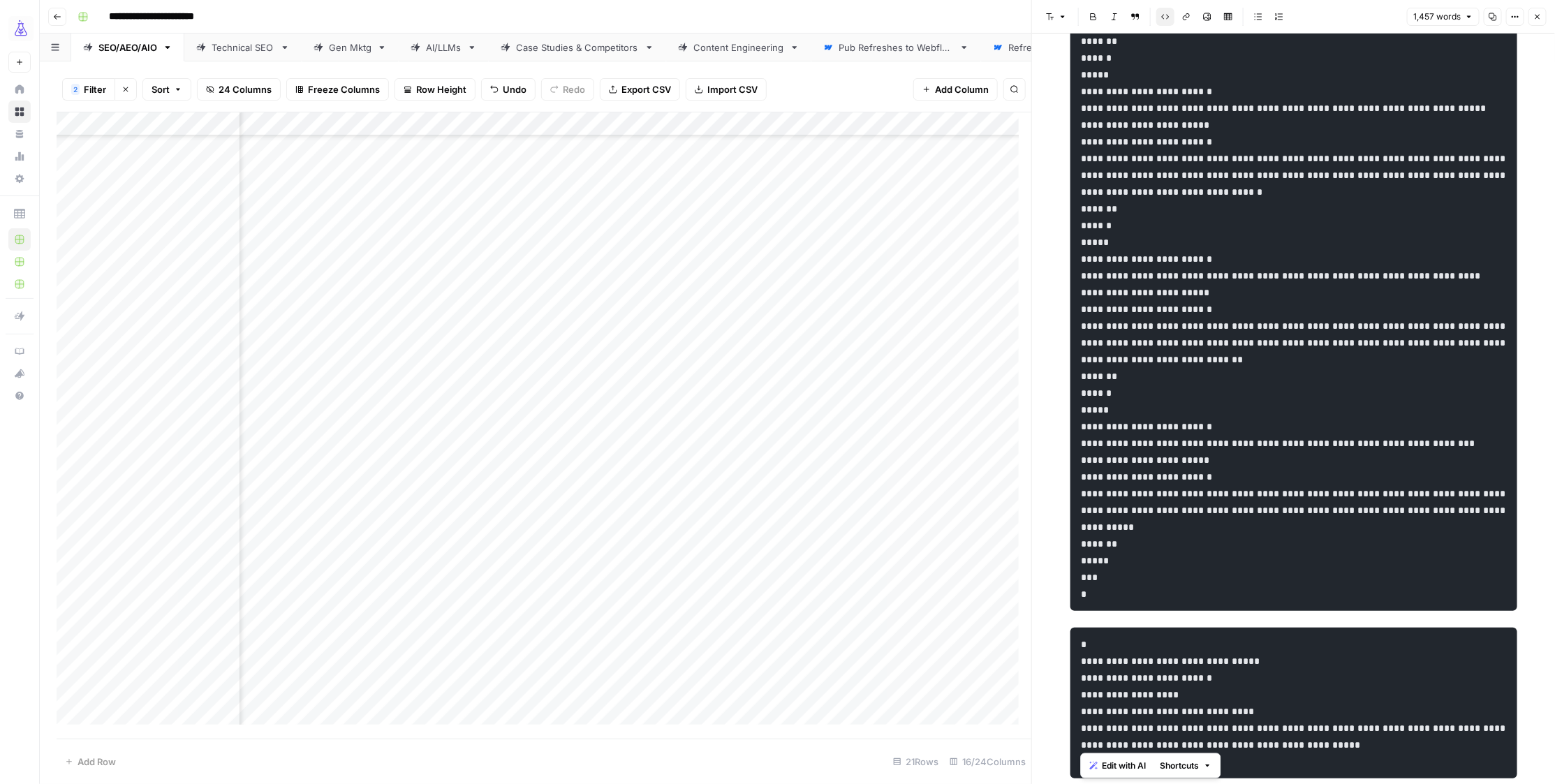 scroll, scrollTop: 5348, scrollLeft: 0, axis: vertical 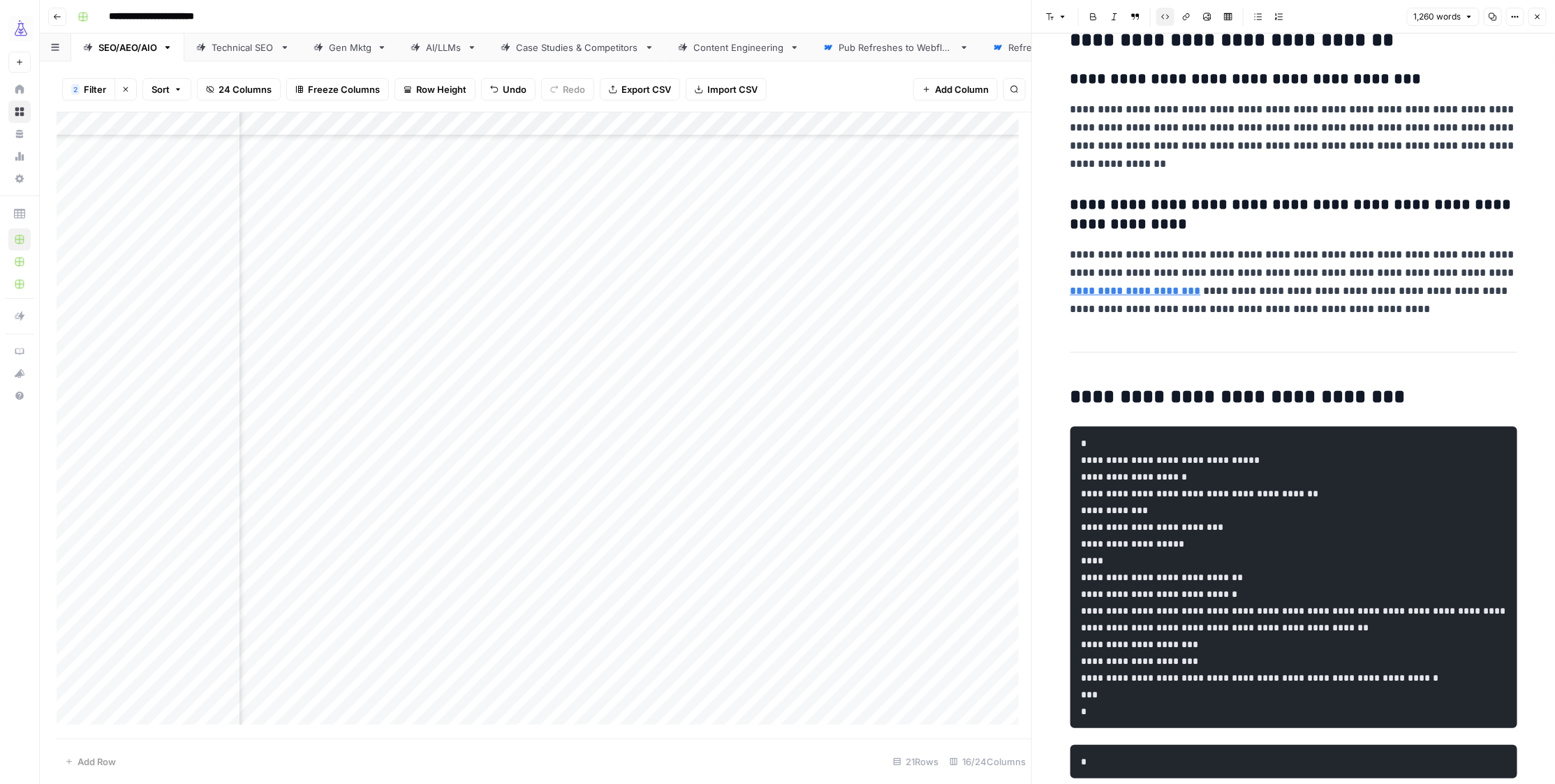 type 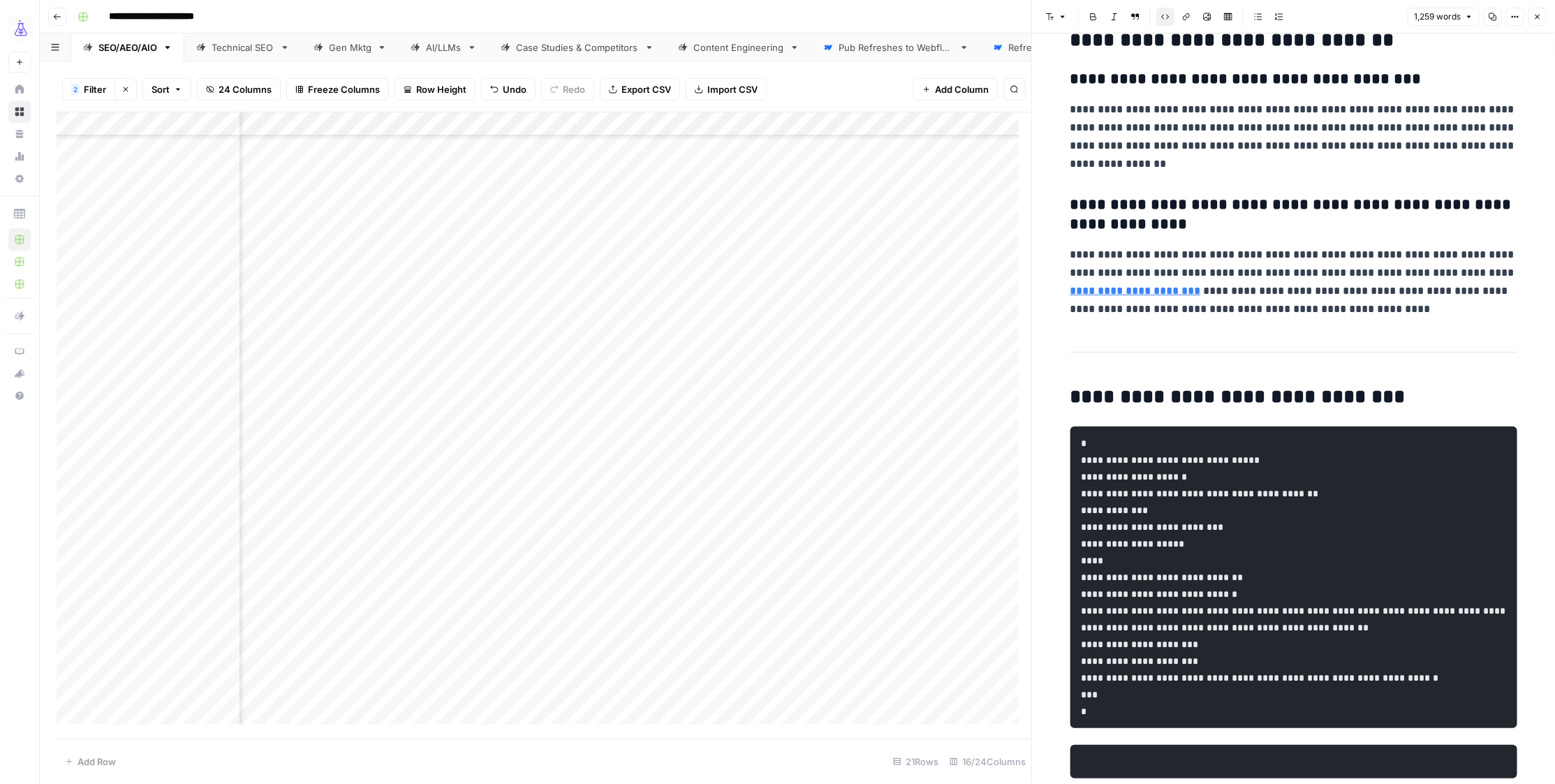 drag, startPoint x: 1164, startPoint y: 307, endPoint x: 1336, endPoint y: 811, distance: 532.5411 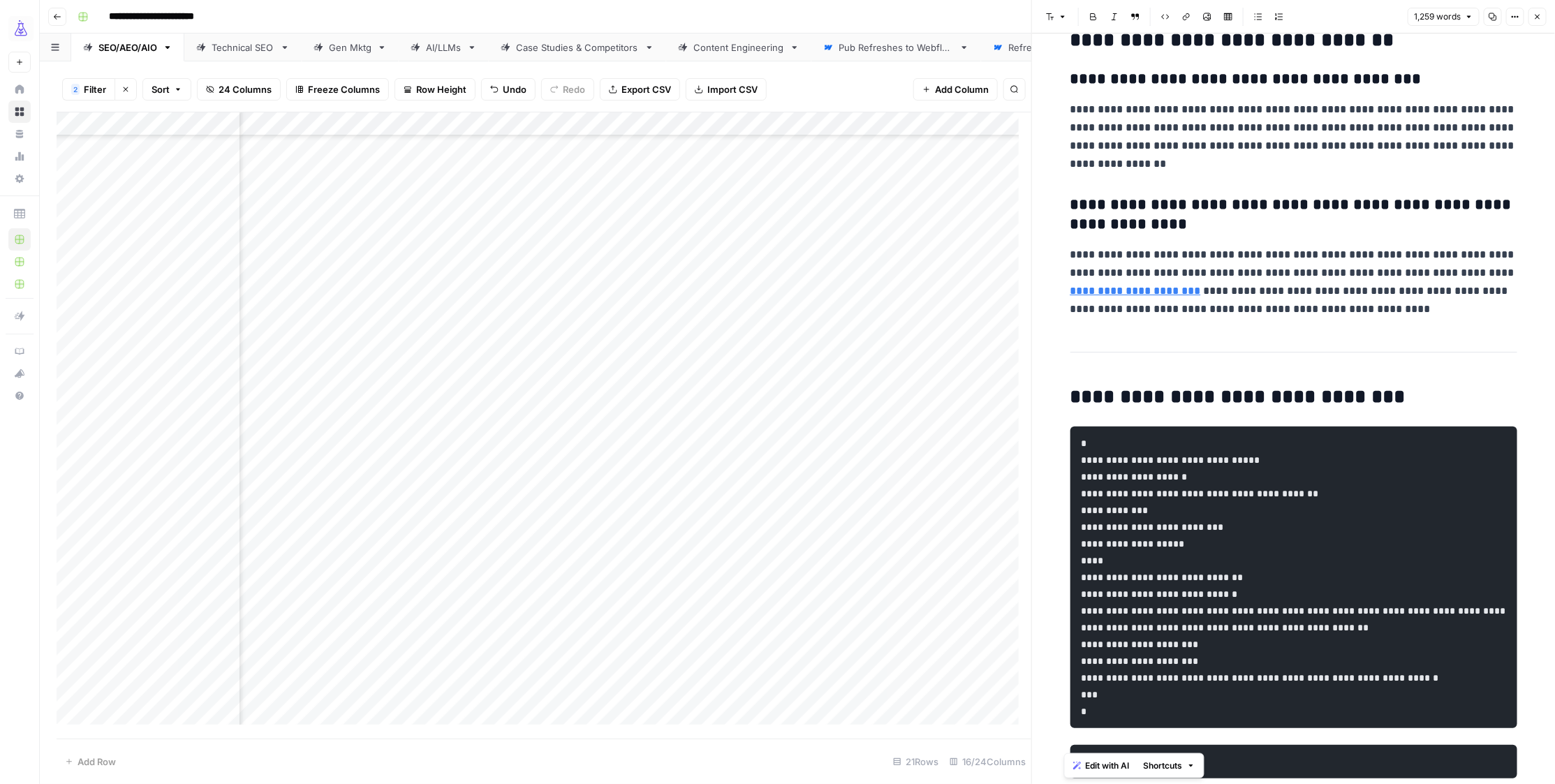 drag, startPoint x: 1270, startPoint y: 673, endPoint x: 1131, endPoint y: 341, distance: 359.924 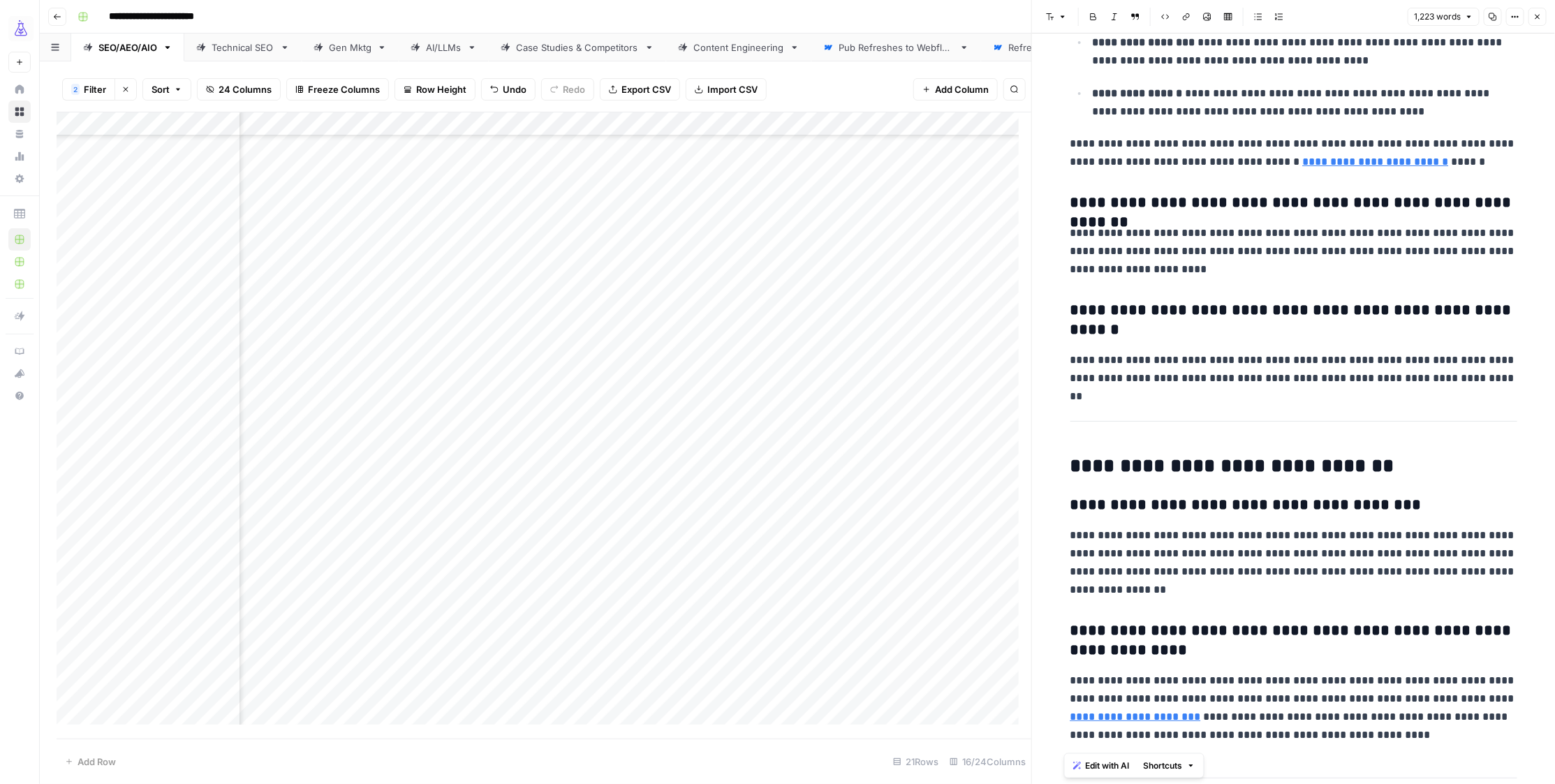 scroll, scrollTop: 4886, scrollLeft: 0, axis: vertical 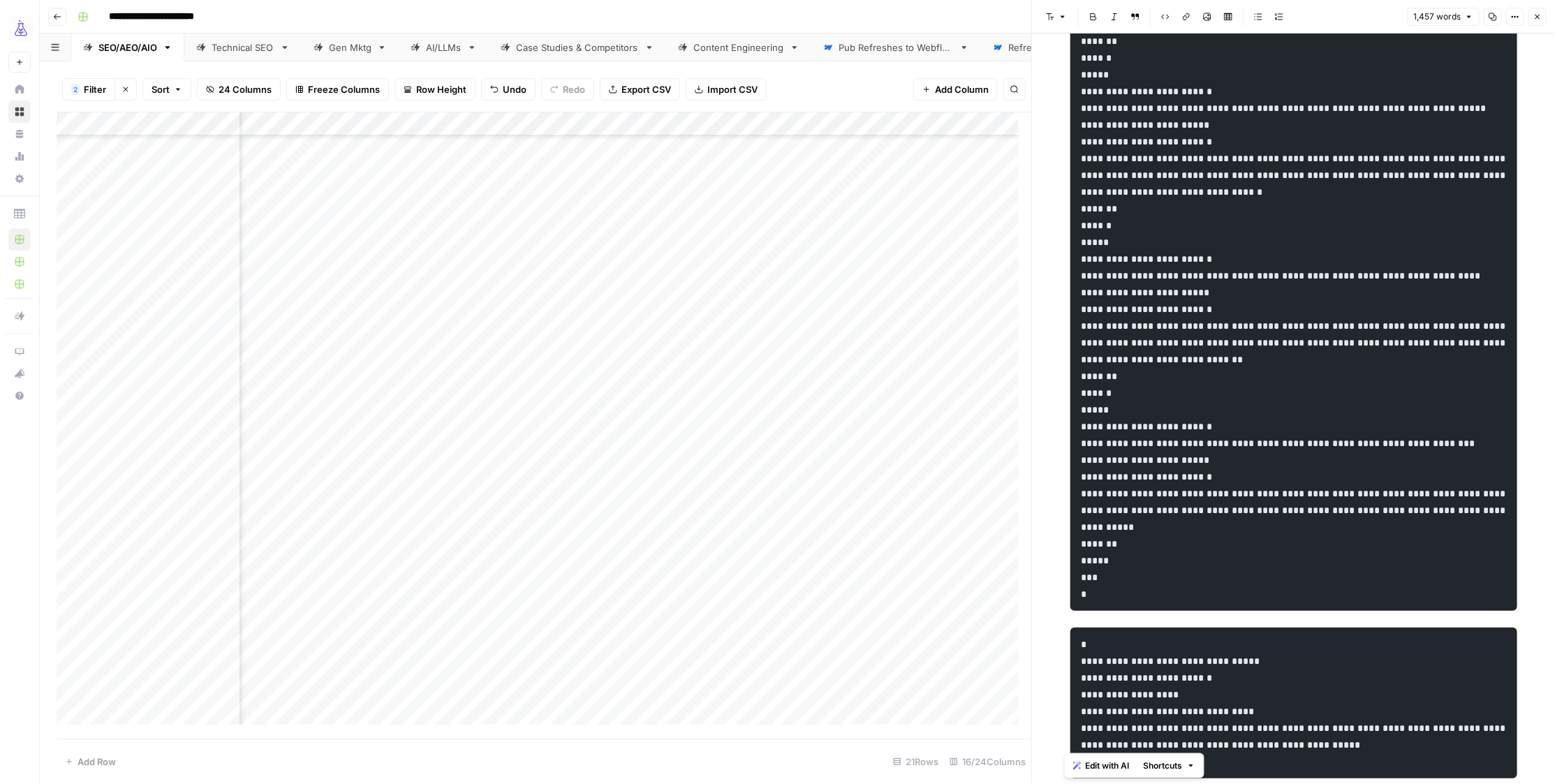 click at bounding box center [1295, 225] 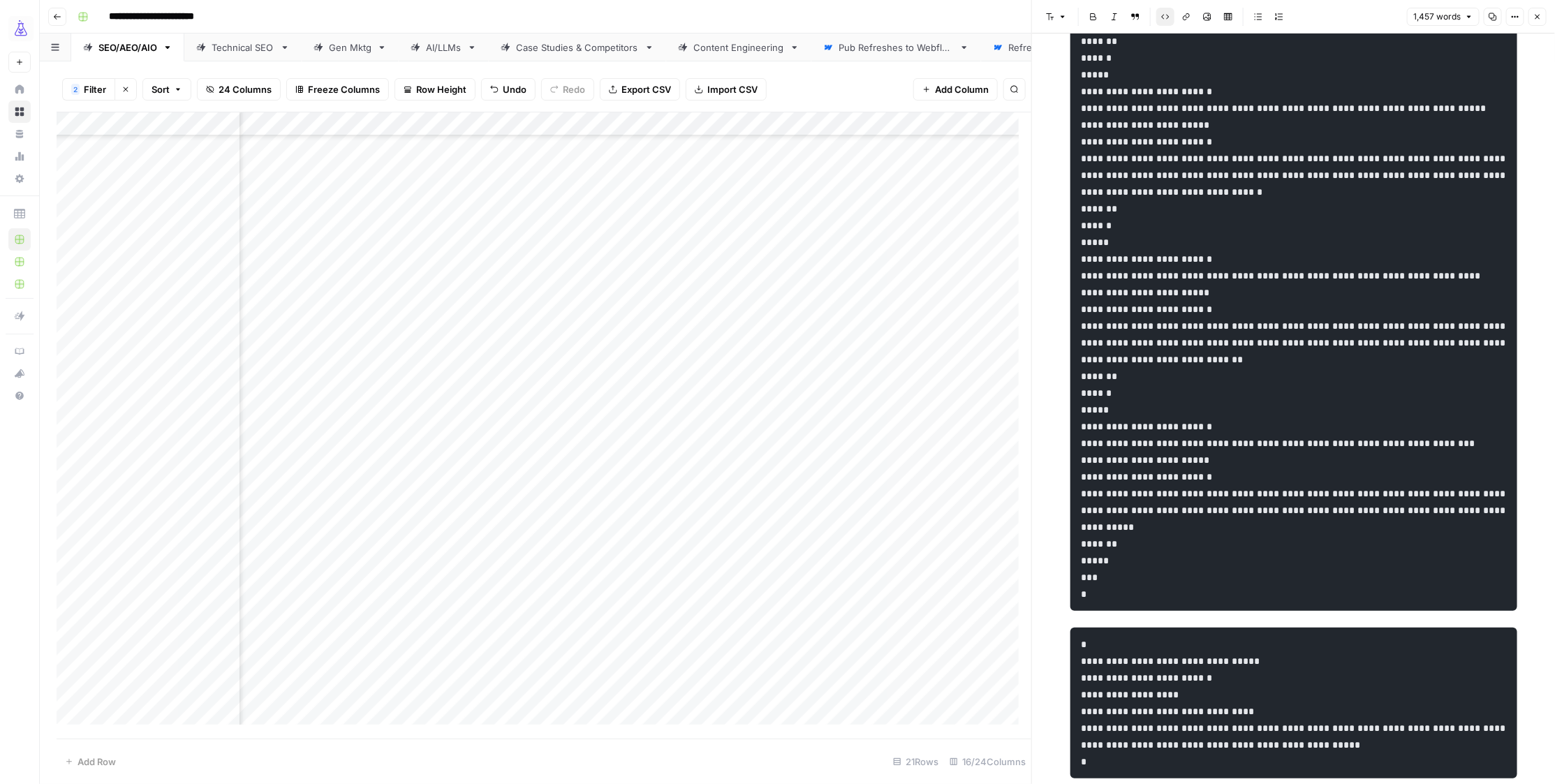 click on "**********" at bounding box center (1293, -2837) 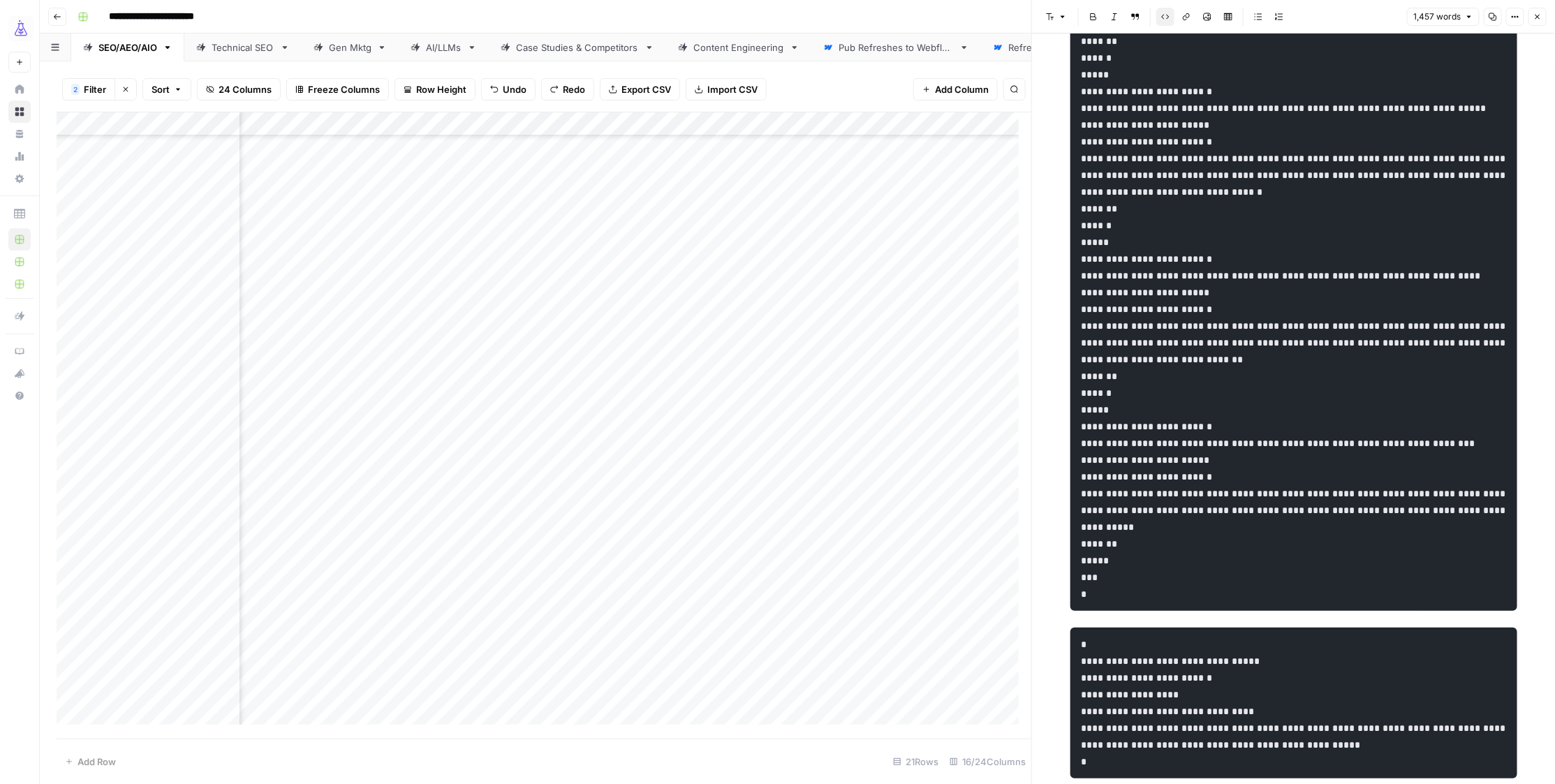 scroll, scrollTop: 368, scrollLeft: 0, axis: vertical 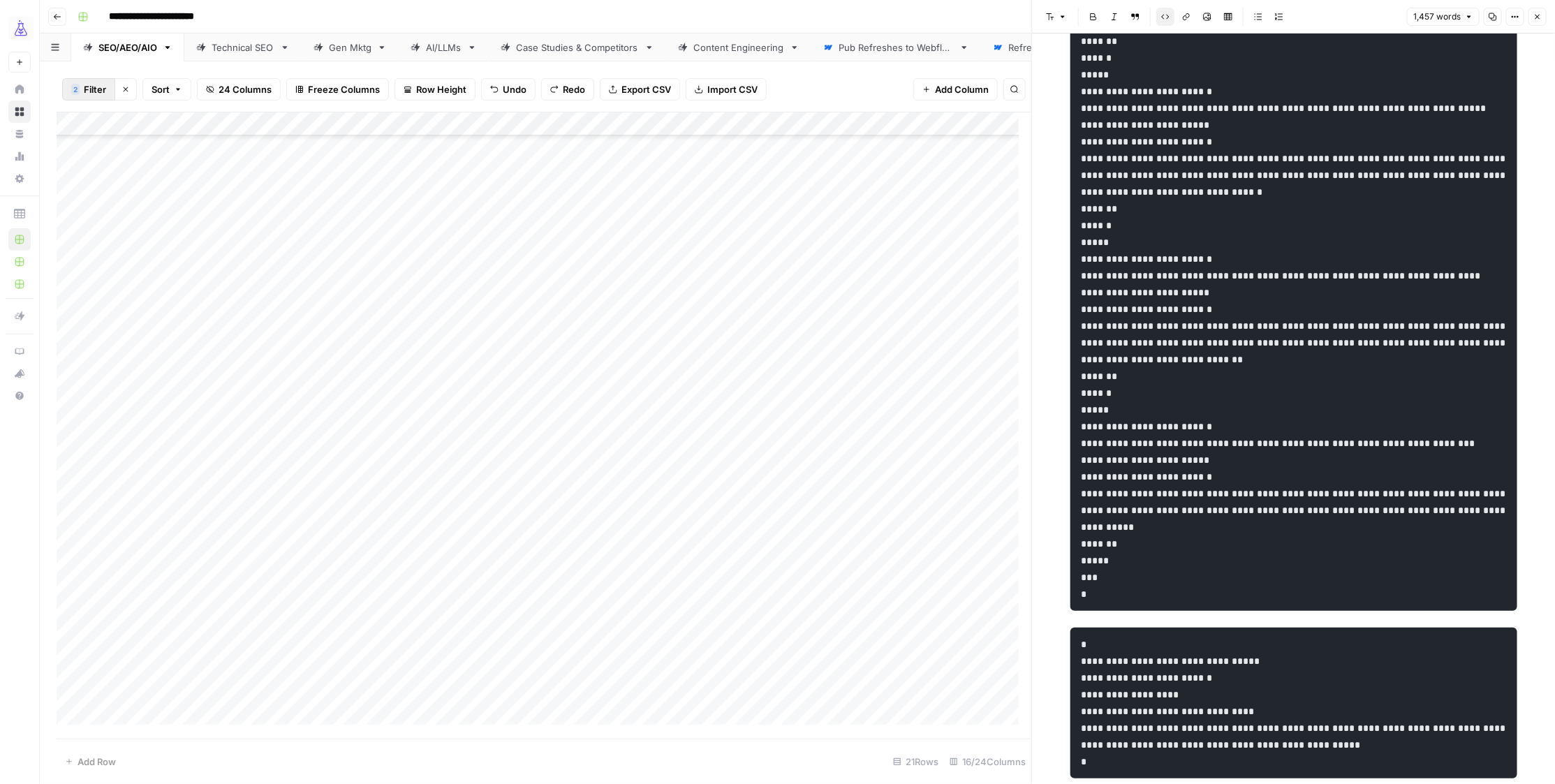 click on "Filter" at bounding box center (95, 89) 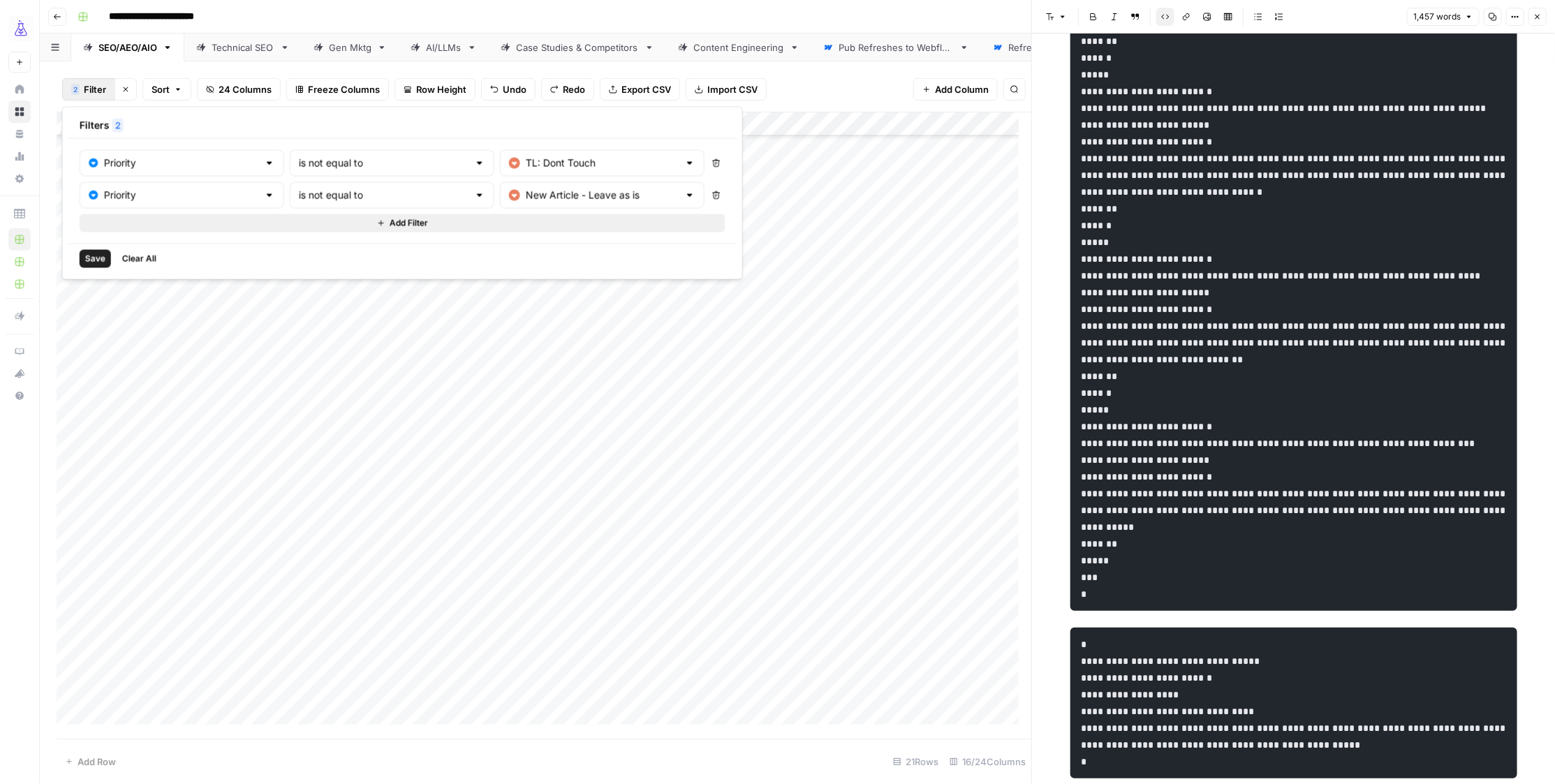 click on "Add Filter" at bounding box center (408, 223) 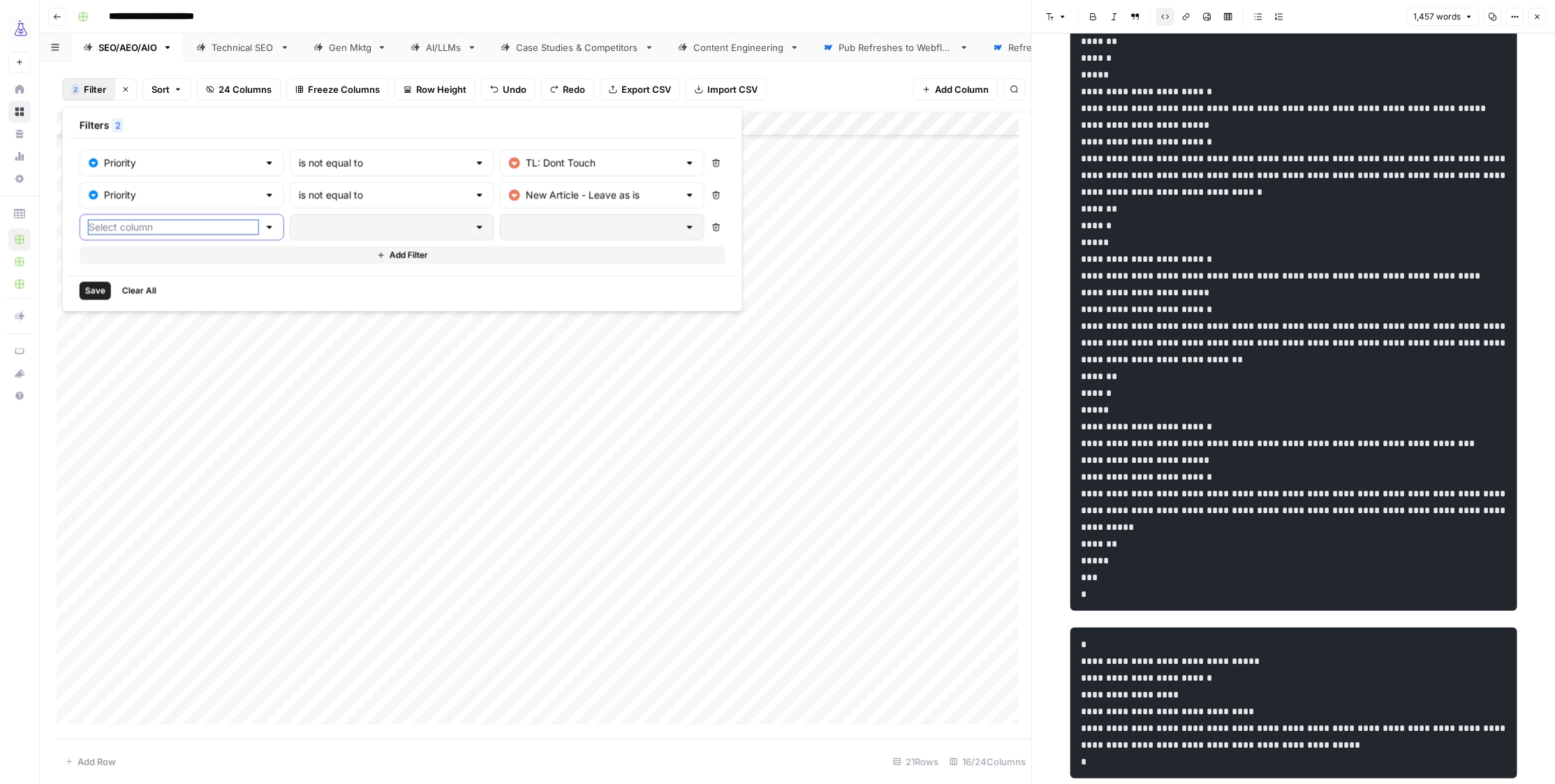 click at bounding box center [173, 228] 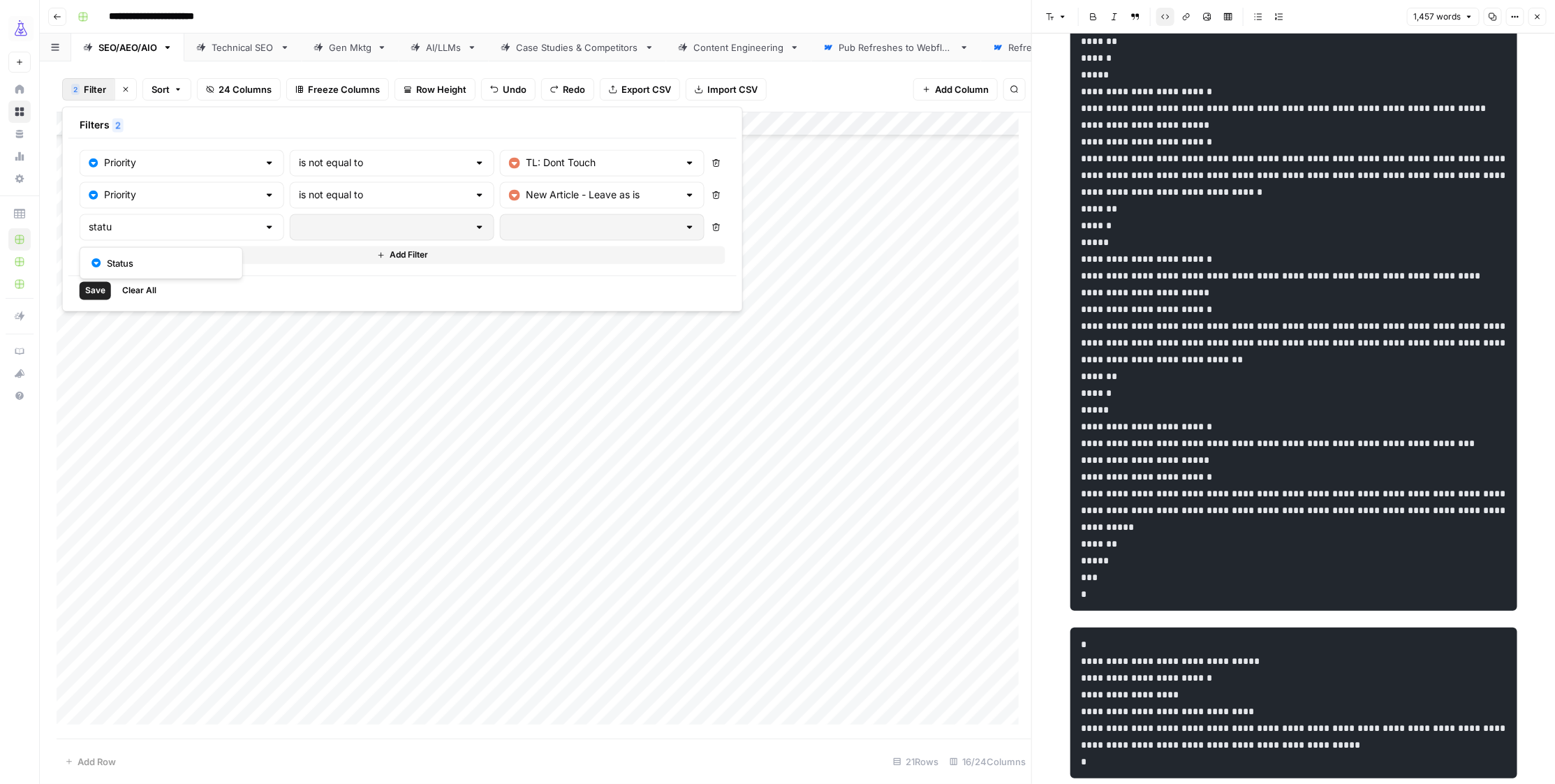 click on "Status" at bounding box center (161, 263) 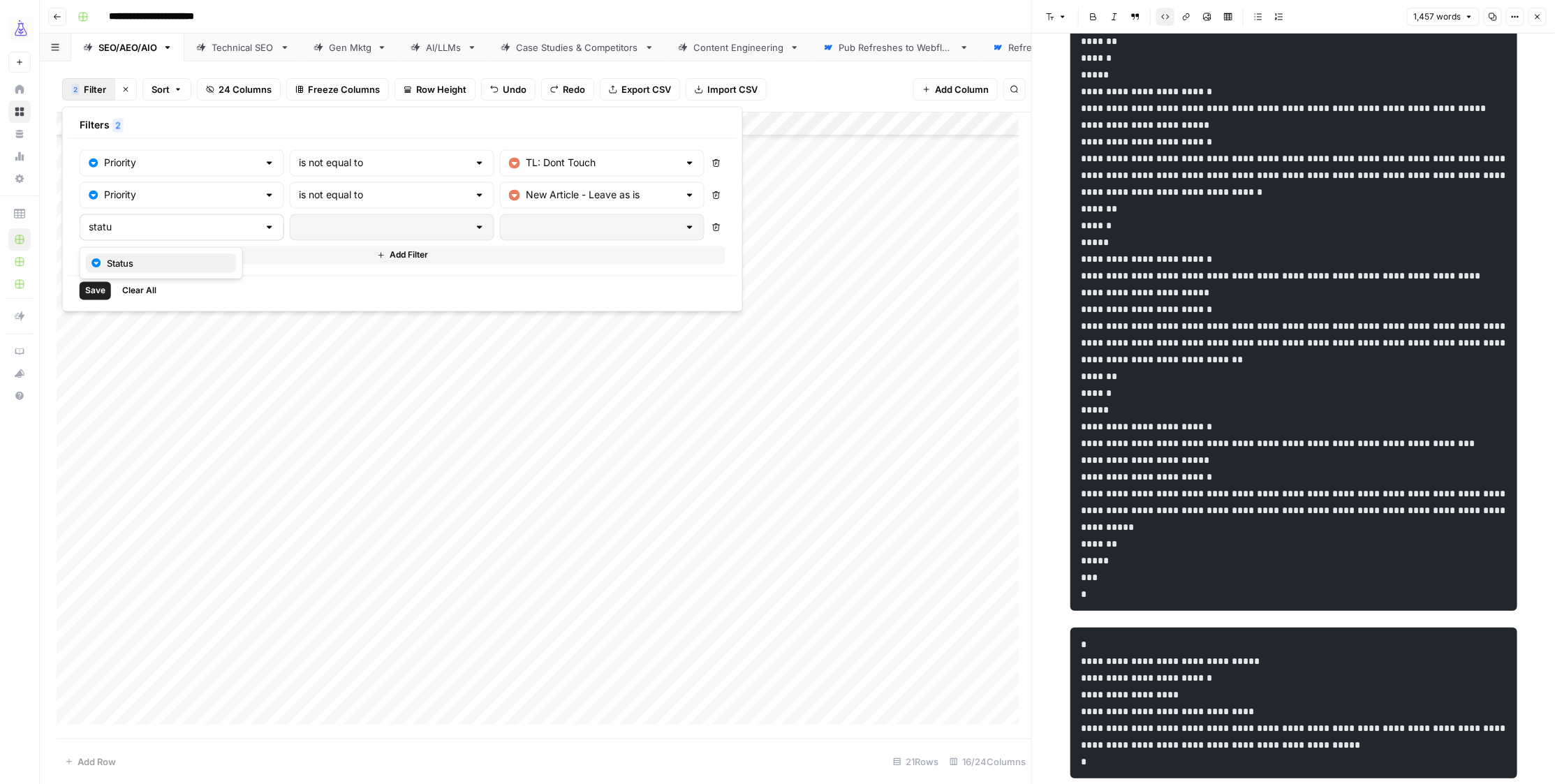 drag, startPoint x: 131, startPoint y: 265, endPoint x: 237, endPoint y: 239, distance: 109.14211 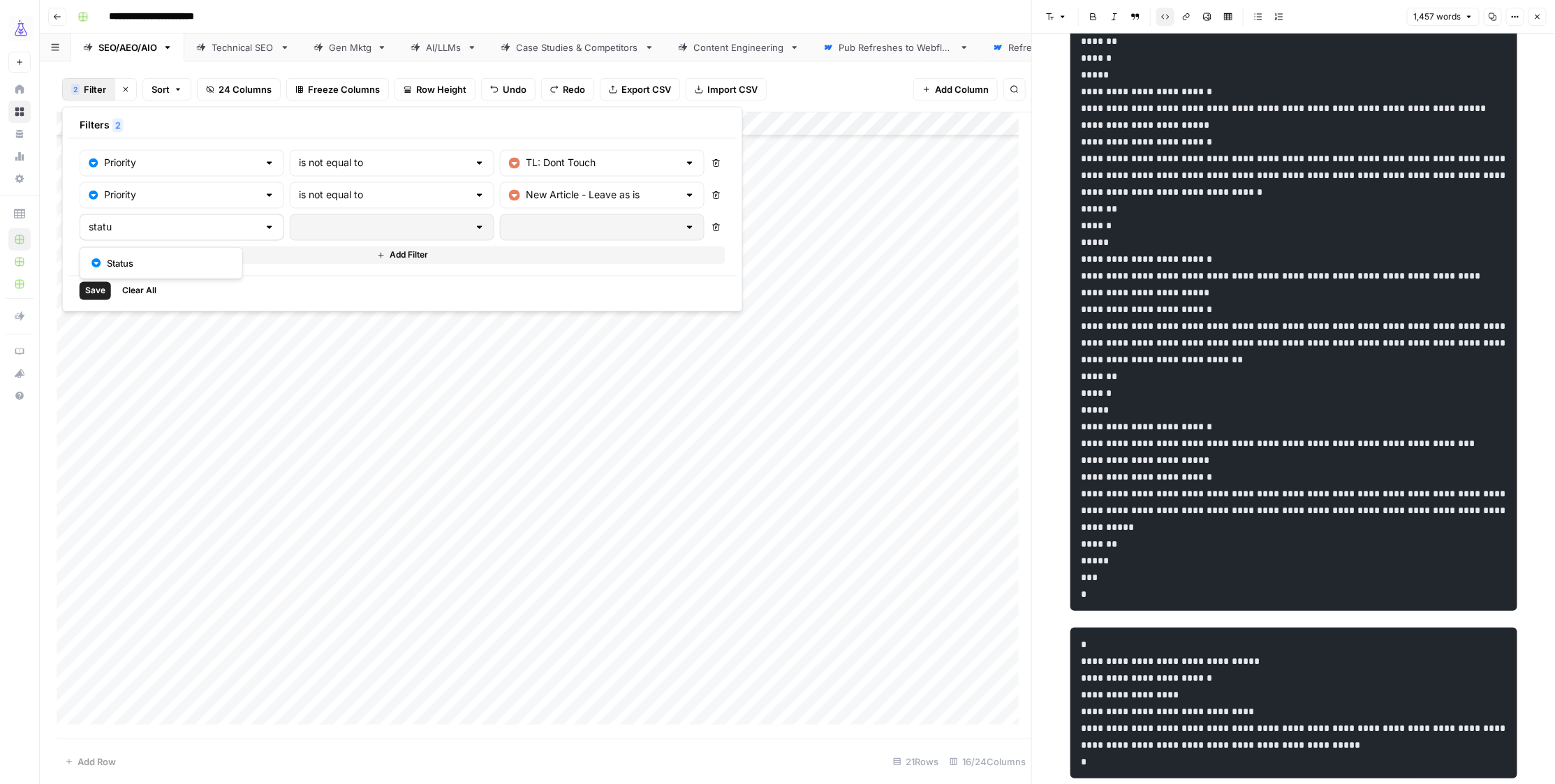 type on "Status" 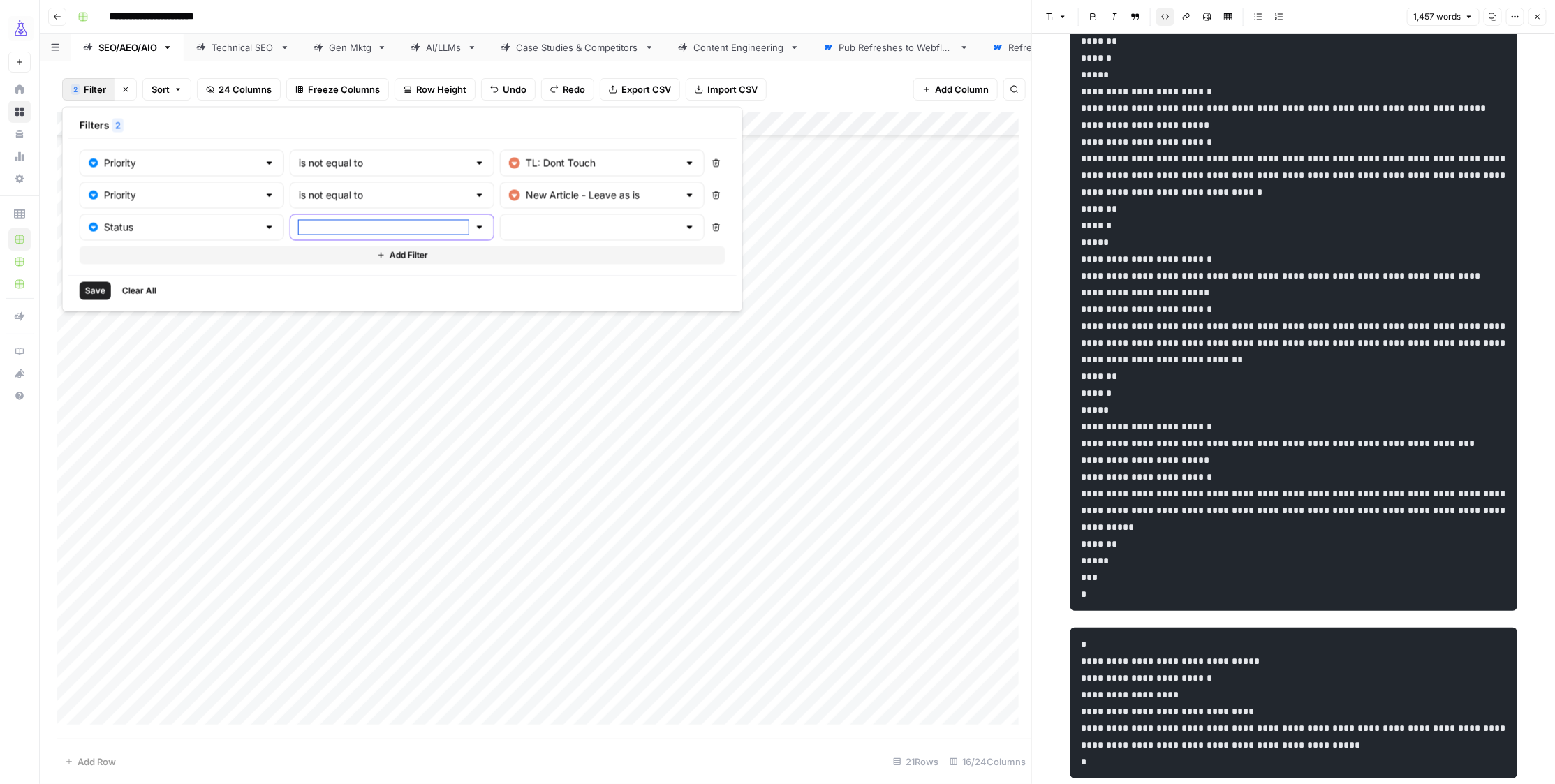 click at bounding box center [383, 228] 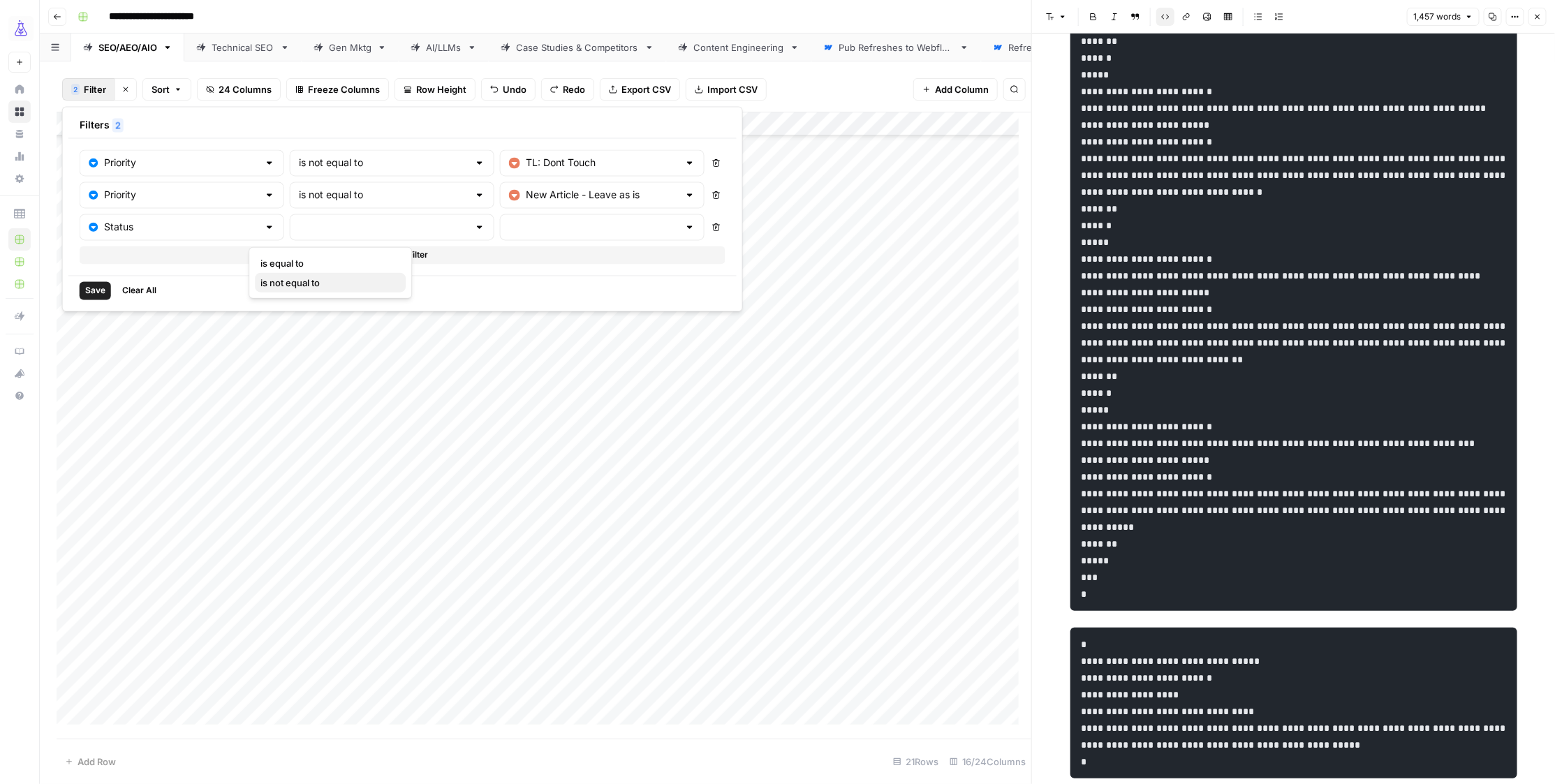 click on "is not equal to" at bounding box center (290, 283) 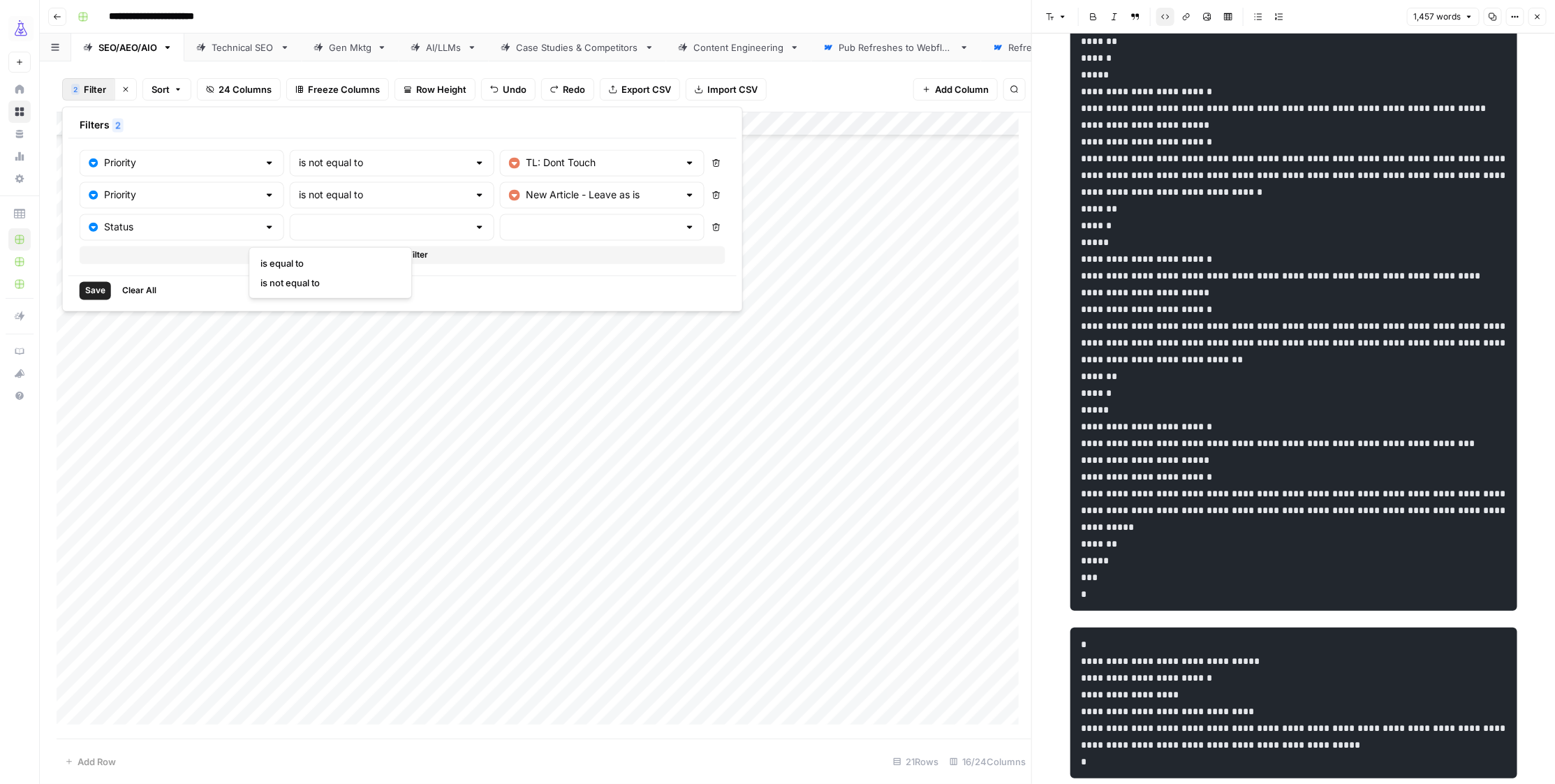 type on "is not equal to" 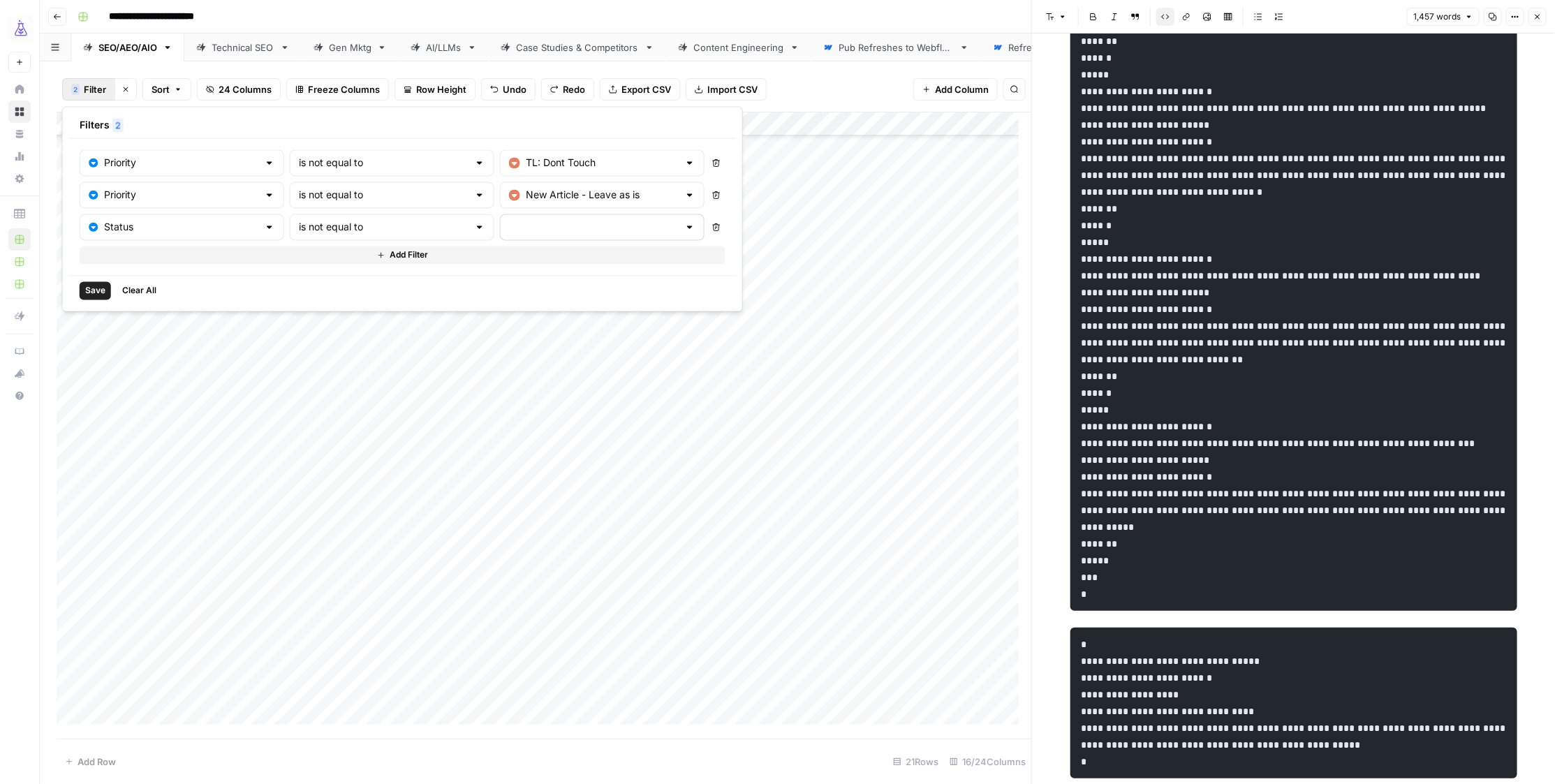 click at bounding box center [602, 228] 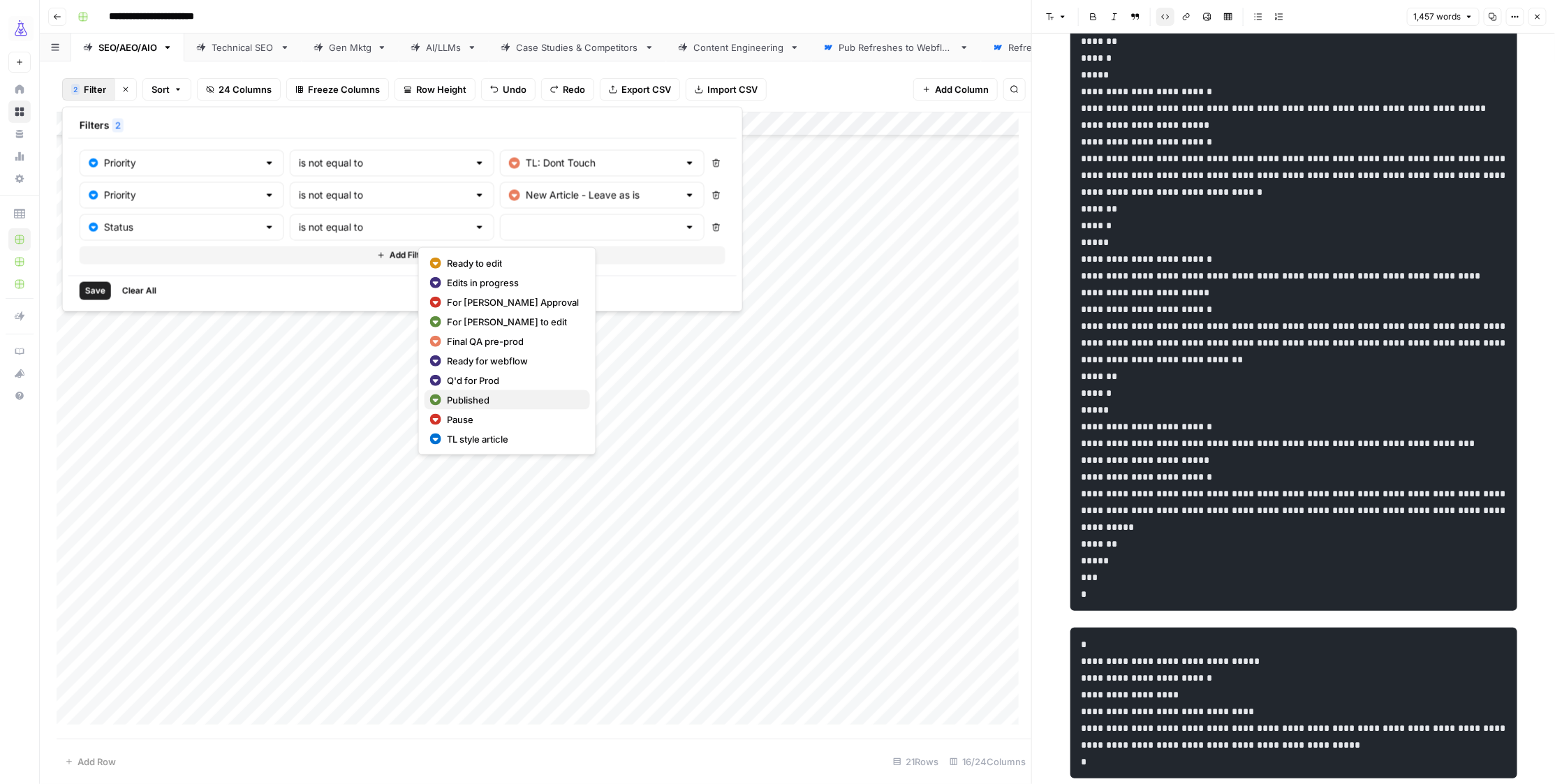 drag, startPoint x: 478, startPoint y: 396, endPoint x: 299, endPoint y: 354, distance: 183.86136 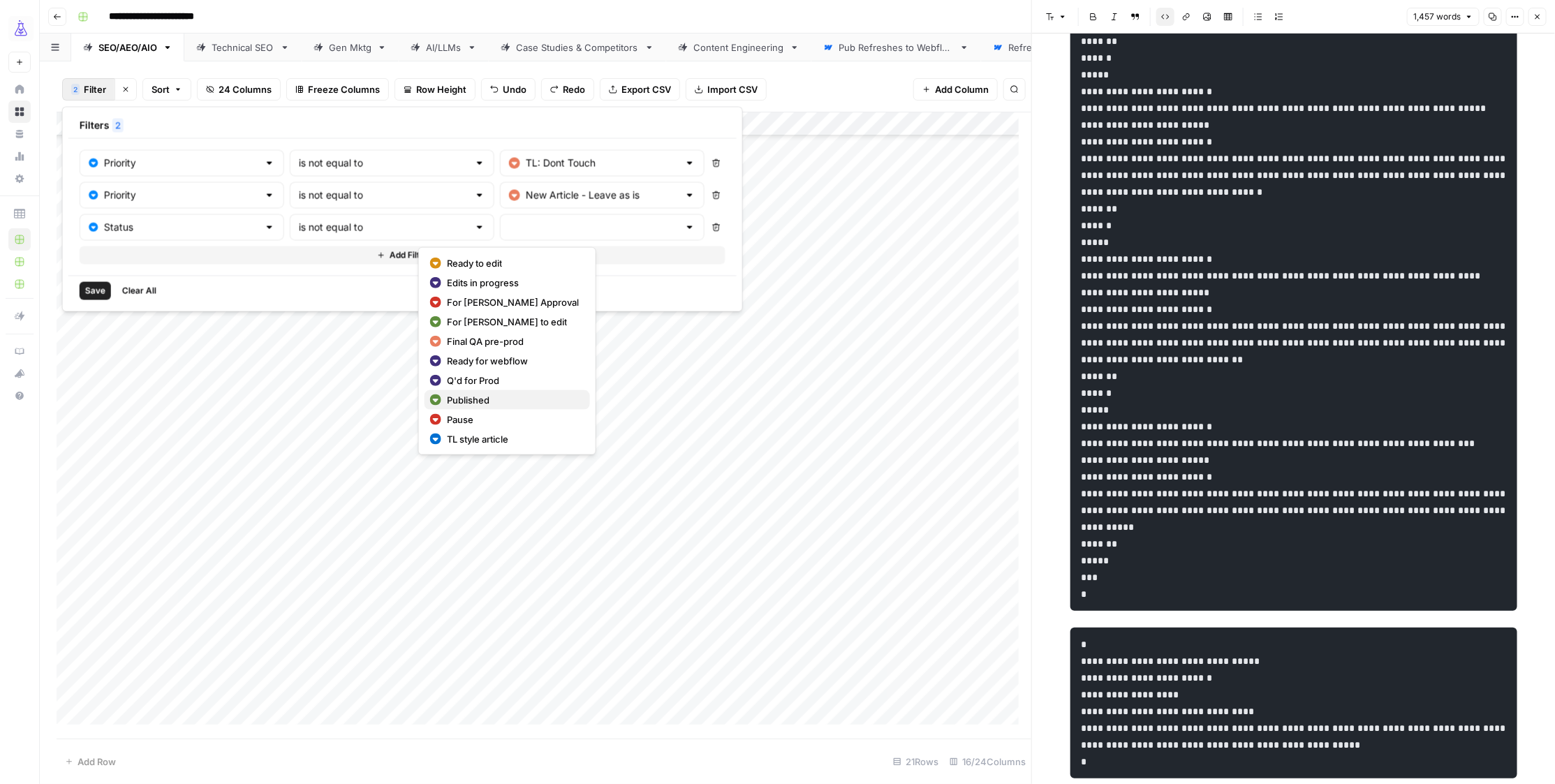 click on "Published" at bounding box center (468, 400) 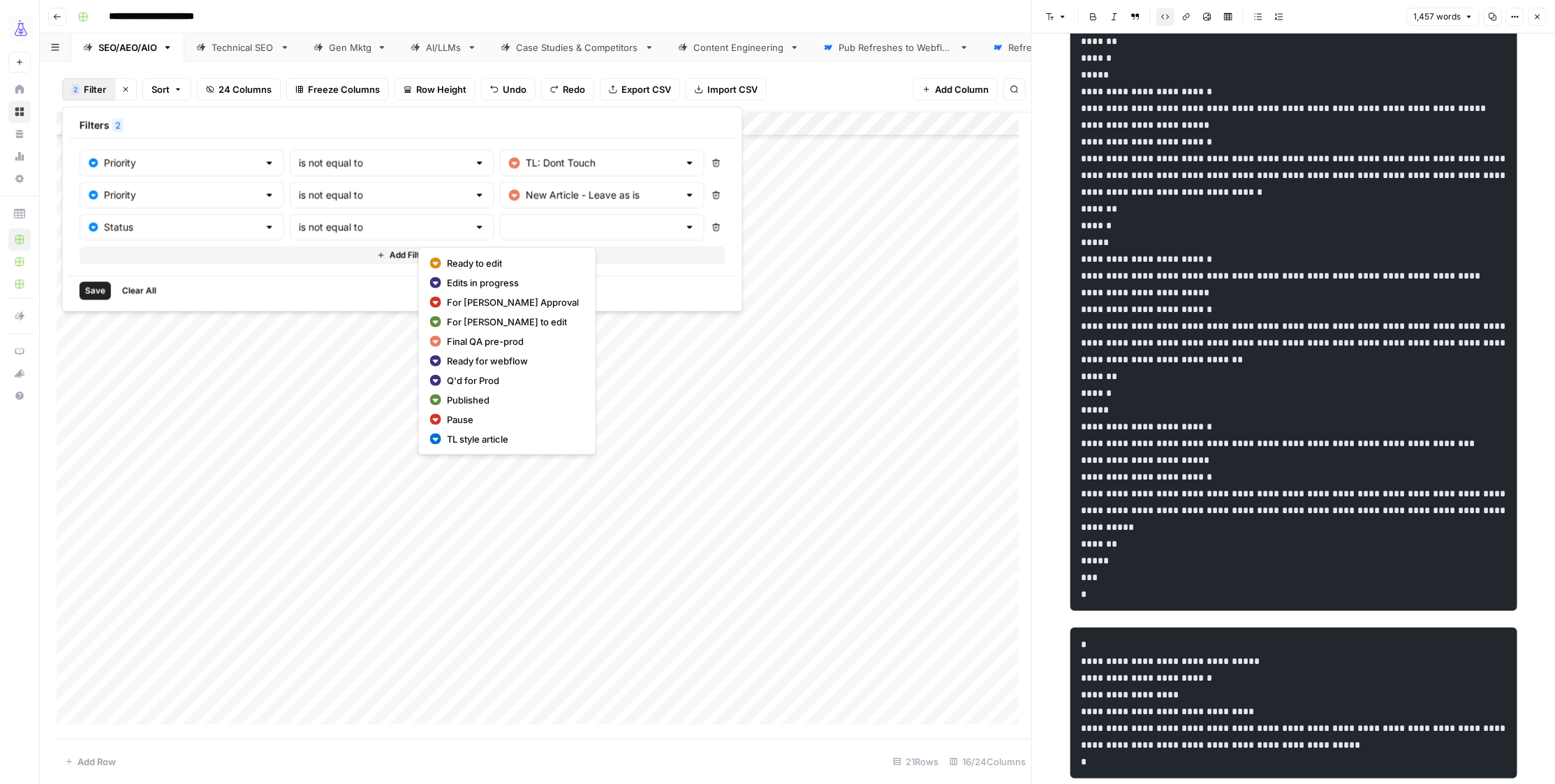 type on "Published" 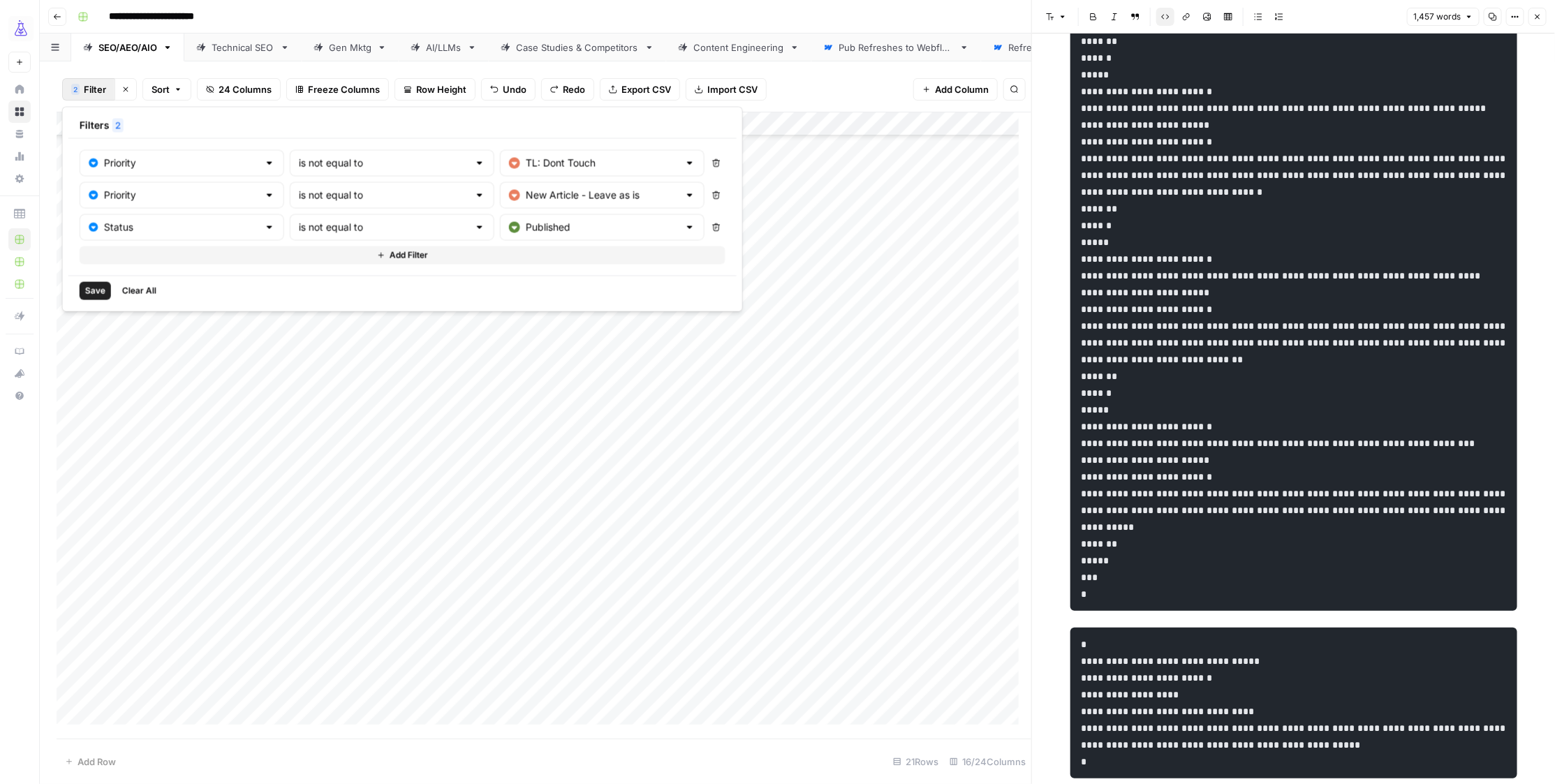click on "Save" at bounding box center (95, 291) 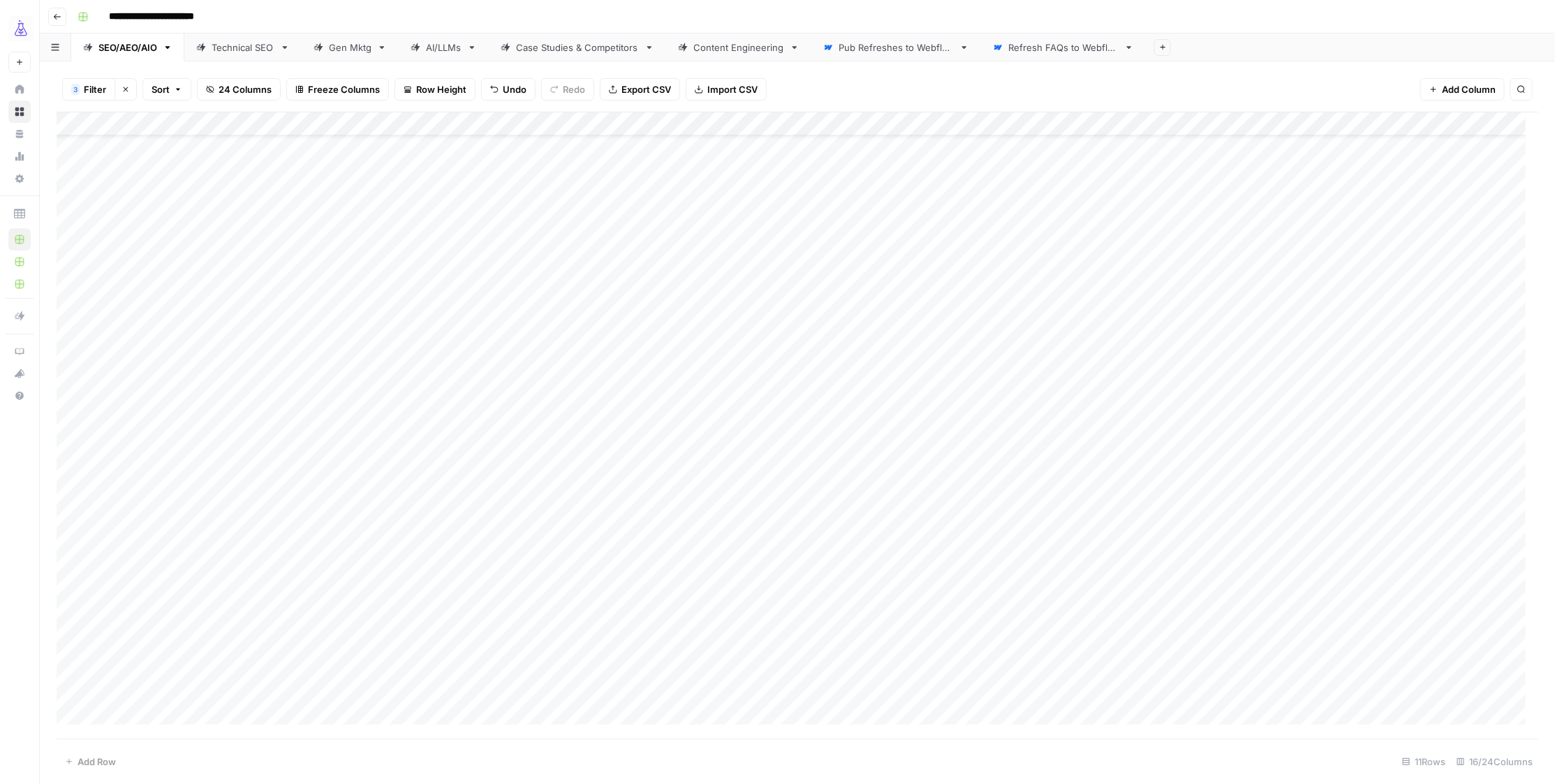 scroll, scrollTop: 85, scrollLeft: 0, axis: vertical 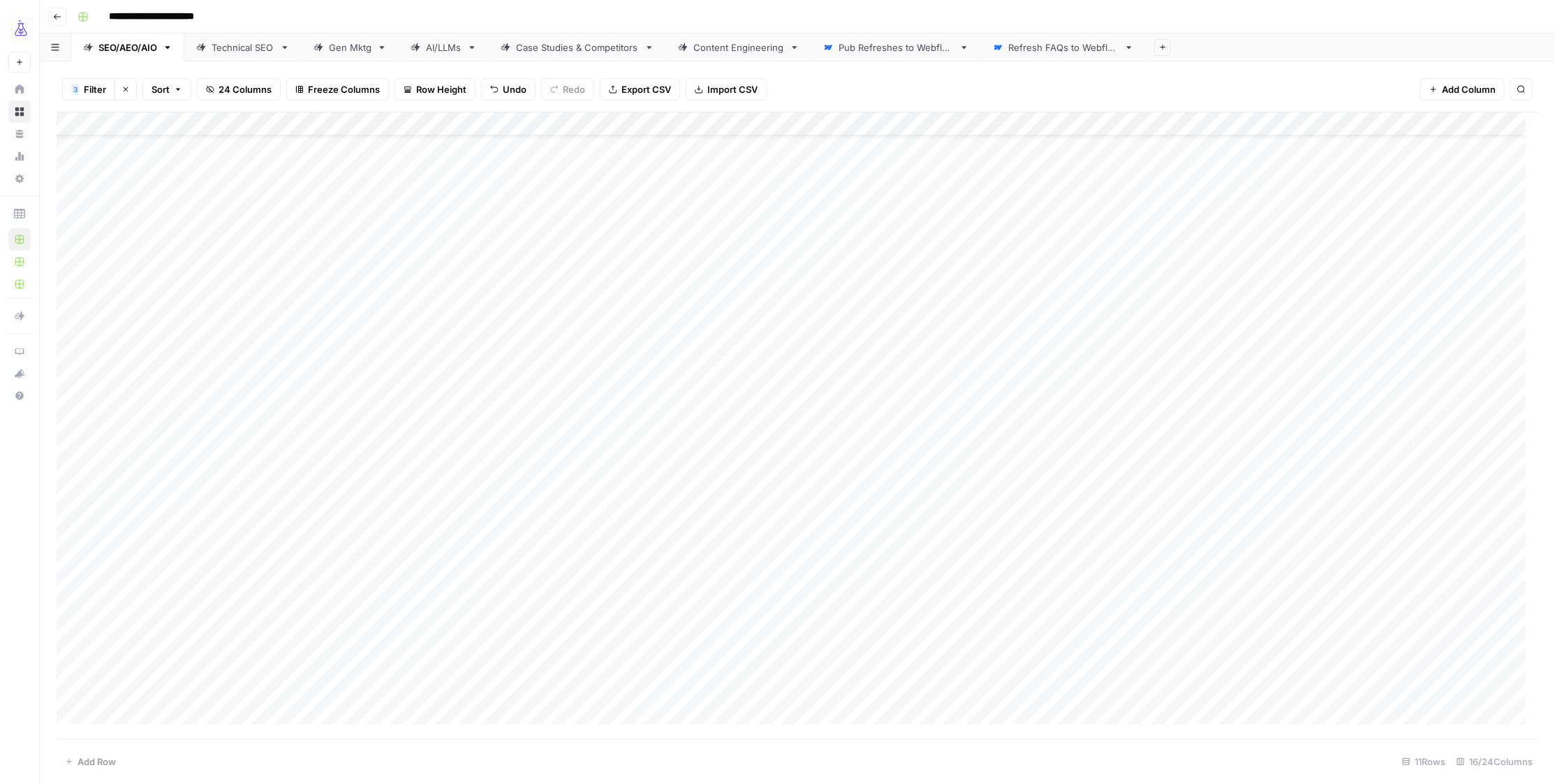 click on "Technical SEO" at bounding box center [243, 47] 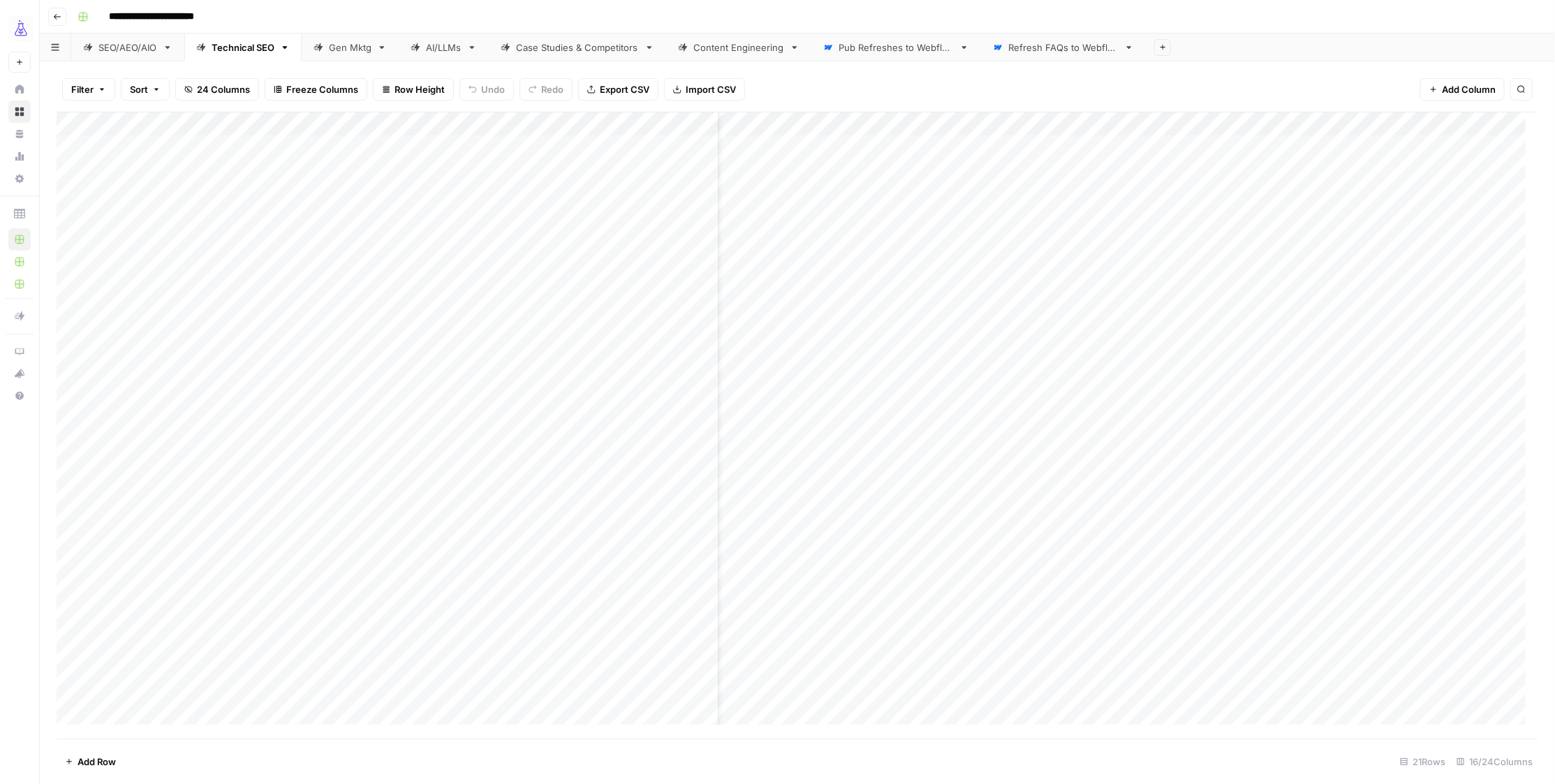 scroll, scrollTop: 0, scrollLeft: 0, axis: both 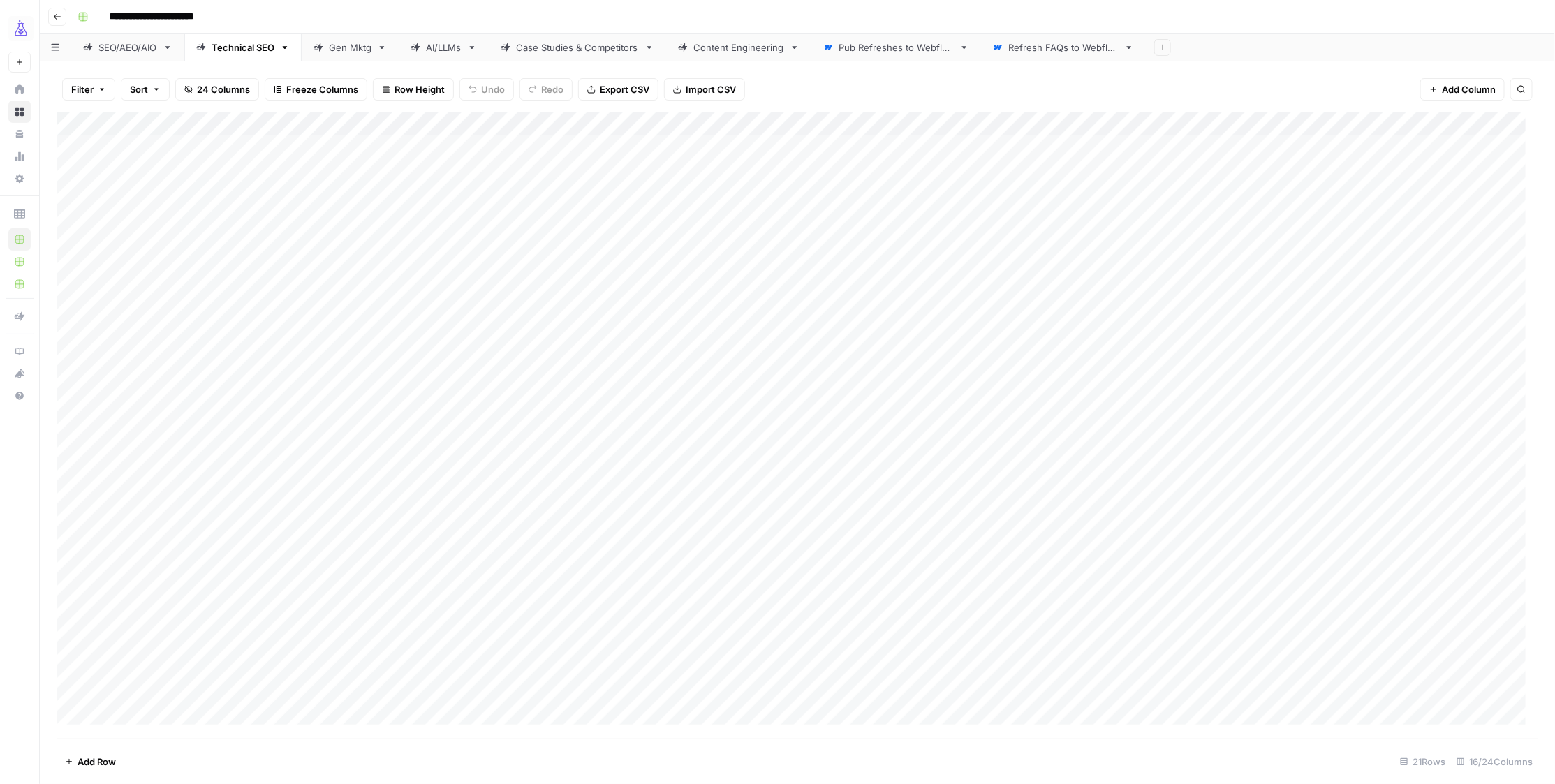 click on "Add Column" at bounding box center (797, 425) 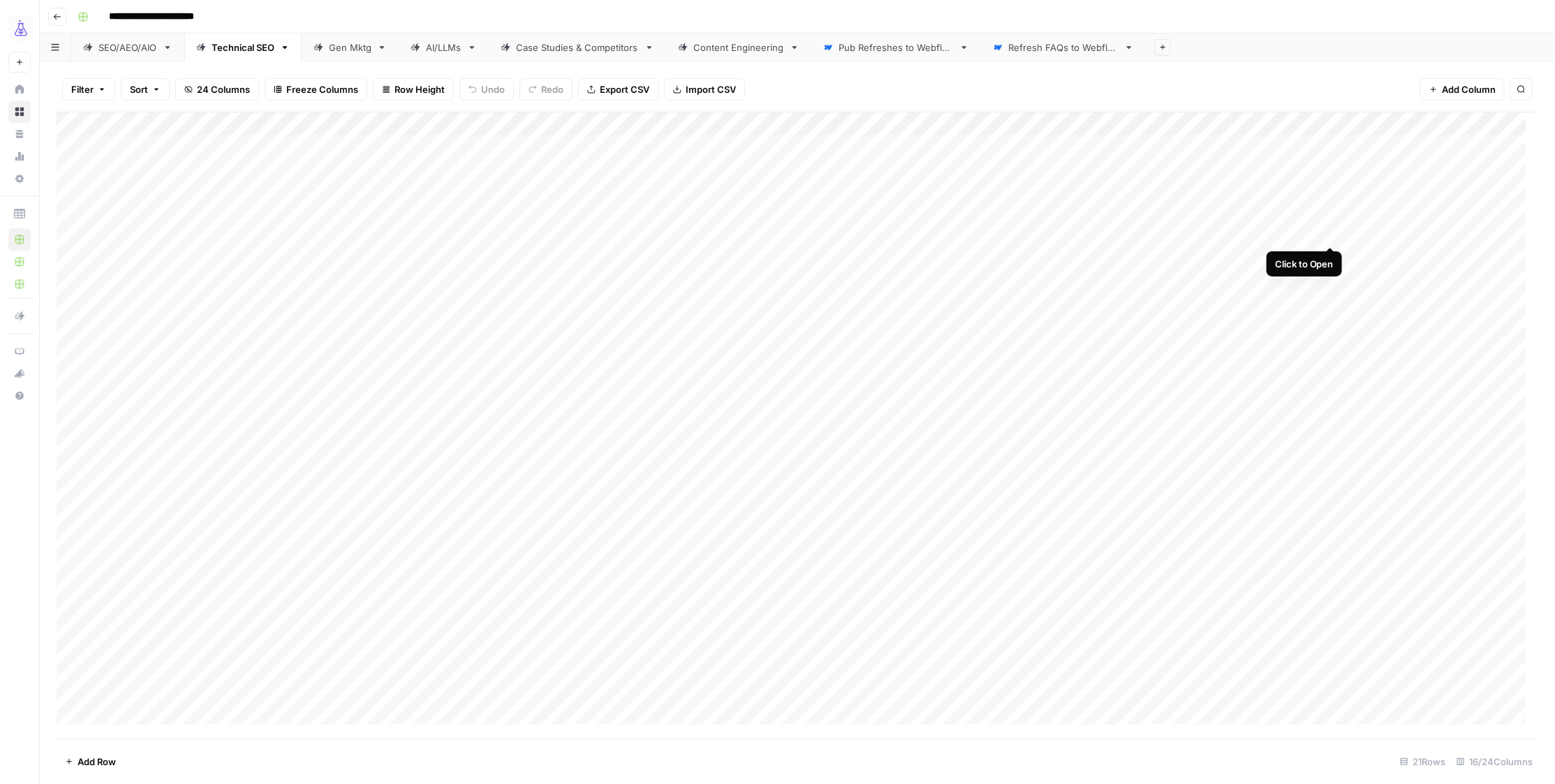 click on "Add Column" at bounding box center (797, 425) 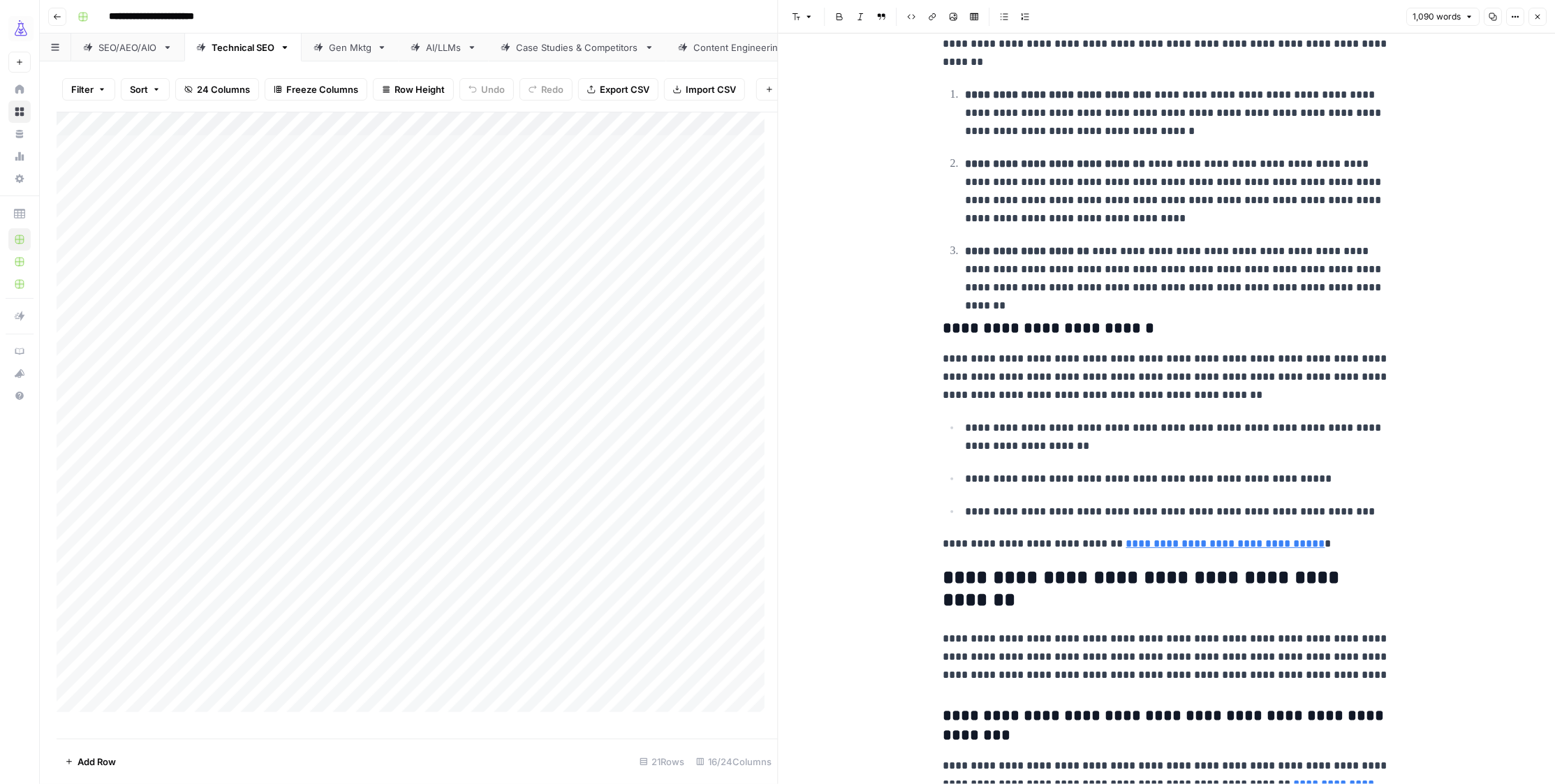 scroll, scrollTop: 2602, scrollLeft: 0, axis: vertical 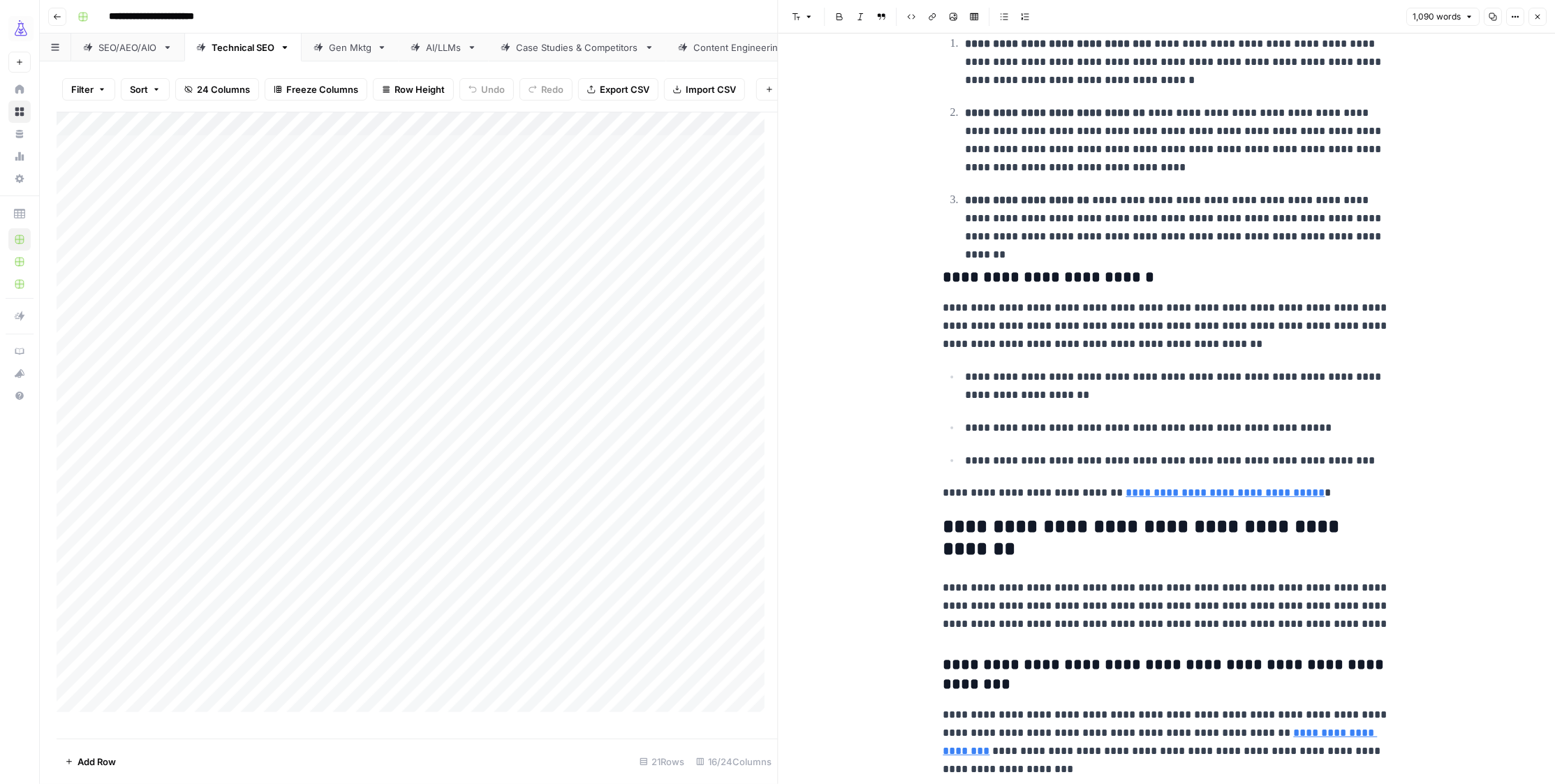 click on "SEO/AEO/AIO" at bounding box center [128, 47] 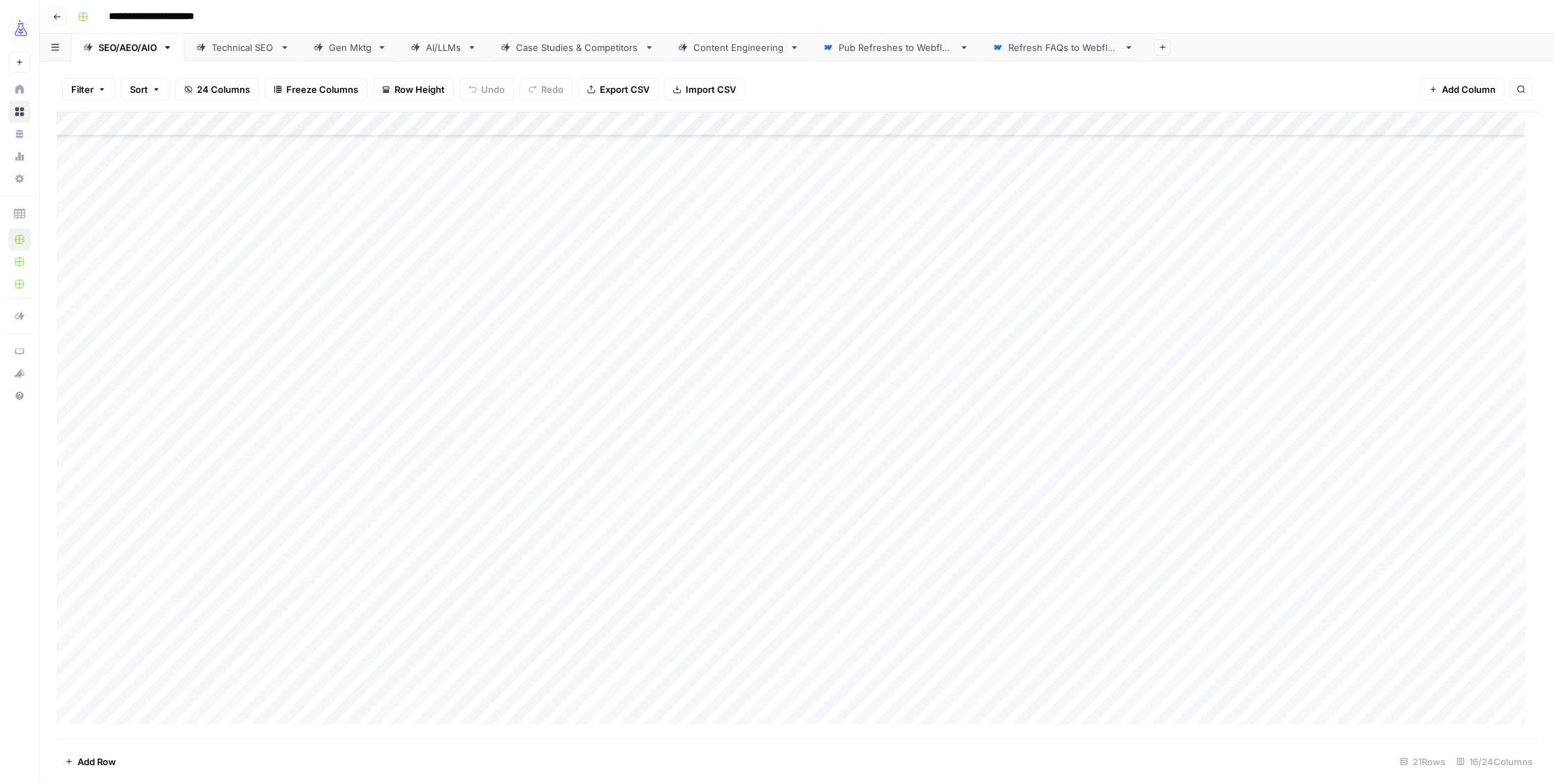 scroll, scrollTop: 723, scrollLeft: 0, axis: vertical 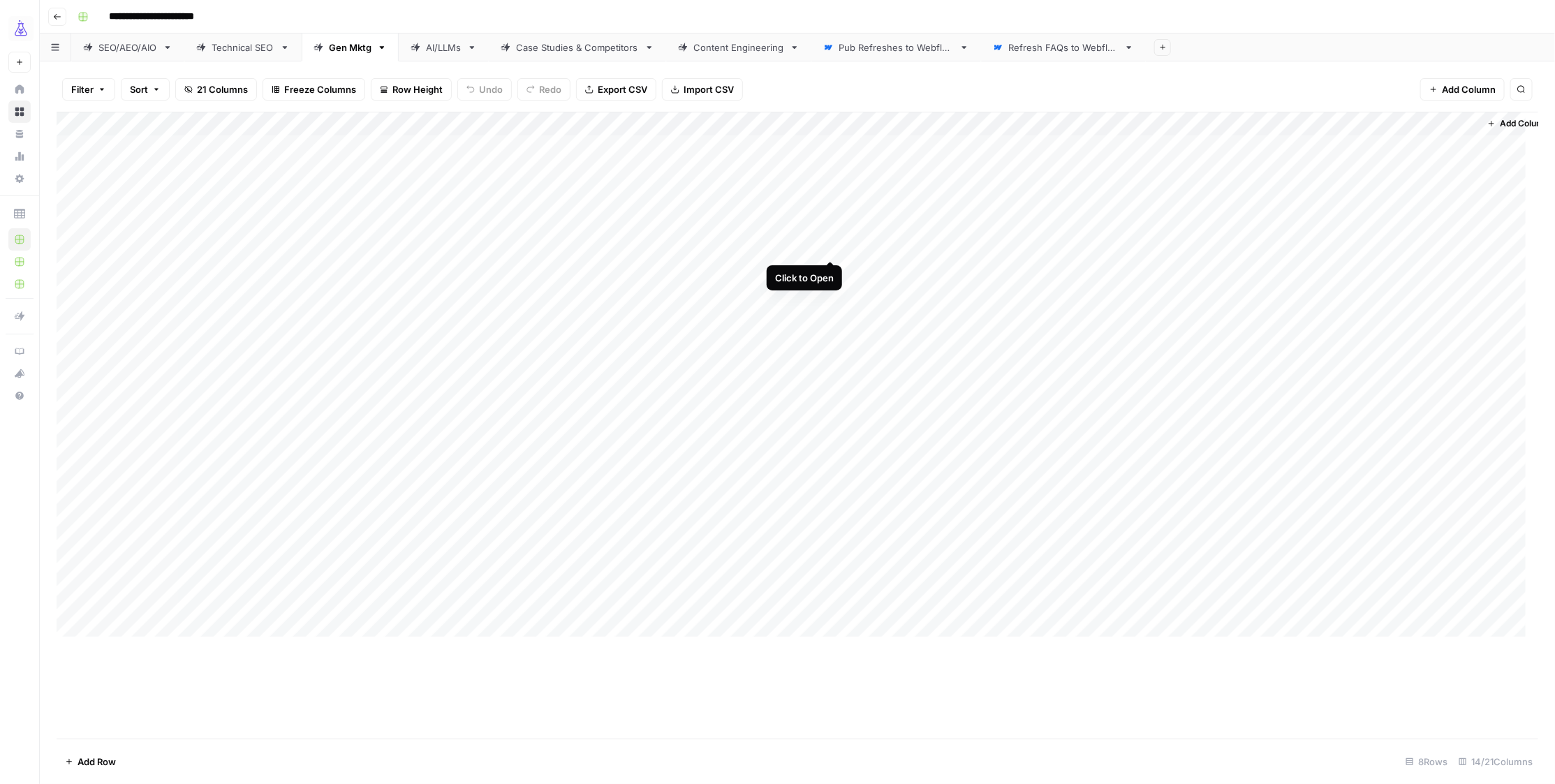 click on "Add Column" at bounding box center (797, 381) 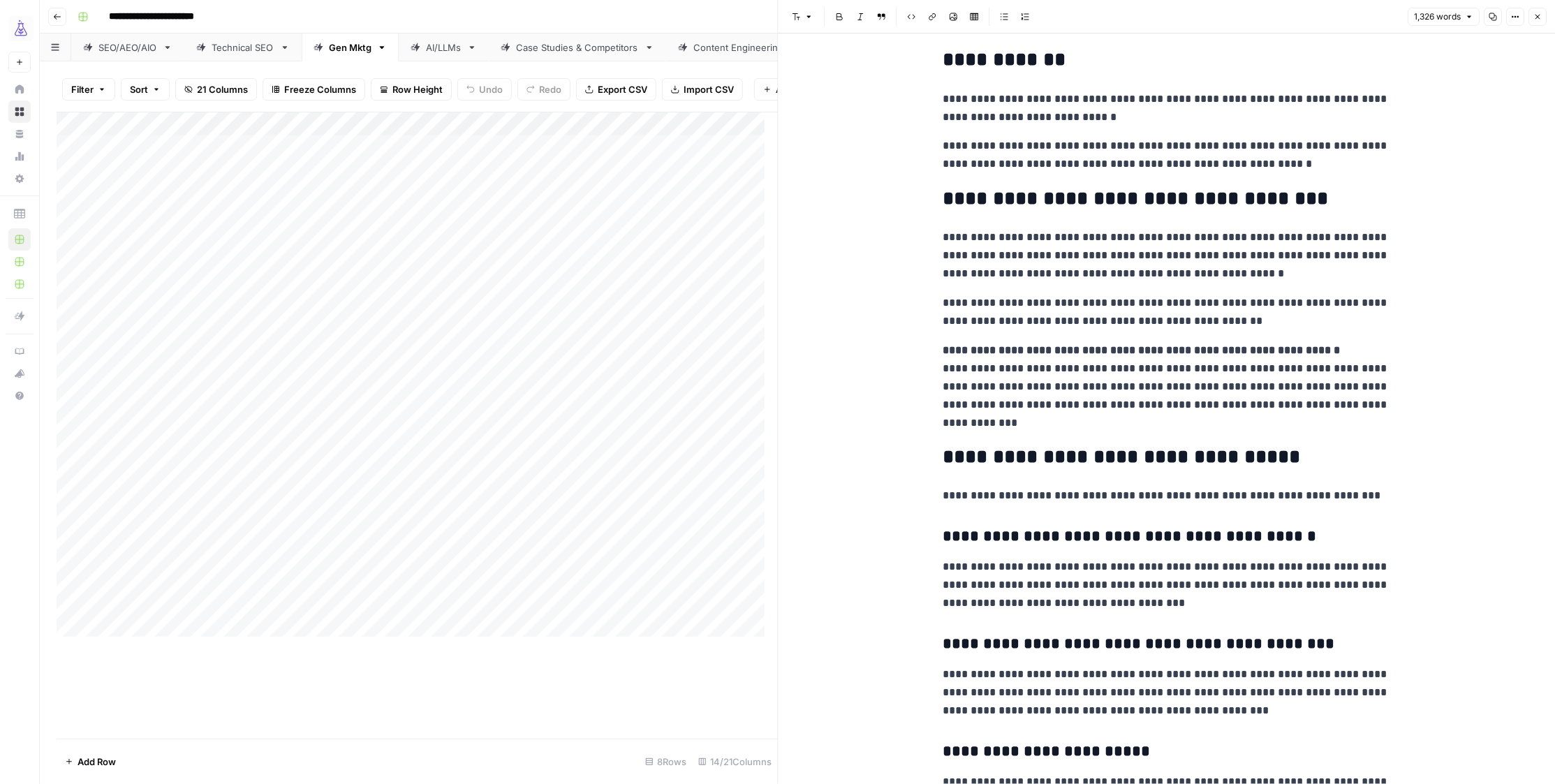 scroll, scrollTop: 293, scrollLeft: 0, axis: vertical 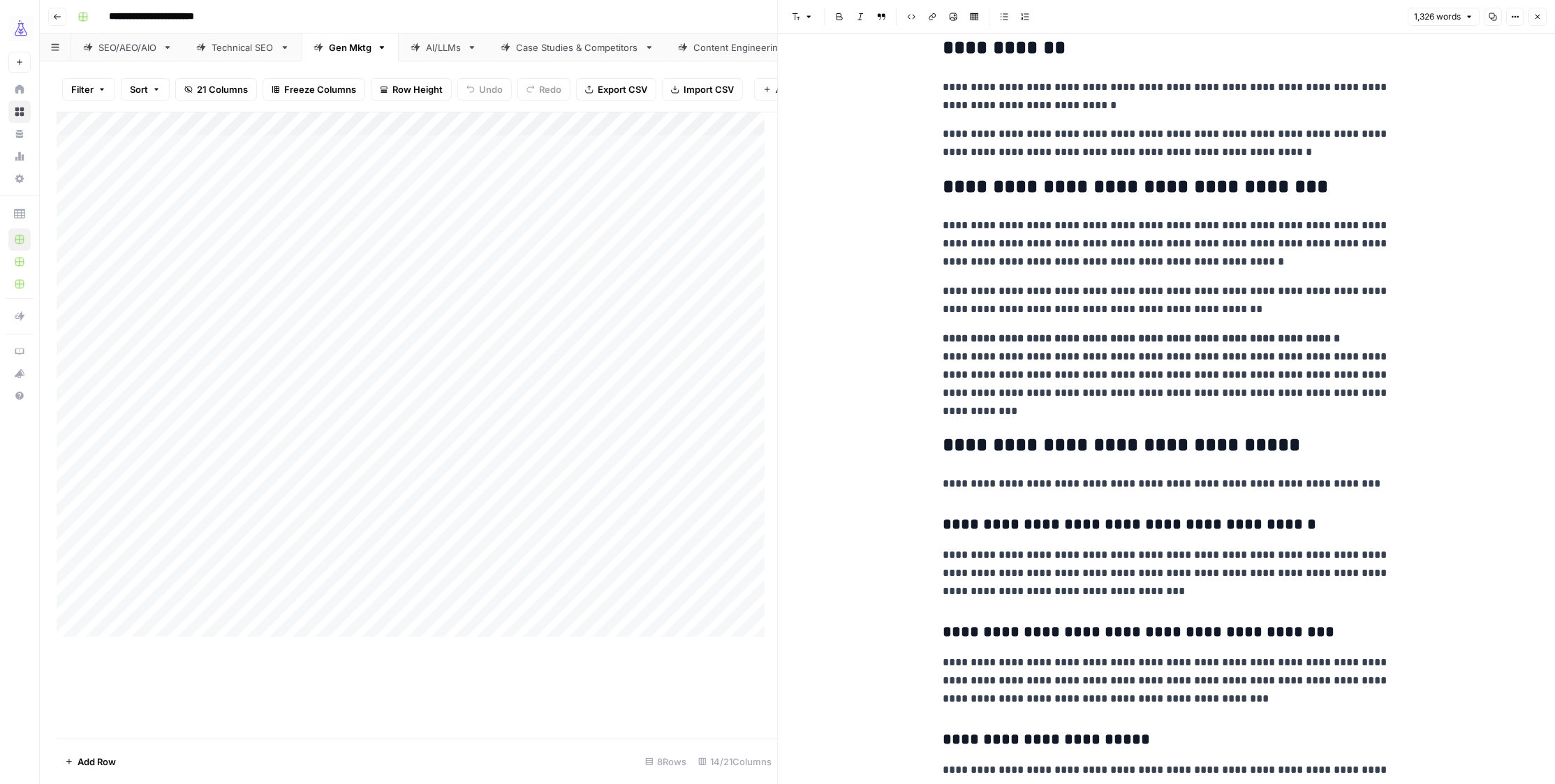 click on "**********" at bounding box center (1142, 338) 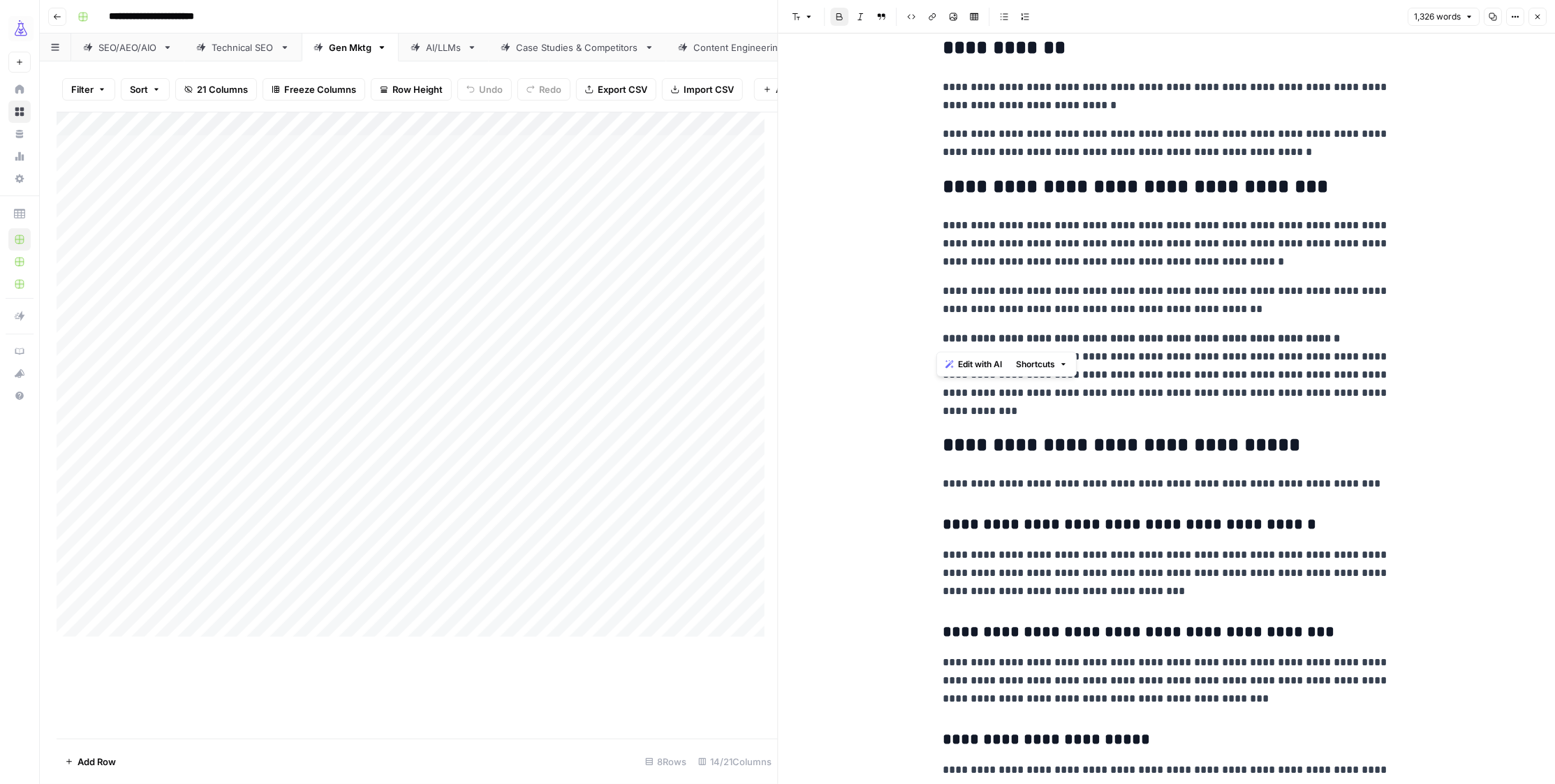 drag, startPoint x: 941, startPoint y: 338, endPoint x: 1345, endPoint y: 337, distance: 404.00124 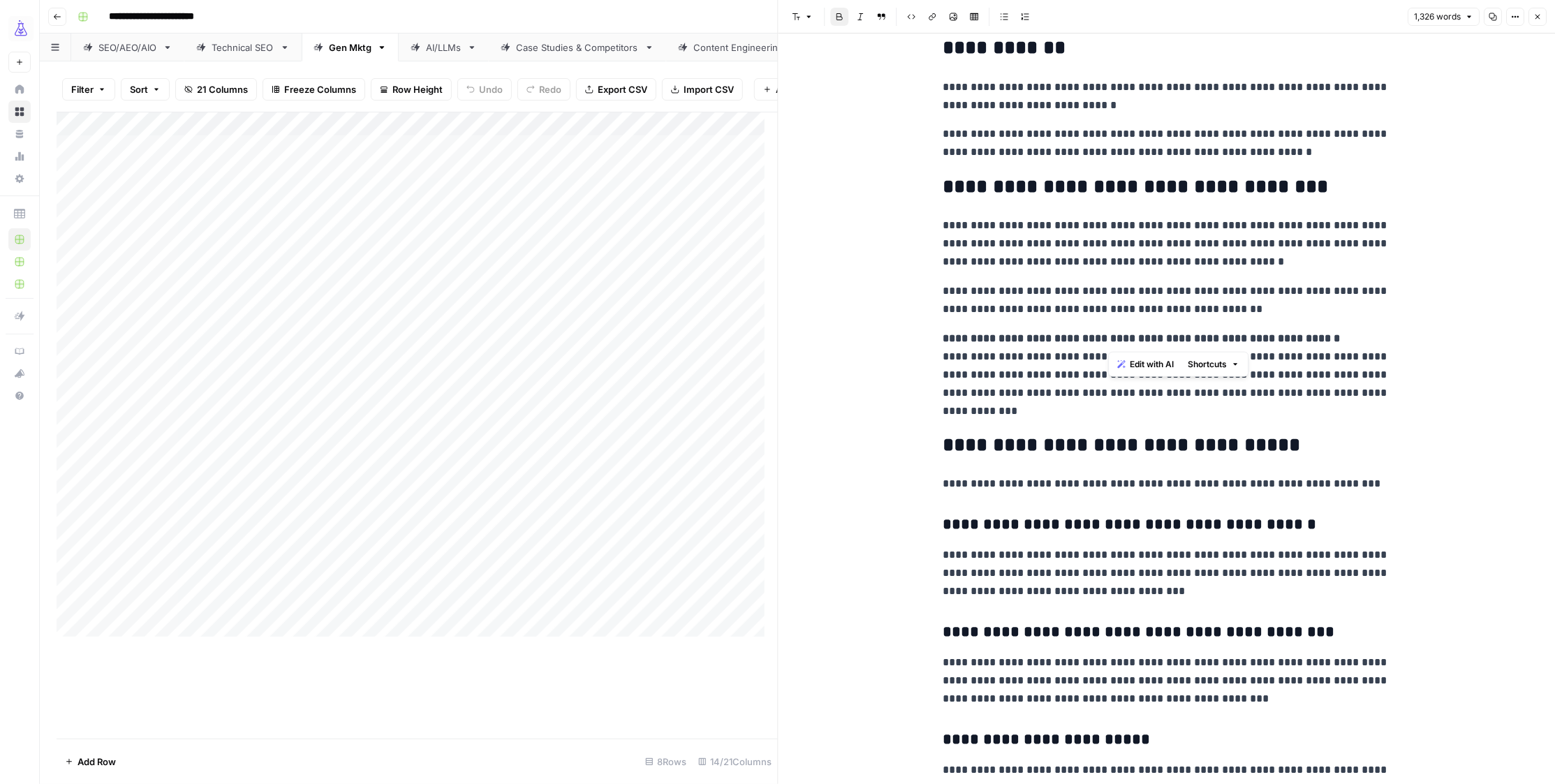 drag, startPoint x: 1109, startPoint y: 340, endPoint x: 1343, endPoint y: 338, distance: 234.0085 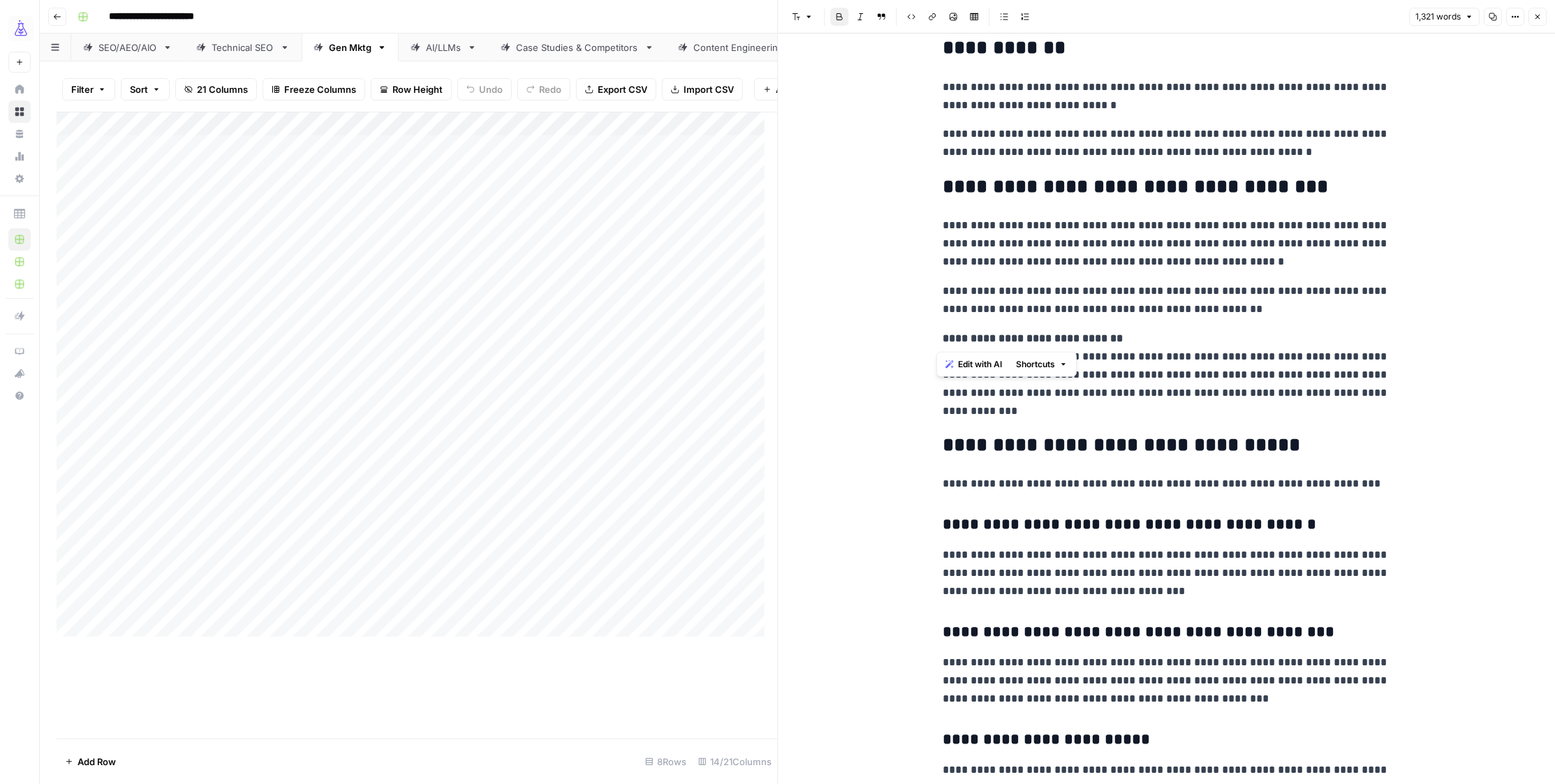 drag, startPoint x: 1109, startPoint y: 341, endPoint x: 831, endPoint y: 339, distance: 278.0072 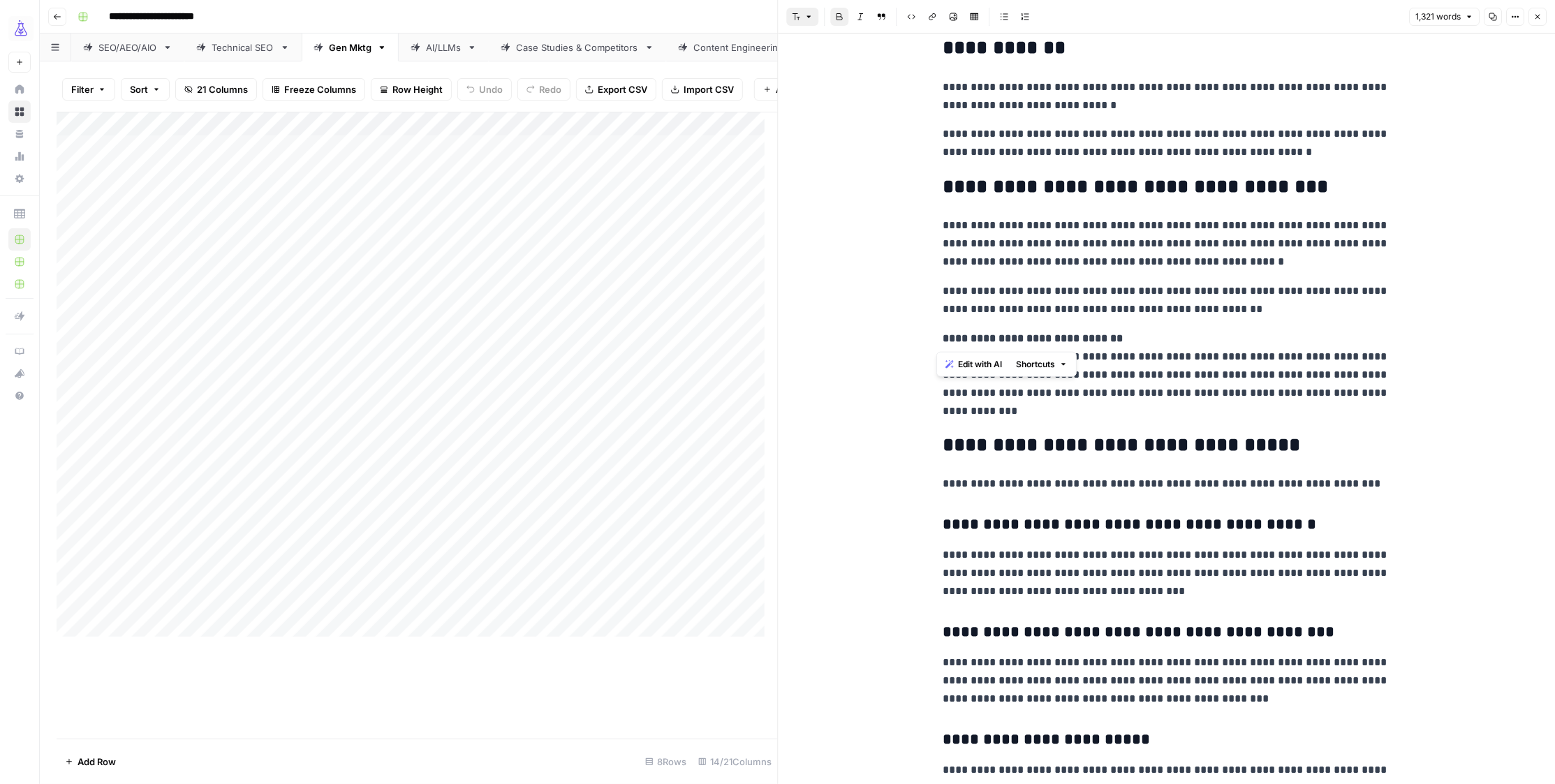 click 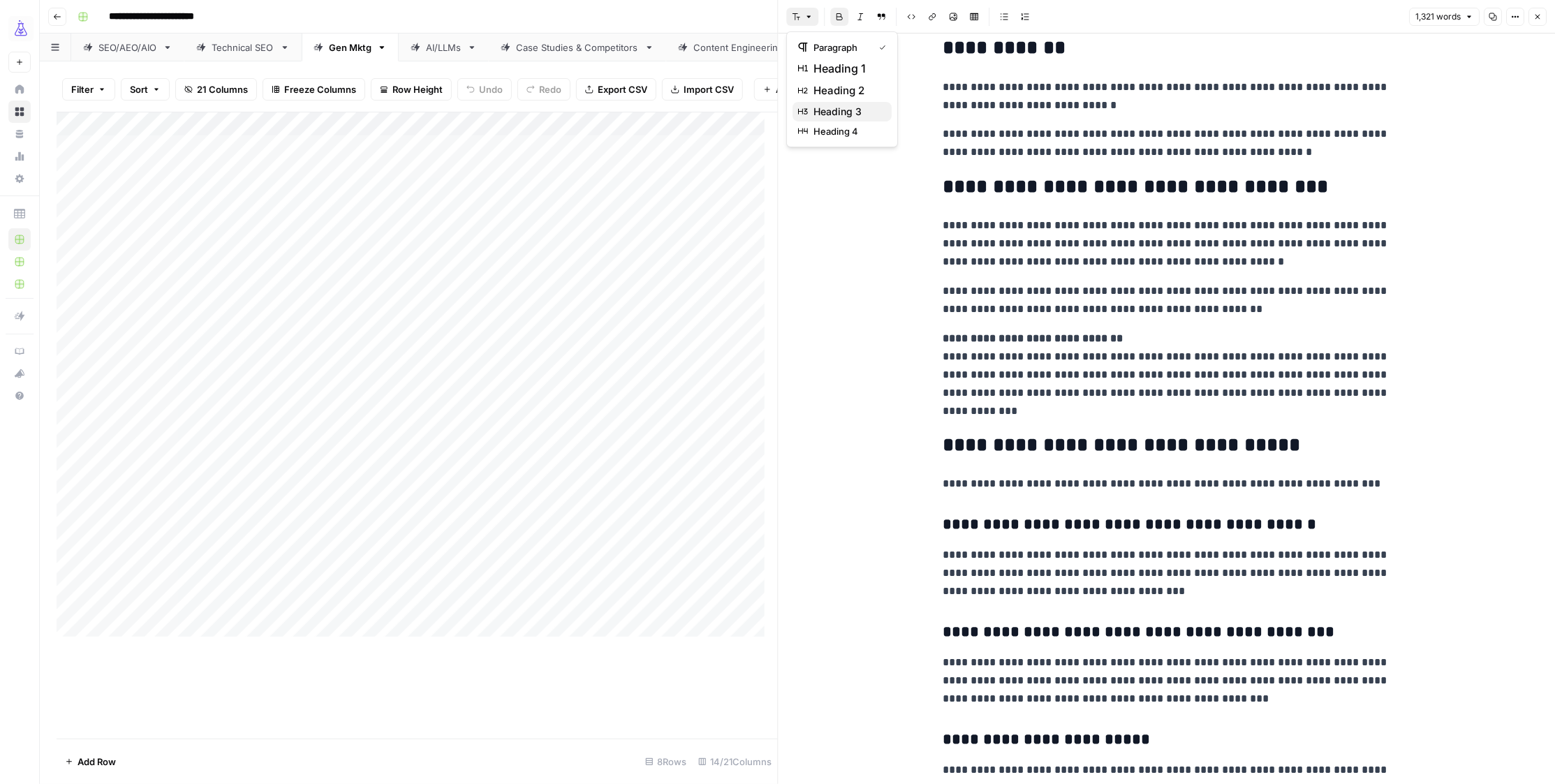 click on "heading 3" at bounding box center [837, 112] 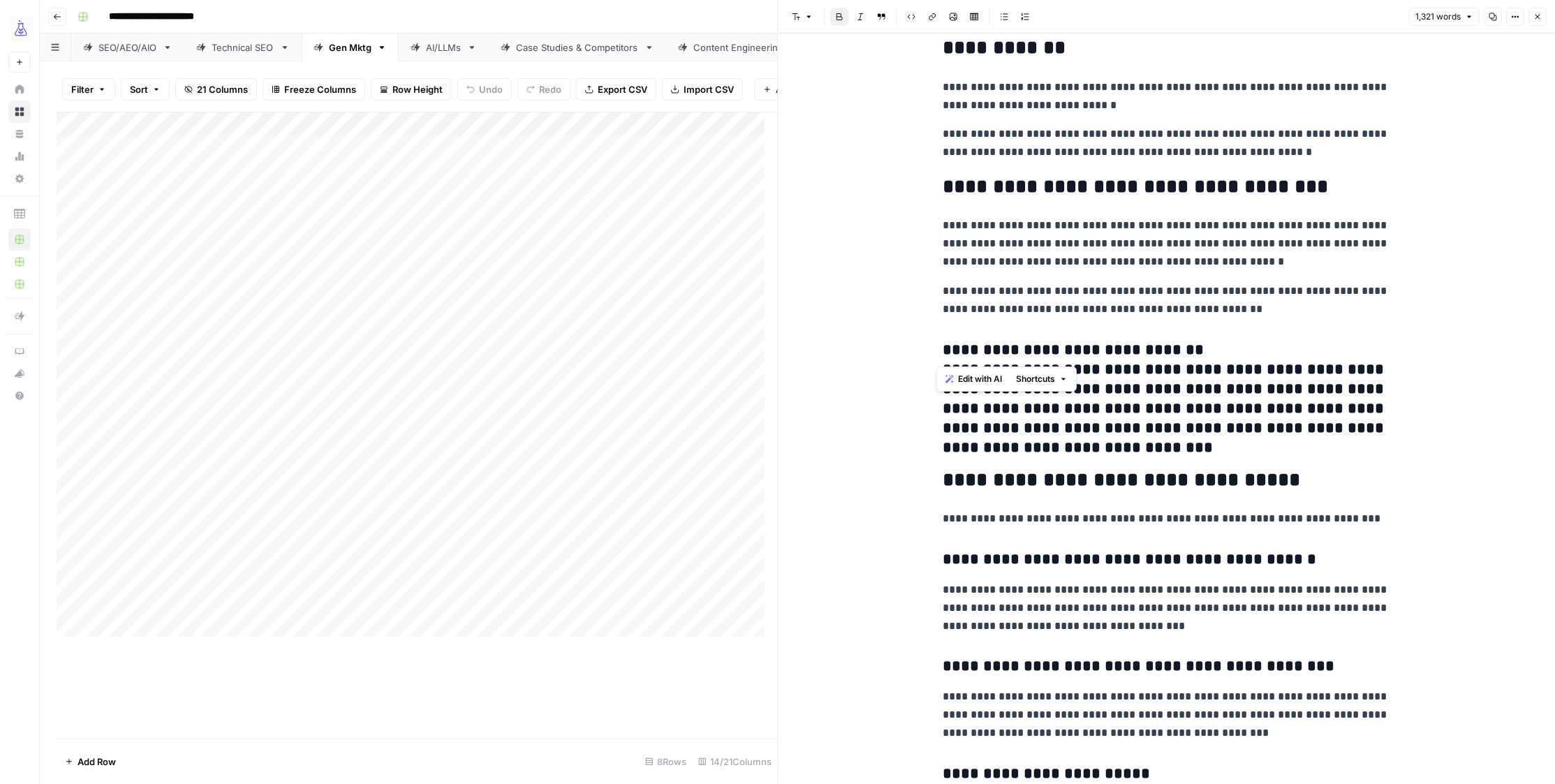 click on "**********" at bounding box center (1167, 1779) 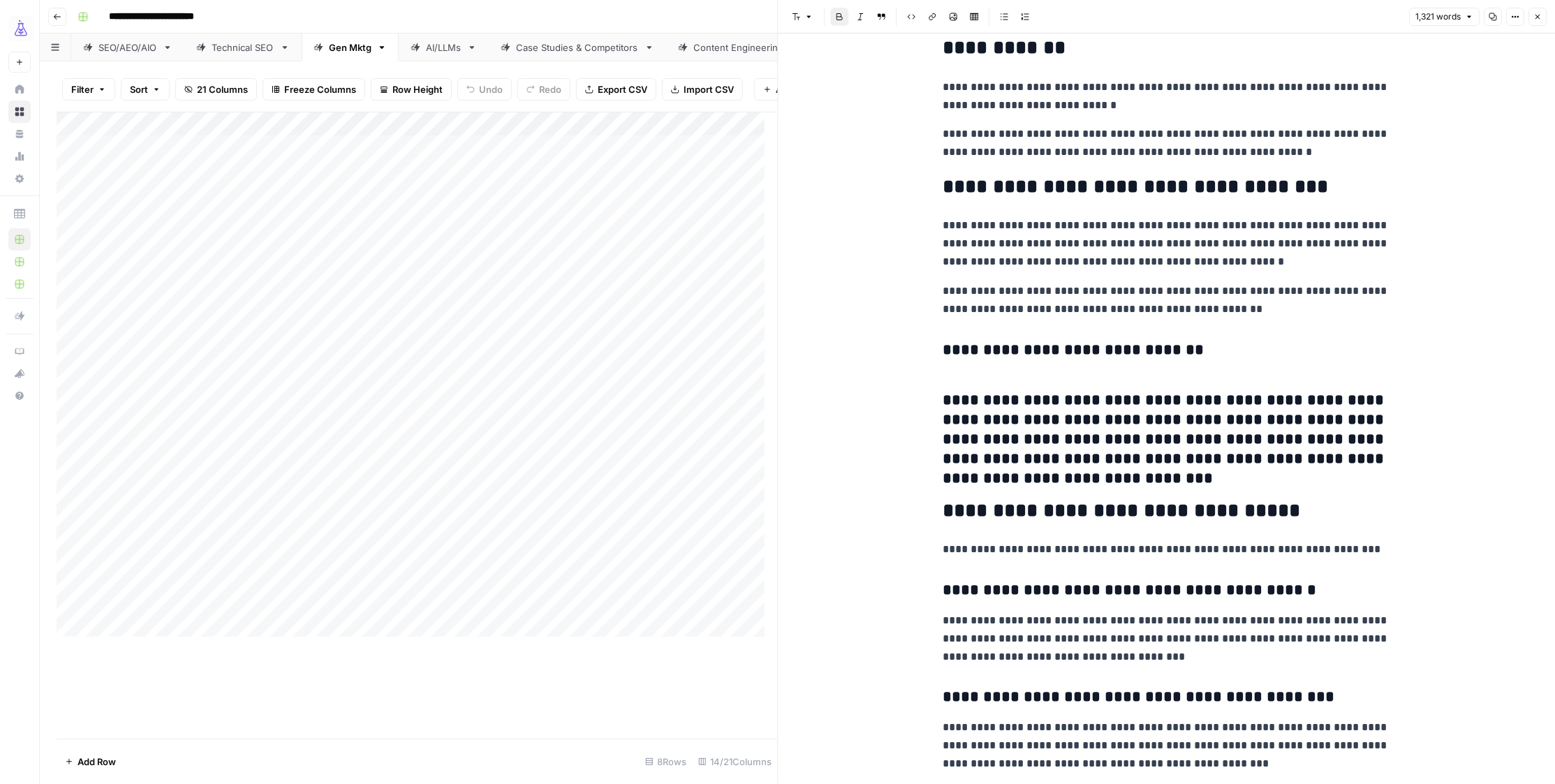 click on "**********" at bounding box center (1167, 430) 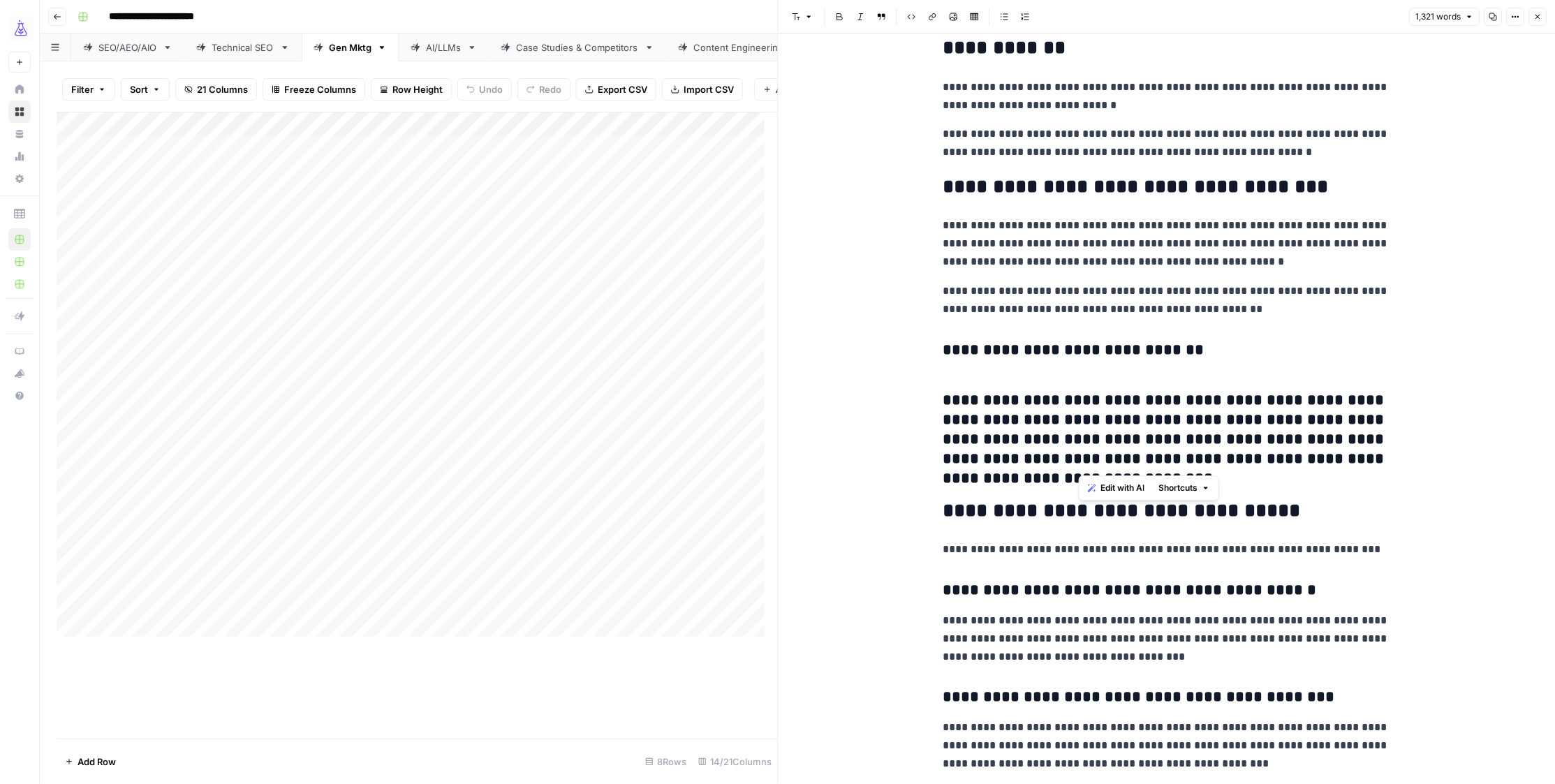 click on "**********" at bounding box center (1167, 430) 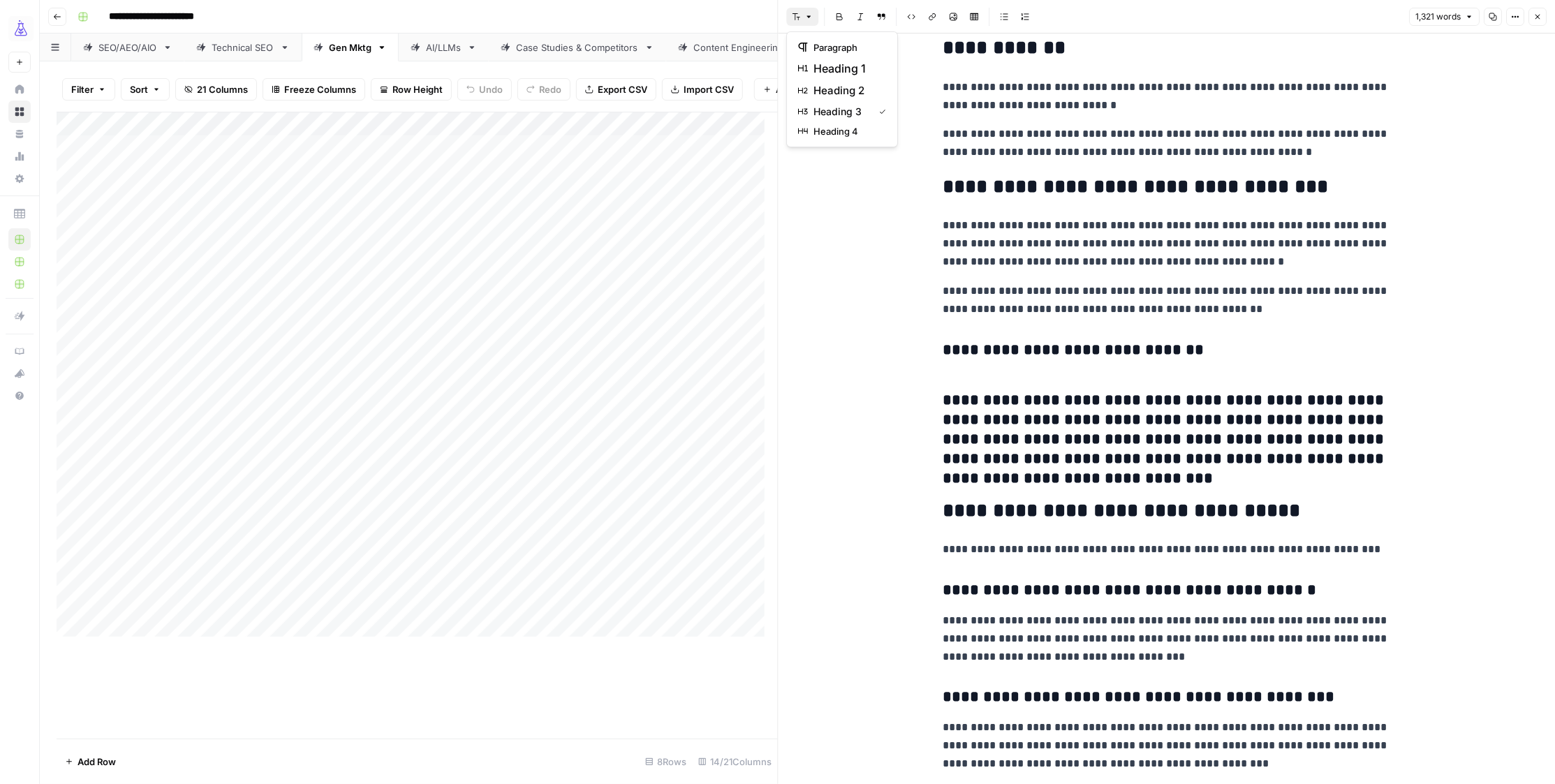 click 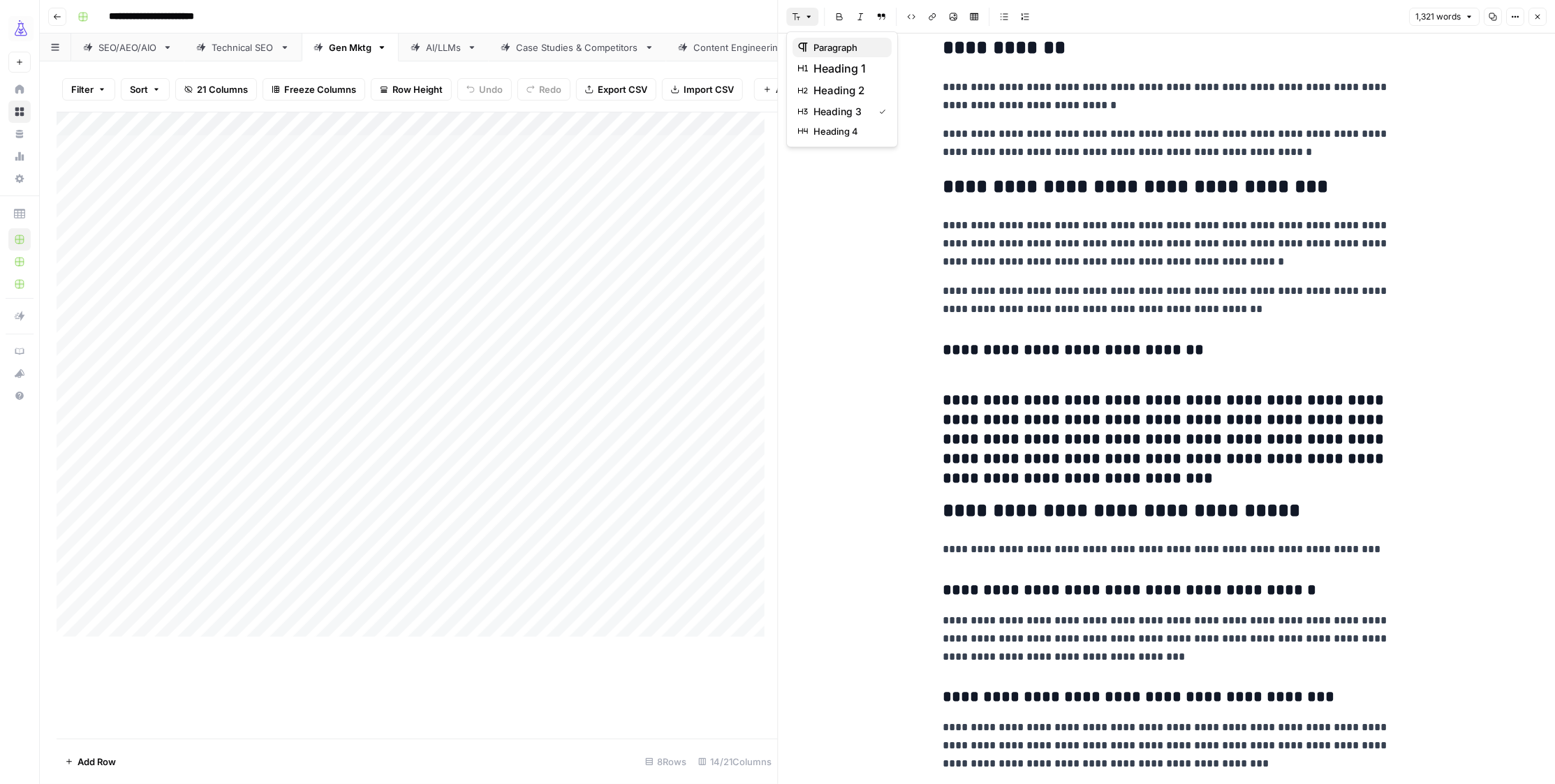 click on "paragraph" at bounding box center (835, 47) 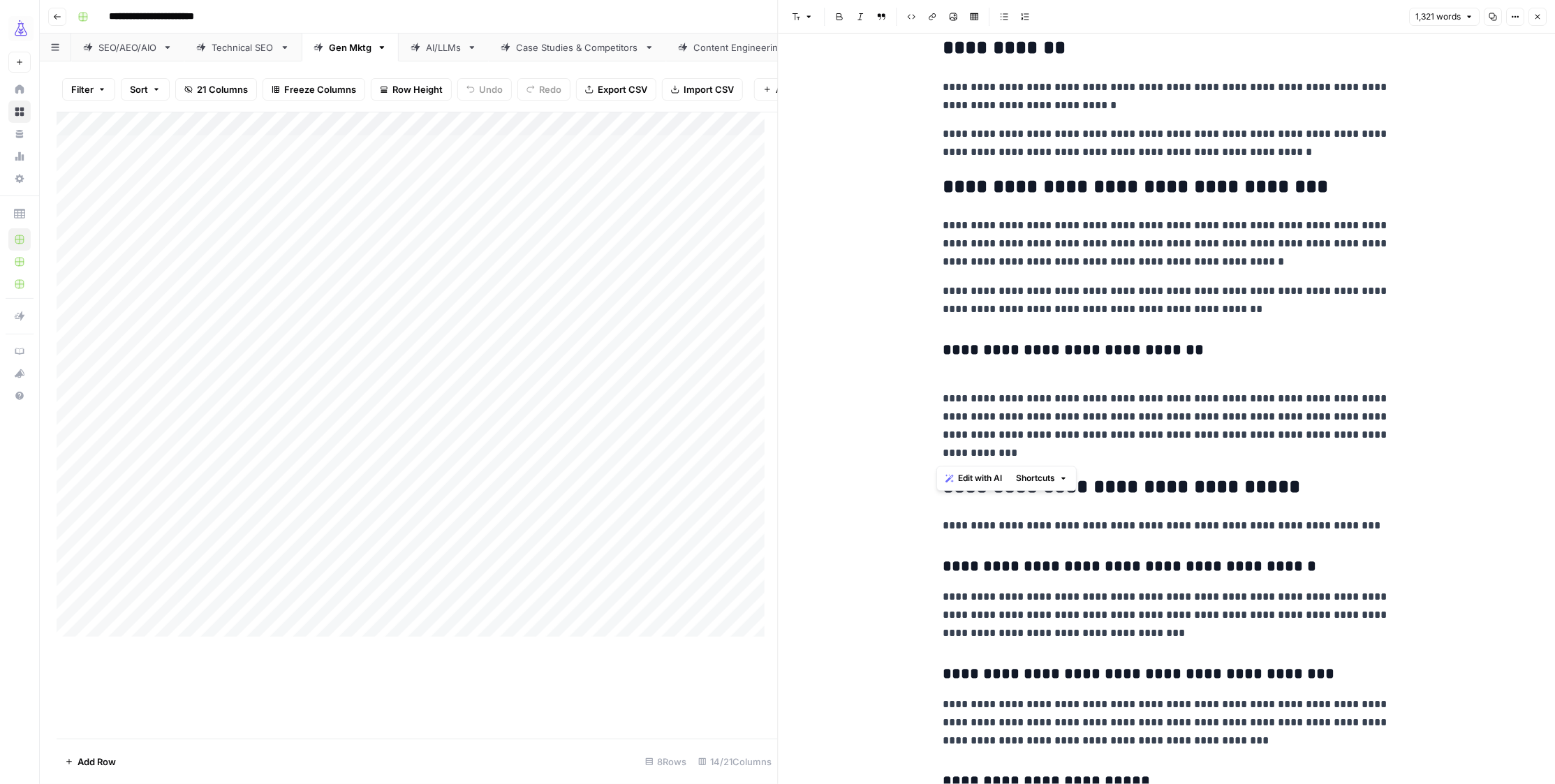 click on "**********" at bounding box center [1167, 417] 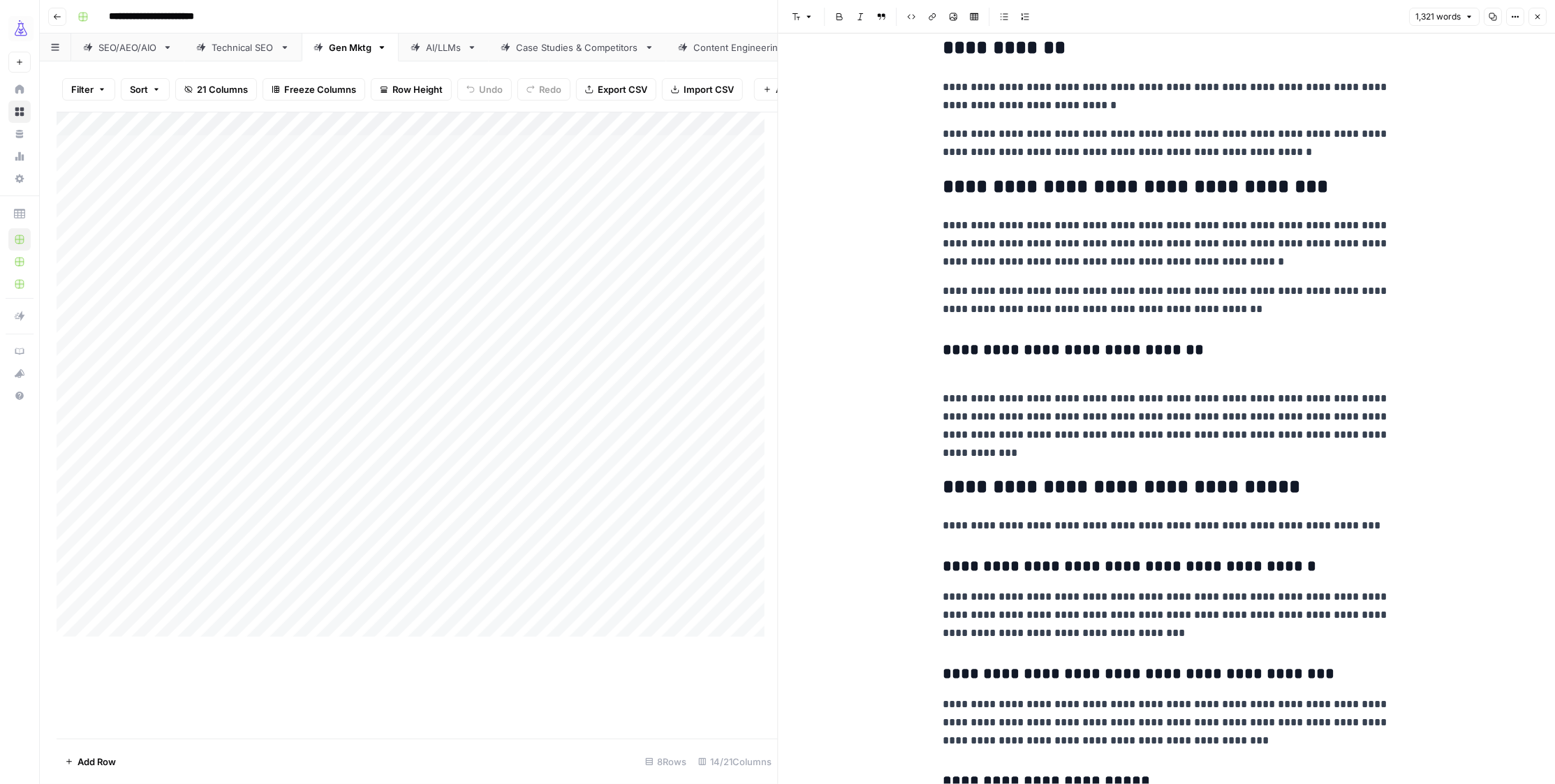 click on "**********" at bounding box center [1167, 417] 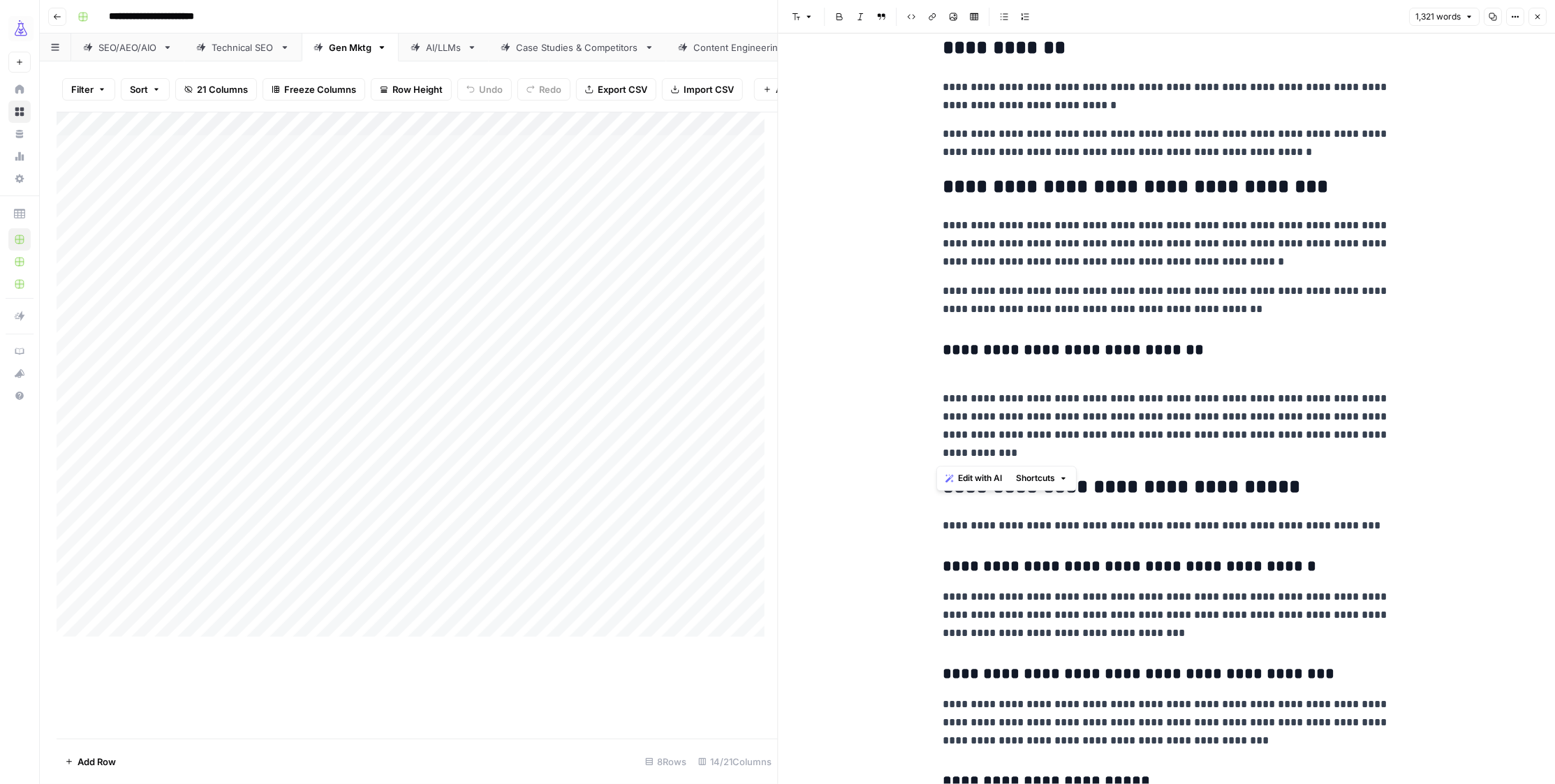 click on "**********" at bounding box center [1167, 417] 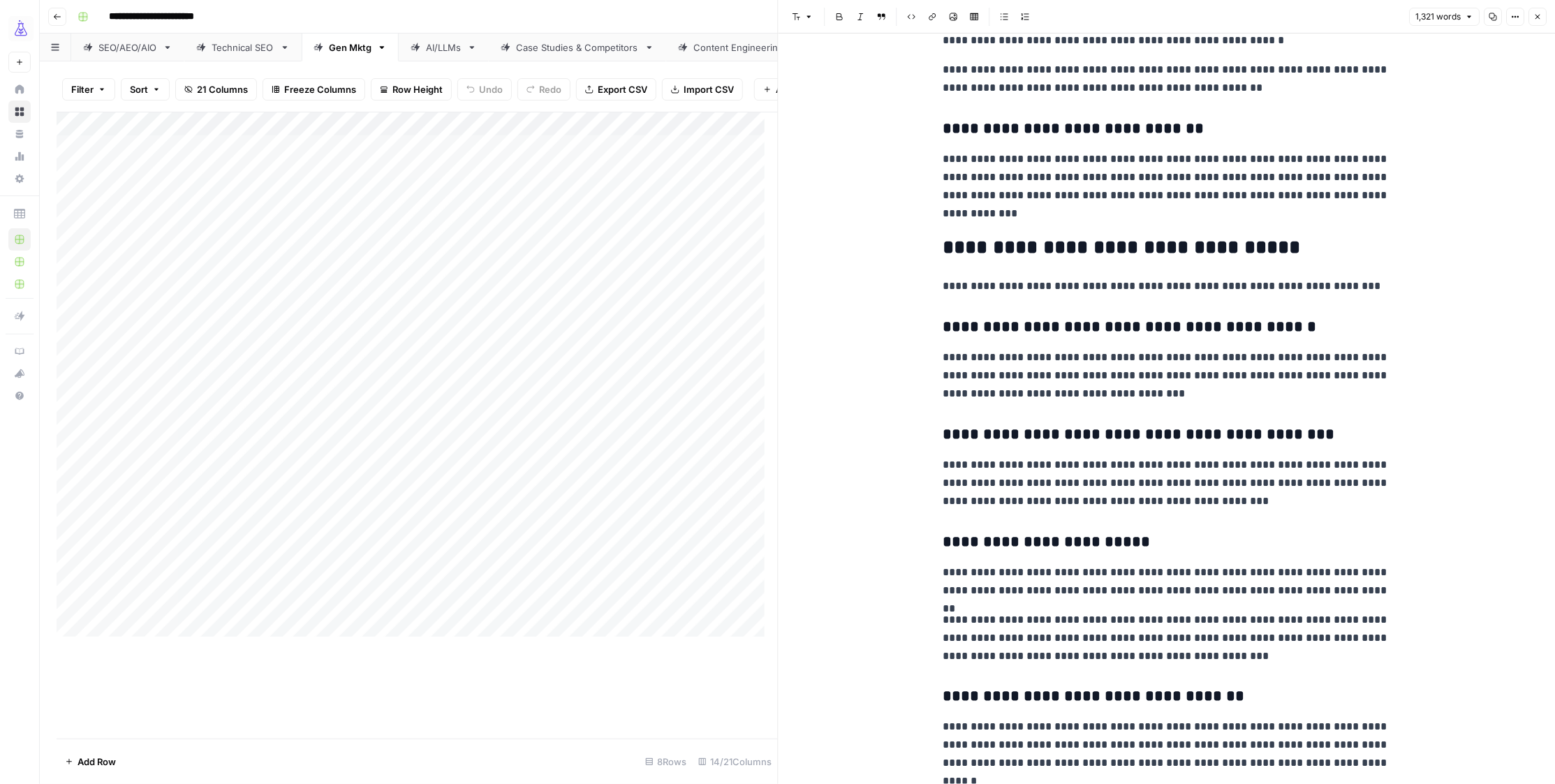 scroll, scrollTop: 532, scrollLeft: 0, axis: vertical 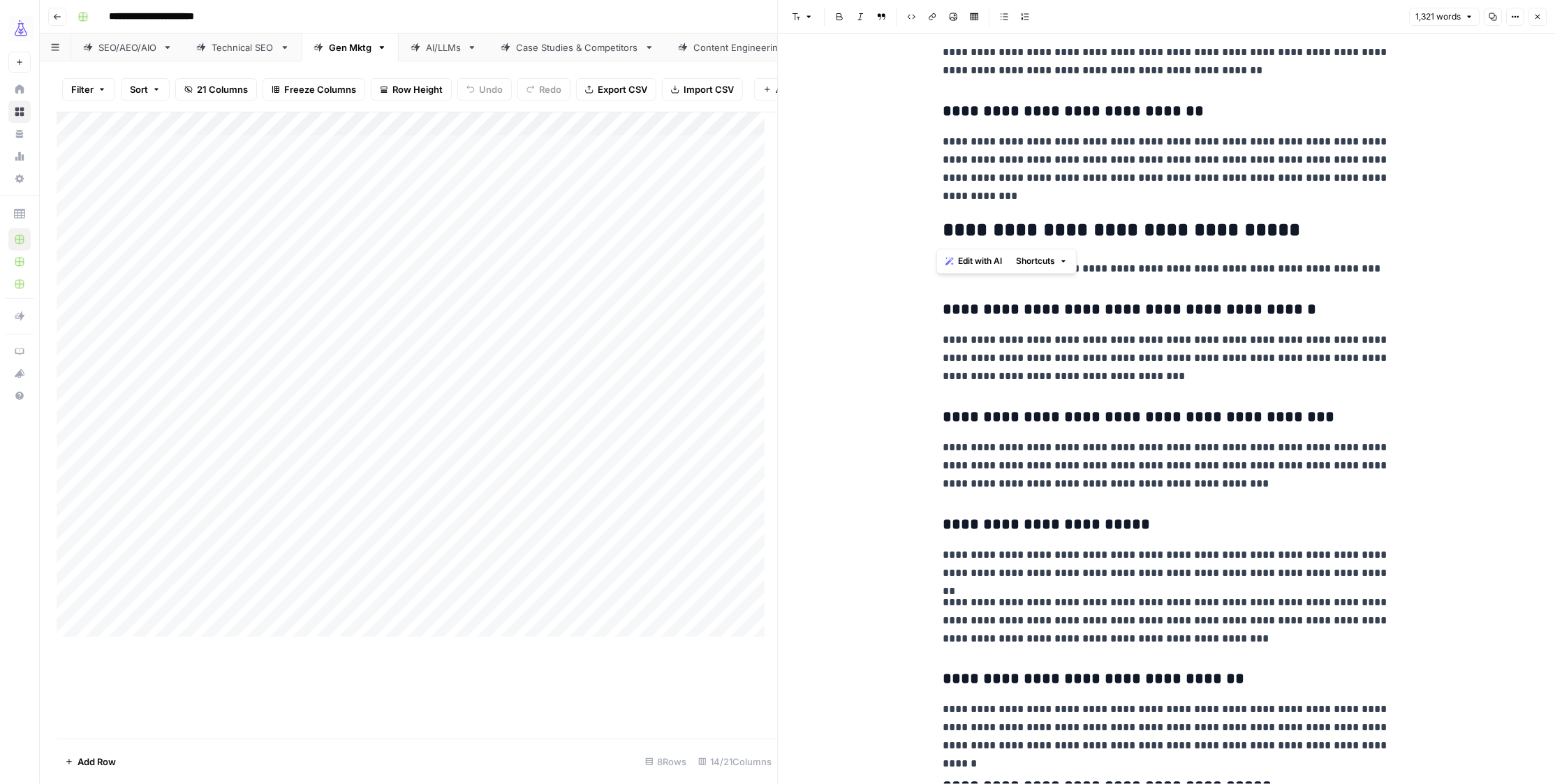 drag, startPoint x: 1177, startPoint y: 235, endPoint x: 902, endPoint y: 238, distance: 275.0164 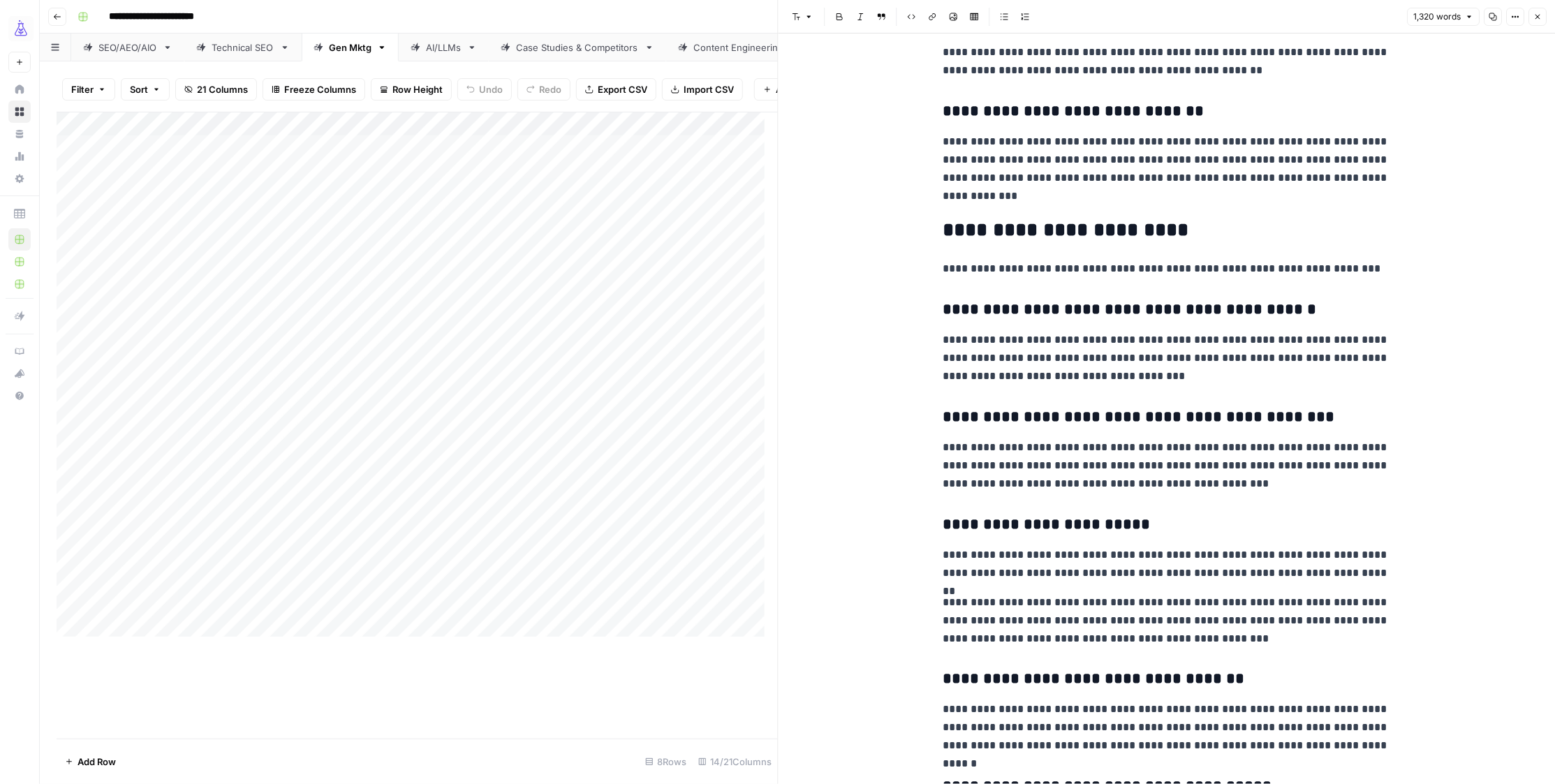 click on "**********" at bounding box center (1167, 230) 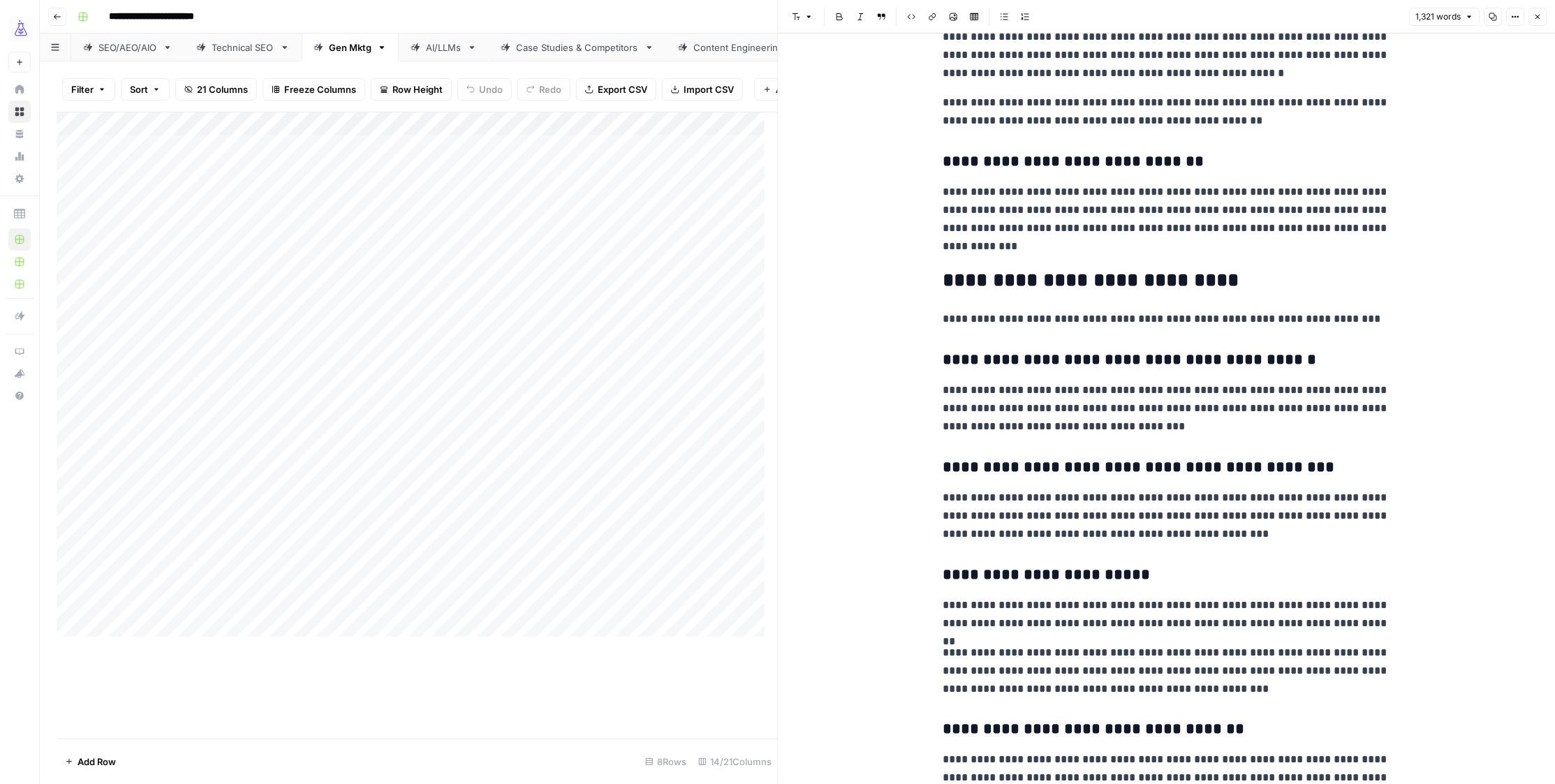 scroll, scrollTop: 478, scrollLeft: 0, axis: vertical 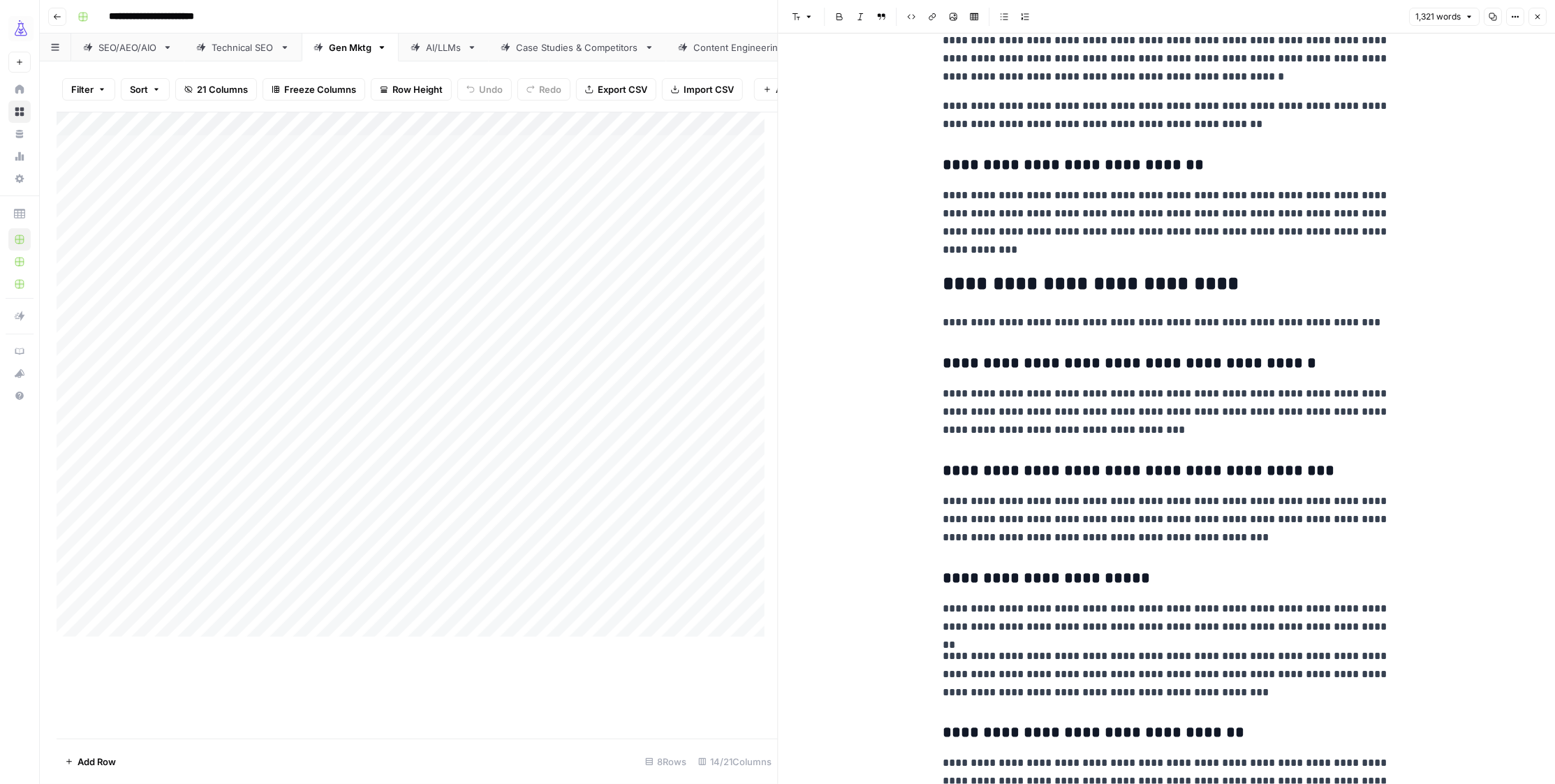 click on "**********" at bounding box center [1167, 284] 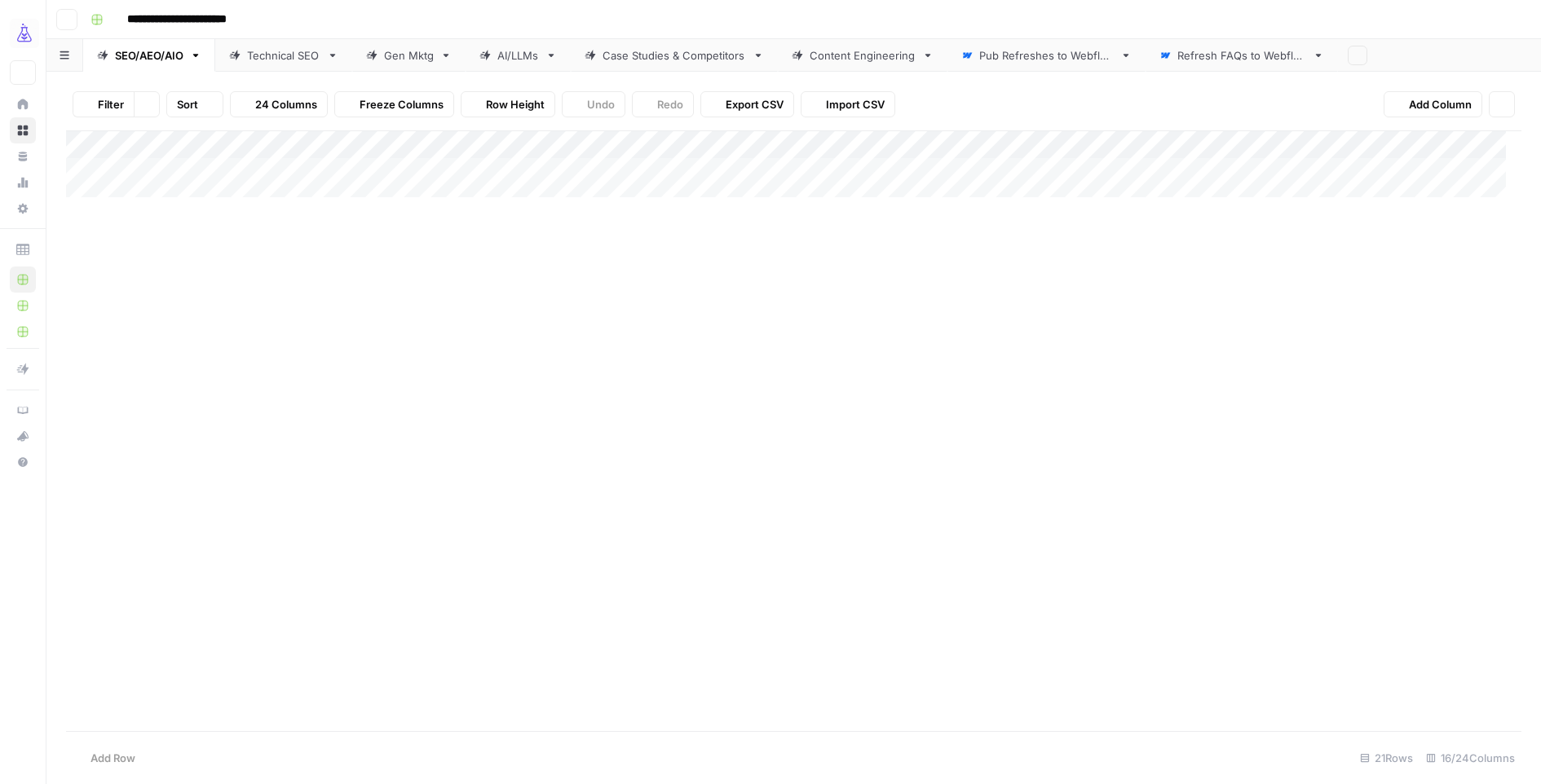 scroll, scrollTop: 0, scrollLeft: 0, axis: both 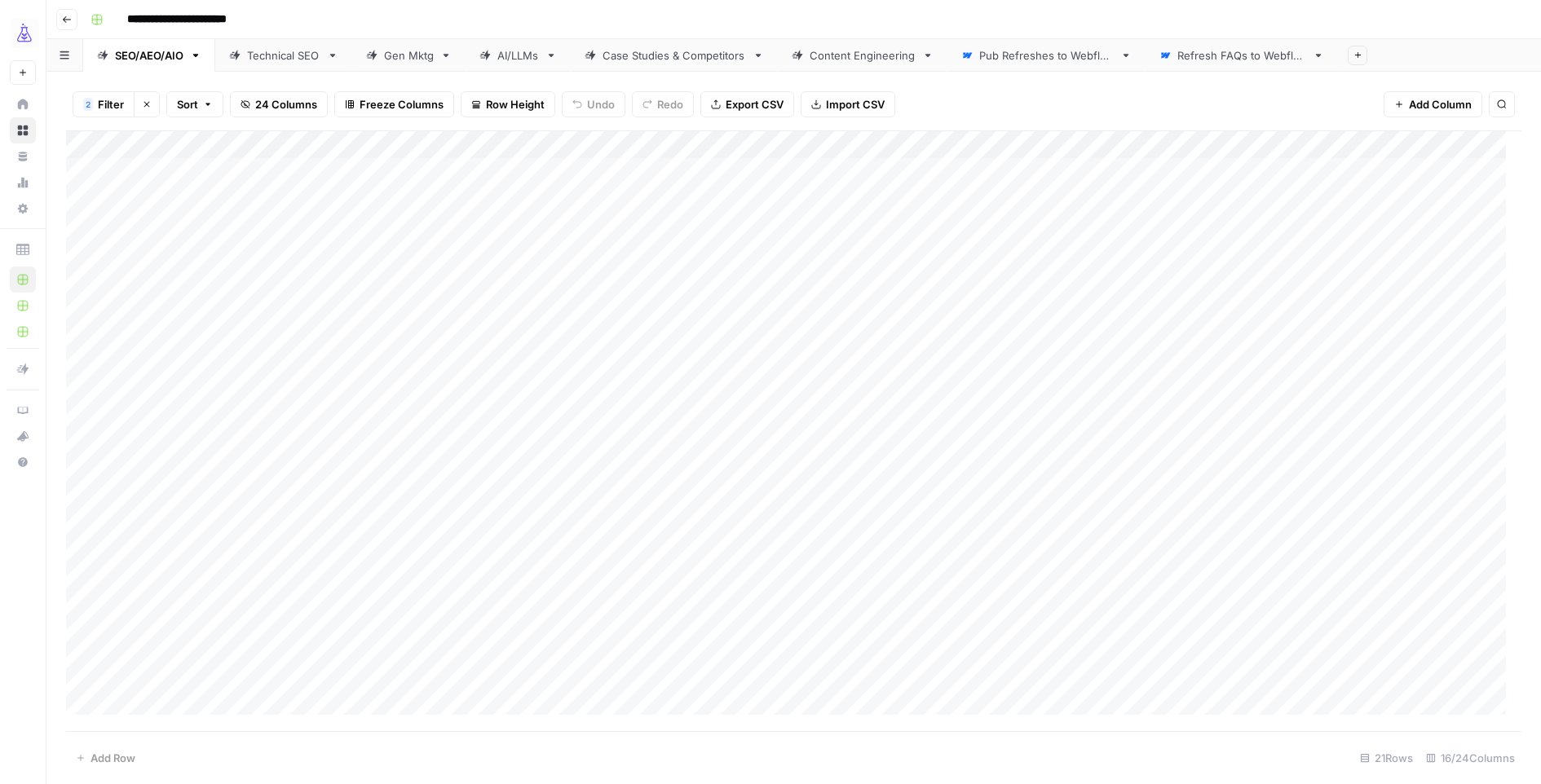 click on "Pub Refreshes to Webflow" at bounding box center (1046, 55) 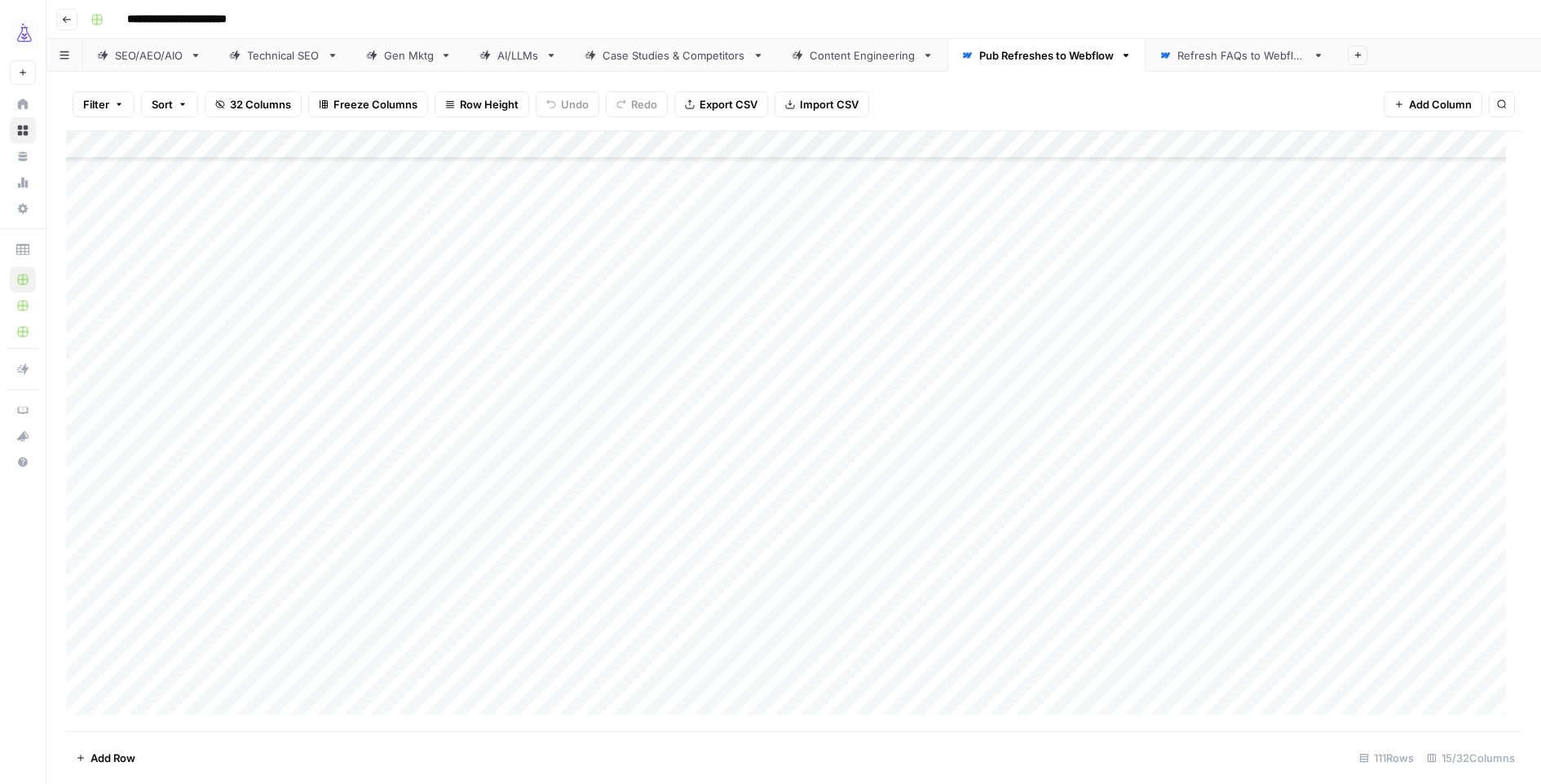 scroll, scrollTop: 1717, scrollLeft: 0, axis: vertical 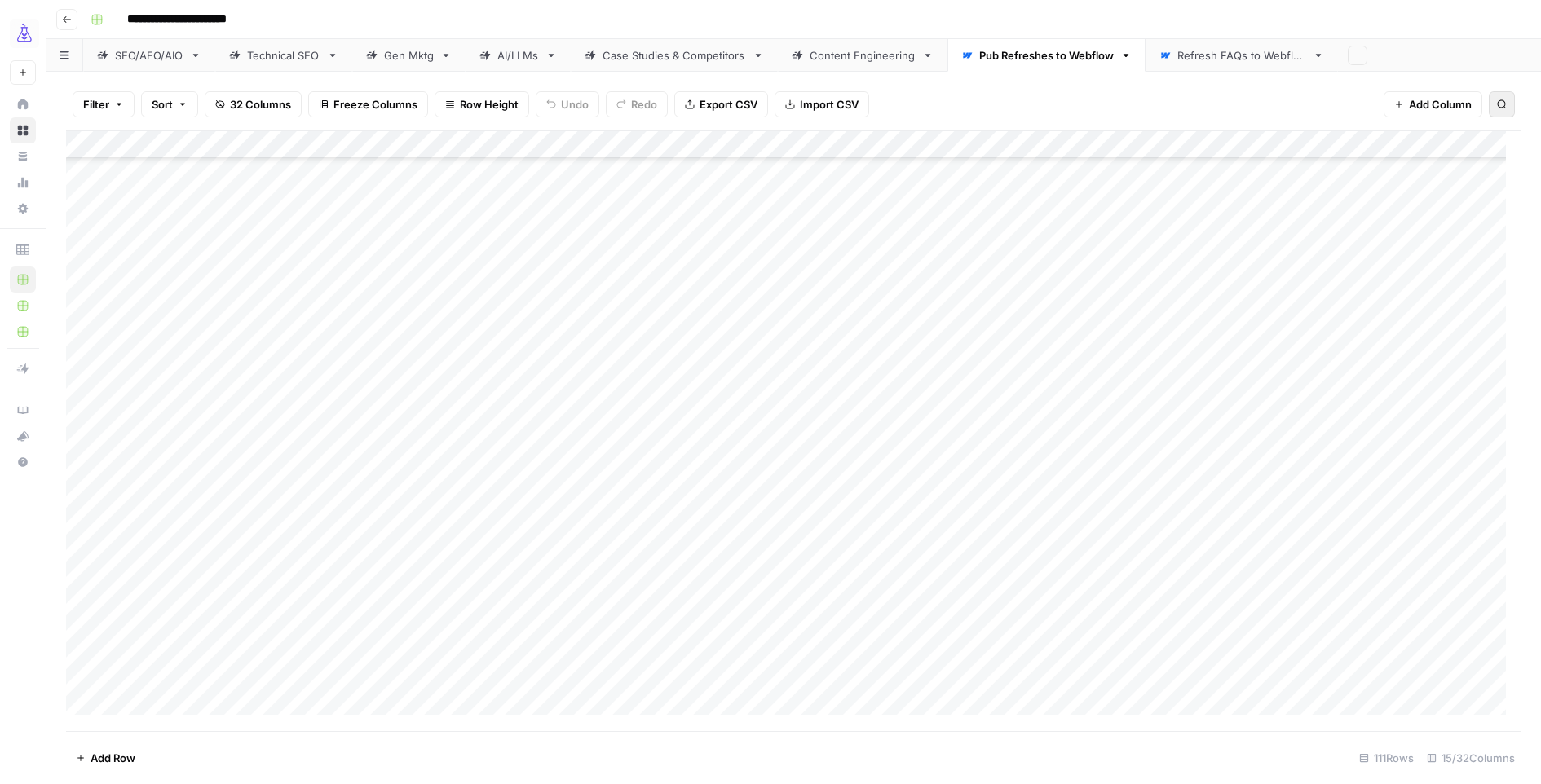 click 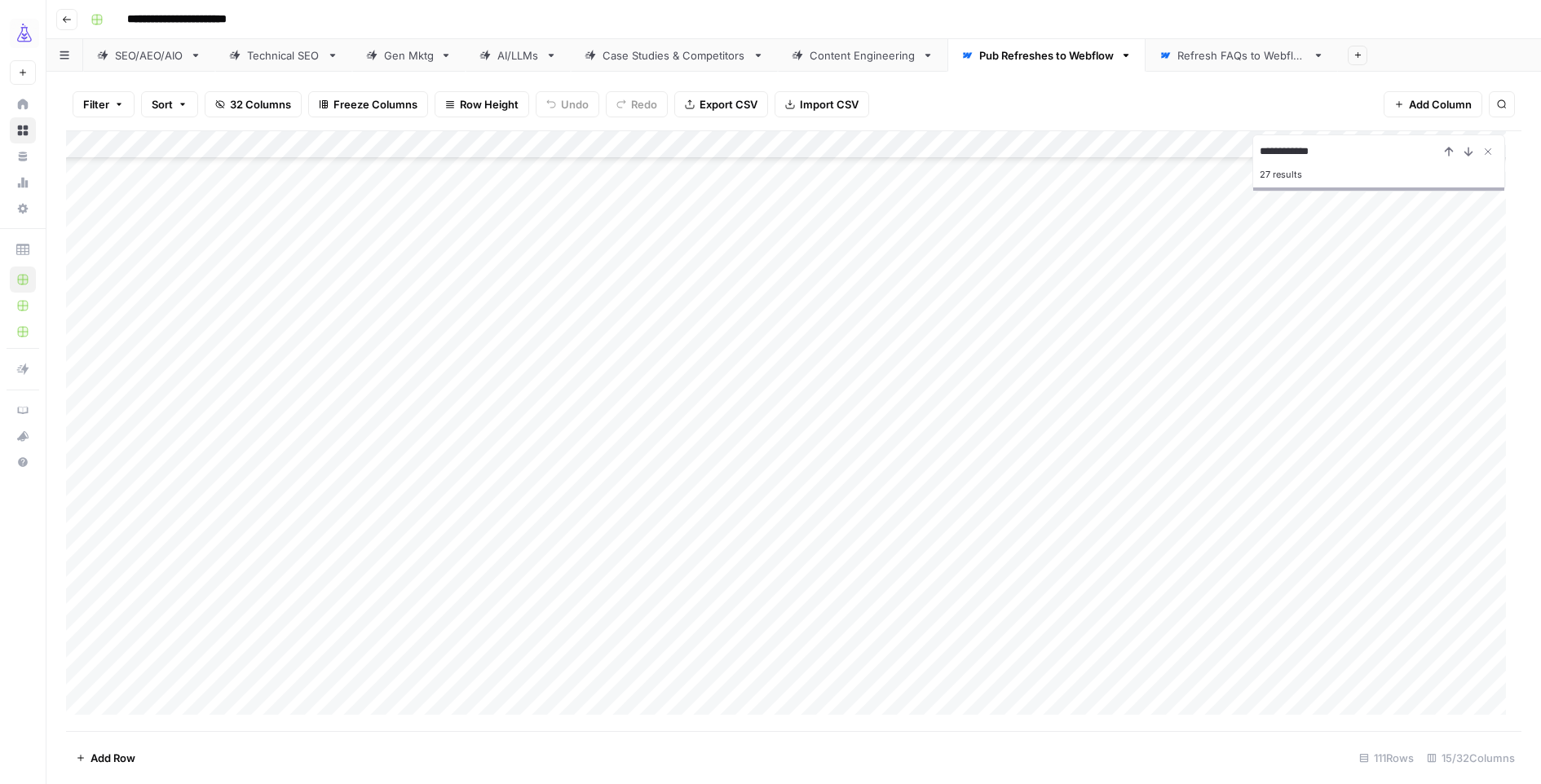 scroll, scrollTop: 707, scrollLeft: 0, axis: vertical 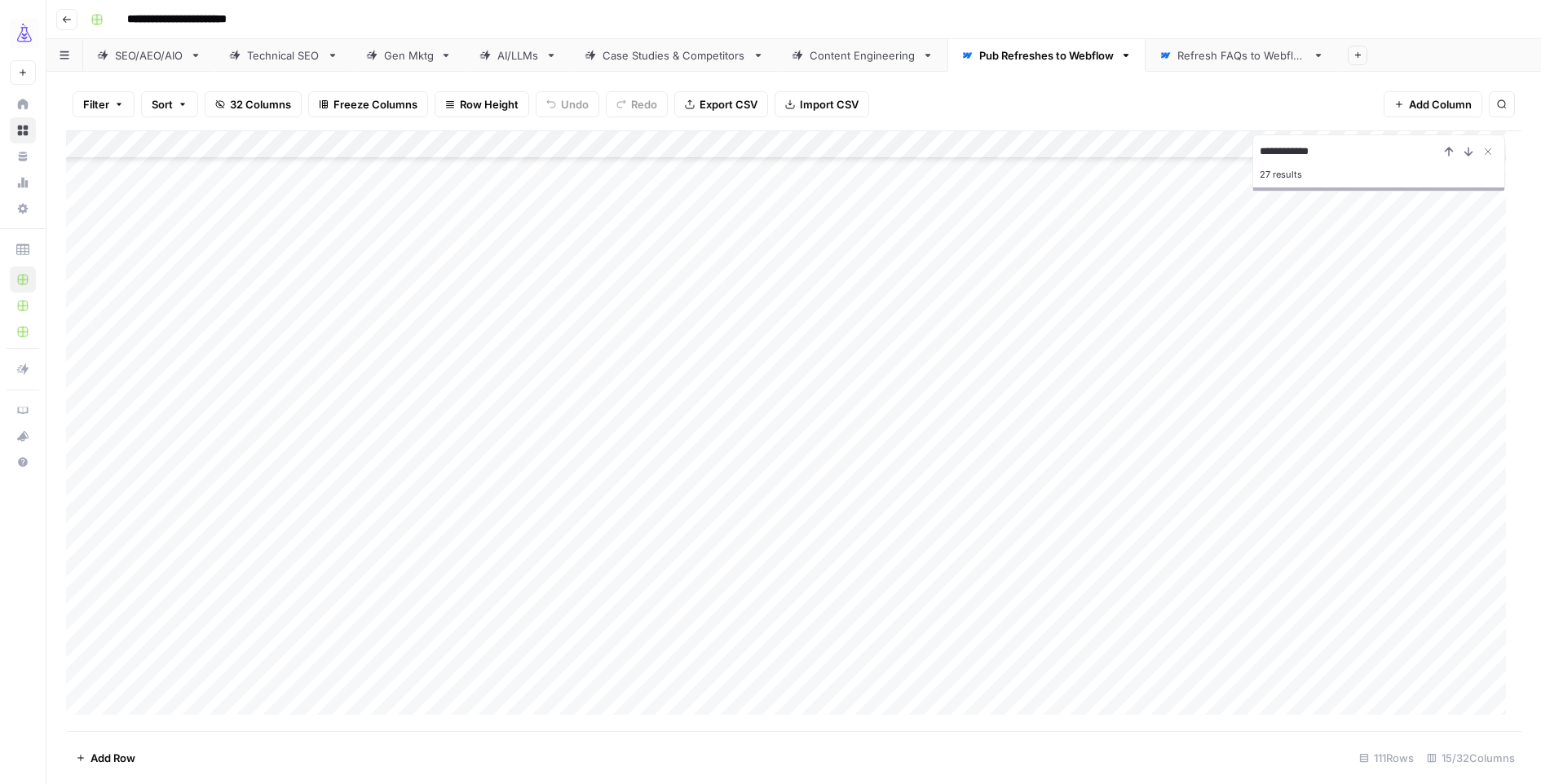 type on "**********" 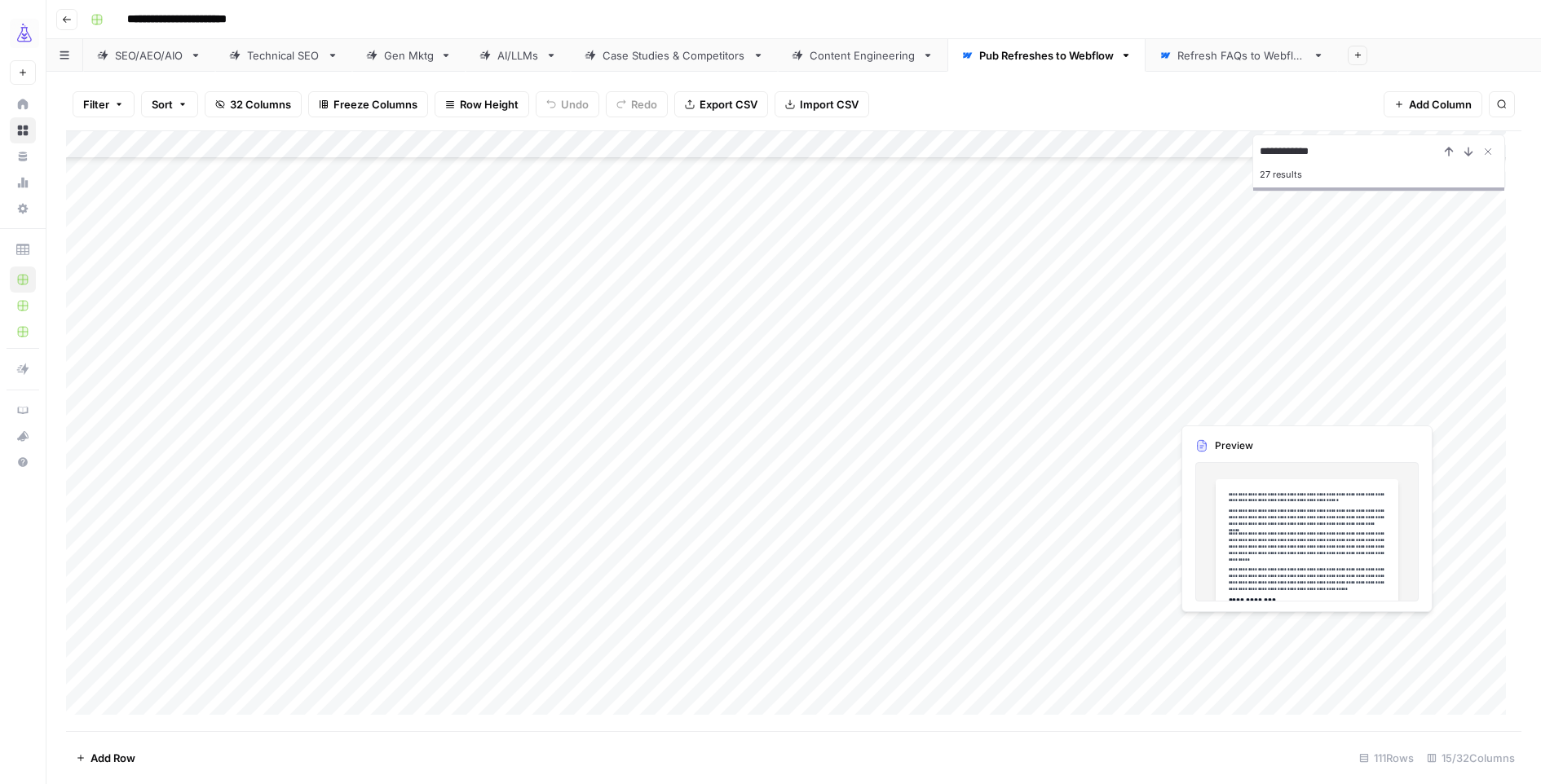 click on "Add Column" at bounding box center [793, 430] 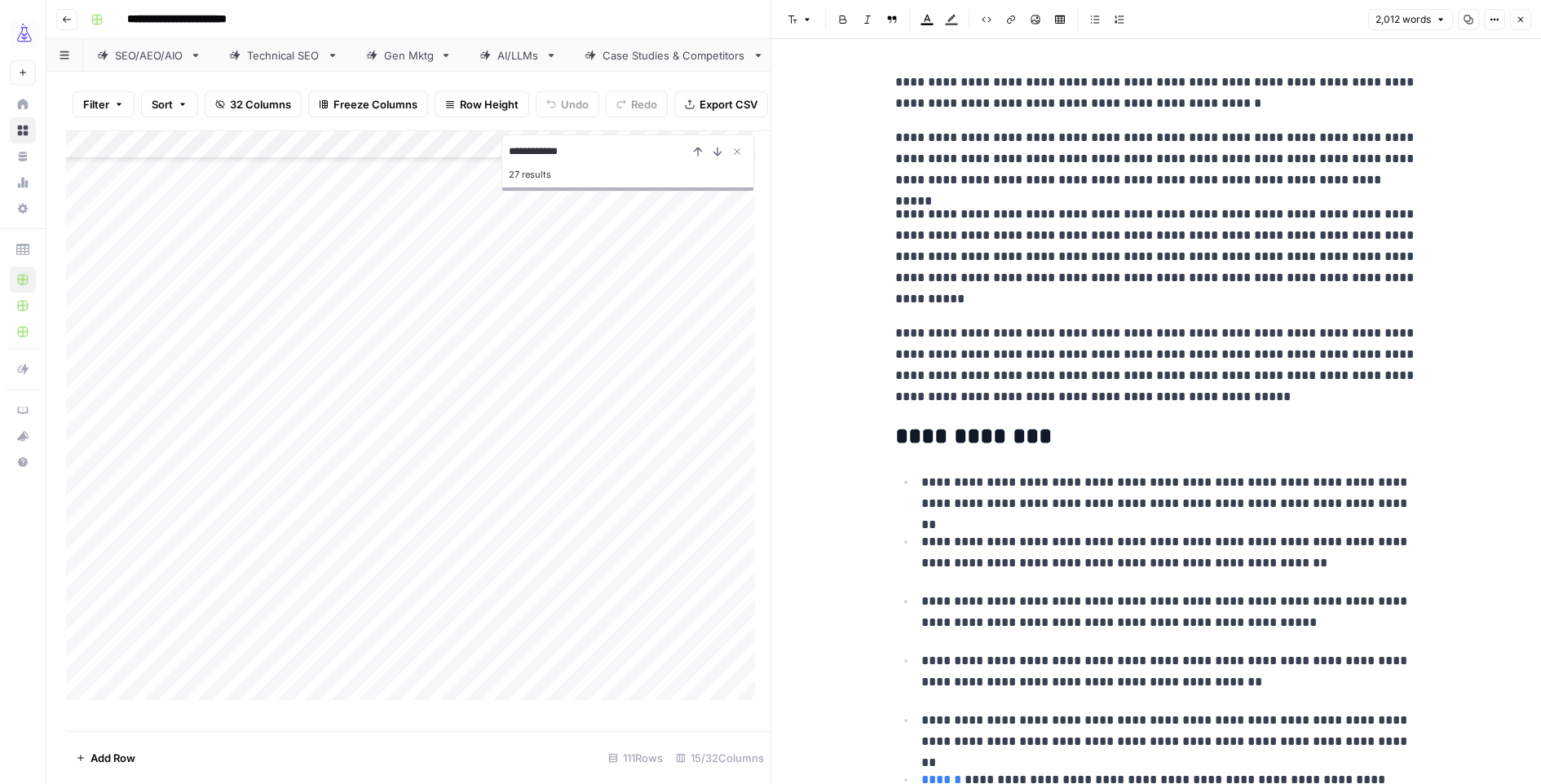 click on "**********" at bounding box center [1156, 257] 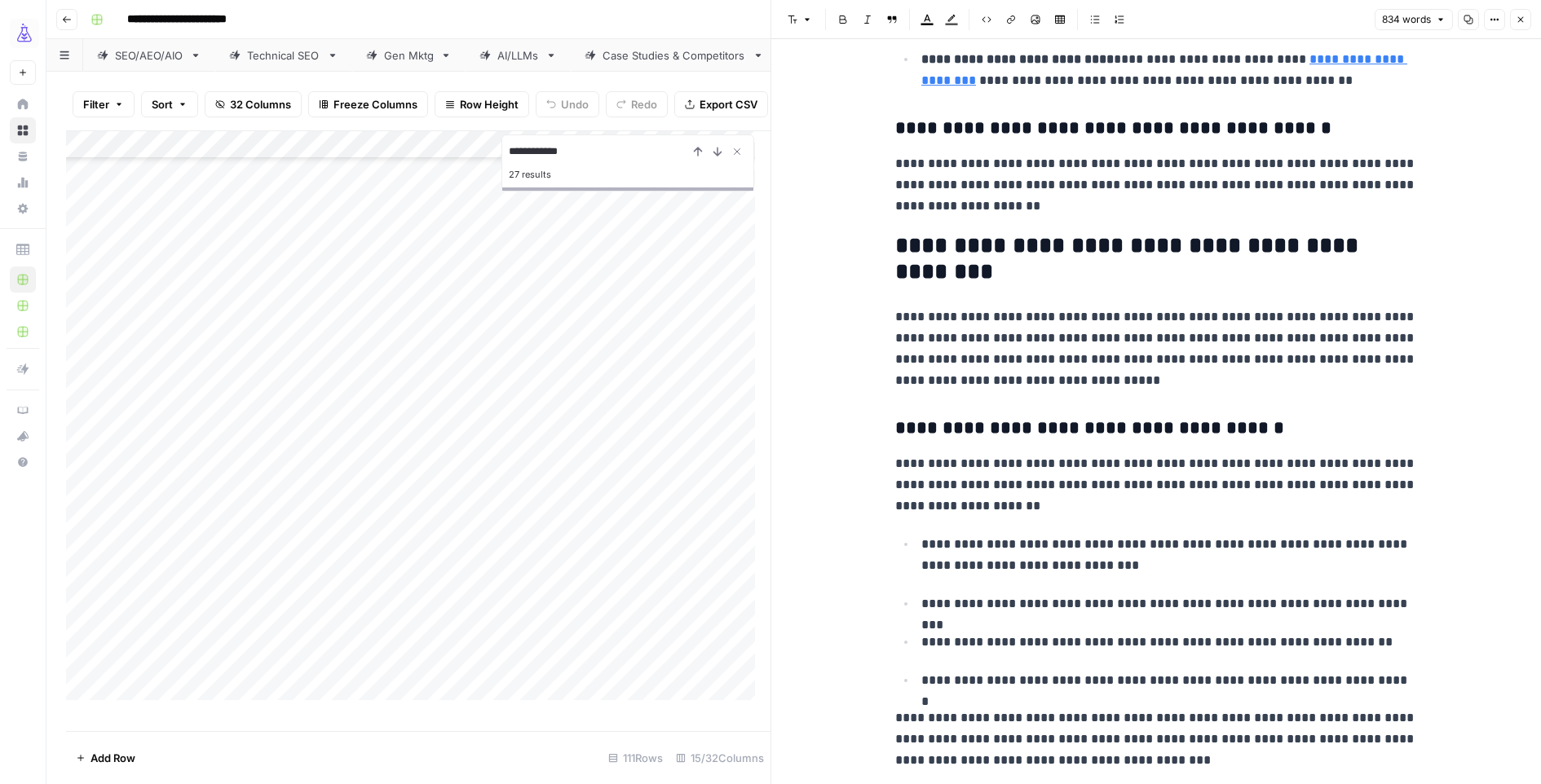 scroll, scrollTop: 2720, scrollLeft: 0, axis: vertical 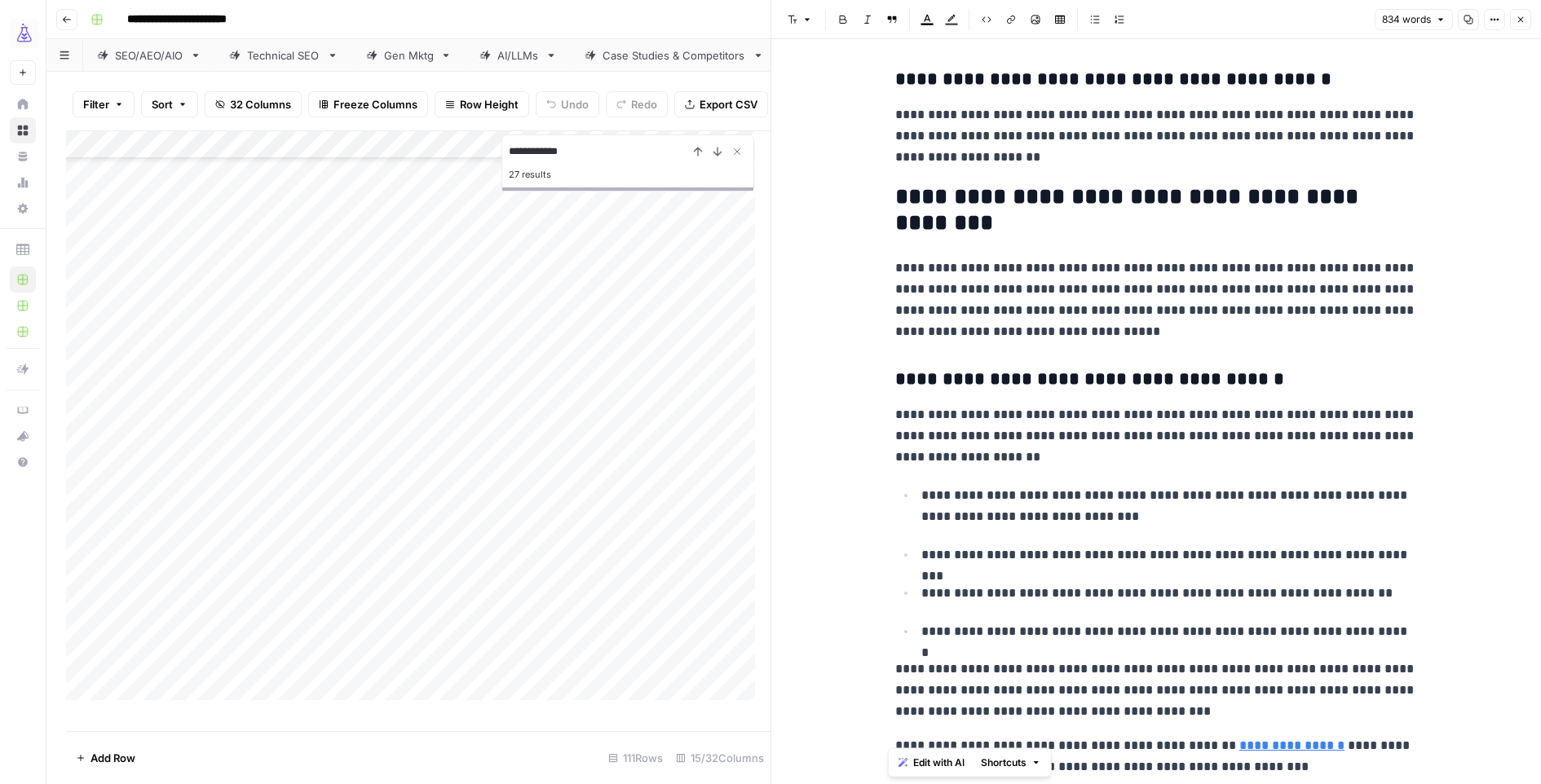 drag, startPoint x: 1125, startPoint y: 747, endPoint x: 859, endPoint y: 740, distance: 266.0921 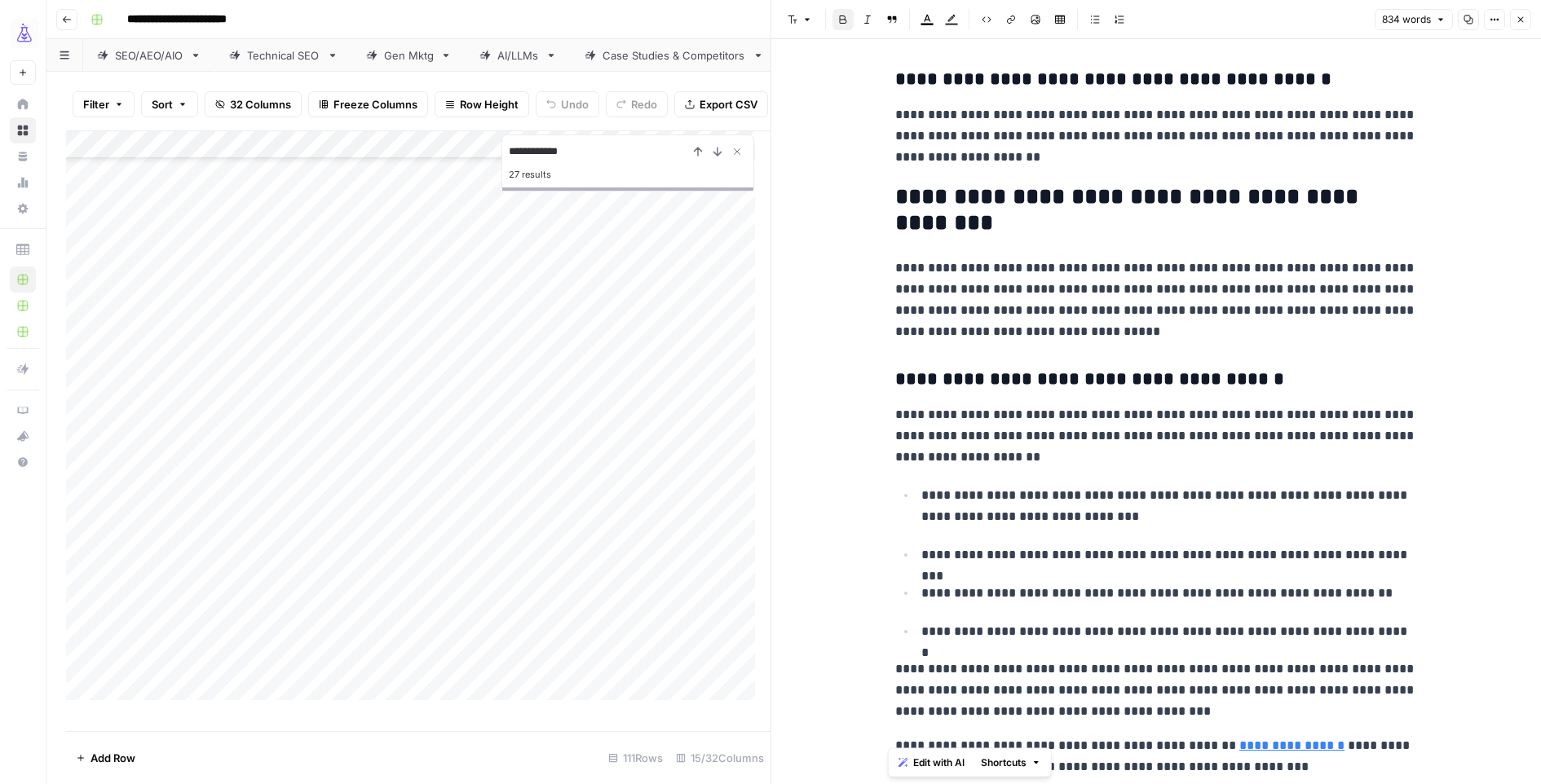 click 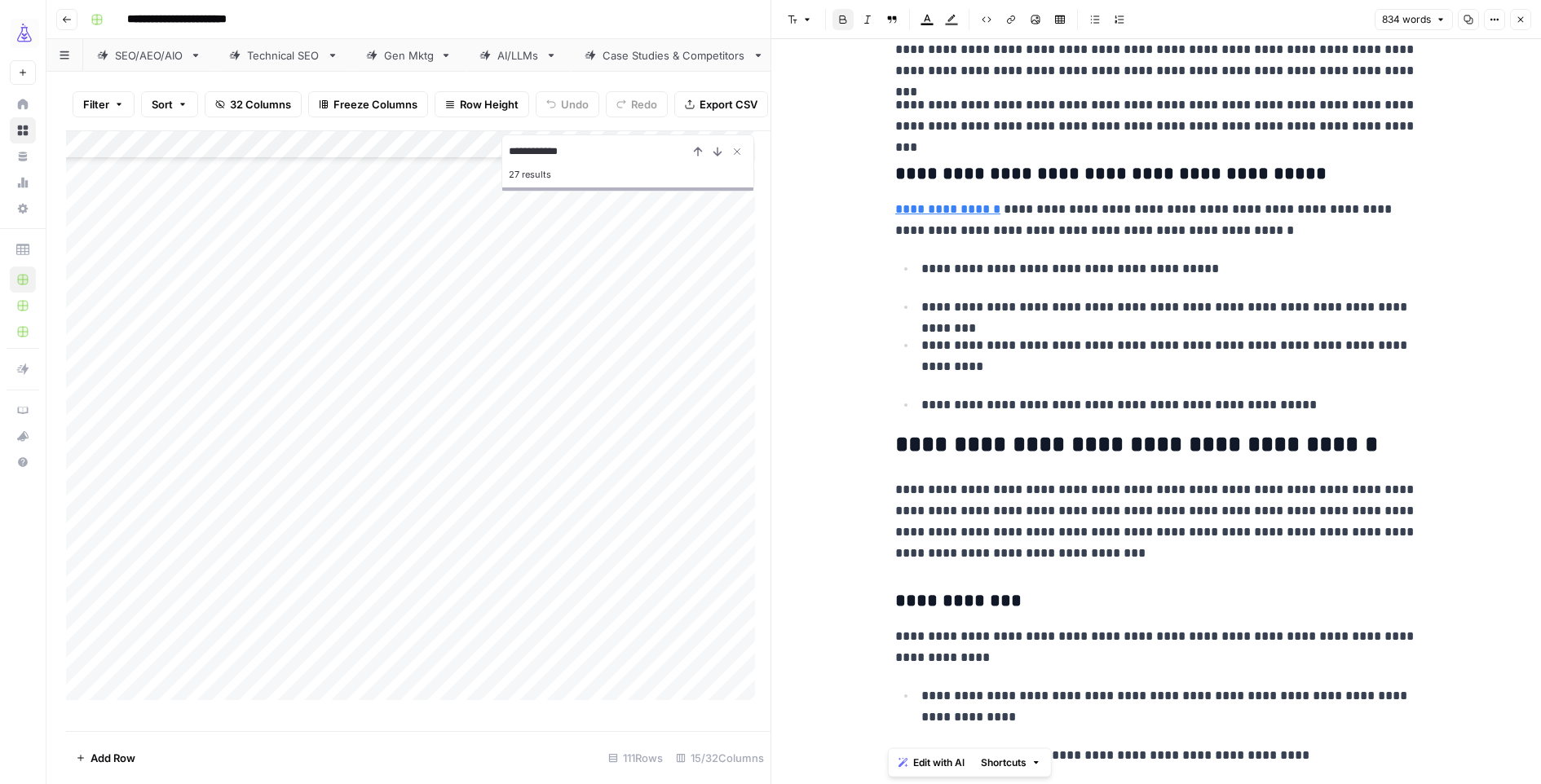 scroll, scrollTop: 0, scrollLeft: 0, axis: both 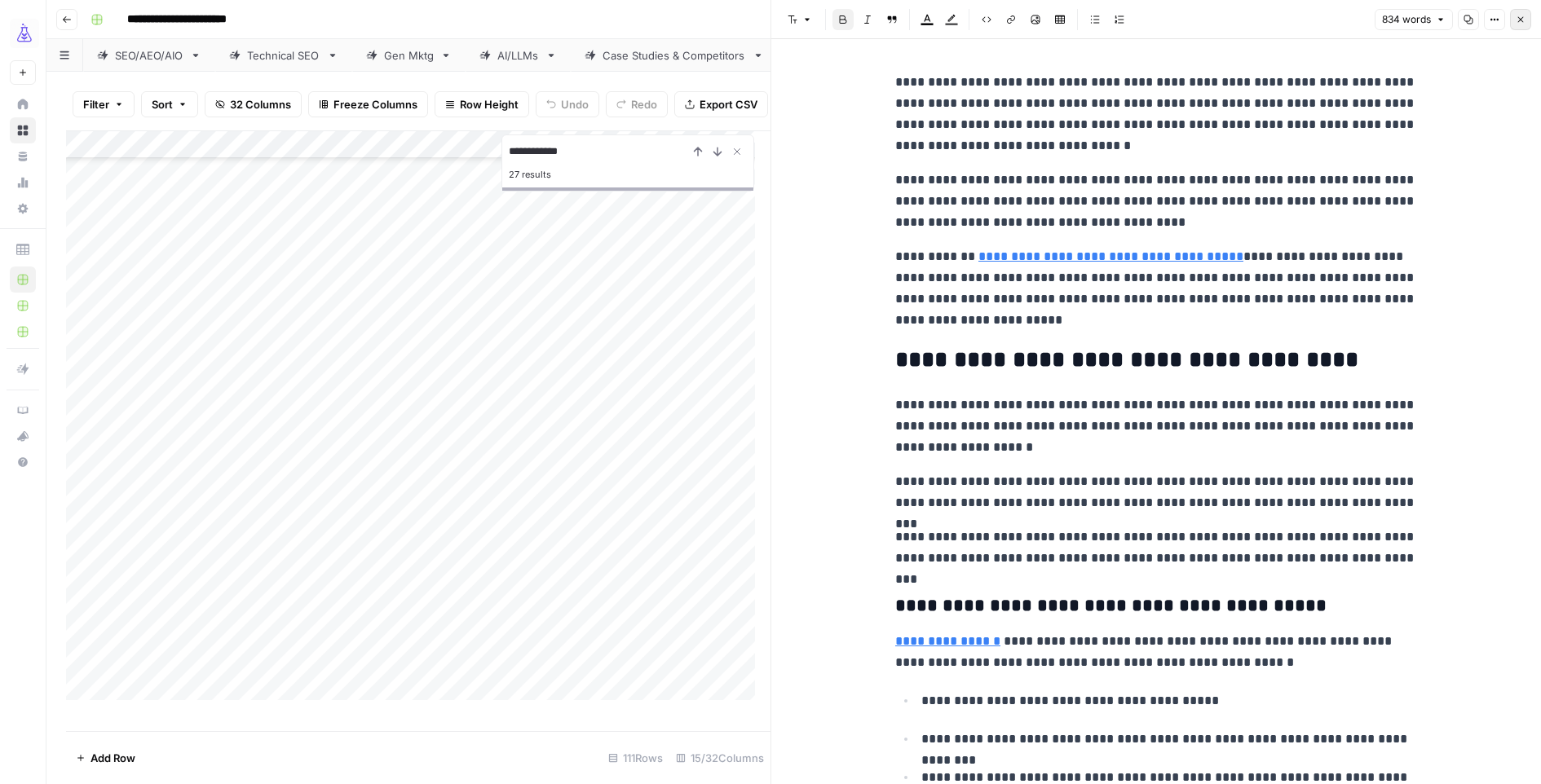click on "Close" at bounding box center (1521, 20) 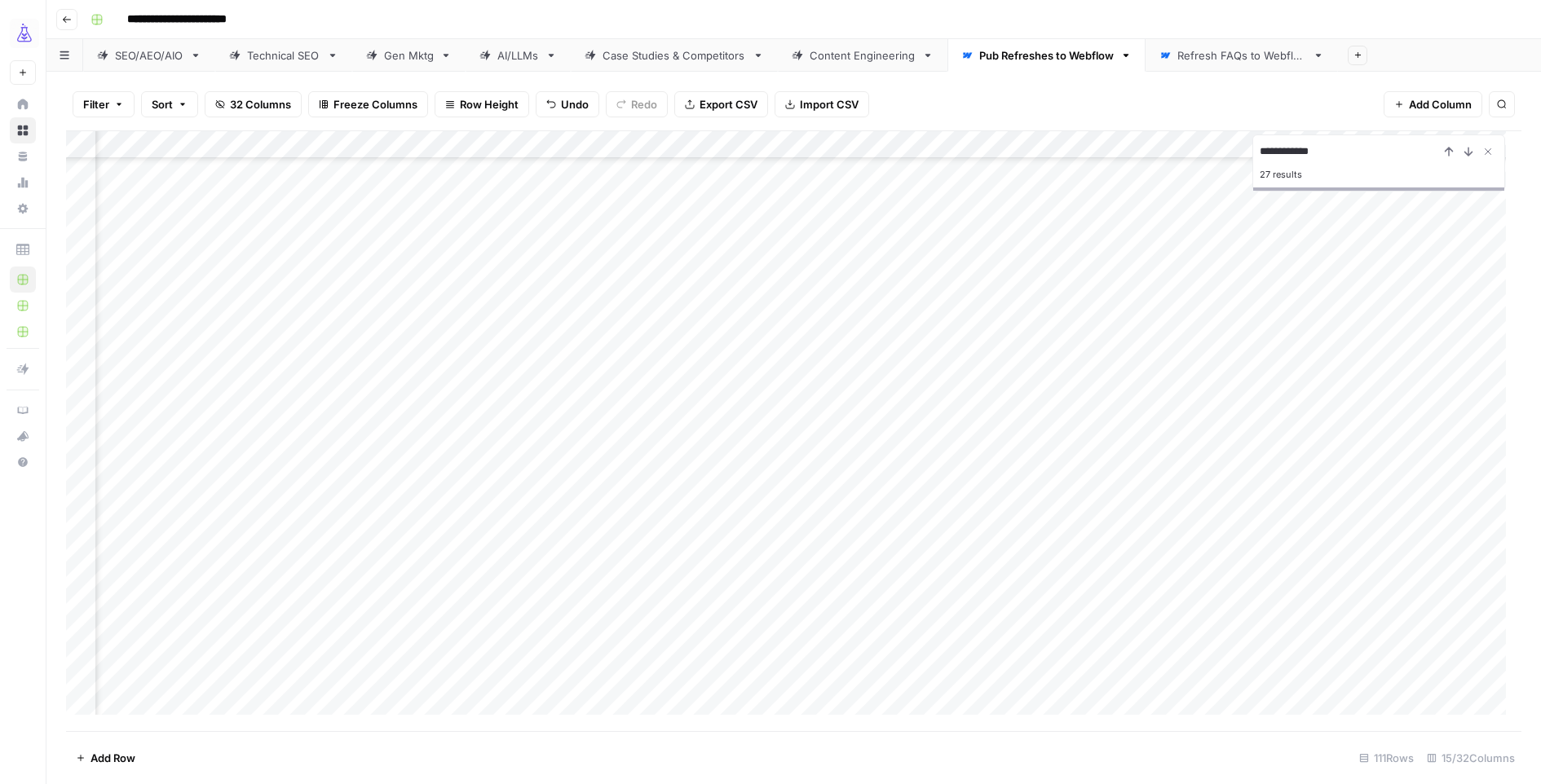 scroll, scrollTop: 707, scrollLeft: 298, axis: both 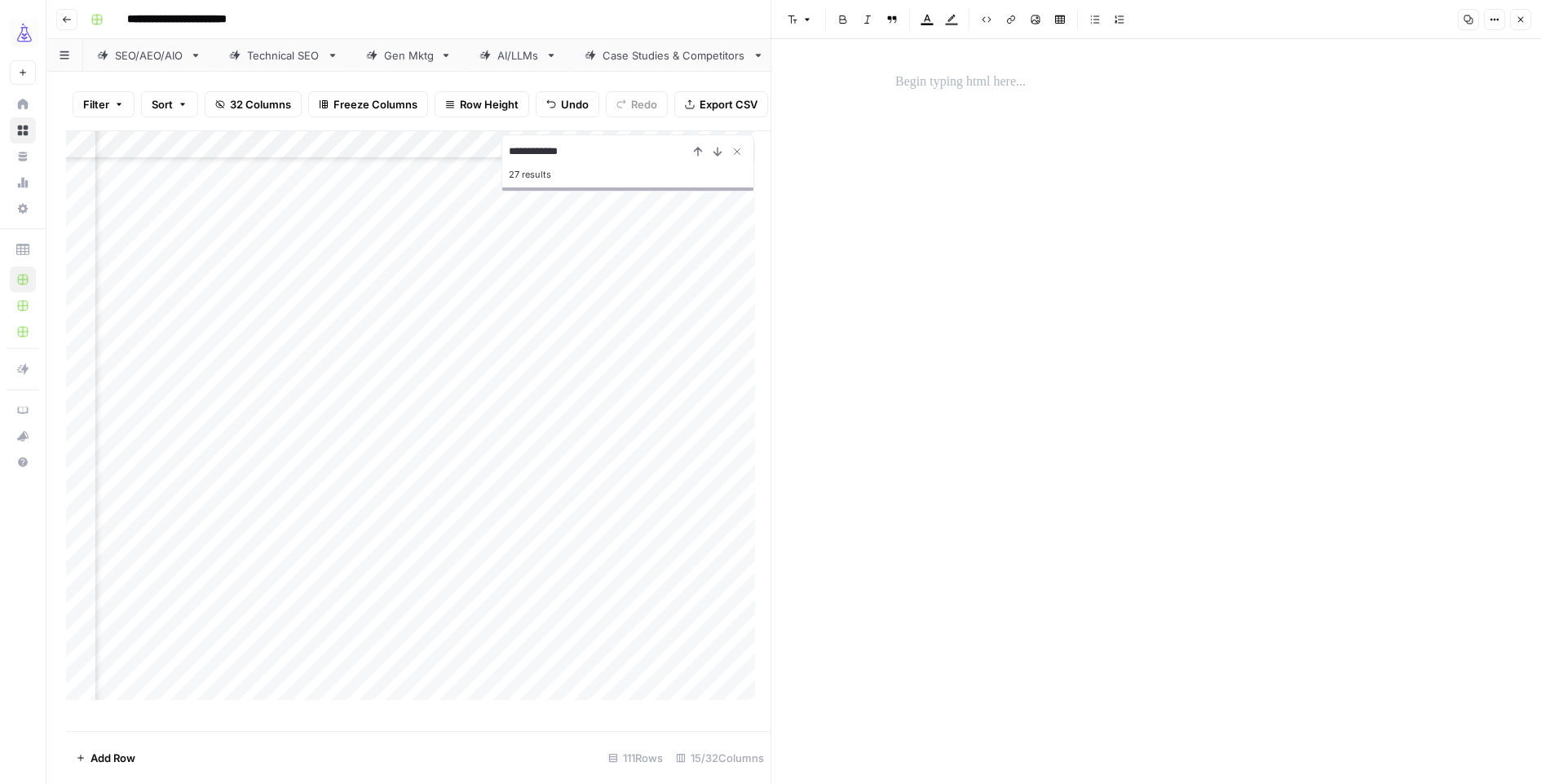 click at bounding box center (1156, 412) 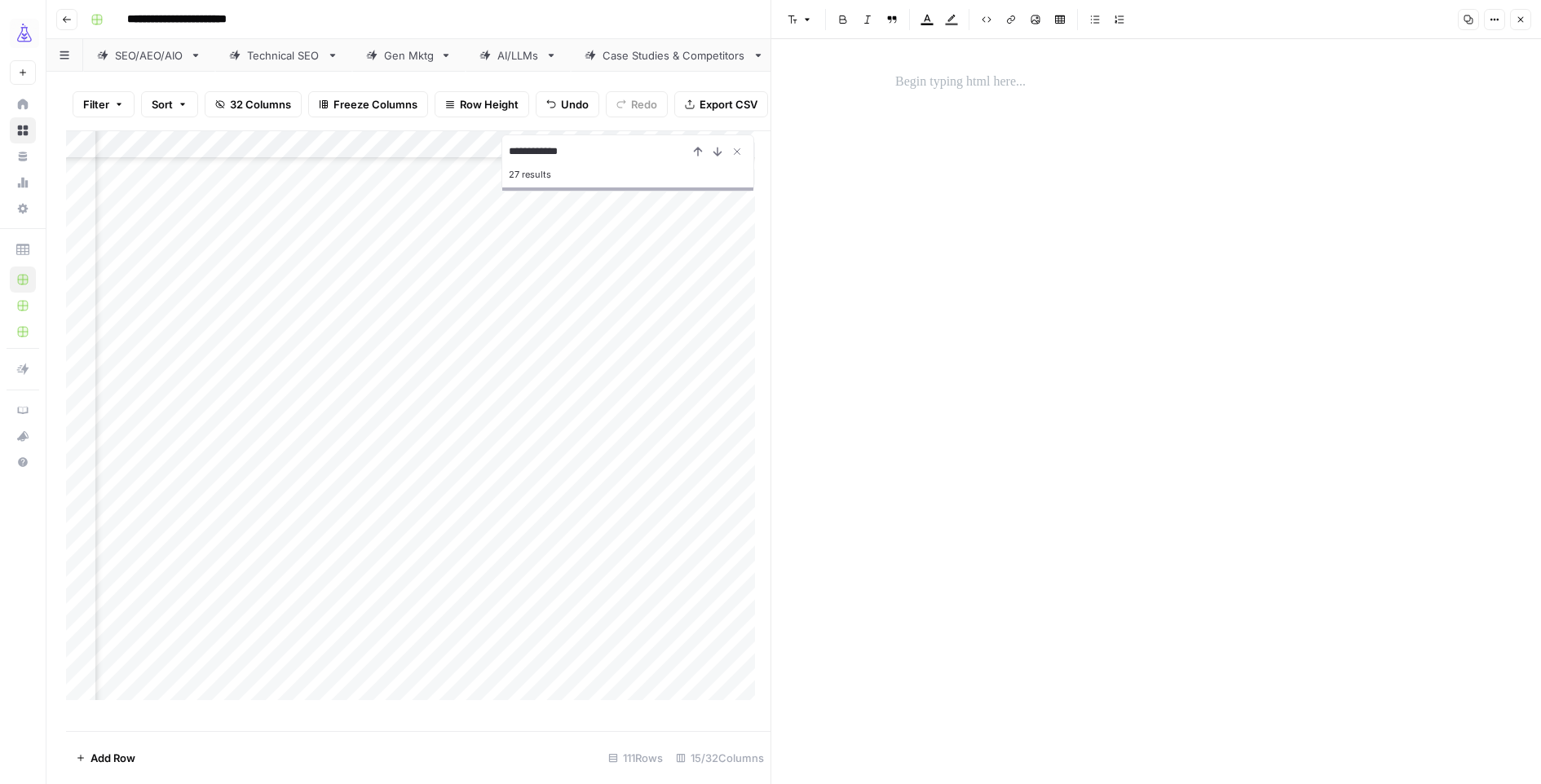 click at bounding box center (1156, 82) 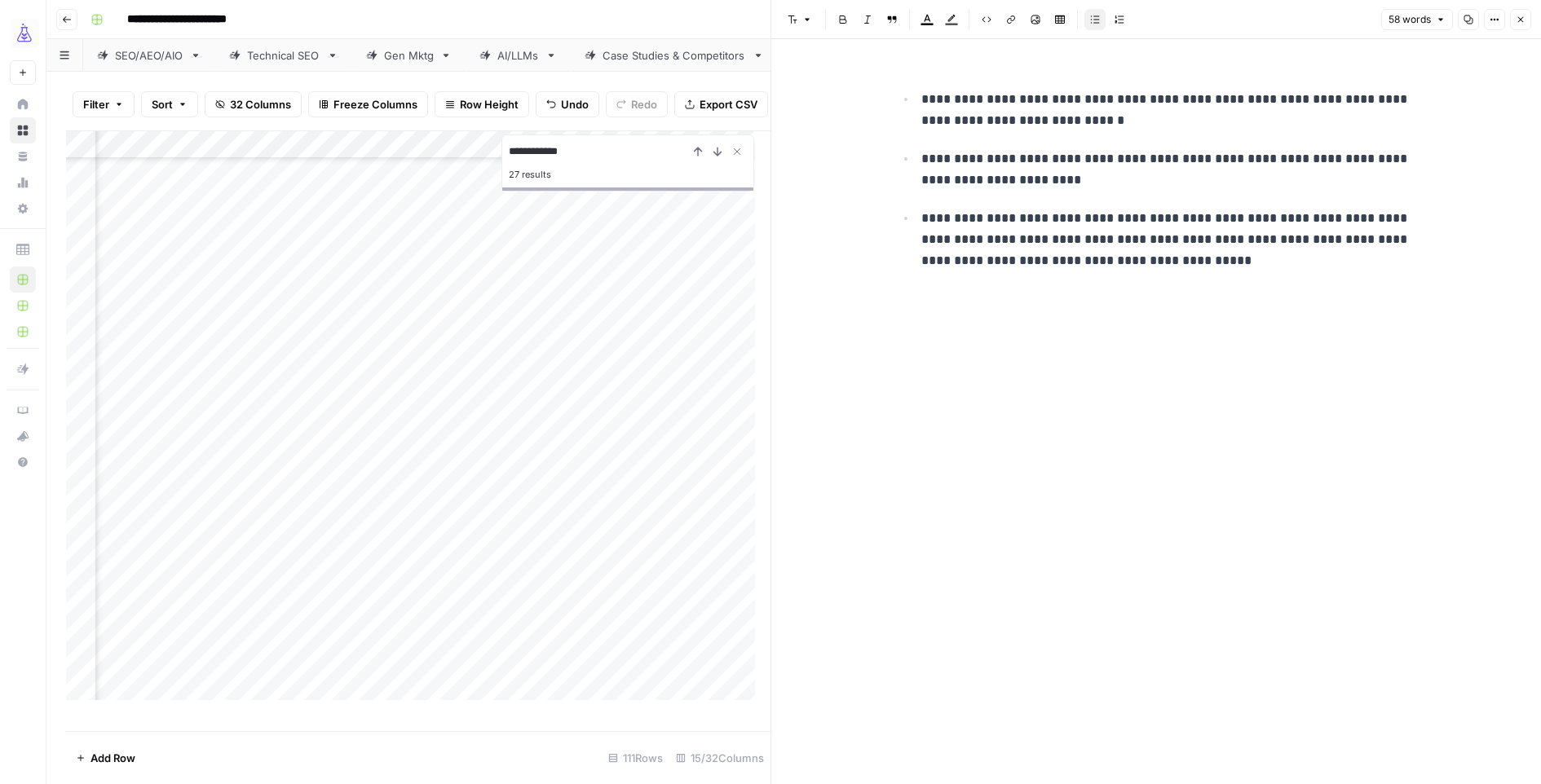 click on "**********" at bounding box center [1156, 412] 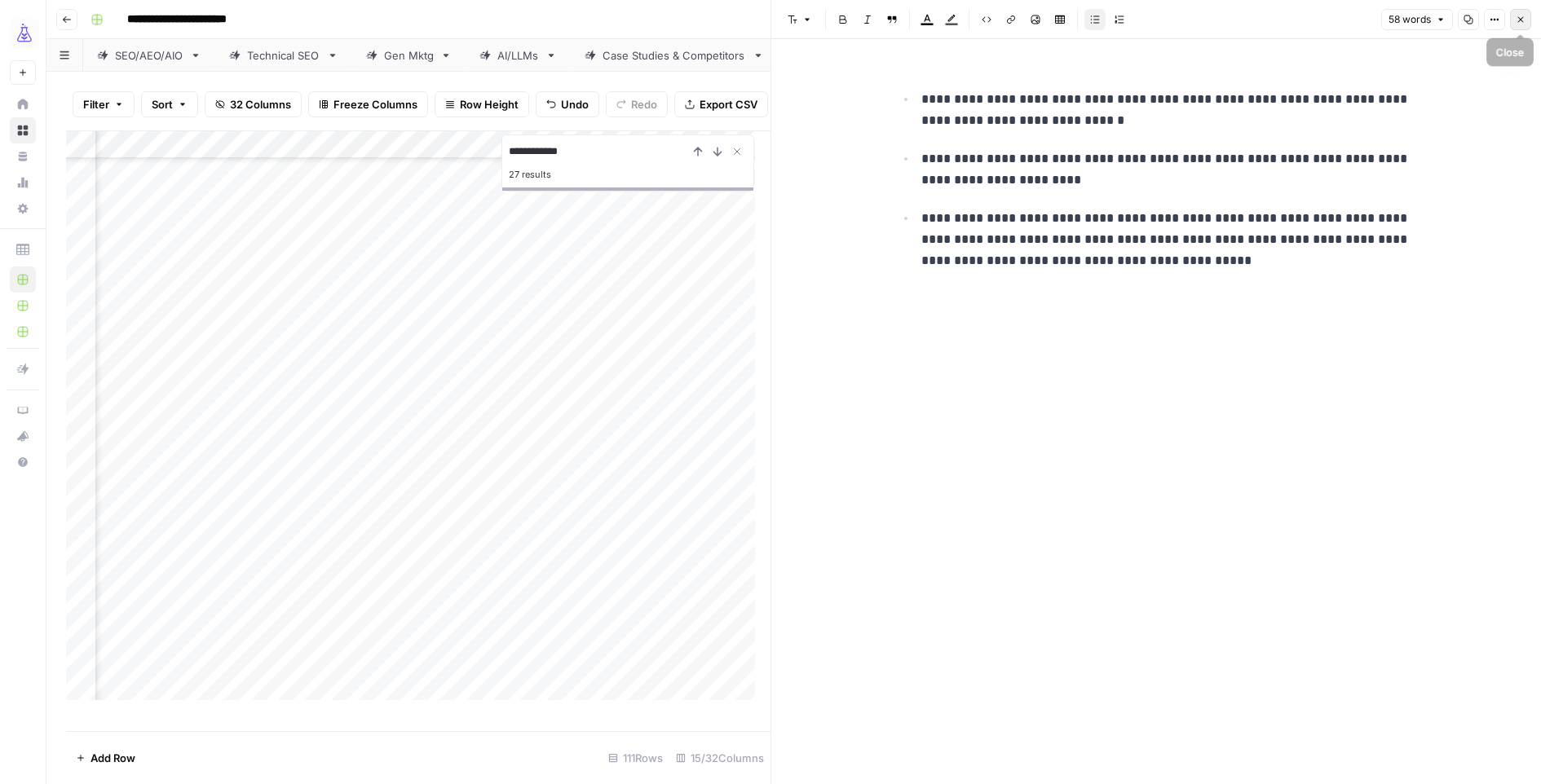 click 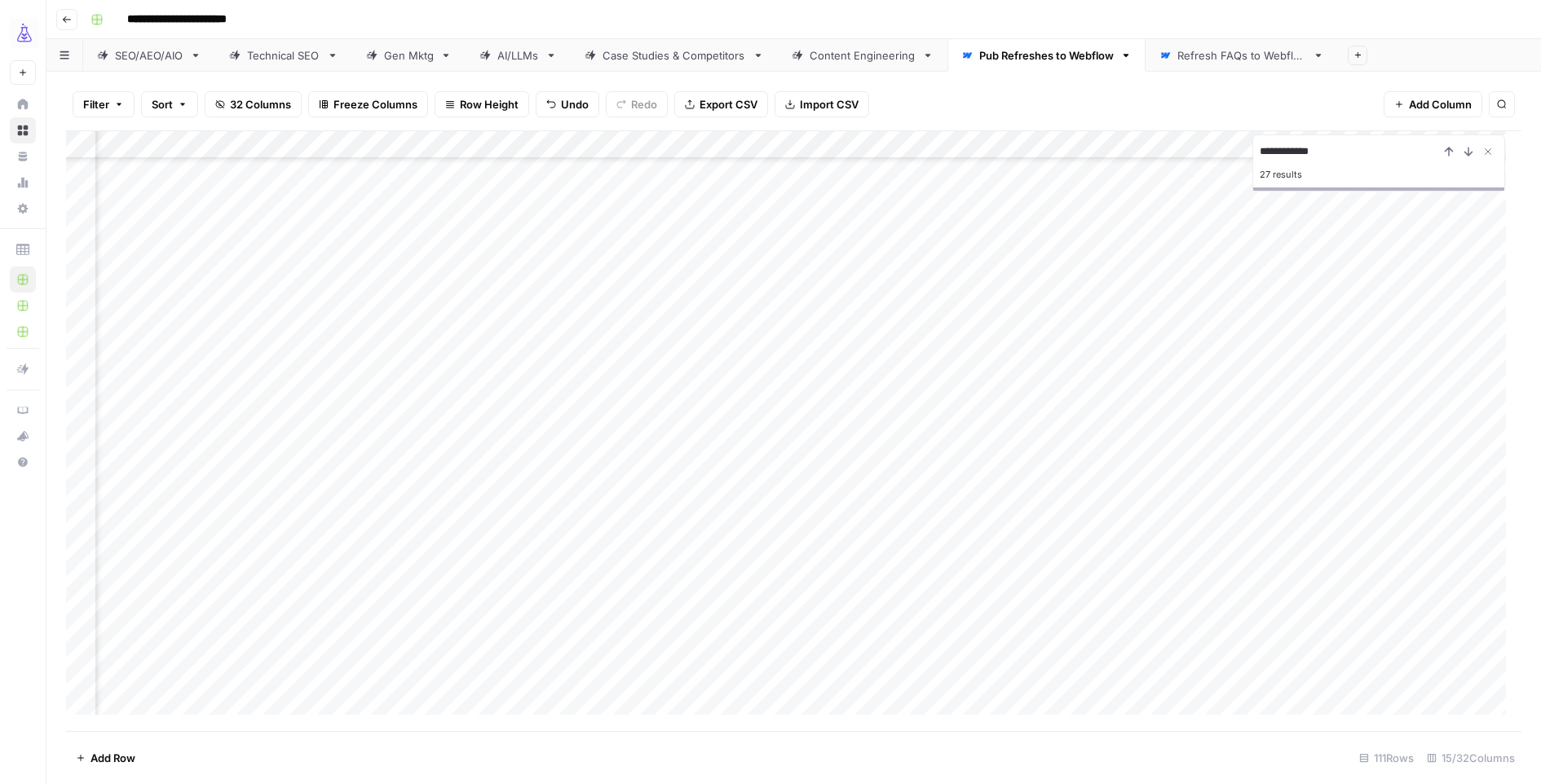 click on "Add Column" at bounding box center [793, 430] 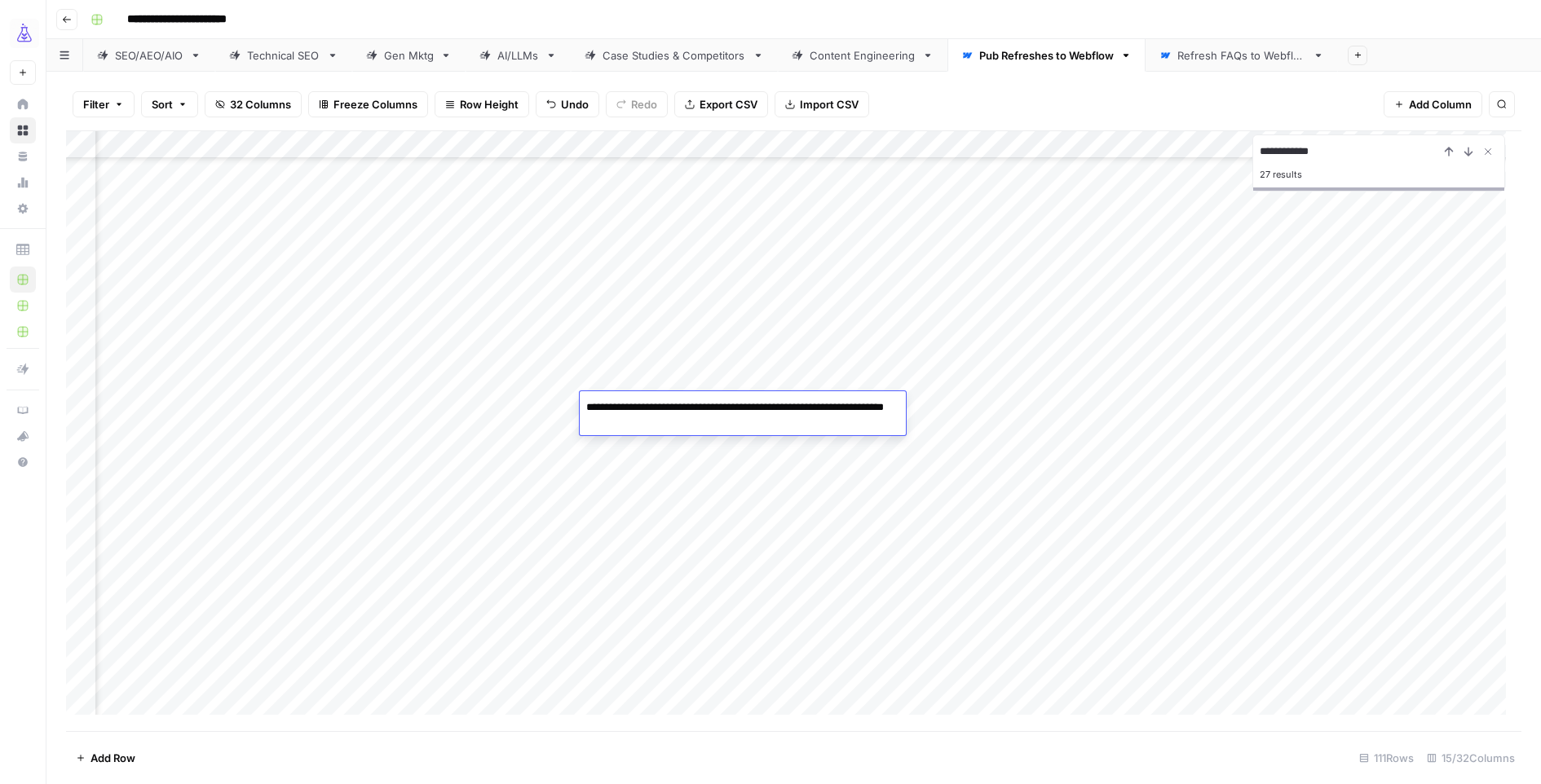 click on "**********" at bounding box center (743, 416) 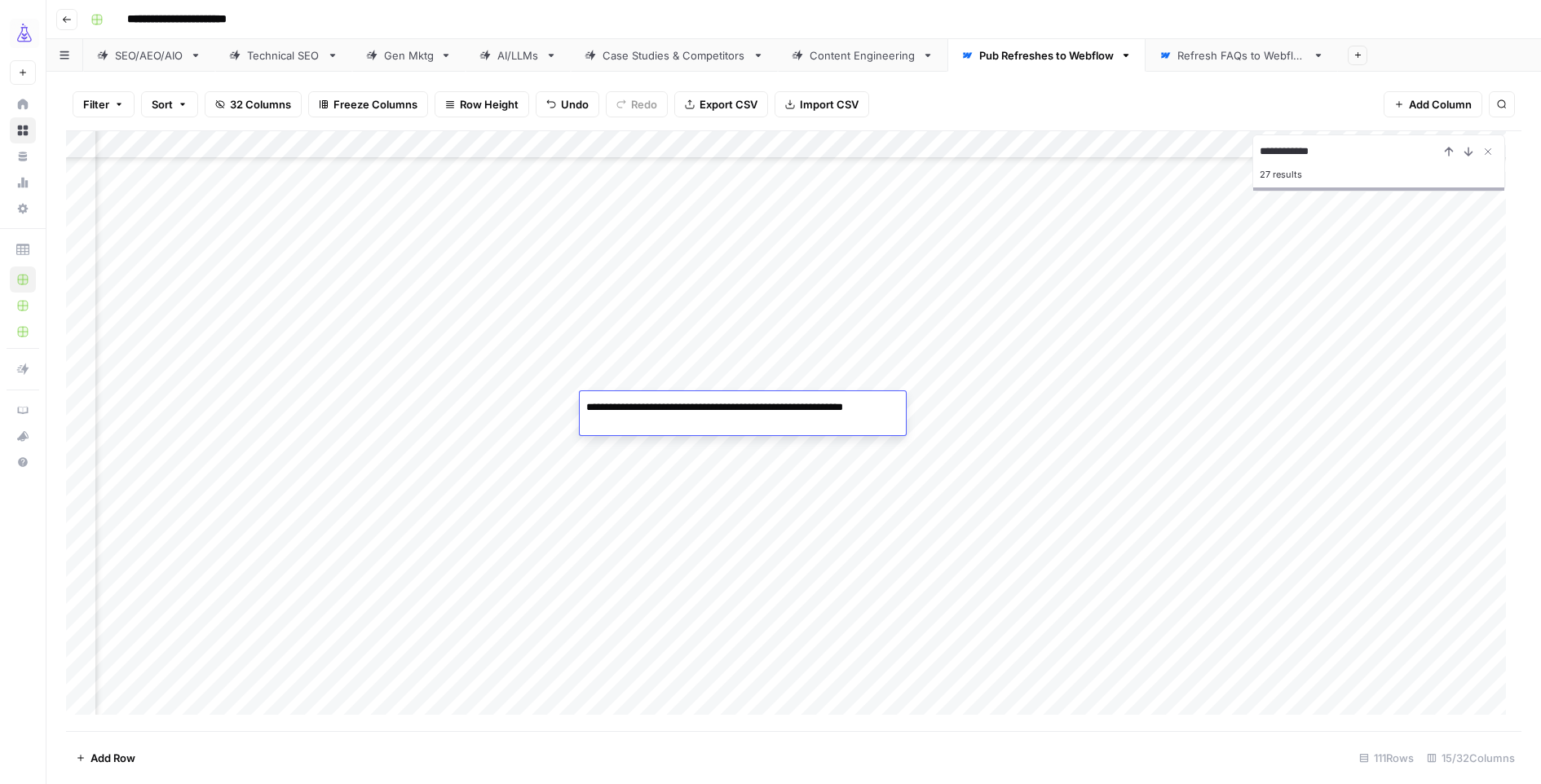 click on "**********" at bounding box center (743, 416) 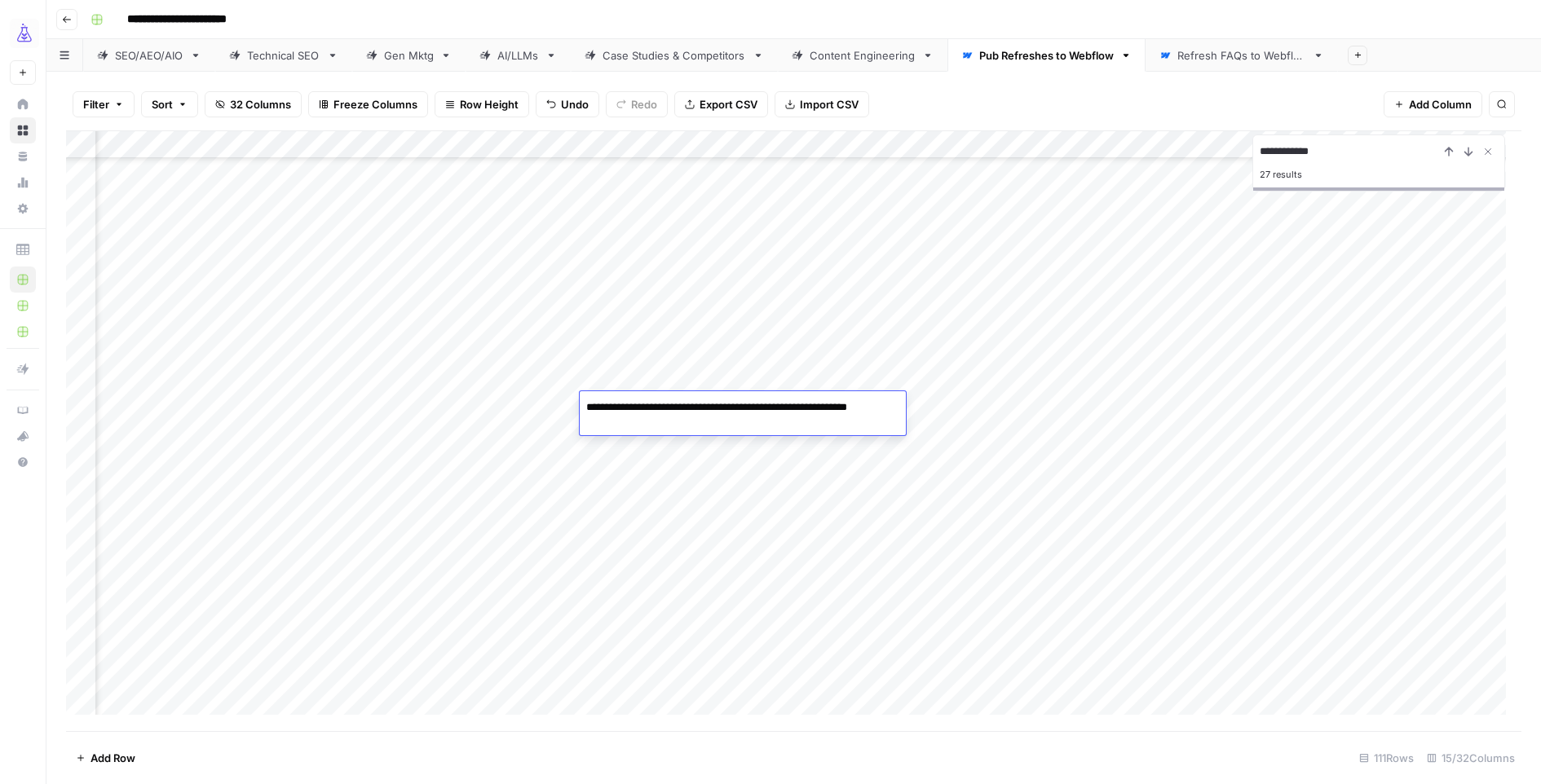 type on "**********" 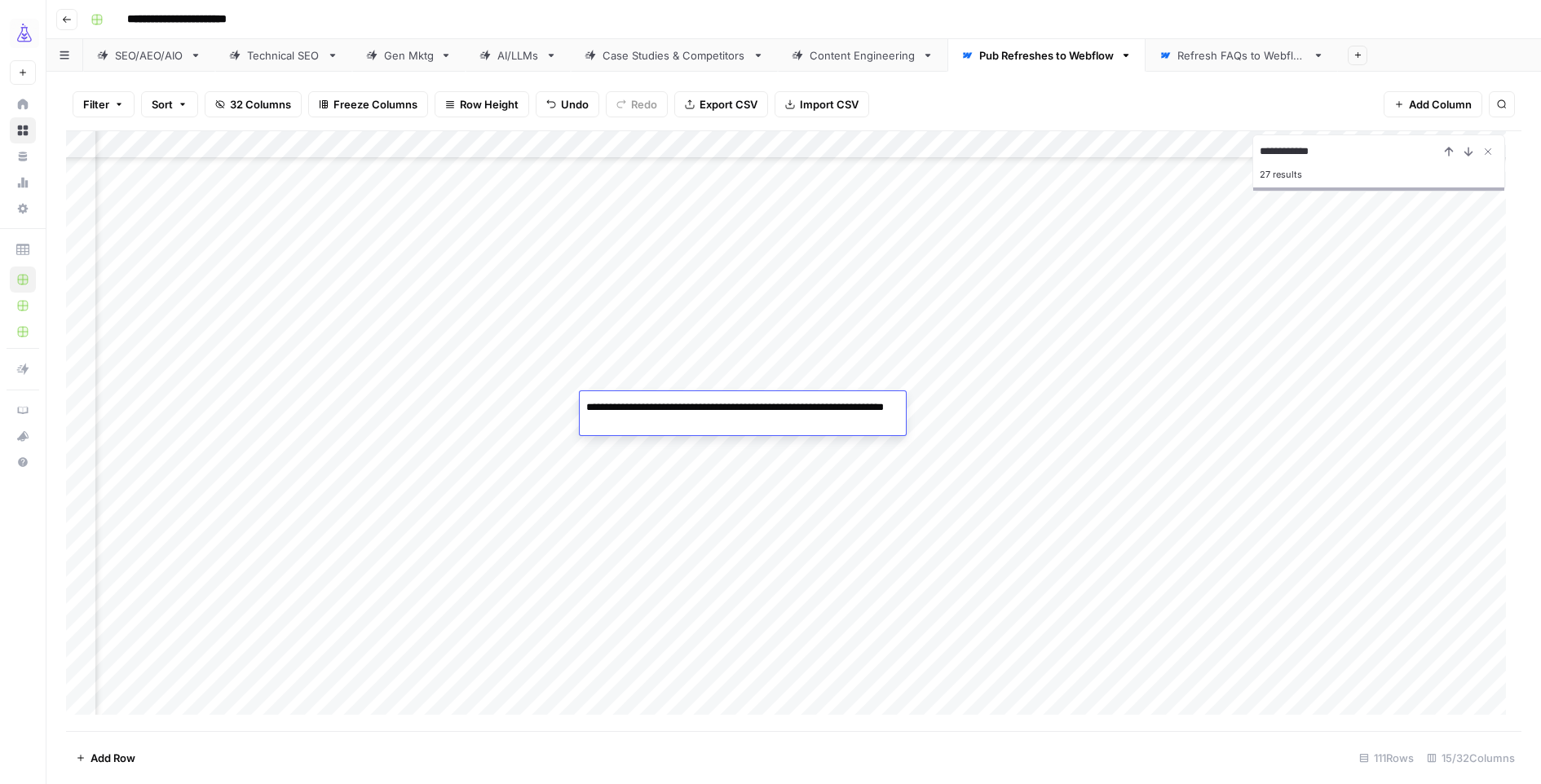 click on "**********" at bounding box center [743, 416] 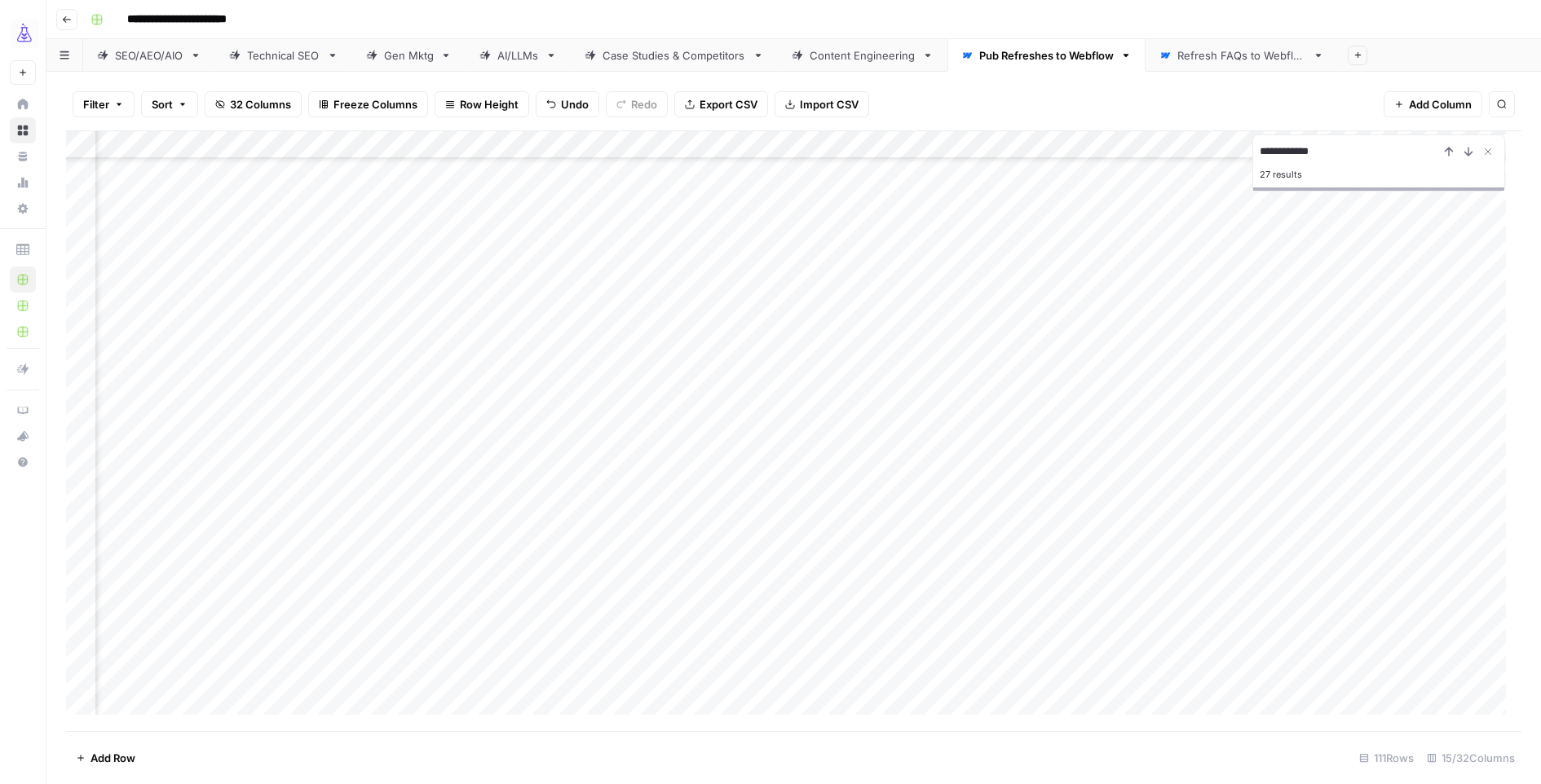 click on "Add Column" at bounding box center [793, 430] 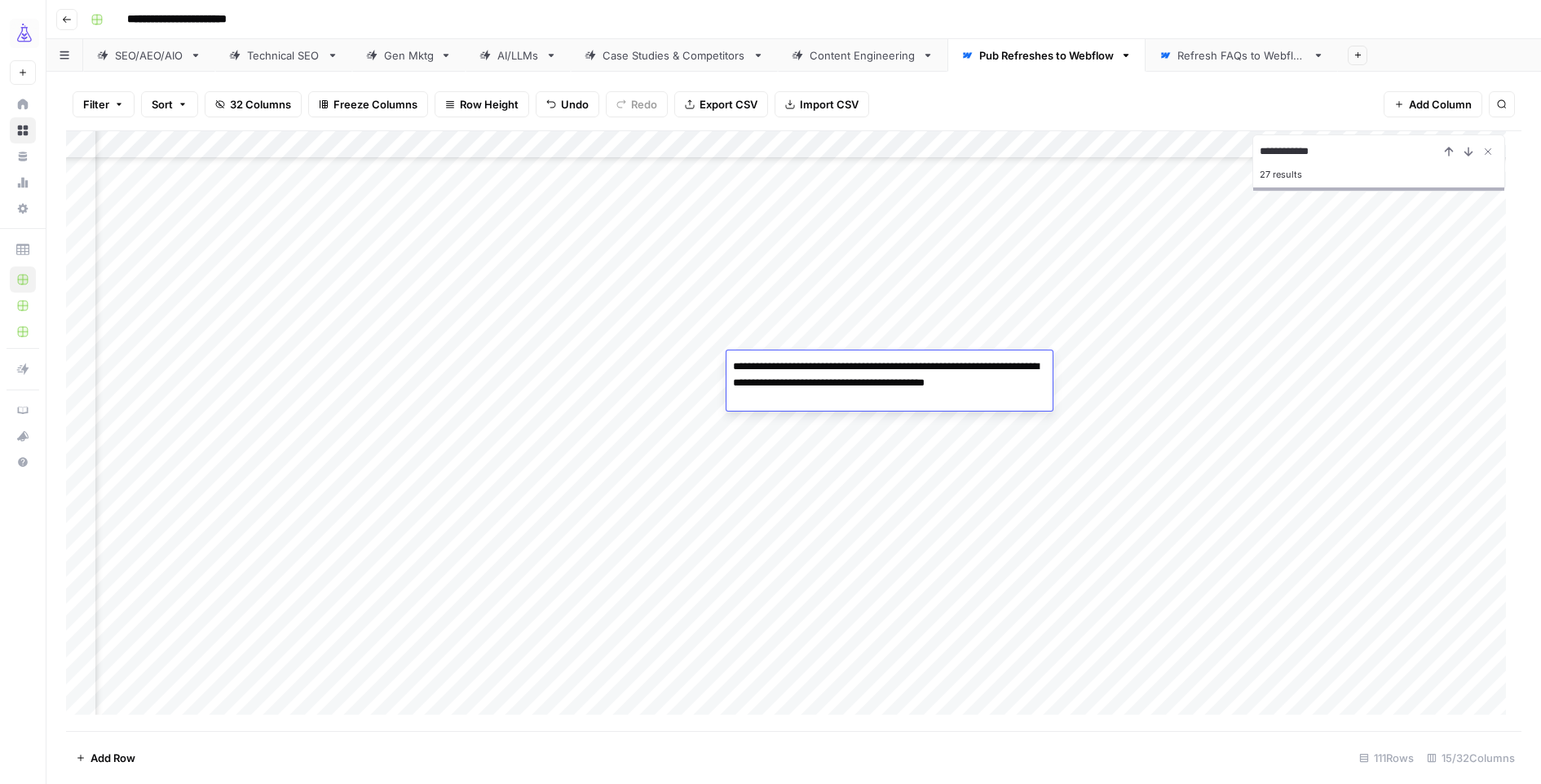 click on "**********" at bounding box center (890, 383) 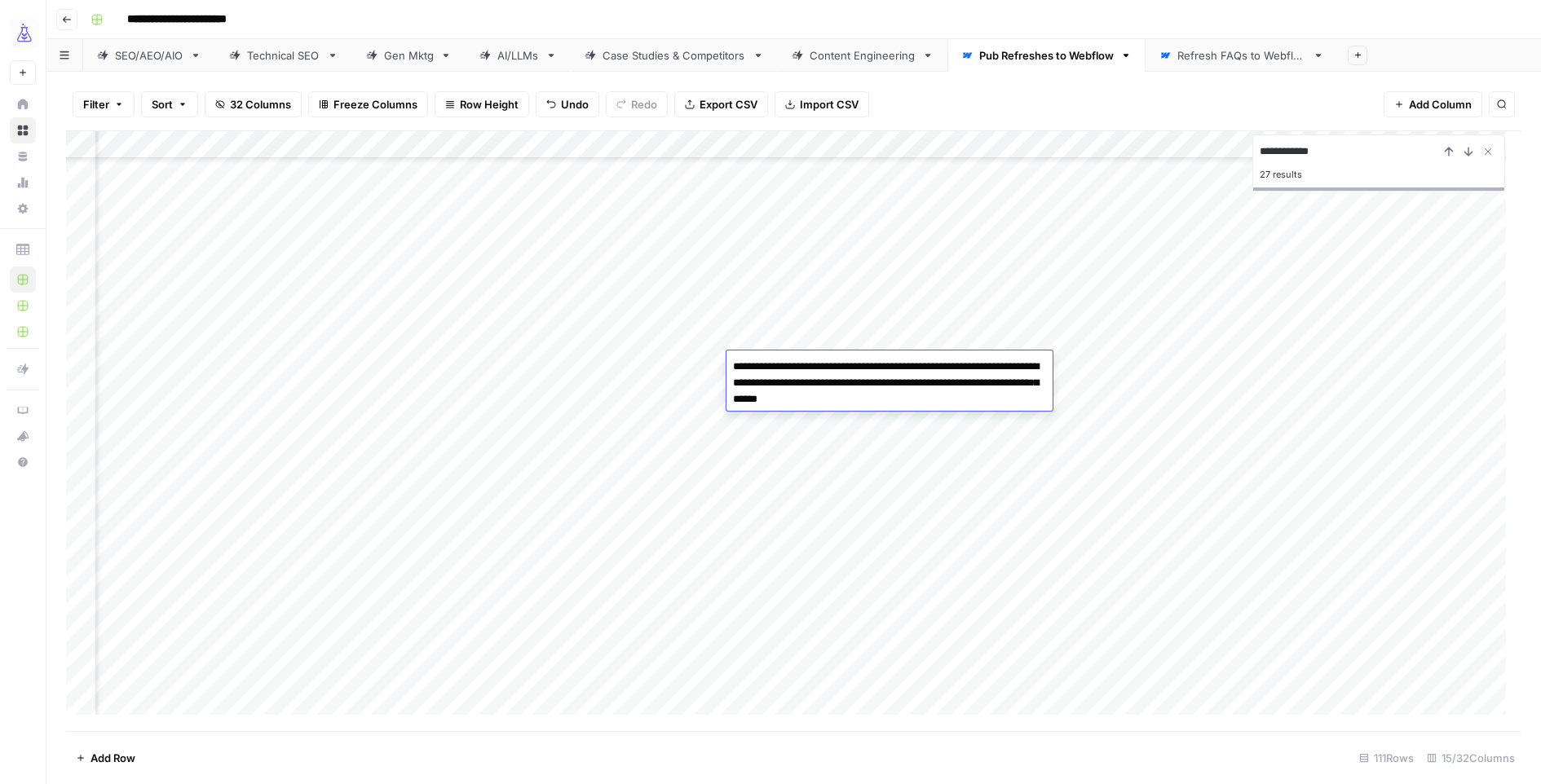 click on "Add Column" at bounding box center (793, 430) 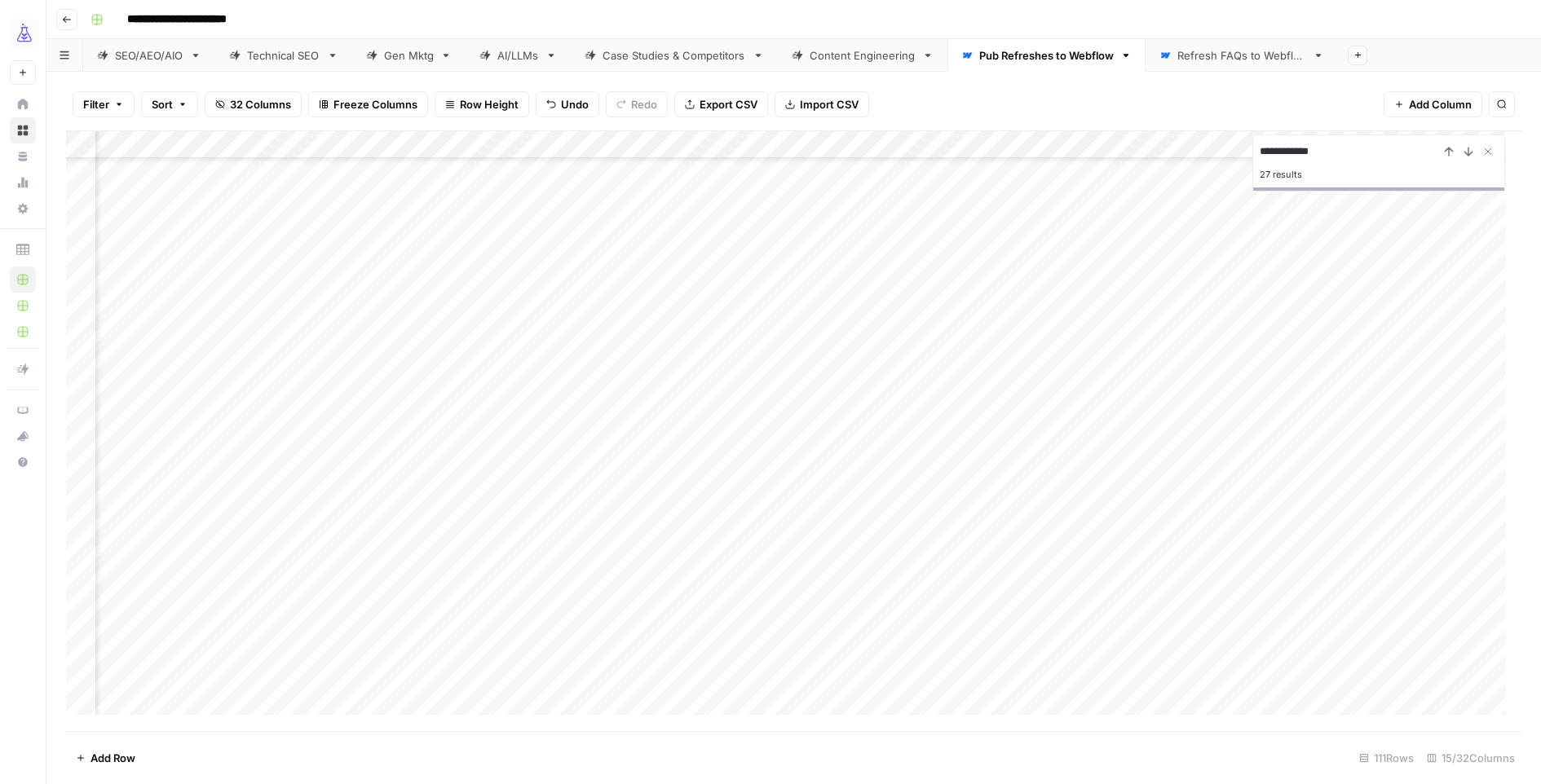 click on "Add Column" at bounding box center (793, 430) 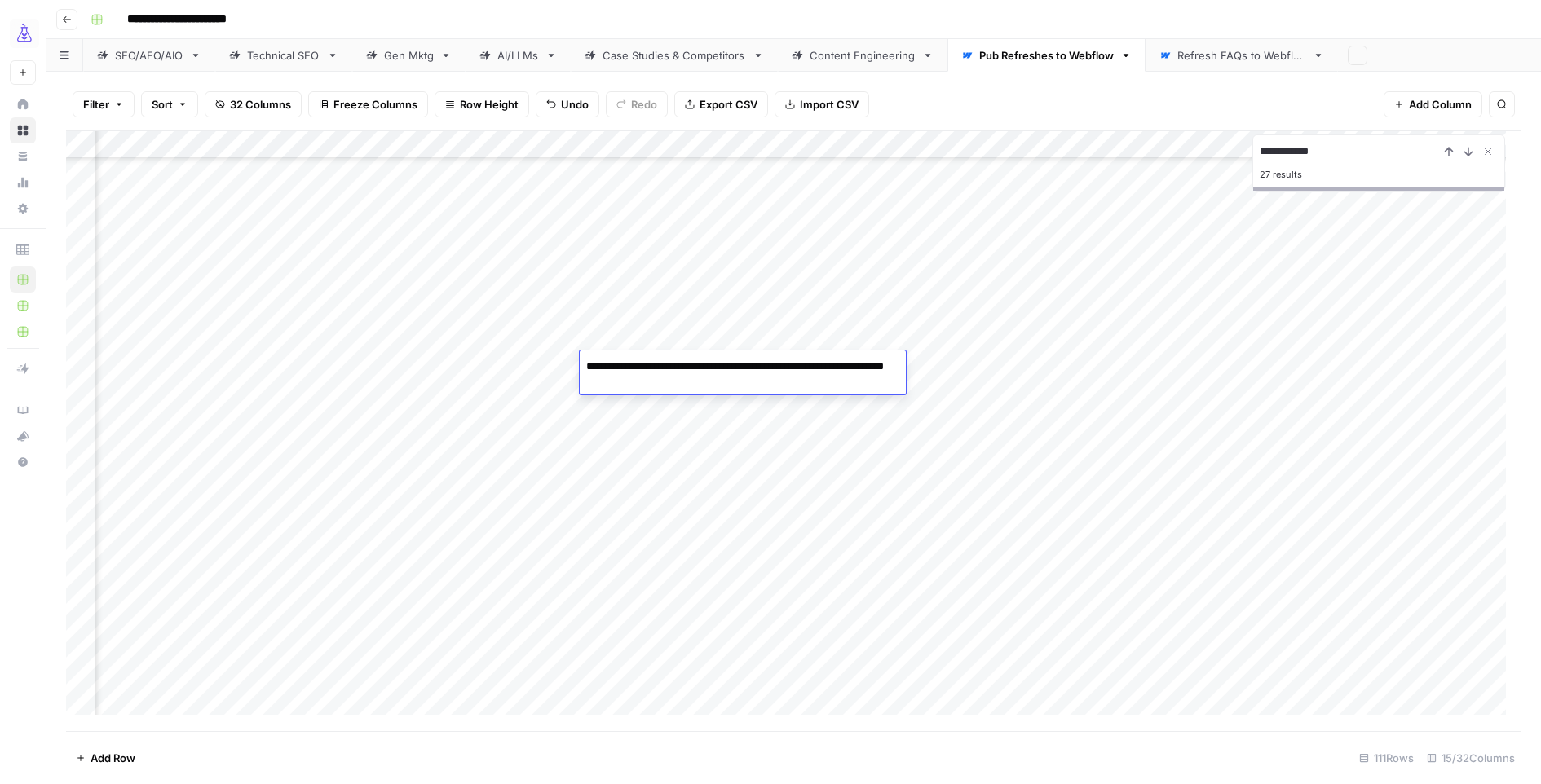 click on "Add Column" at bounding box center [793, 430] 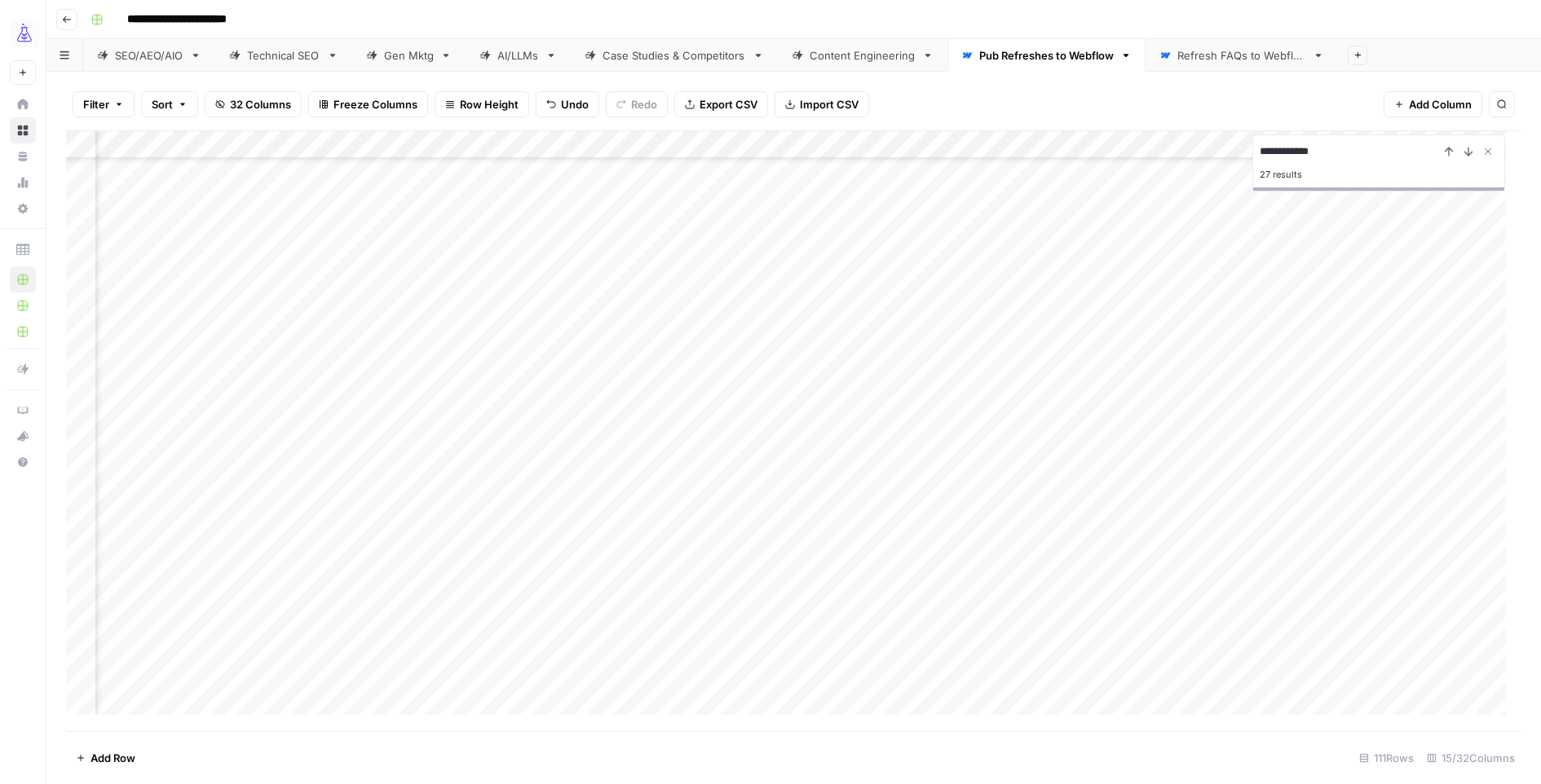 scroll, scrollTop: 747, scrollLeft: 0, axis: vertical 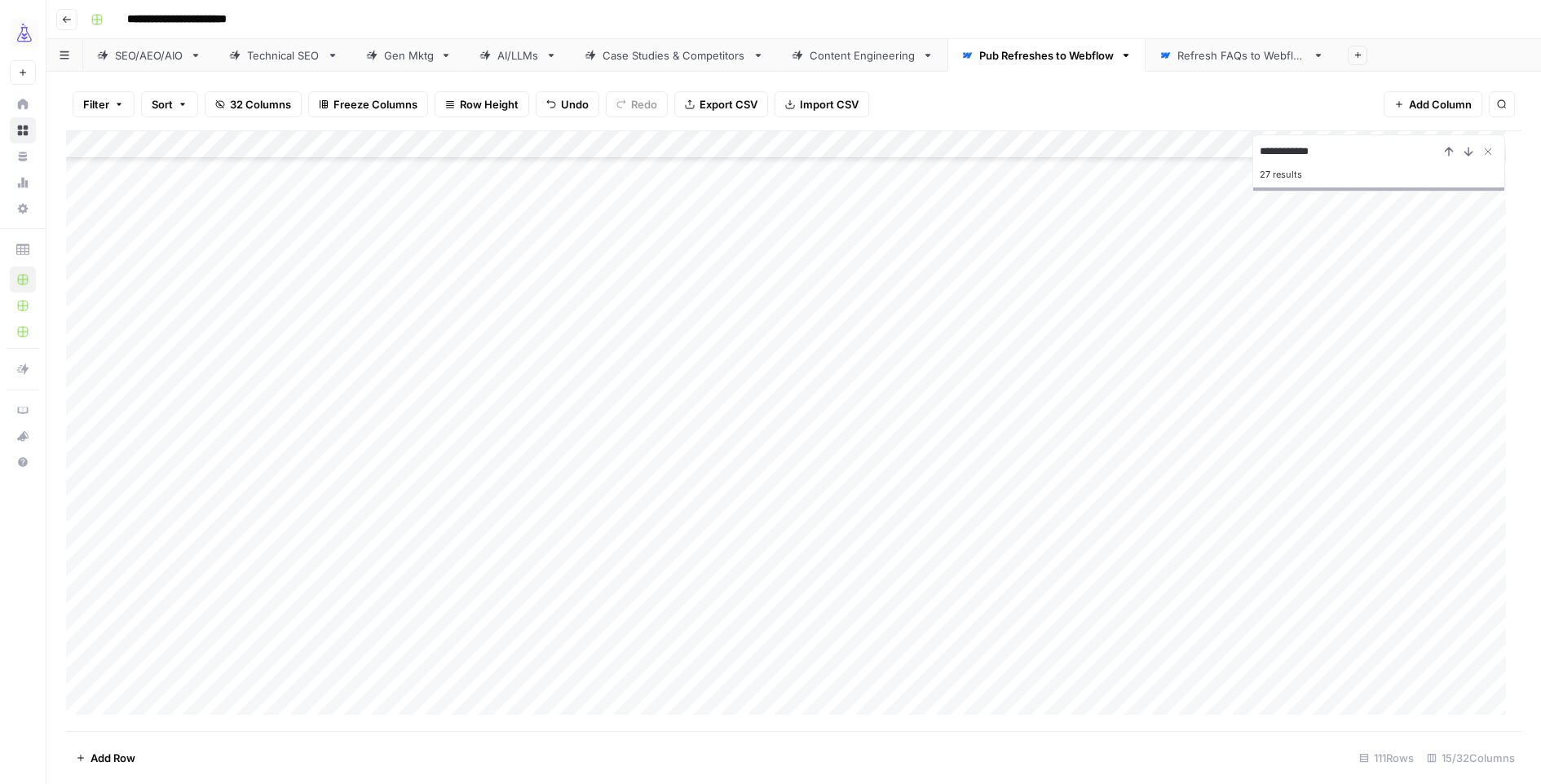 click on "Add Column" at bounding box center (793, 430) 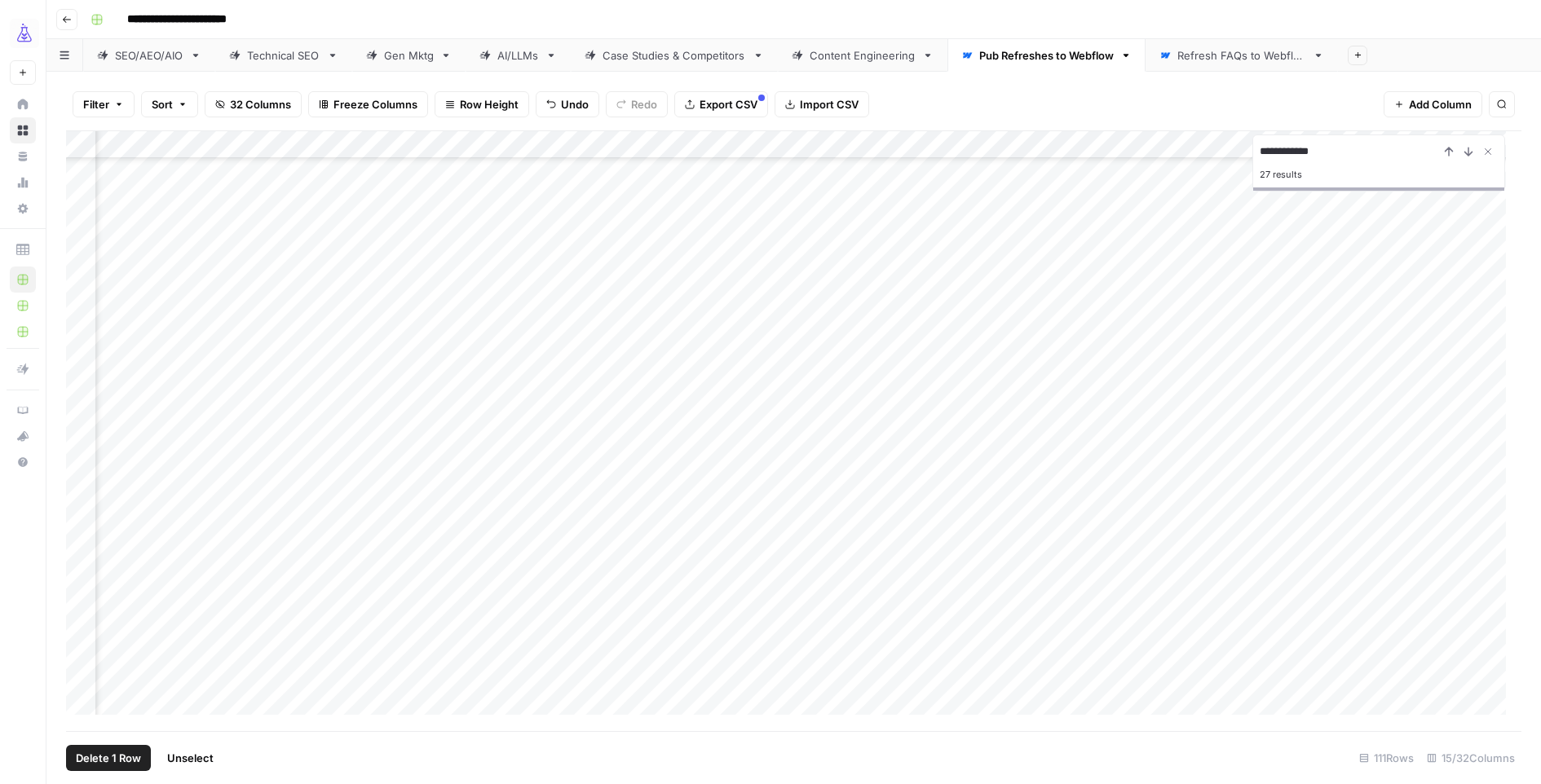 scroll, scrollTop: 747, scrollLeft: 1159, axis: both 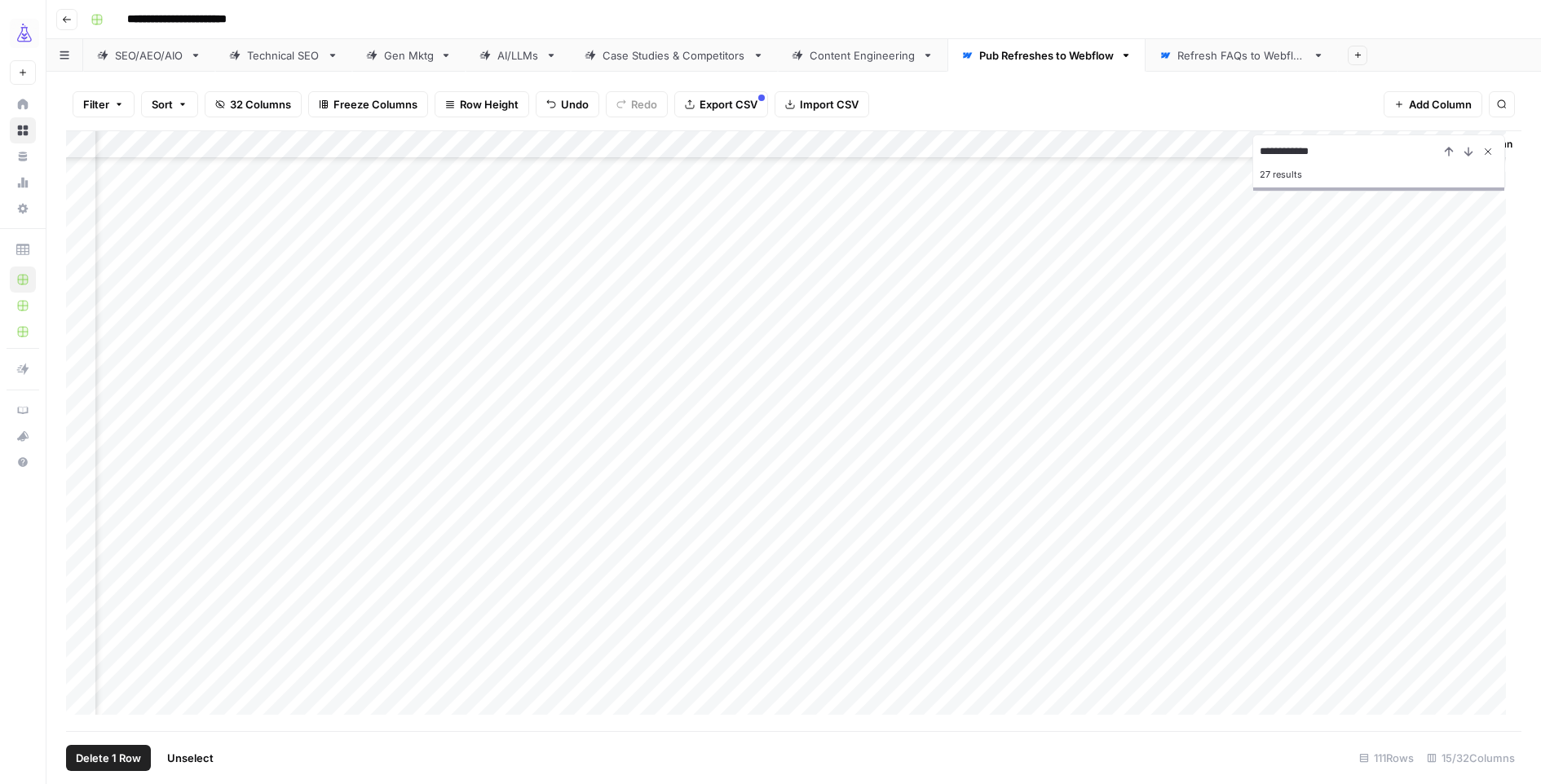 click 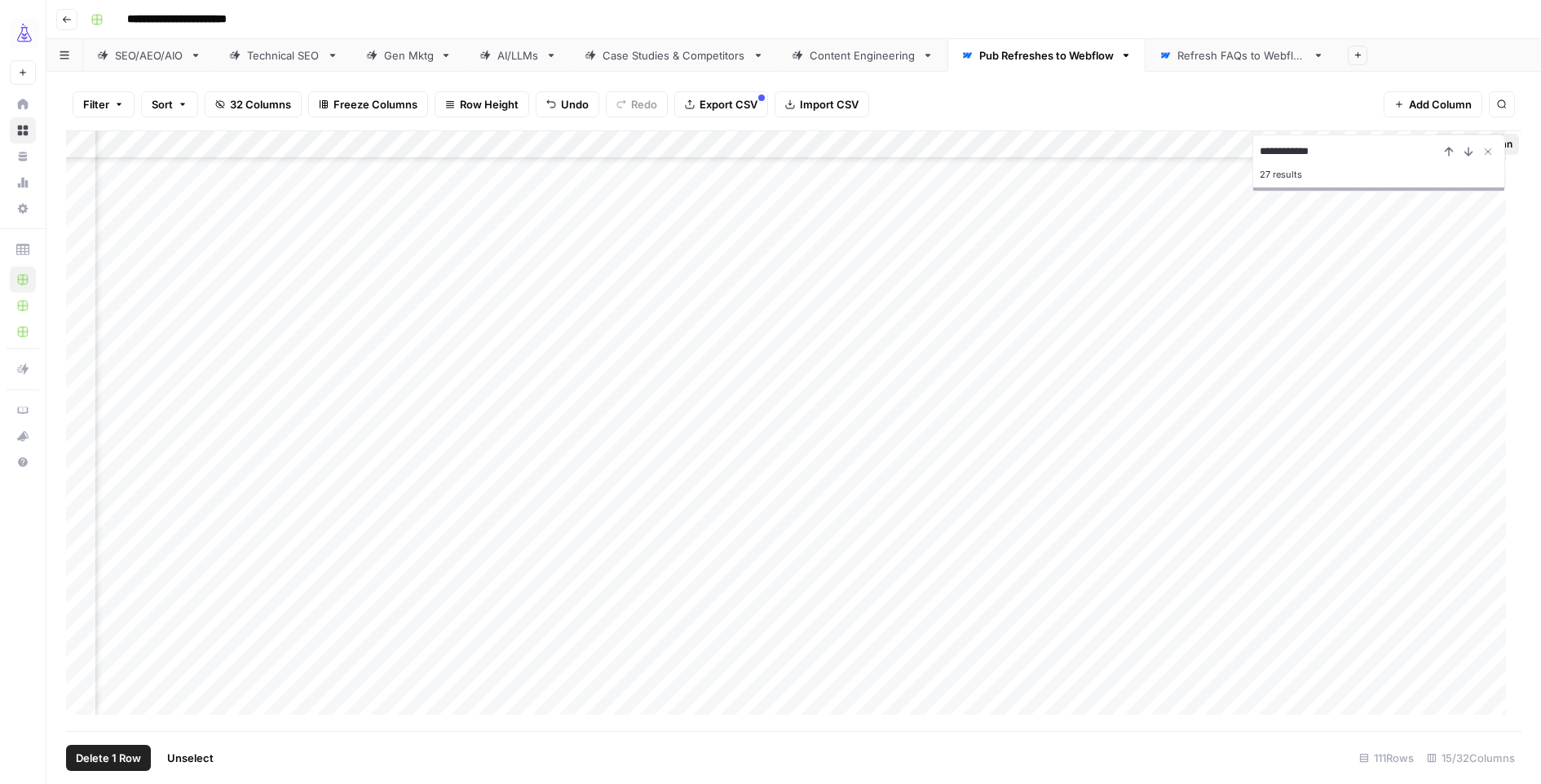 type 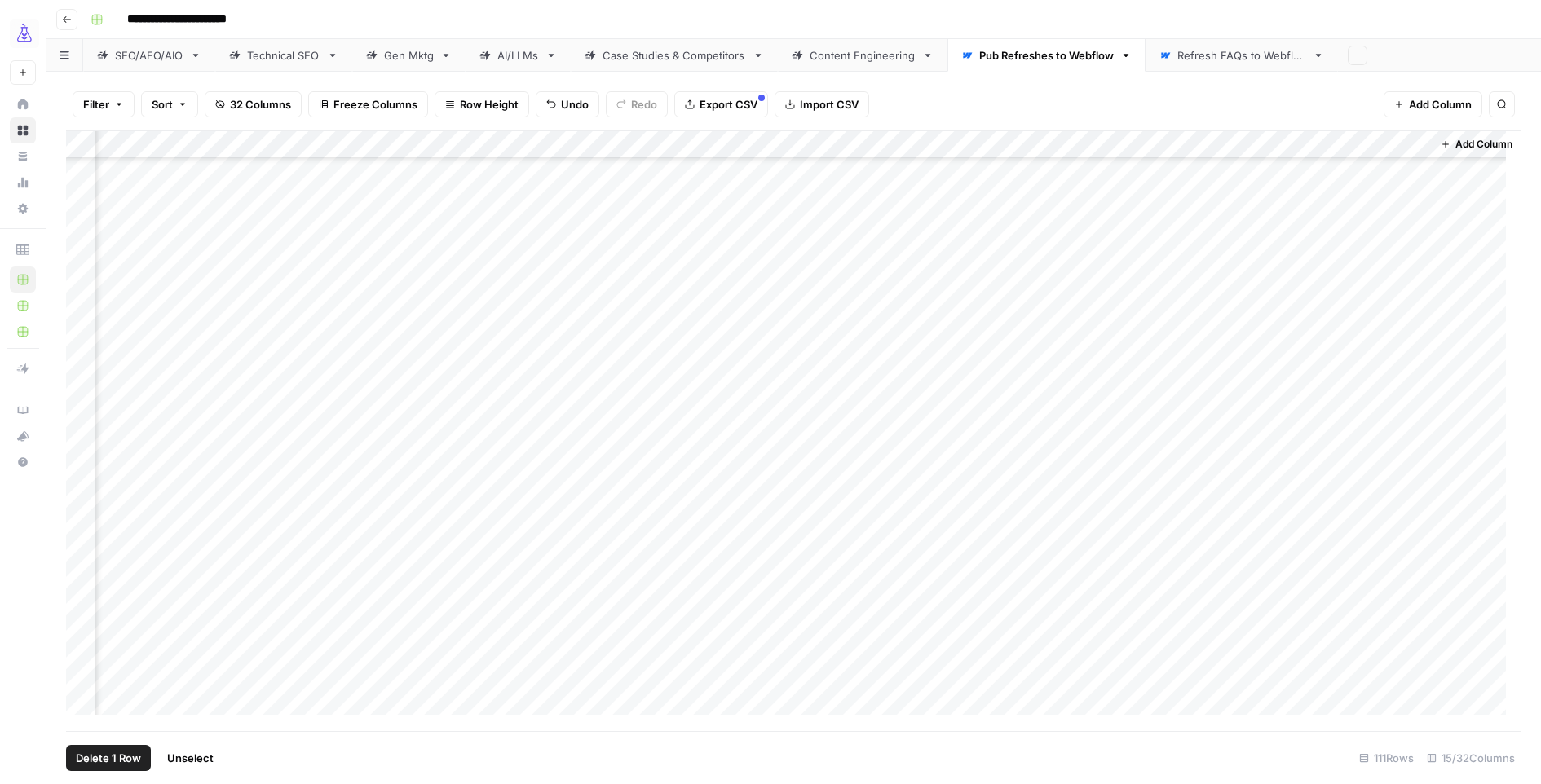 click on "Add Column" at bounding box center [793, 430] 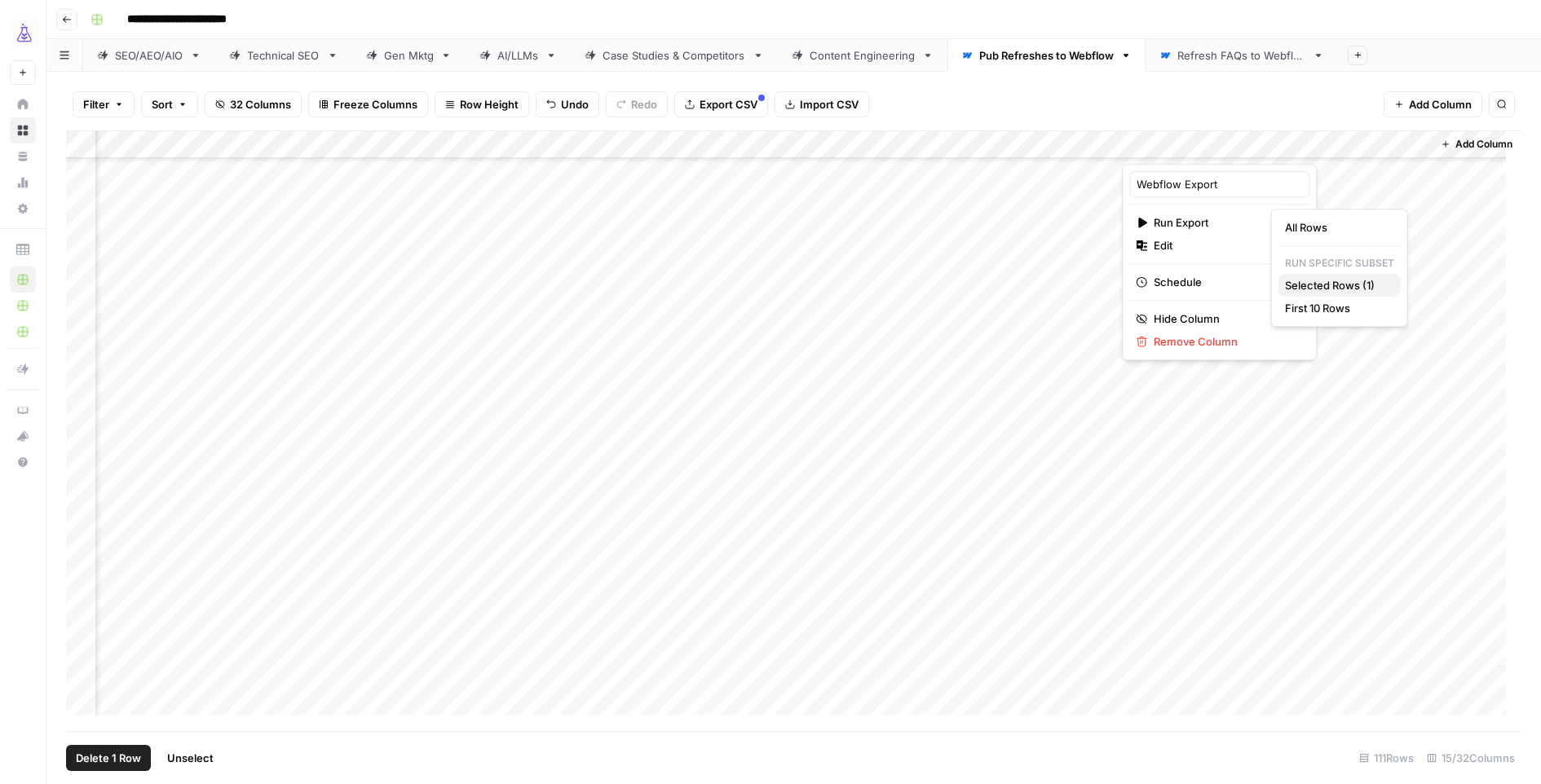 click on "Selected Rows (1)" at bounding box center [1330, 285] 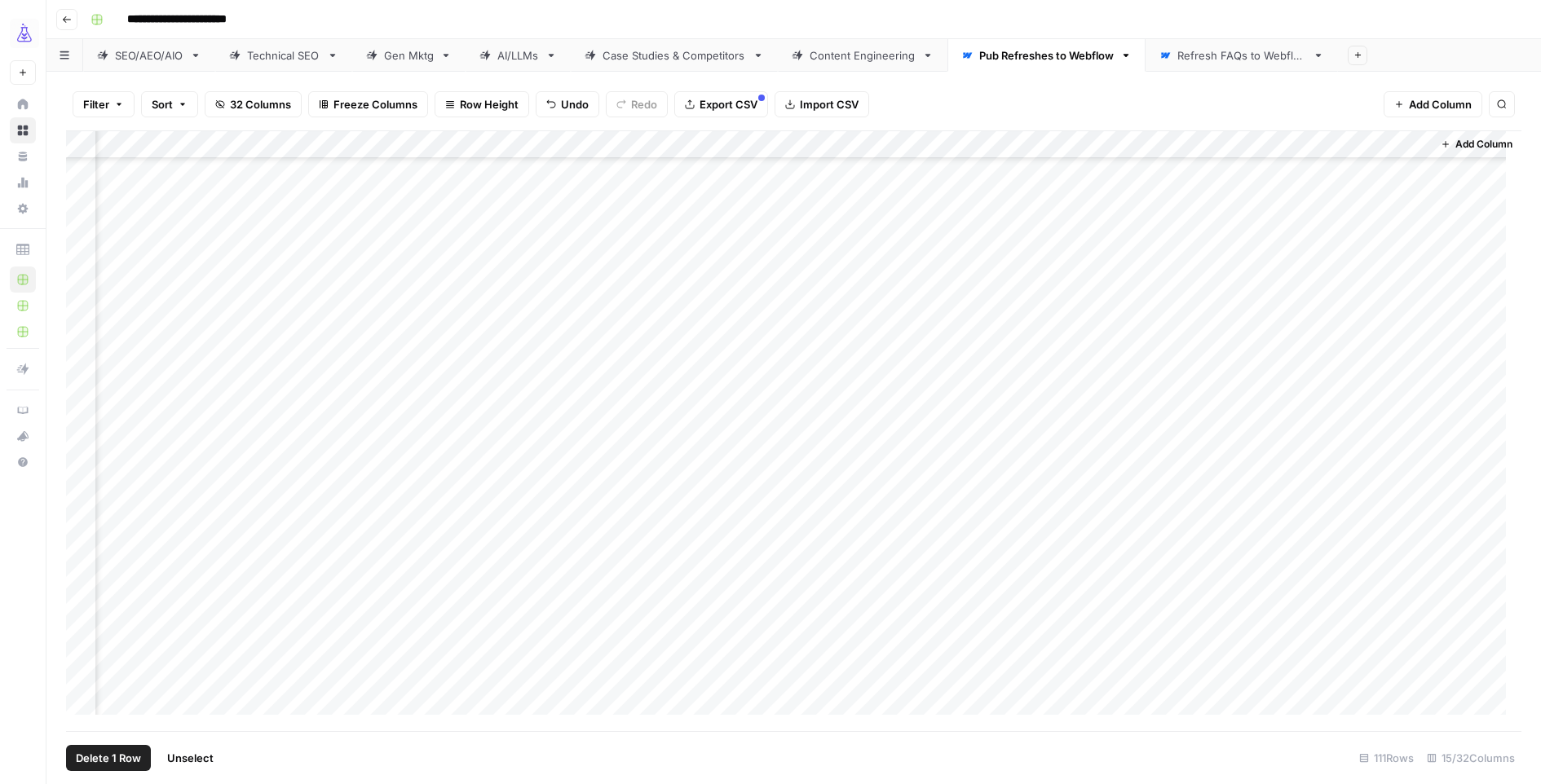 click on "Refresh FAQs to Webflow" at bounding box center [1242, 55] 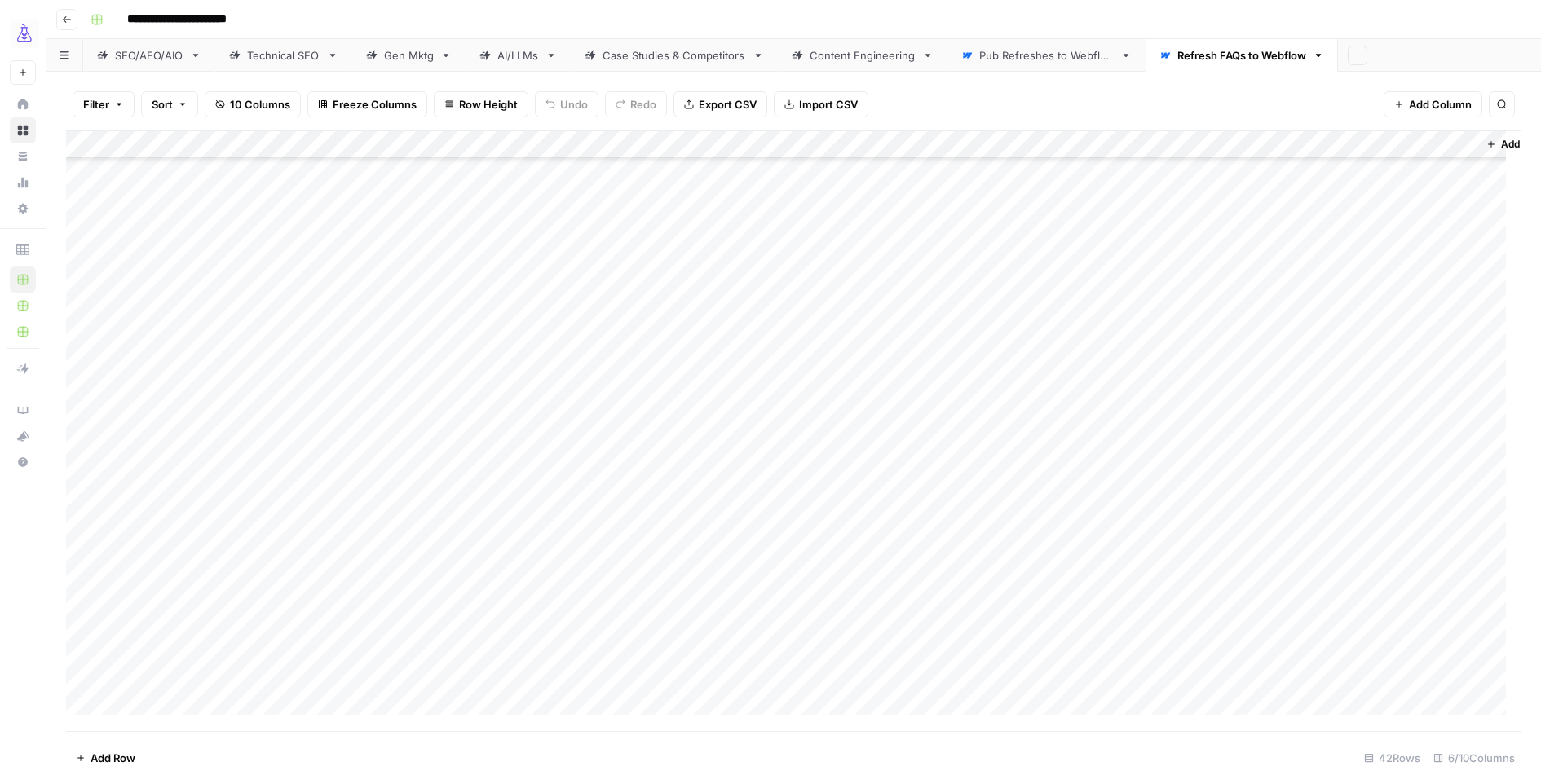 scroll, scrollTop: 1249, scrollLeft: 0, axis: vertical 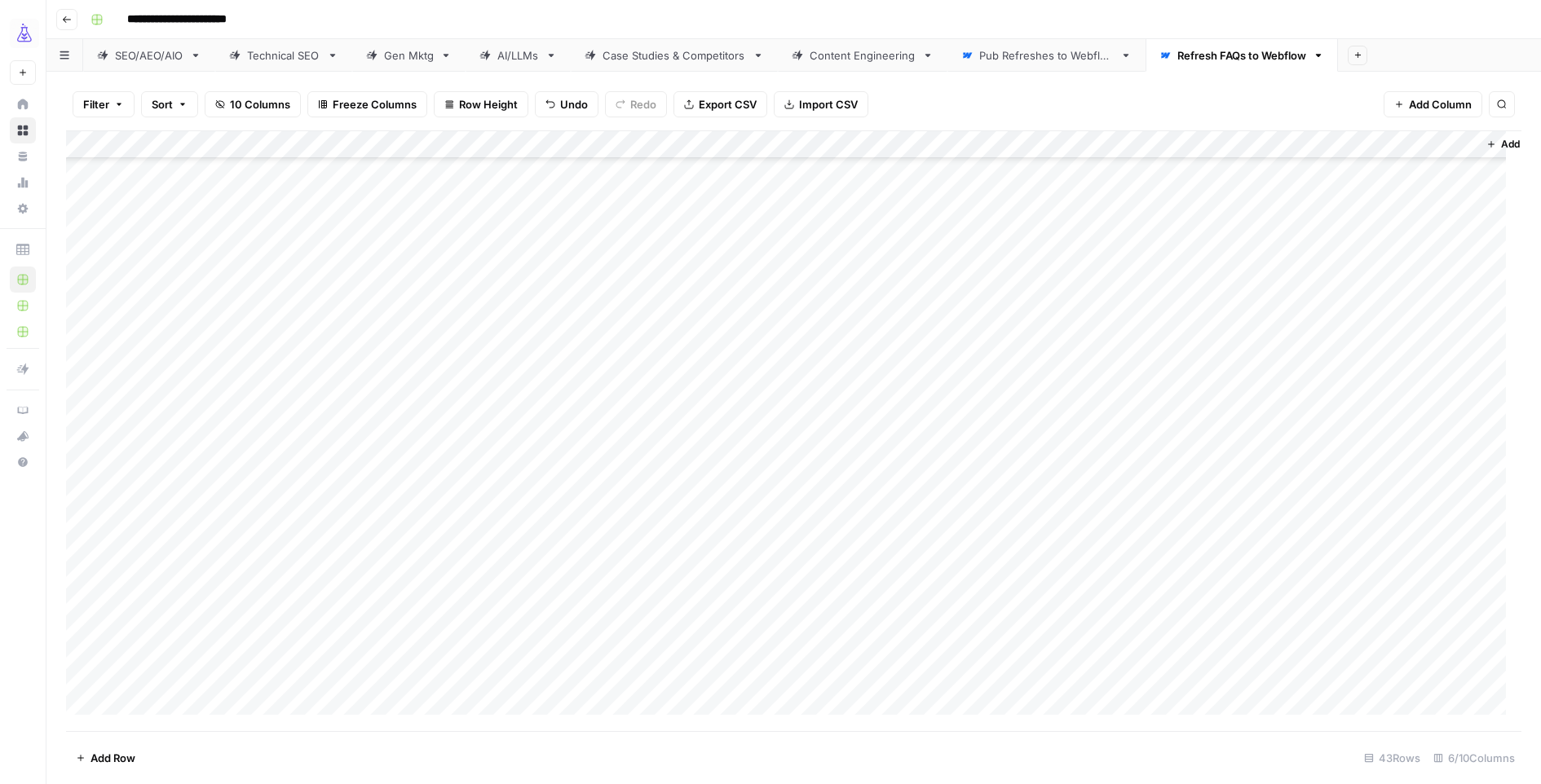 click on "Add Column" at bounding box center [793, 430] 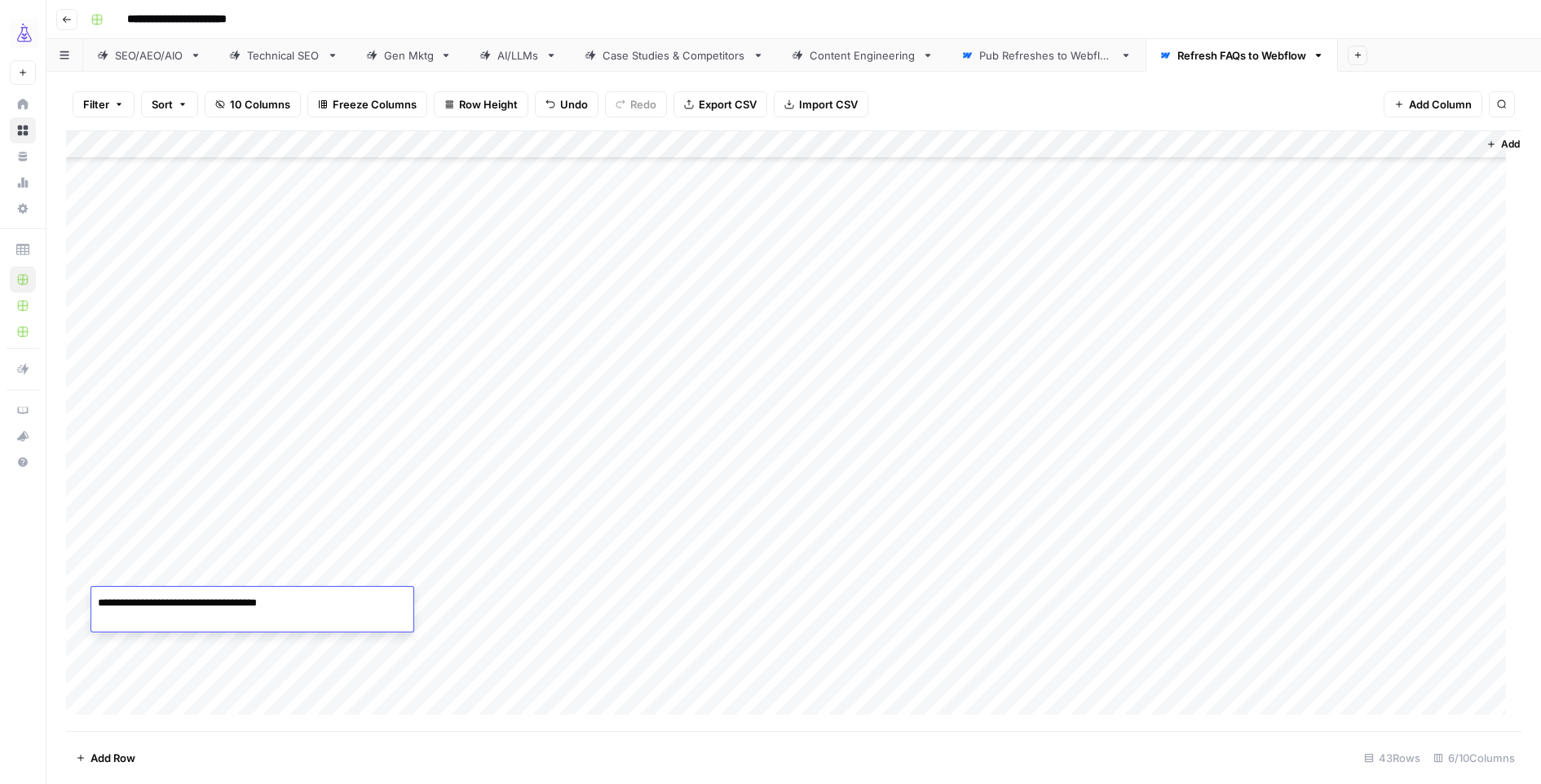 type on "**********" 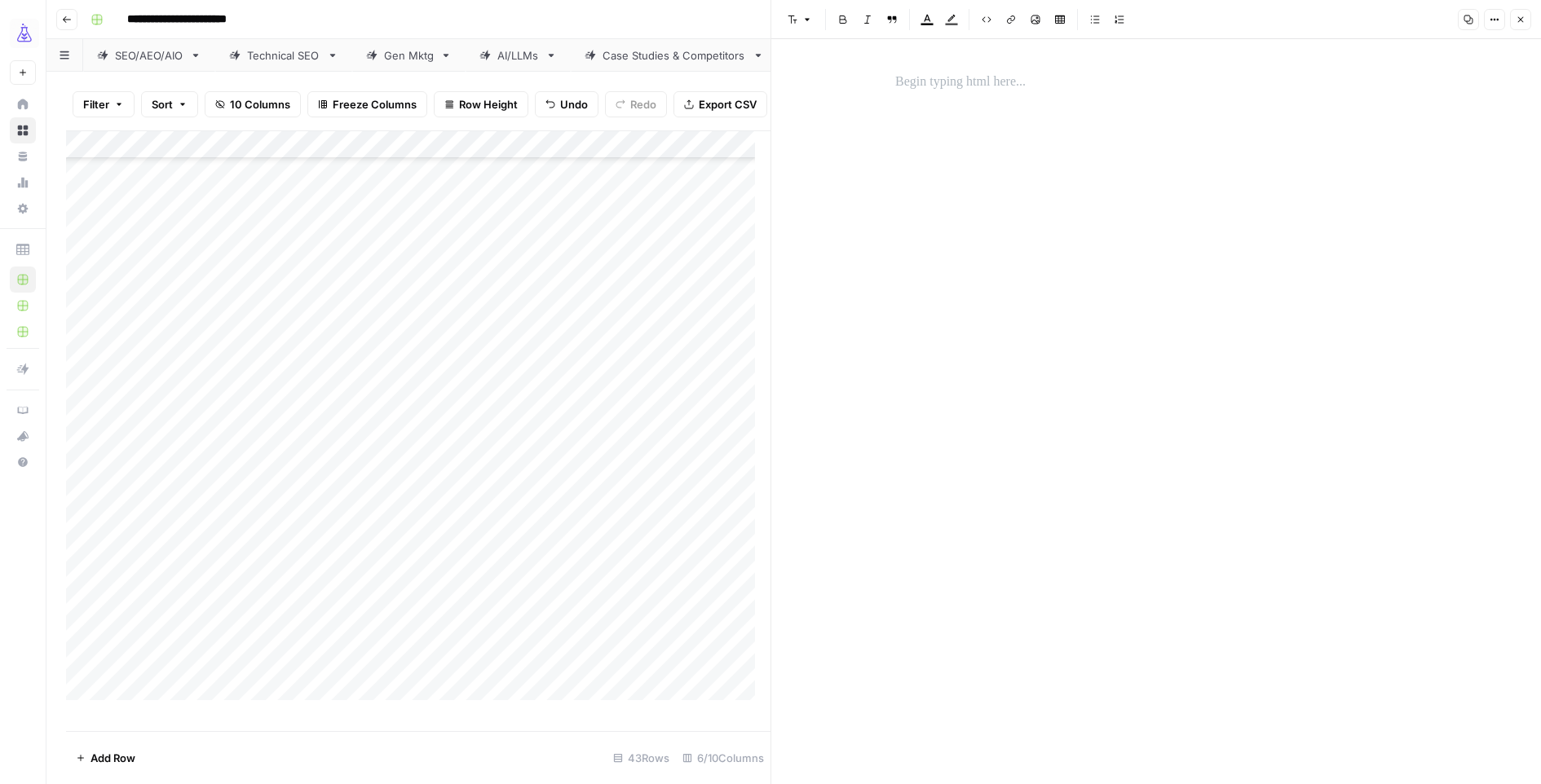 click at bounding box center [1156, 82] 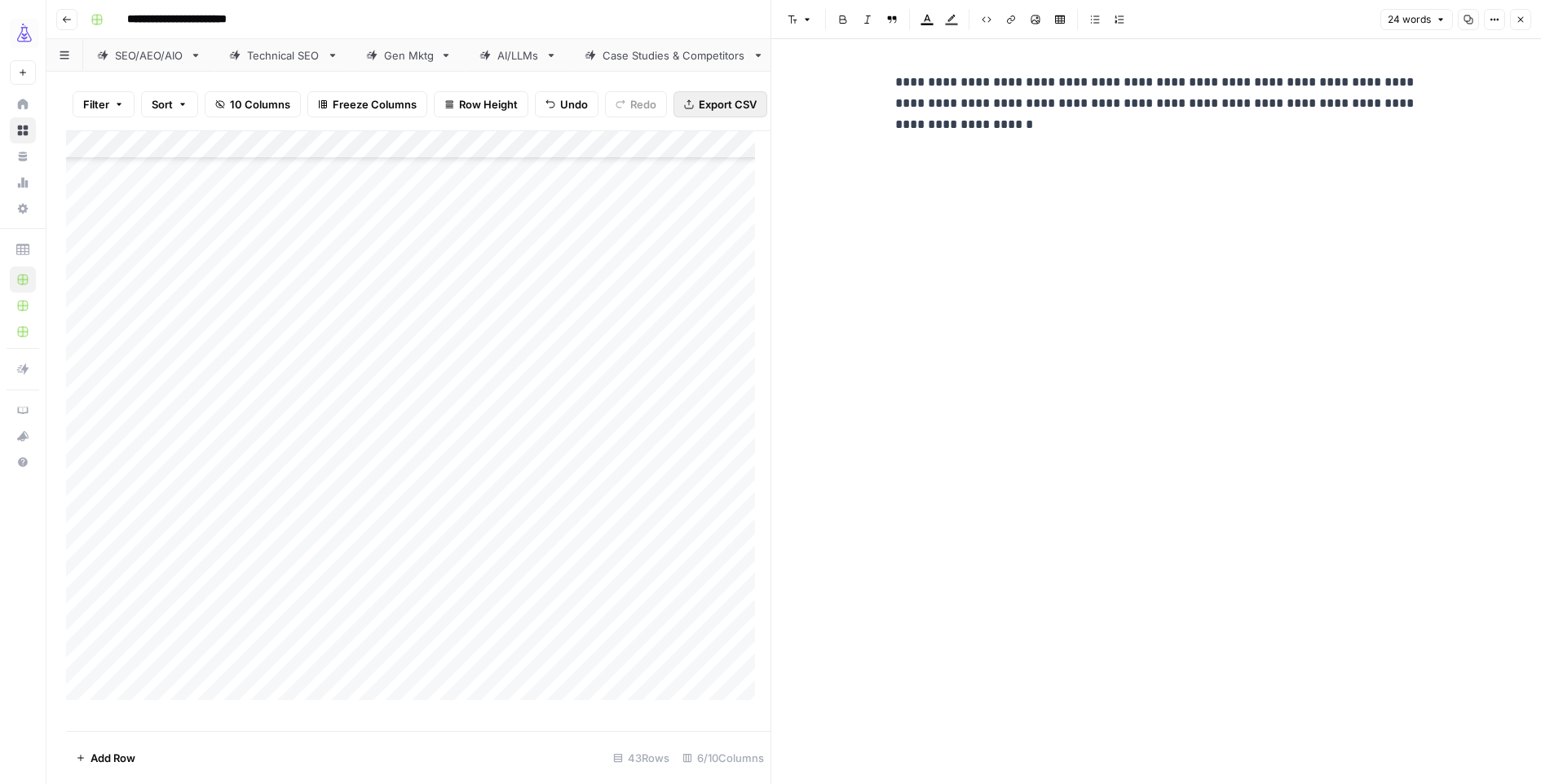 drag, startPoint x: 1517, startPoint y: 26, endPoint x: 726, endPoint y: 104, distance: 794.83646 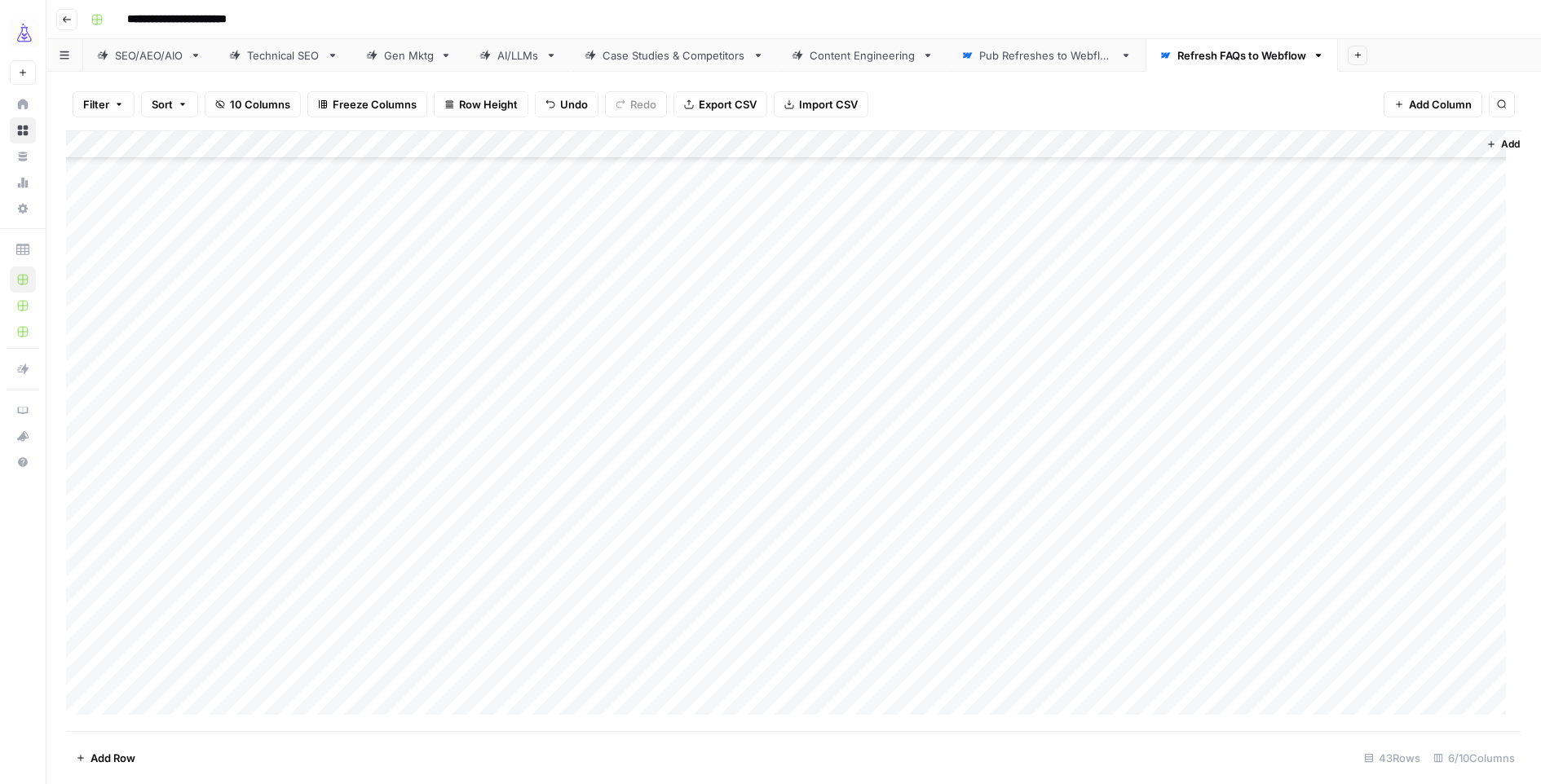 click on "Add Column" at bounding box center (793, 430) 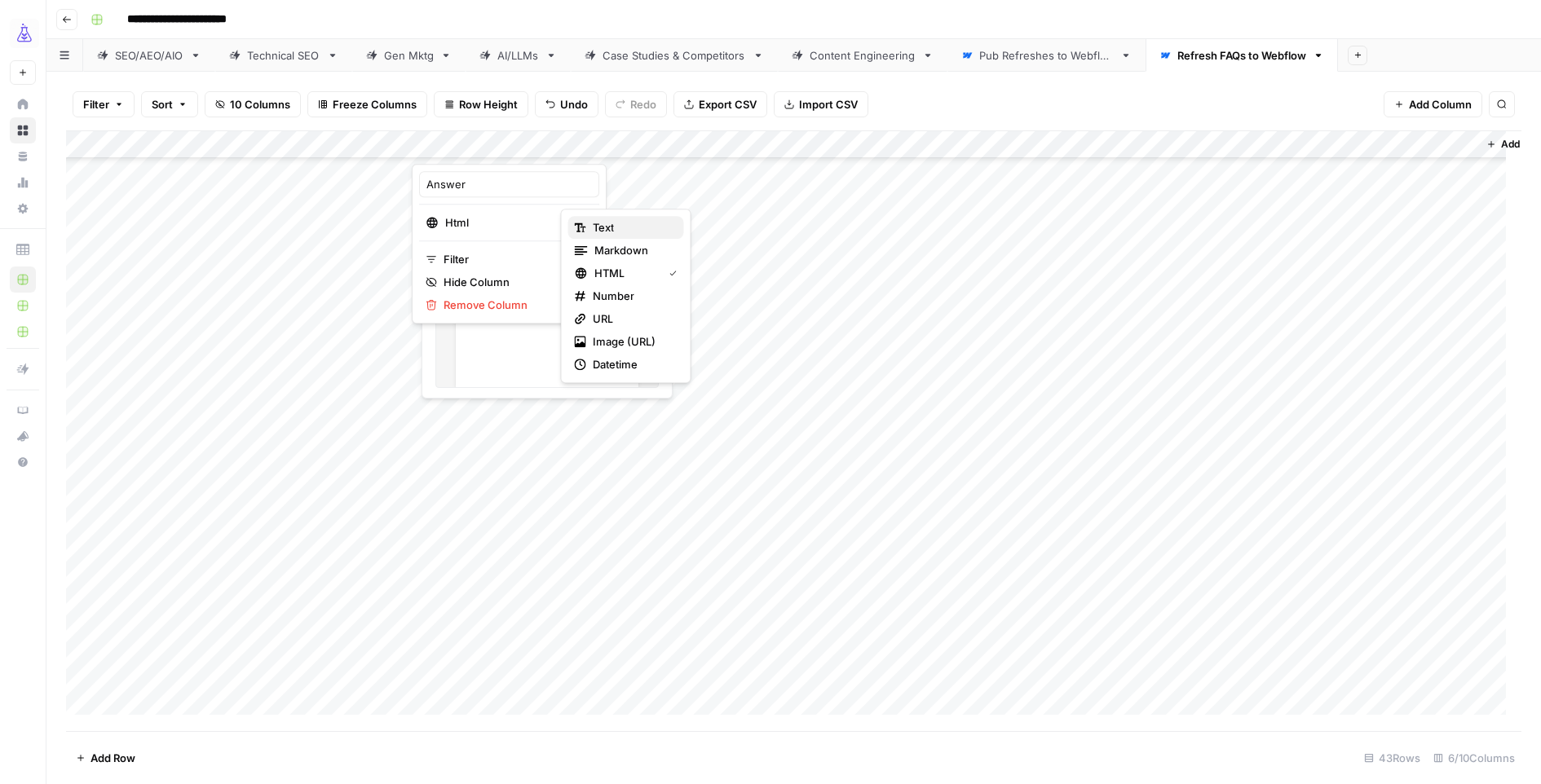 click on "text" at bounding box center [603, 227] 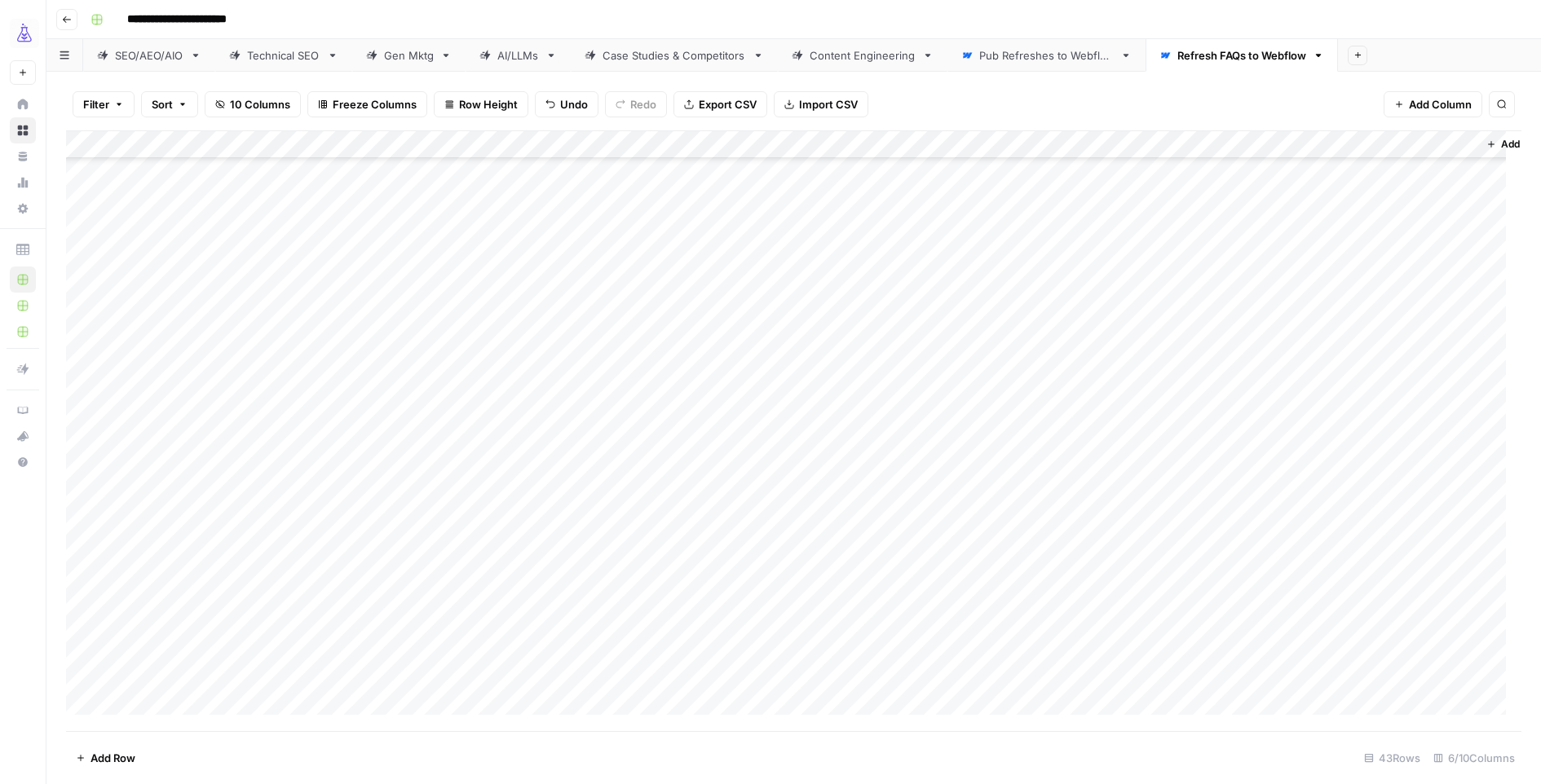 click on "Add Column" at bounding box center (793, 430) 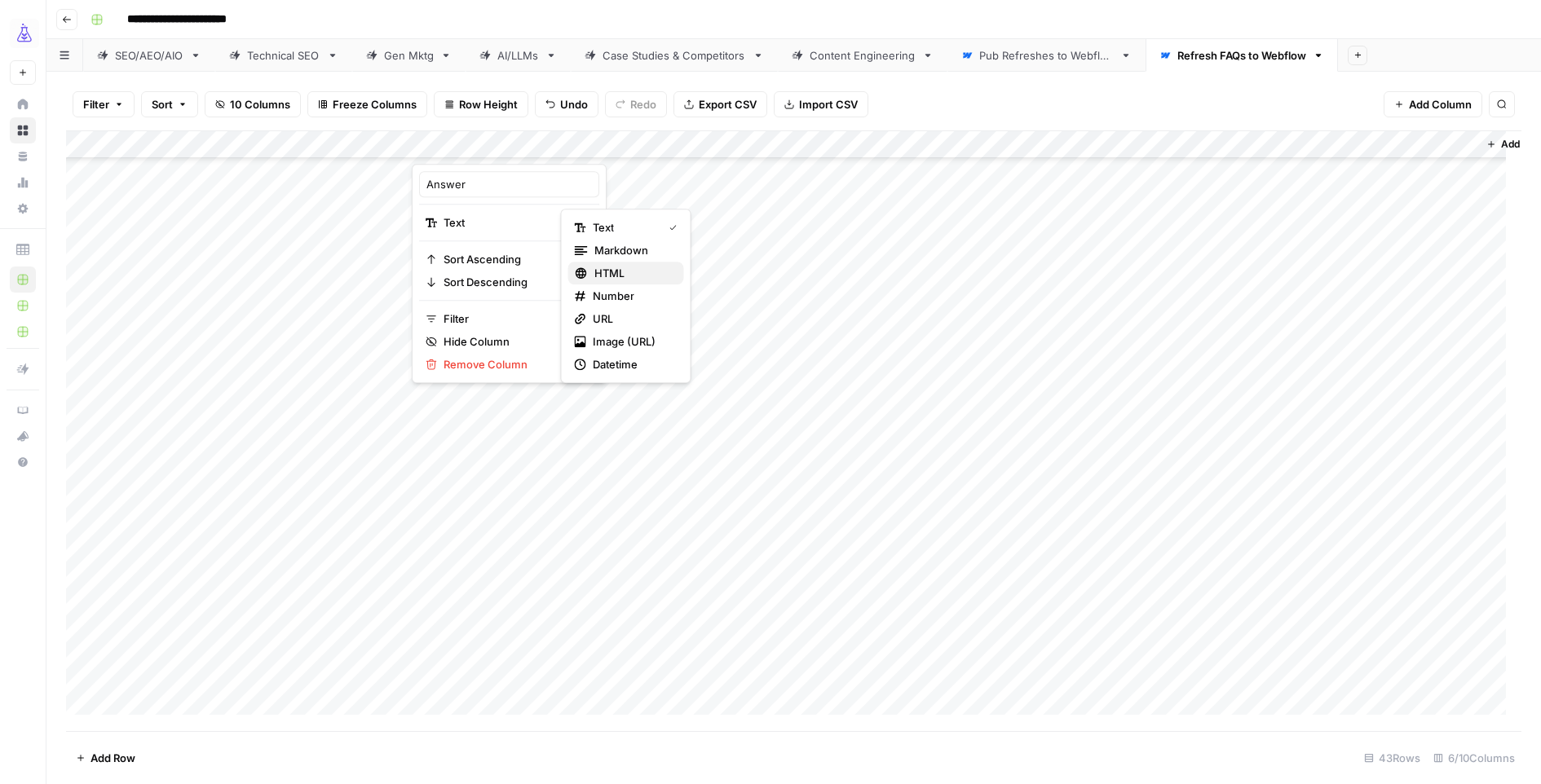 click on "HTML" at bounding box center [609, 273] 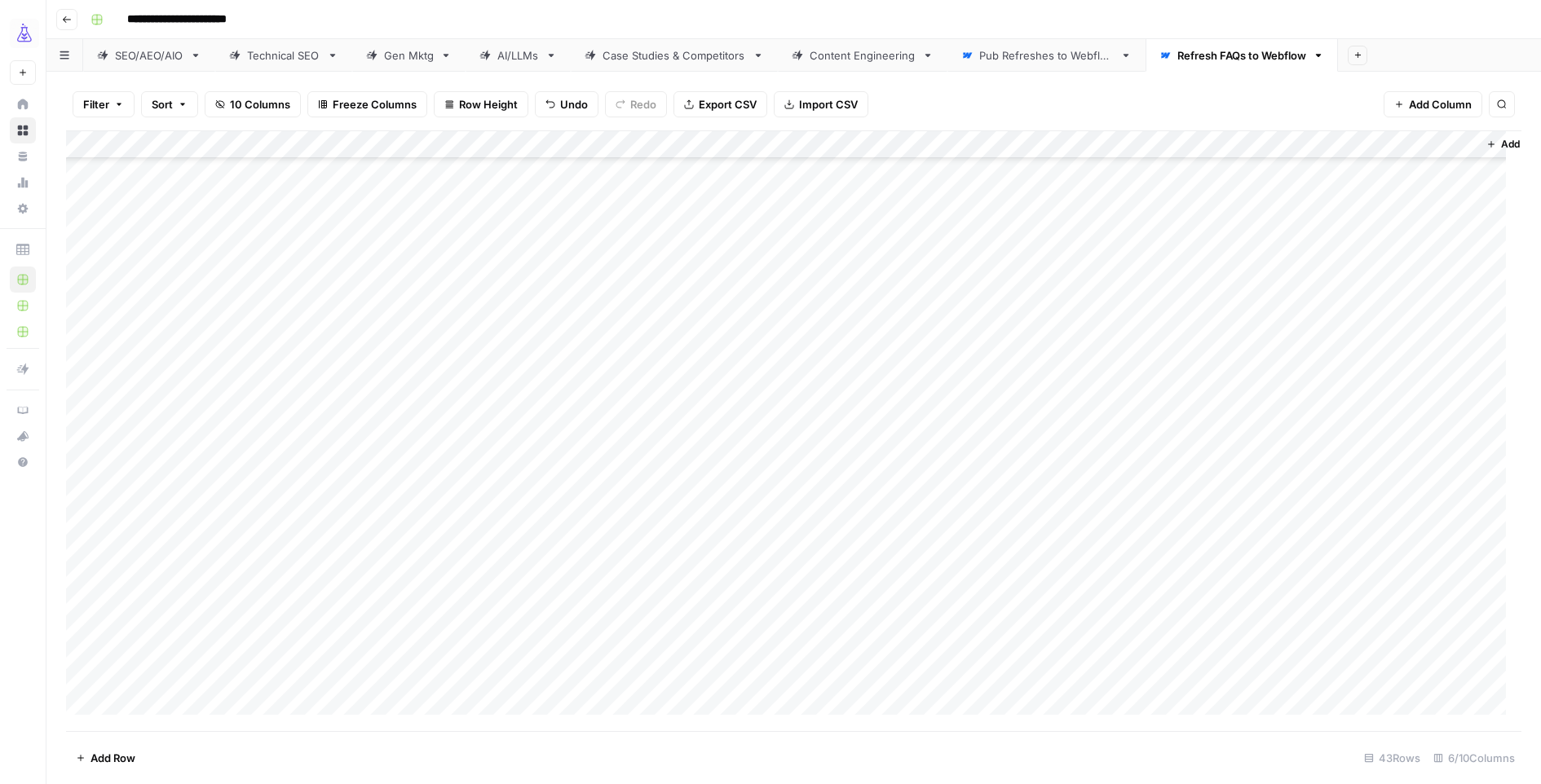 click on "Add Column" at bounding box center [793, 430] 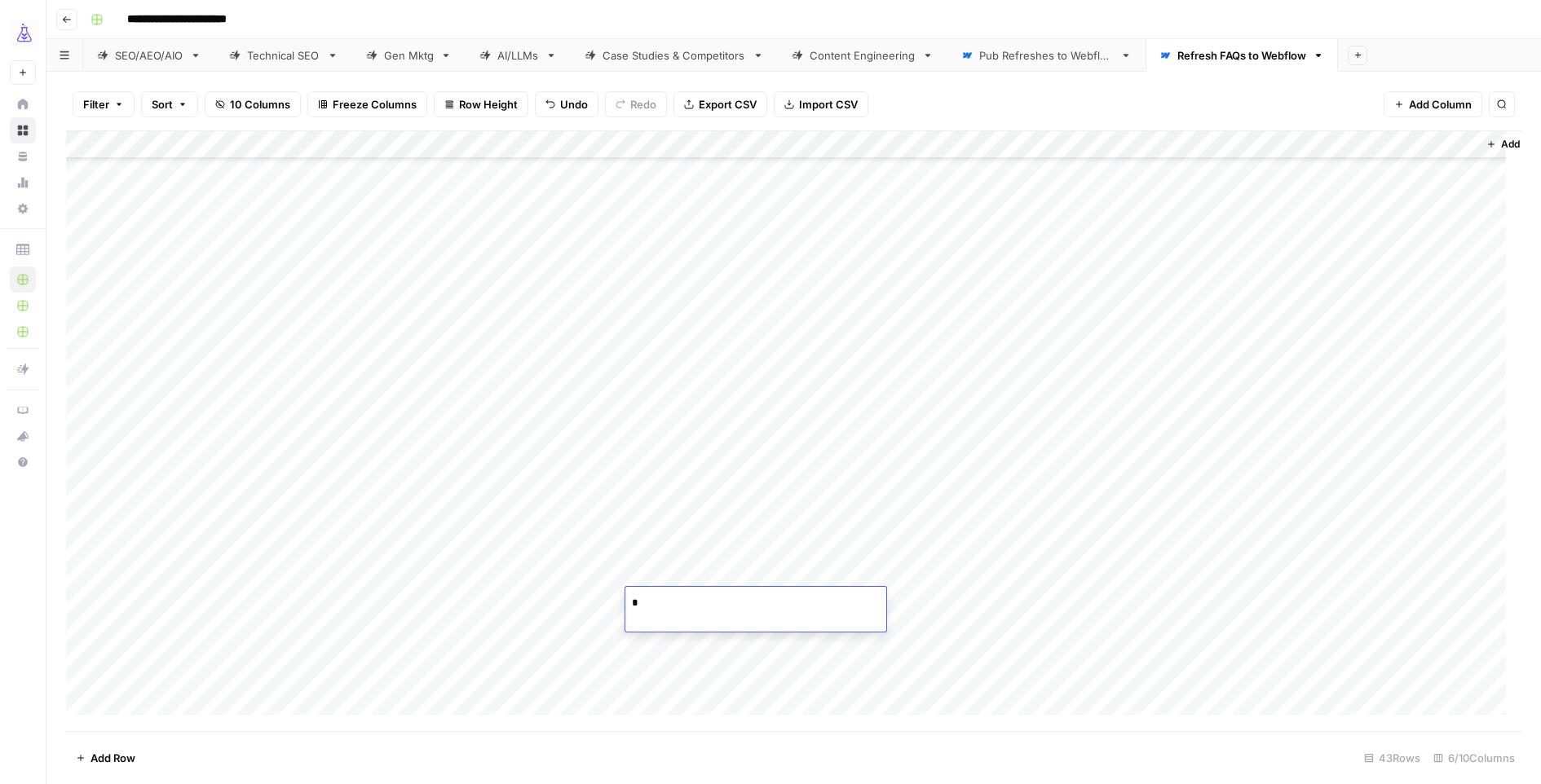 click on "Add Column" at bounding box center (793, 430) 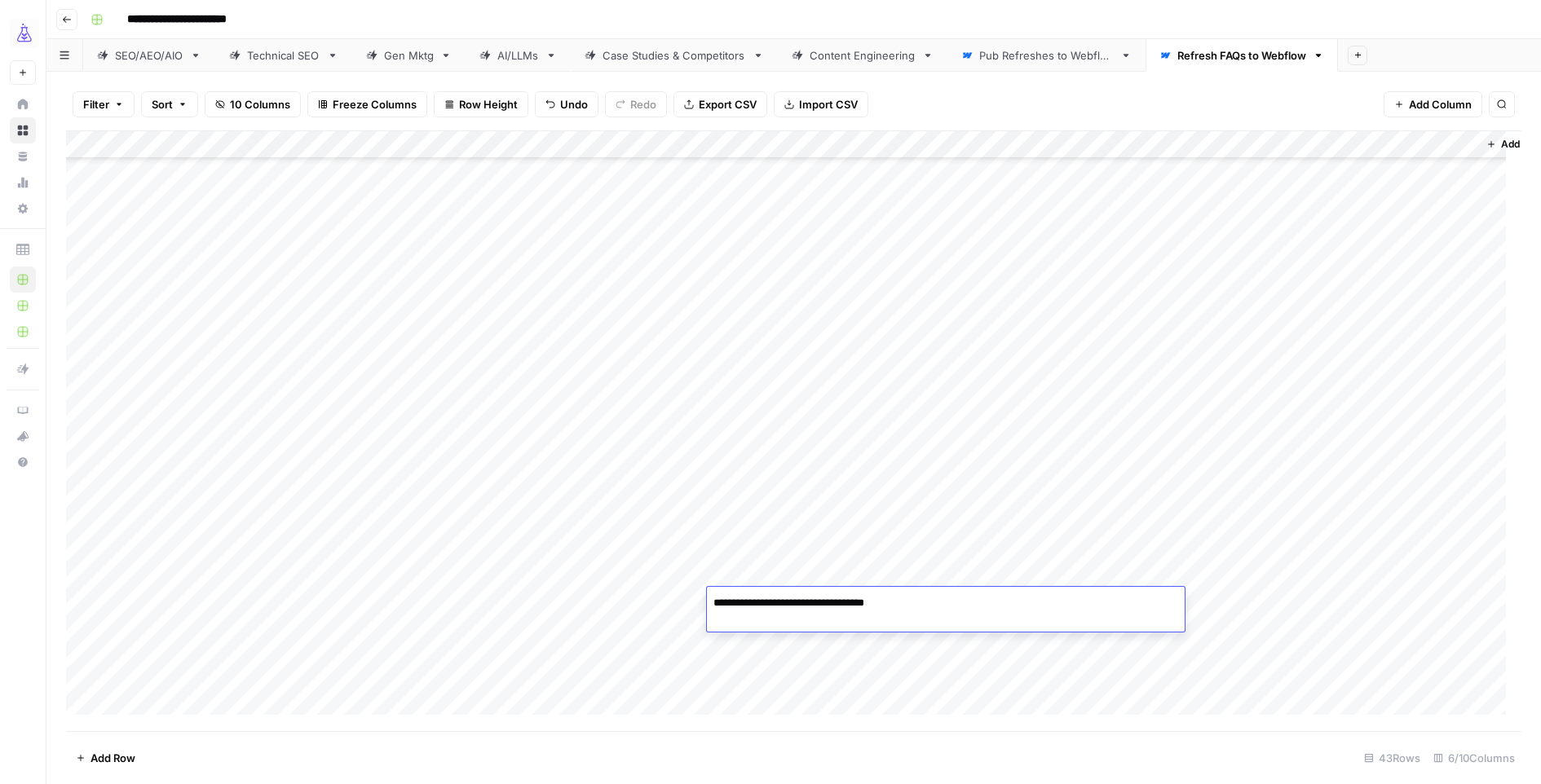 type on "**********" 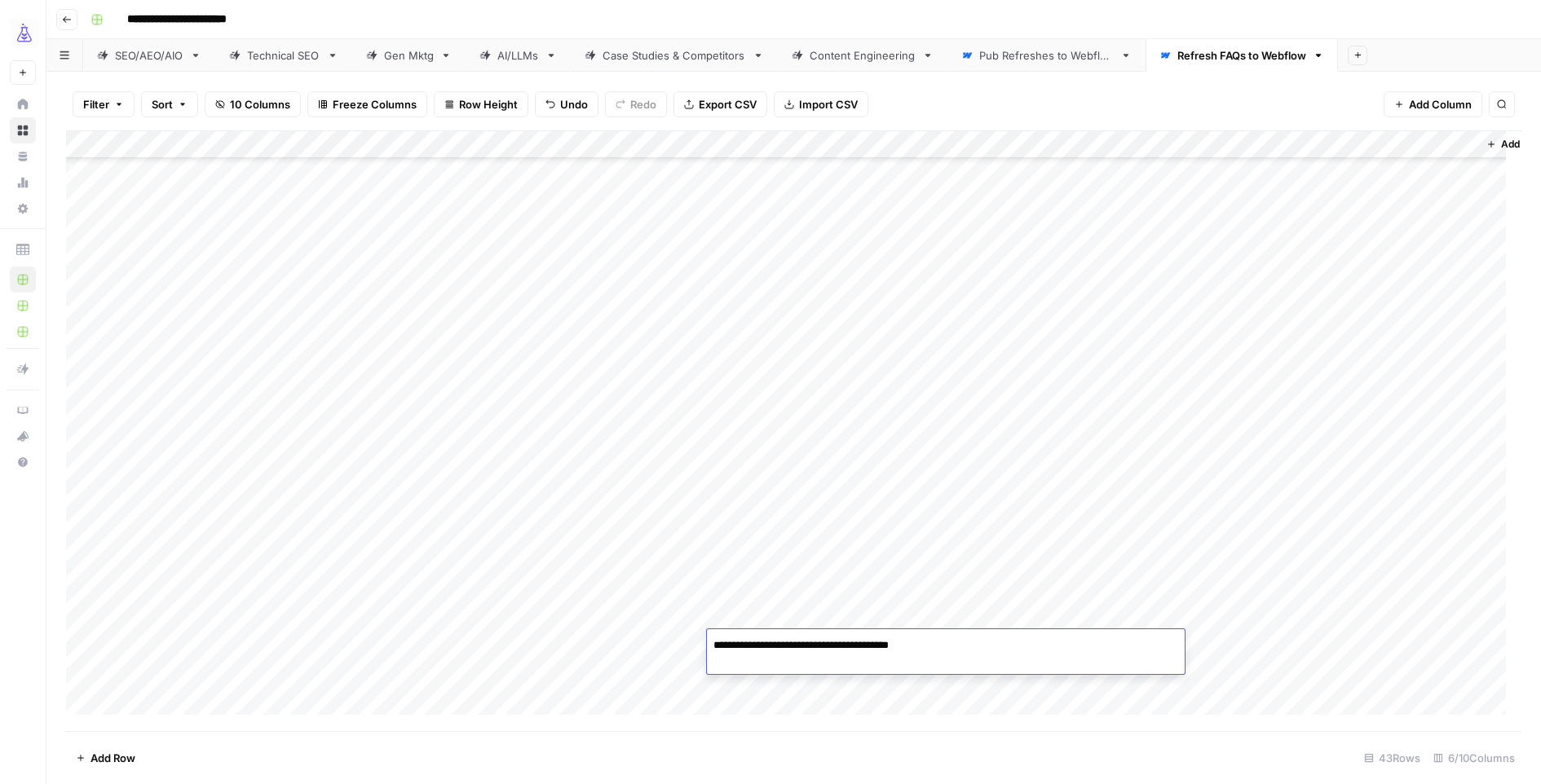 type on "**********" 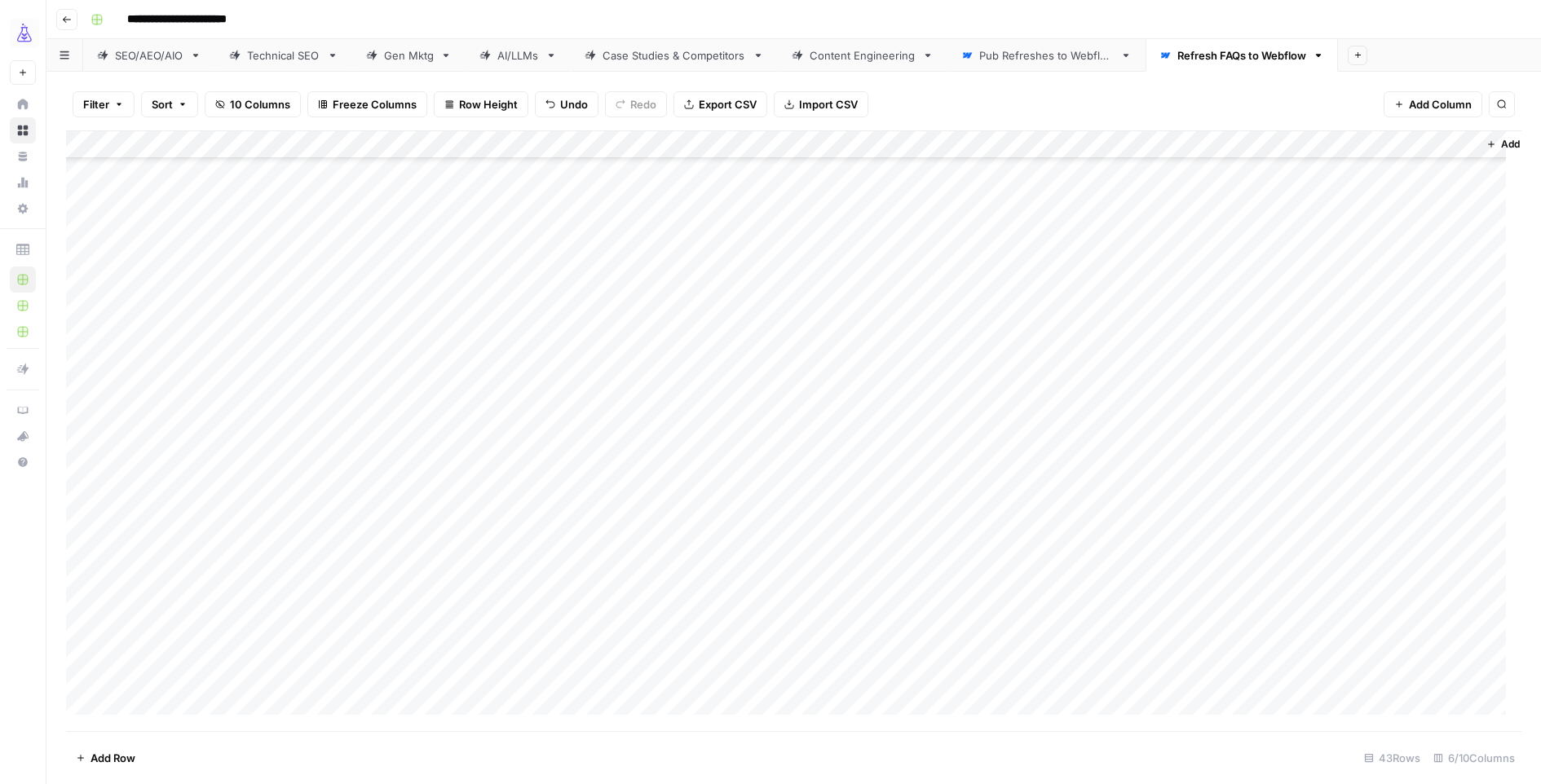 click on "Add Column" at bounding box center [793, 430] 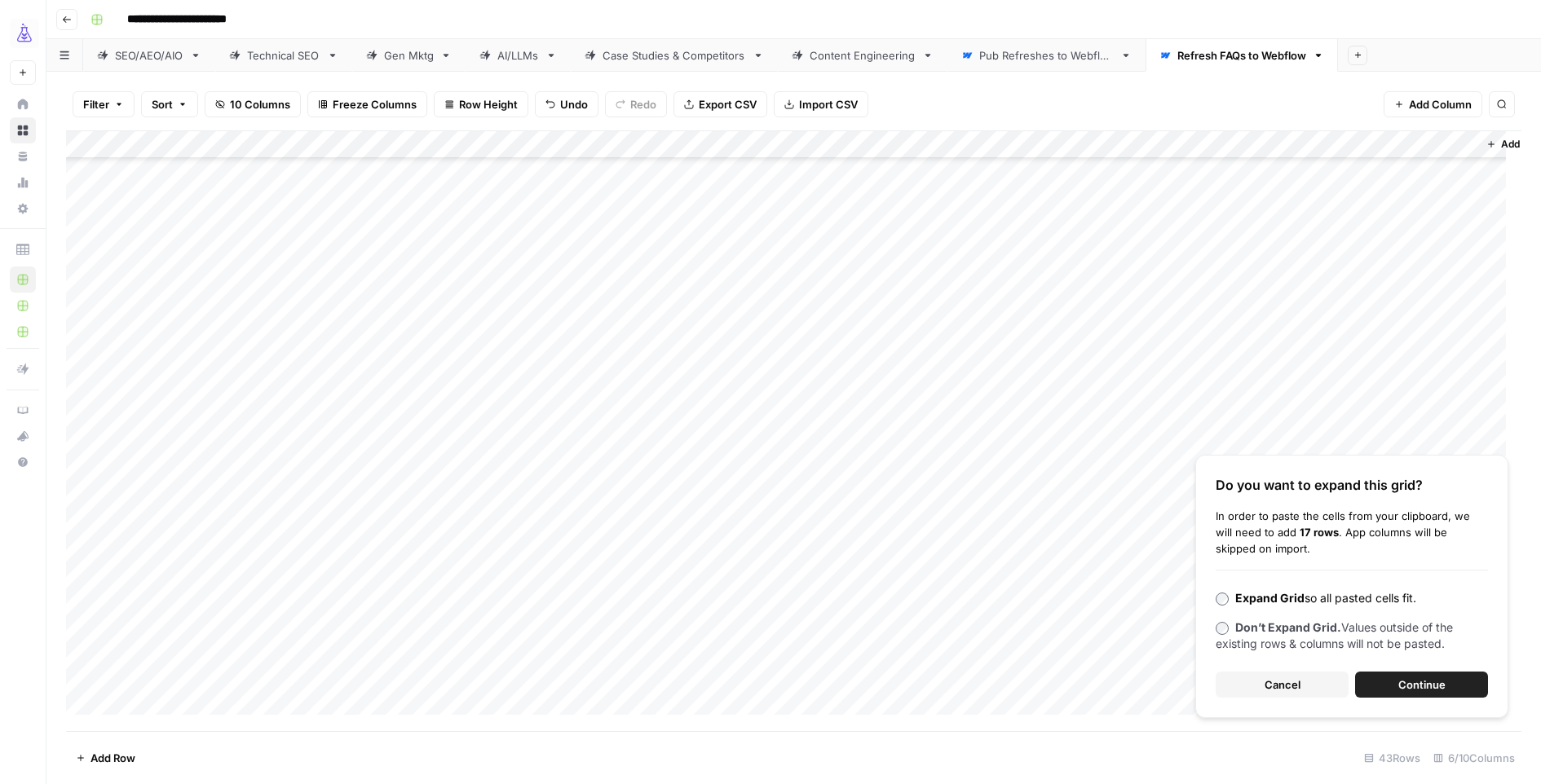 drag, startPoint x: 1272, startPoint y: 681, endPoint x: 1065, endPoint y: 672, distance: 207.19556 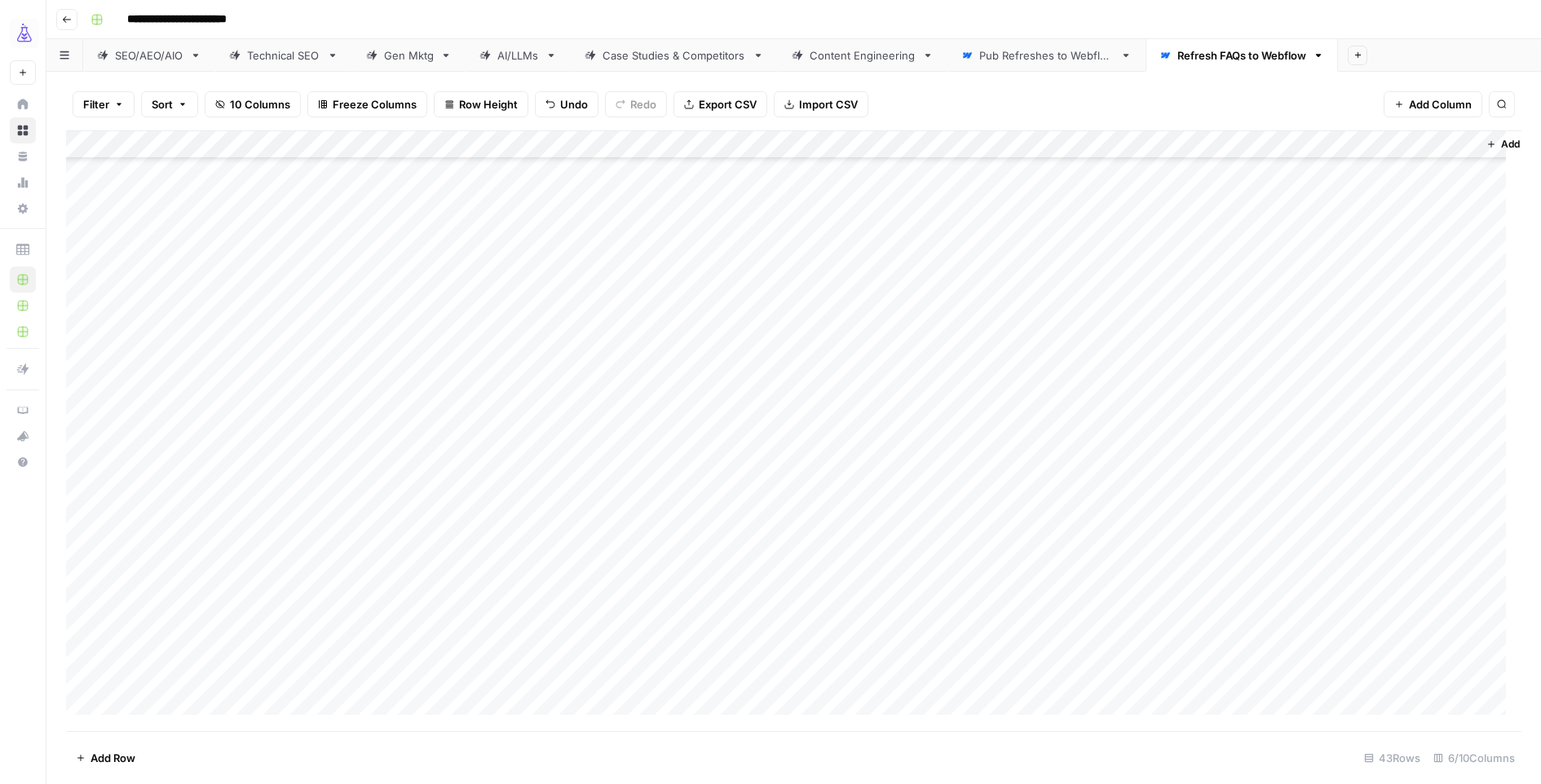 click on "Add Column" at bounding box center (793, 430) 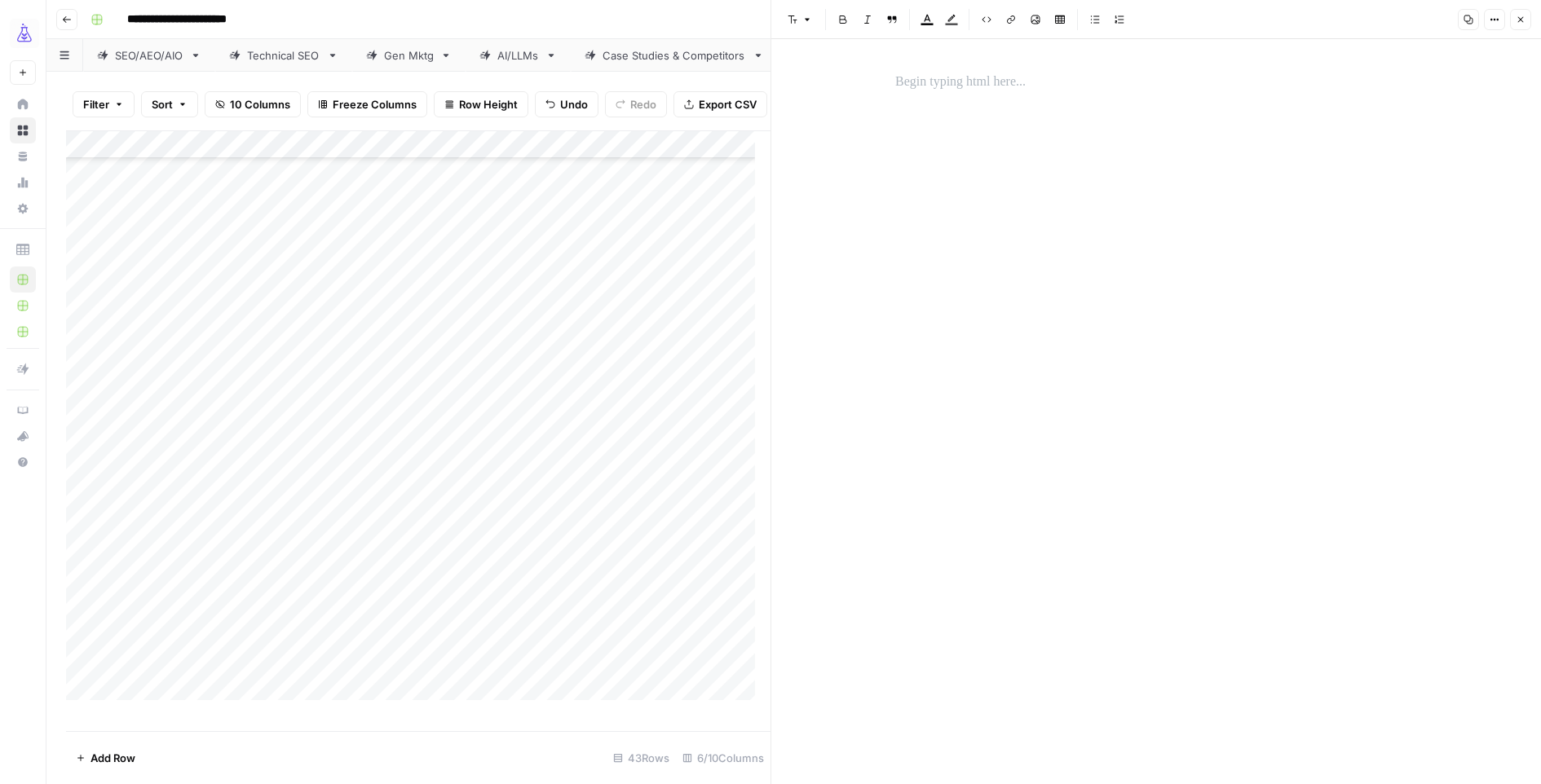 click at bounding box center (1156, 82) 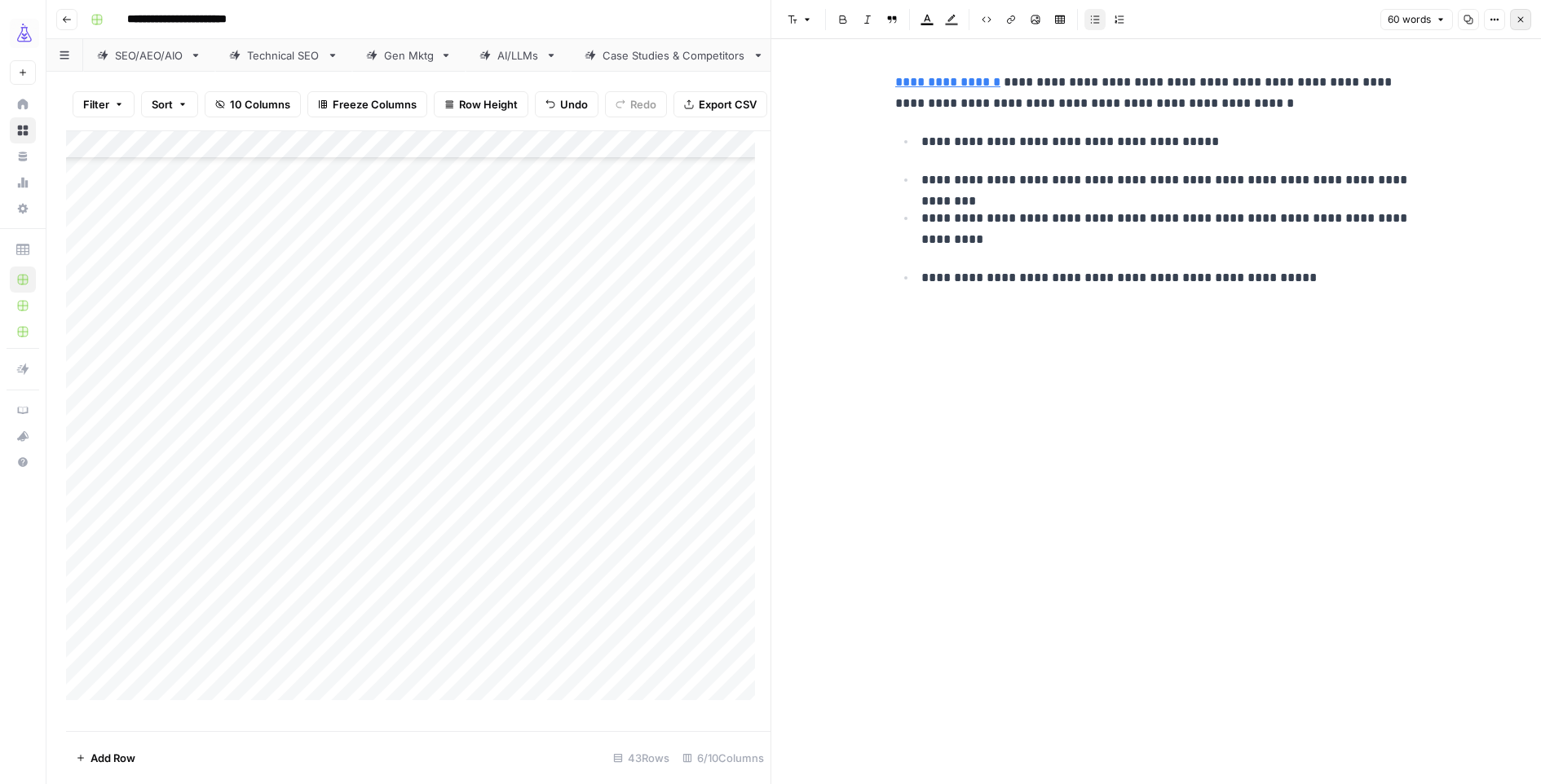 click on "Close" at bounding box center [1521, 20] 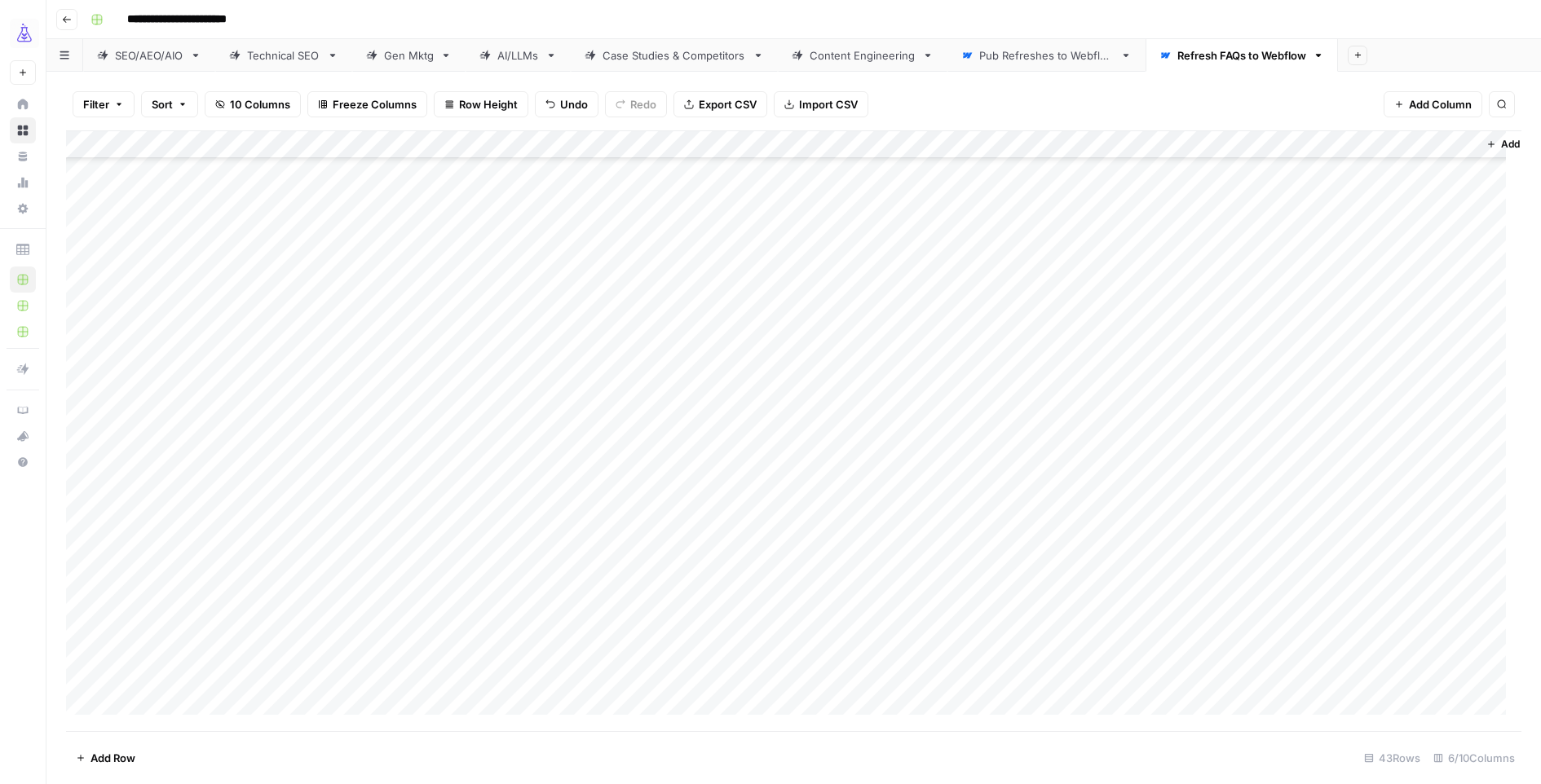 scroll, scrollTop: 1265, scrollLeft: 1, axis: both 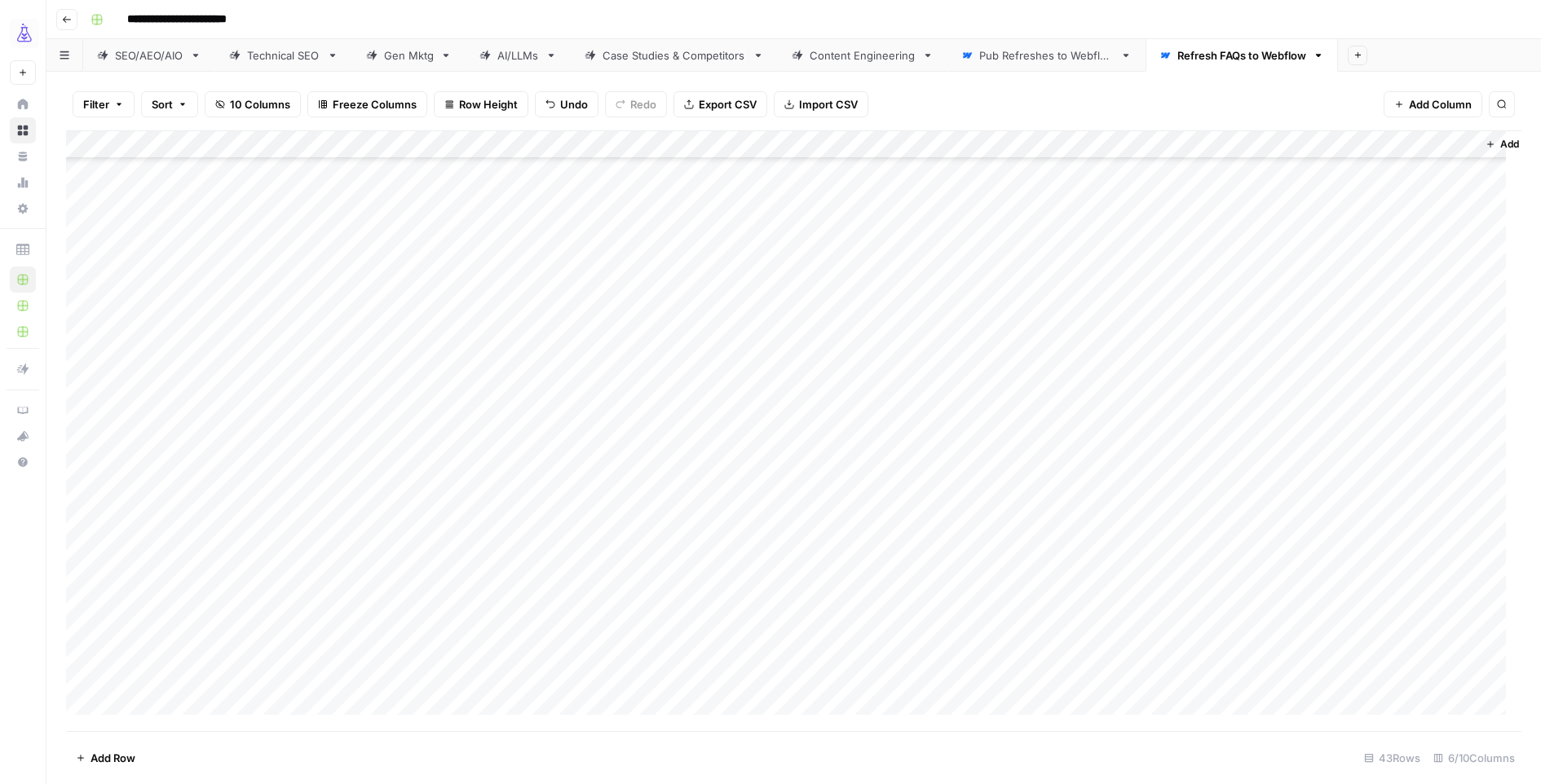 click on "Add Column" at bounding box center [793, 430] 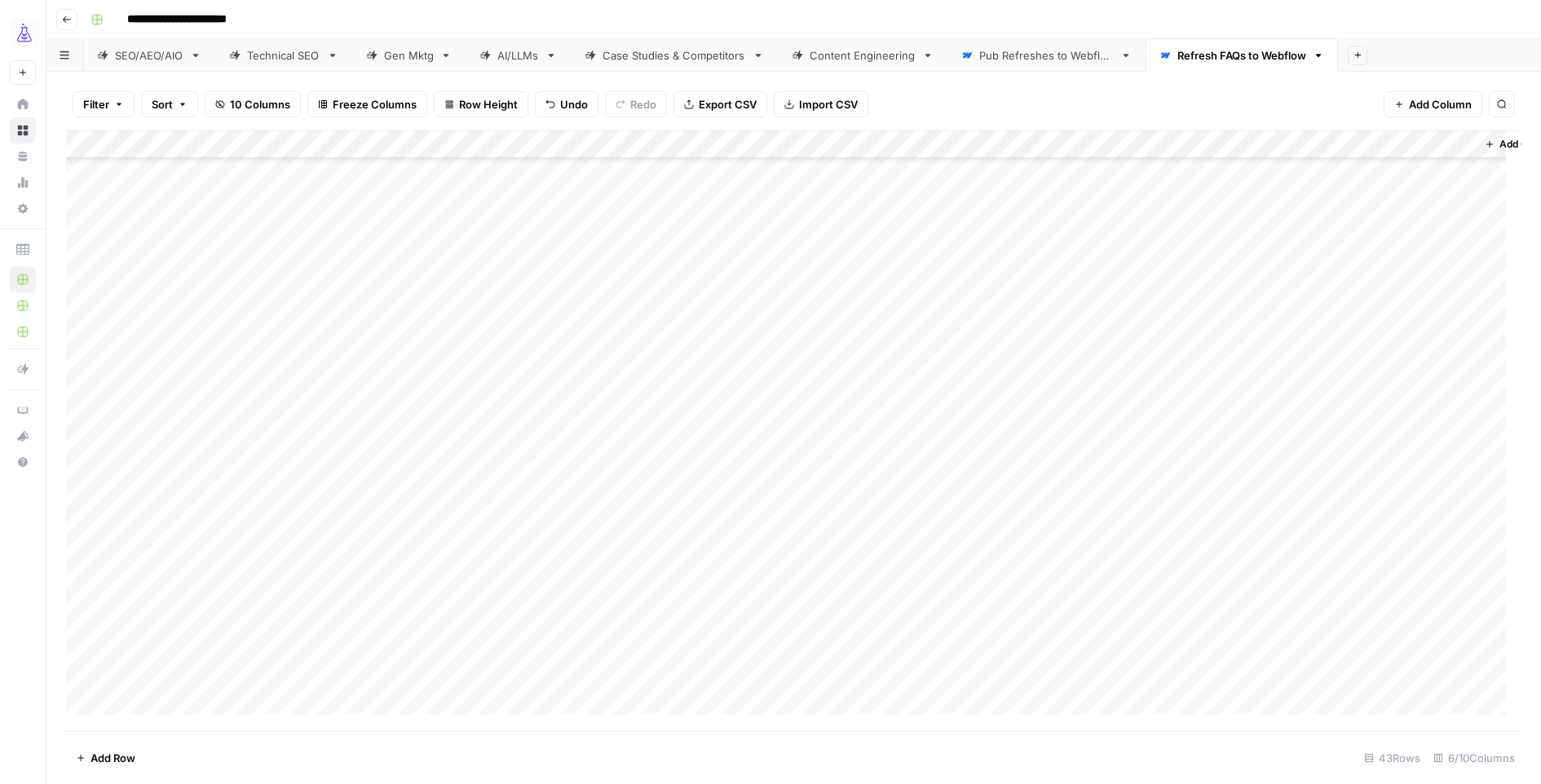 scroll, scrollTop: 1257, scrollLeft: 2, axis: both 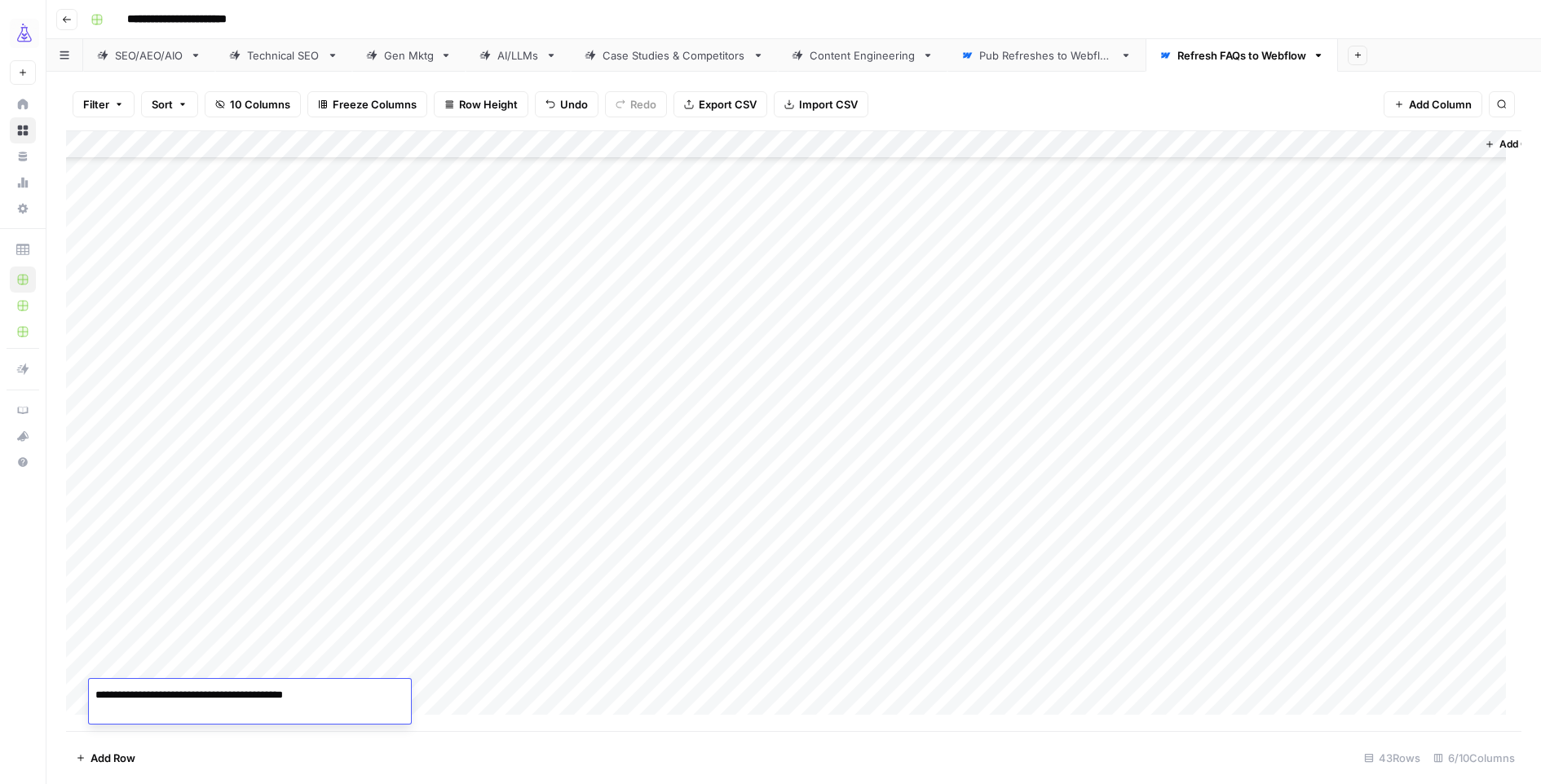 type on "**********" 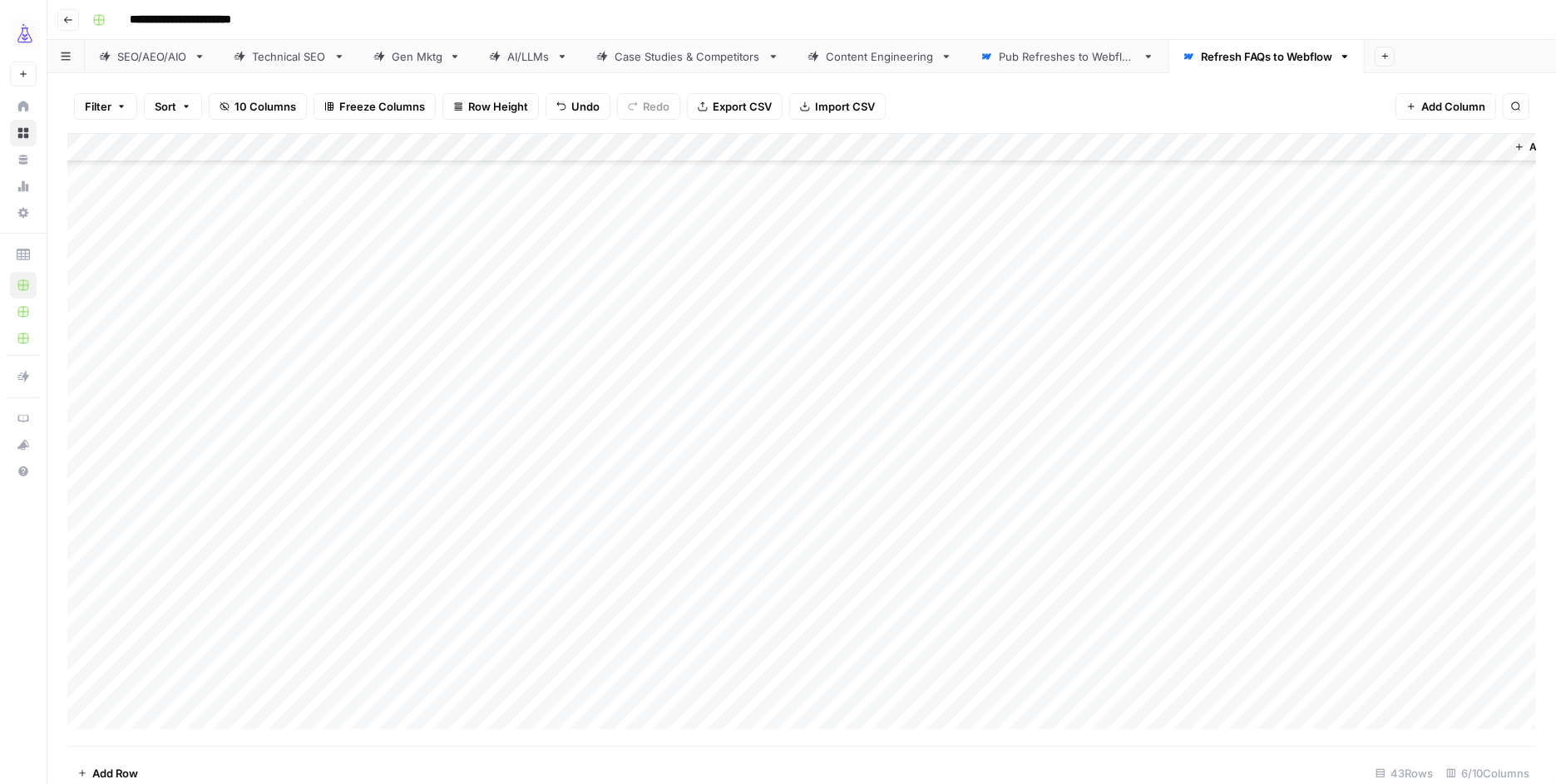 click at bounding box center [527, 715] 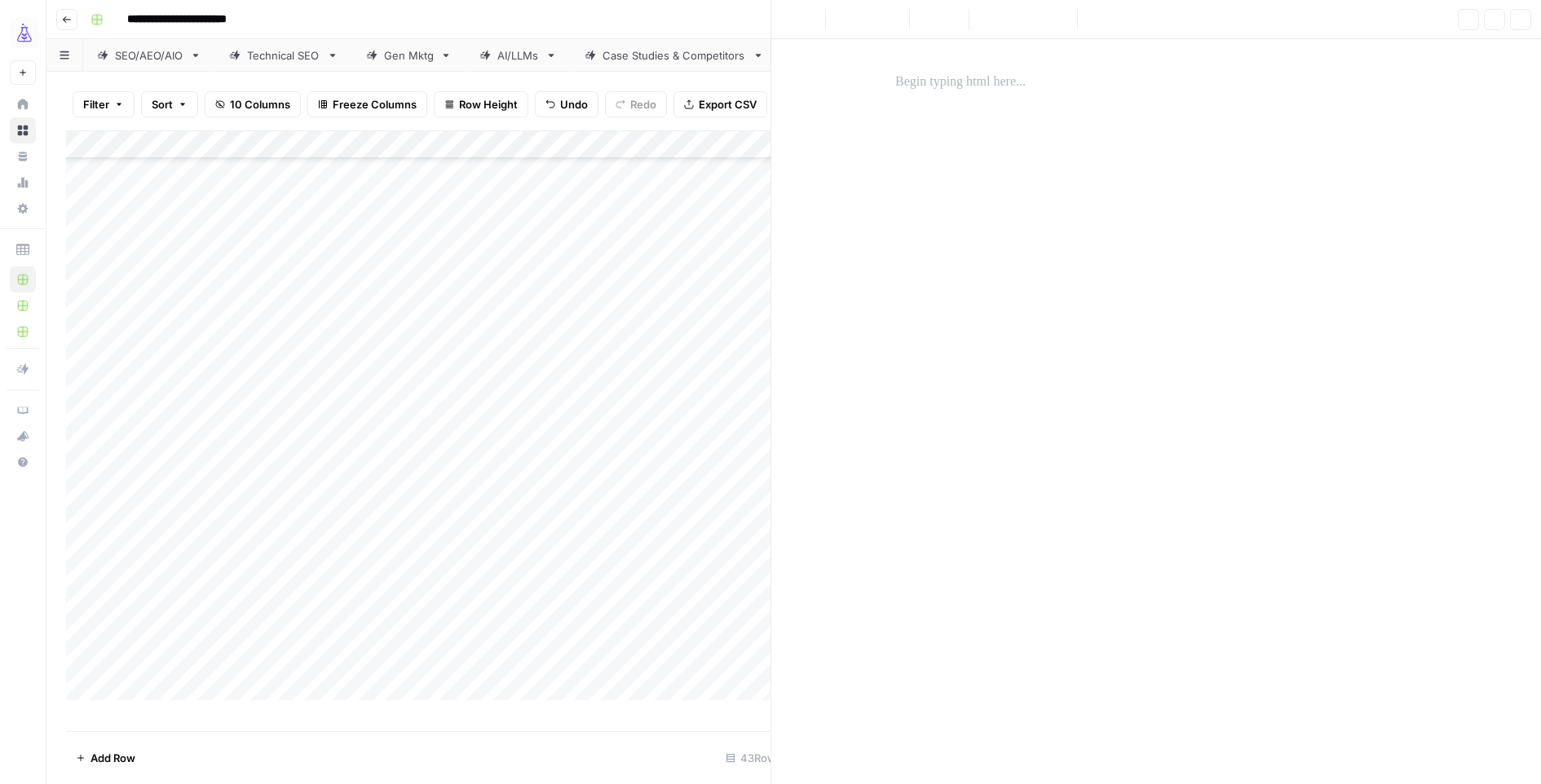 scroll, scrollTop: 1265, scrollLeft: 2, axis: both 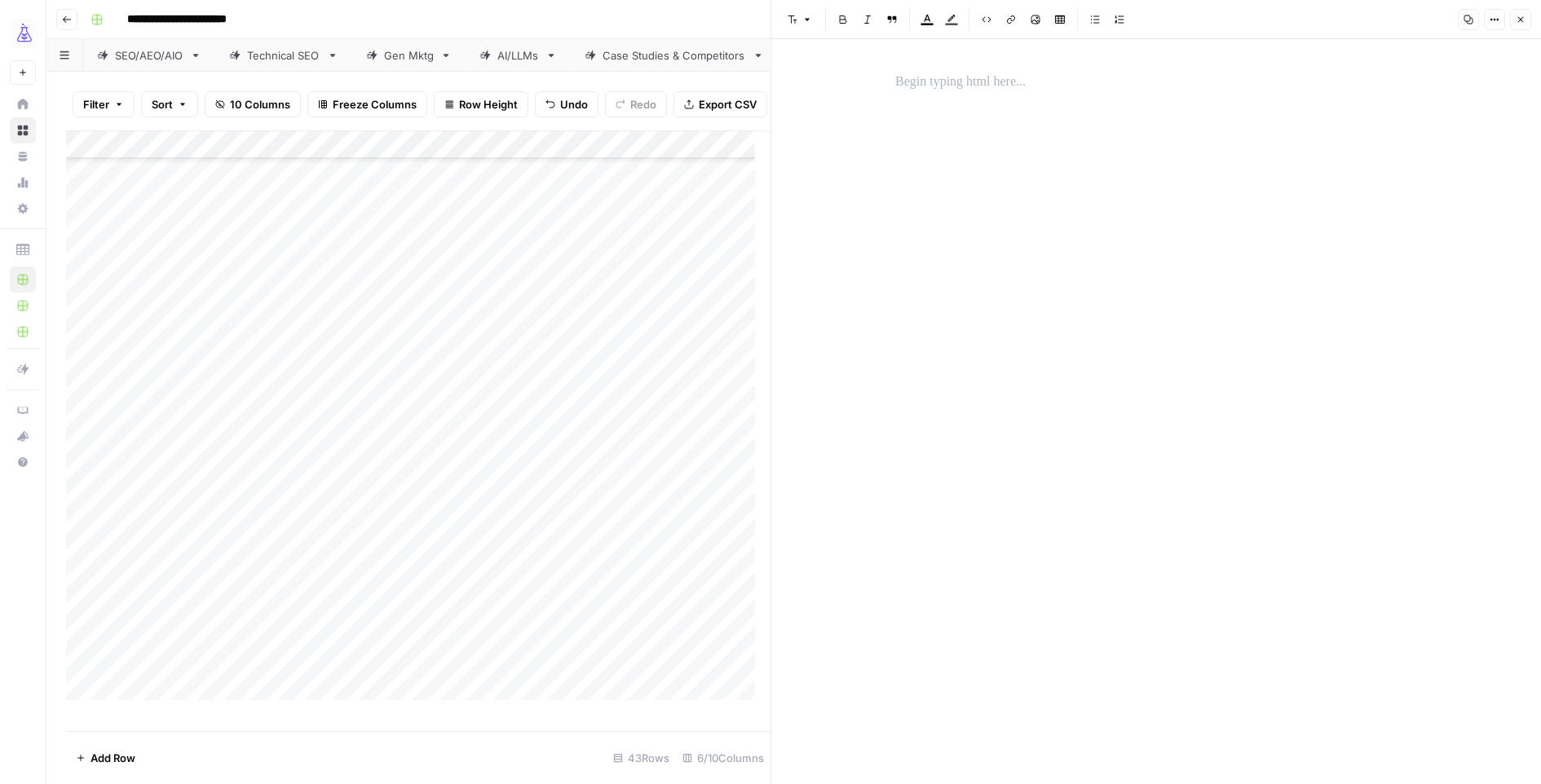 click at bounding box center [1156, 82] 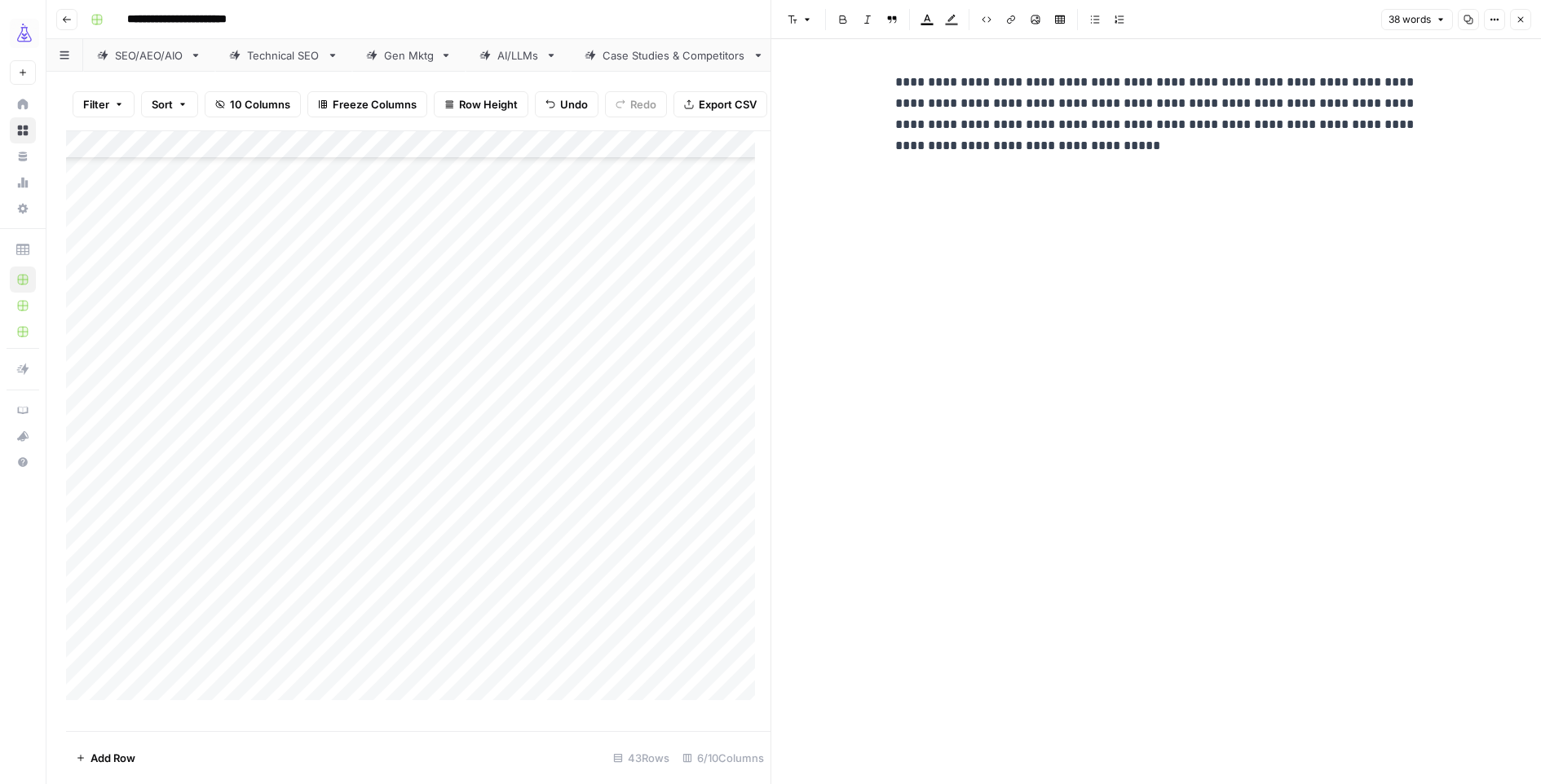 drag, startPoint x: 1518, startPoint y: 20, endPoint x: 806, endPoint y: 694, distance: 980.4183 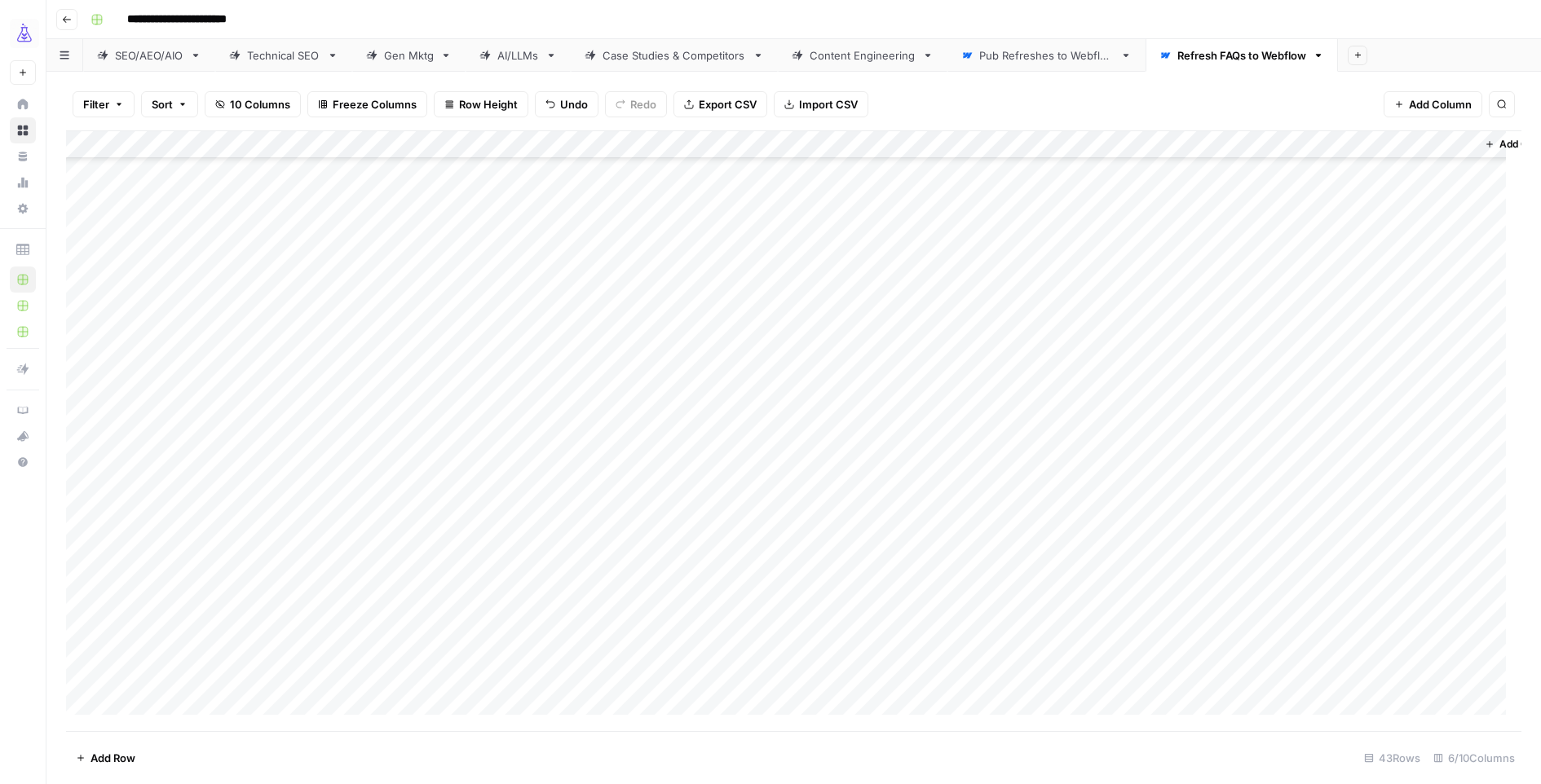 click on "Add Column" at bounding box center (793, 430) 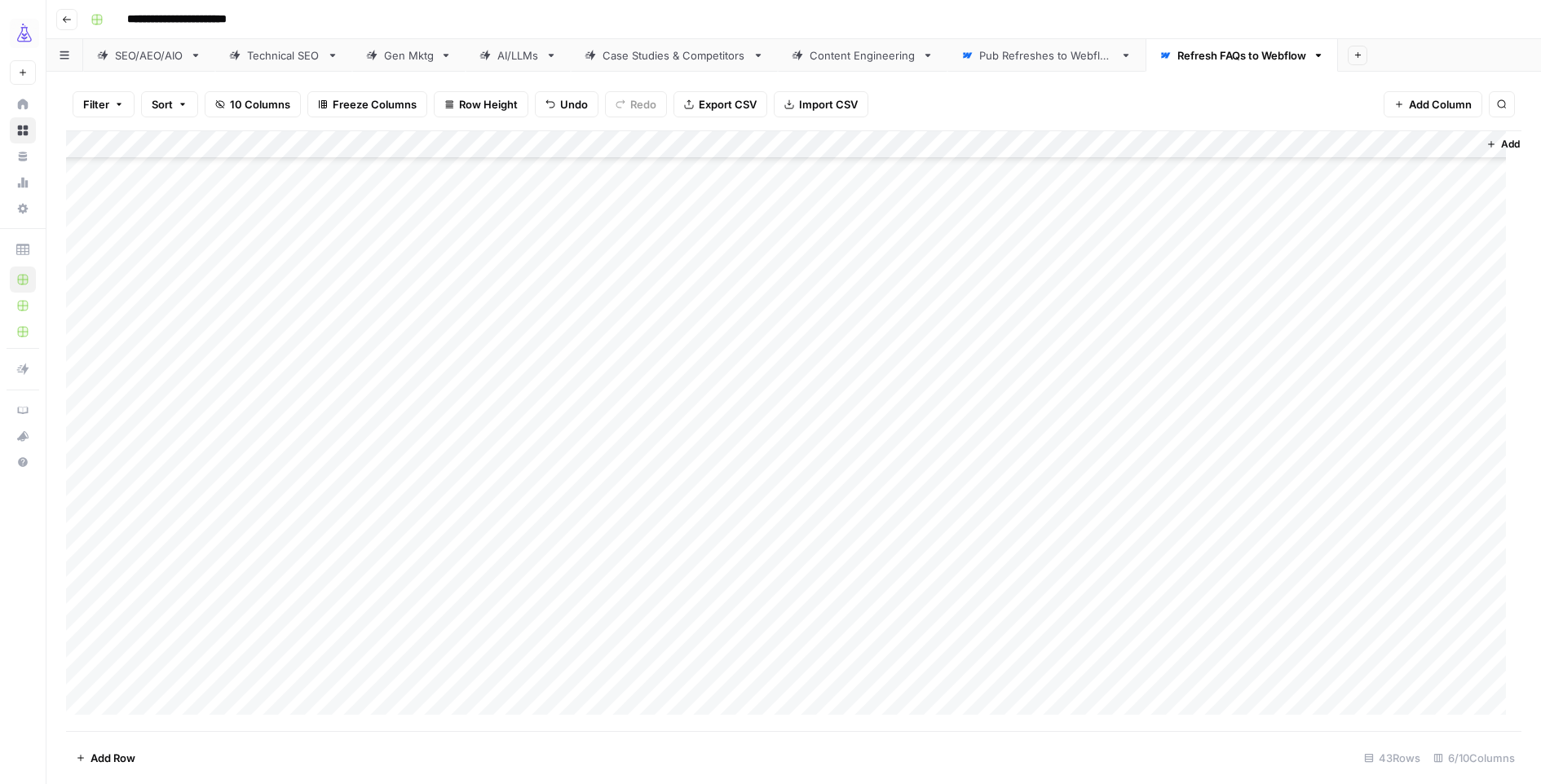 scroll, scrollTop: 1269, scrollLeft: 0, axis: vertical 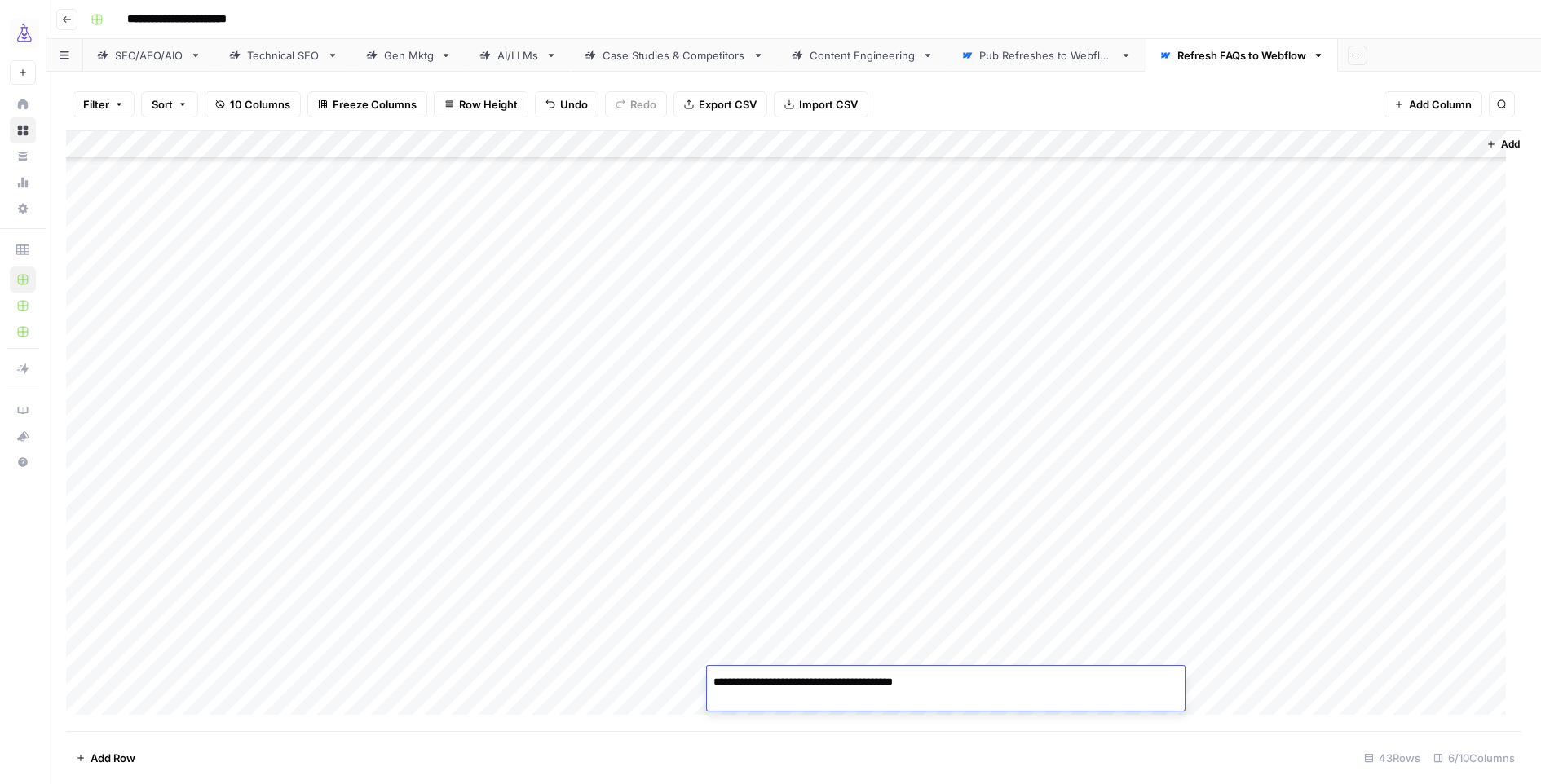 type on "**********" 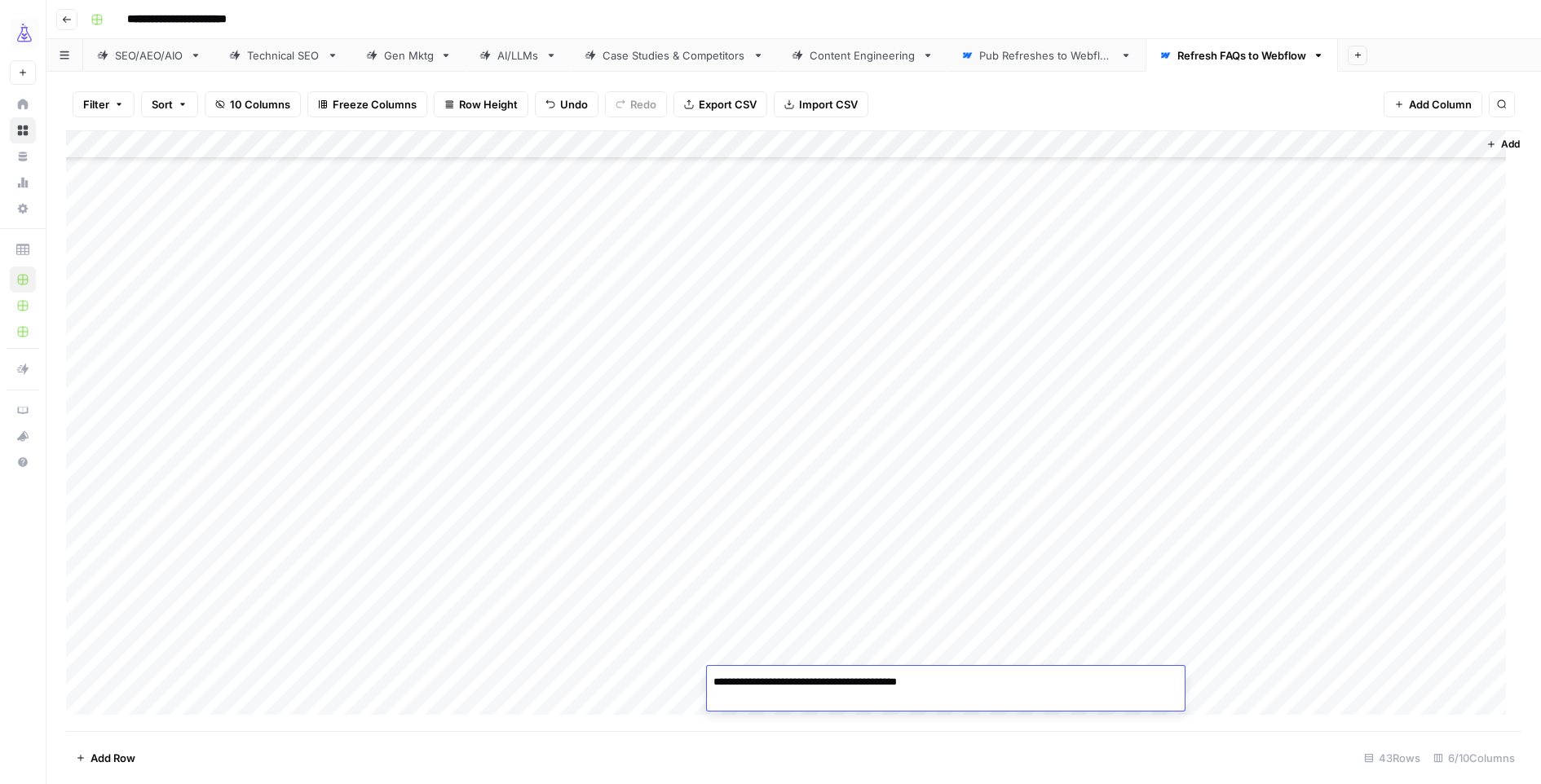 click on "Add Column" at bounding box center [793, 430] 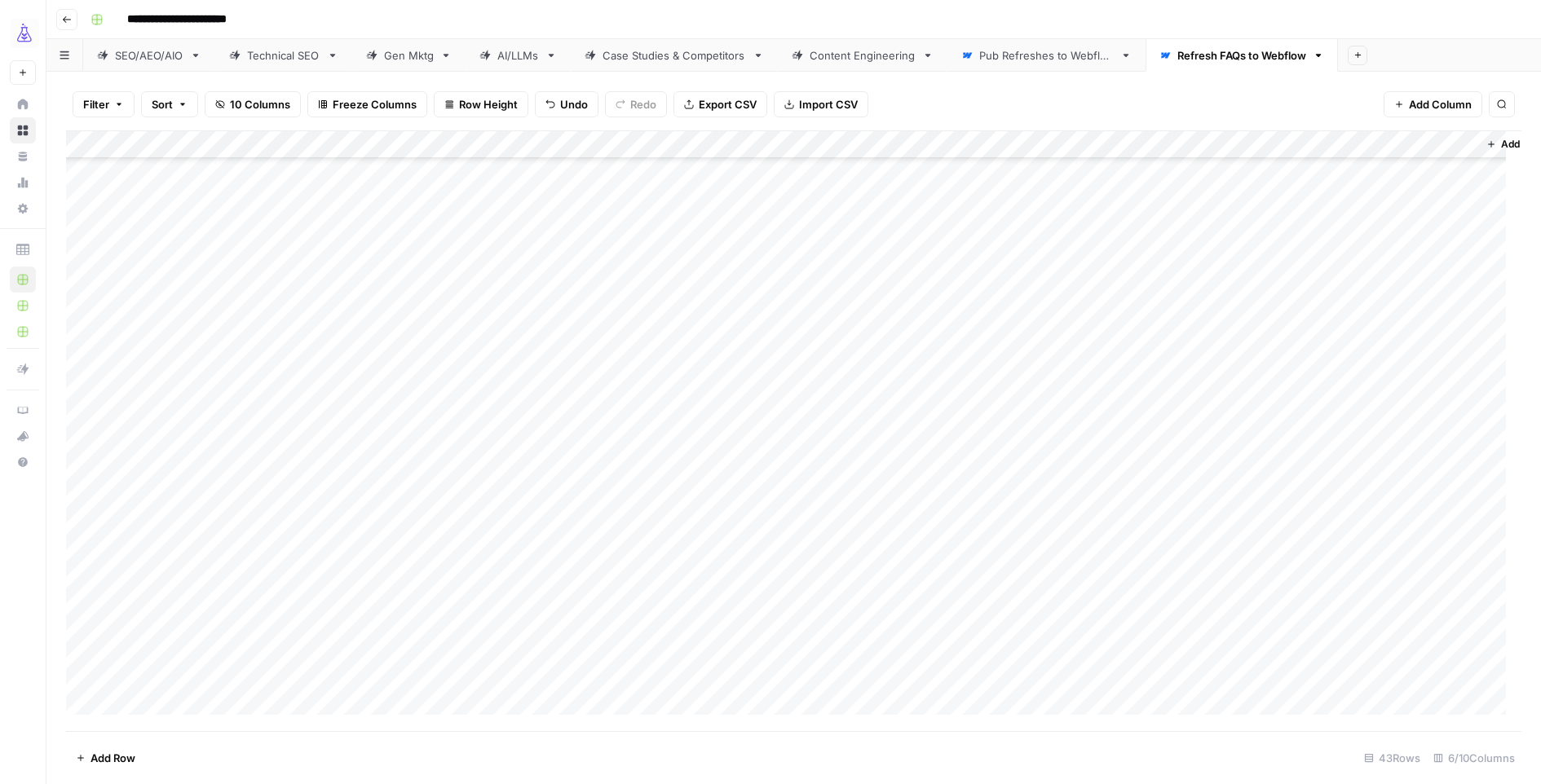 click on "Add Column" at bounding box center [793, 430] 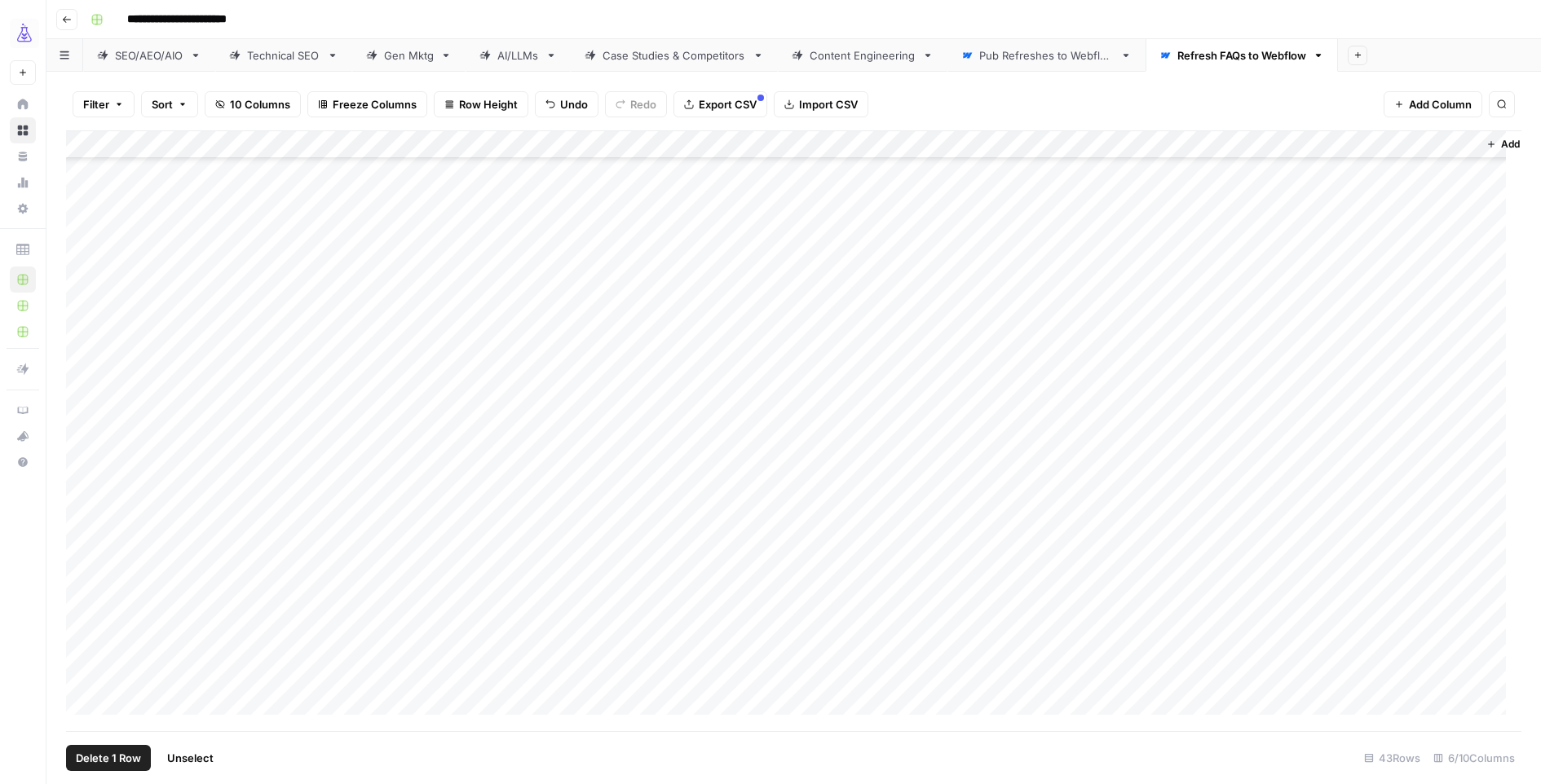 click on "Add Column" at bounding box center [793, 430] 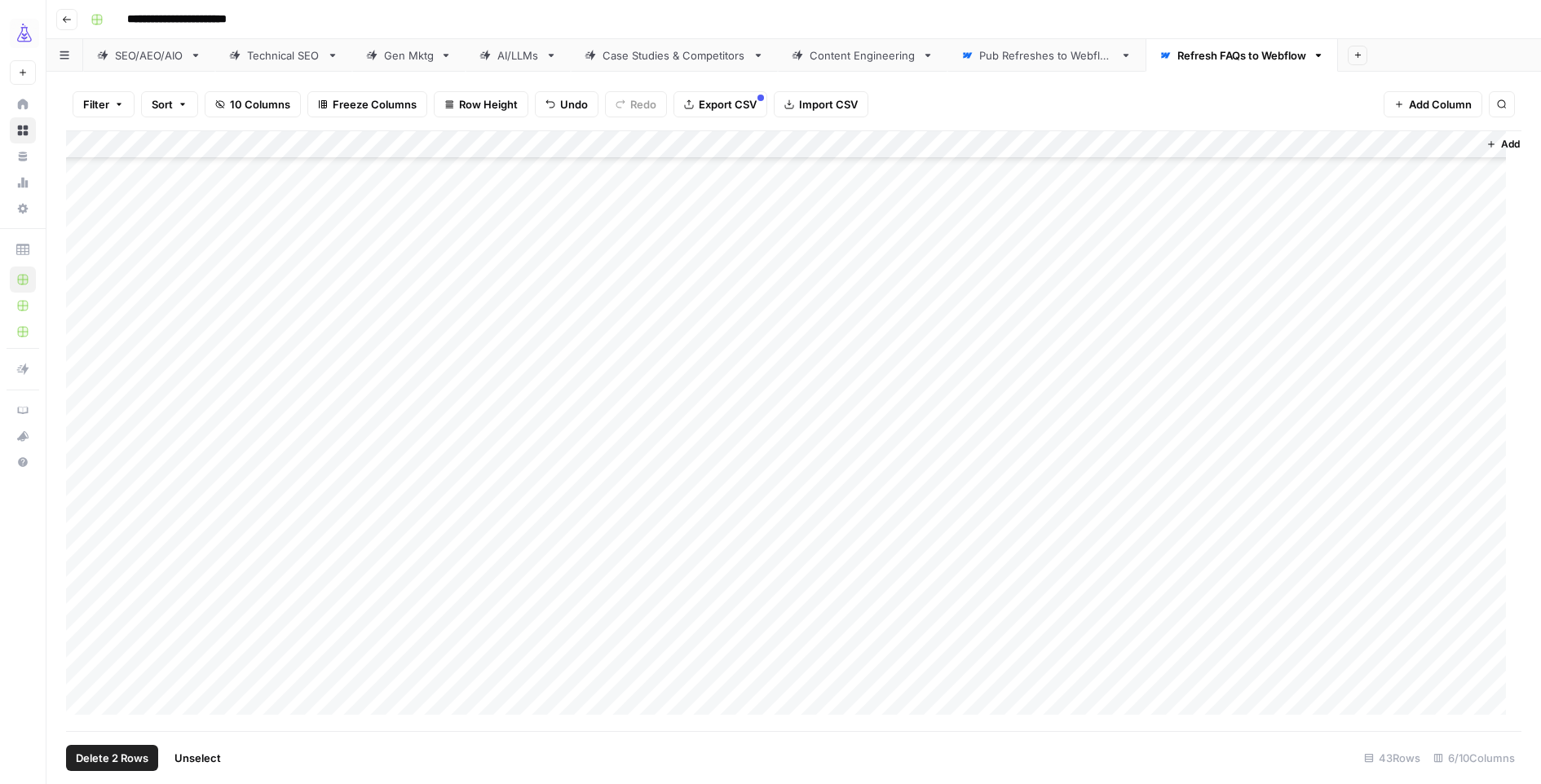 drag, startPoint x: 77, startPoint y: 689, endPoint x: 91, endPoint y: 686, distance: 14.317821 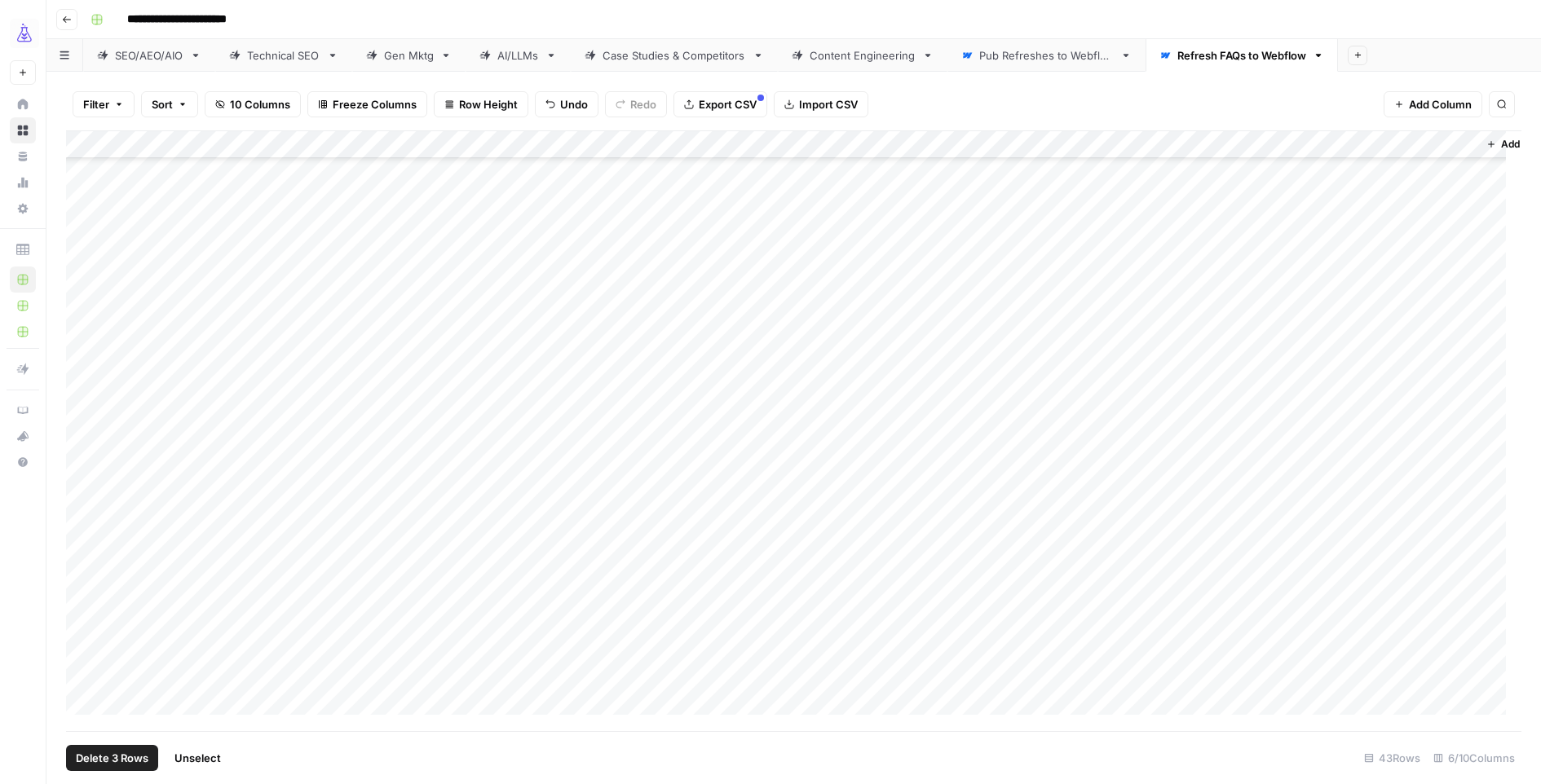 click on "Add Column" at bounding box center (793, 430) 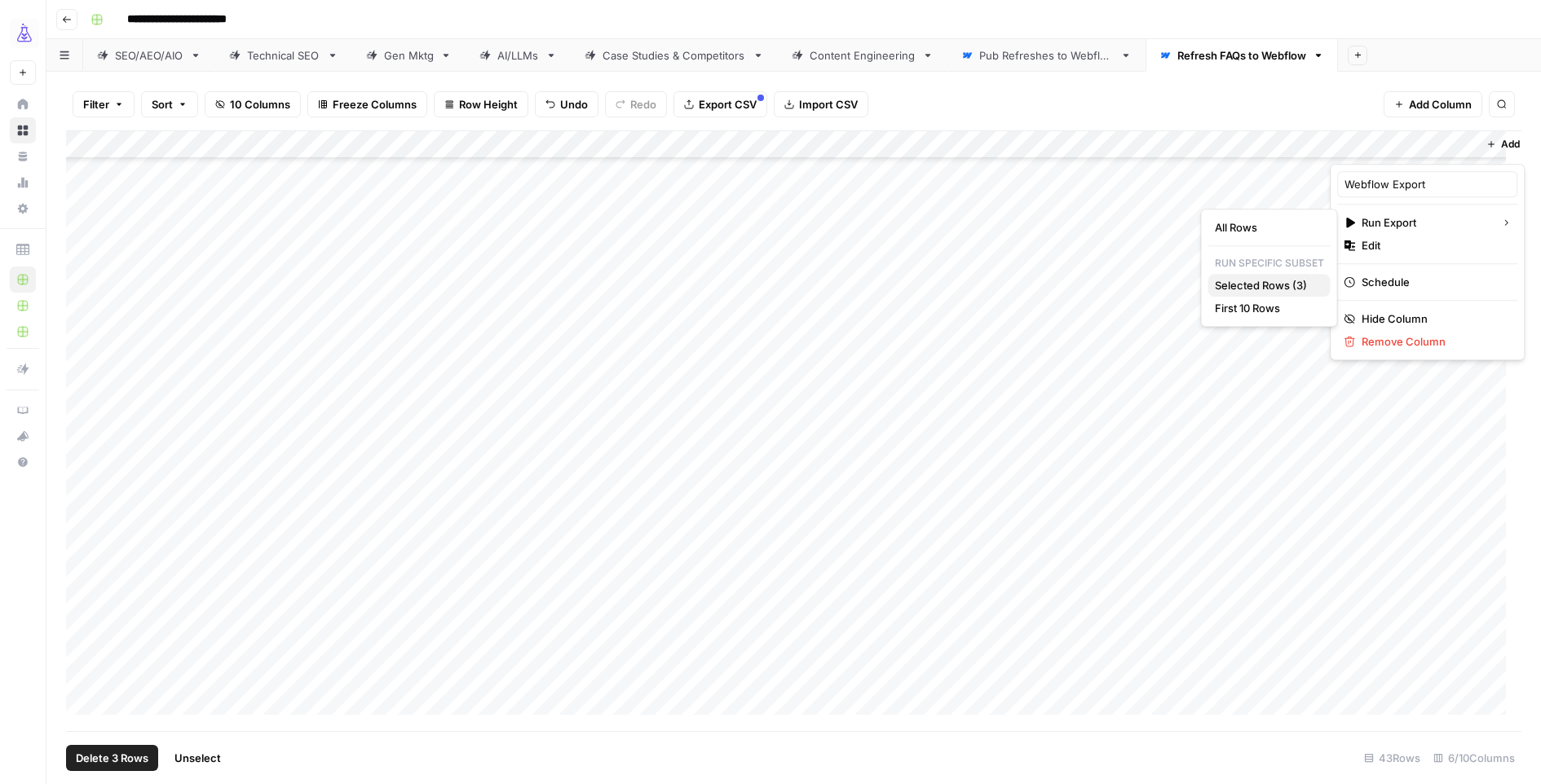 click on "Selected Rows (3)" at bounding box center (1261, 285) 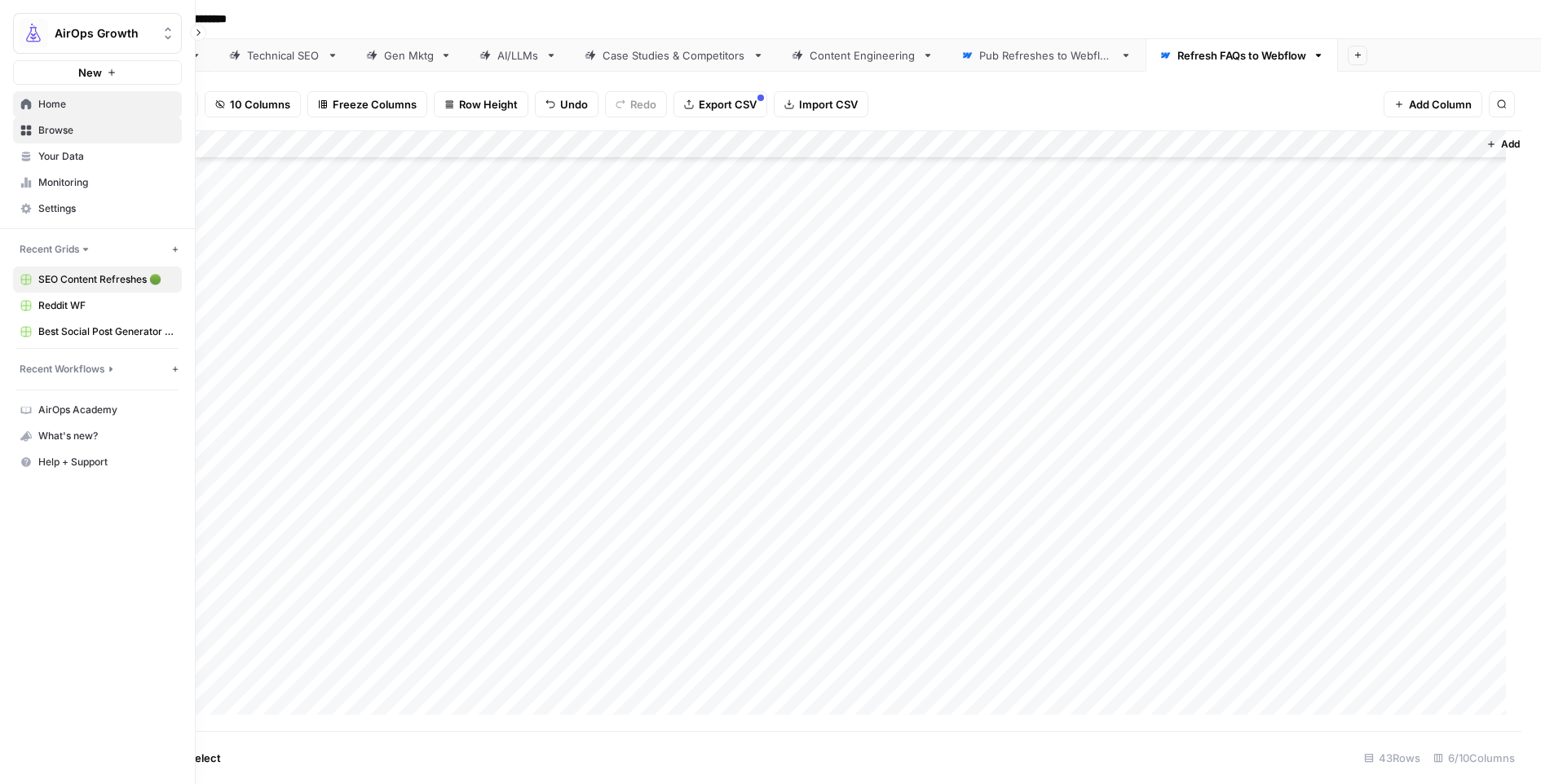 click on "Home" at bounding box center (106, 104) 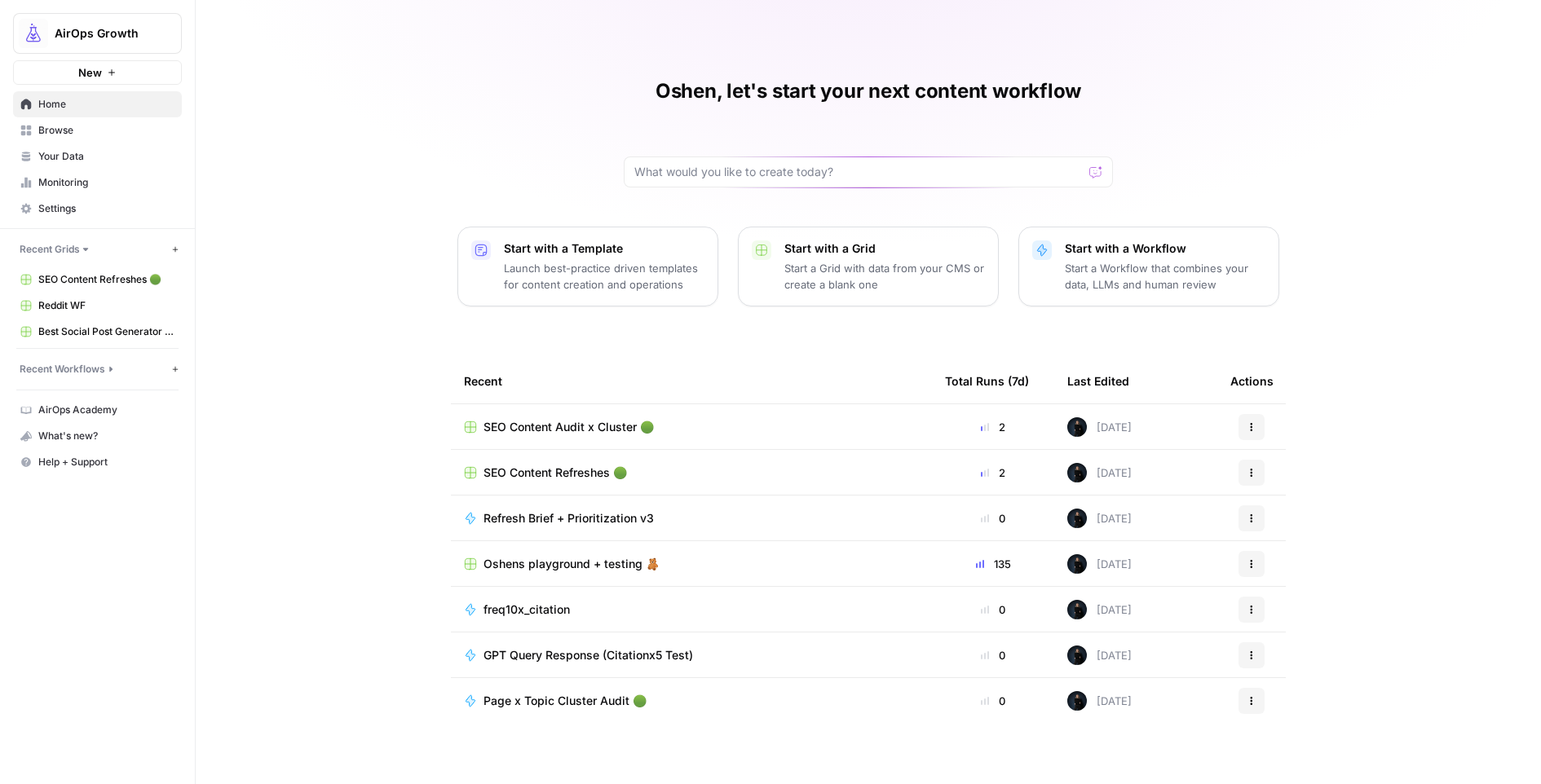 click on "SEO Content Audit x Cluster 🟢" at bounding box center [568, 427] 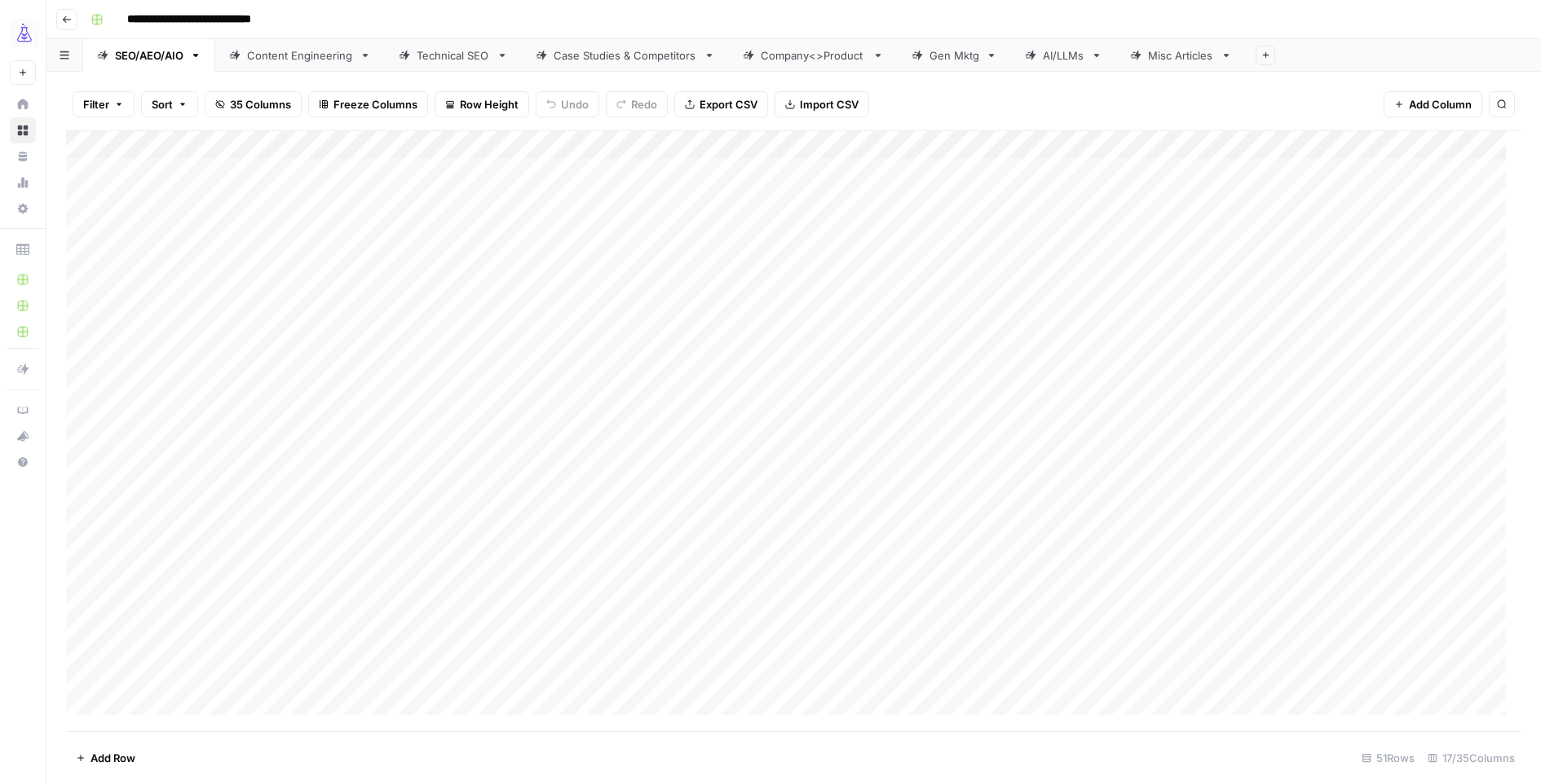 click on "Content Engineering" at bounding box center [300, 55] 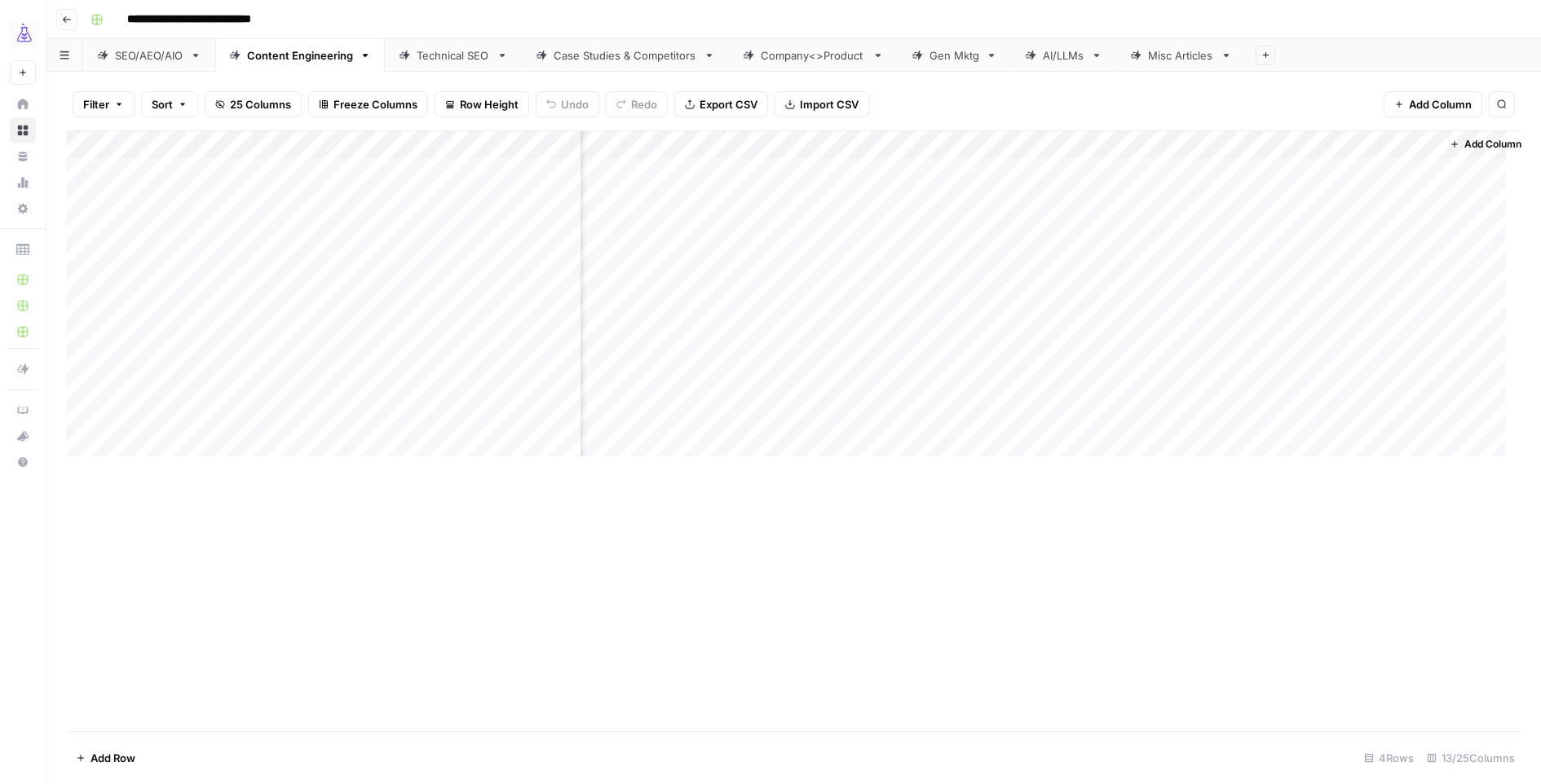 scroll, scrollTop: 0, scrollLeft: 267, axis: horizontal 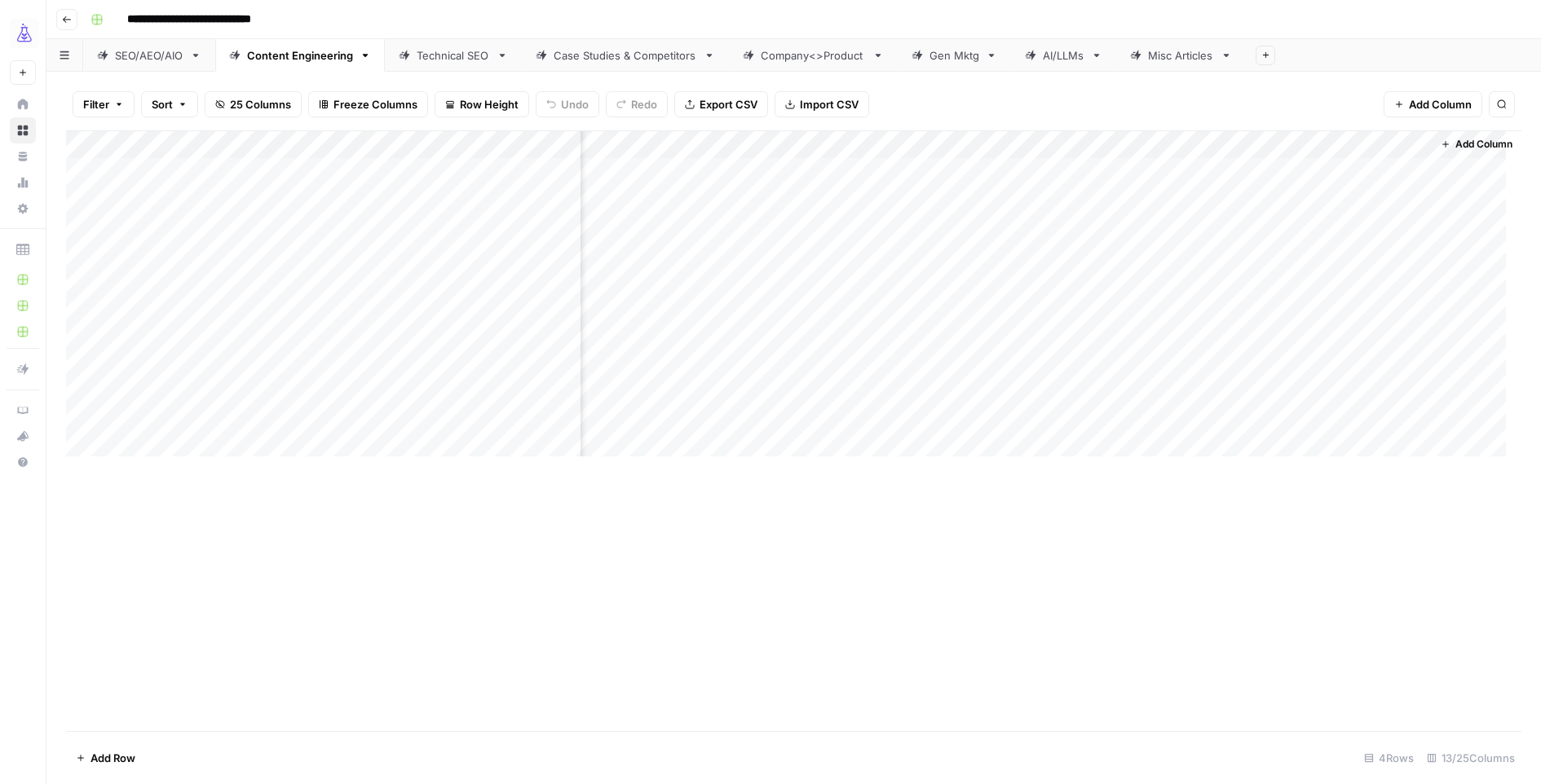 click on "SEO/AEO/AIO" at bounding box center [149, 55] 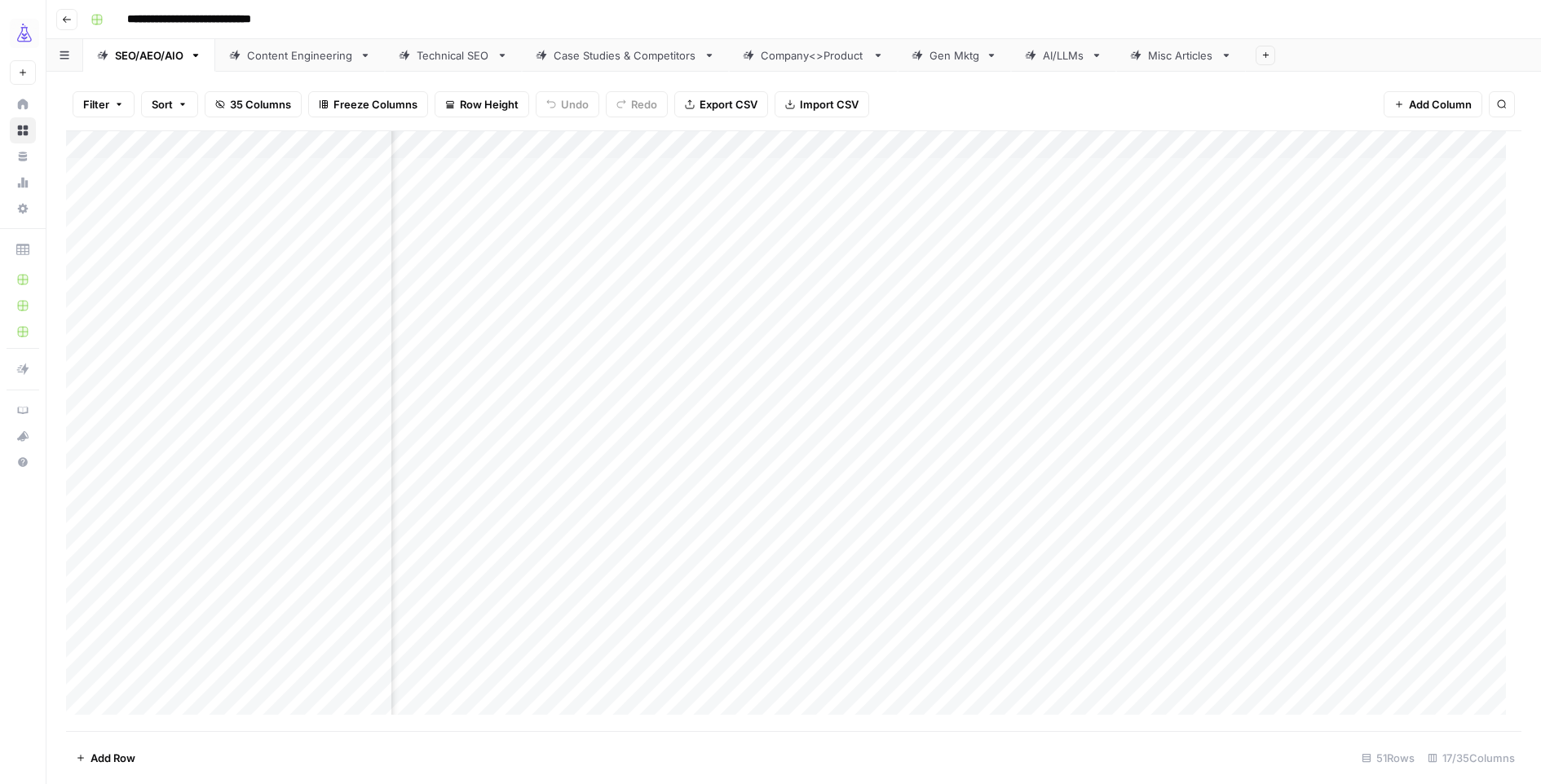 scroll, scrollTop: 0, scrollLeft: 364, axis: horizontal 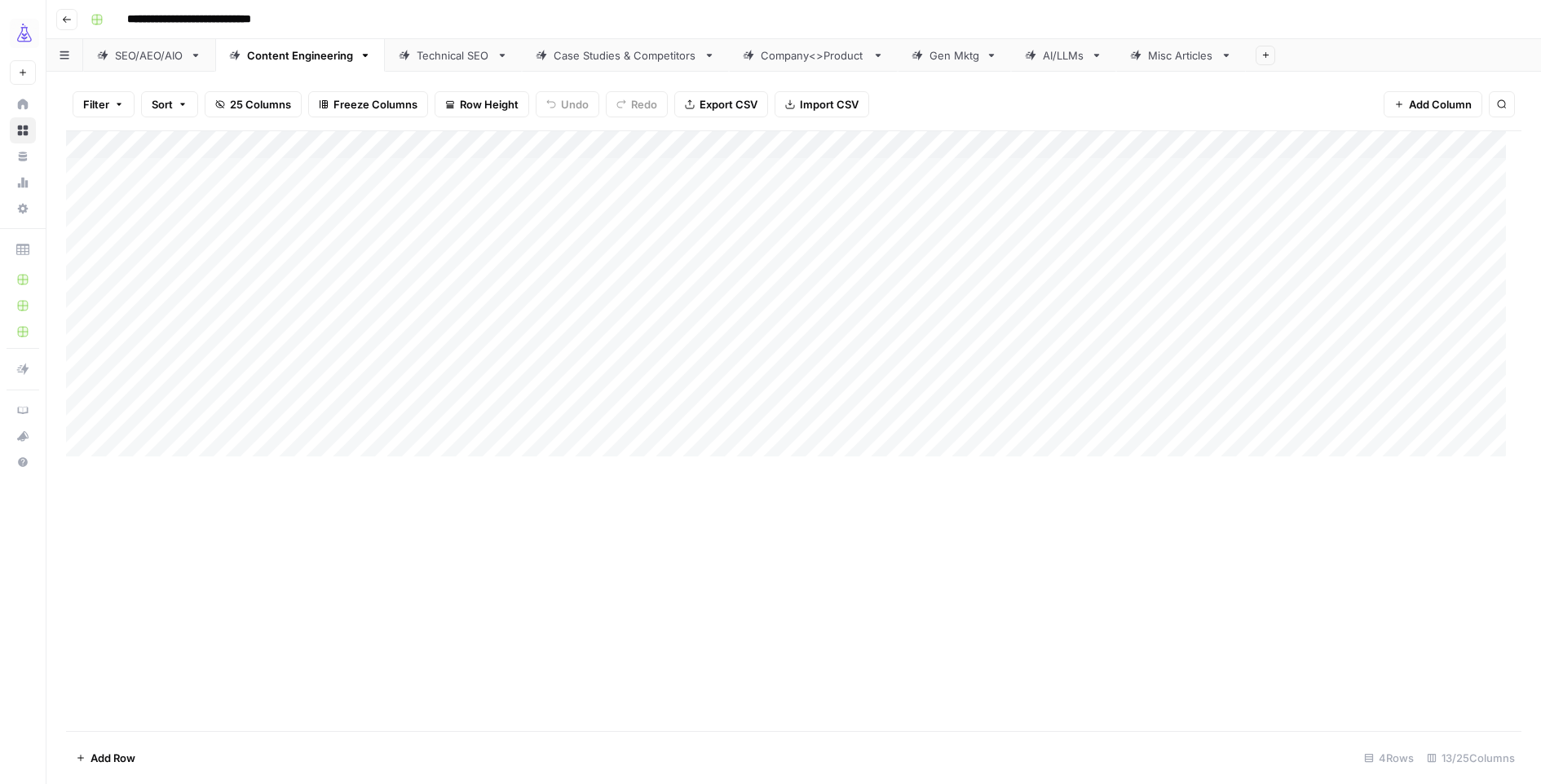 click on "Technical SEO" at bounding box center (453, 55) 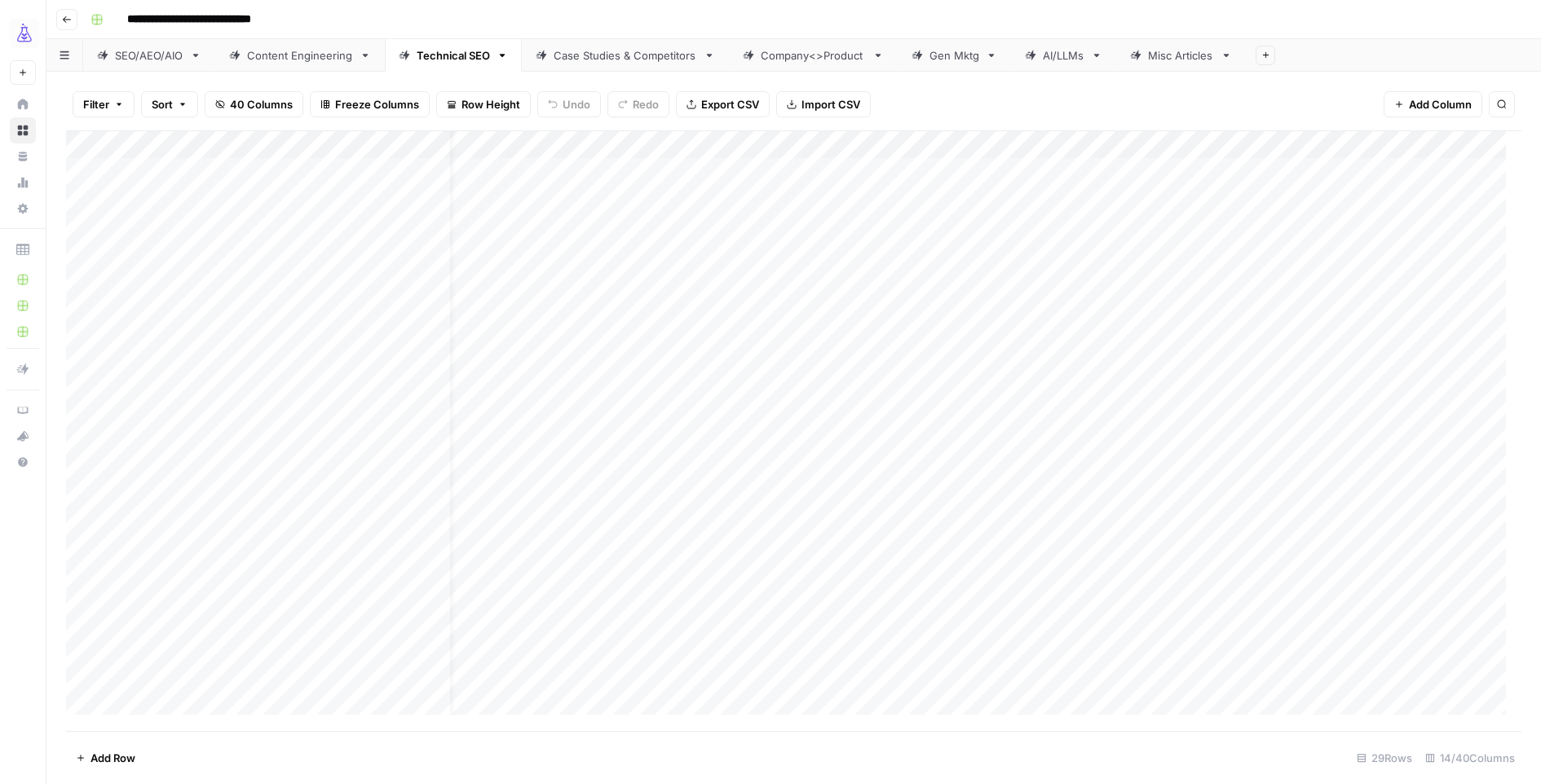 scroll, scrollTop: 0, scrollLeft: 29, axis: horizontal 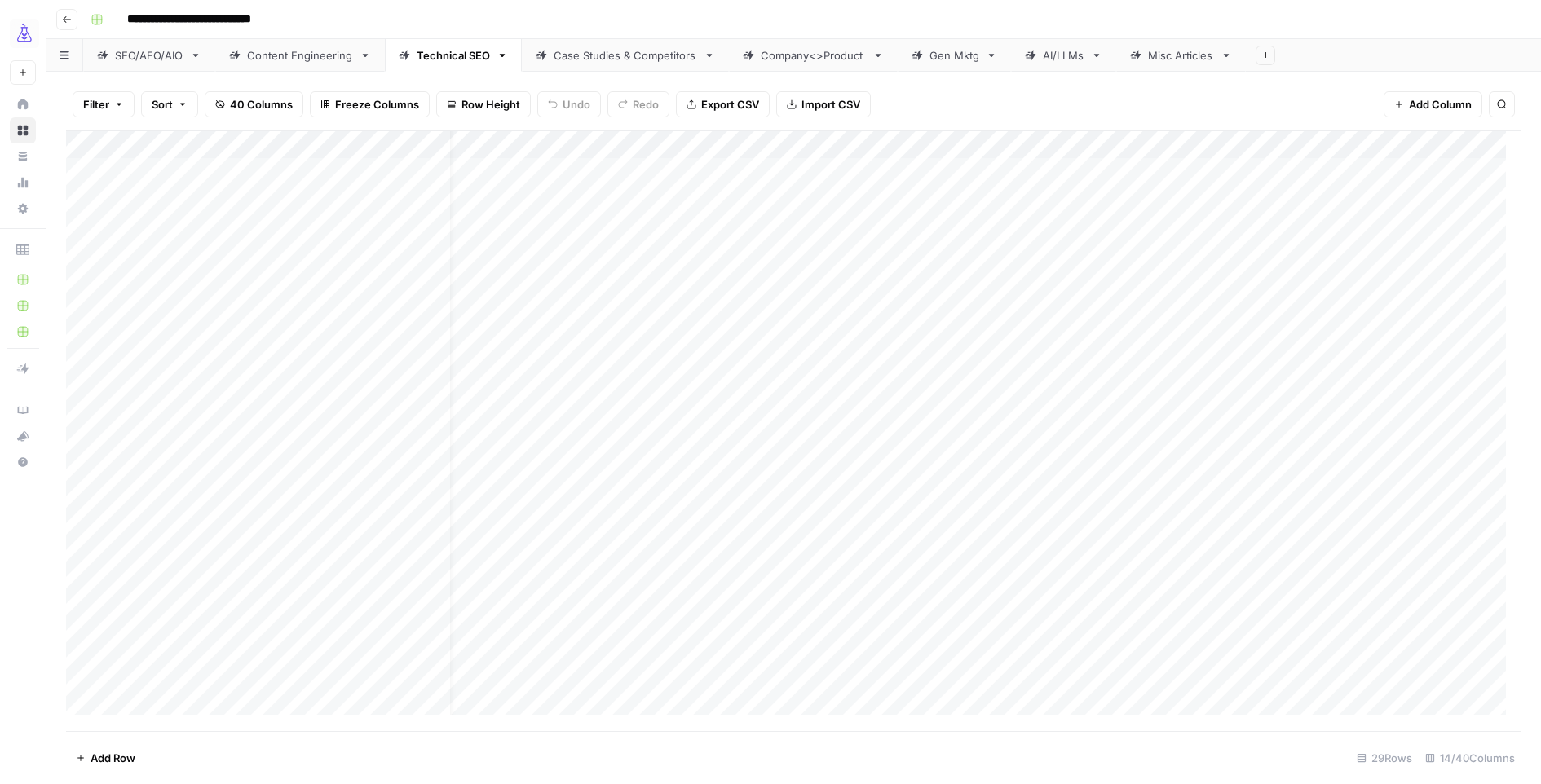 click on "Add Column" at bounding box center (793, 430) 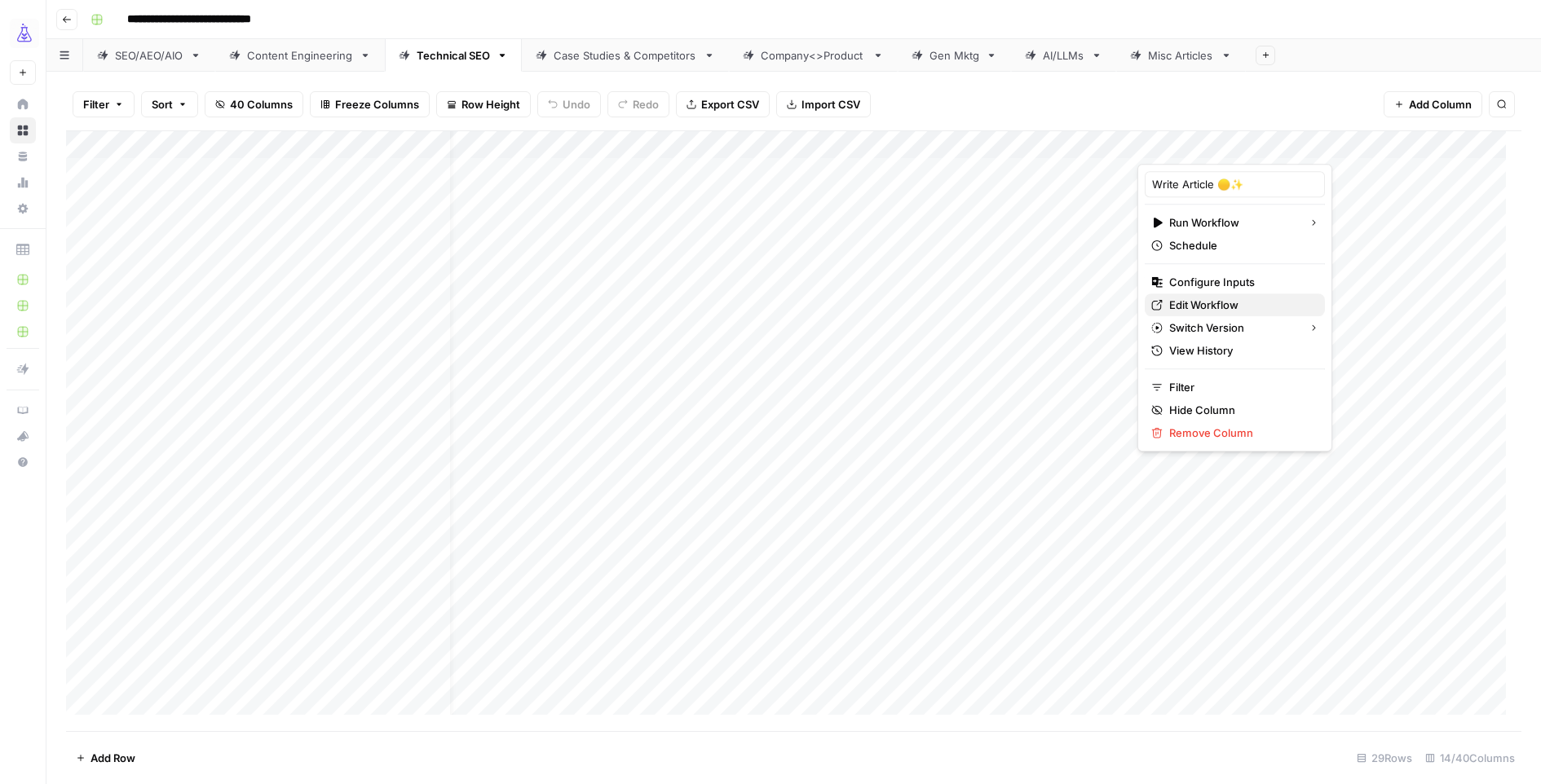 click on "Edit Workflow" at bounding box center (1203, 305) 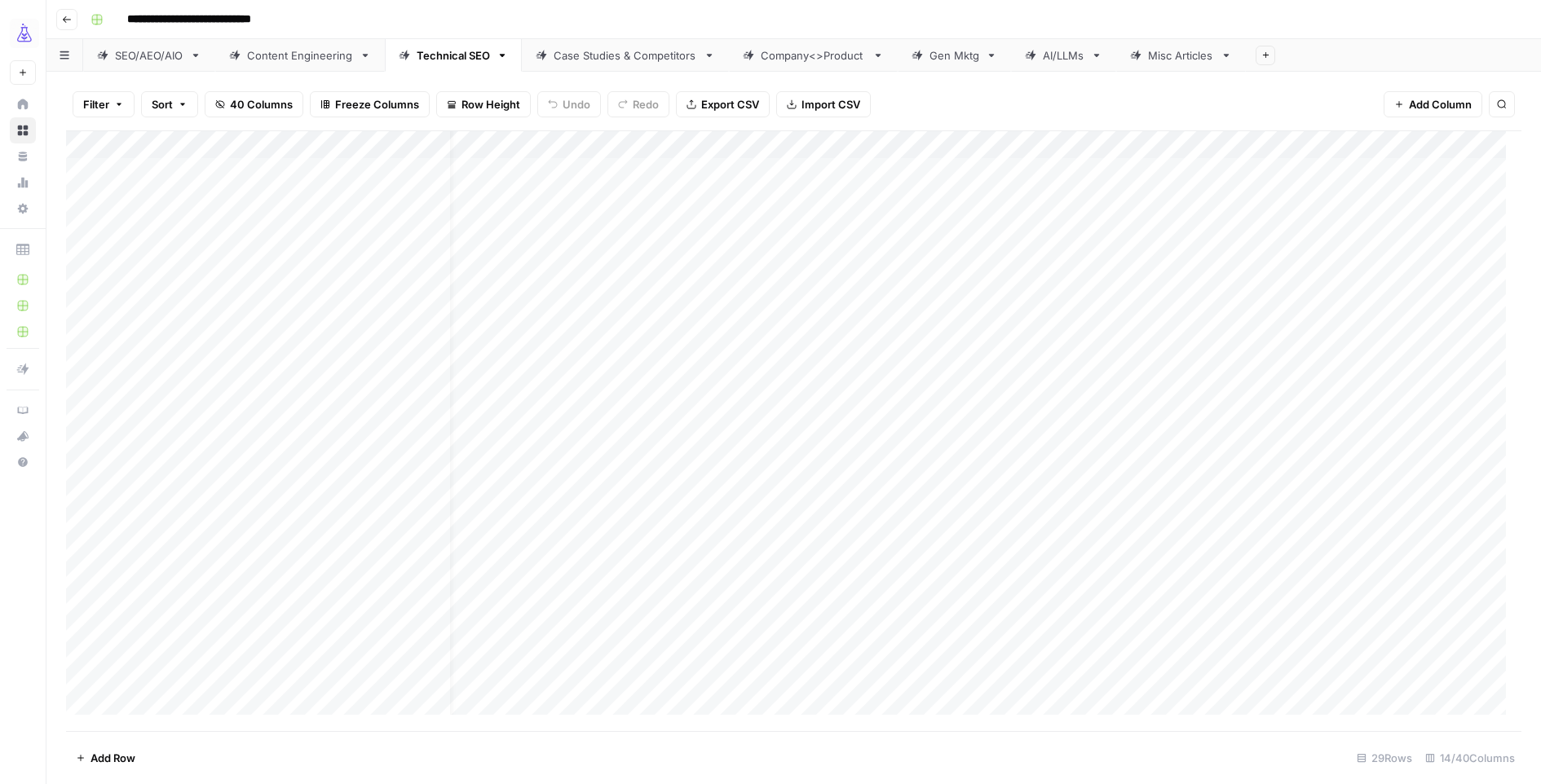 click on "SEO/AEO/AIO" at bounding box center [149, 55] 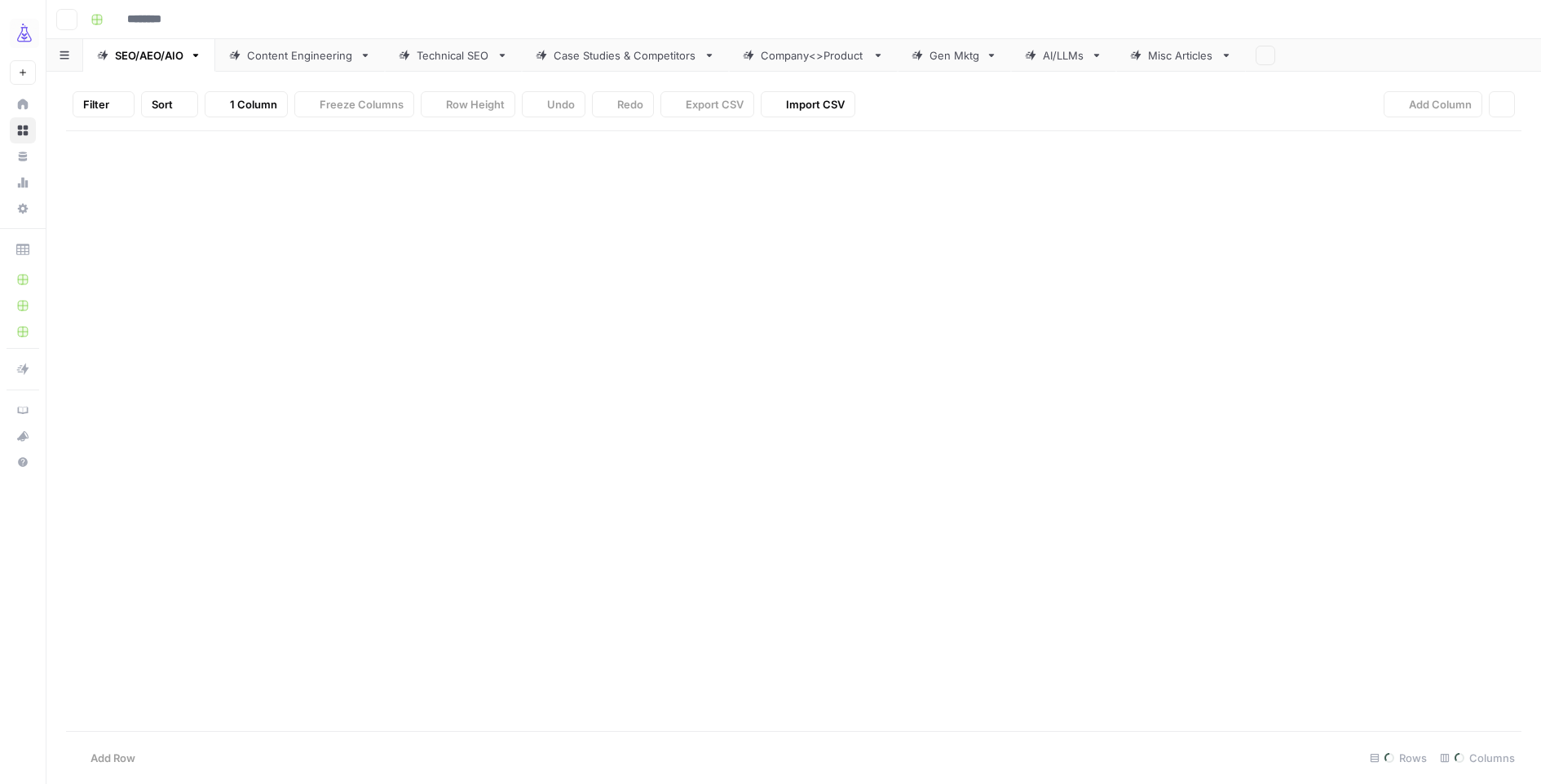 type on "**********" 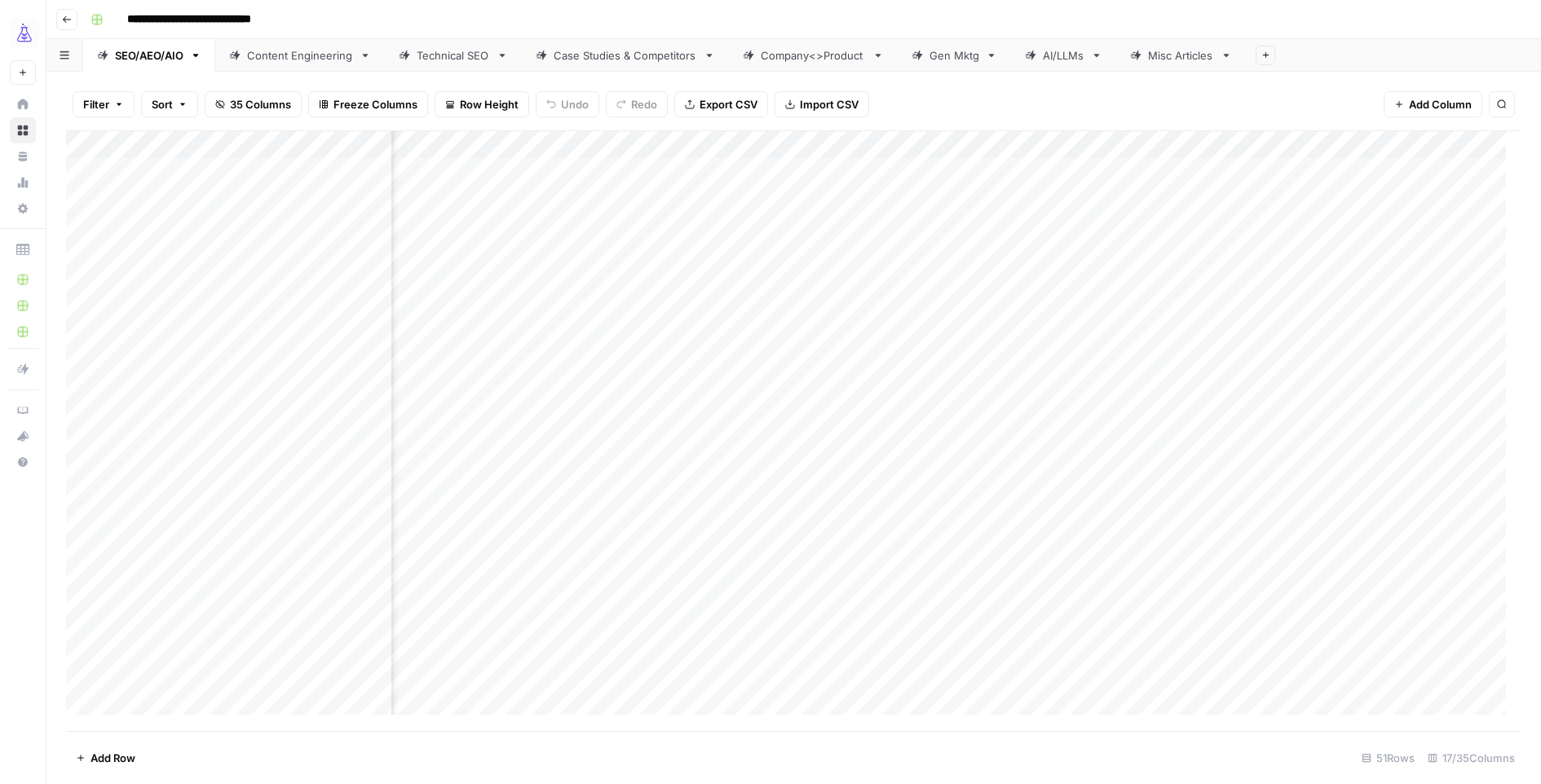 scroll, scrollTop: 0, scrollLeft: 436, axis: horizontal 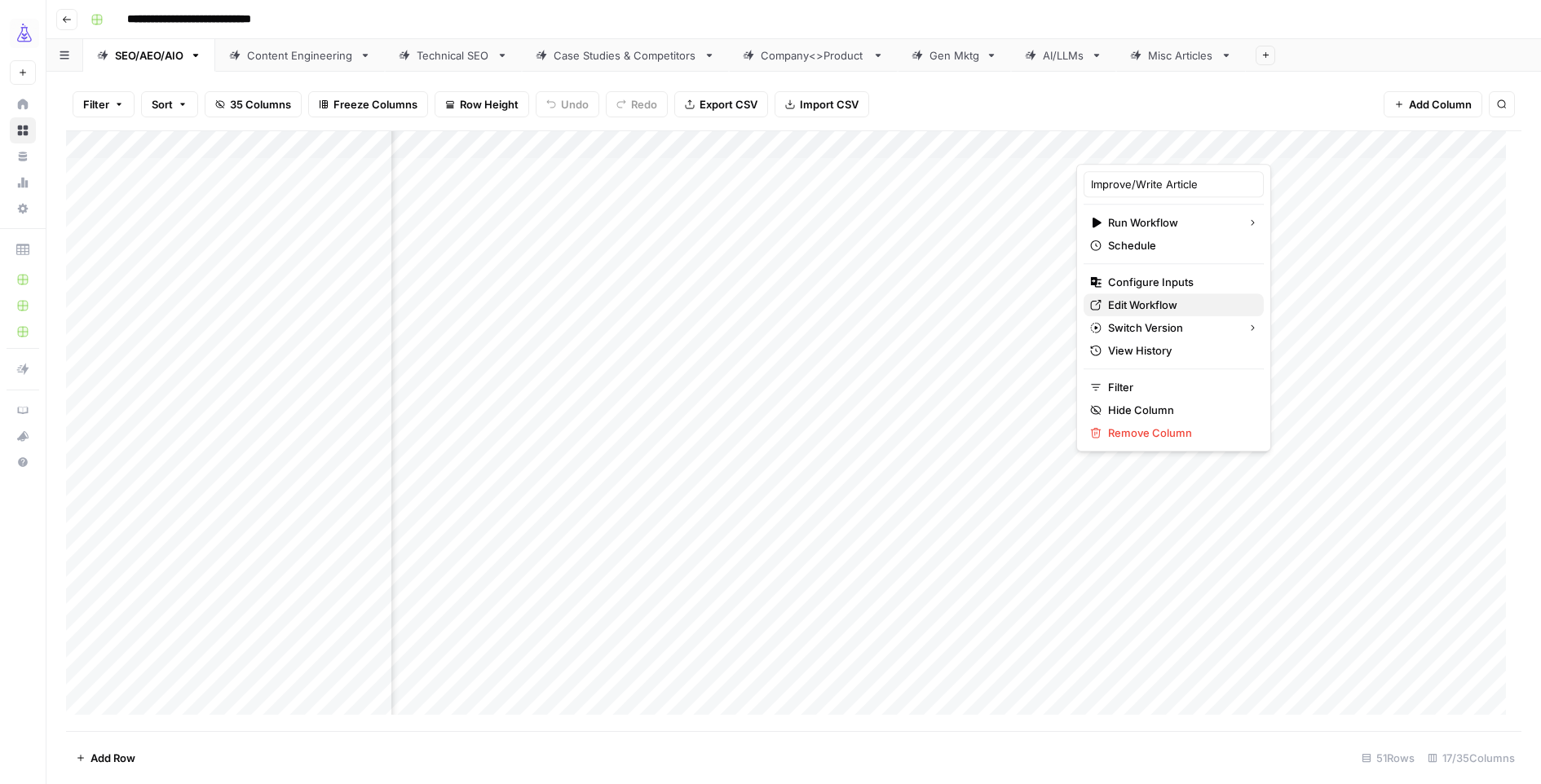 click on "Edit Workflow" at bounding box center [1142, 305] 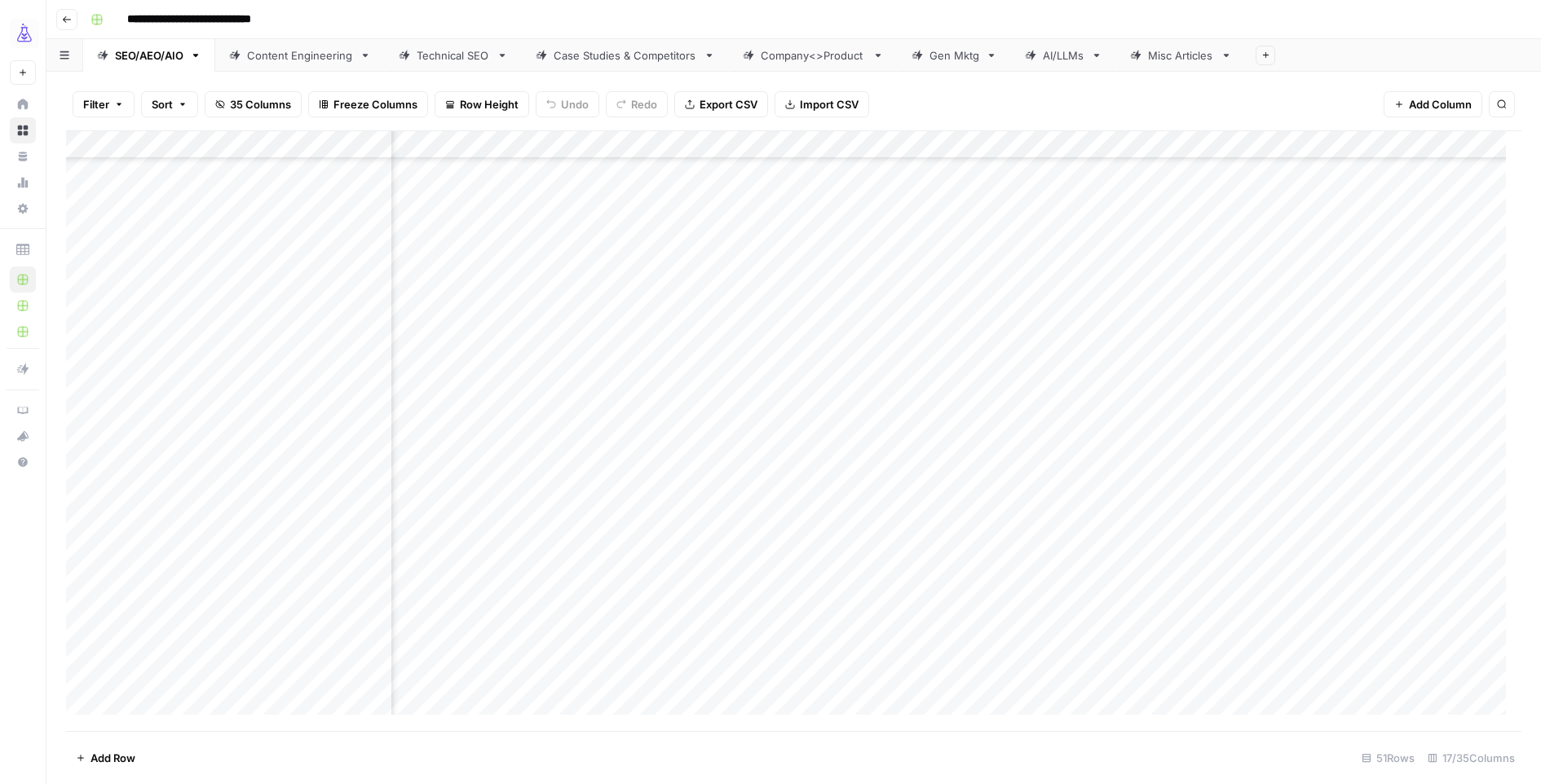 scroll, scrollTop: 697, scrollLeft: 699, axis: both 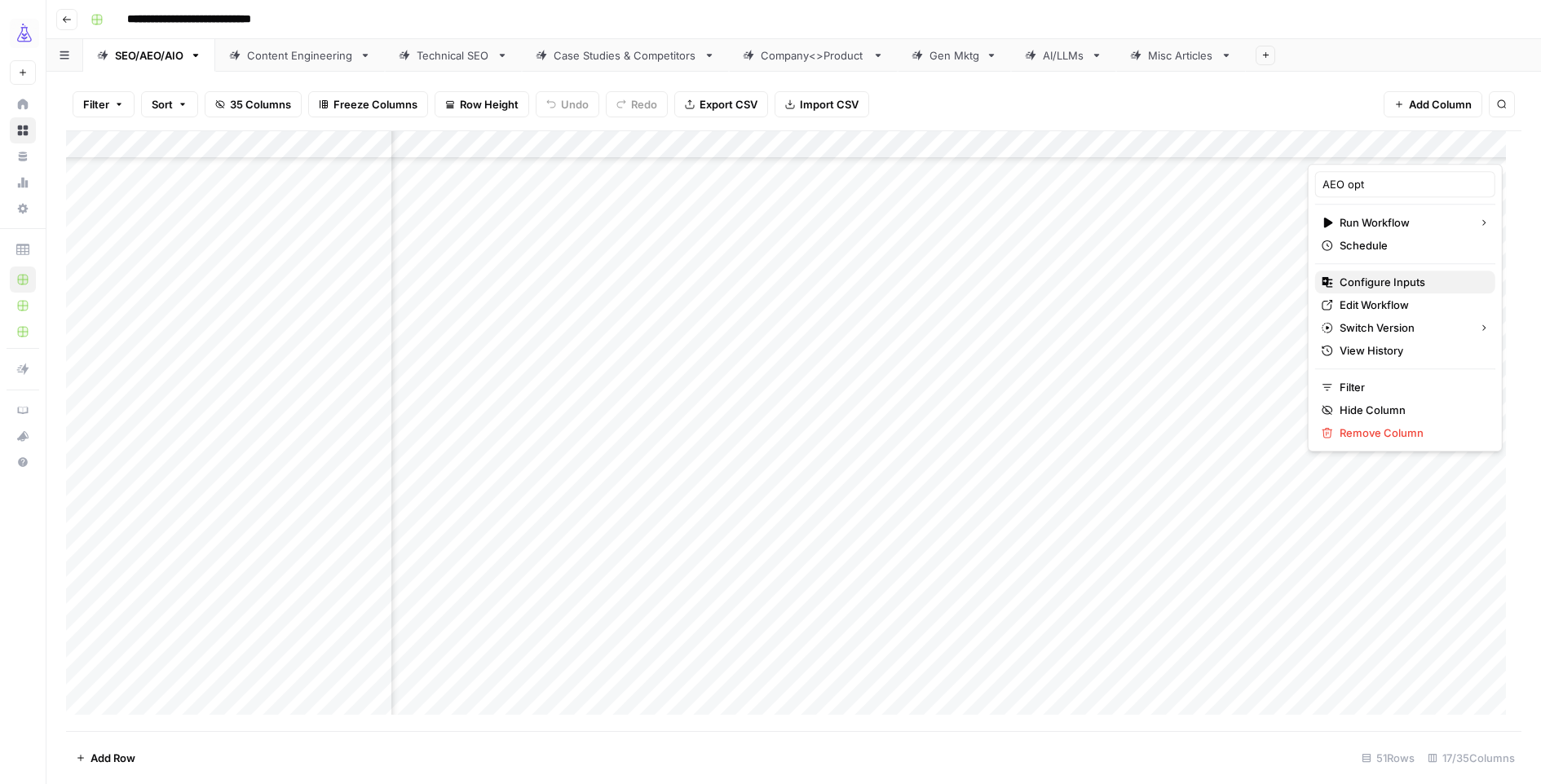 click on "Configure Inputs" at bounding box center [1382, 282] 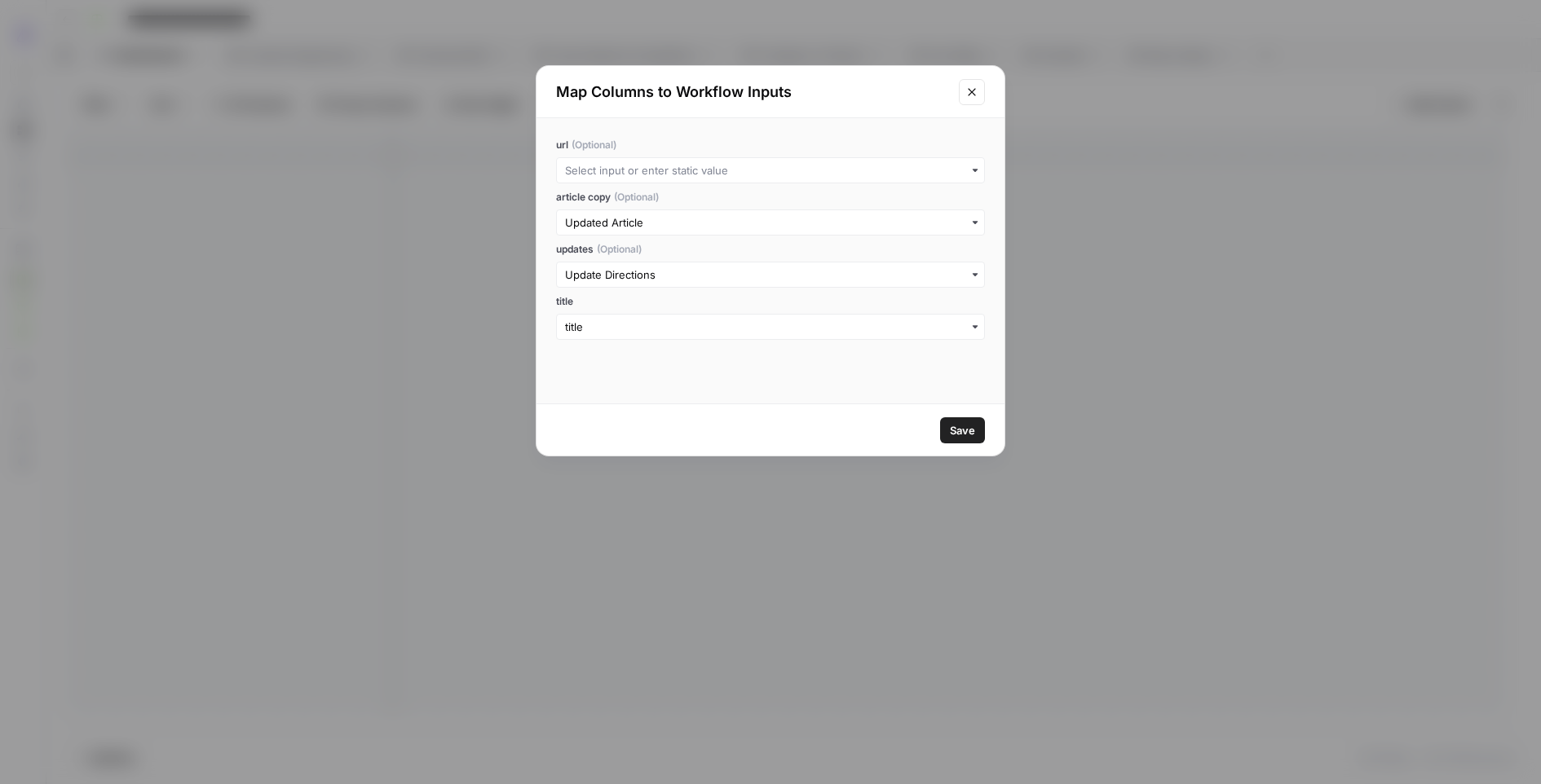 click 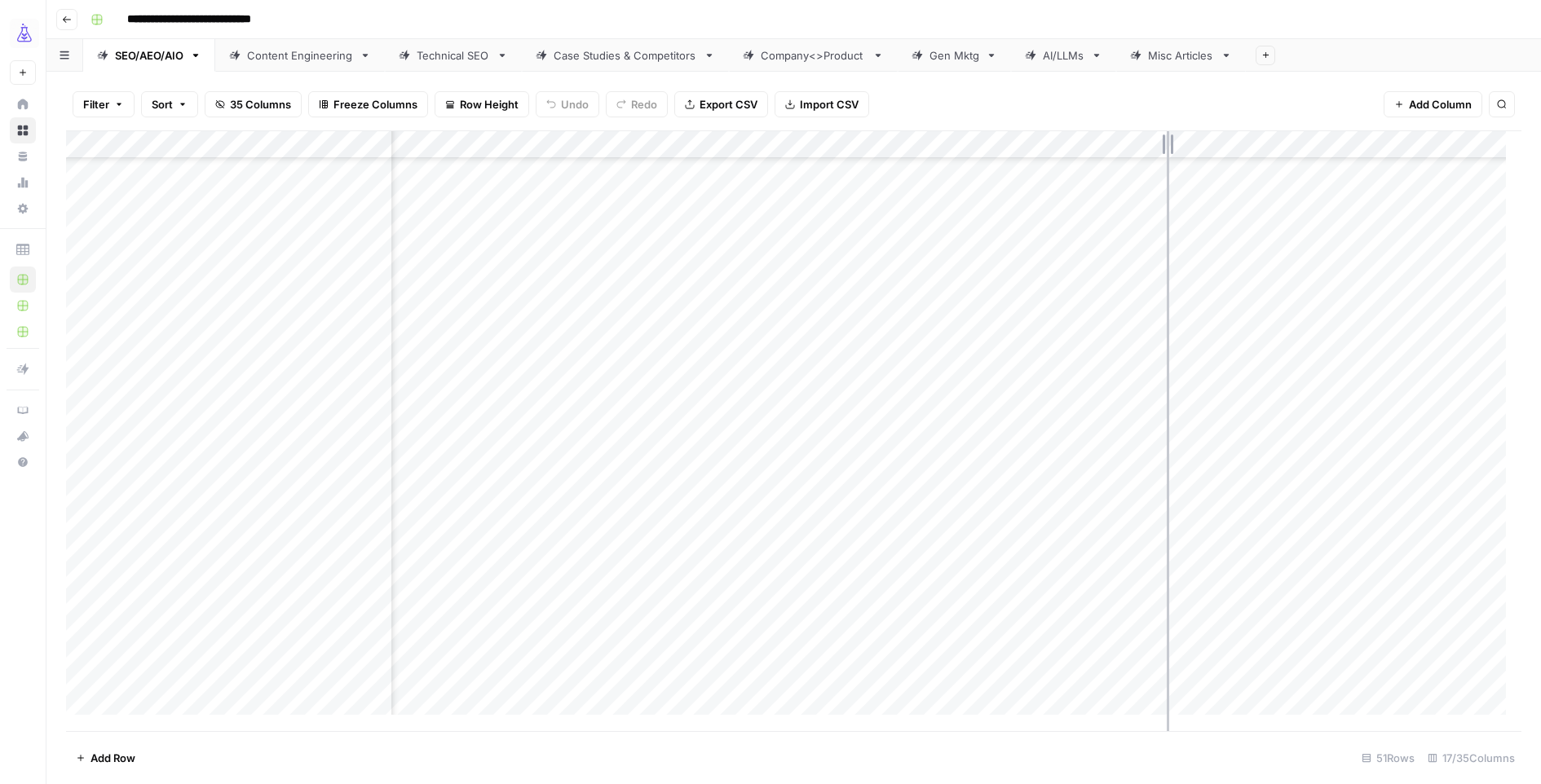 drag, startPoint x: 1161, startPoint y: 146, endPoint x: 1246, endPoint y: 154, distance: 85.37564 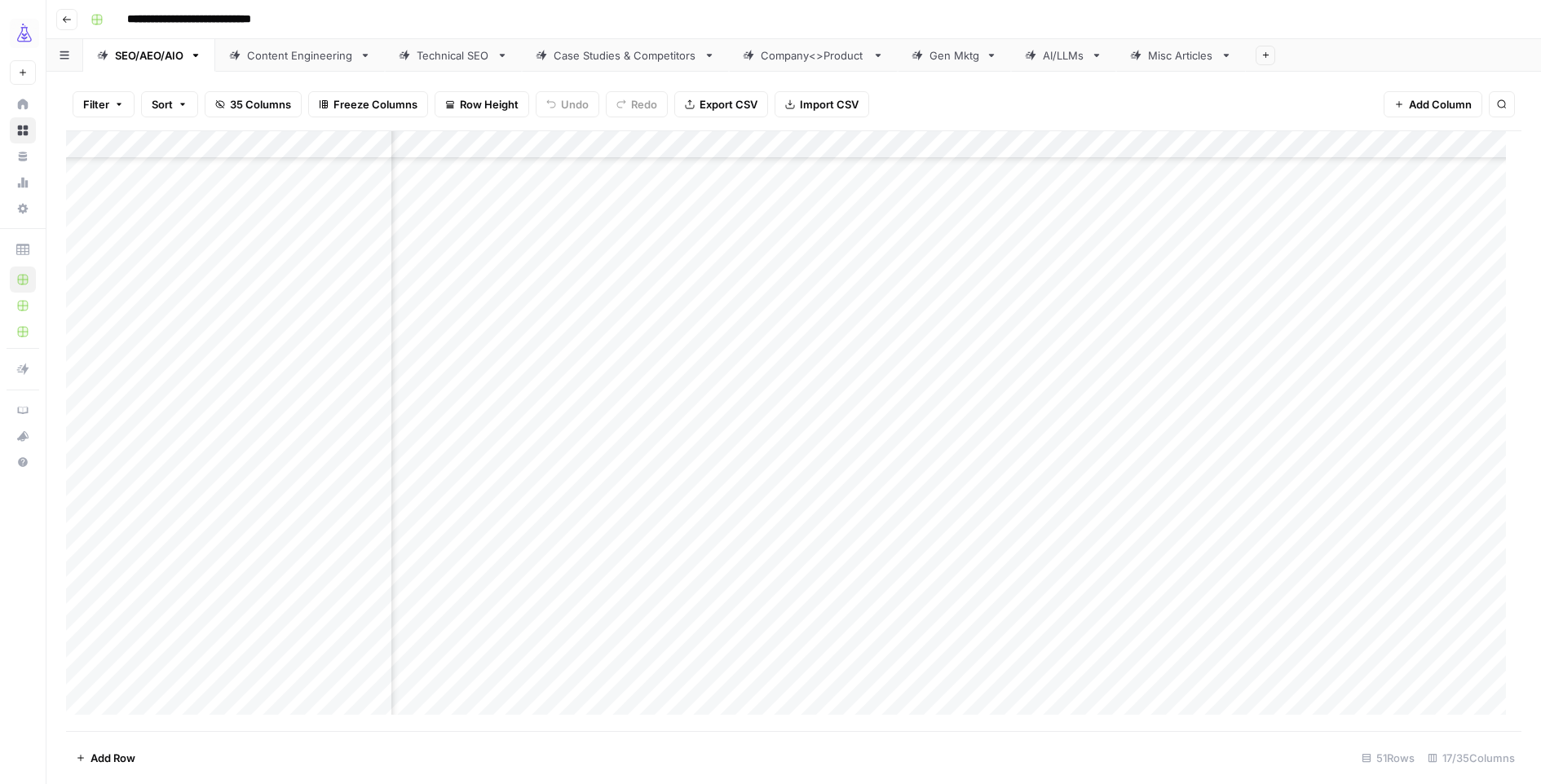 click on "Add Column" at bounding box center (793, 430) 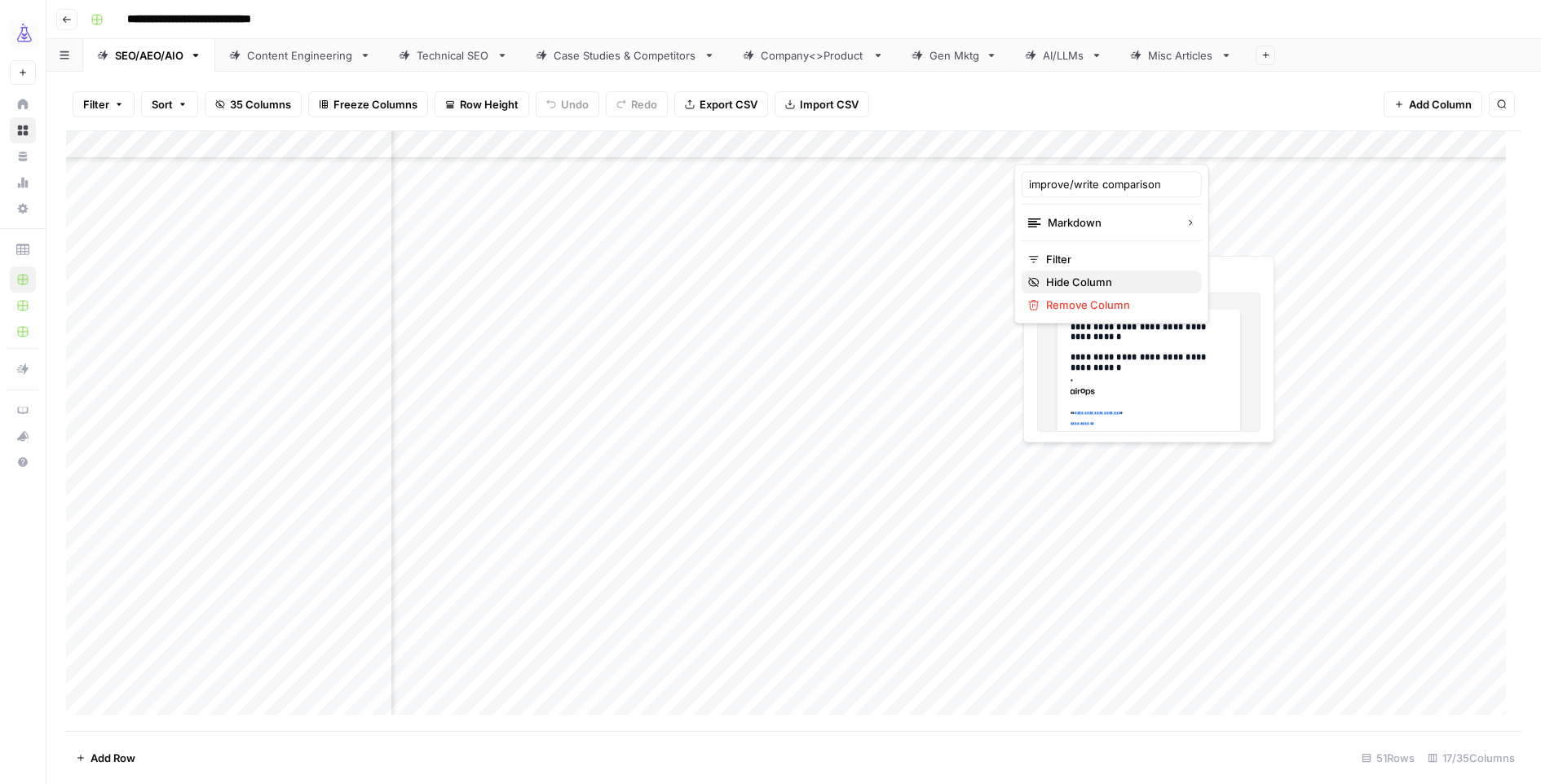 click on "Hide Column" at bounding box center [1079, 282] 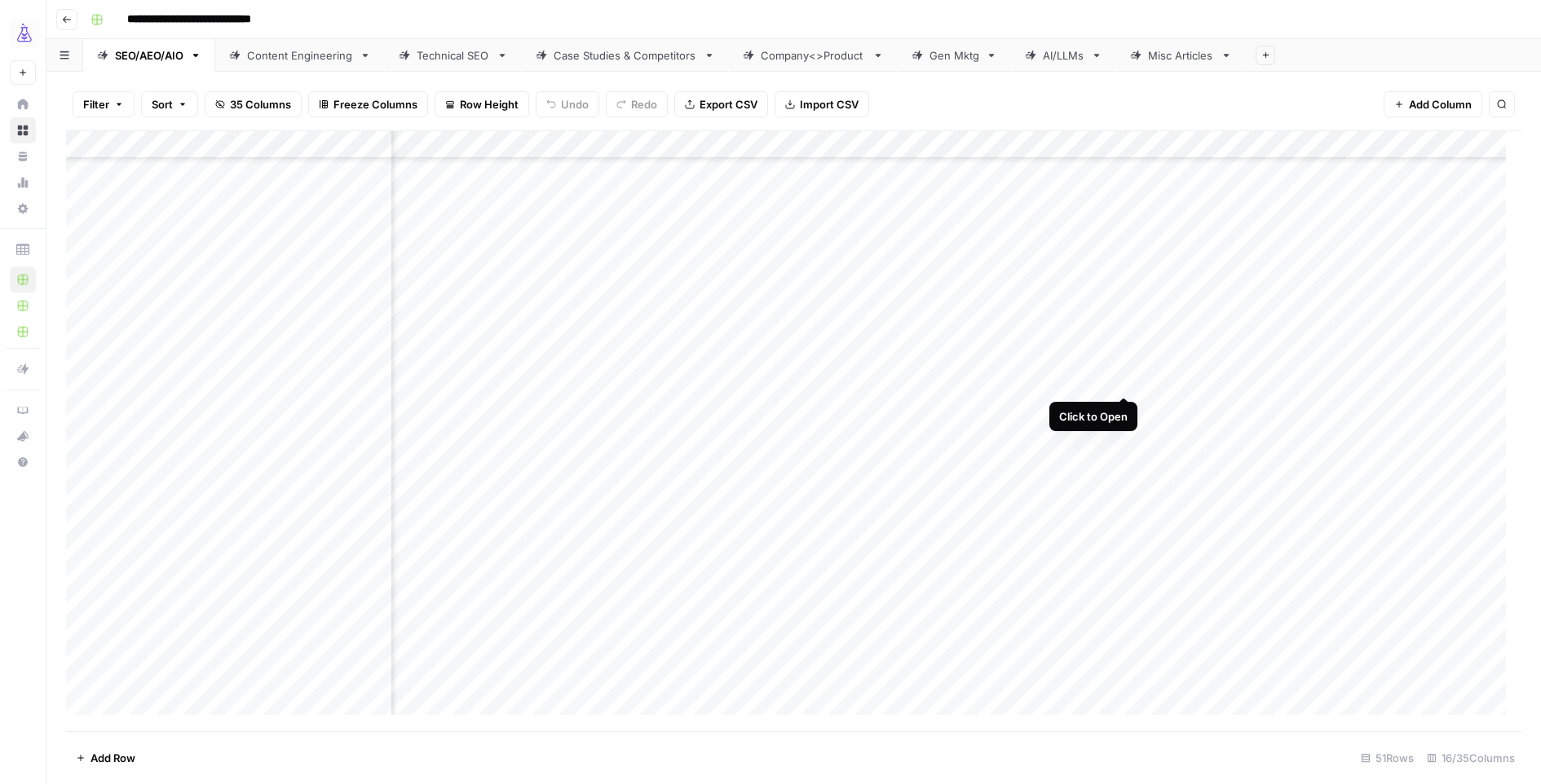 click on "Add Column" at bounding box center (793, 430) 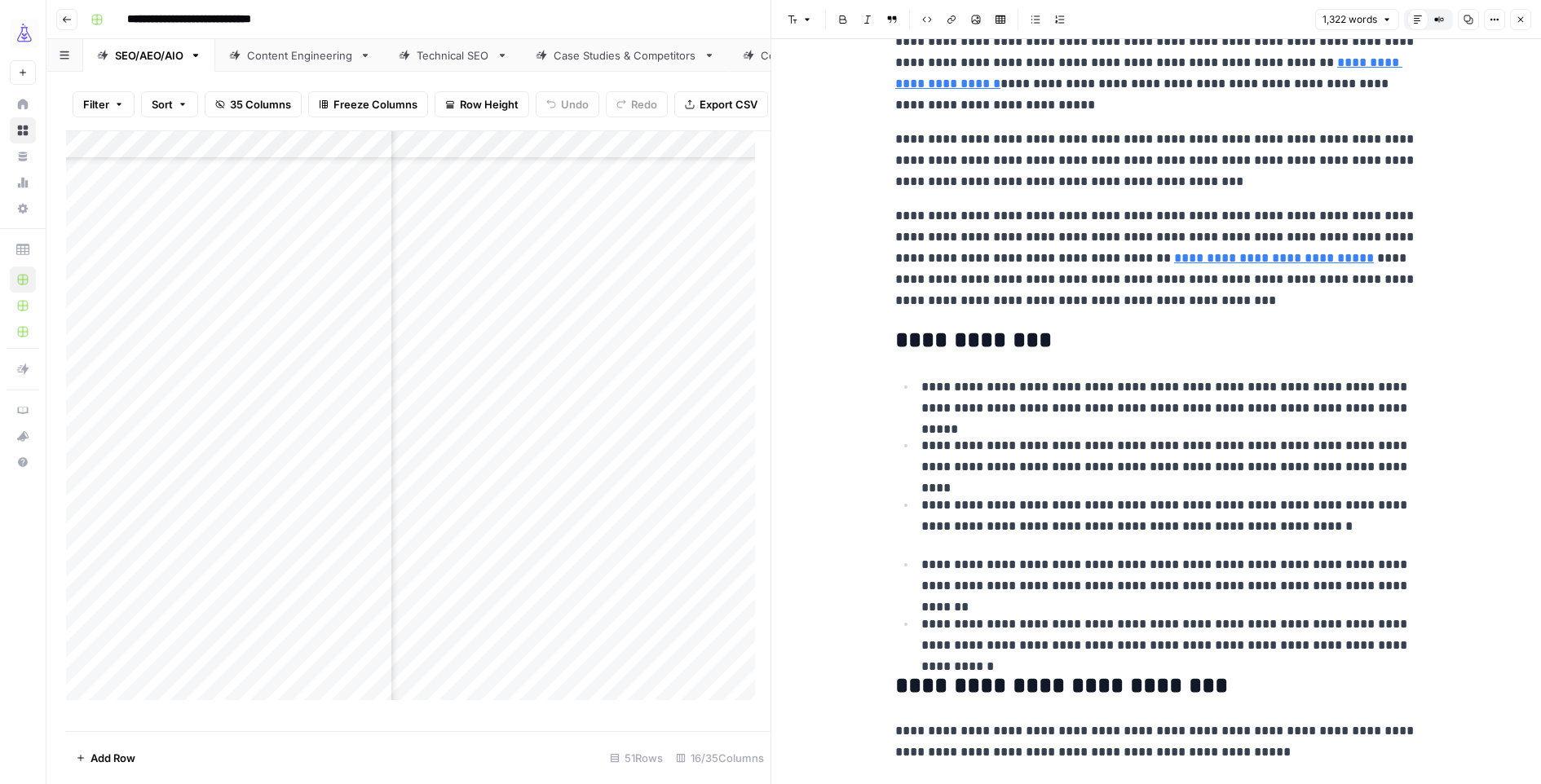 scroll, scrollTop: 0, scrollLeft: 0, axis: both 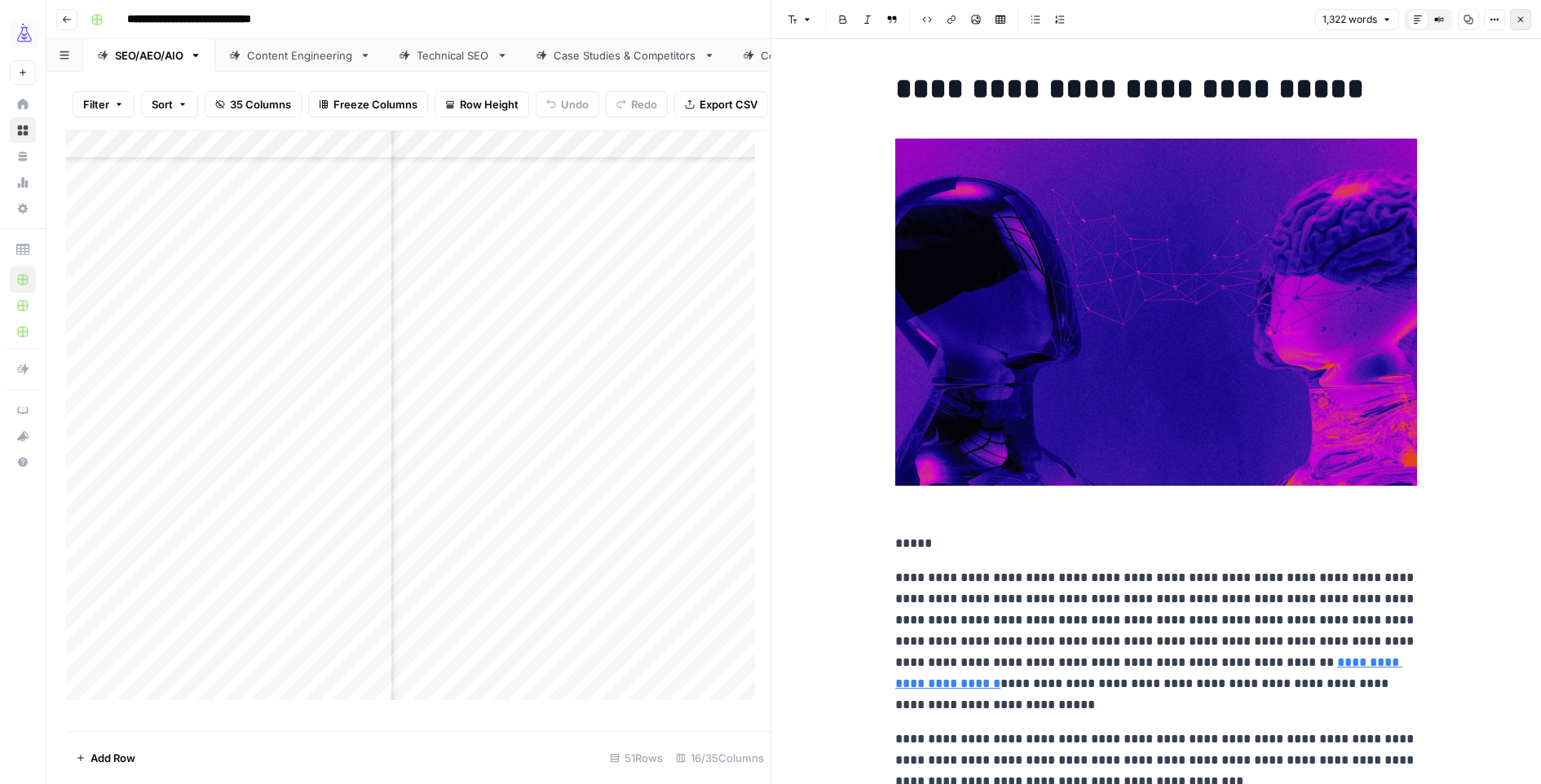click on "Close" at bounding box center (1521, 20) 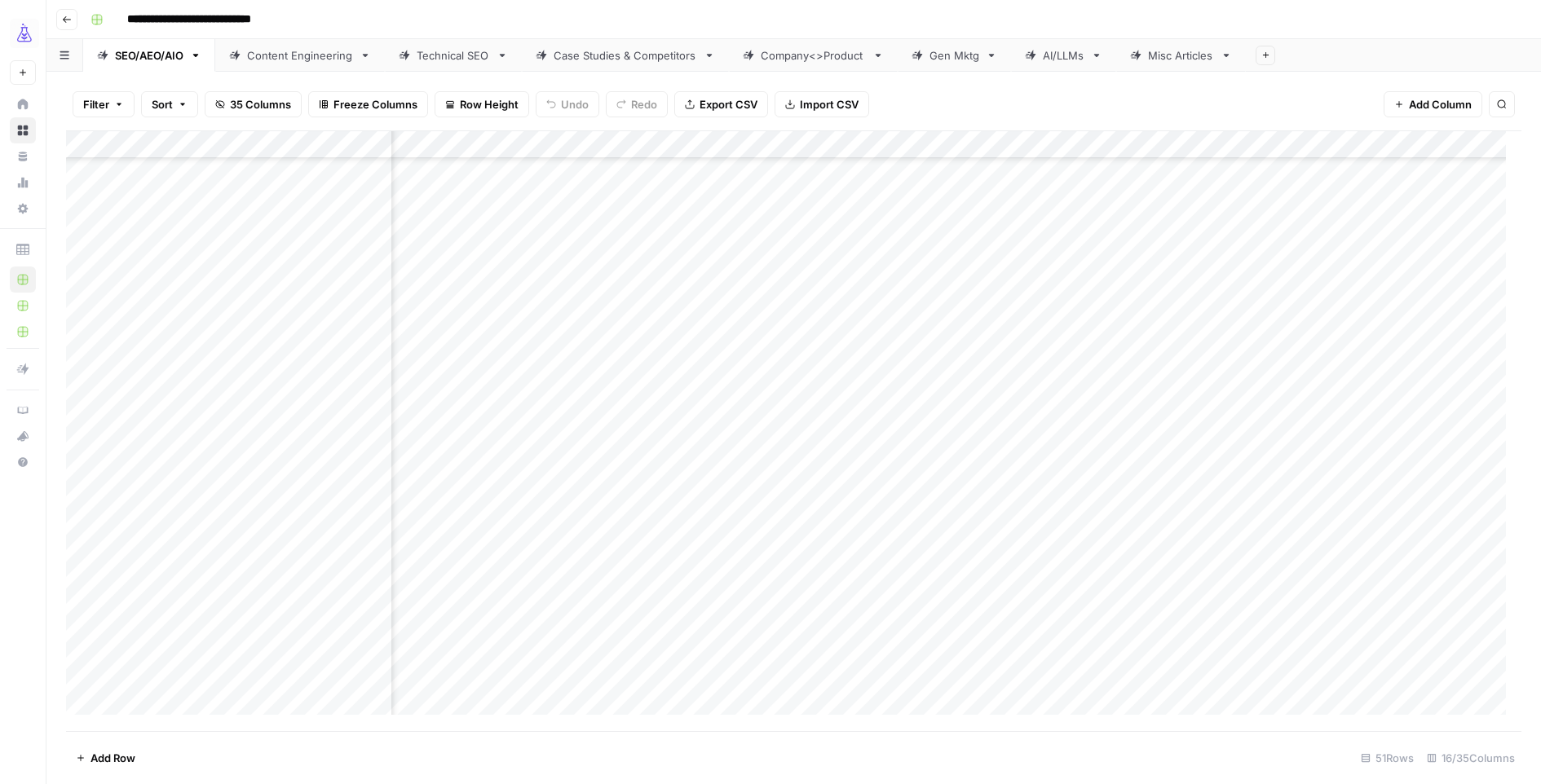 scroll, scrollTop: 695, scrollLeft: 698, axis: both 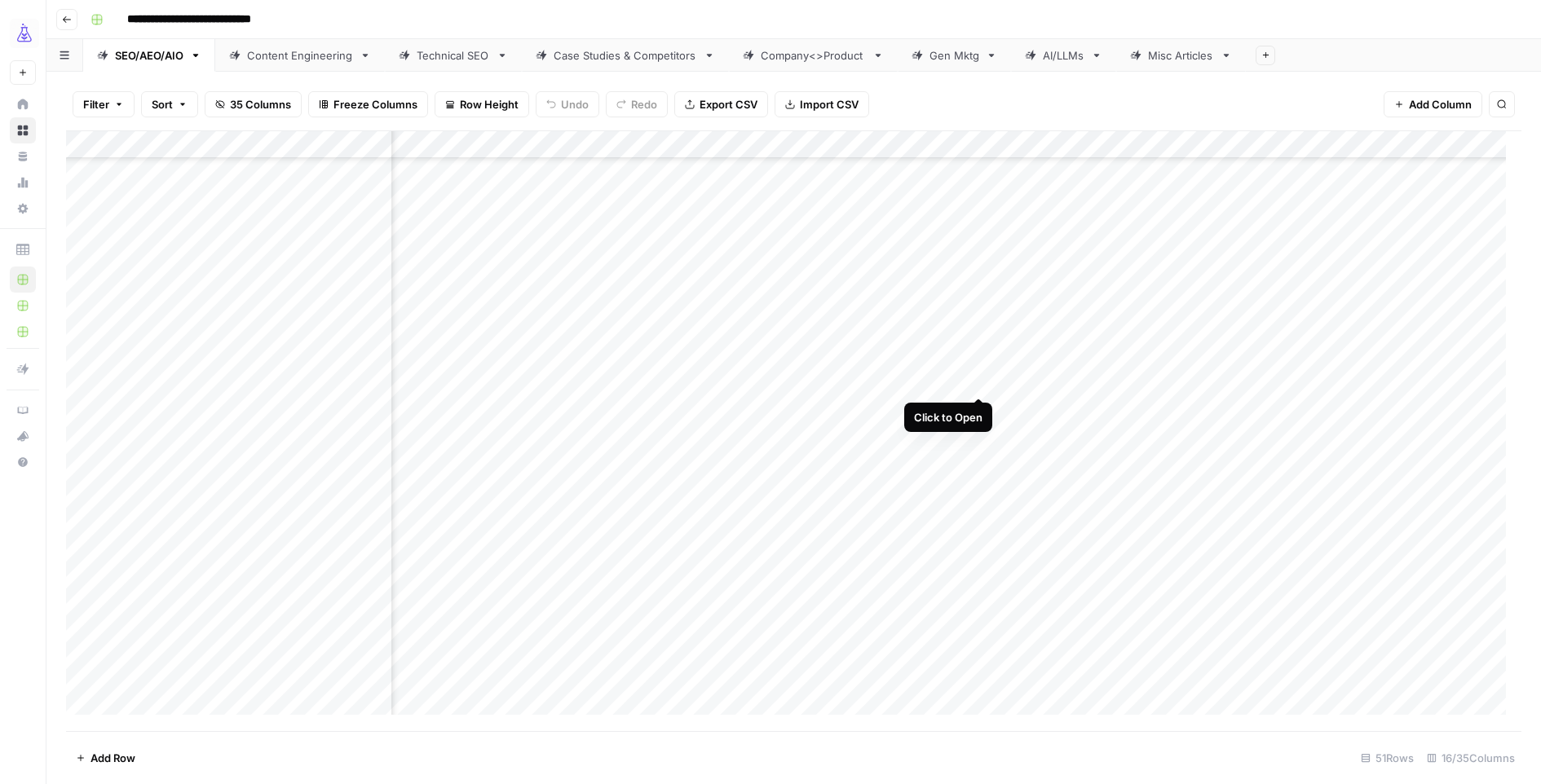 click on "Add Column" at bounding box center (793, 430) 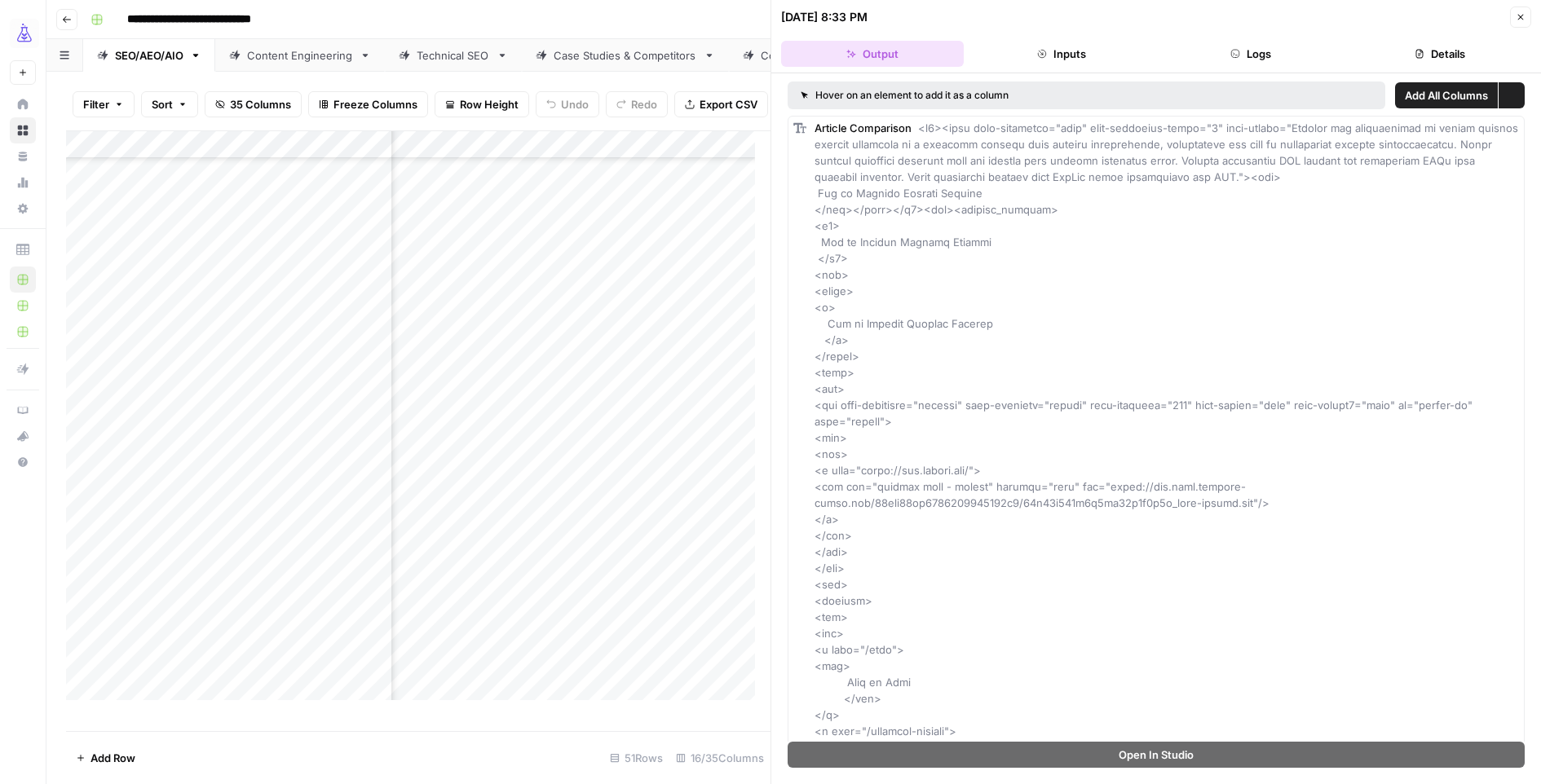scroll, scrollTop: 695, scrollLeft: 694, axis: both 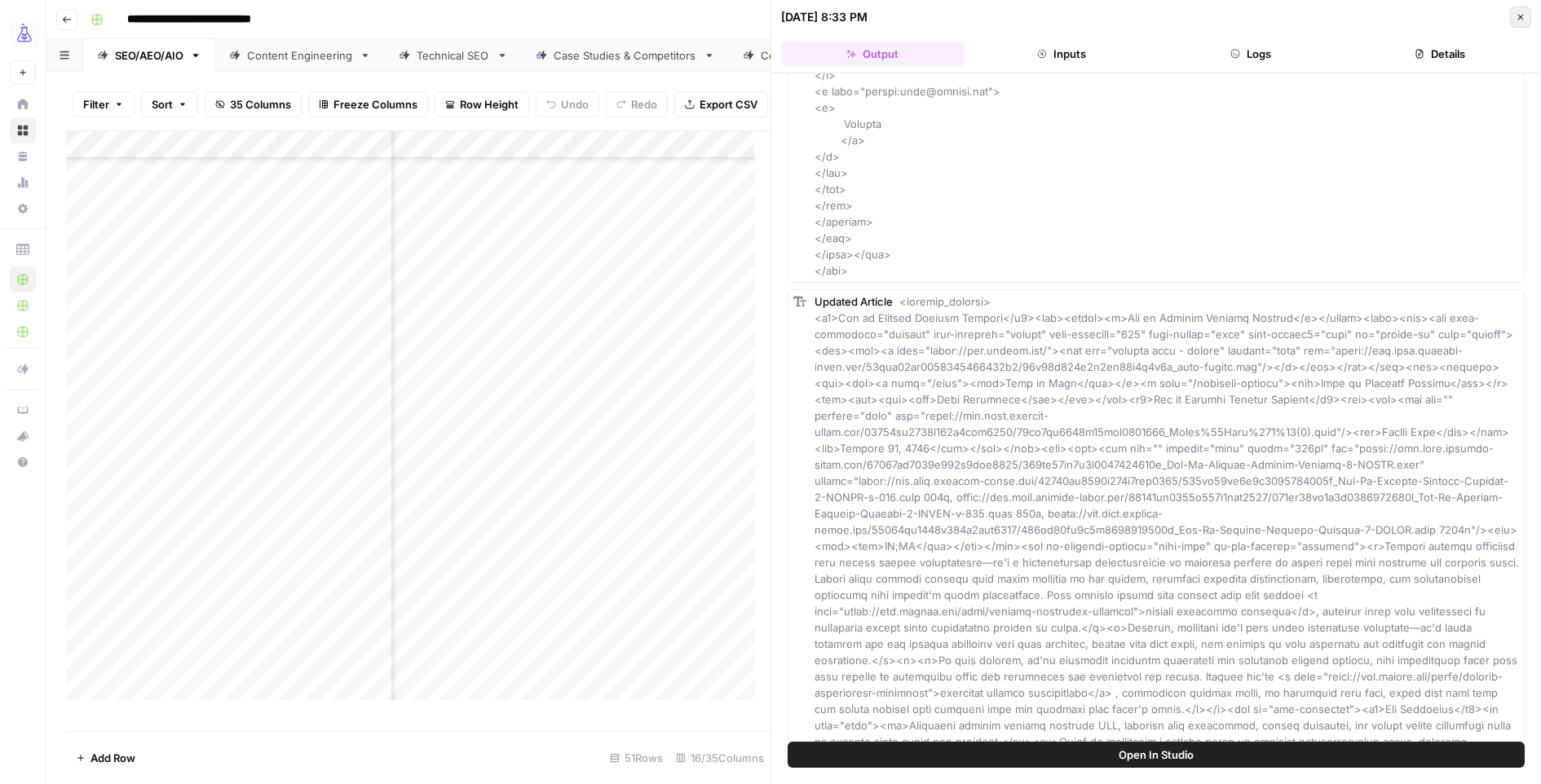 click 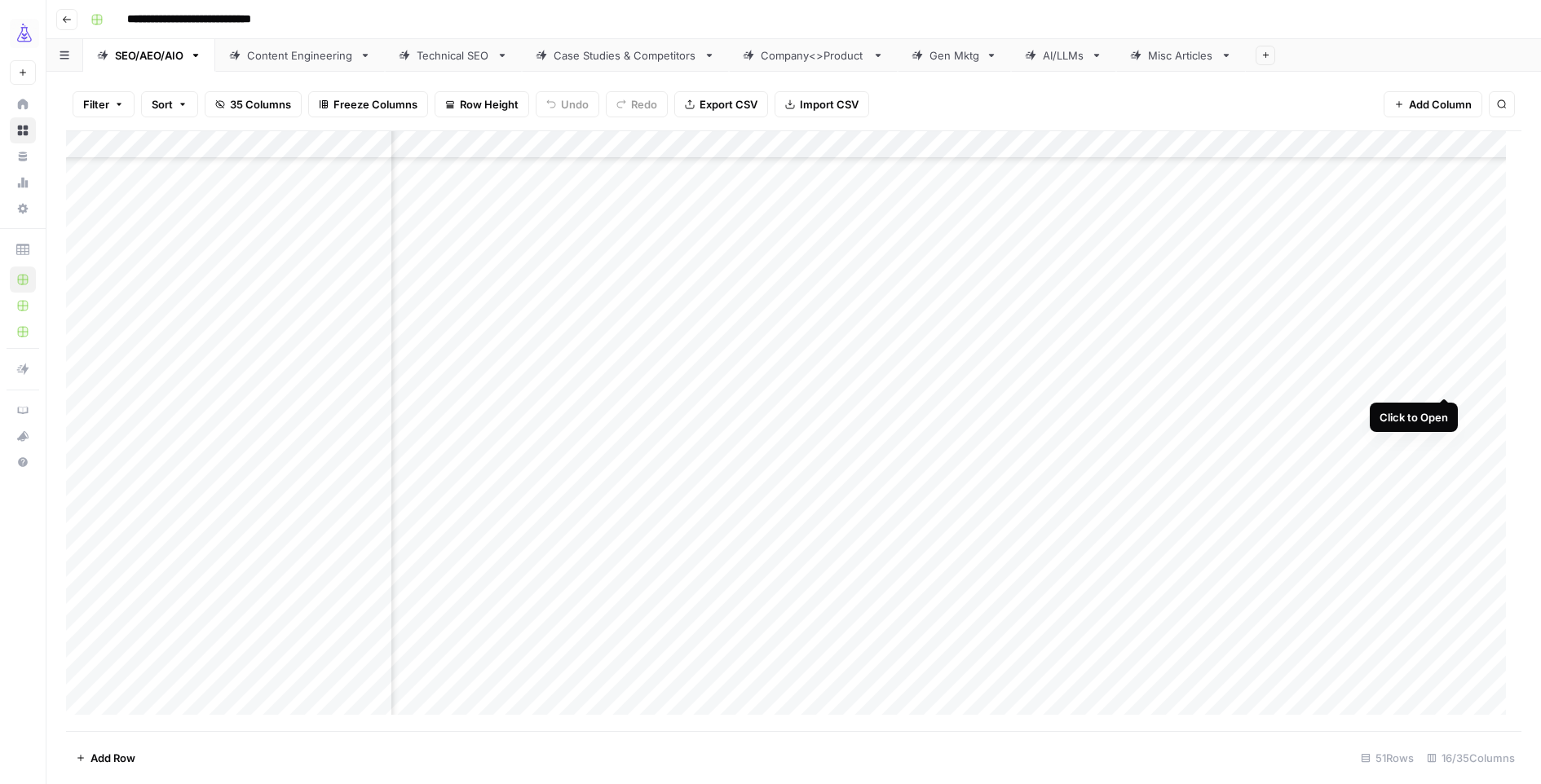 click on "Add Column" at bounding box center (793, 430) 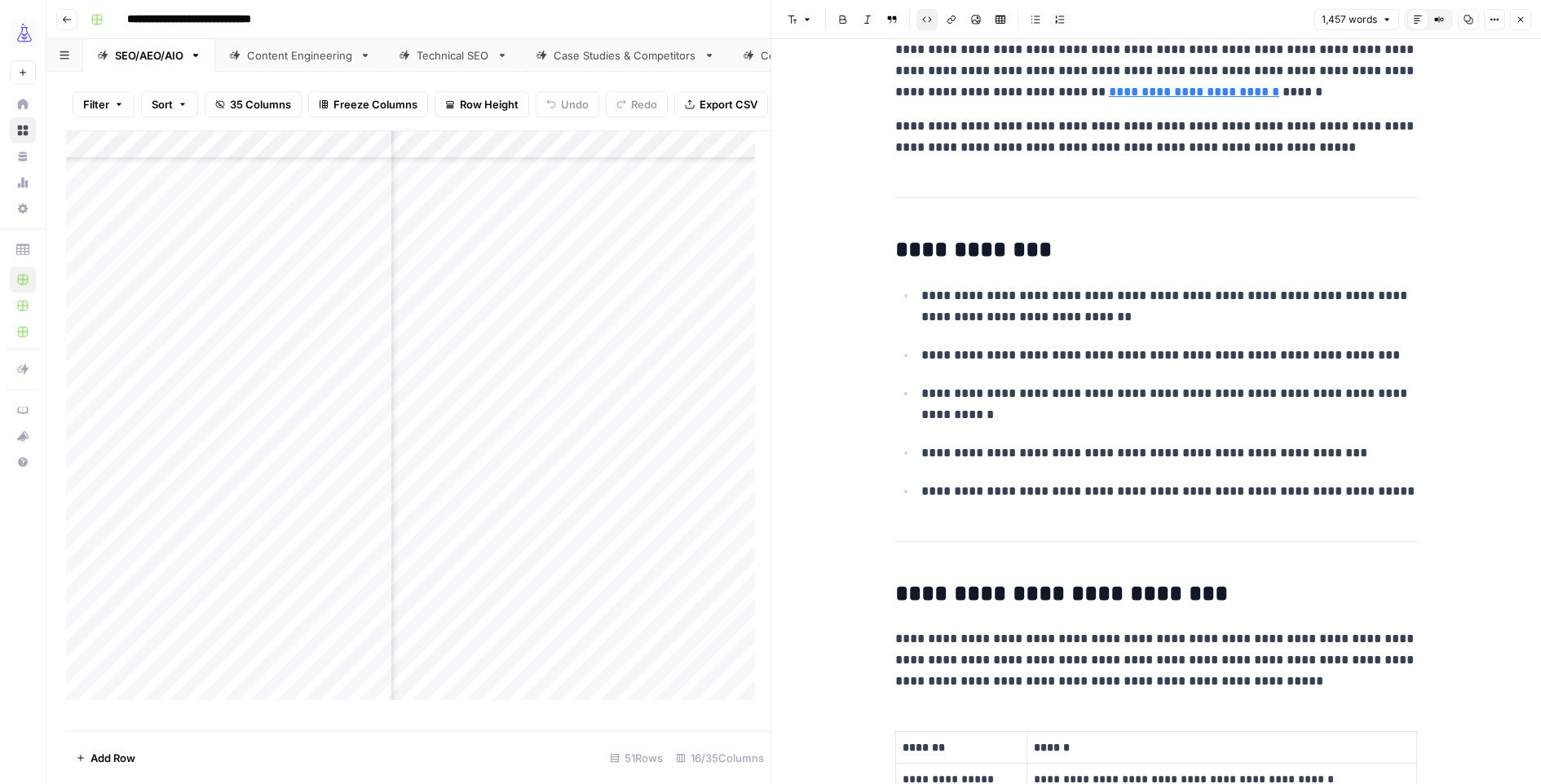 scroll, scrollTop: 1146, scrollLeft: 0, axis: vertical 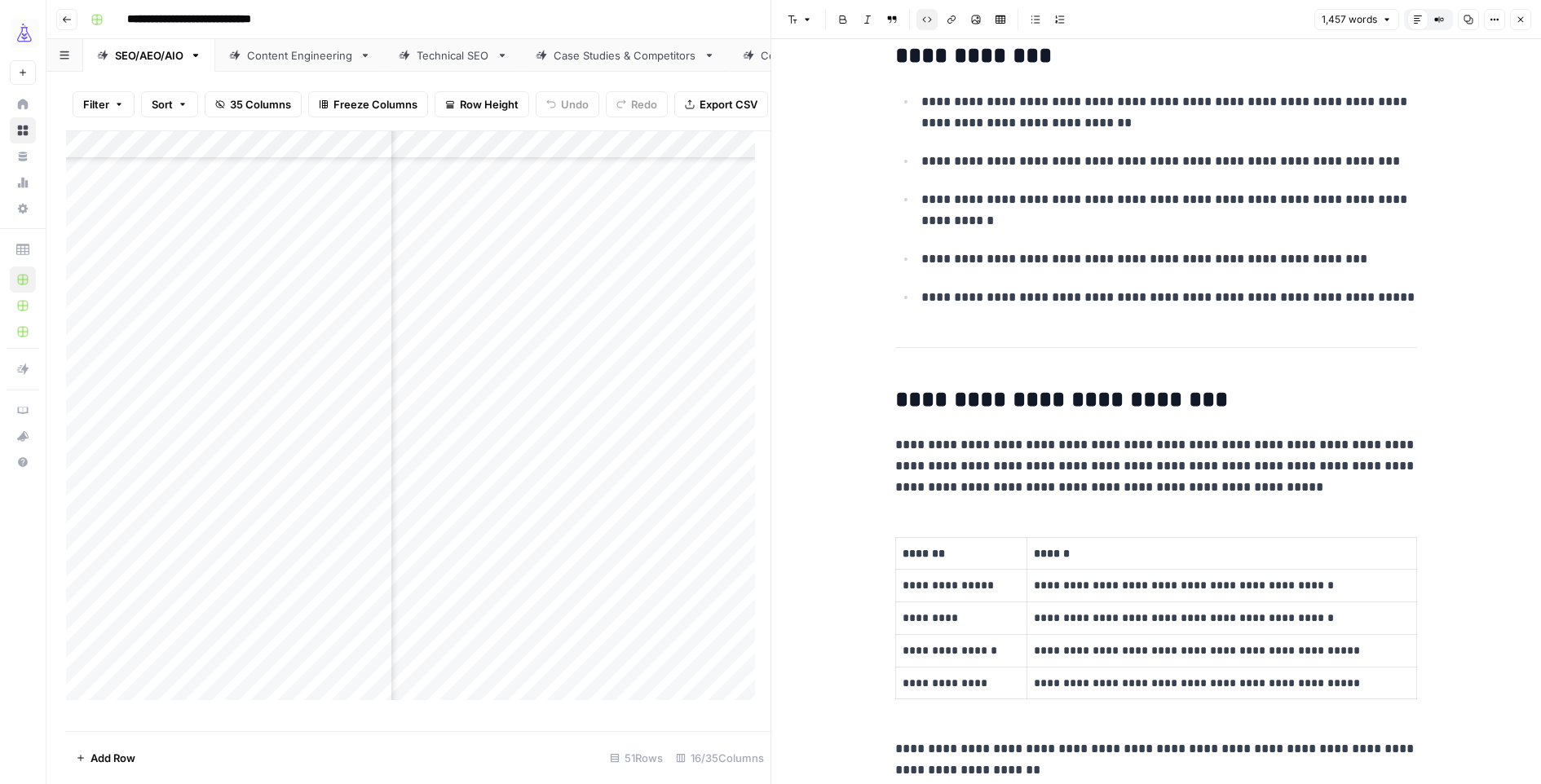 click on "**********" at bounding box center (1156, 400) 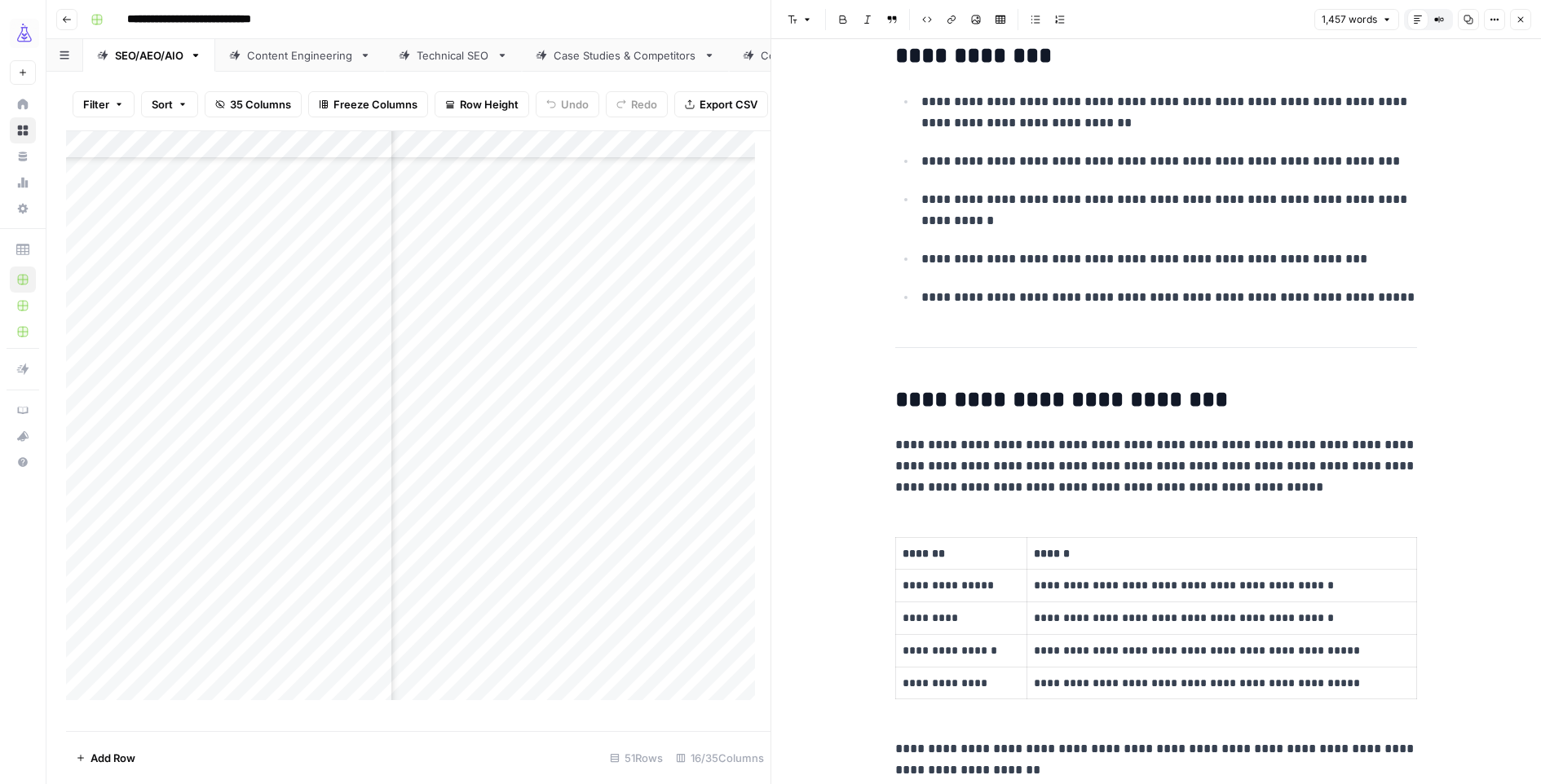 scroll, scrollTop: 1145, scrollLeft: 0, axis: vertical 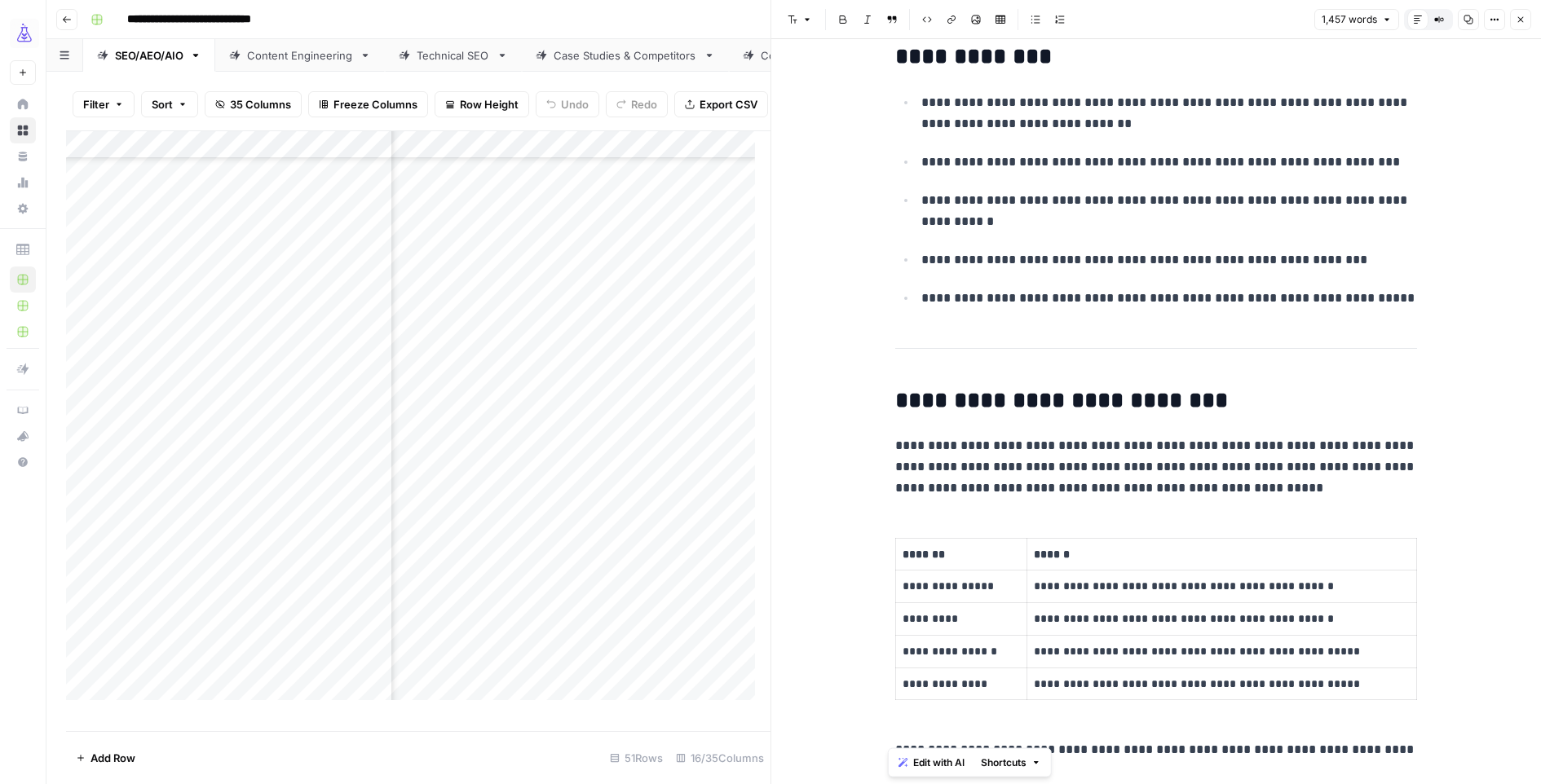 copy on "**********" 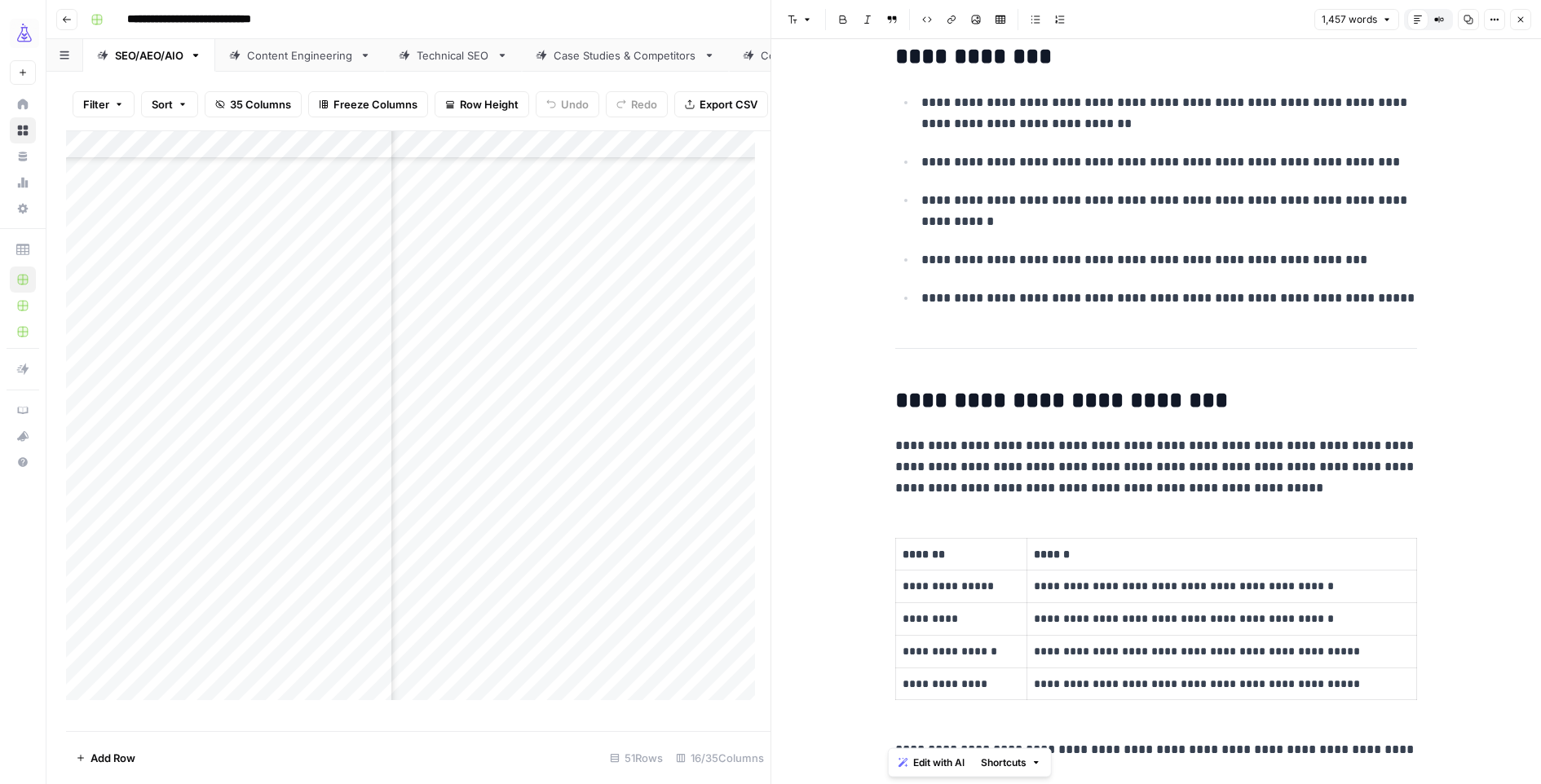 click on "**********" at bounding box center (1167, 112) 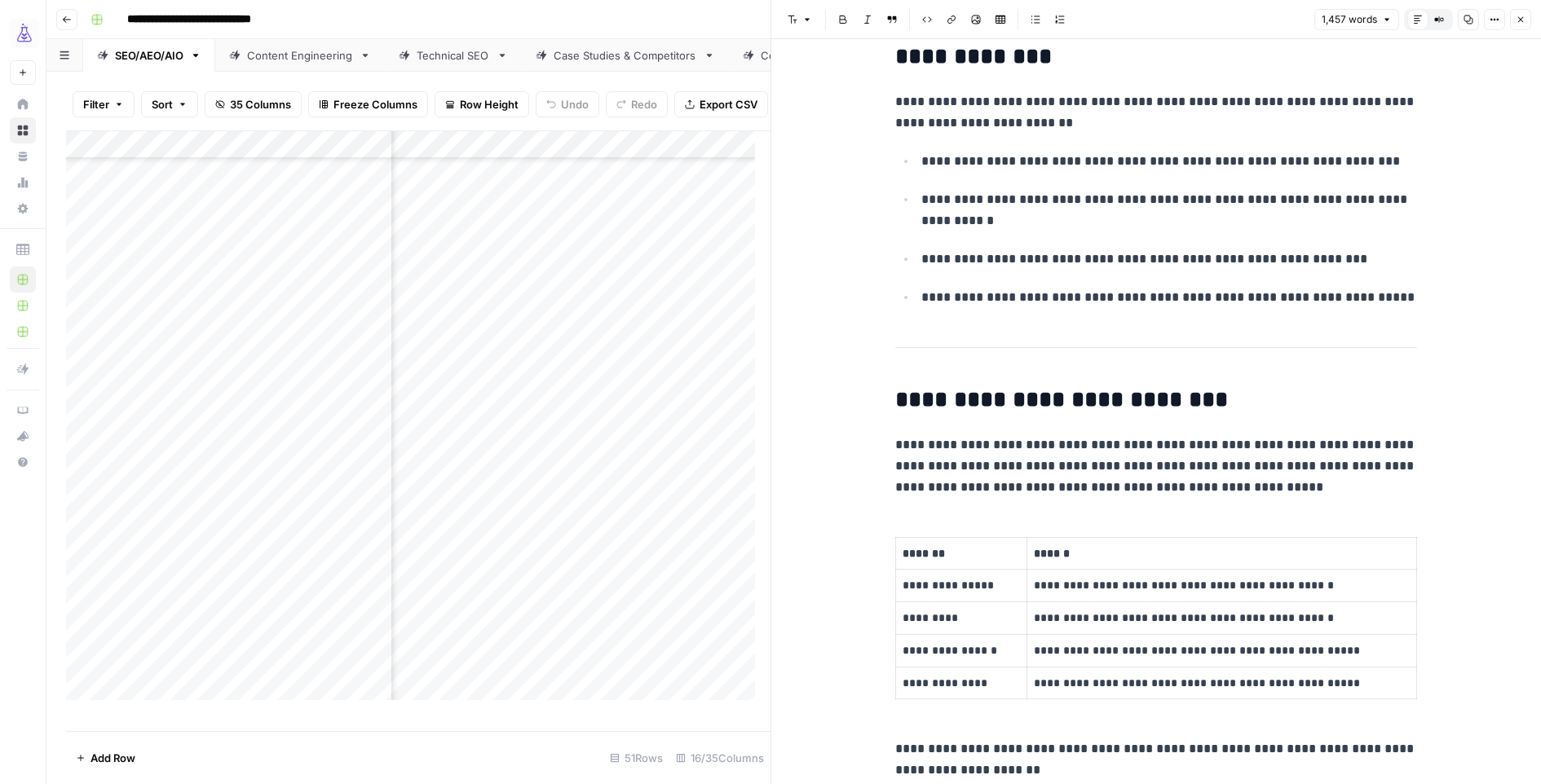 click on "**********" at bounding box center [1169, 259] 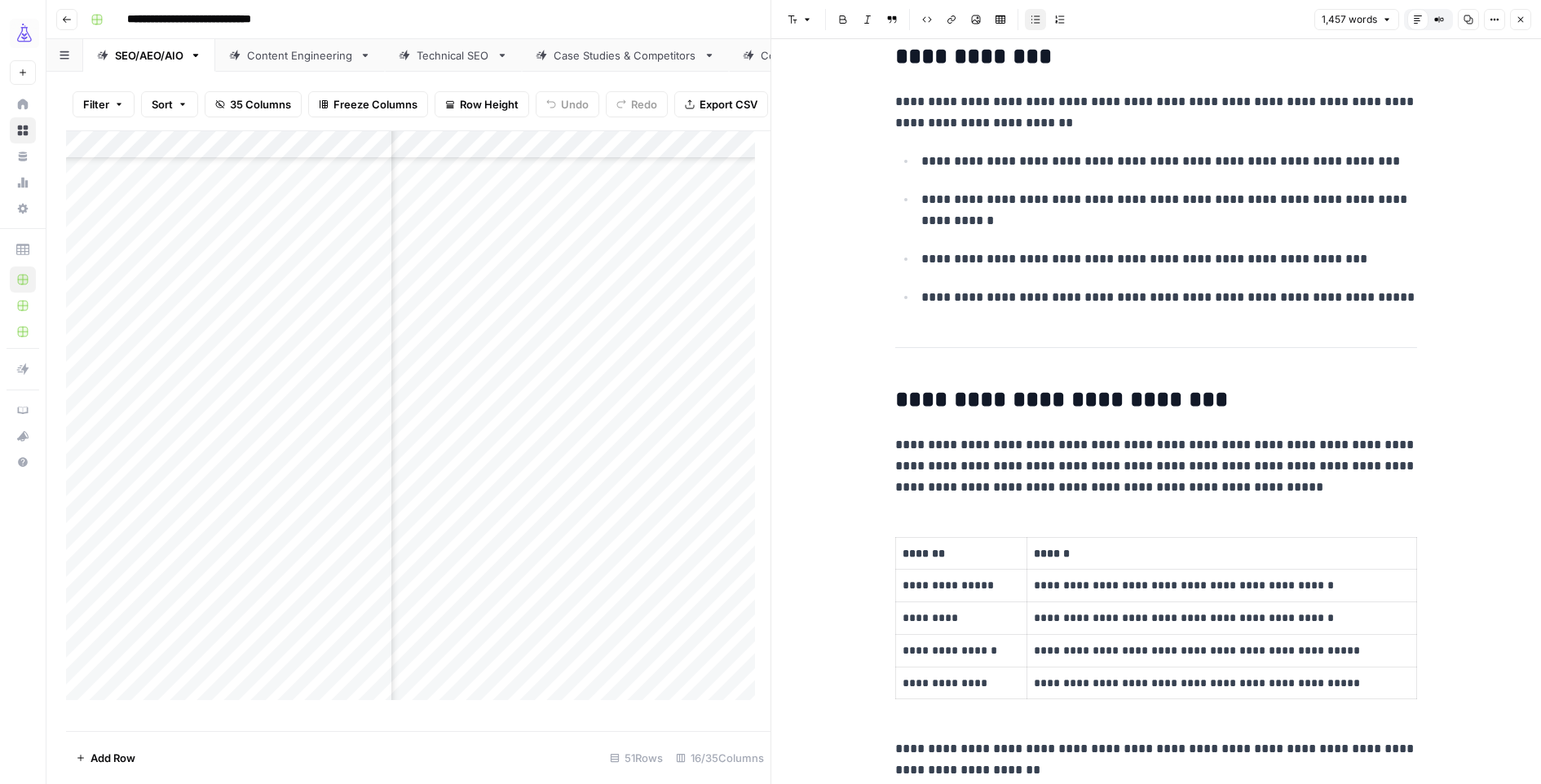 click on "**********" at bounding box center (1169, 259) 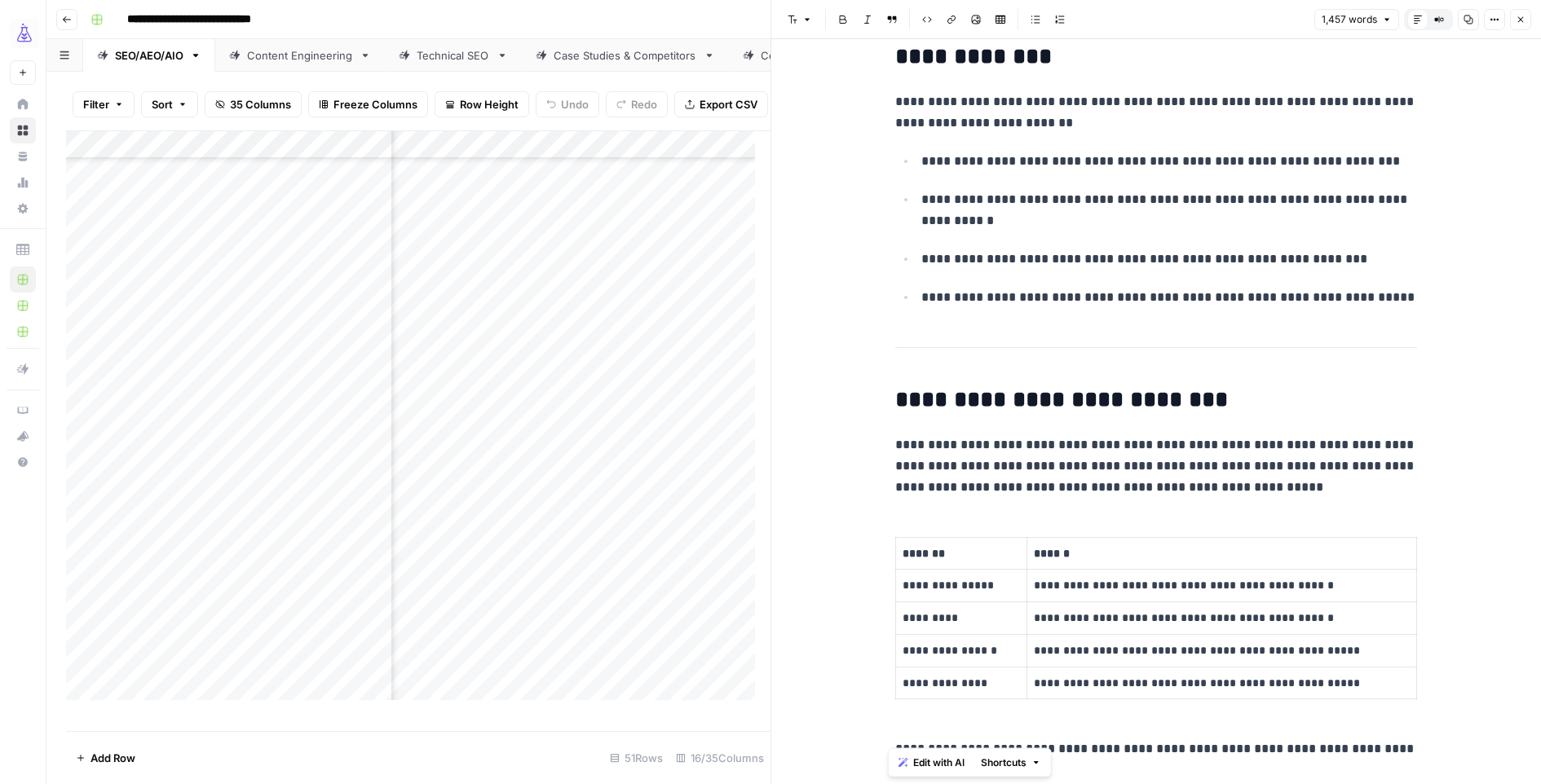 copy on "**********" 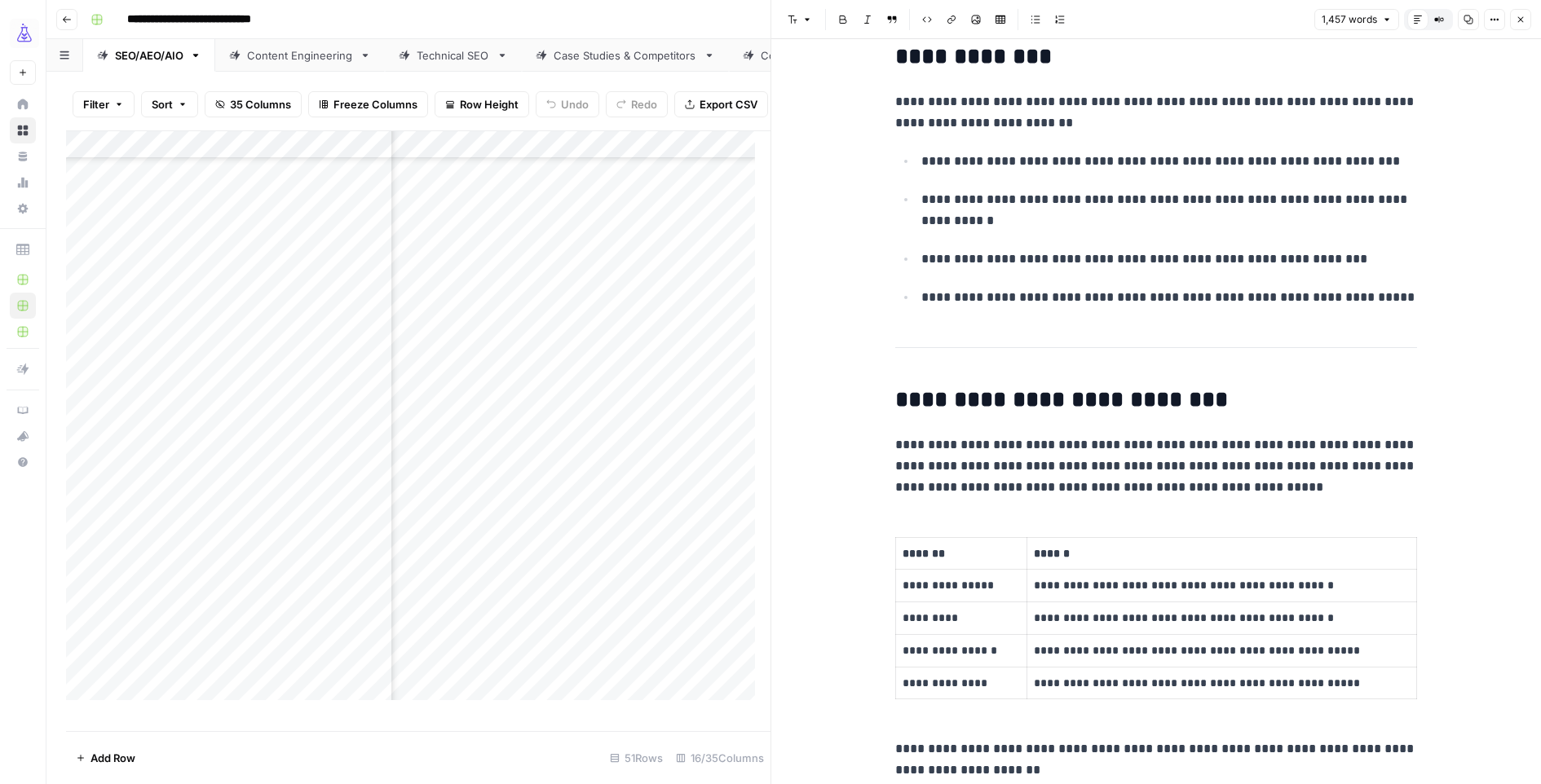 scroll, scrollTop: 694, scrollLeft: 694, axis: both 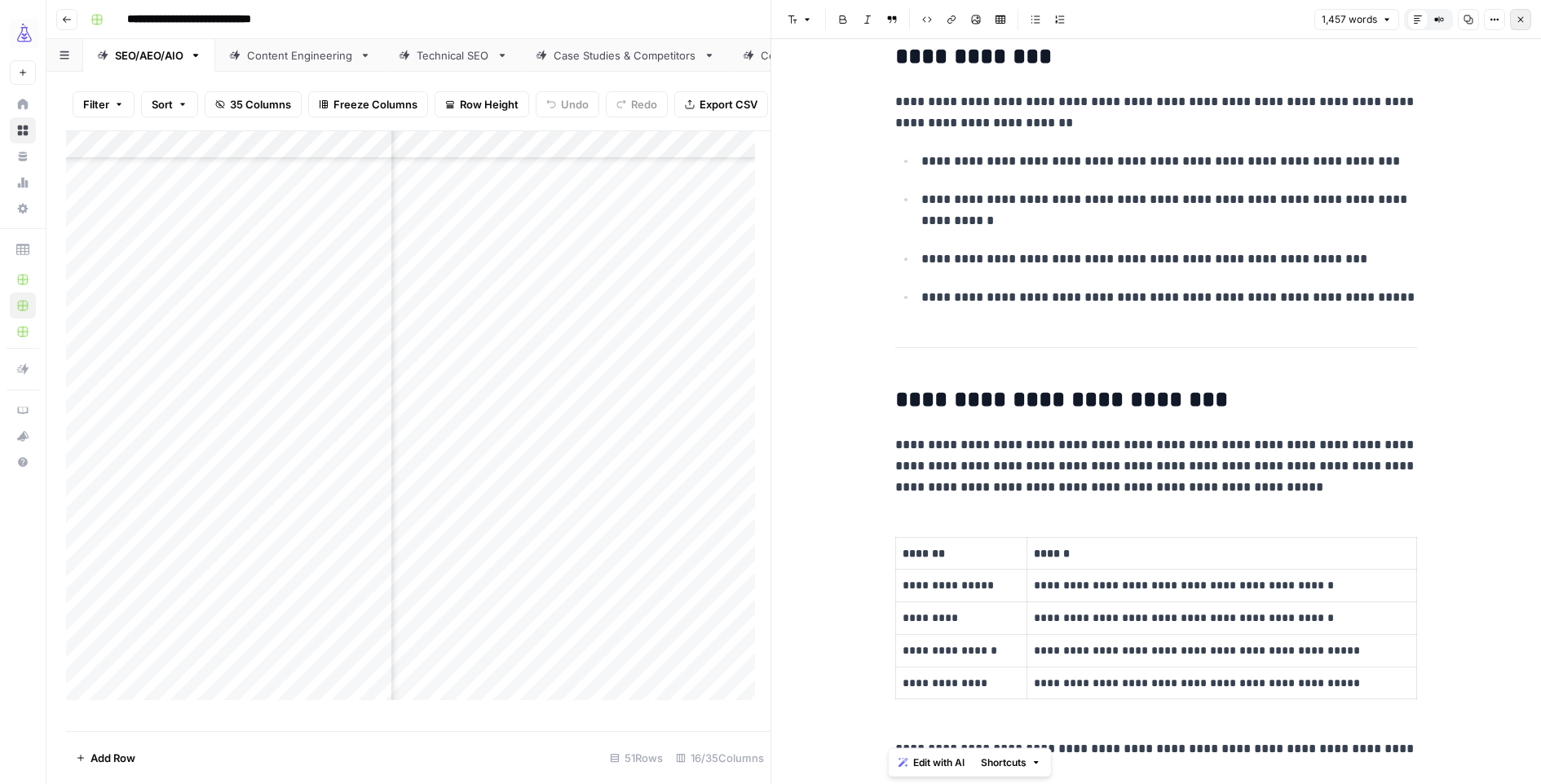 click 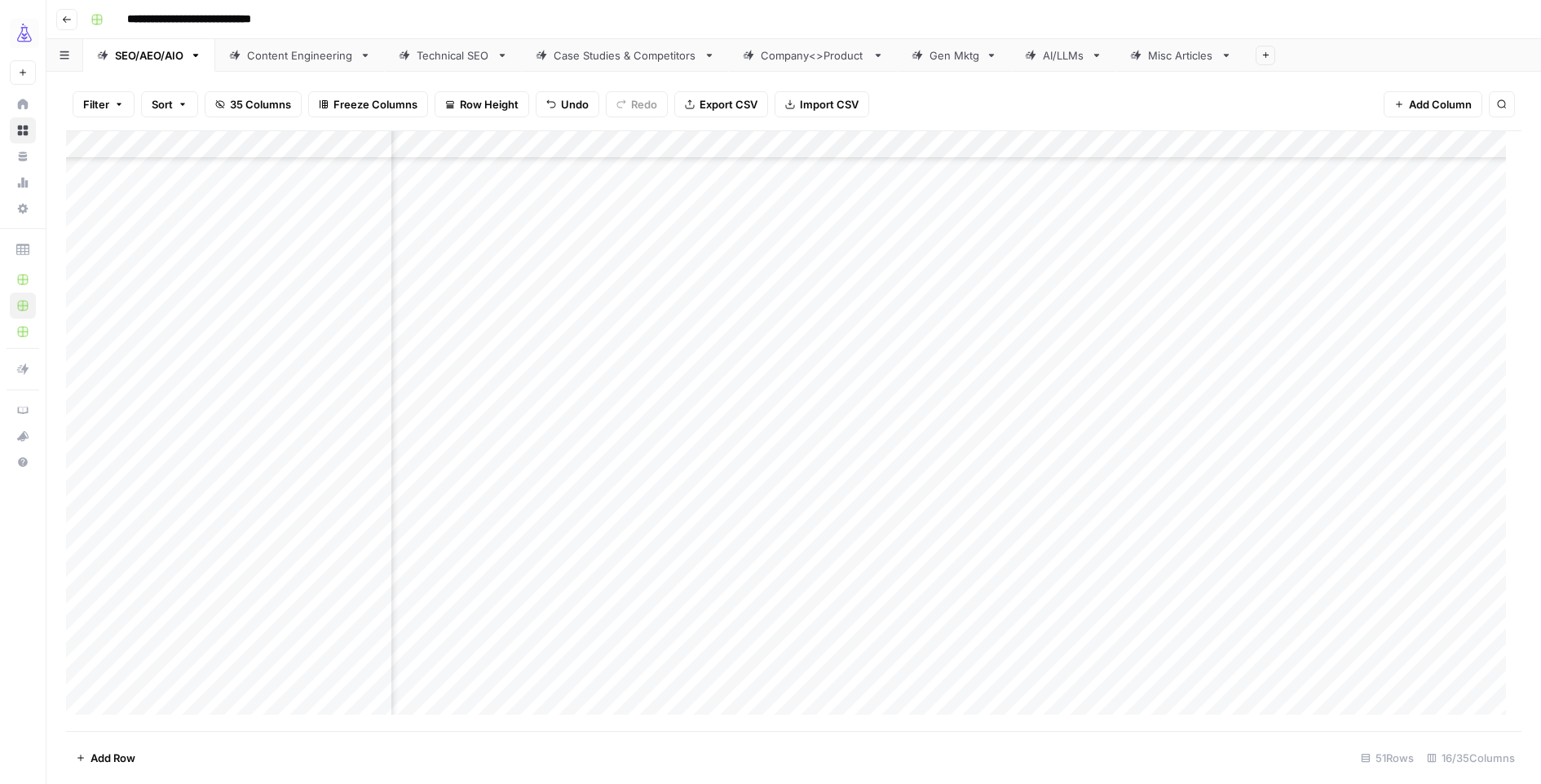 scroll, scrollTop: 694, scrollLeft: 46, axis: both 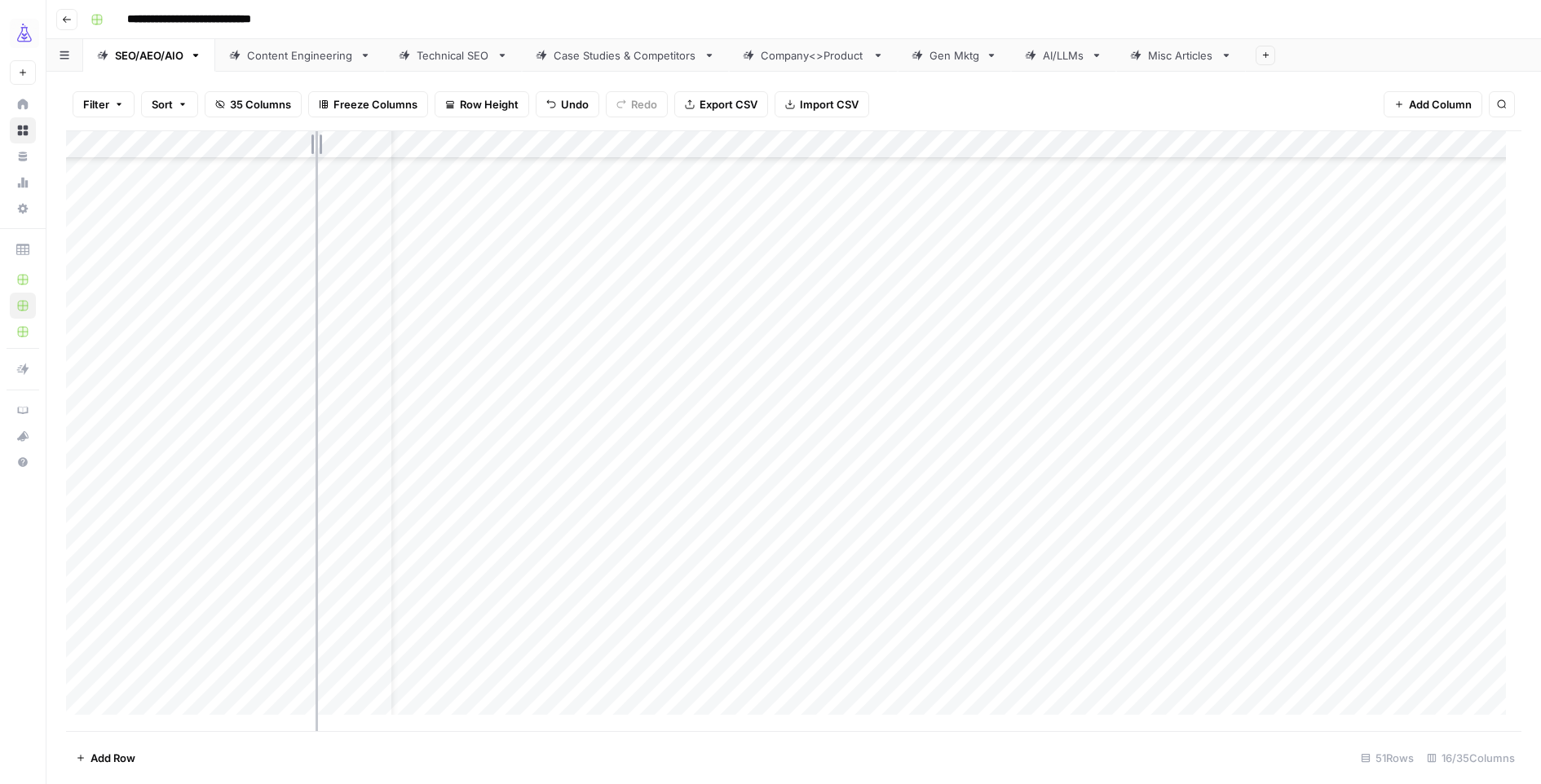 drag, startPoint x: 390, startPoint y: 139, endPoint x: 286, endPoint y: 140, distance: 104.00481 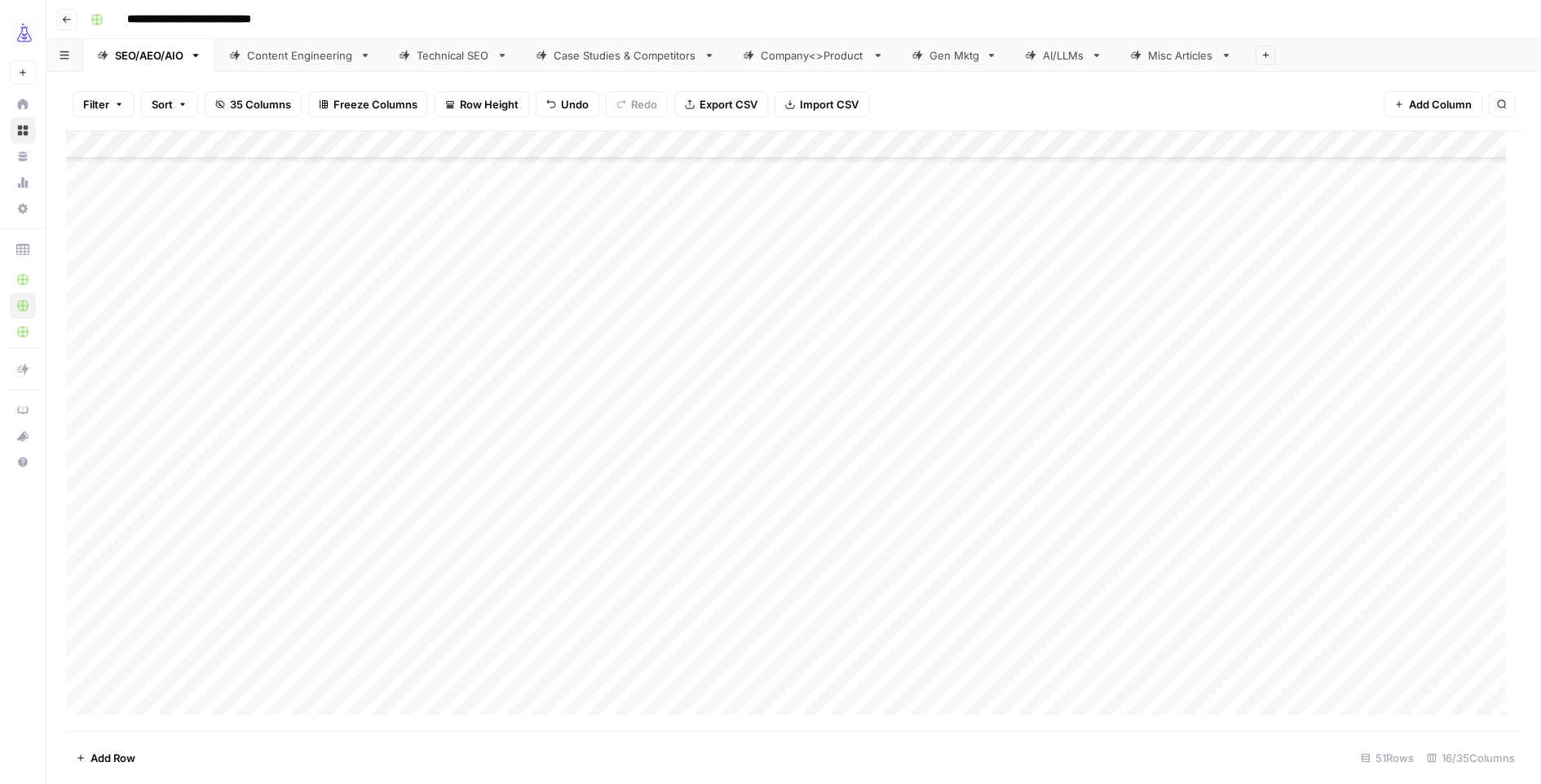 scroll, scrollTop: 3127, scrollLeft: 0, axis: vertical 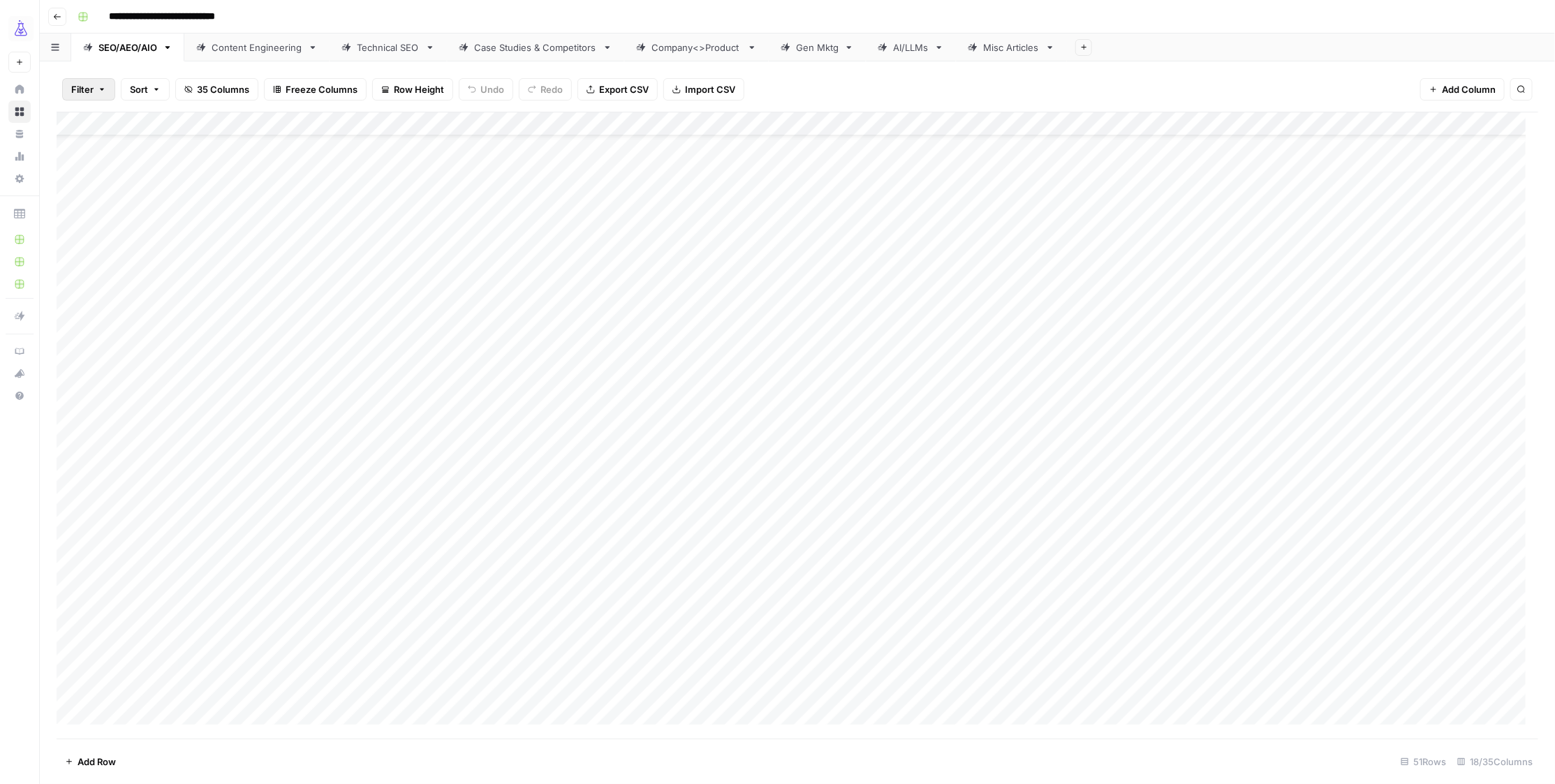 click on "Filter" at bounding box center (82, 89) 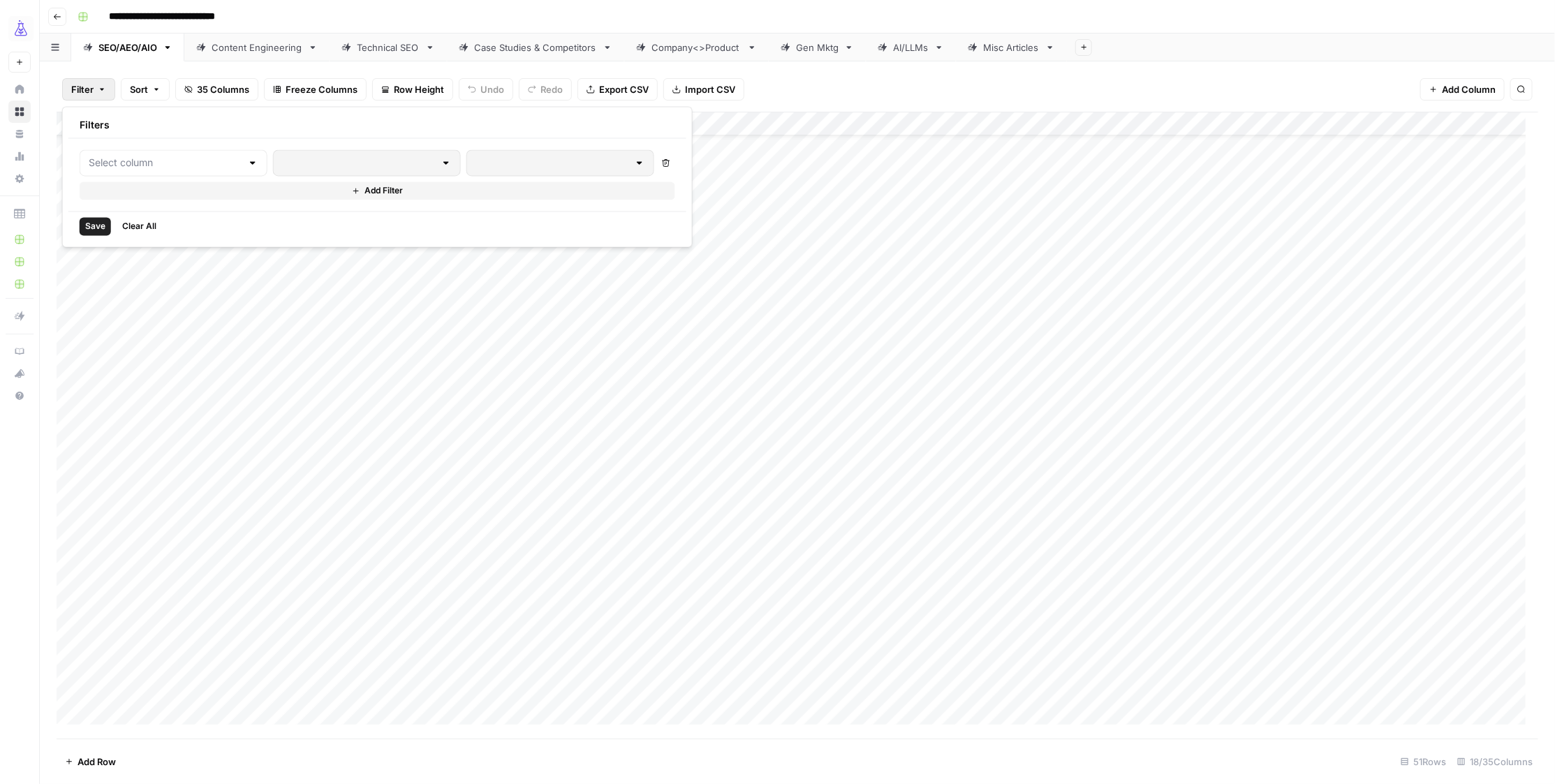click on "Filter Sort 35 Columns Freeze Columns Row Height Undo Redo Export CSV Import CSV Add Column Search" at bounding box center [797, 89] 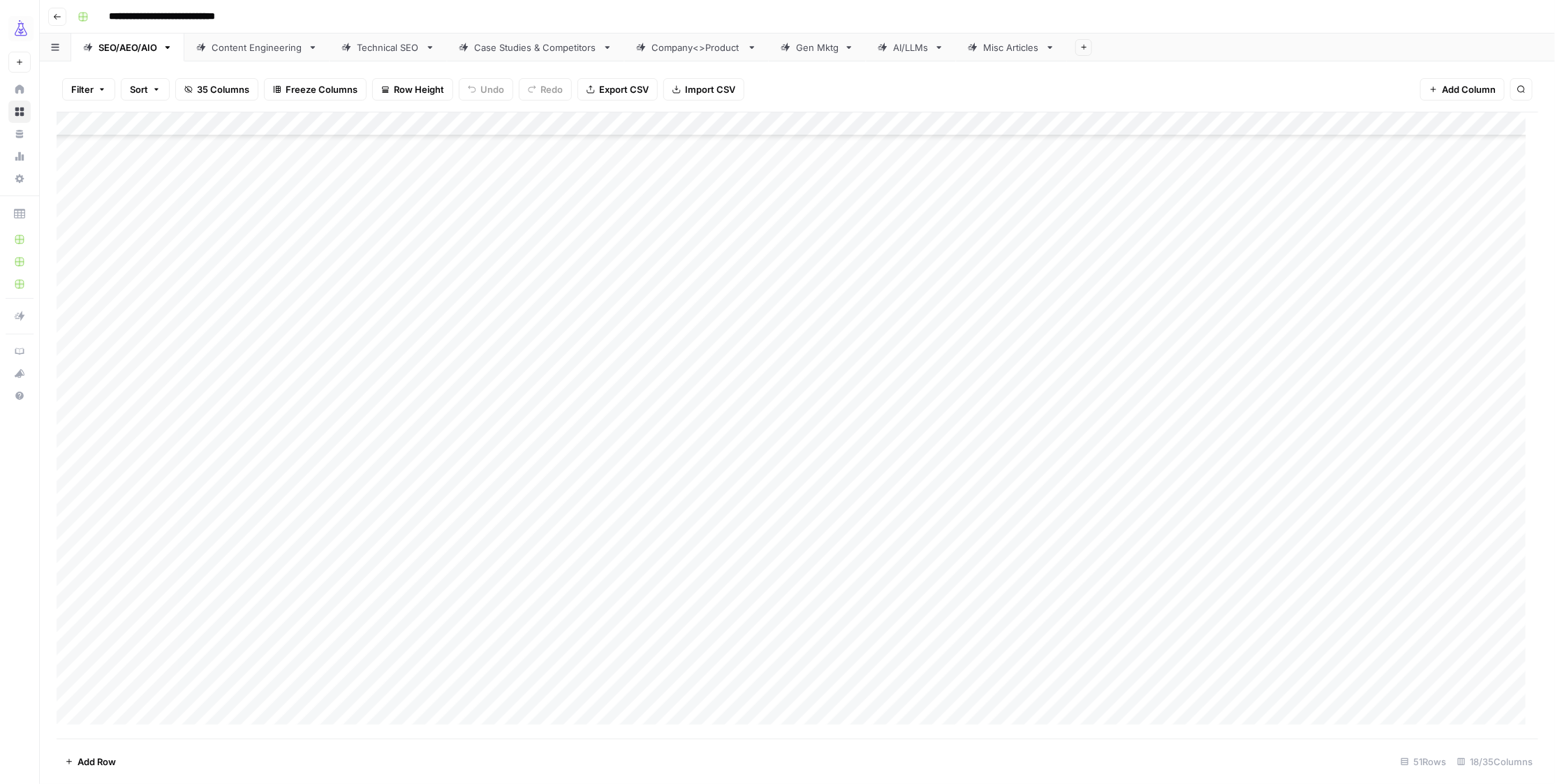 scroll, scrollTop: 1945, scrollLeft: 0, axis: vertical 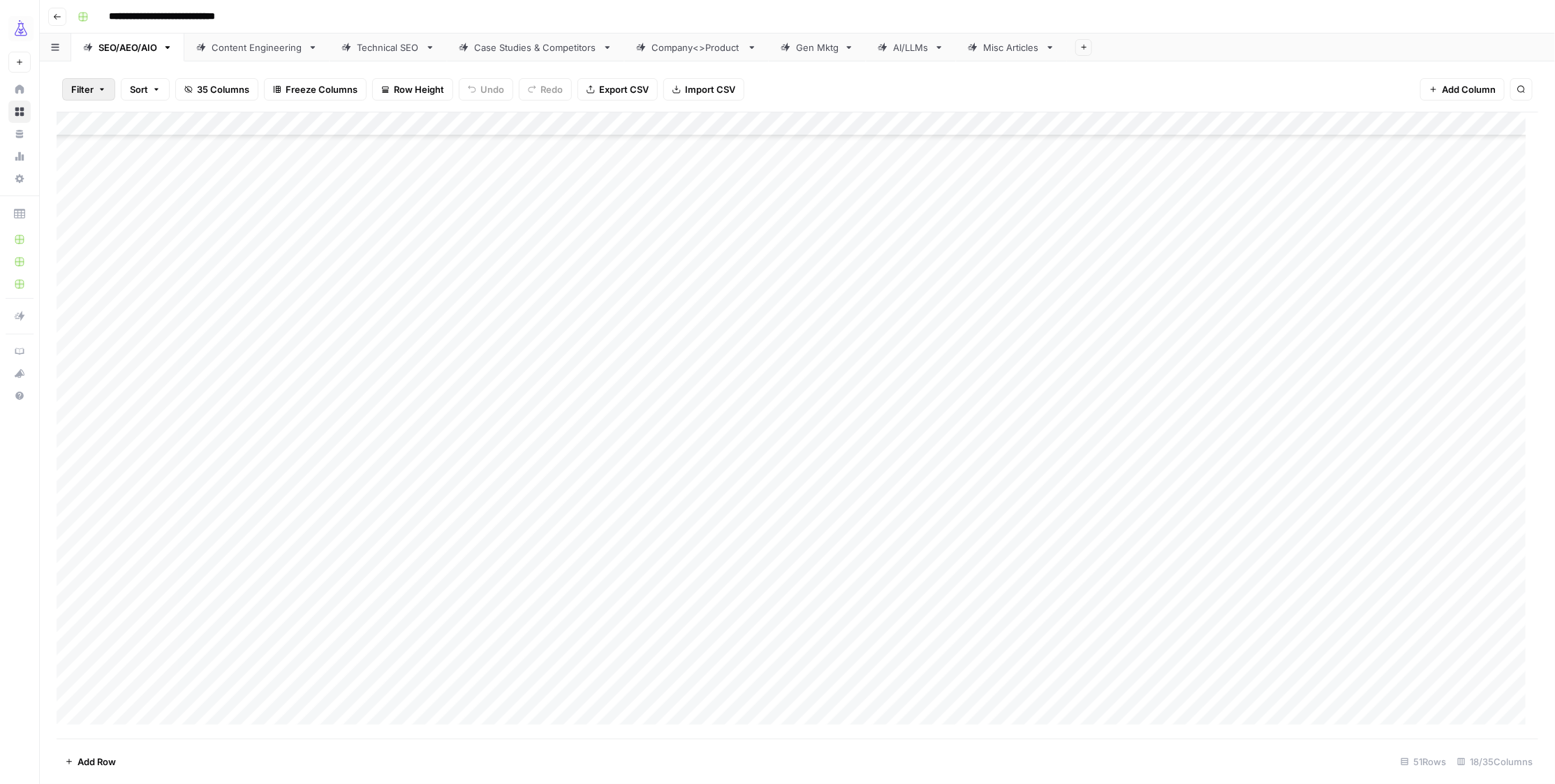 click on "Filter" at bounding box center [82, 89] 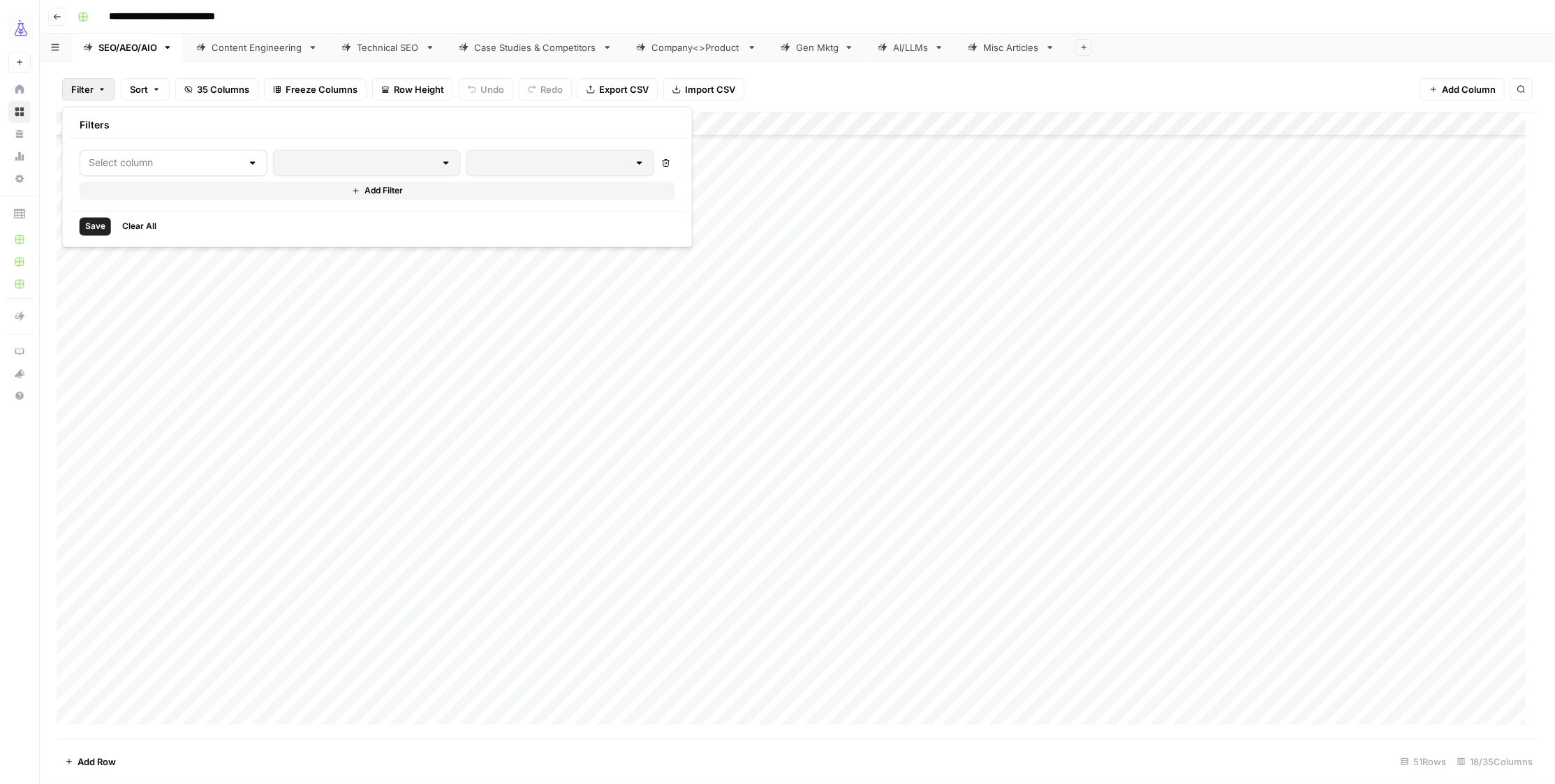 click at bounding box center [173, 163] 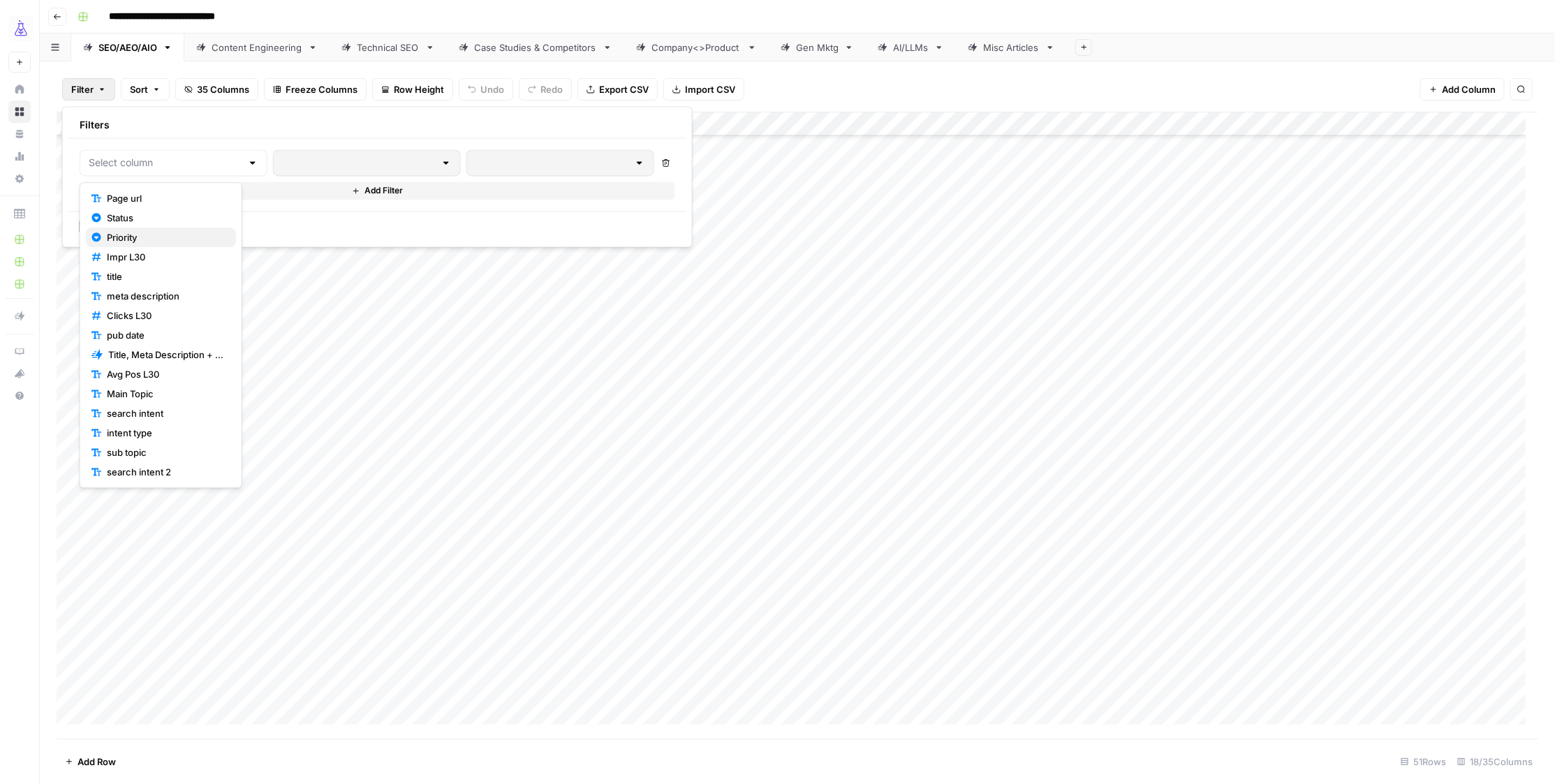click on "Priority" at bounding box center (121, 237) 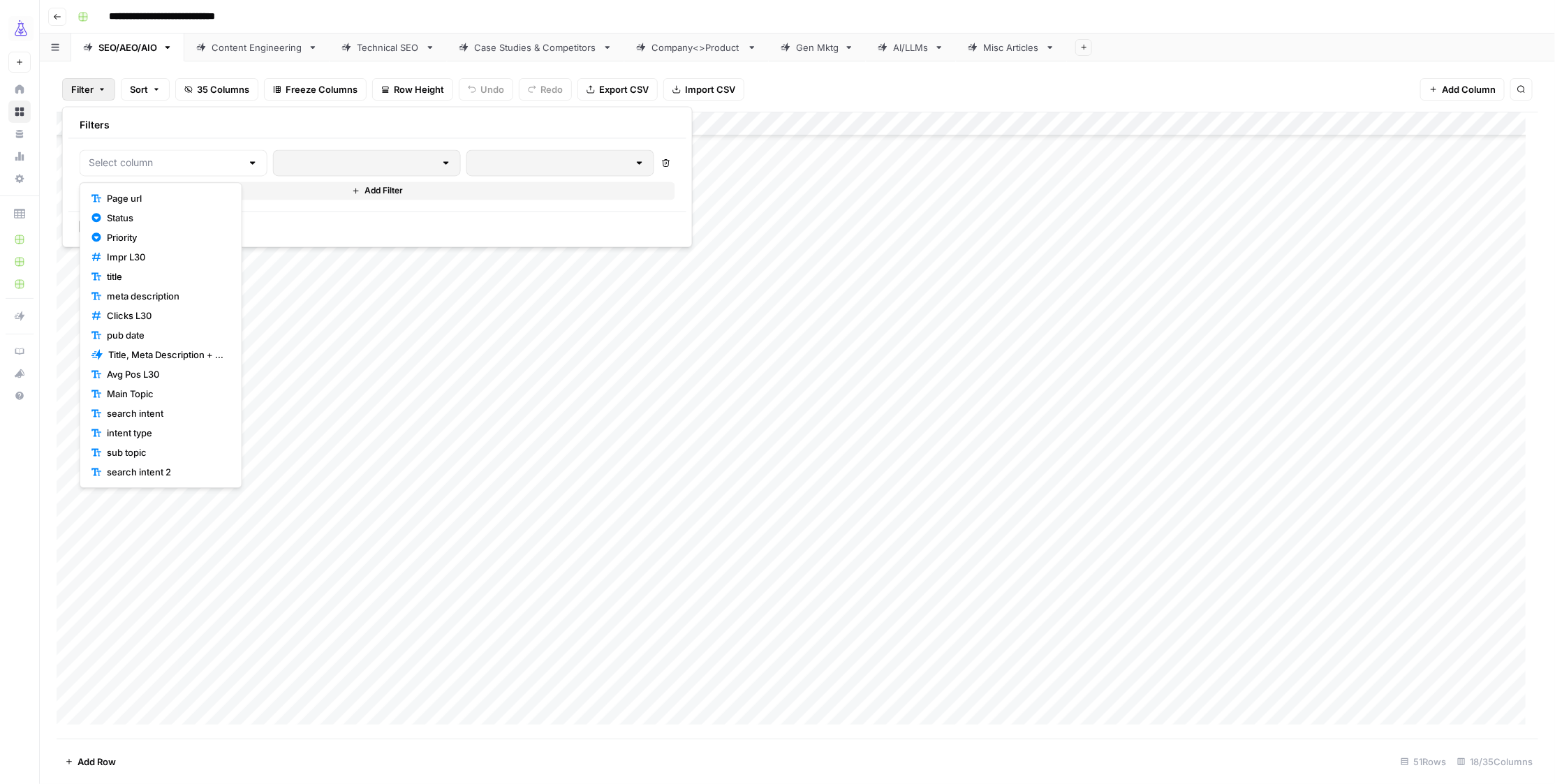 type on "Priority" 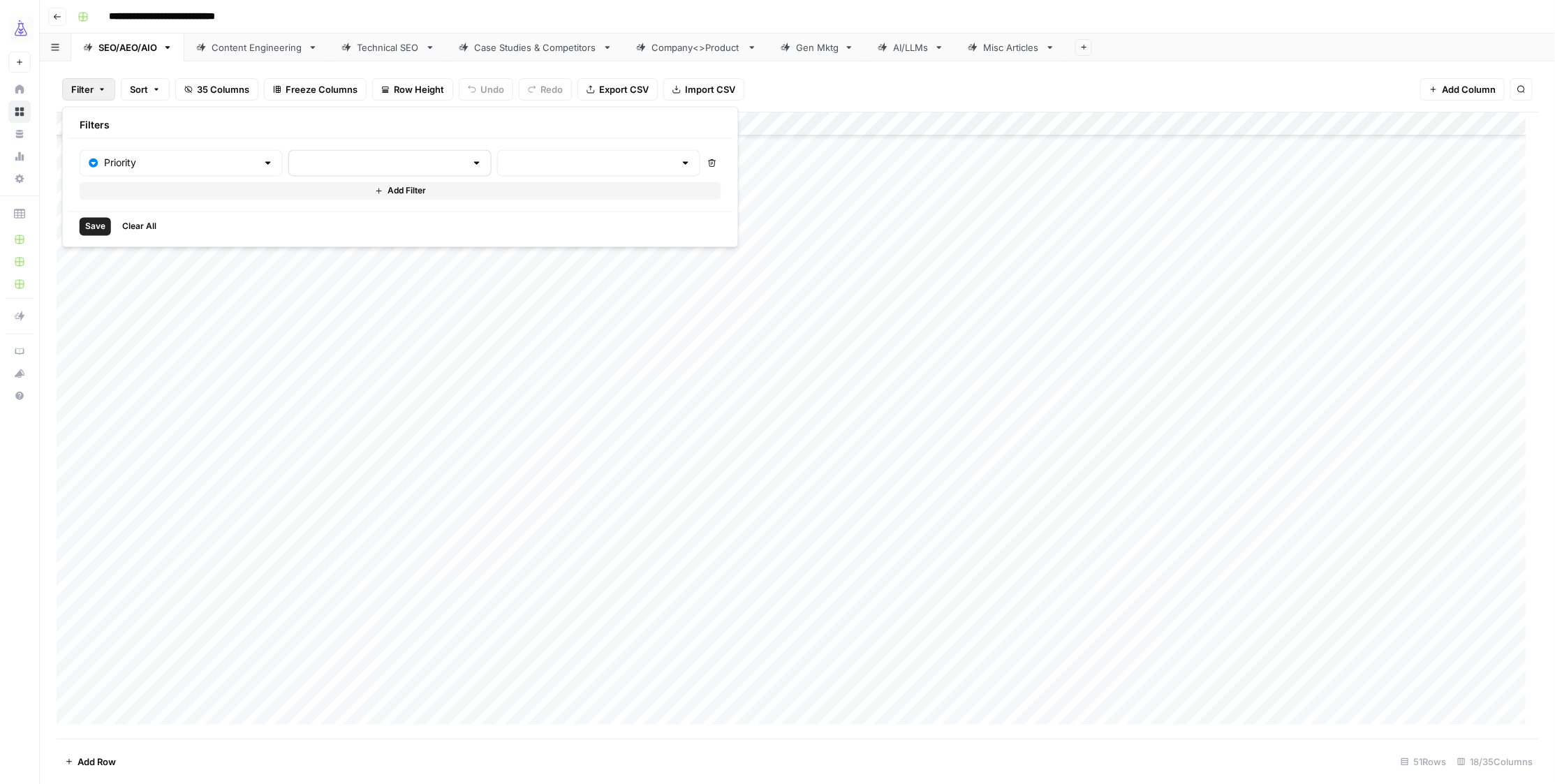 click at bounding box center (390, 163) 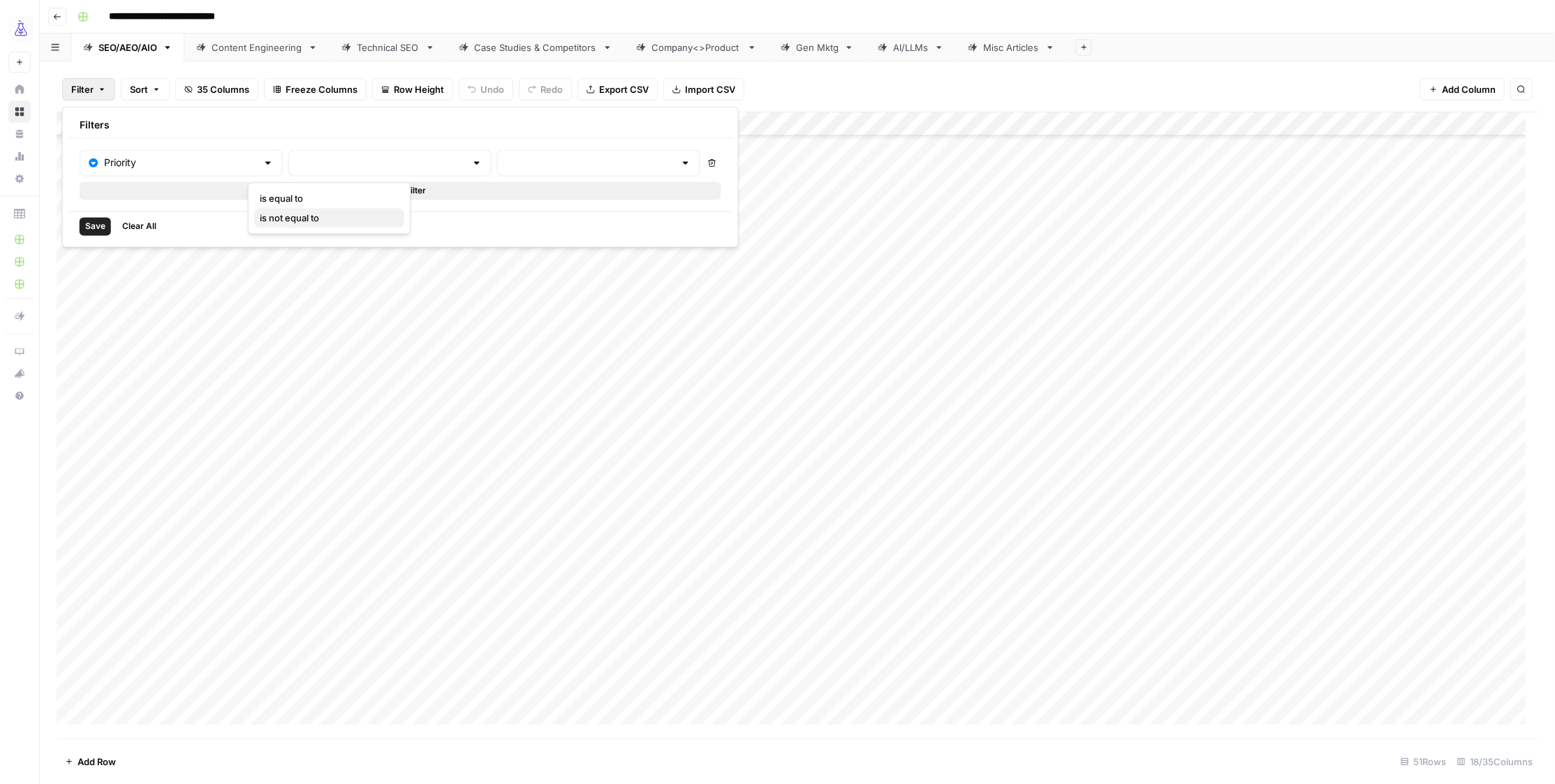 drag, startPoint x: 310, startPoint y: 218, endPoint x: 384, endPoint y: 184, distance: 81.437092 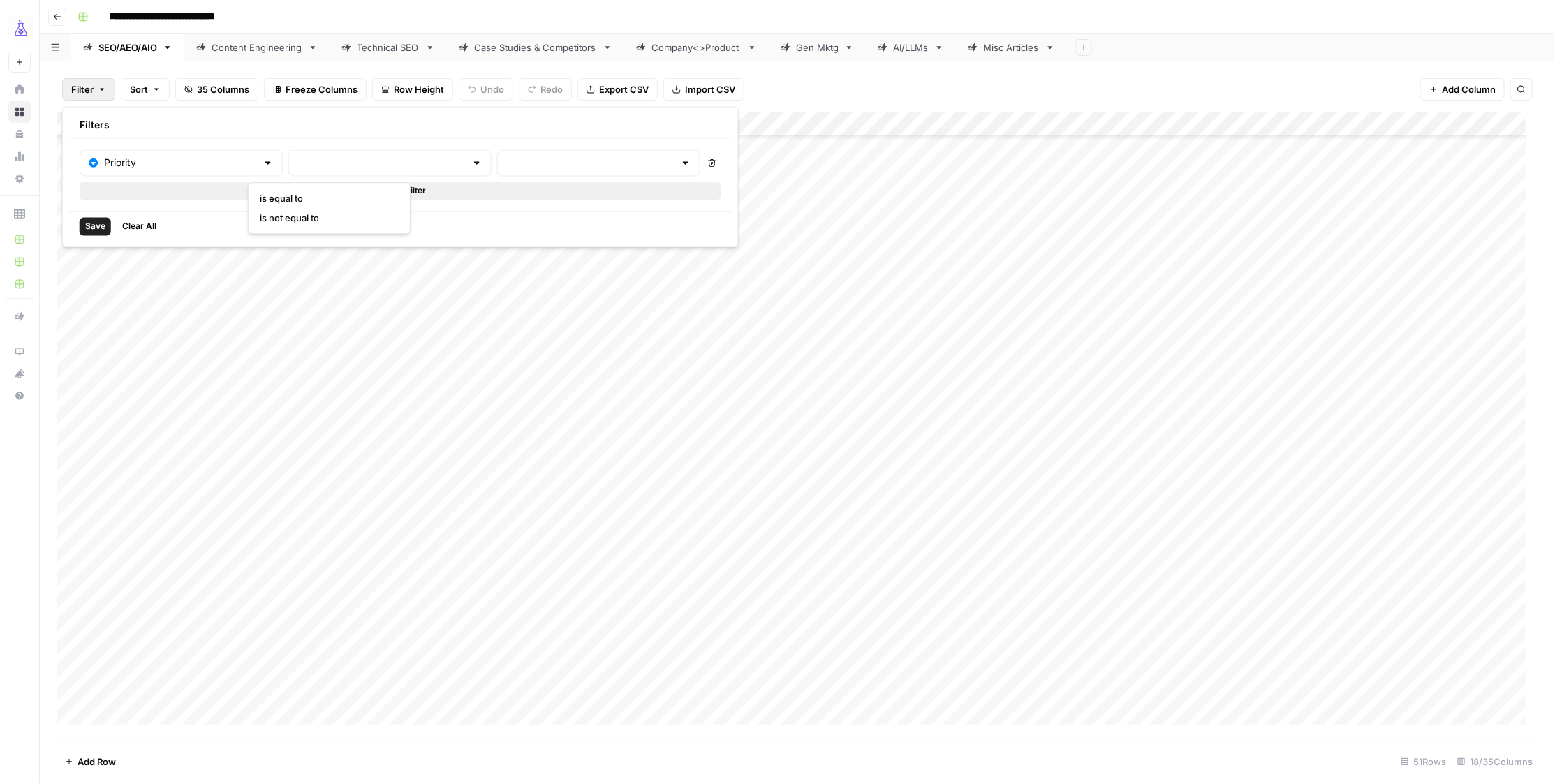 type on "is not equal to" 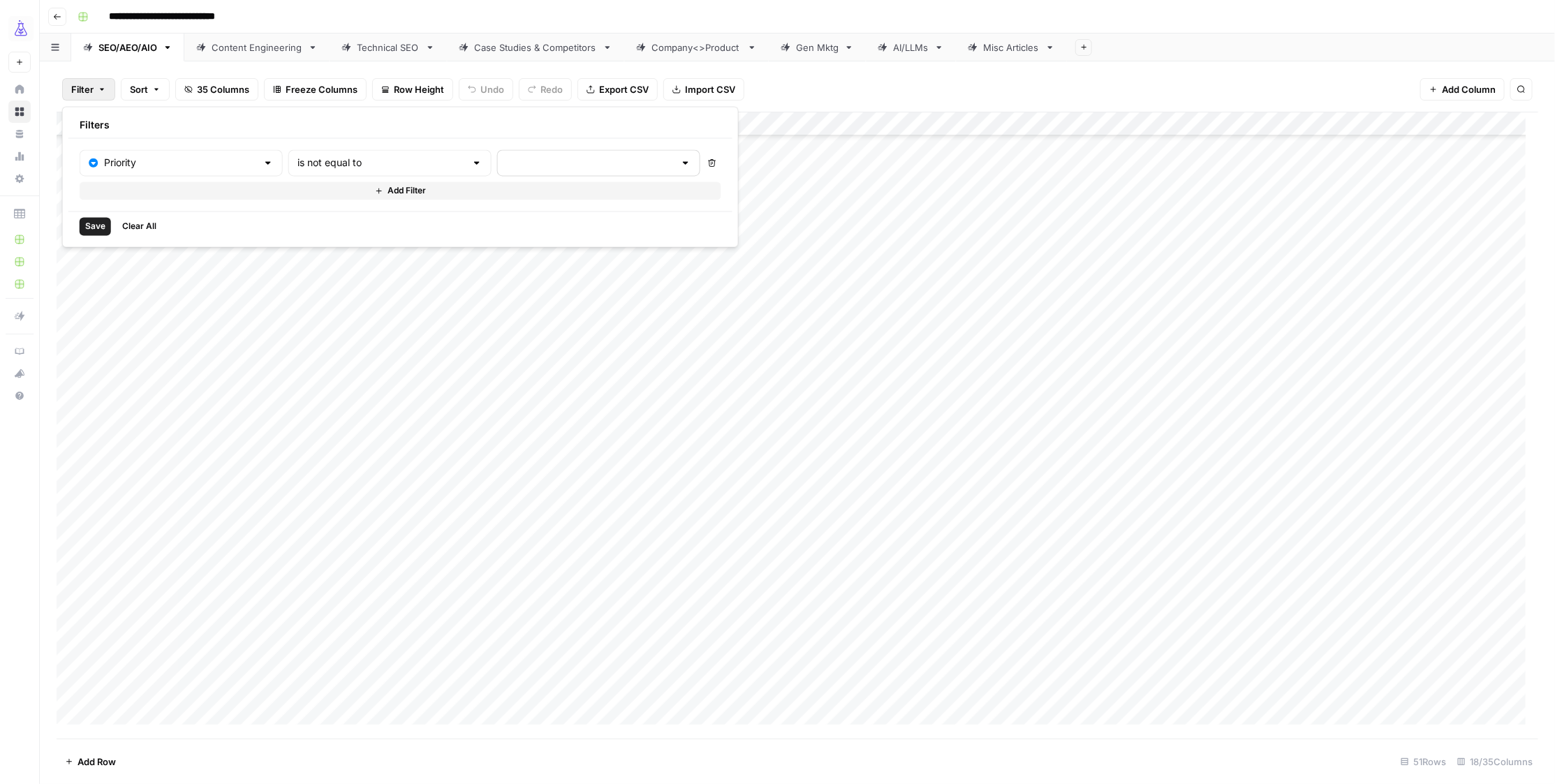 click at bounding box center (598, 163) 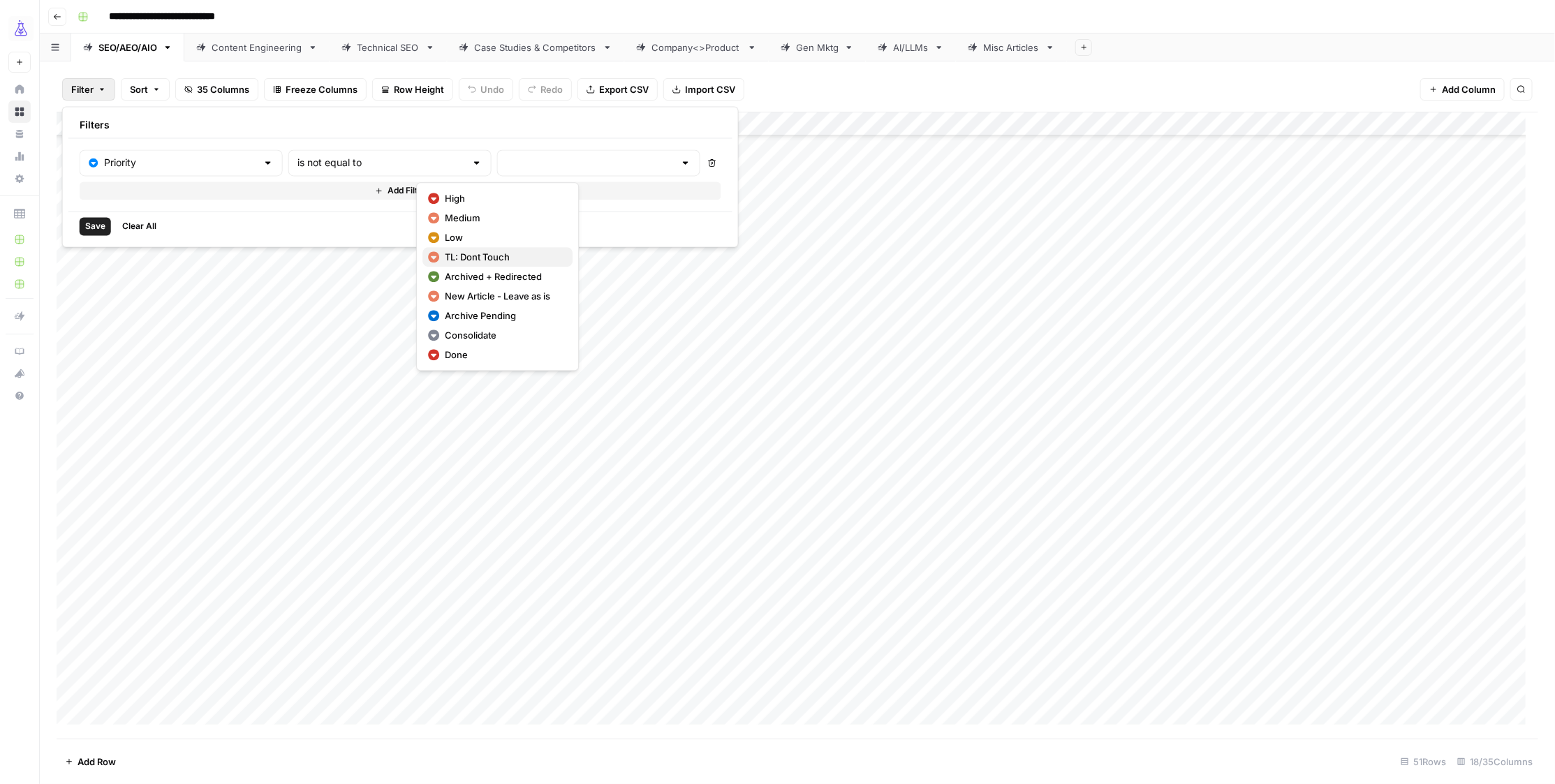 drag, startPoint x: 484, startPoint y: 257, endPoint x: 260, endPoint y: 249, distance: 224.1428 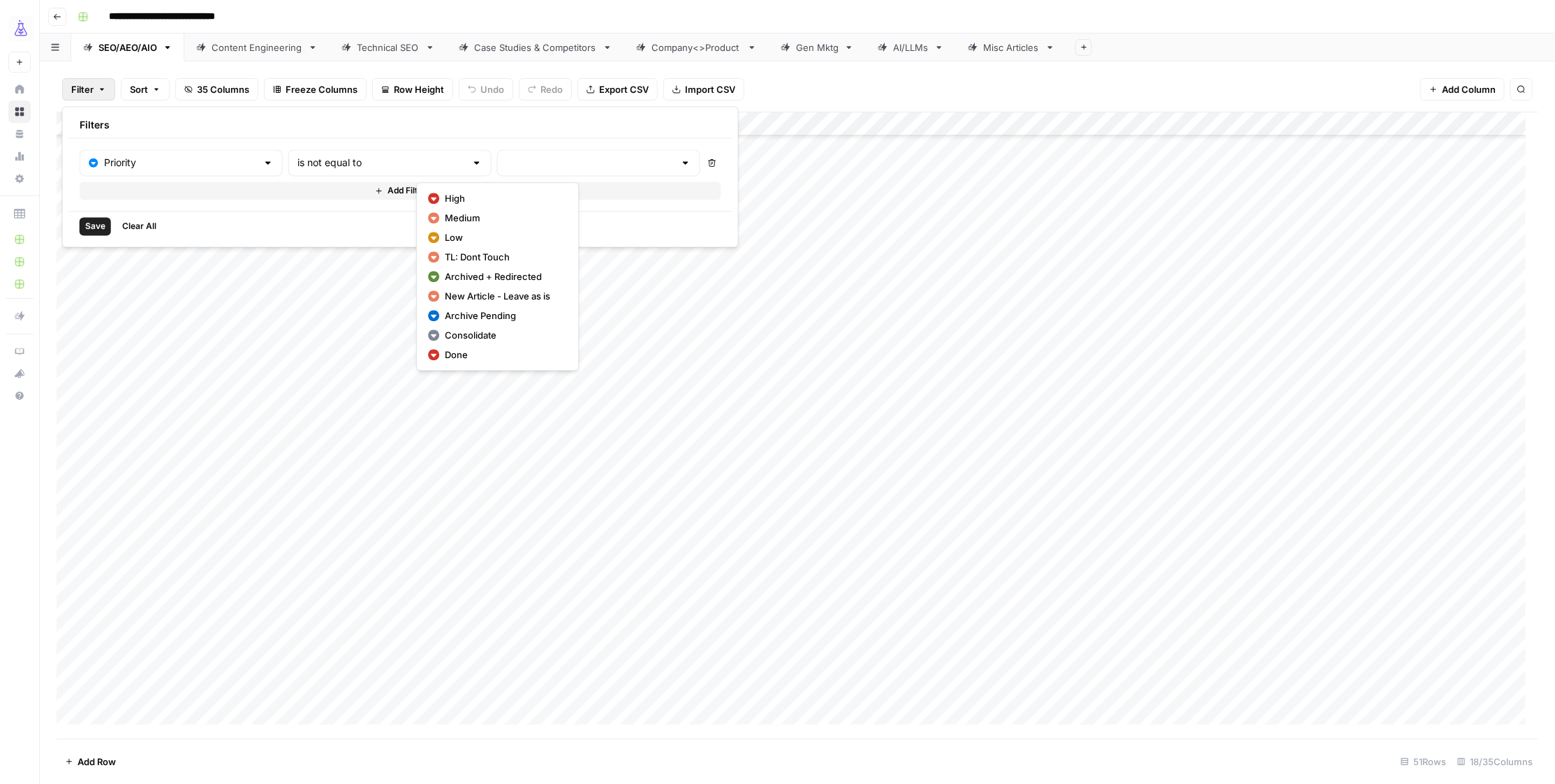 type on "TL: Dont Touch" 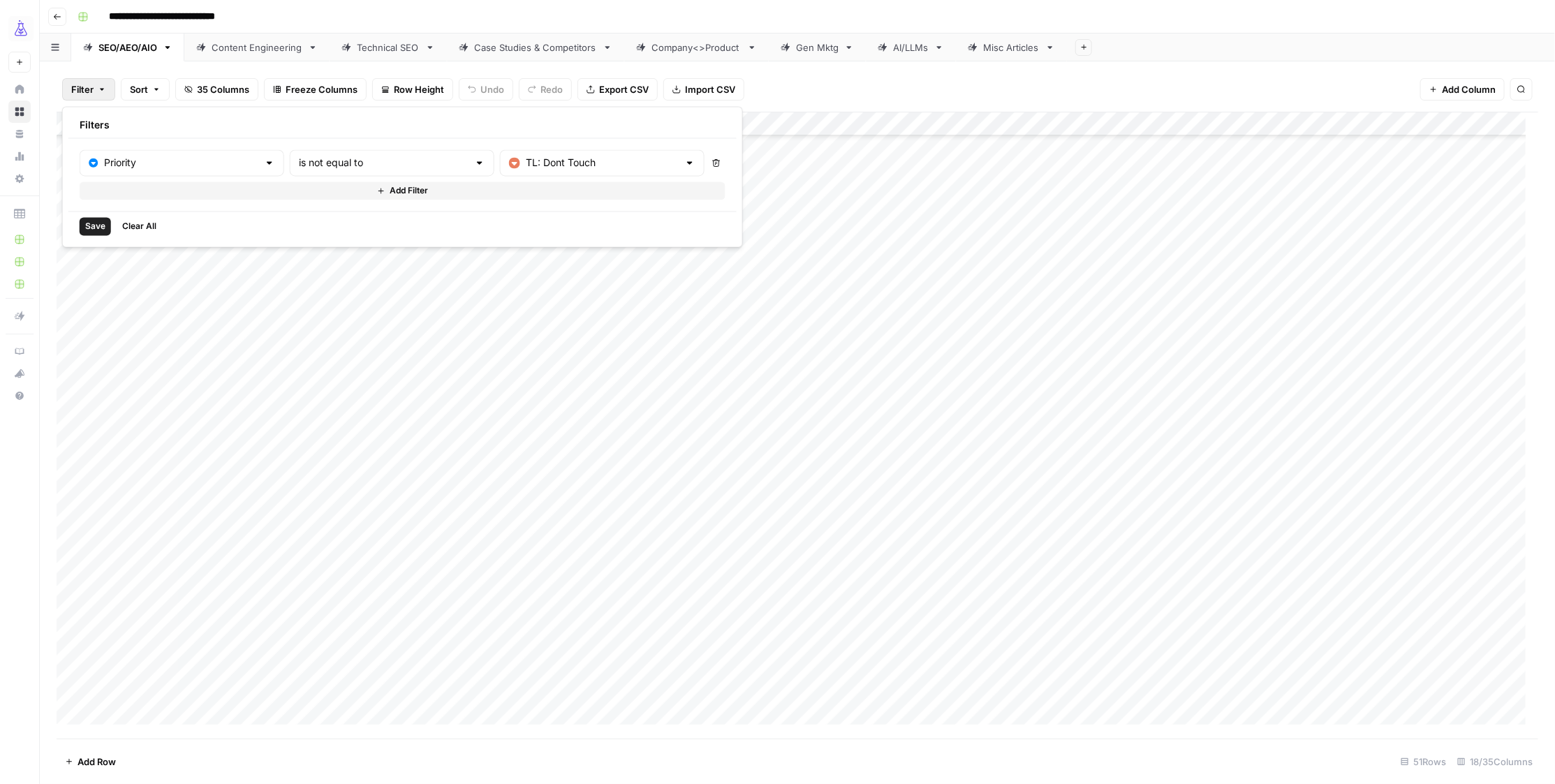 click on "Save" at bounding box center (95, 227) 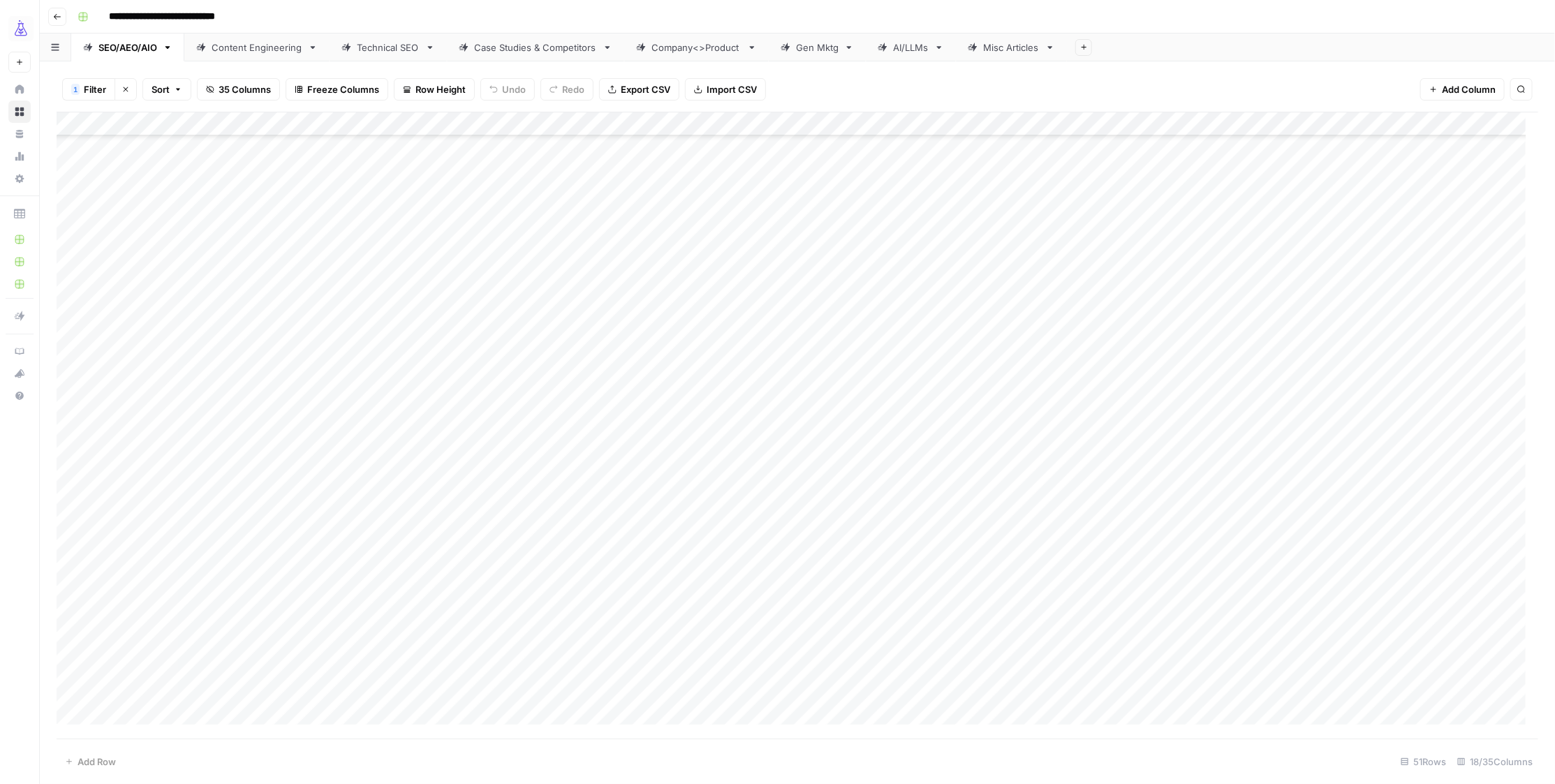 scroll, scrollTop: 1068, scrollLeft: 0, axis: vertical 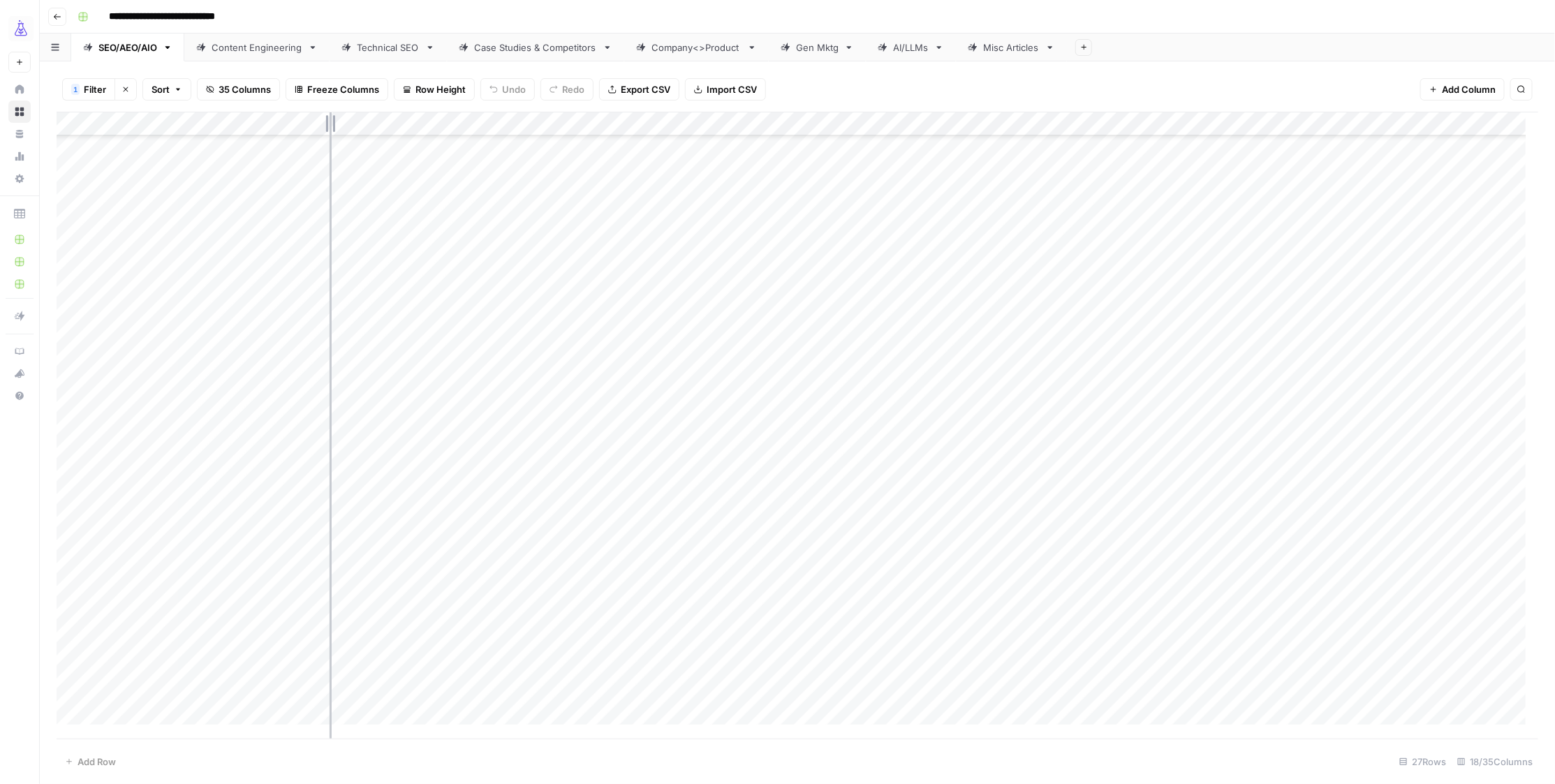 drag, startPoint x: 209, startPoint y: 128, endPoint x: 335, endPoint y: 140, distance: 126.57014 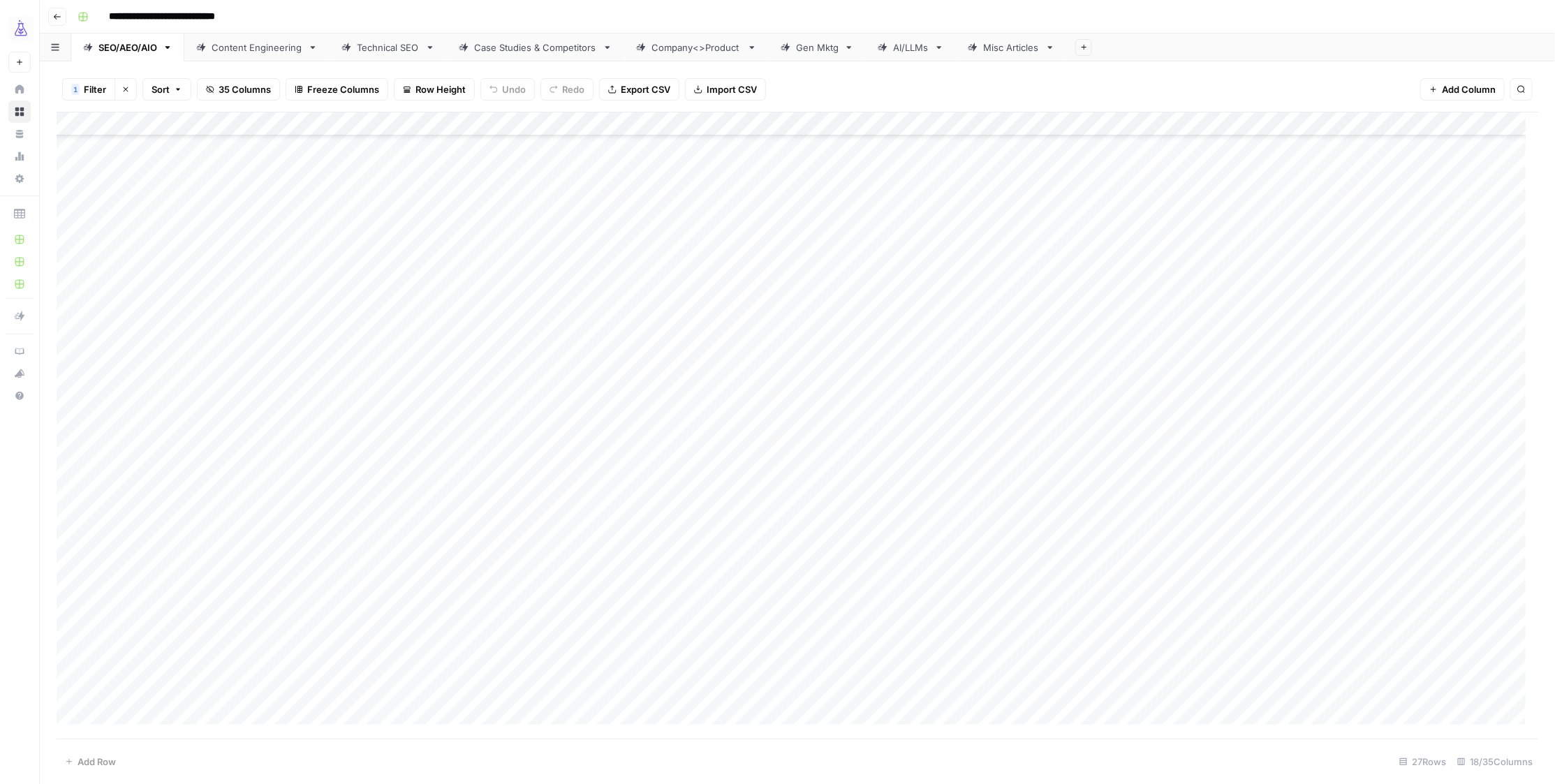scroll, scrollTop: 256, scrollLeft: 0, axis: vertical 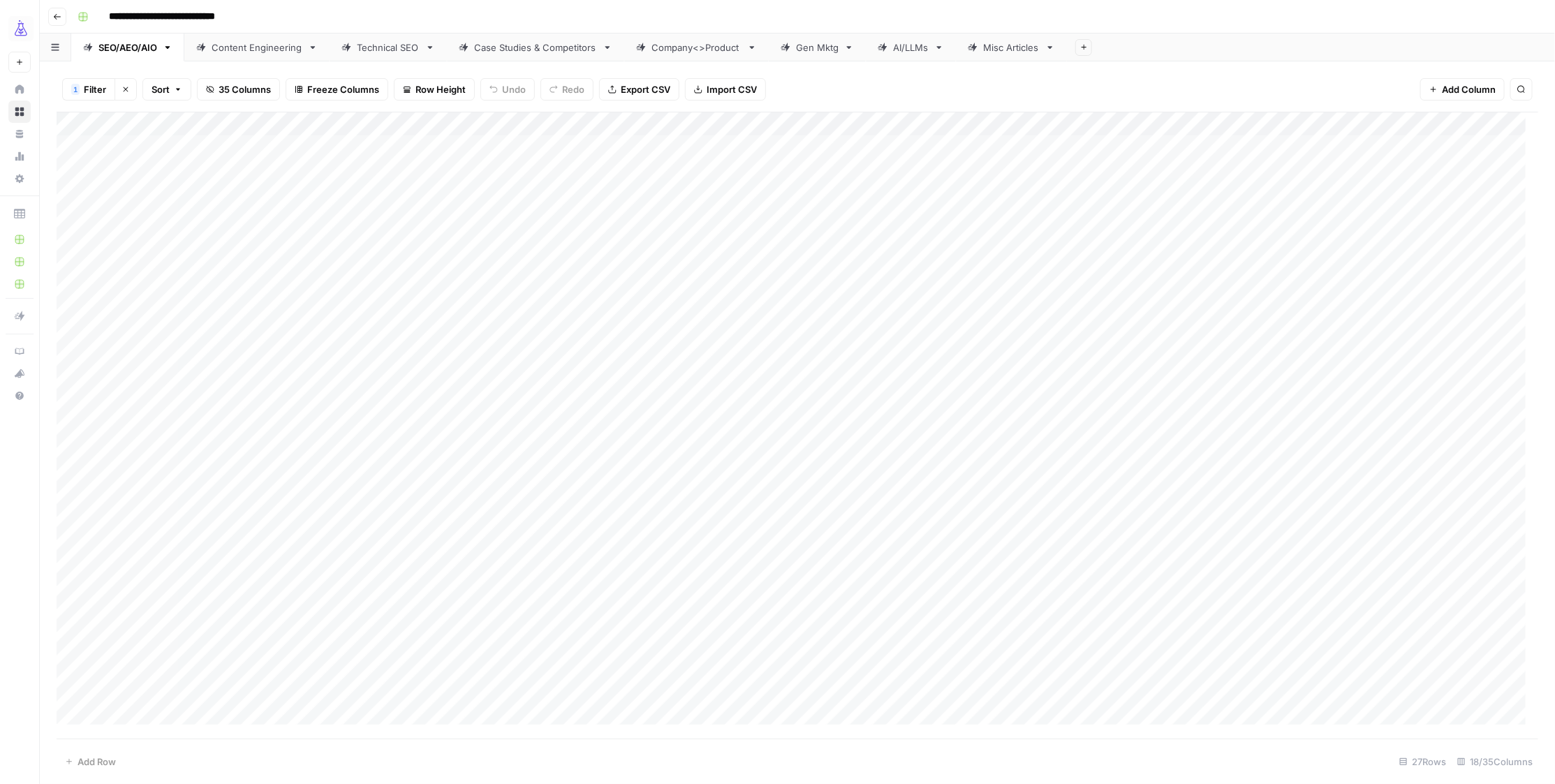 click on "Add Column" at bounding box center (797, 425) 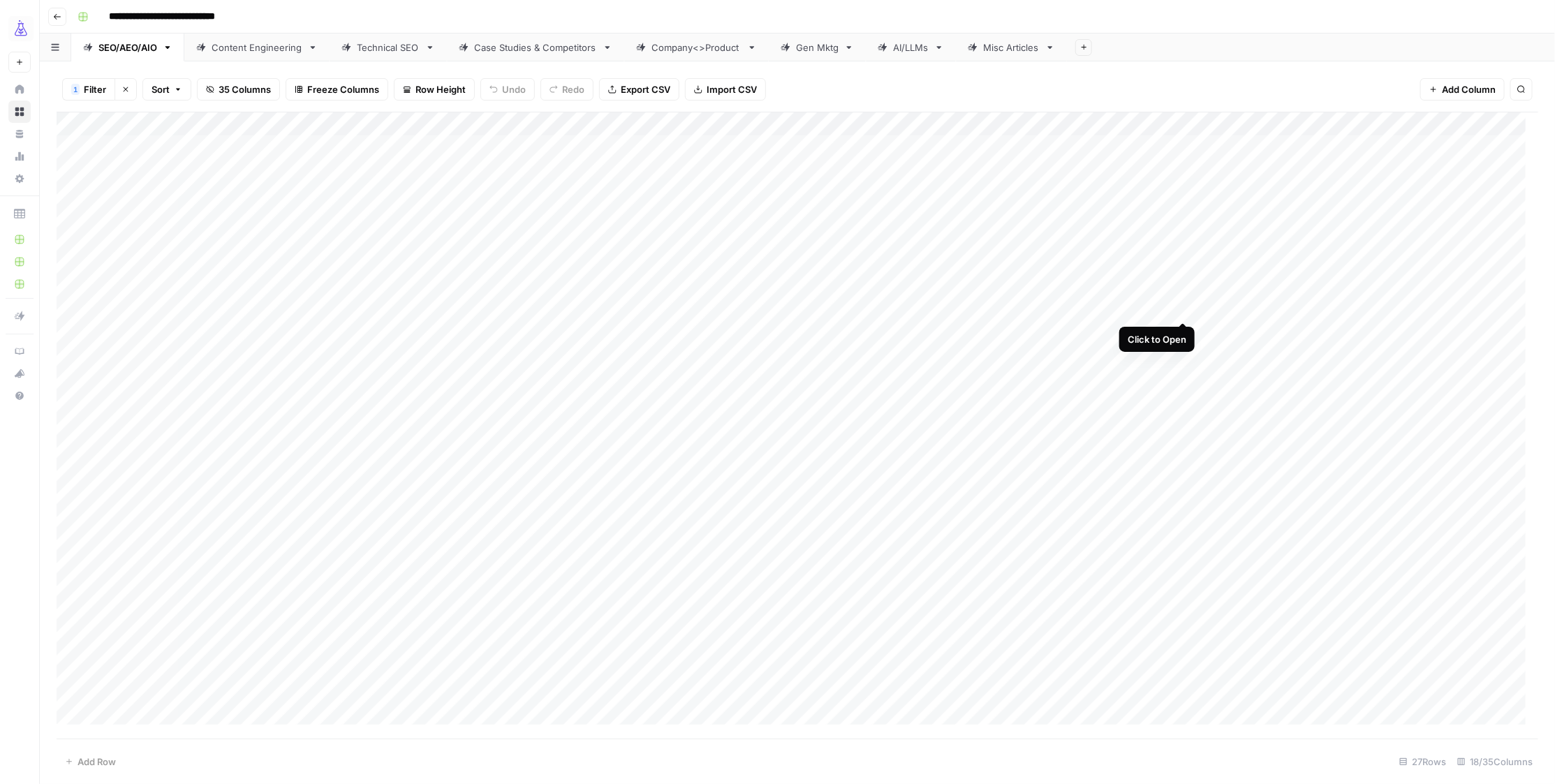 click on "Add Column" at bounding box center [797, 425] 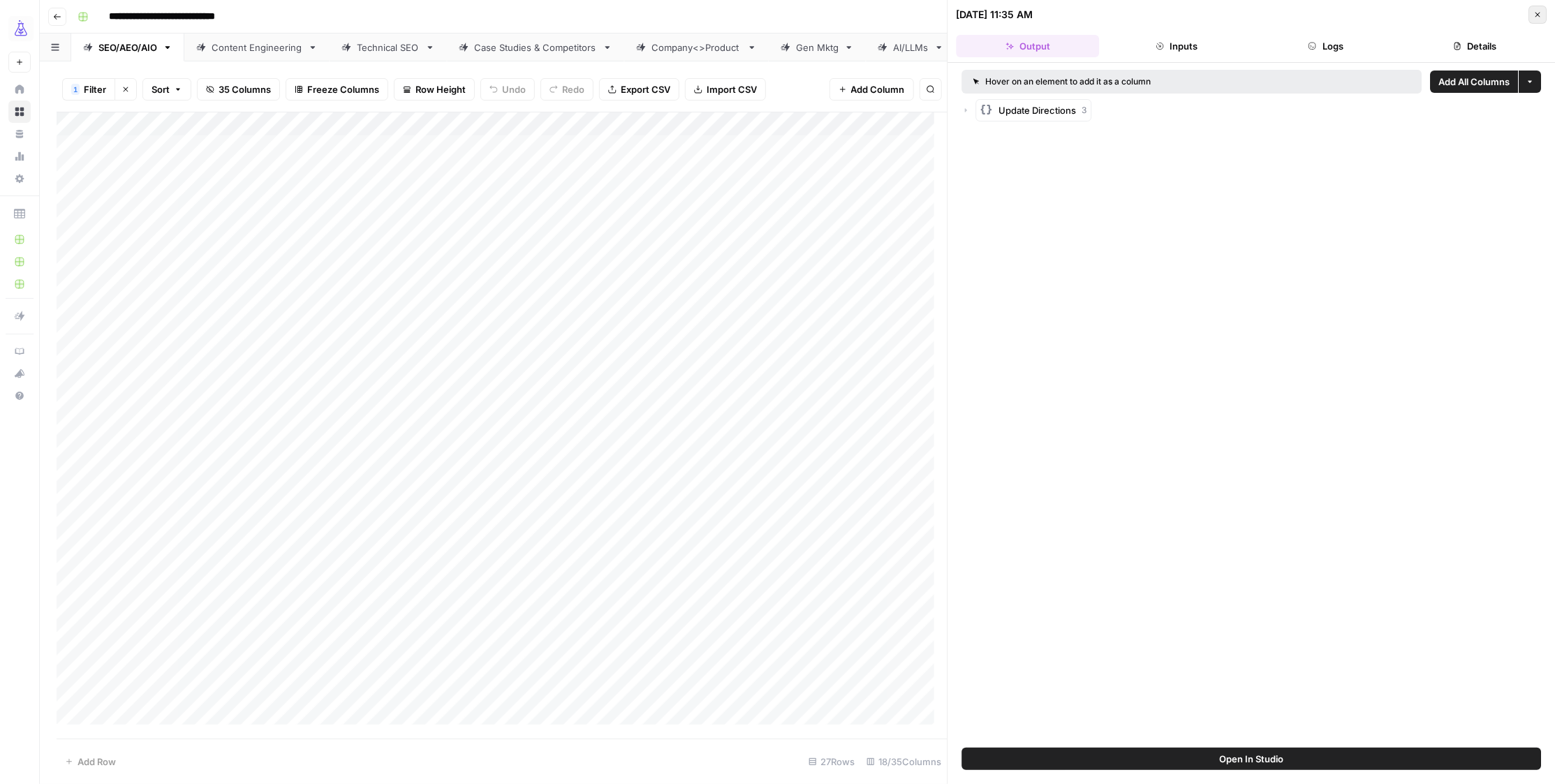 click 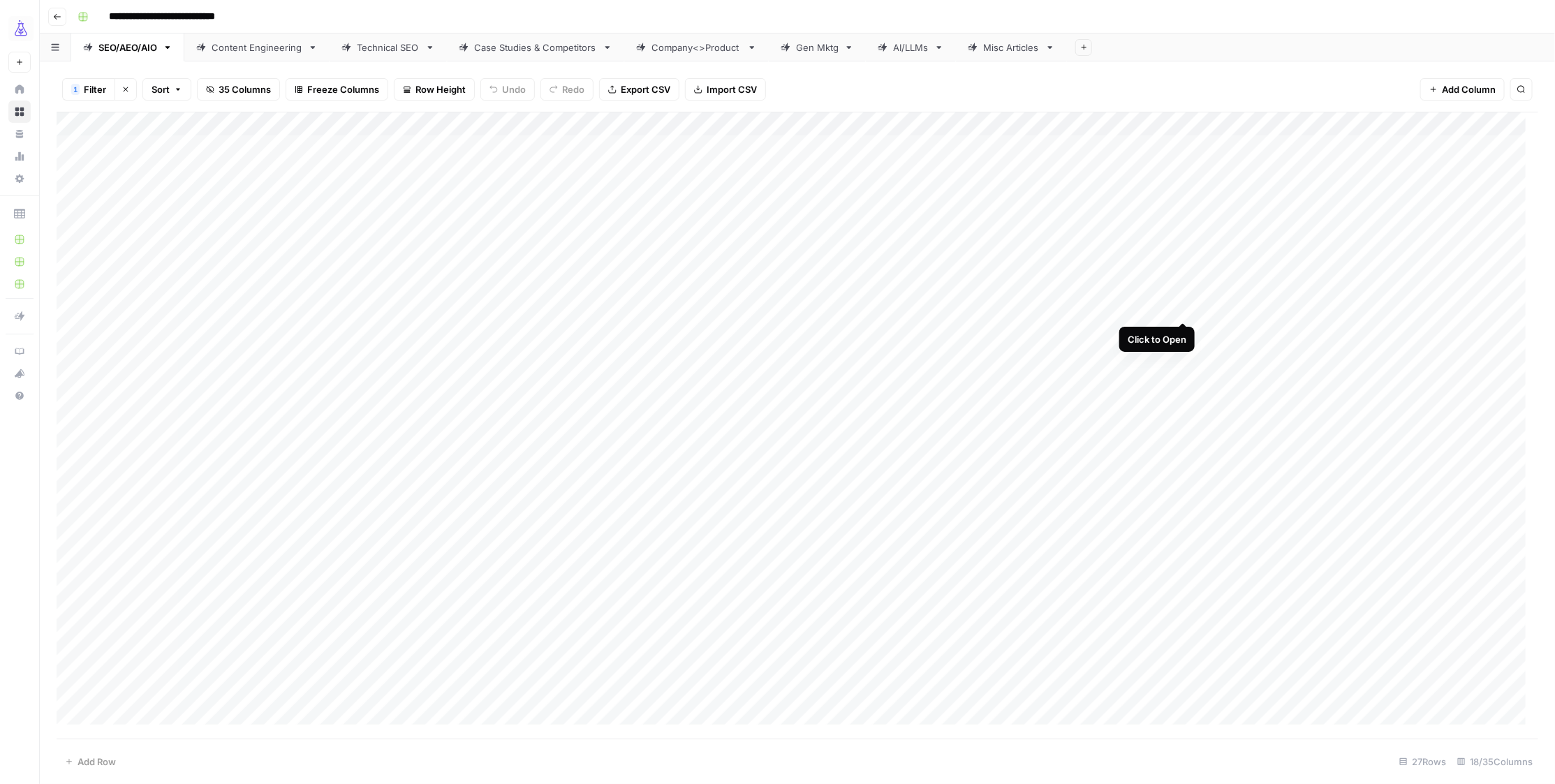 click on "Add Column" at bounding box center (797, 425) 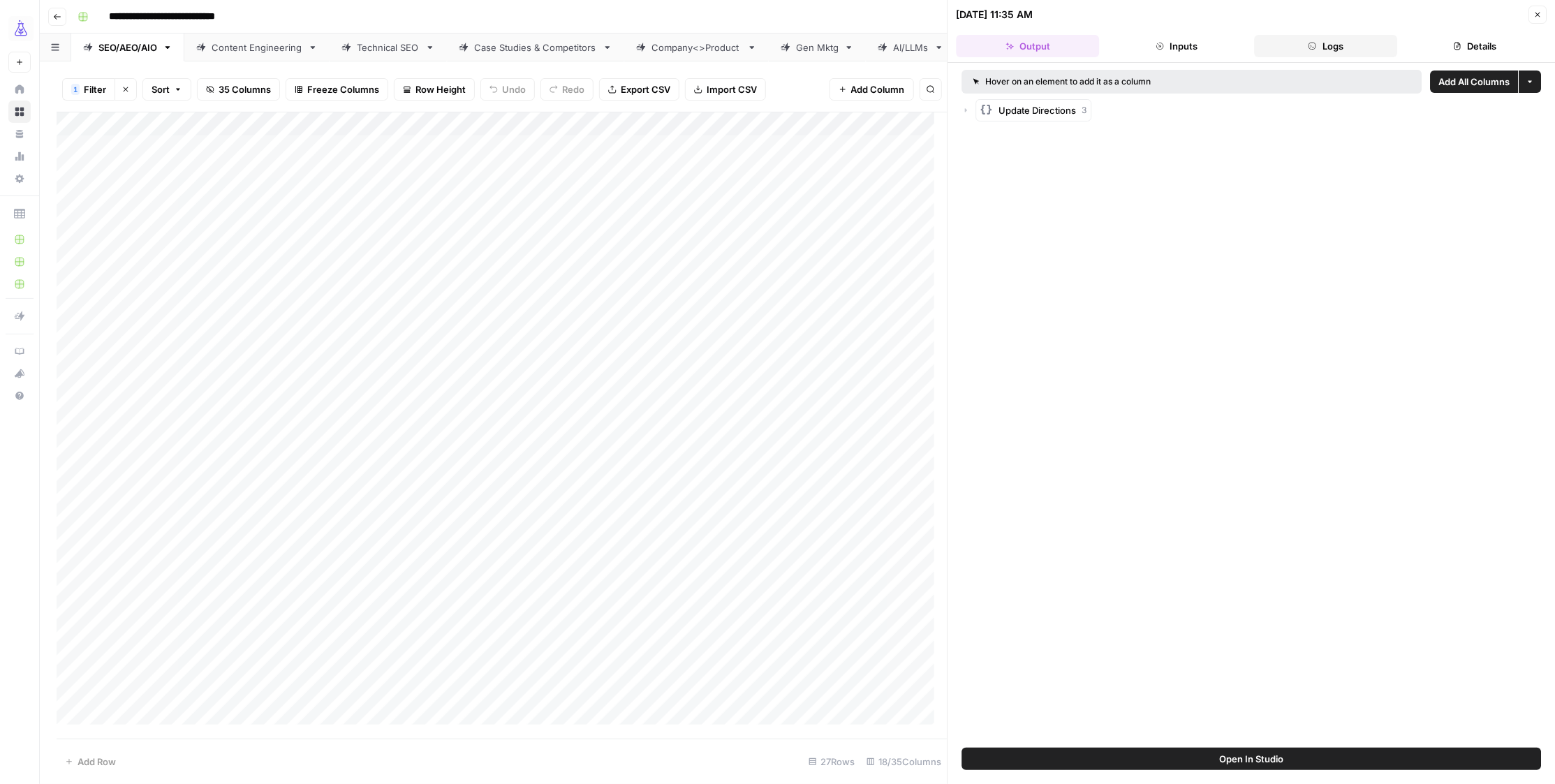 click 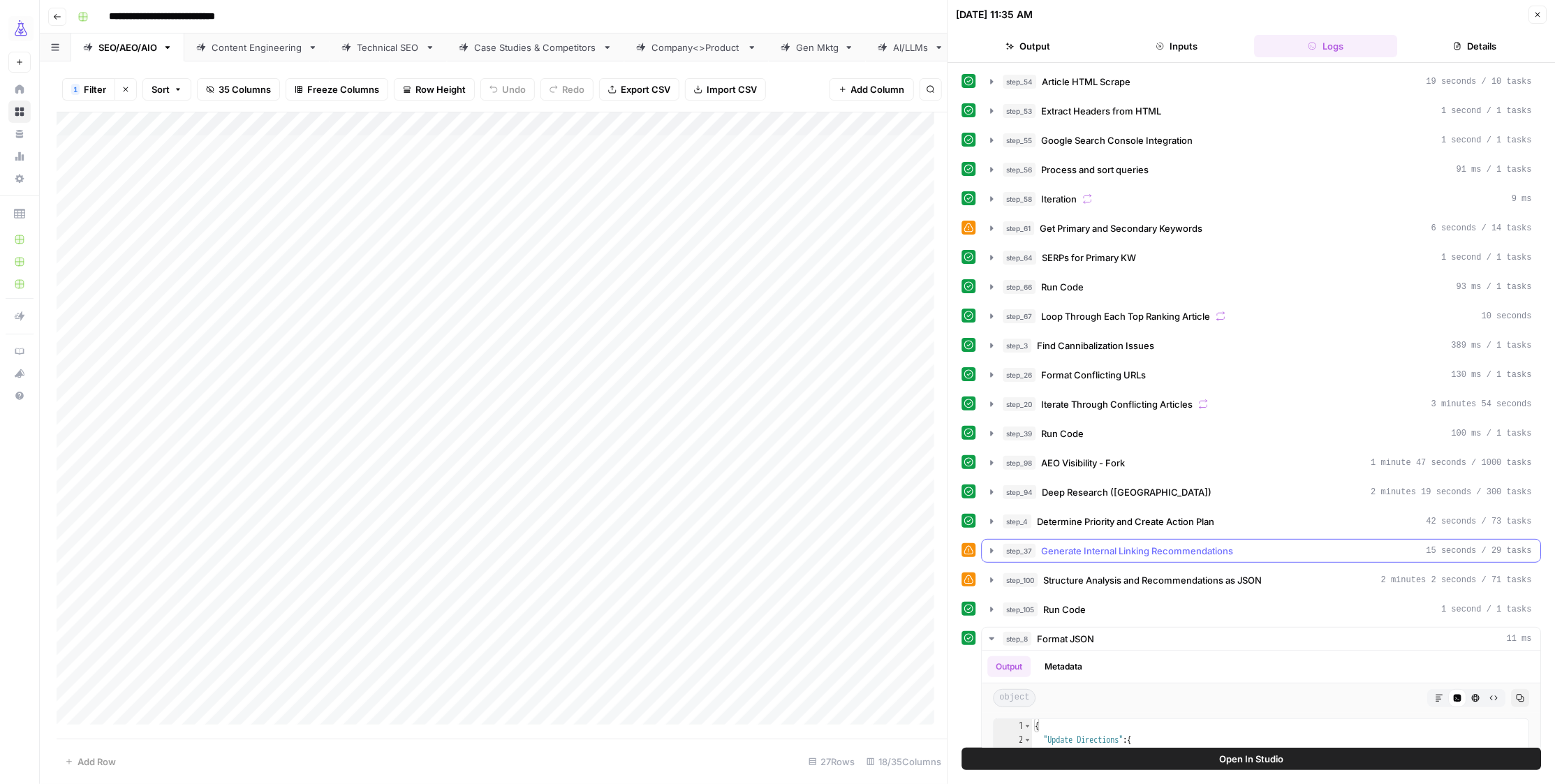 click 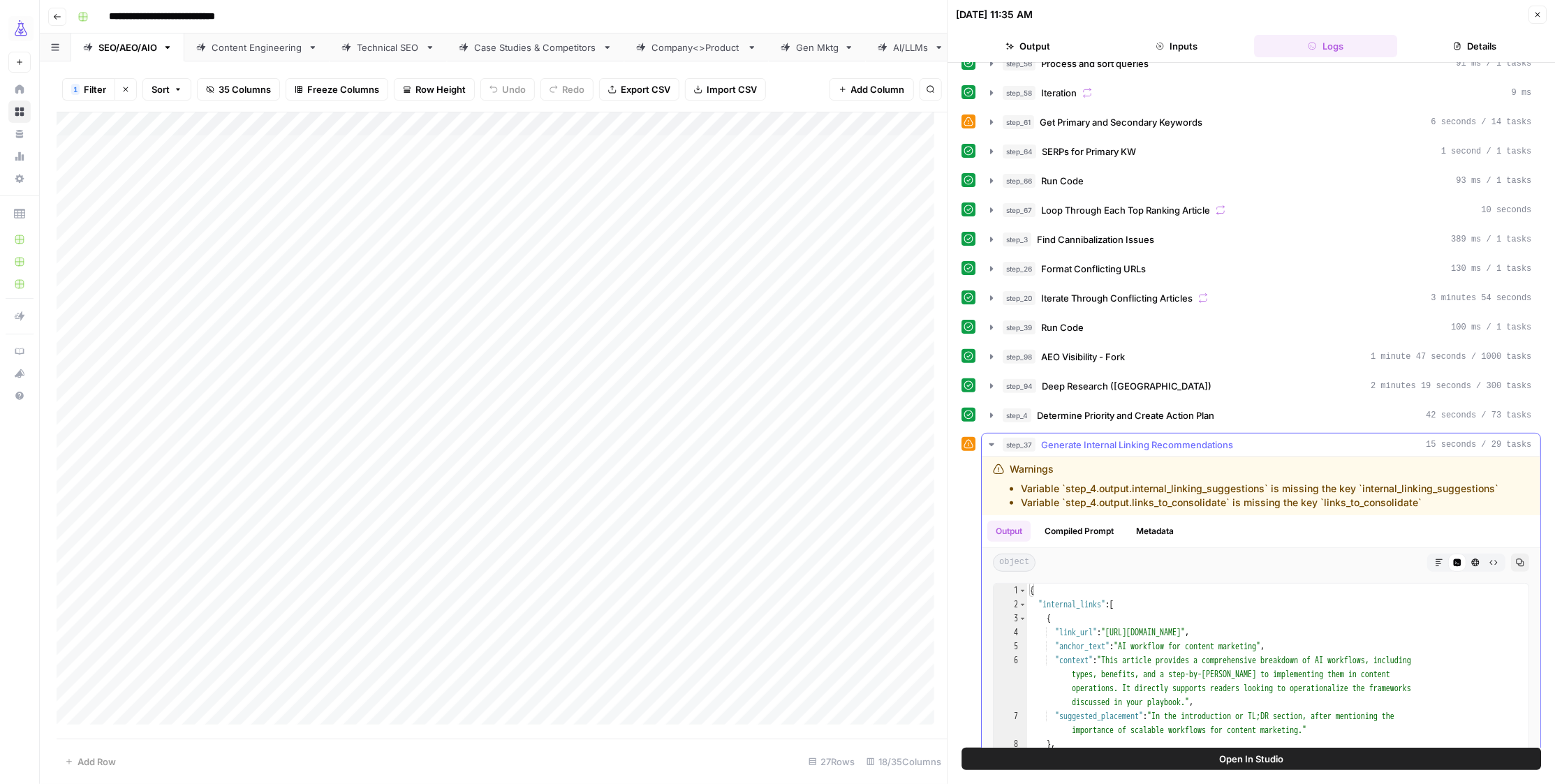 scroll, scrollTop: 162, scrollLeft: 0, axis: vertical 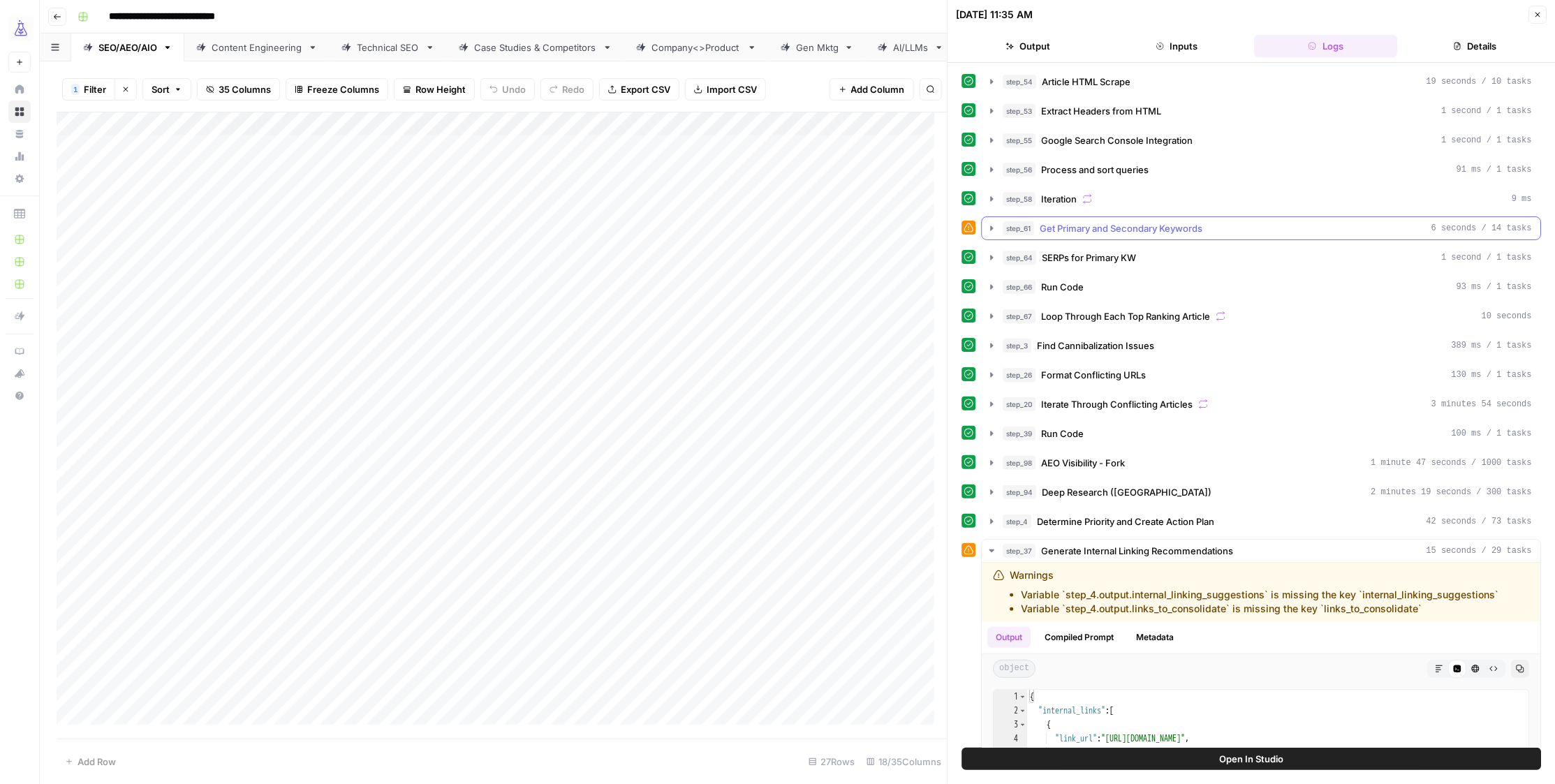 click 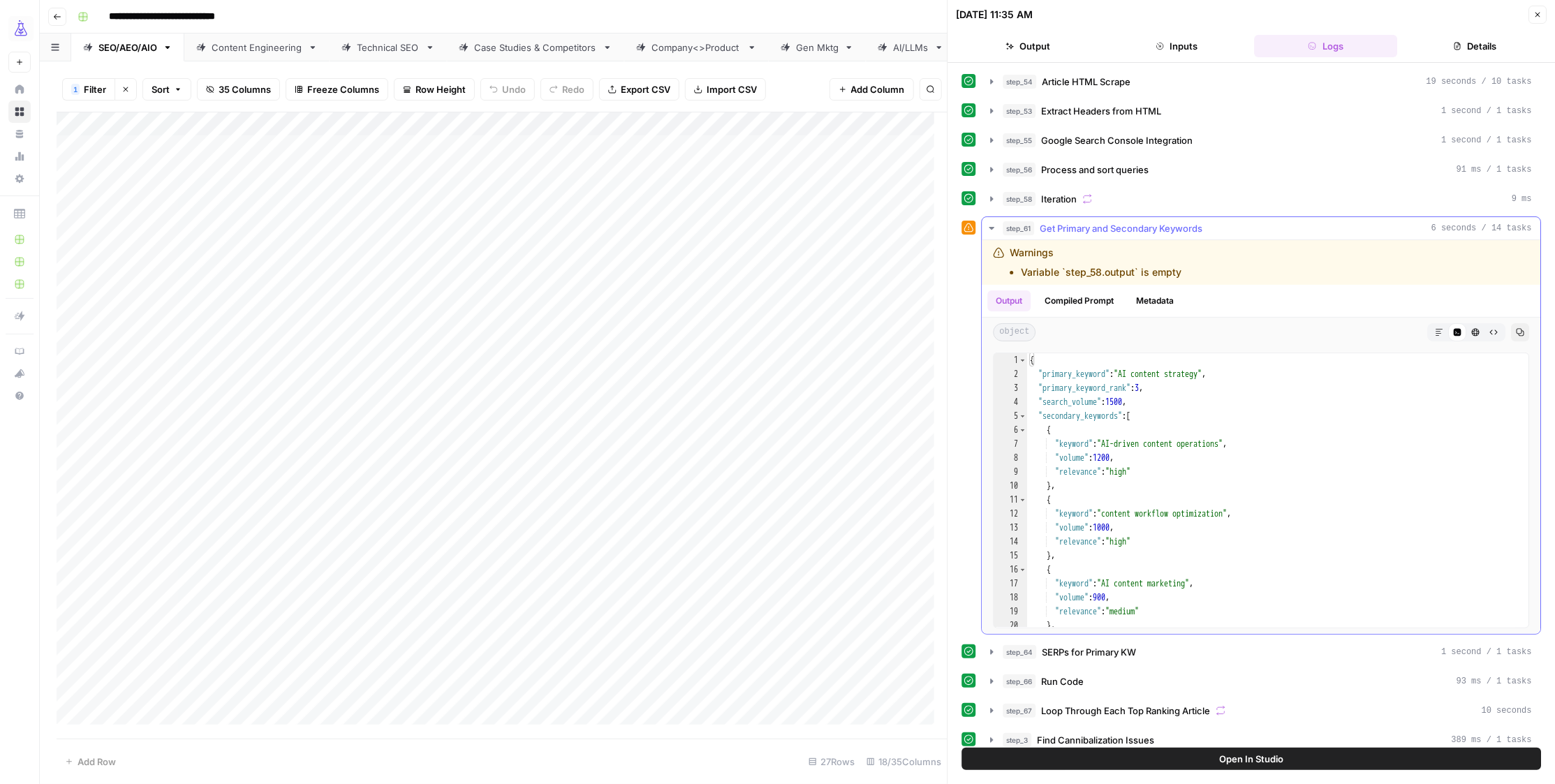 click 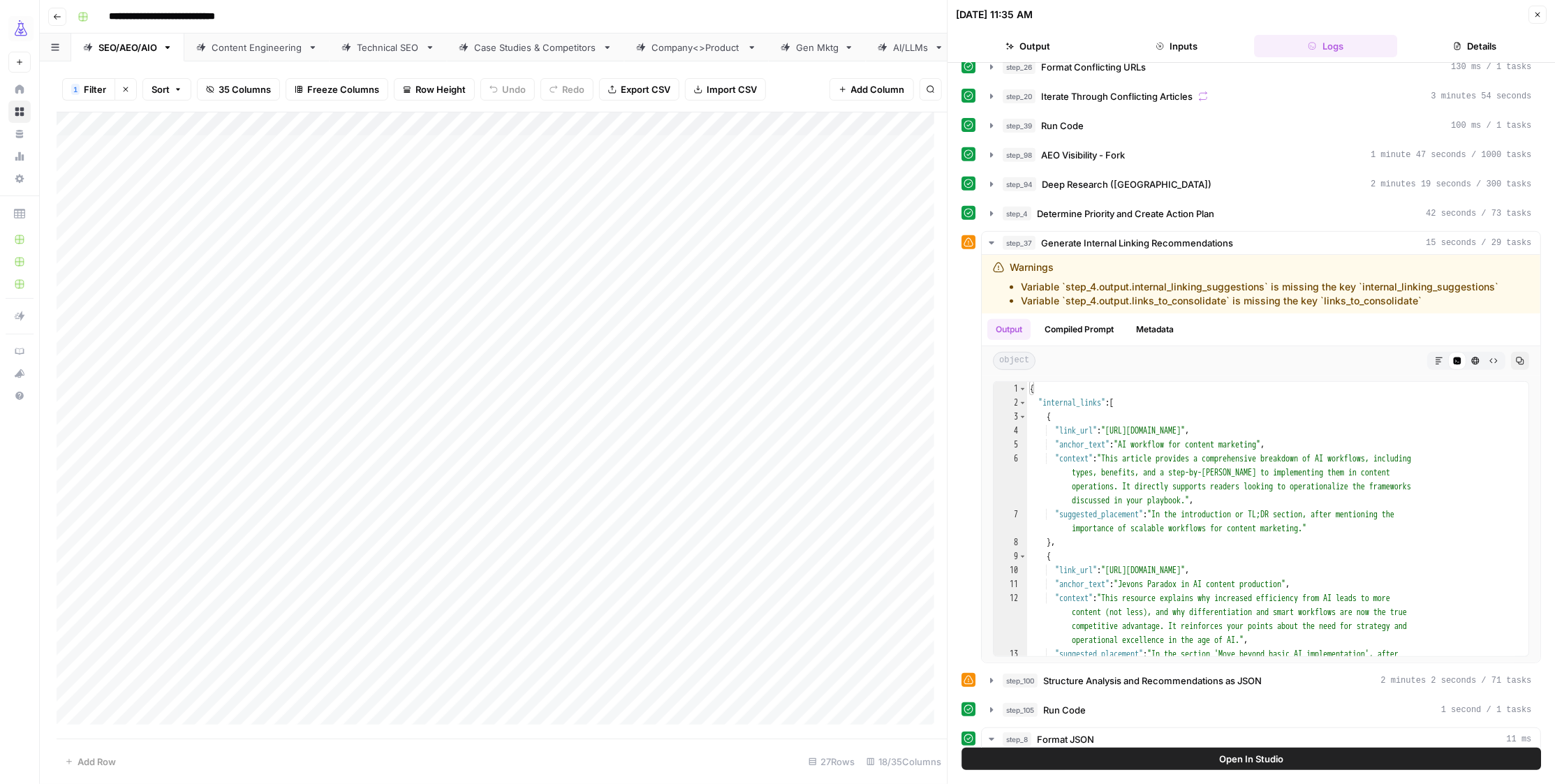 scroll, scrollTop: 241, scrollLeft: 0, axis: vertical 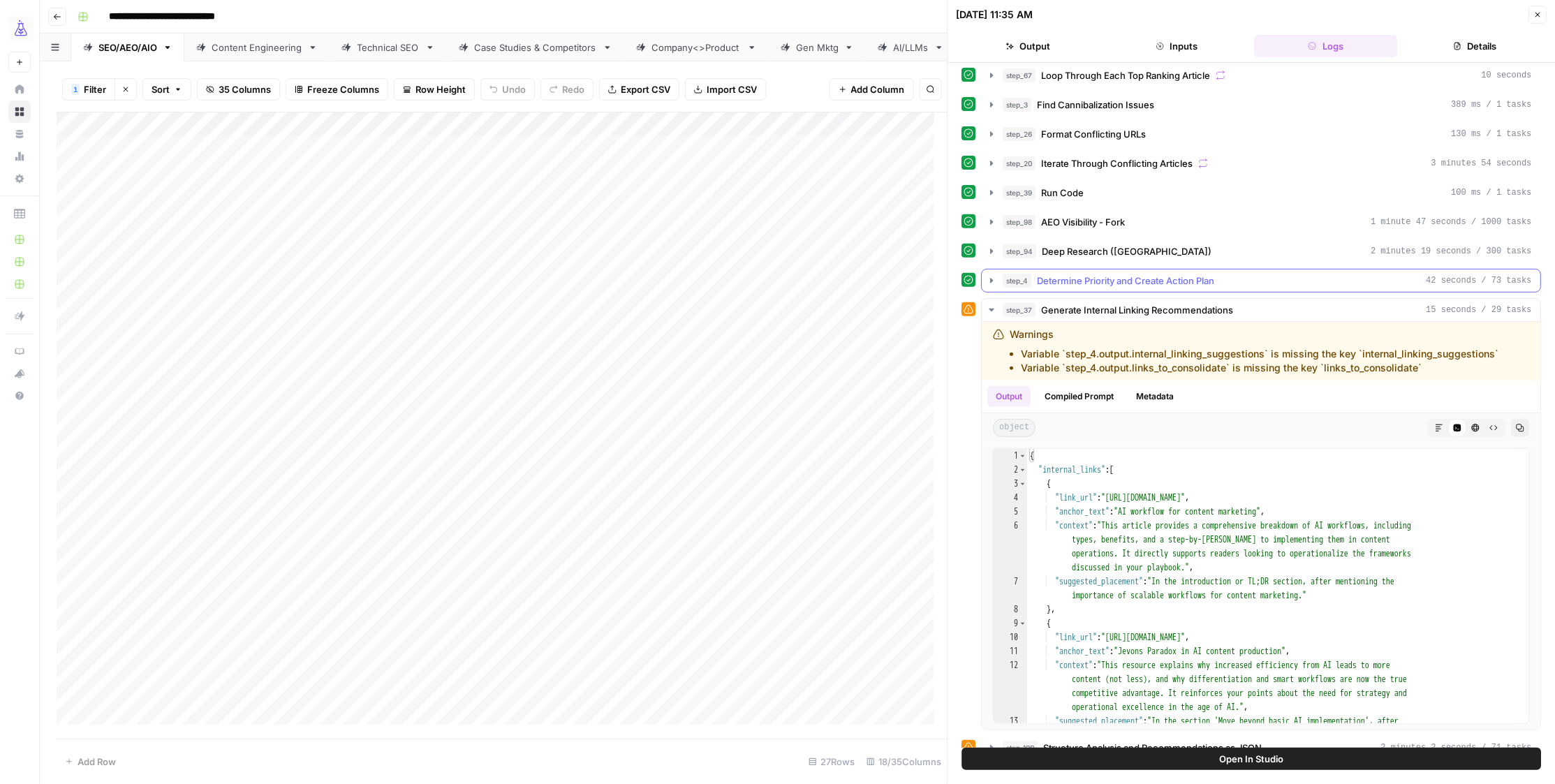 click 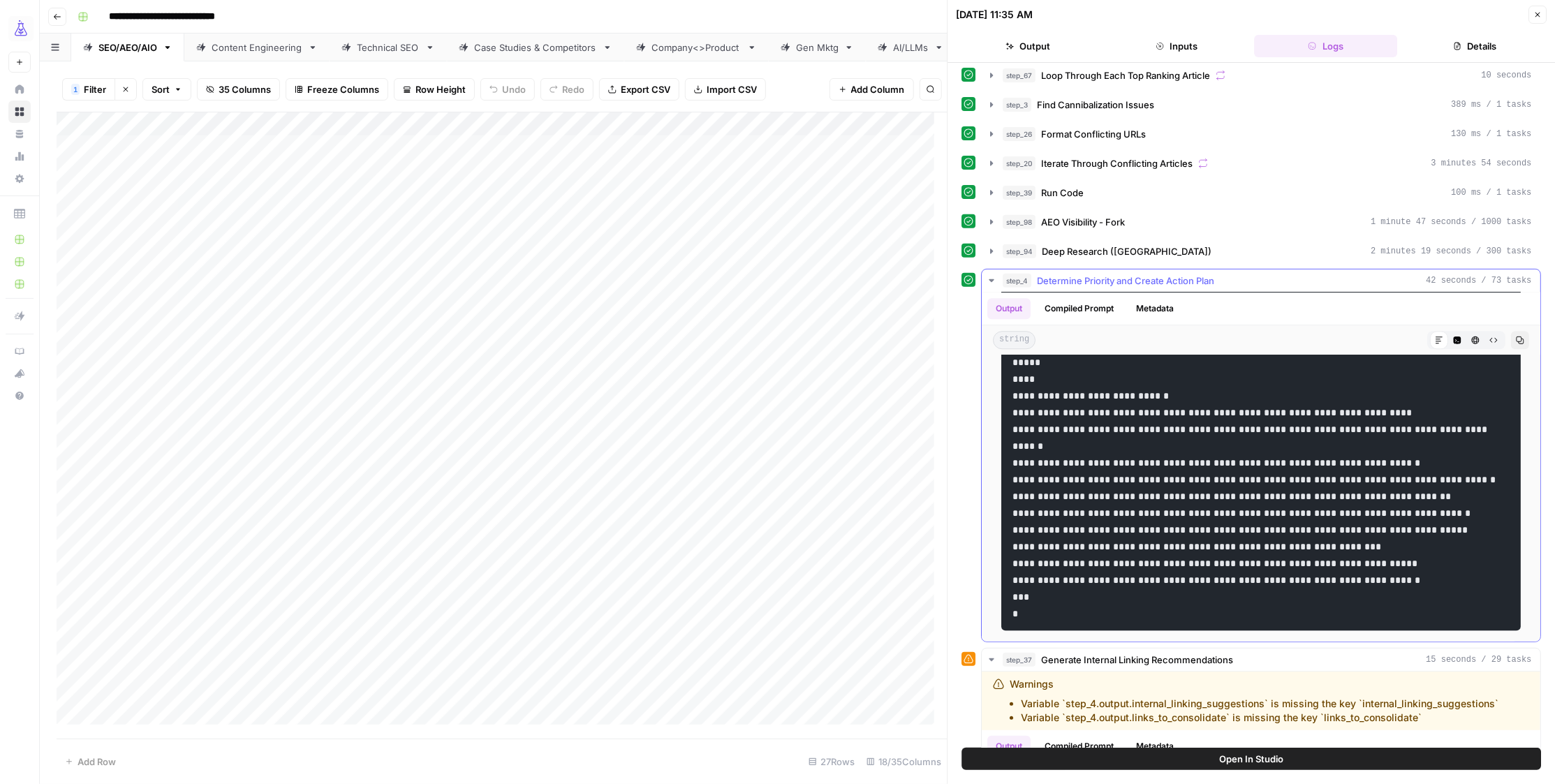 scroll, scrollTop: 2751, scrollLeft: 0, axis: vertical 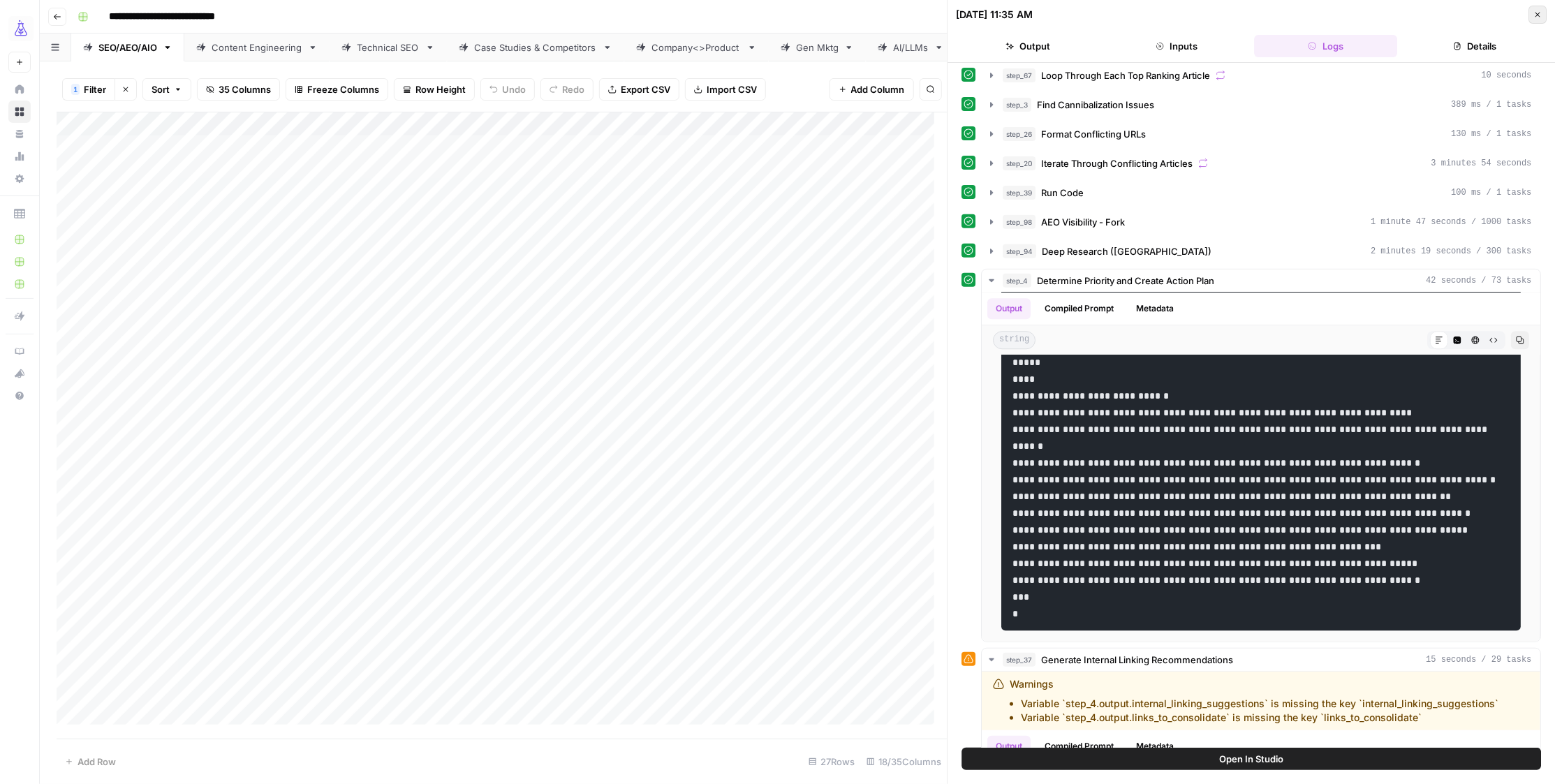 click 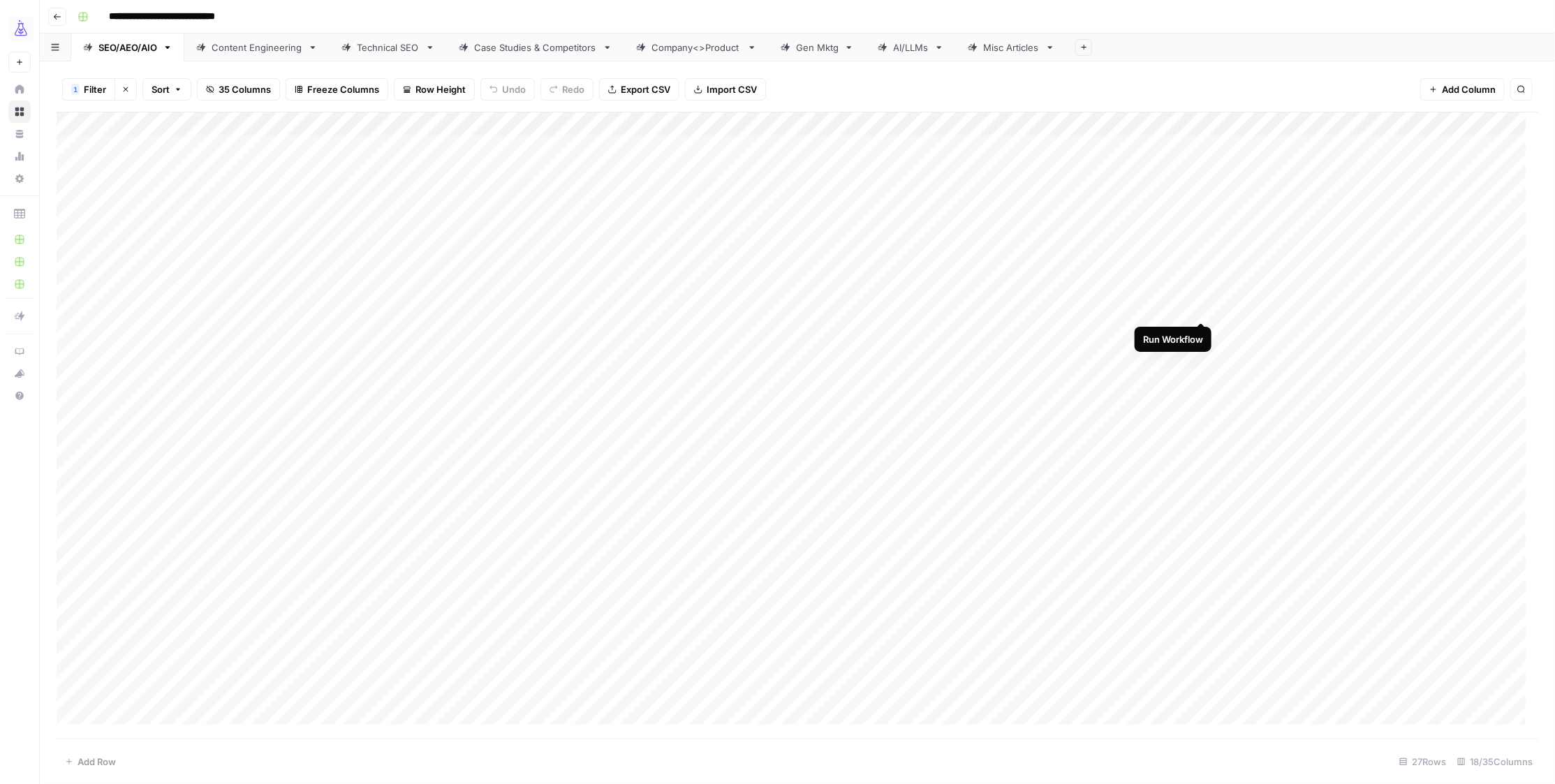 click on "Add Column" at bounding box center (797, 425) 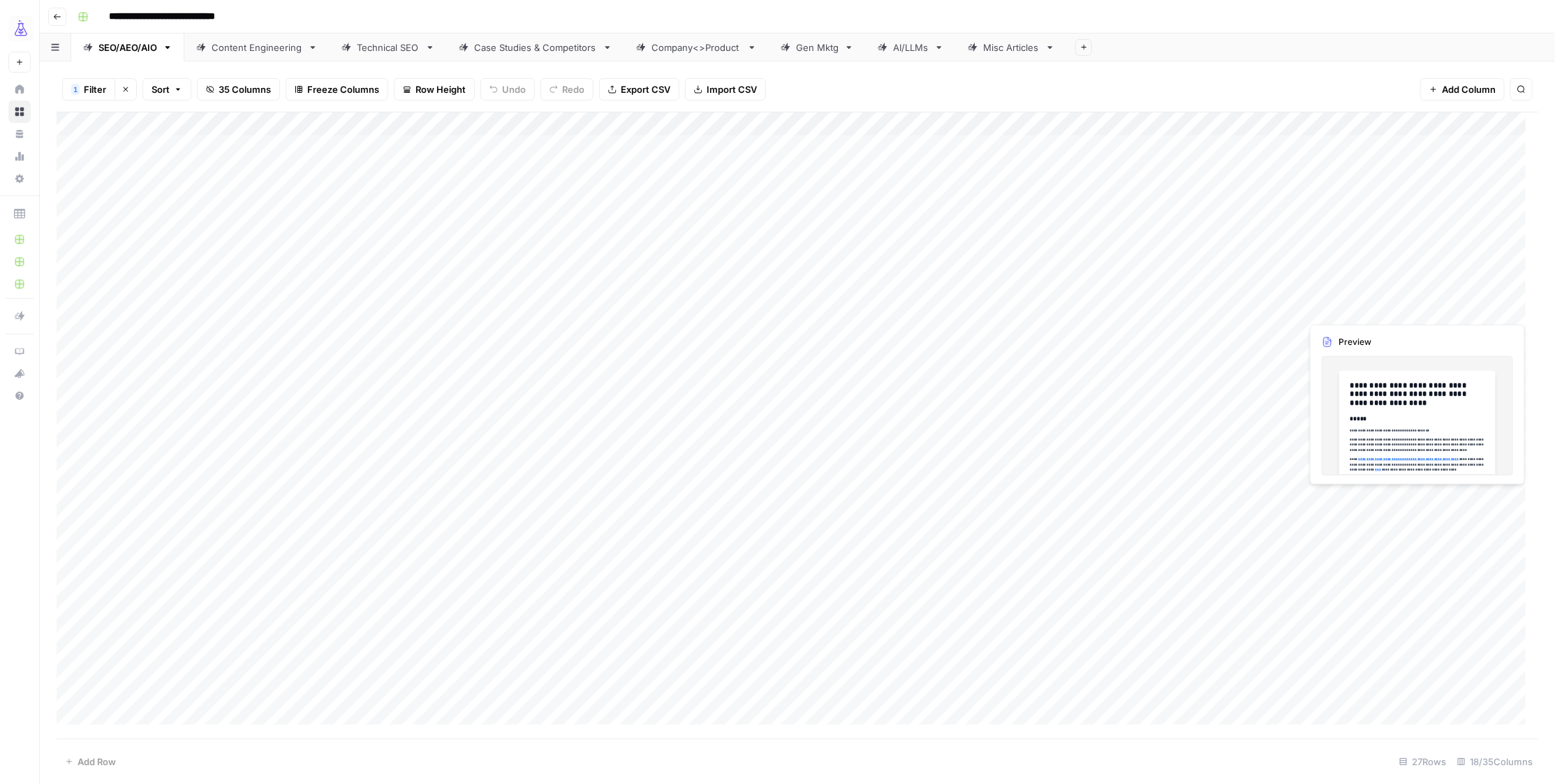 click on "Add Column" at bounding box center (797, 425) 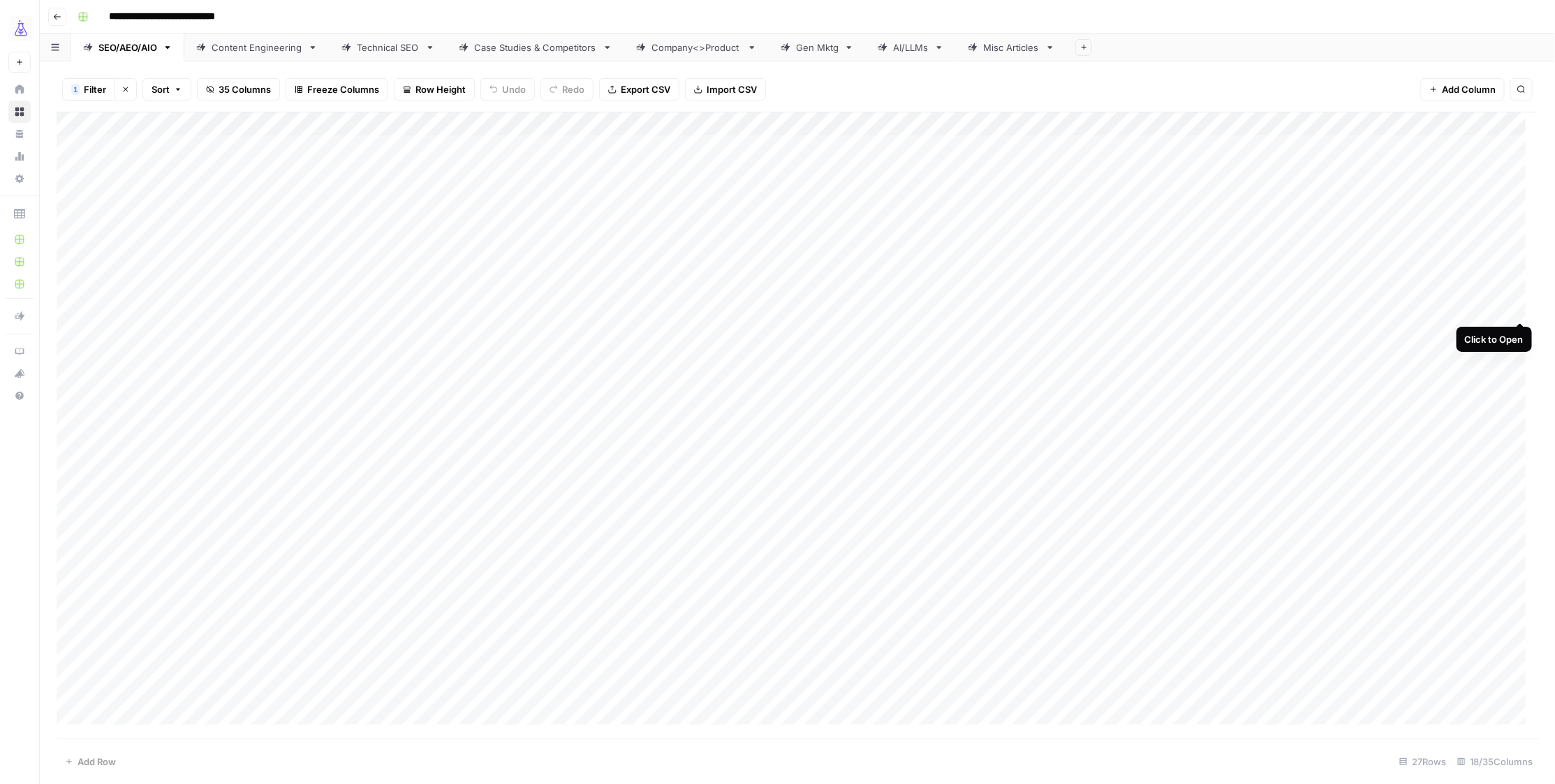 click on "Add Column" at bounding box center [797, 425] 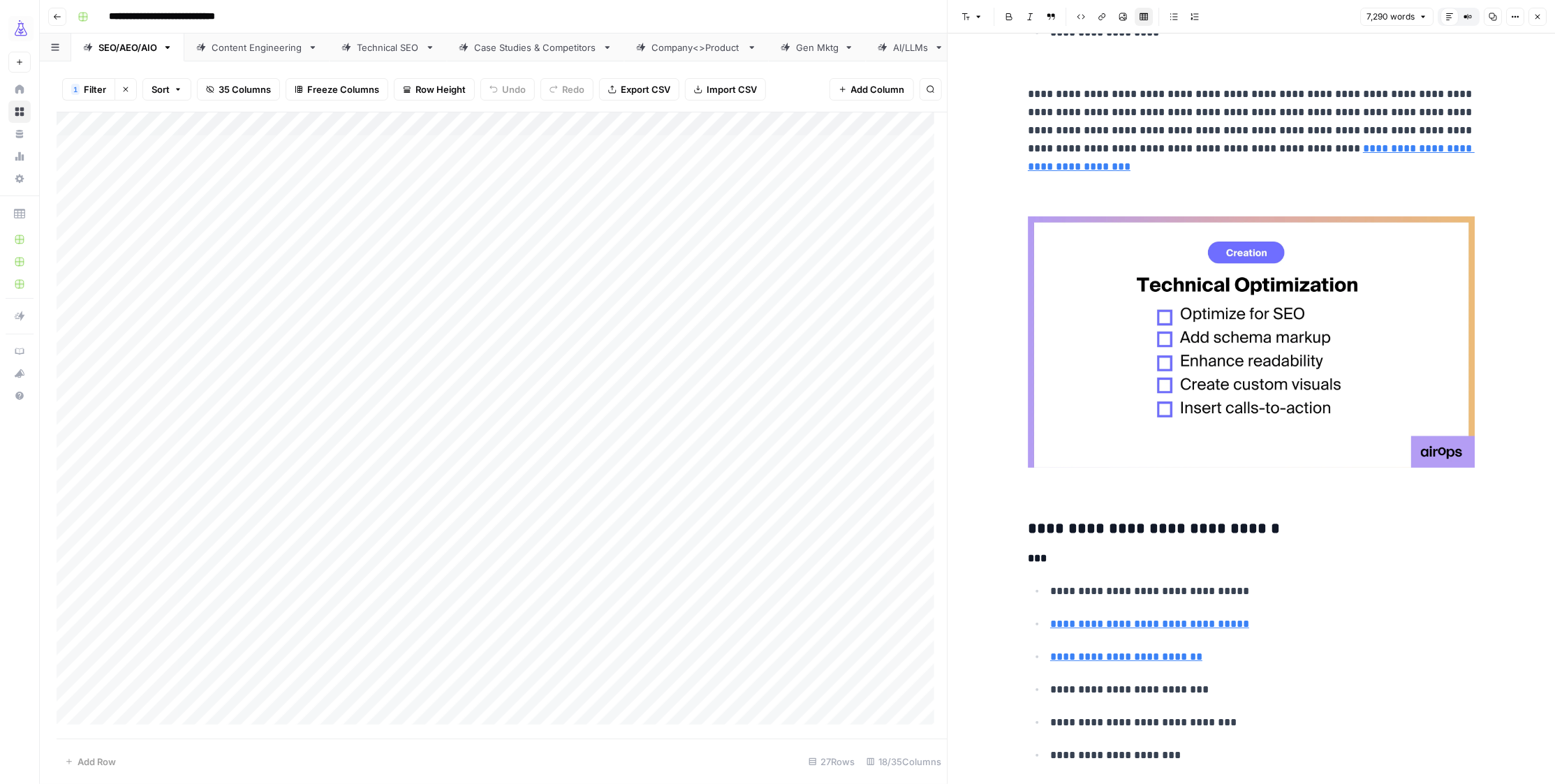 scroll, scrollTop: 5140, scrollLeft: 0, axis: vertical 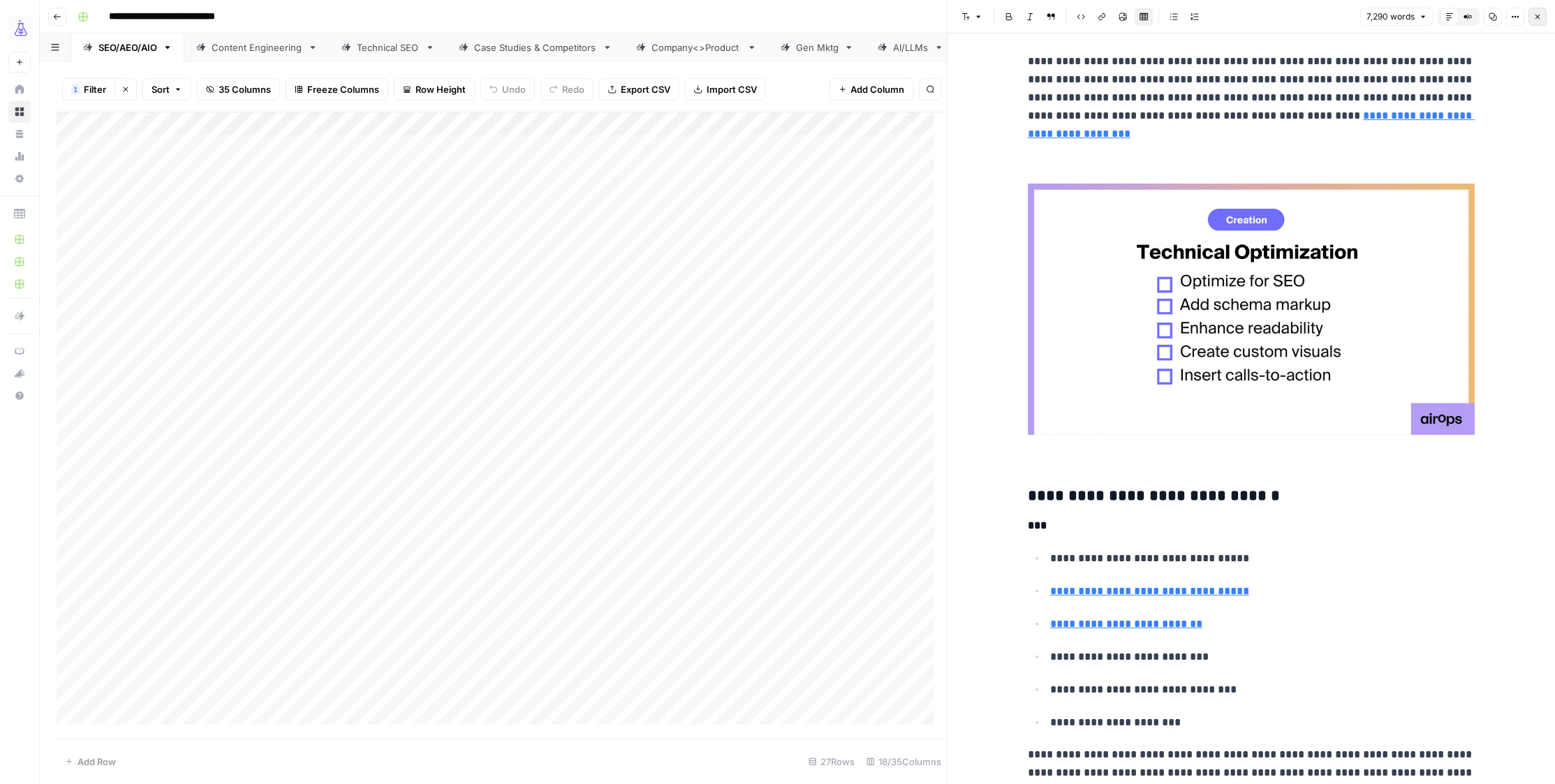 click 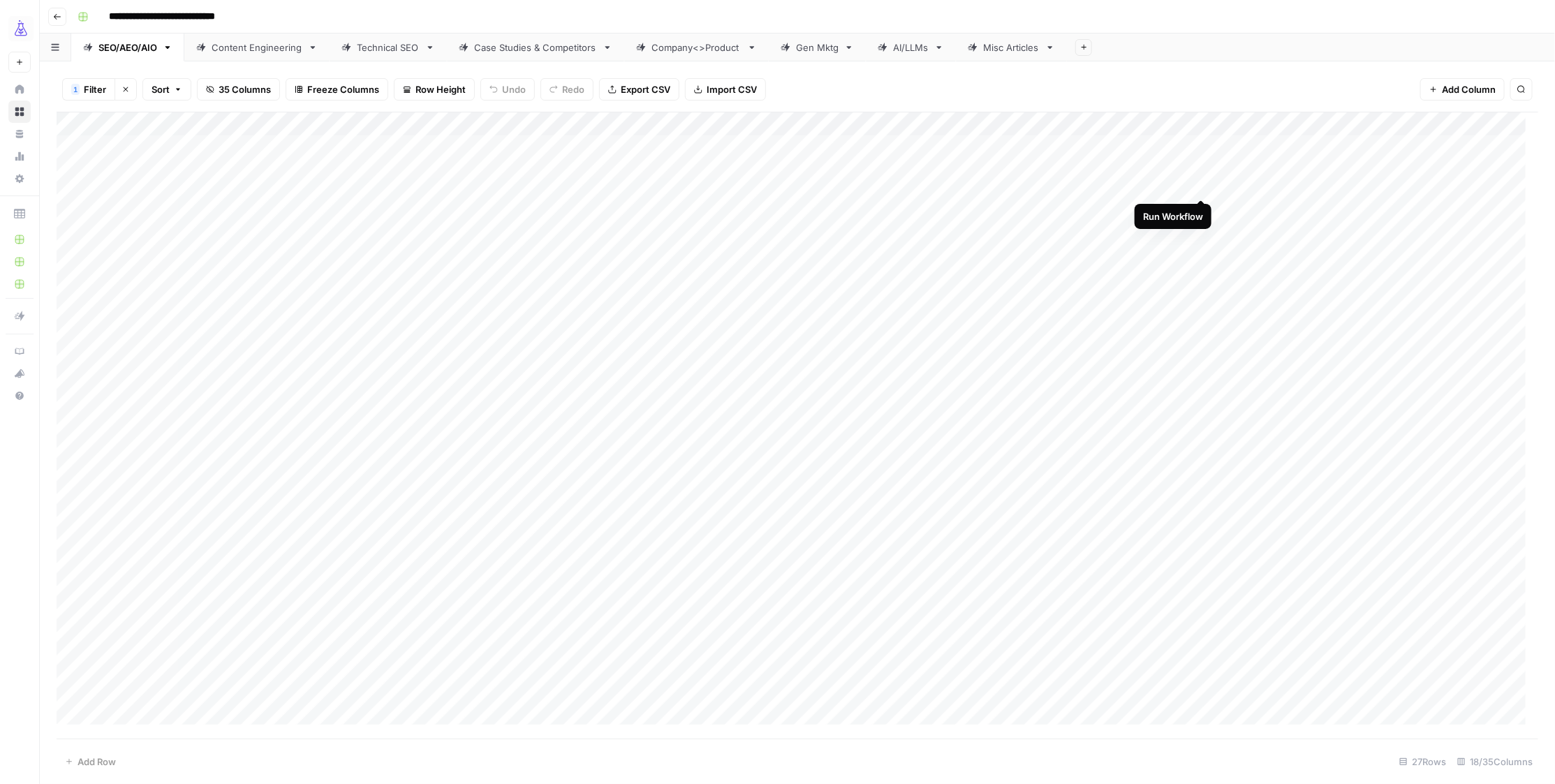 click on "Add Column" at bounding box center (797, 425) 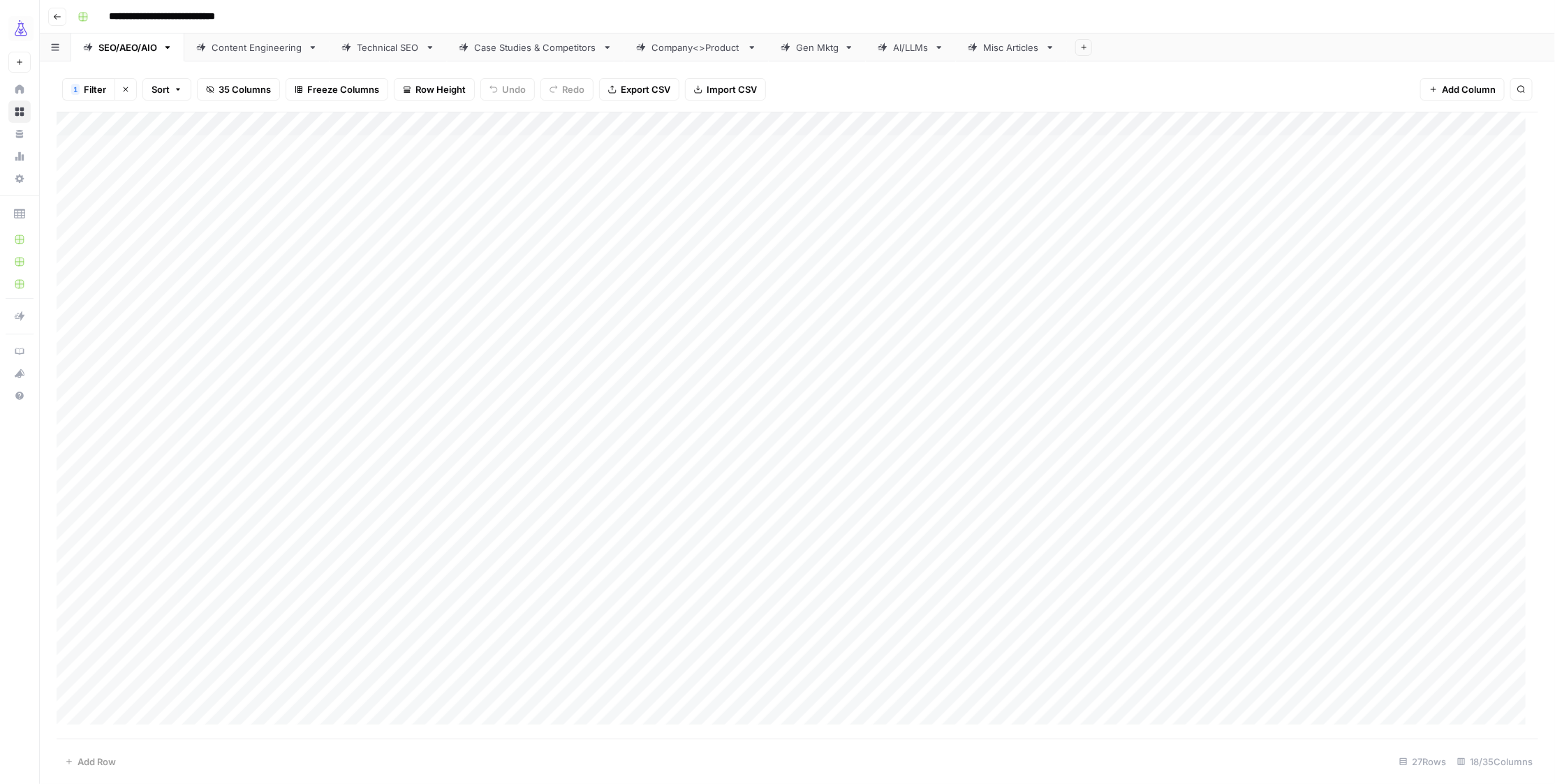 click on "Add Column" at bounding box center (797, 425) 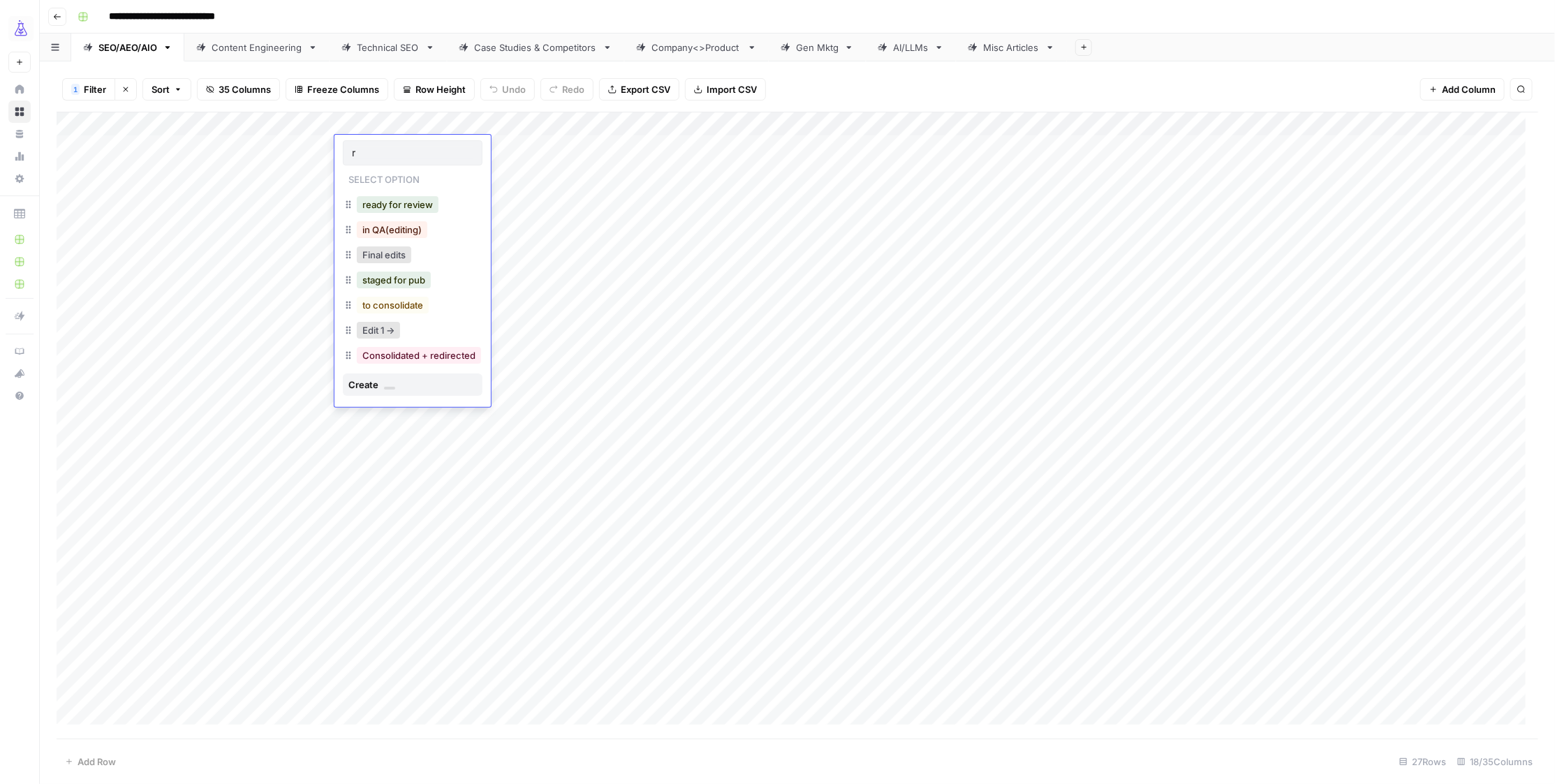 scroll, scrollTop: 0, scrollLeft: 0, axis: both 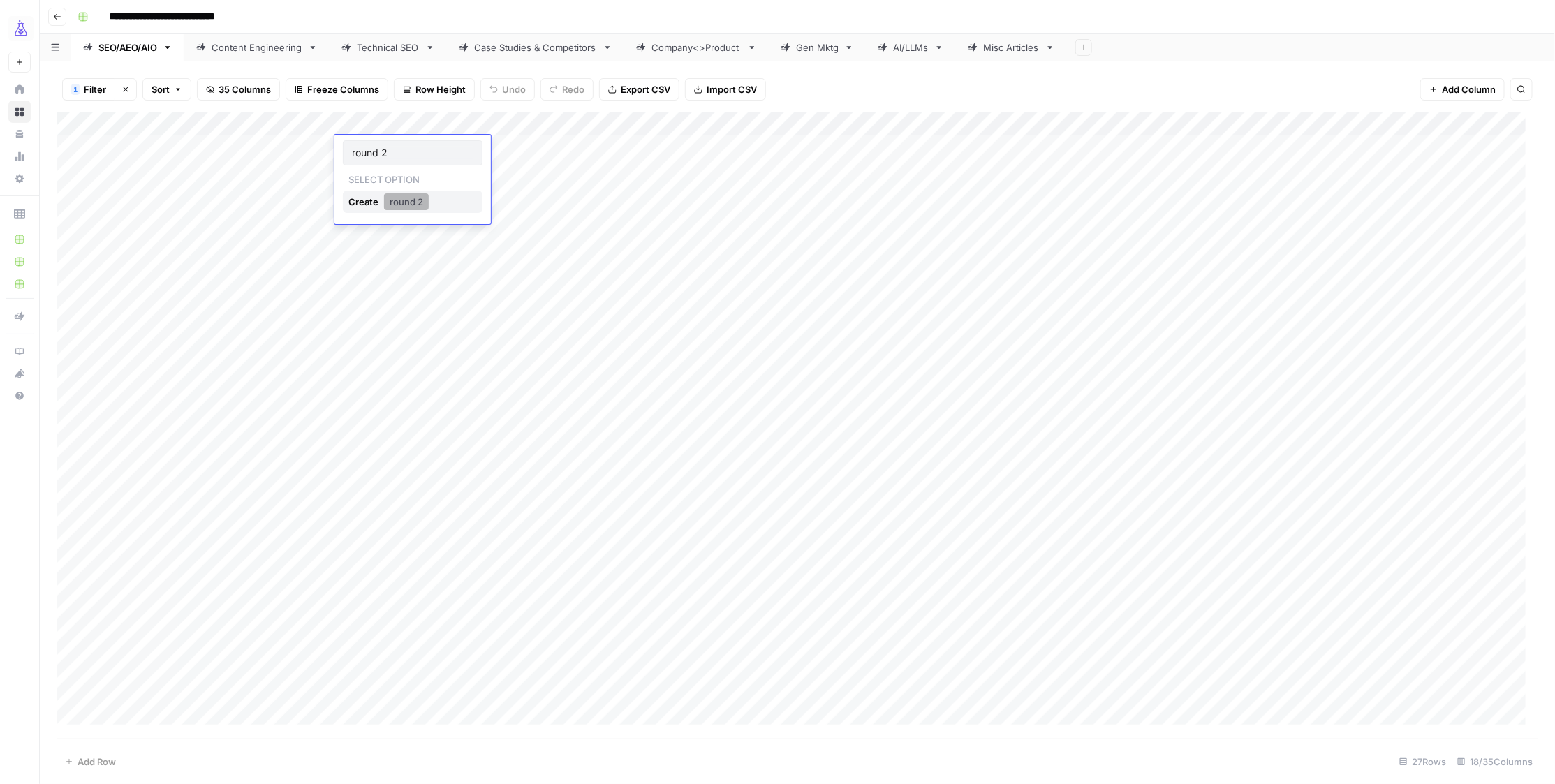 type on "round 2" 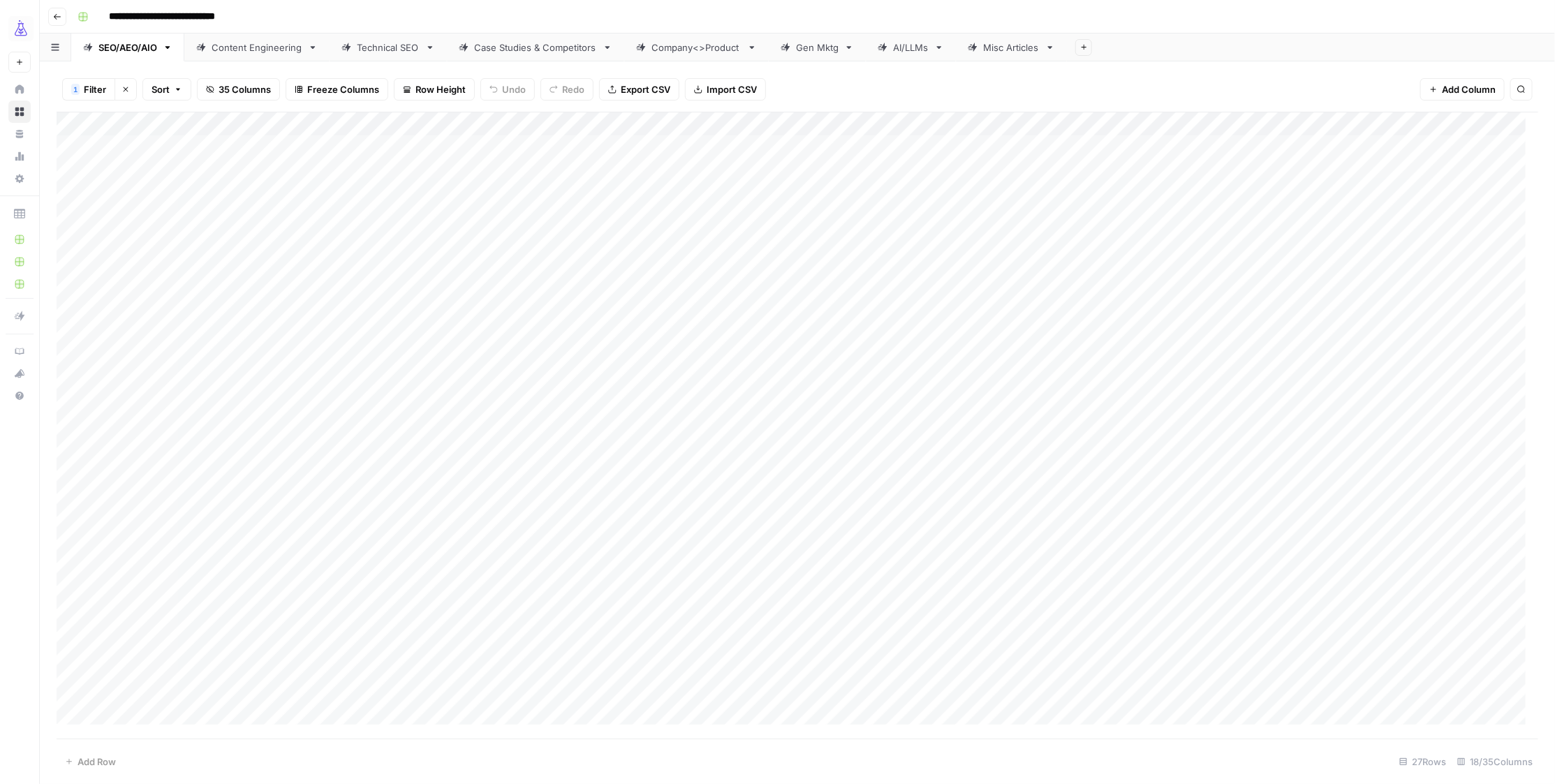 click on "Add Column" at bounding box center [797, 425] 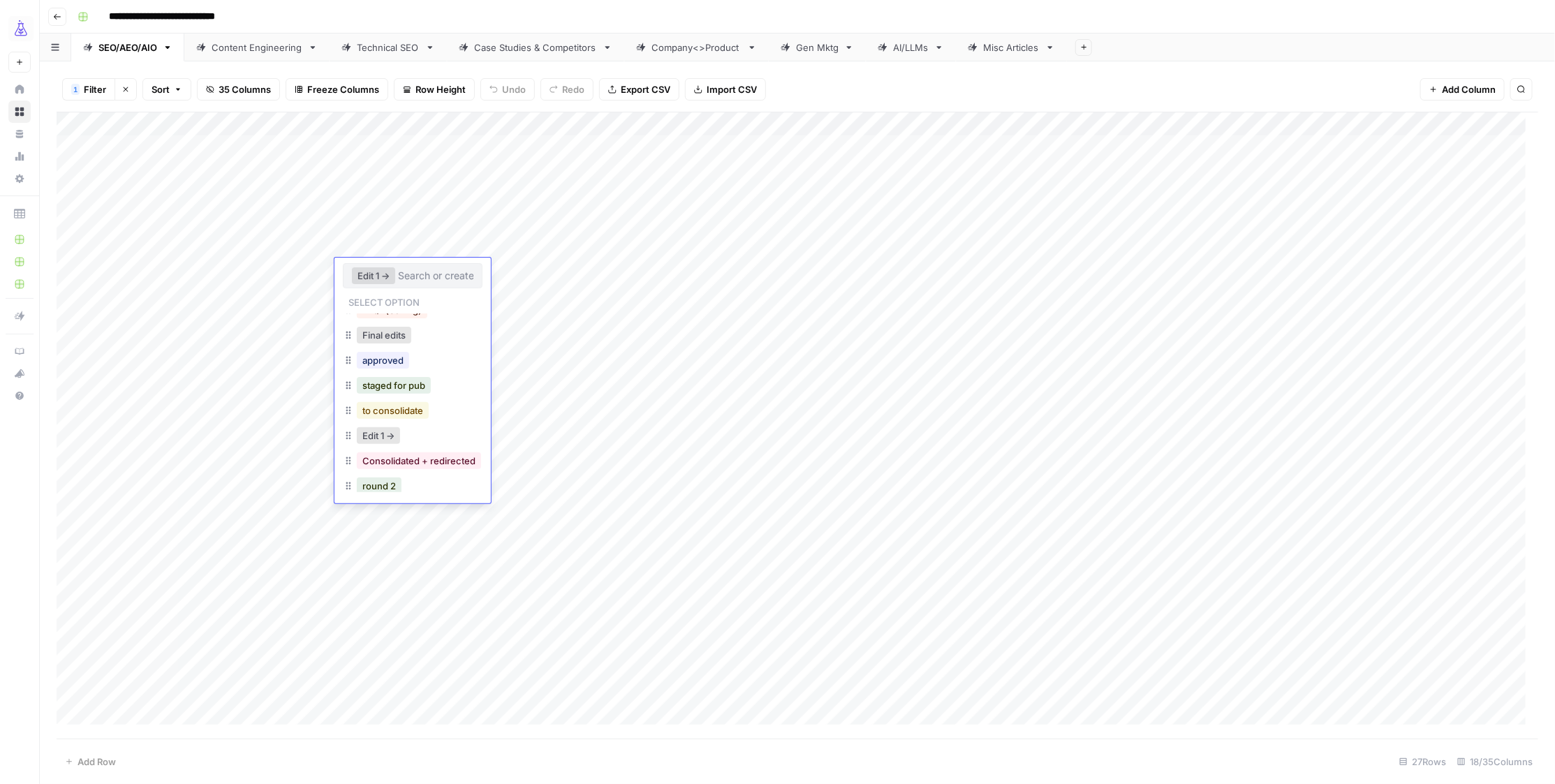 scroll, scrollTop: 161, scrollLeft: 0, axis: vertical 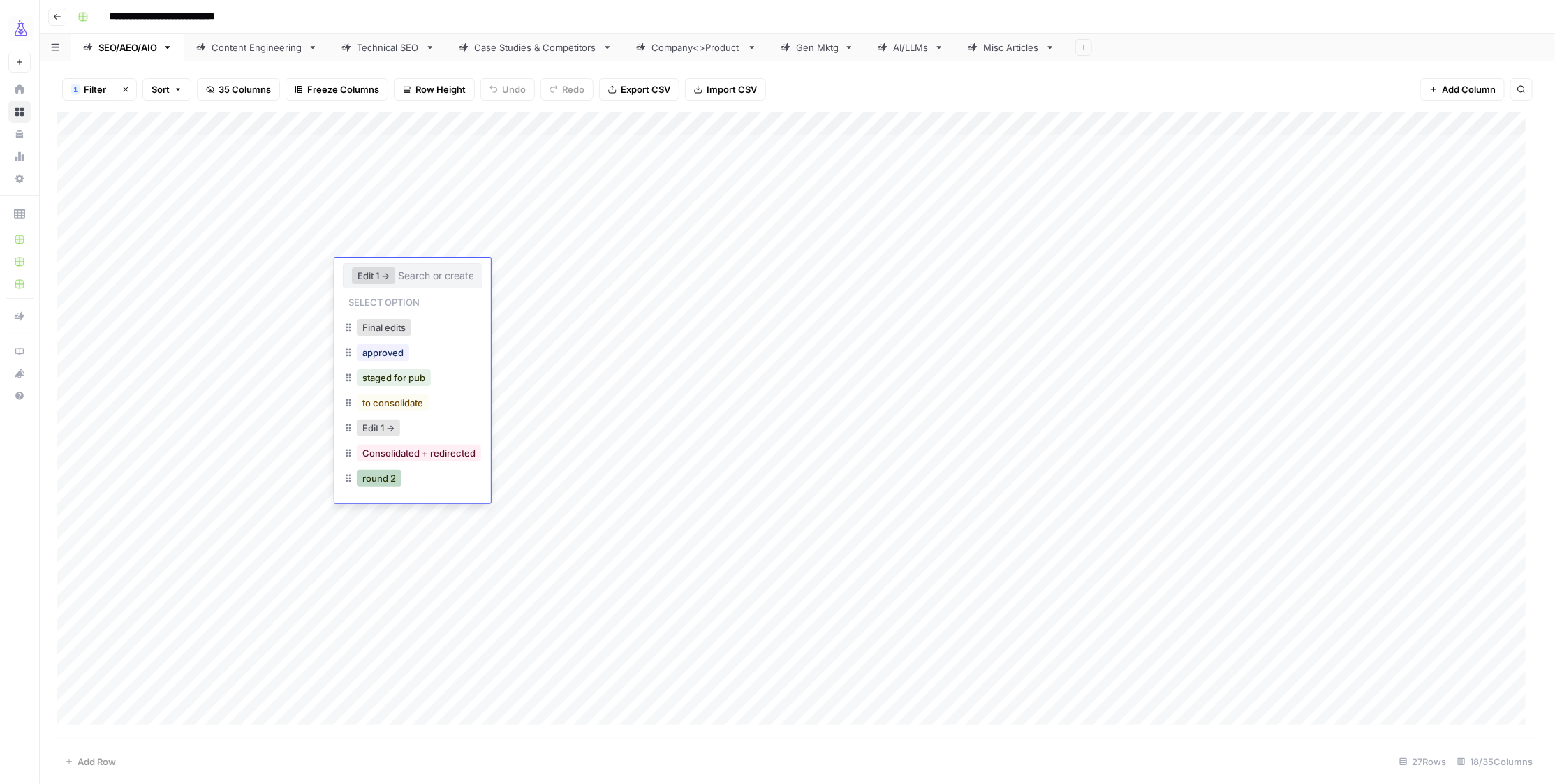click on "round 2" at bounding box center [379, 478] 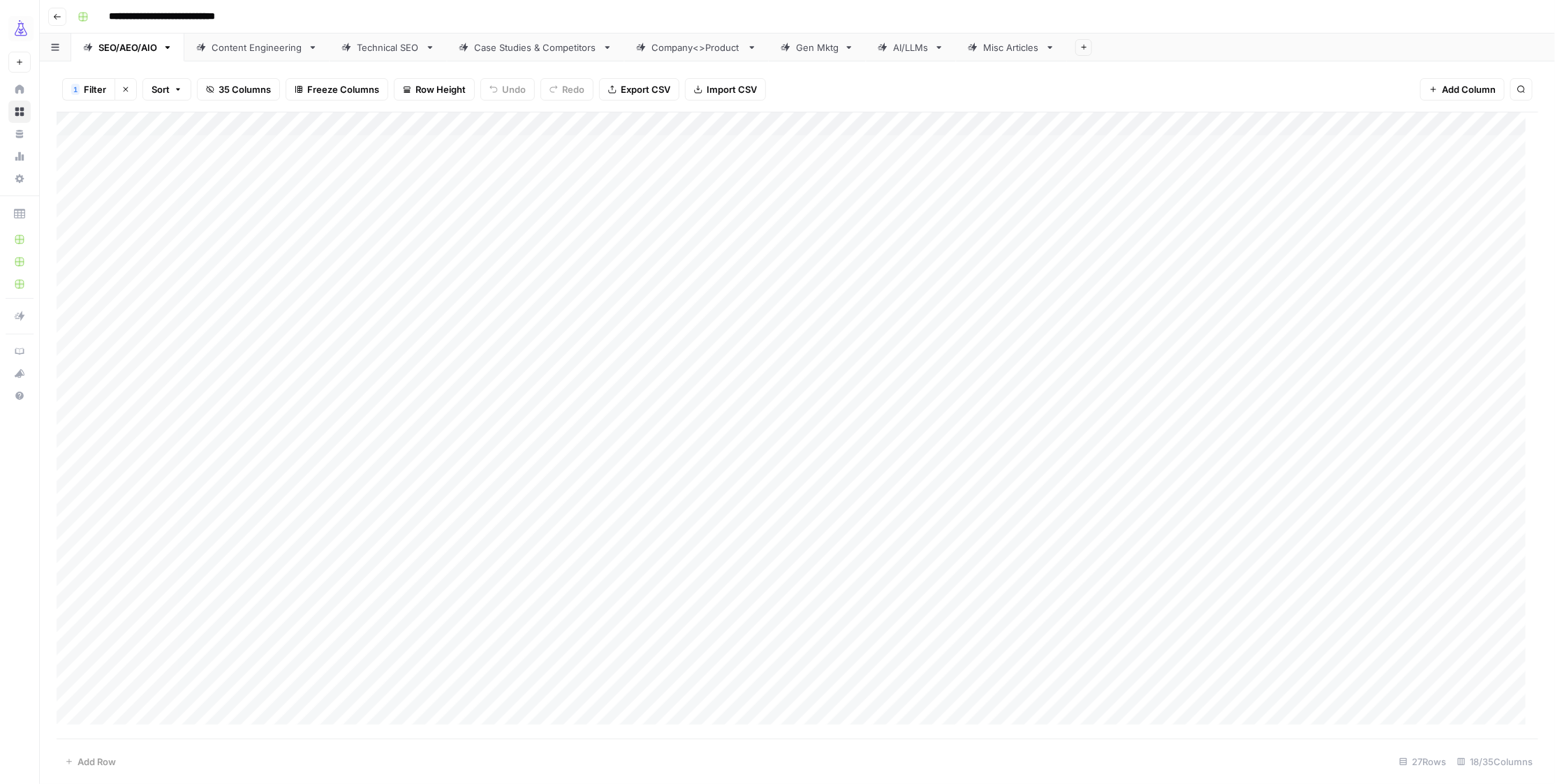 click on "**********" at bounding box center (806, 17) 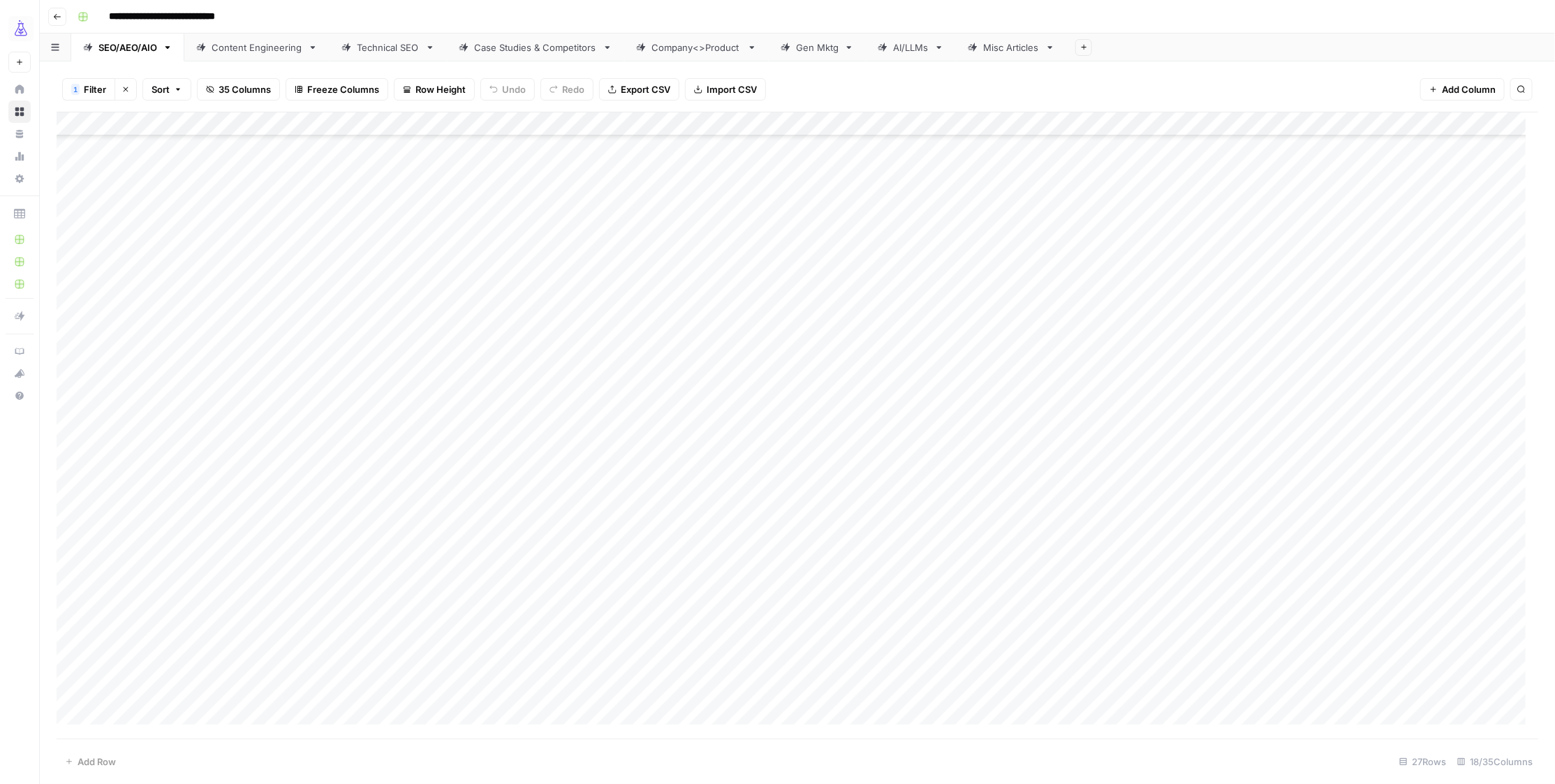 scroll, scrollTop: 707, scrollLeft: 0, axis: vertical 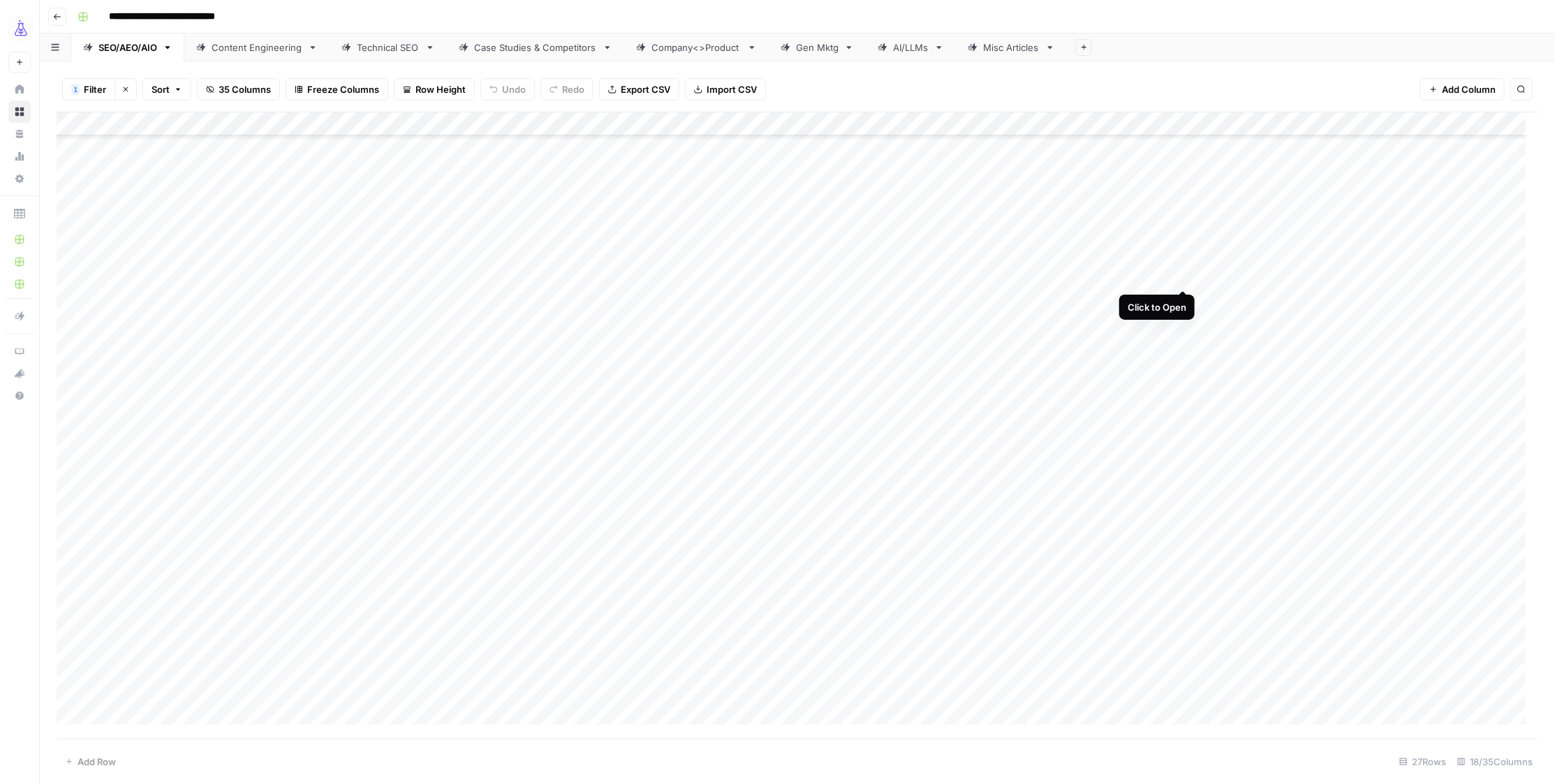click on "Add Column" at bounding box center [797, 425] 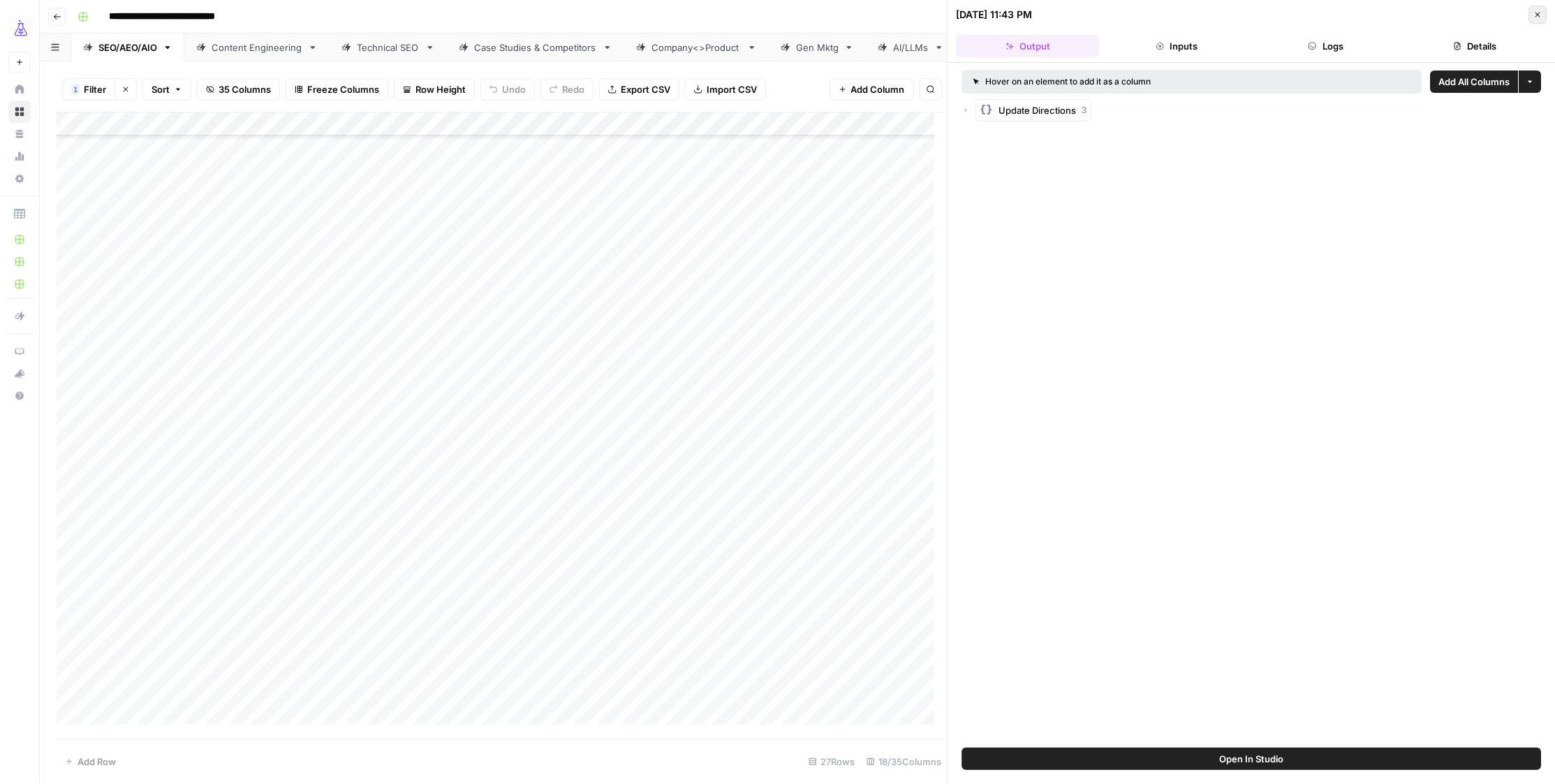 click 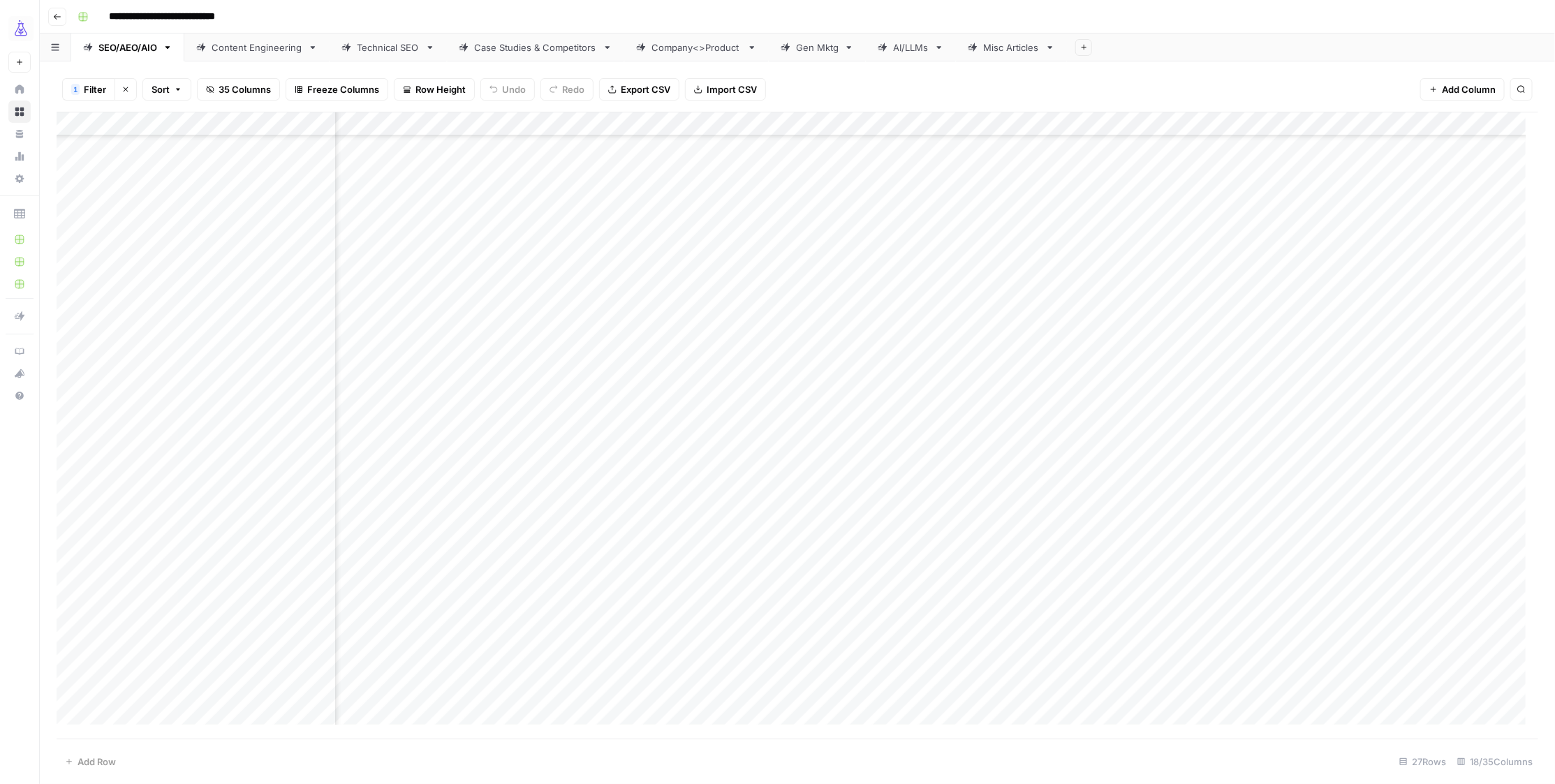 scroll, scrollTop: 707, scrollLeft: 458, axis: both 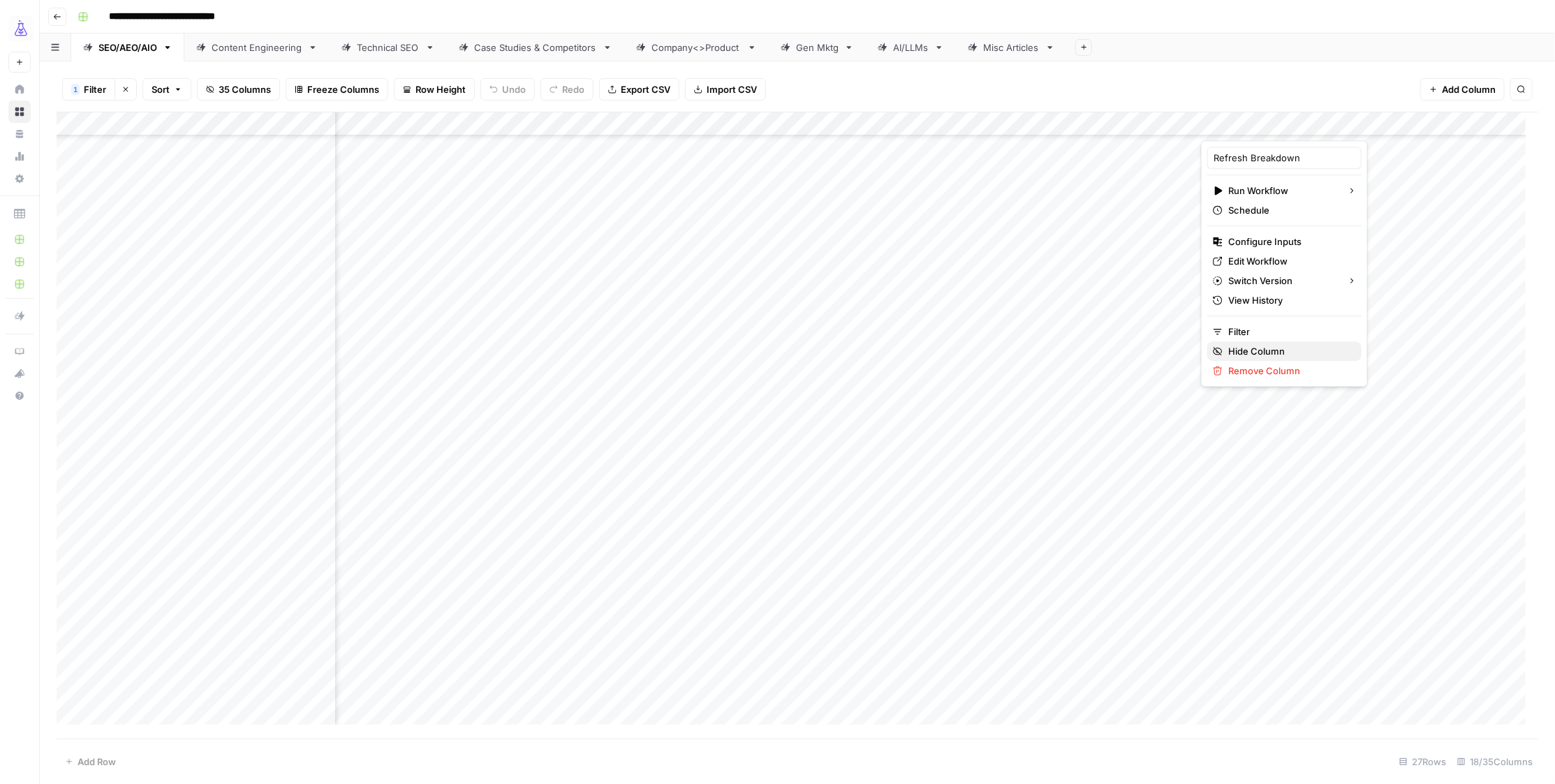 click on "Hide Column" at bounding box center [1256, 351] 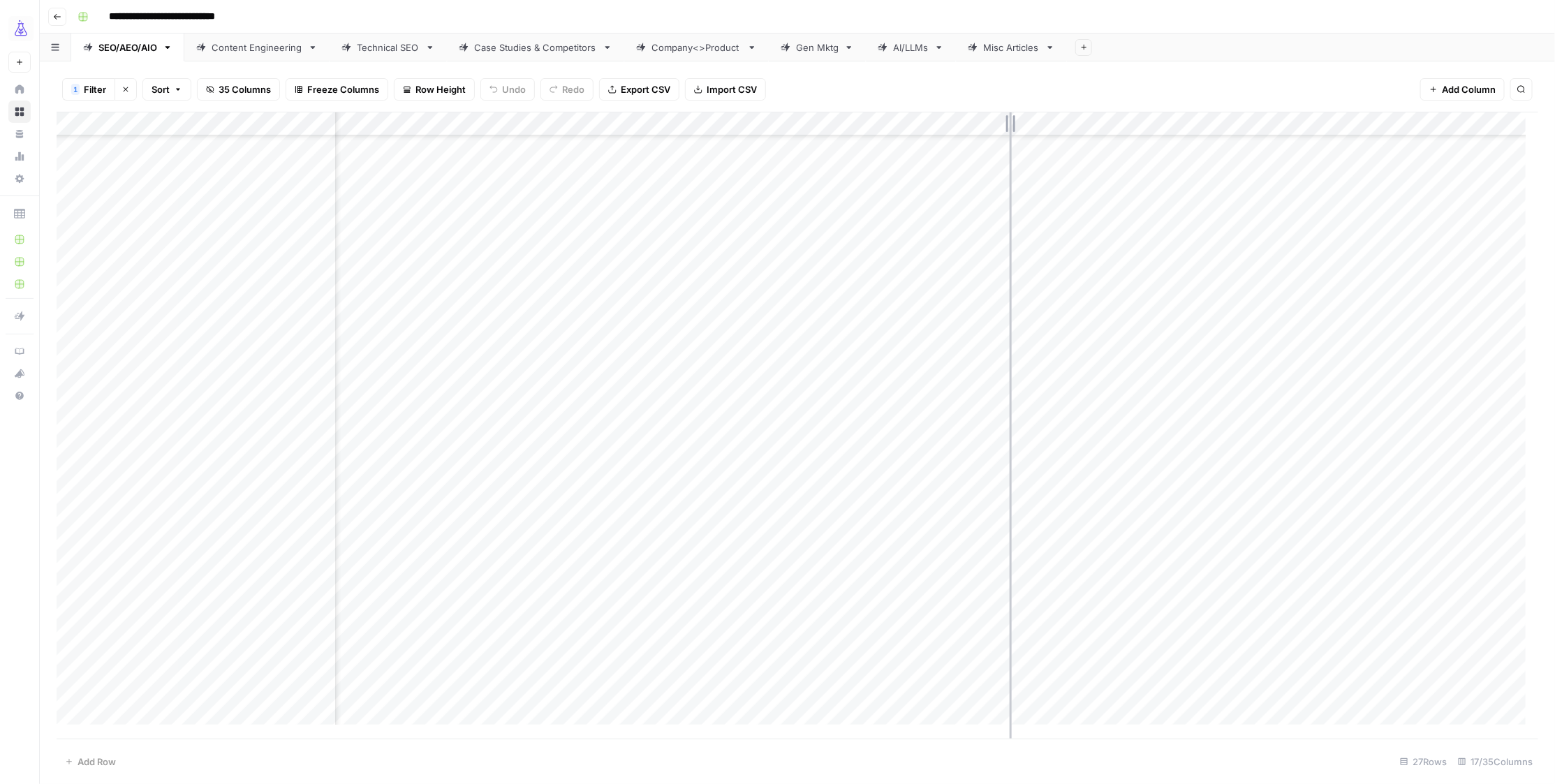 drag, startPoint x: 949, startPoint y: 122, endPoint x: 1010, endPoint y: 124, distance: 61.03278 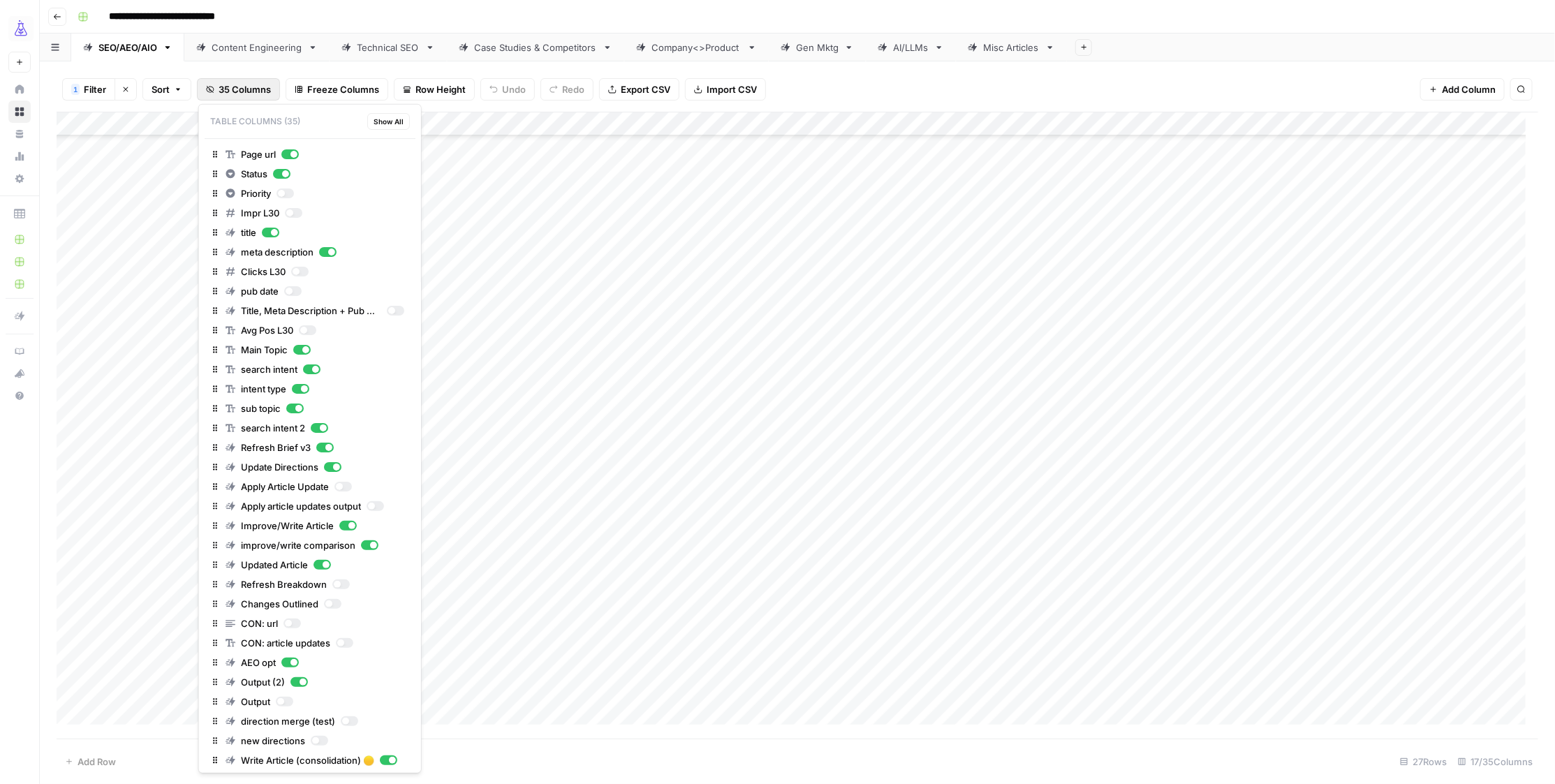 click on "35 Columns" at bounding box center [244, 89] 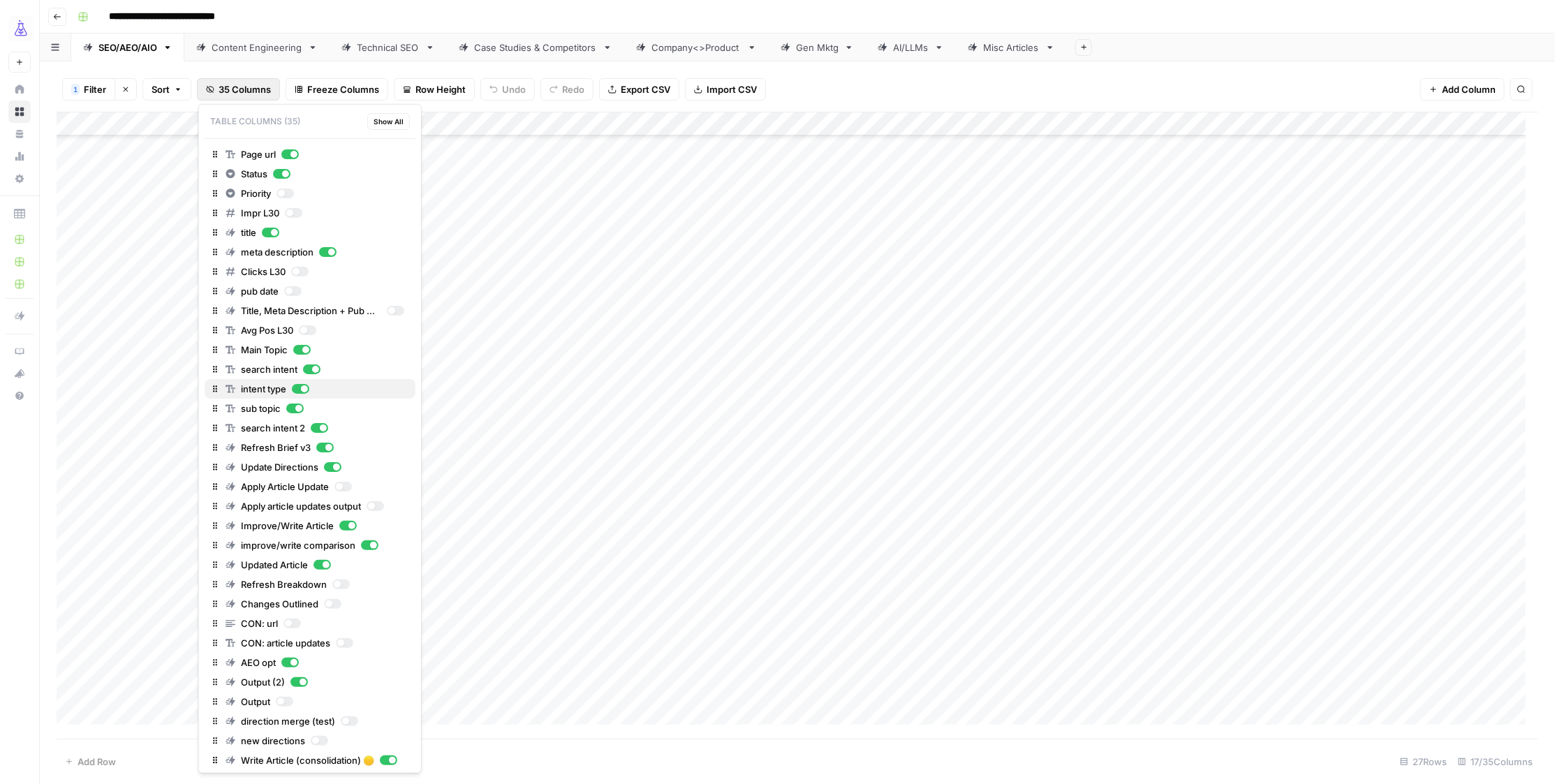 scroll, scrollTop: 63, scrollLeft: 0, axis: vertical 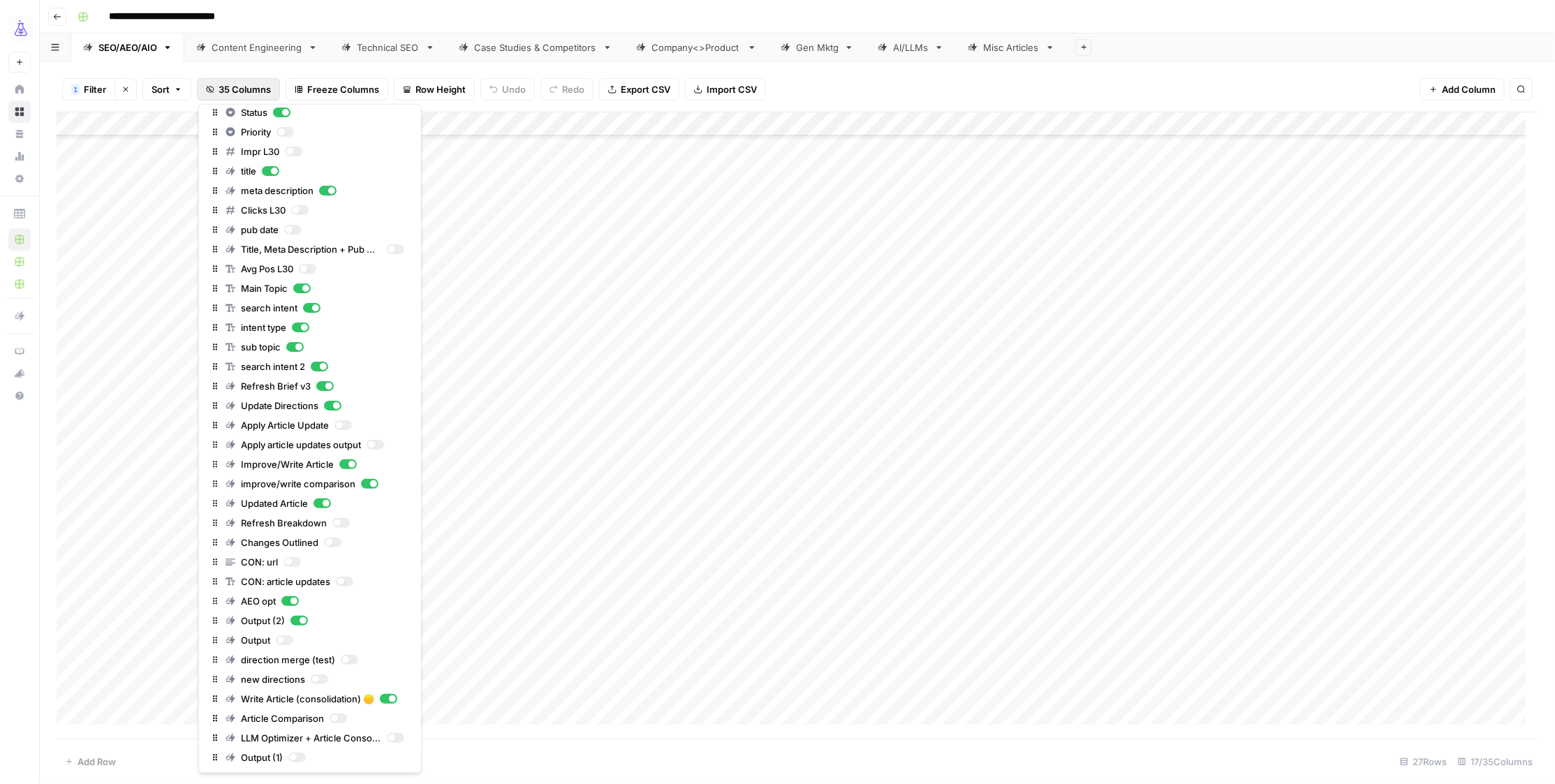 click on "1 Filter Clear filters Sort 35 Columns Freeze Columns Row Height Undo Redo Export CSV Import CSV Add Column Search" at bounding box center (797, 89) 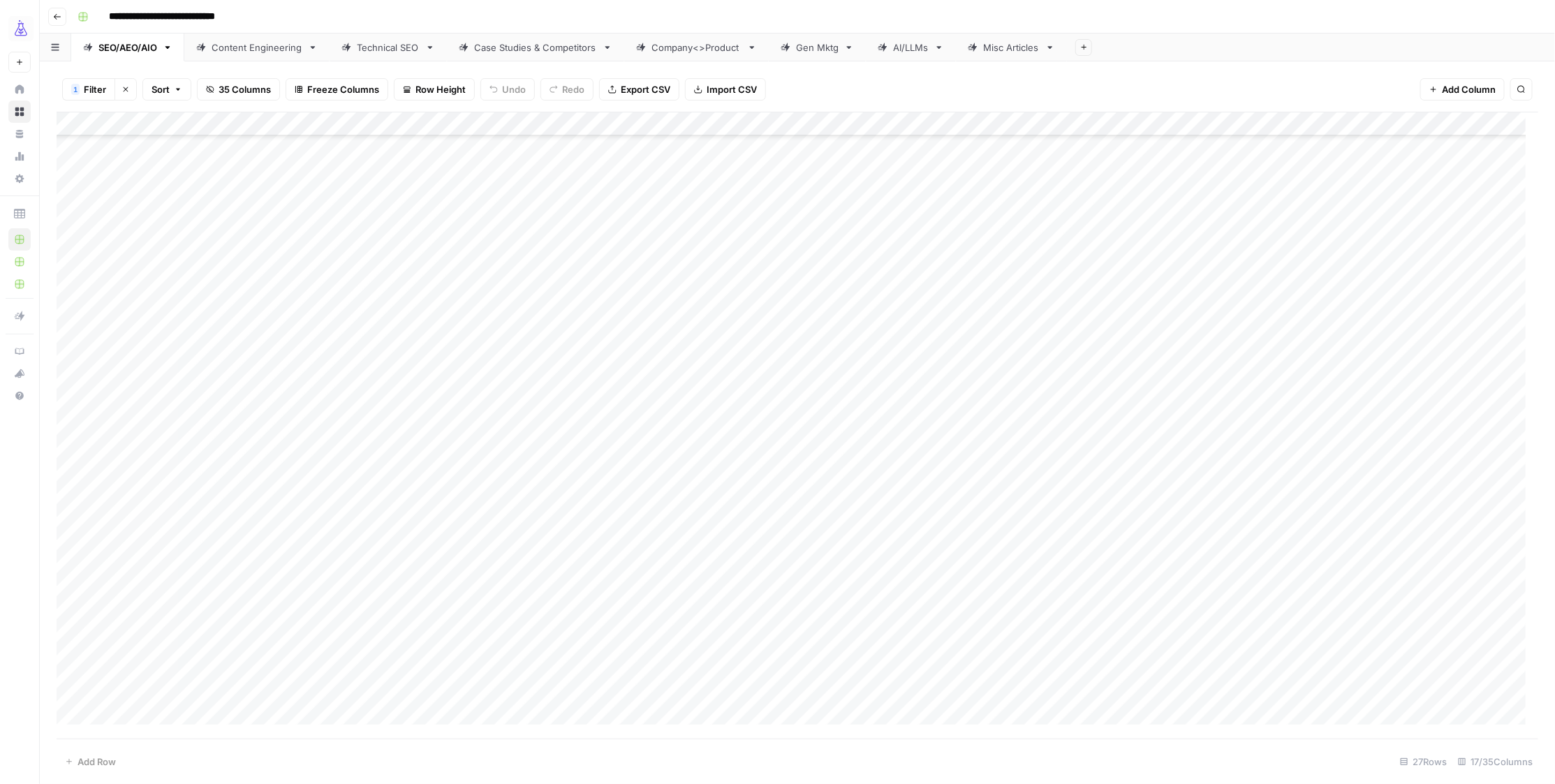 scroll, scrollTop: 511, scrollLeft: 0, axis: vertical 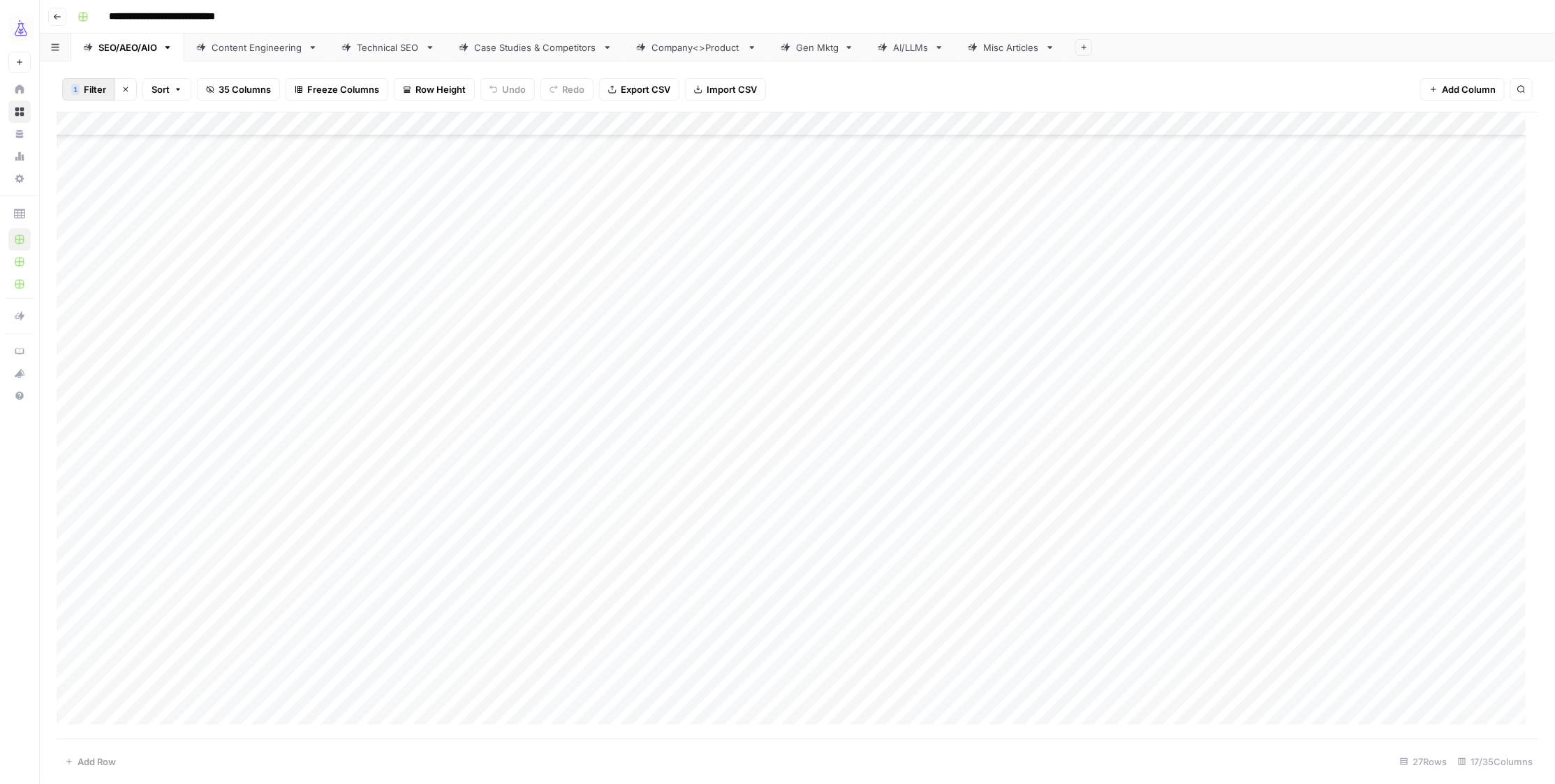 click on "Filter" at bounding box center (95, 89) 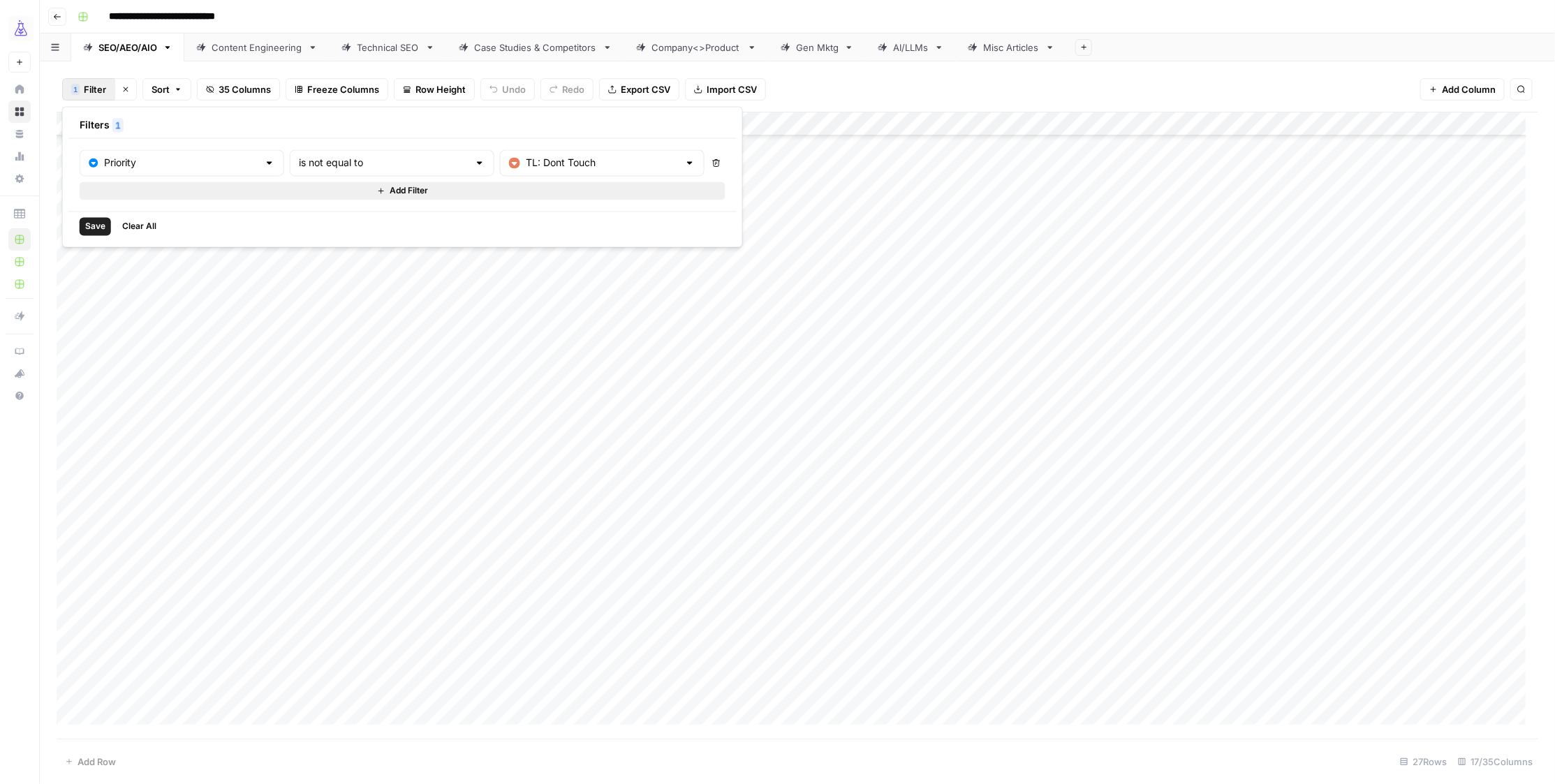 click on "Add Filter" at bounding box center [408, 191] 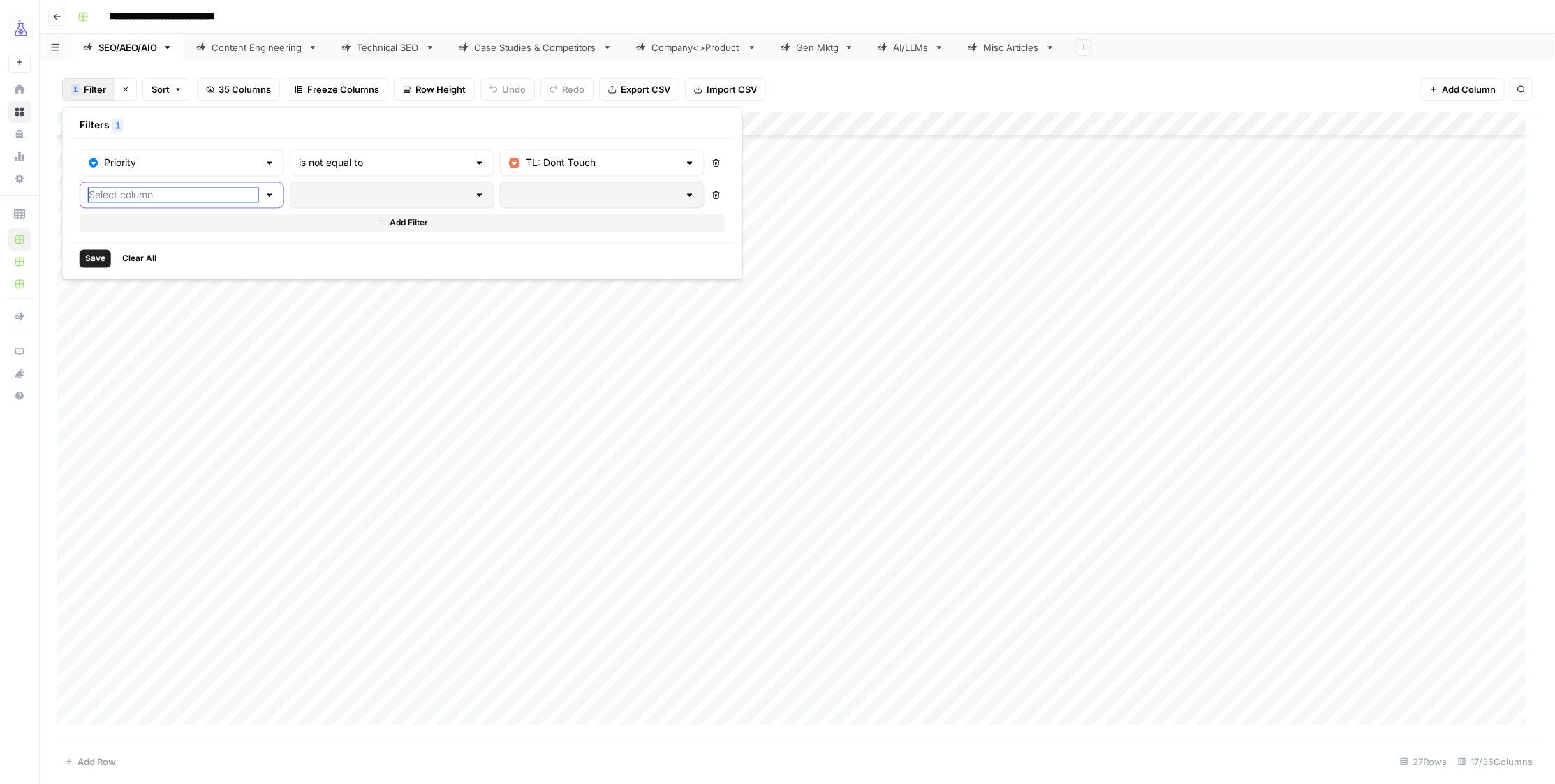 click at bounding box center (173, 195) 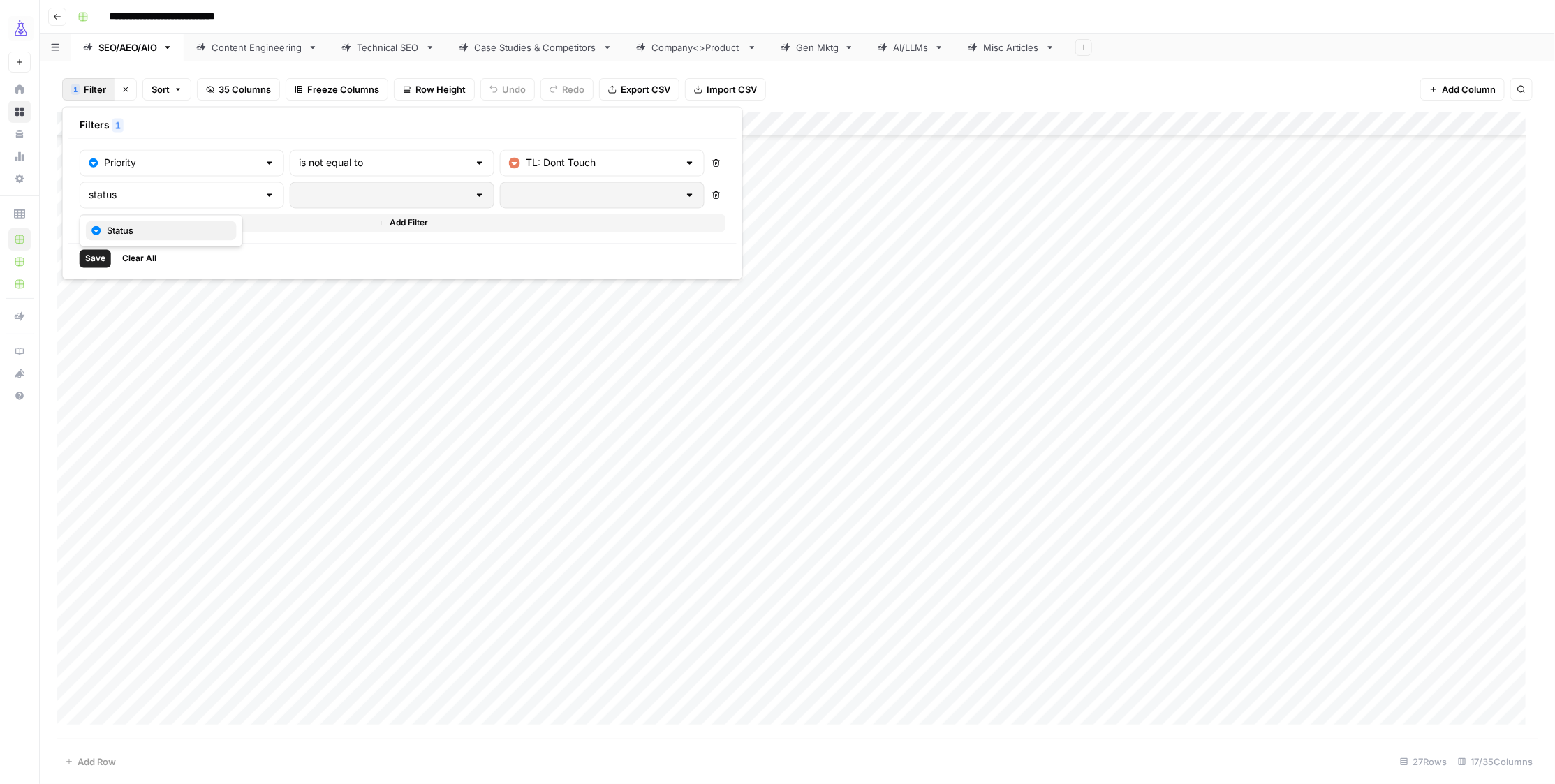click on "Status" at bounding box center [161, 231] 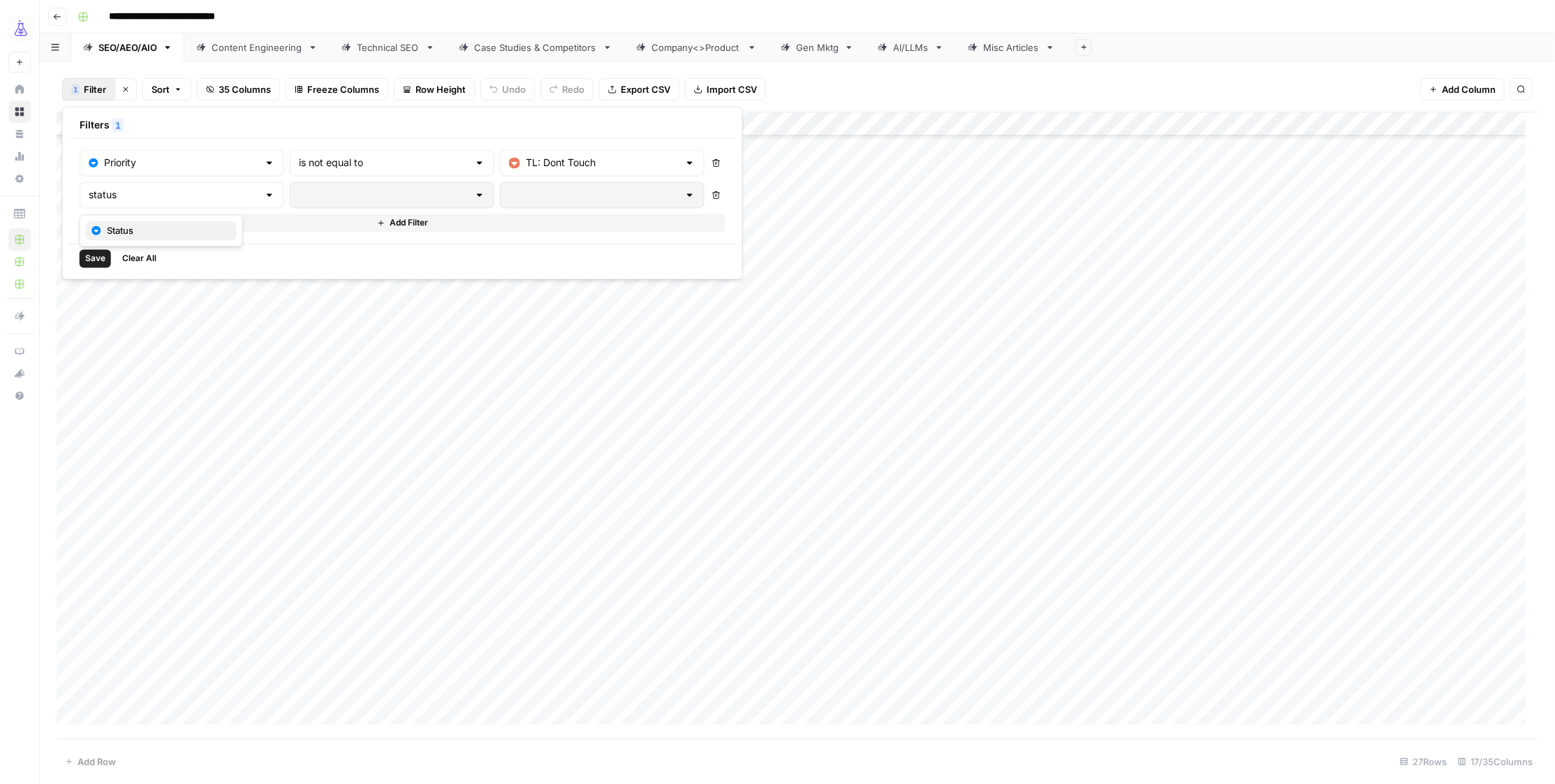 type on "Status" 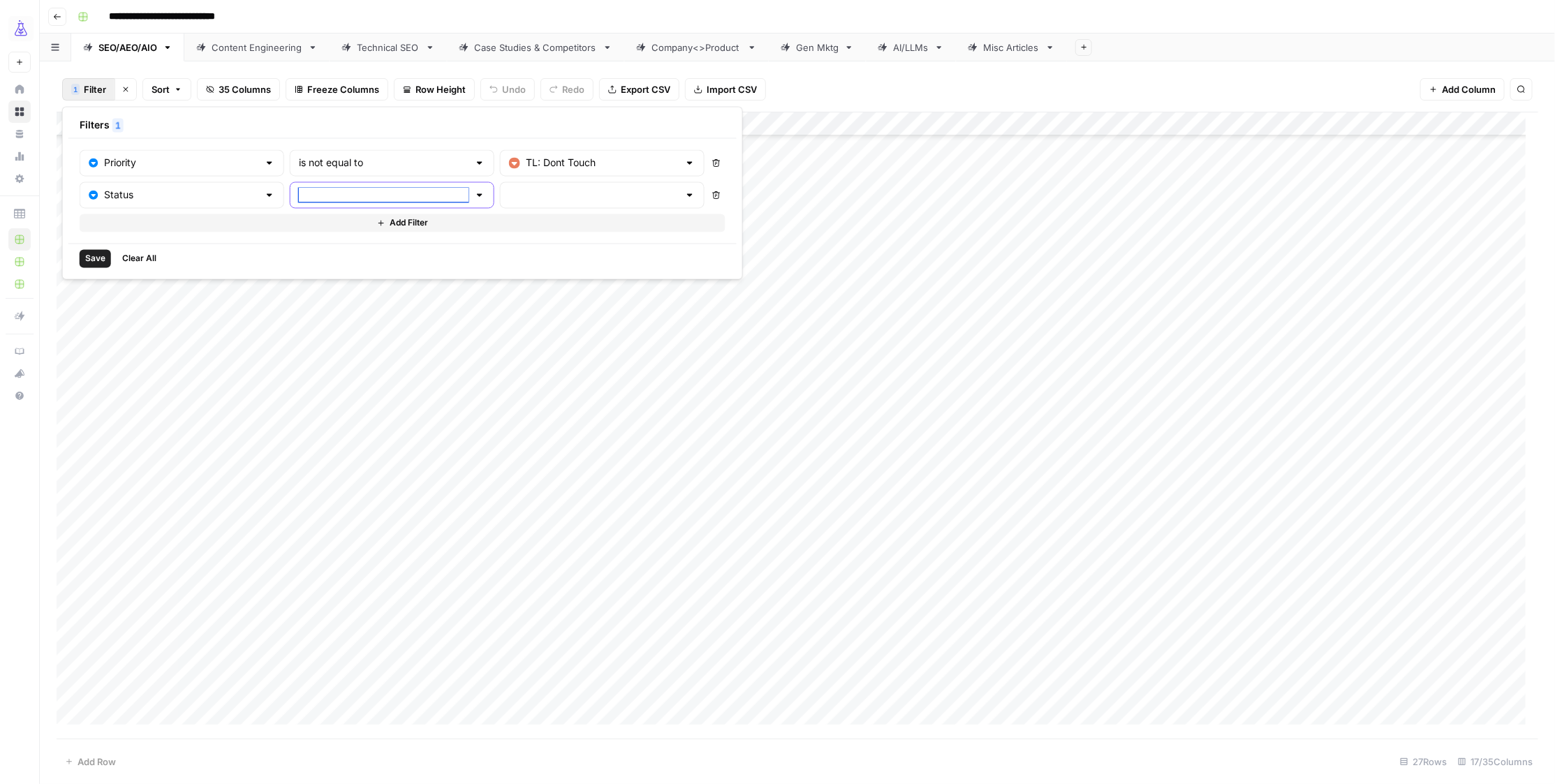 click at bounding box center (383, 195) 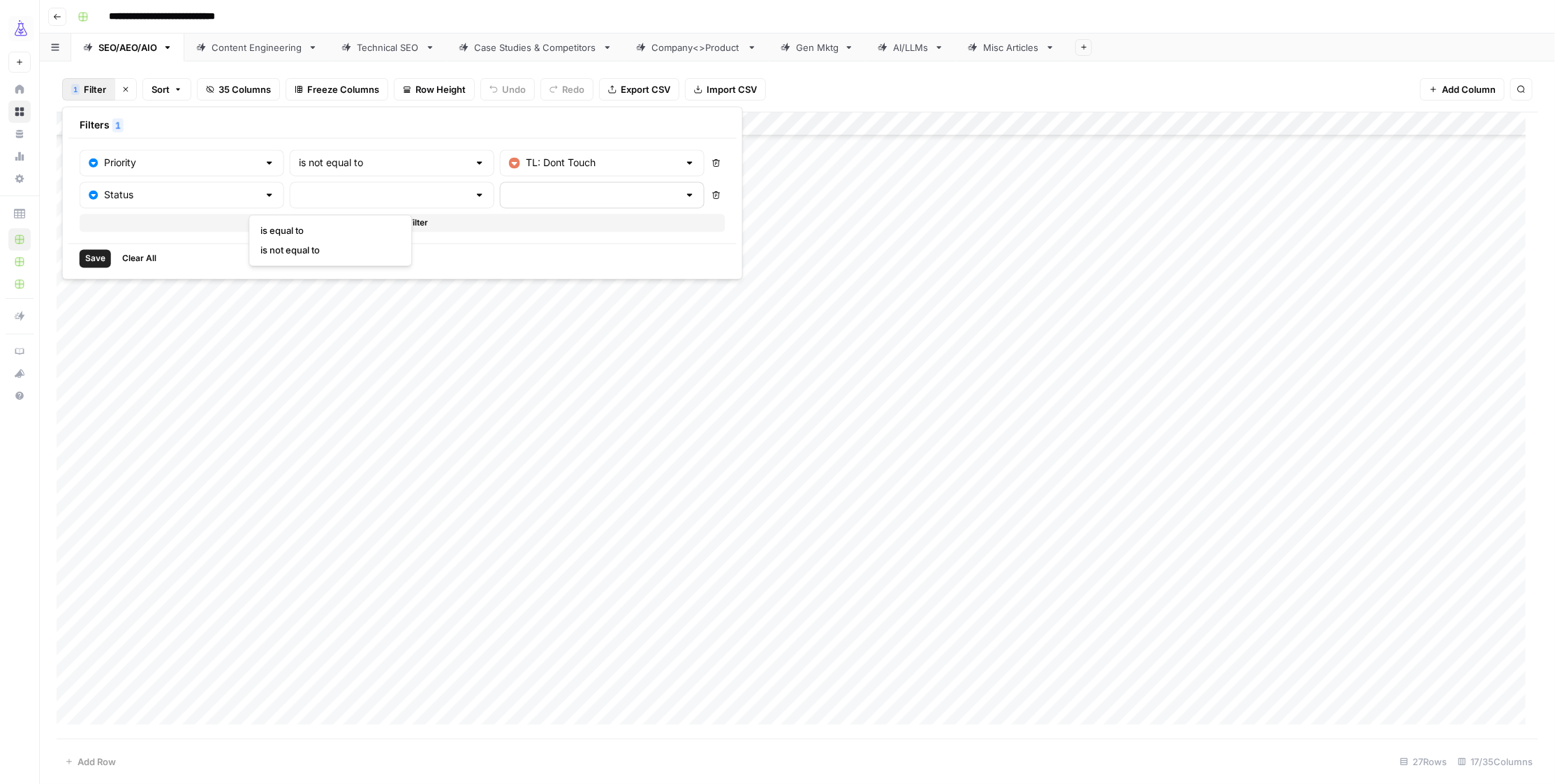 drag, startPoint x: 304, startPoint y: 245, endPoint x: 427, endPoint y: 198, distance: 131.6738 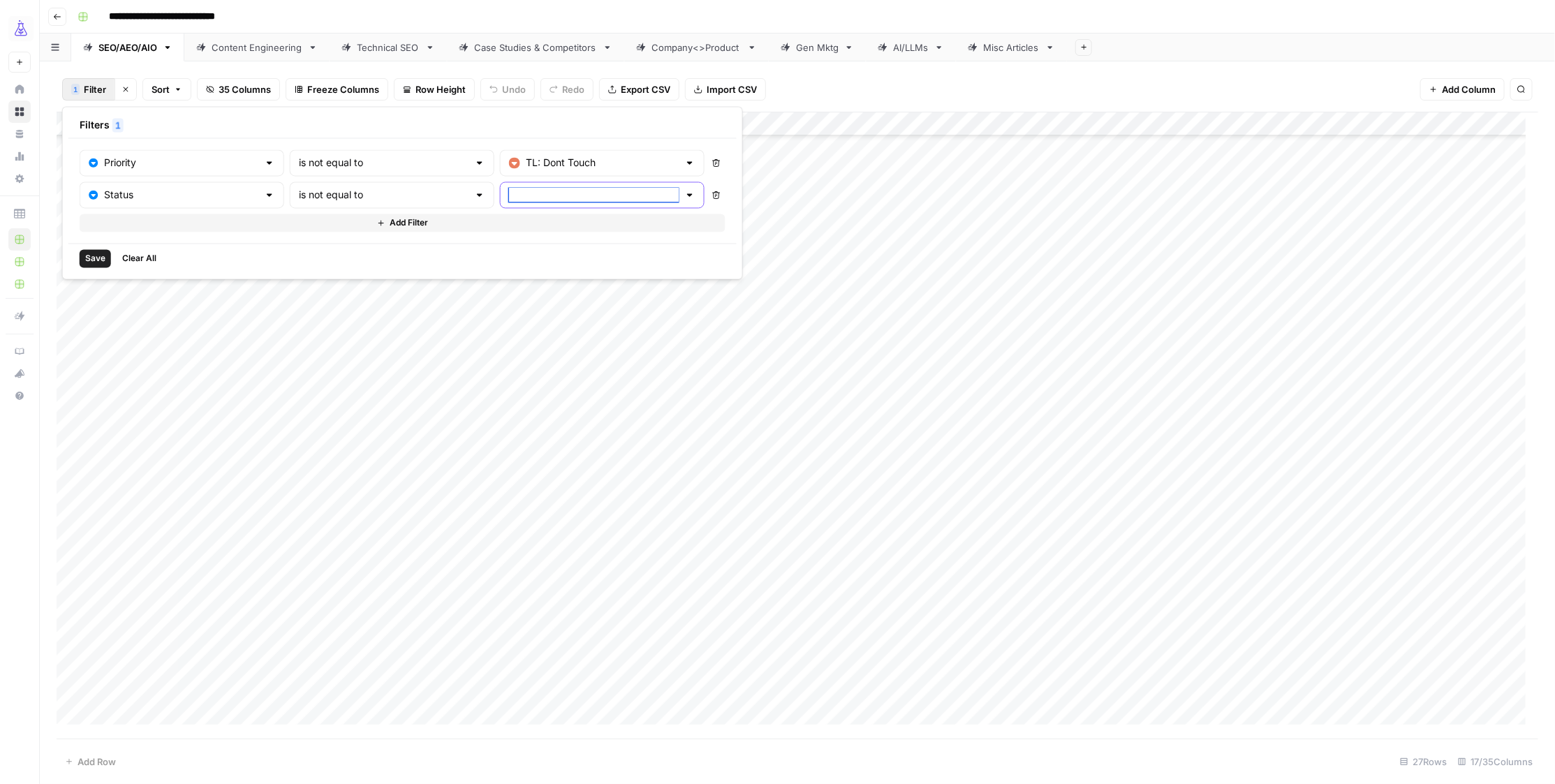 click at bounding box center (594, 195) 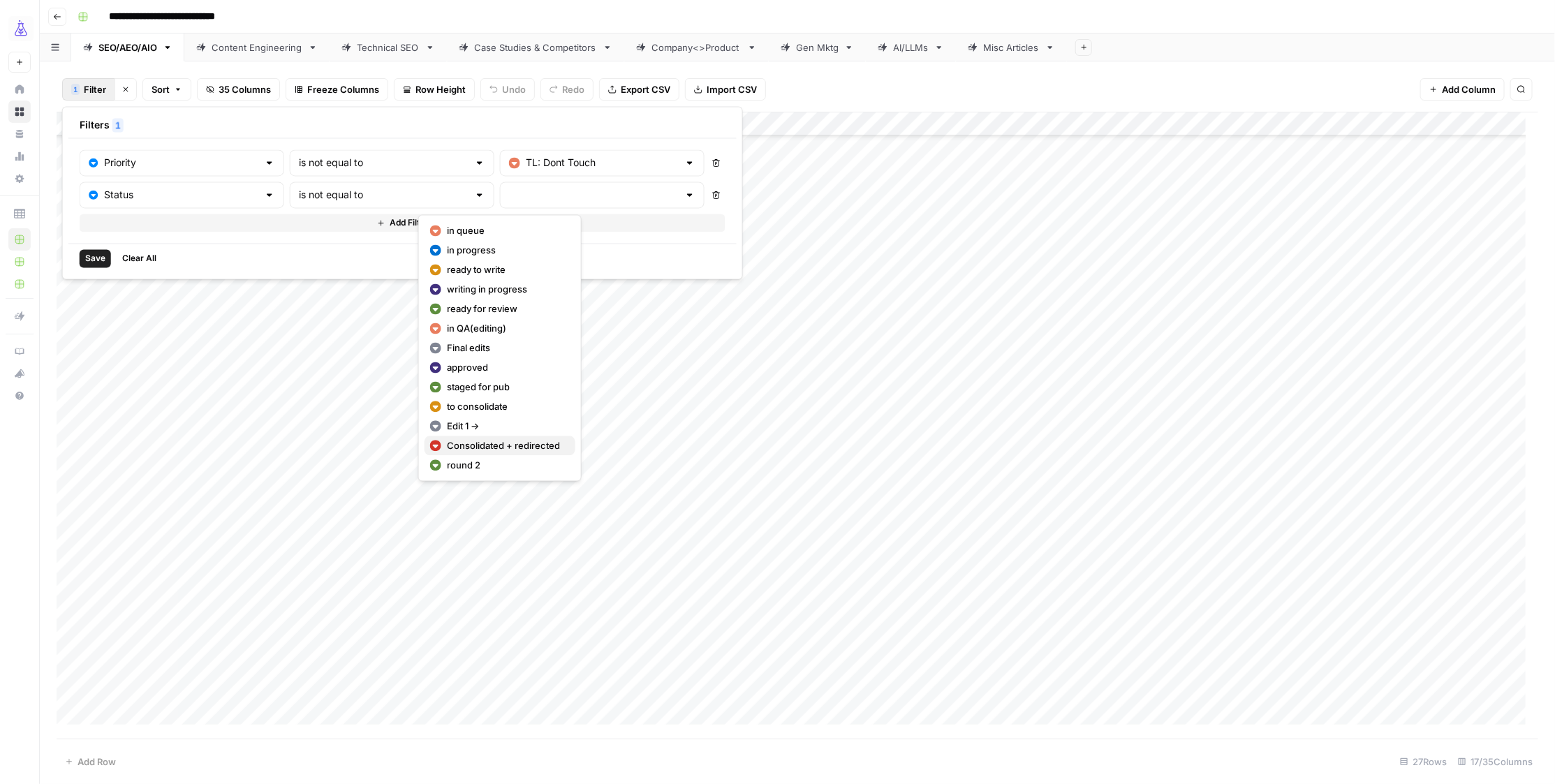 click on "Consolidated + redirected" at bounding box center (503, 446) 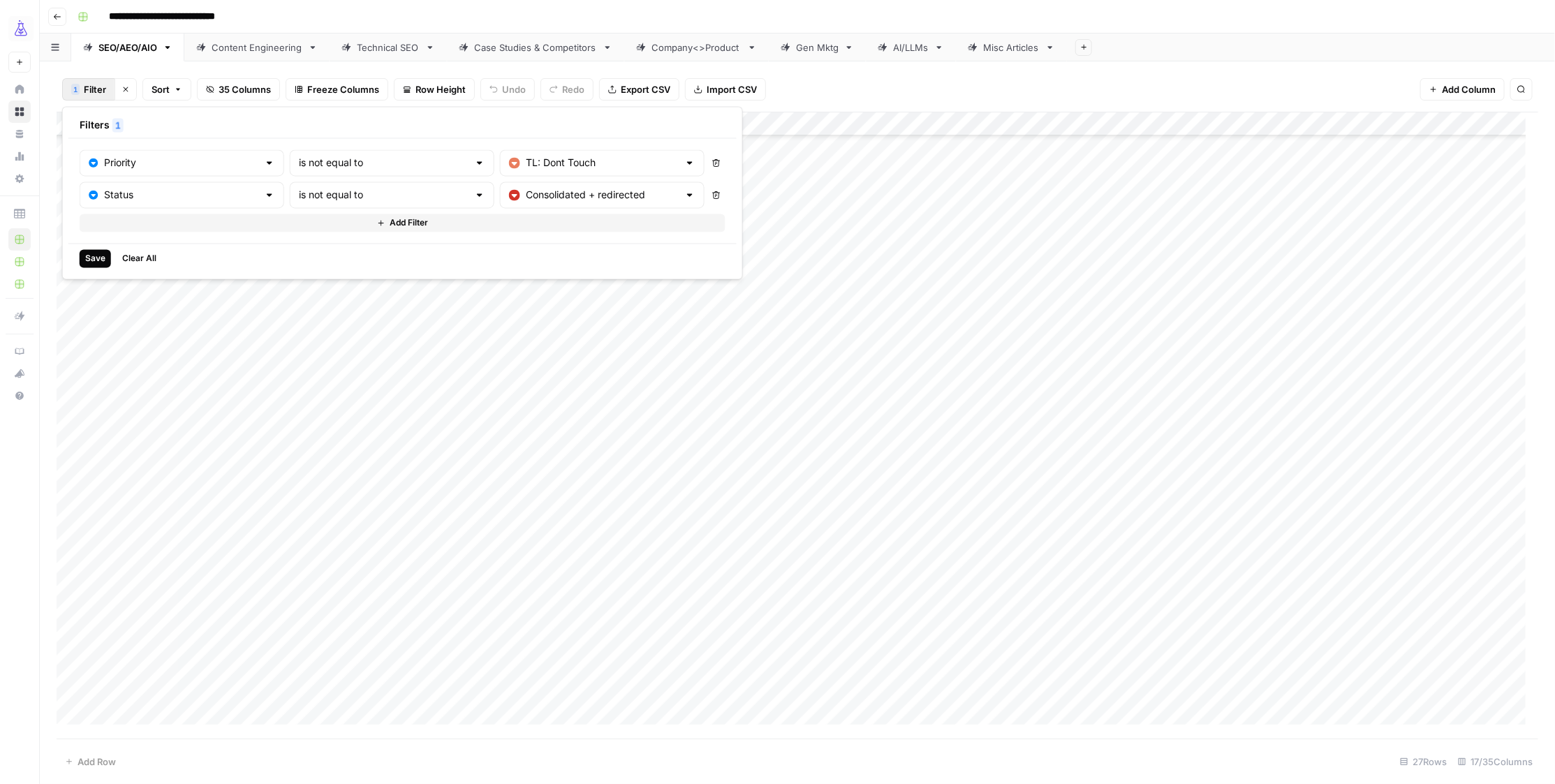 click on "Save" at bounding box center (95, 259) 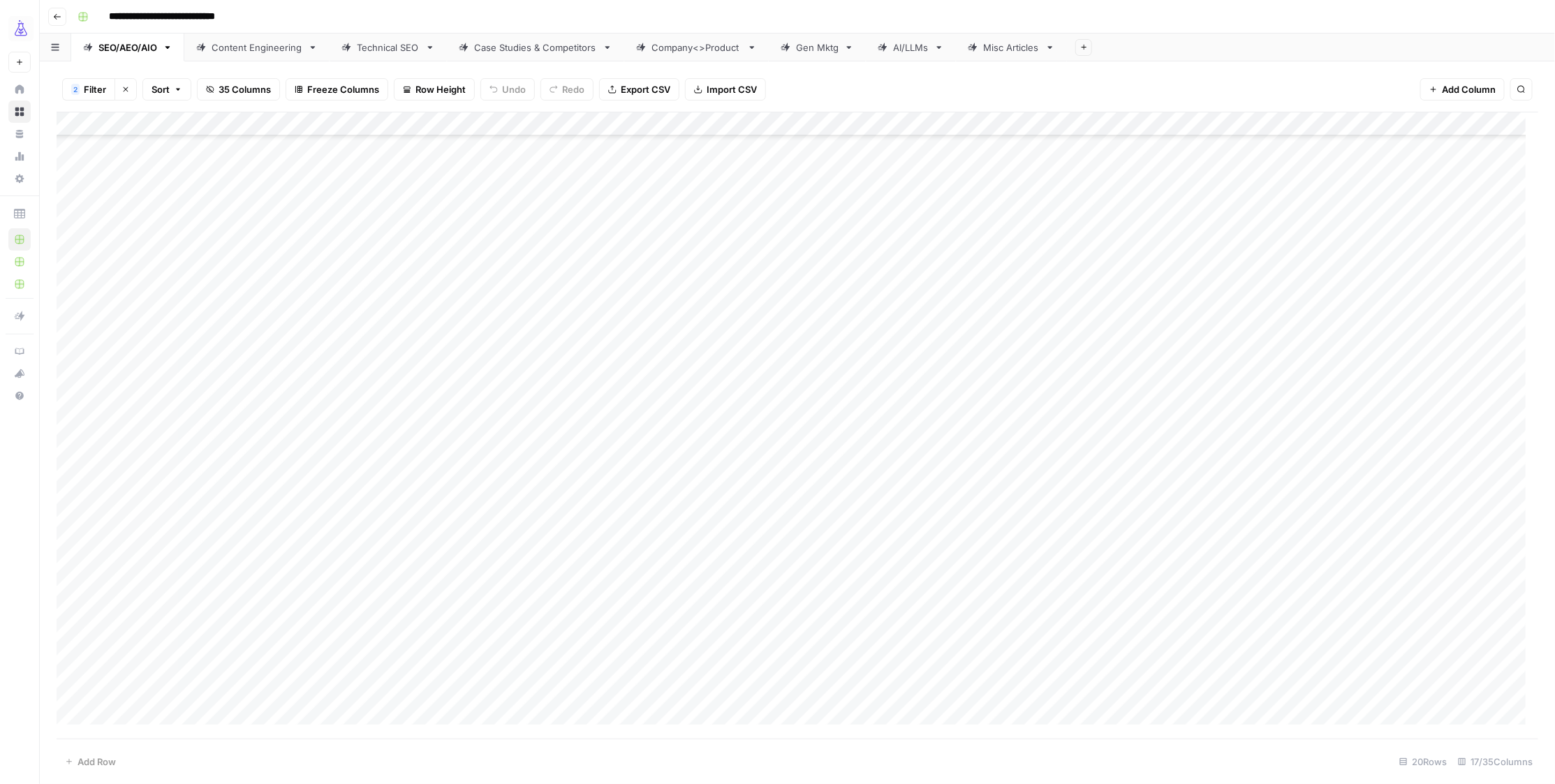 scroll, scrollTop: 431, scrollLeft: 0, axis: vertical 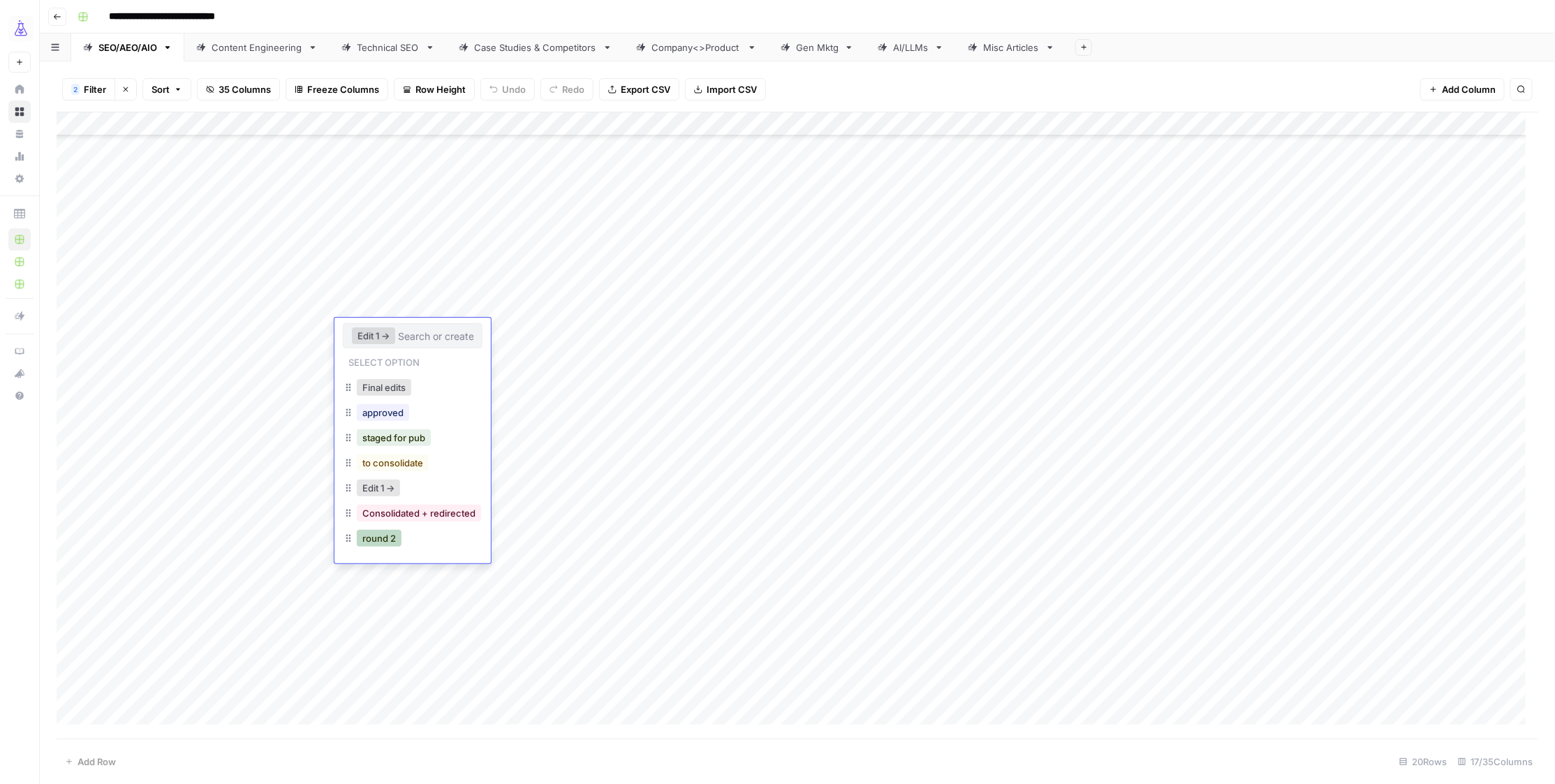 click on "round 2" at bounding box center (379, 538) 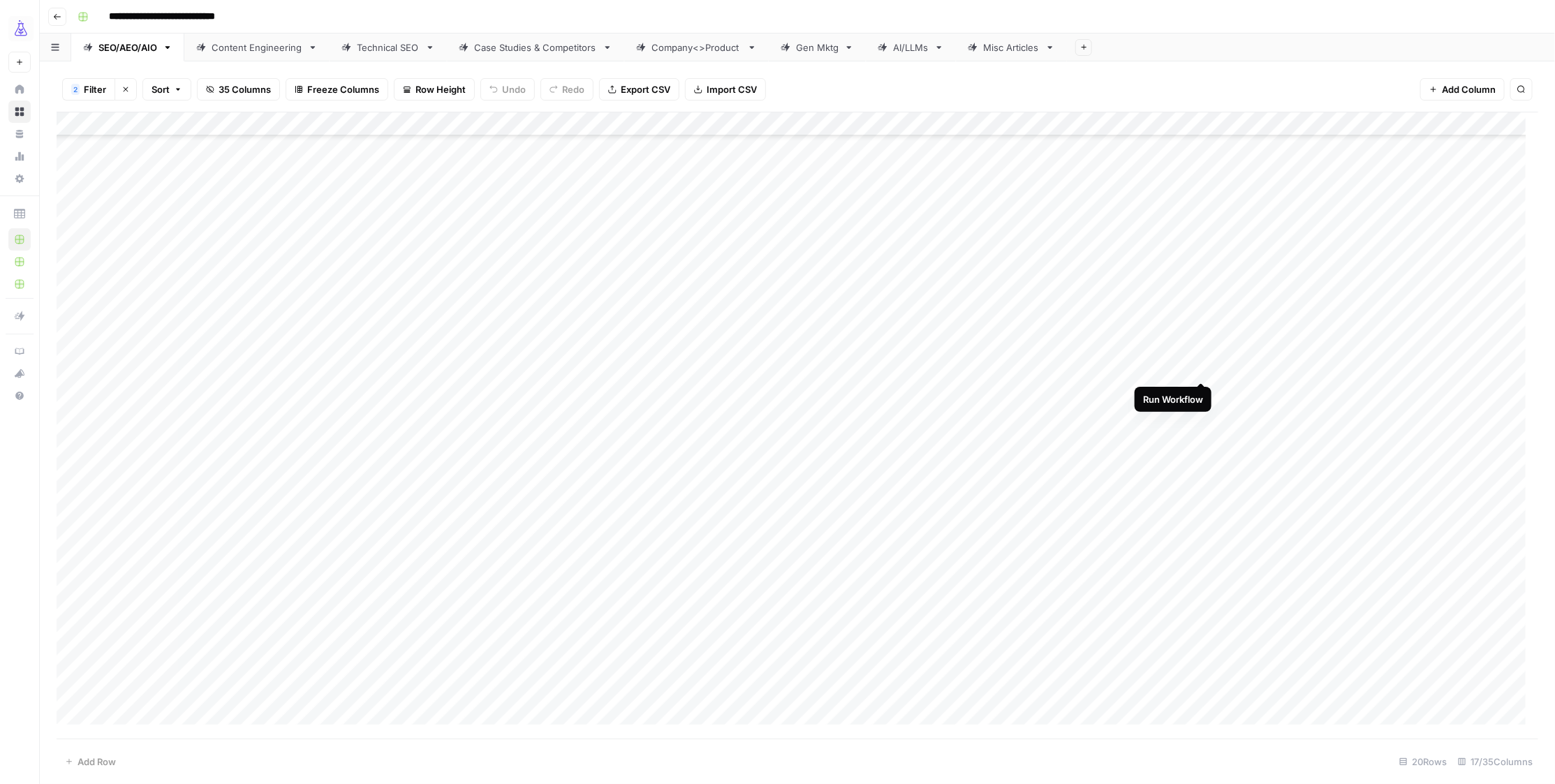 click on "Add Column" at bounding box center [797, 425] 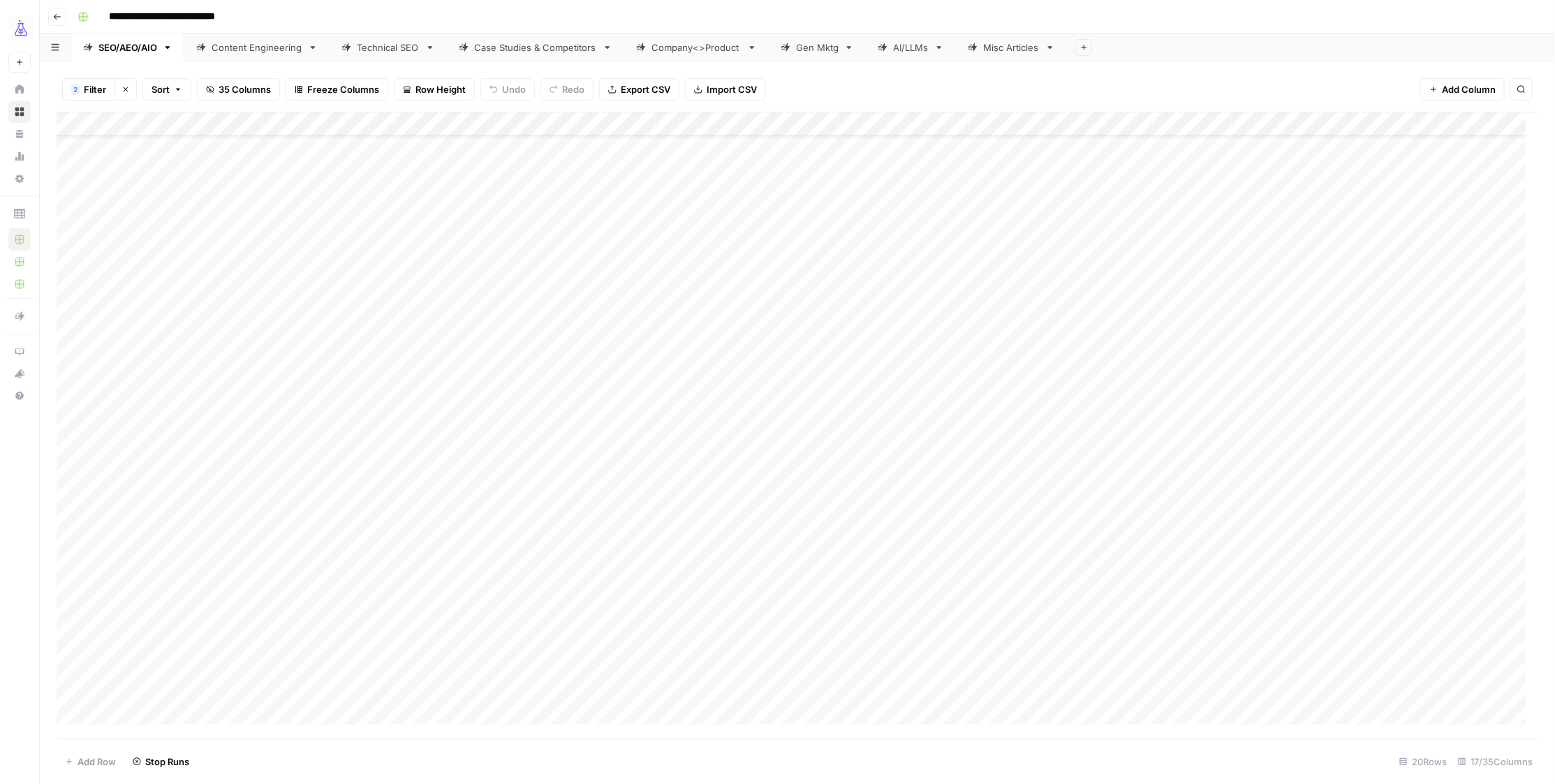 scroll, scrollTop: 0, scrollLeft: 0, axis: both 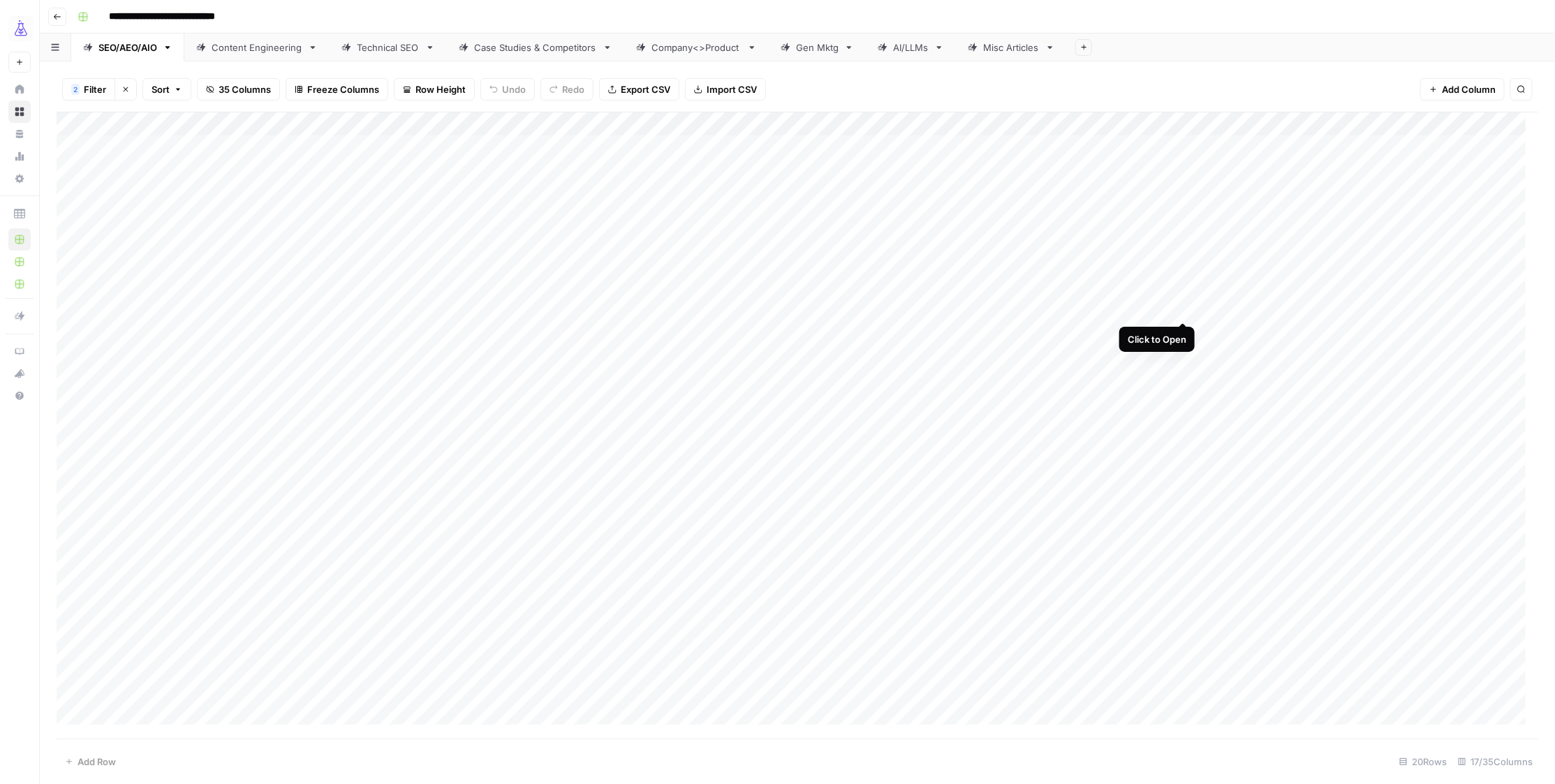 click on "Add Column" at bounding box center (797, 425) 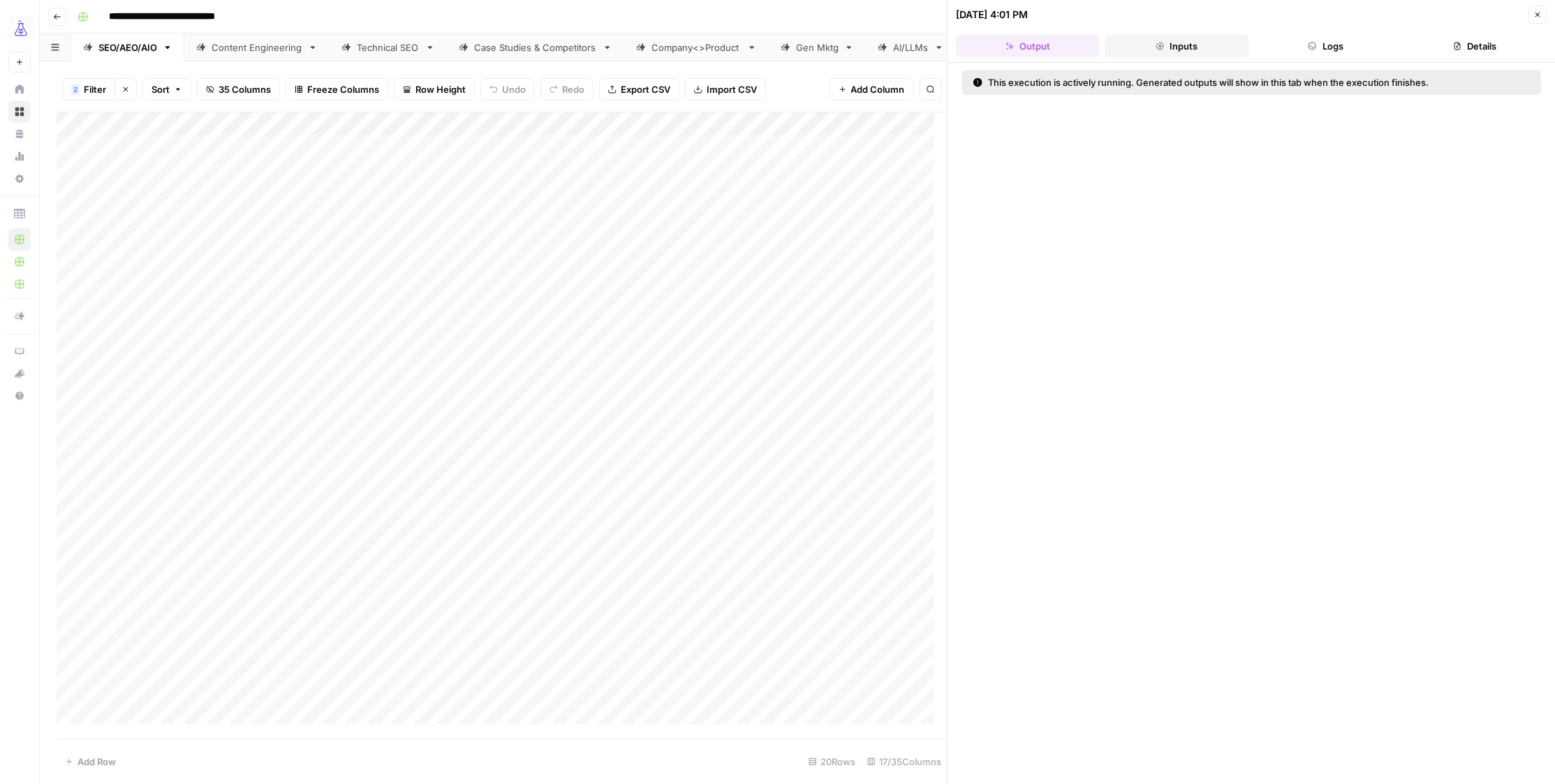 drag, startPoint x: 1170, startPoint y: 43, endPoint x: 1240, endPoint y: 41, distance: 70.02857 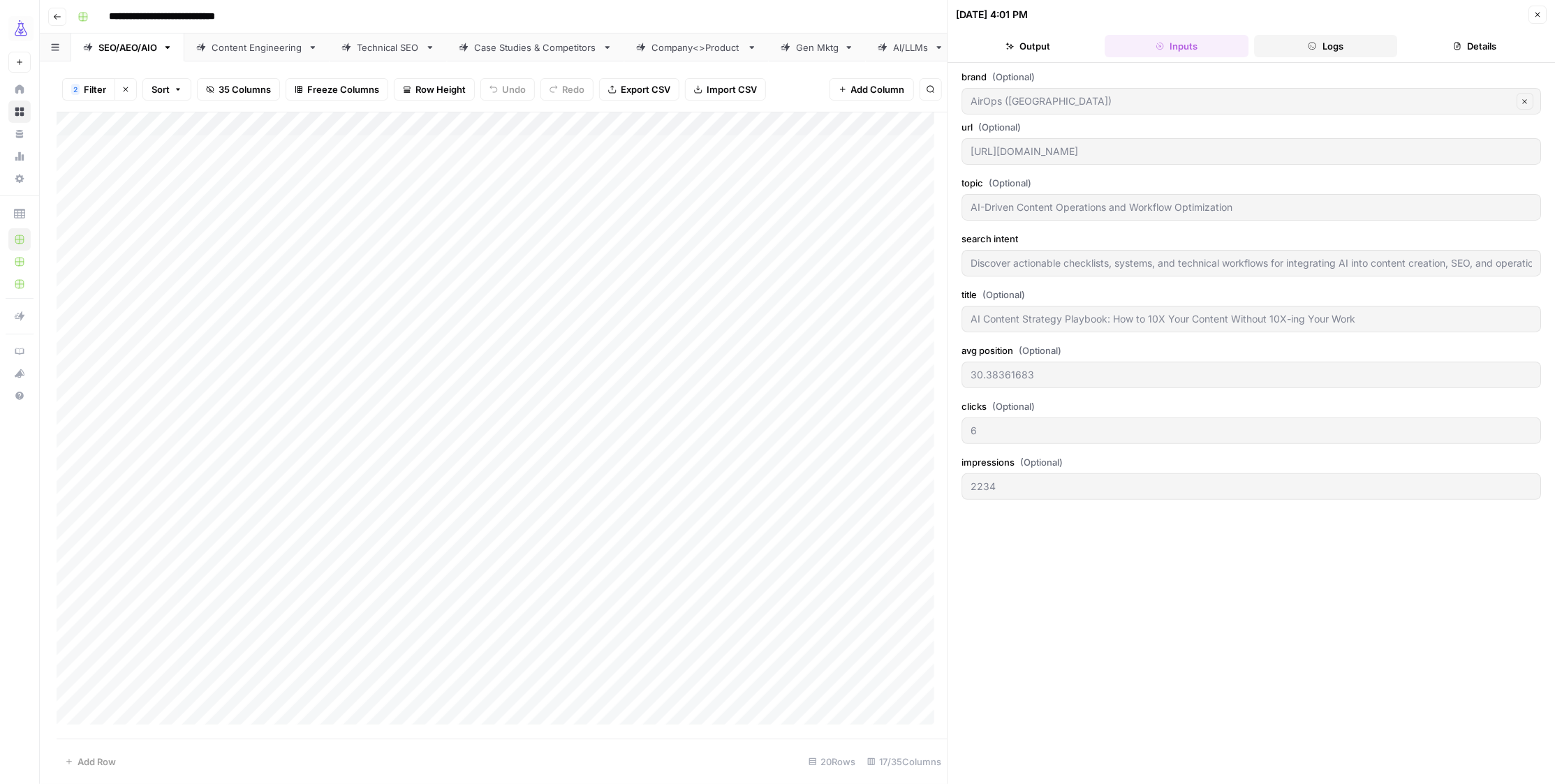 drag, startPoint x: 1045, startPoint y: 47, endPoint x: 1290, endPoint y: 45, distance: 245.0082 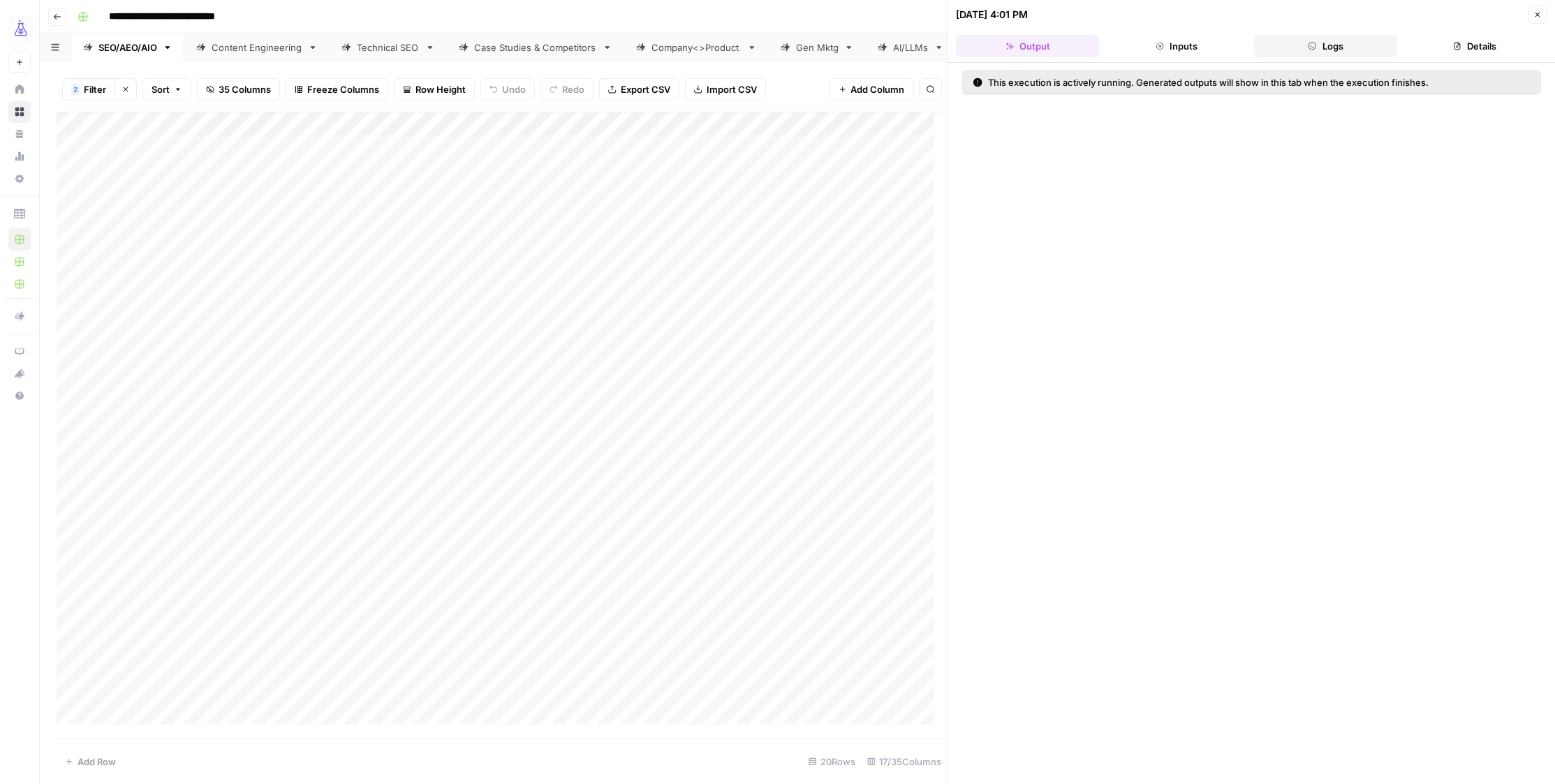 click on "Logs" at bounding box center [1325, 46] 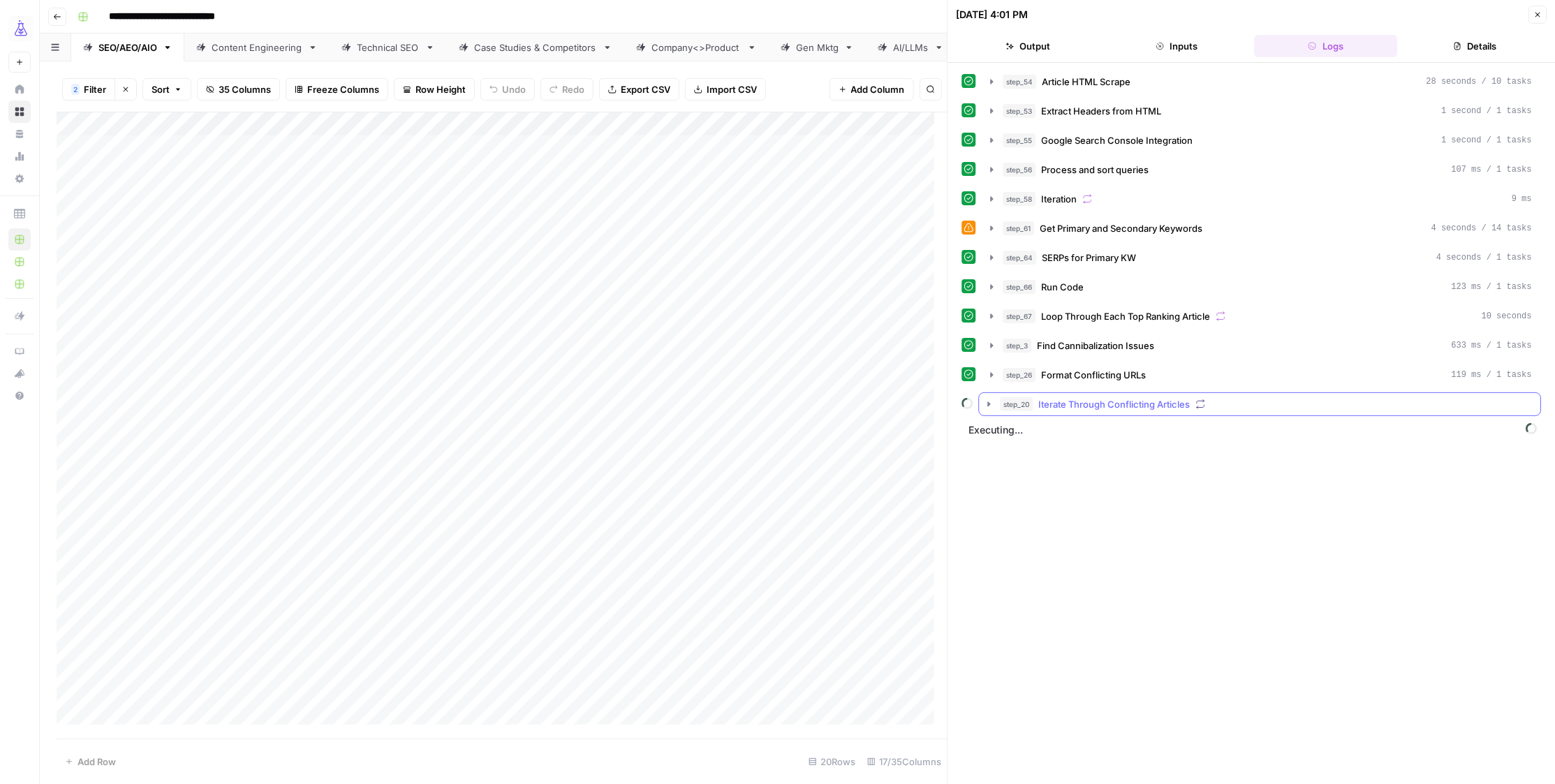 click 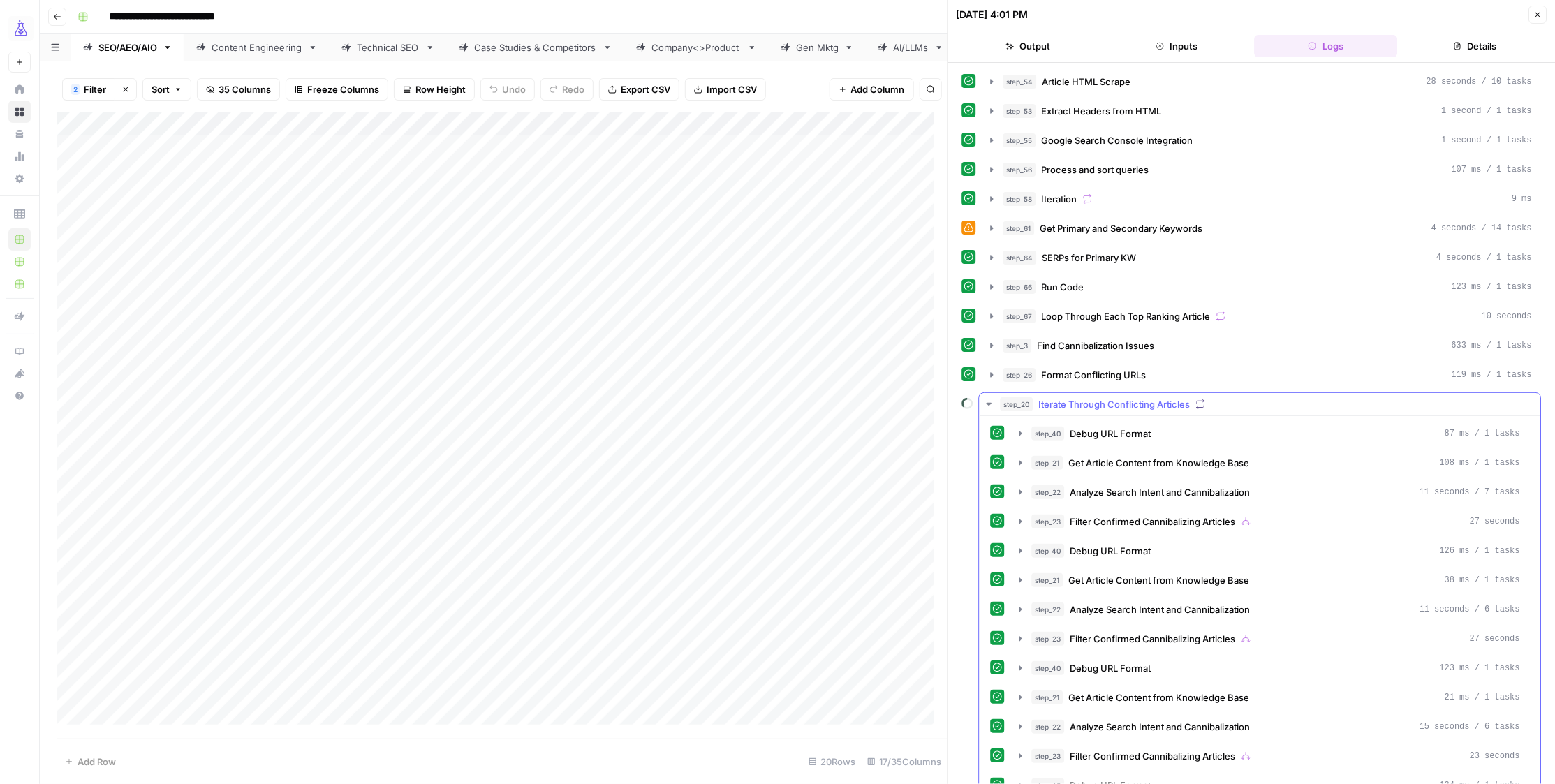 click 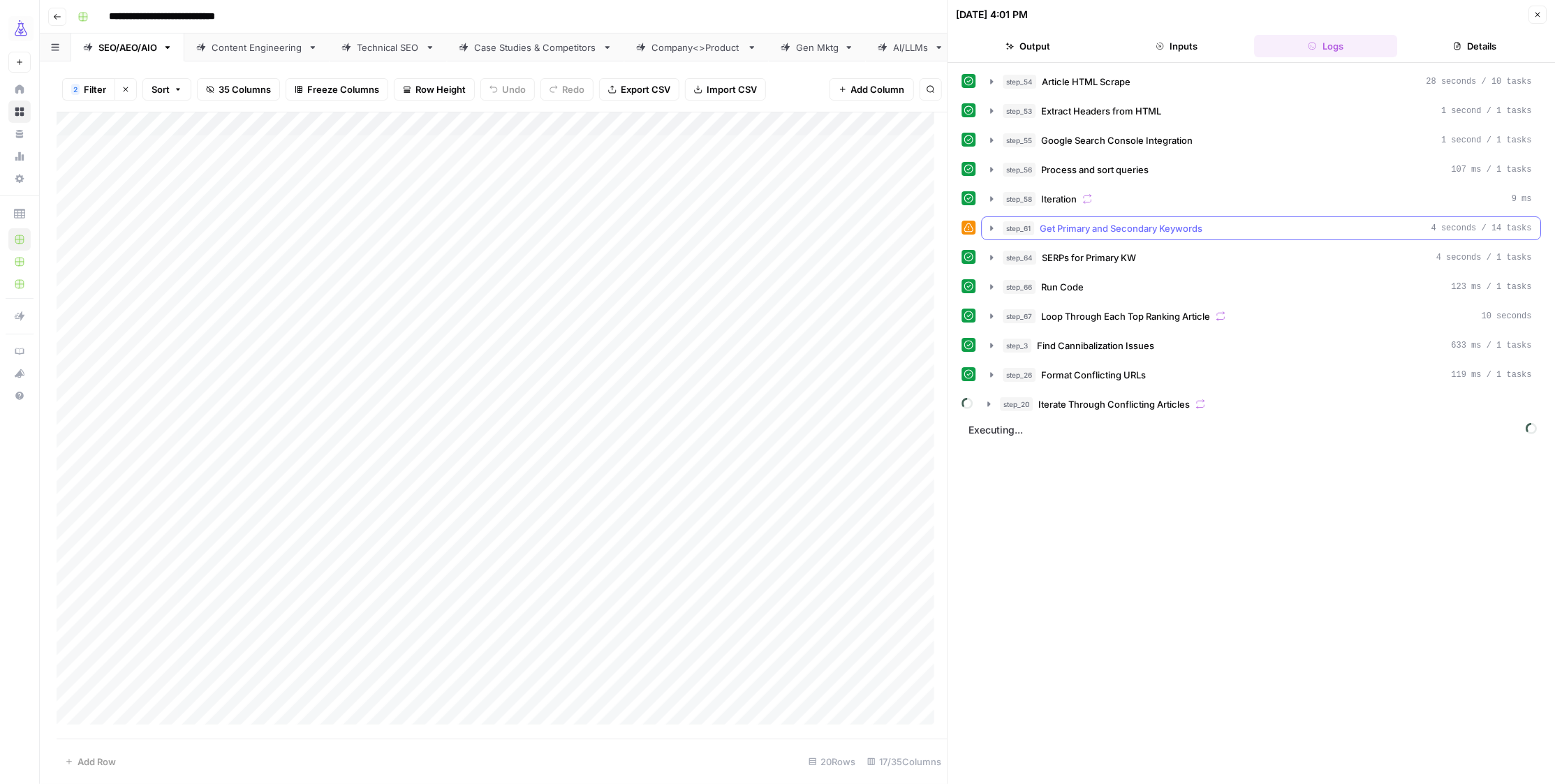click 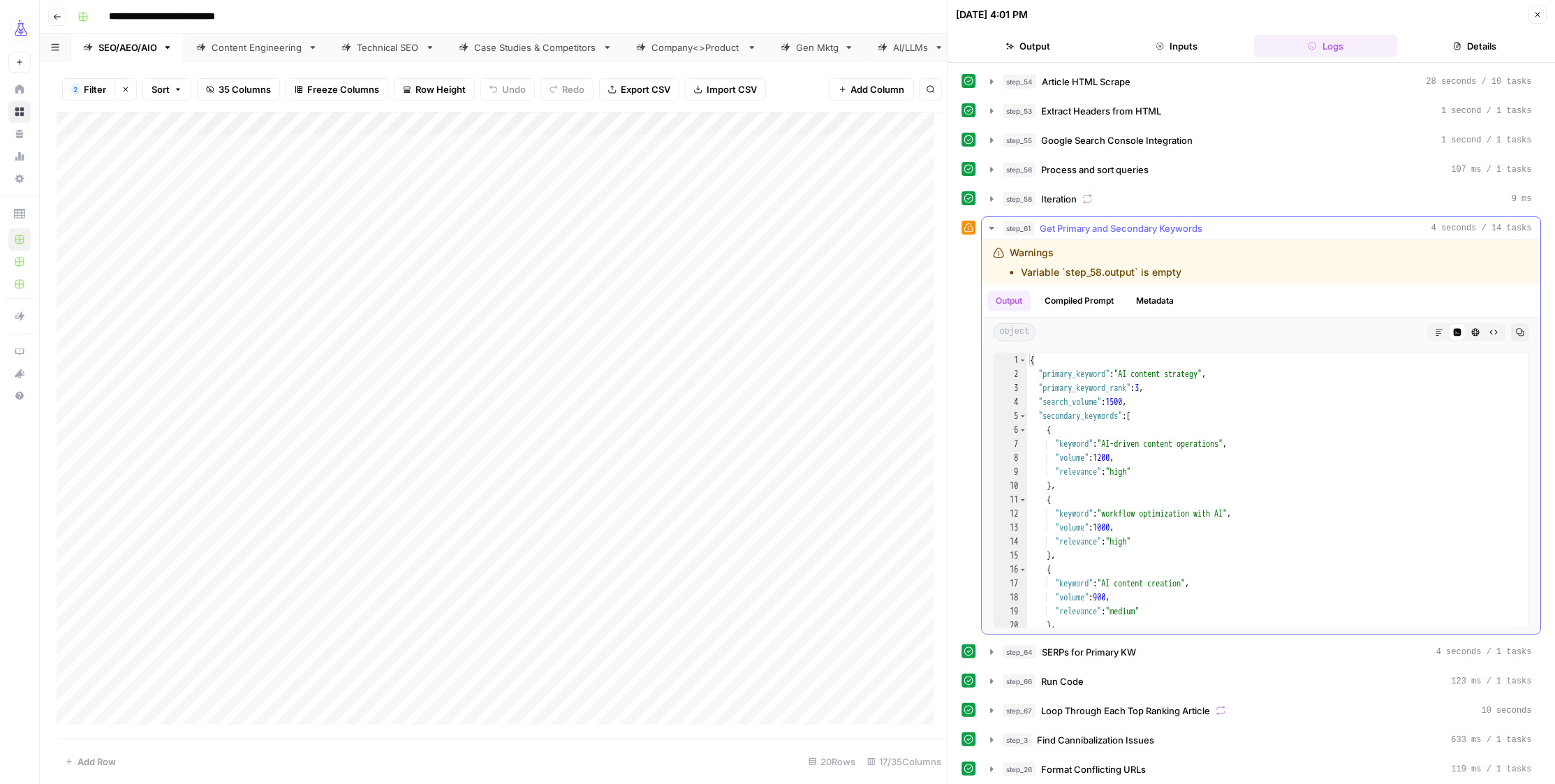 click 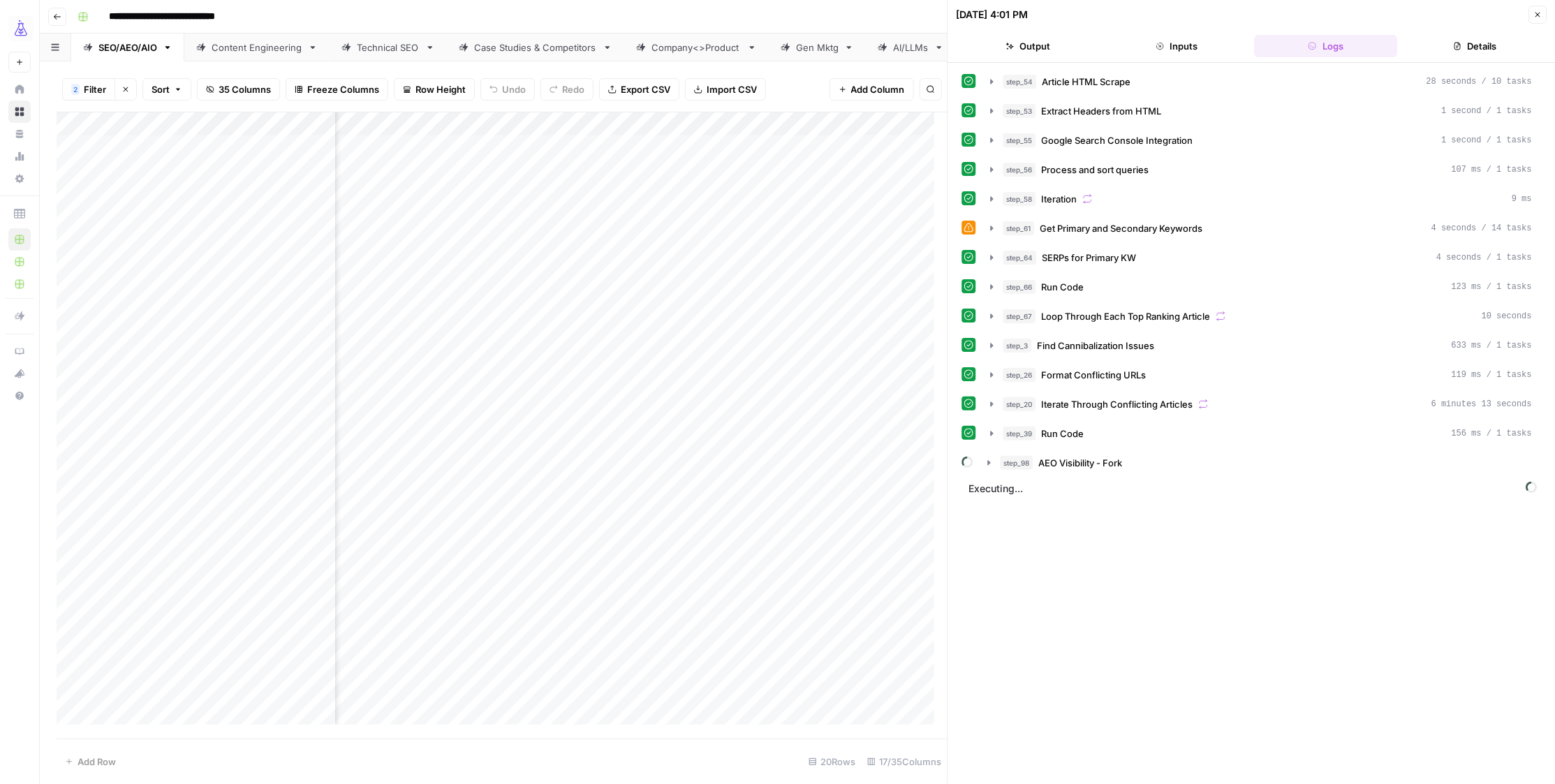 scroll, scrollTop: 0, scrollLeft: 0, axis: both 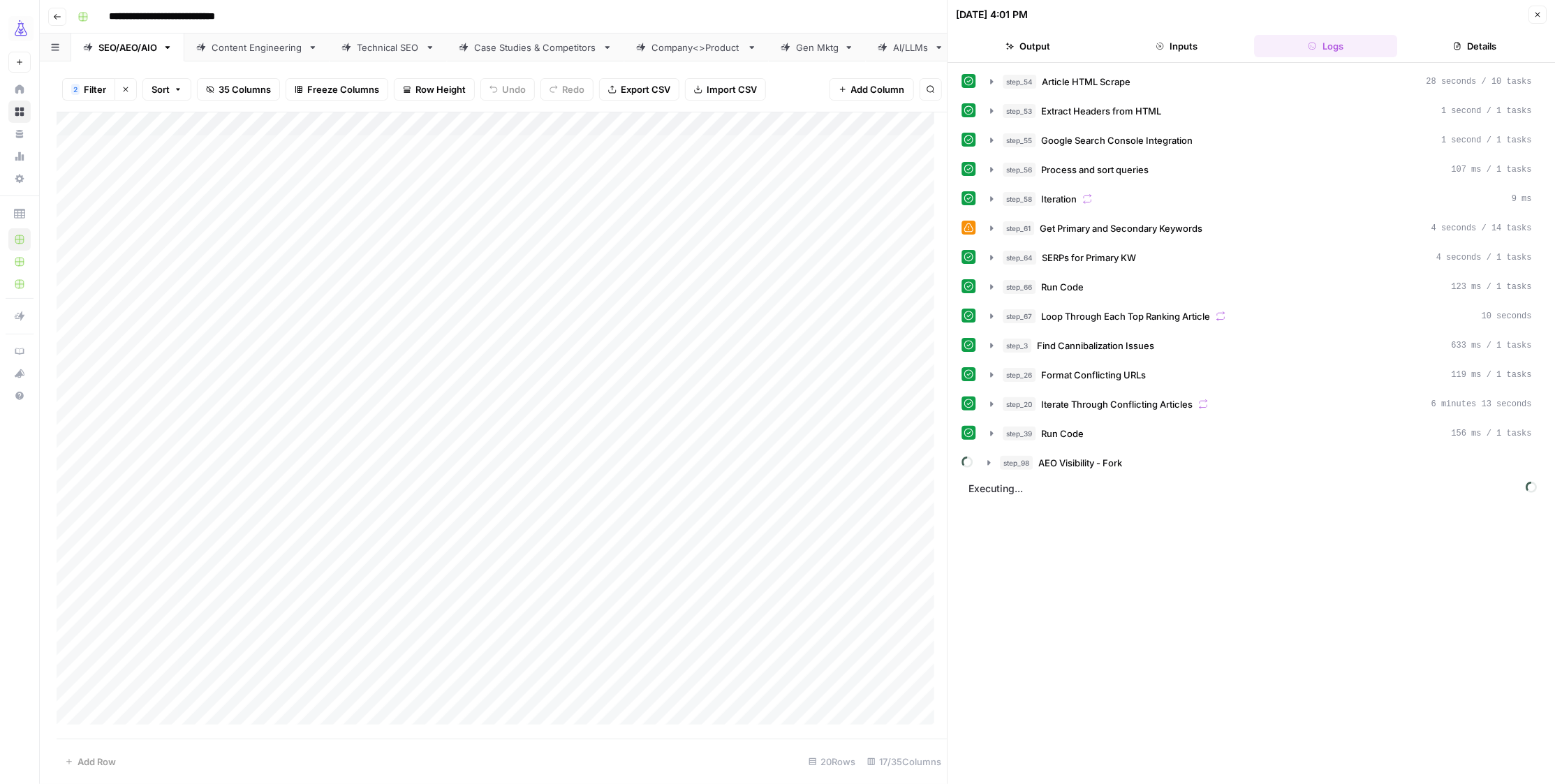 click on "Add Column" at bounding box center (502, 425) 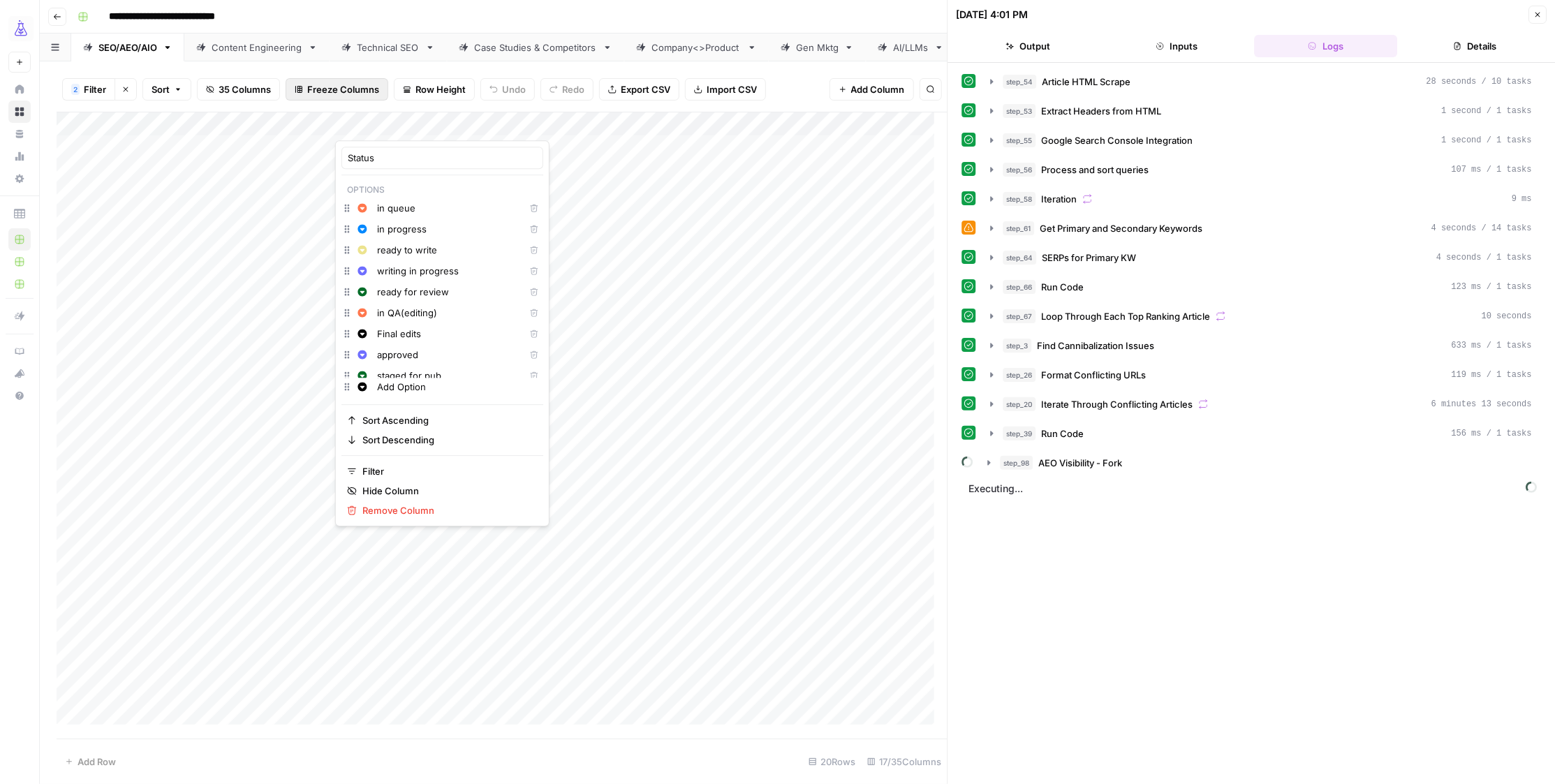click on "Freeze Columns" at bounding box center (343, 89) 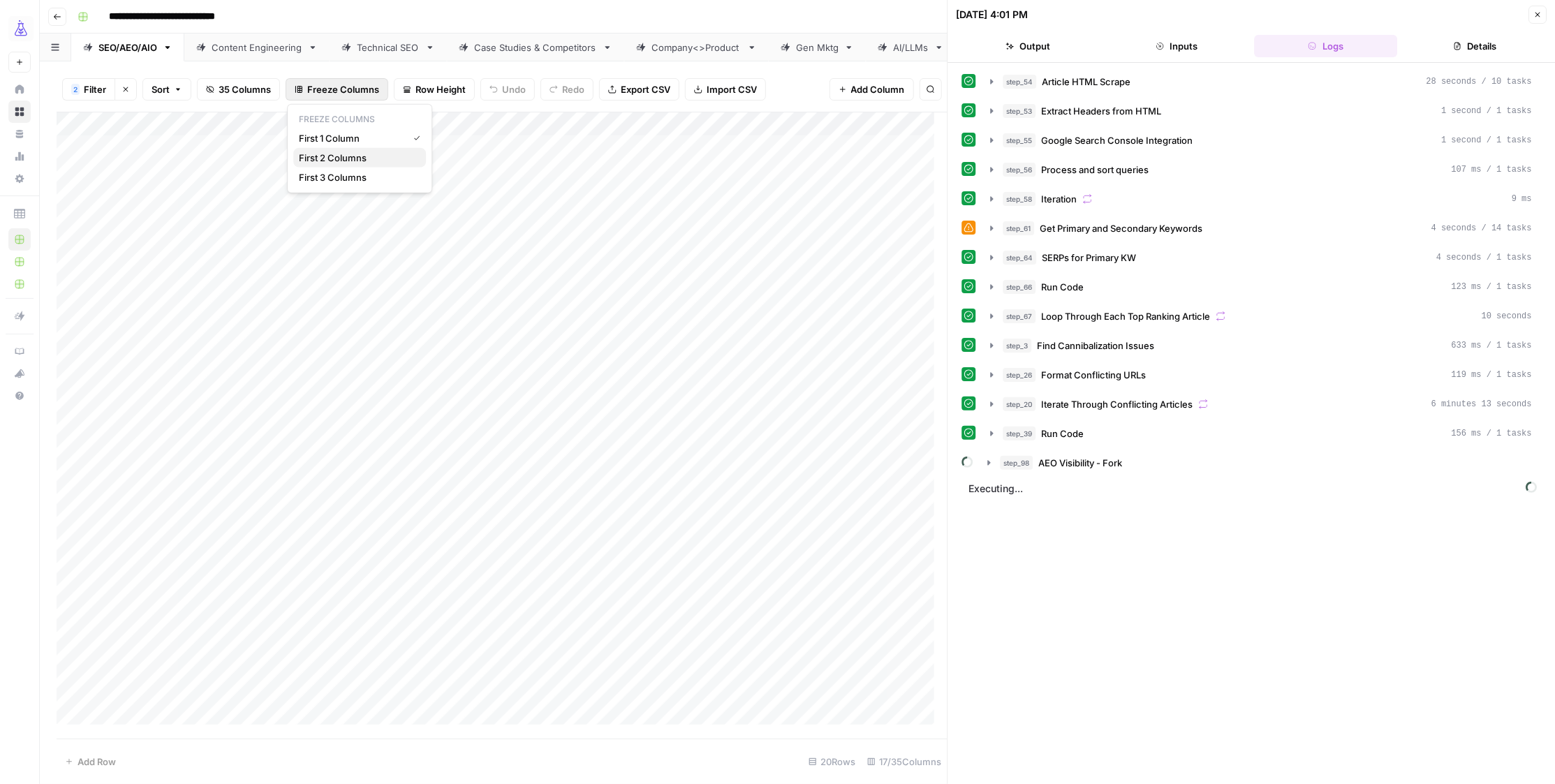 click on "First 2 Columns" at bounding box center (332, 158) 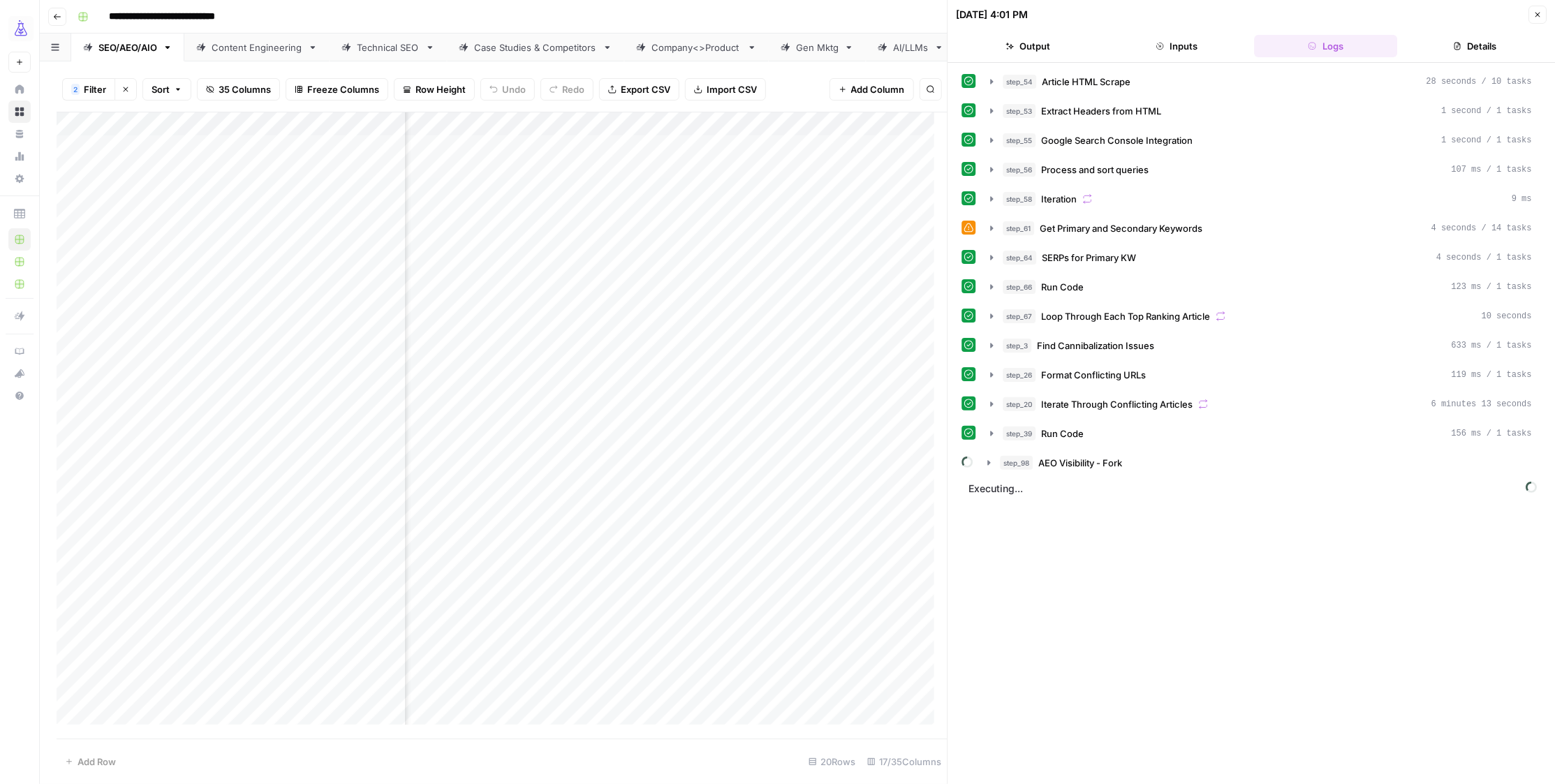 scroll, scrollTop: 0, scrollLeft: 371, axis: horizontal 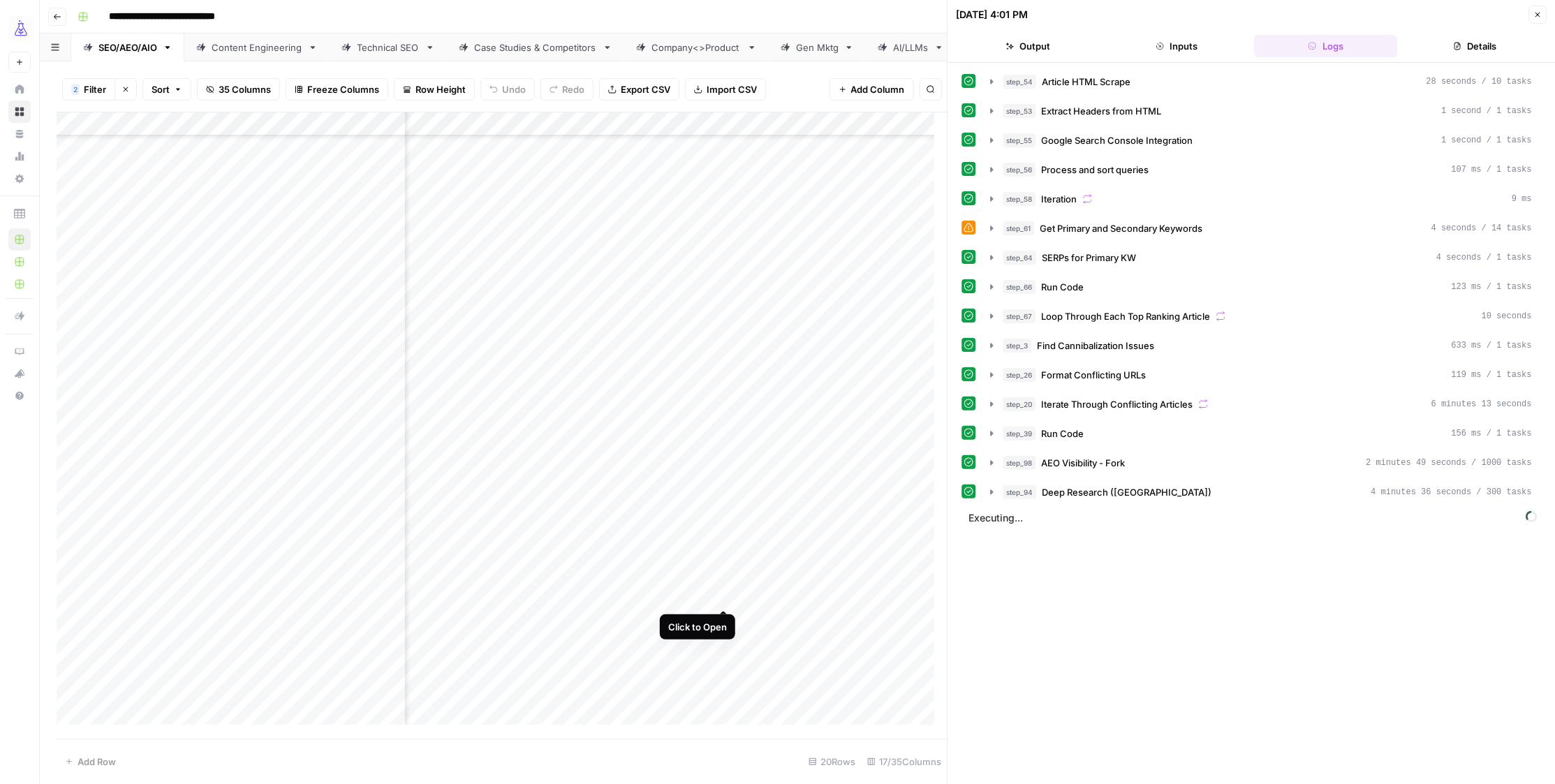 click on "Add Column" at bounding box center [502, 425] 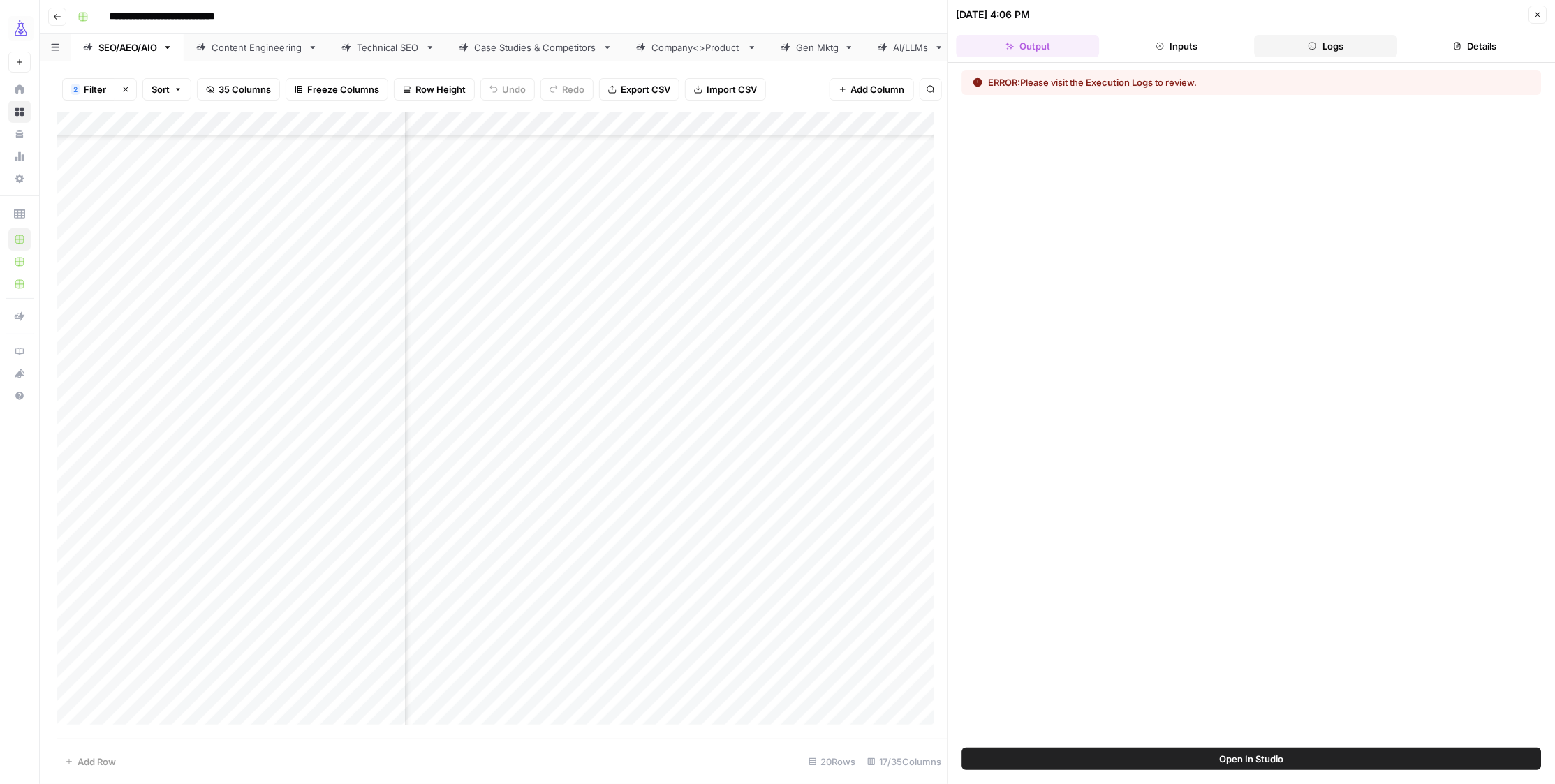 click on "Logs" at bounding box center (1325, 46) 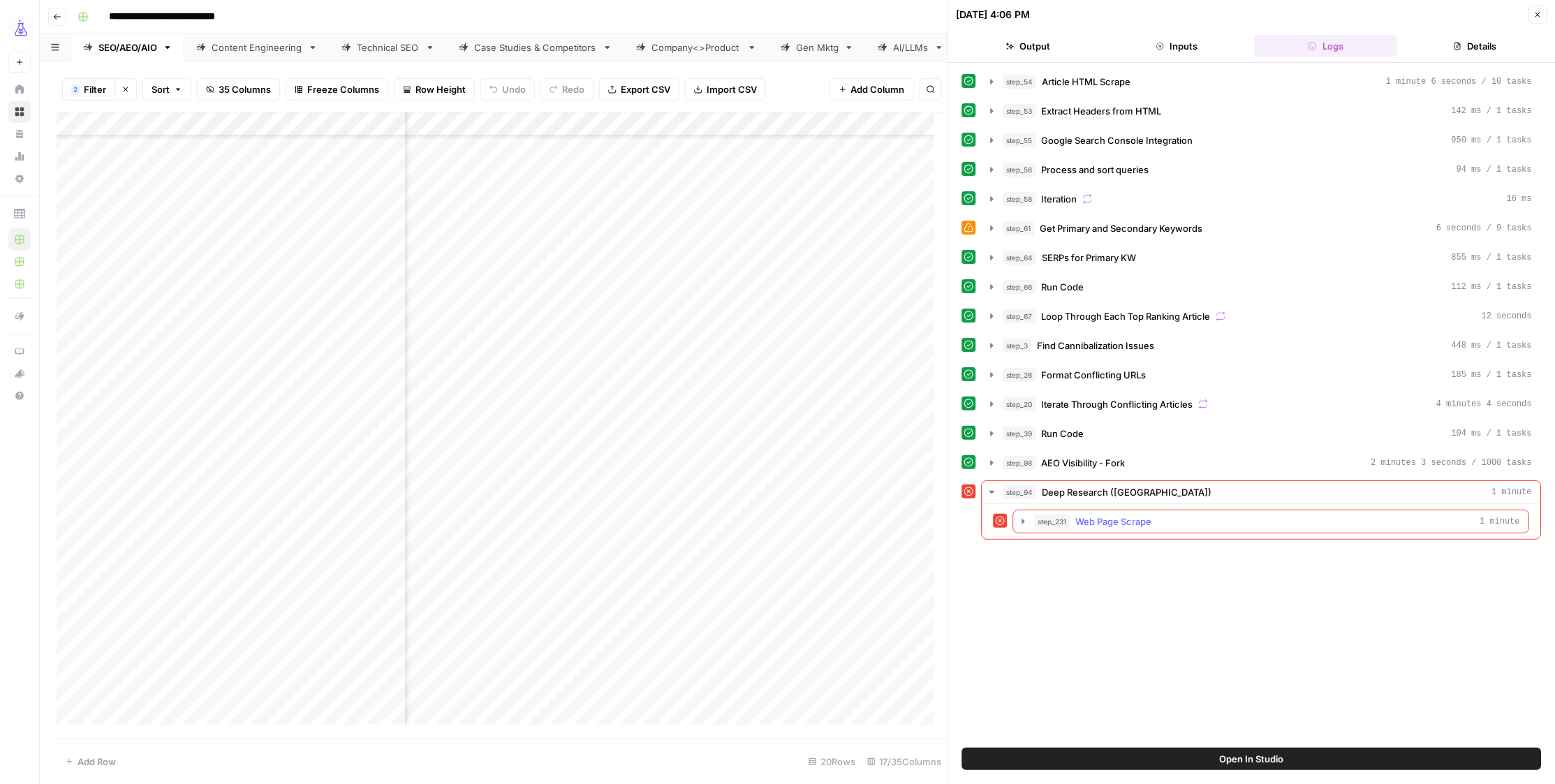 click 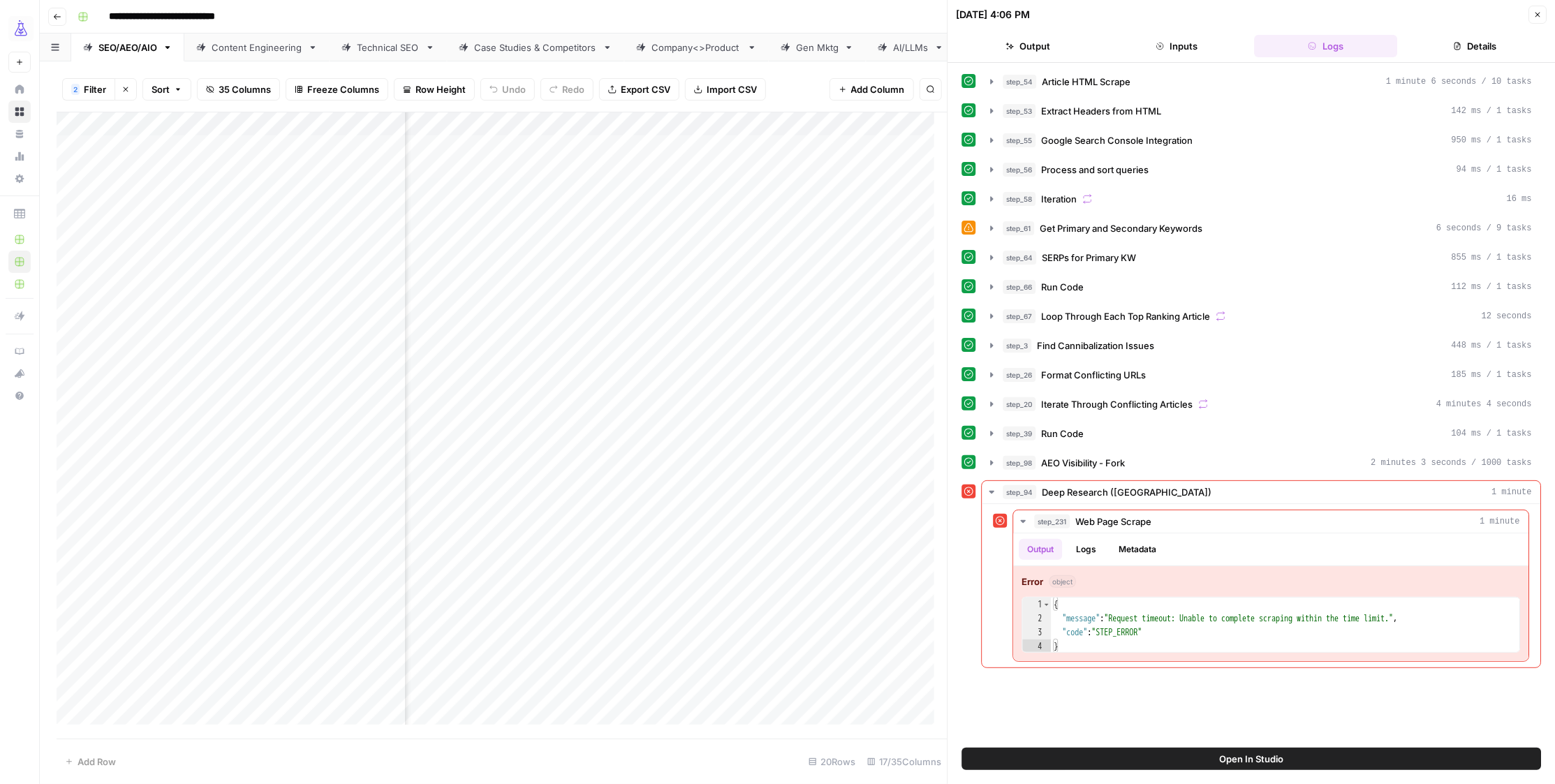 scroll, scrollTop: 0, scrollLeft: 0, axis: both 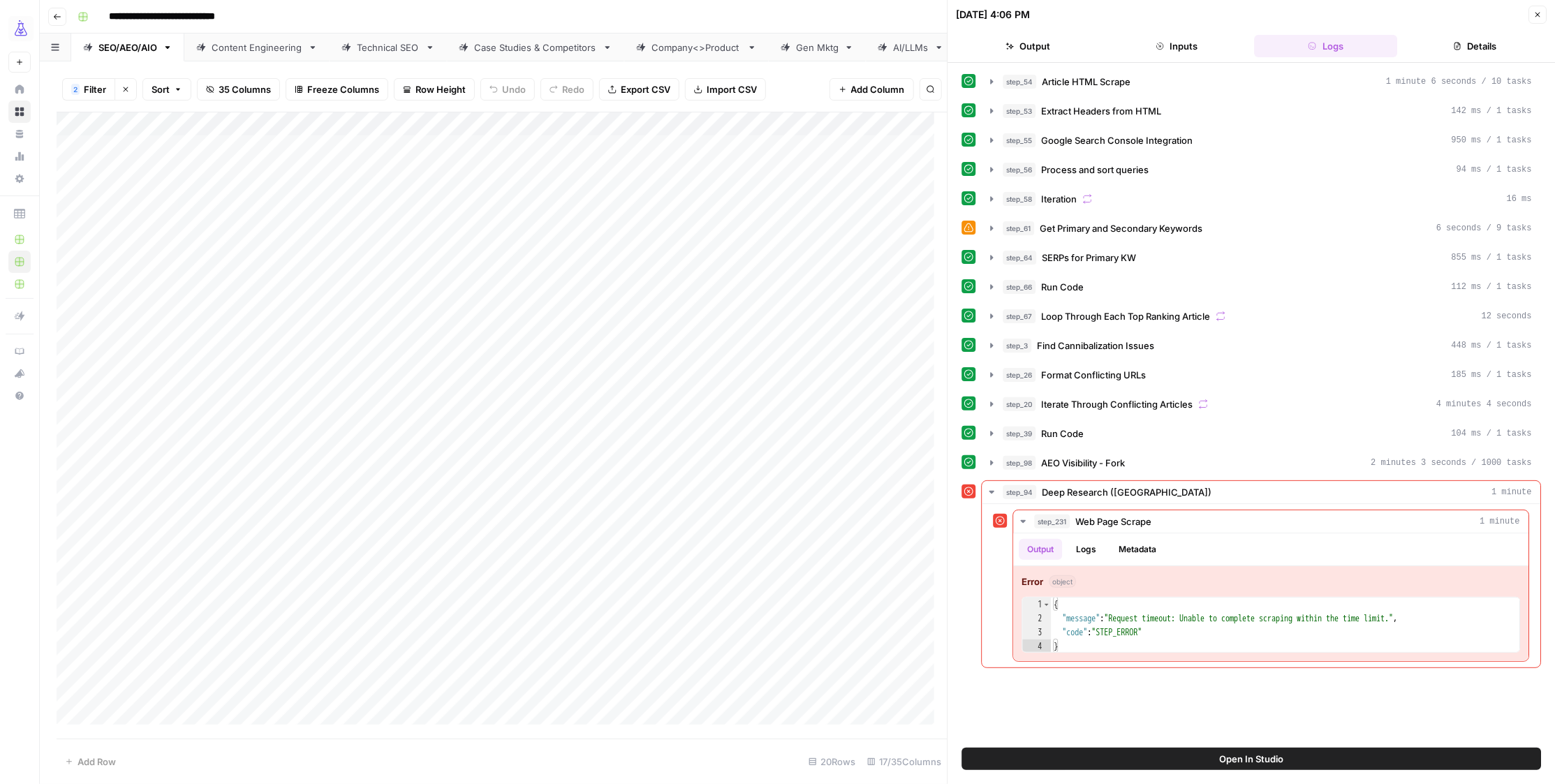 click on "Add Column" at bounding box center [502, 425] 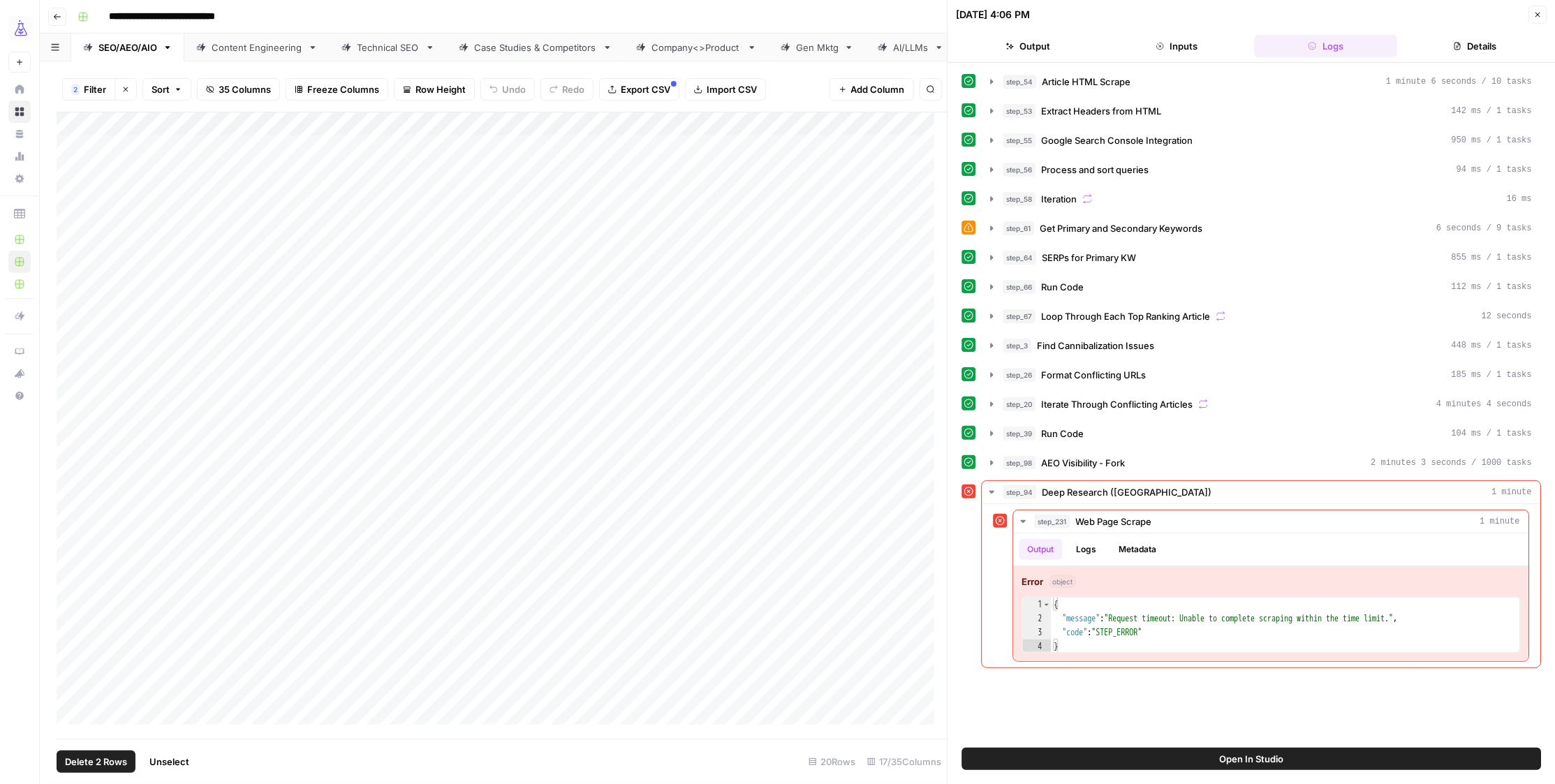 click on "Add Column" at bounding box center (502, 425) 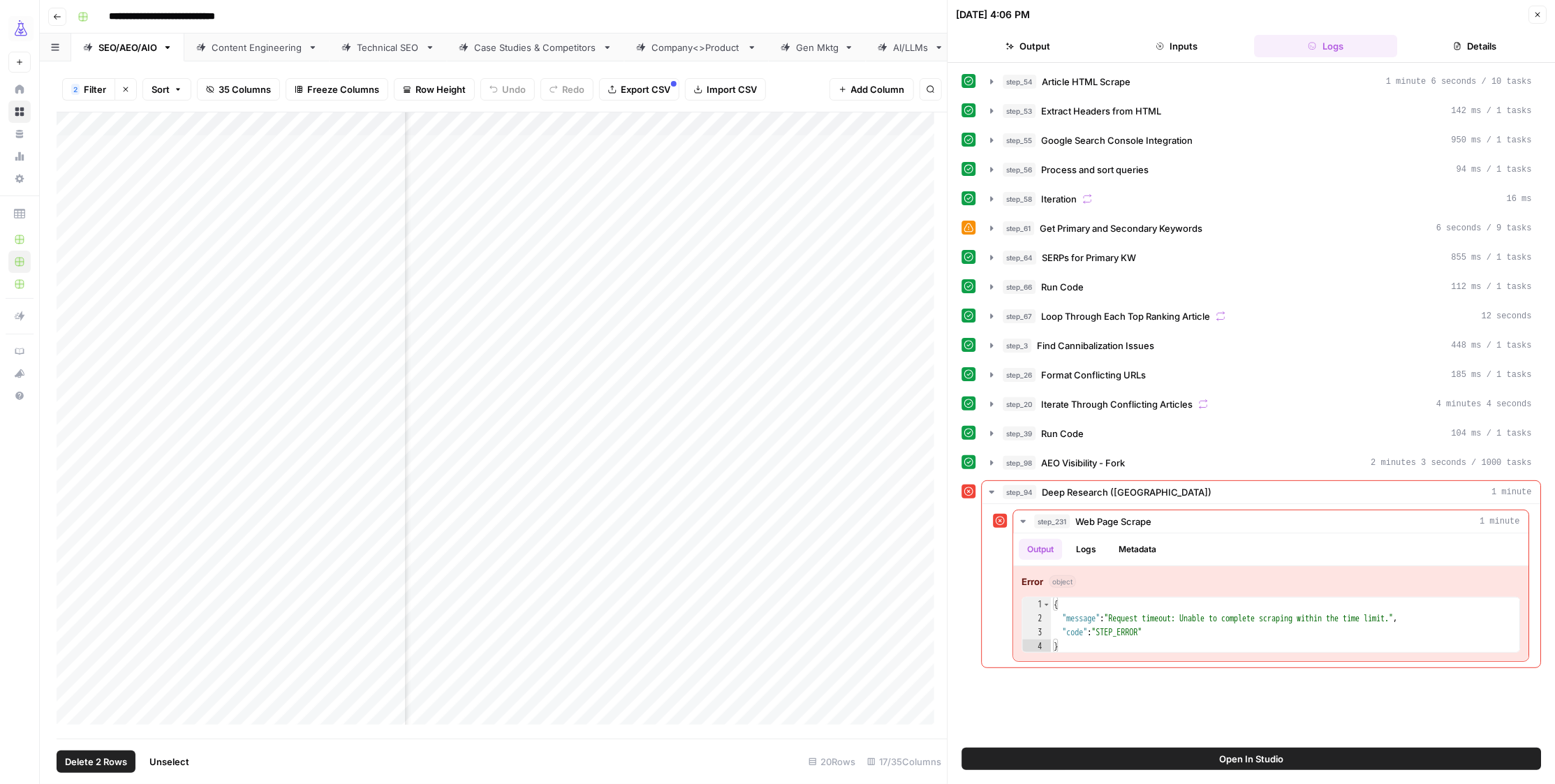 scroll, scrollTop: 0, scrollLeft: 611, axis: horizontal 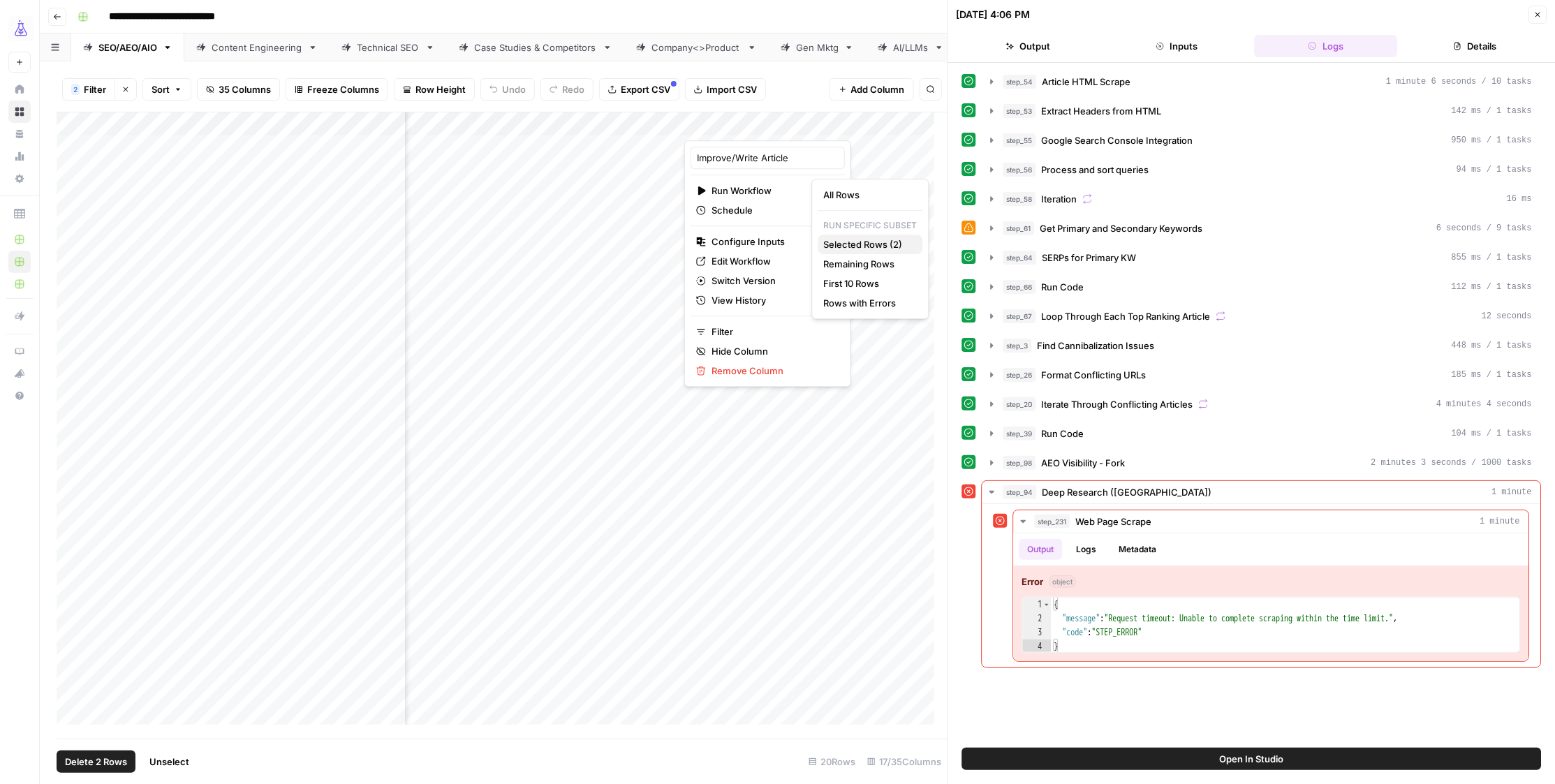 click on "Selected Rows (2)" at bounding box center (863, 244) 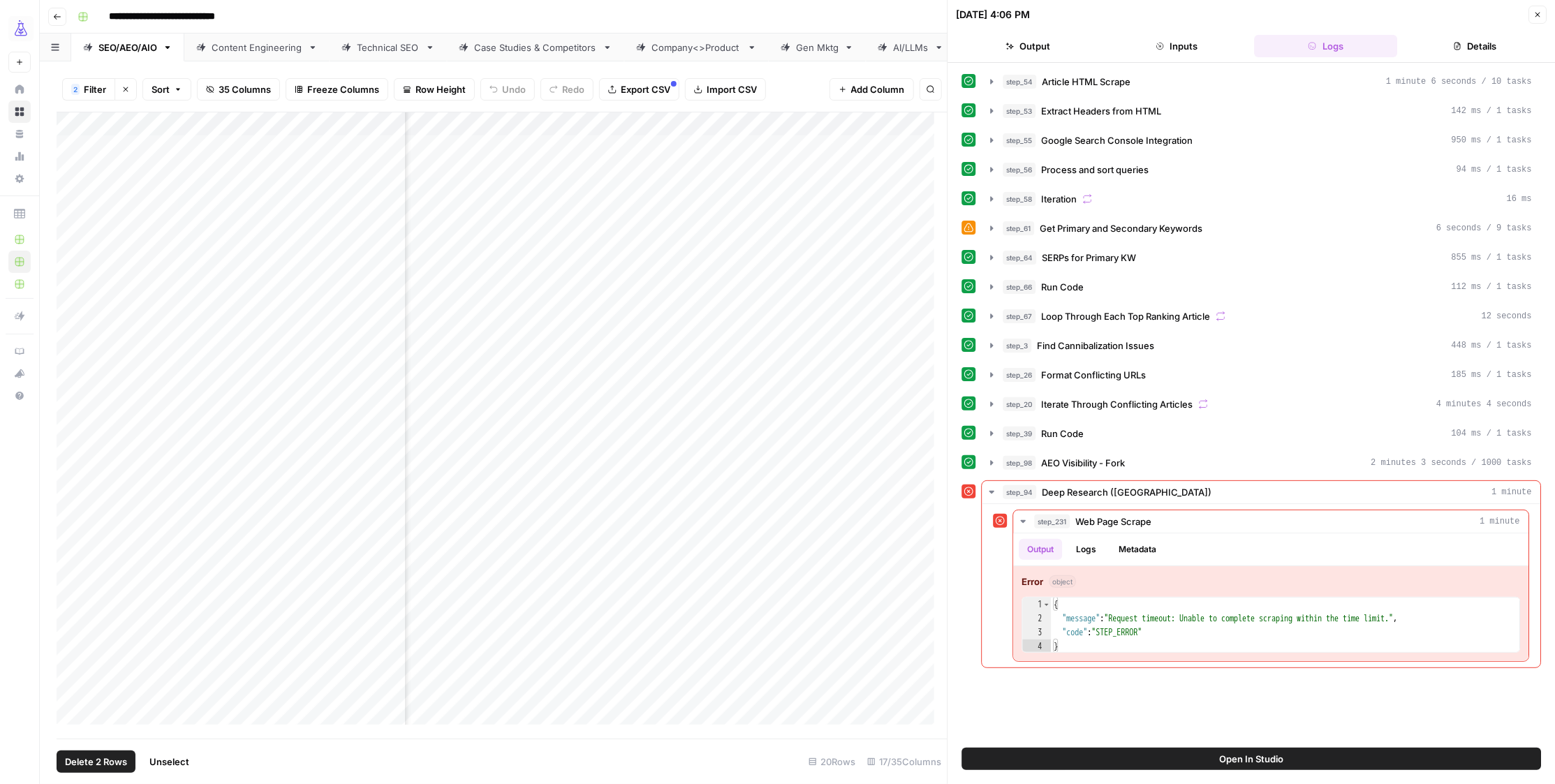 click on "Add Column" at bounding box center [502, 425] 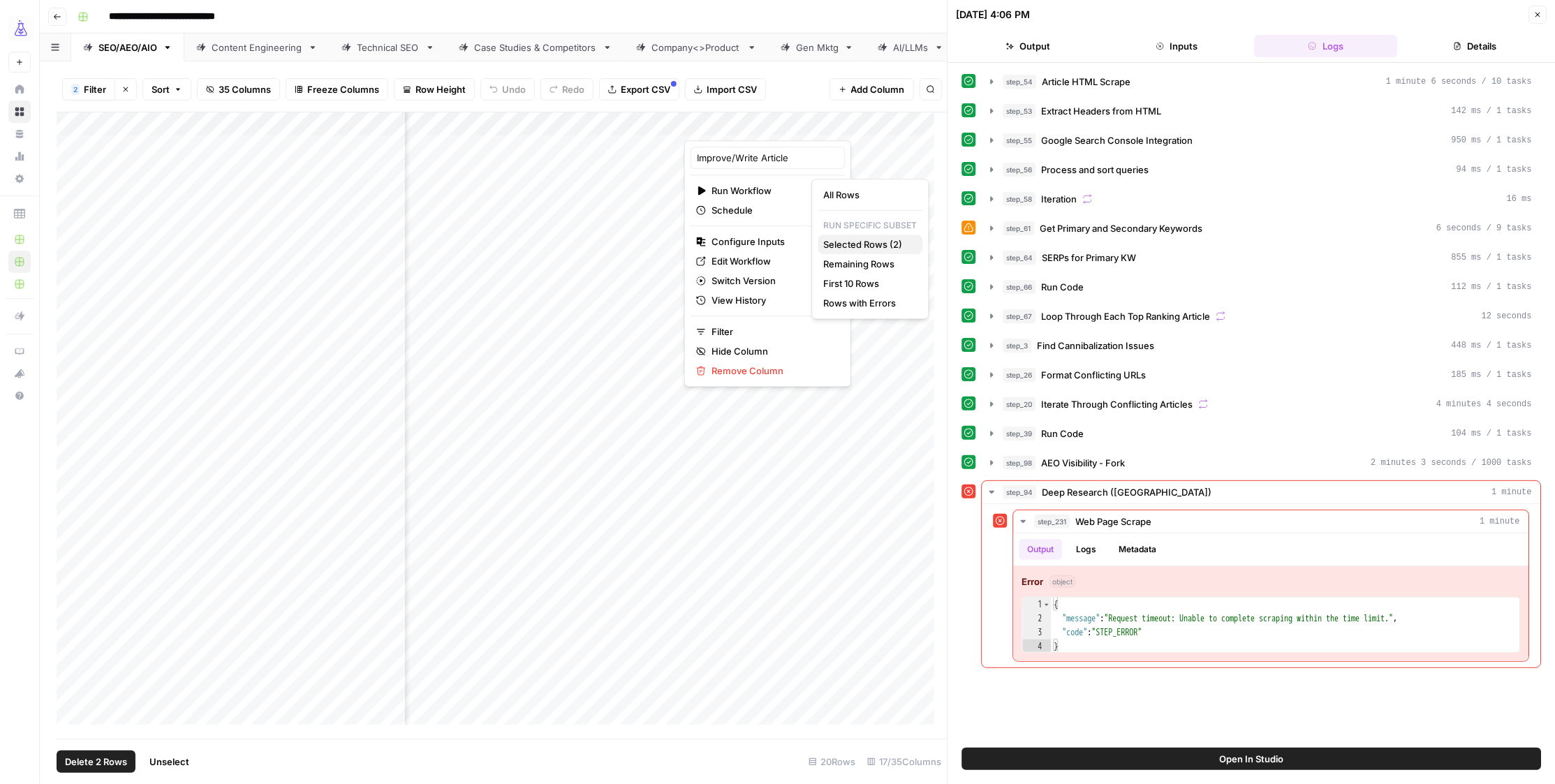 click on "Selected Rows (2)" at bounding box center (863, 244) 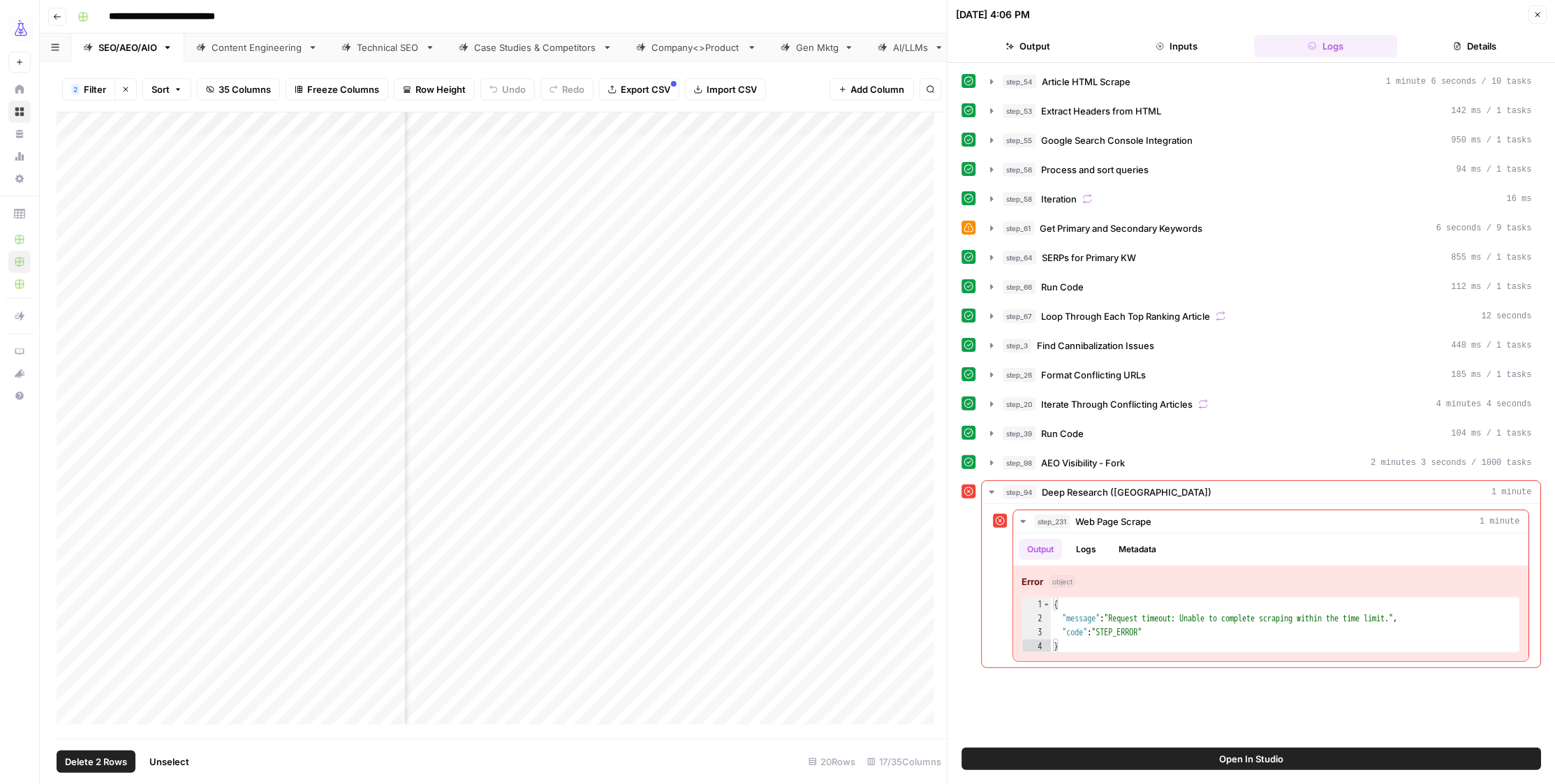 click on "Add Column" at bounding box center (502, 425) 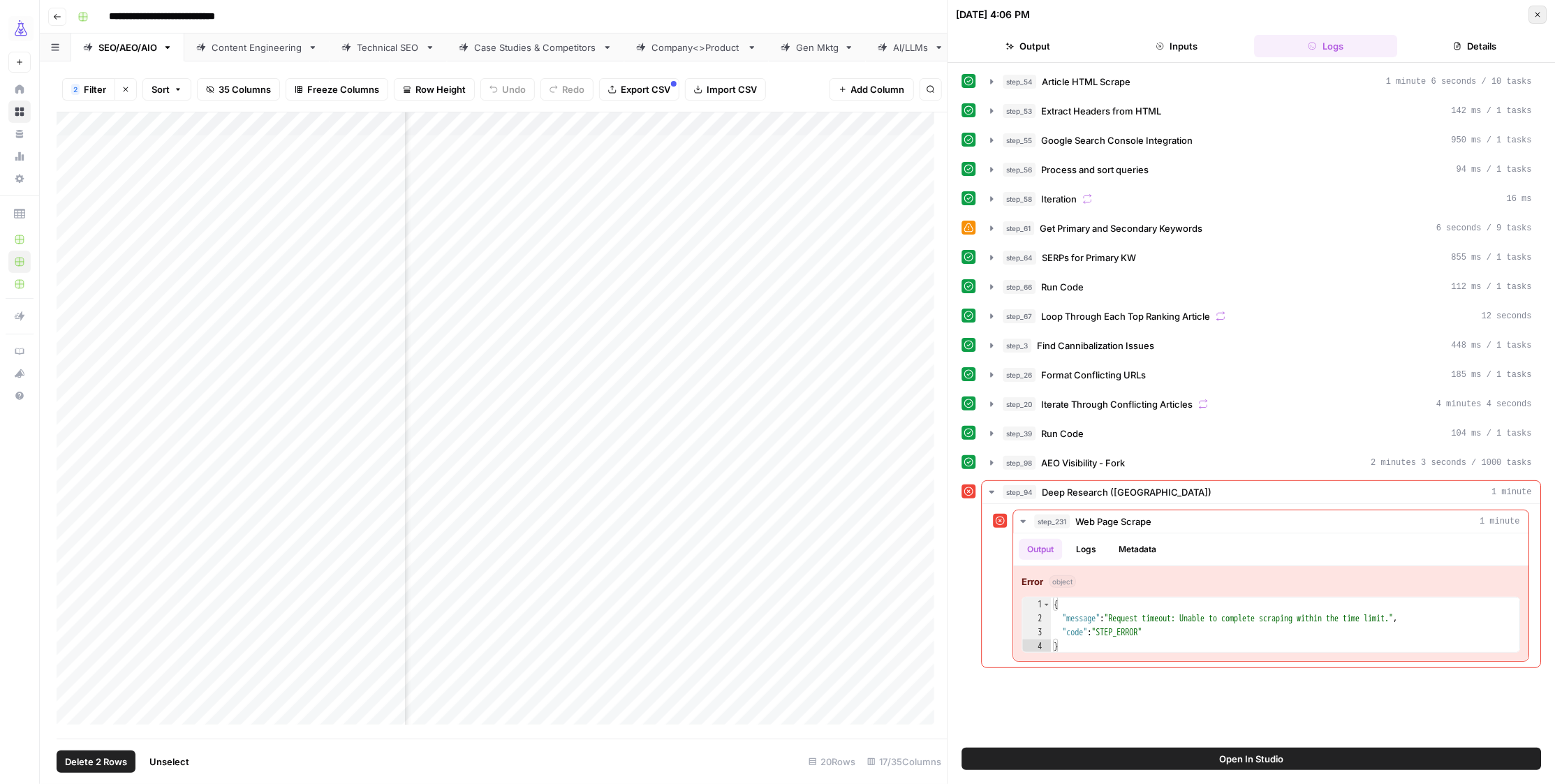 click 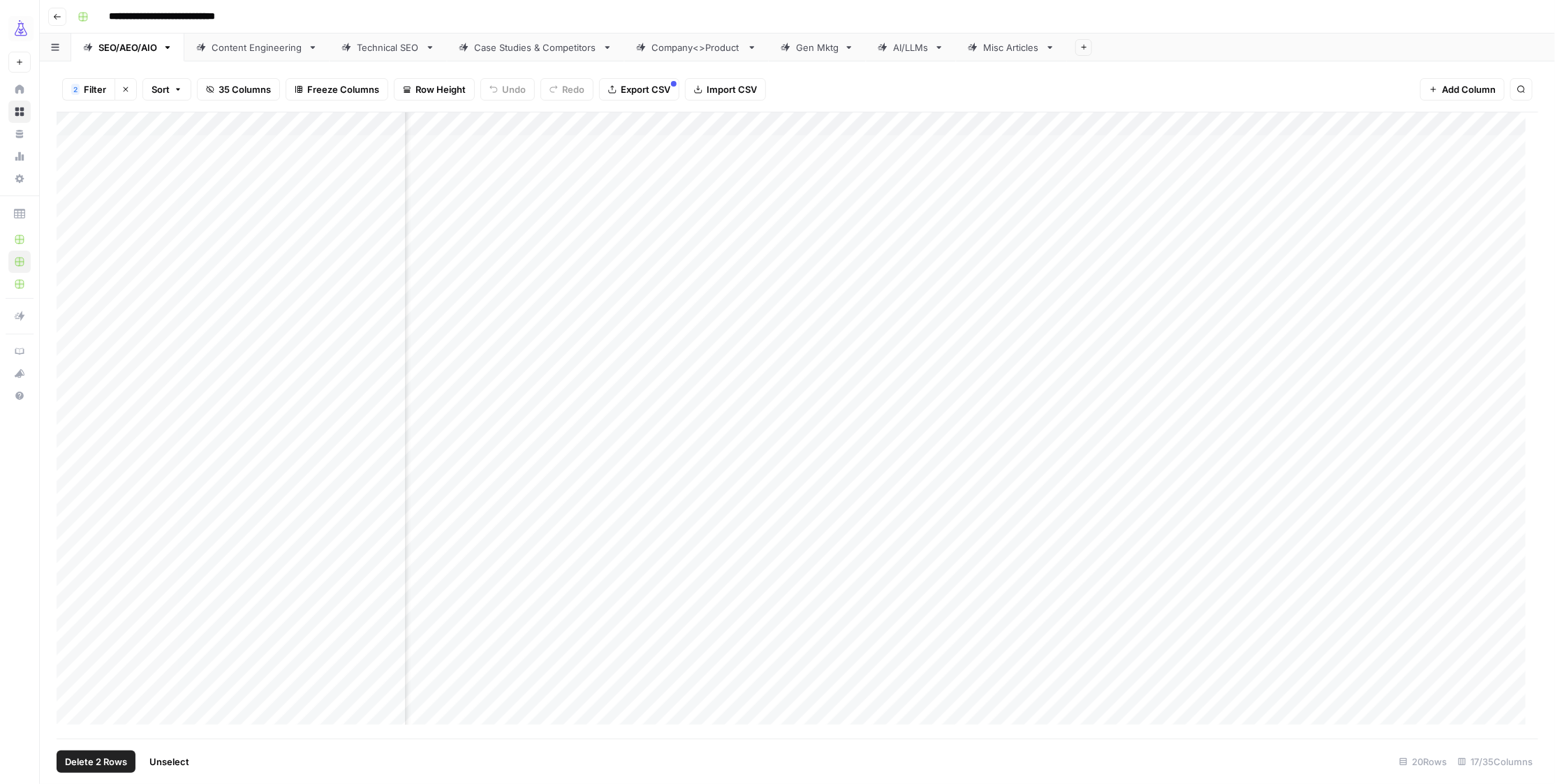 scroll, scrollTop: 0, scrollLeft: 545, axis: horizontal 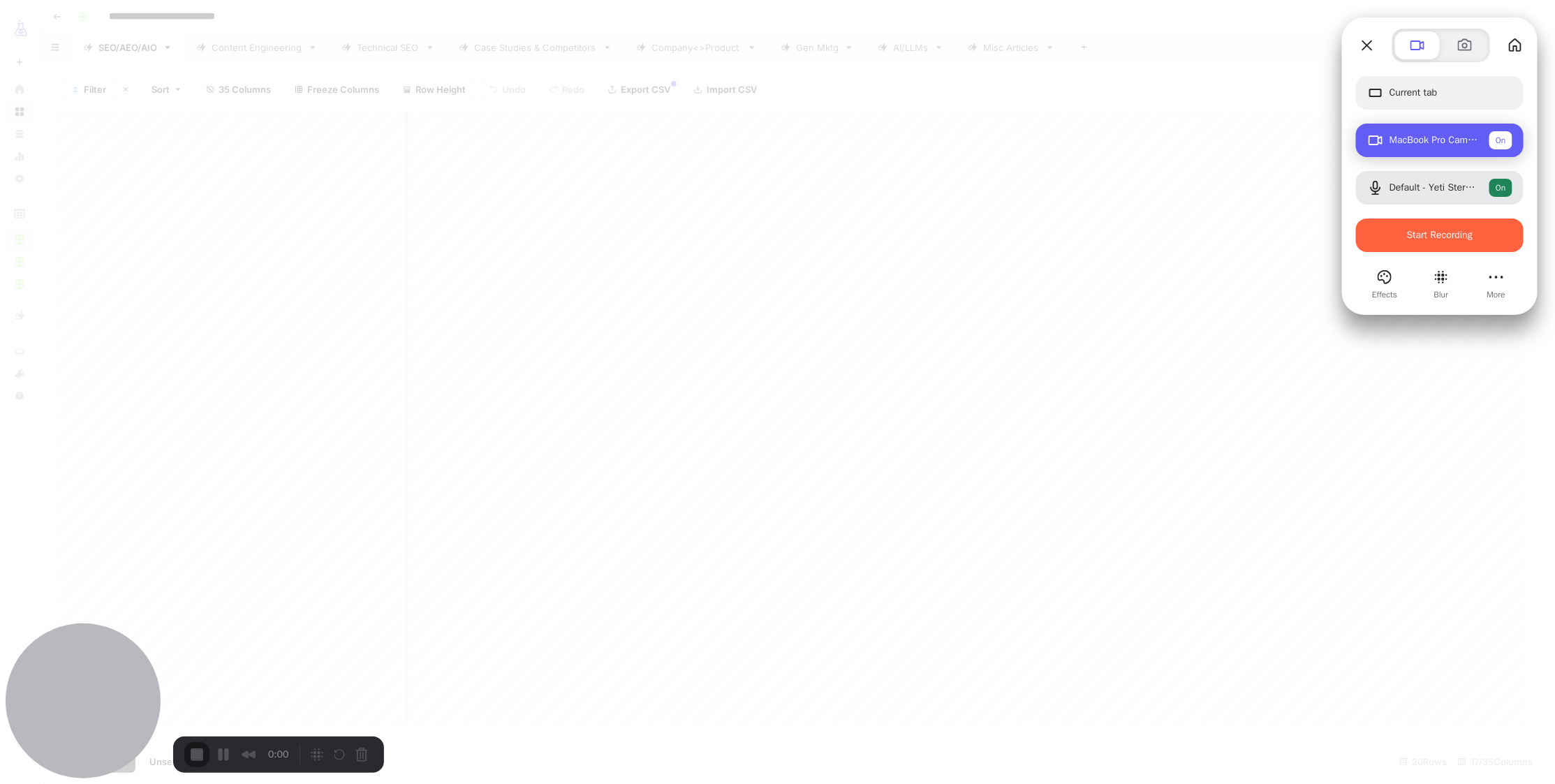 click at bounding box center [1378, 140] 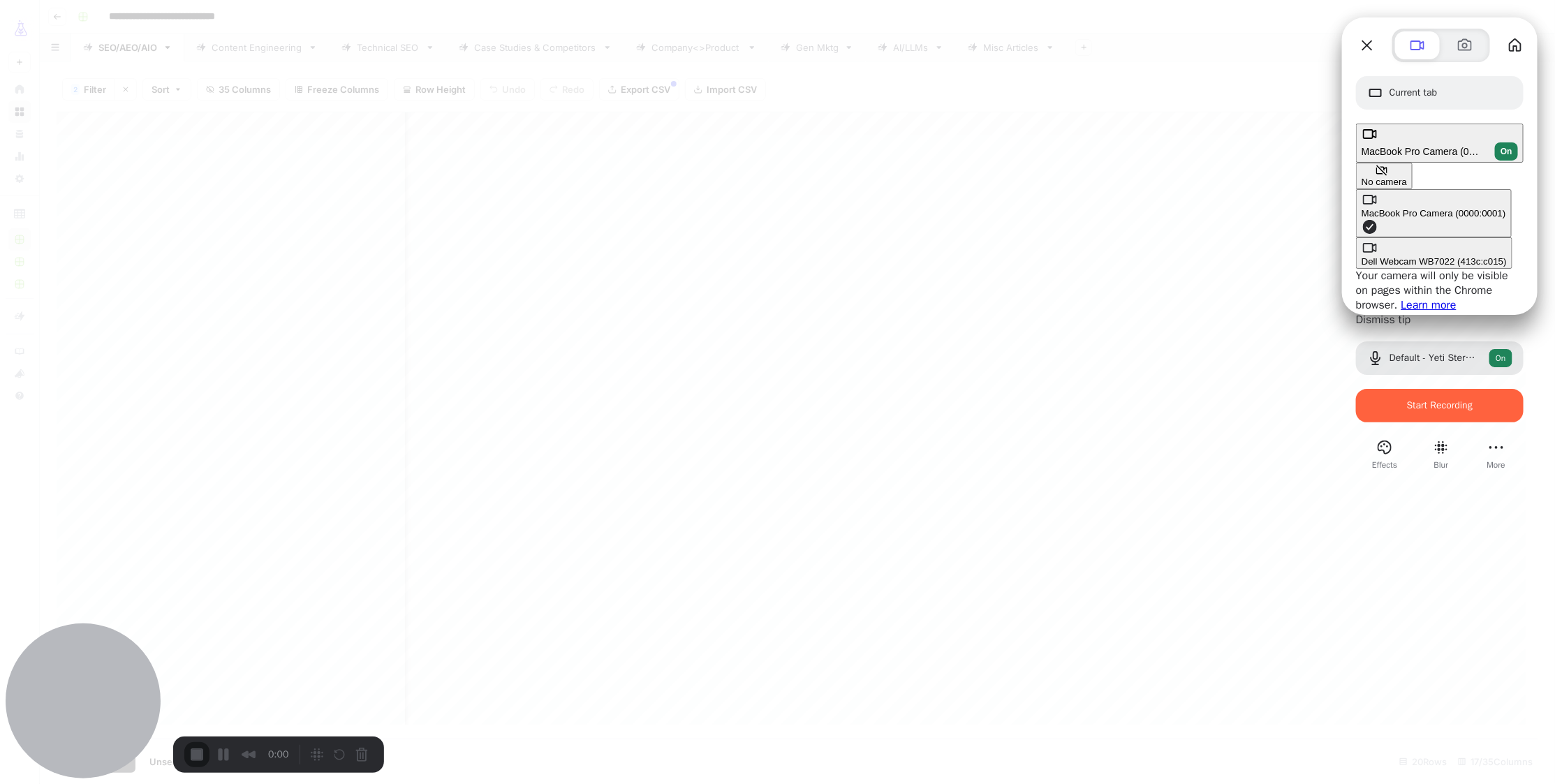 click on "No camera" at bounding box center (1384, 176) 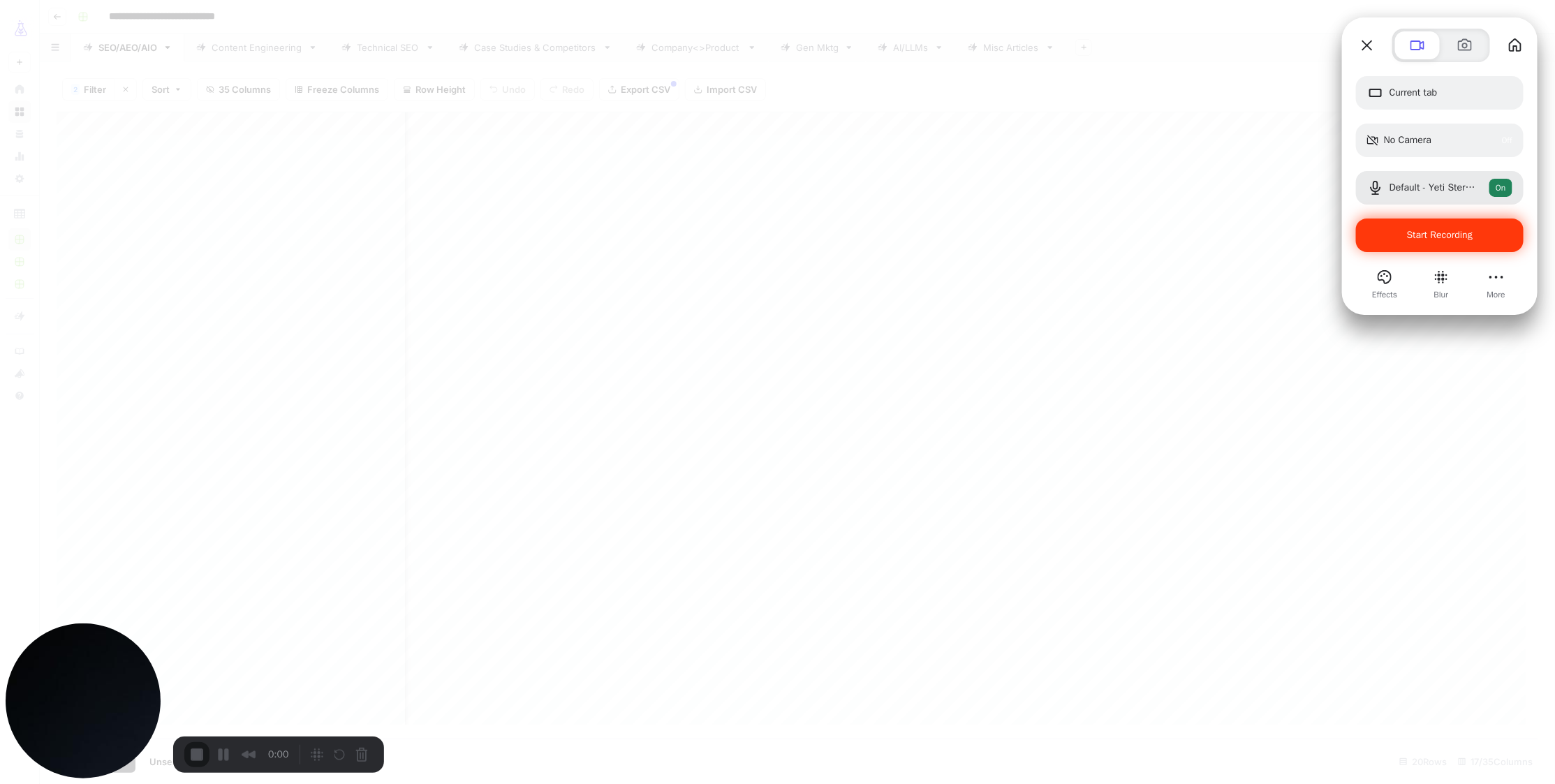 click on "Start Recording" at bounding box center (1440, 235) 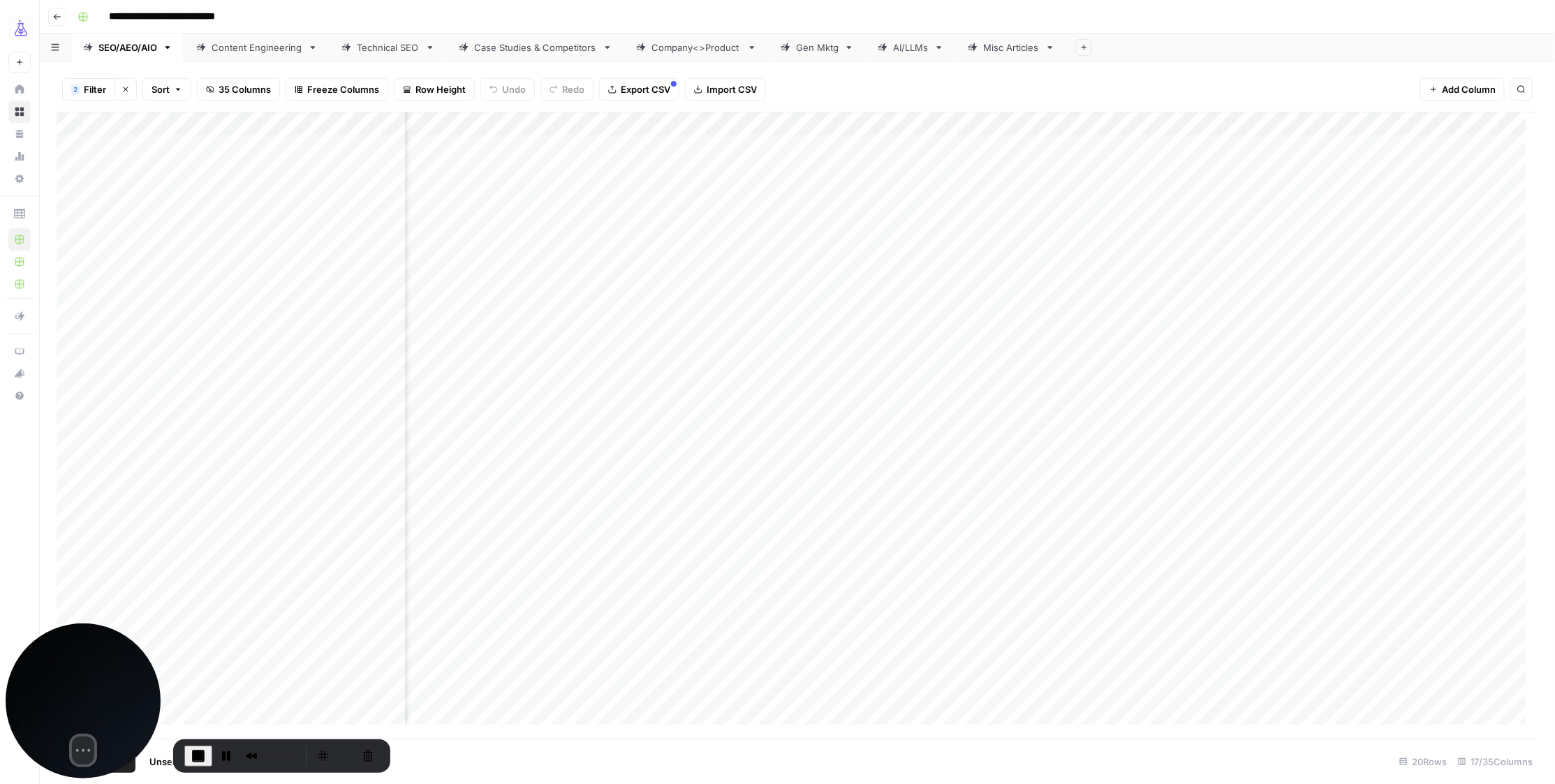 click on "Add Column" at bounding box center [797, 425] 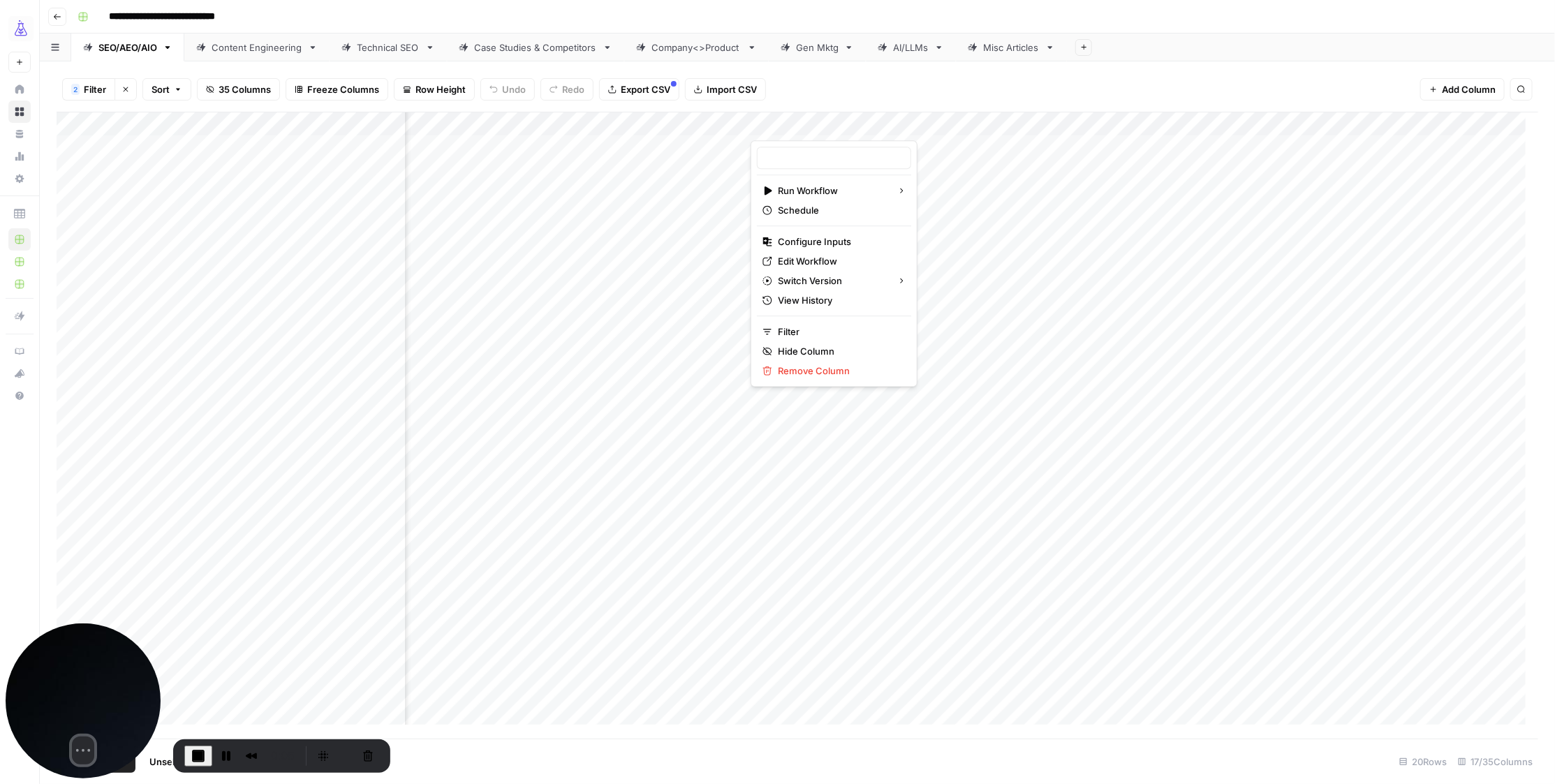 type on "Improve/Write Article" 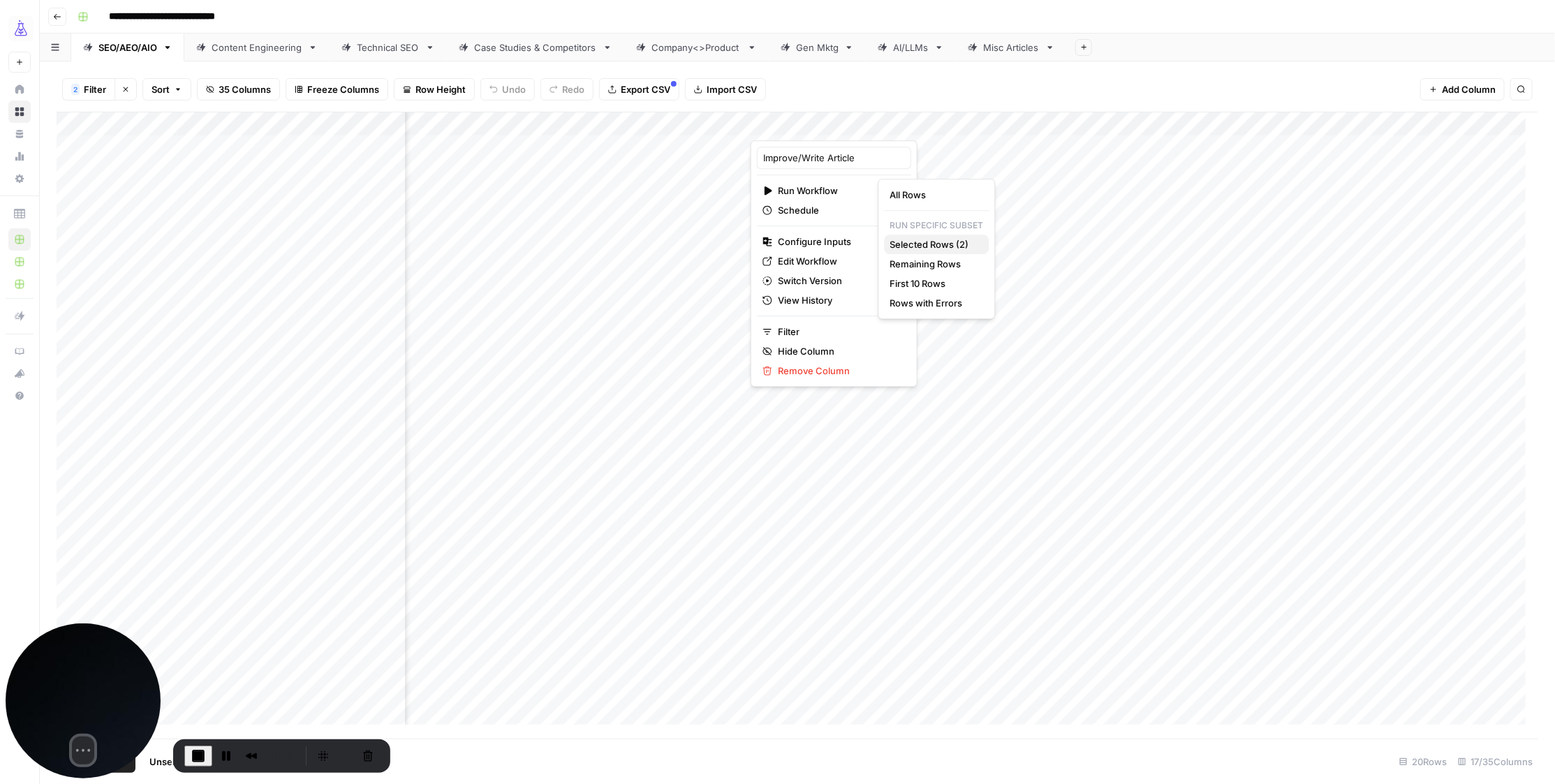 click on "Selected Rows (2)" at bounding box center (929, 244) 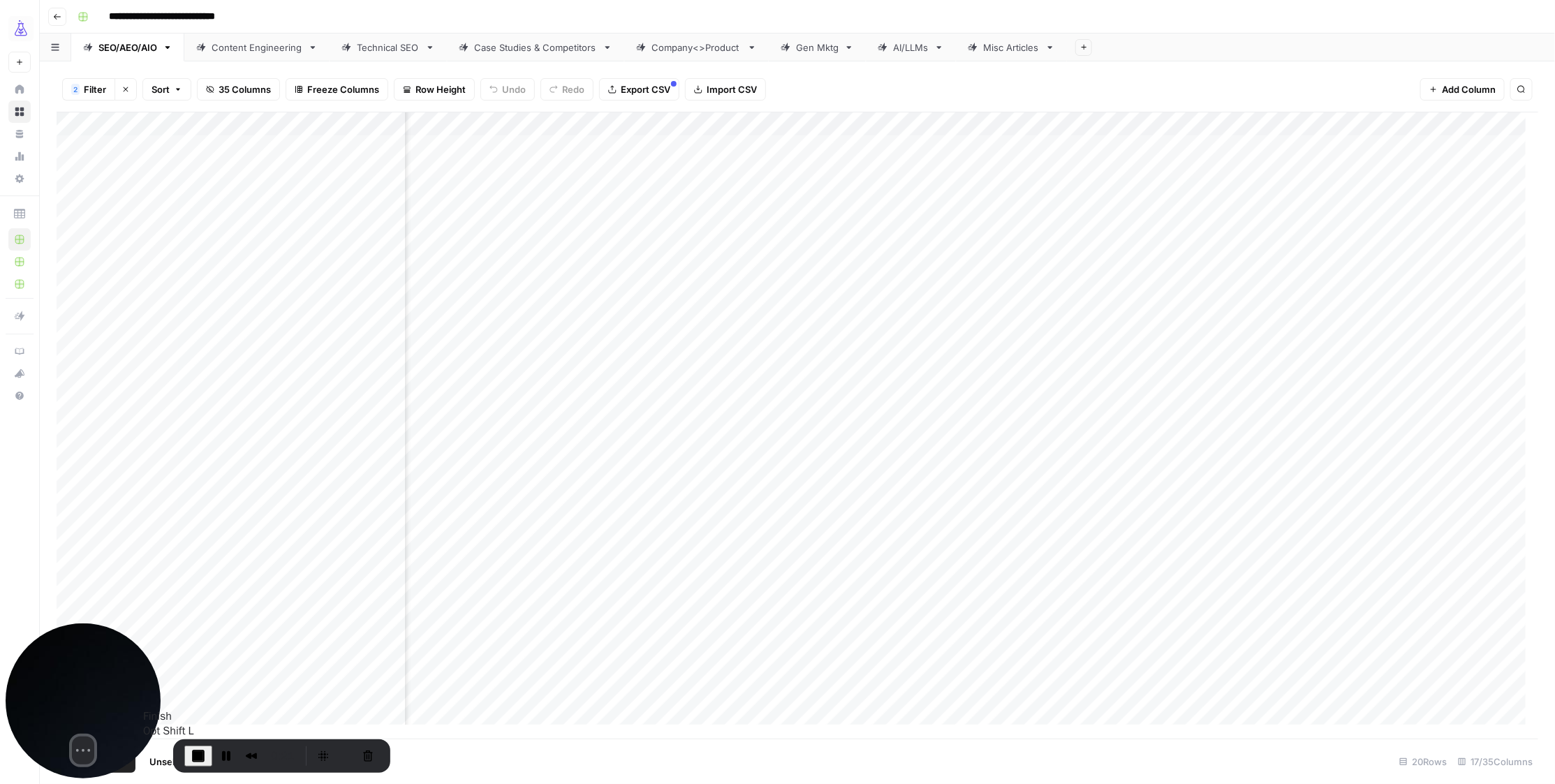 click at bounding box center [198, 756] 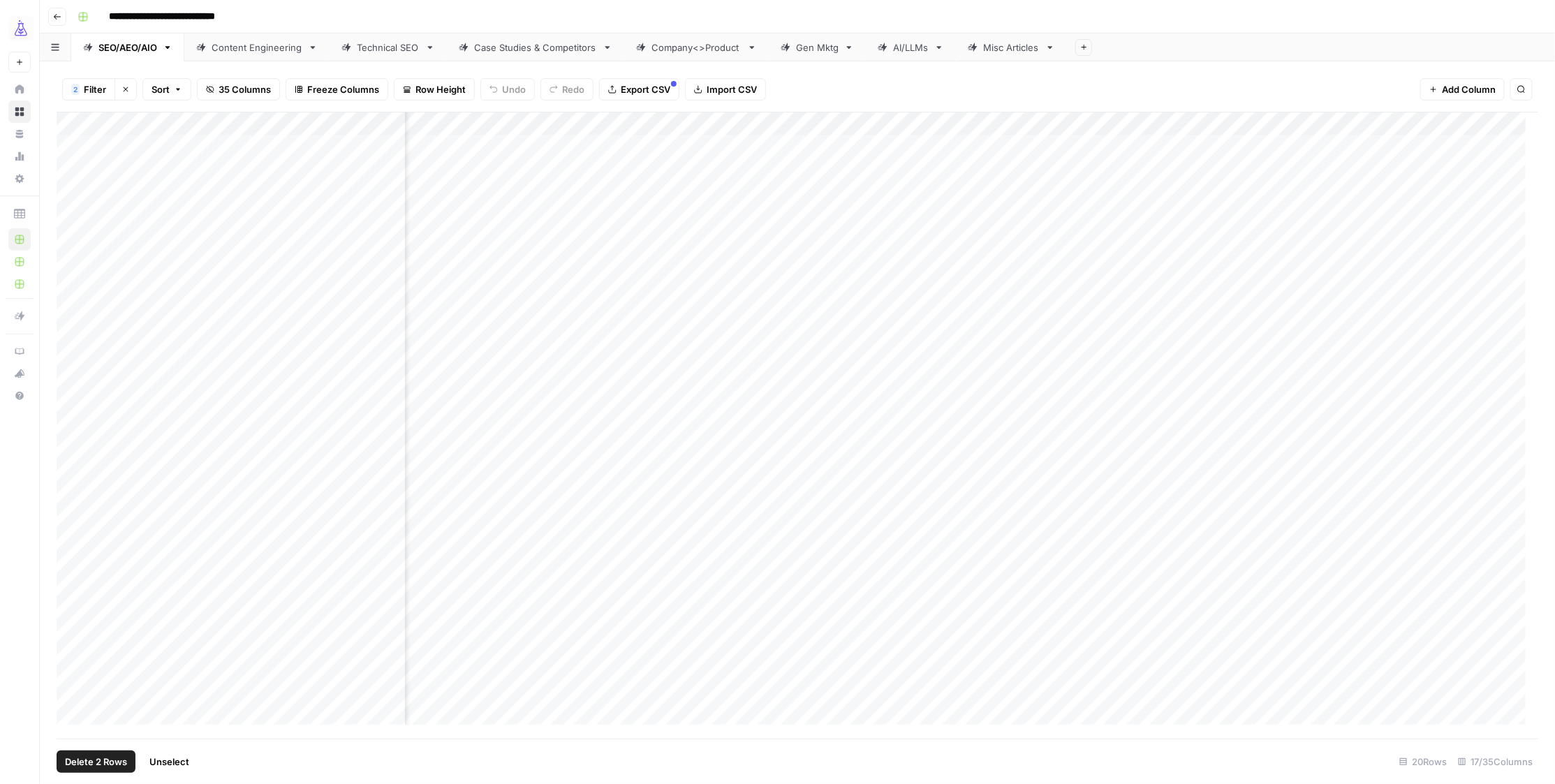 click on "Add Column" at bounding box center [797, 425] 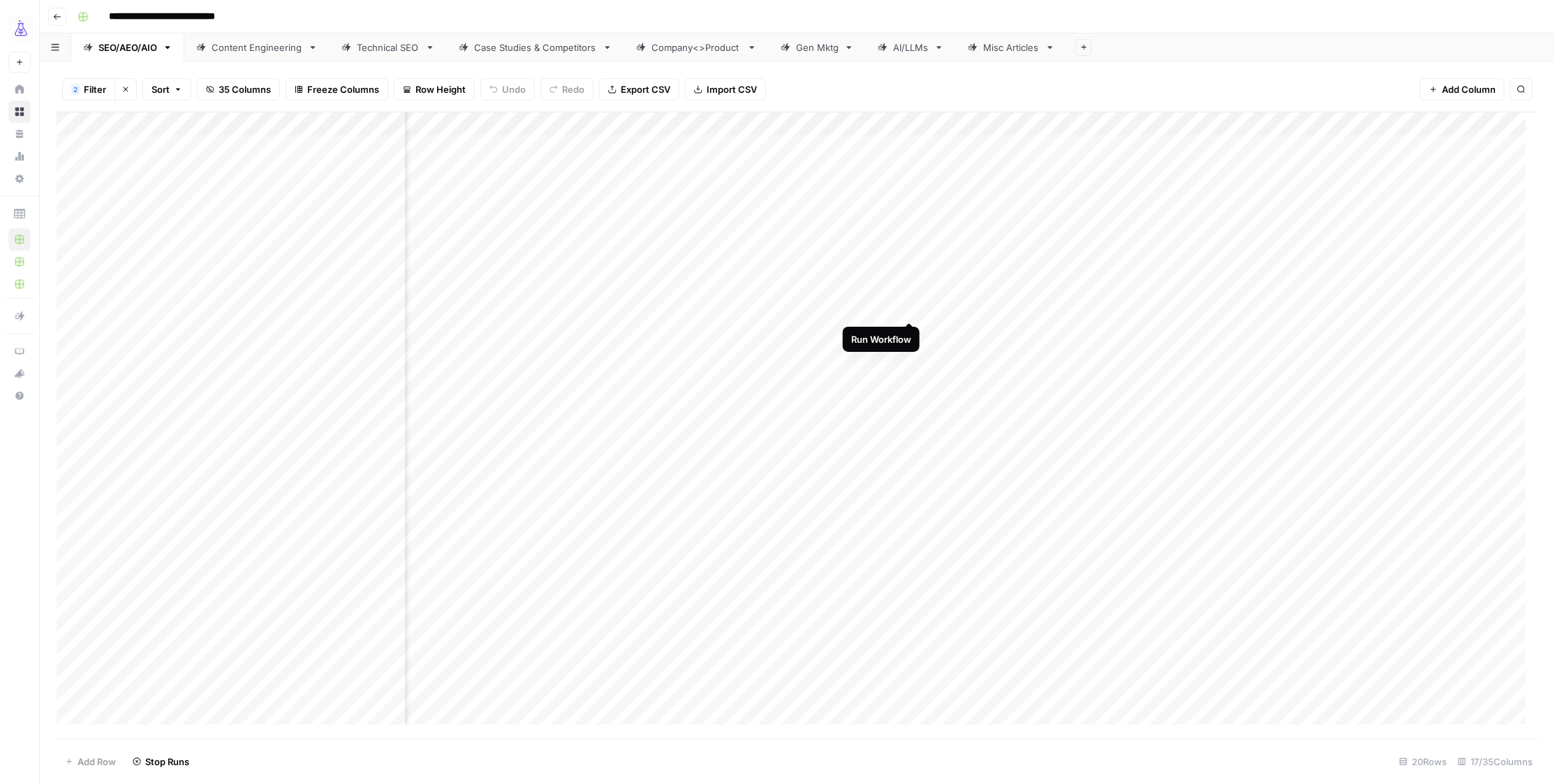 click on "Add Column" at bounding box center (797, 425) 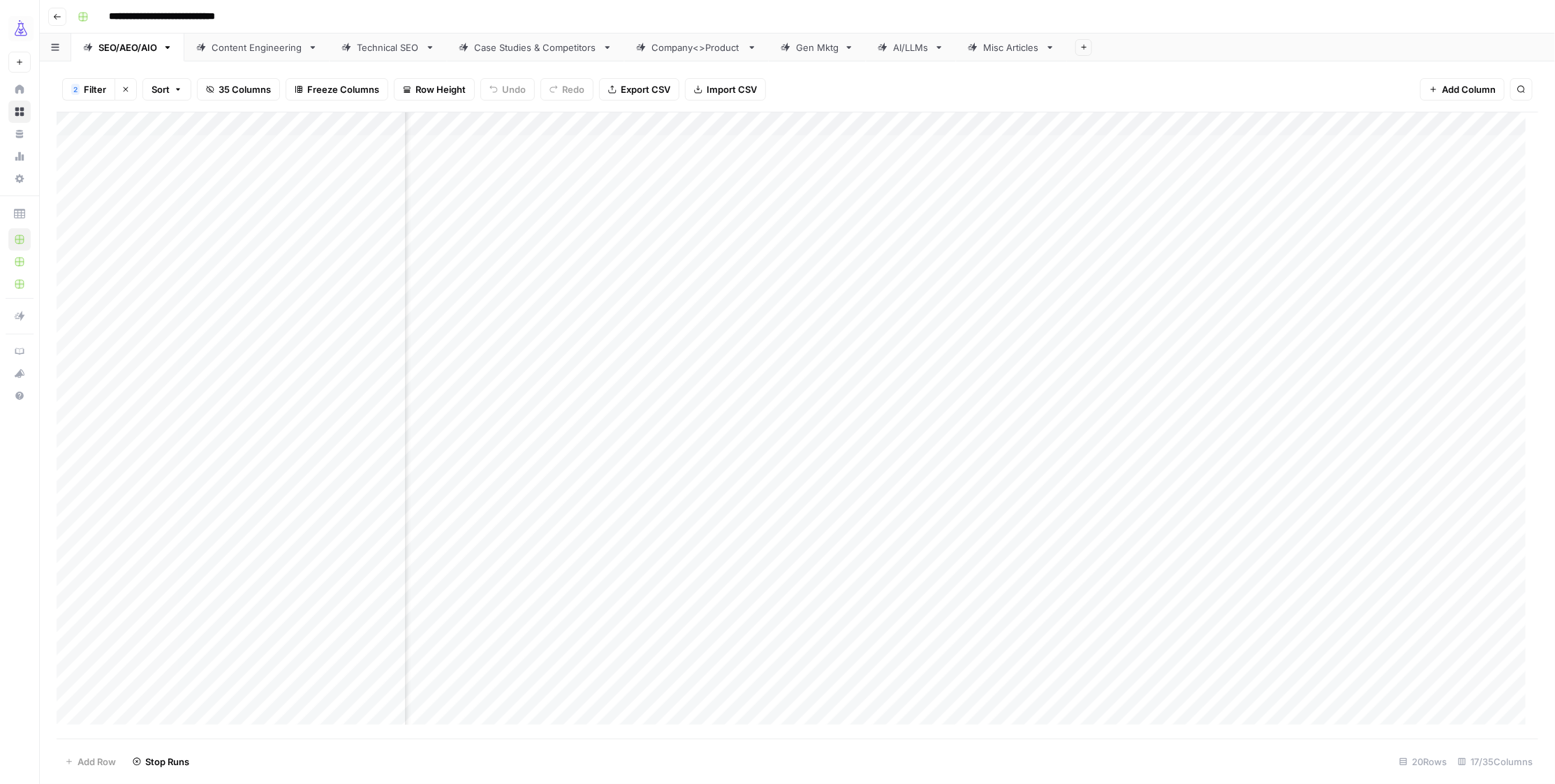 click on "Add Column" at bounding box center [797, 425] 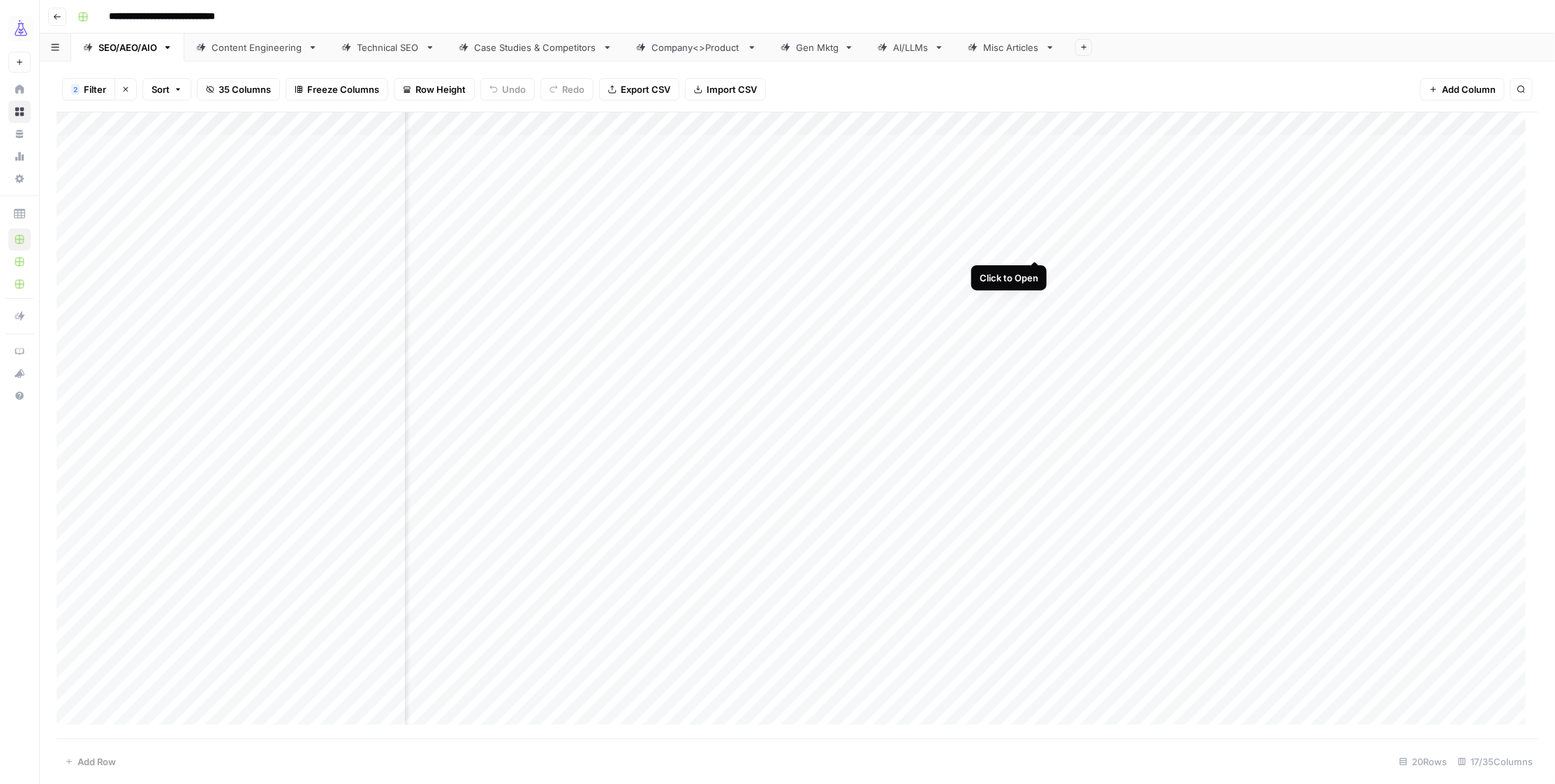 click on "Add Column" at bounding box center [797, 425] 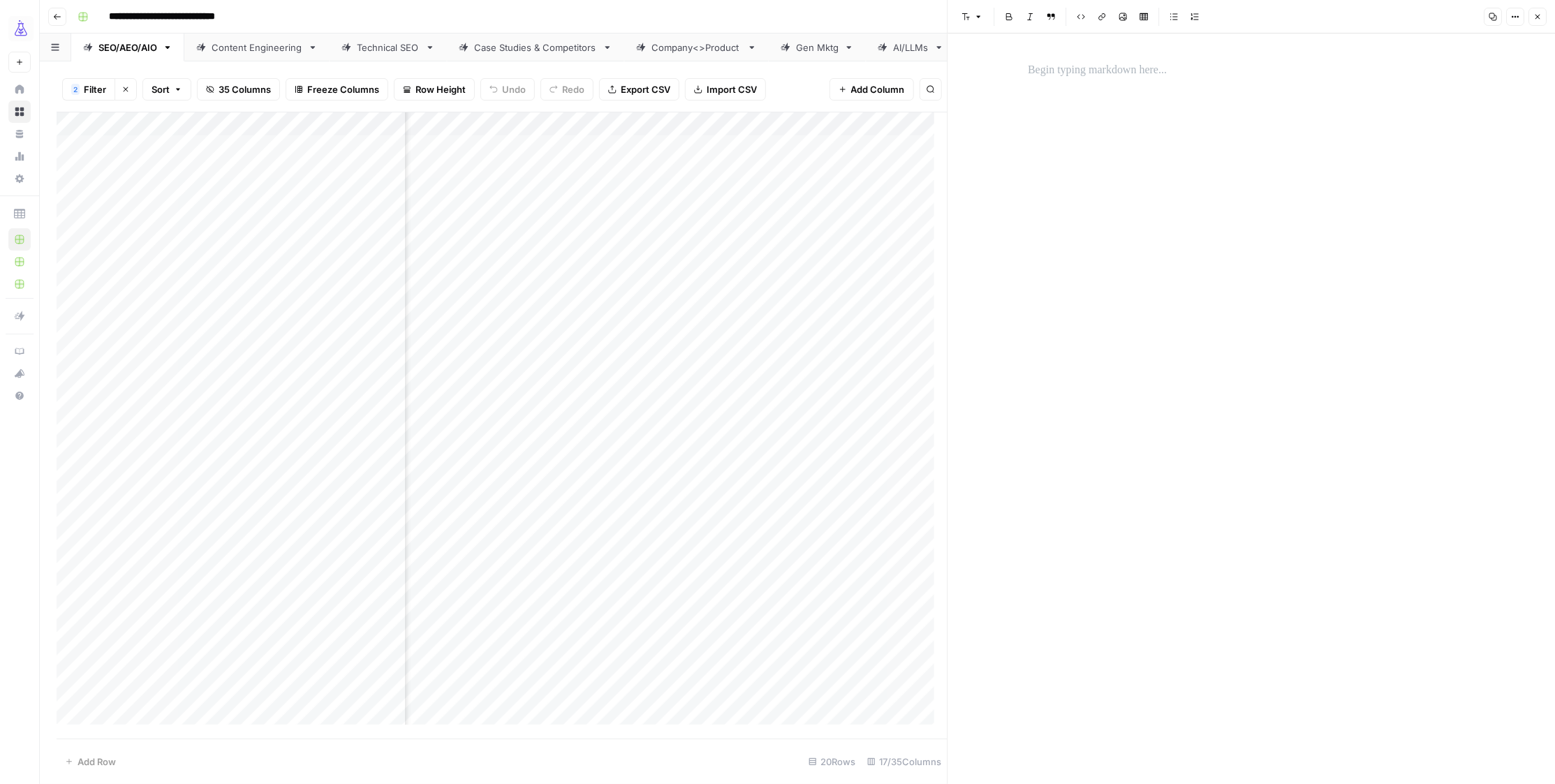 drag, startPoint x: 1535, startPoint y: 21, endPoint x: 1356, endPoint y: 168, distance: 231.6247 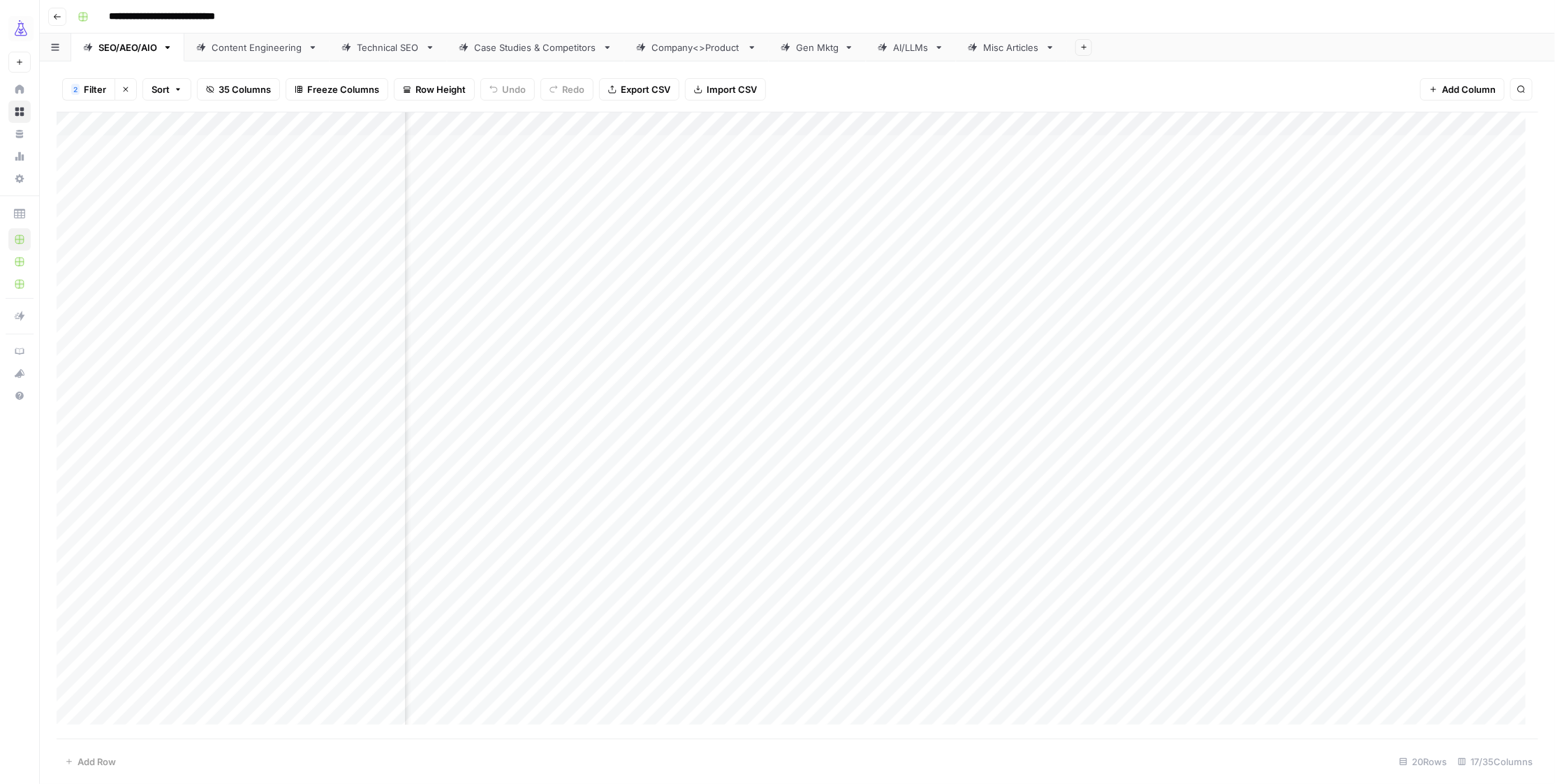 click on "Add Column" at bounding box center (797, 425) 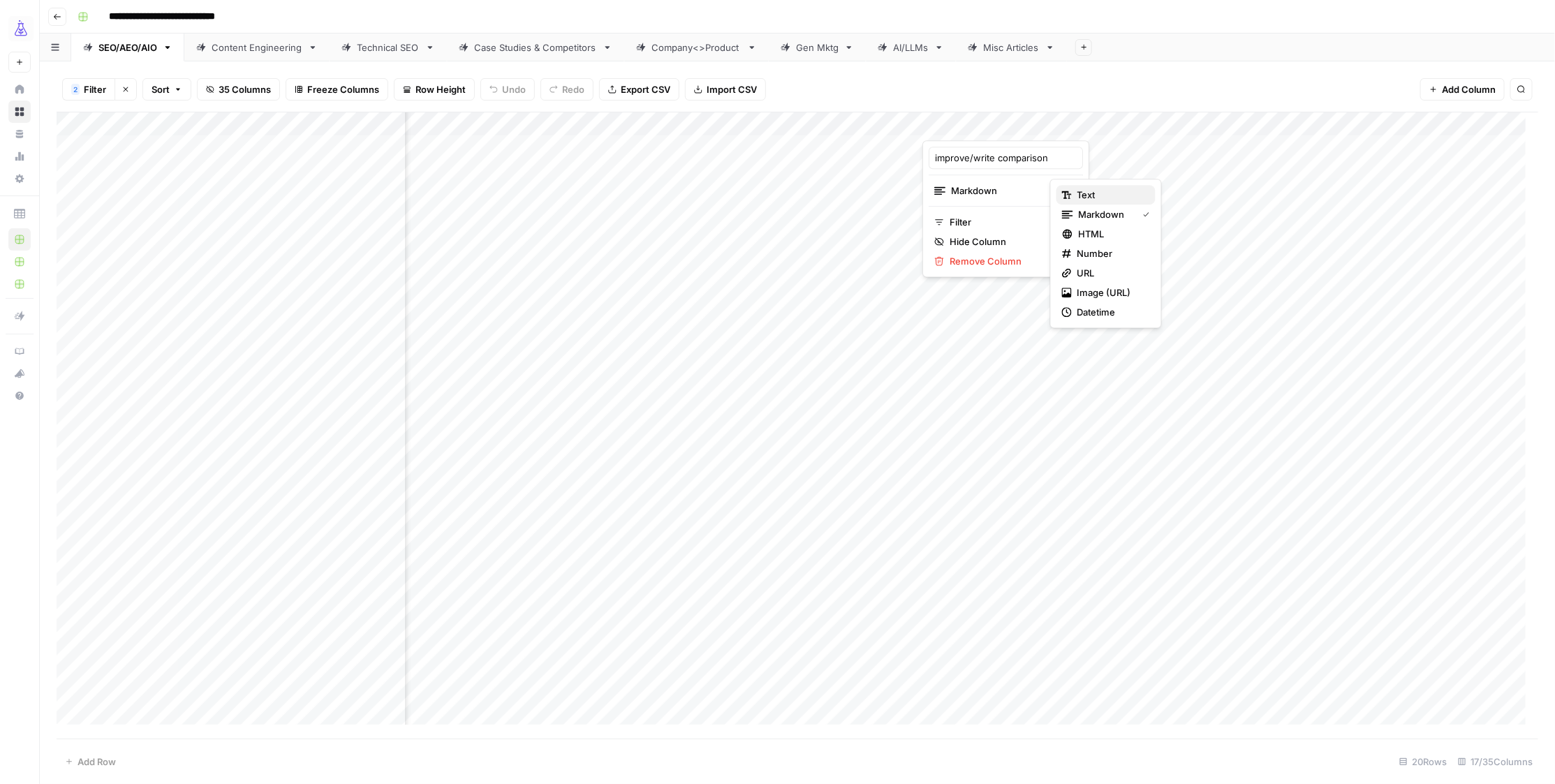 drag, startPoint x: 1068, startPoint y: 198, endPoint x: 1044, endPoint y: 205, distance: 25 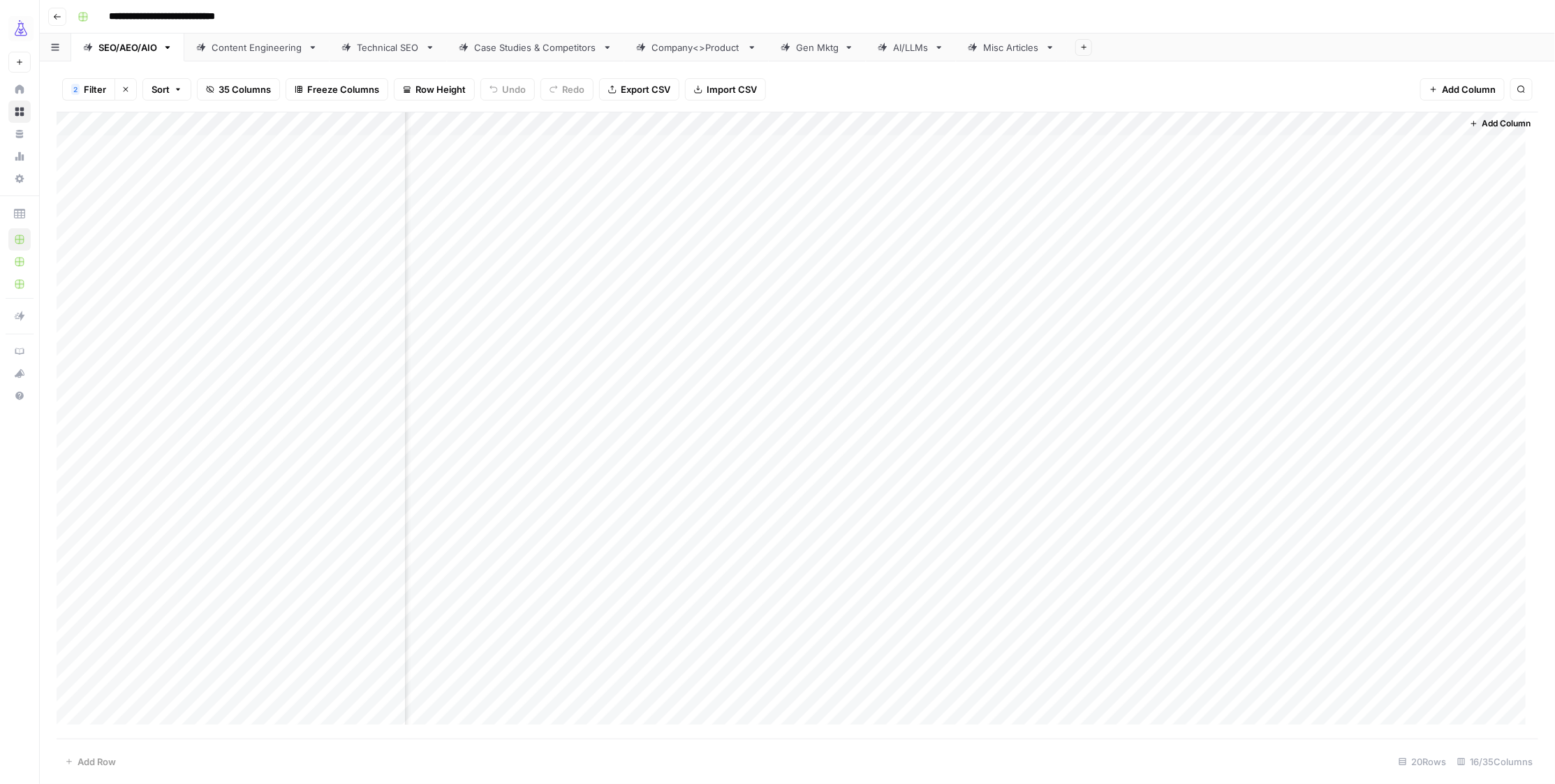 scroll, scrollTop: 0, scrollLeft: 543, axis: horizontal 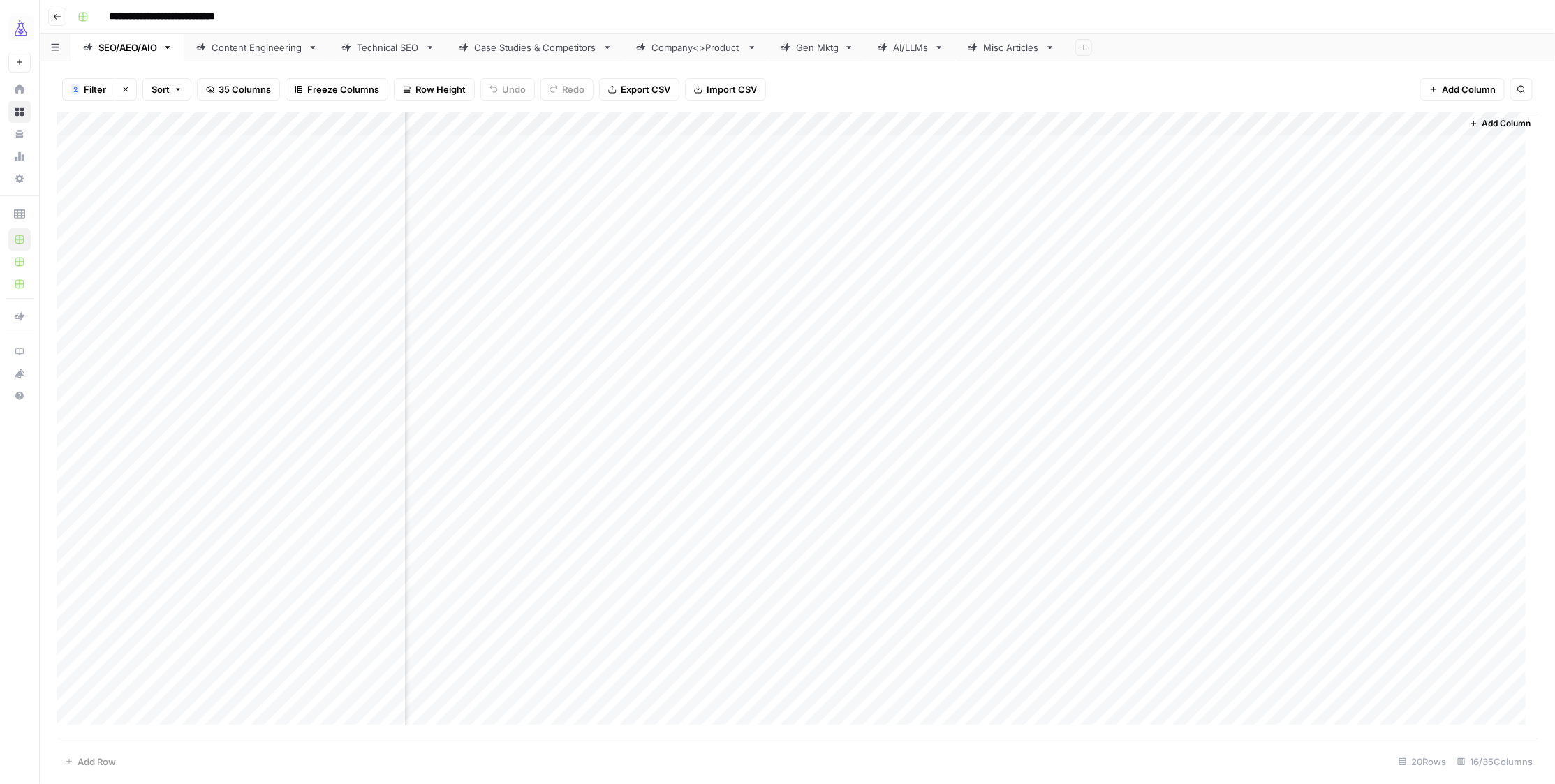 click on "Add Column" at bounding box center (797, 425) 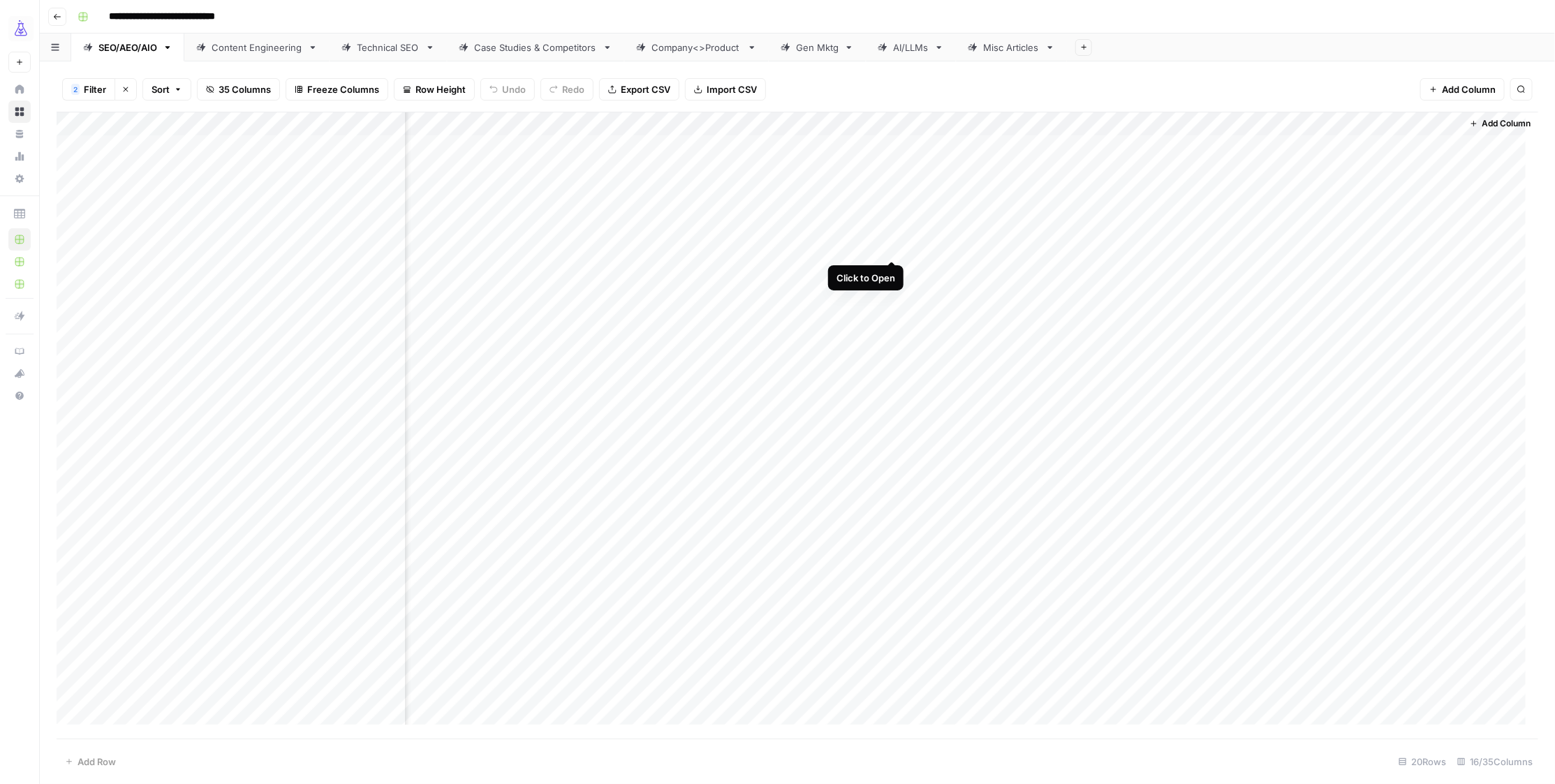 click on "Add Column" at bounding box center [797, 425] 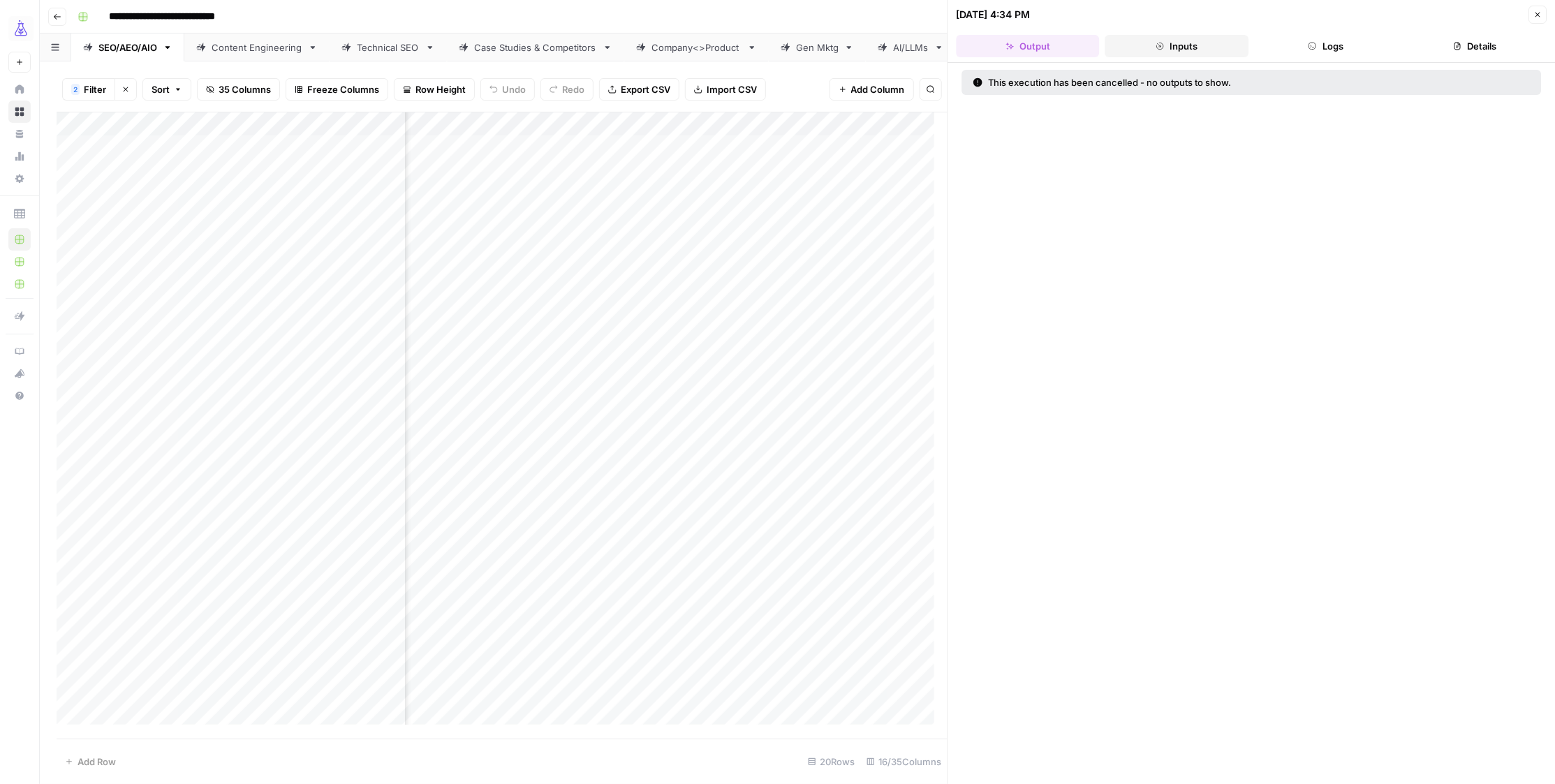 click 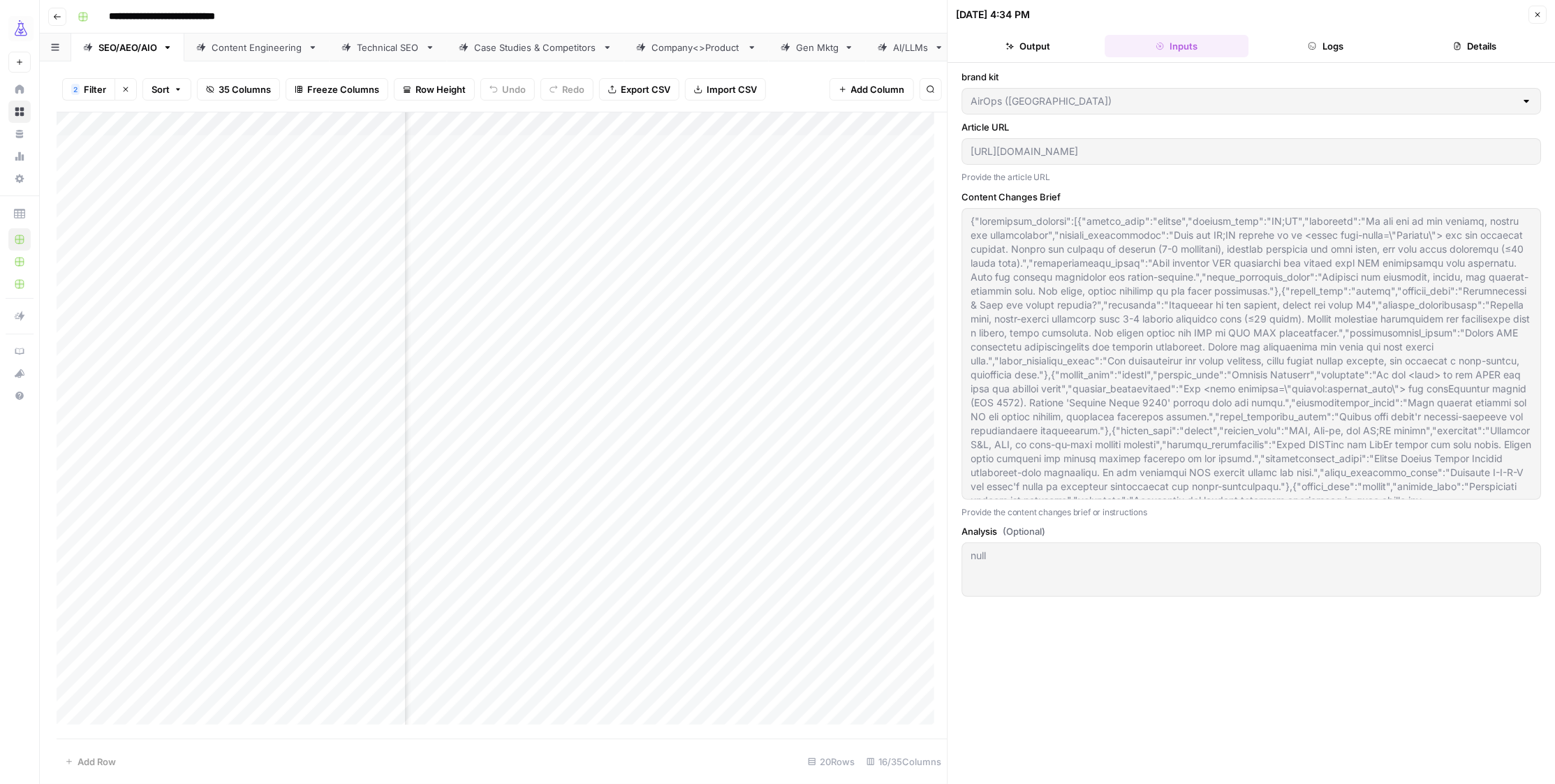 drag, startPoint x: 1533, startPoint y: 12, endPoint x: 1524, endPoint y: 13, distance: 9.055385 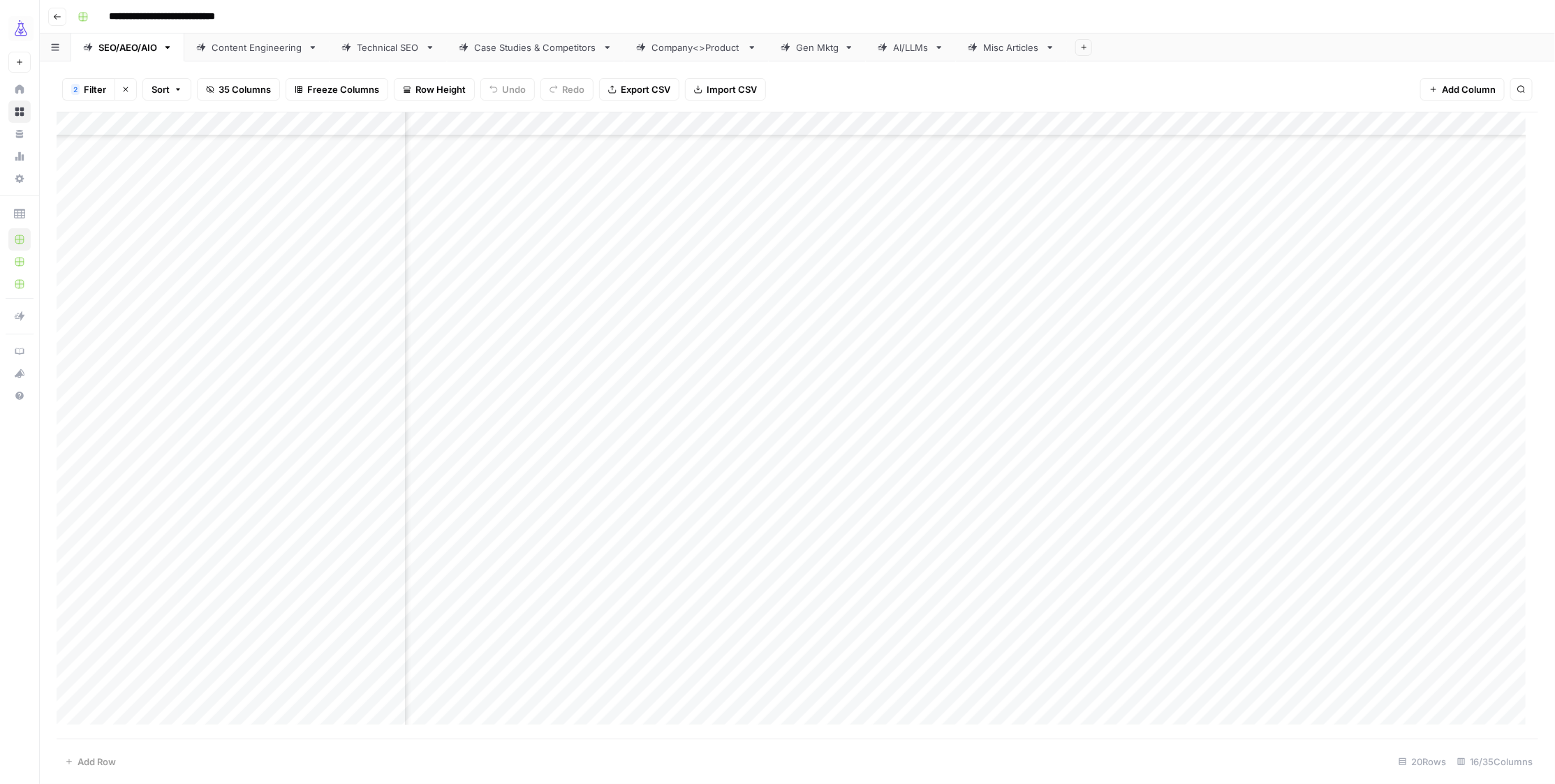 scroll, scrollTop: 335, scrollLeft: 257, axis: both 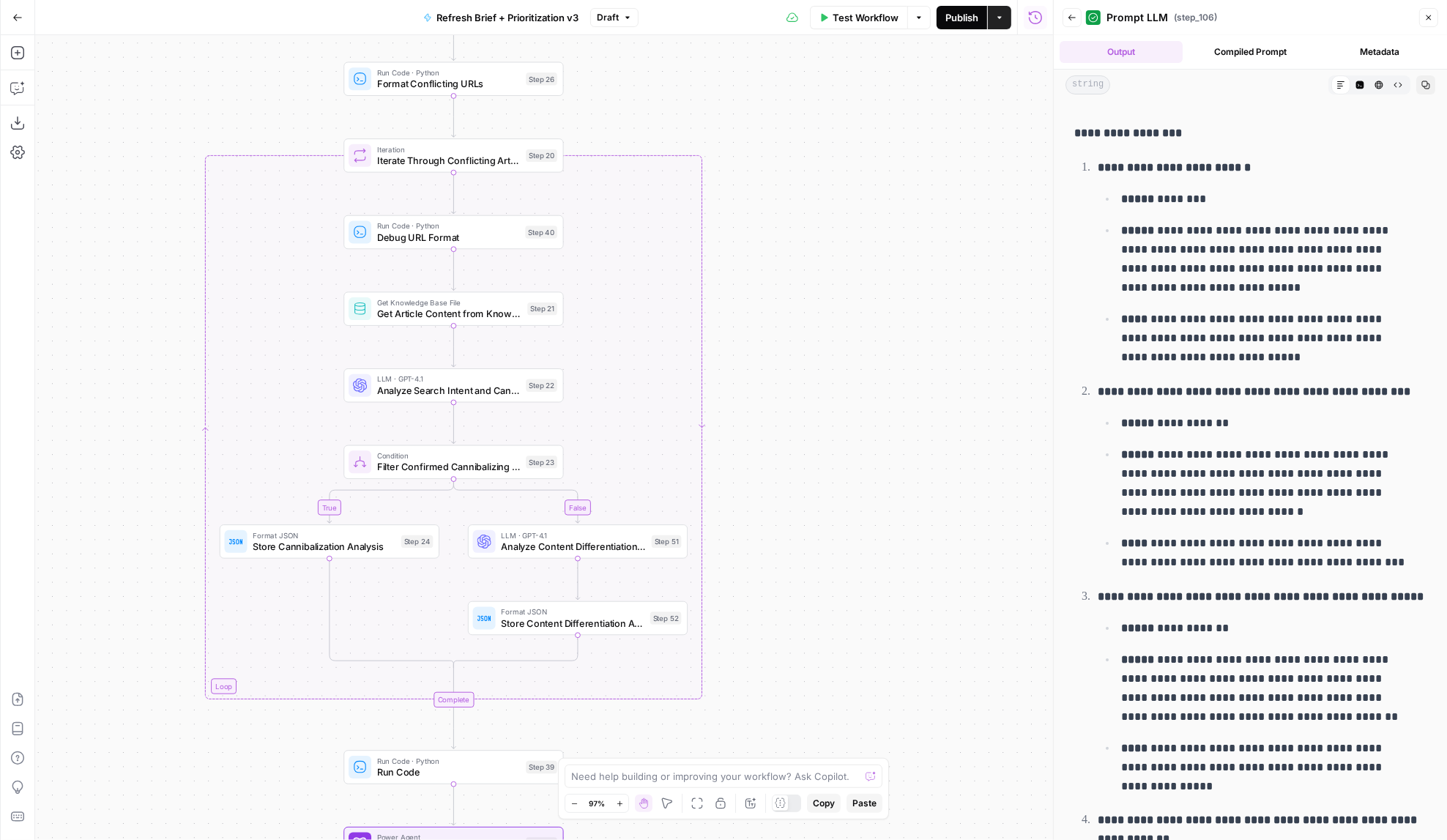 click on "Publish" at bounding box center [961, 18] 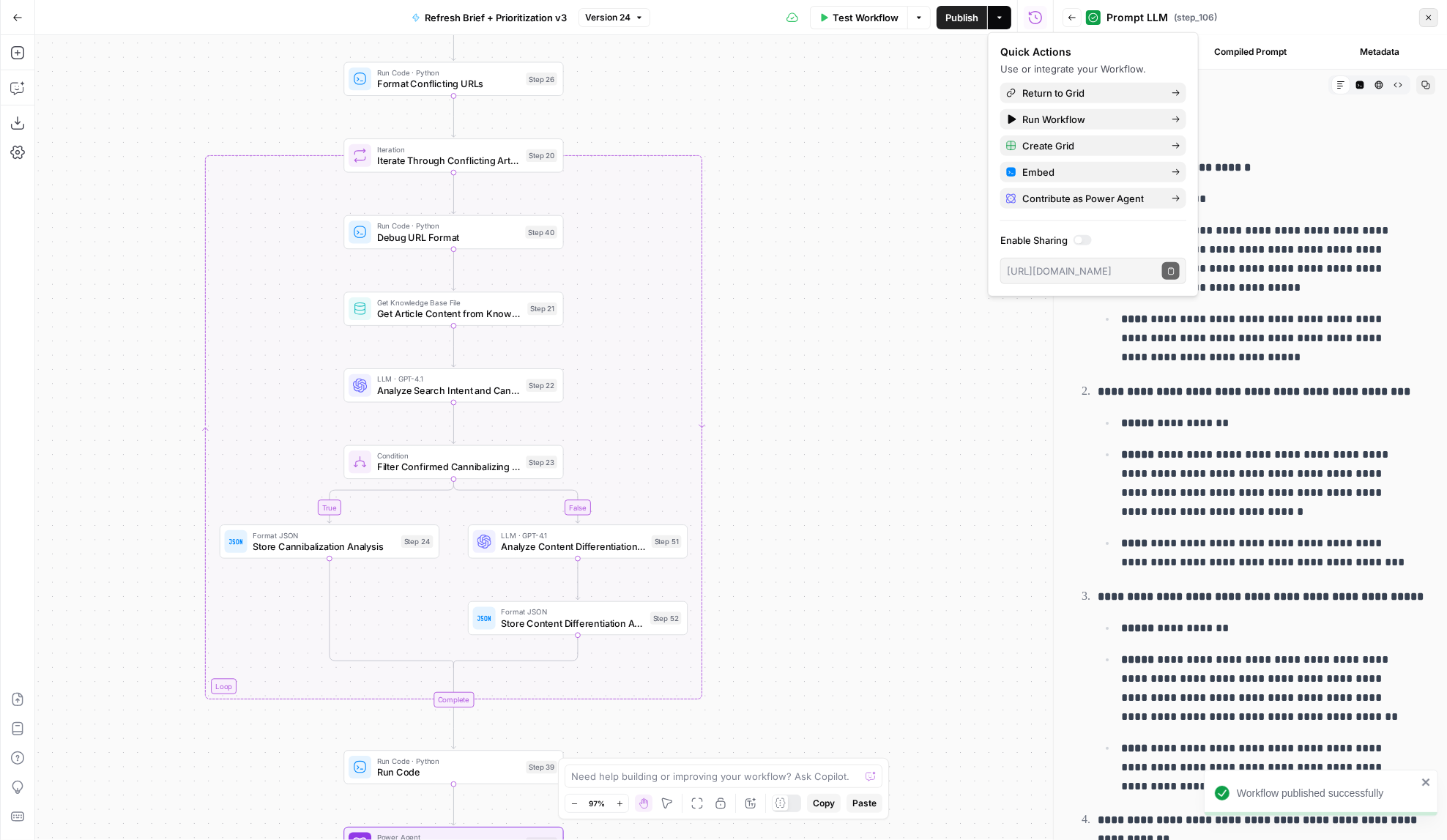 click 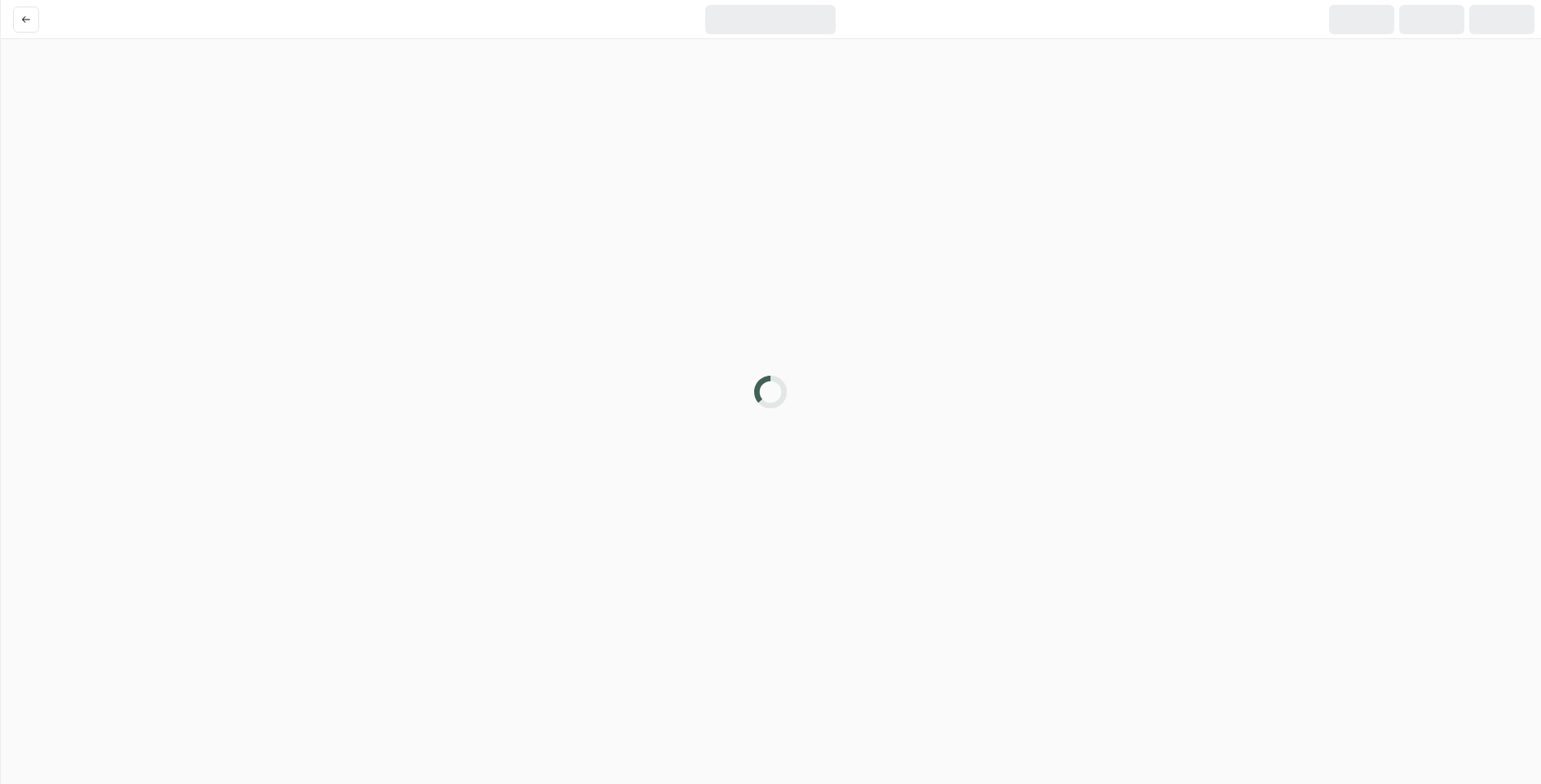 scroll, scrollTop: 0, scrollLeft: 0, axis: both 